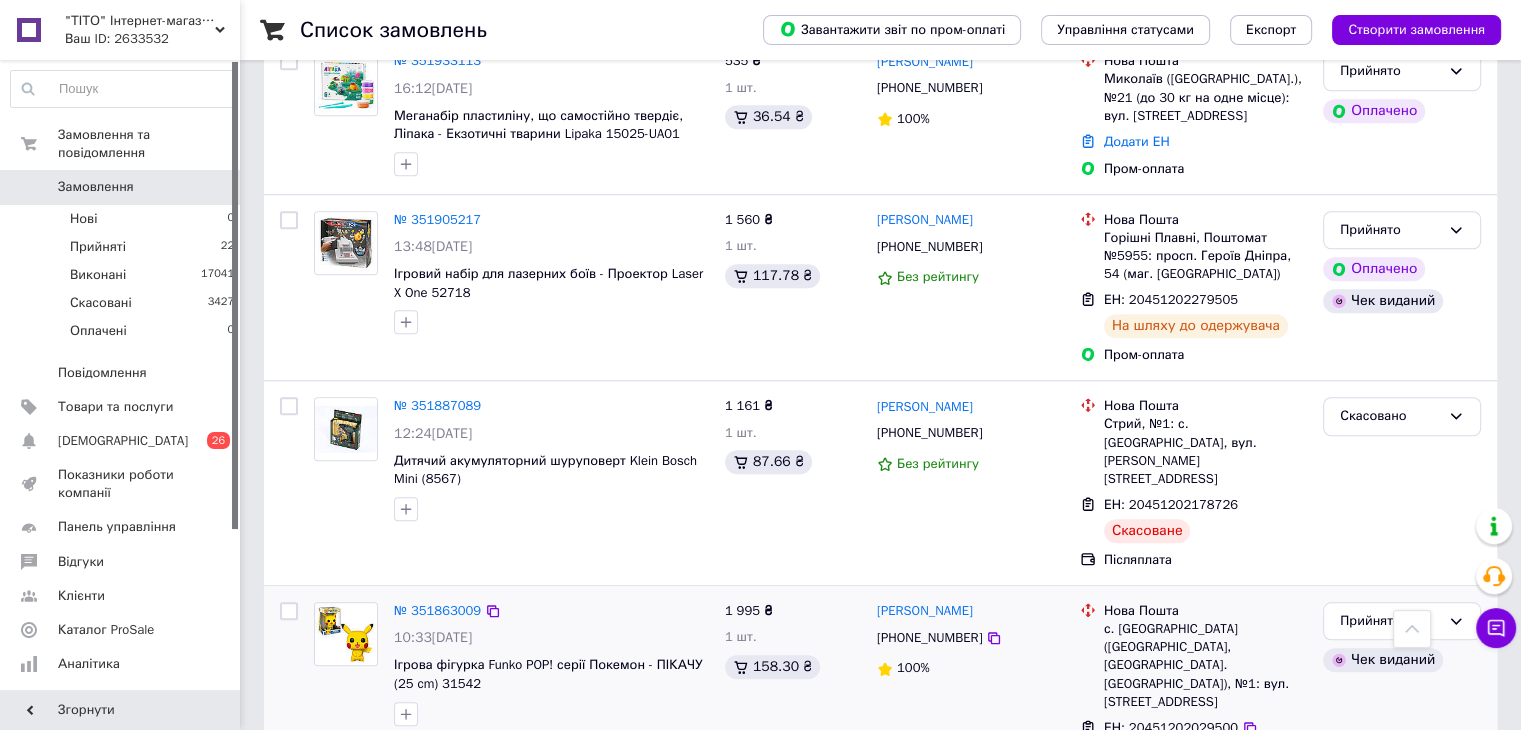 scroll, scrollTop: 1400, scrollLeft: 0, axis: vertical 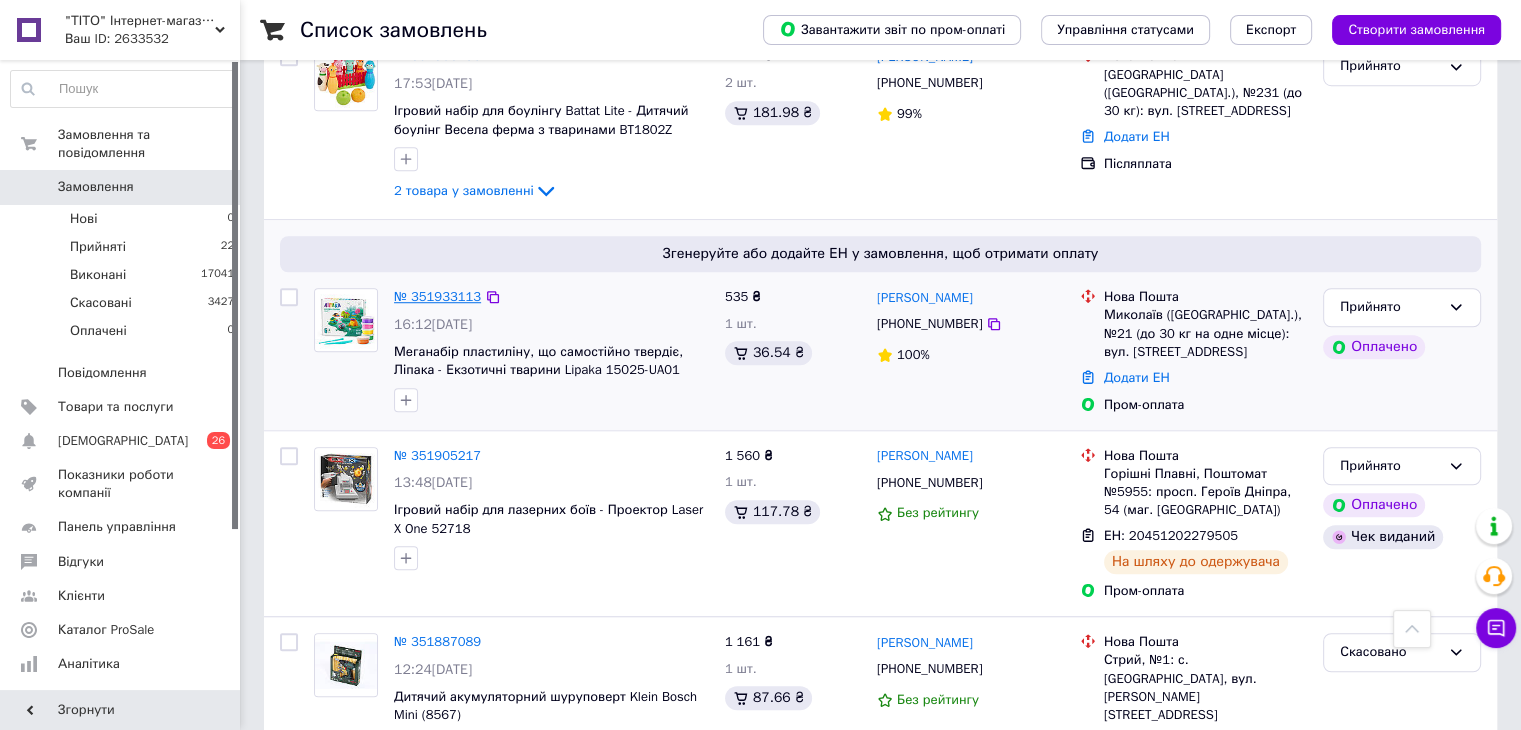 click on "№ 351933113" at bounding box center [437, 296] 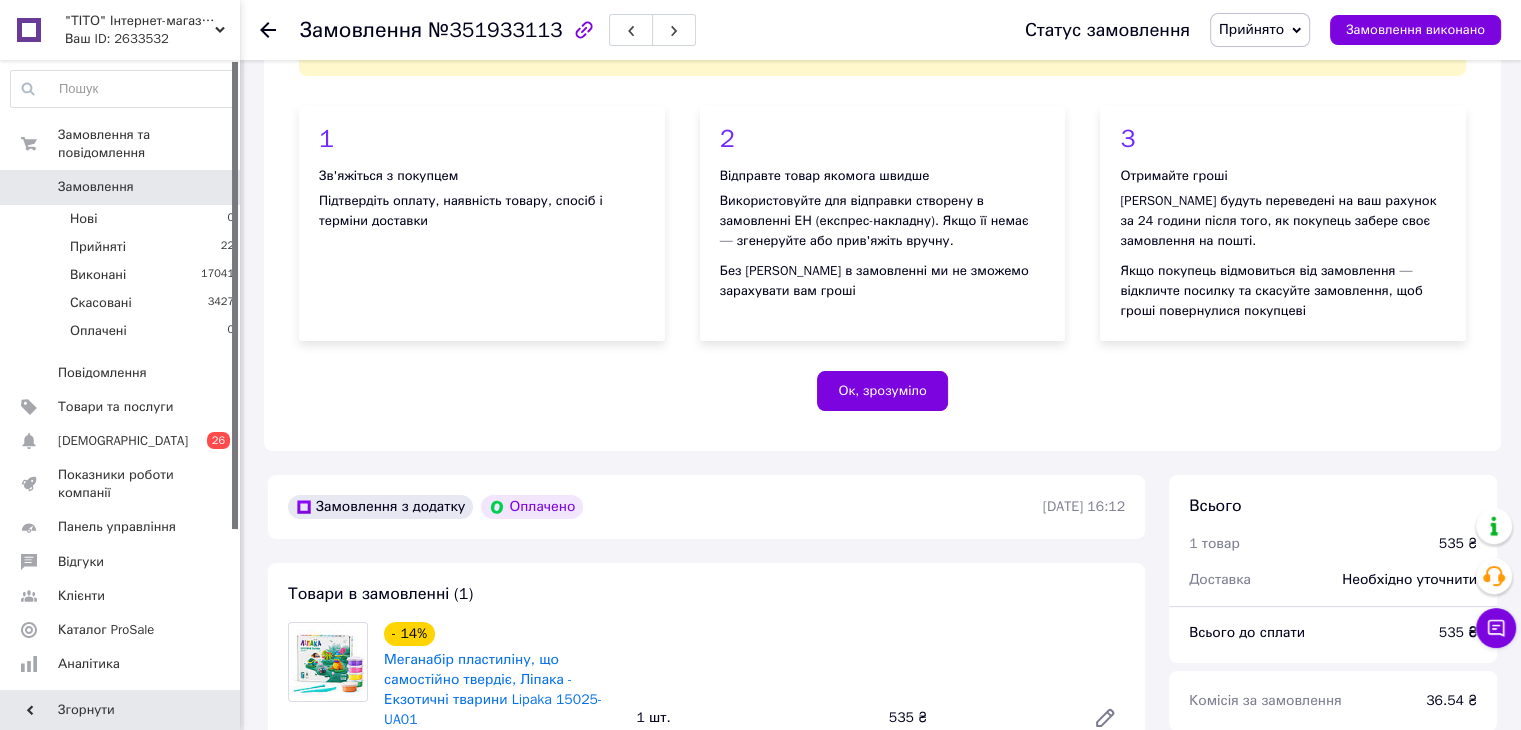 scroll, scrollTop: 400, scrollLeft: 0, axis: vertical 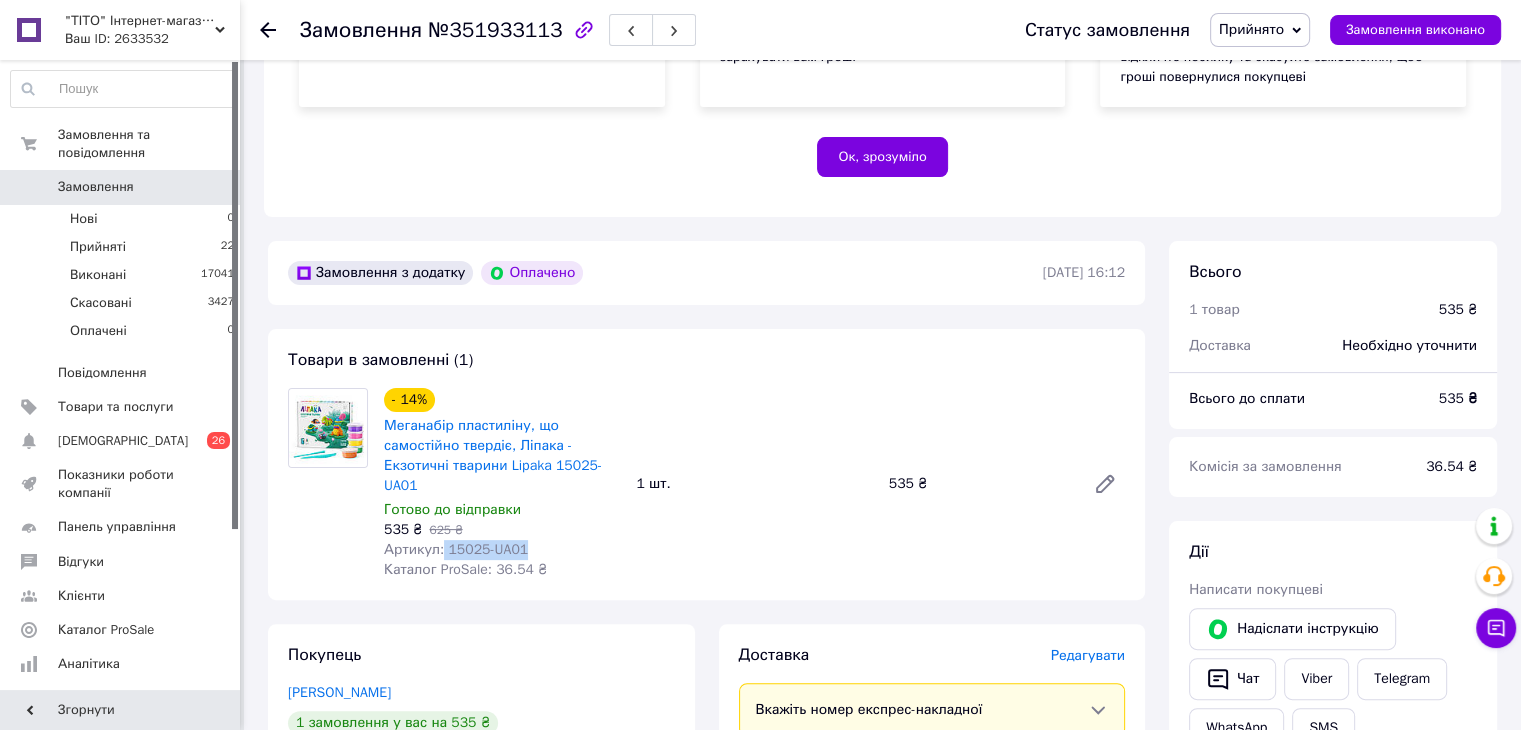 drag, startPoint x: 440, startPoint y: 548, endPoint x: 542, endPoint y: 546, distance: 102.01961 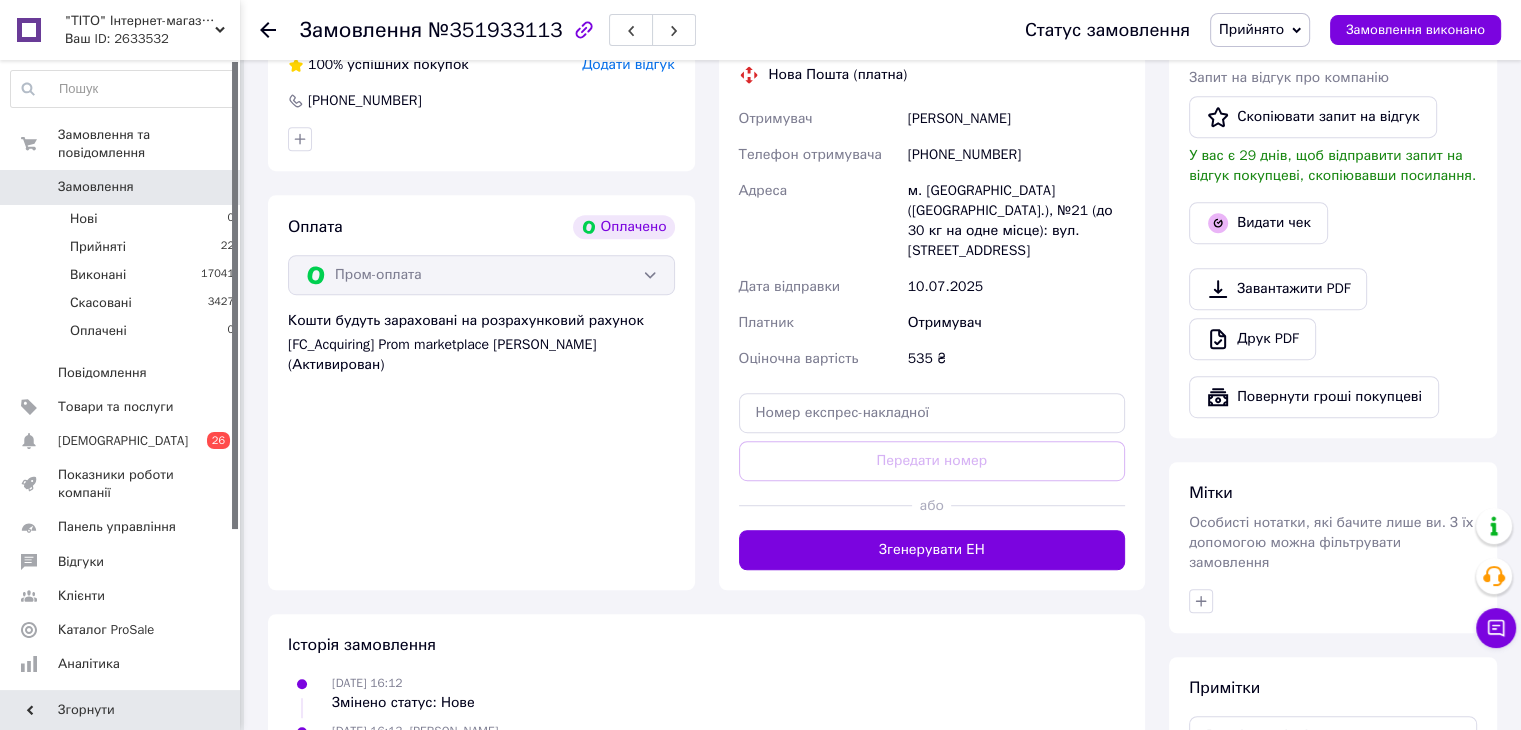scroll, scrollTop: 1100, scrollLeft: 0, axis: vertical 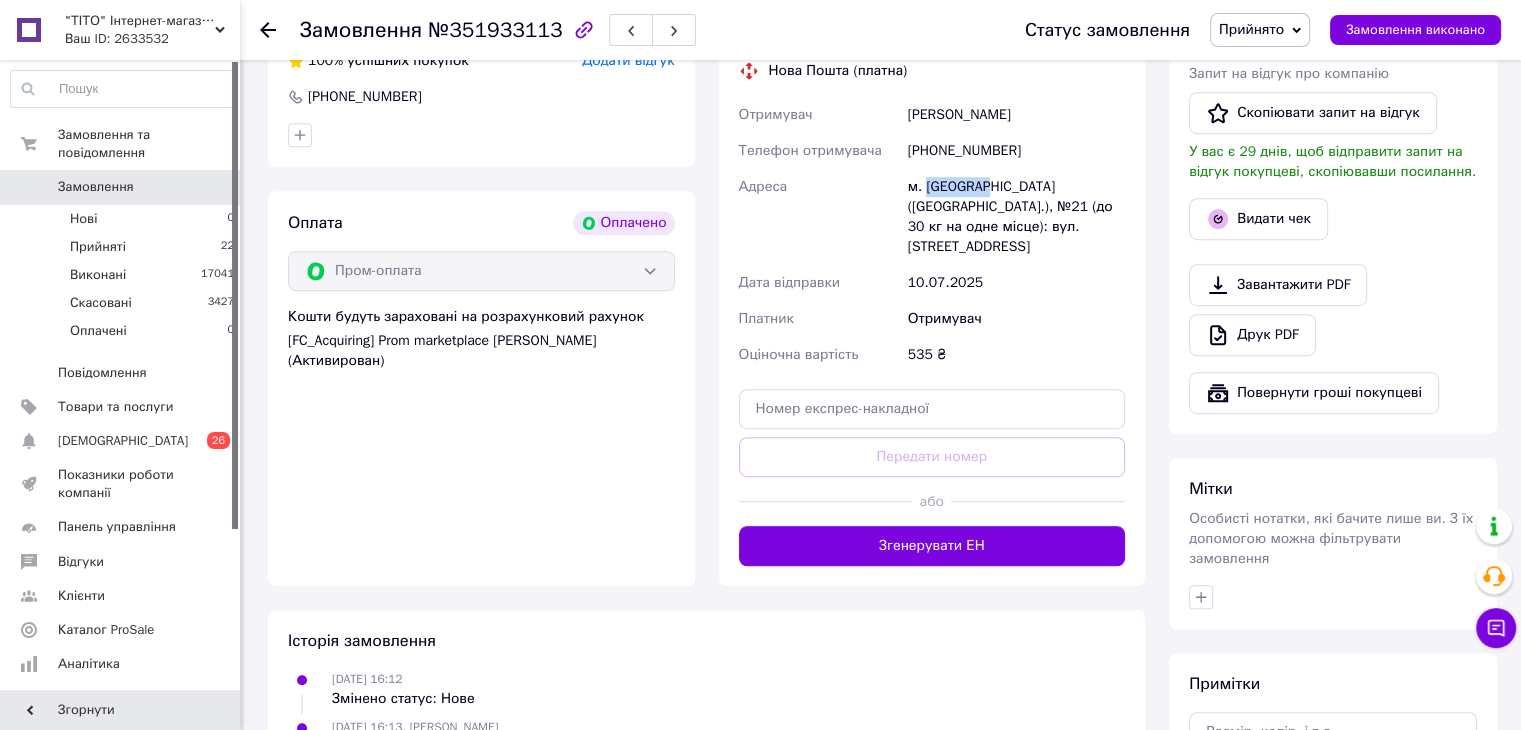 drag, startPoint x: 925, startPoint y: 181, endPoint x: 984, endPoint y: 179, distance: 59.03389 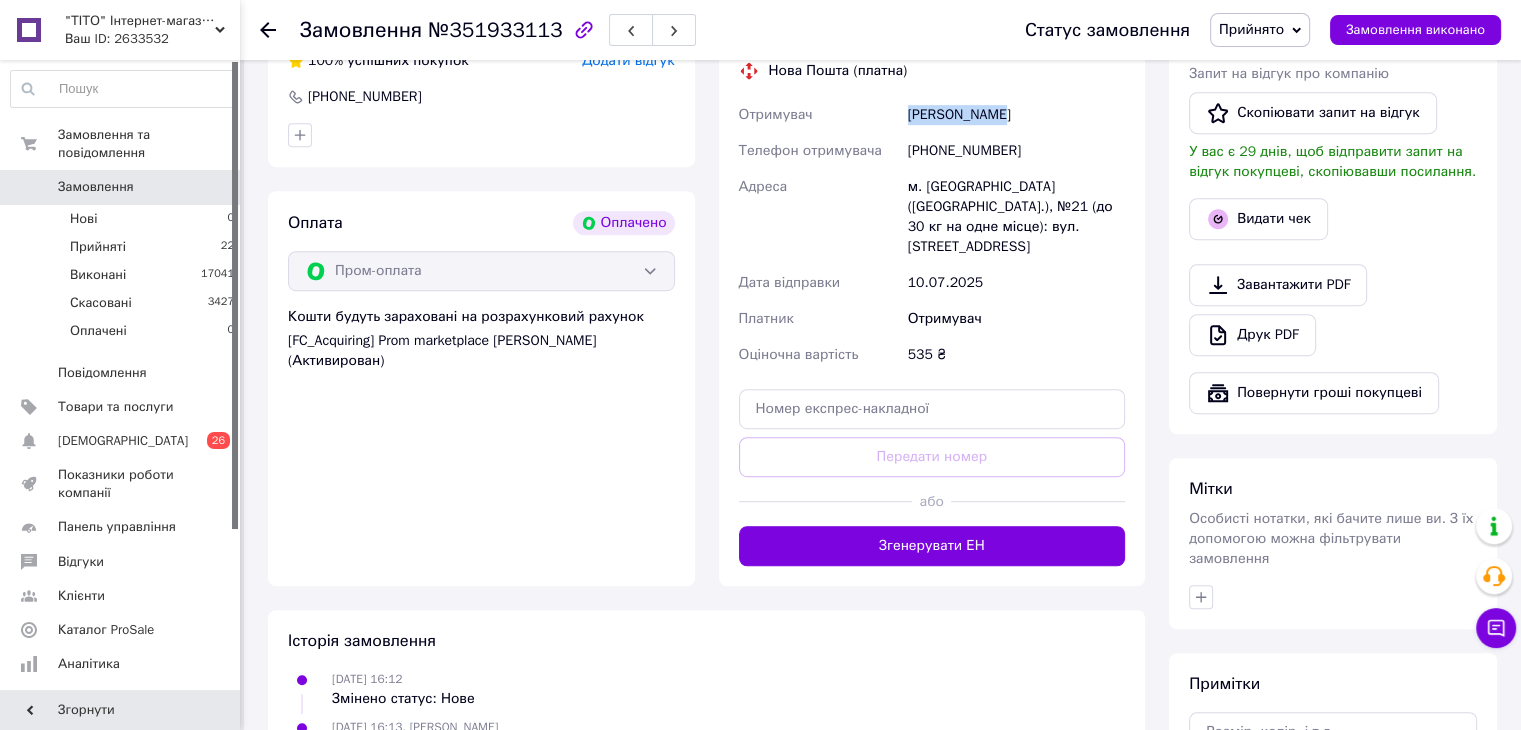 drag, startPoint x: 997, startPoint y: 120, endPoint x: 896, endPoint y: 130, distance: 101.49384 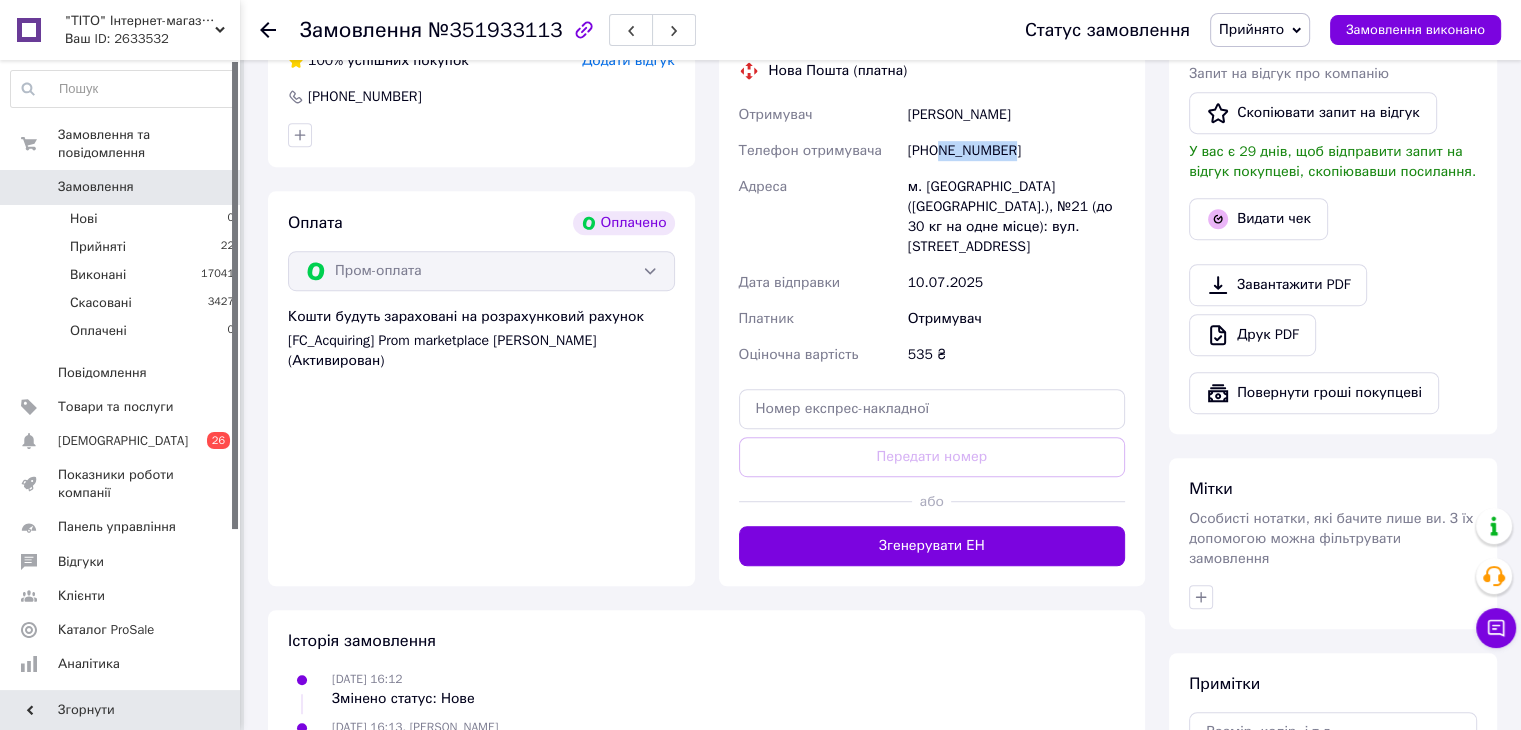 drag, startPoint x: 1013, startPoint y: 152, endPoint x: 940, endPoint y: 161, distance: 73.552704 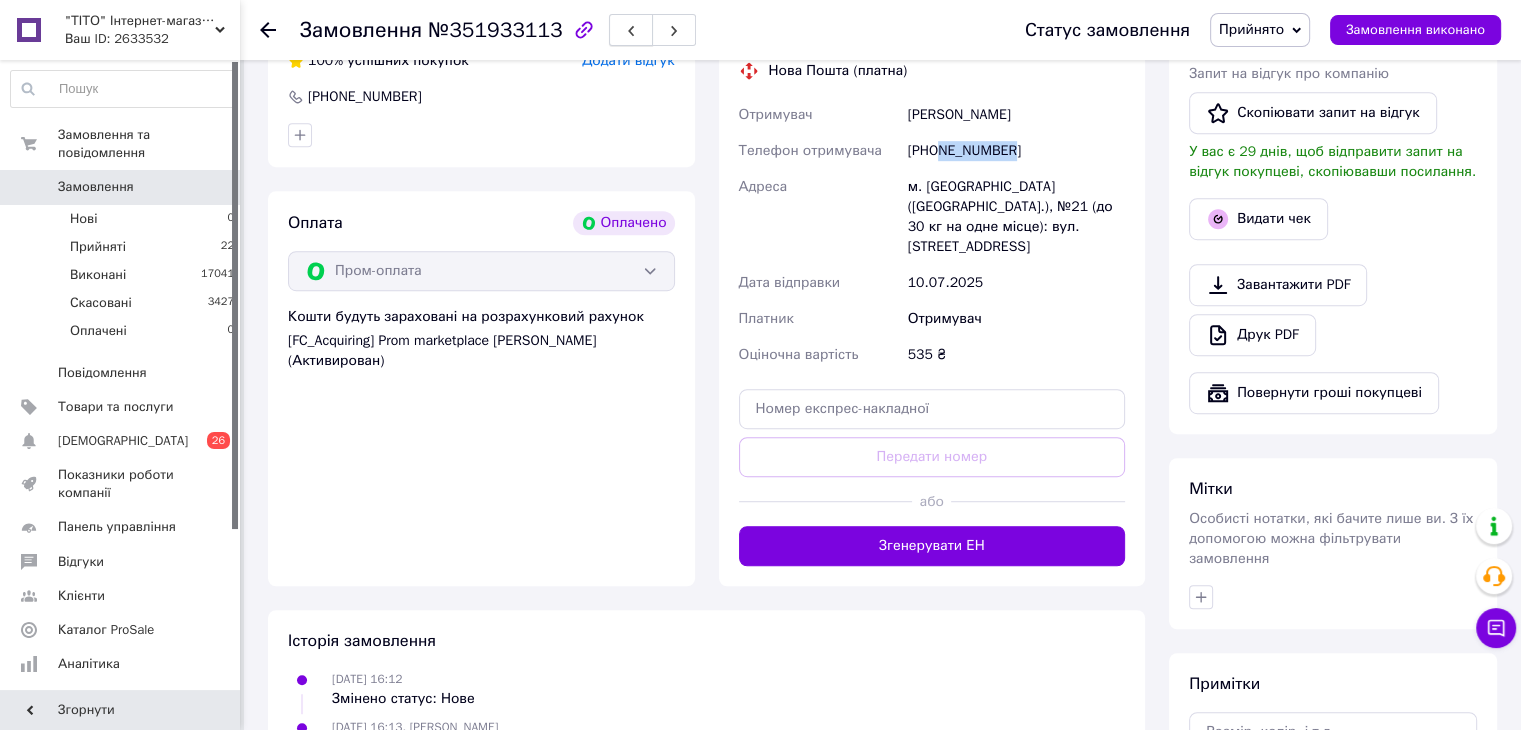 copy on "975191555" 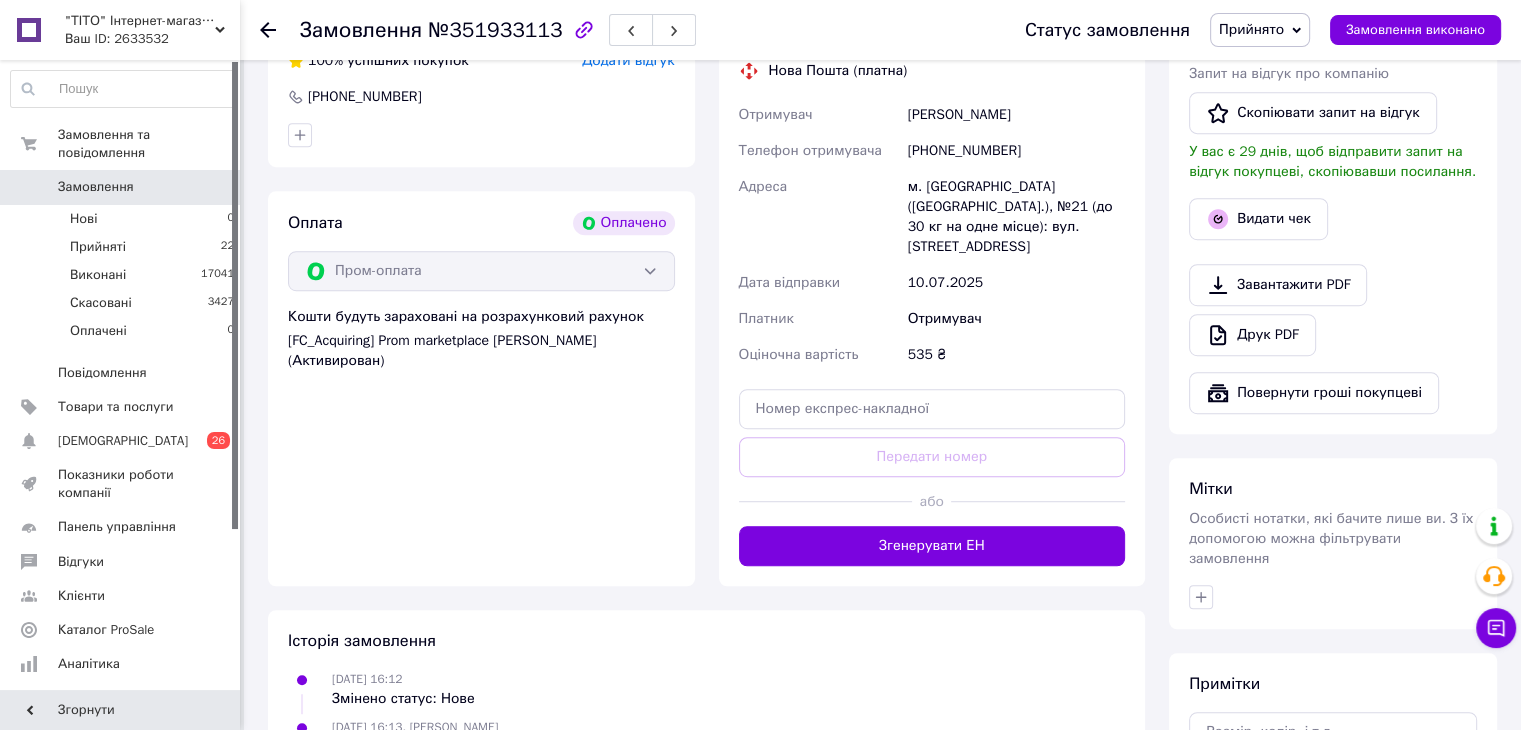 click 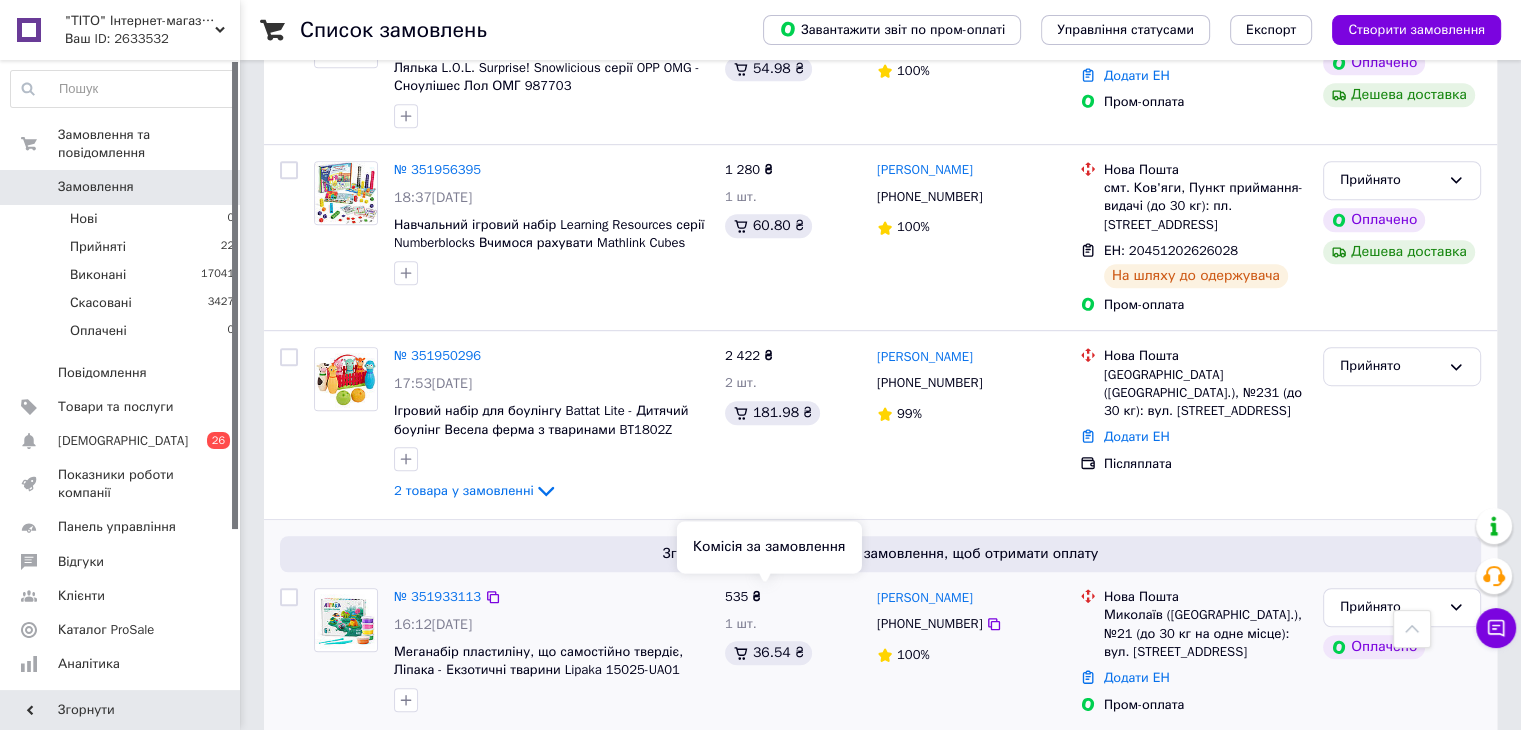 scroll, scrollTop: 1100, scrollLeft: 0, axis: vertical 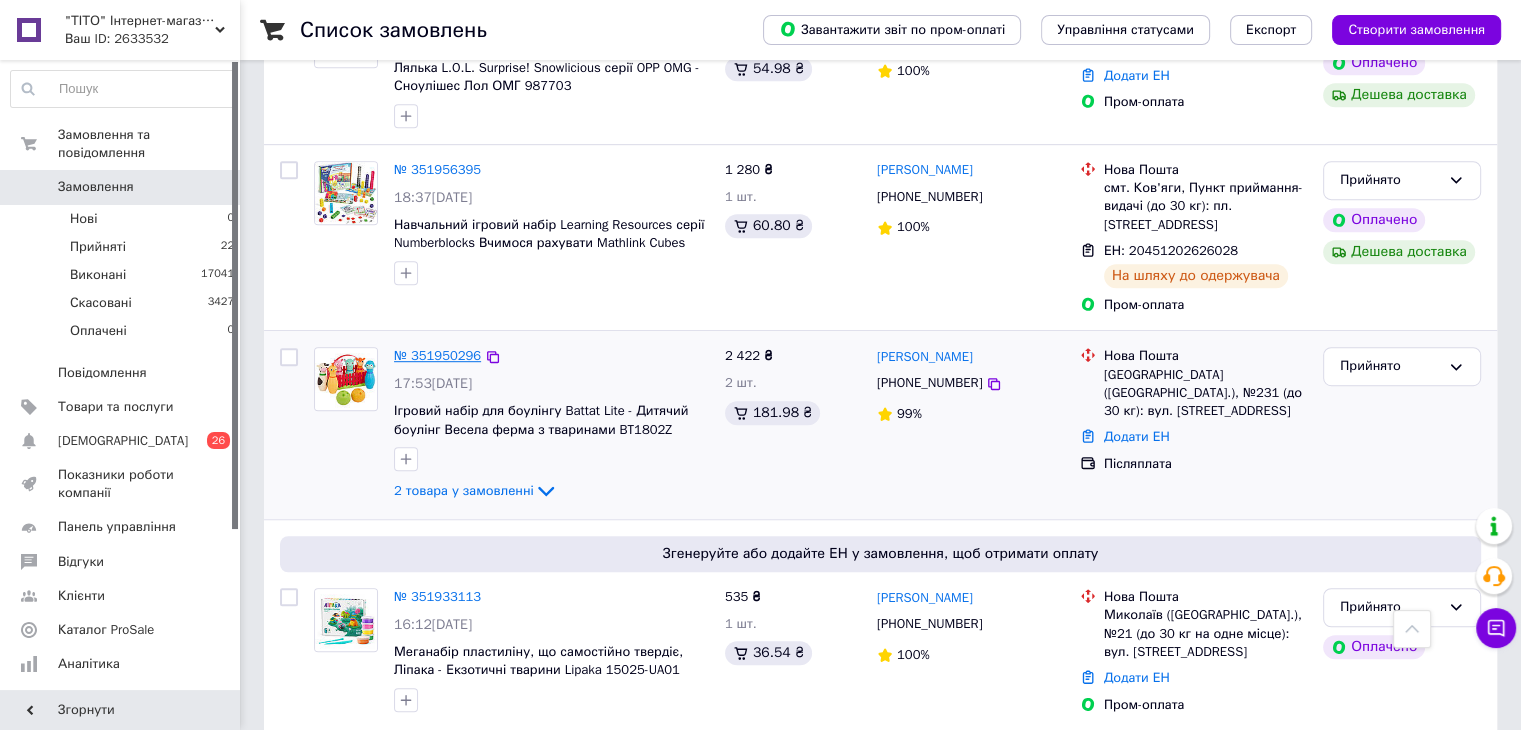 click on "№ 351950296" at bounding box center [437, 355] 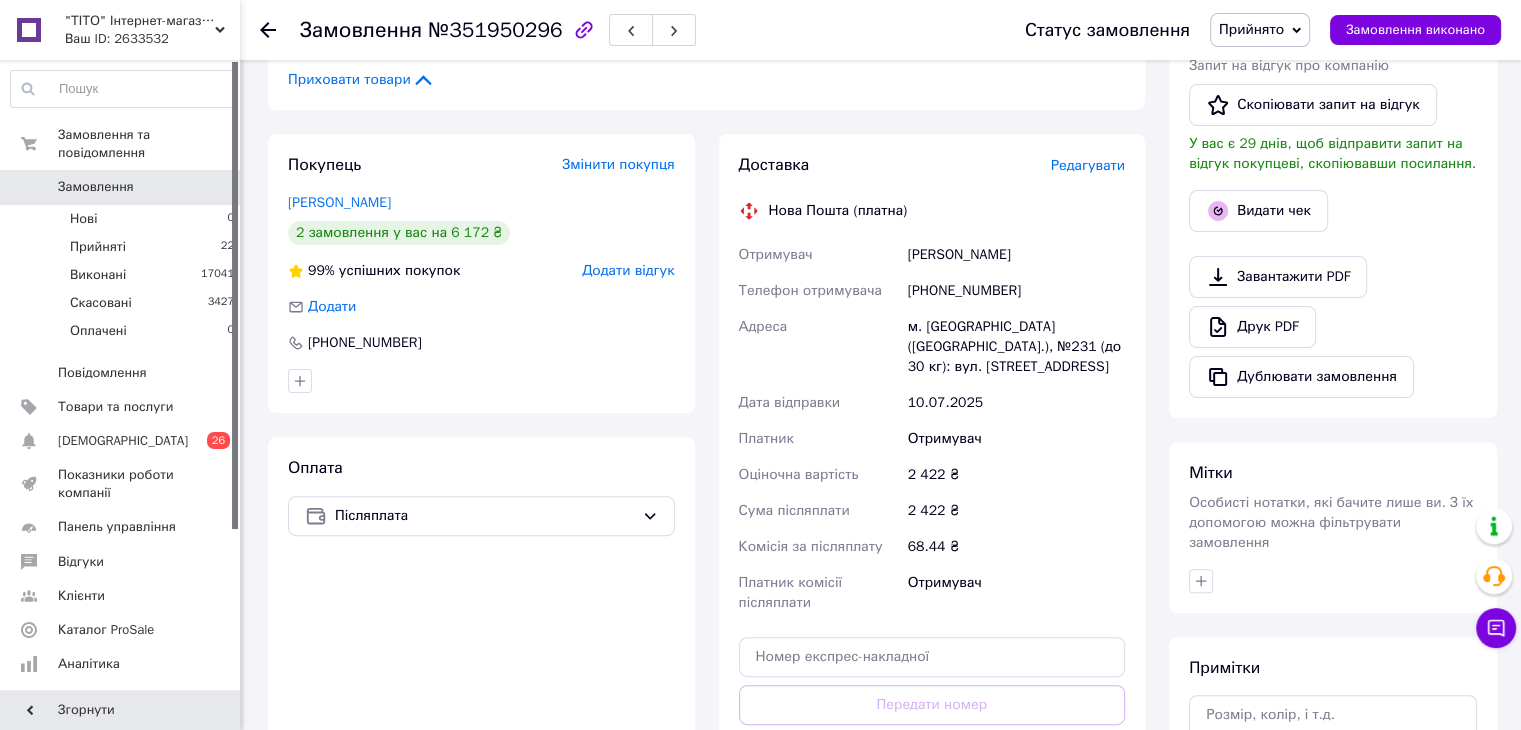 scroll, scrollTop: 137, scrollLeft: 0, axis: vertical 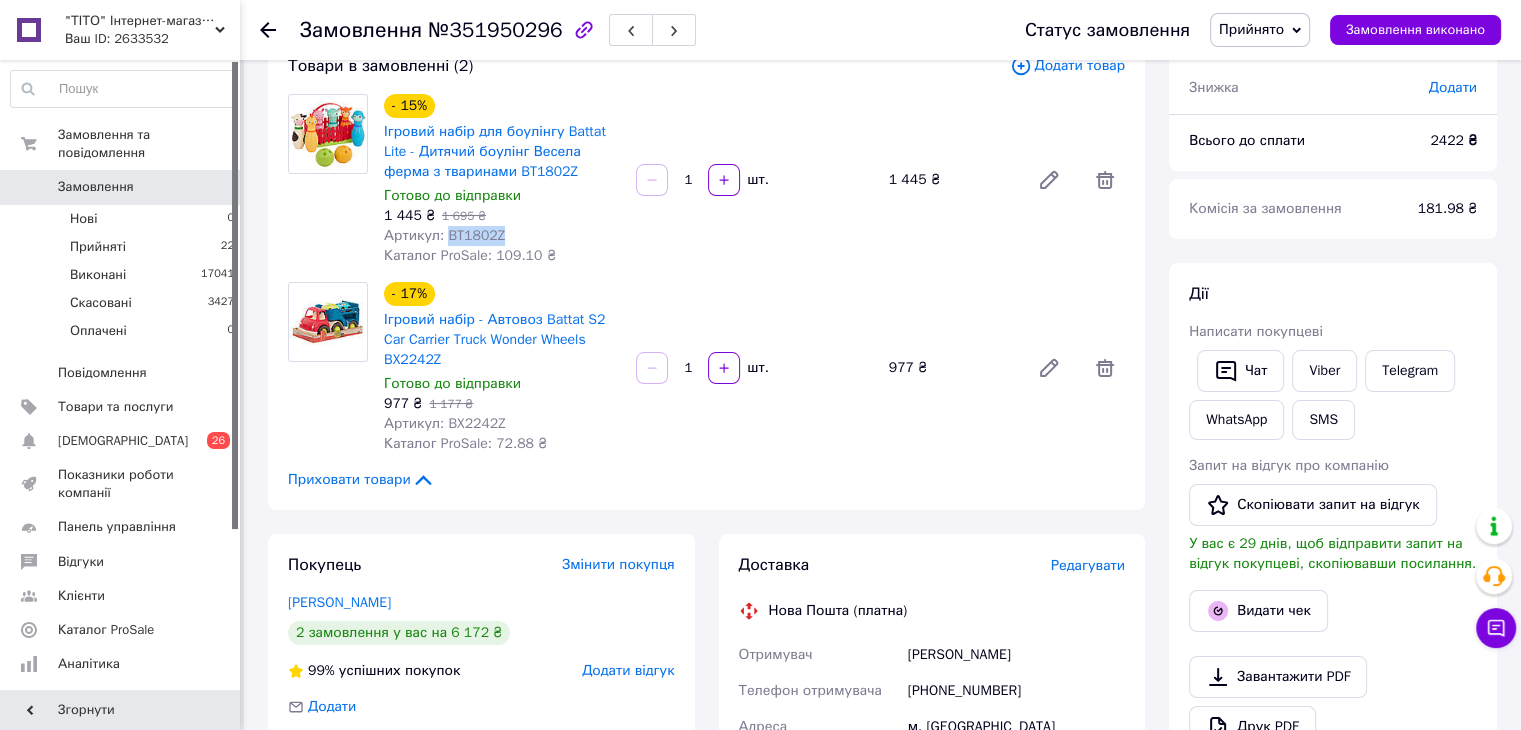 drag, startPoint x: 446, startPoint y: 236, endPoint x: 501, endPoint y: 236, distance: 55 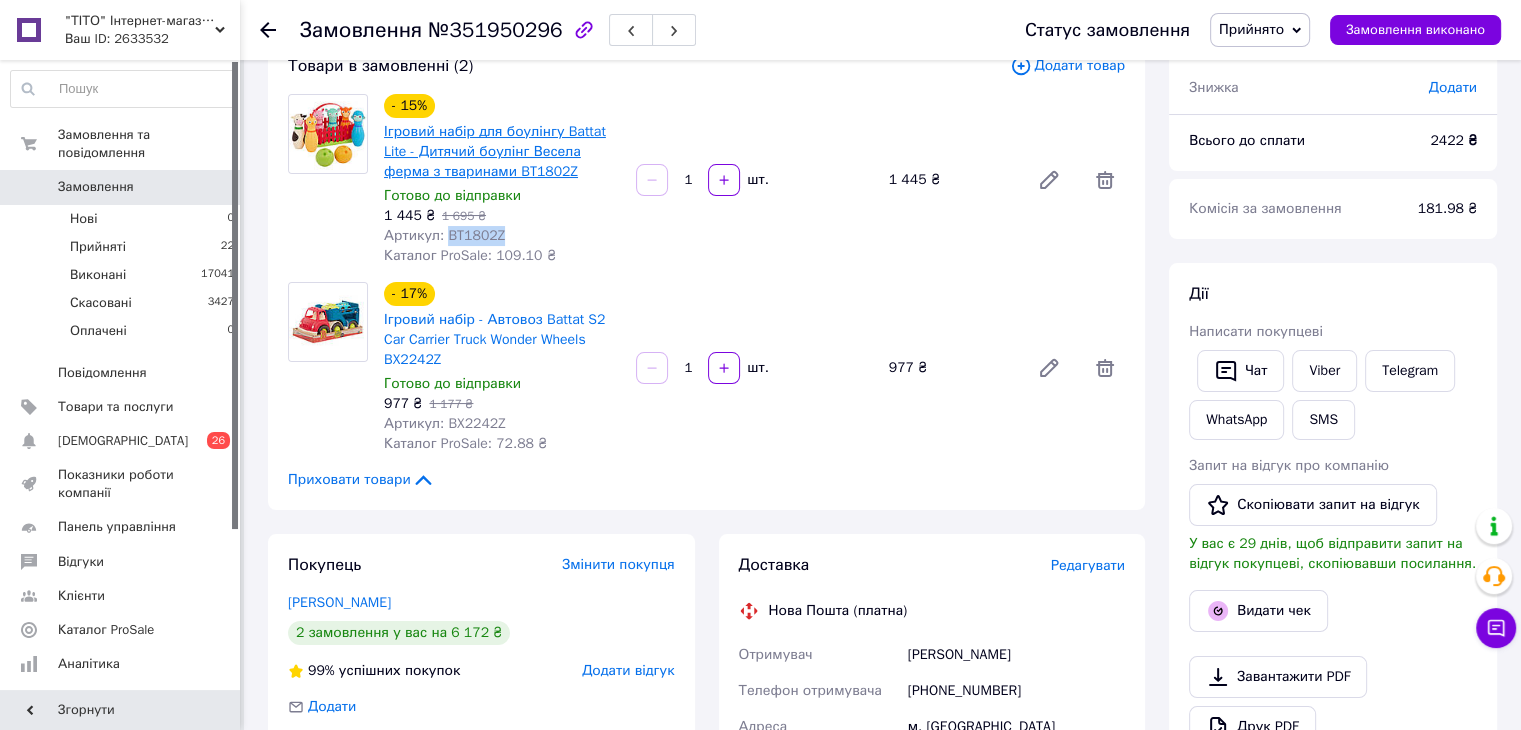 copy on "BT1802Z" 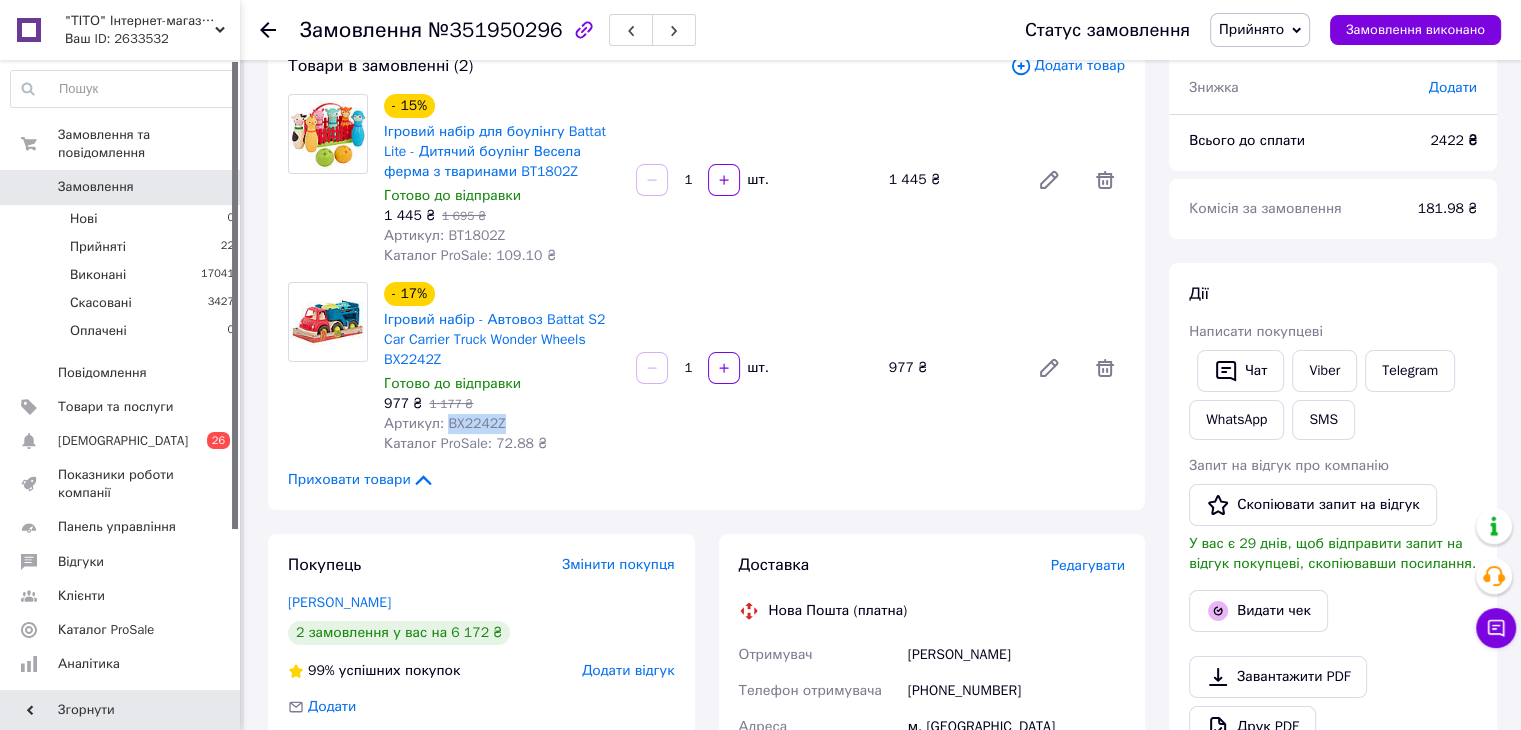 drag, startPoint x: 444, startPoint y: 425, endPoint x: 514, endPoint y: 410, distance: 71.5891 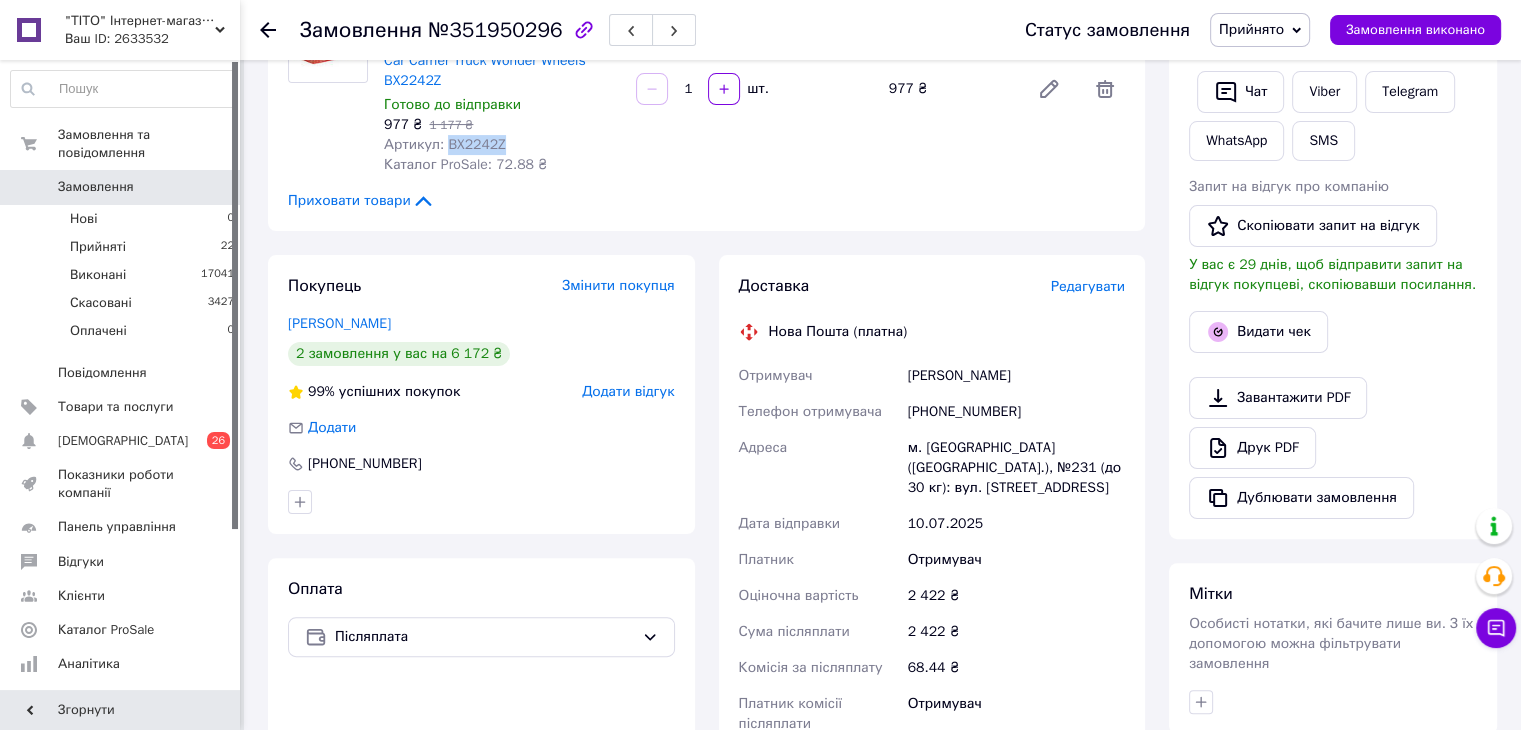 scroll, scrollTop: 437, scrollLeft: 0, axis: vertical 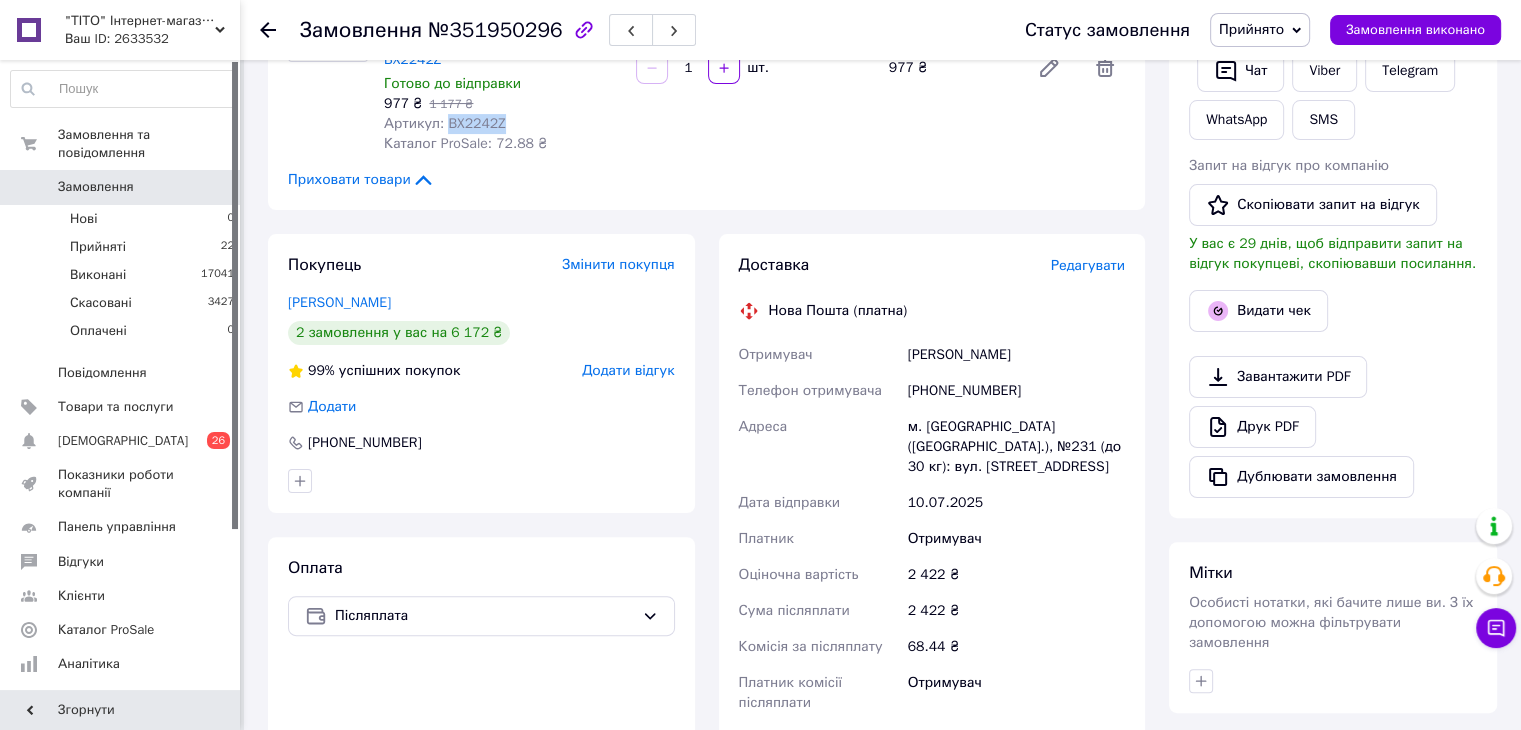 drag, startPoint x: 1039, startPoint y: 354, endPoint x: 885, endPoint y: 357, distance: 154.02922 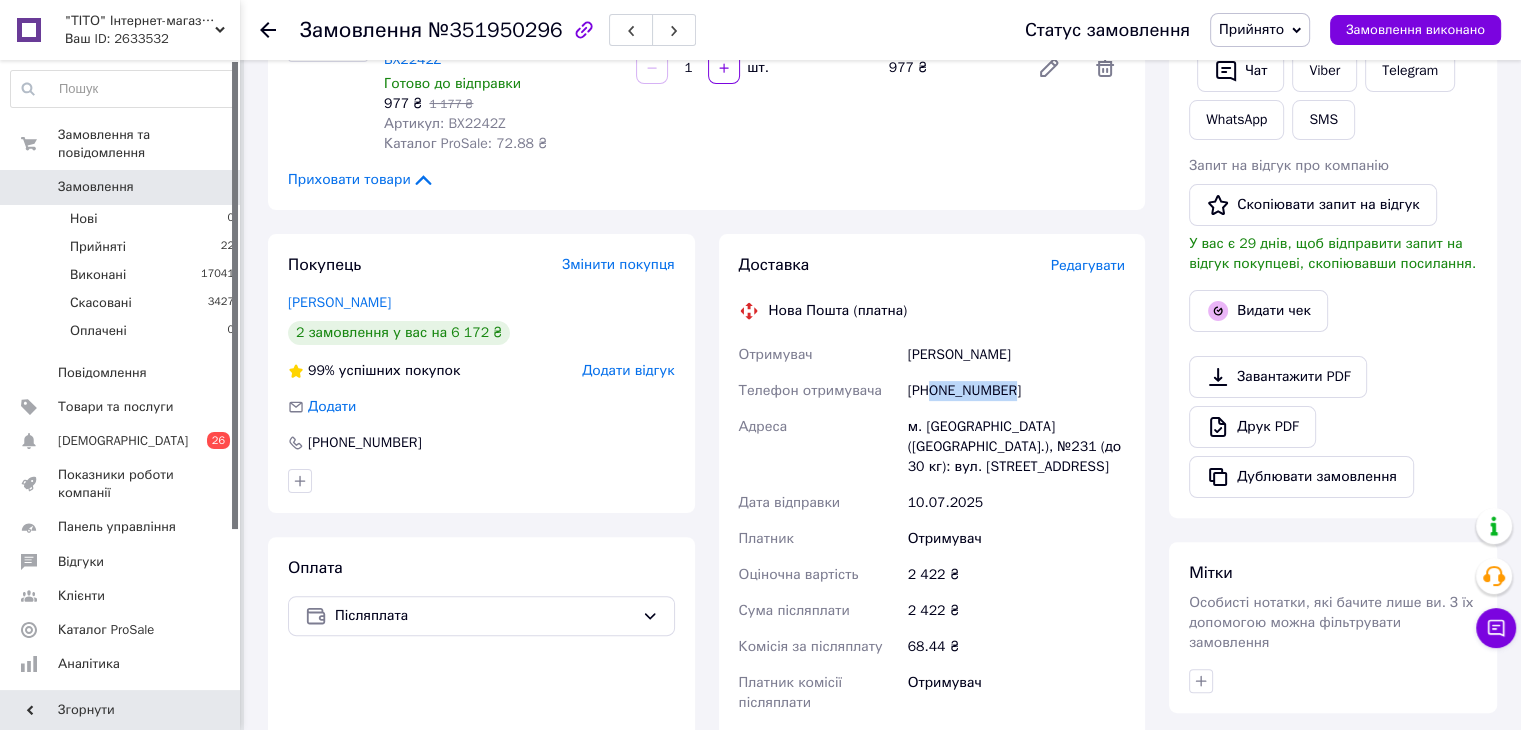 drag, startPoint x: 1025, startPoint y: 401, endPoint x: 930, endPoint y: 396, distance: 95.131485 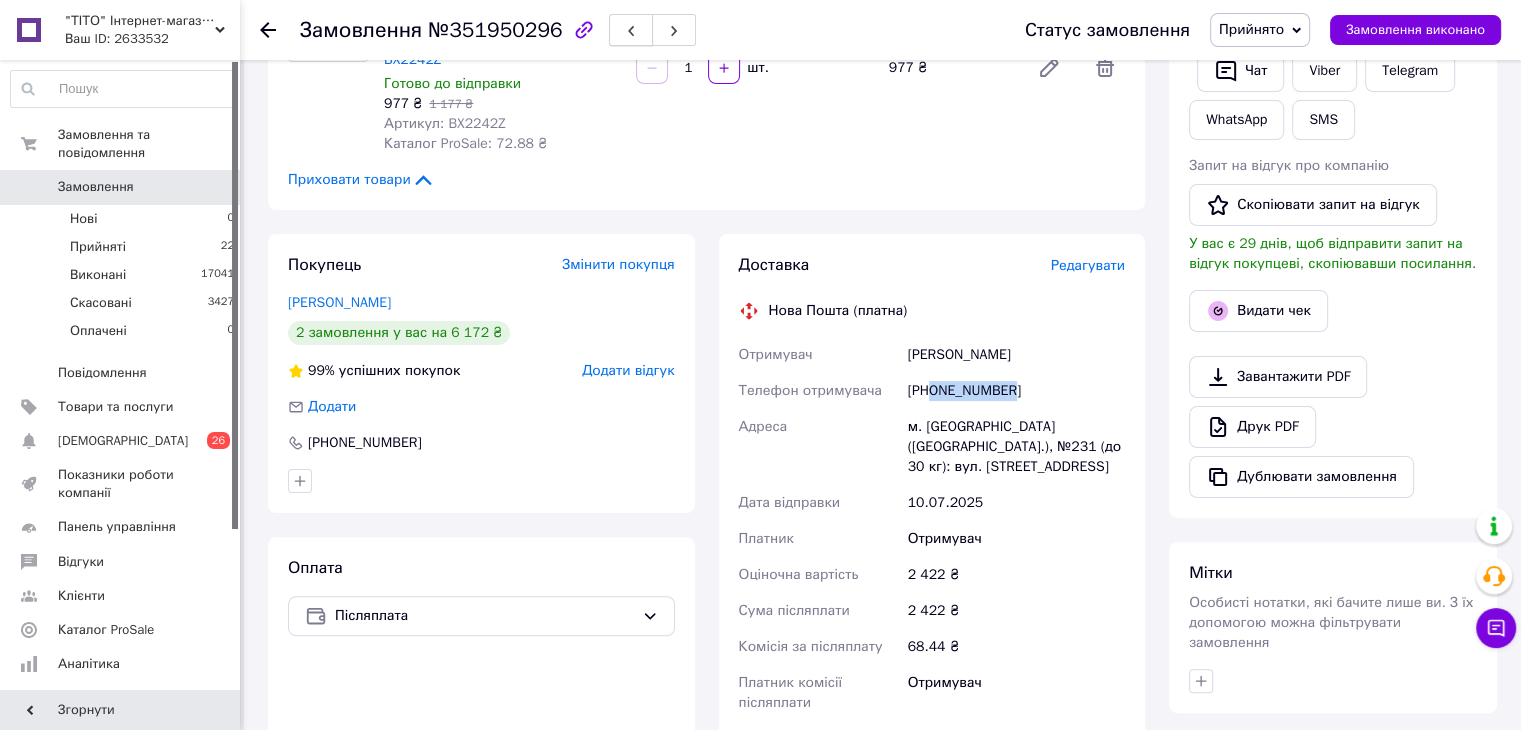 copy on "Безкровна Марина" 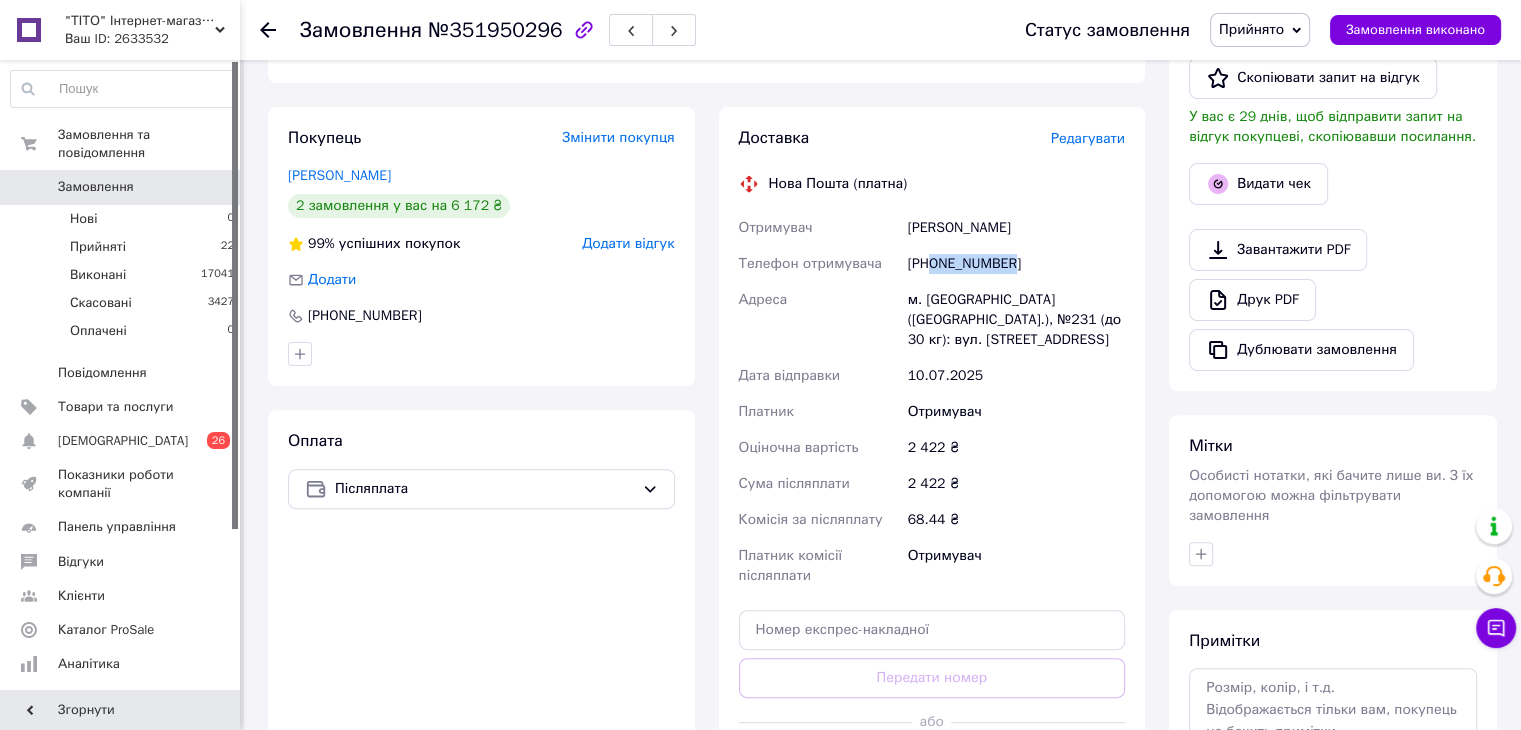 scroll, scrollTop: 737, scrollLeft: 0, axis: vertical 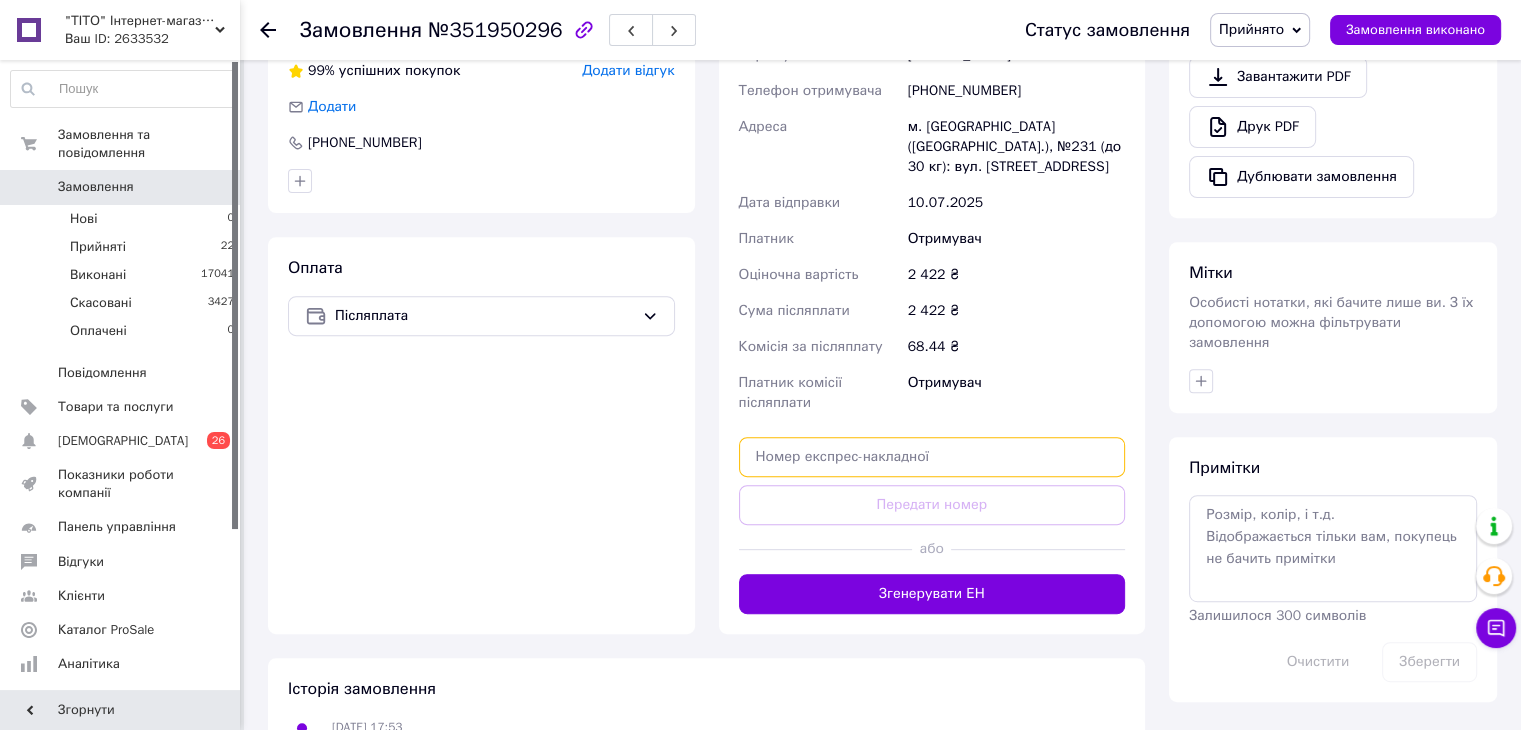 click at bounding box center [932, 457] 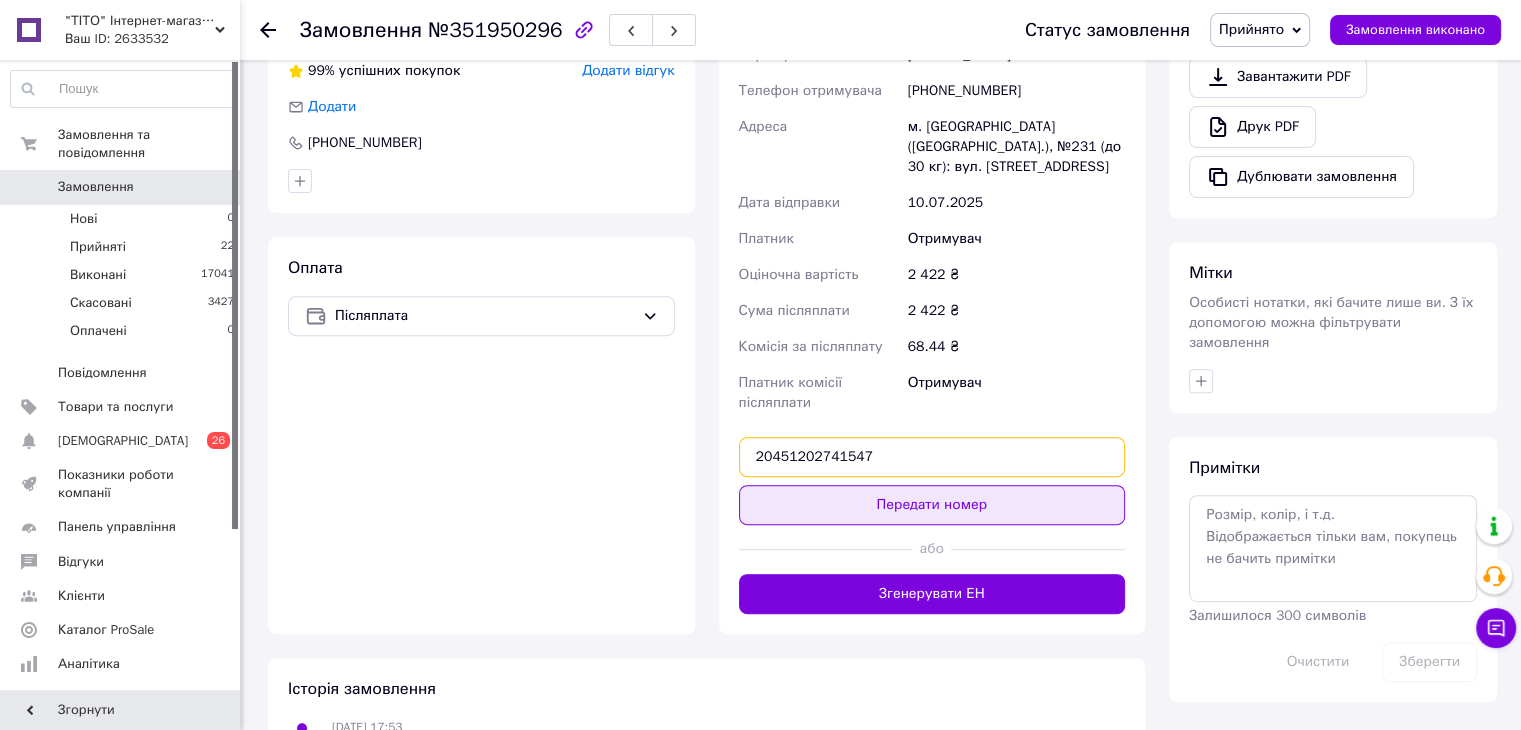 type on "20451202741547" 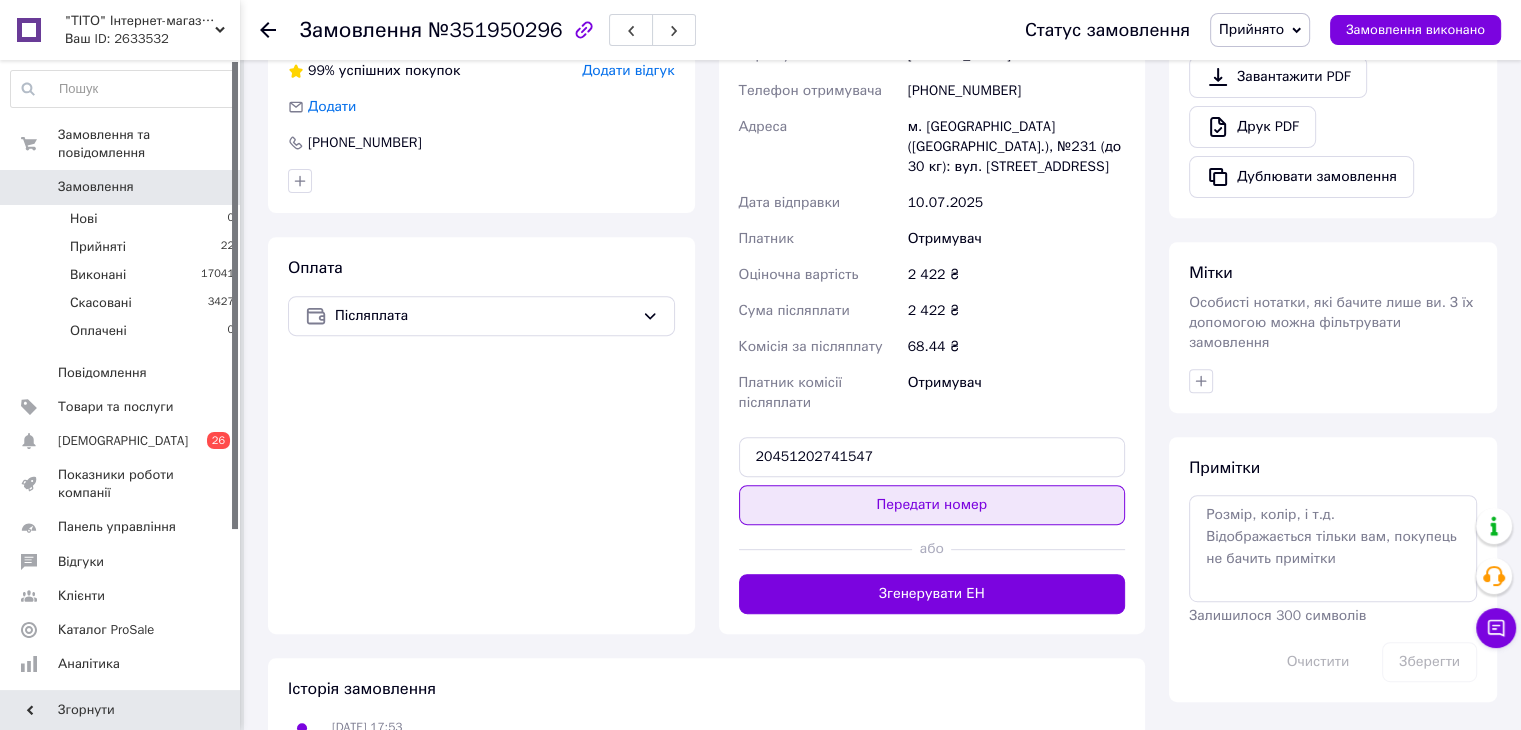 click on "Передати номер" at bounding box center [932, 505] 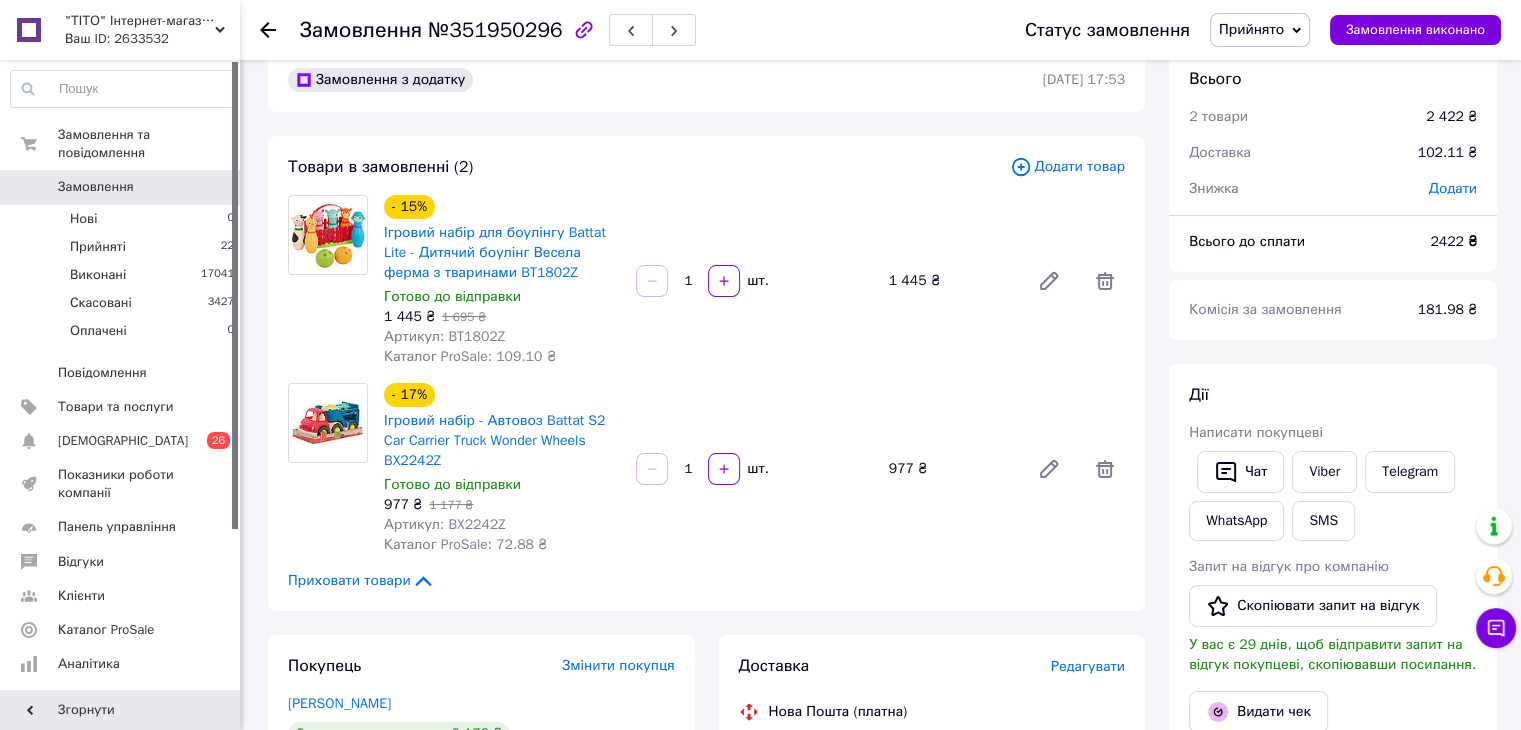scroll, scrollTop: 0, scrollLeft: 0, axis: both 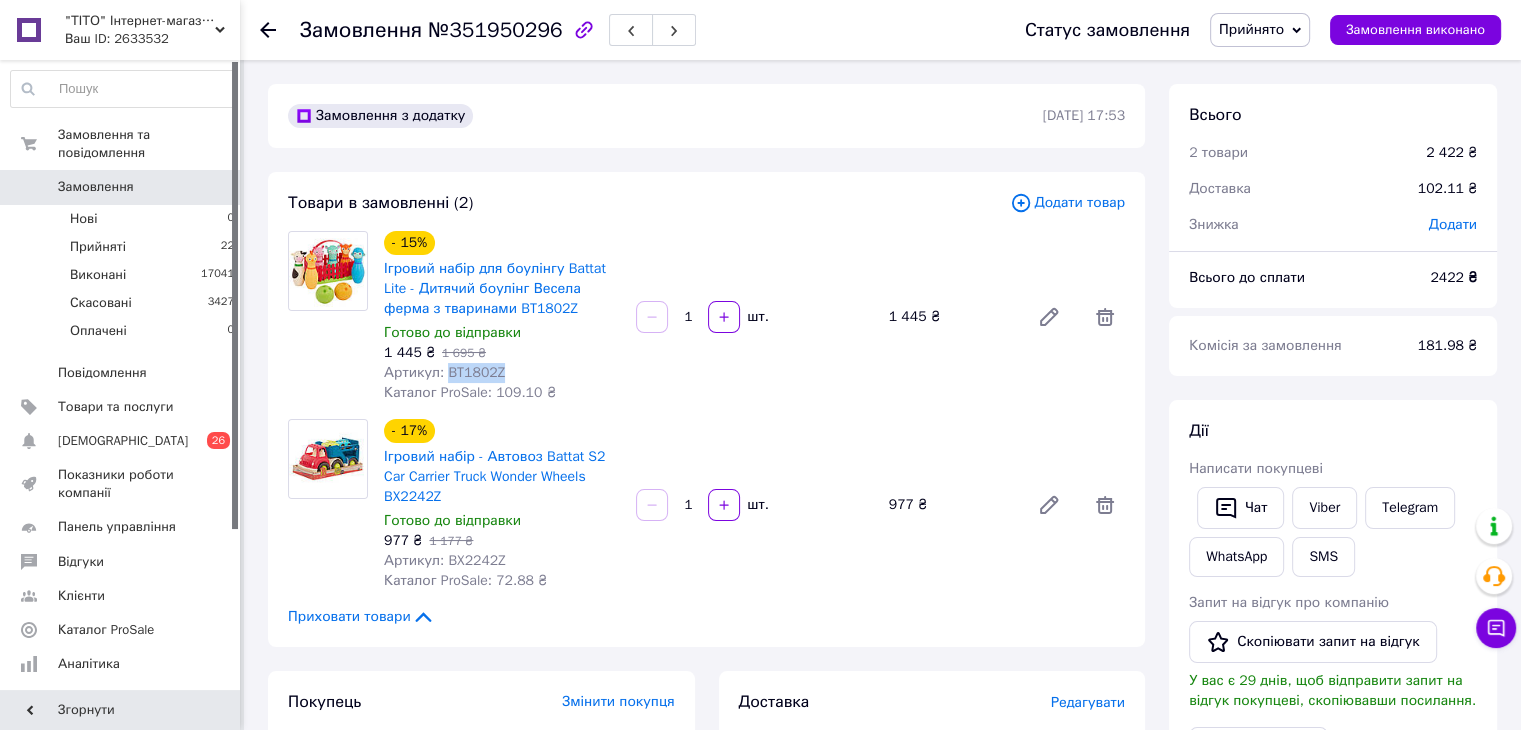 drag, startPoint x: 446, startPoint y: 373, endPoint x: 516, endPoint y: 379, distance: 70.256676 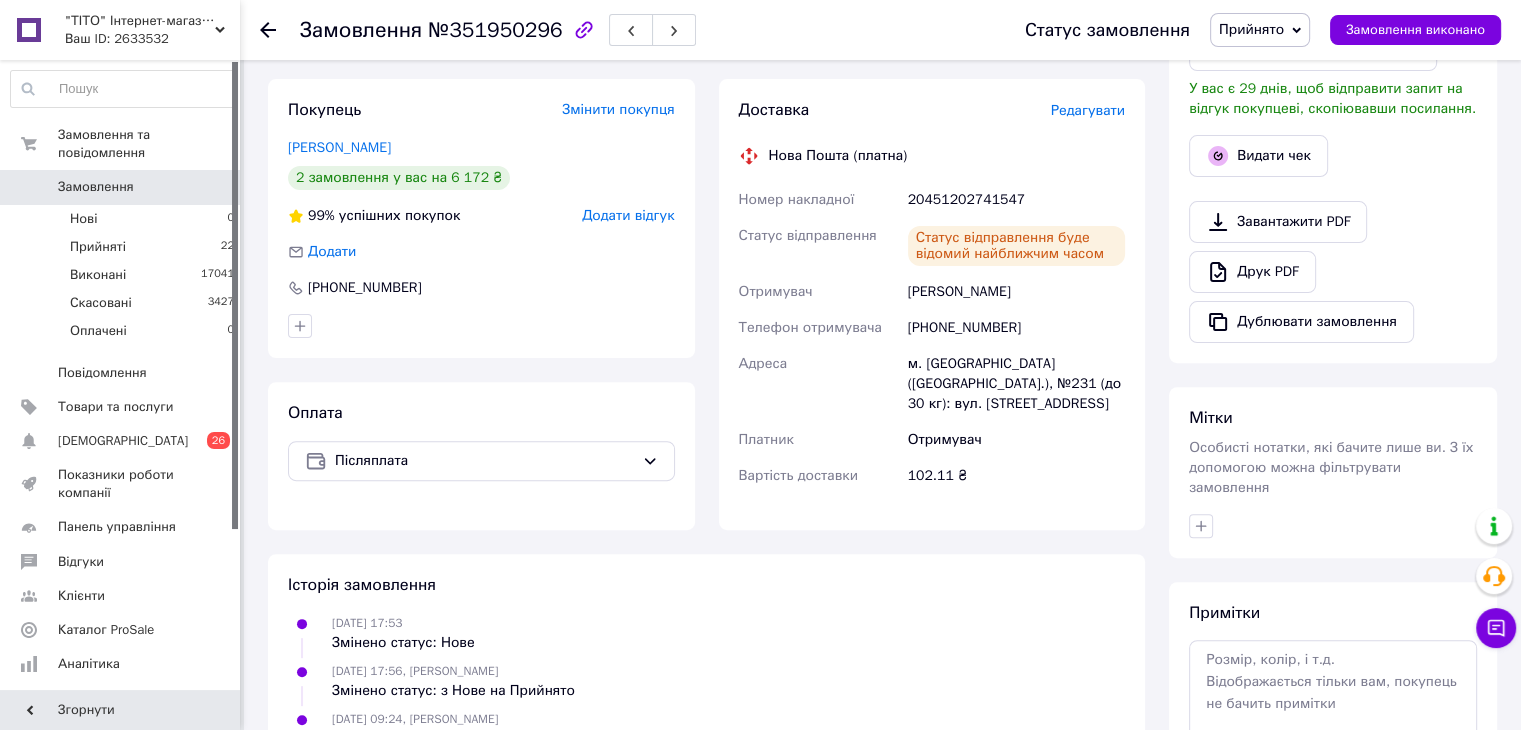 scroll, scrollTop: 600, scrollLeft: 0, axis: vertical 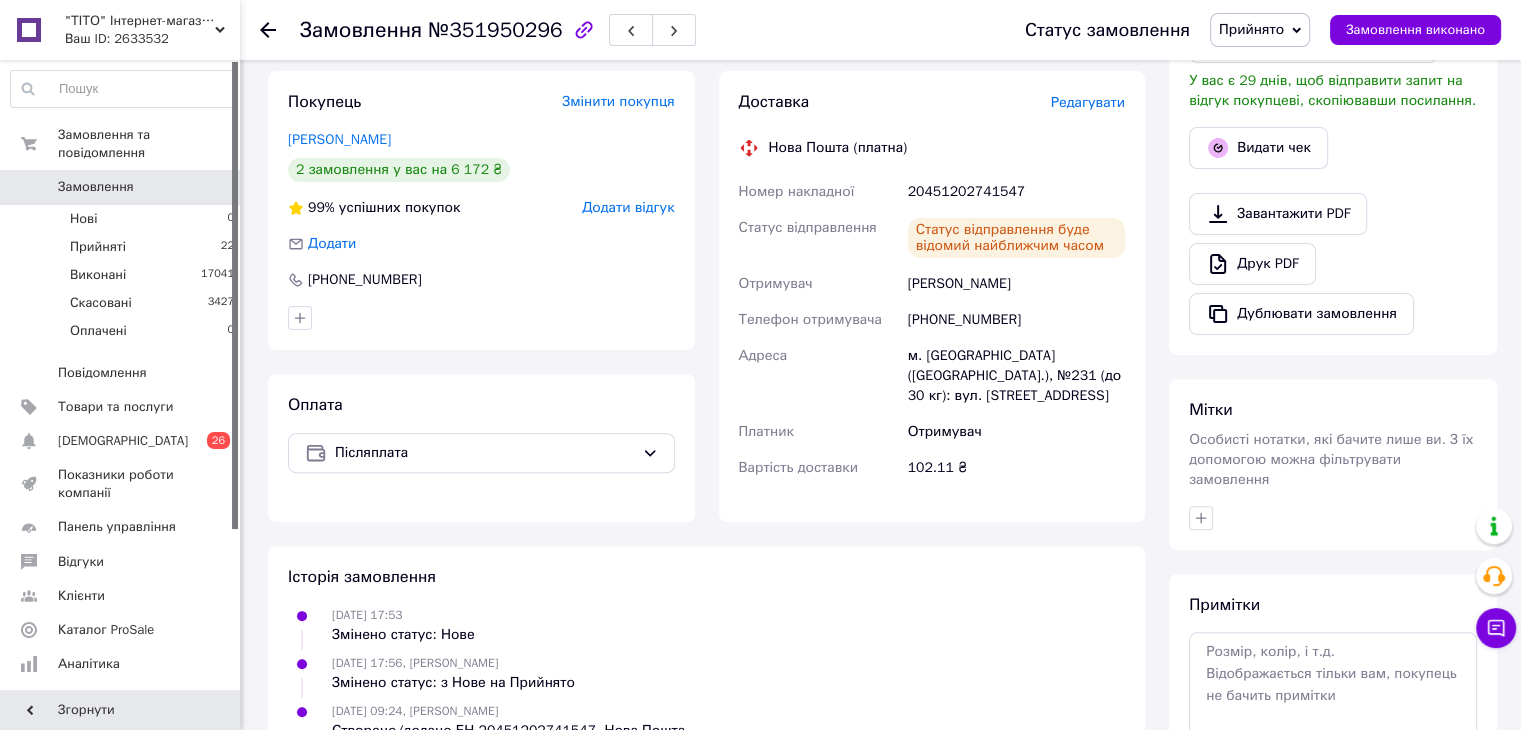 click 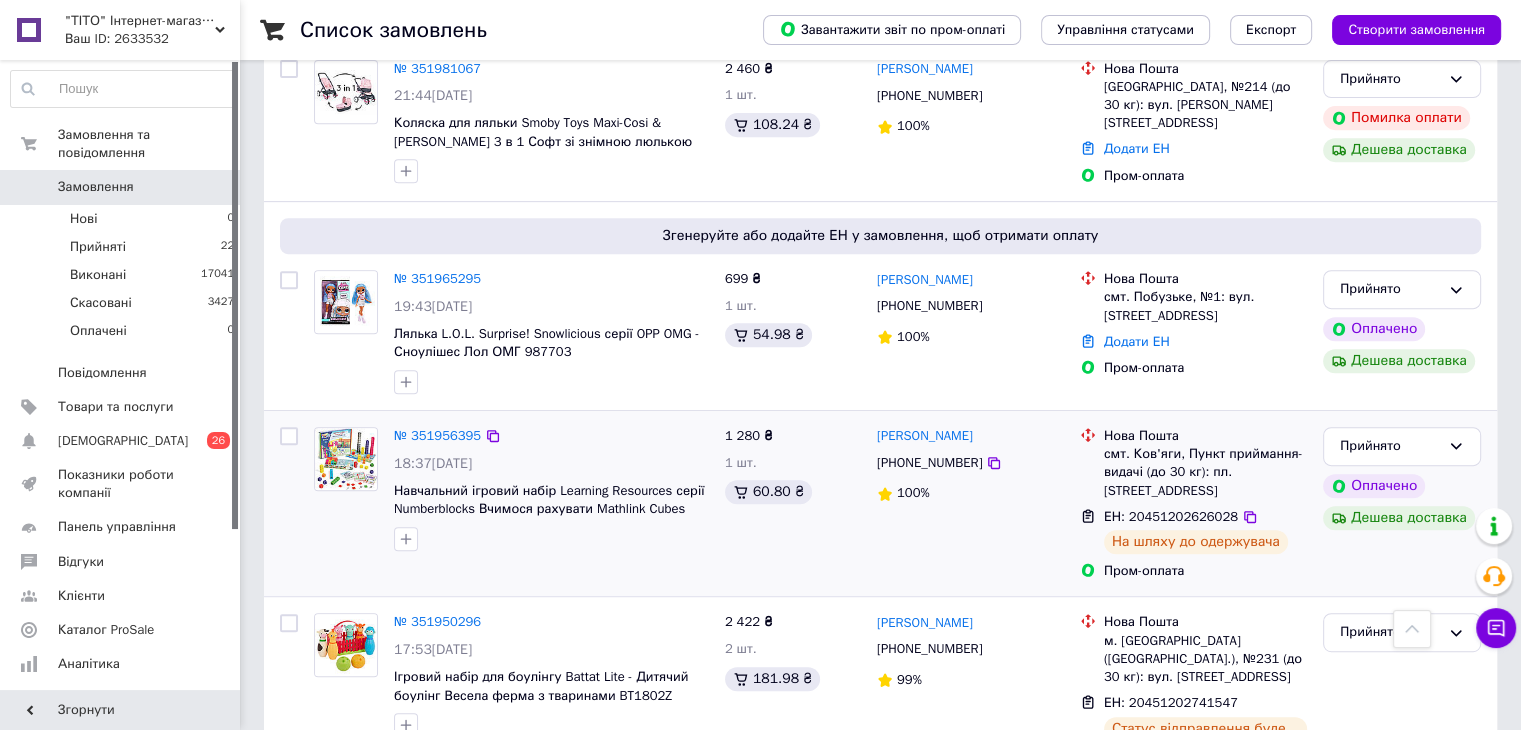 scroll, scrollTop: 800, scrollLeft: 0, axis: vertical 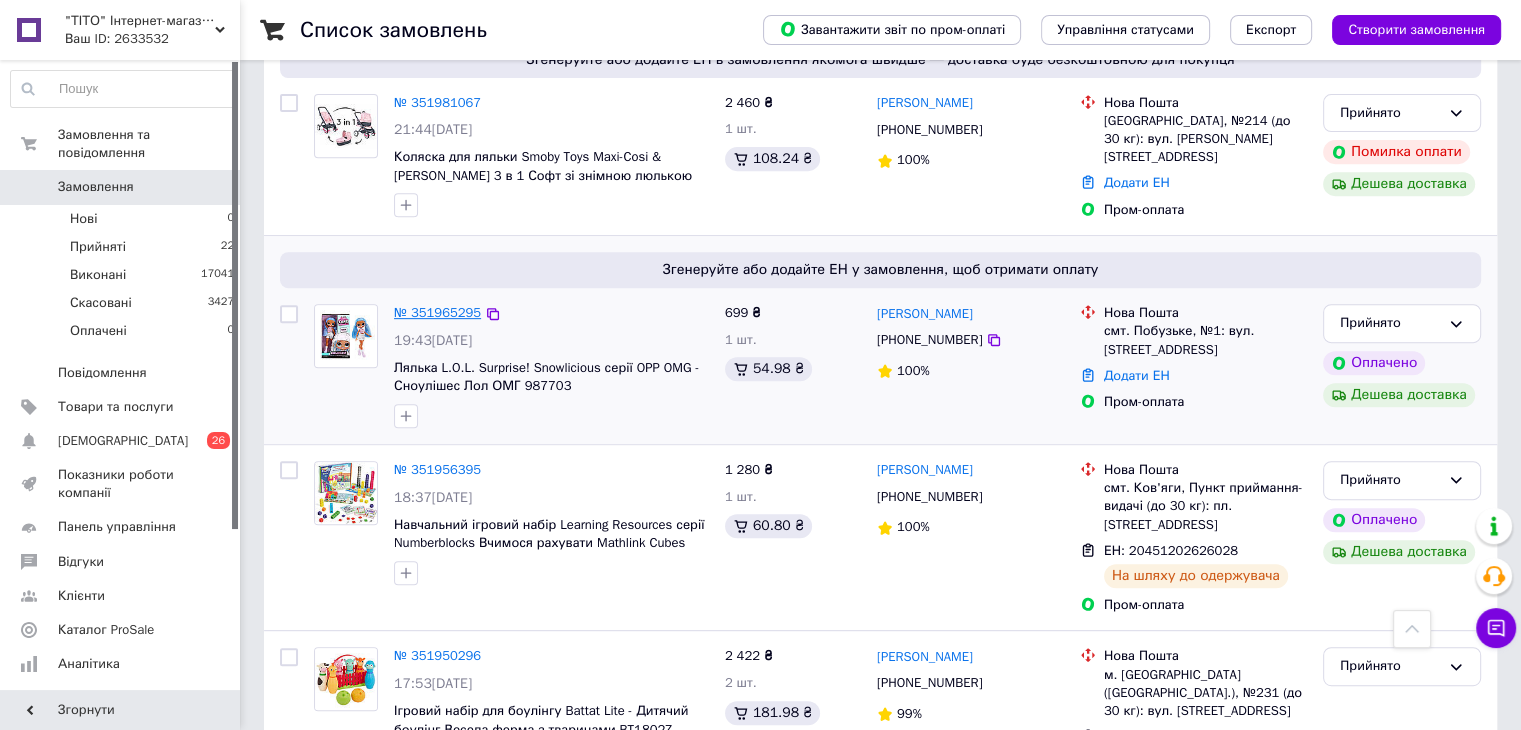 click on "№ 351965295" at bounding box center [437, 312] 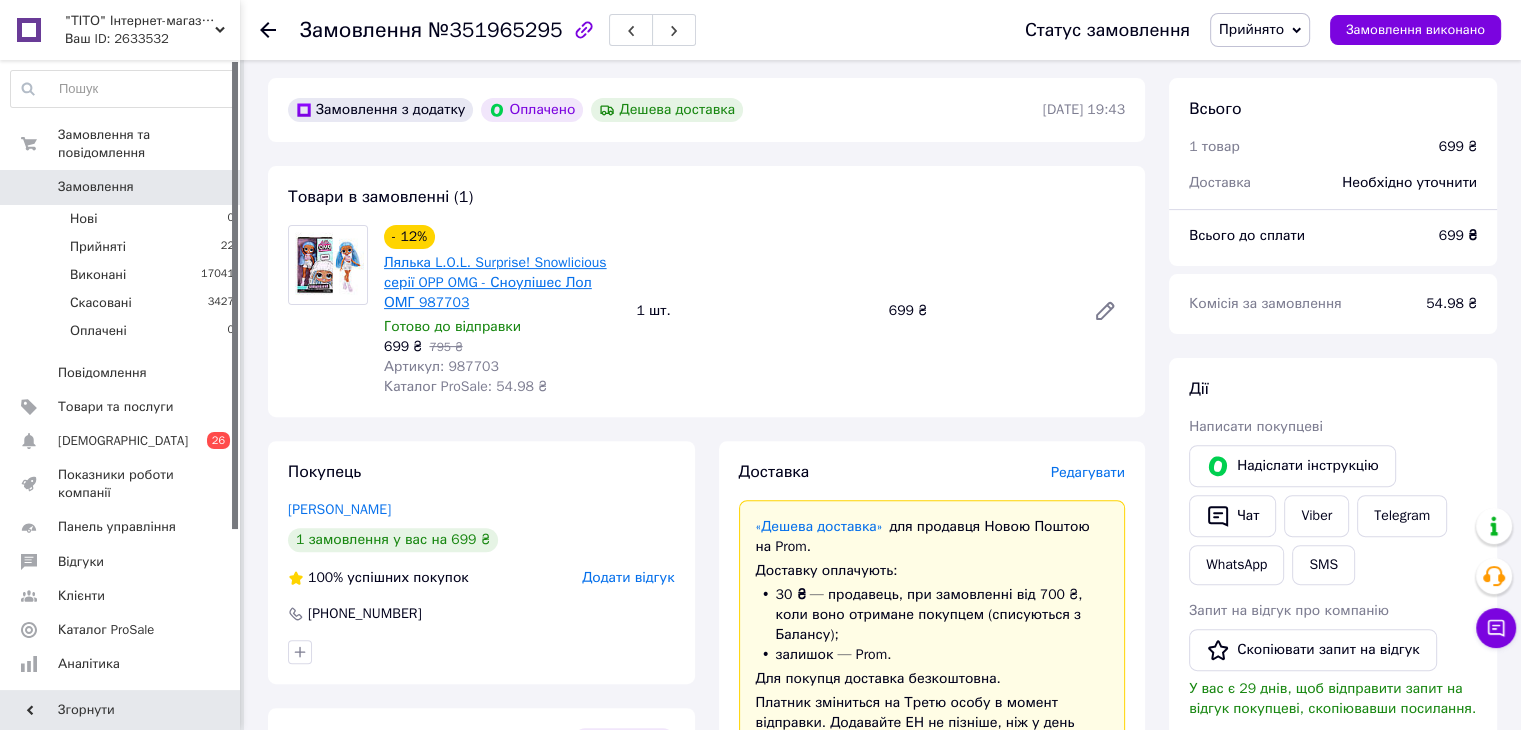 scroll, scrollTop: 500, scrollLeft: 0, axis: vertical 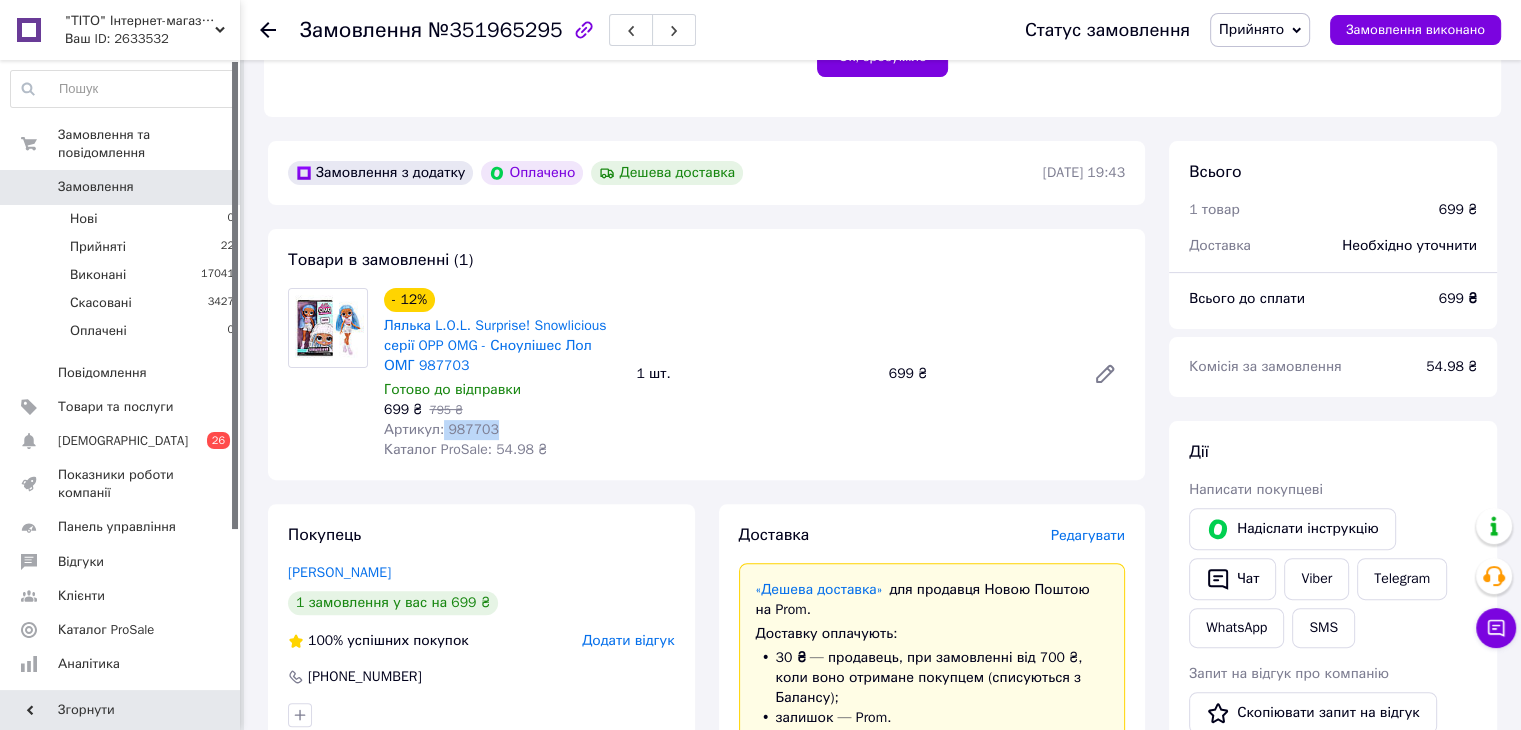 drag, startPoint x: 440, startPoint y: 429, endPoint x: 500, endPoint y: 430, distance: 60.00833 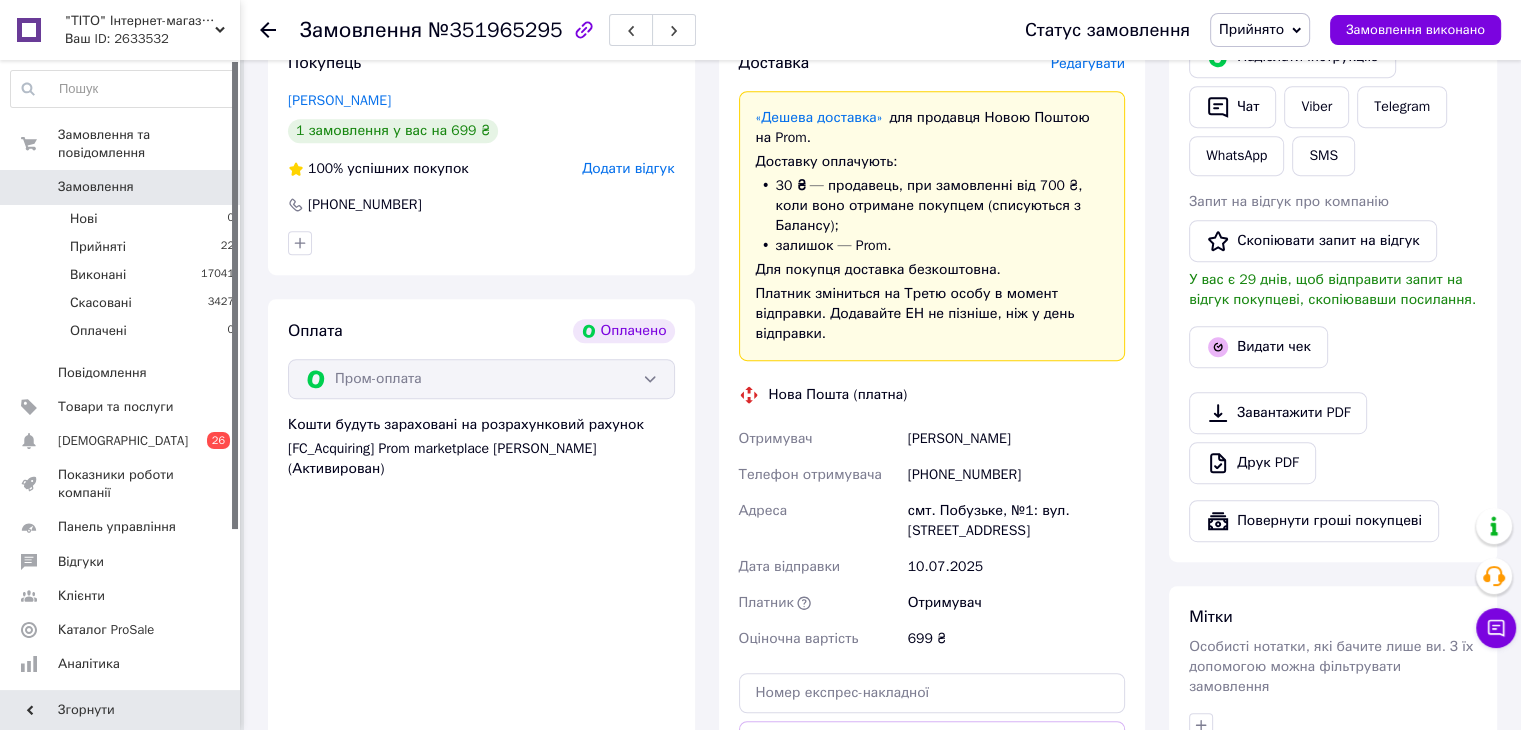 scroll, scrollTop: 1000, scrollLeft: 0, axis: vertical 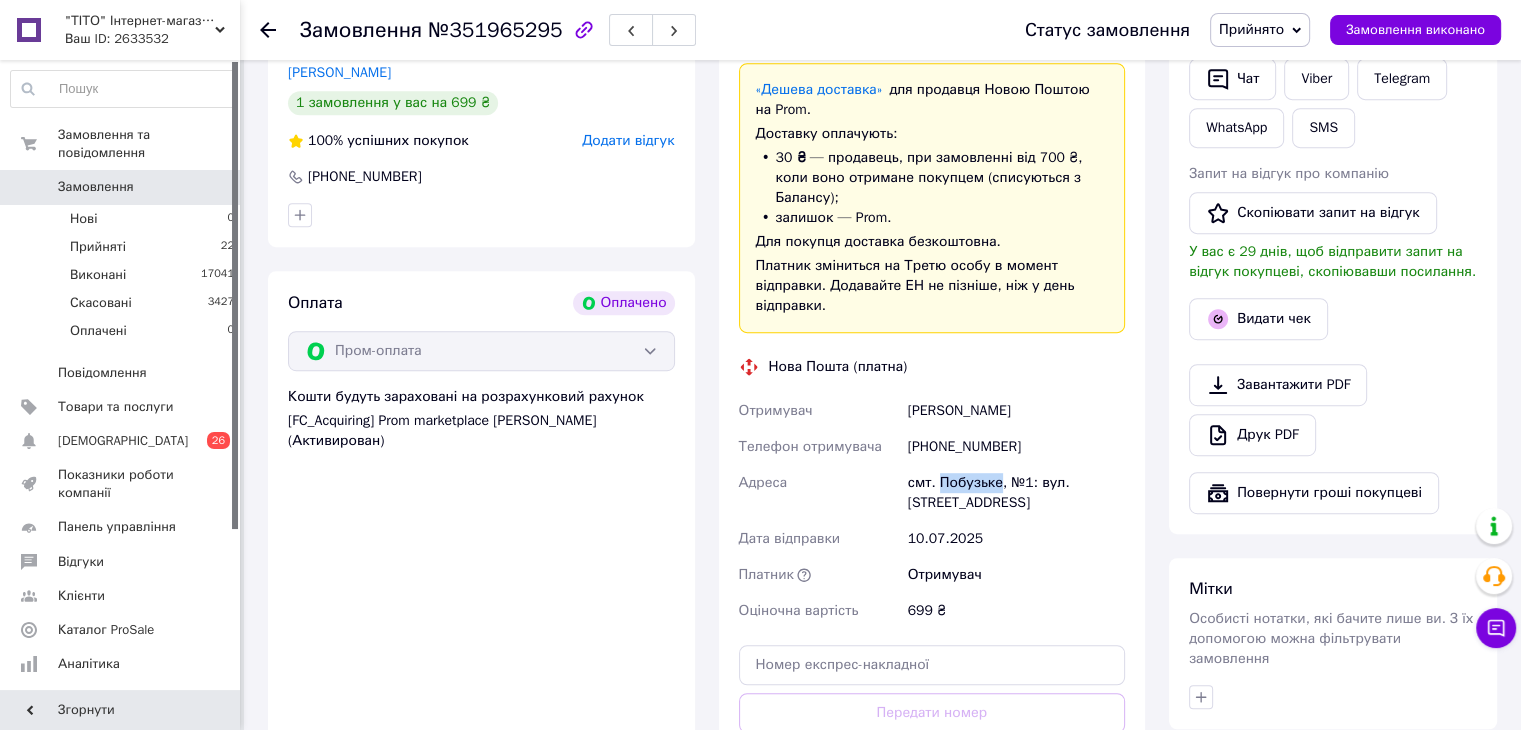 drag, startPoint x: 938, startPoint y: 471, endPoint x: 995, endPoint y: 469, distance: 57.035076 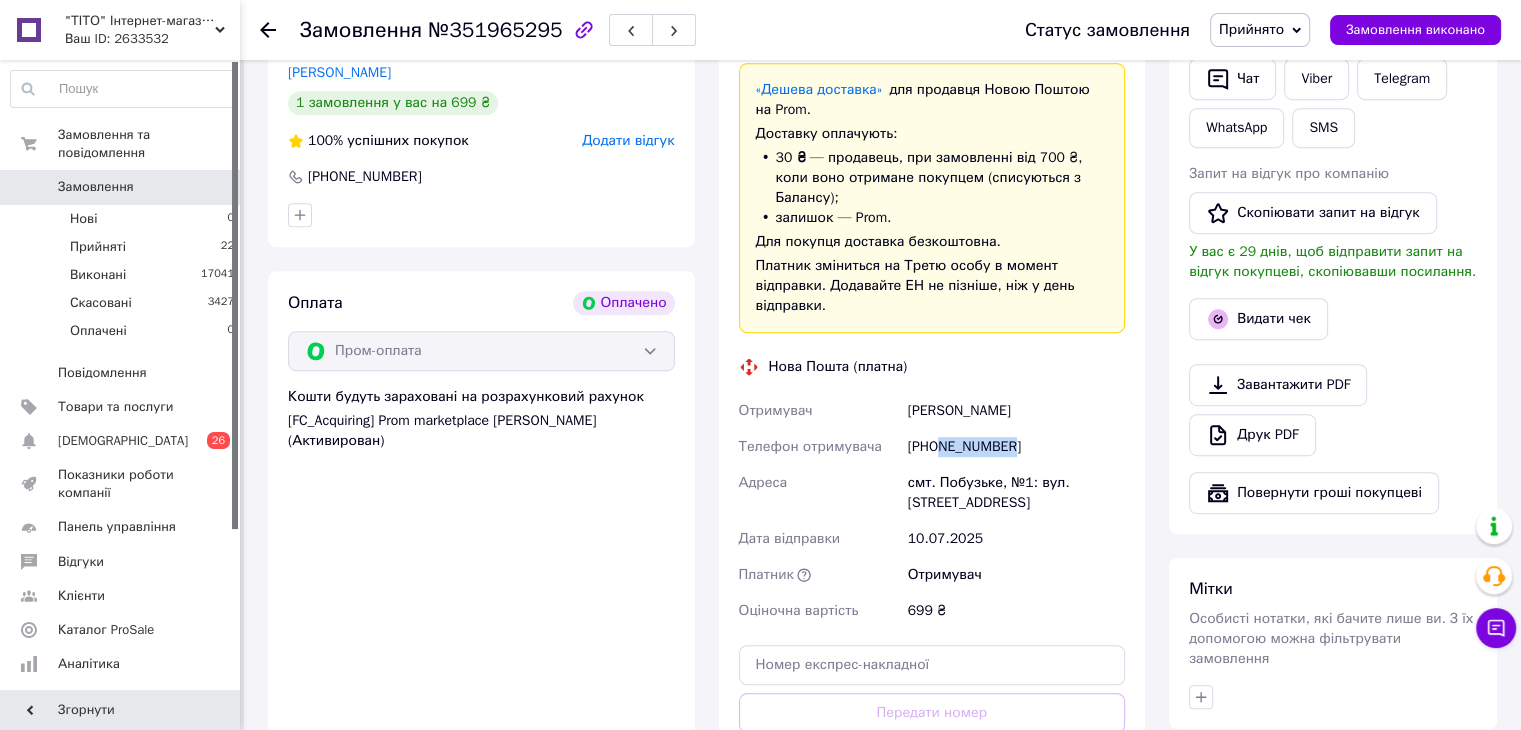 drag, startPoint x: 1020, startPoint y: 432, endPoint x: 939, endPoint y: 437, distance: 81.154175 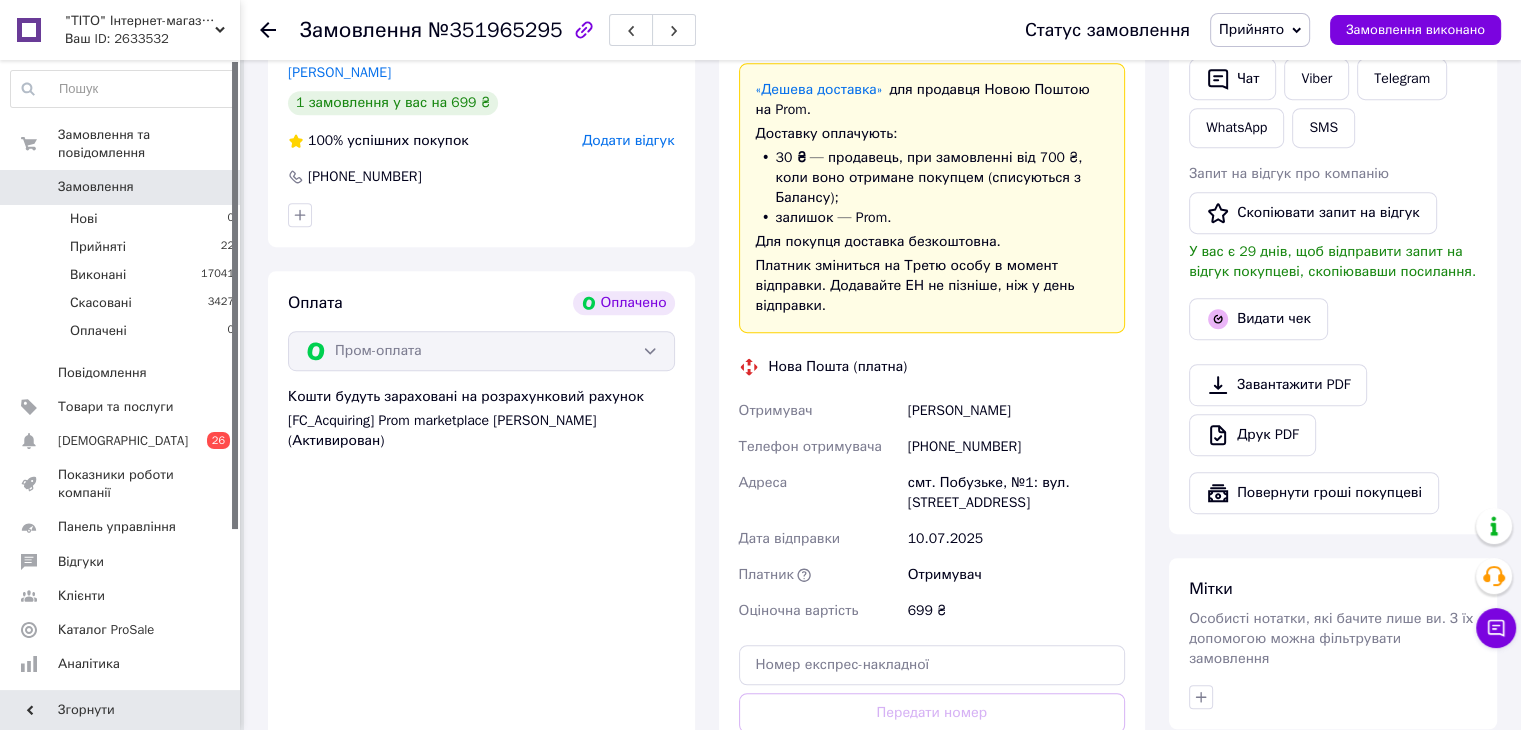 click 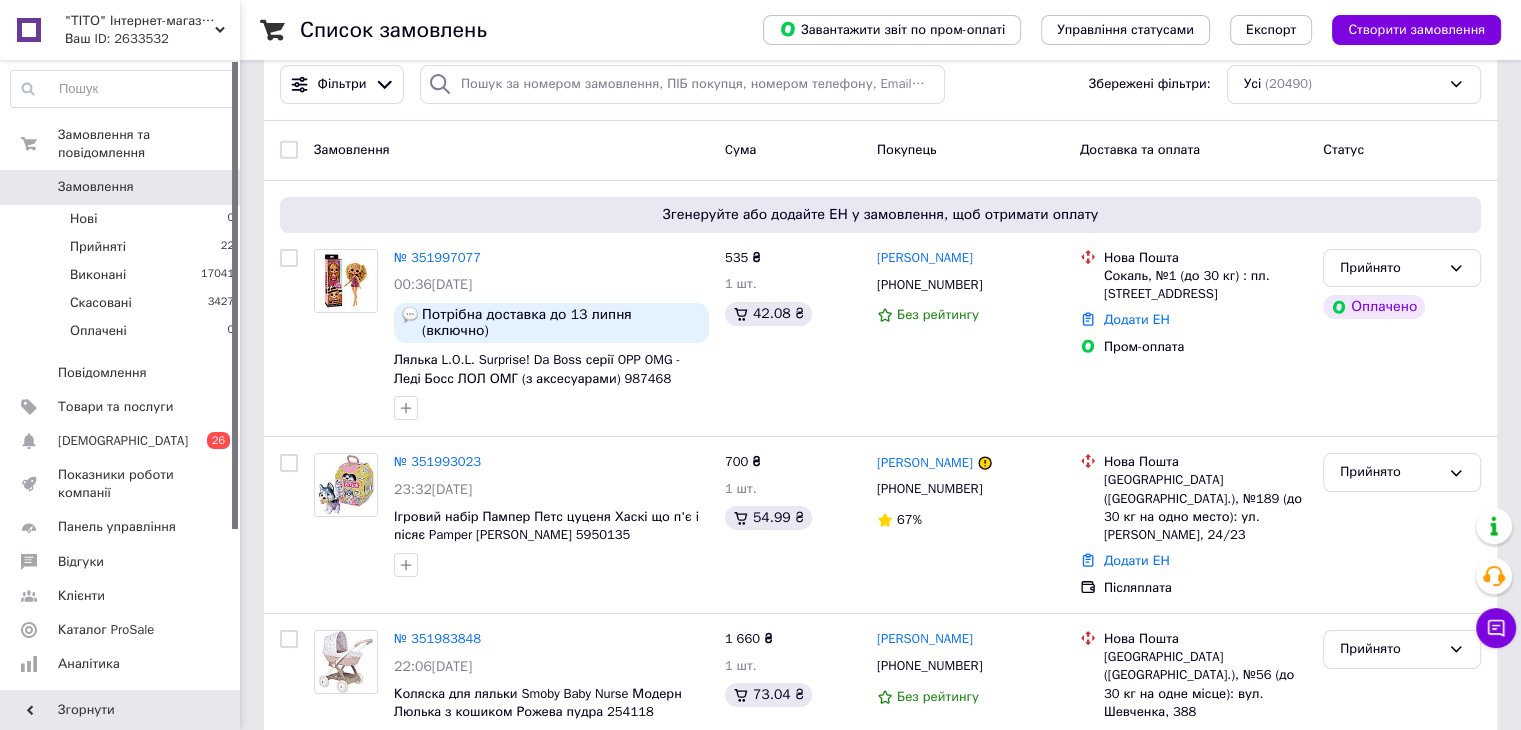 scroll, scrollTop: 0, scrollLeft: 0, axis: both 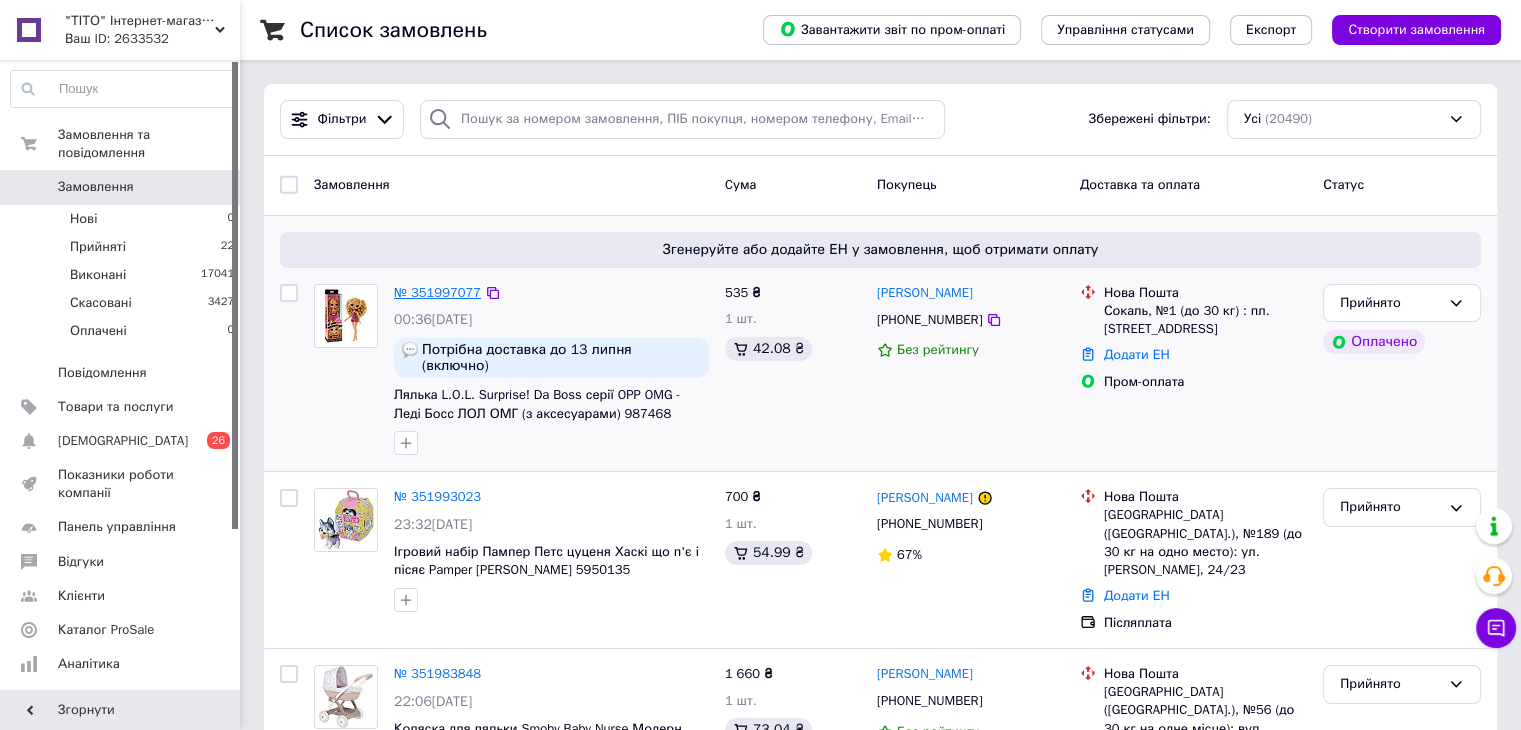 click on "№ 351997077" at bounding box center (437, 292) 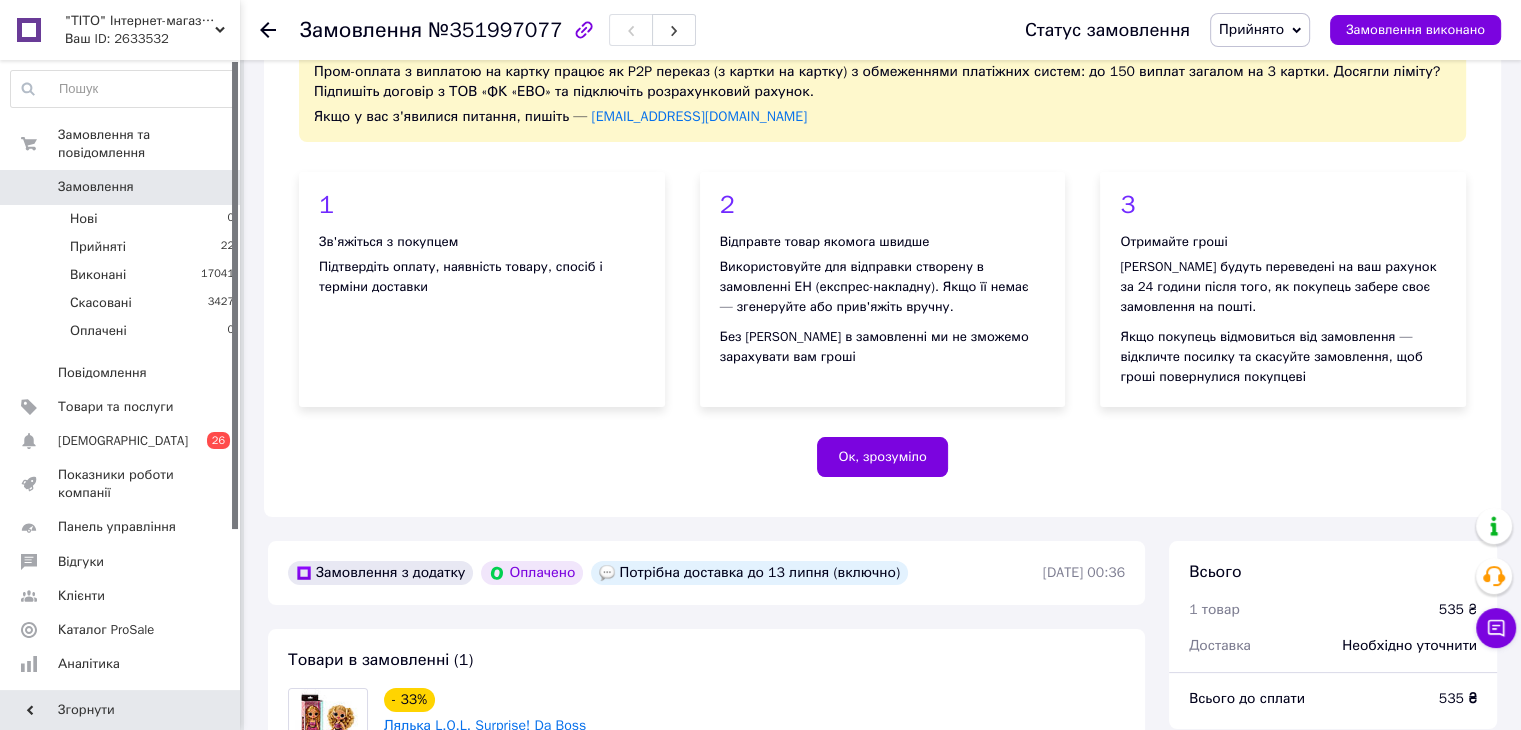 scroll, scrollTop: 500, scrollLeft: 0, axis: vertical 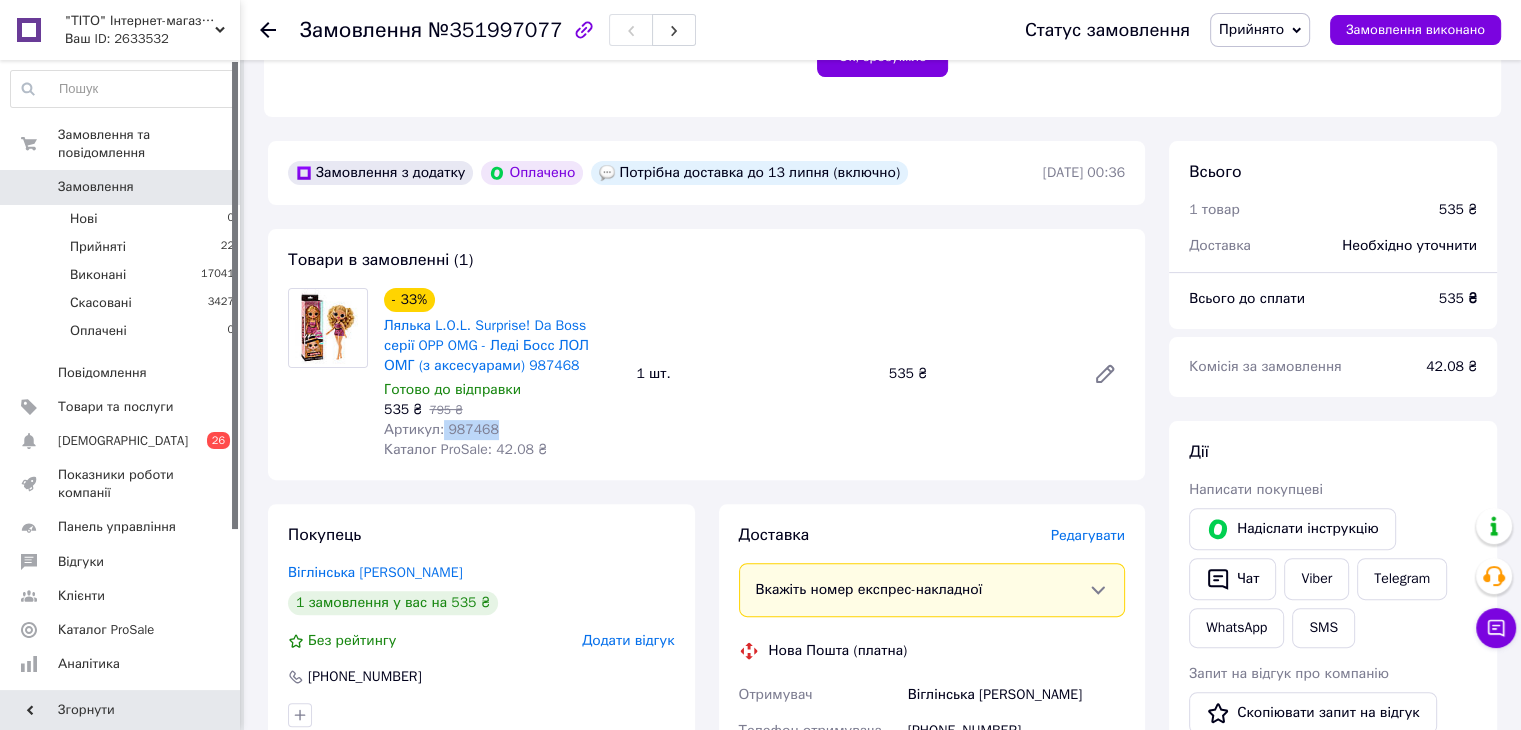 drag, startPoint x: 440, startPoint y: 429, endPoint x: 497, endPoint y: 433, distance: 57.14018 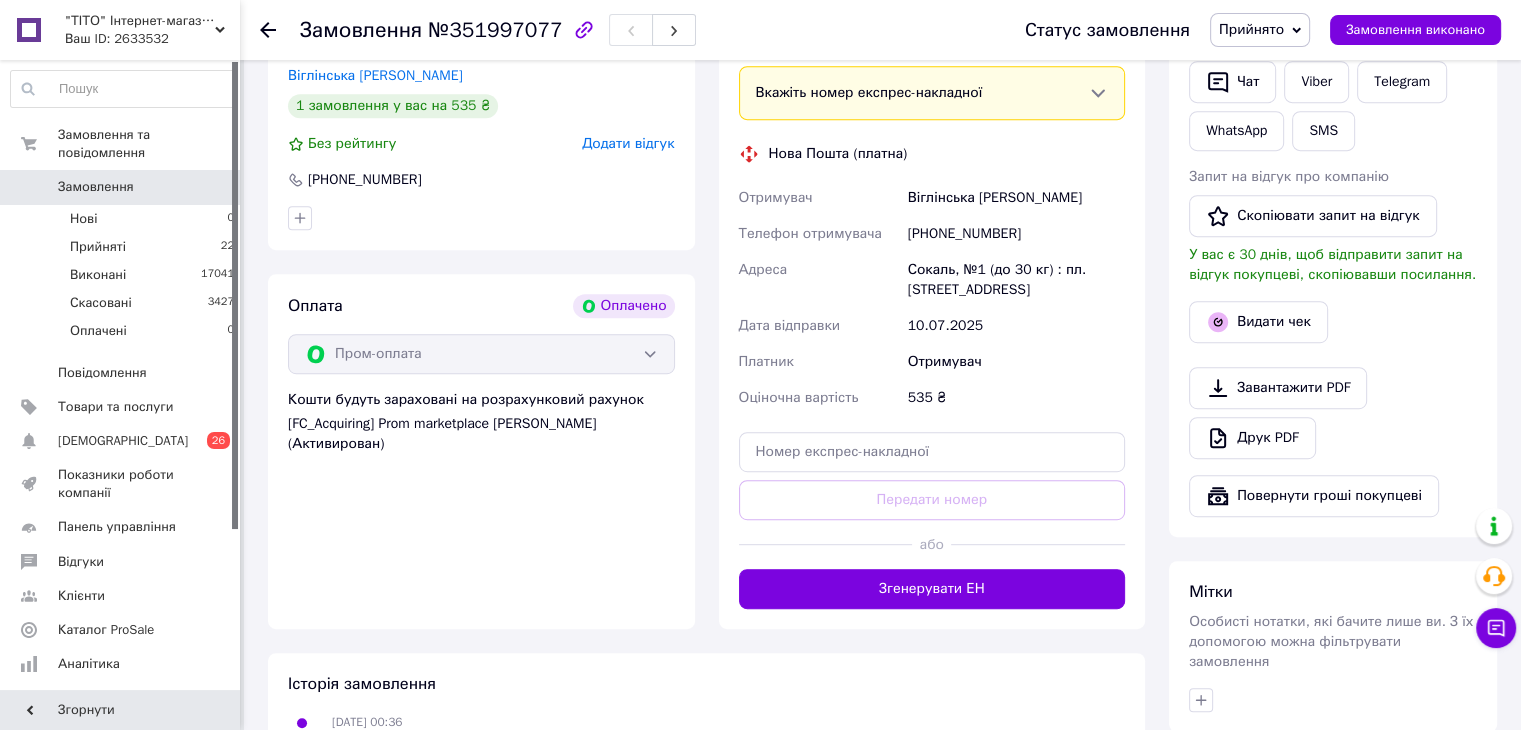 scroll, scrollTop: 1000, scrollLeft: 0, axis: vertical 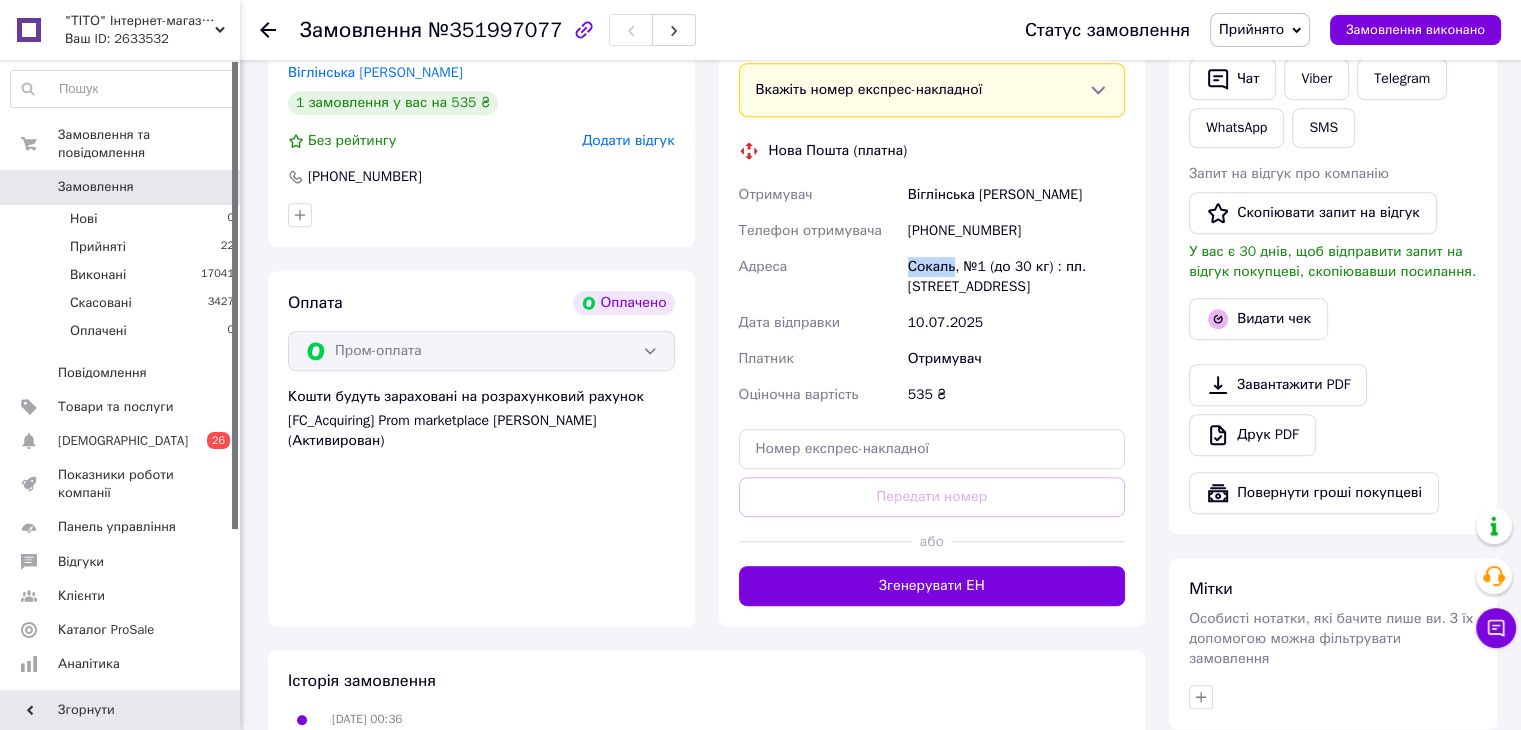 drag, startPoint x: 907, startPoint y: 265, endPoint x: 952, endPoint y: 276, distance: 46.32494 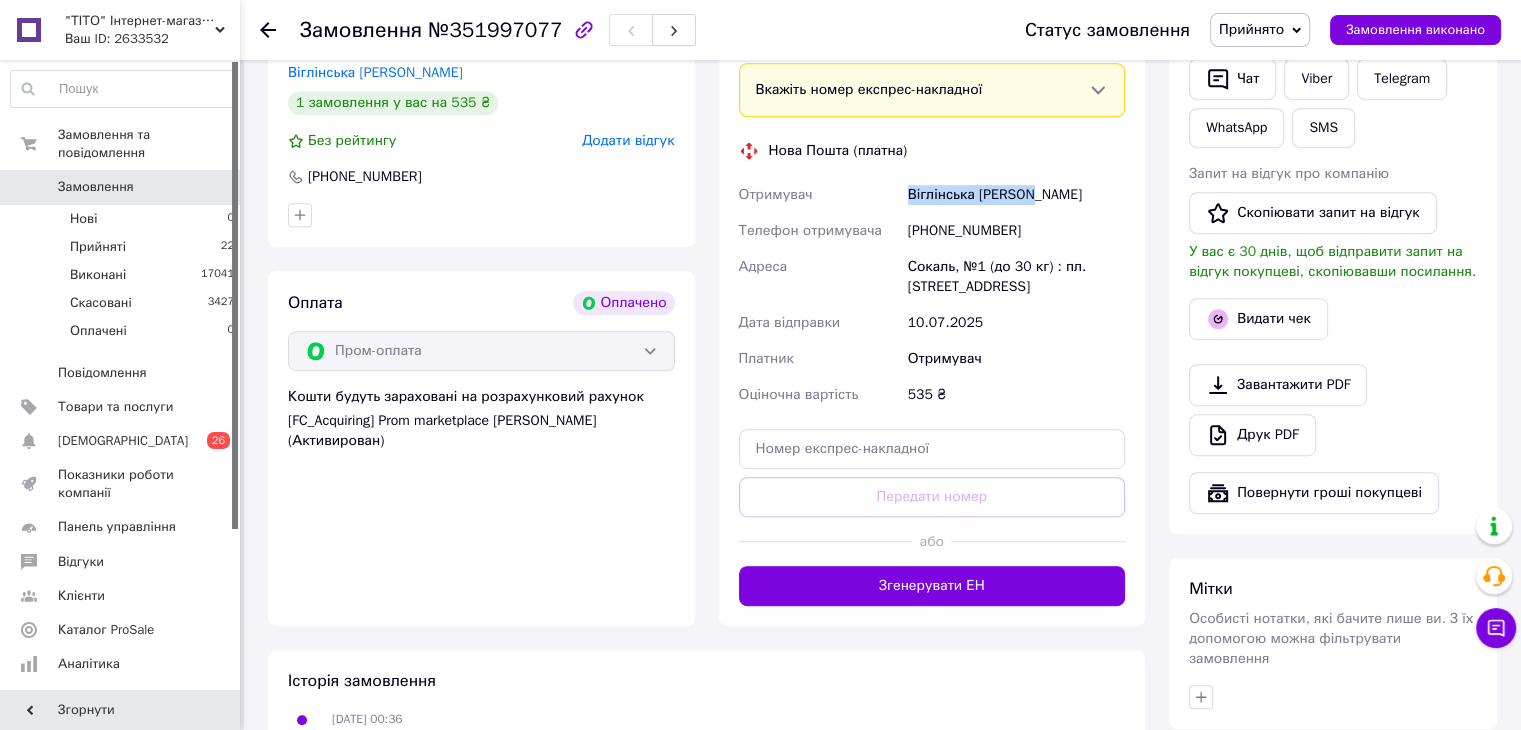 drag, startPoint x: 1036, startPoint y: 192, endPoint x: 884, endPoint y: 188, distance: 152.05263 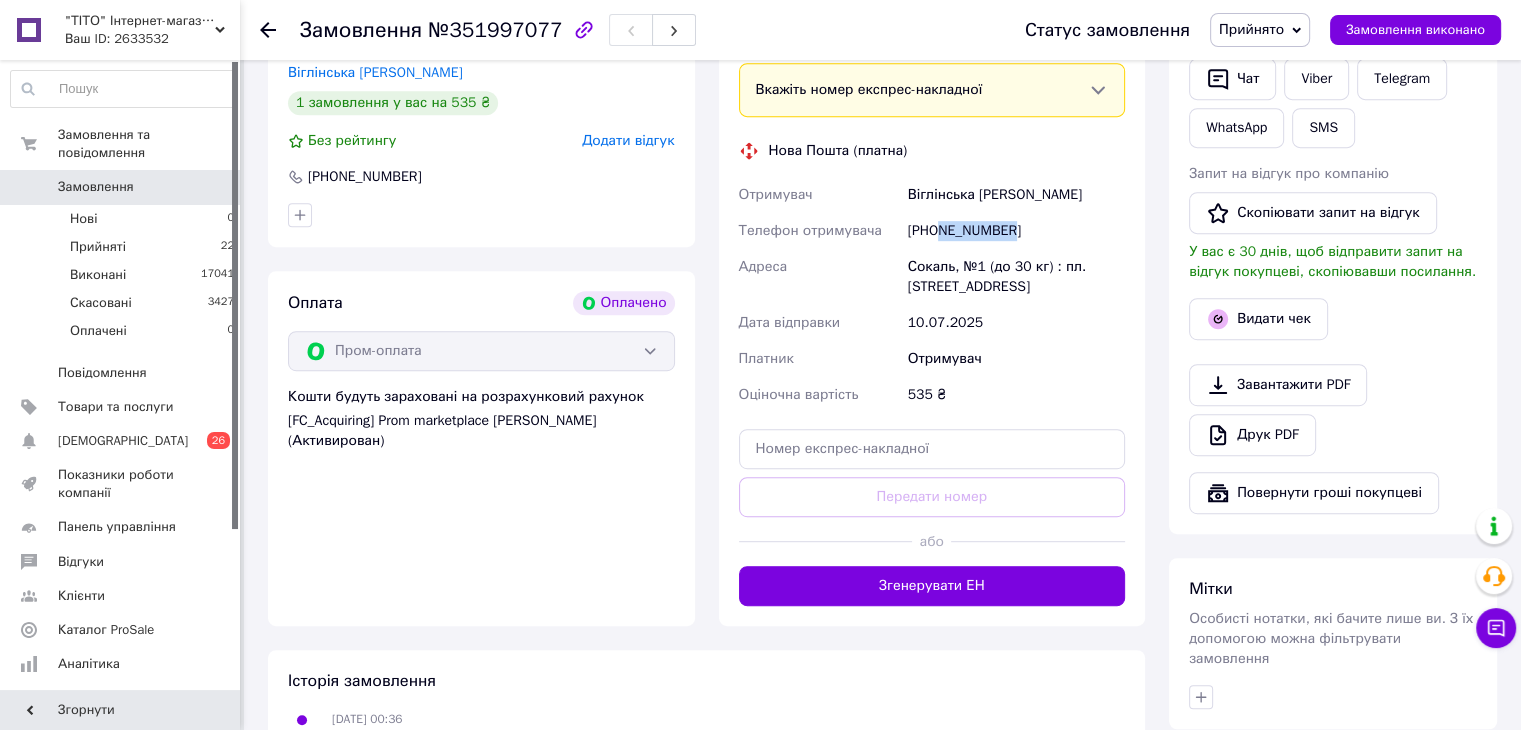 drag, startPoint x: 1035, startPoint y: 227, endPoint x: 941, endPoint y: 246, distance: 95.90099 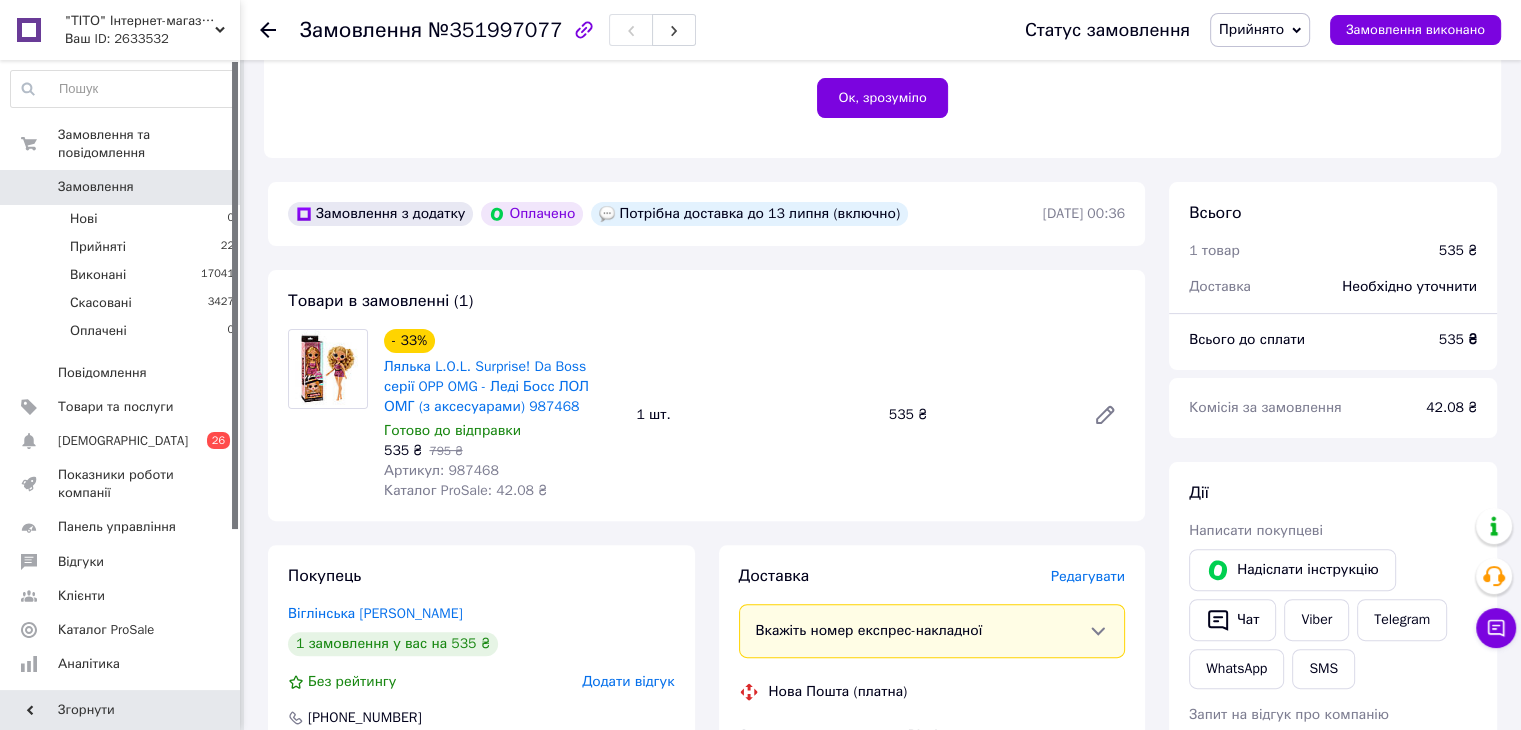 scroll, scrollTop: 400, scrollLeft: 0, axis: vertical 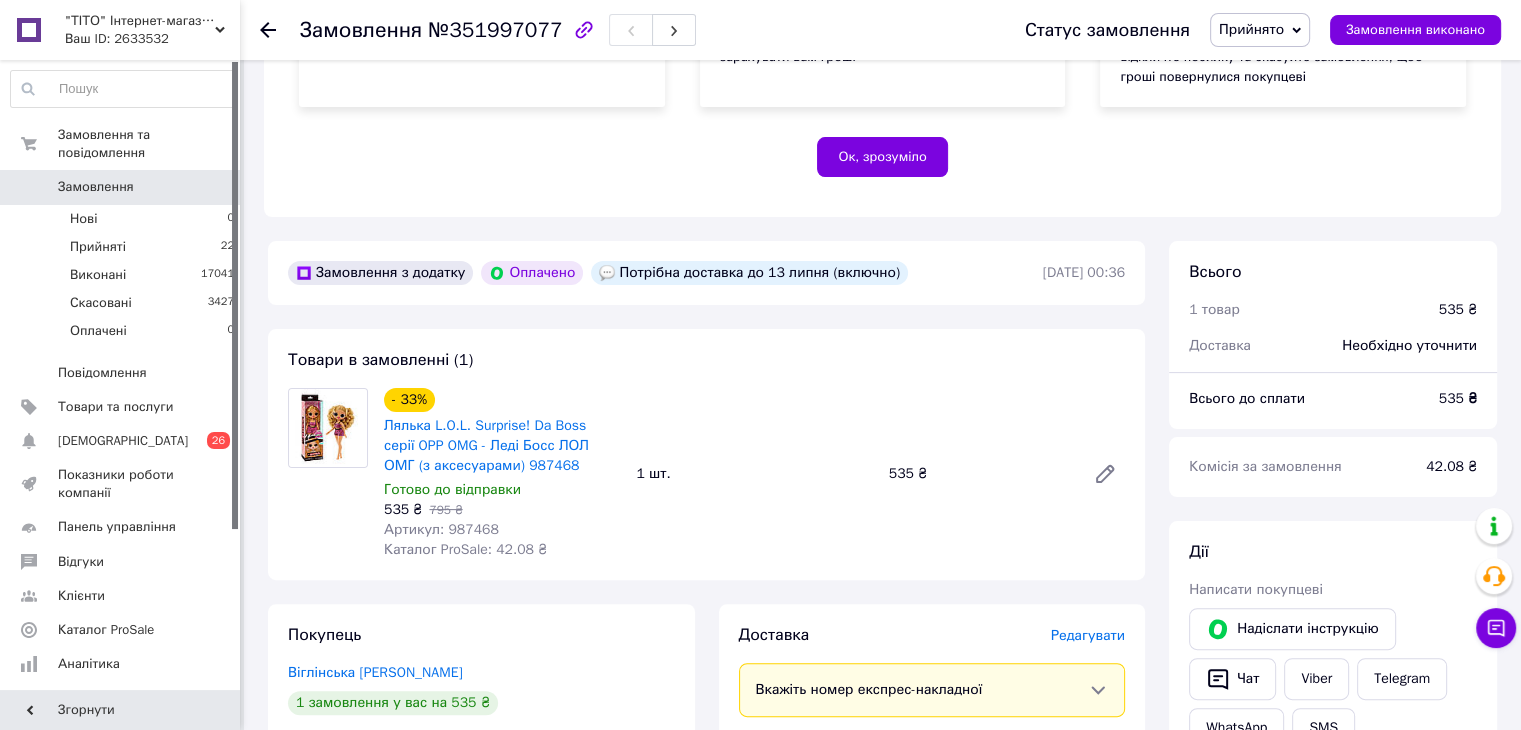 click 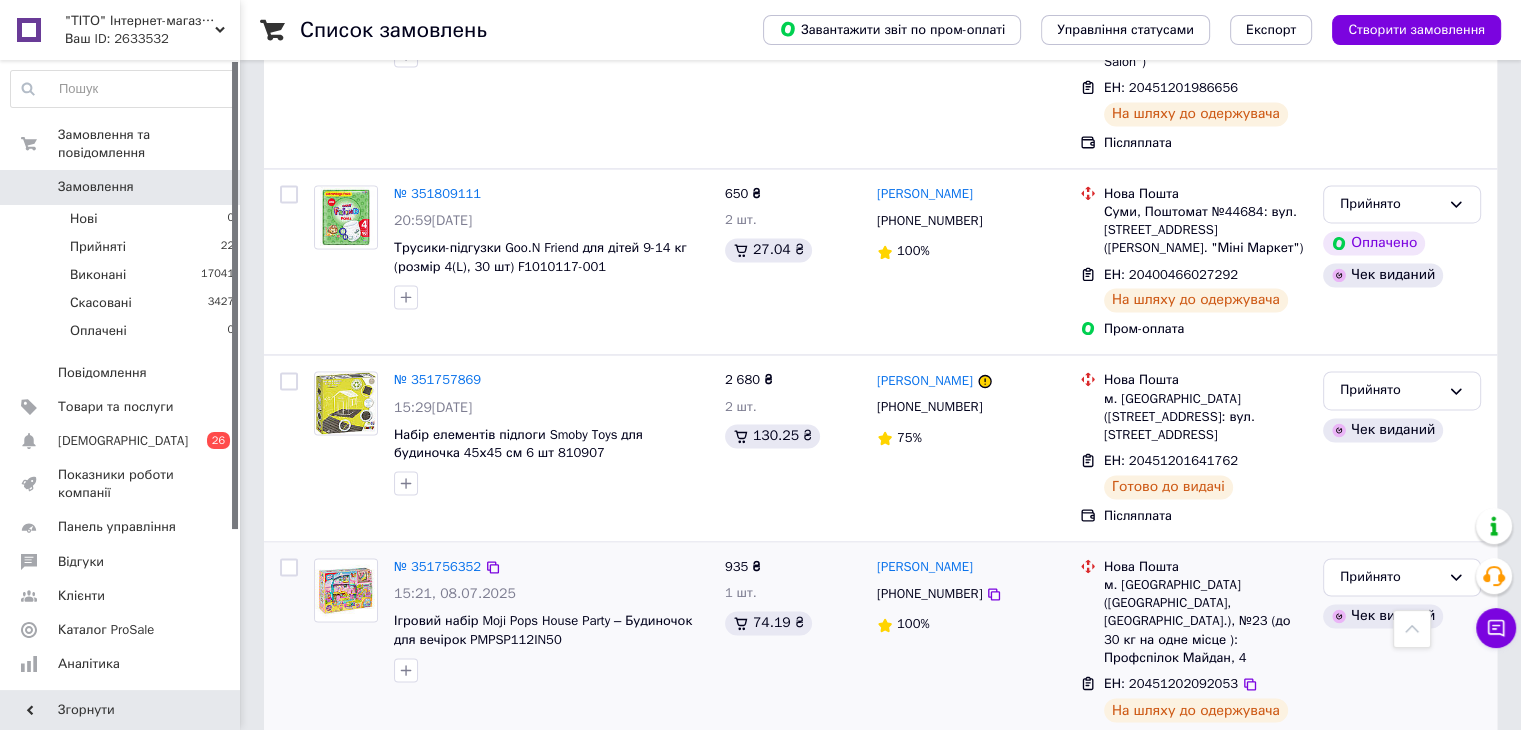 scroll, scrollTop: 3200, scrollLeft: 0, axis: vertical 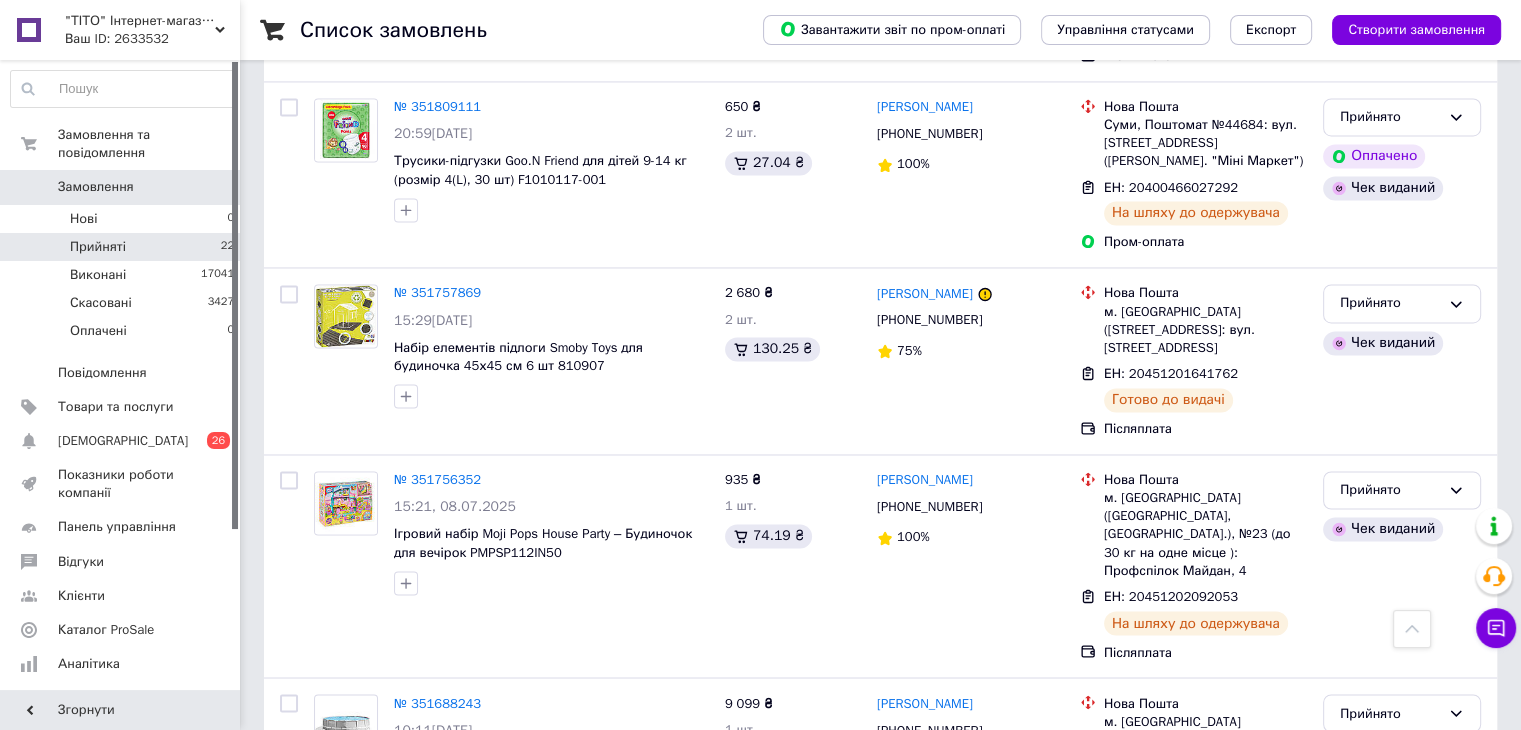 click on "Прийняті 22" at bounding box center (123, 247) 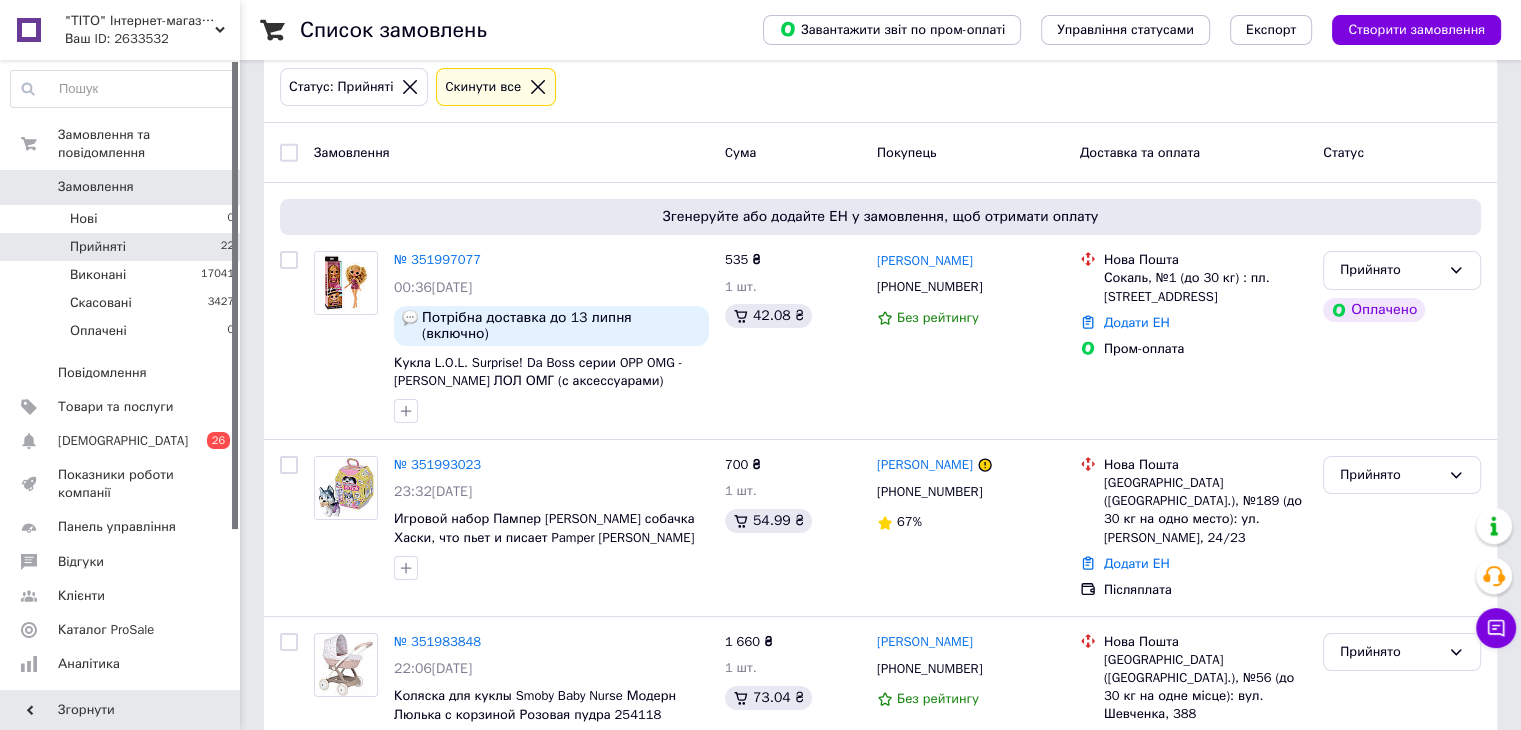 scroll, scrollTop: 0, scrollLeft: 0, axis: both 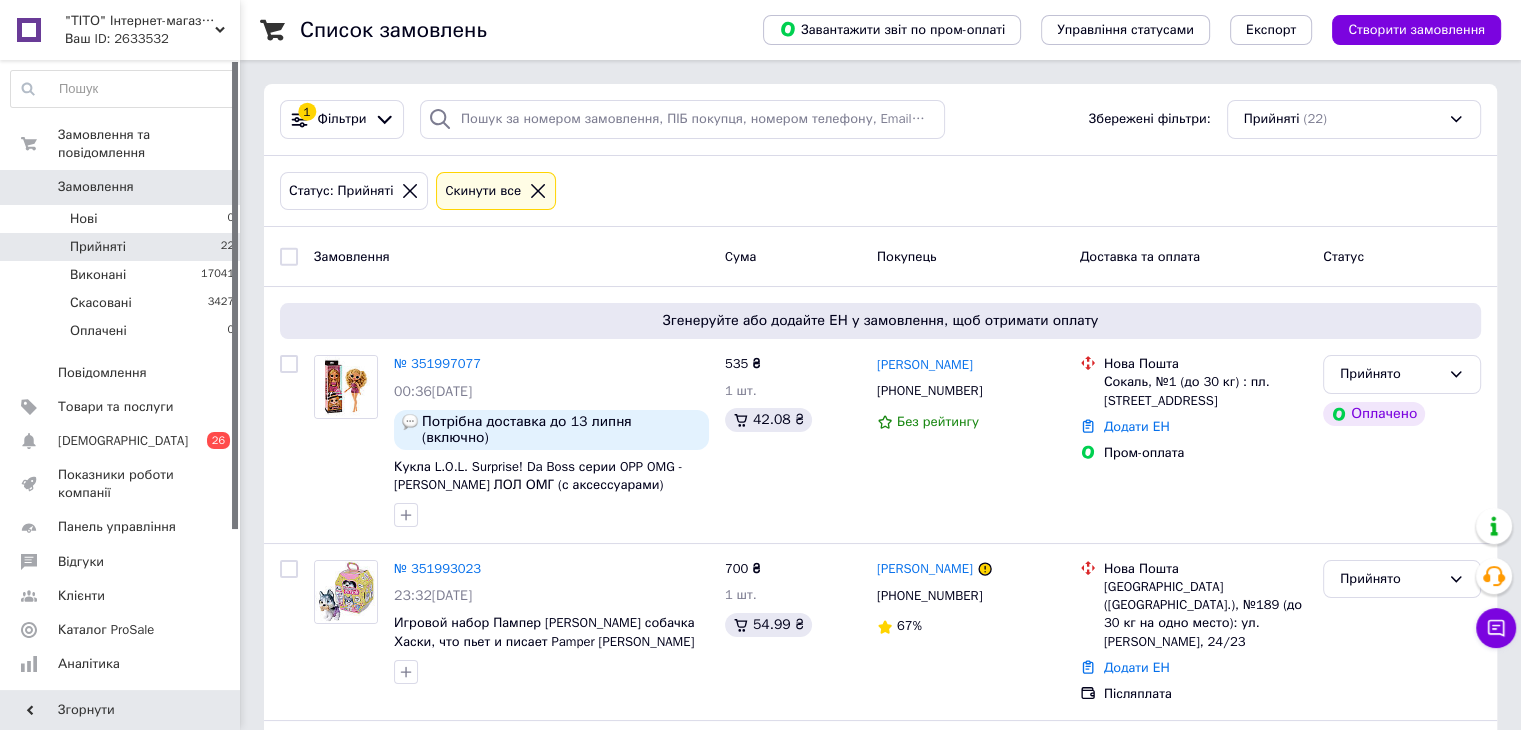 click 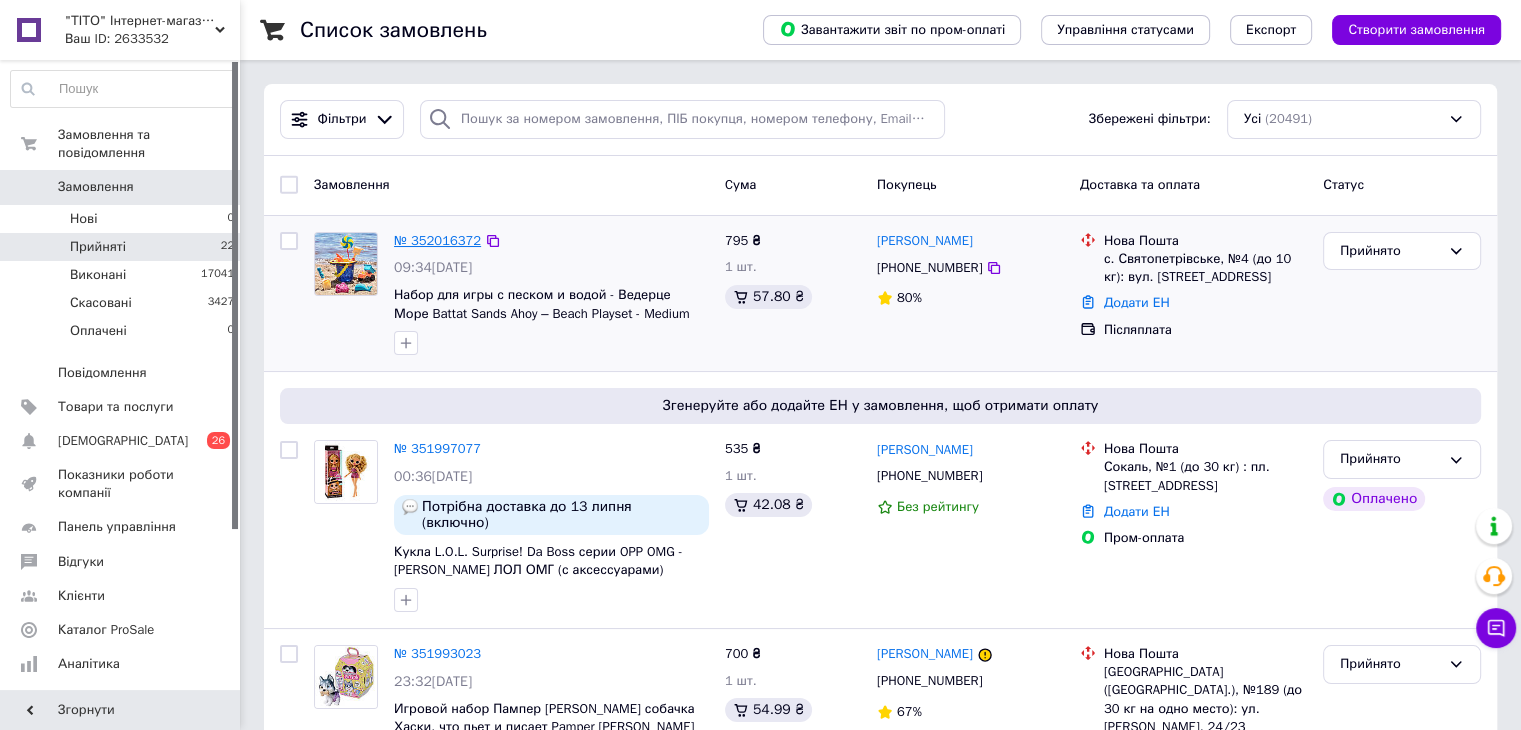 click on "№ 352016372" at bounding box center [437, 240] 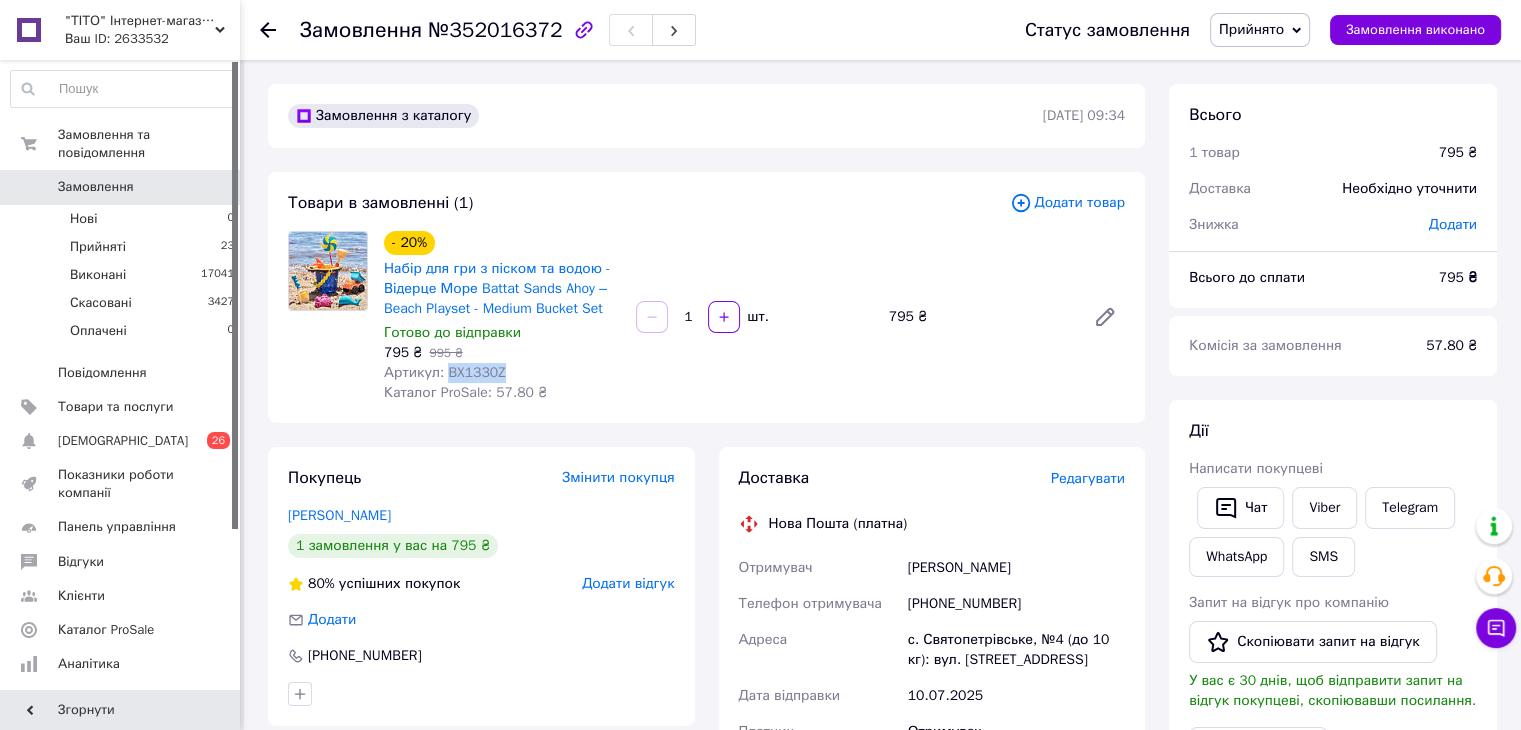 drag, startPoint x: 444, startPoint y: 373, endPoint x: 509, endPoint y: 373, distance: 65 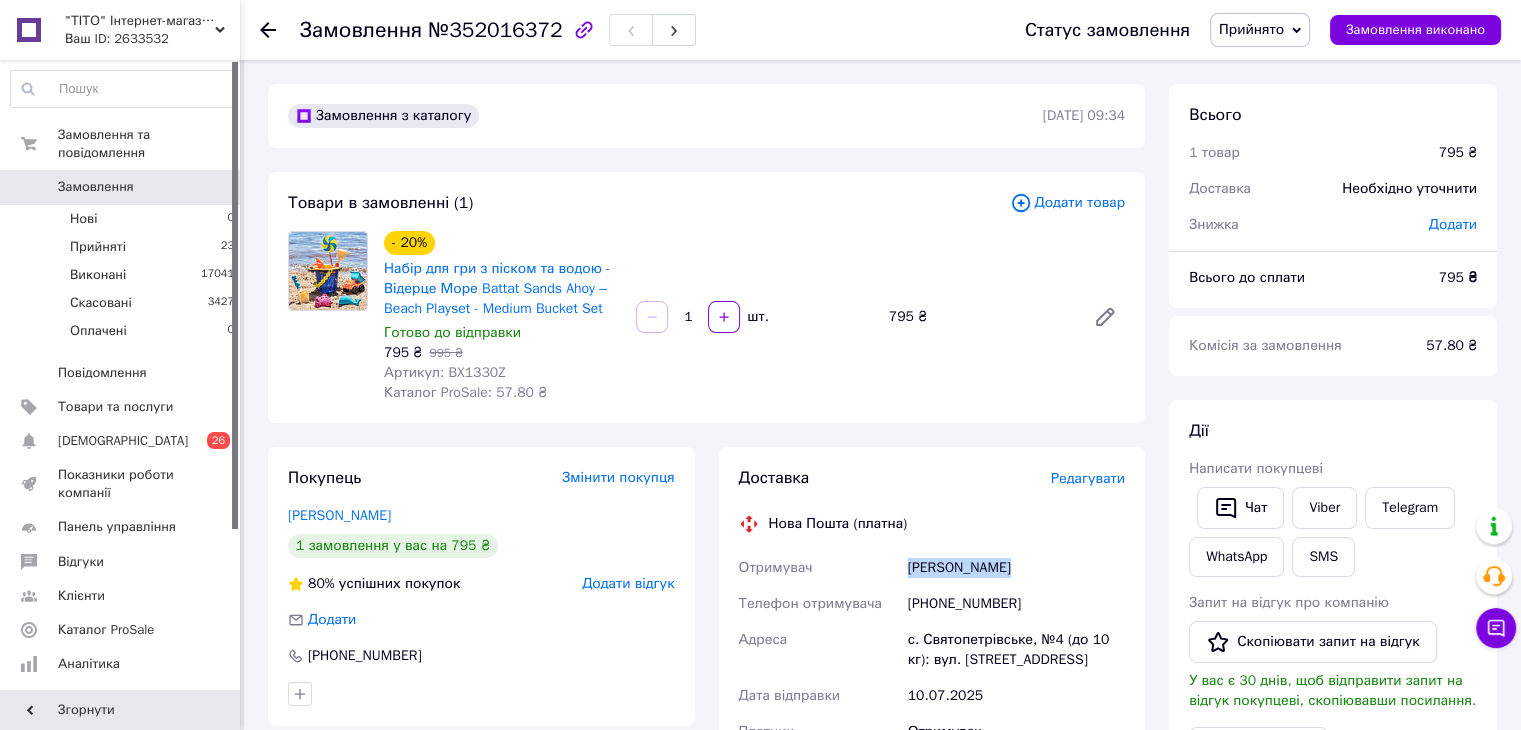 drag, startPoint x: 1009, startPoint y: 574, endPoint x: 880, endPoint y: 577, distance: 129.03488 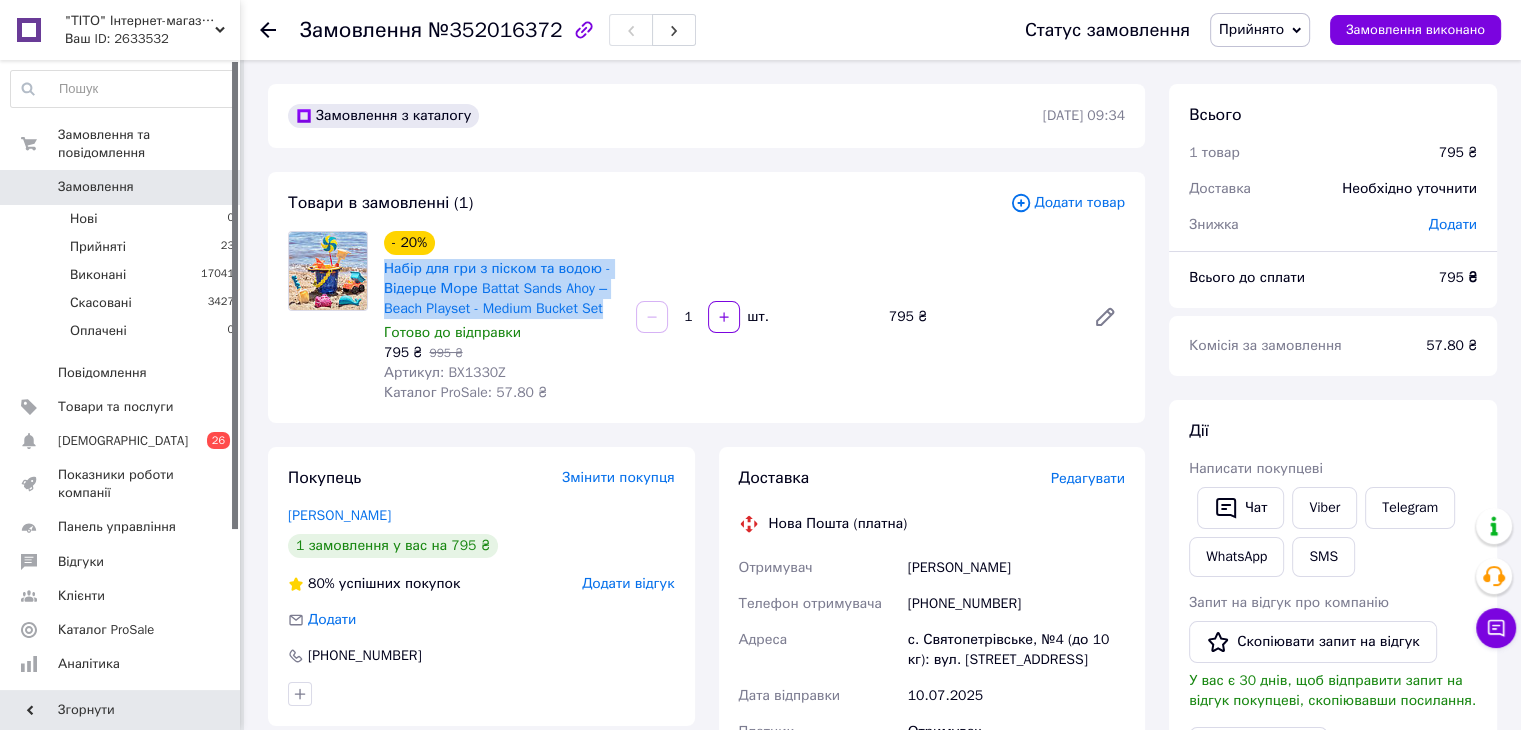 drag, startPoint x: 381, startPoint y: 269, endPoint x: 607, endPoint y: 320, distance: 231.68297 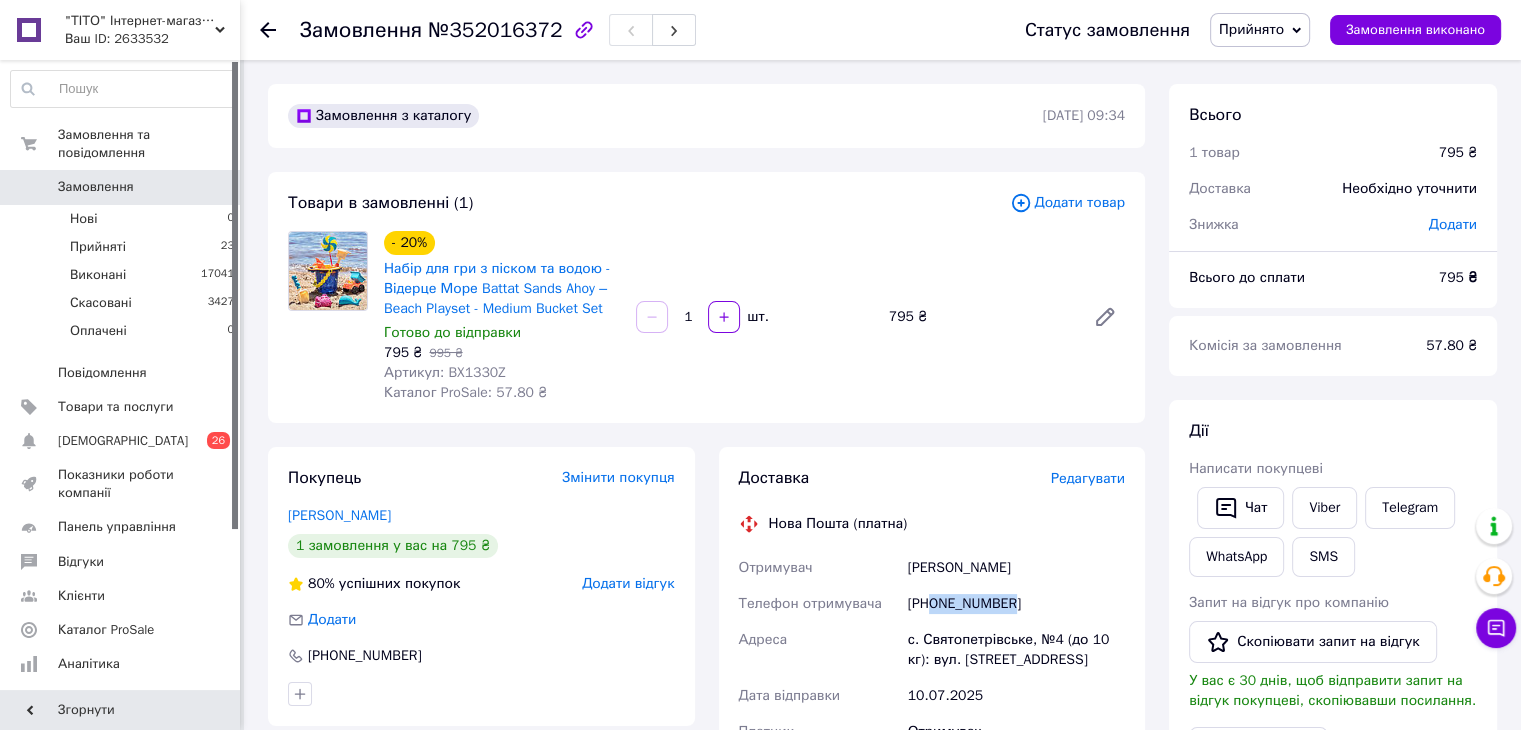 drag, startPoint x: 1017, startPoint y: 612, endPoint x: 929, endPoint y: 607, distance: 88.14193 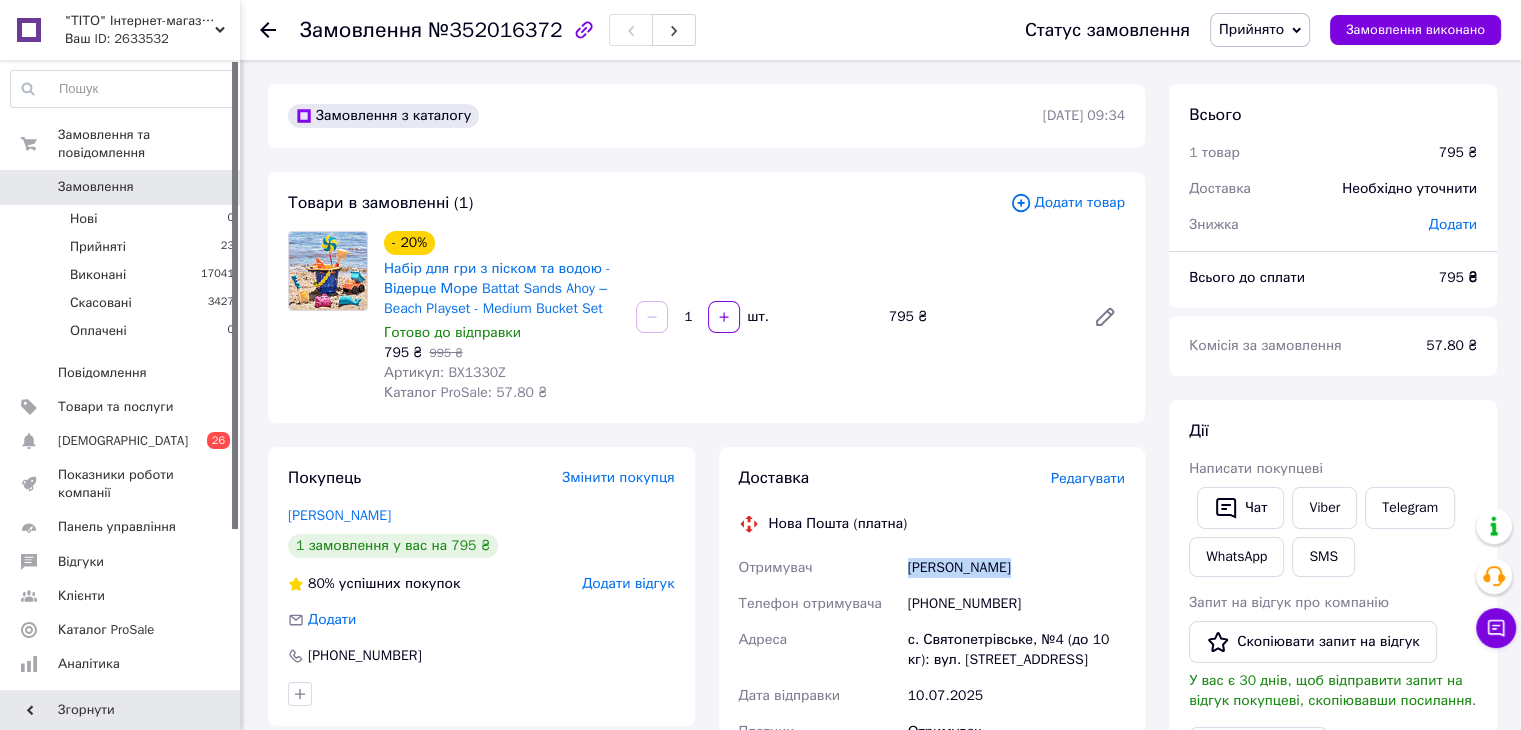 drag, startPoint x: 988, startPoint y: 565, endPoint x: 900, endPoint y: 569, distance: 88.09086 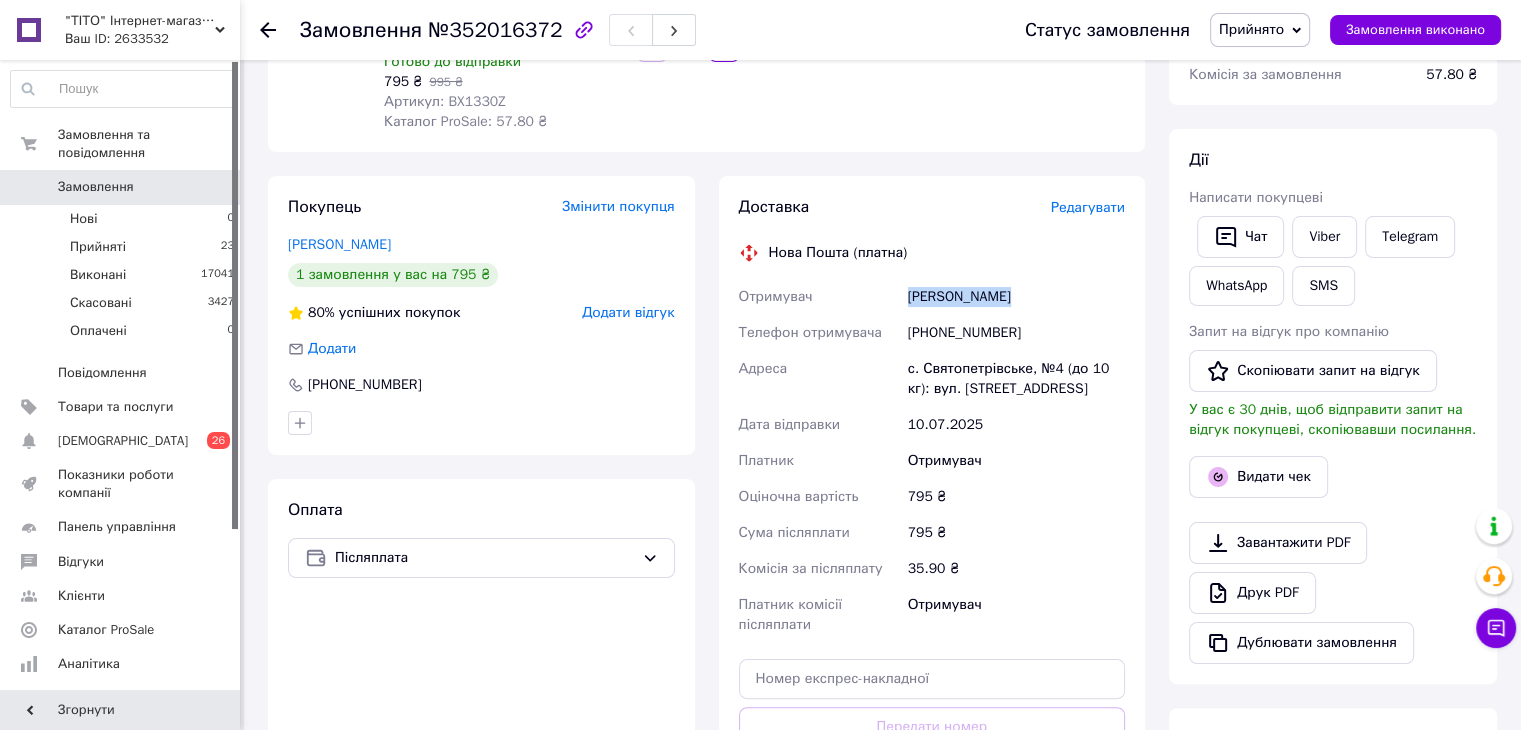 scroll, scrollTop: 300, scrollLeft: 0, axis: vertical 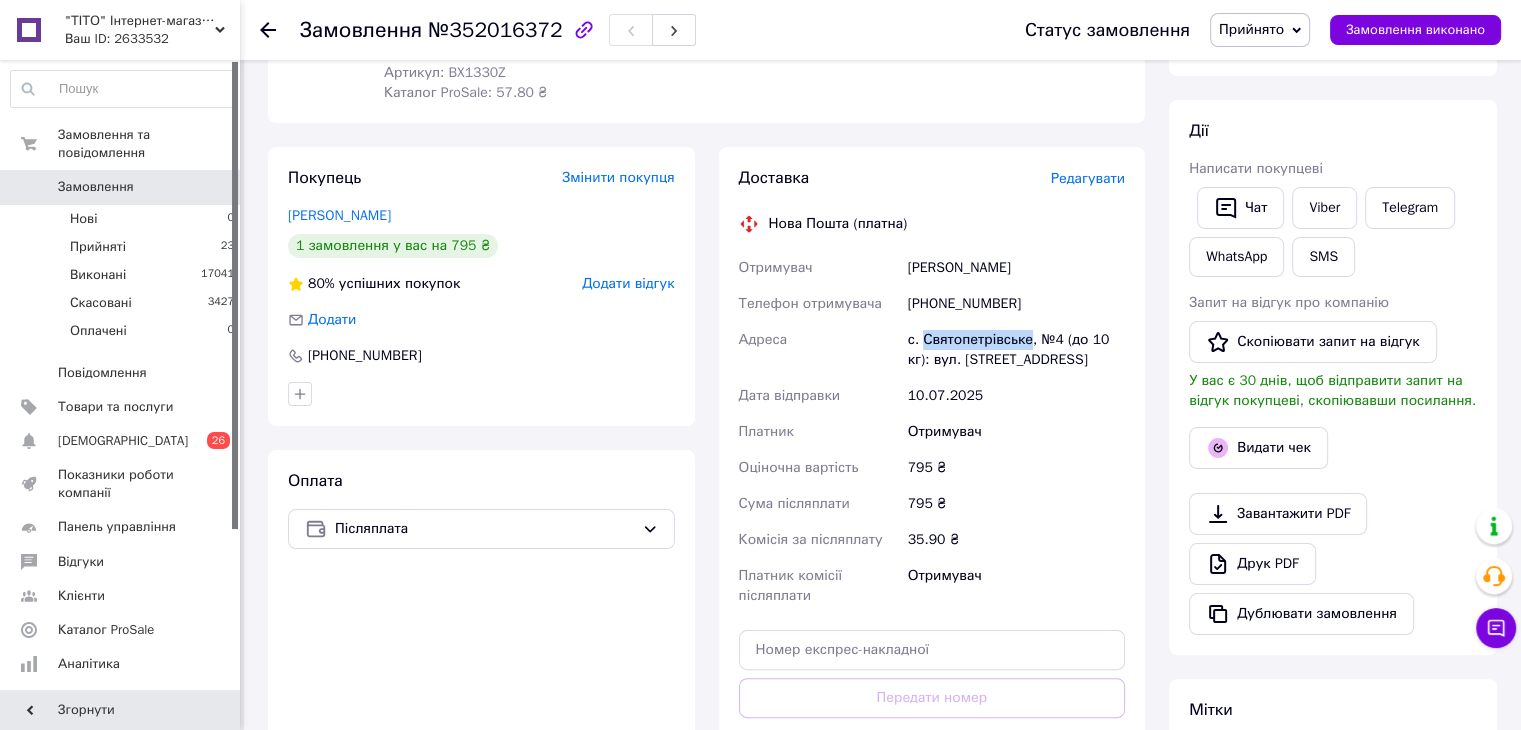 drag, startPoint x: 920, startPoint y: 343, endPoint x: 1024, endPoint y: 341, distance: 104.019226 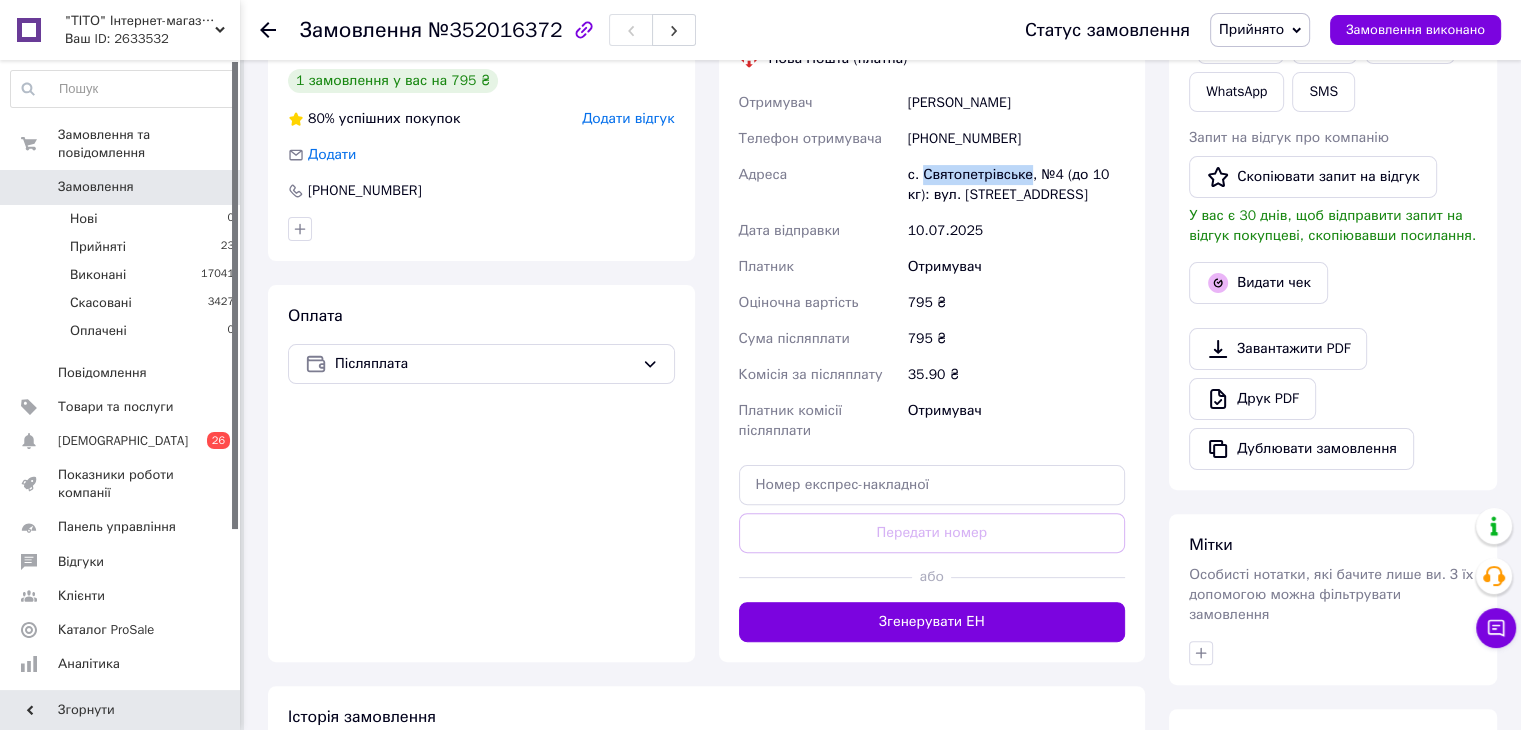 scroll, scrollTop: 500, scrollLeft: 0, axis: vertical 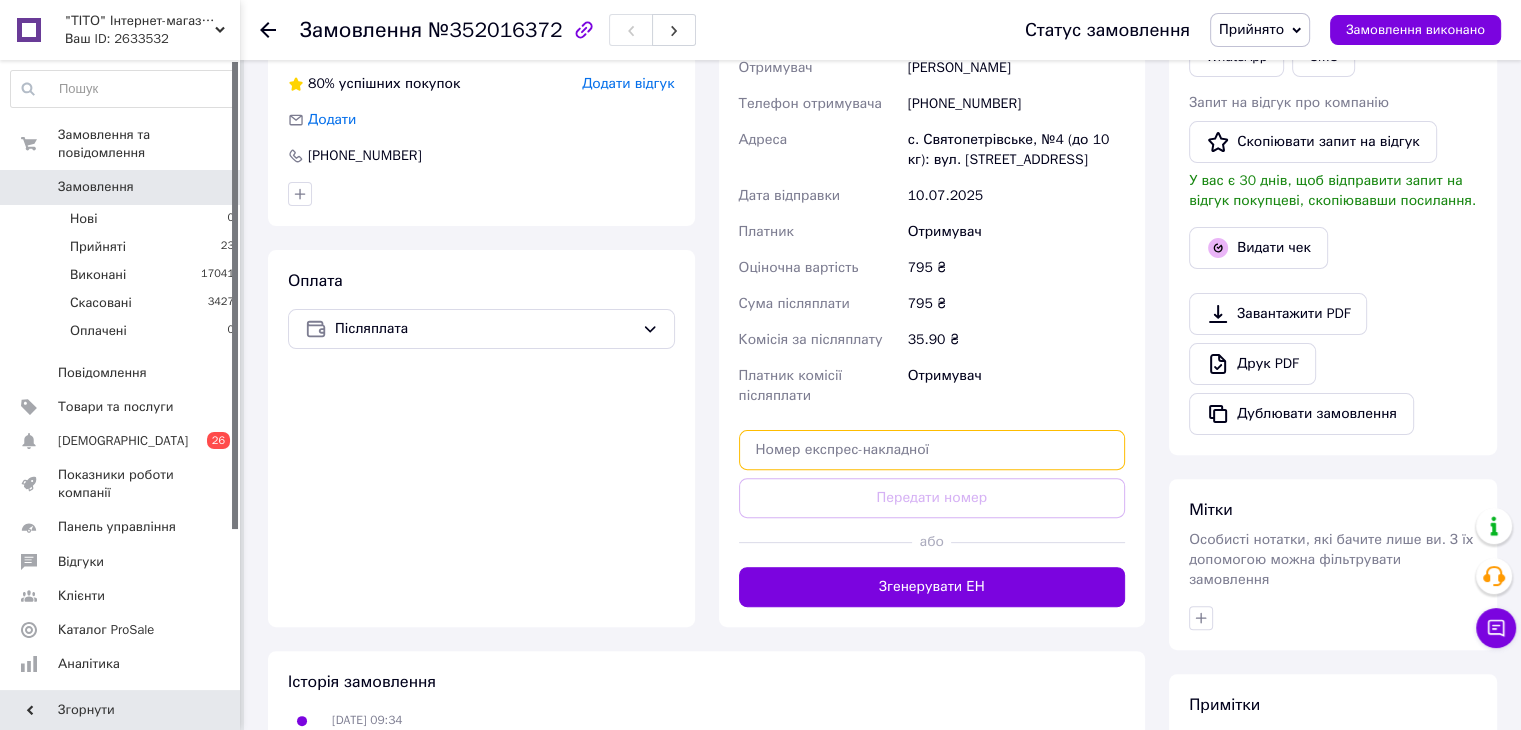 click at bounding box center (932, 450) 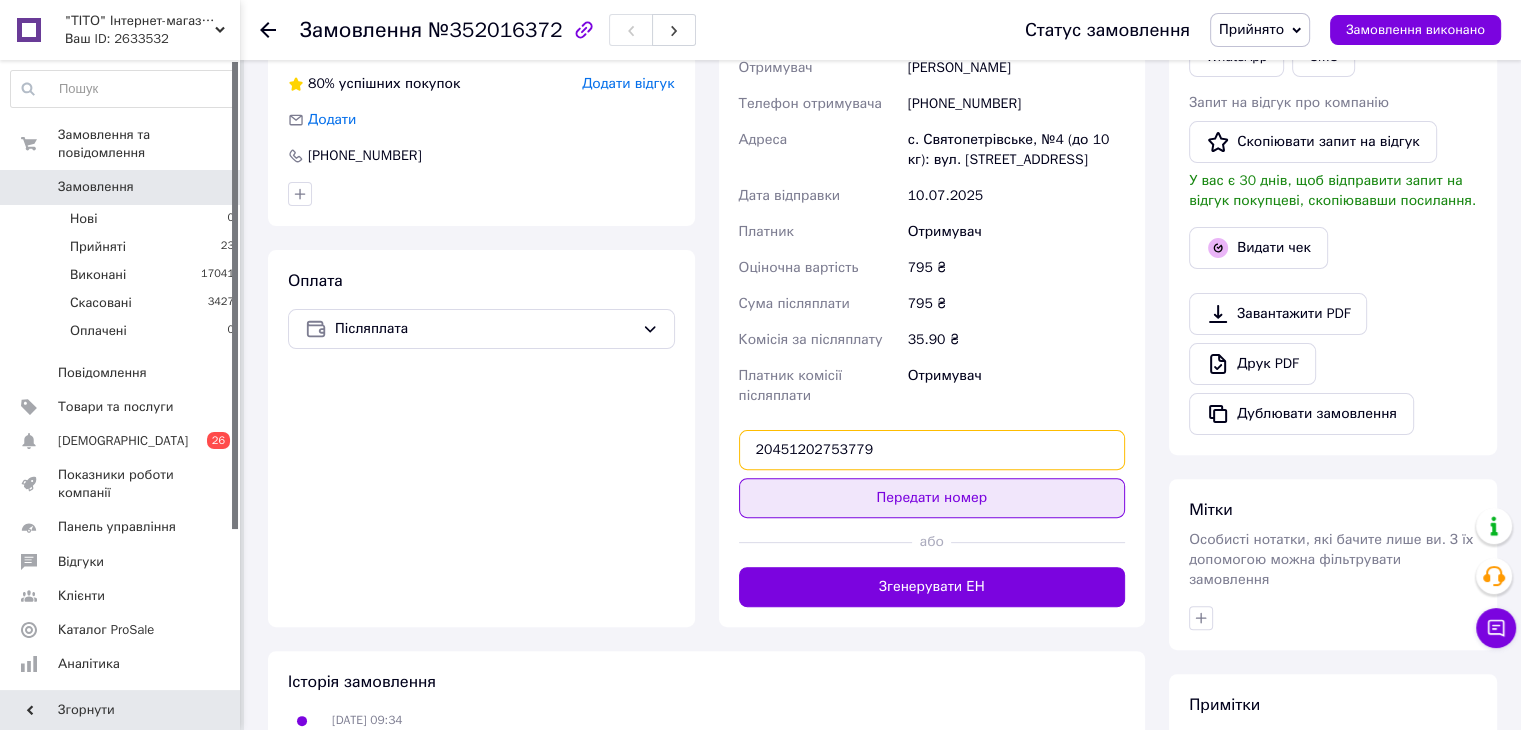 type on "20451202753779" 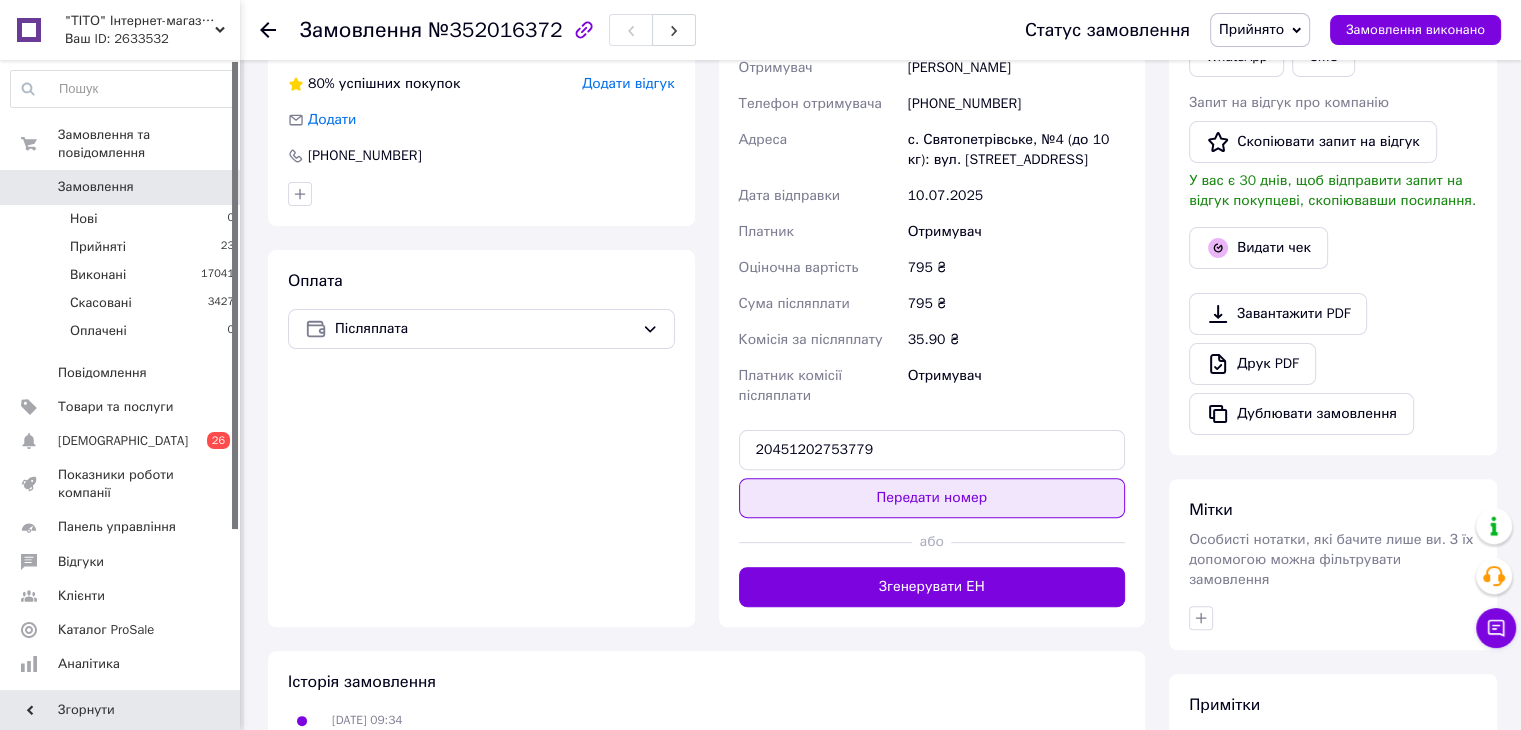 click on "Передати номер" at bounding box center (932, 498) 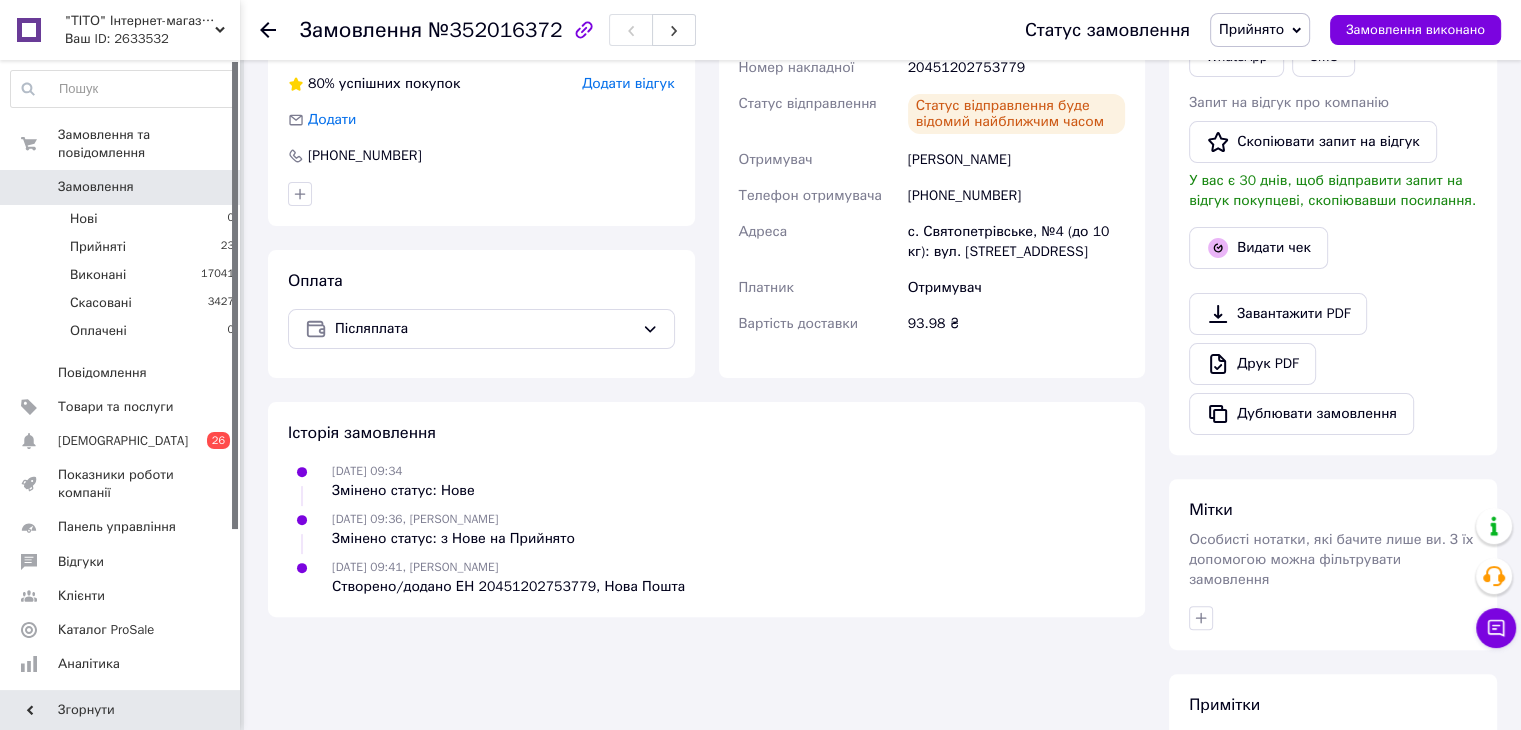 click 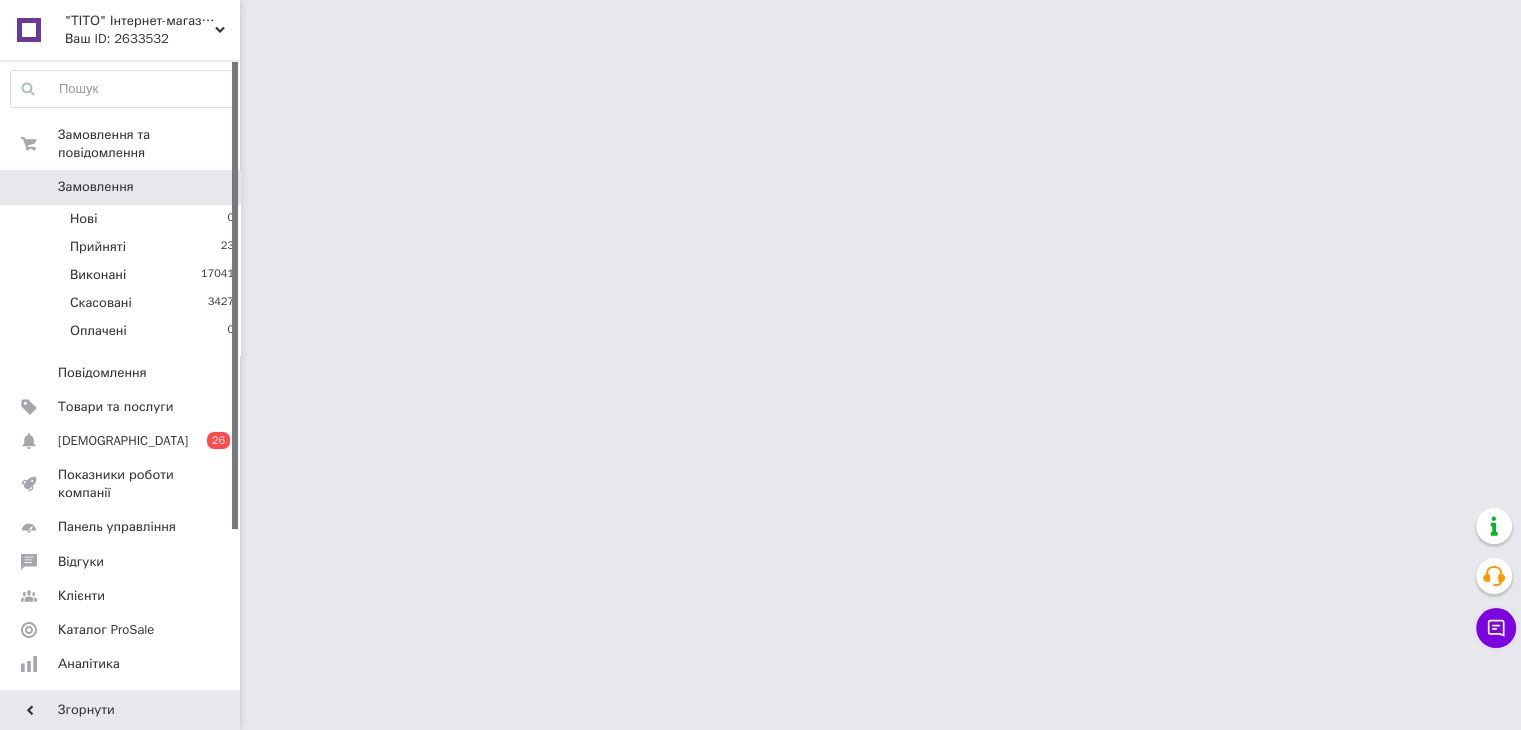 scroll, scrollTop: 0, scrollLeft: 0, axis: both 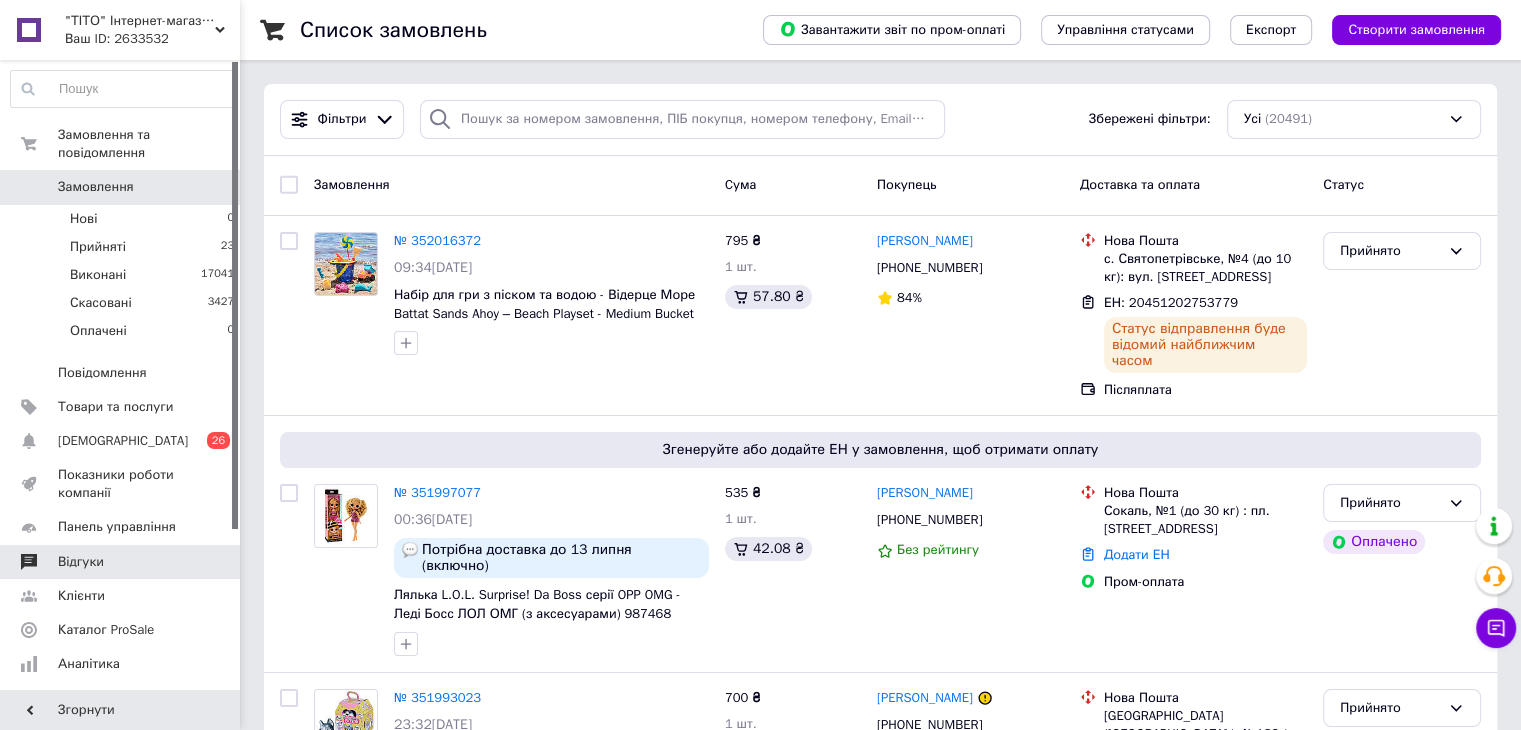 click on "Відгуки" at bounding box center [81, 562] 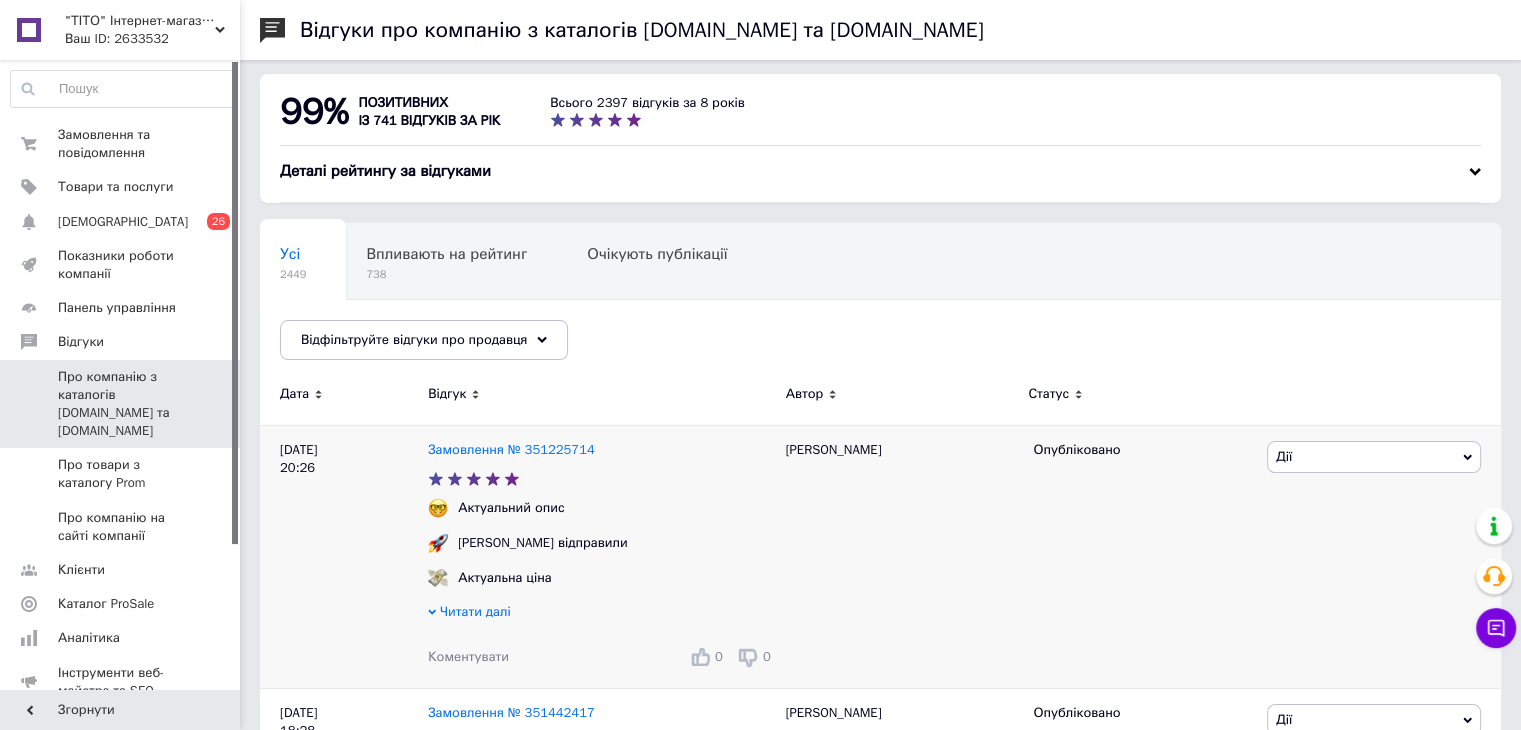 scroll, scrollTop: 0, scrollLeft: 0, axis: both 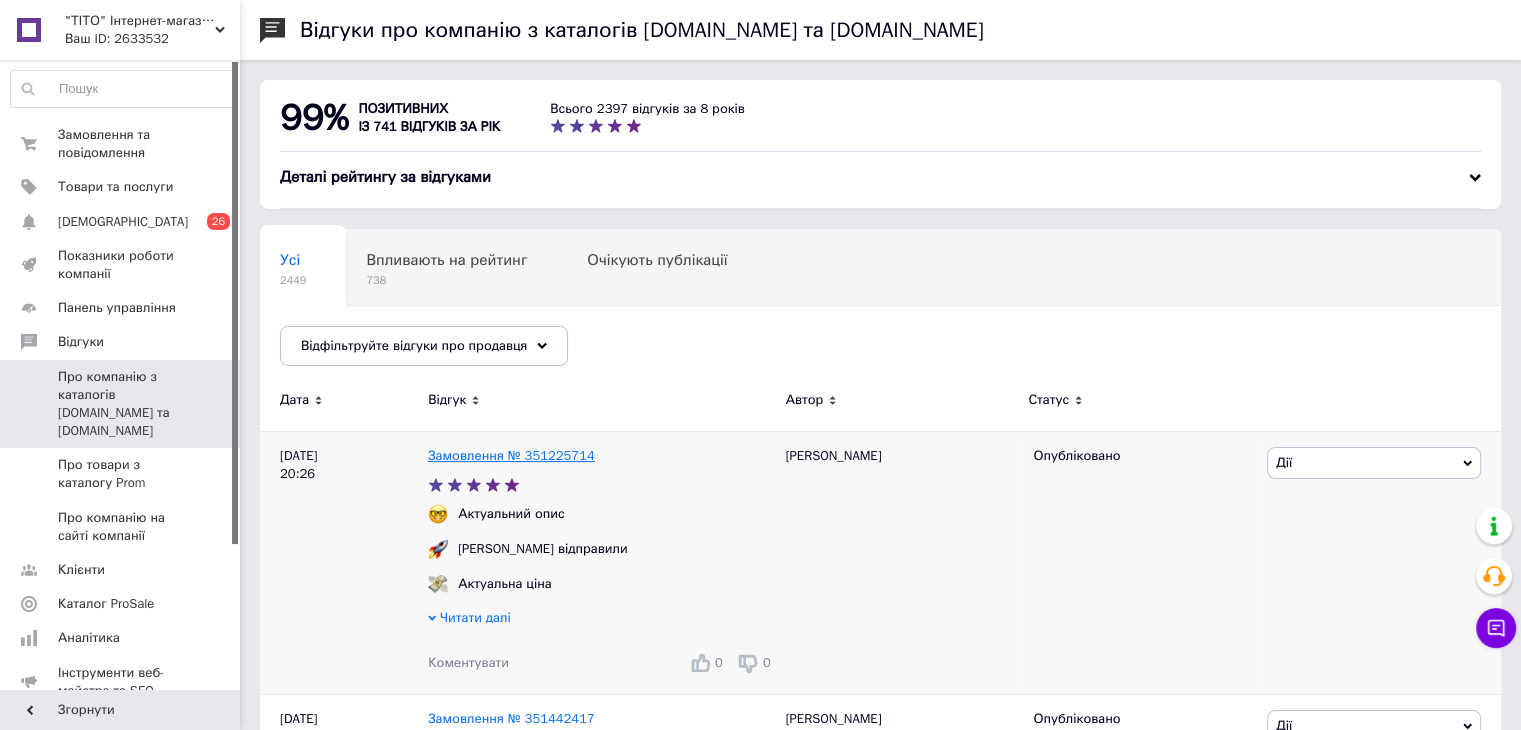 click on "Замовлення № 351225714" at bounding box center [511, 455] 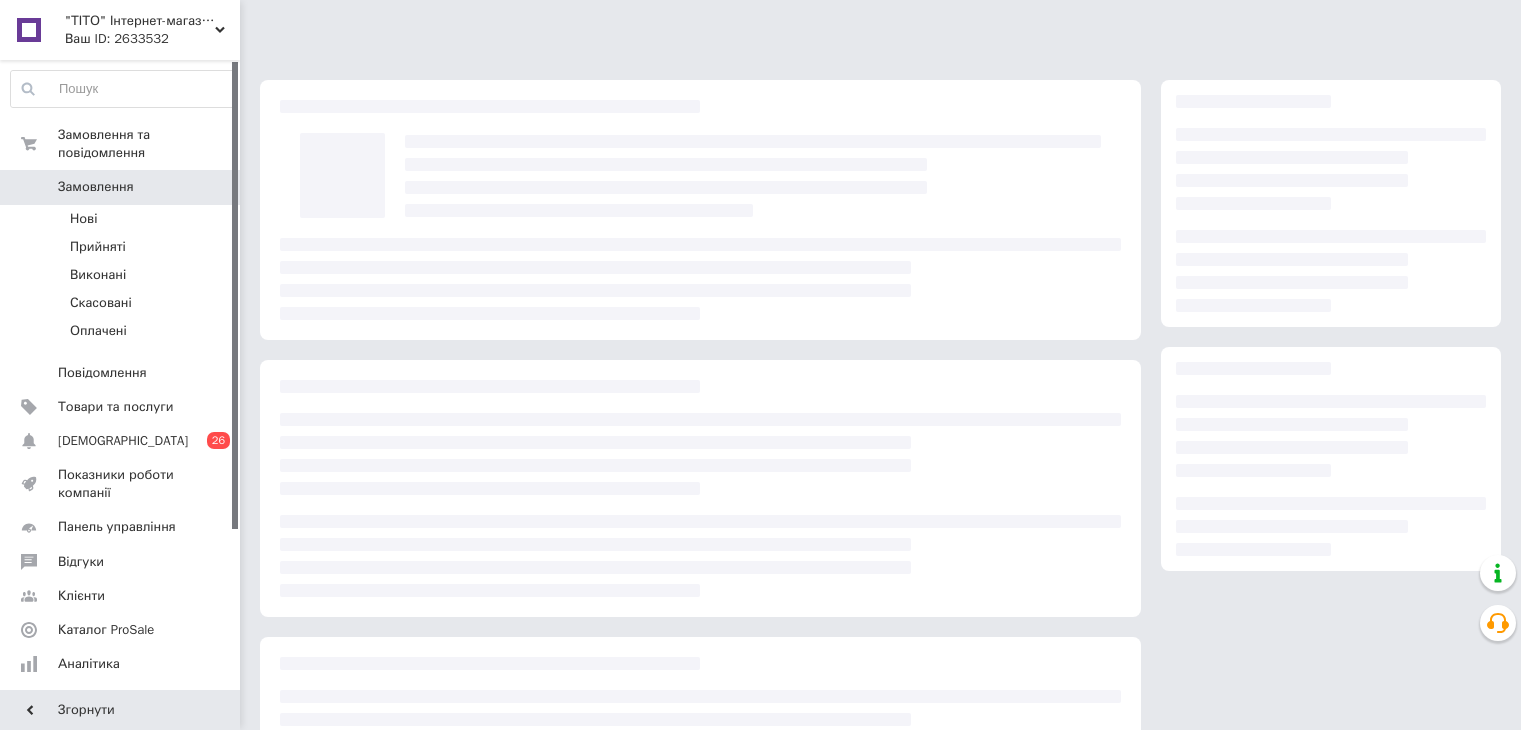 scroll, scrollTop: 0, scrollLeft: 0, axis: both 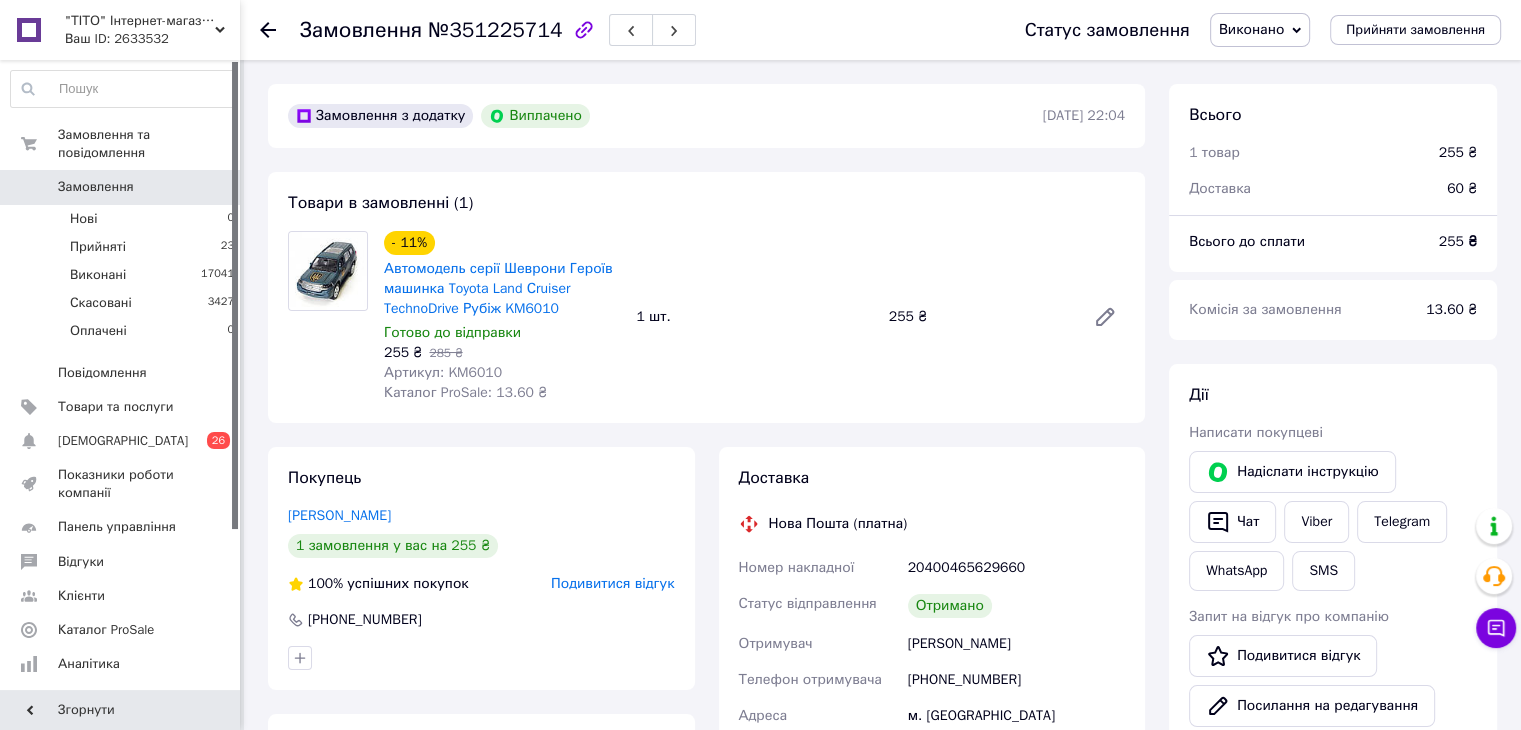 click 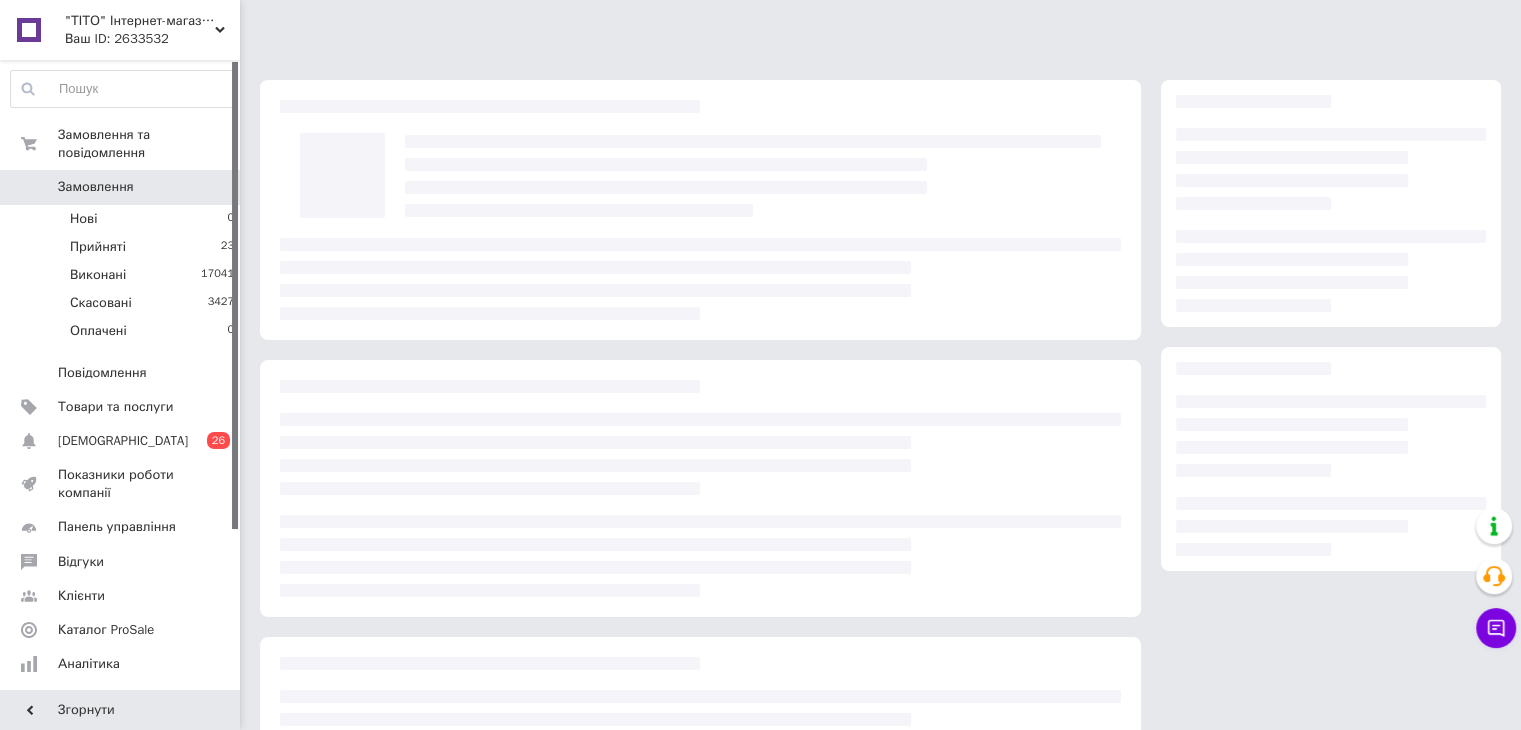 click on ""ТІТО" Інтернет-магазин" at bounding box center (140, 21) 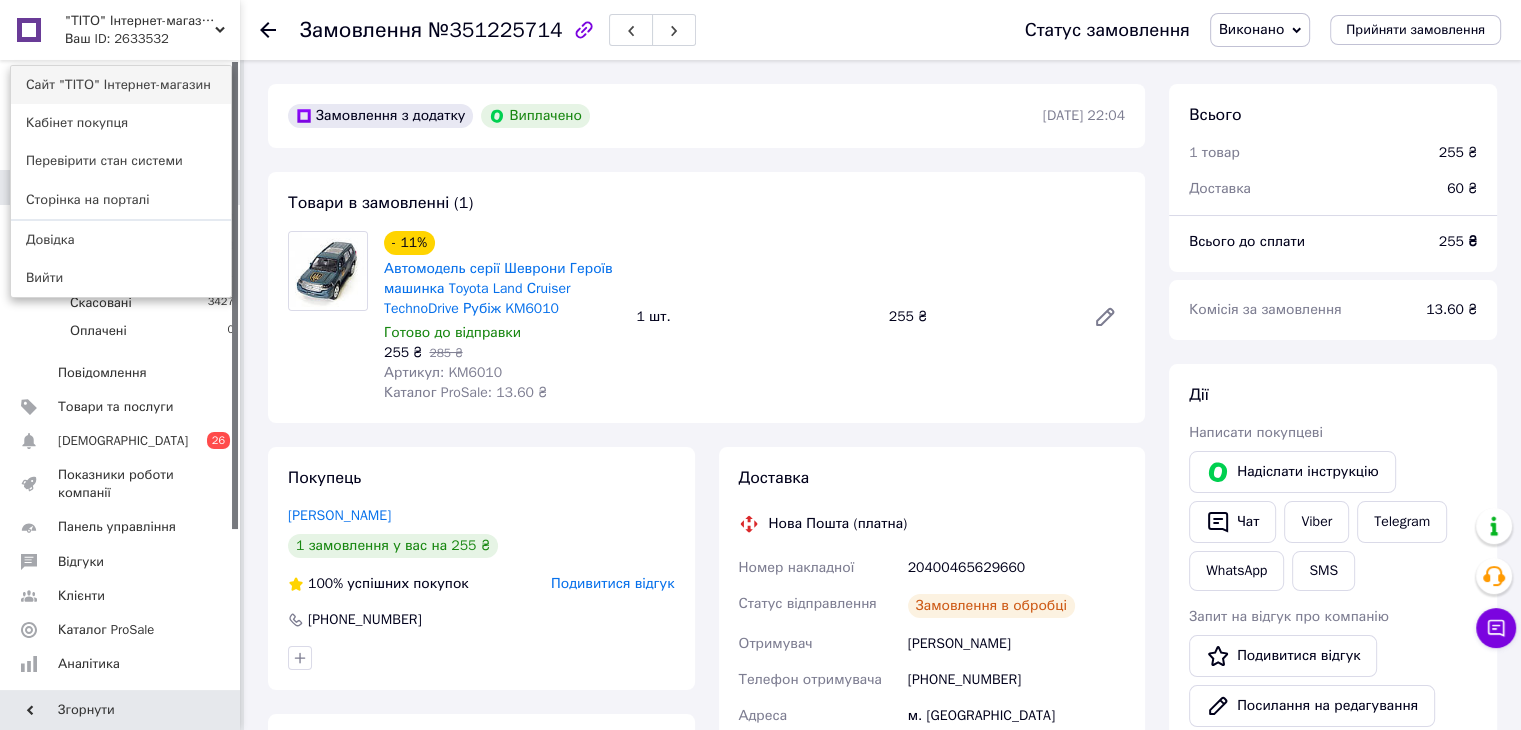 click on "Сайт "ТІТО" Інтернет-магазин" at bounding box center [121, 85] 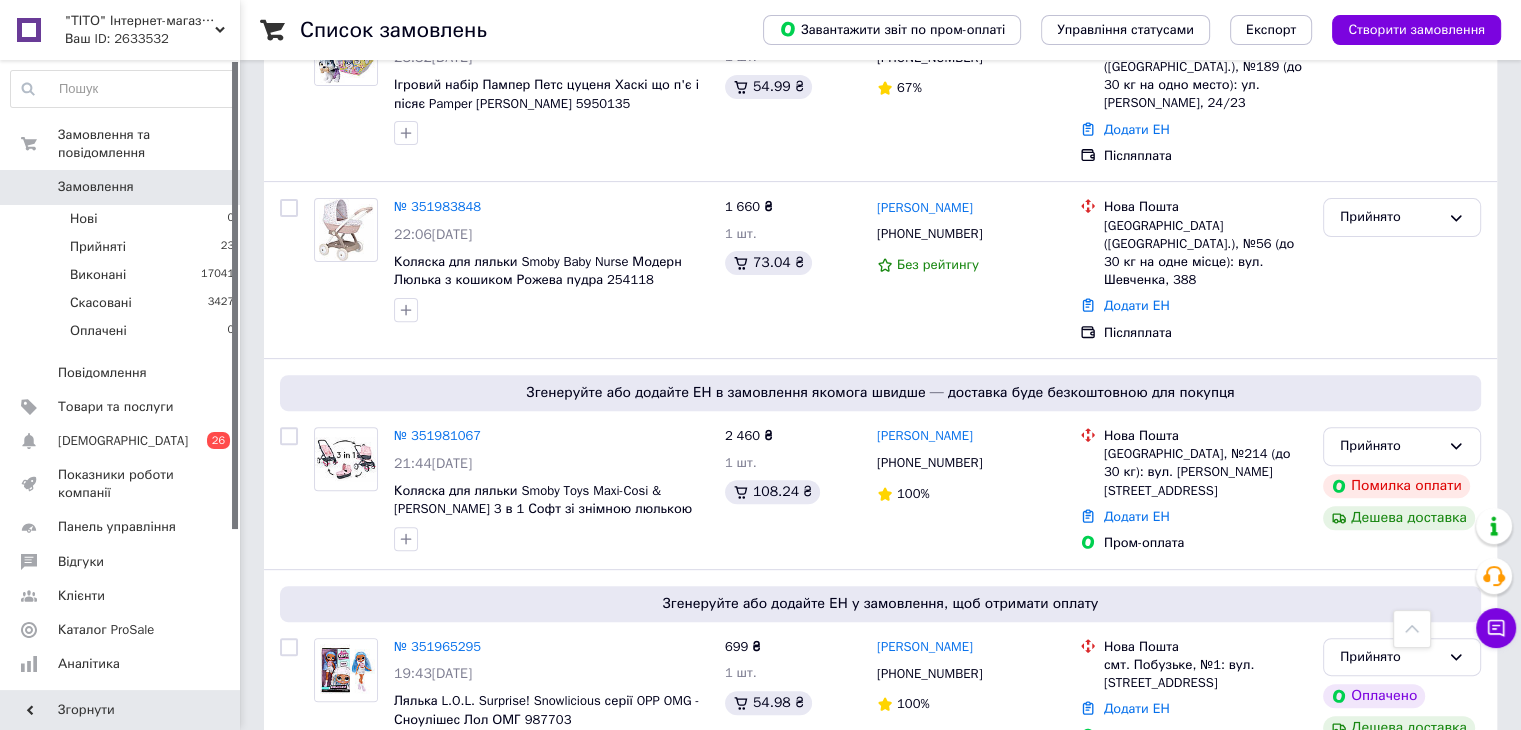 scroll, scrollTop: 600, scrollLeft: 0, axis: vertical 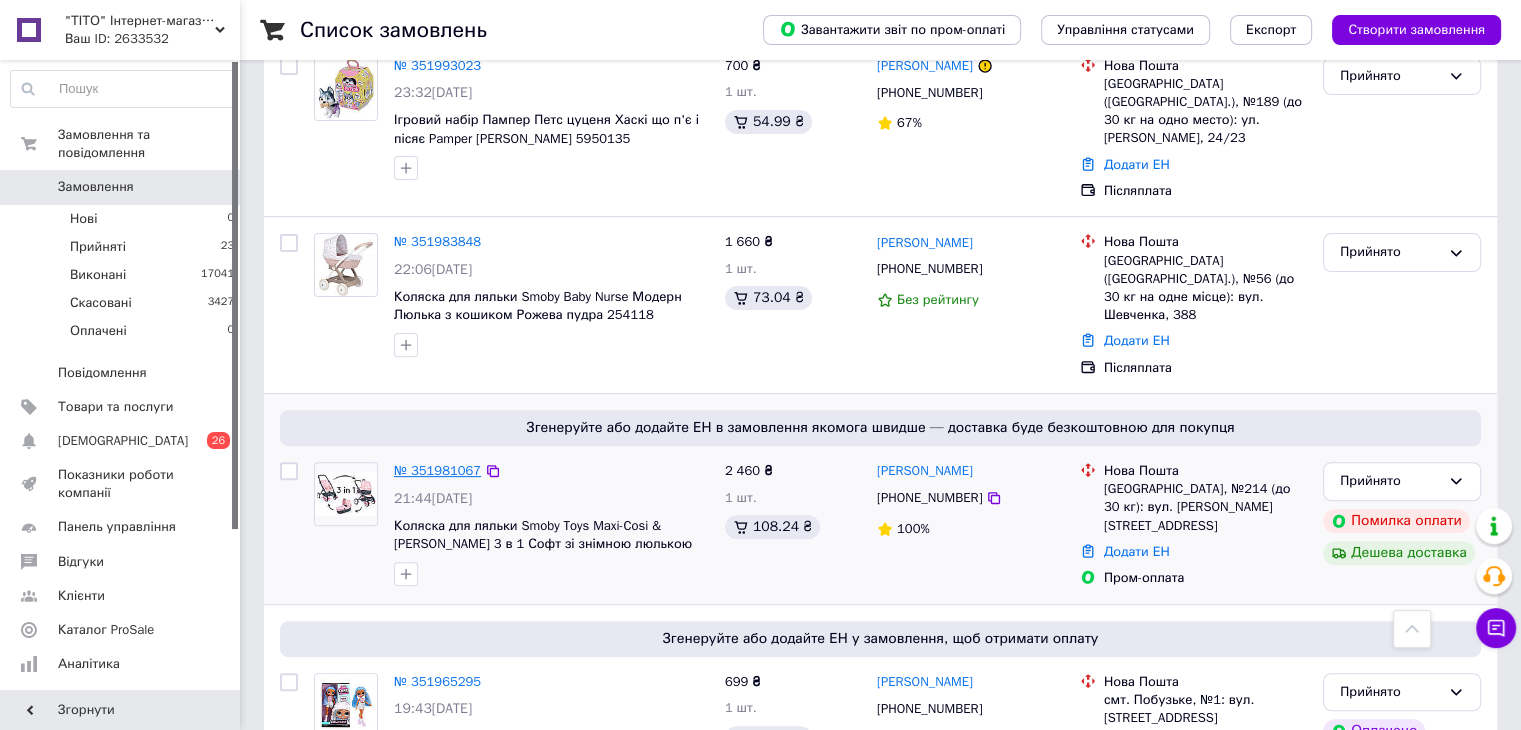 click on "№ 351981067" at bounding box center (437, 470) 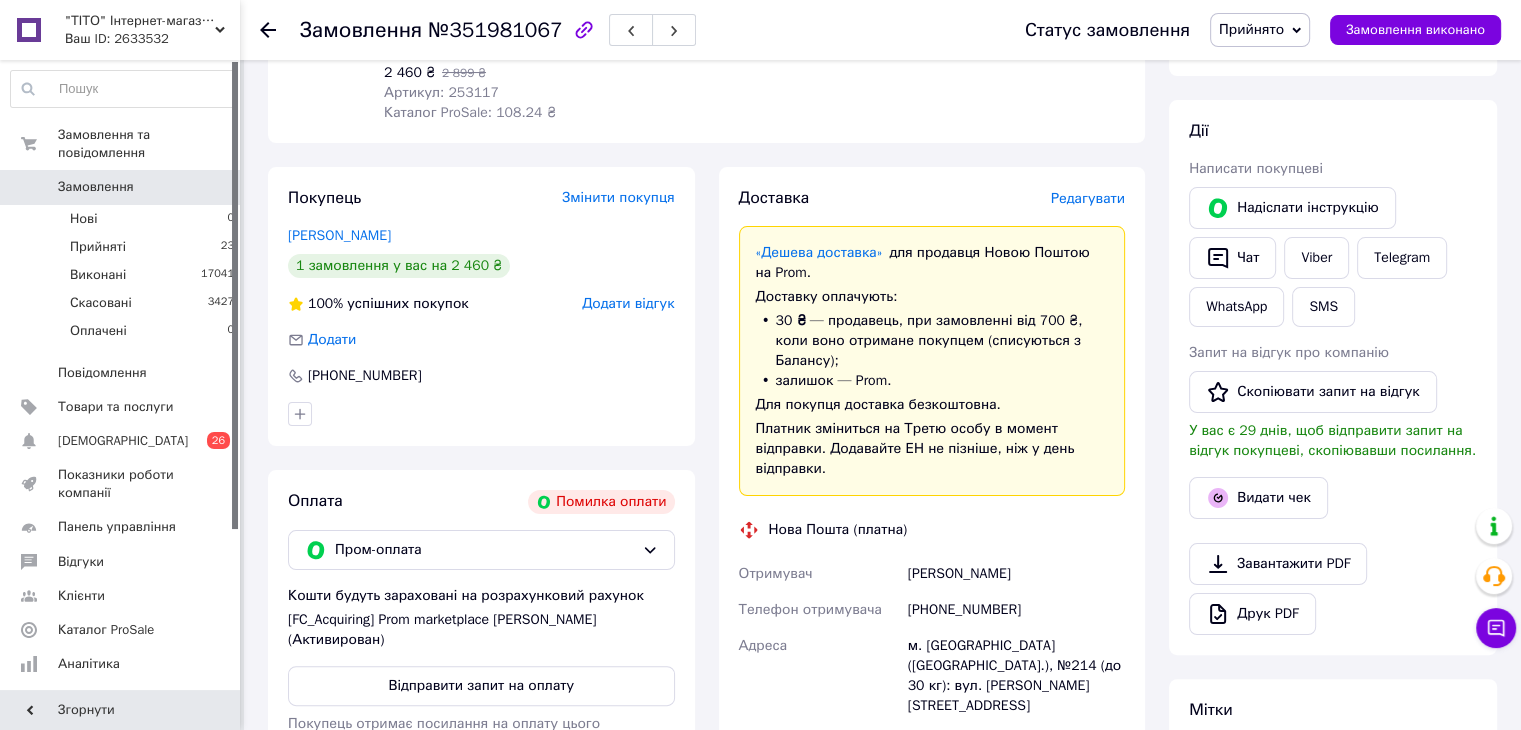 scroll, scrollTop: 0, scrollLeft: 0, axis: both 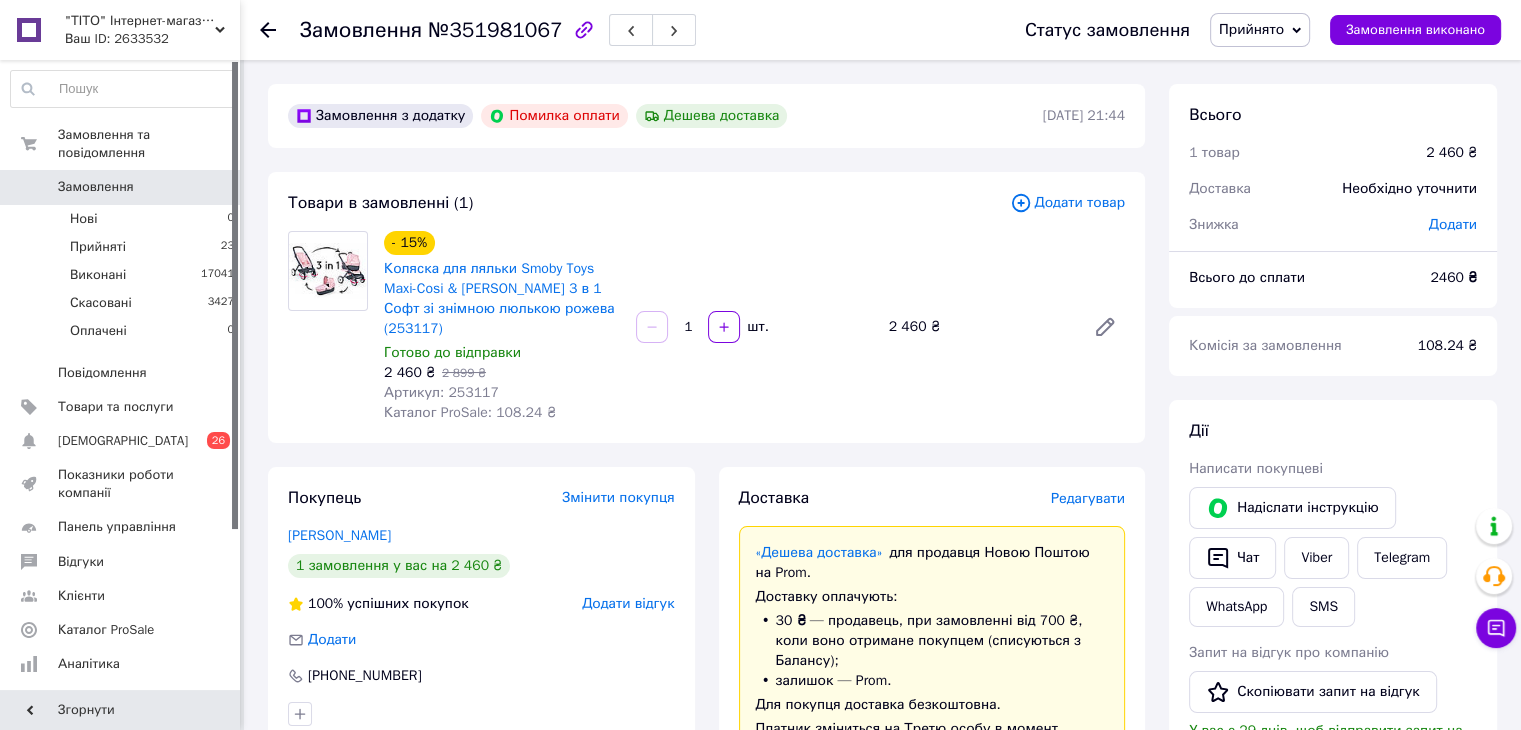 click 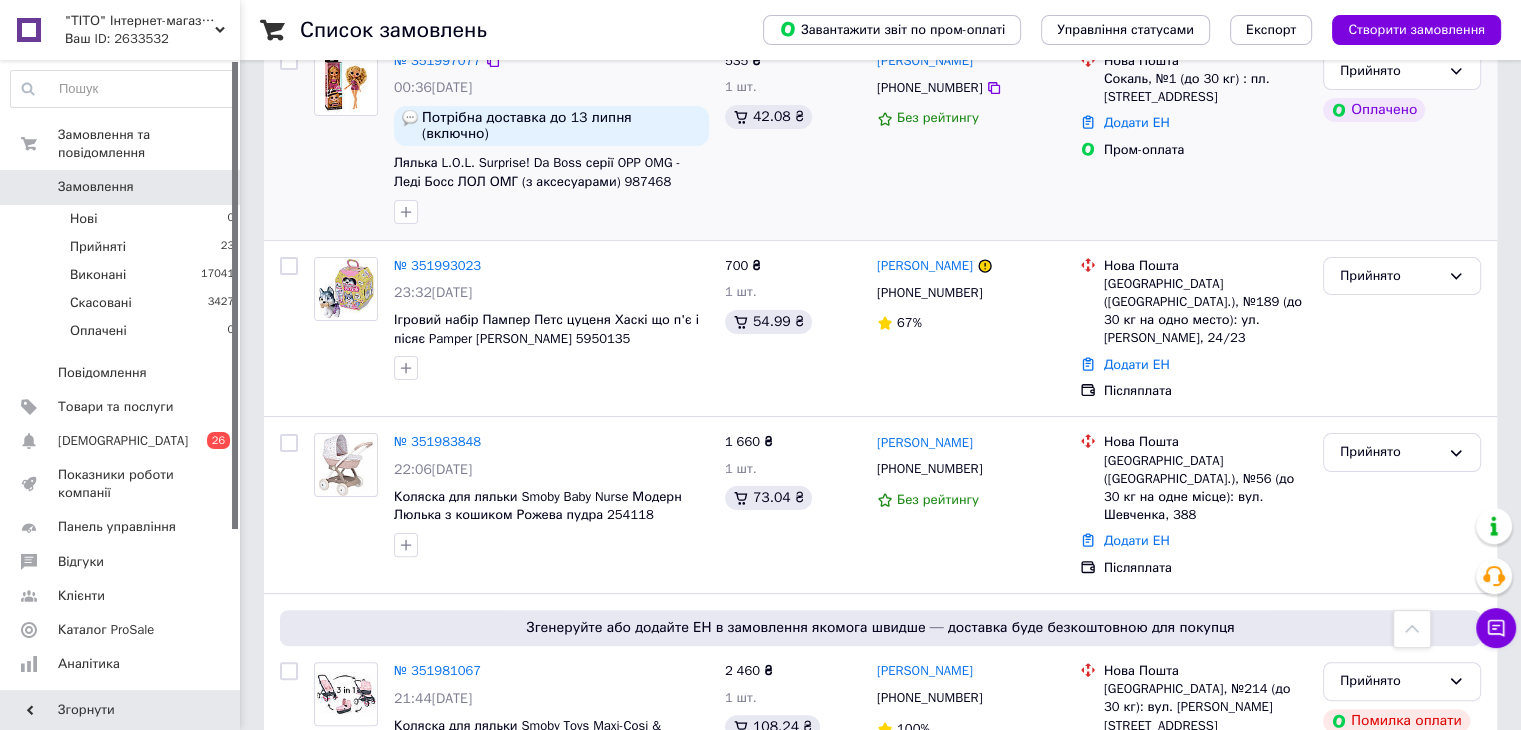 scroll, scrollTop: 600, scrollLeft: 0, axis: vertical 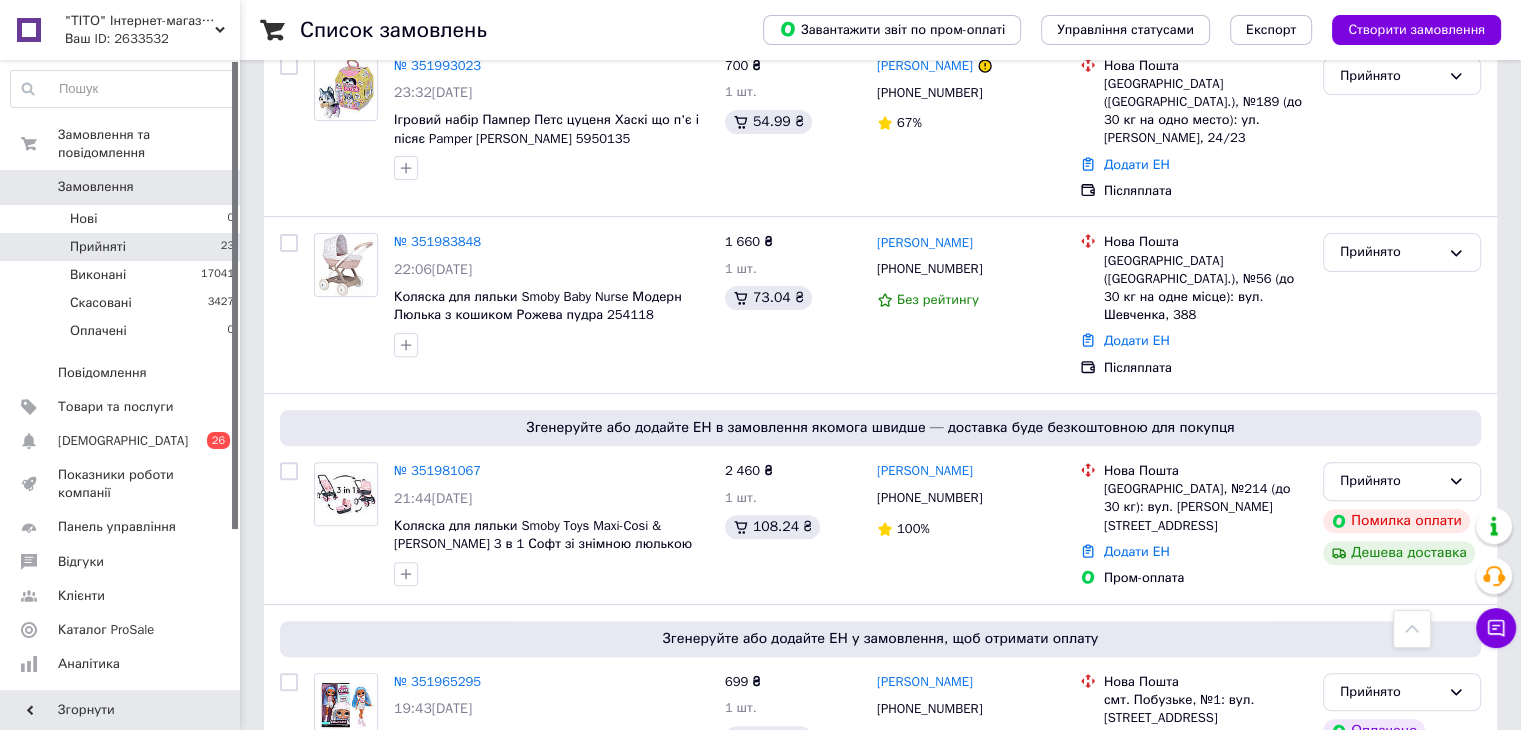 click on "Прийняті 23" at bounding box center [123, 247] 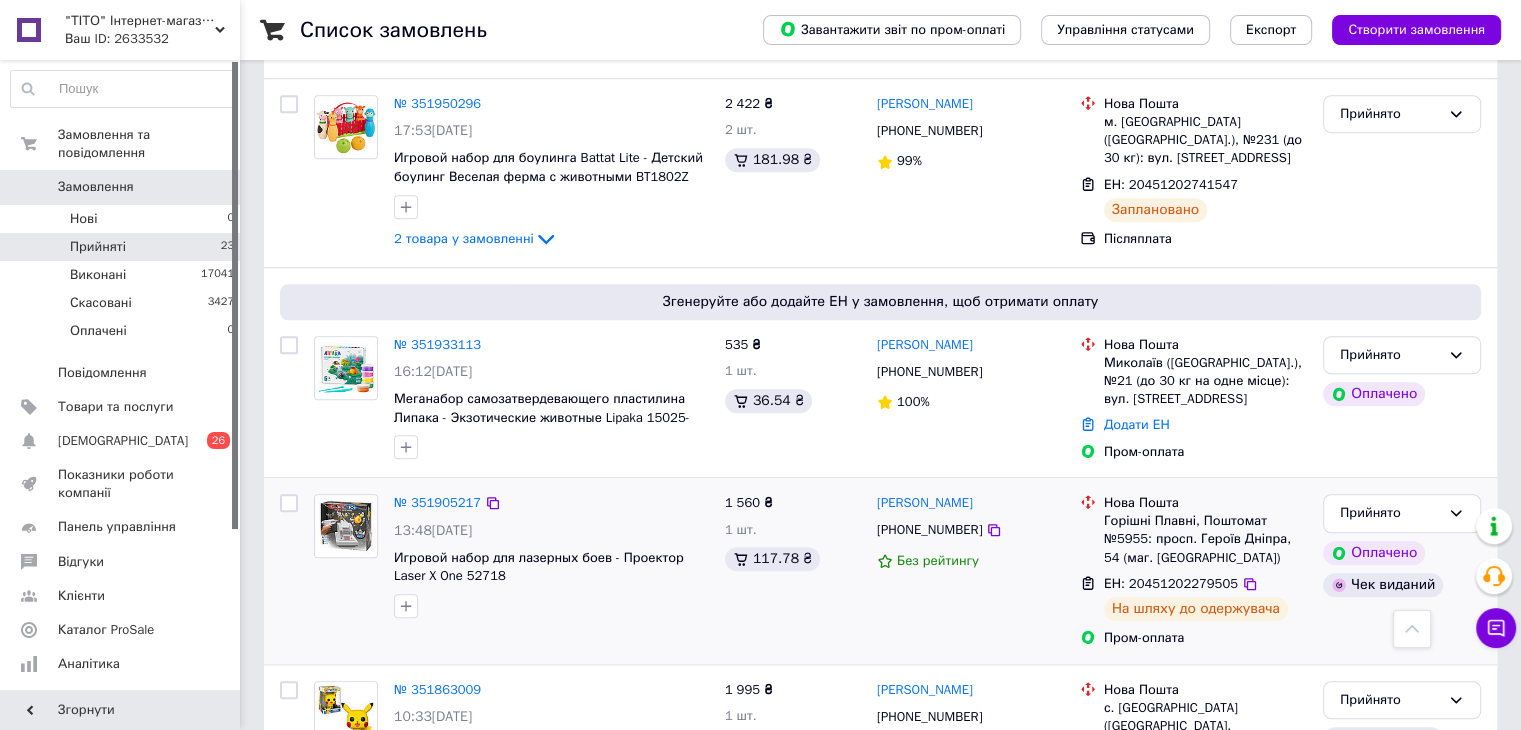 scroll, scrollTop: 1200, scrollLeft: 0, axis: vertical 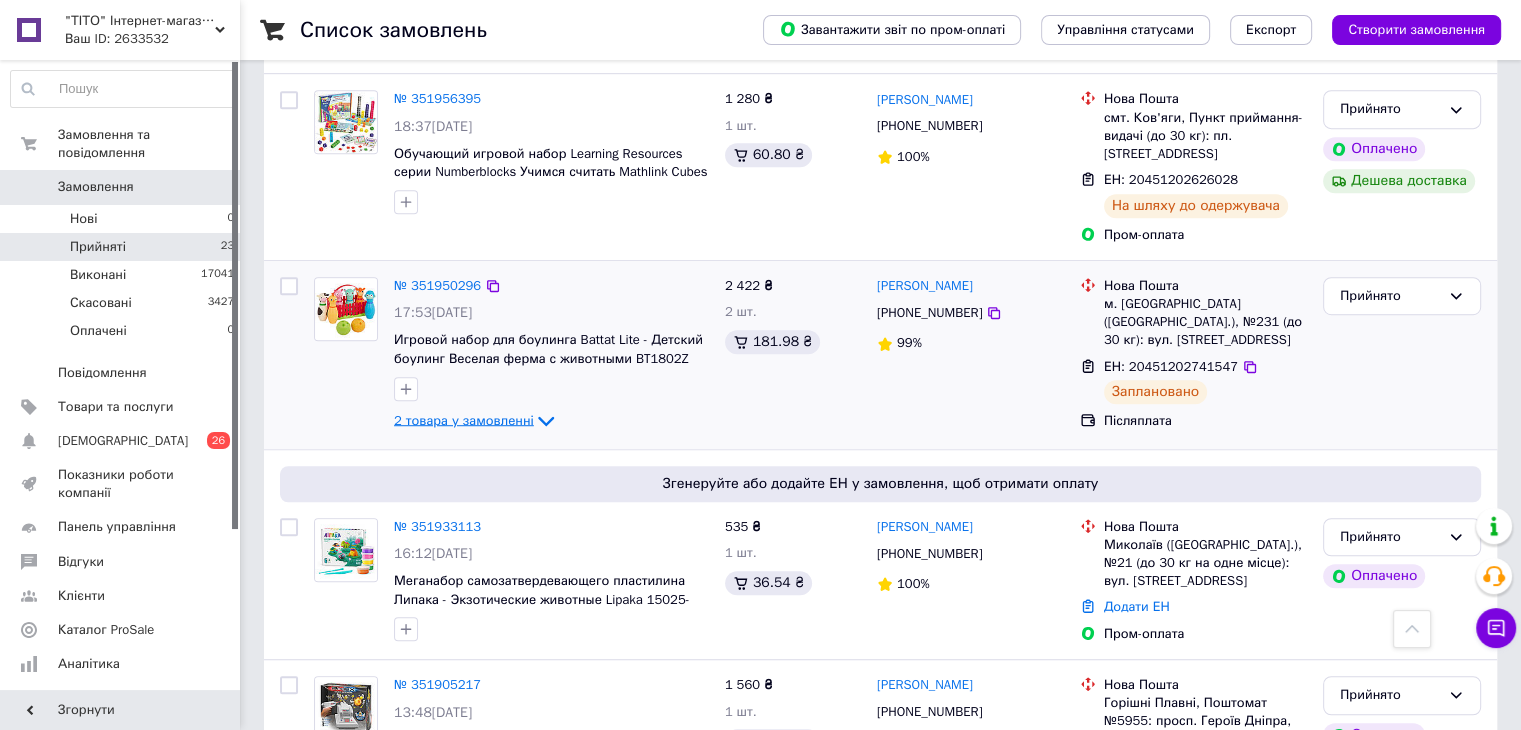 click 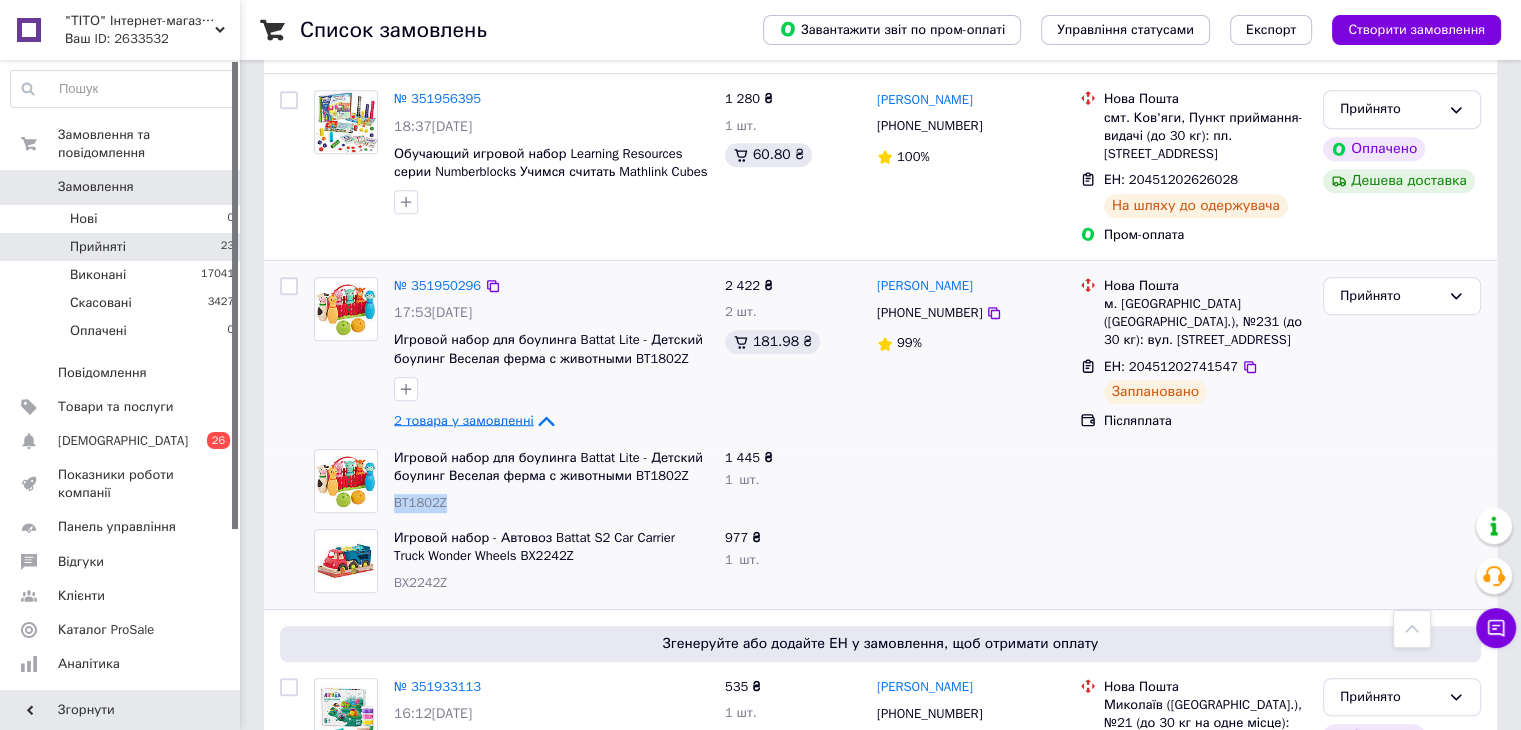 drag, startPoint x: 393, startPoint y: 449, endPoint x: 454, endPoint y: 441, distance: 61.522354 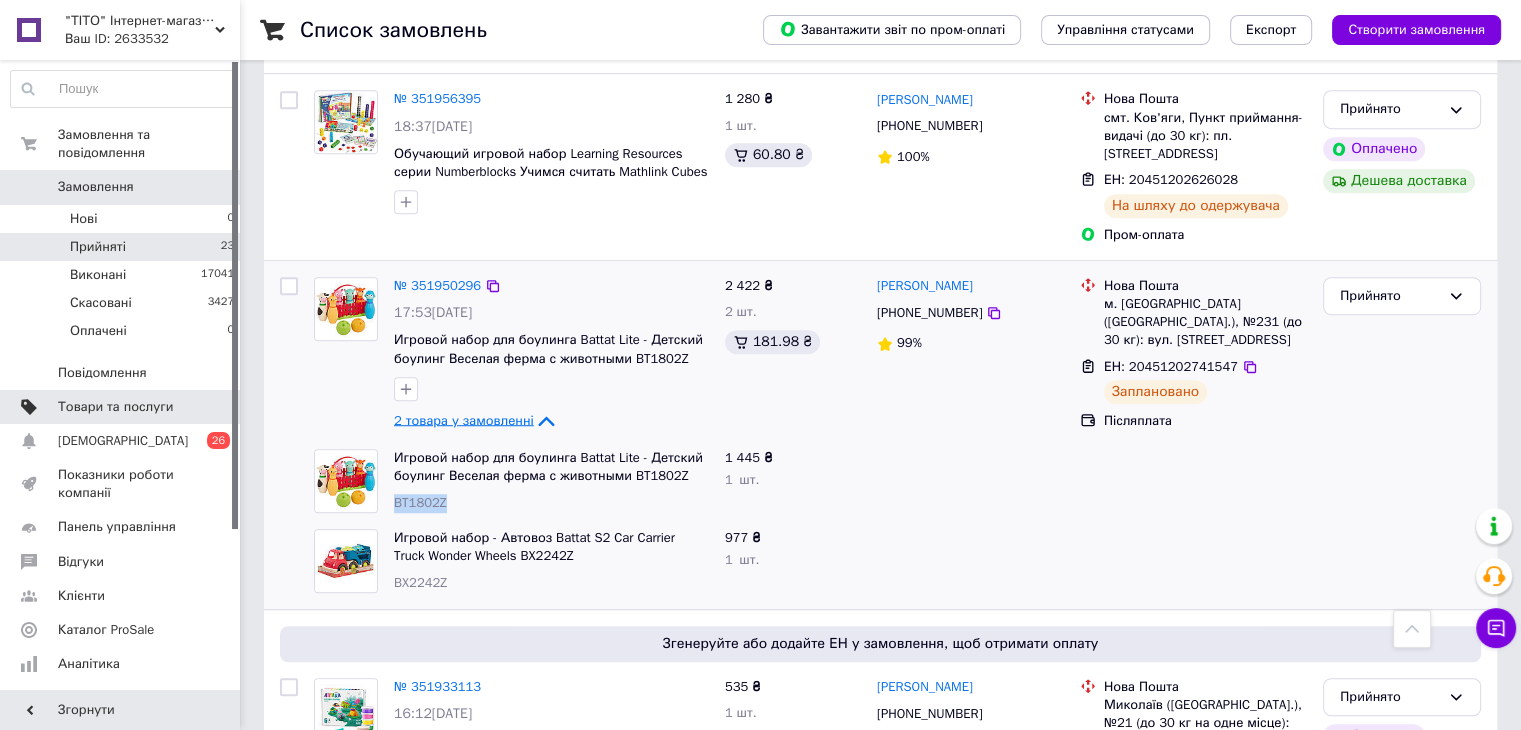 click on "Товари та послуги" at bounding box center [115, 407] 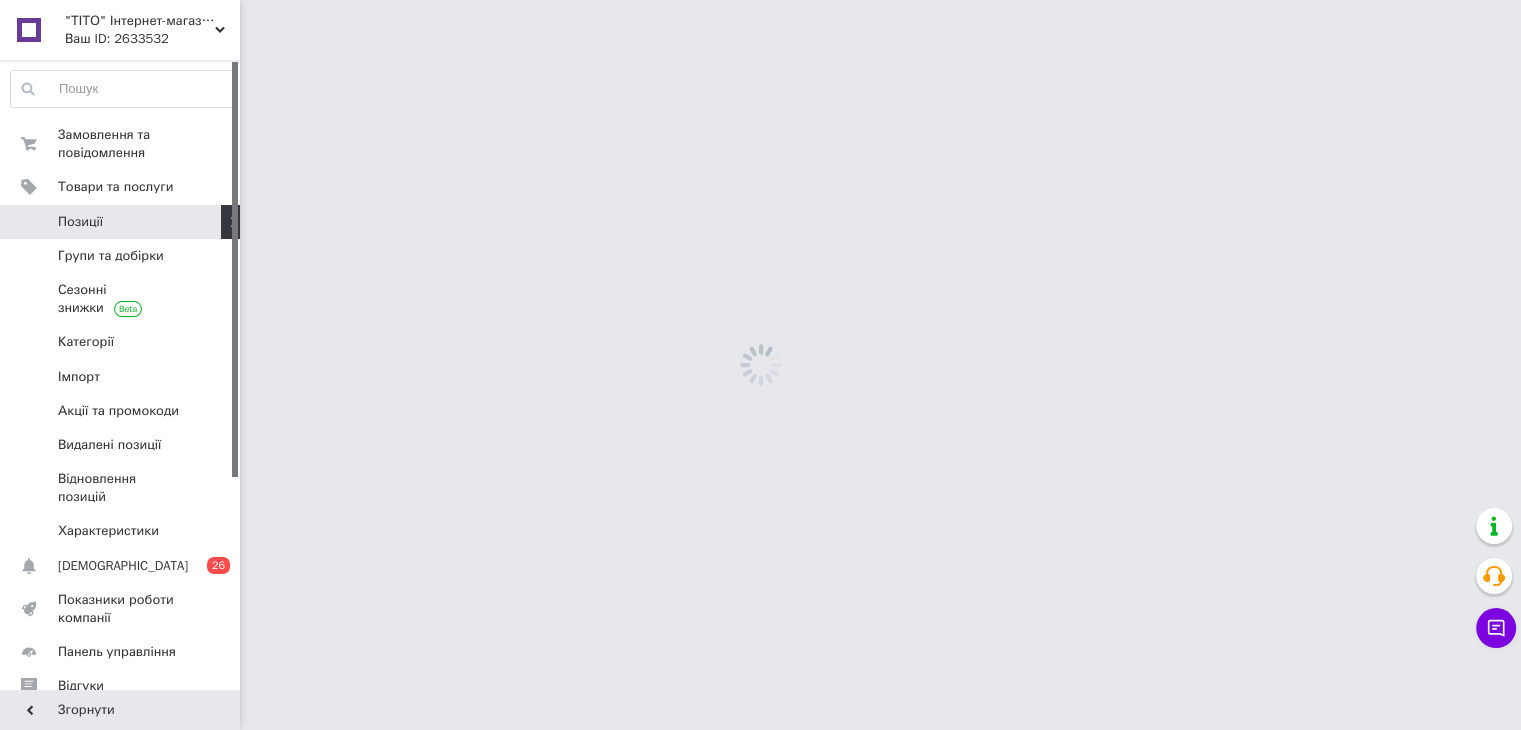 scroll, scrollTop: 0, scrollLeft: 0, axis: both 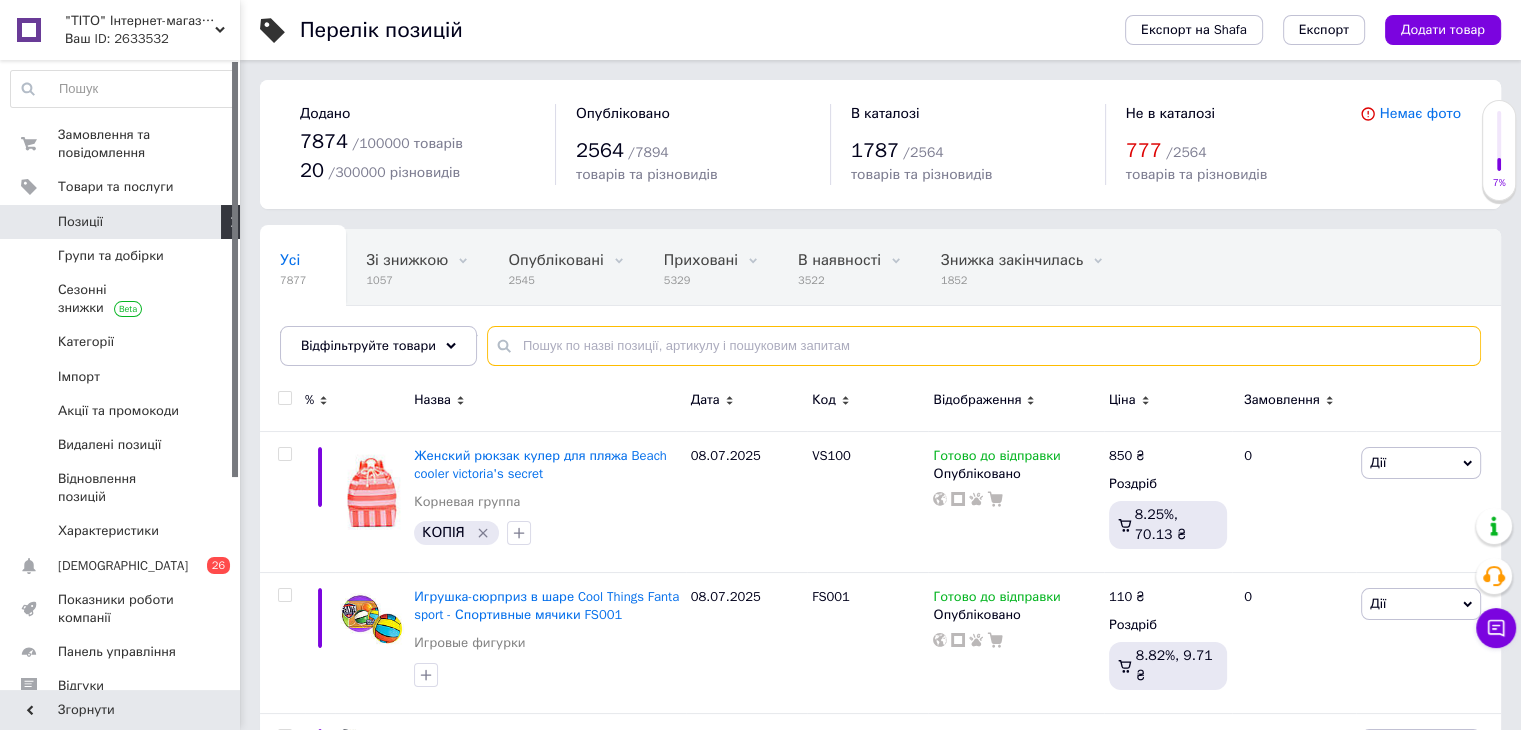 click at bounding box center (984, 346) 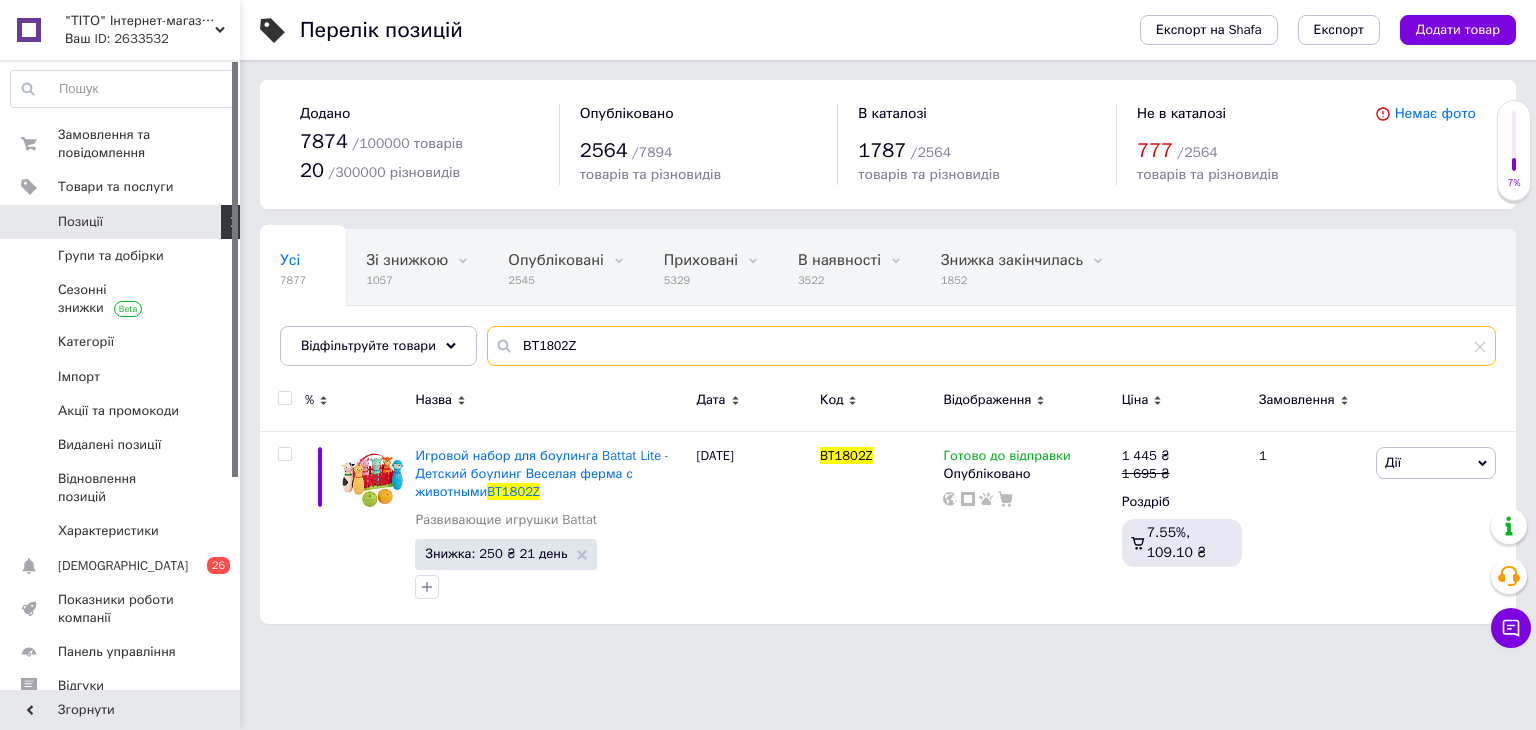 type on "BT1802Z" 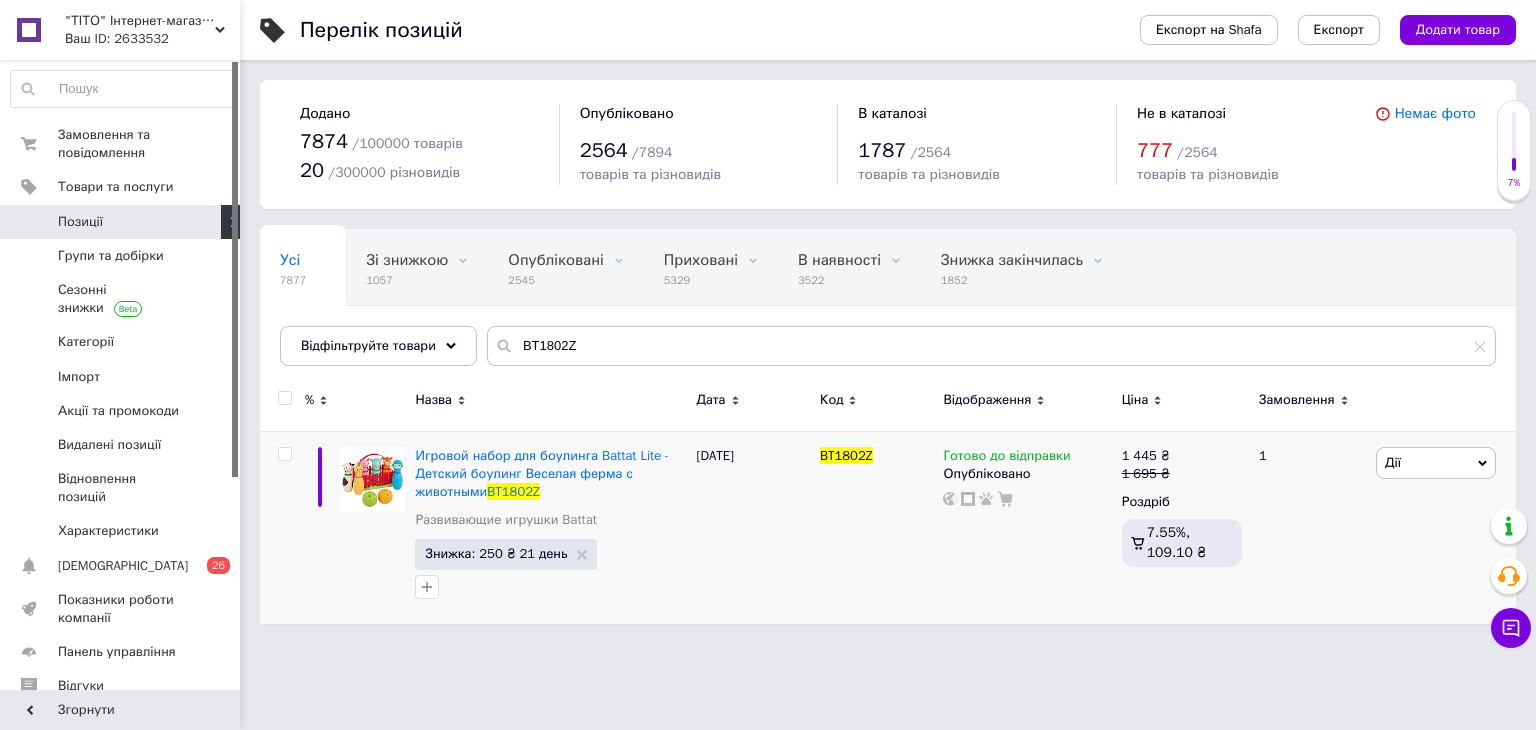click on "Готово до відправки Опубліковано" at bounding box center [1027, 527] 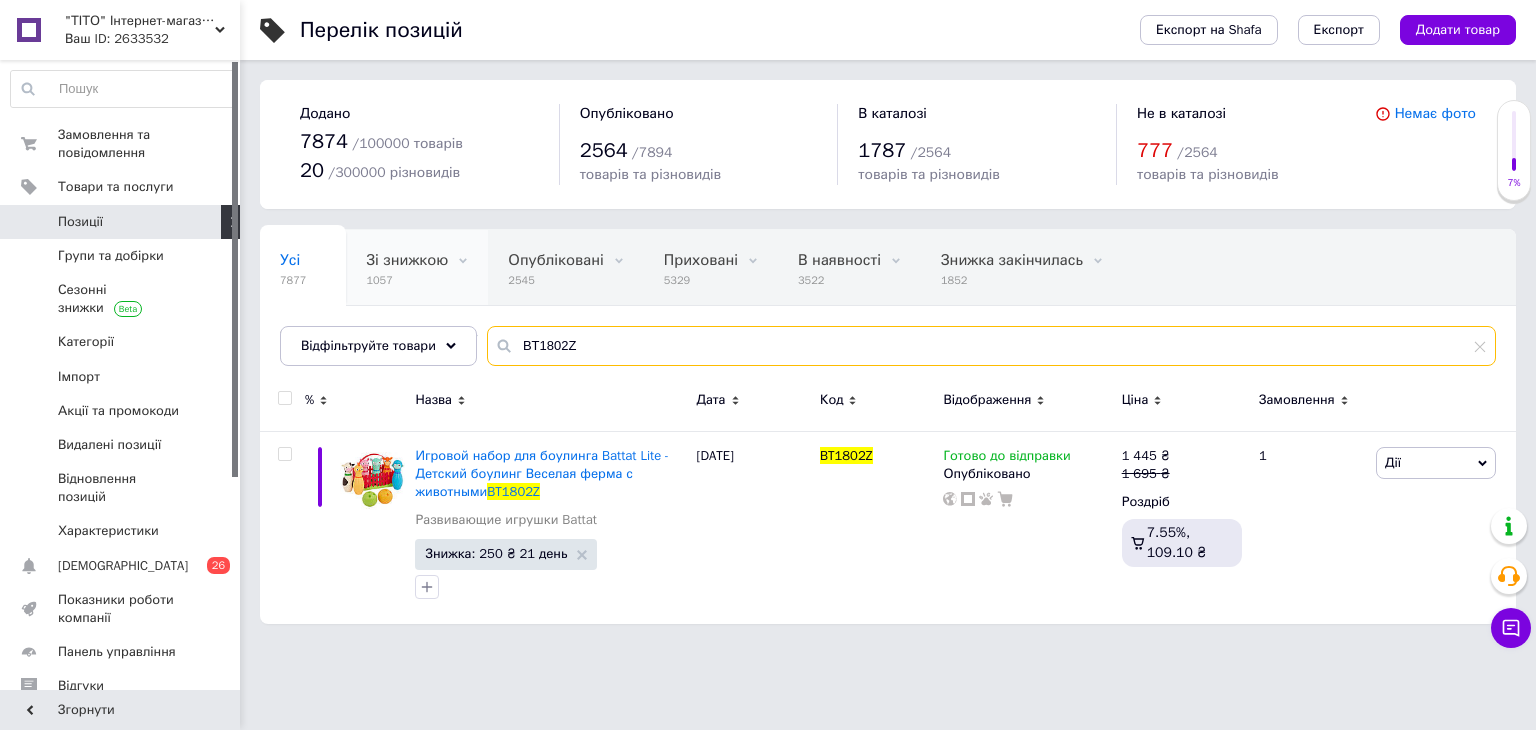 drag, startPoint x: 607, startPoint y: 342, endPoint x: 479, endPoint y: 295, distance: 136.35616 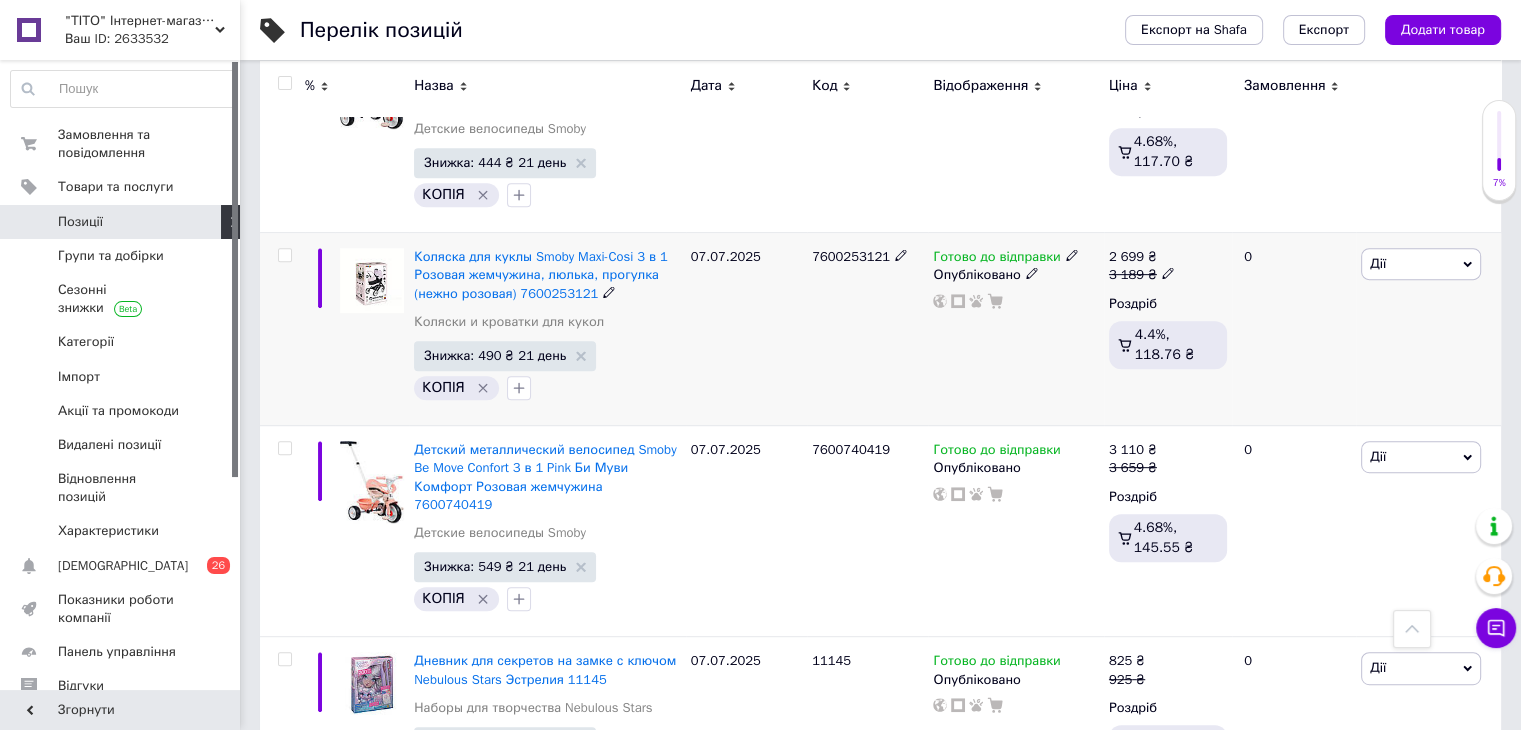 scroll, scrollTop: 900, scrollLeft: 0, axis: vertical 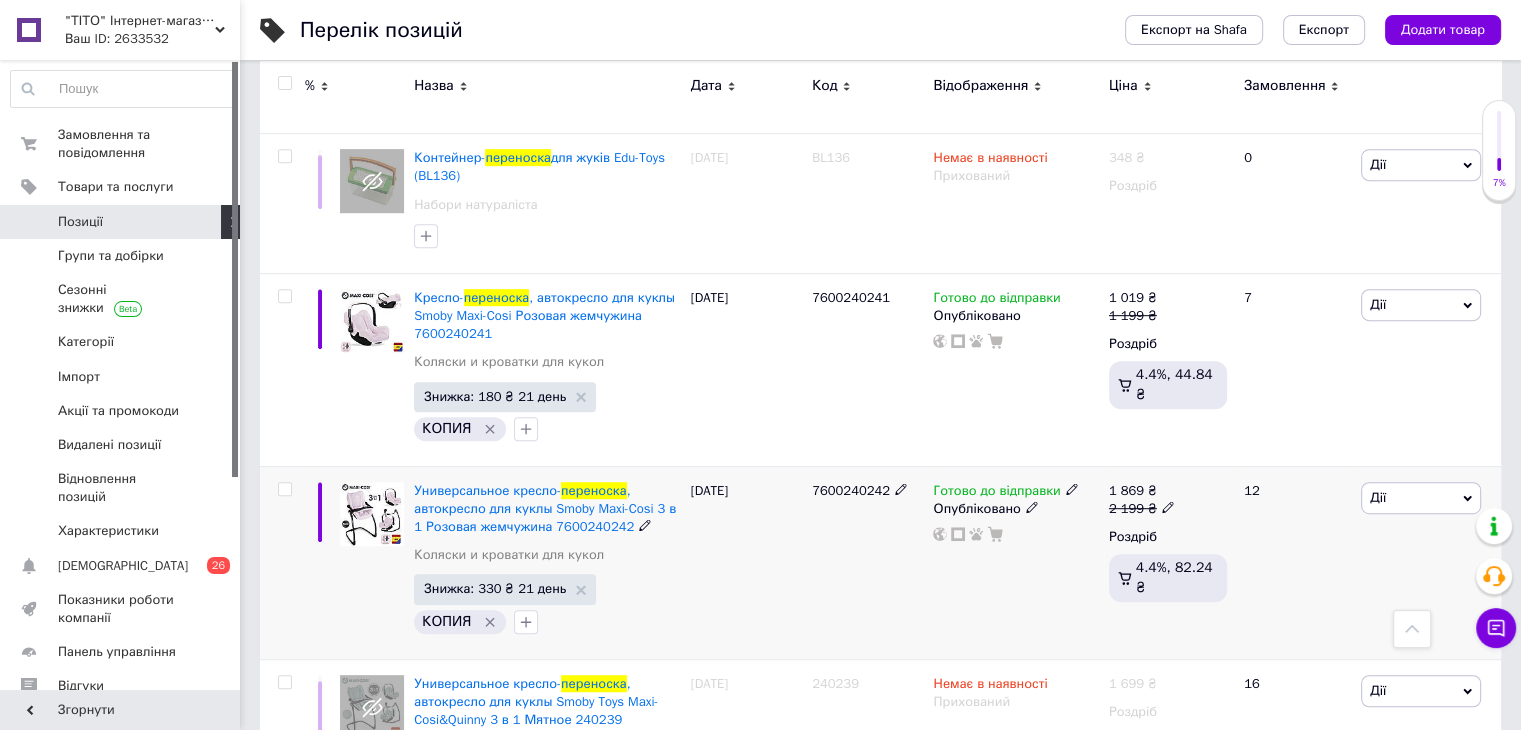 type on "переноска" 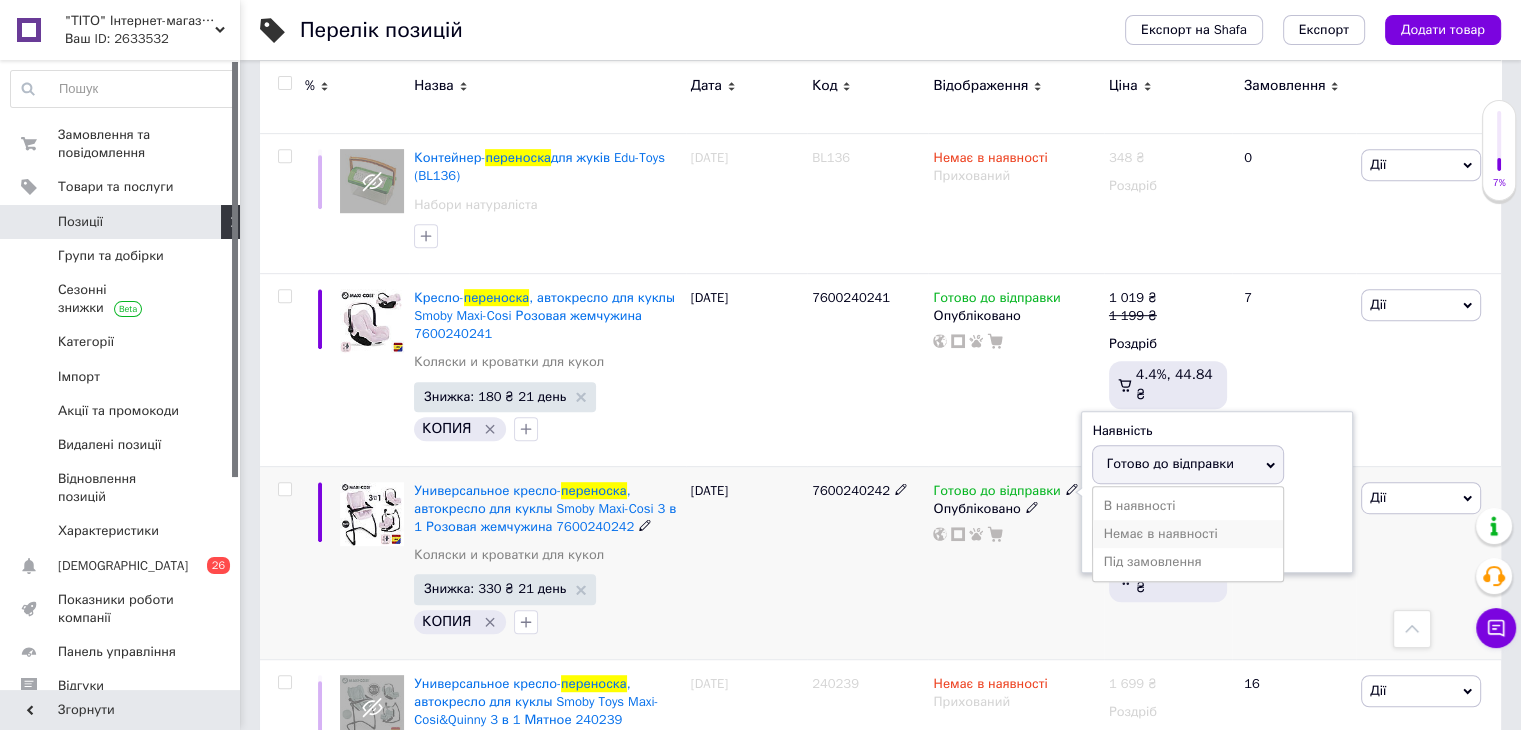 click on "Немає в наявності" at bounding box center [1188, 534] 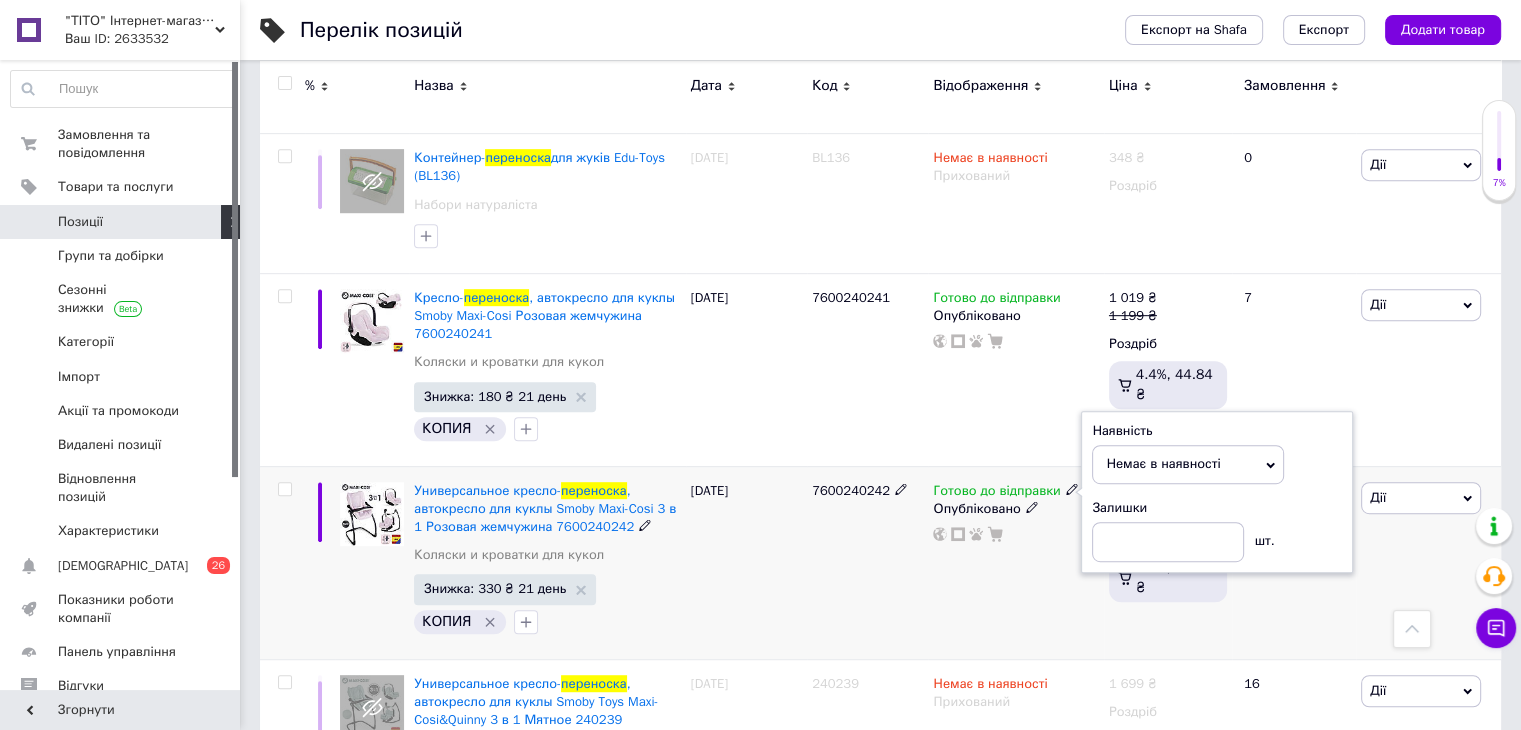 click on "7600240242" at bounding box center [867, 562] 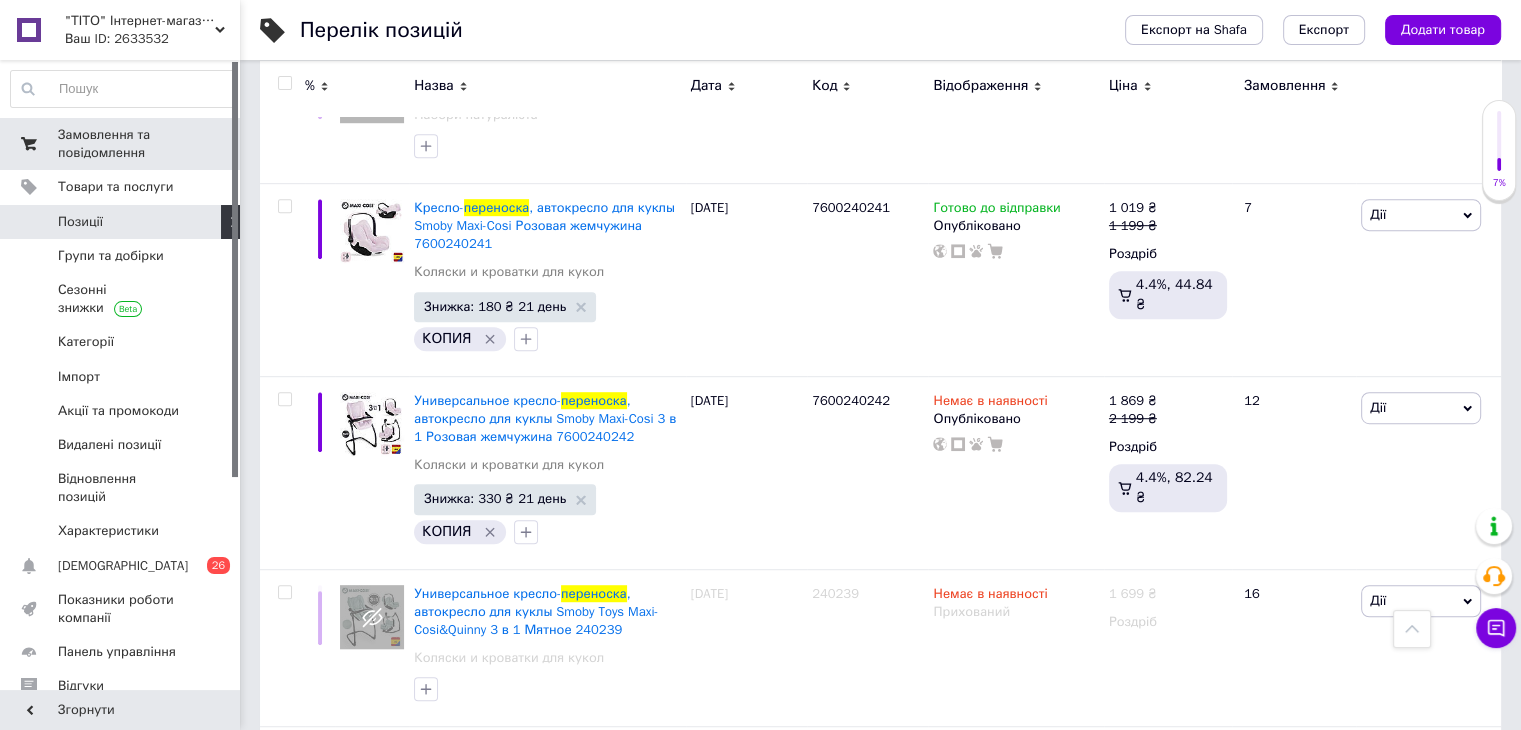 scroll, scrollTop: 1000, scrollLeft: 0, axis: vertical 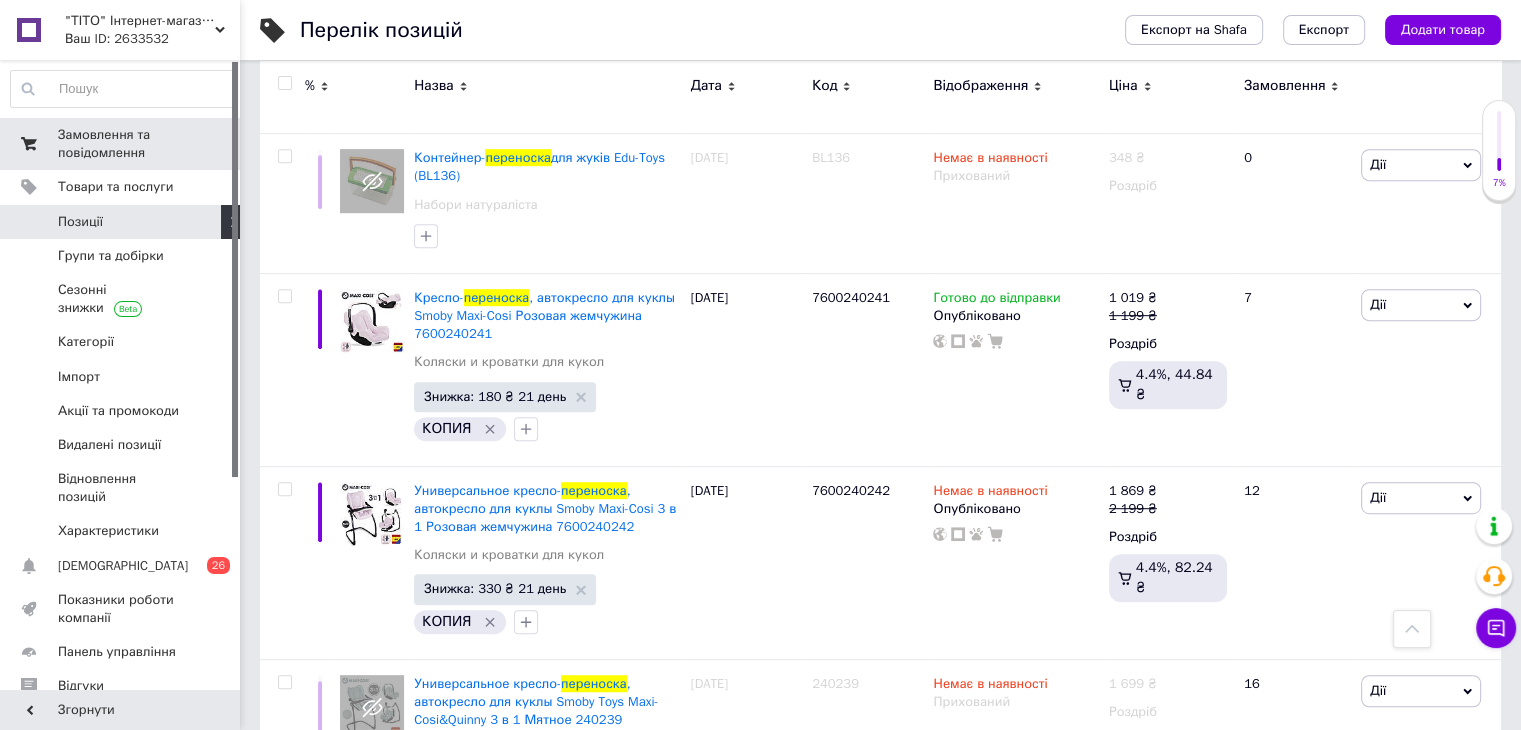 click on "Замовлення та повідомлення" at bounding box center [121, 144] 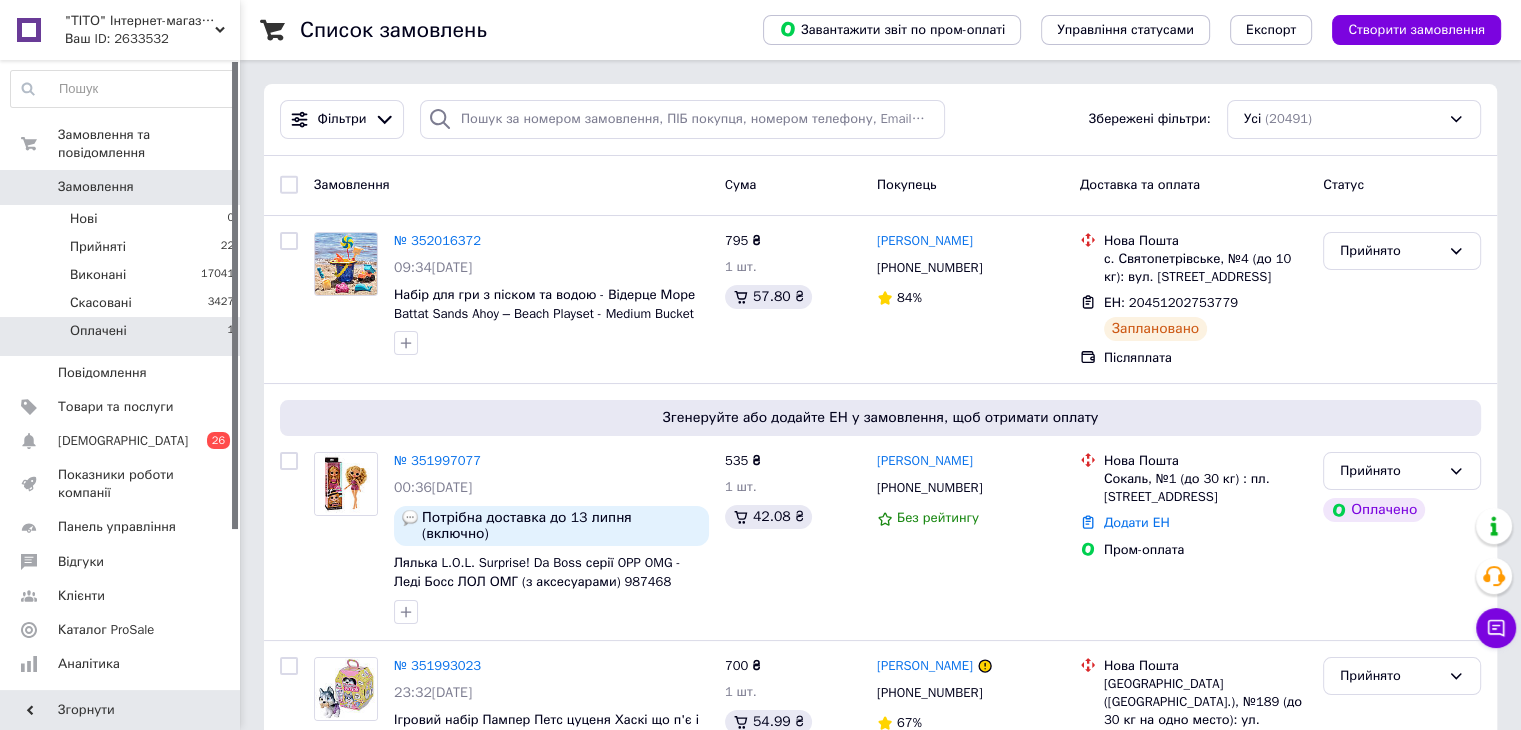 click on "Оплачені 1" at bounding box center [123, 336] 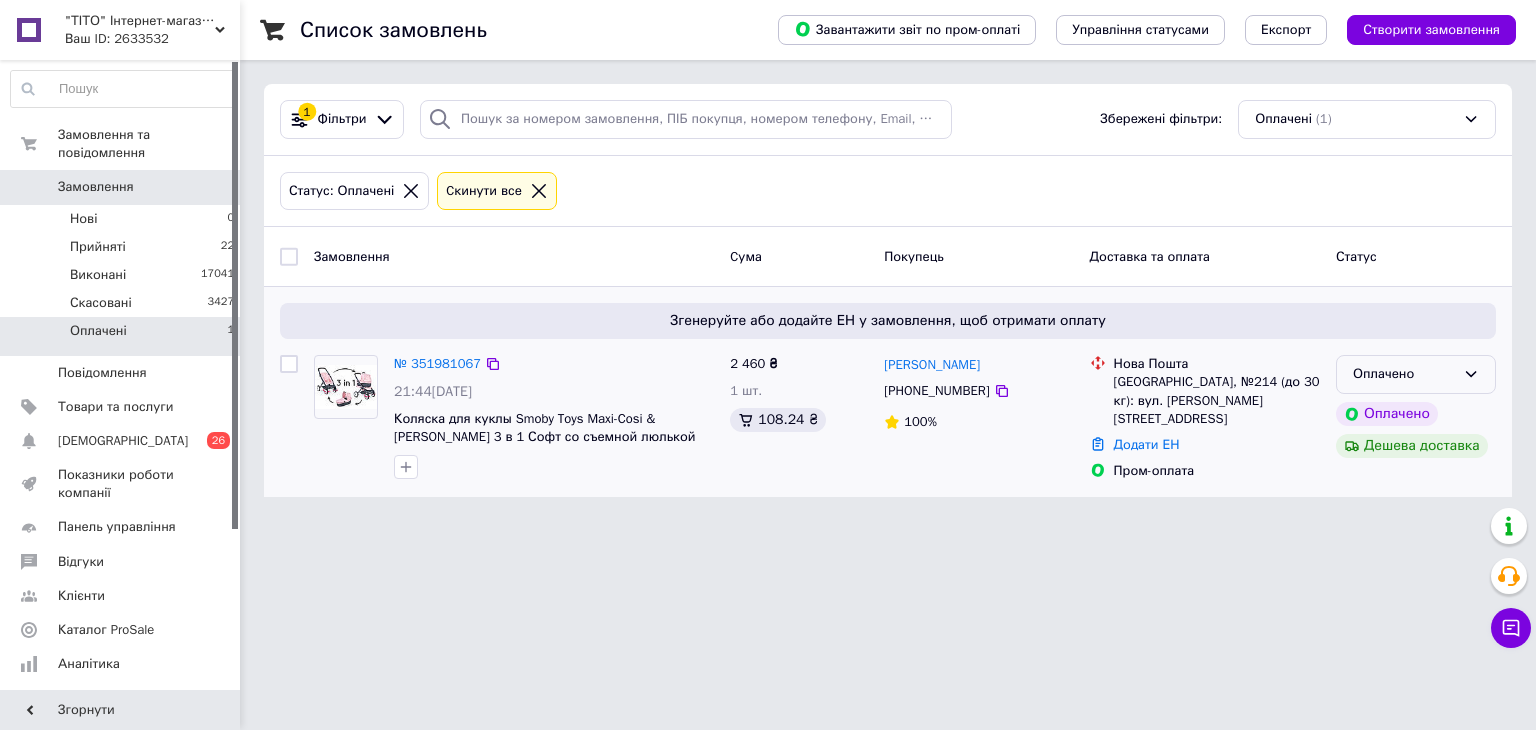 click on "Оплачено" at bounding box center (1404, 374) 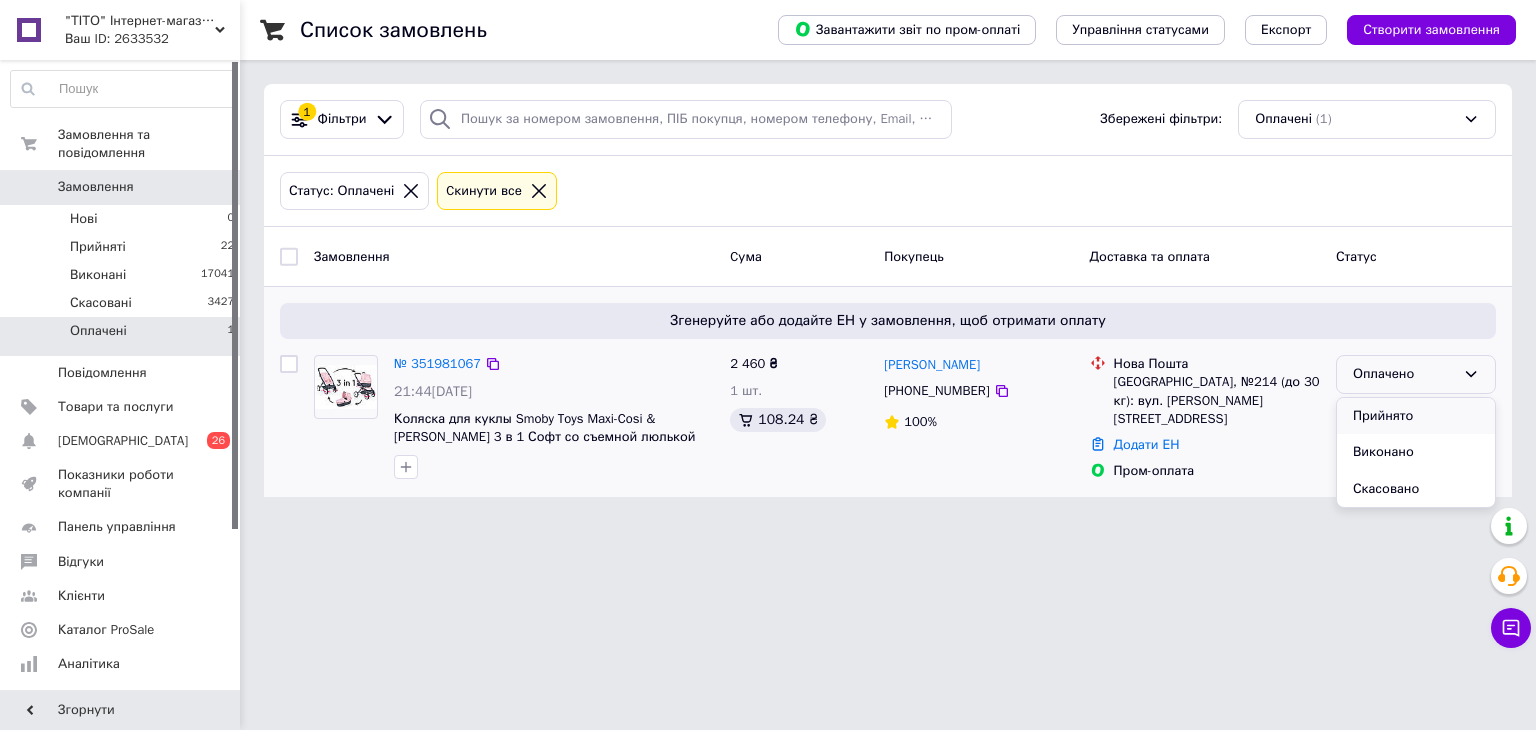 click on "Прийнято" at bounding box center [1416, 416] 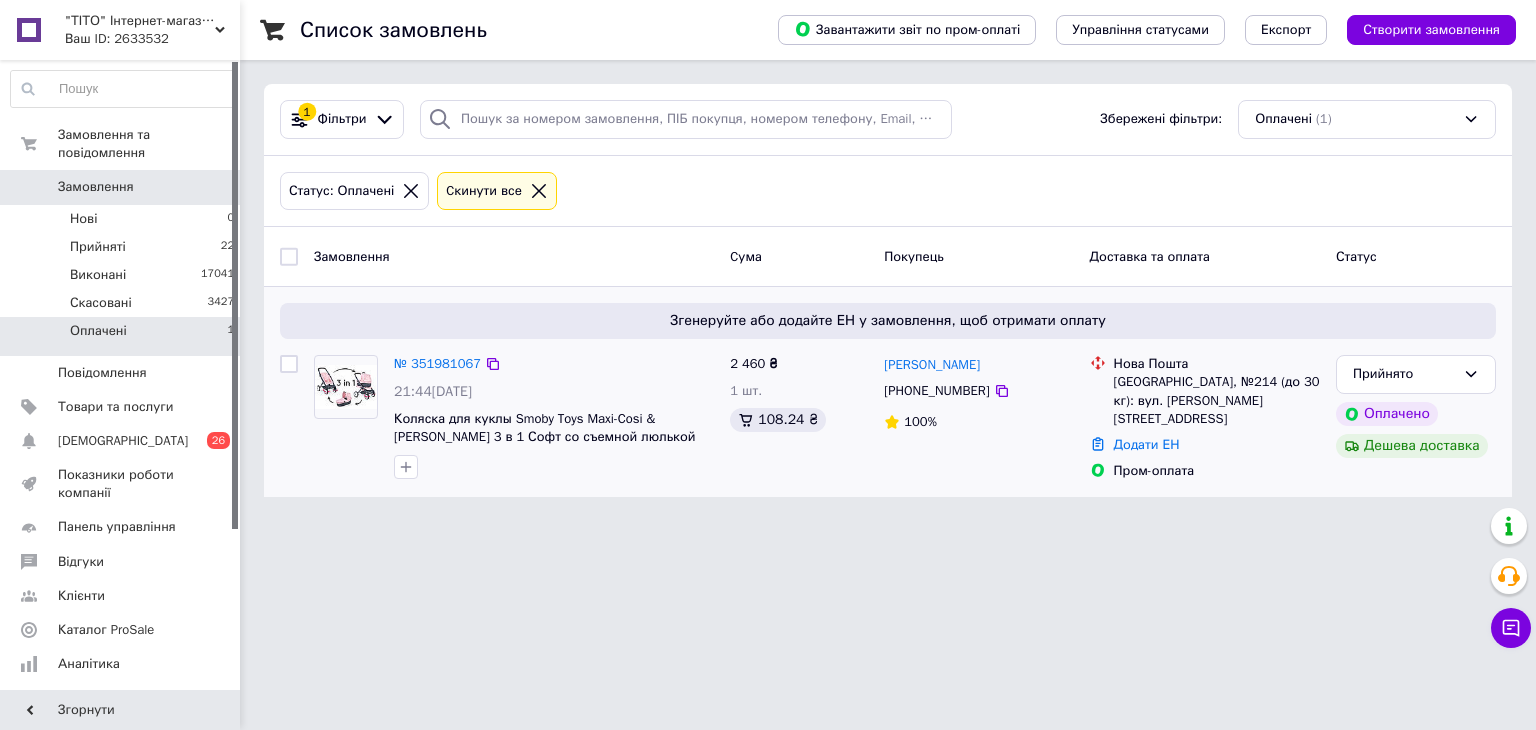 click 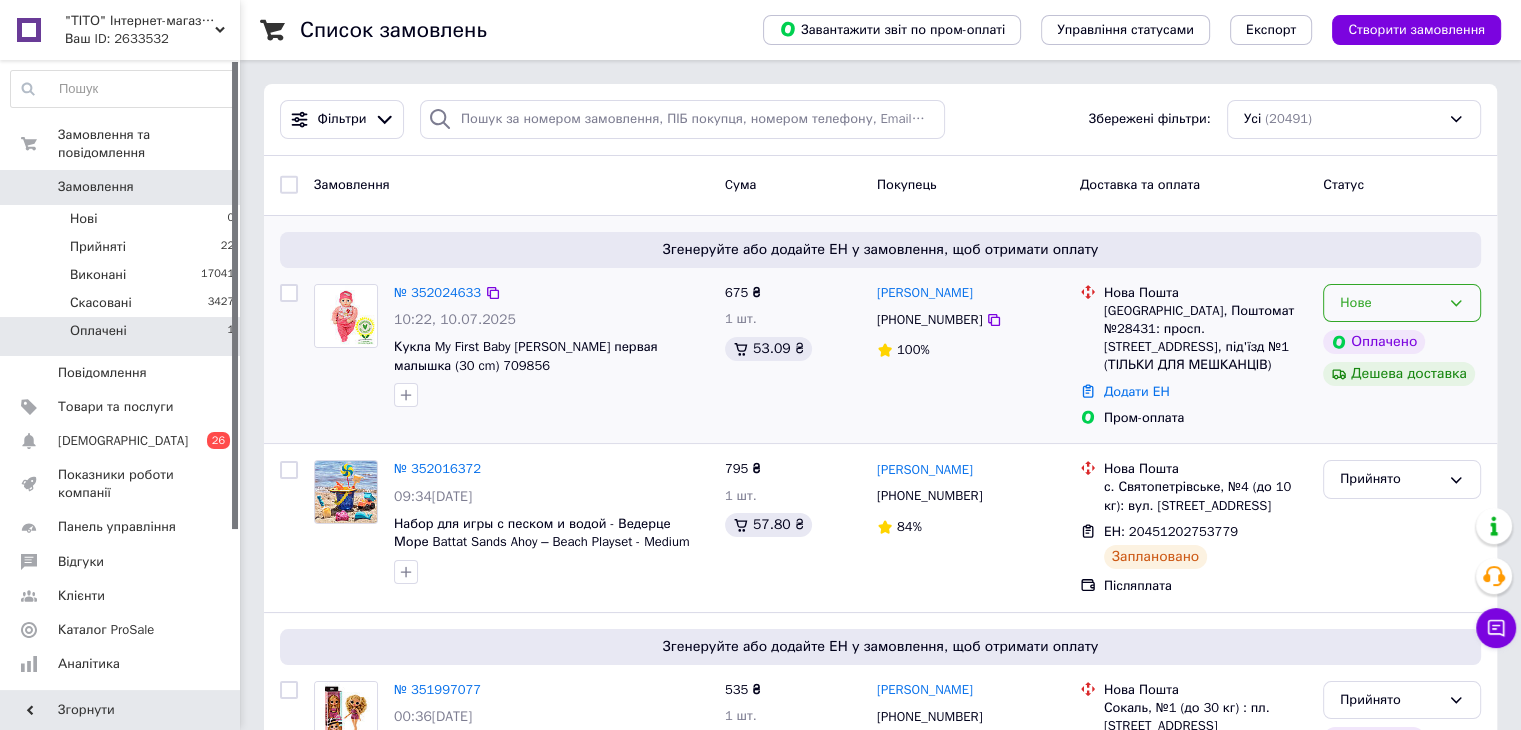 click 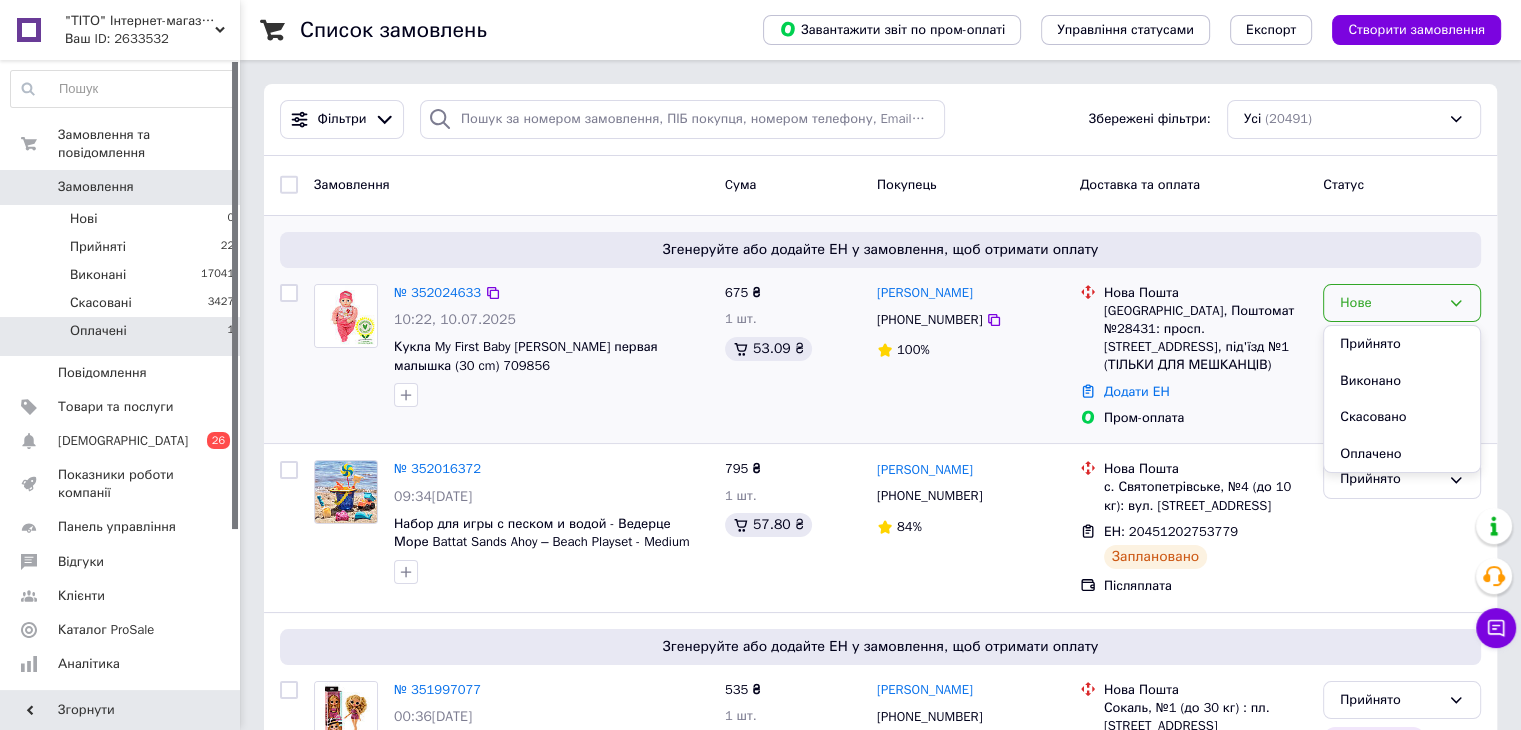 drag, startPoint x: 1426, startPoint y: 341, endPoint x: 1396, endPoint y: 348, distance: 30.805843 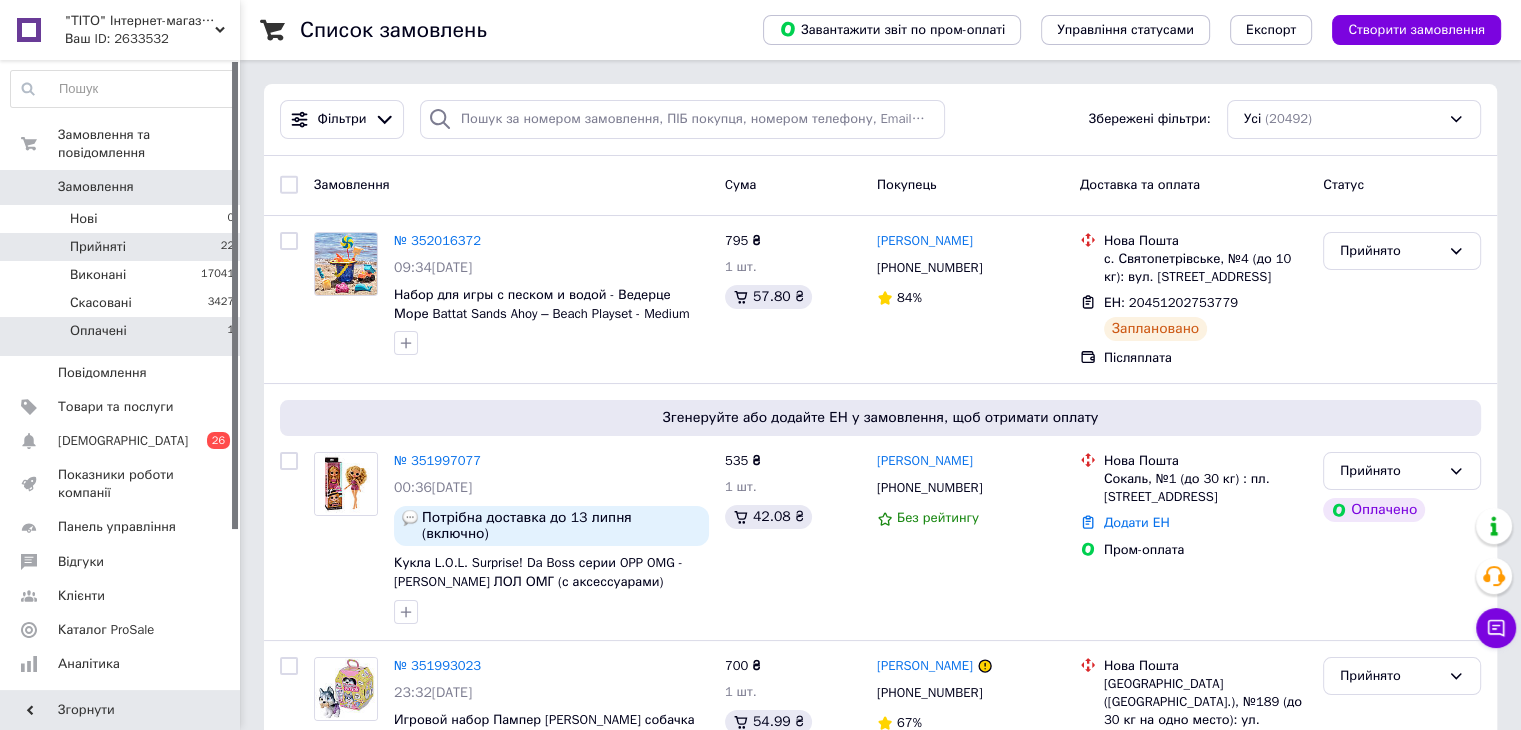 click on "Прийняті 22" at bounding box center (123, 247) 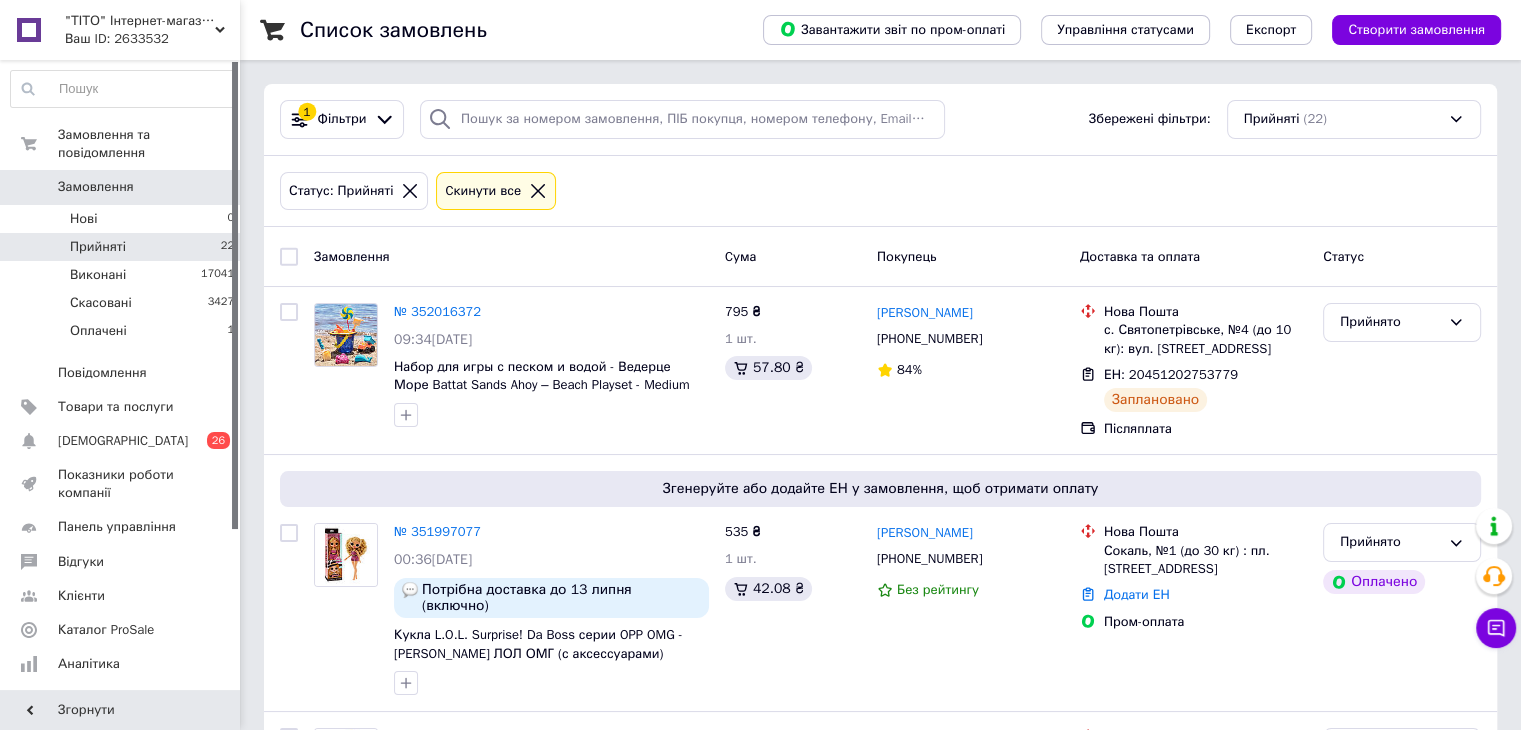 click 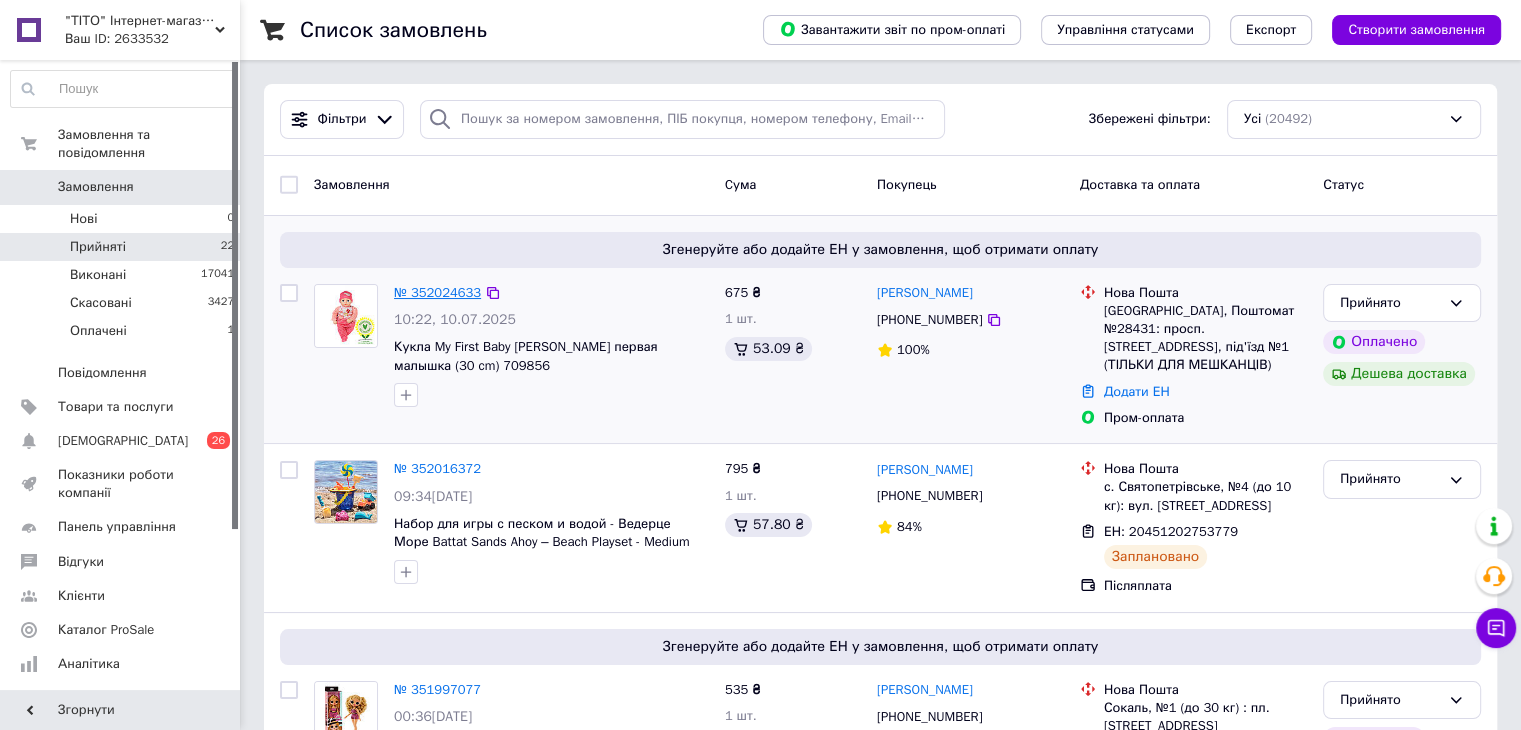 click on "№ 352024633" at bounding box center [437, 292] 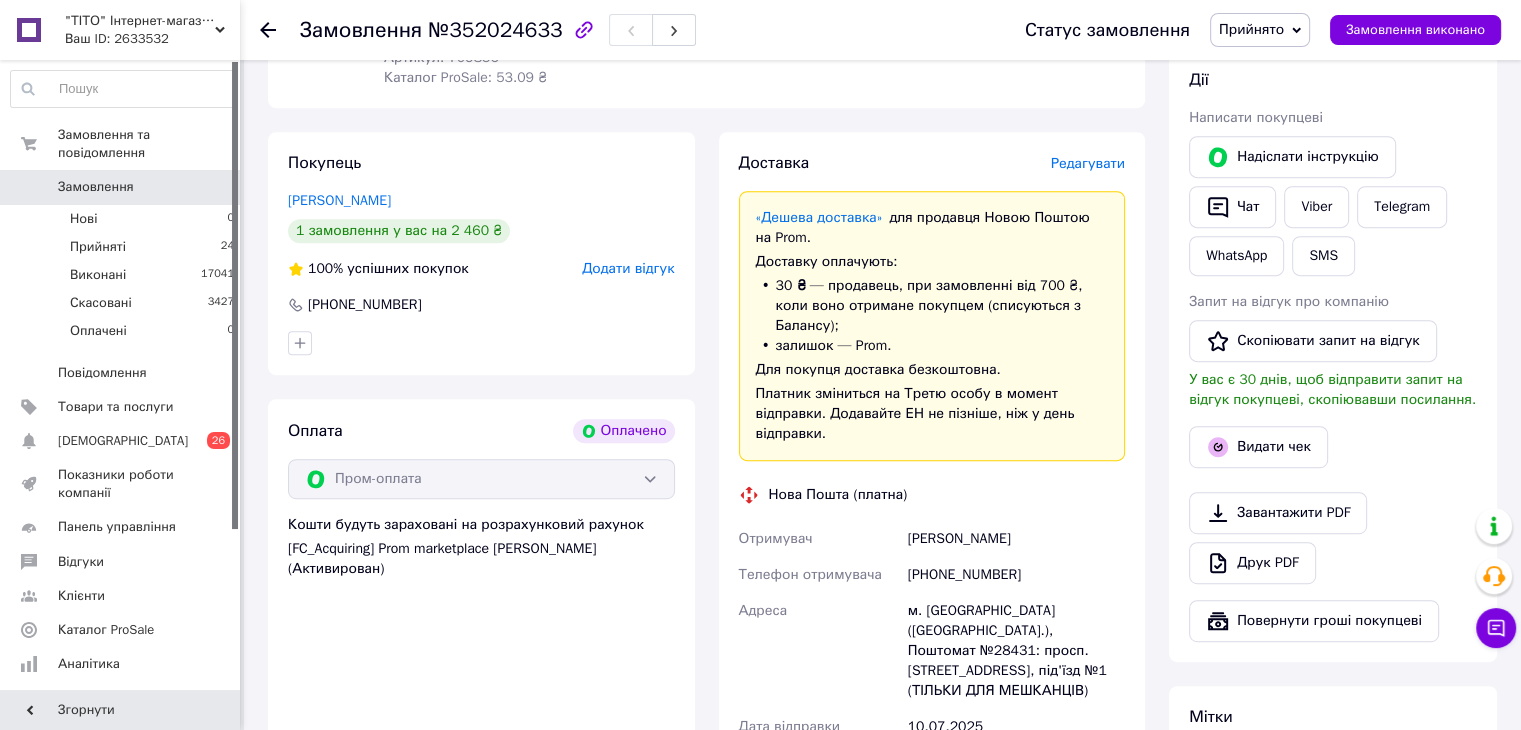 scroll, scrollTop: 973, scrollLeft: 0, axis: vertical 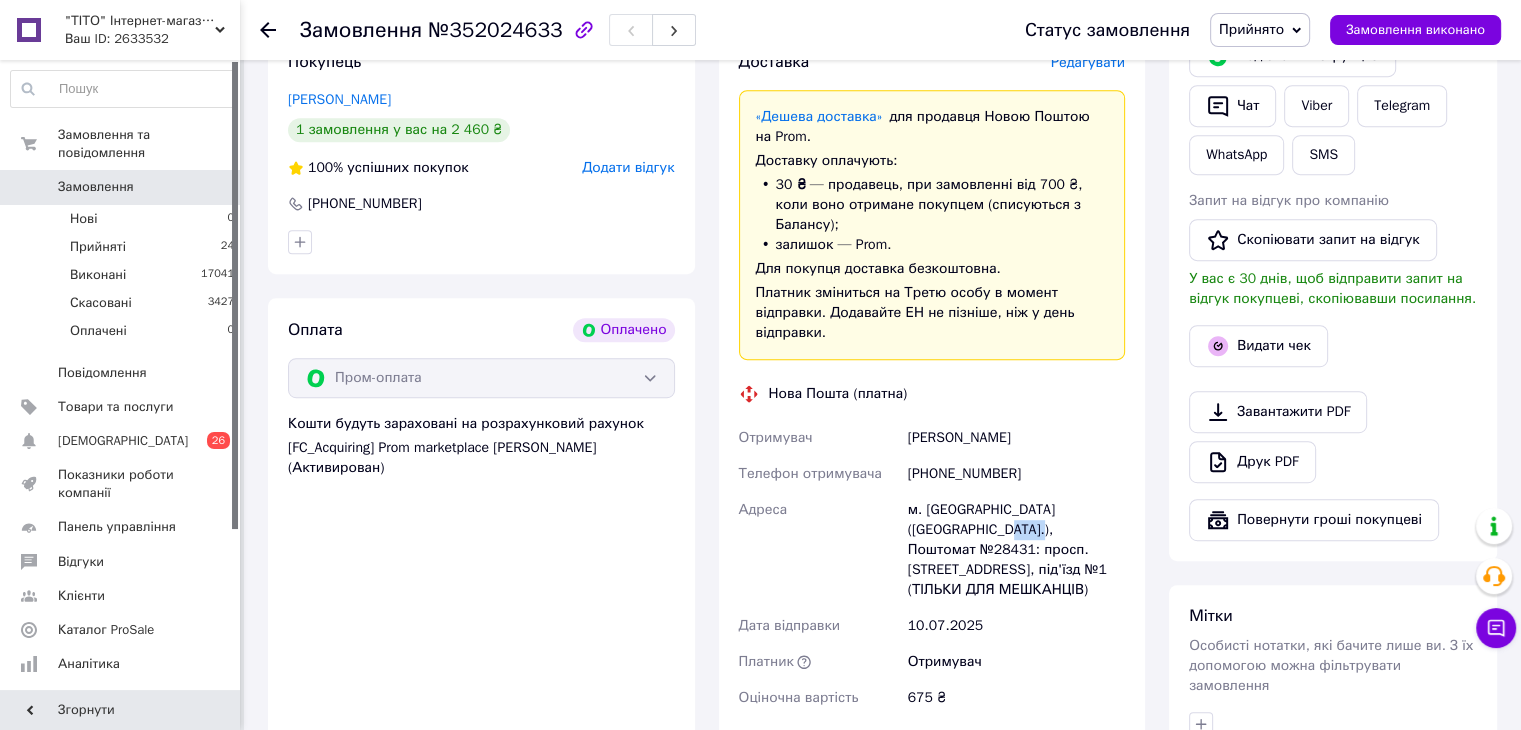 drag, startPoint x: 928, startPoint y: 490, endPoint x: 958, endPoint y: 491, distance: 30.016663 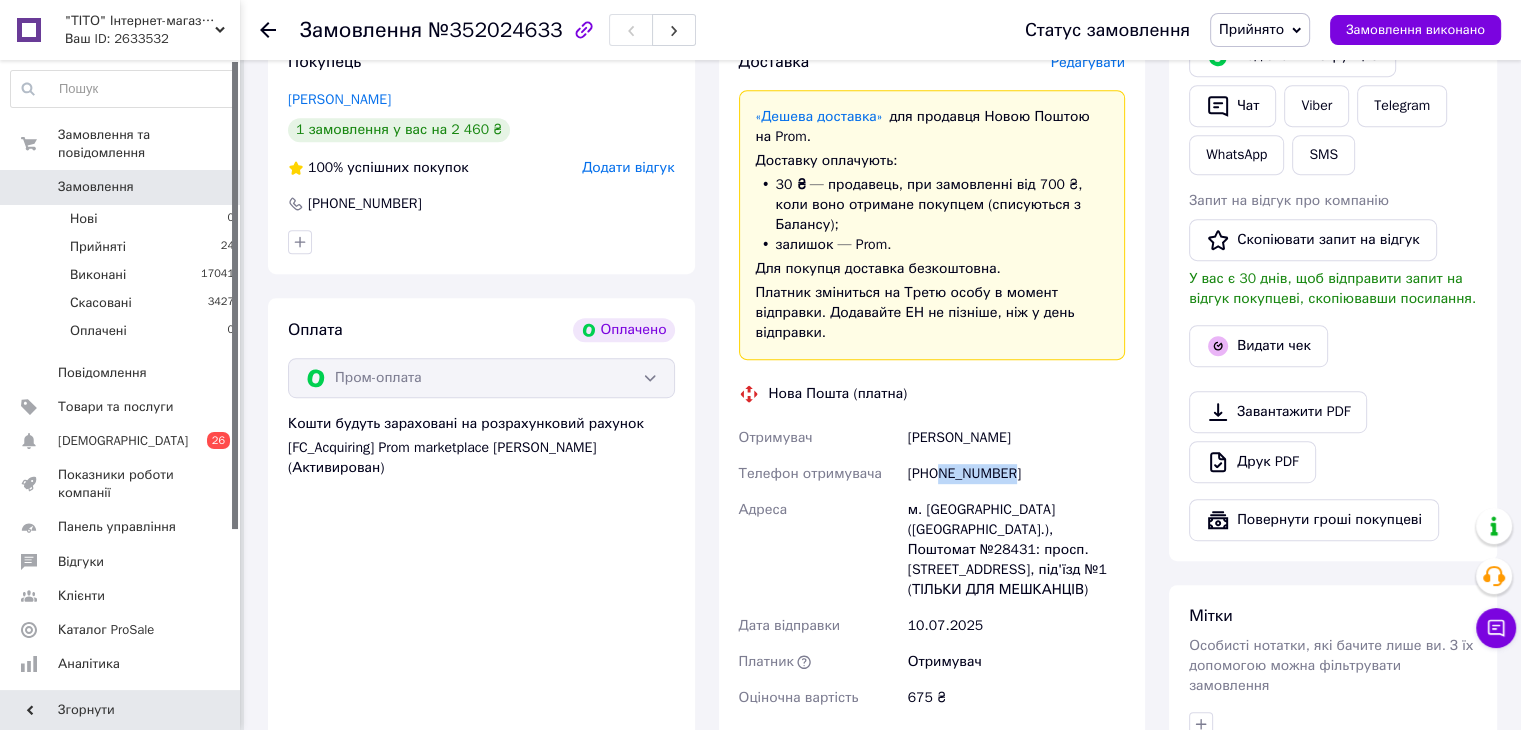 drag, startPoint x: 1016, startPoint y: 430, endPoint x: 940, endPoint y: 447, distance: 77.87811 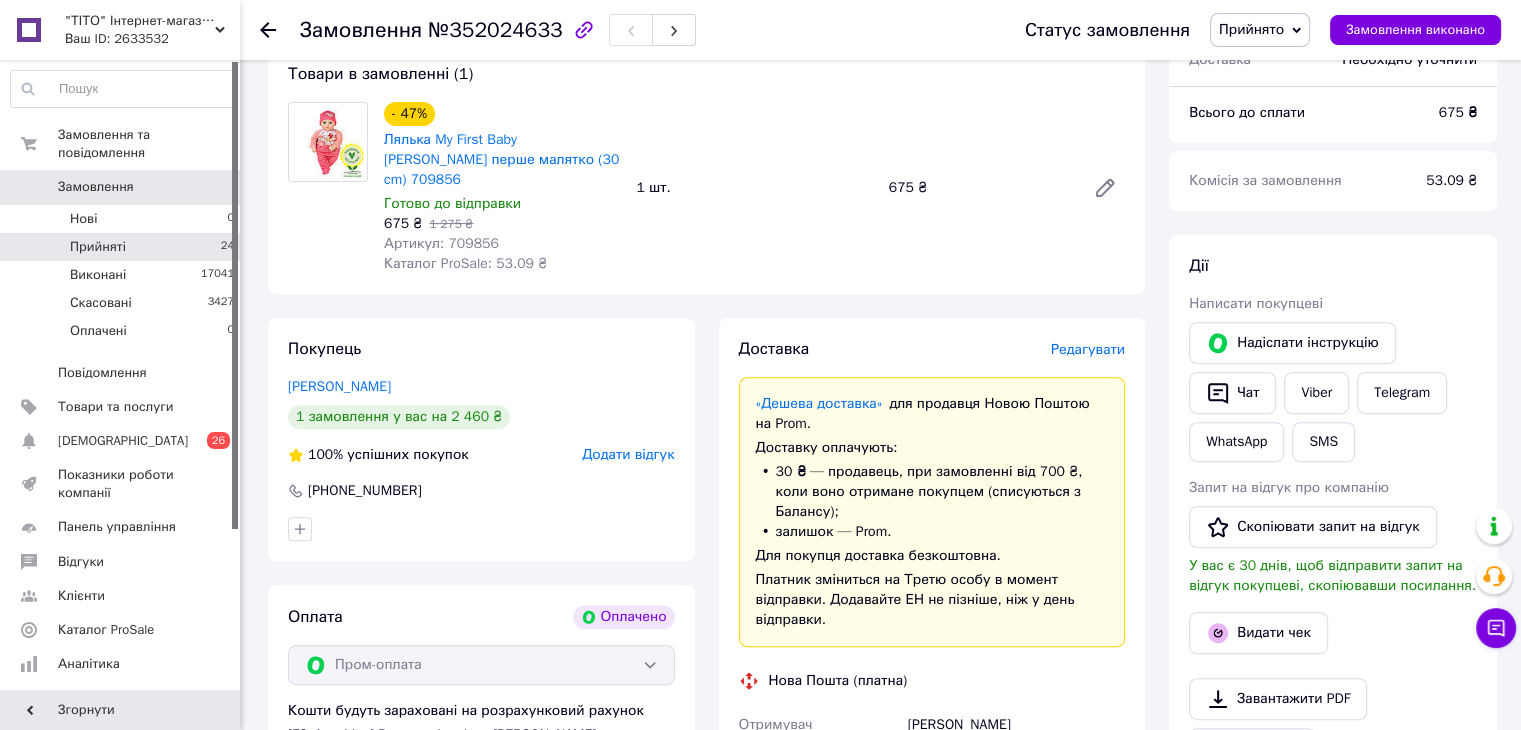 scroll, scrollTop: 673, scrollLeft: 0, axis: vertical 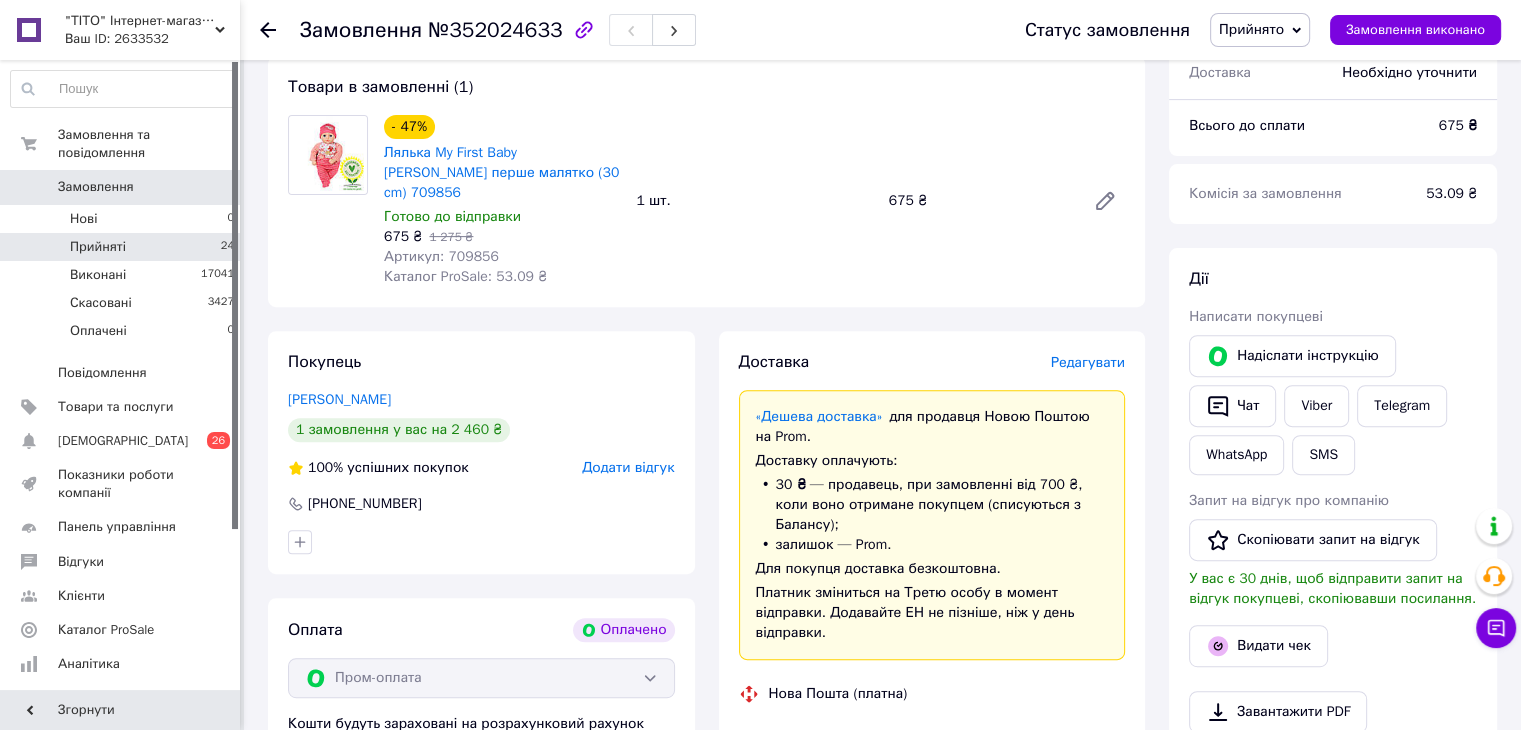 click on "Прийняті" at bounding box center (98, 247) 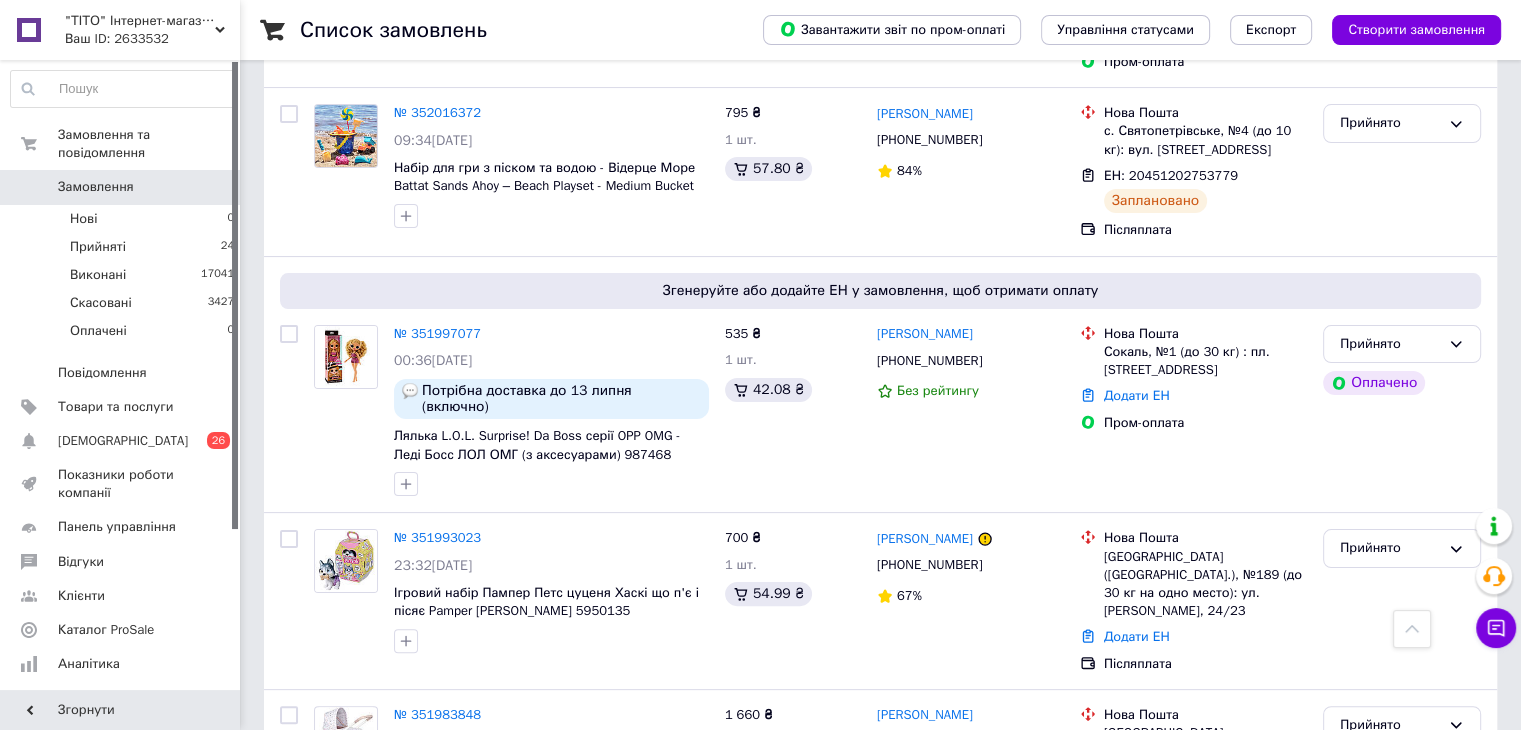 scroll, scrollTop: 300, scrollLeft: 0, axis: vertical 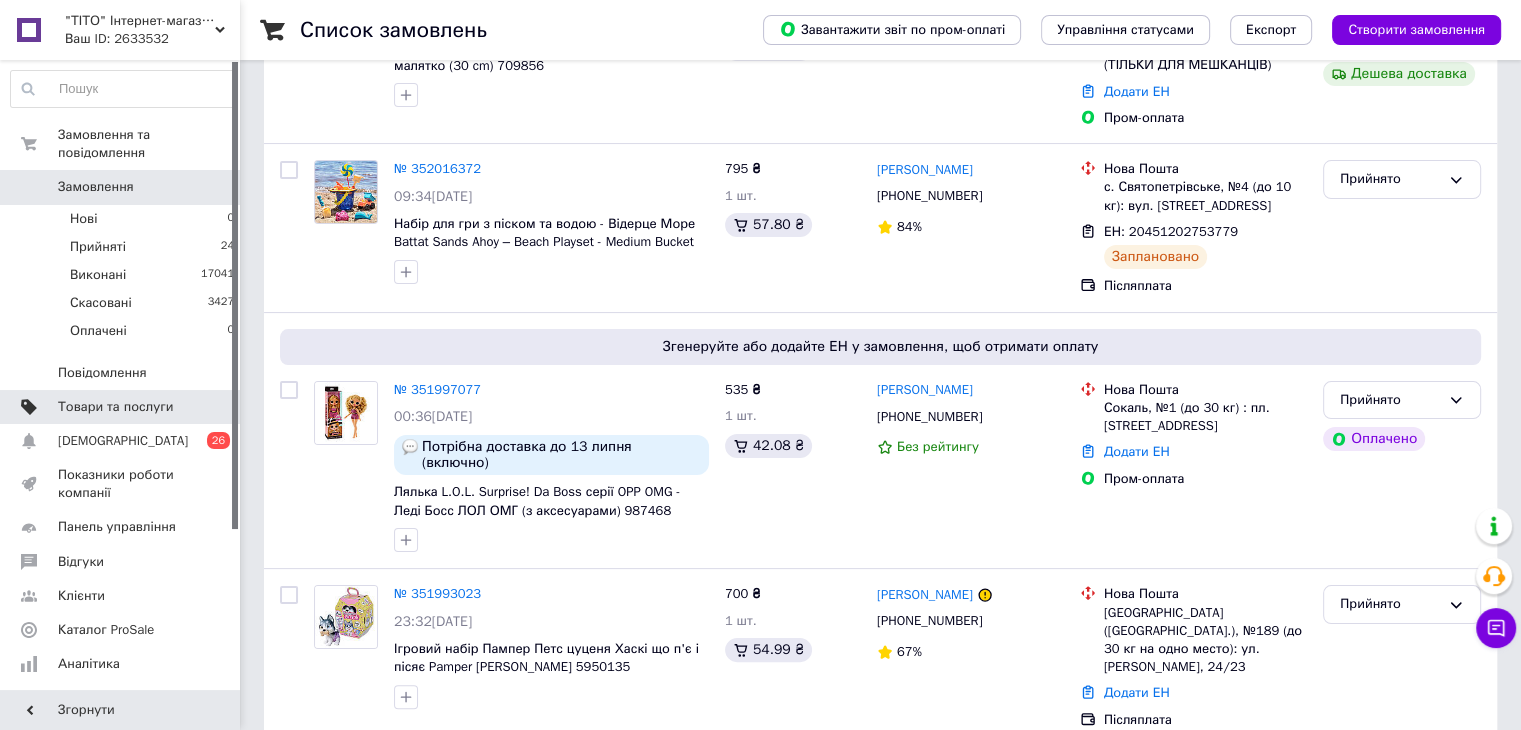 click on "Товари та послуги" at bounding box center [115, 407] 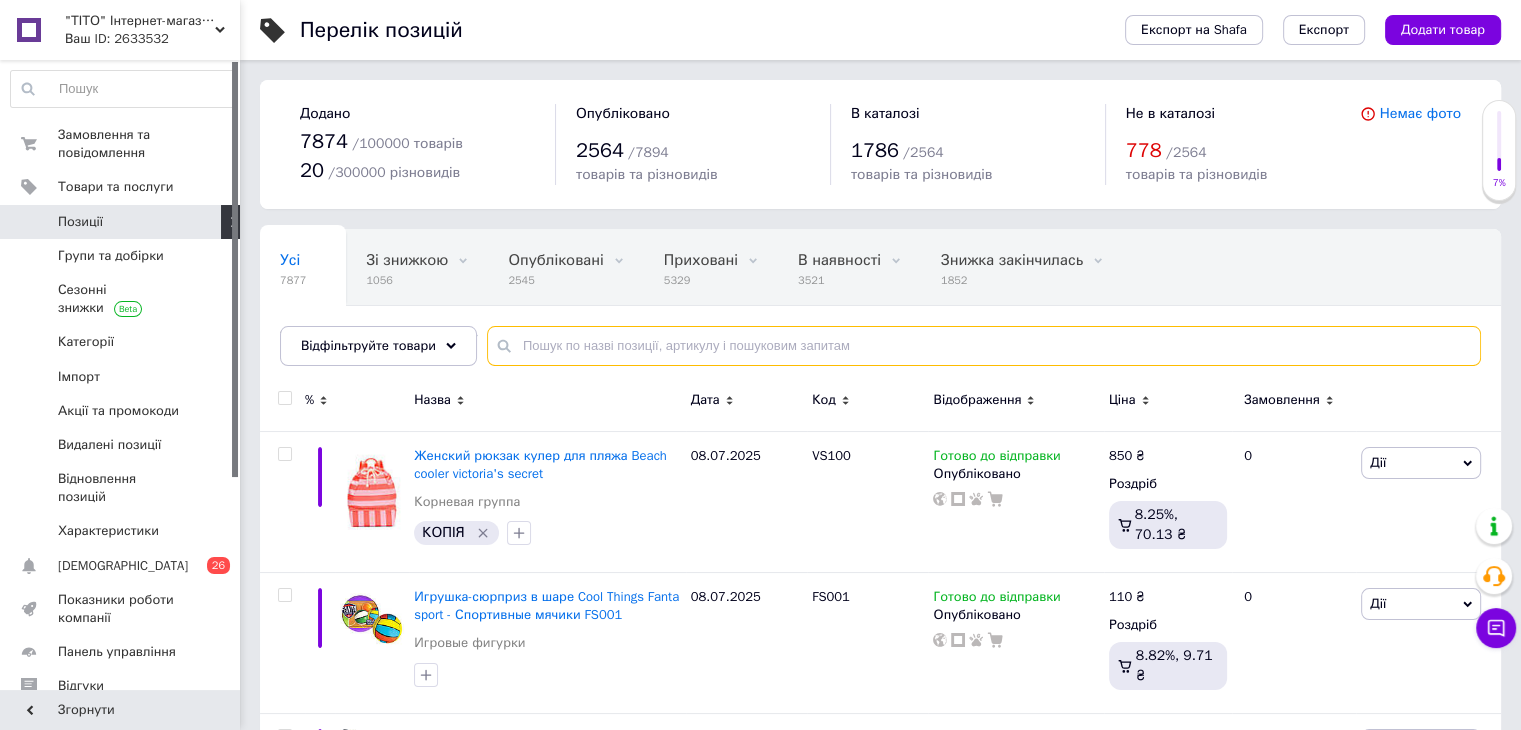 click at bounding box center (984, 346) 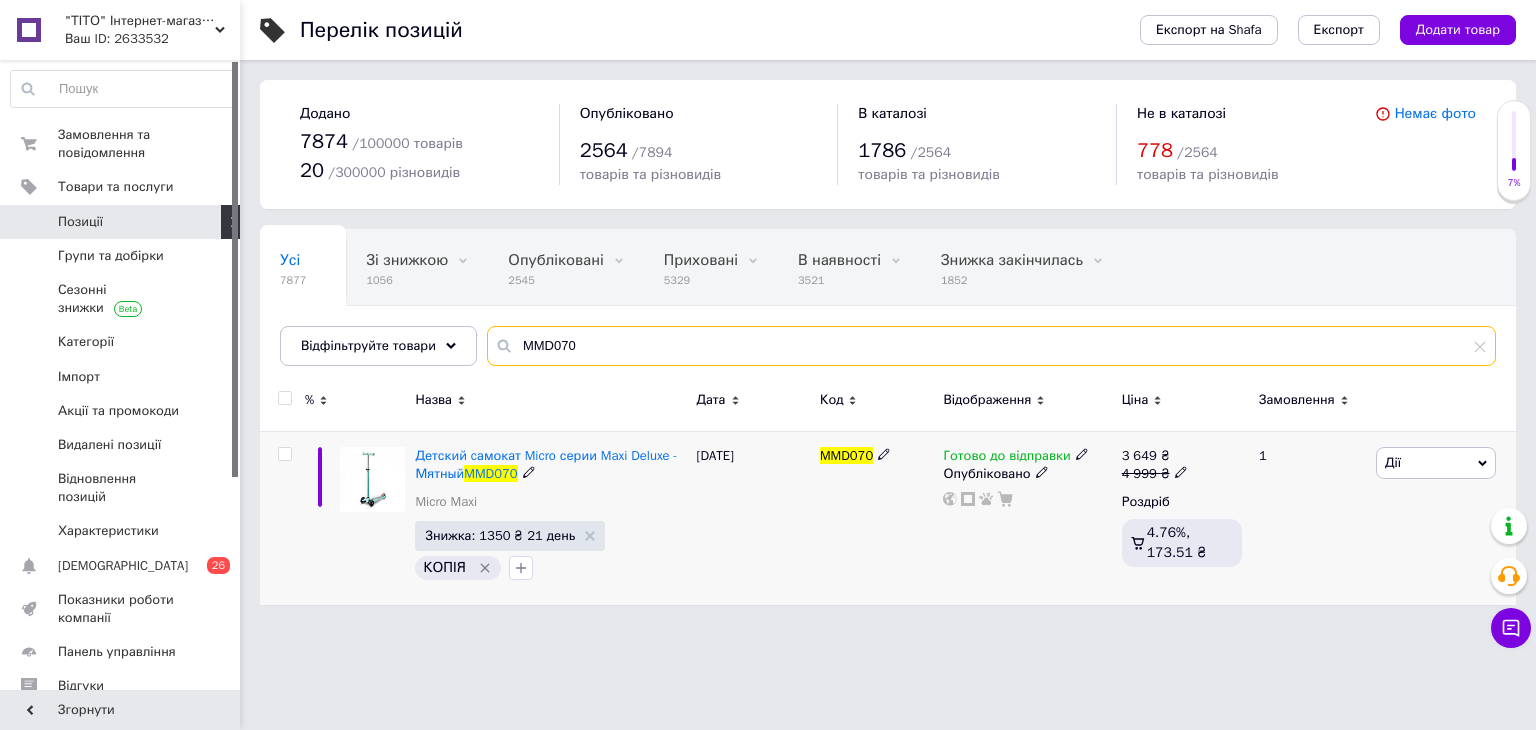 type on "MMD070" 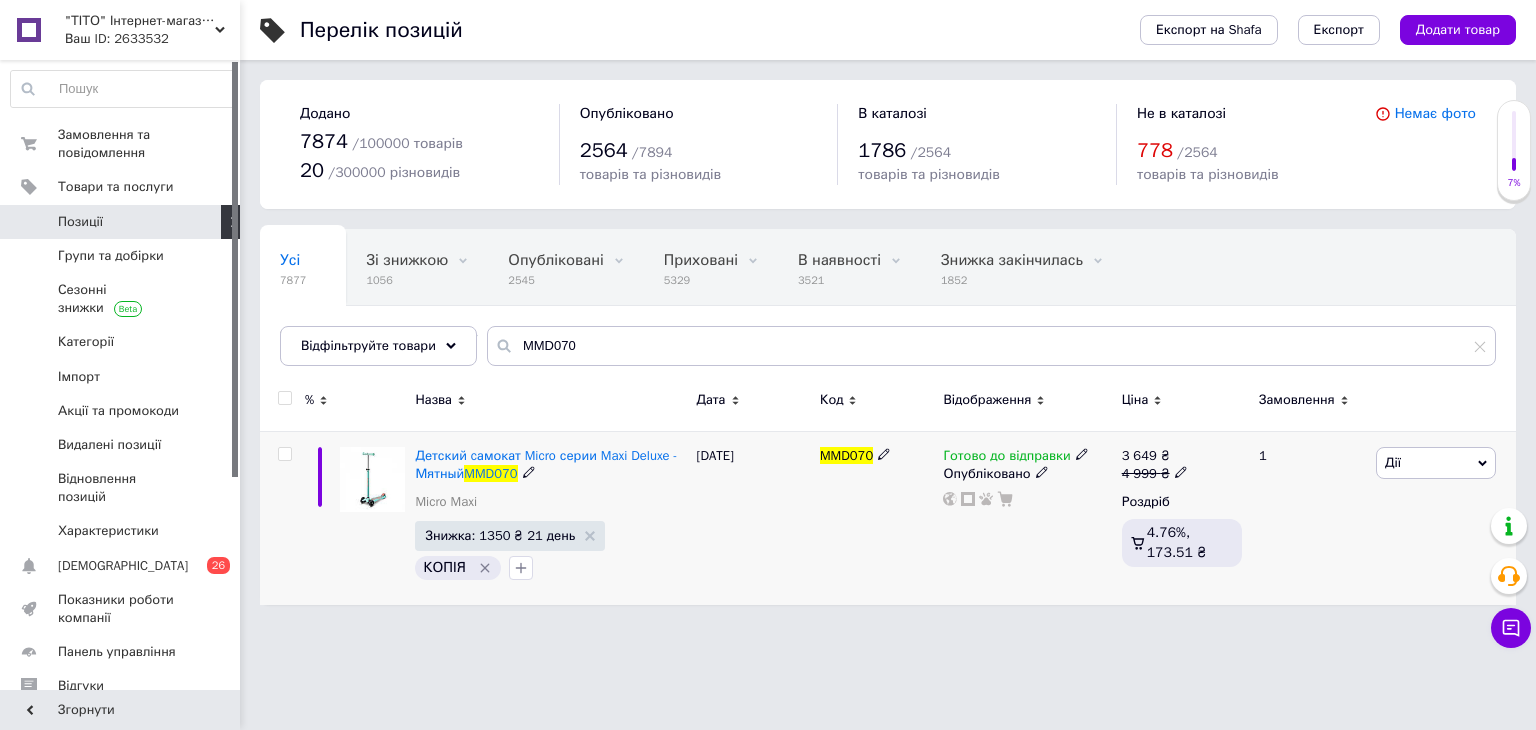click 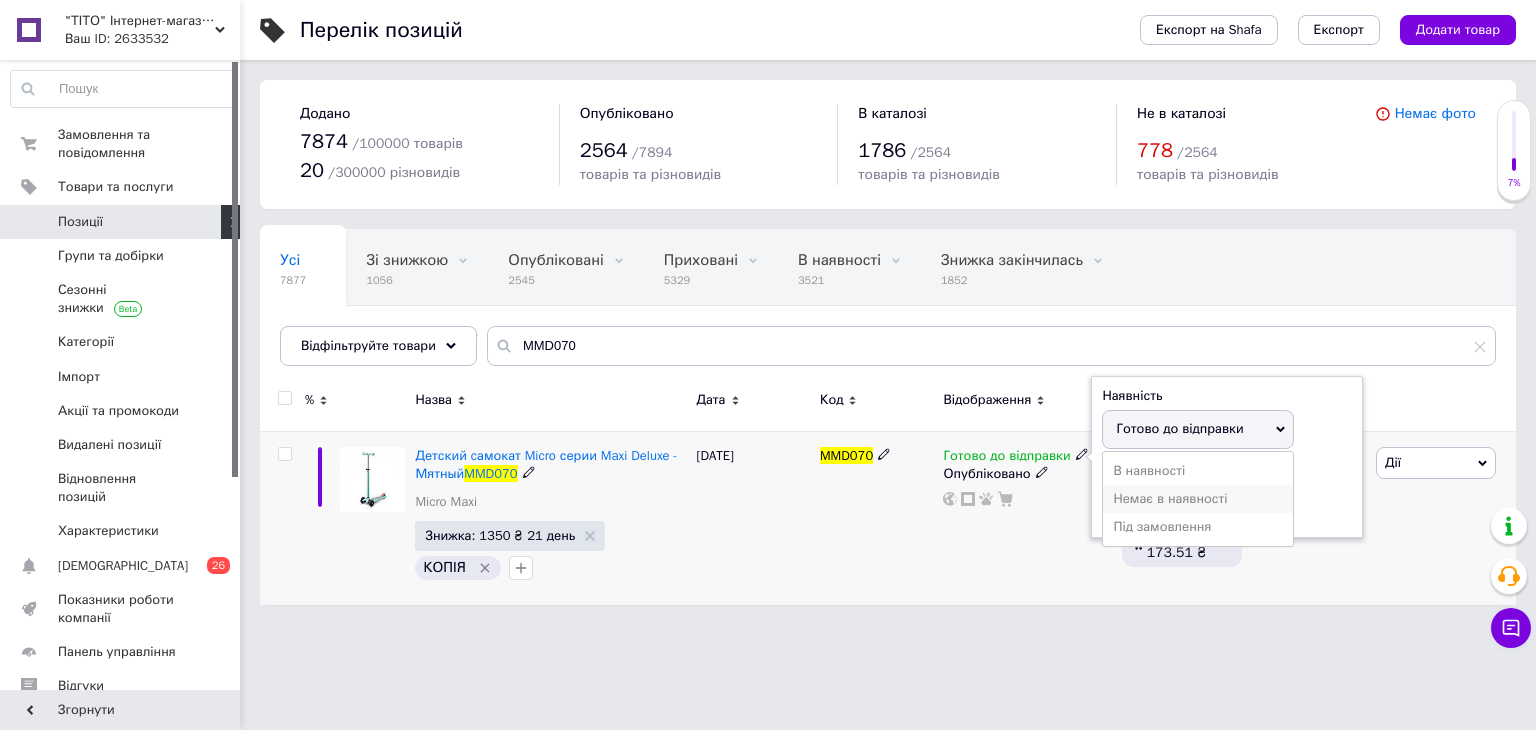 click on "Немає в наявності" at bounding box center (1198, 499) 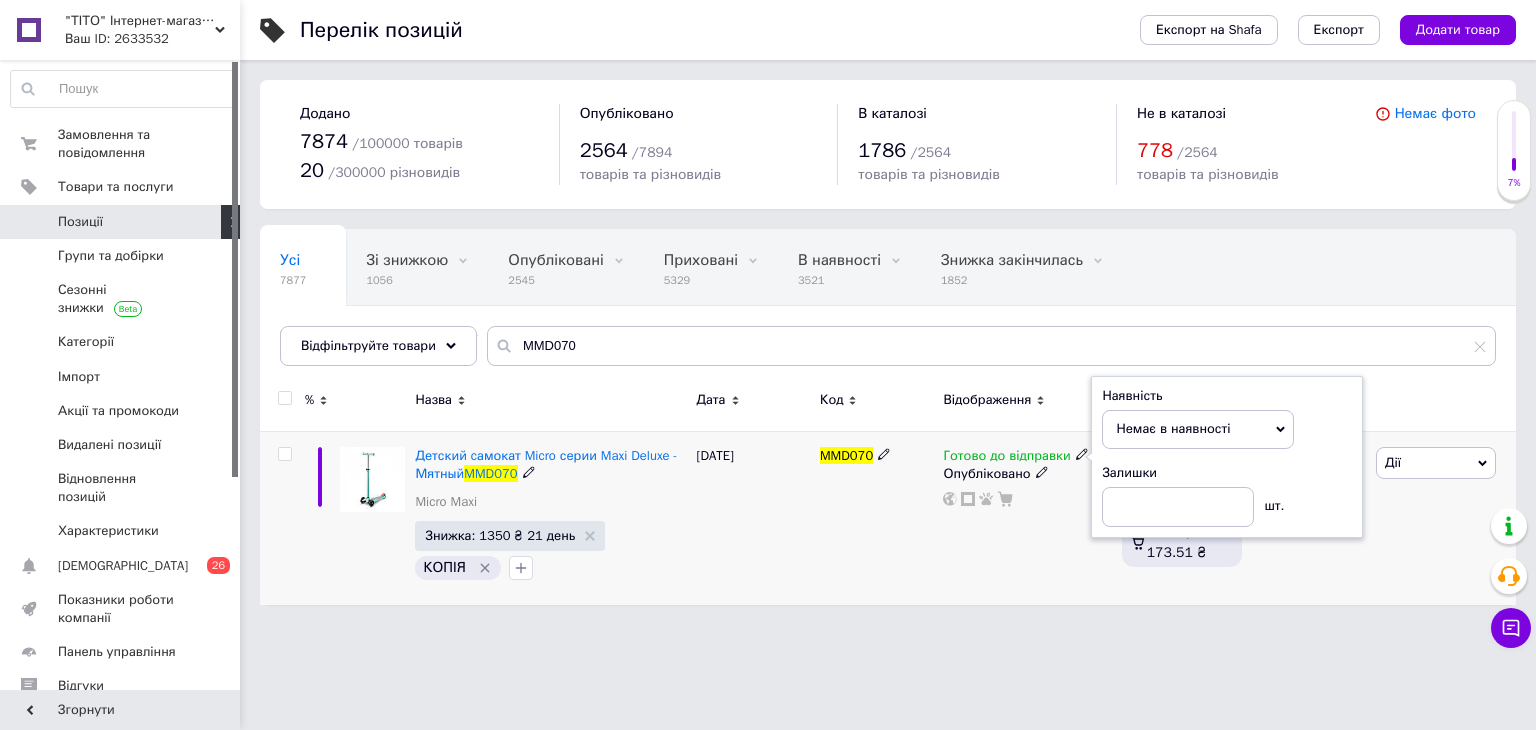 click on "Готово до відправки Наявність Немає в наявності В наявності Під замовлення Готово до відправки Залишки шт. Опубліковано" at bounding box center (1027, 518) 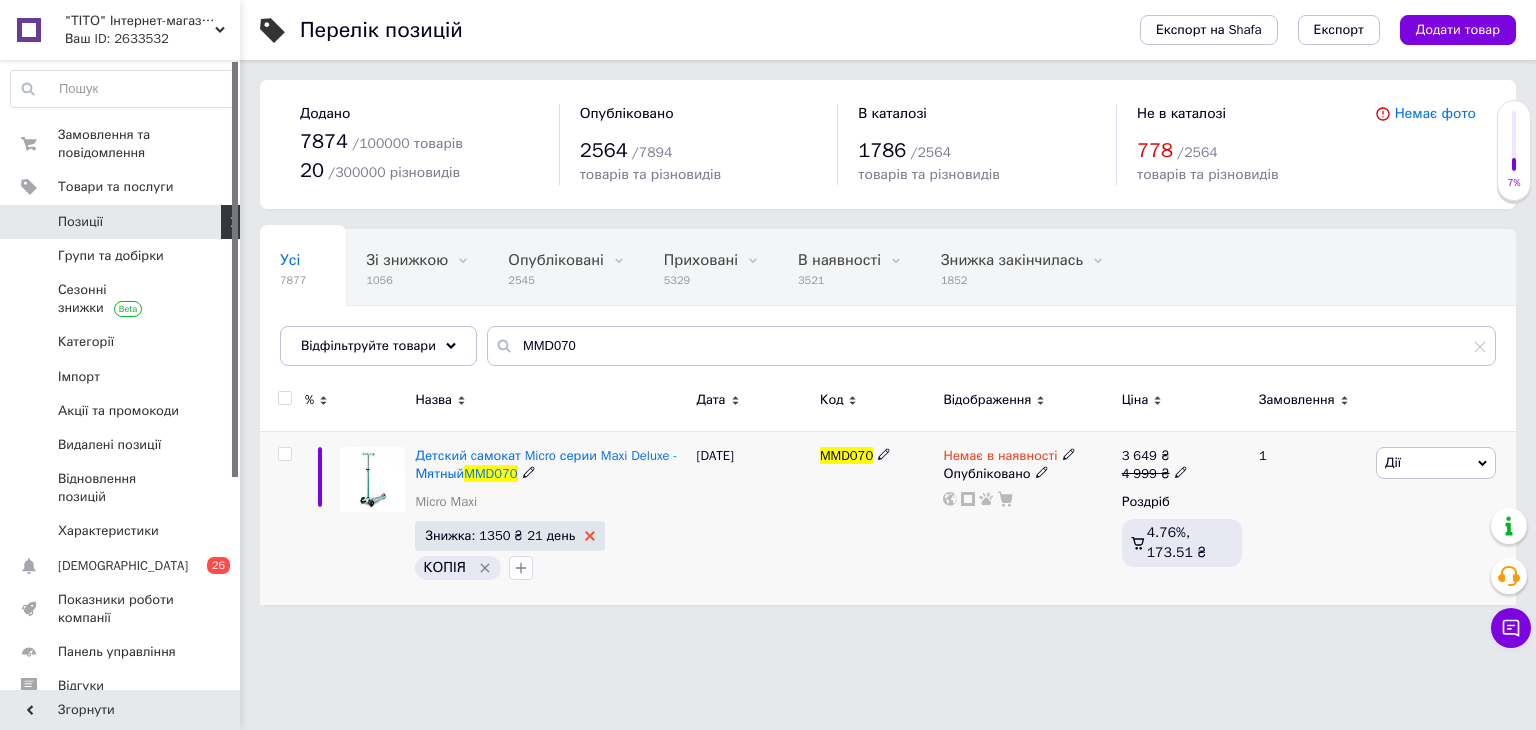 click 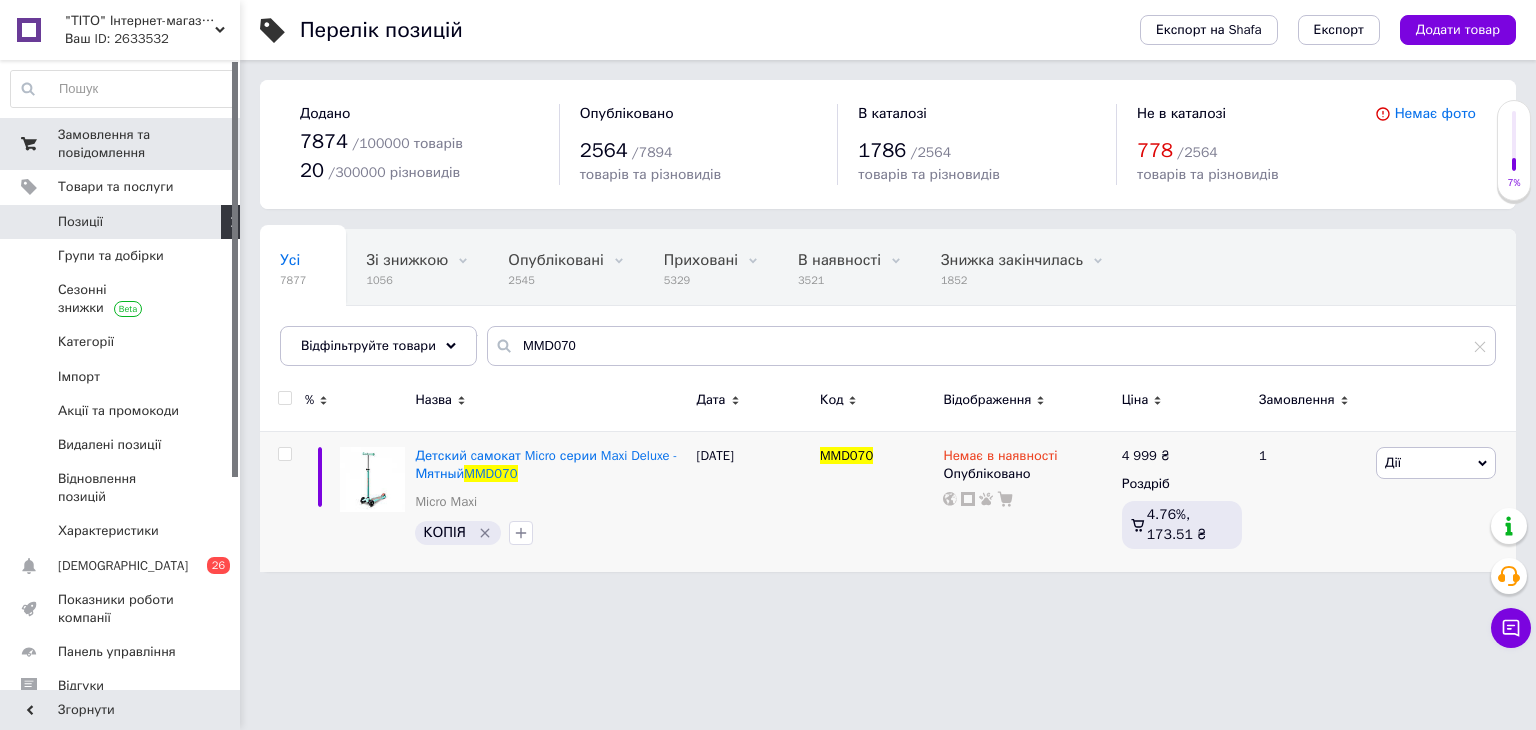click on "Замовлення та повідомлення" at bounding box center (121, 144) 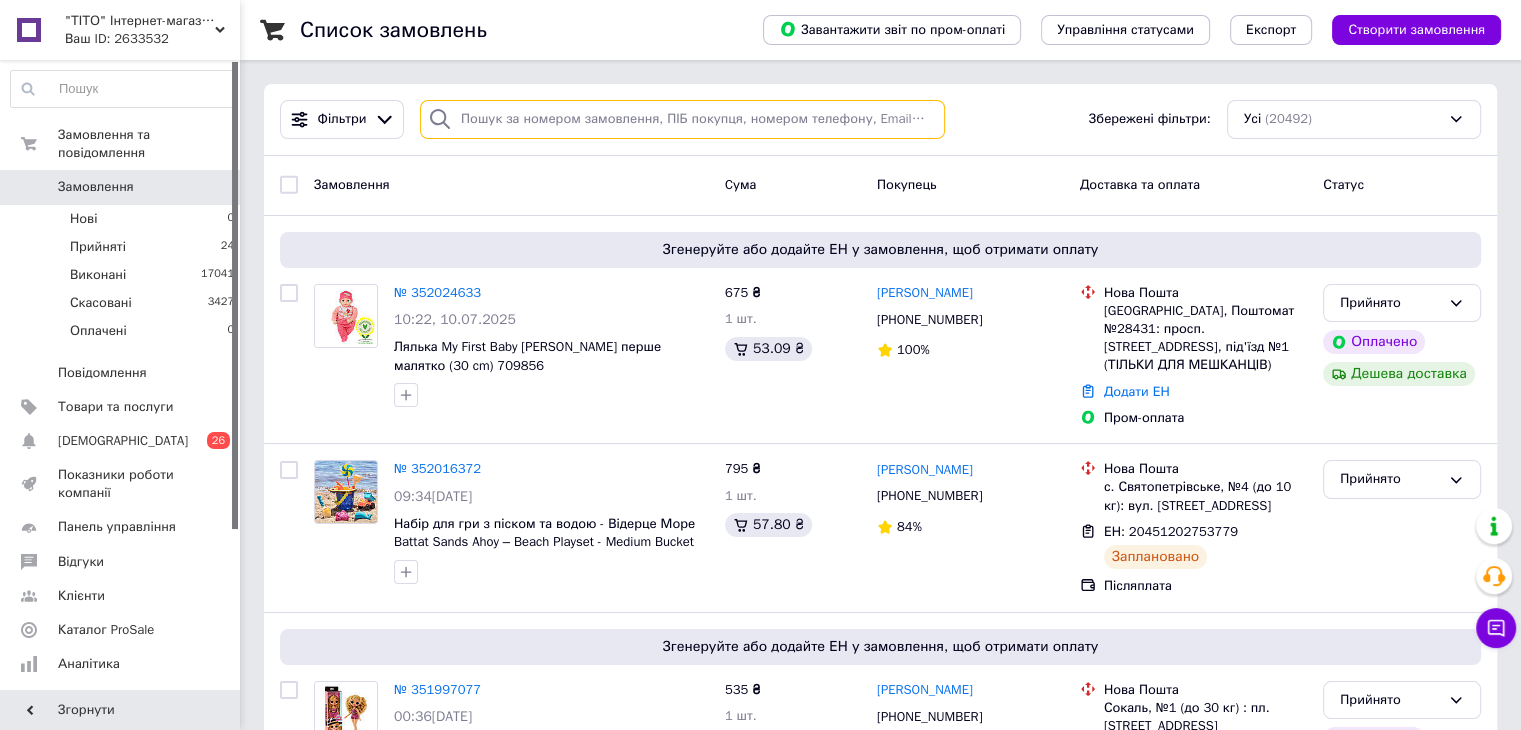 click at bounding box center (682, 119) 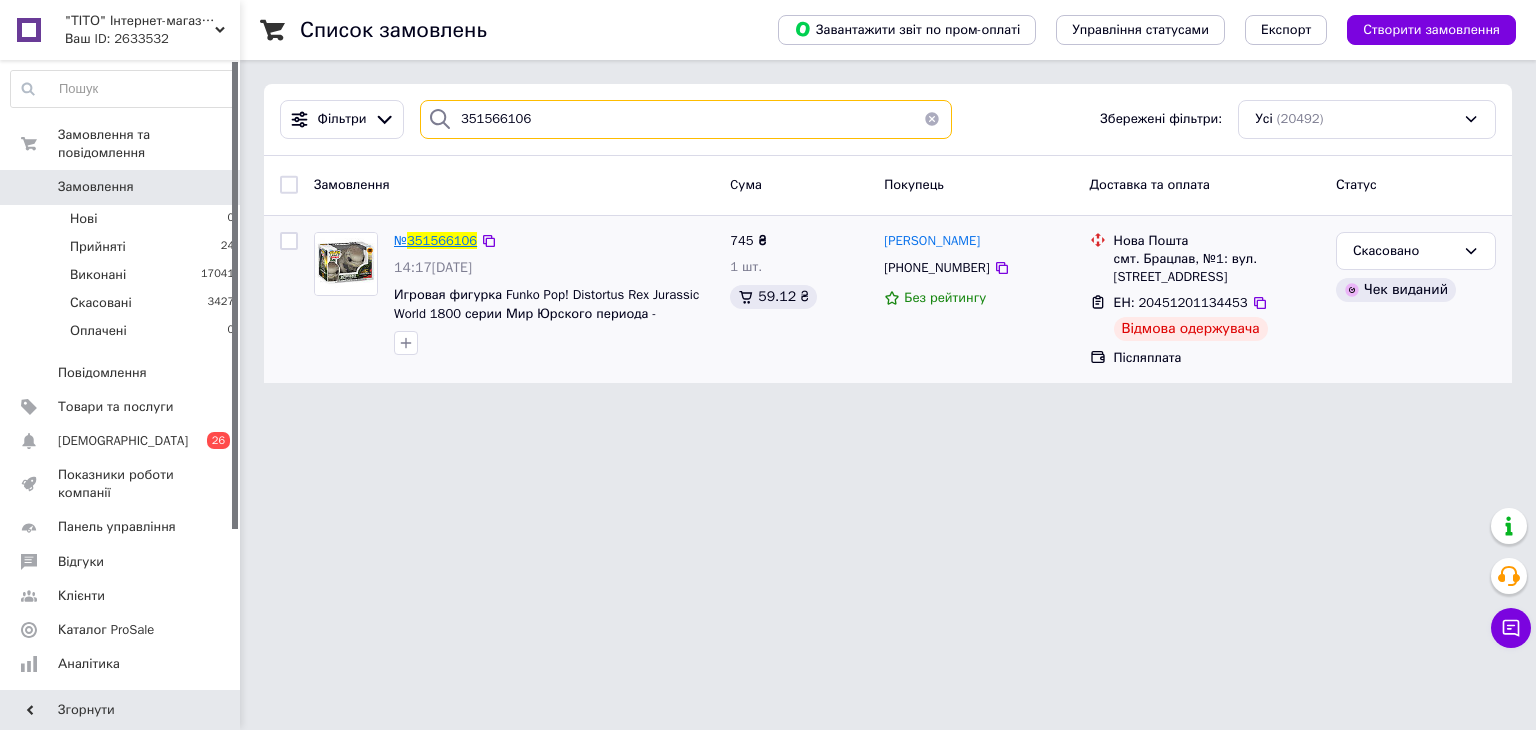 type on "351566106" 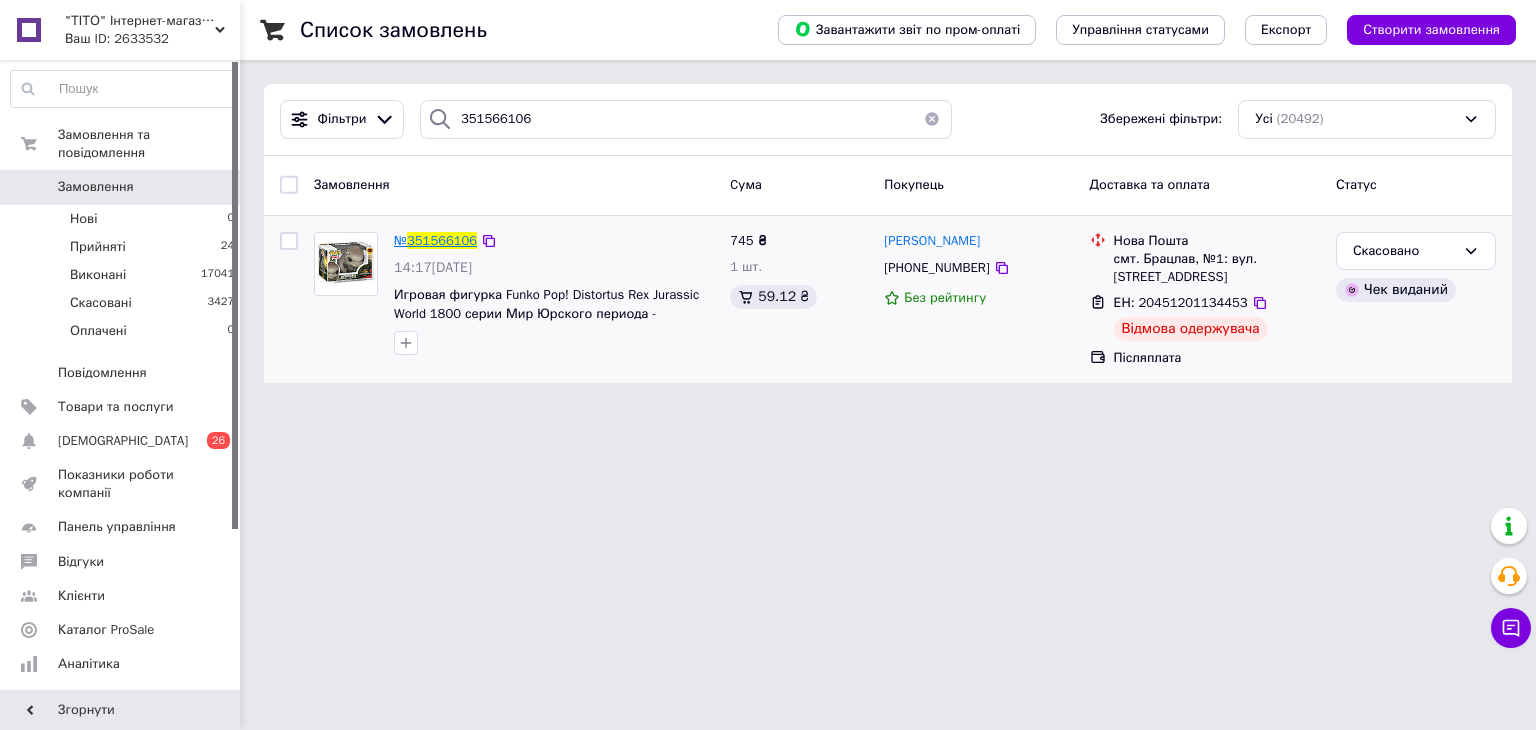 click on "351566106" at bounding box center [442, 240] 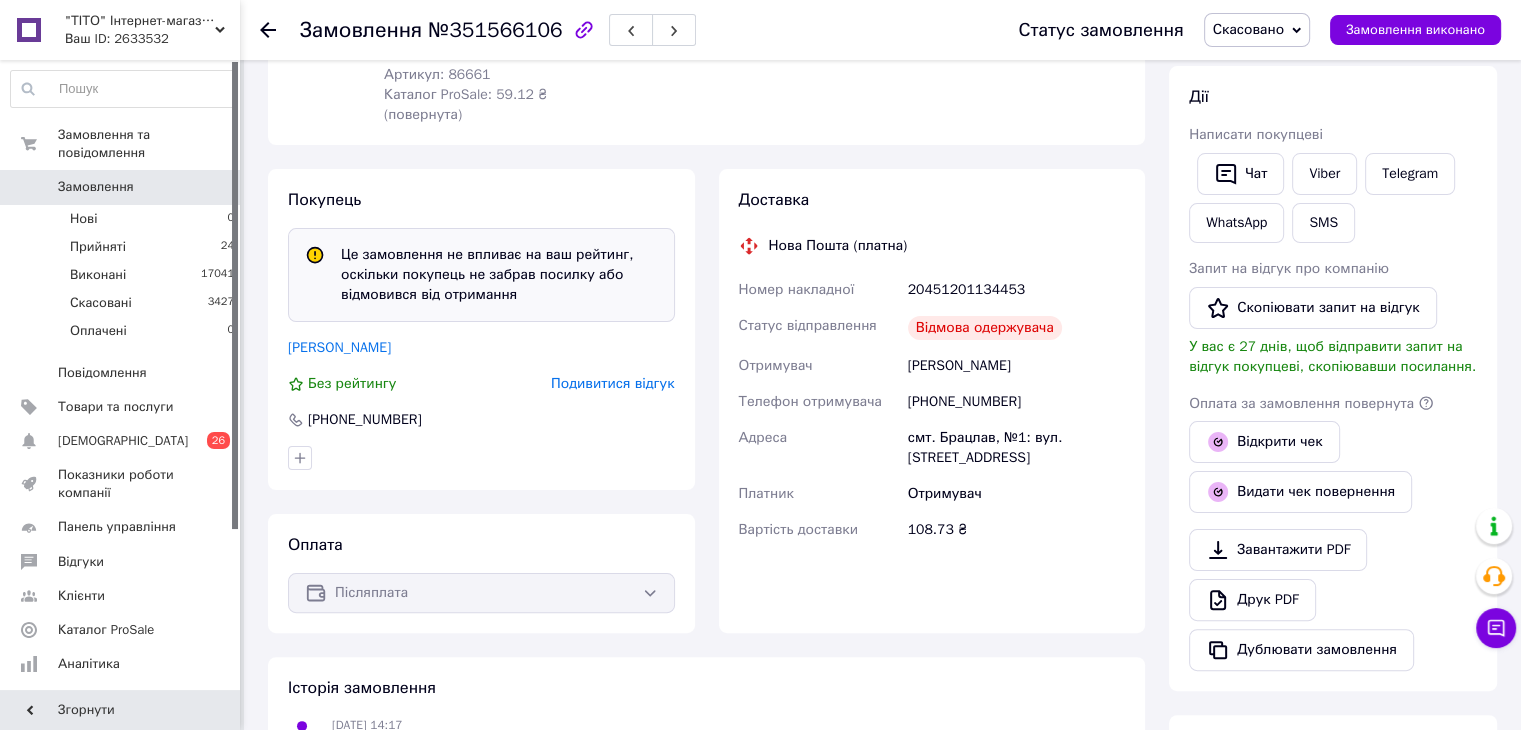 scroll, scrollTop: 400, scrollLeft: 0, axis: vertical 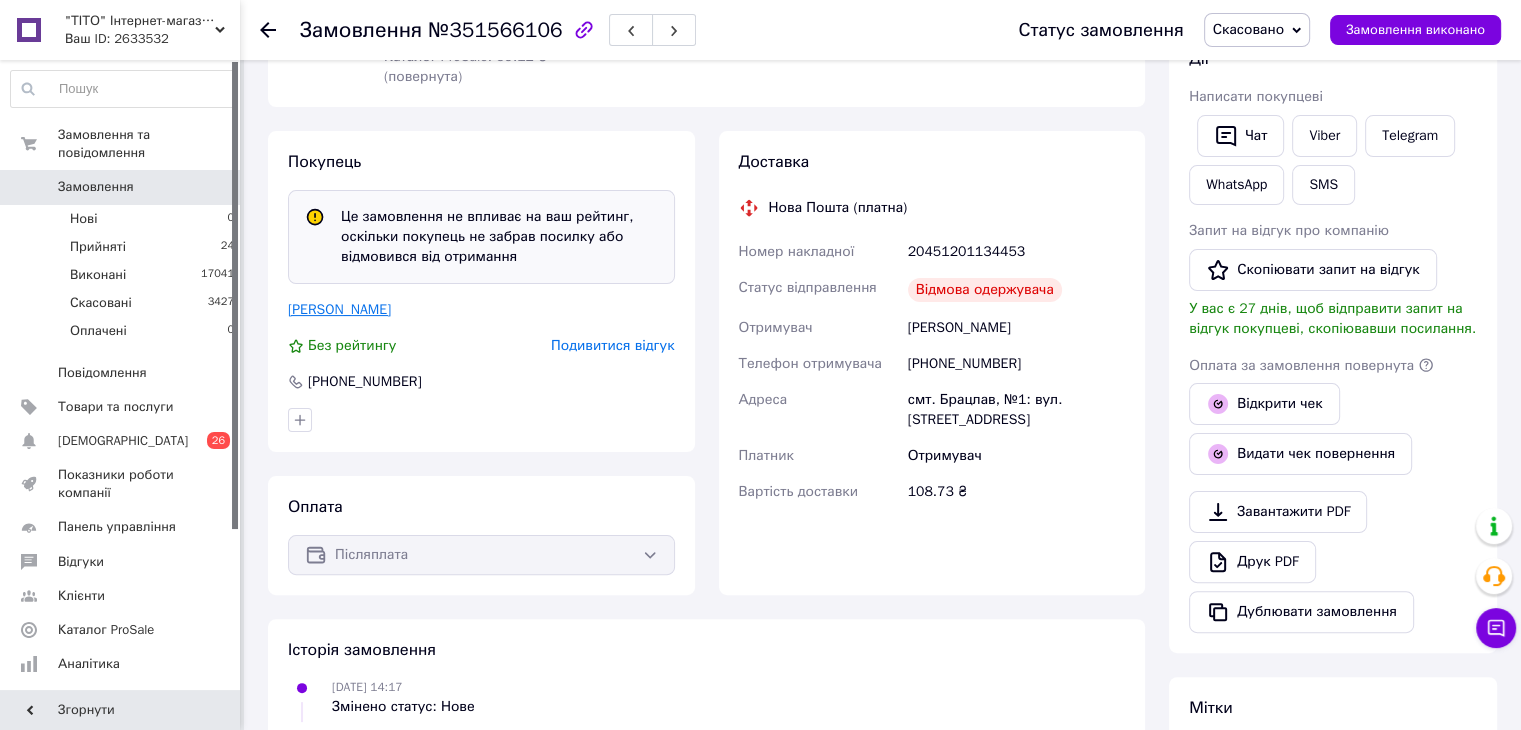 click on "Сорочинський Ернест" at bounding box center (339, 309) 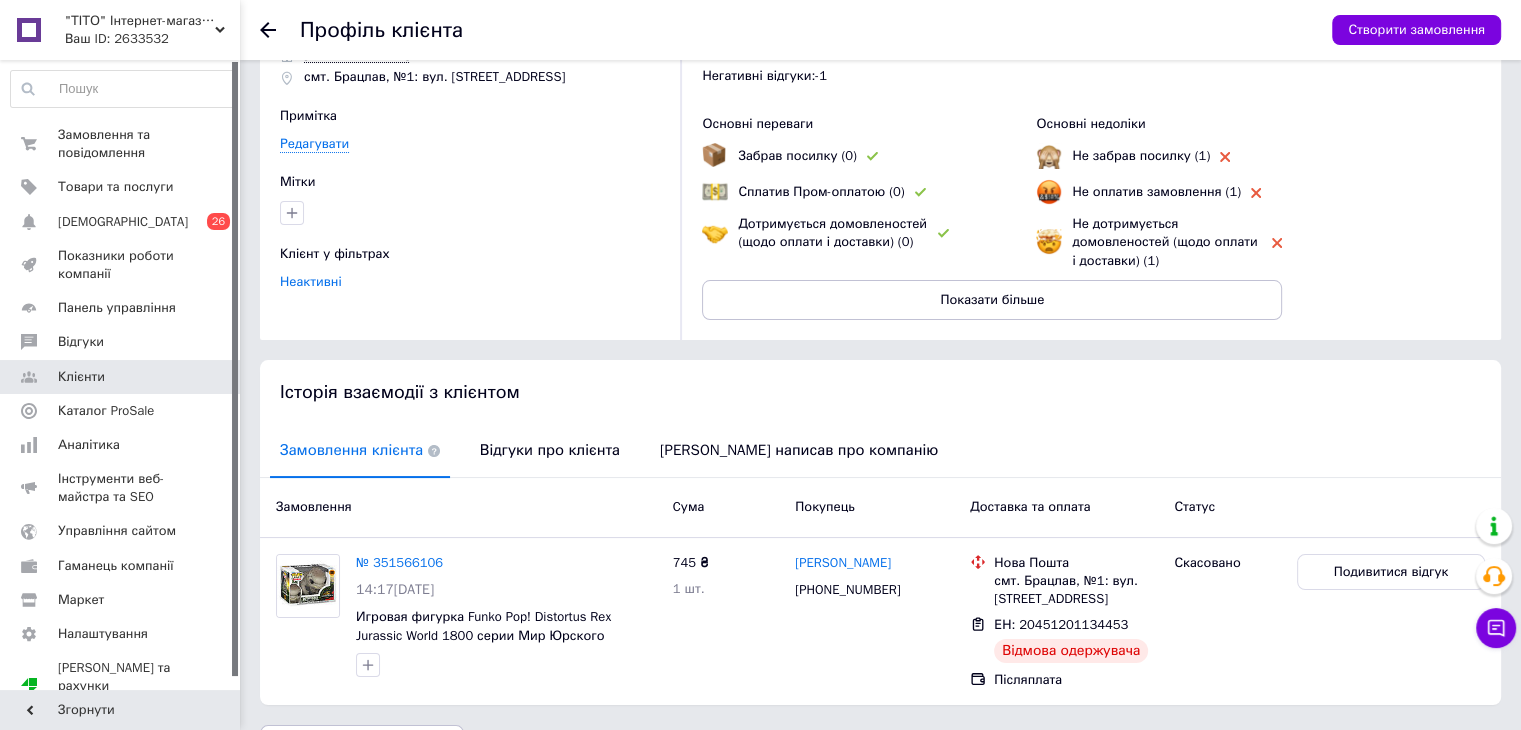 scroll, scrollTop: 100, scrollLeft: 0, axis: vertical 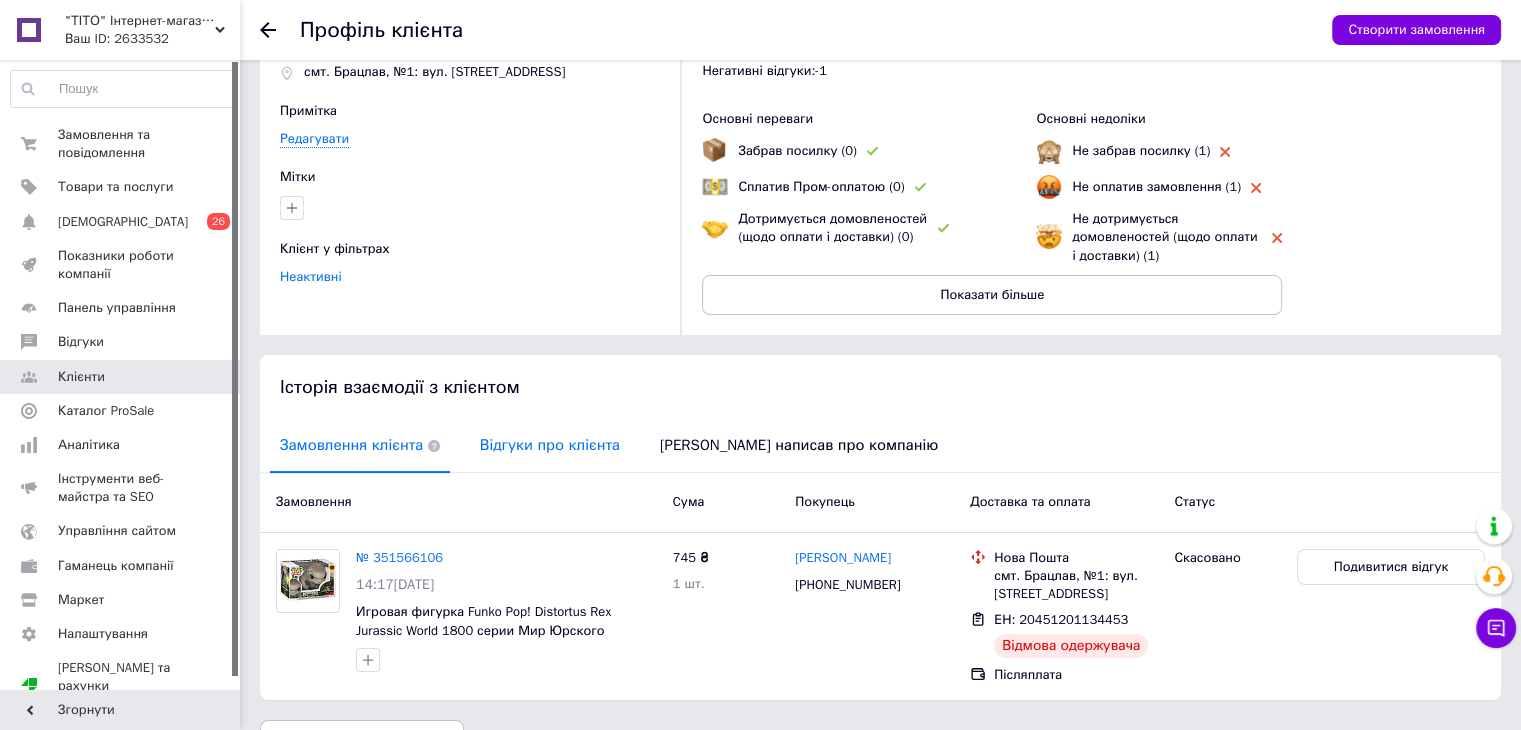 click on "Відгуки про клієнта" at bounding box center [550, 445] 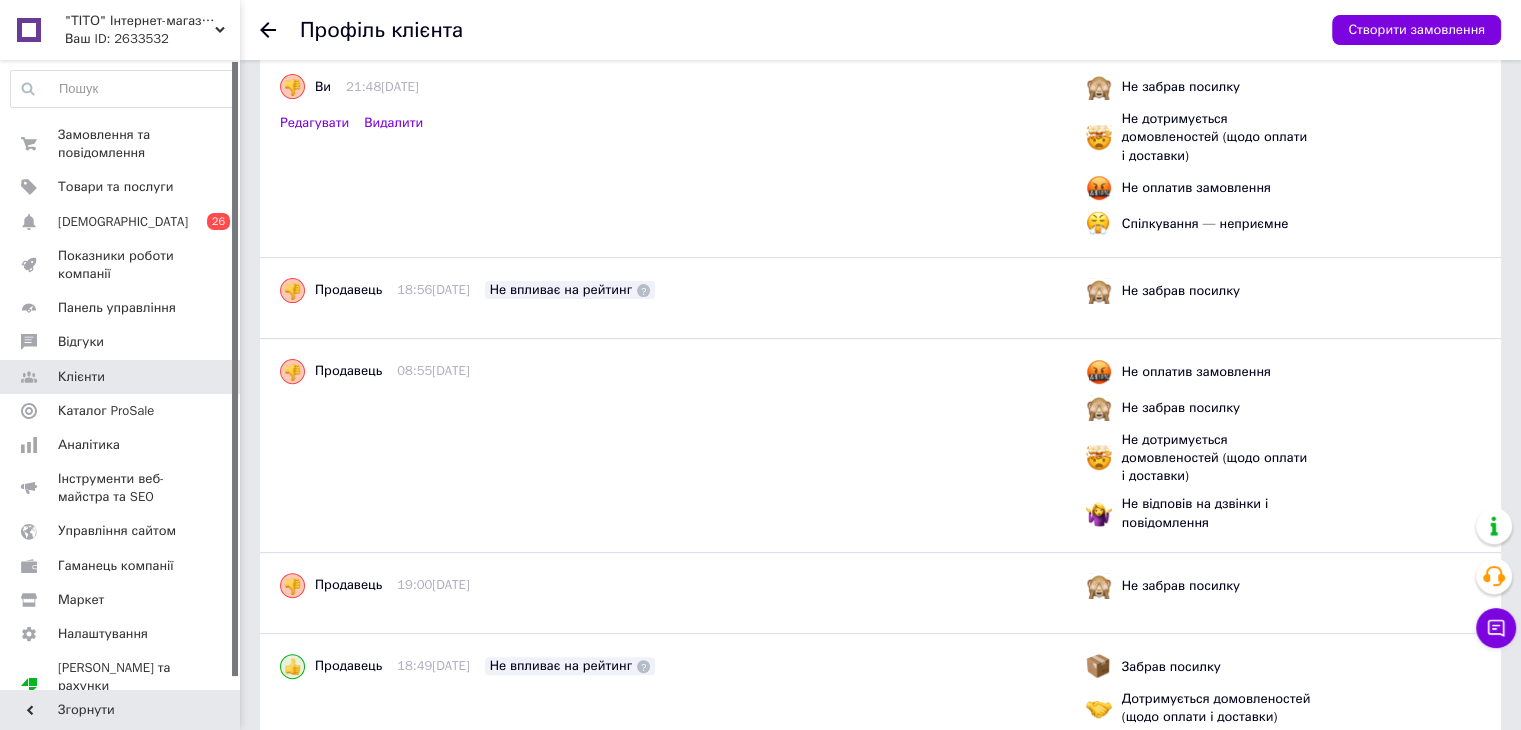 click 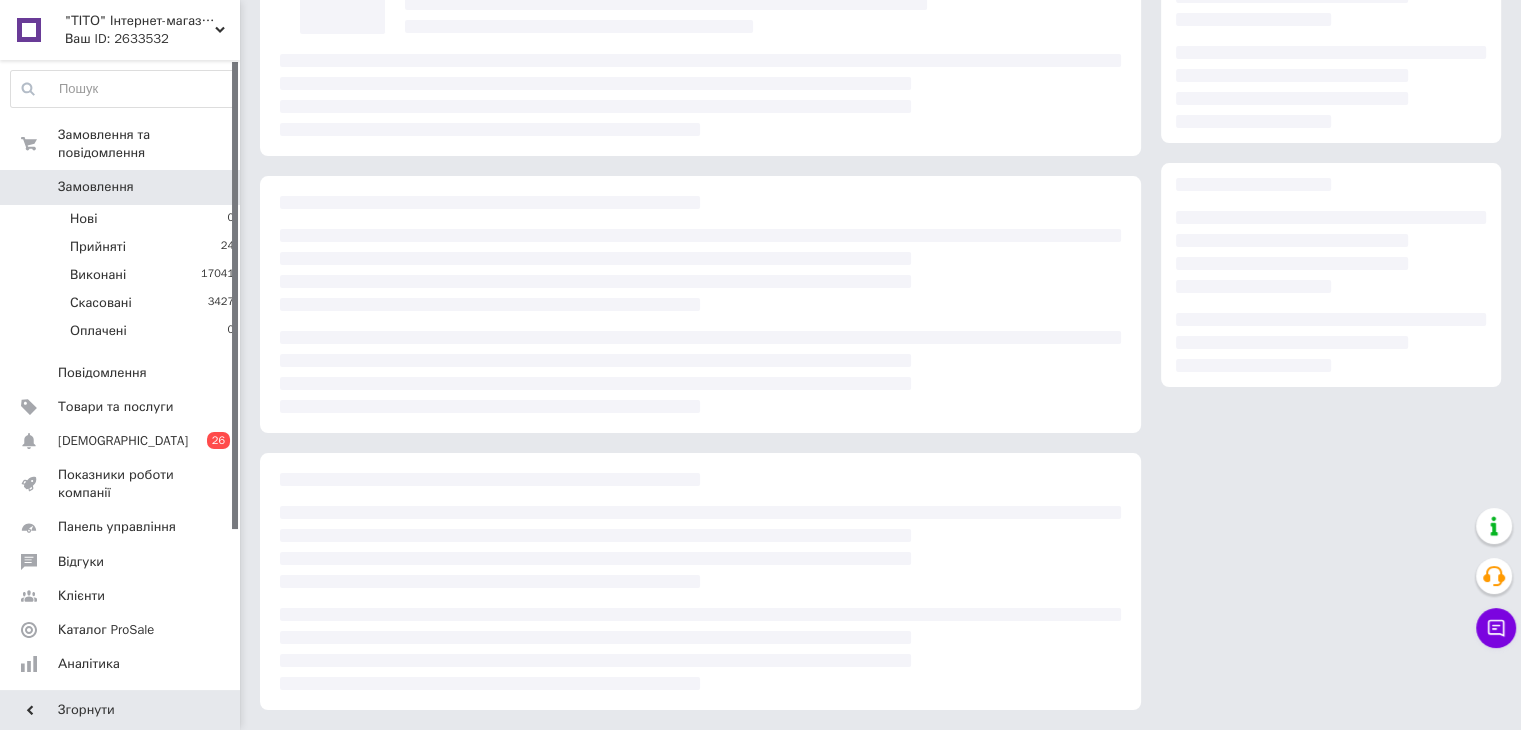 scroll, scrollTop: 144, scrollLeft: 0, axis: vertical 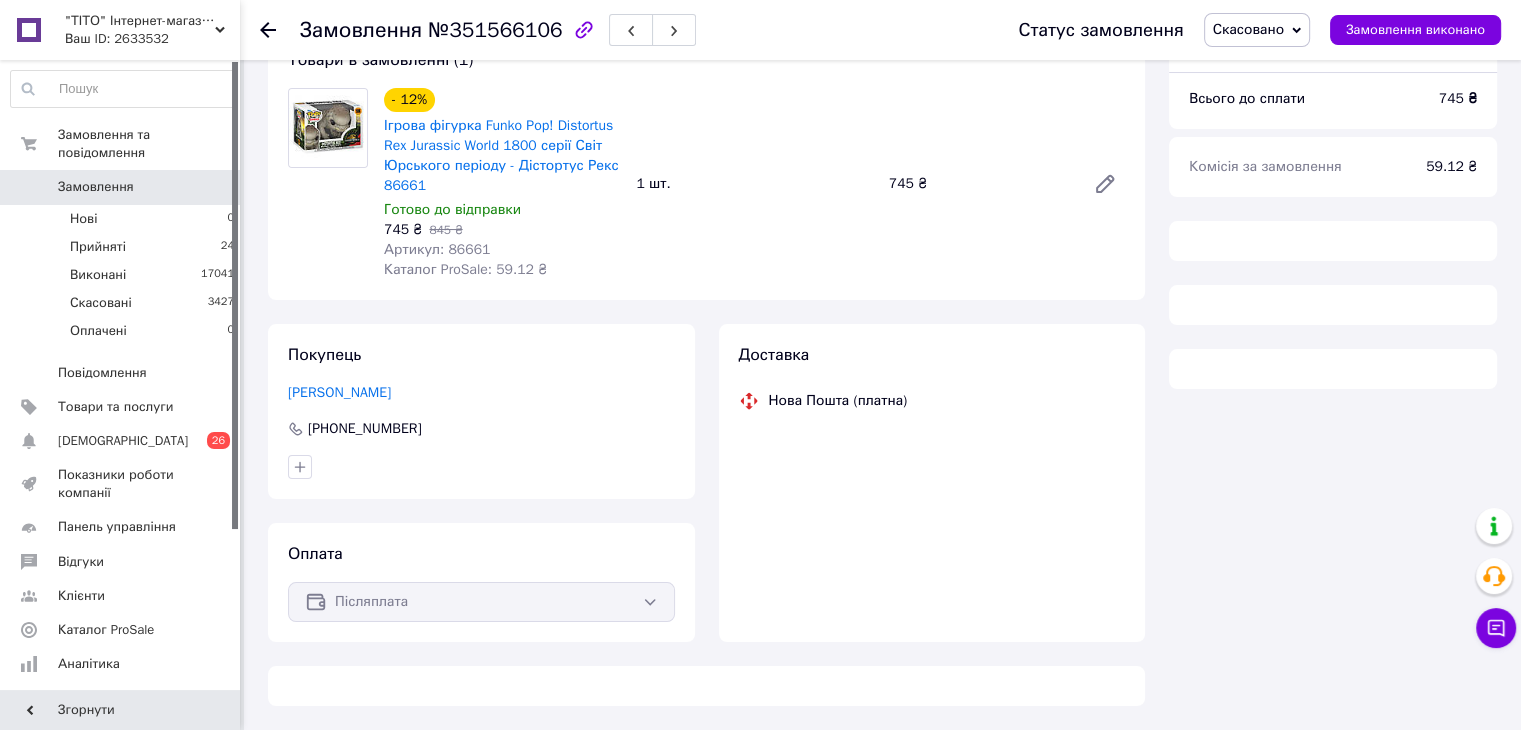 click 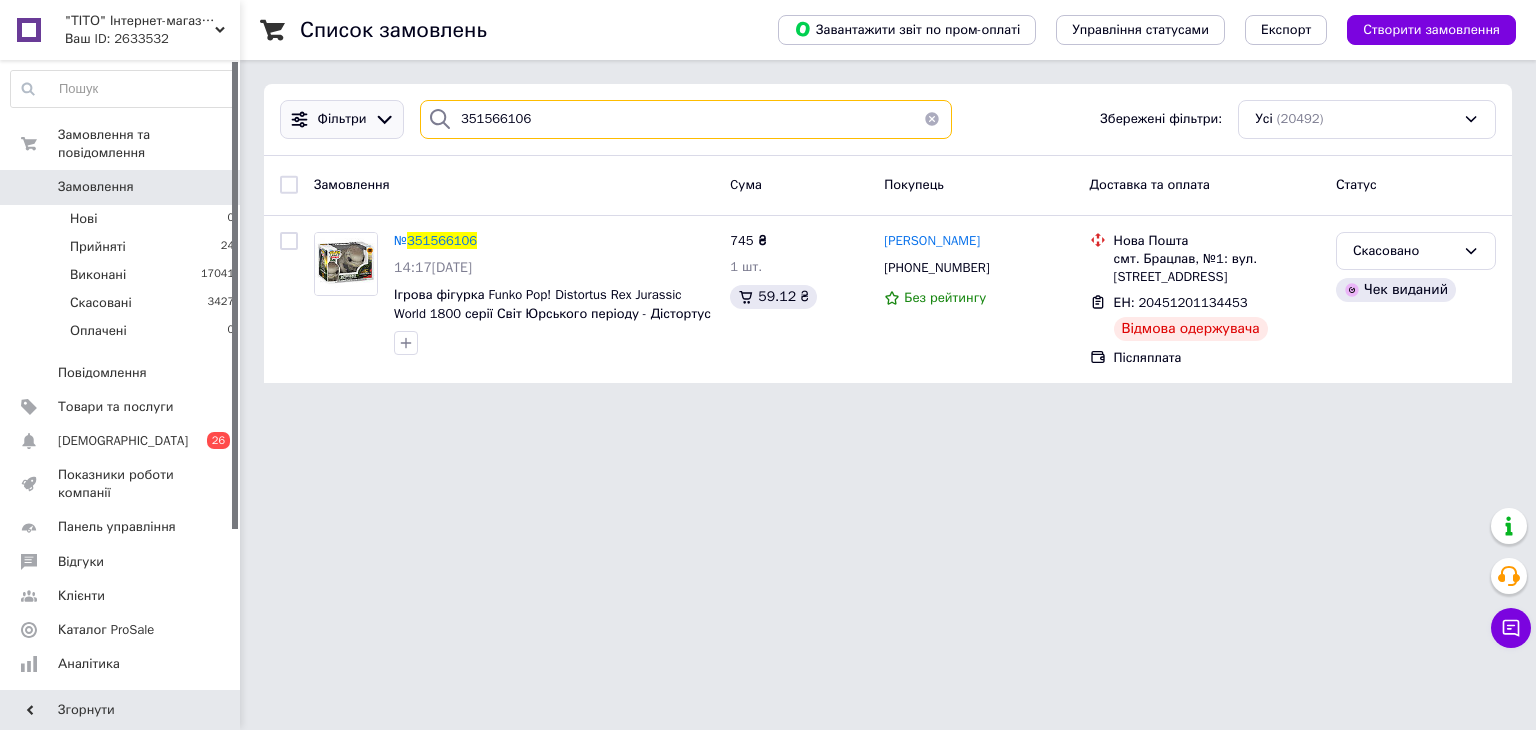 drag, startPoint x: 540, startPoint y: 109, endPoint x: 361, endPoint y: 127, distance: 179.90276 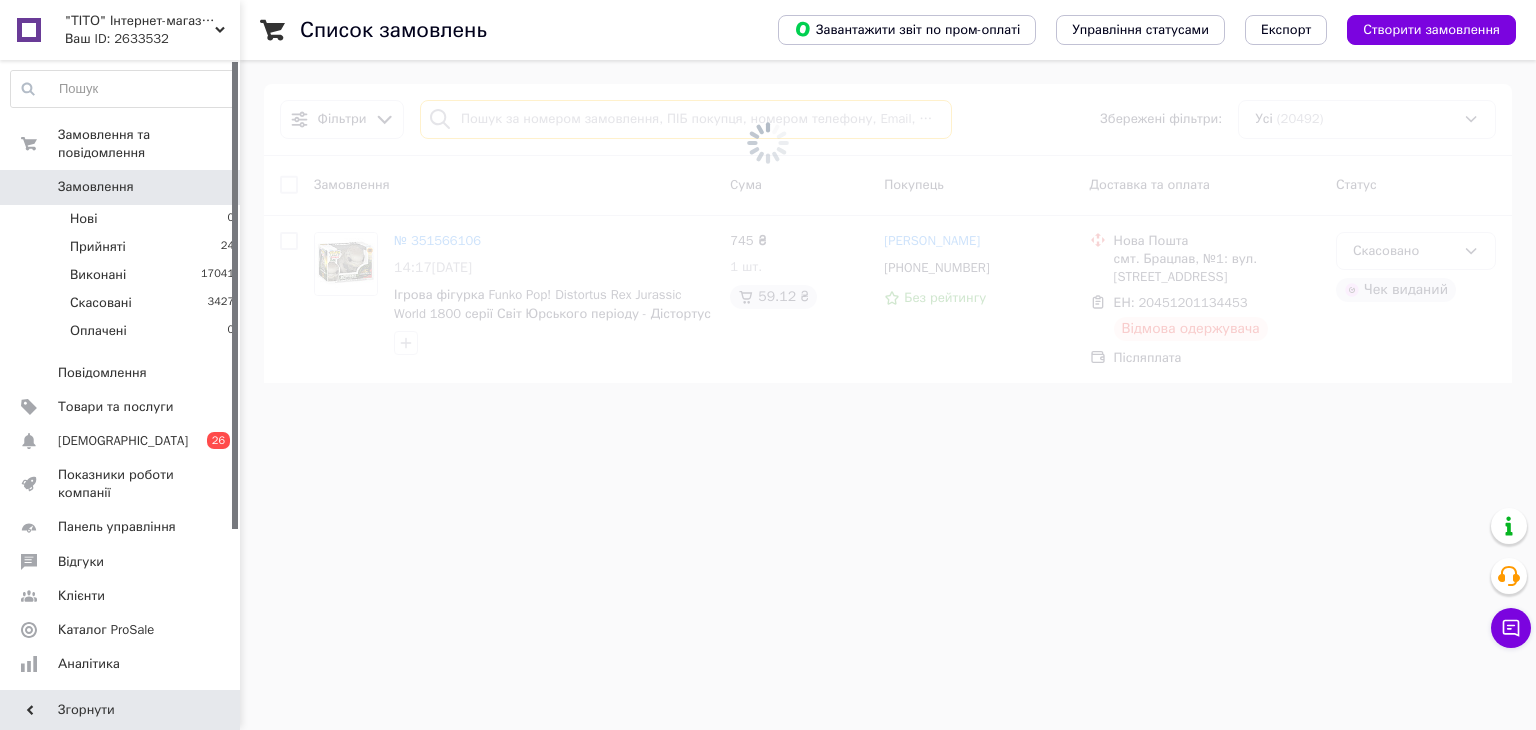 type 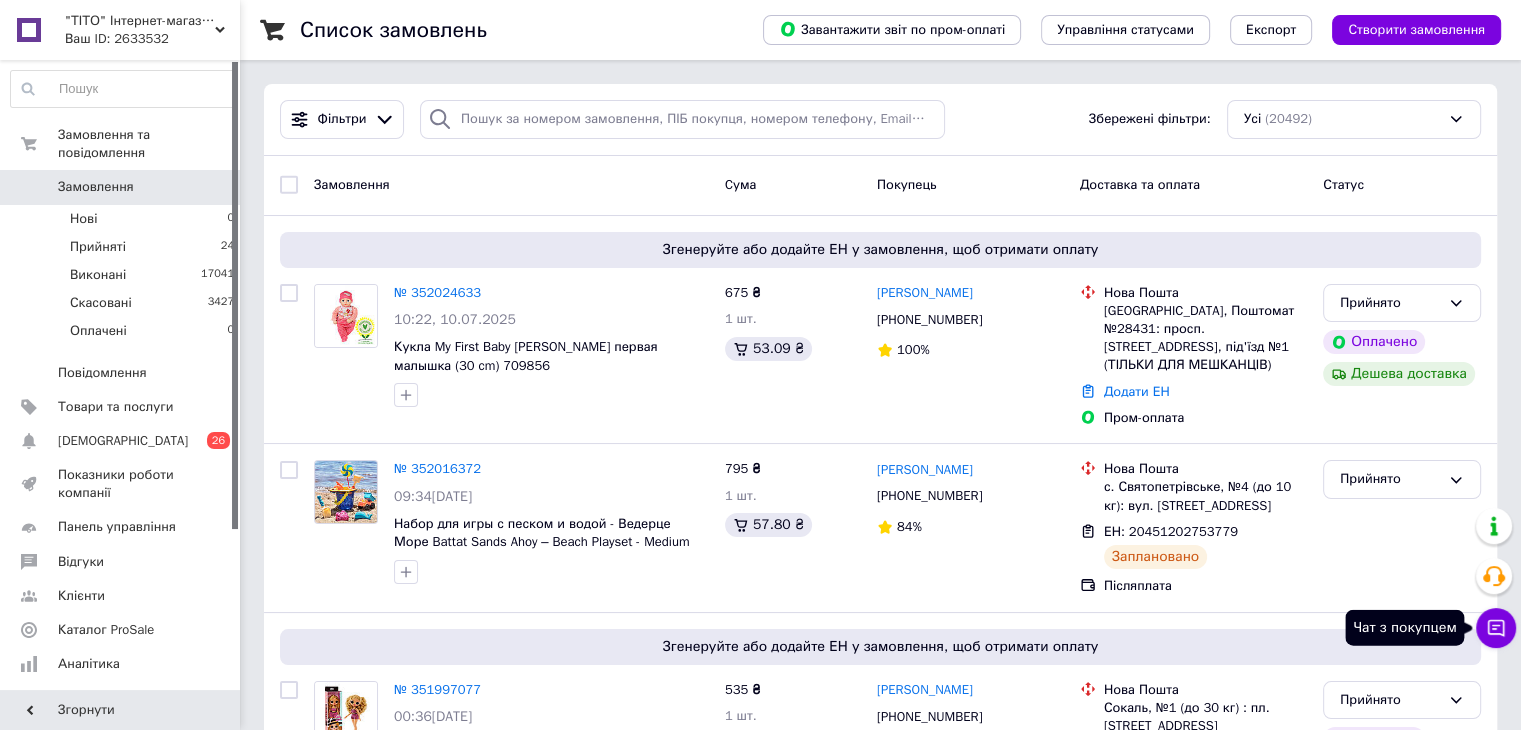 click on "Чат з покупцем" at bounding box center [1496, 628] 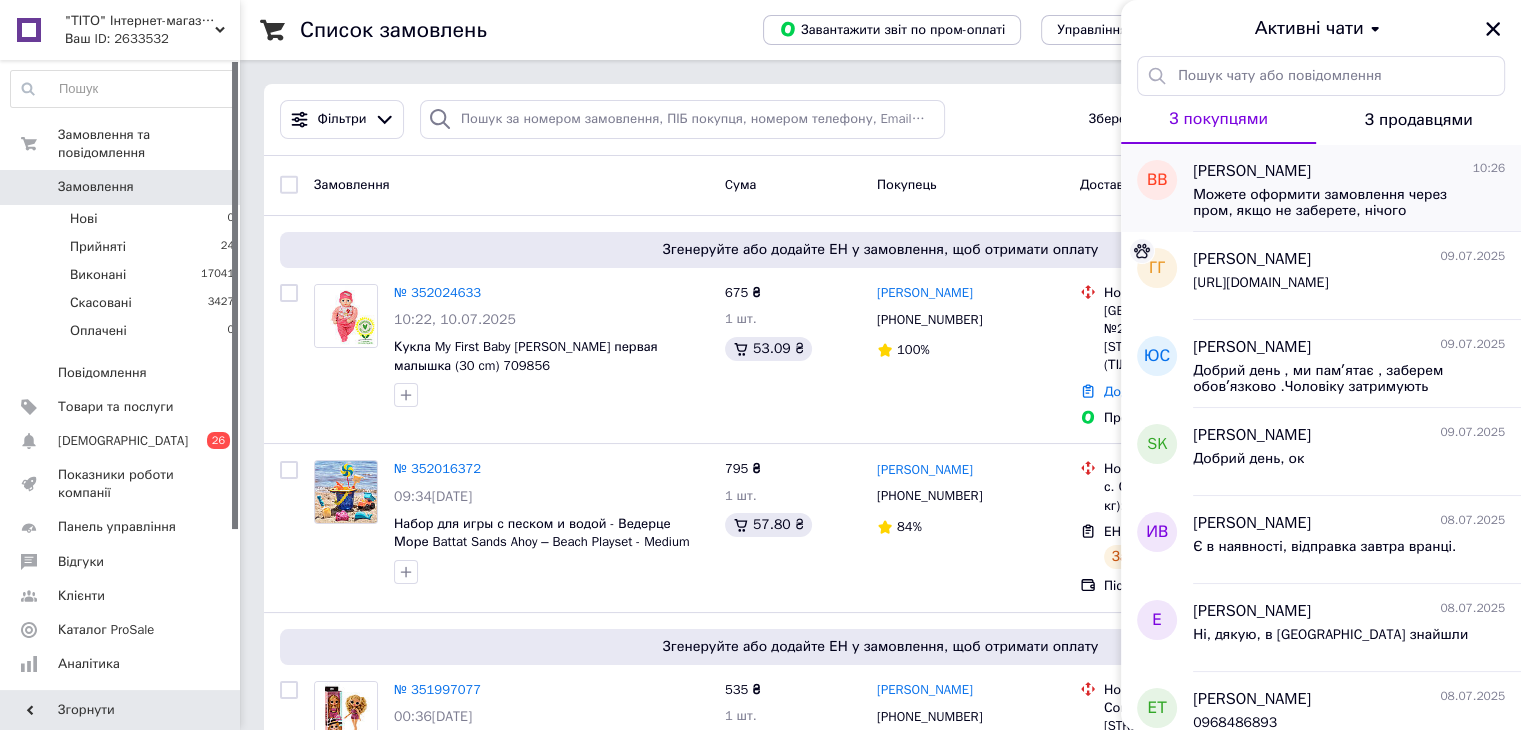 click on "Валери Вадимовна 10:26 Можете оформити замовлення через пром, якщо не заберете,  нічого страшного." at bounding box center [1357, 188] 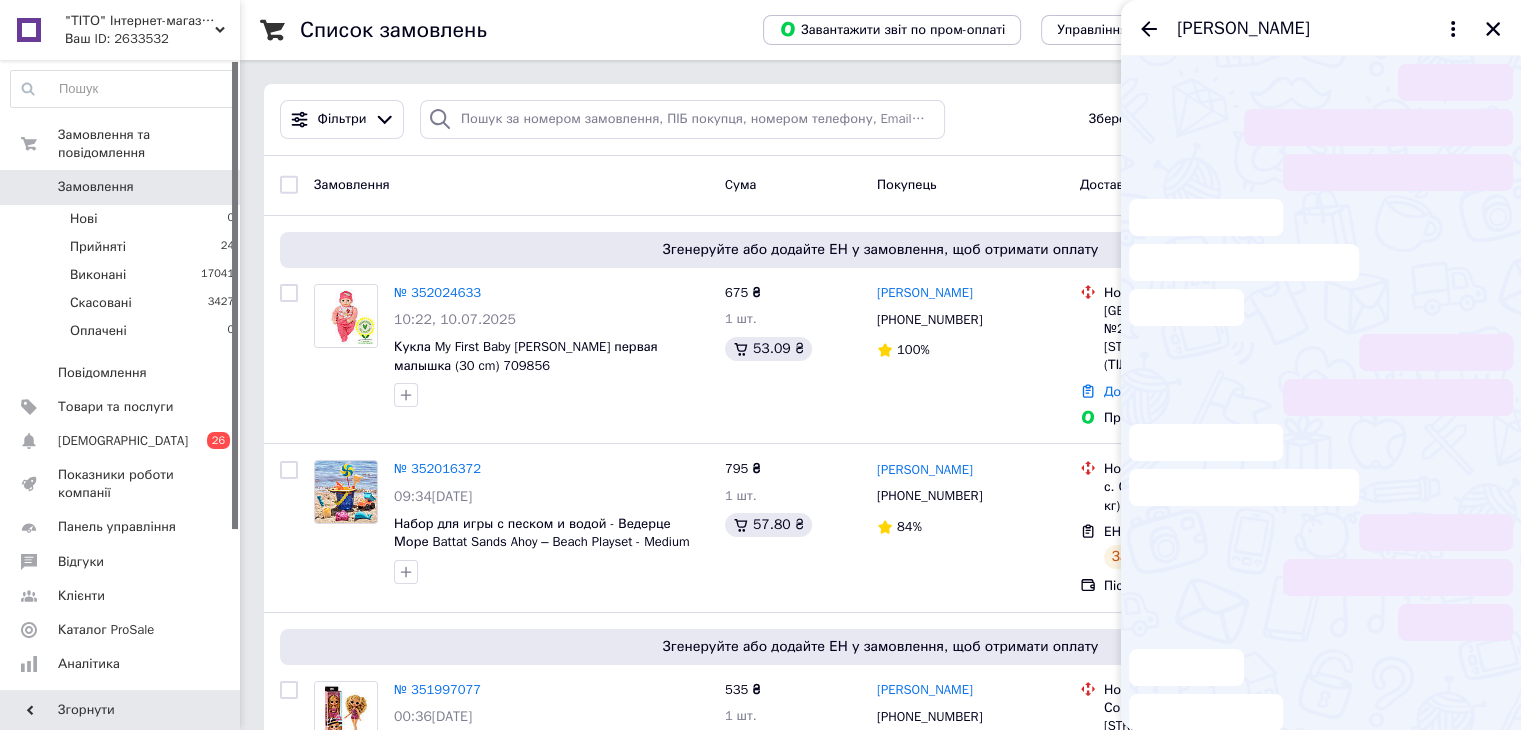 scroll, scrollTop: 919, scrollLeft: 0, axis: vertical 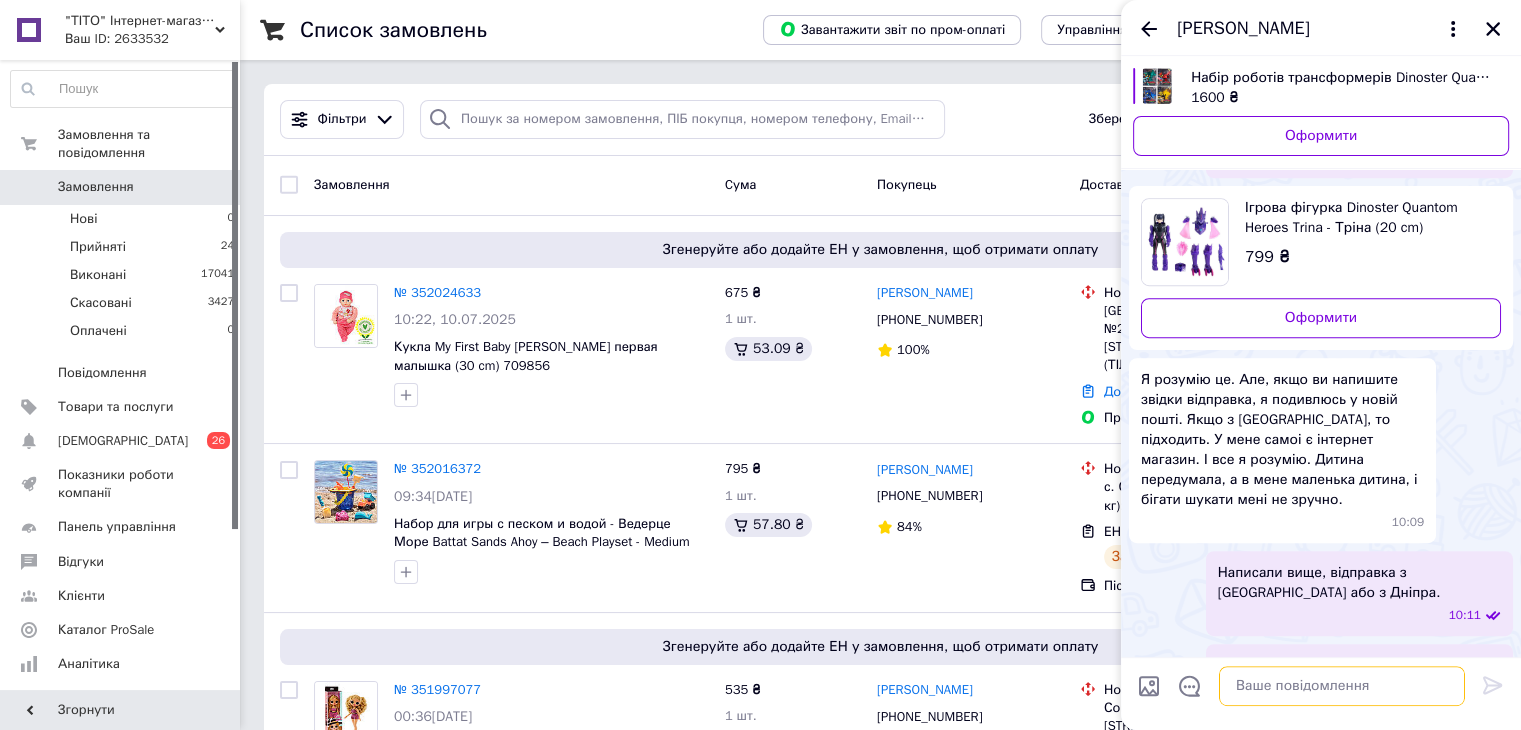 click at bounding box center (1342, 686) 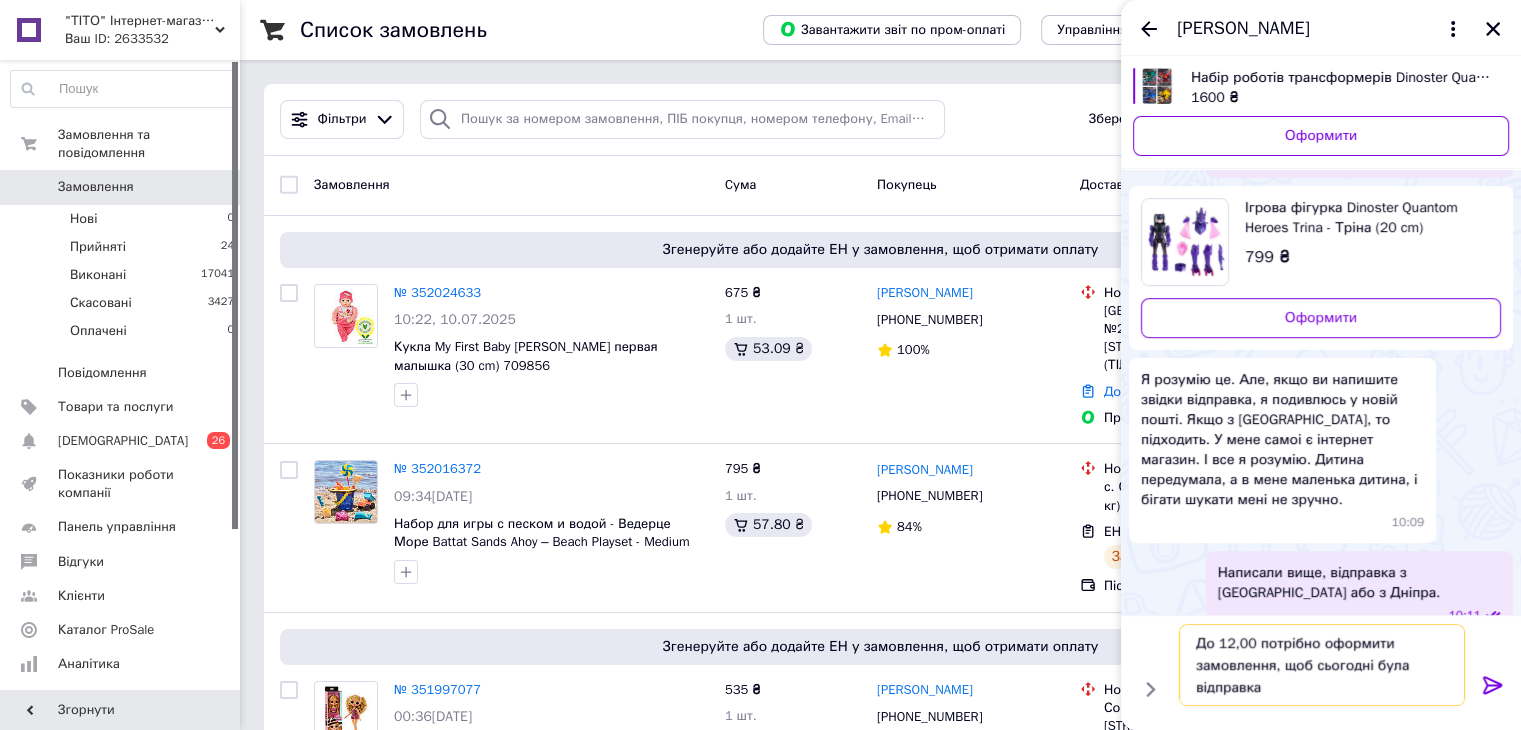 type on "До 12,00 потрібно оформити замовлення, щоб сьогодні була відправка." 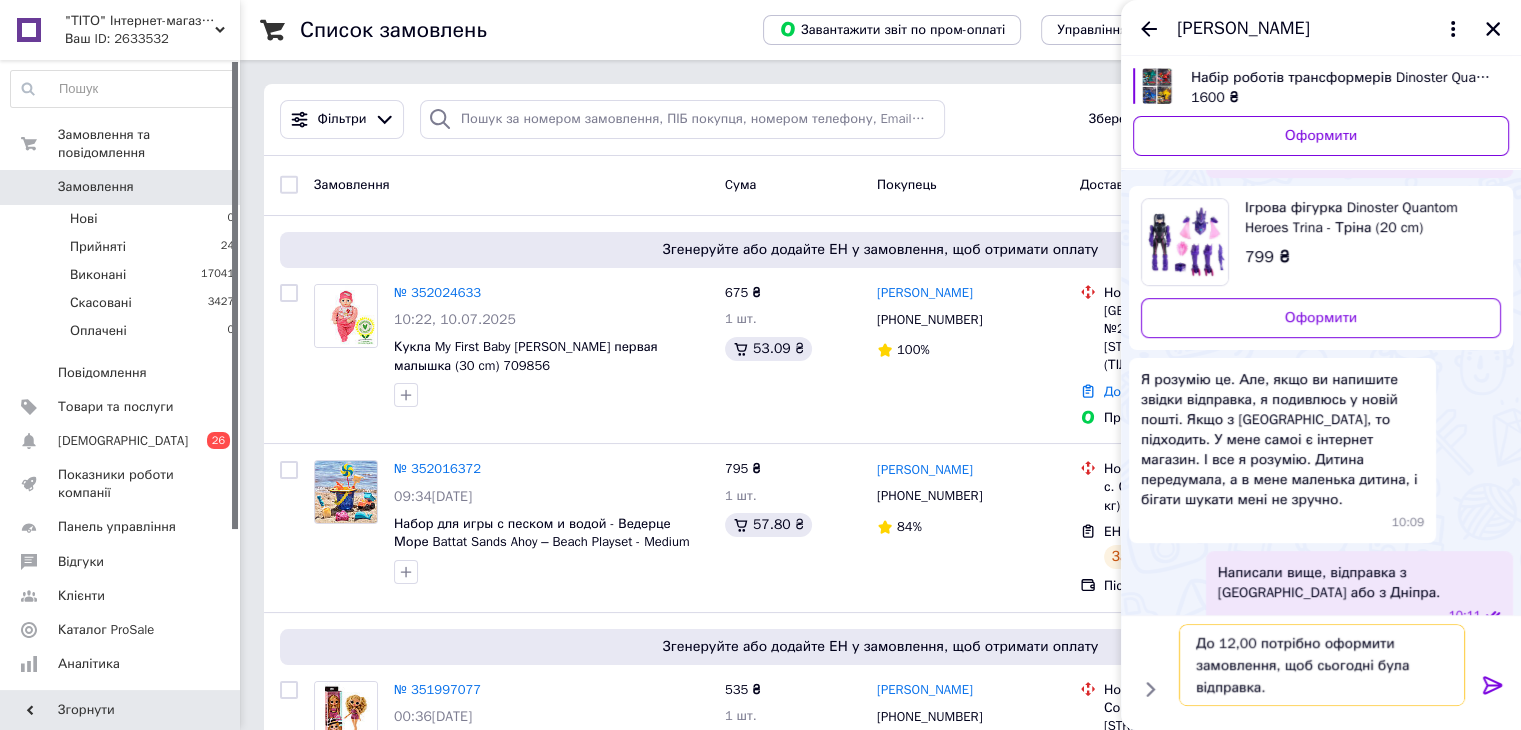 type 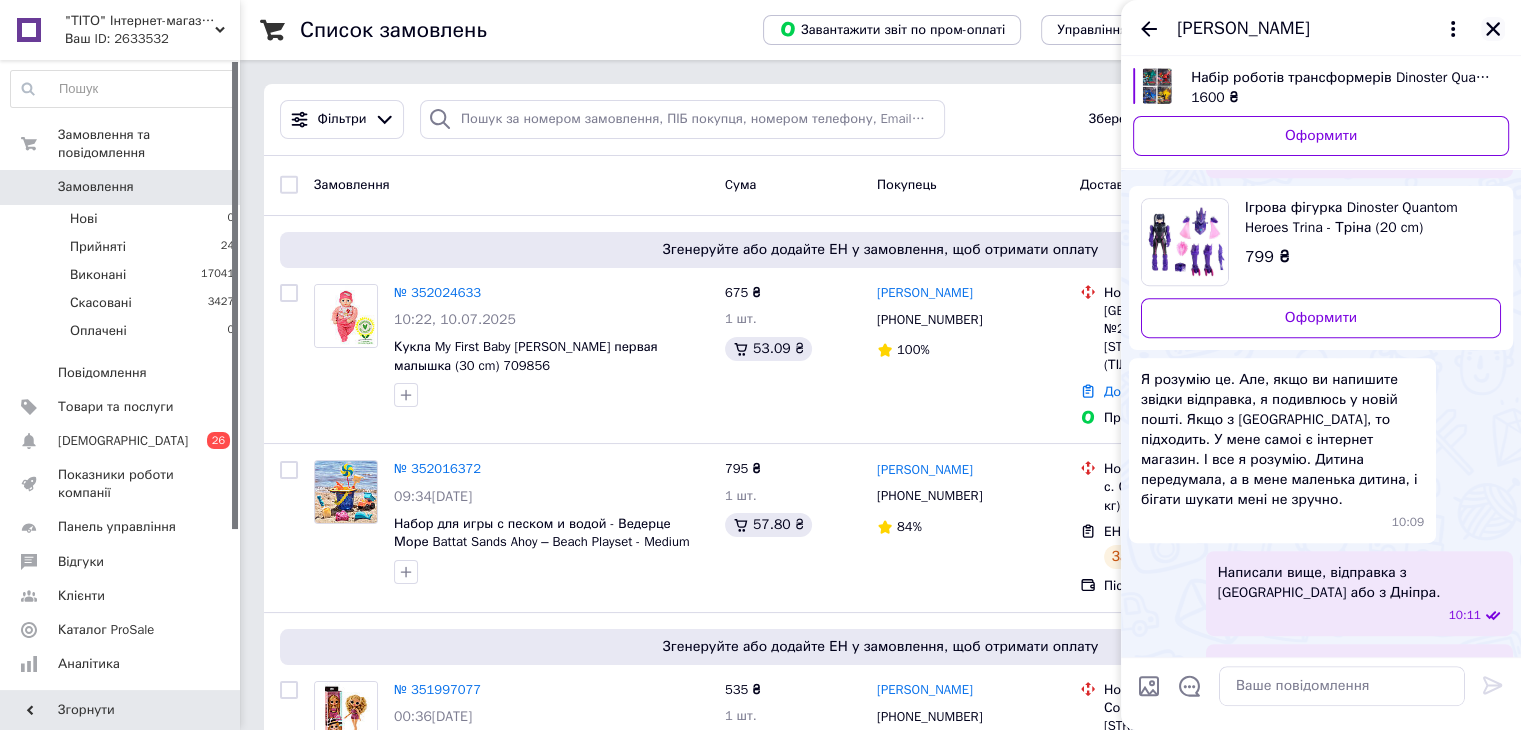 click 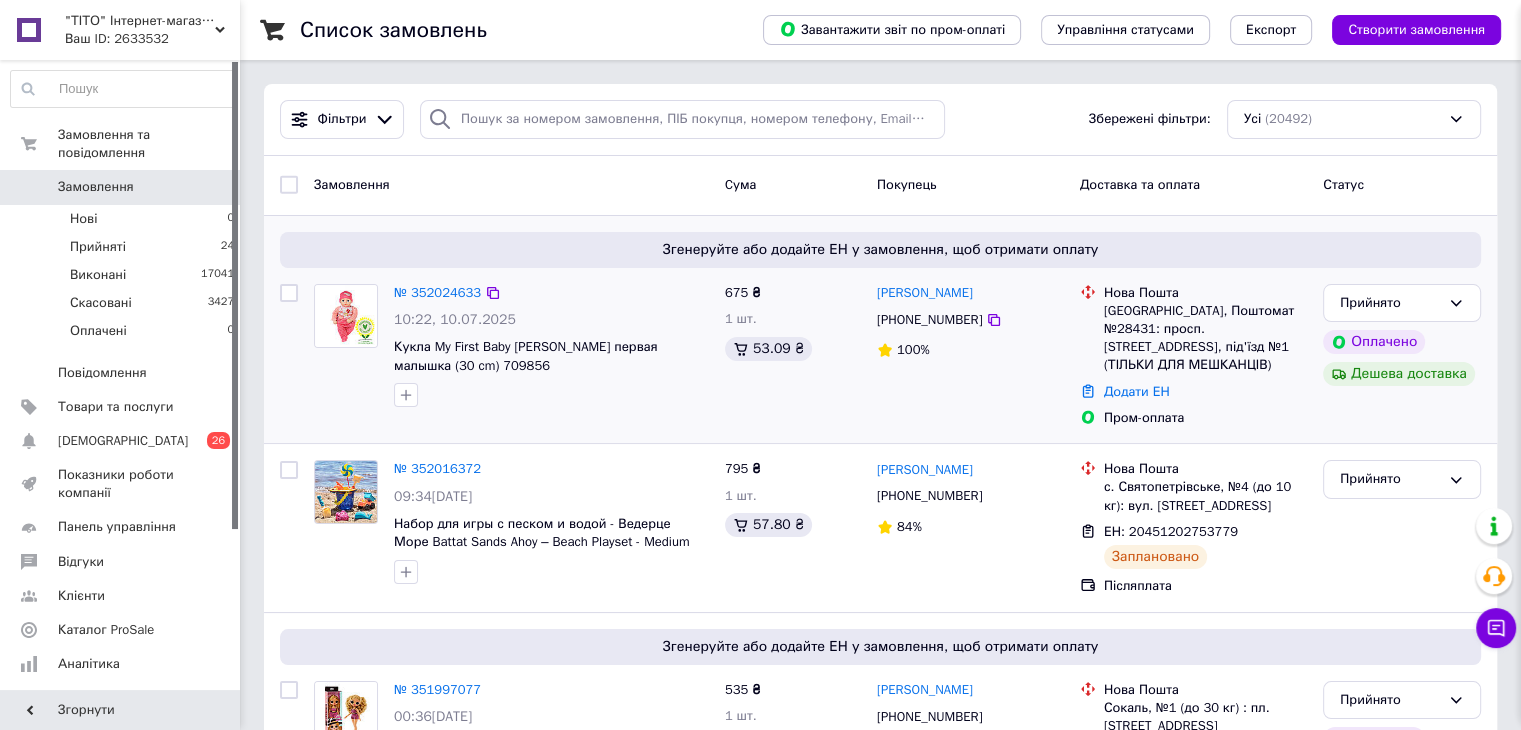 scroll, scrollTop: 910, scrollLeft: 0, axis: vertical 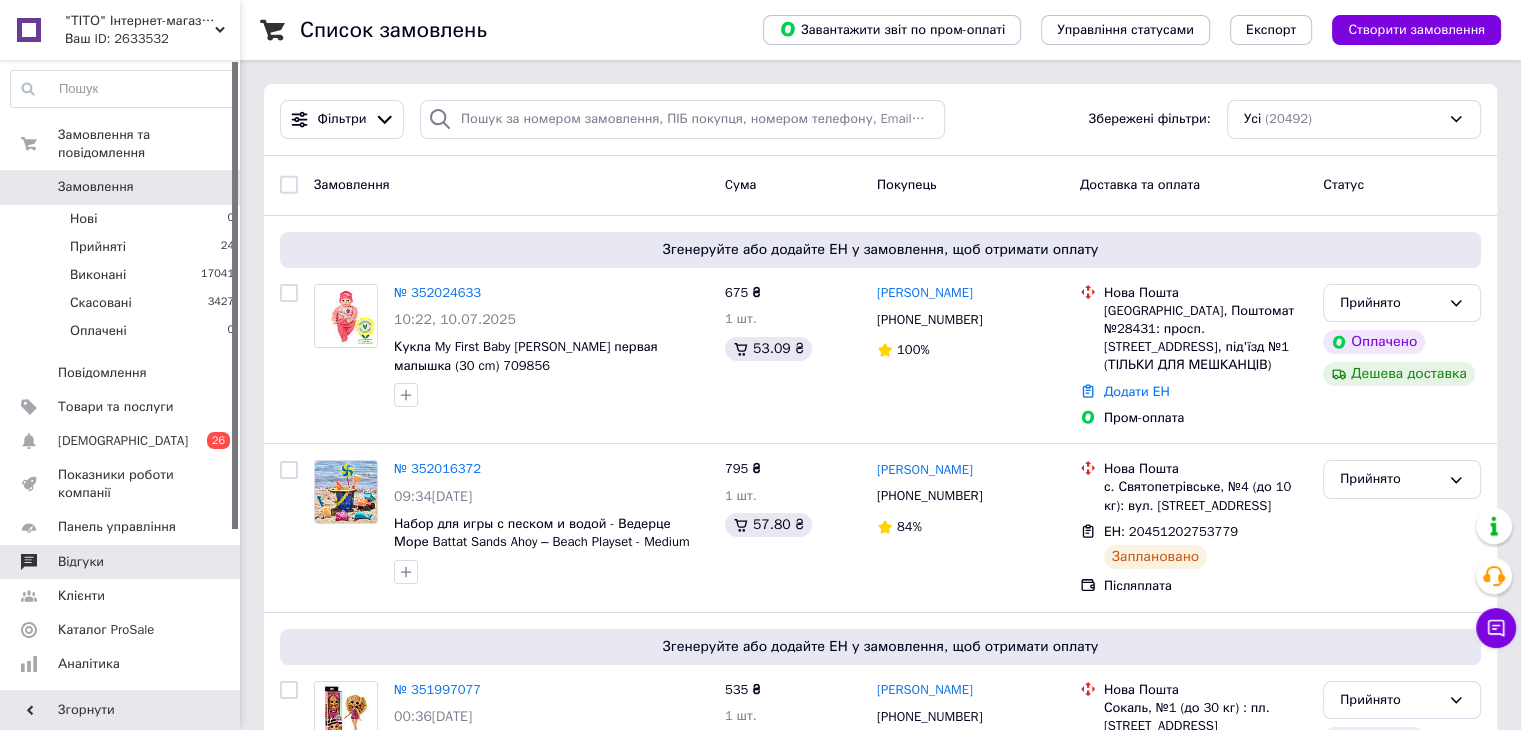 click on "Відгуки" at bounding box center [121, 562] 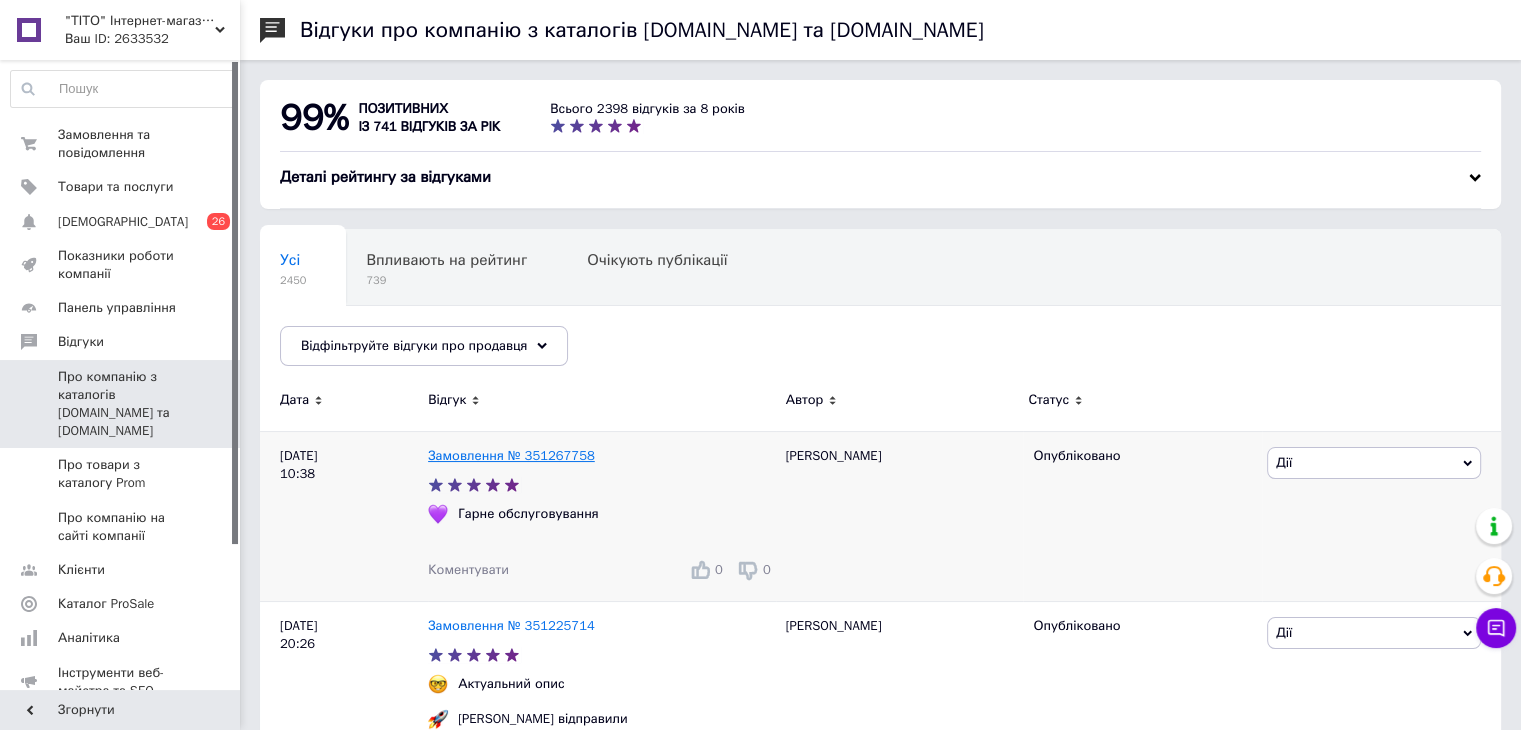 click on "Замовлення № 351267758" at bounding box center (511, 455) 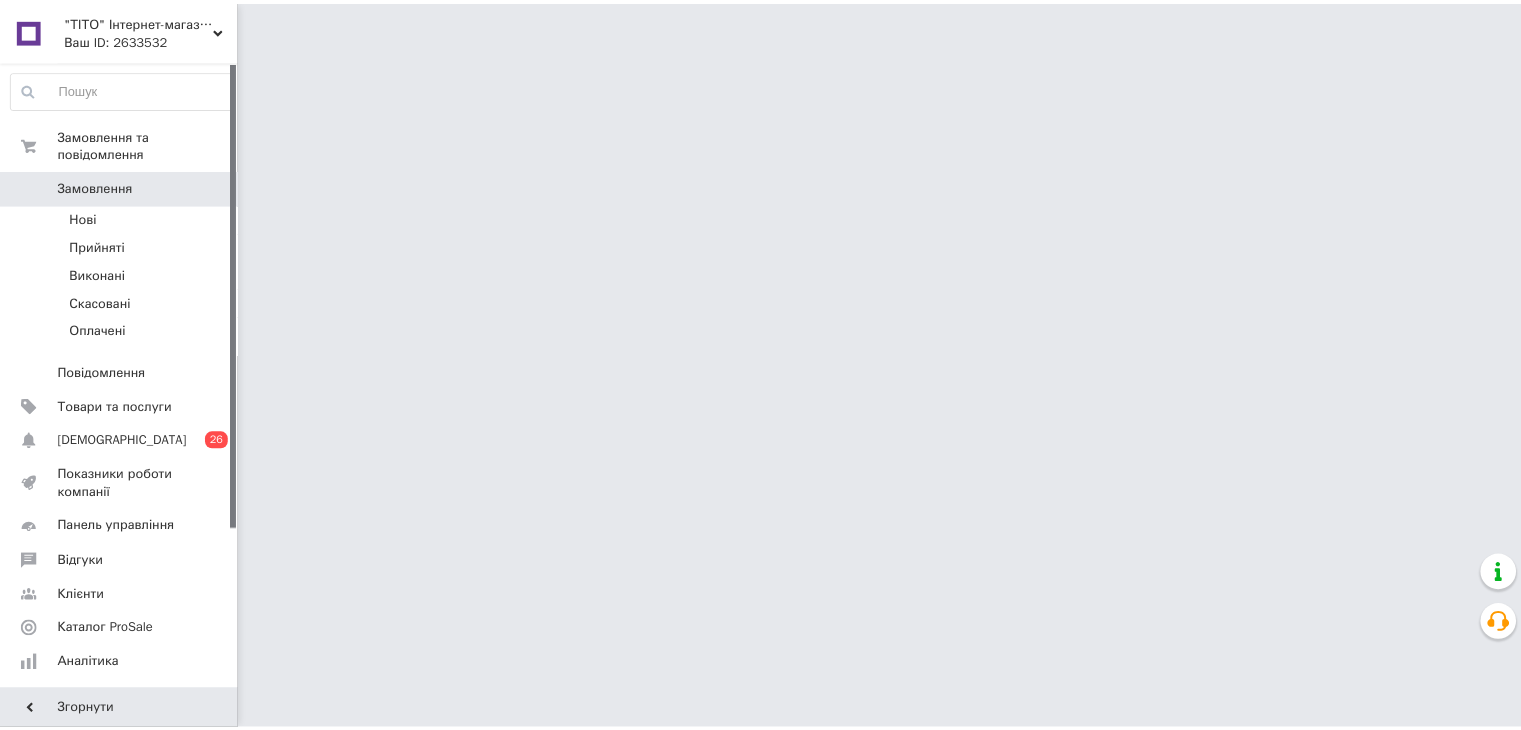 scroll, scrollTop: 0, scrollLeft: 0, axis: both 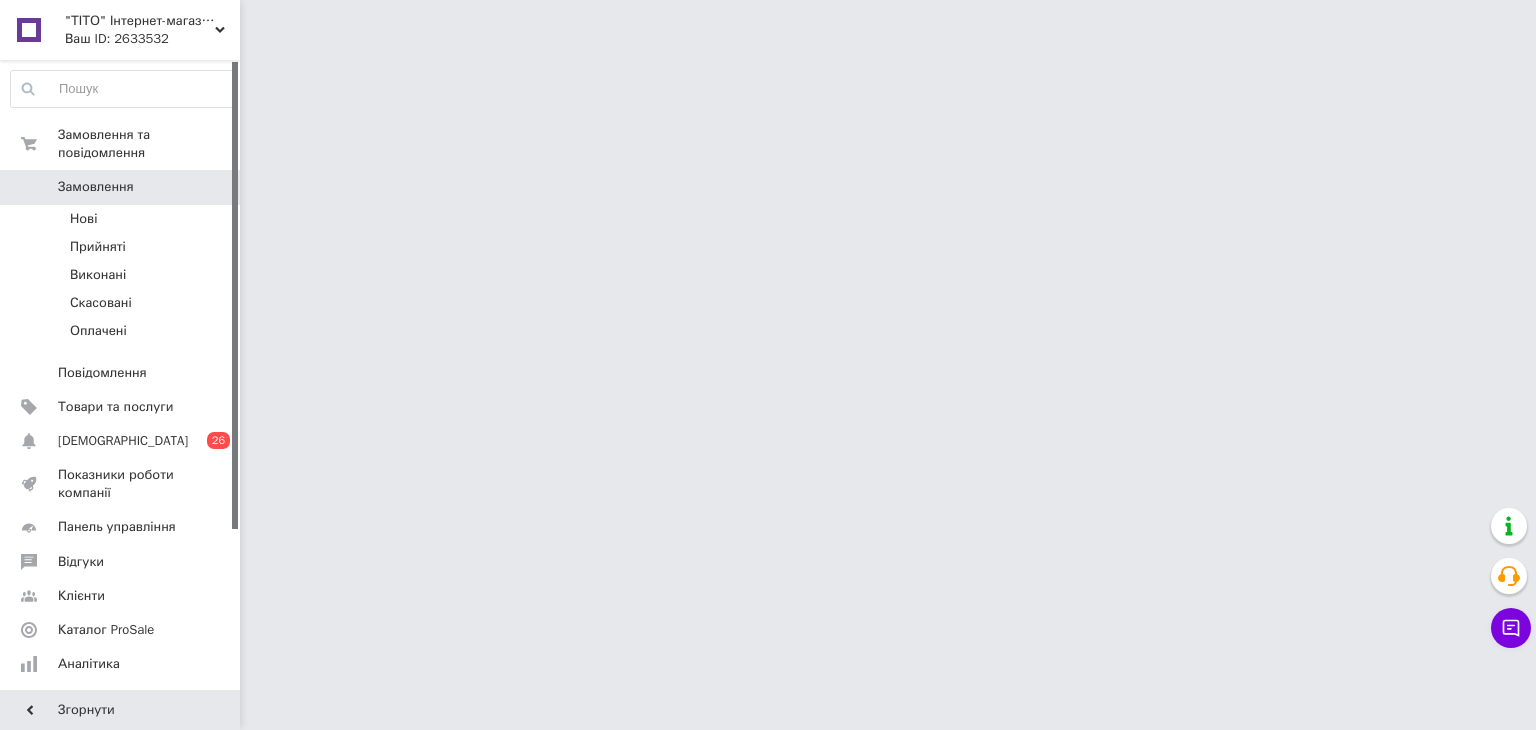 click on "Ваш ID: 2633532" at bounding box center (152, 39) 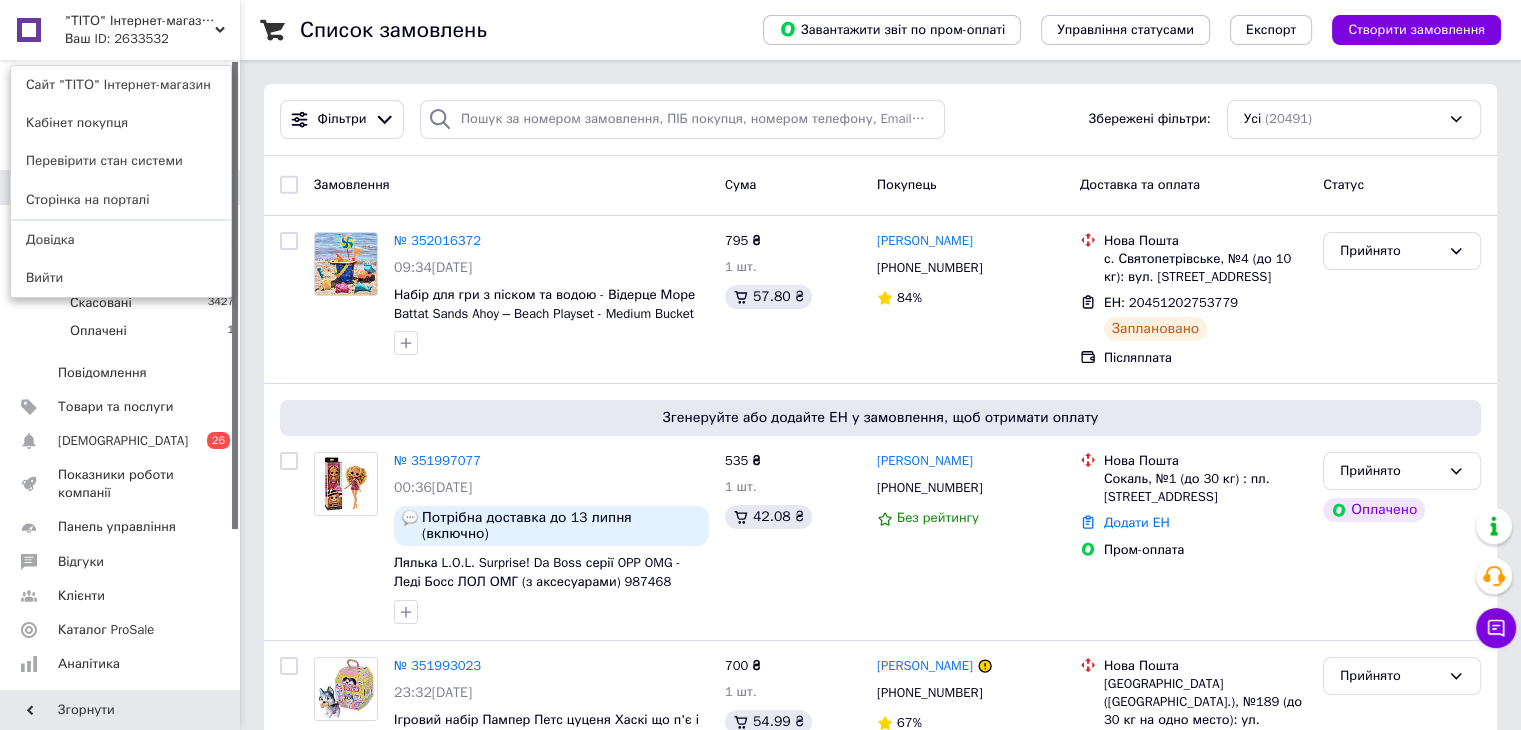 click at bounding box center (121, 219) 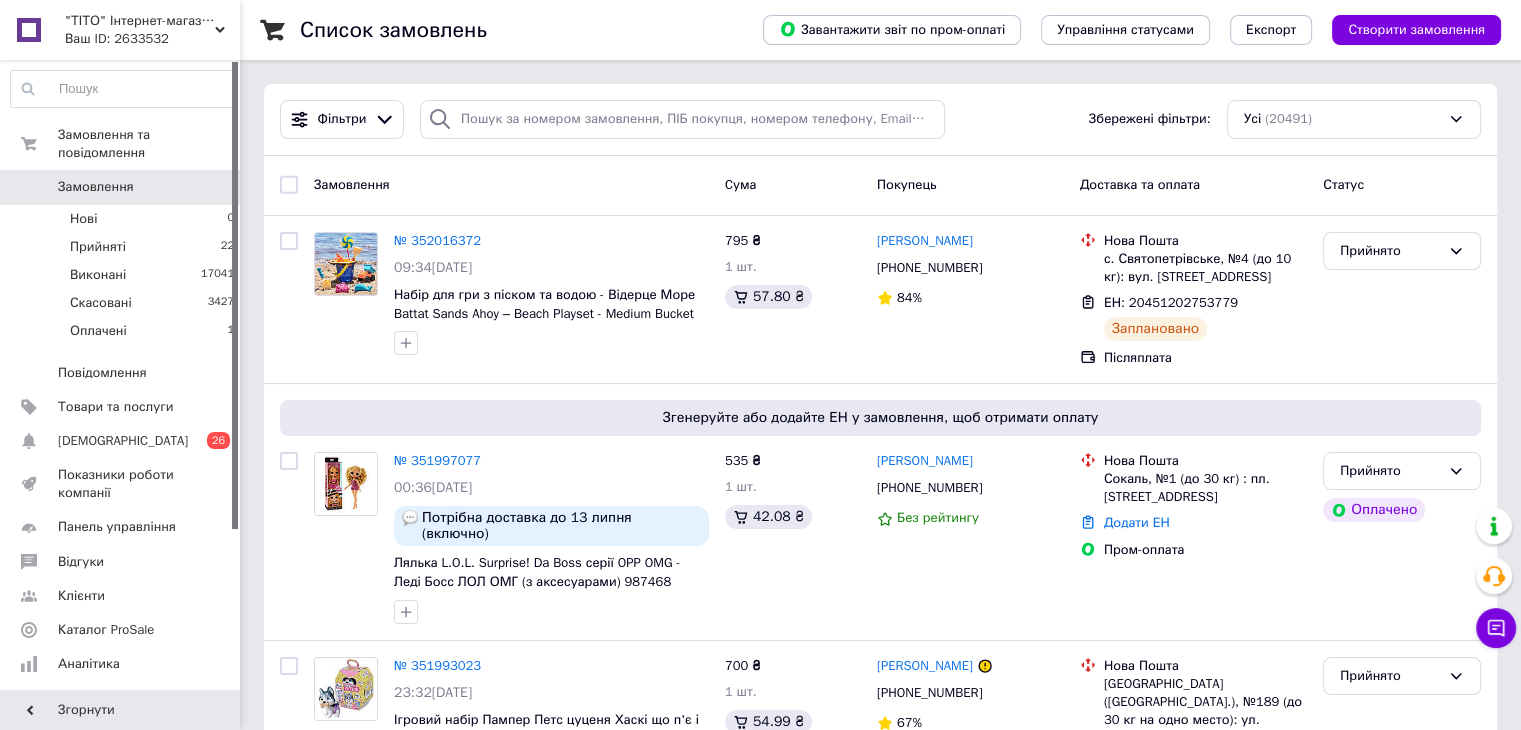 click at bounding box center (123, 89) 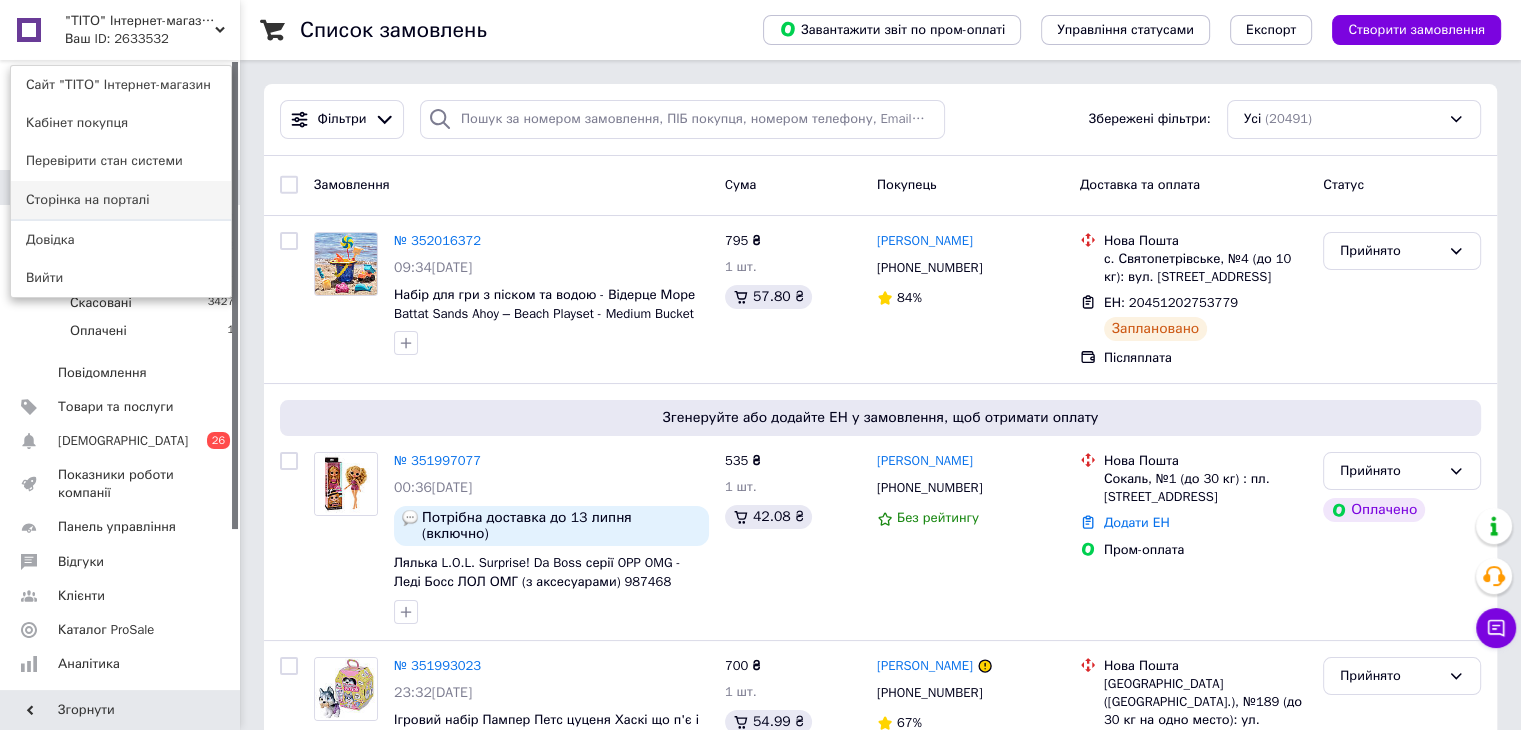 click on "Сторінка на порталі" at bounding box center [121, 200] 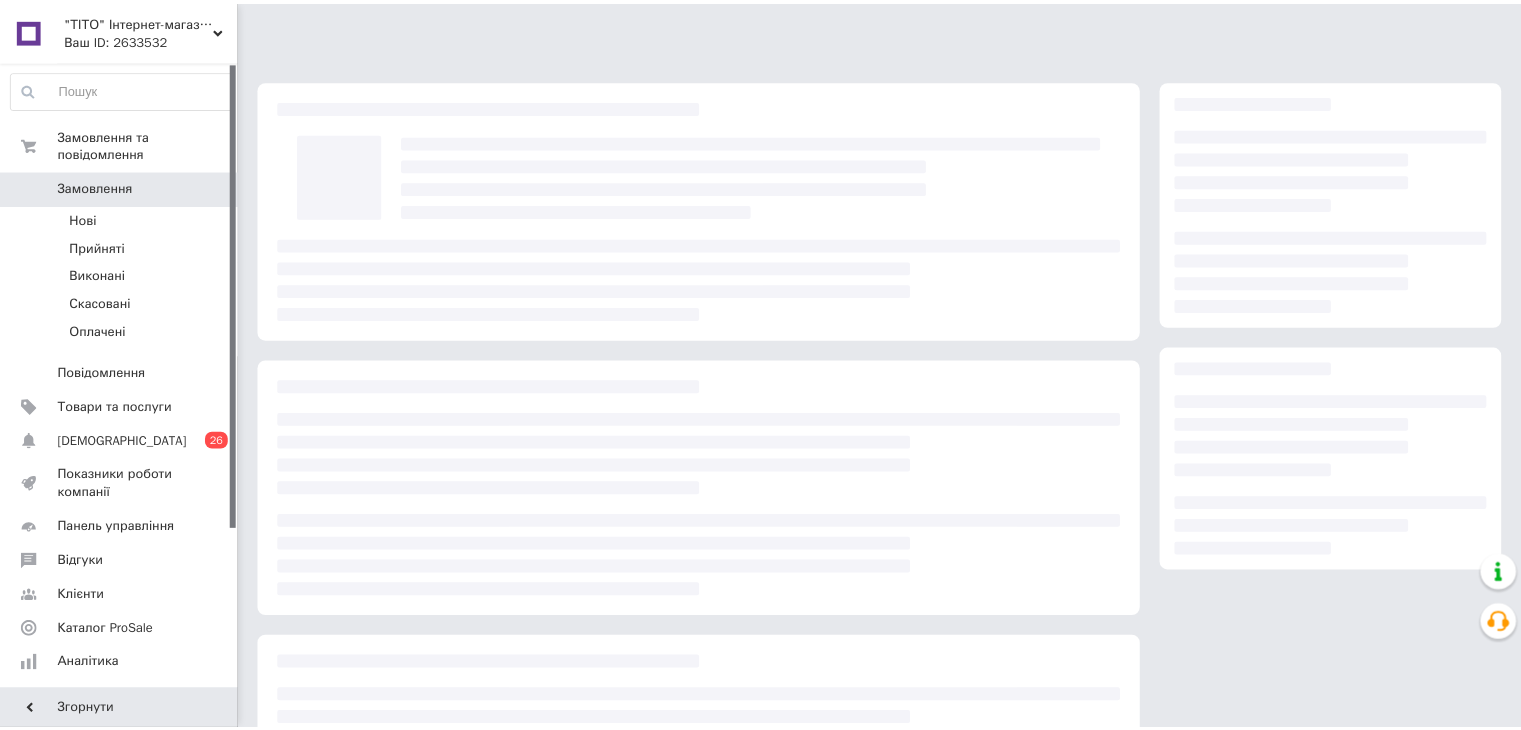scroll, scrollTop: 0, scrollLeft: 0, axis: both 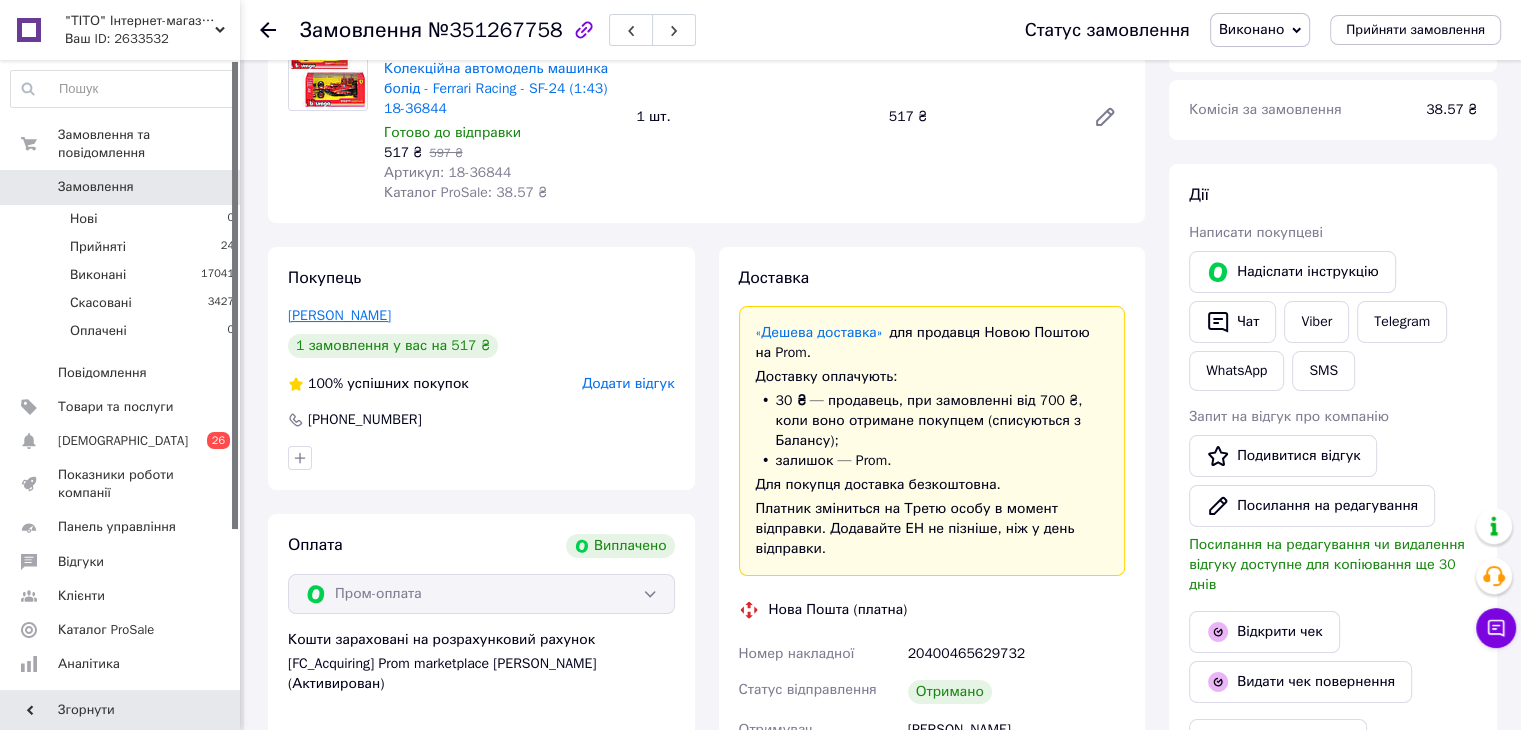click on "[PERSON_NAME]" at bounding box center [339, 315] 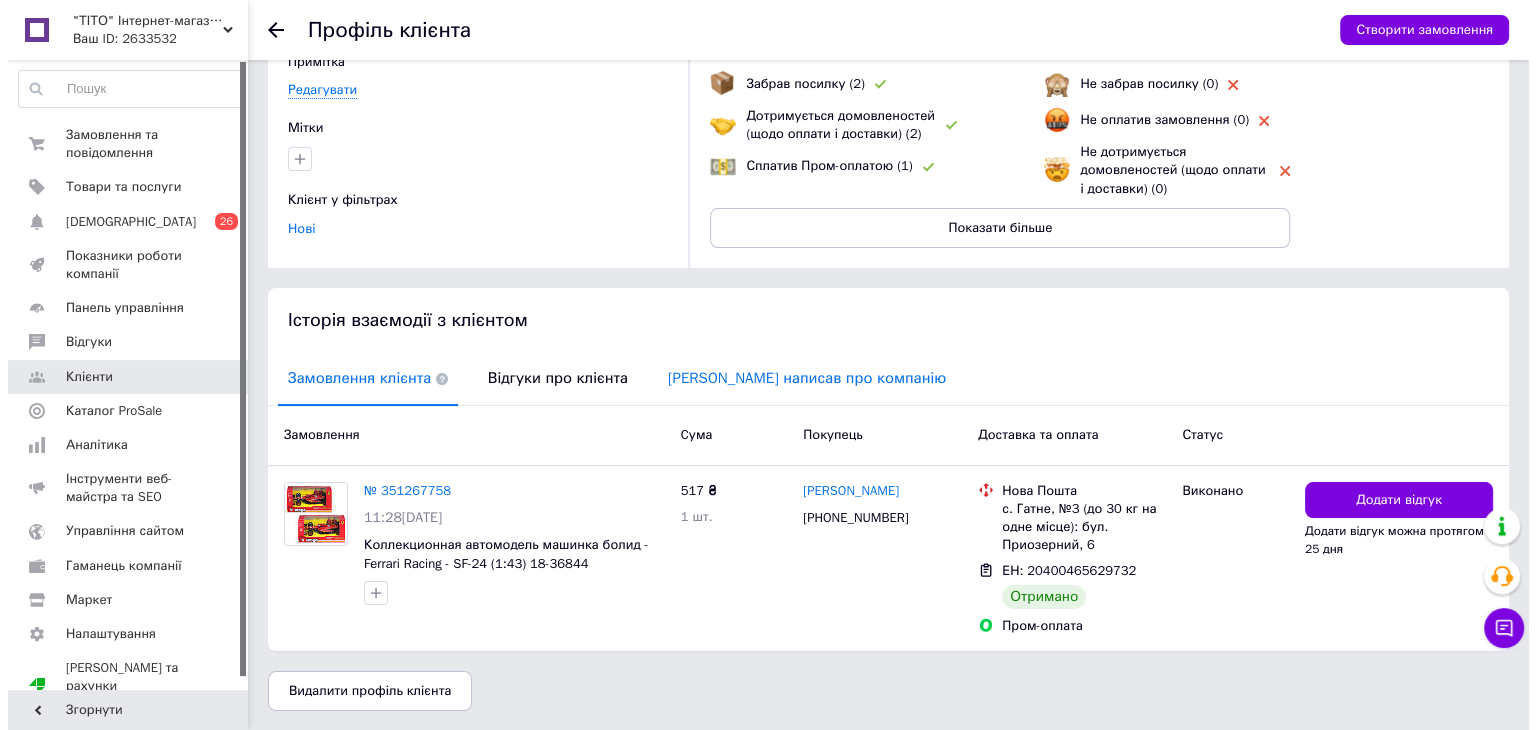 scroll, scrollTop: 168, scrollLeft: 0, axis: vertical 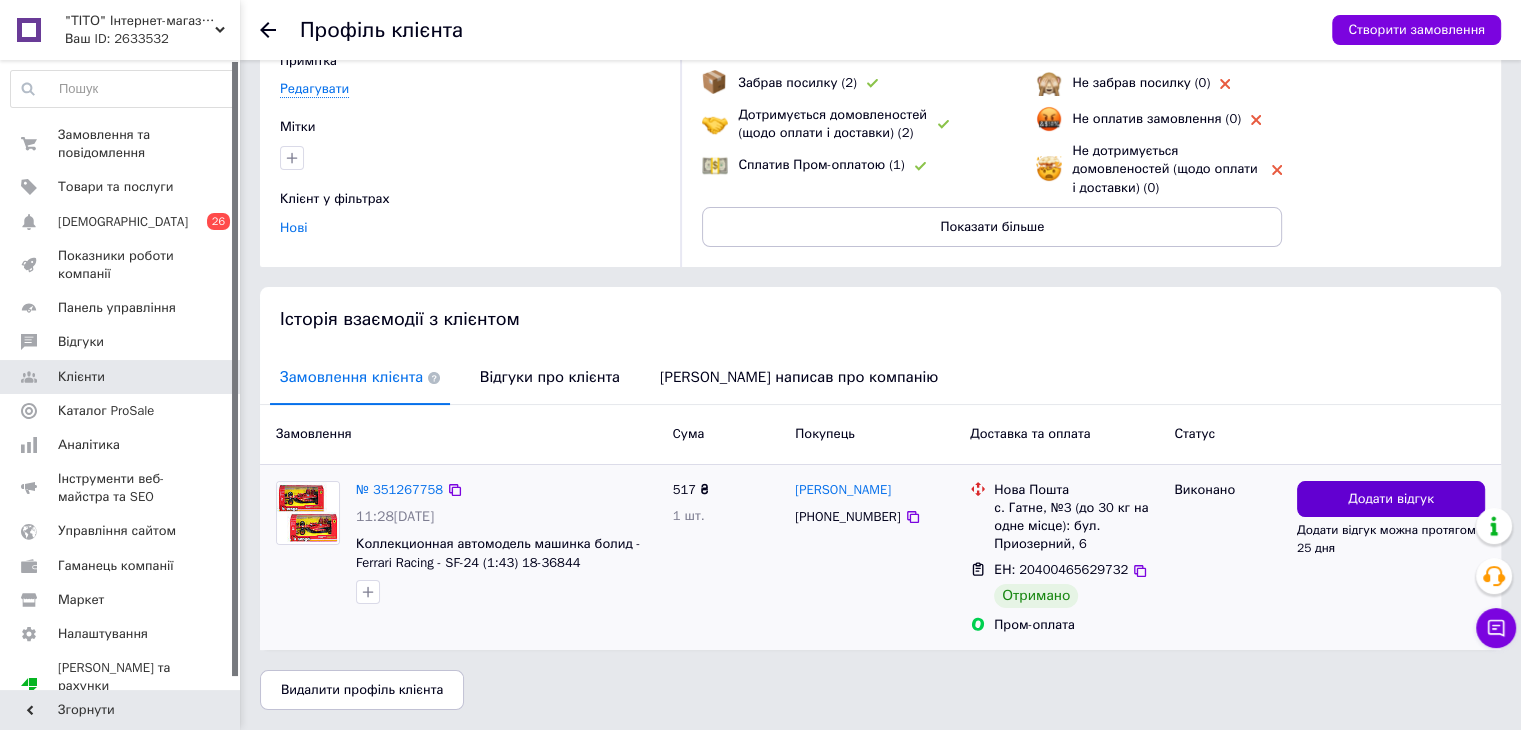 click on "Додати відгук" at bounding box center [1391, 499] 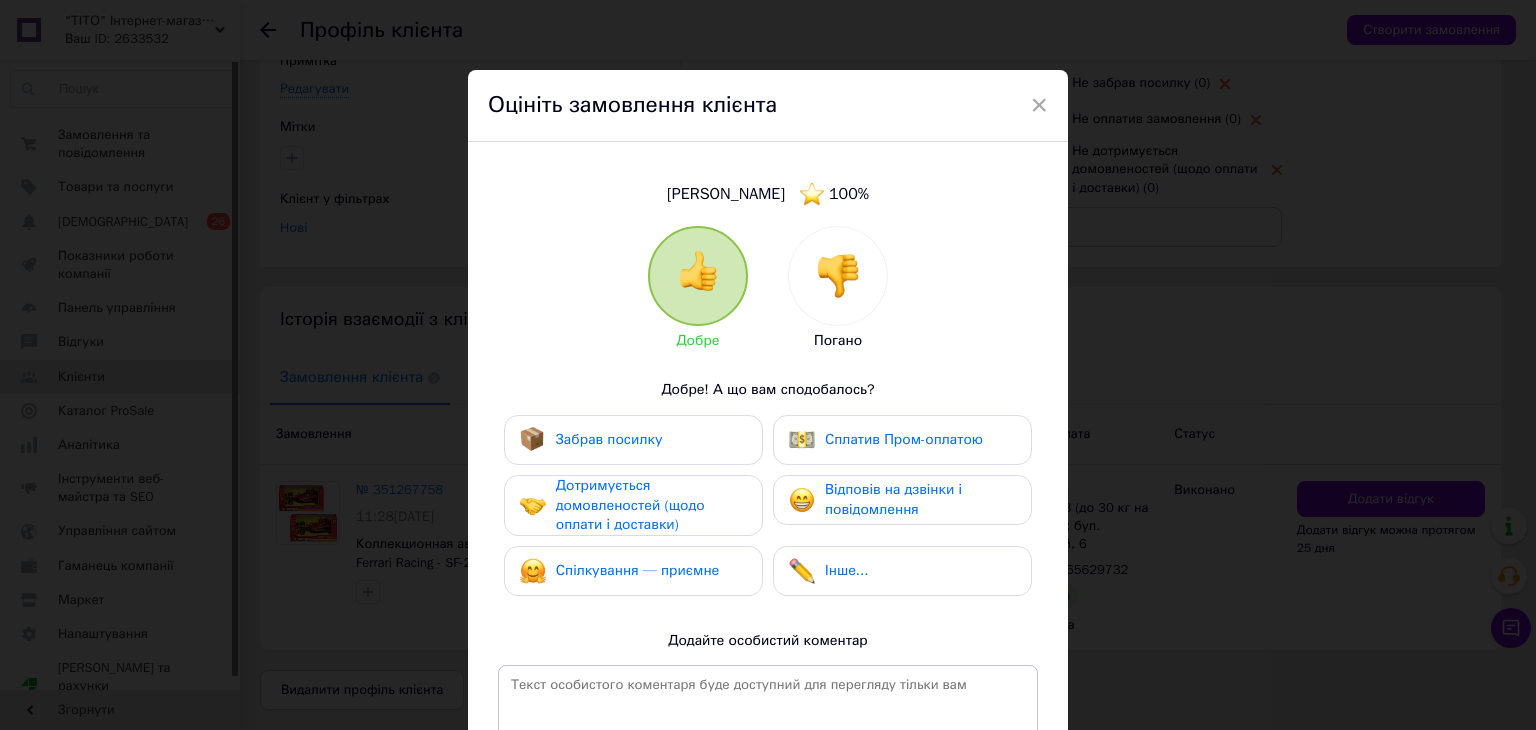 click on "Забрав посилку" at bounding box center [633, 440] 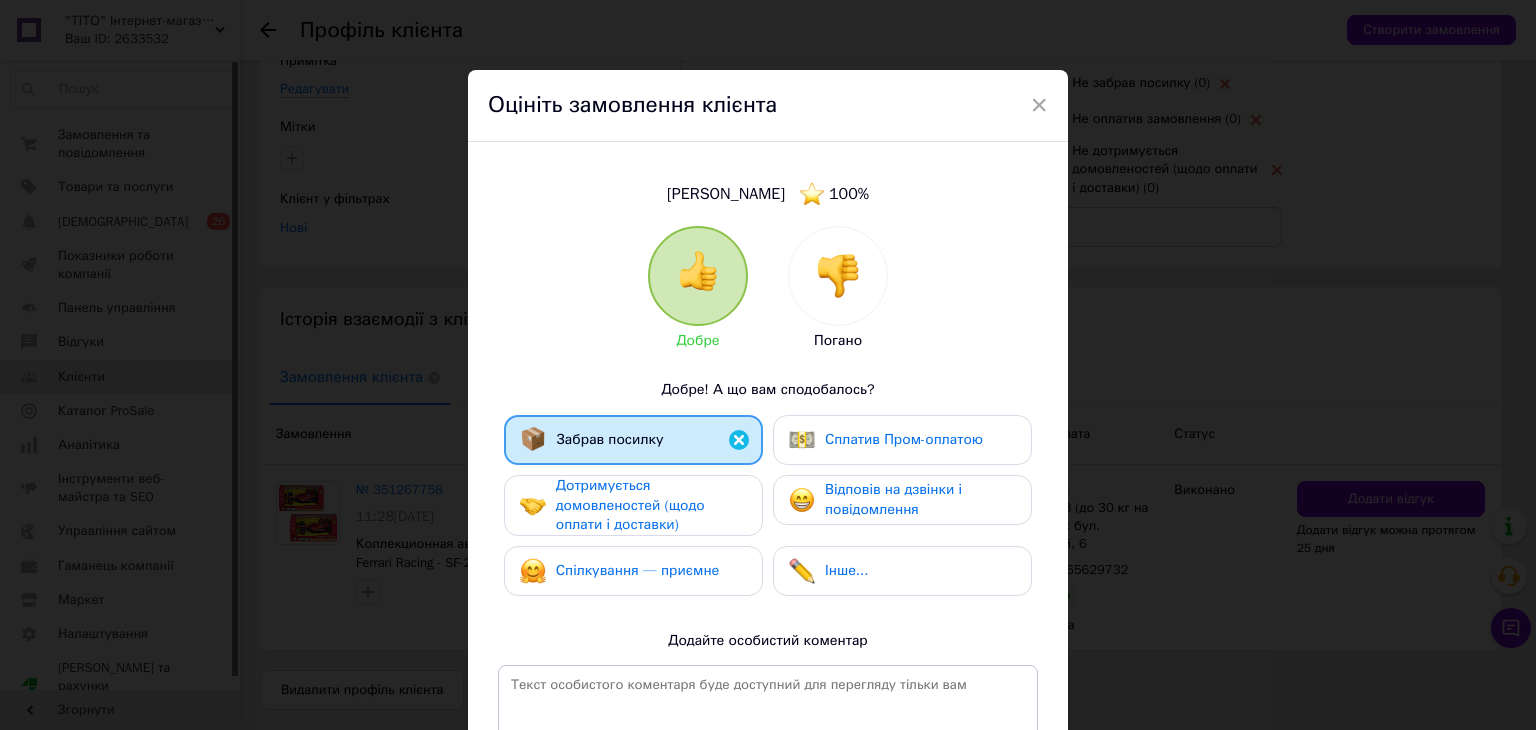 click on "Дотримується домовленостей (щодо оплати і доставки)" at bounding box center [630, 505] 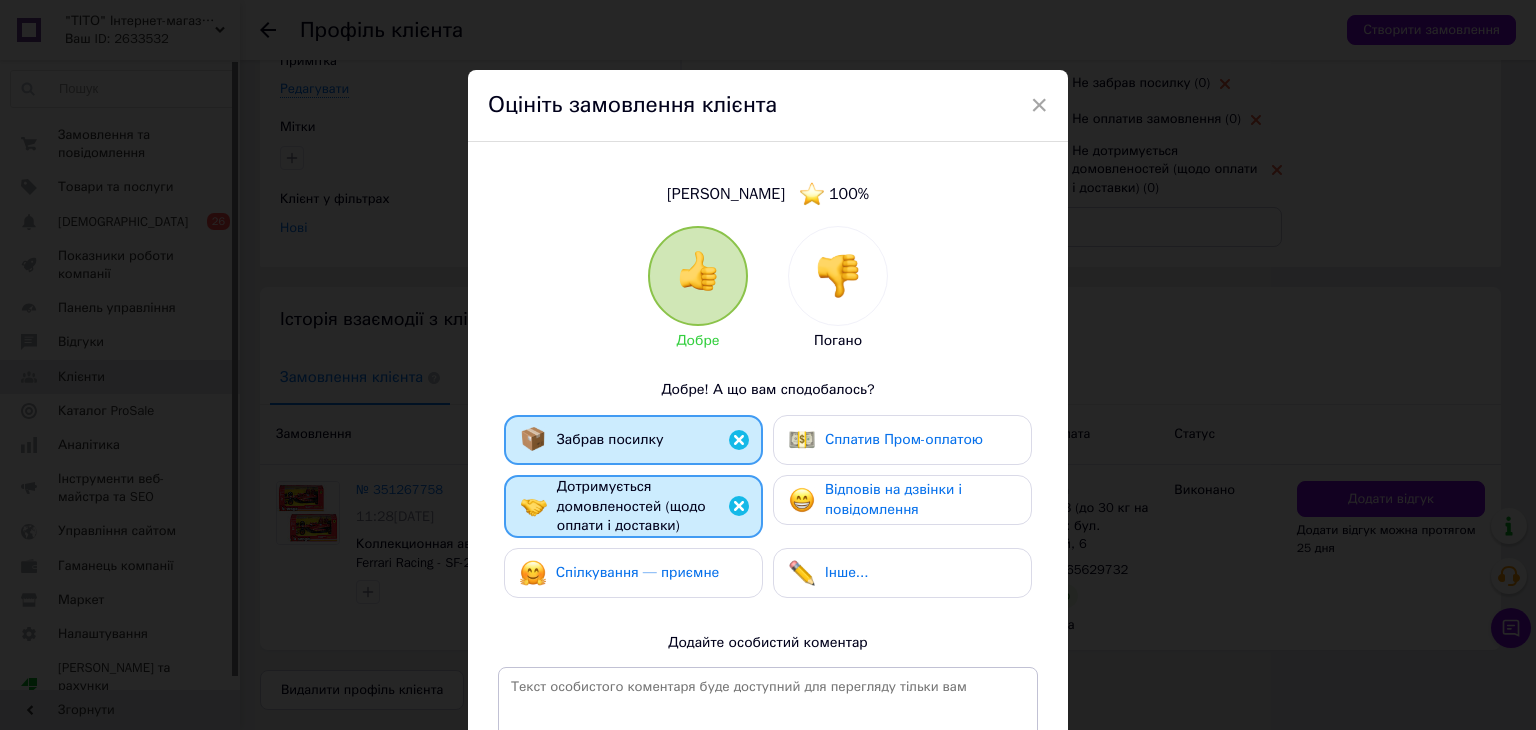 drag, startPoint x: 692, startPoint y: 557, endPoint x: 886, endPoint y: 477, distance: 209.84756 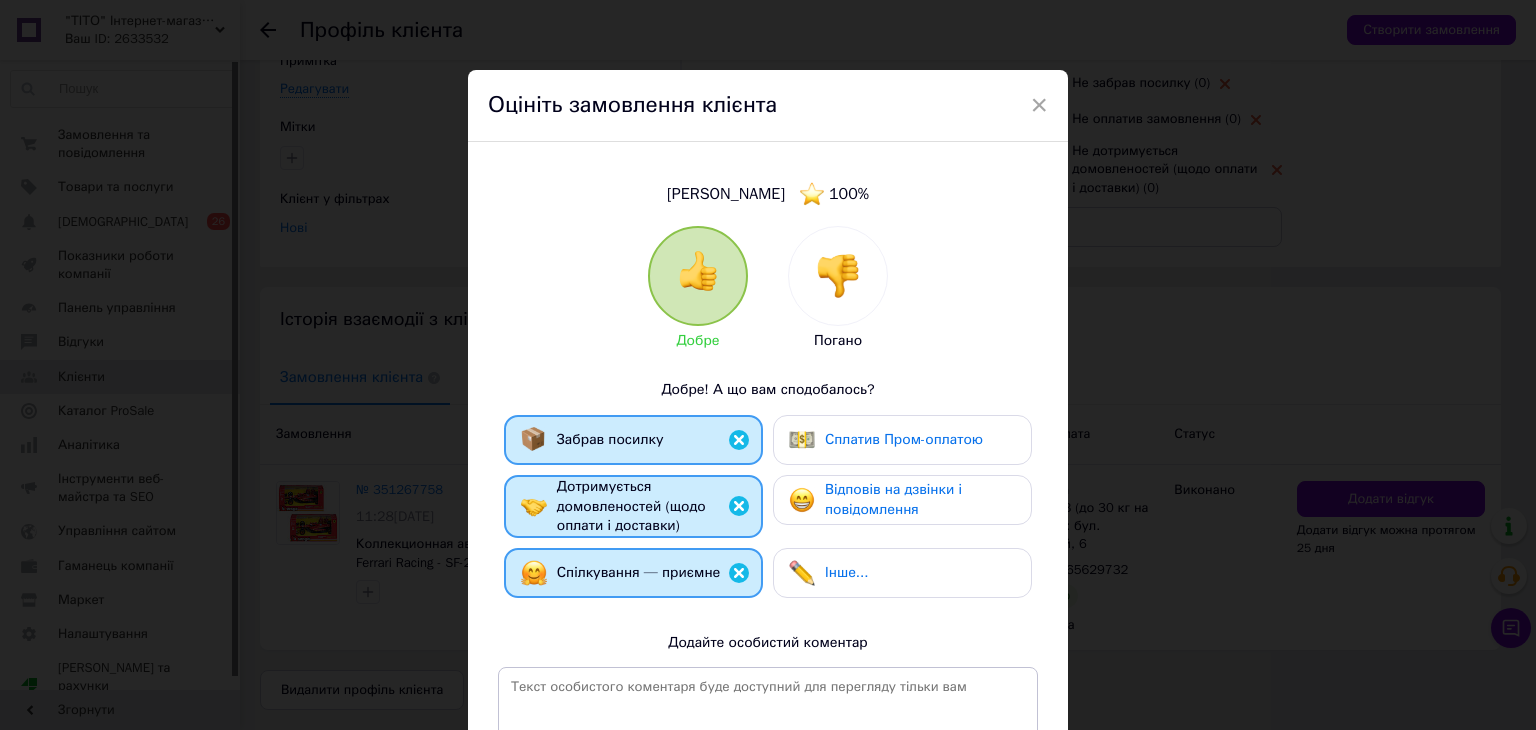 drag, startPoint x: 885, startPoint y: 450, endPoint x: 896, endPoint y: 488, distance: 39.56008 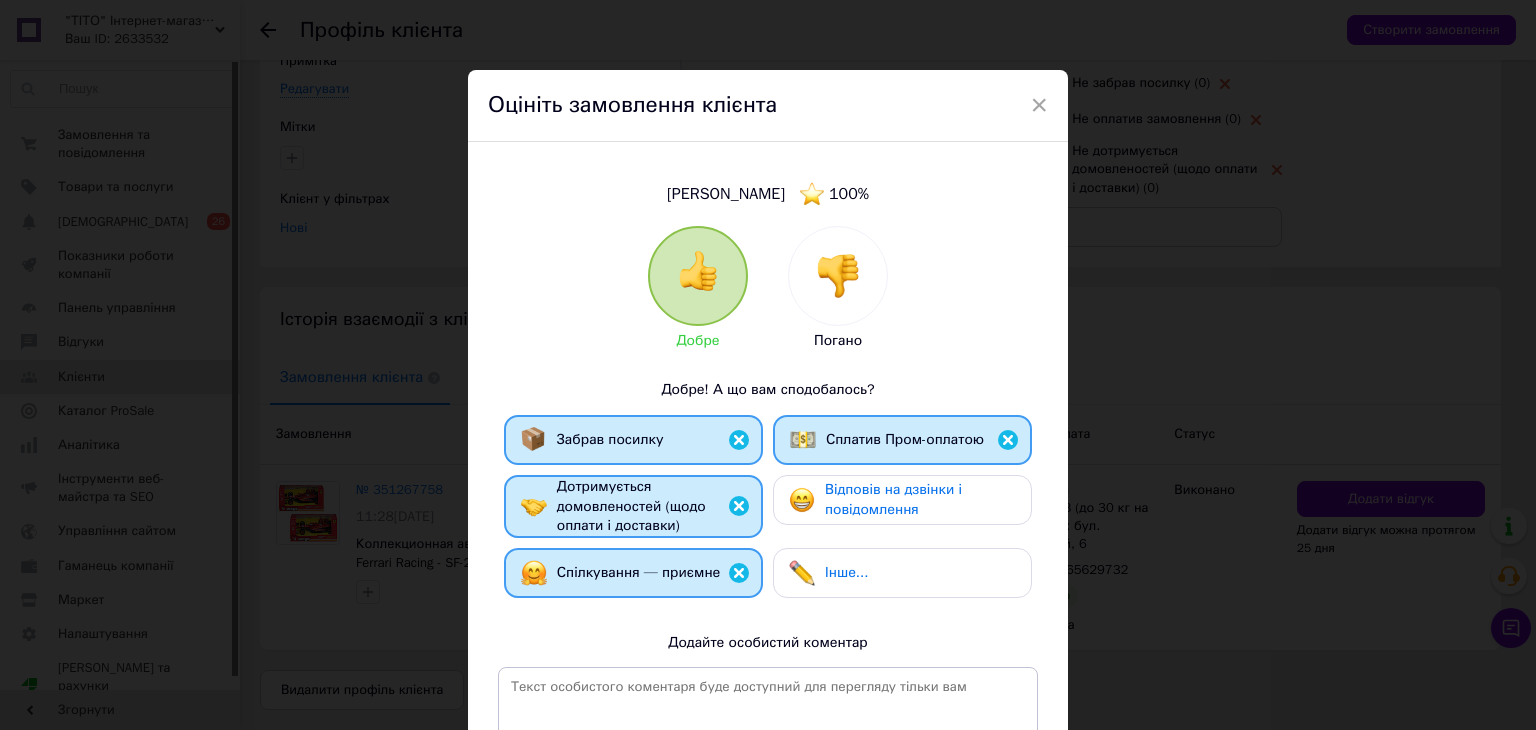 click on "Відповів на дзвінки і повідомлення" at bounding box center (893, 499) 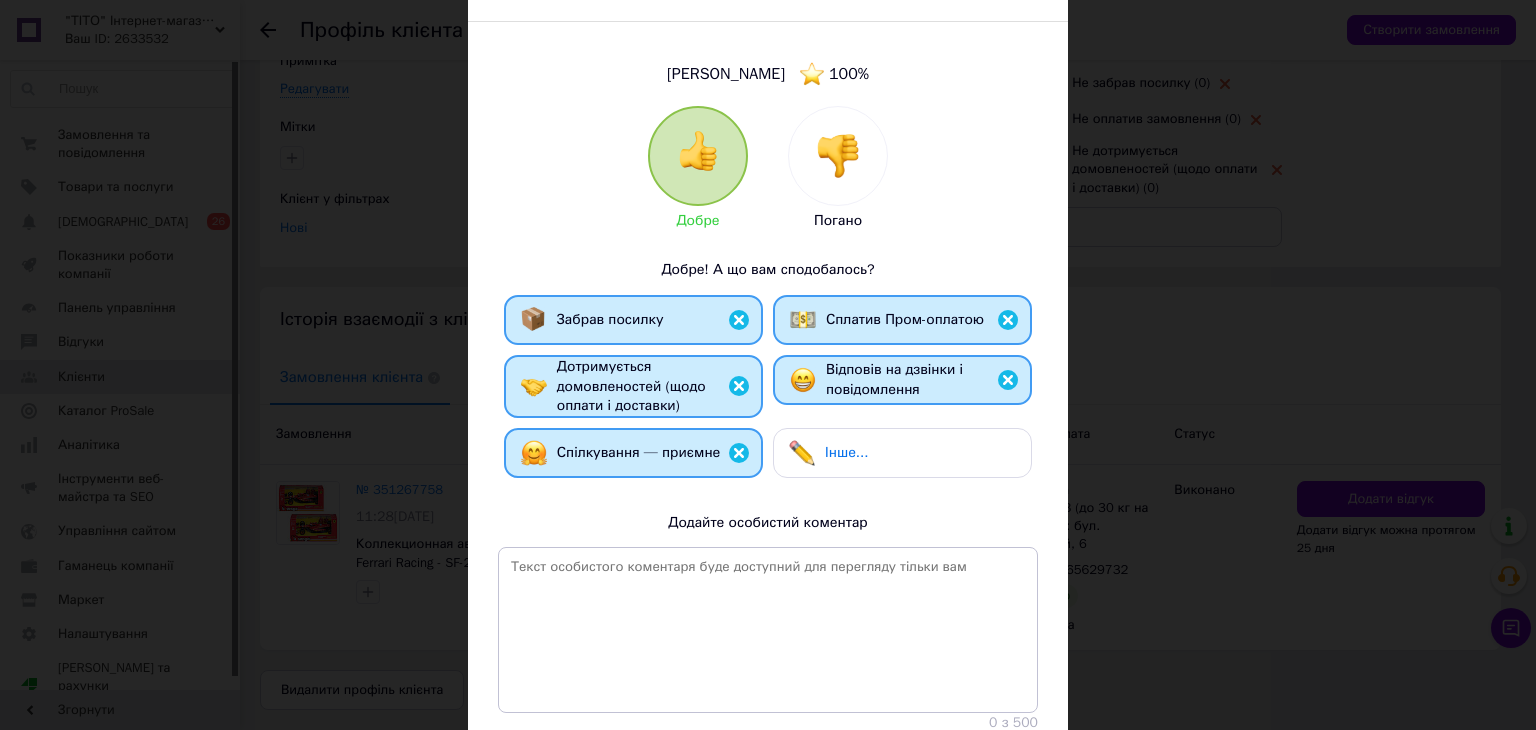 scroll, scrollTop: 268, scrollLeft: 0, axis: vertical 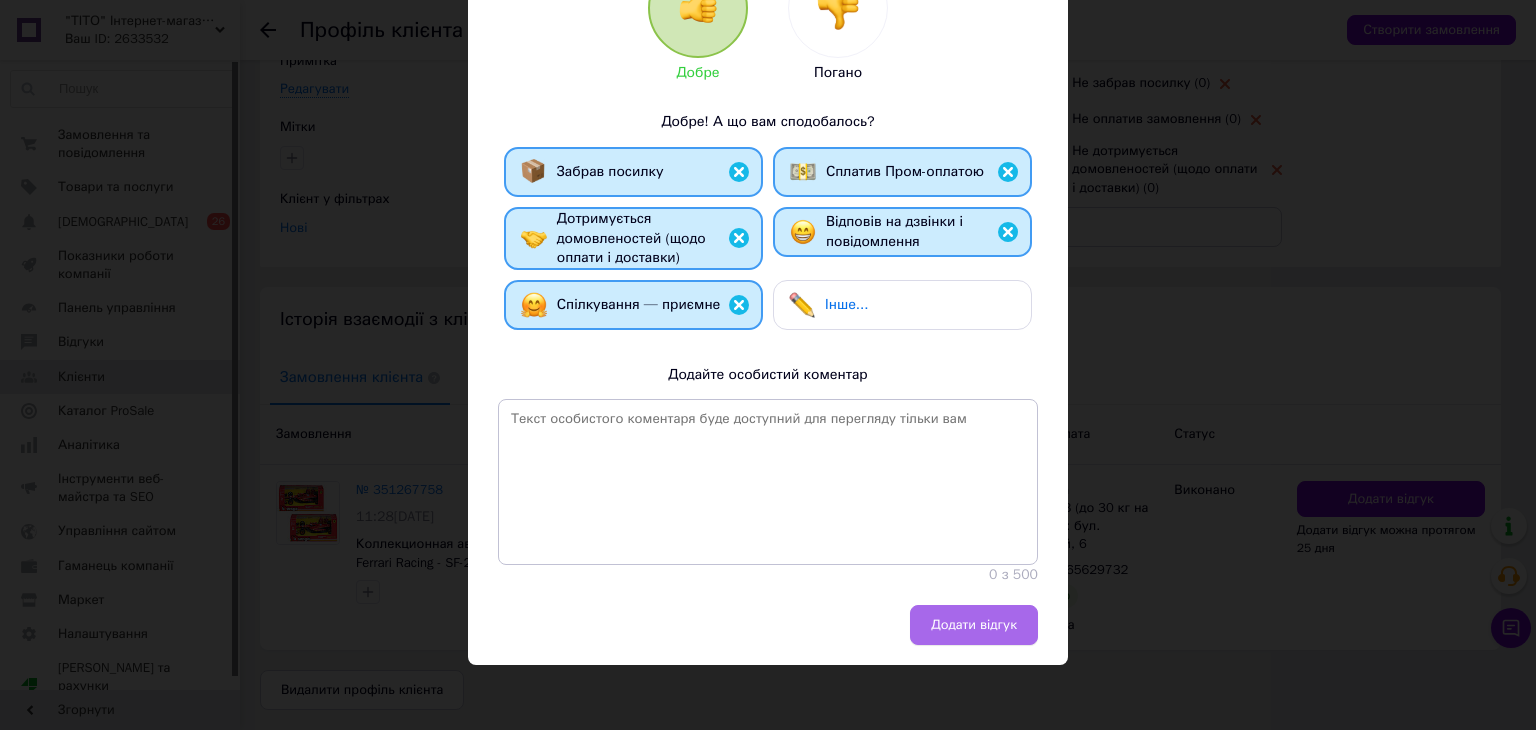 click on "Додати відгук" at bounding box center (974, 625) 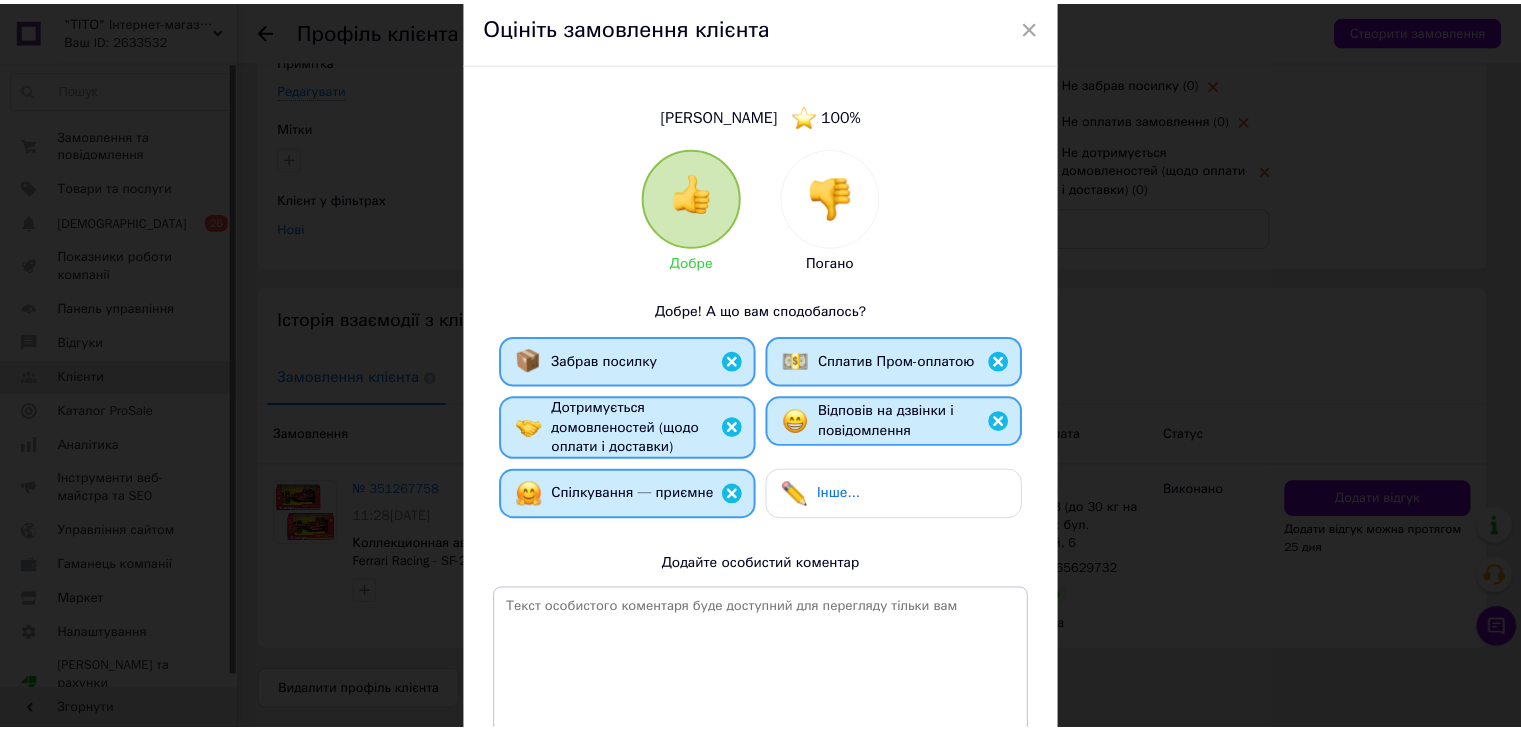 scroll, scrollTop: 0, scrollLeft: 0, axis: both 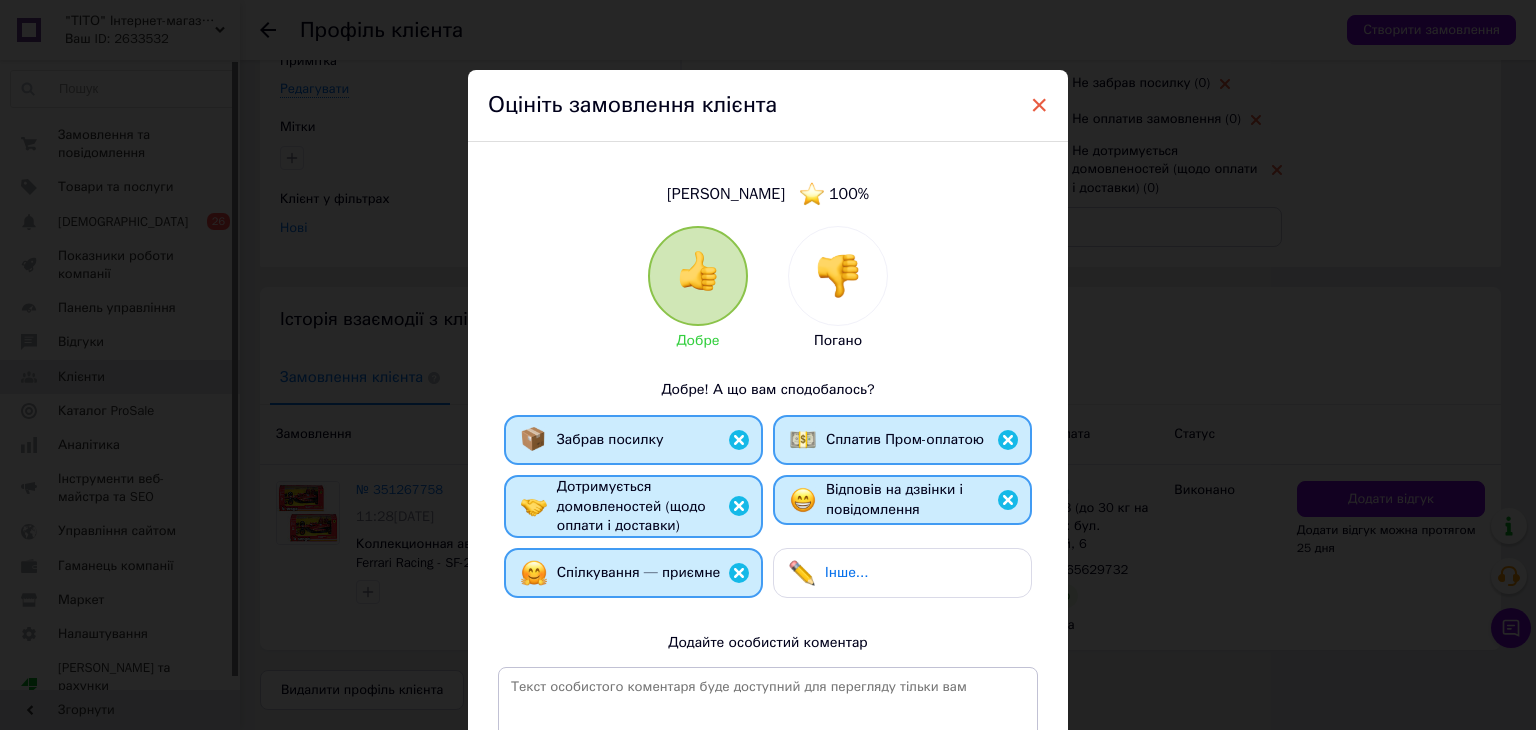 click on "×" at bounding box center [1039, 105] 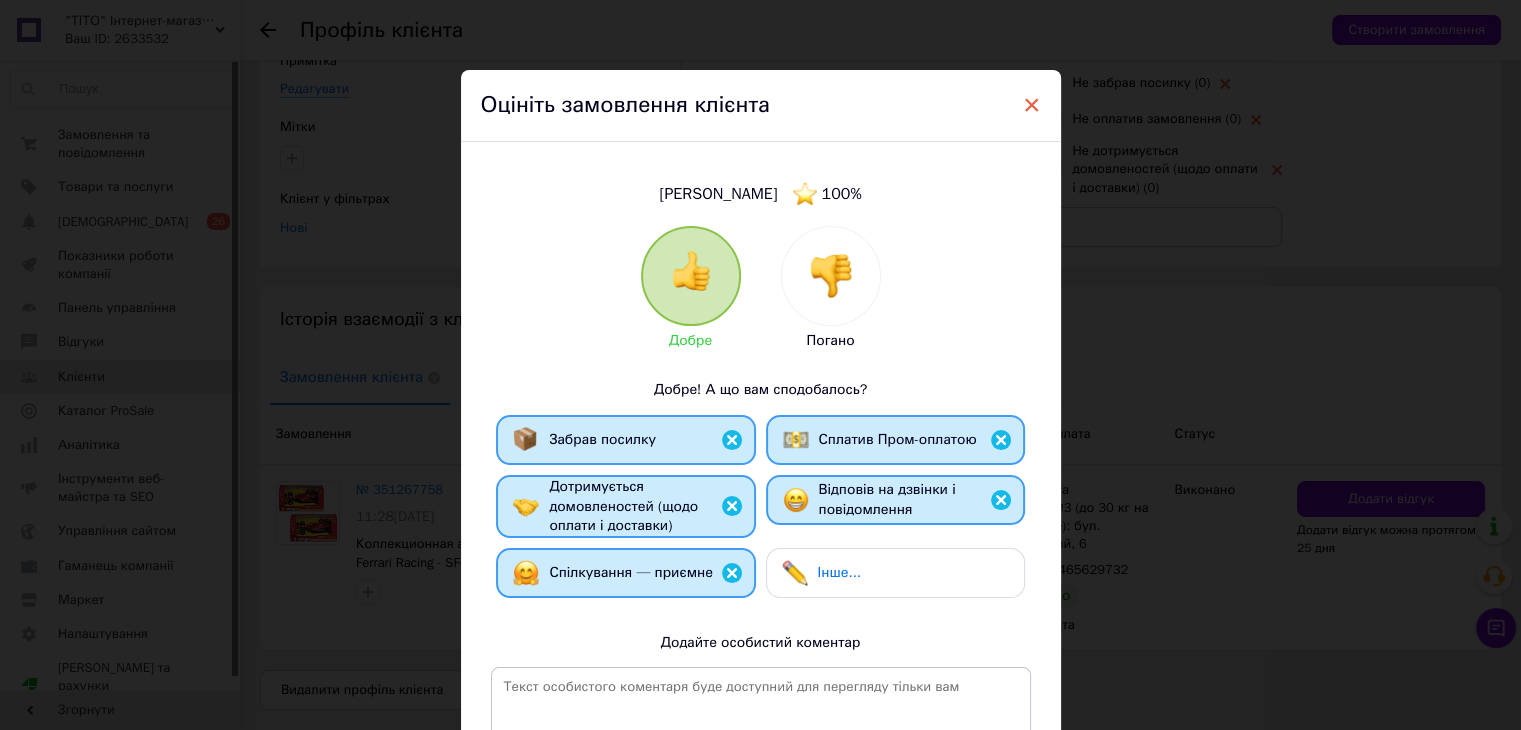 click on "×" at bounding box center (1032, 105) 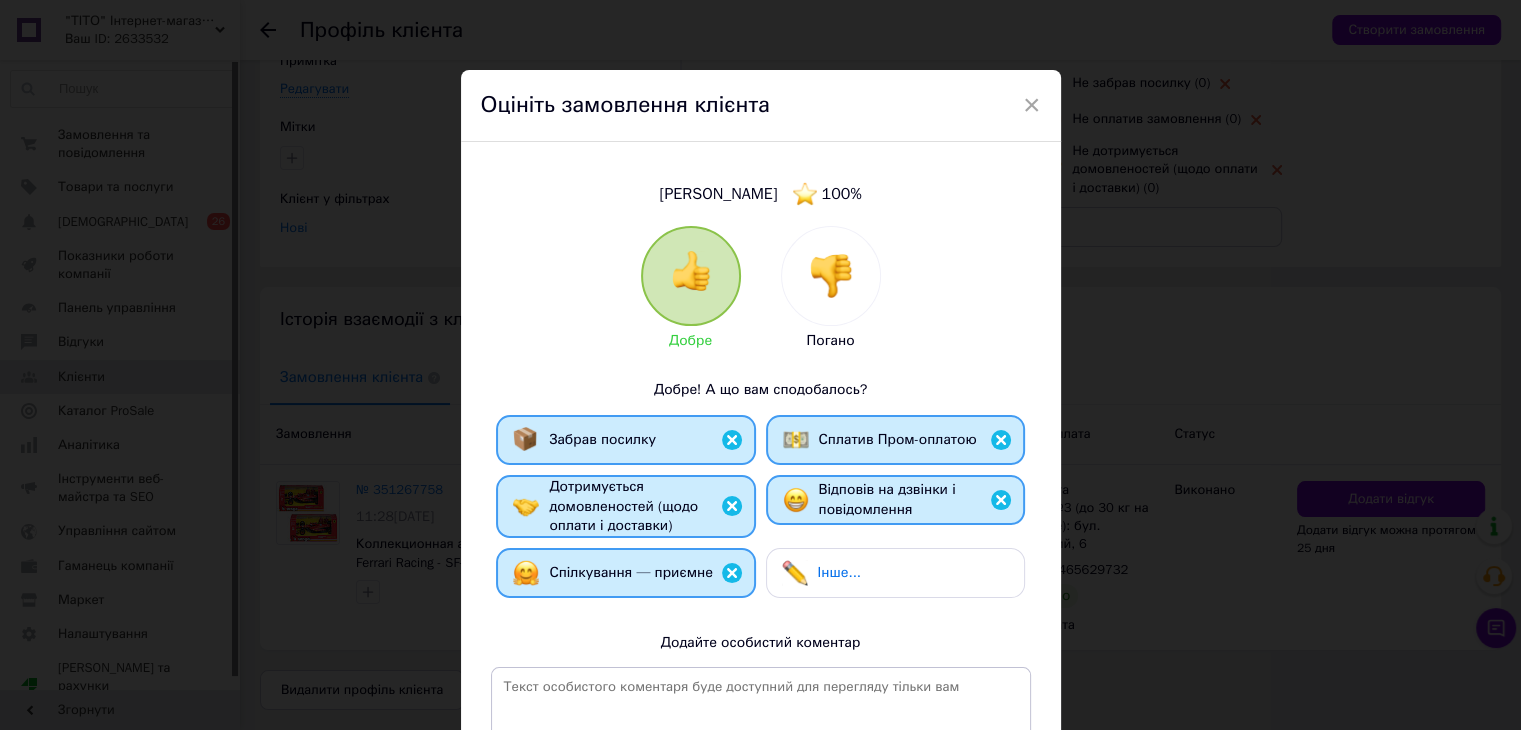 scroll, scrollTop: 184, scrollLeft: 0, axis: vertical 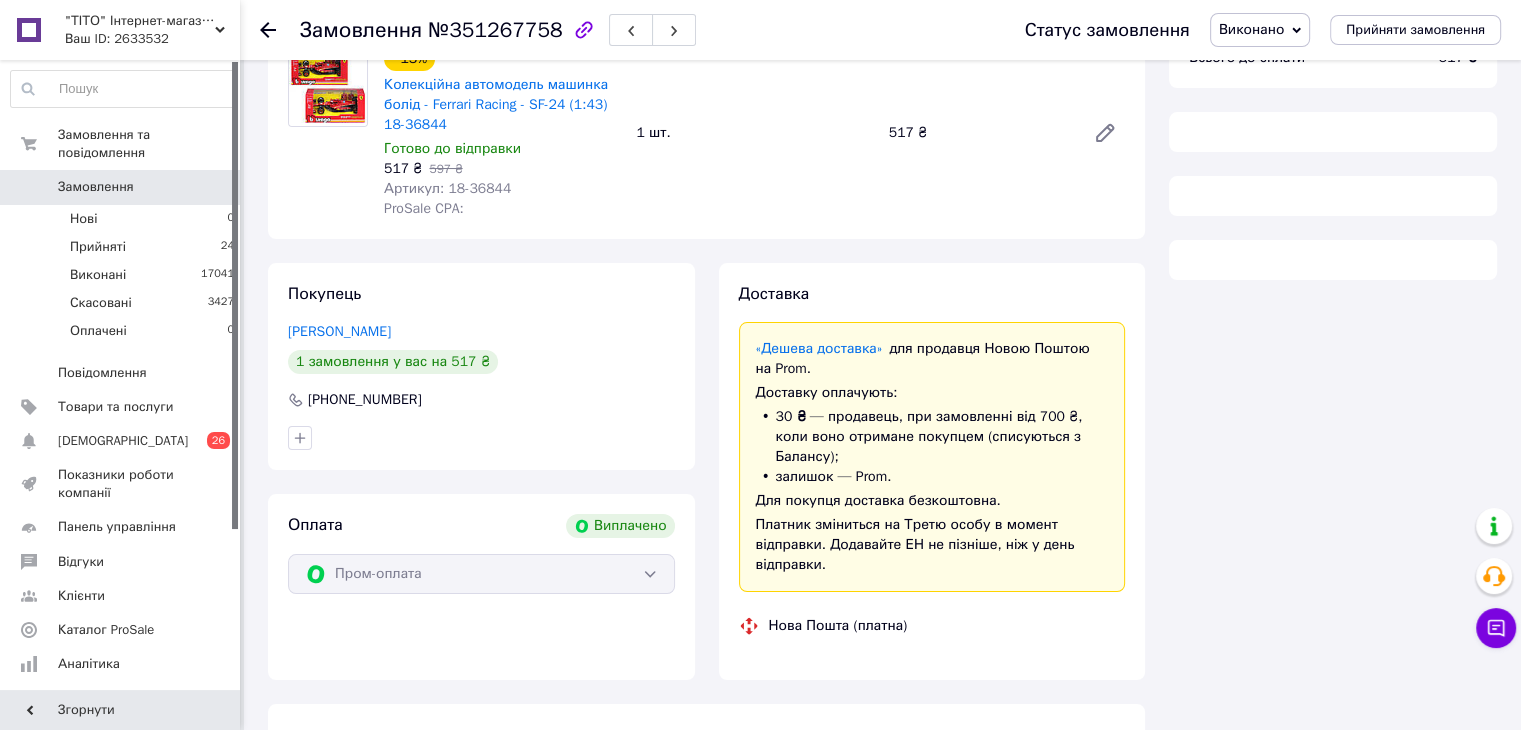 drag, startPoint x: 154, startPoint y: 175, endPoint x: 204, endPoint y: 184, distance: 50.803543 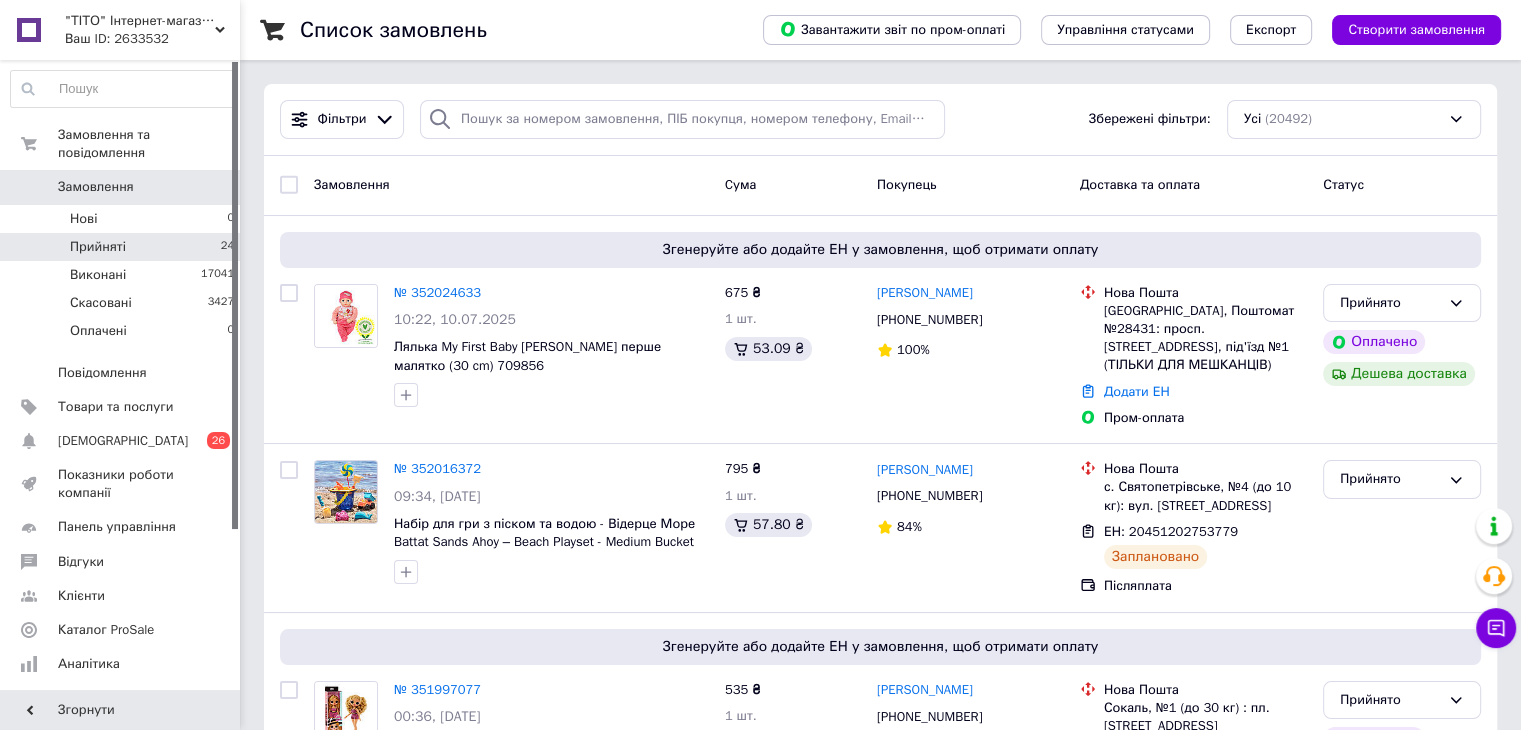 click on "Прийняті 24" at bounding box center (123, 247) 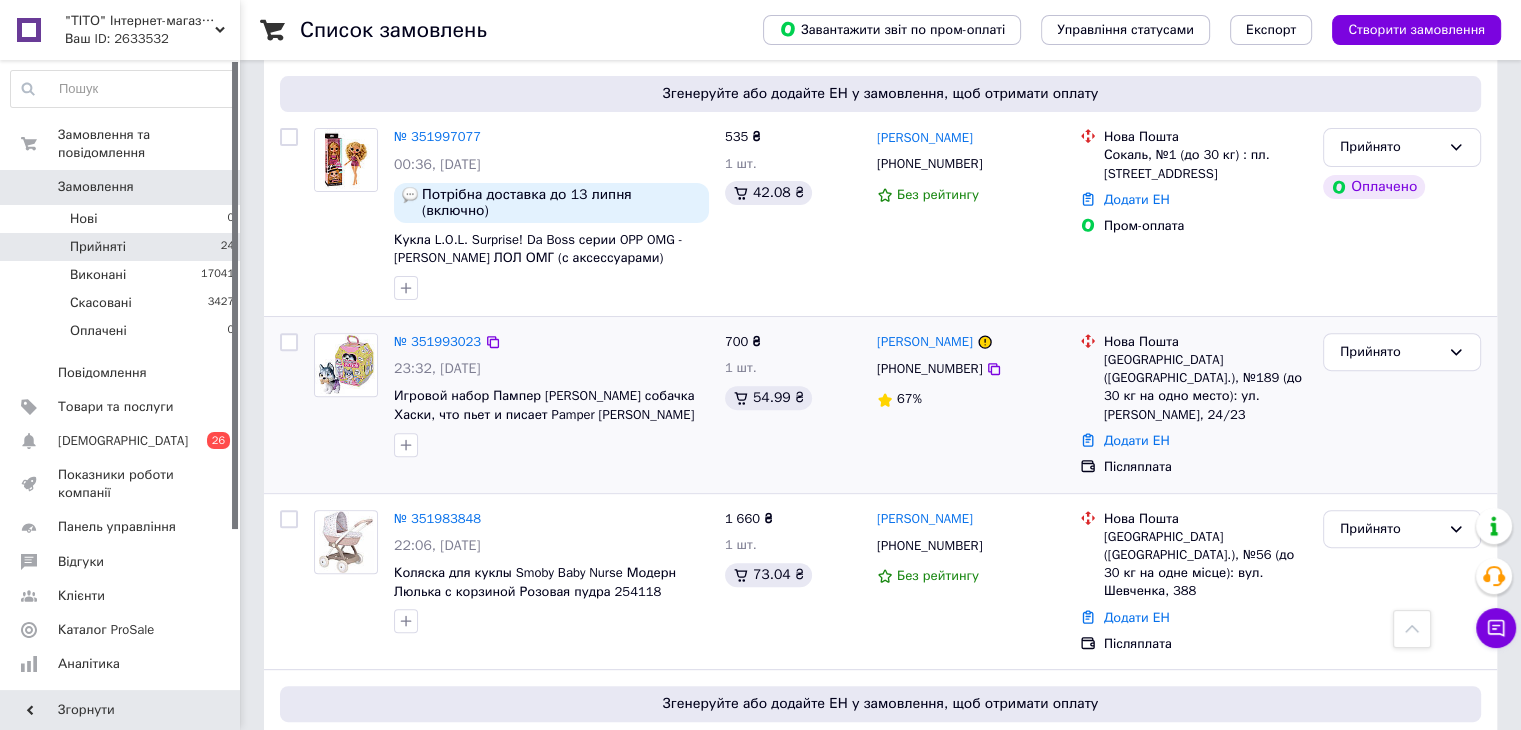 scroll, scrollTop: 568, scrollLeft: 0, axis: vertical 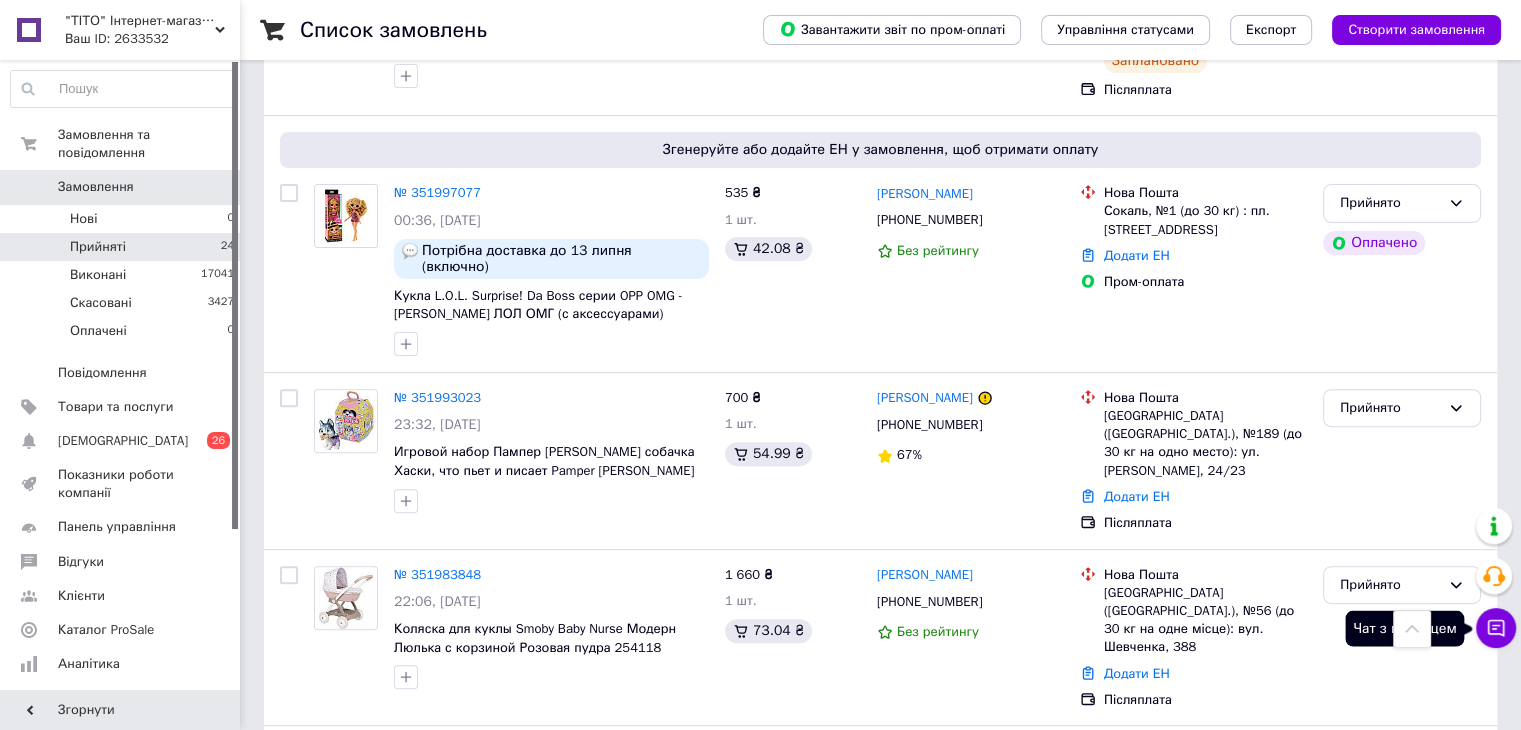 click 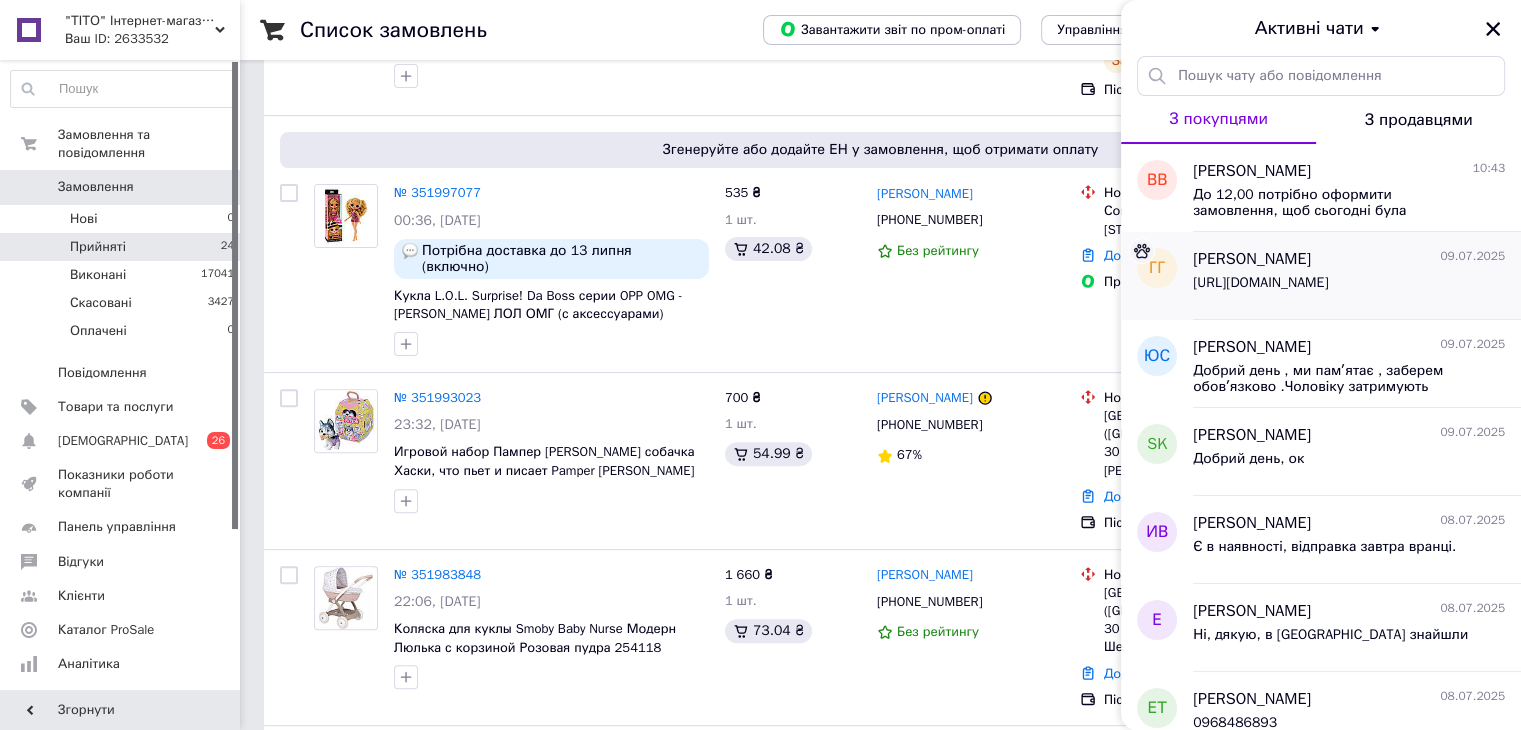 click on "[PERSON_NAME] [DATE]" at bounding box center (1349, 259) 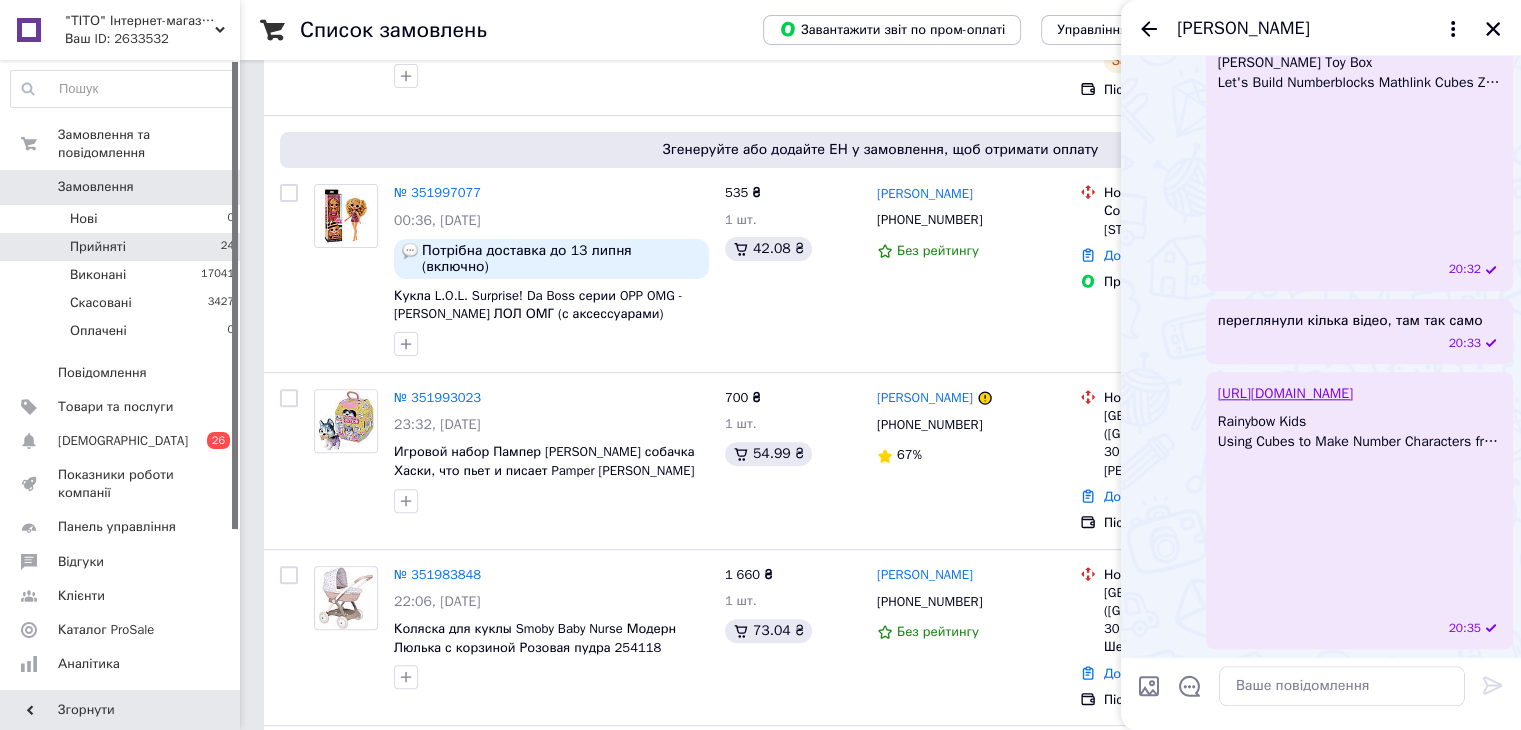 scroll, scrollTop: 1724, scrollLeft: 0, axis: vertical 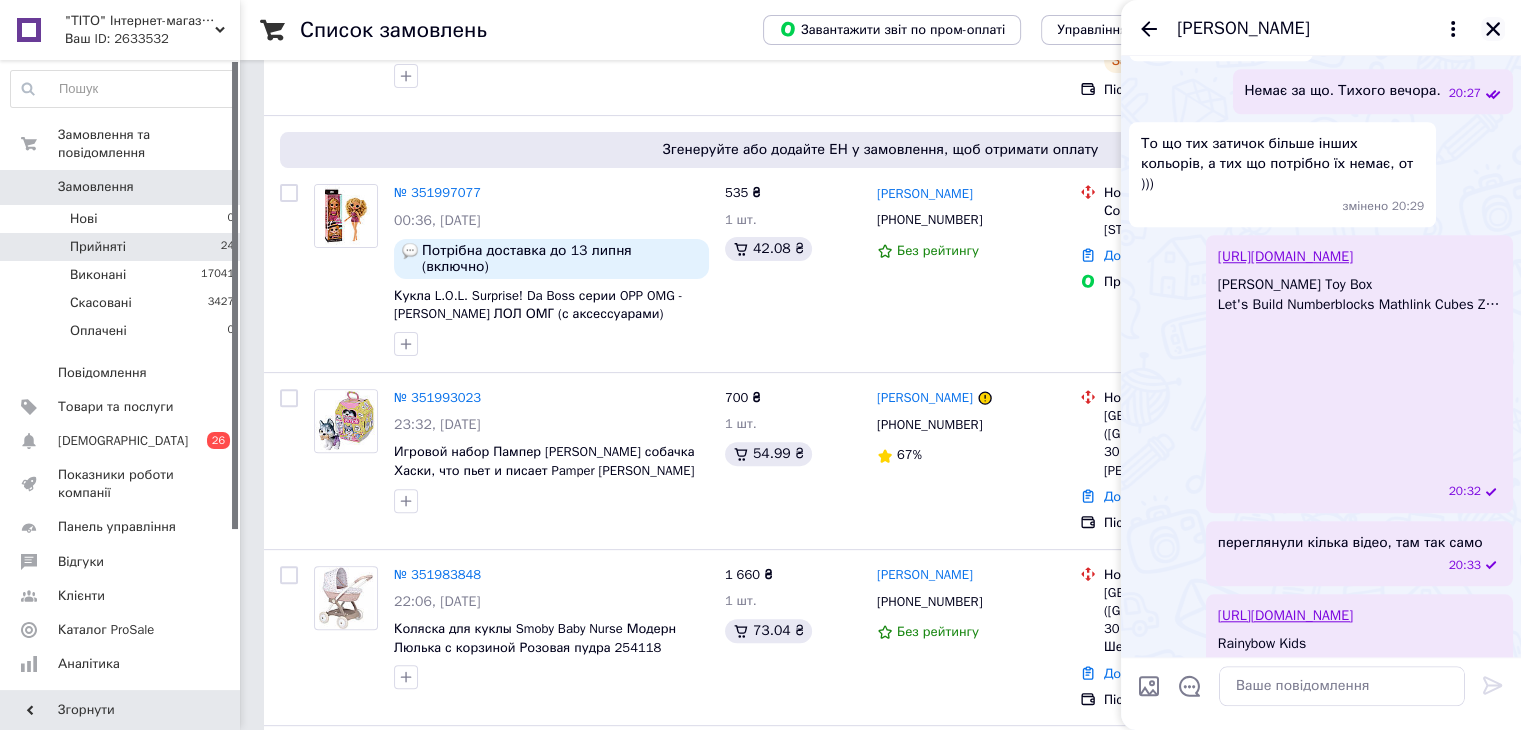 click 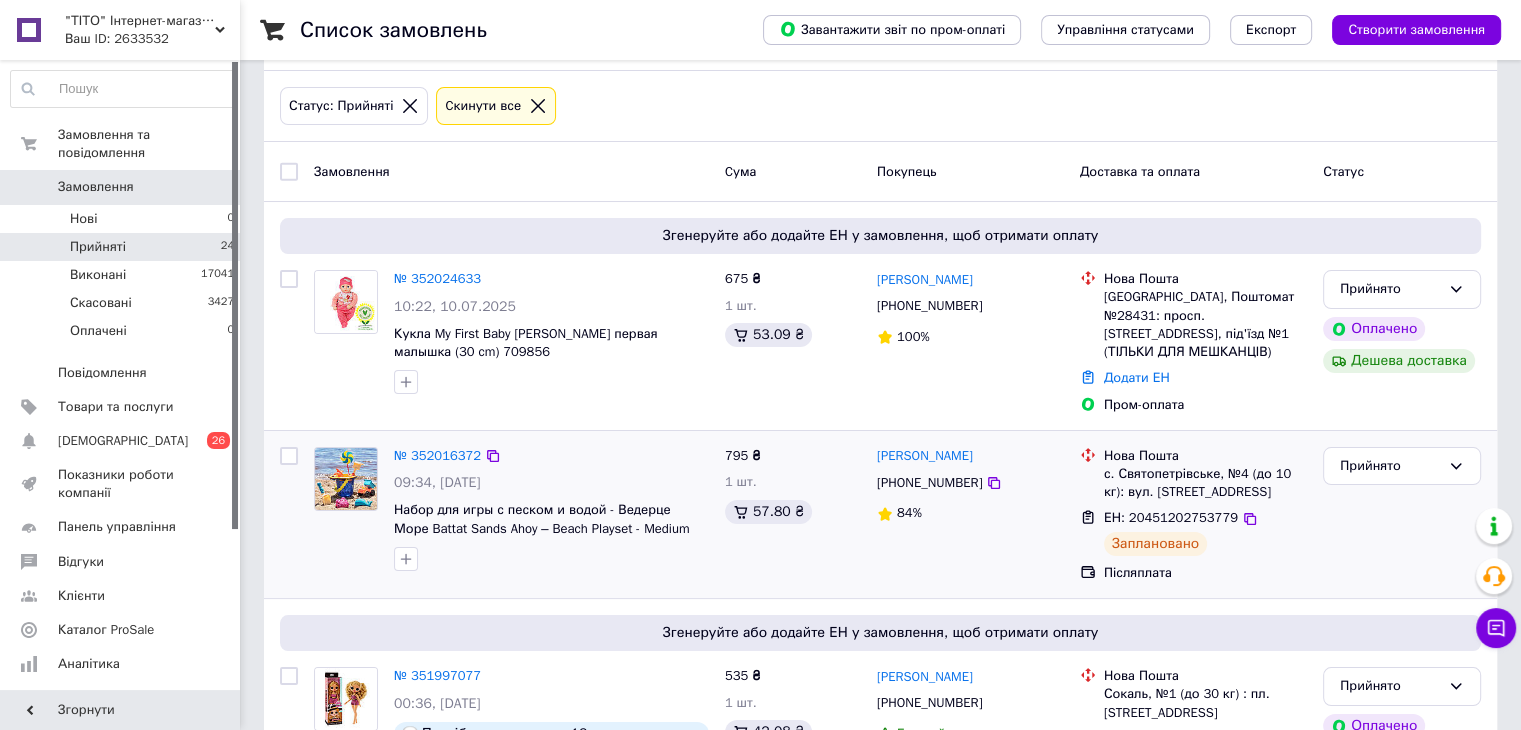 scroll, scrollTop: 0, scrollLeft: 0, axis: both 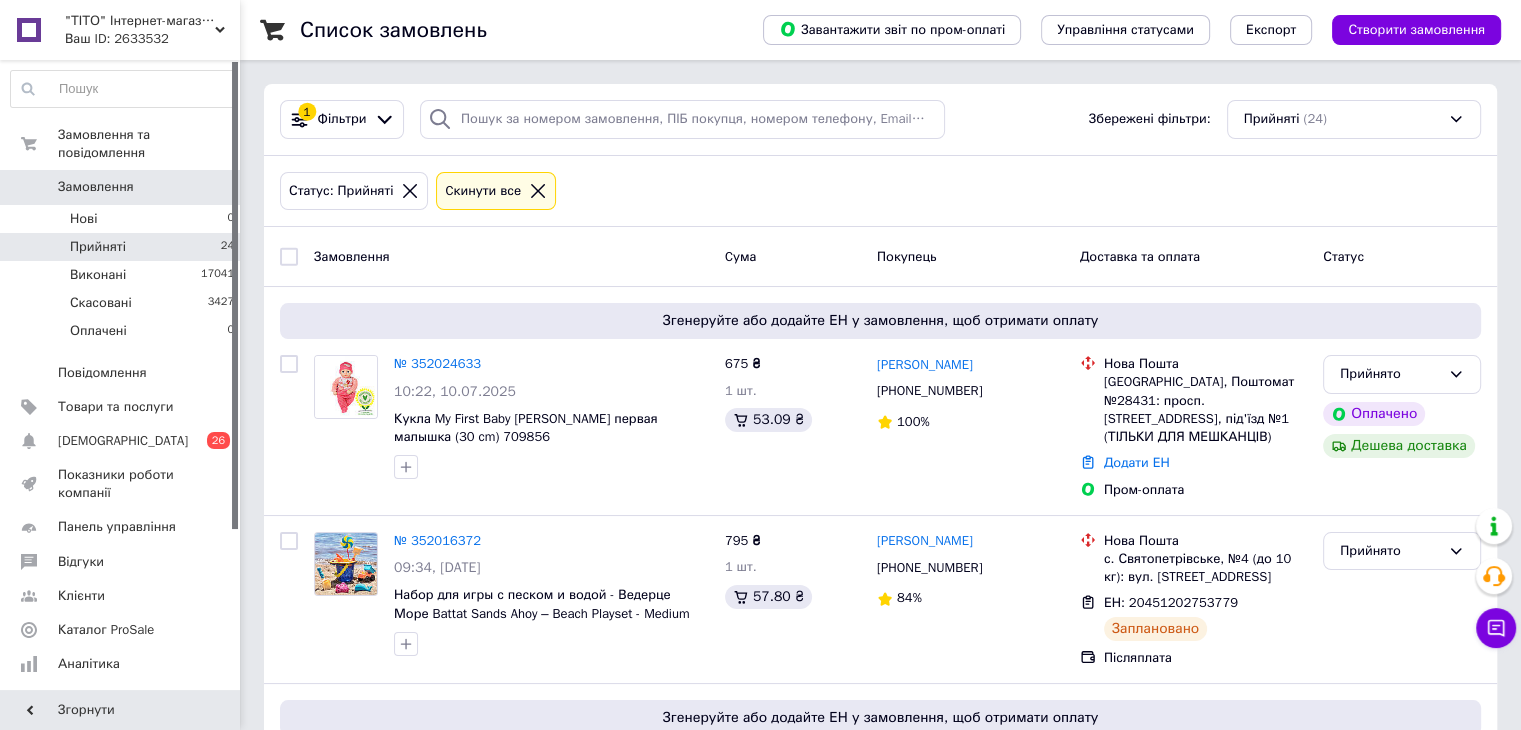 click 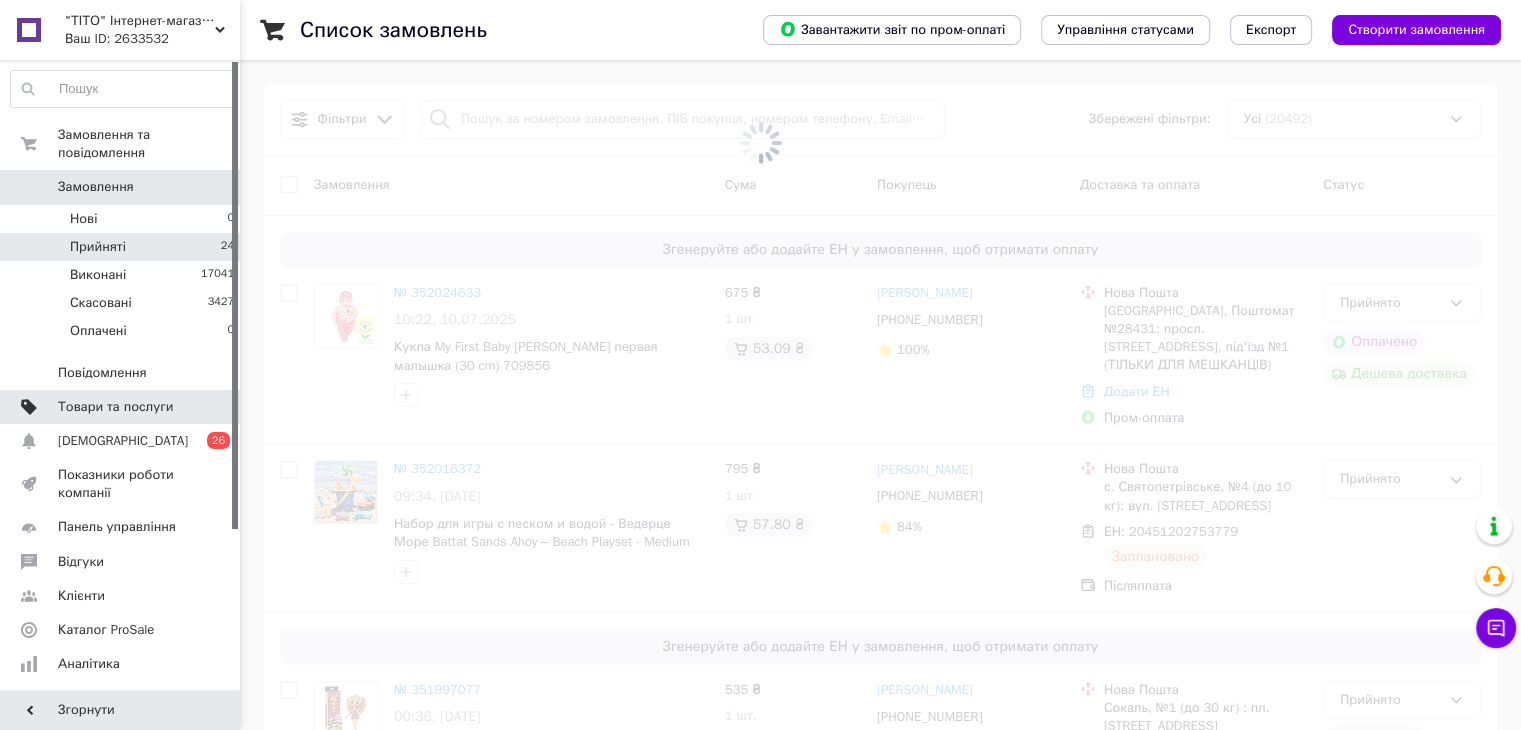 click on "Товари та послуги" at bounding box center [115, 407] 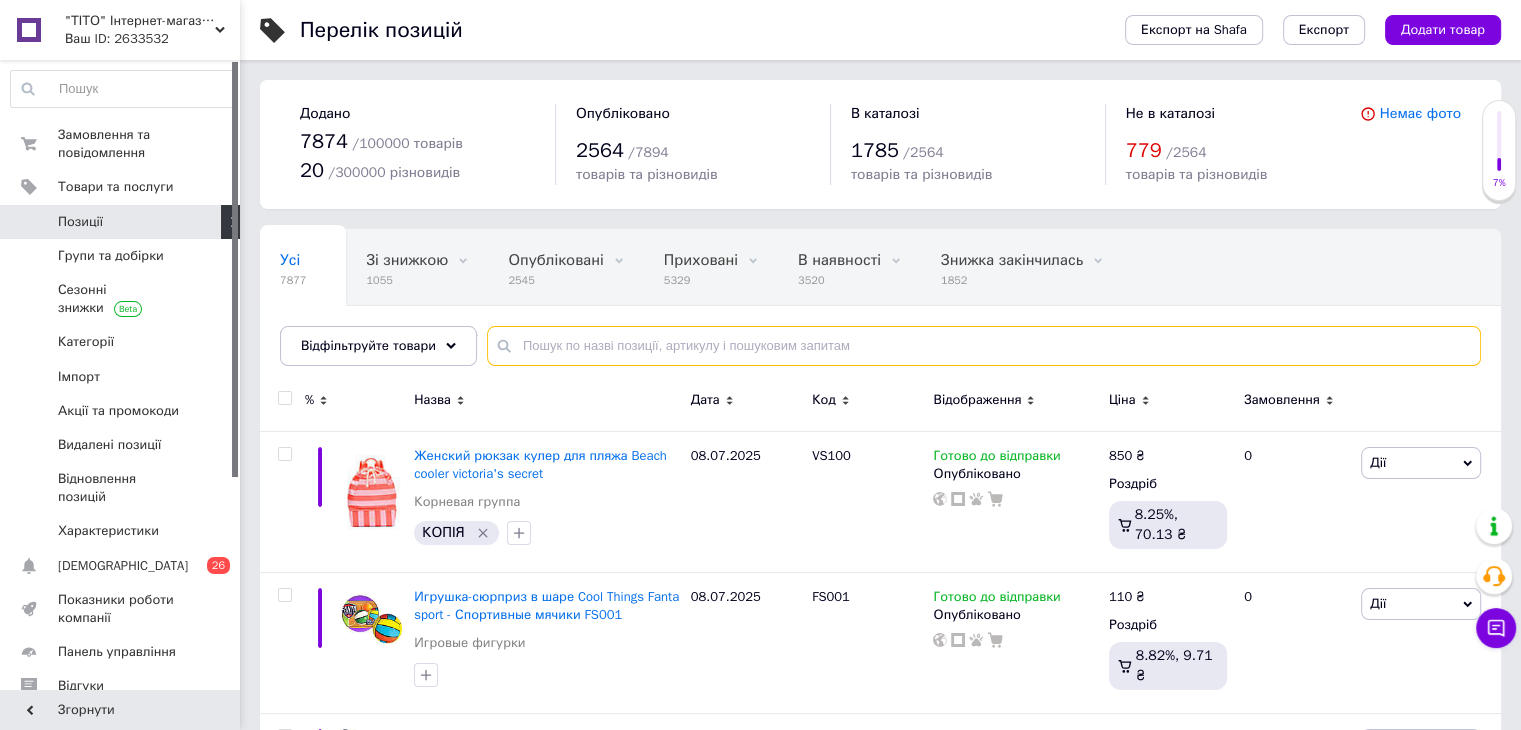 click at bounding box center [984, 346] 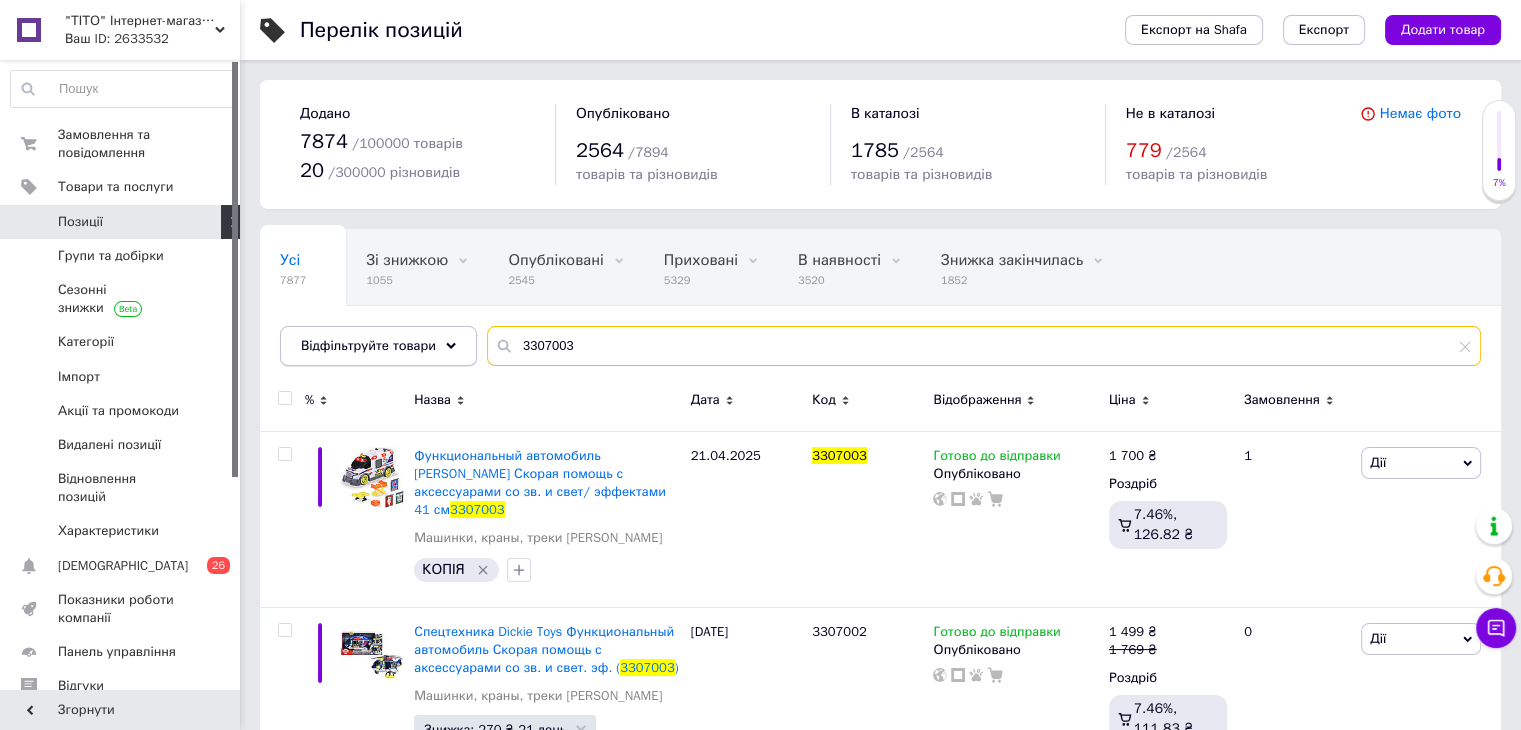 drag, startPoint x: 587, startPoint y: 347, endPoint x: 396, endPoint y: 335, distance: 191.37659 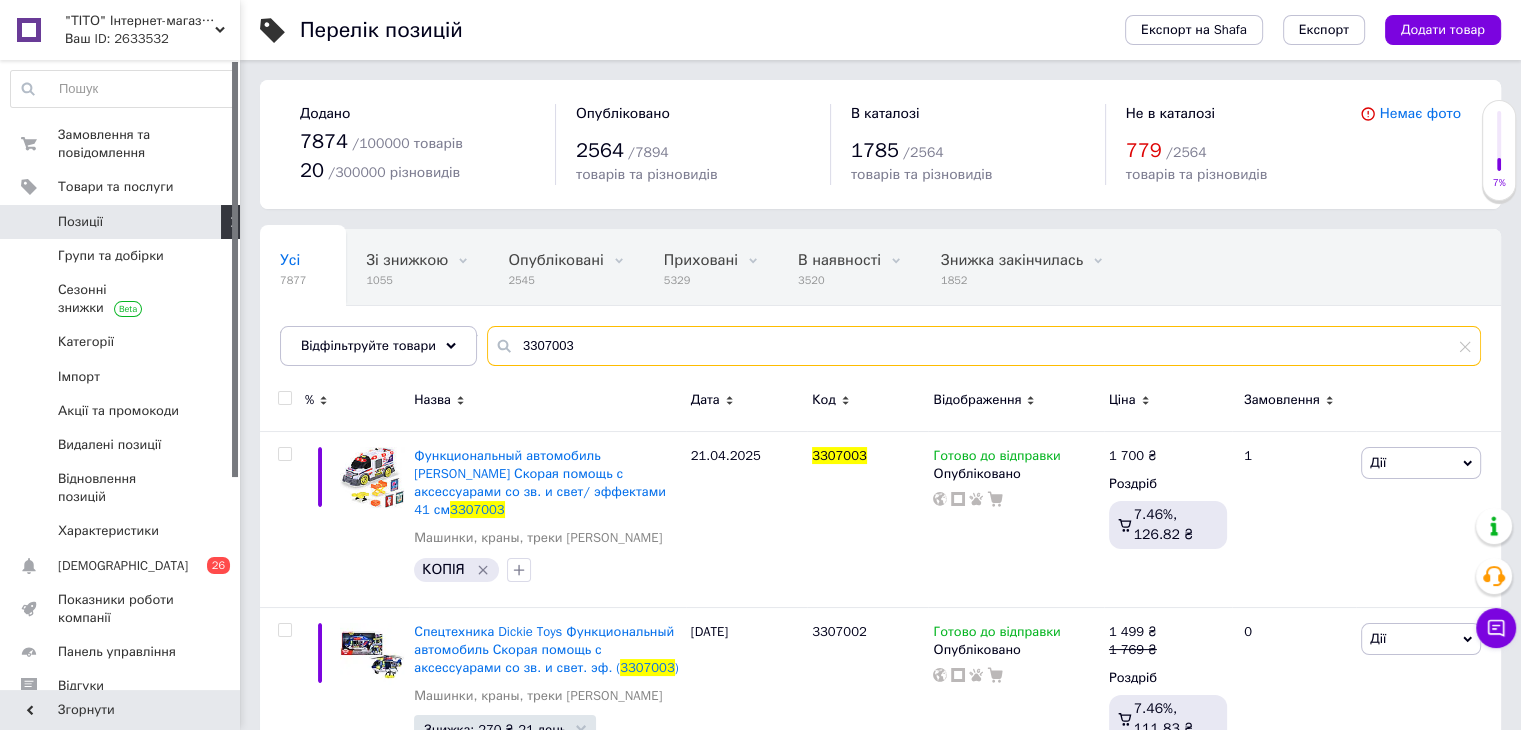 paste on "2" 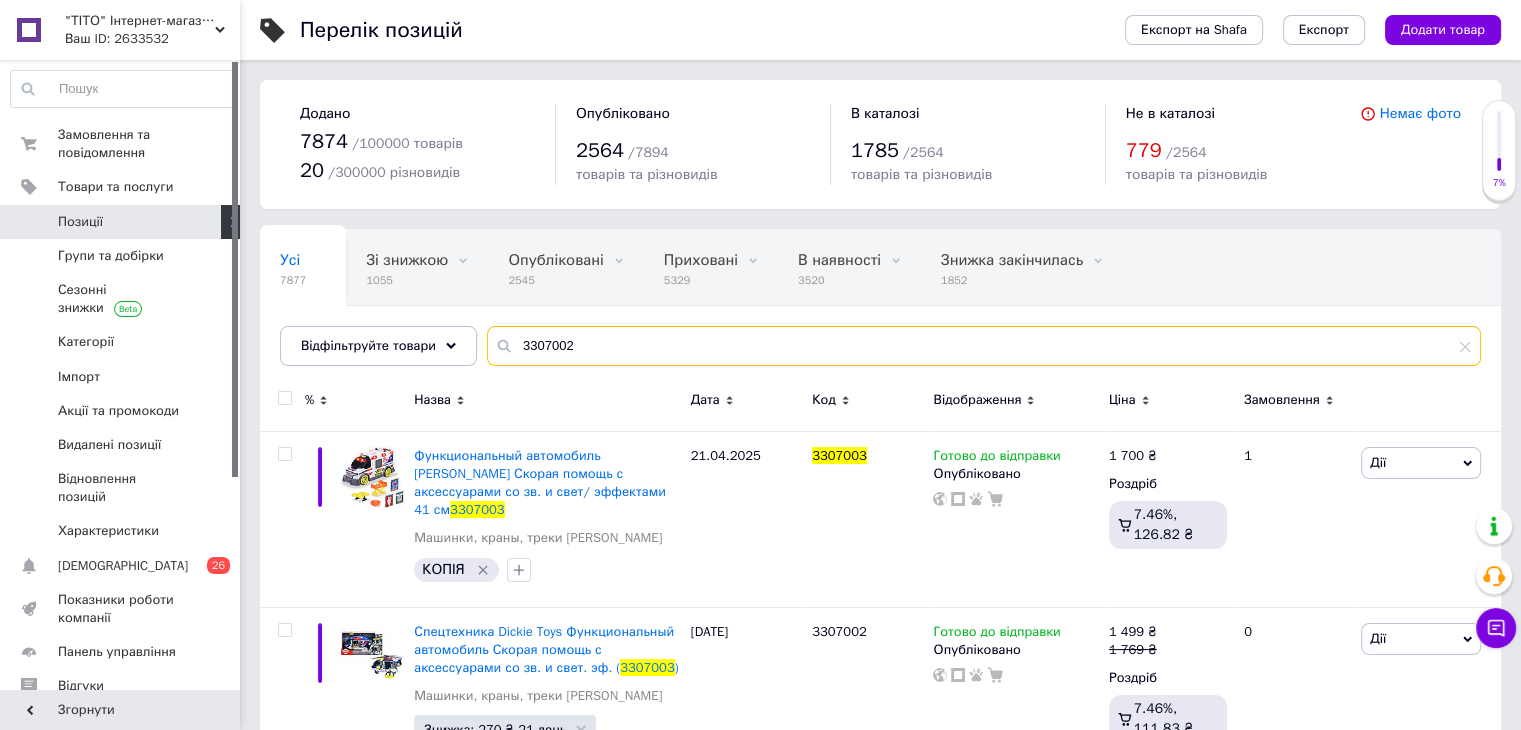 type on "3307002" 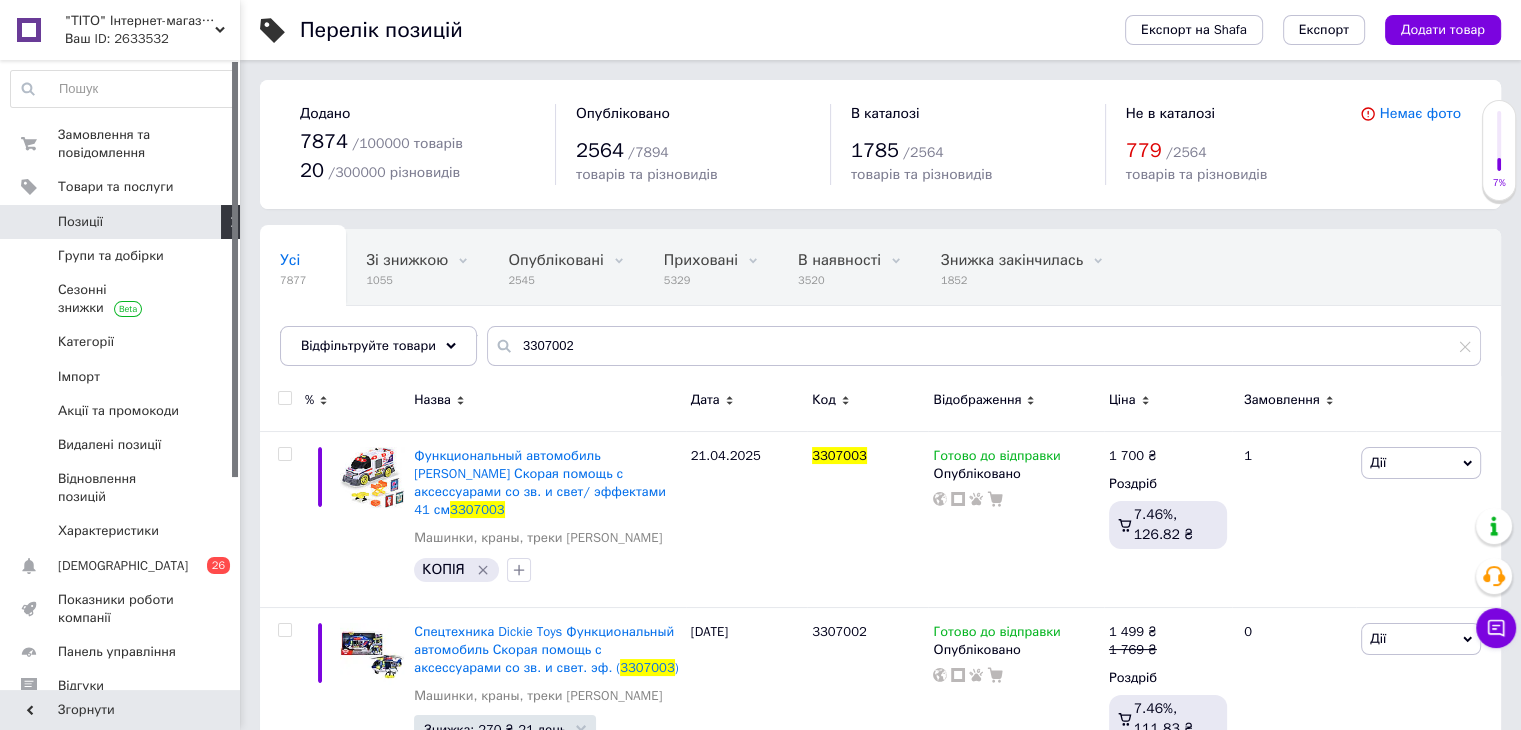 click on "Дата" at bounding box center (746, 403) 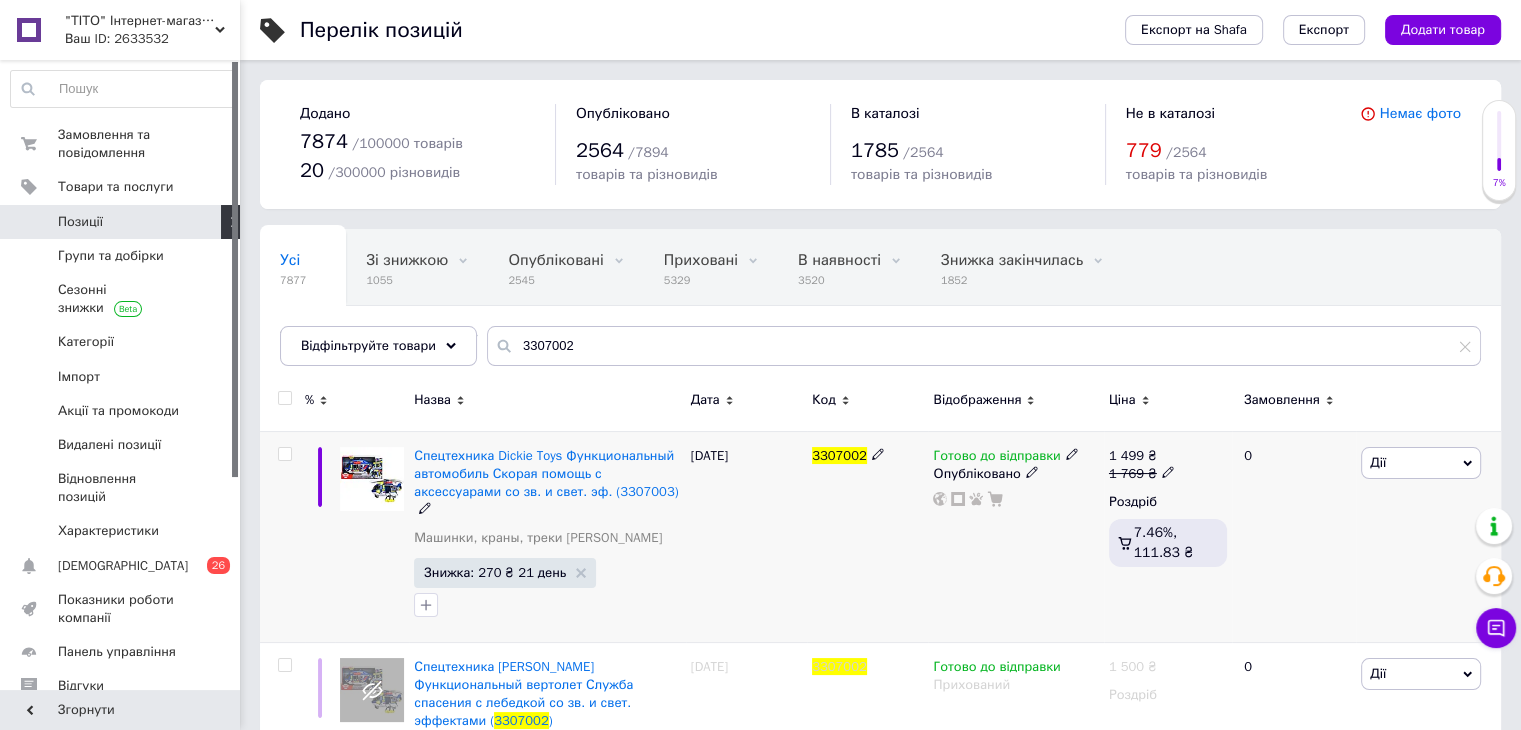 drag, startPoint x: 804, startPoint y: 450, endPoint x: 900, endPoint y: 479, distance: 100.28459 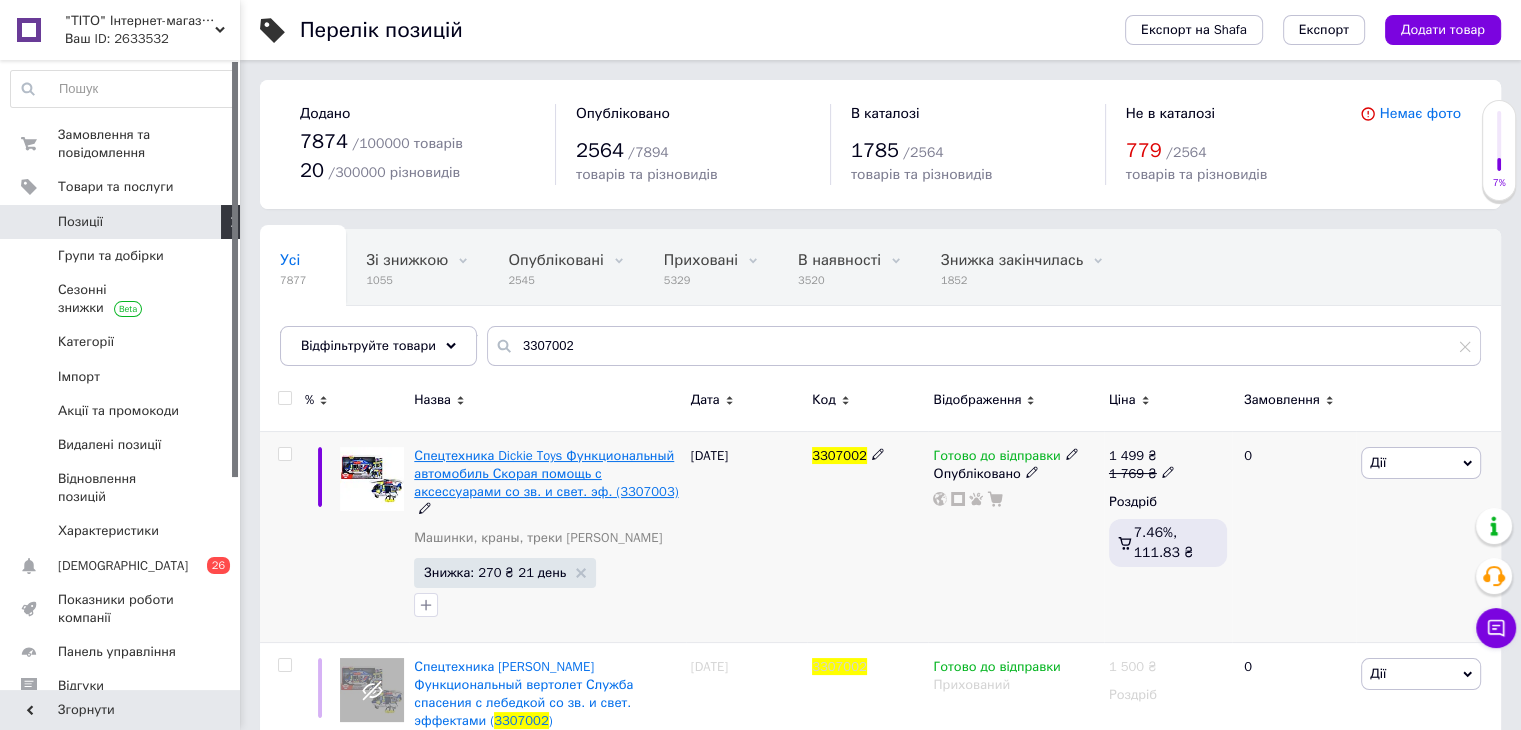 click on "Спецтехника Dickie Toys Функциональный автомобиль Скорая помощь с аксессуарами со зв. и свет. эф. (3307003)" at bounding box center [546, 473] 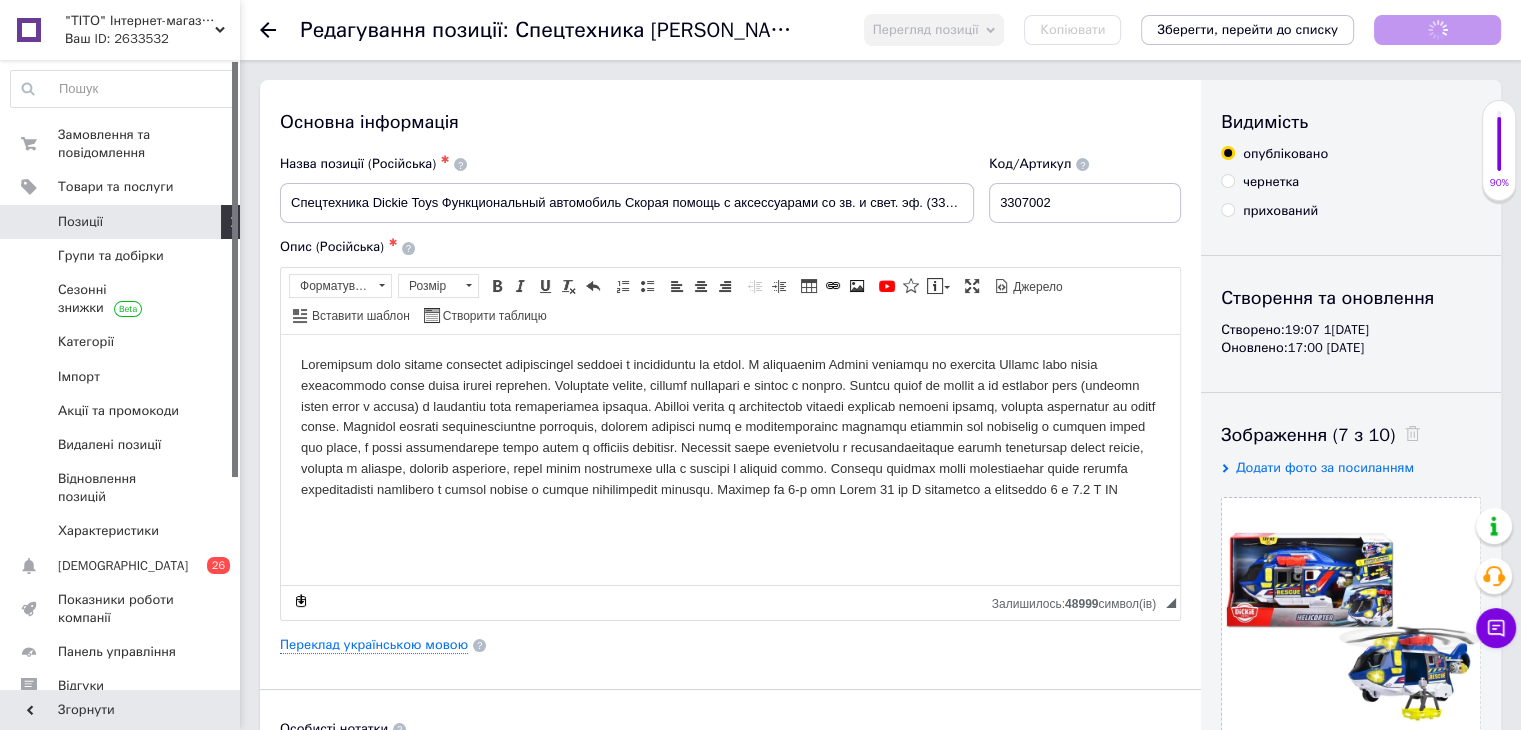 scroll, scrollTop: 0, scrollLeft: 0, axis: both 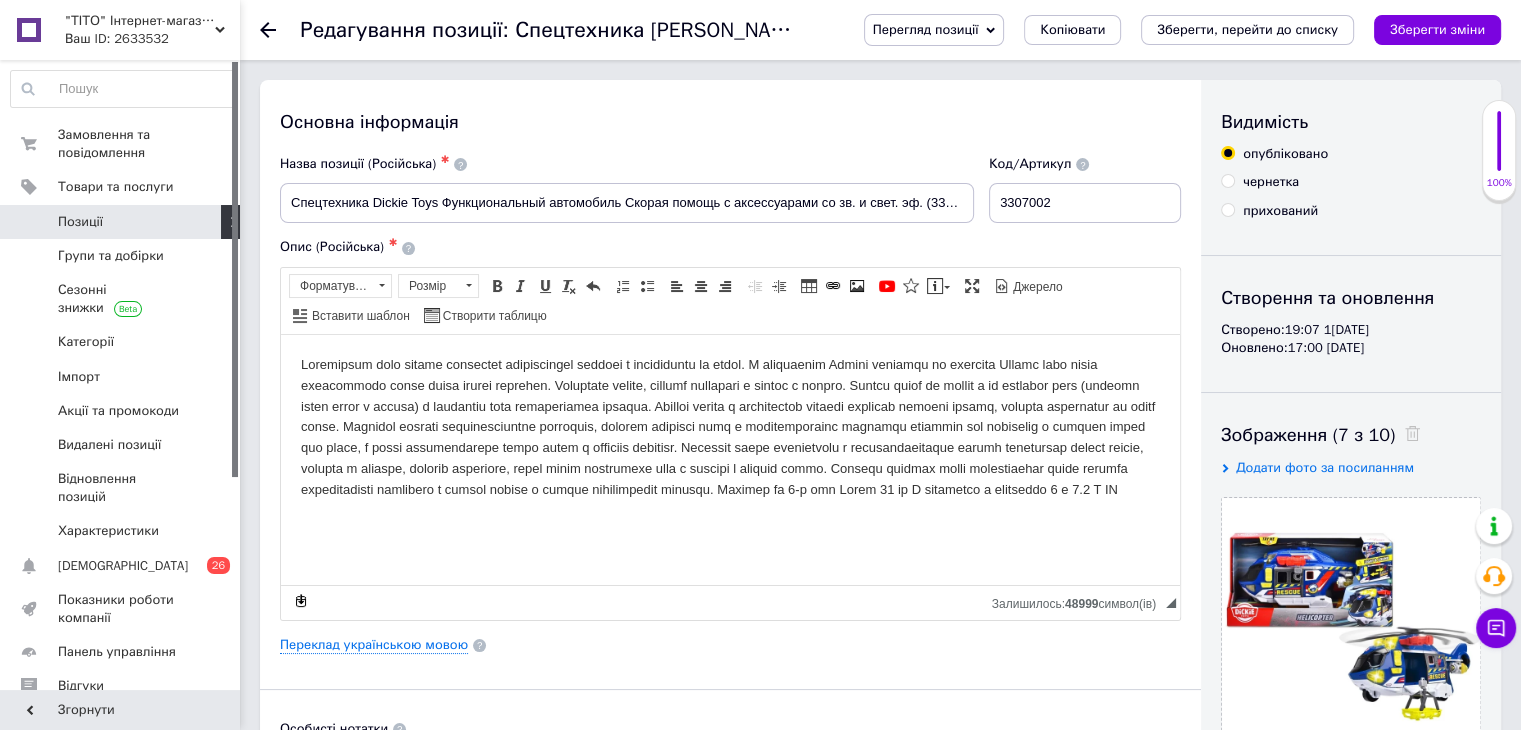 click on "Перегляд позиції" at bounding box center (934, 30) 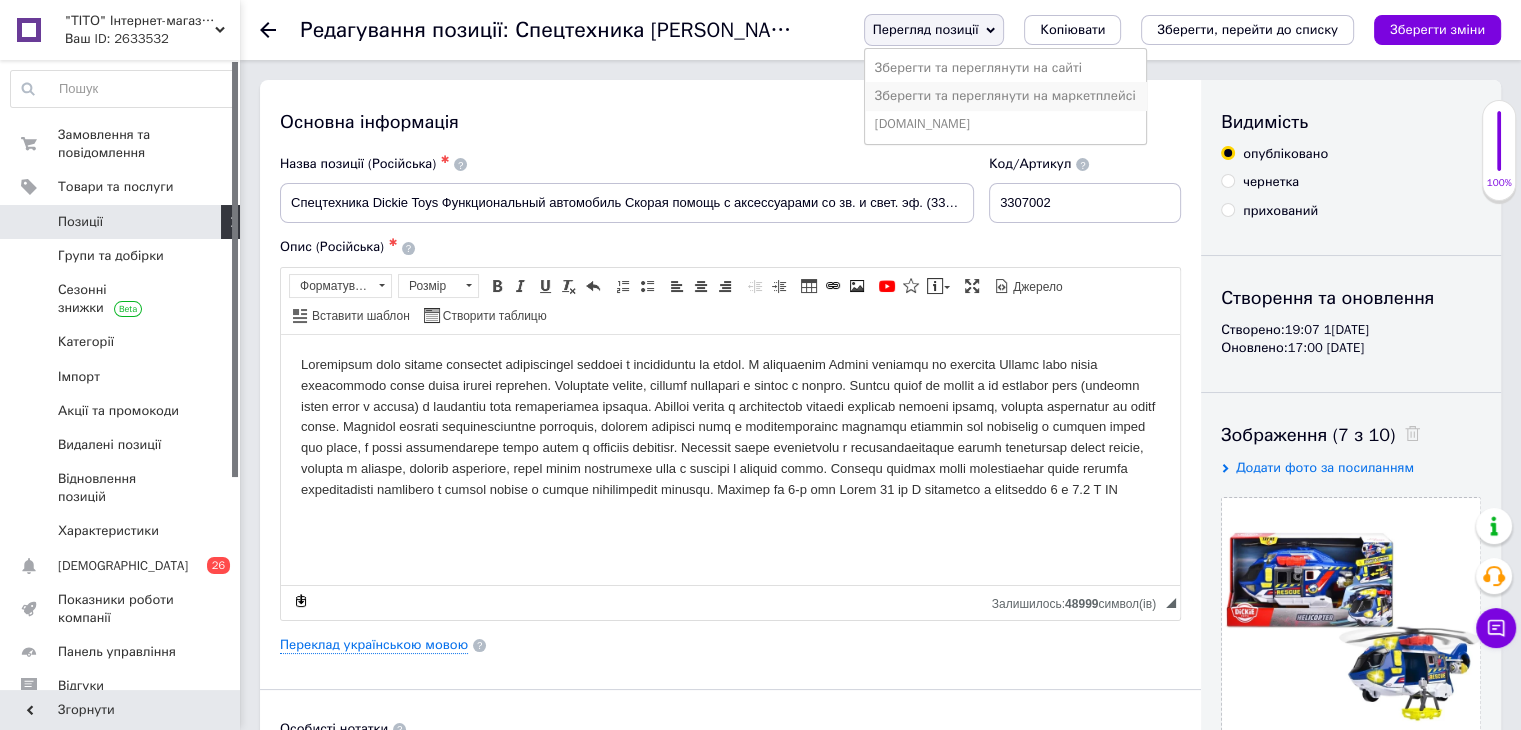 click on "Зберегти та переглянути на маркетплейсі" at bounding box center (1005, 96) 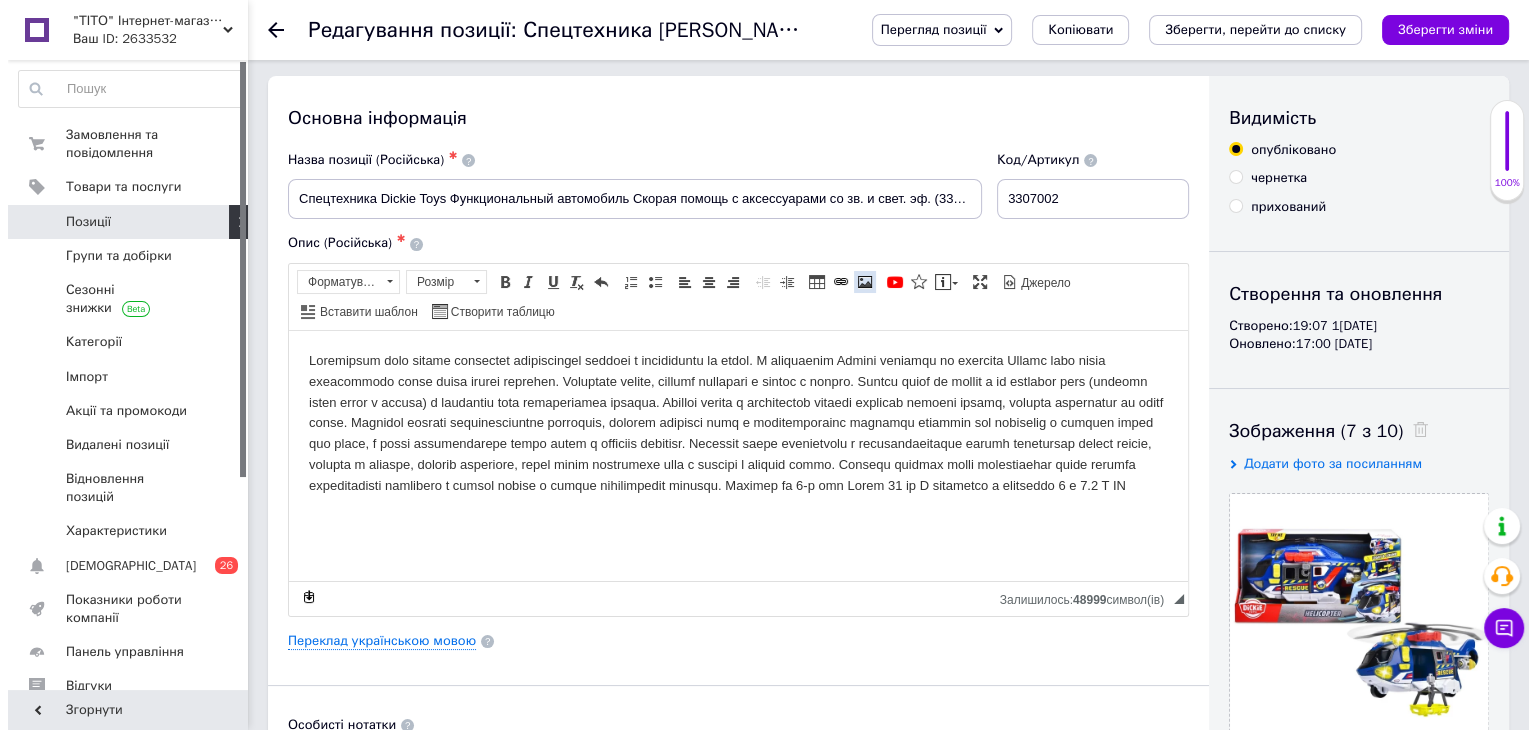 scroll, scrollTop: 0, scrollLeft: 0, axis: both 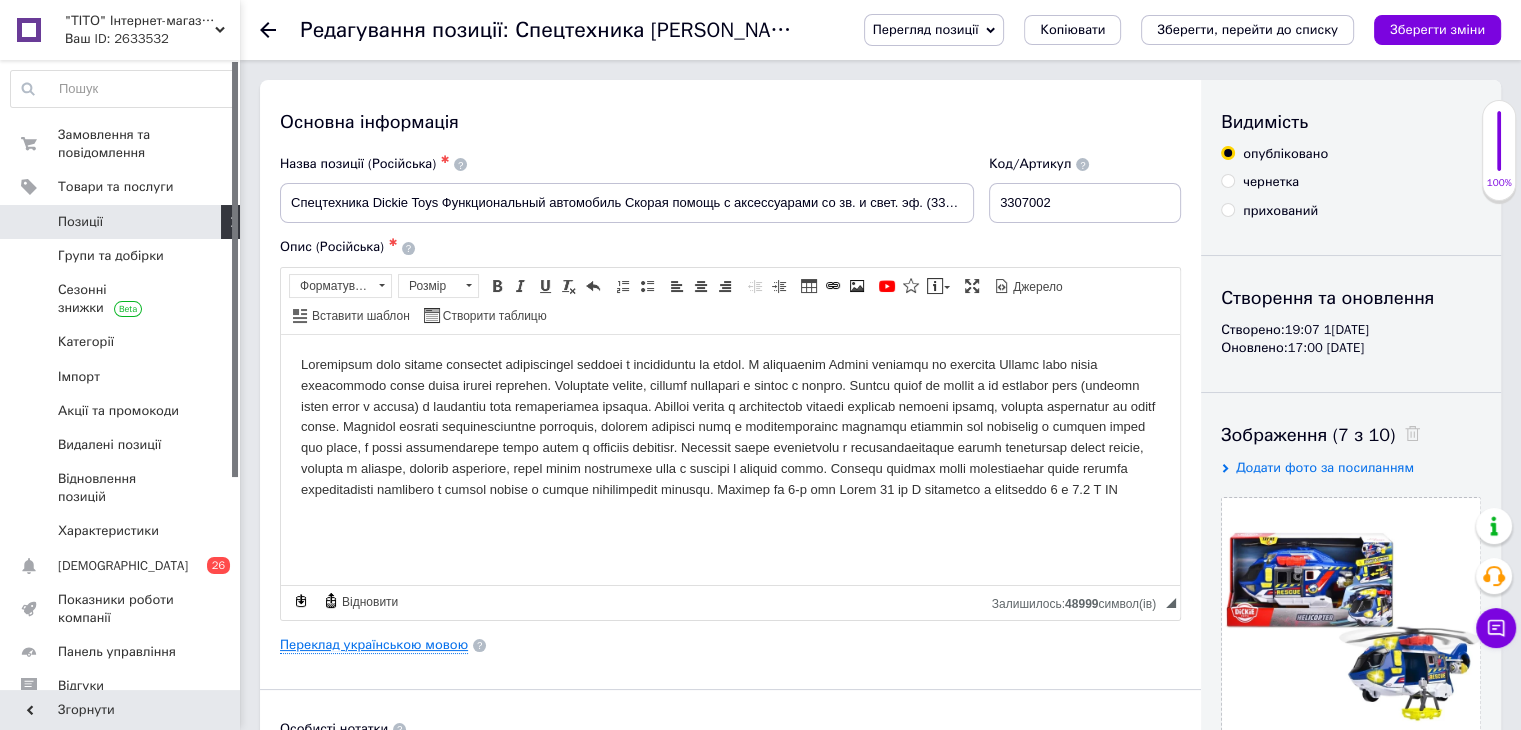 click on "Переклад українською мовою" at bounding box center (374, 645) 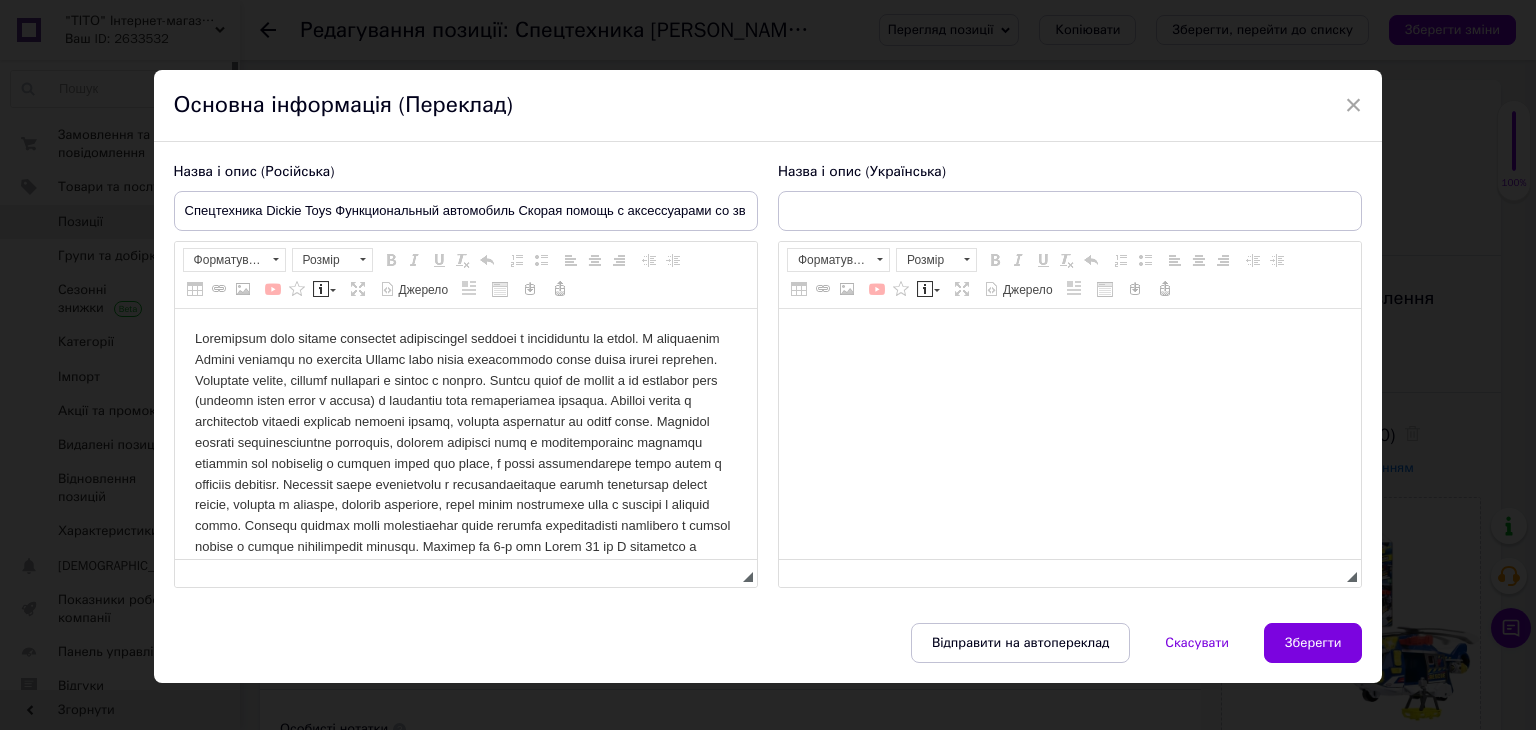 scroll, scrollTop: 0, scrollLeft: 0, axis: both 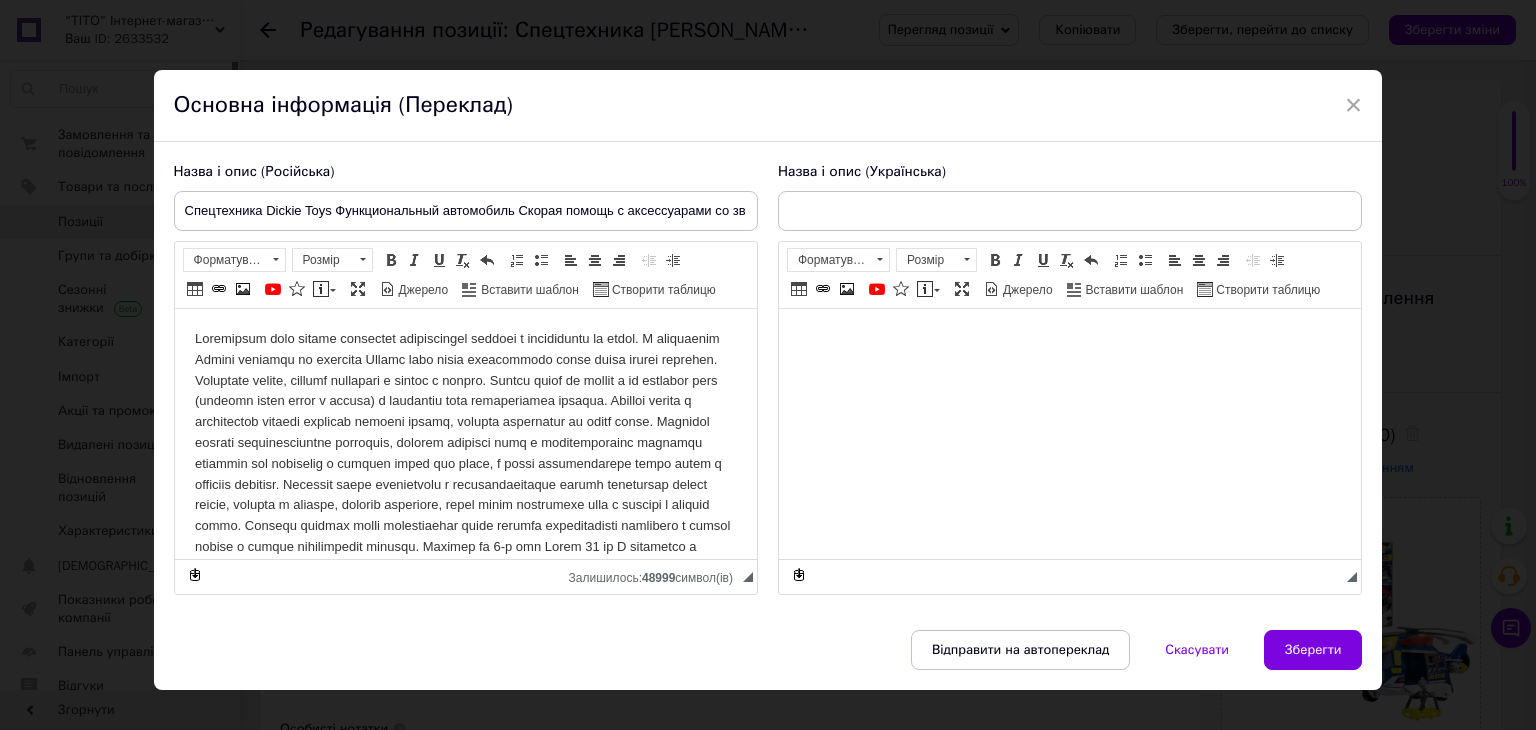 type on "Спецтехника Dickie Toys Функциональный автомобиль Скорая помощь с аксессуарами со звуком и световыми эффектами 41 см (3307003)" 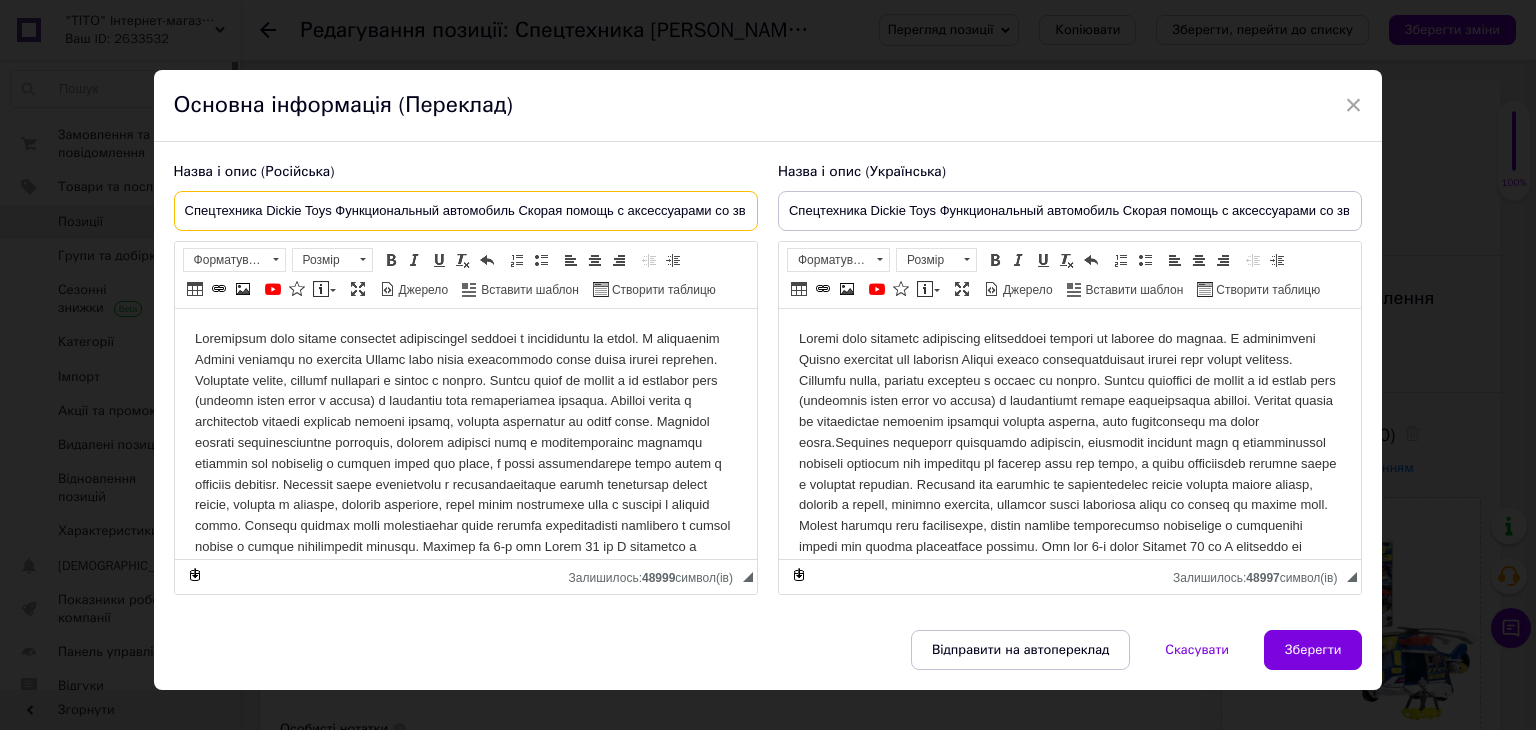 scroll, scrollTop: 0, scrollLeft: 136, axis: horizontal 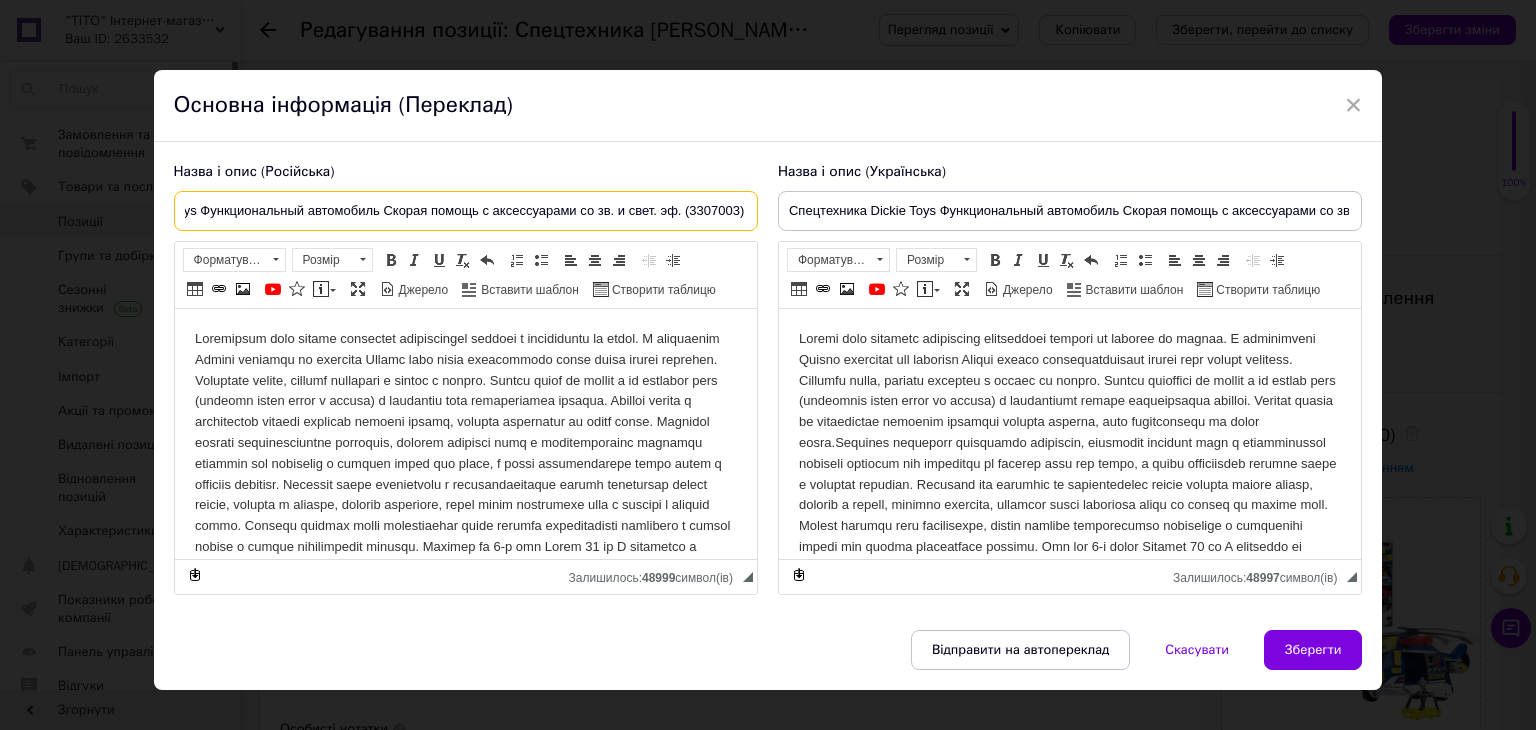 drag, startPoint x: 735, startPoint y: 209, endPoint x: 820, endPoint y: 225, distance: 86.492775 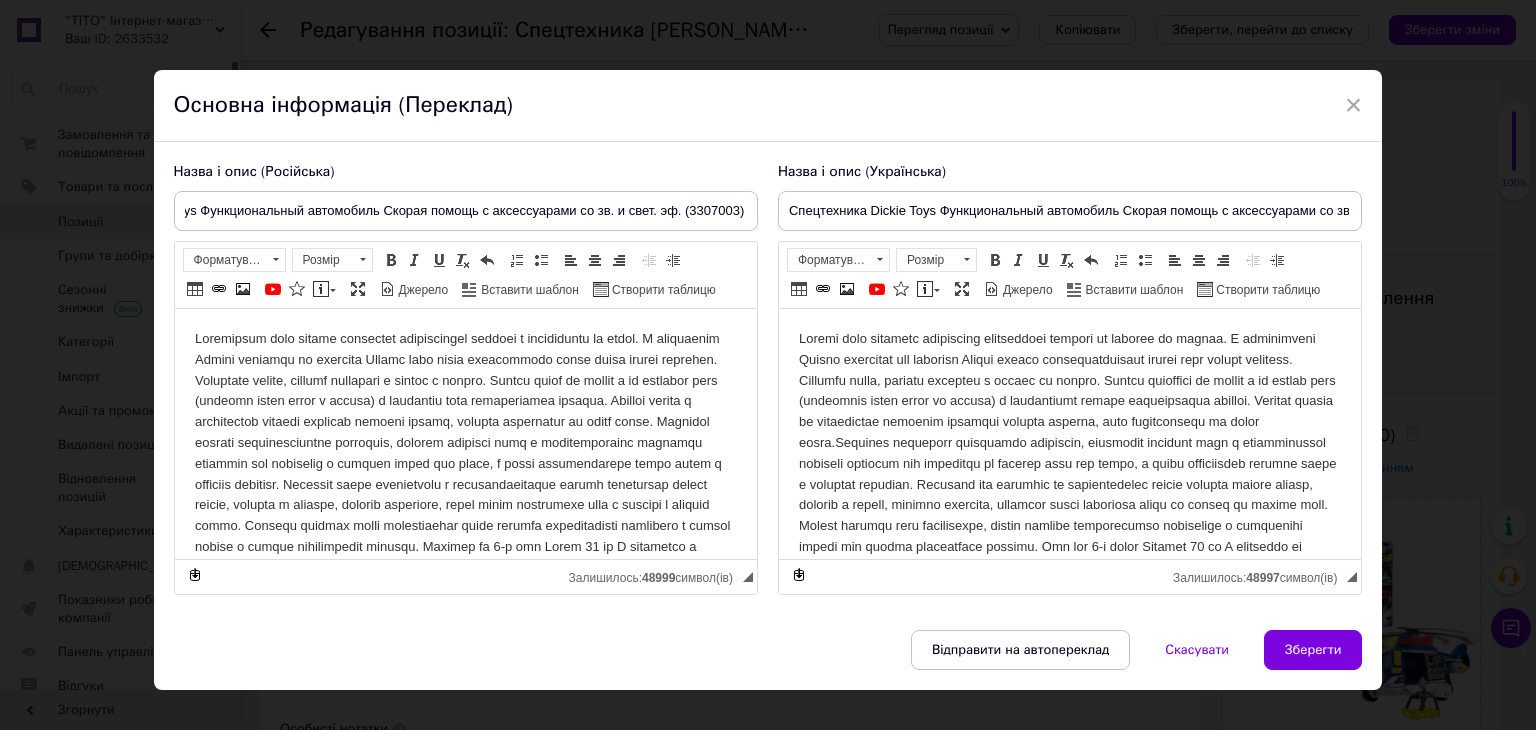 scroll, scrollTop: 0, scrollLeft: 0, axis: both 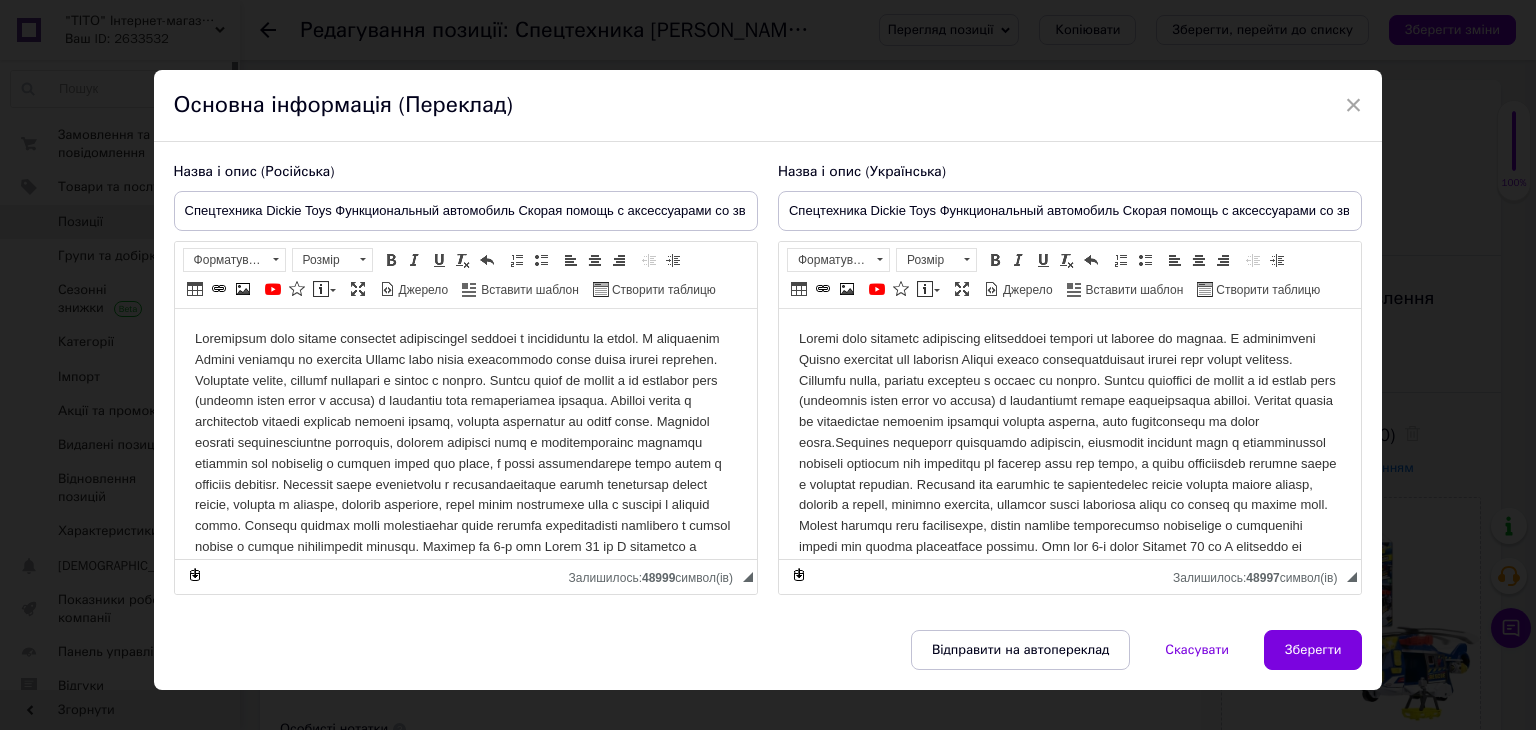 click on "Назва і опис (Російська) Спецтехника Dickie Toys Функциональный автомобиль Скорая помощь с аксессуарами со зв. и свет. эф. (3307003)
Розширений текстовий редактор, F62444EC-5611-4299-A360-6B02A20B6145 Панель інструментів редактора Форматування Форматування Розмір Розмір   Жирний  Сполучення клавіш Ctrl+B   Курсив  Сполучення клавіш Ctrl+I   Підкреслений  Сполучення клавіш Ctrl+U   Видалити форматування   Повернути  Сполучення клавіш Ctrl+Z   Вставити/видалити нумерований список   Вставити/видалити маркований список   По лівому краю   По центру   По правому краю   Зменшити відступ" at bounding box center [466, 379] 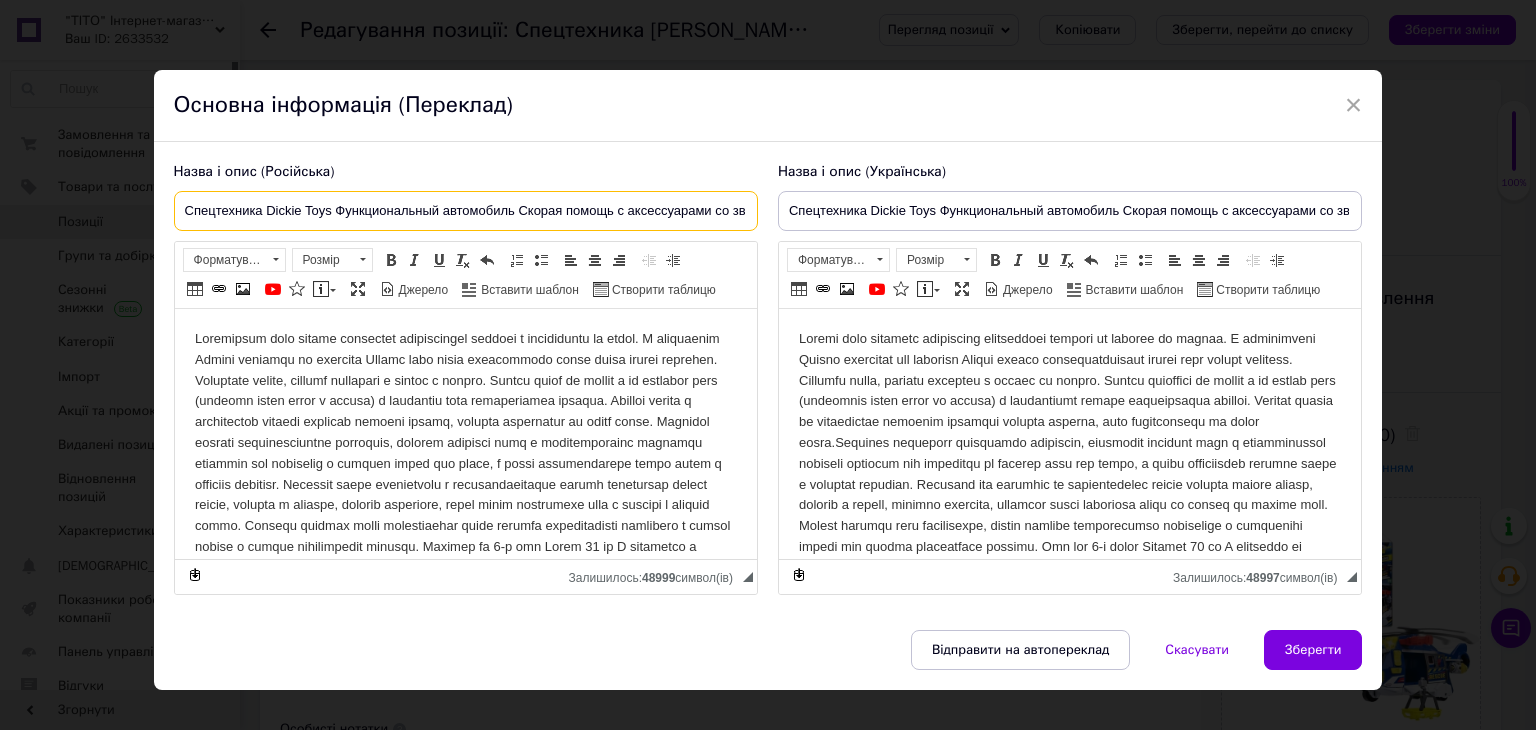 scroll, scrollTop: 0, scrollLeft: 136, axis: horizontal 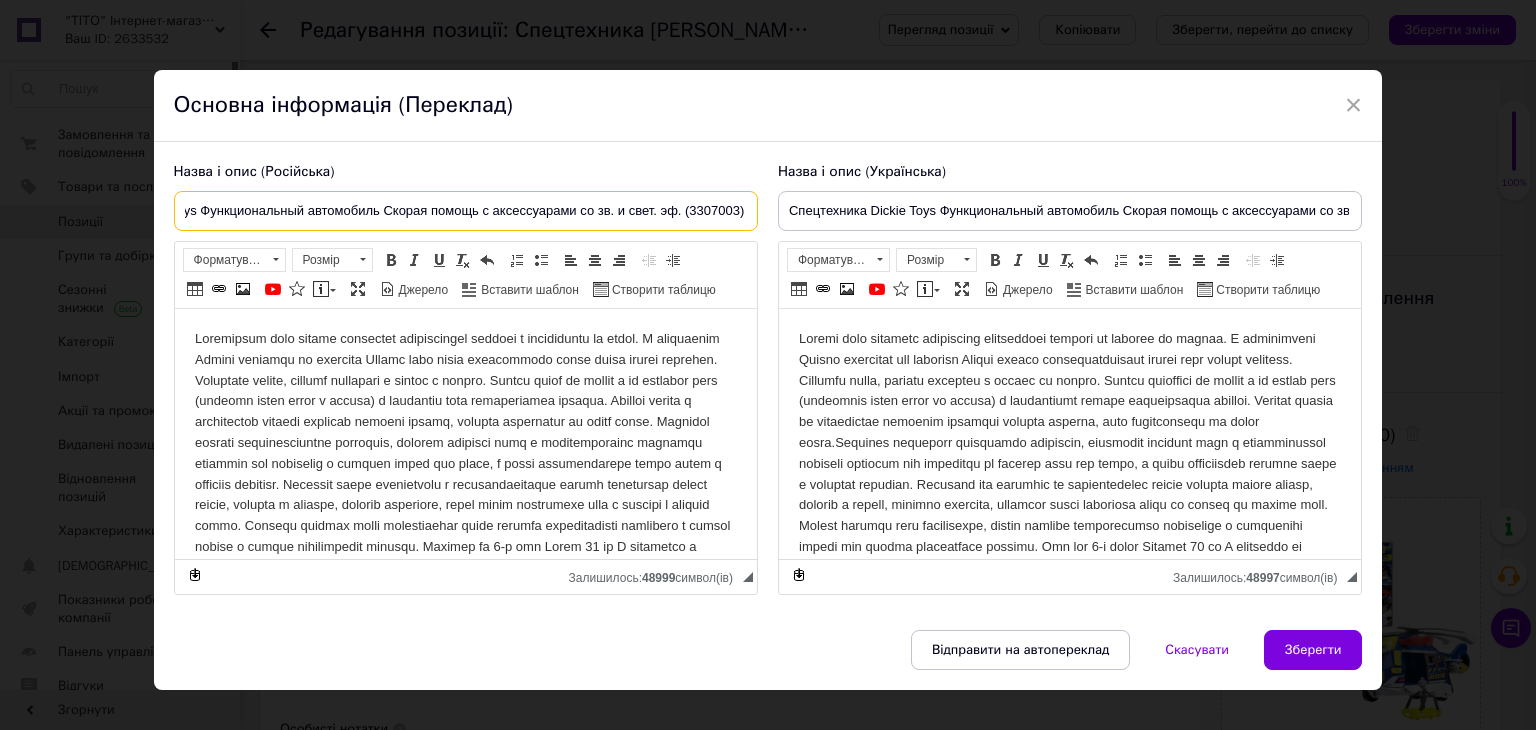 drag, startPoint x: 745, startPoint y: 224, endPoint x: 712, endPoint y: 213, distance: 34.785053 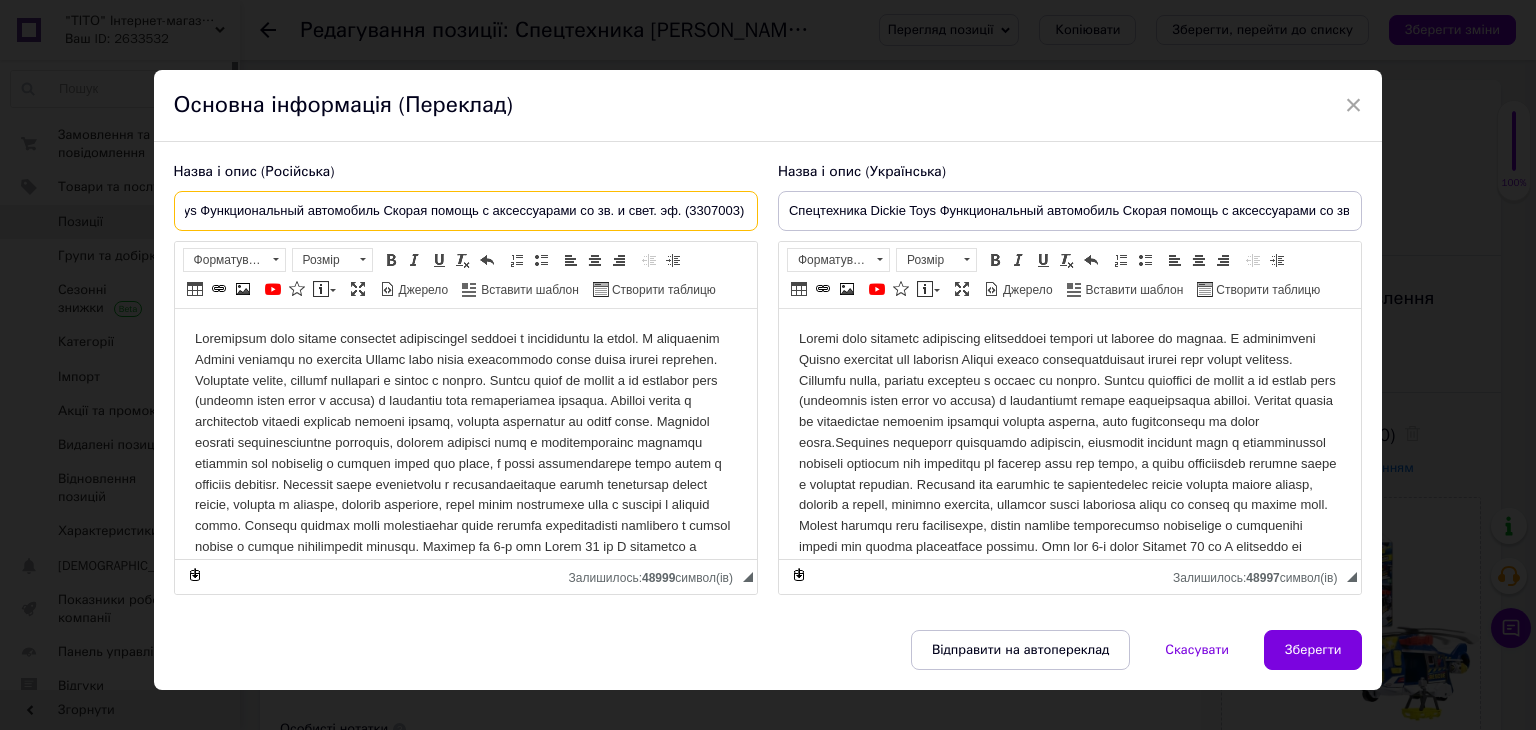 drag, startPoint x: 686, startPoint y: 211, endPoint x: 733, endPoint y: 218, distance: 47.518417 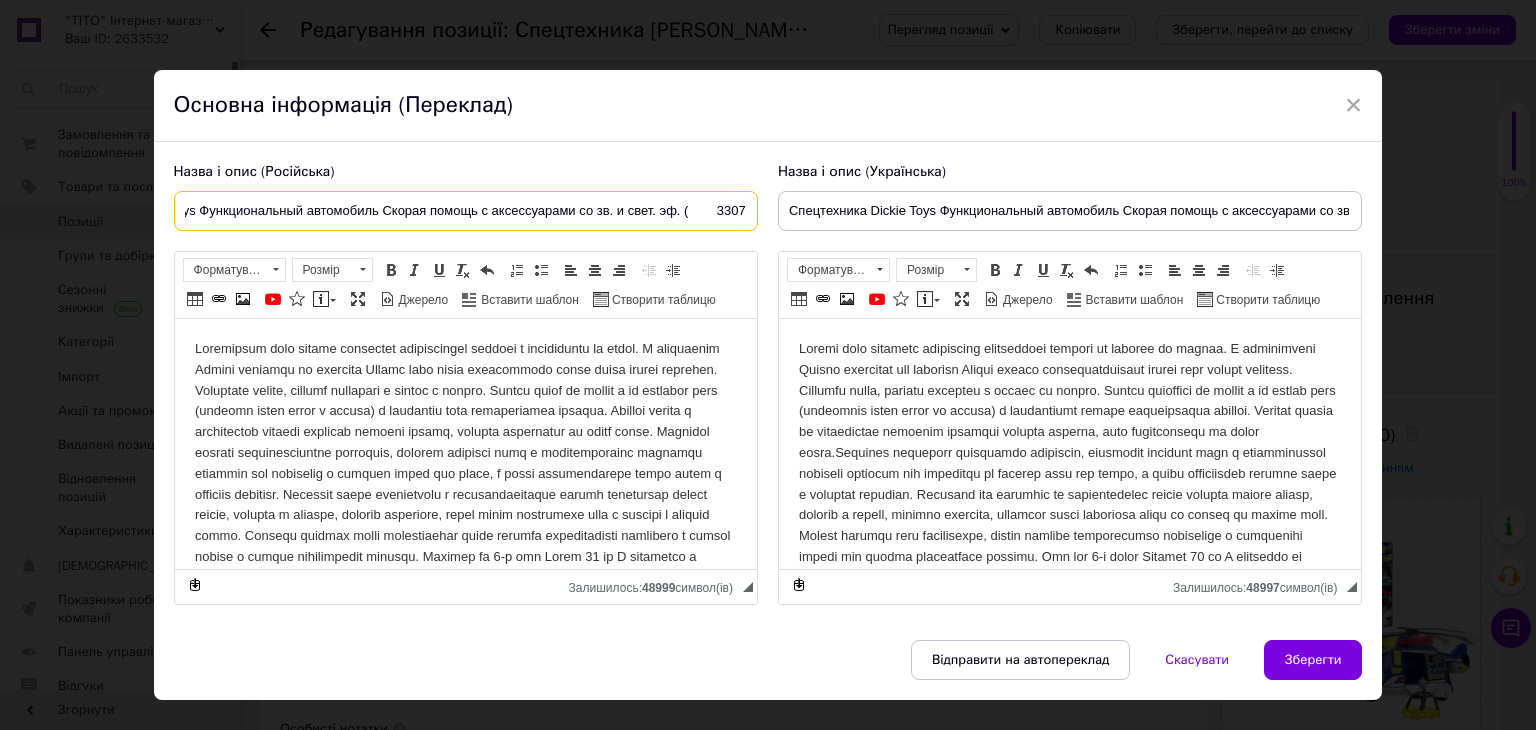 scroll, scrollTop: 0, scrollLeft: 161, axis: horizontal 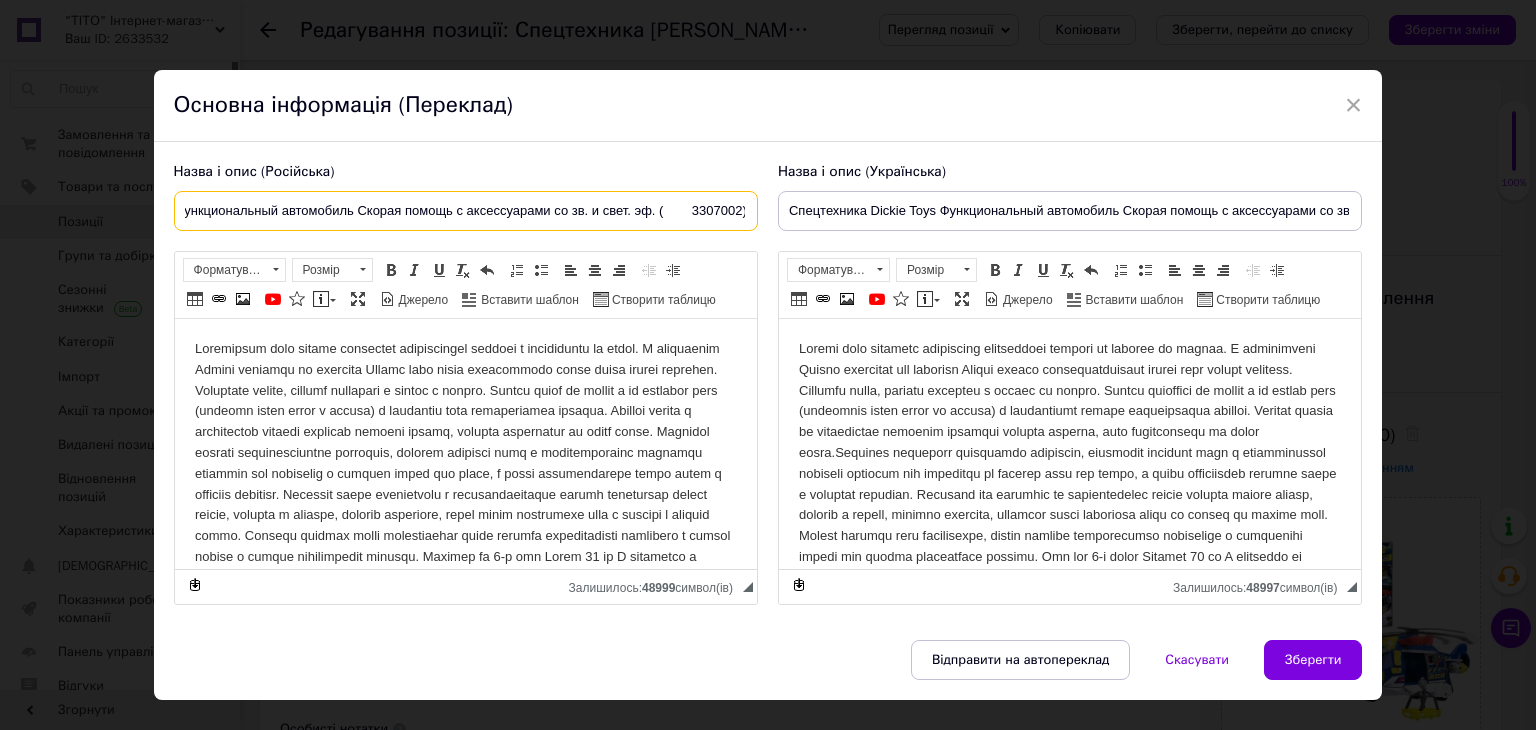 click on "Спецтехника Dickie Toys Функциональный автомобиль Скорая помощь с аксессуарами со зв. и свет. эф. (	 3307002)" at bounding box center (466, 211) 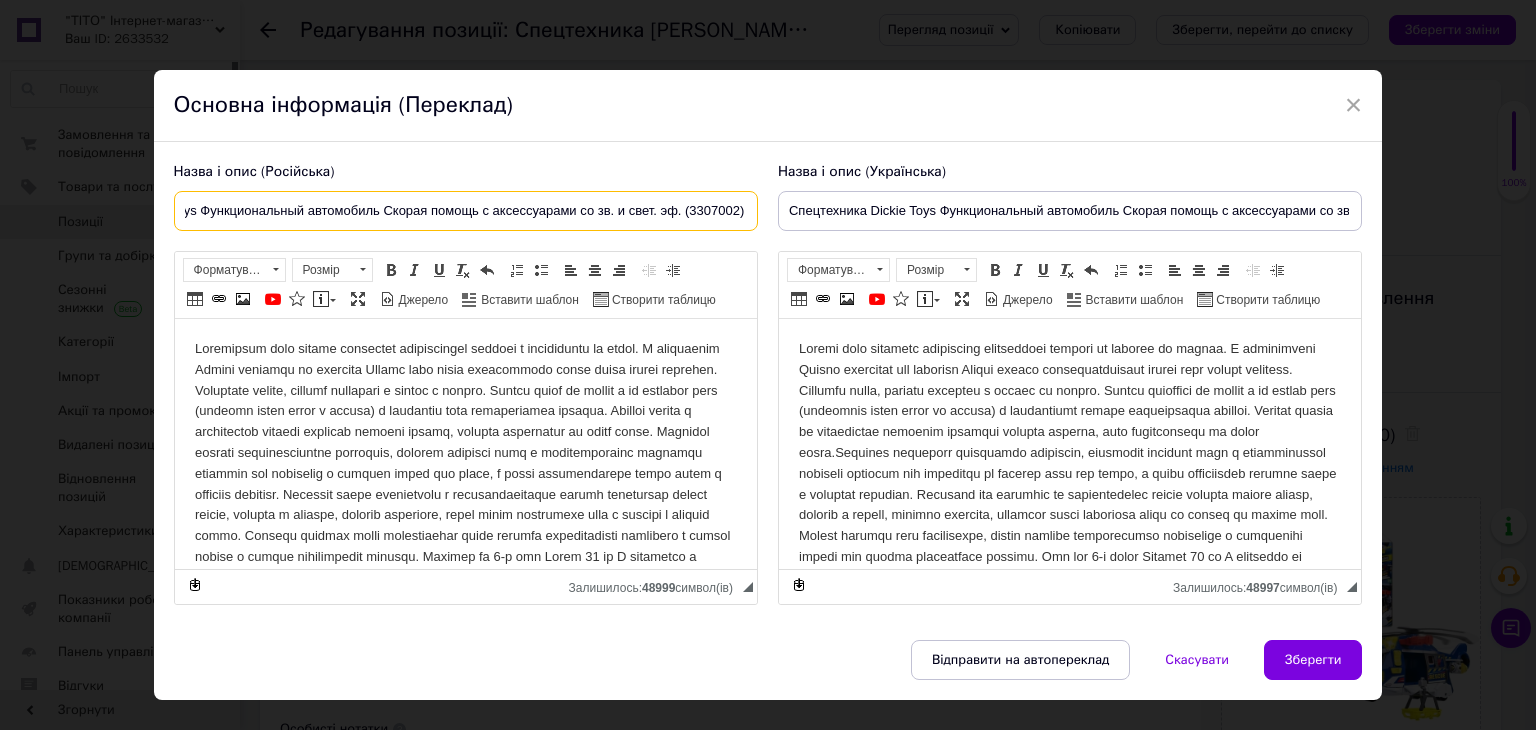scroll, scrollTop: 0, scrollLeft: 136, axis: horizontal 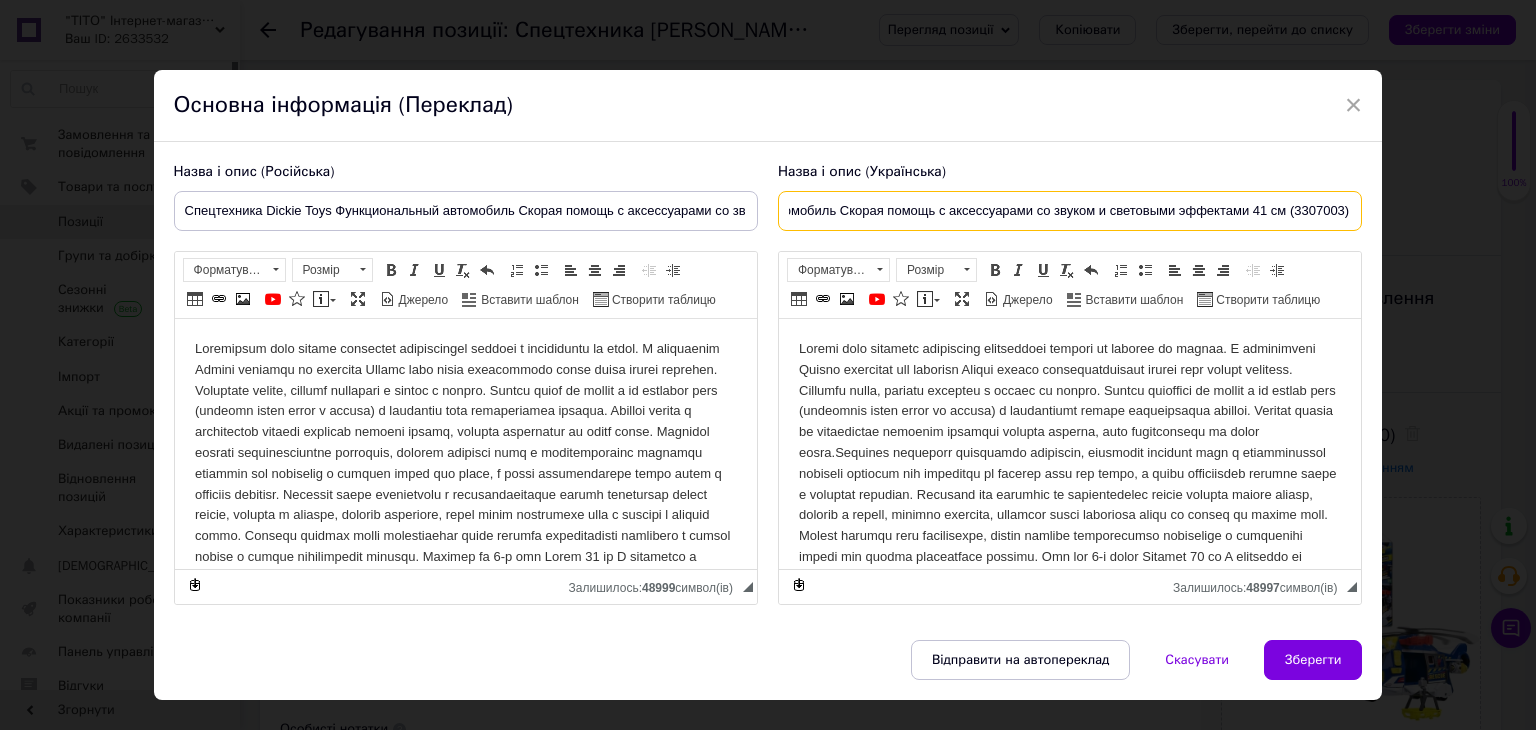 drag, startPoint x: 1302, startPoint y: 209, endPoint x: 1392, endPoint y: 222, distance: 90.934044 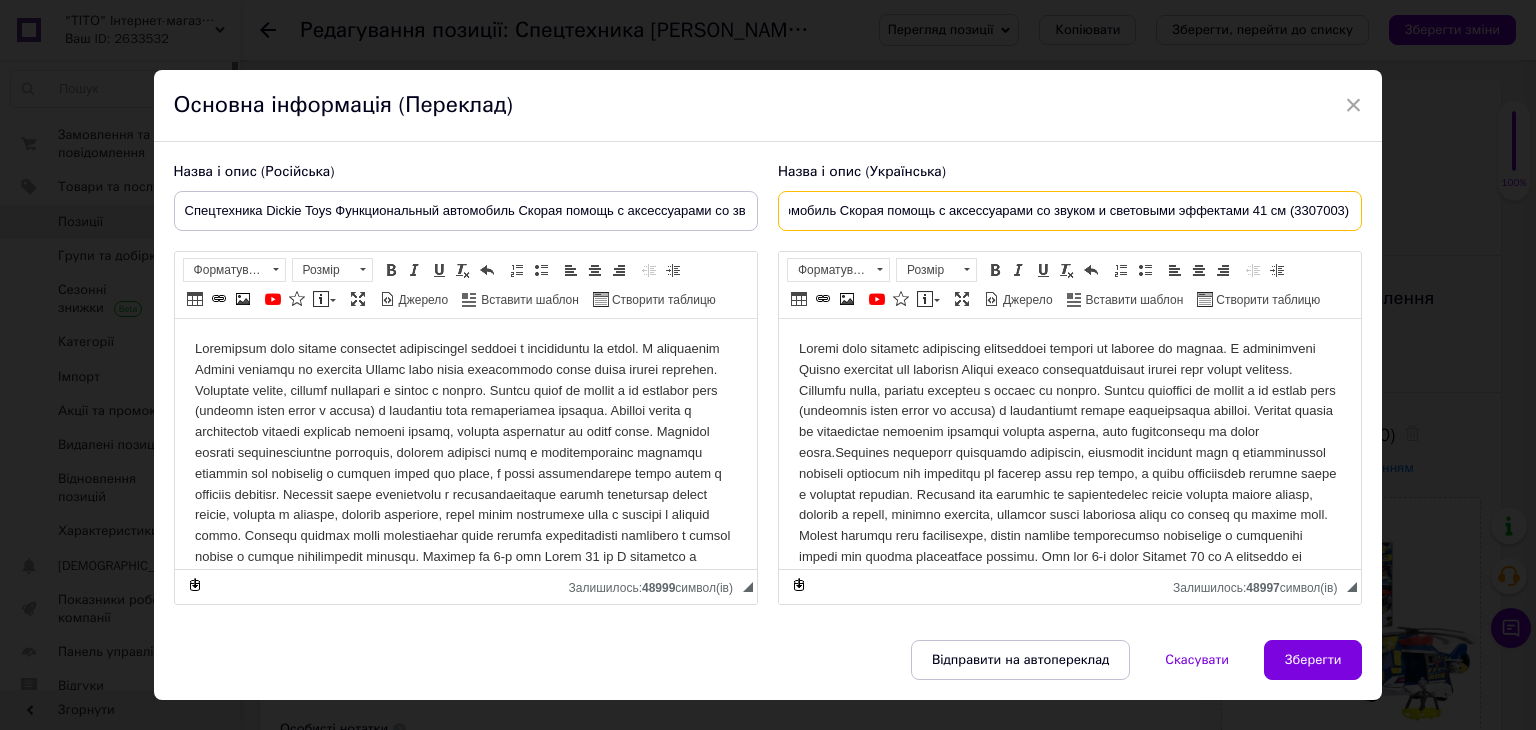 drag, startPoint x: 1292, startPoint y: 208, endPoint x: 1339, endPoint y: 210, distance: 47.042534 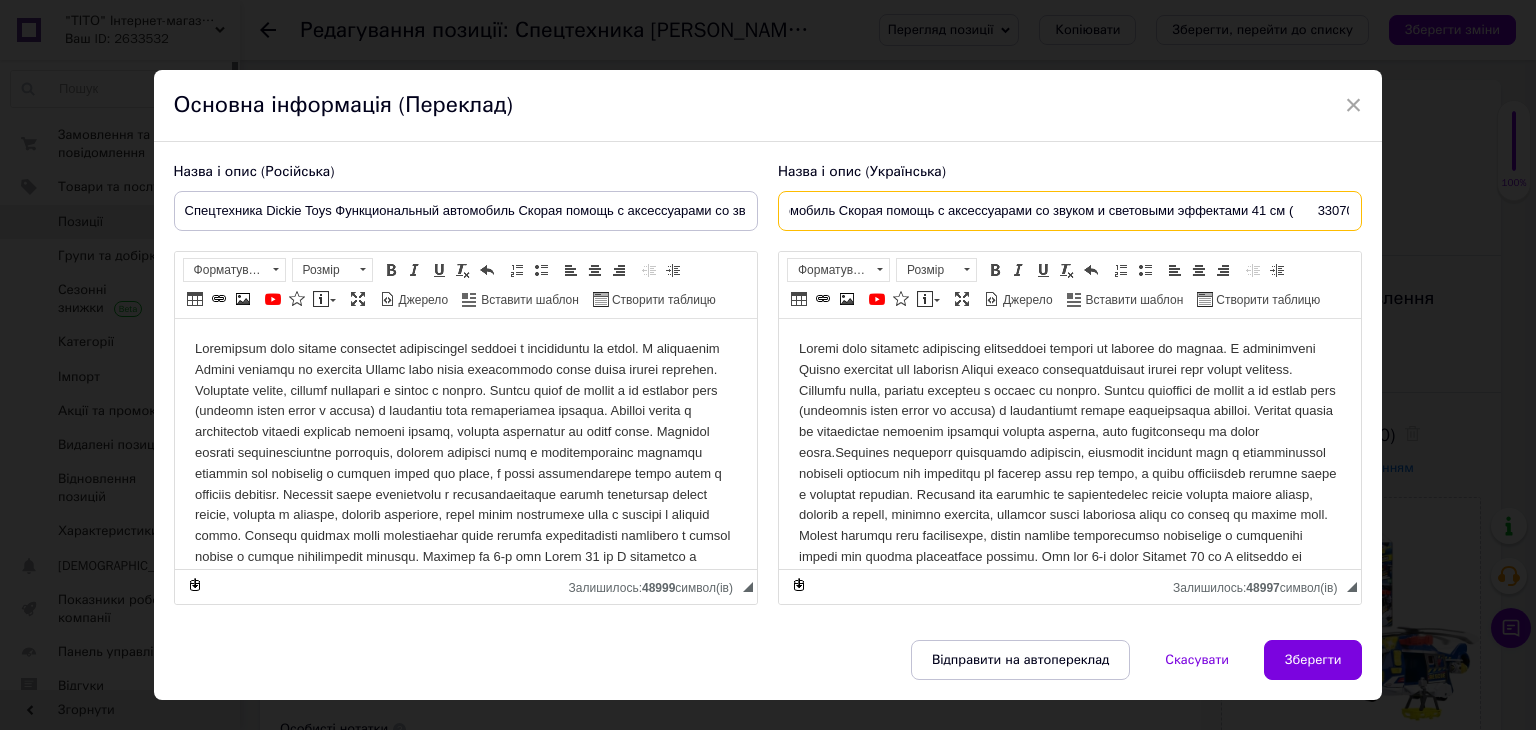 scroll, scrollTop: 0, scrollLeft: 304, axis: horizontal 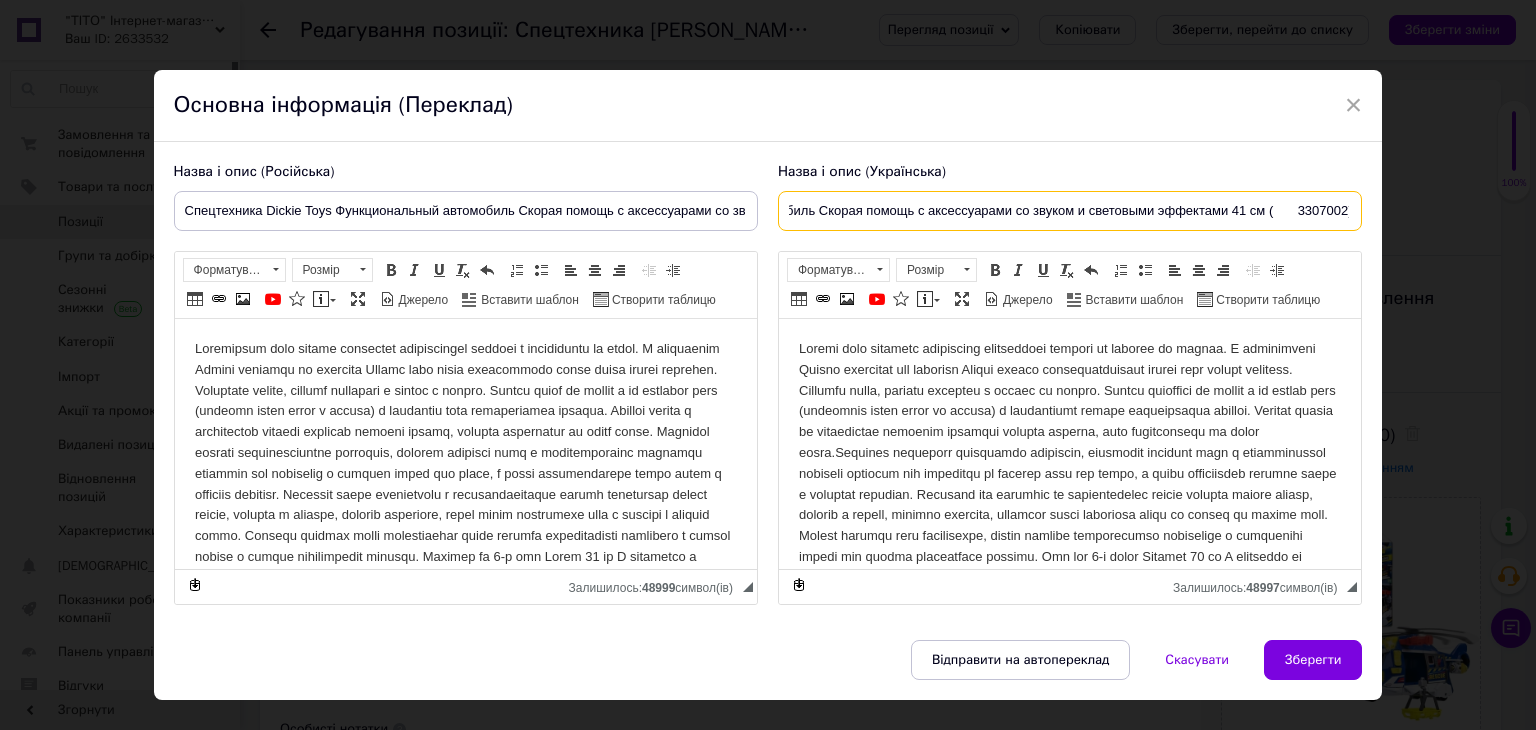 click on "Спецтехника Dickie Toys Функциональный автомобиль Скорая помощь с аксессуарами со звуком и световыми эффектами 41 см (	 3307002)" at bounding box center [1070, 211] 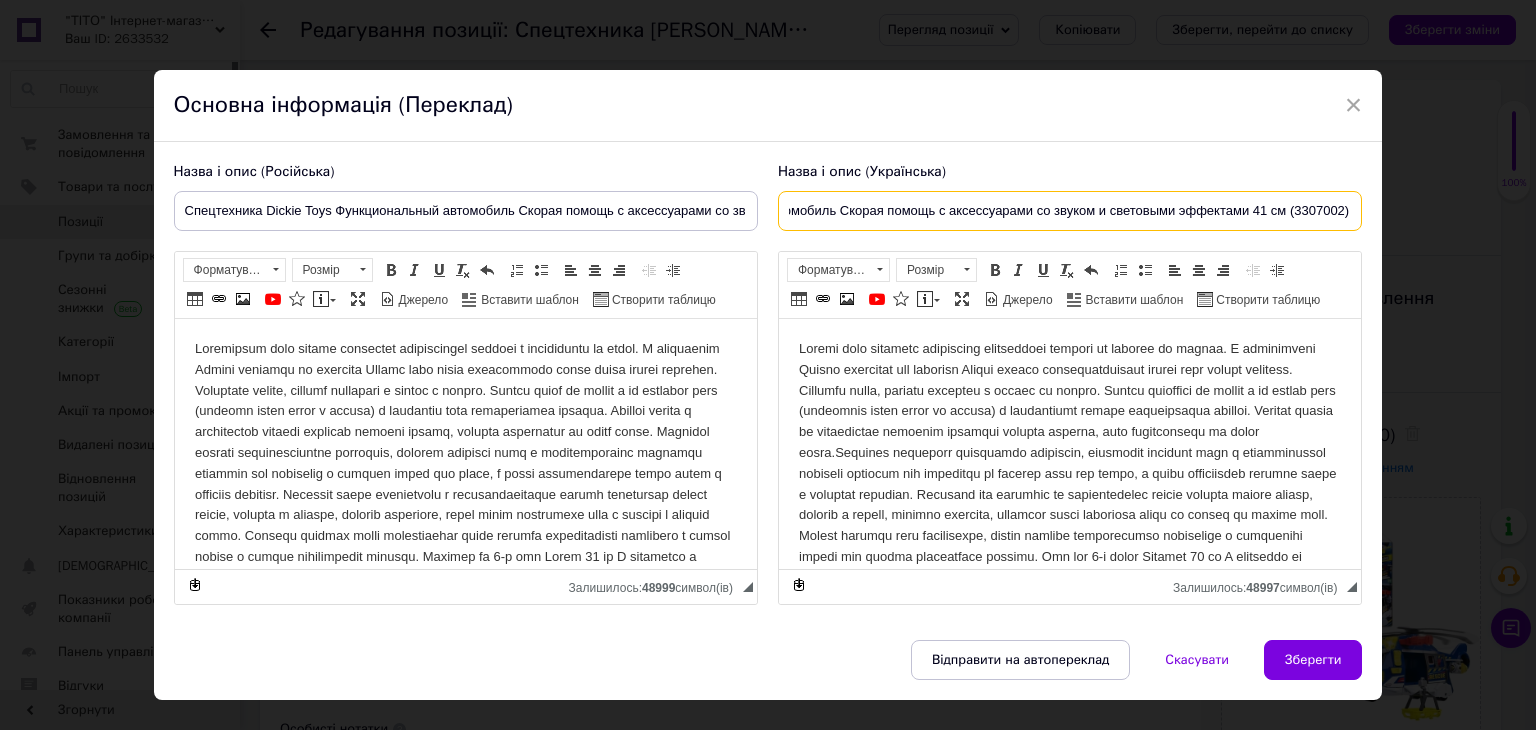 scroll, scrollTop: 0, scrollLeft: 284, axis: horizontal 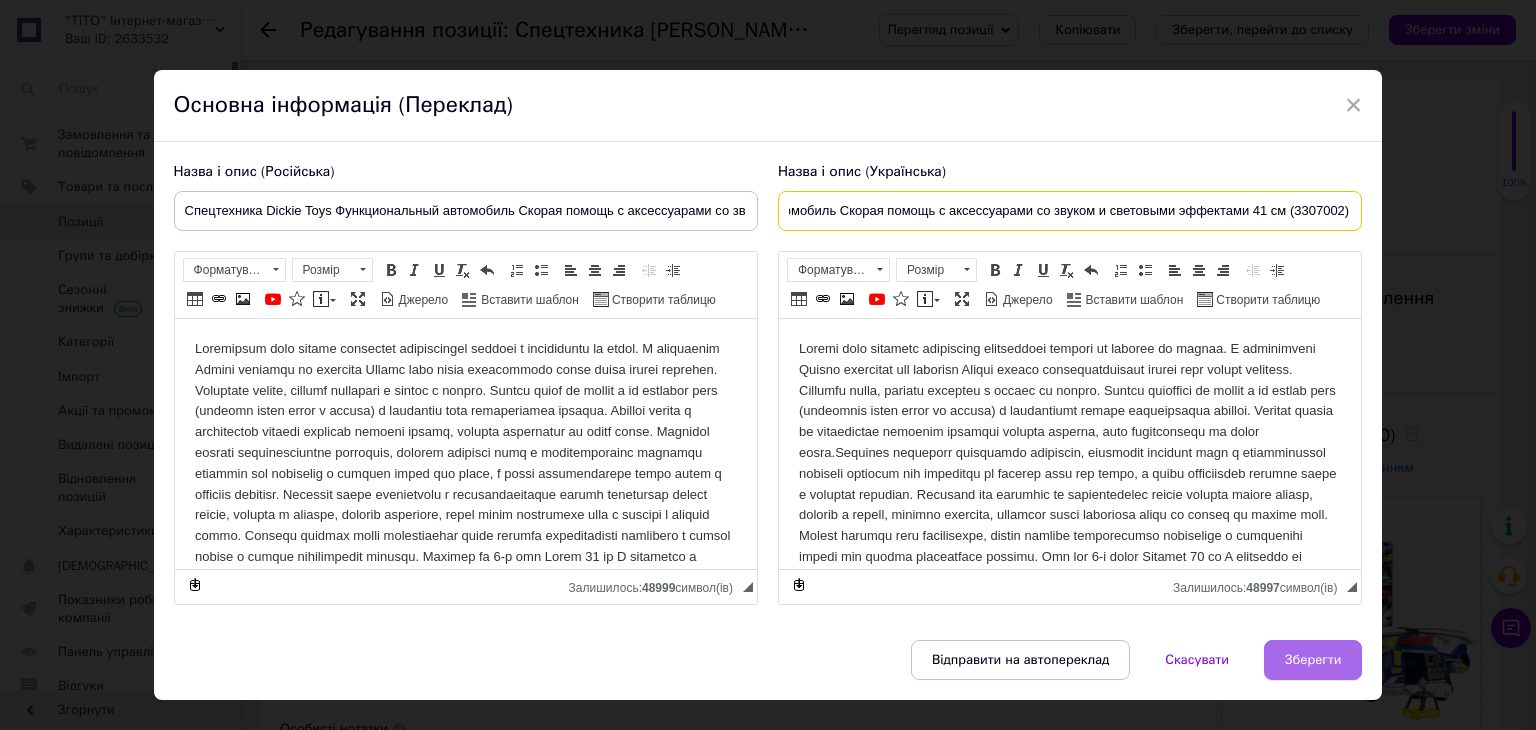 type on "Спецтехника Dickie Toys Функциональный автомобиль Скорая помощь с аксессуарами со звуком и световыми эффектами 41 см (3307002)" 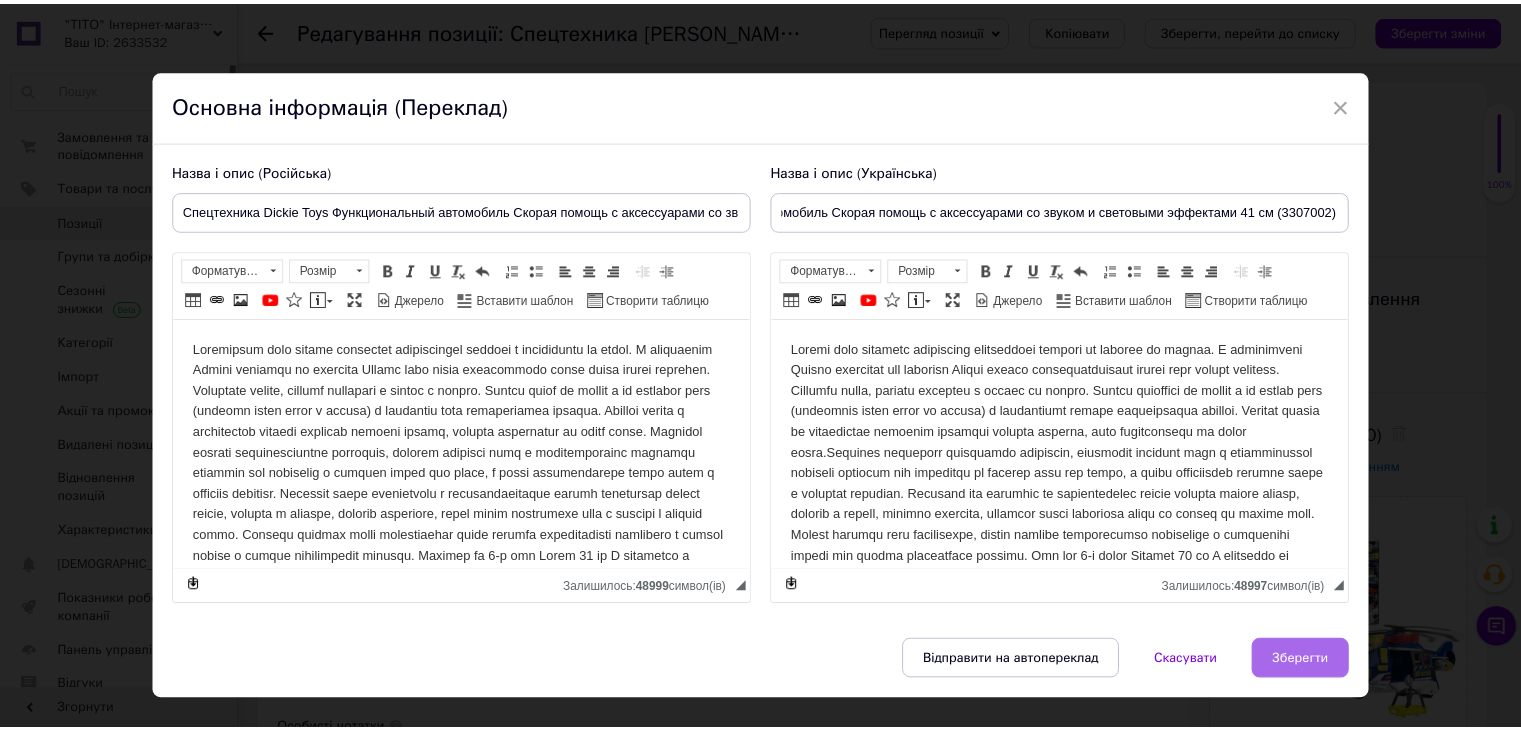 scroll, scrollTop: 0, scrollLeft: 0, axis: both 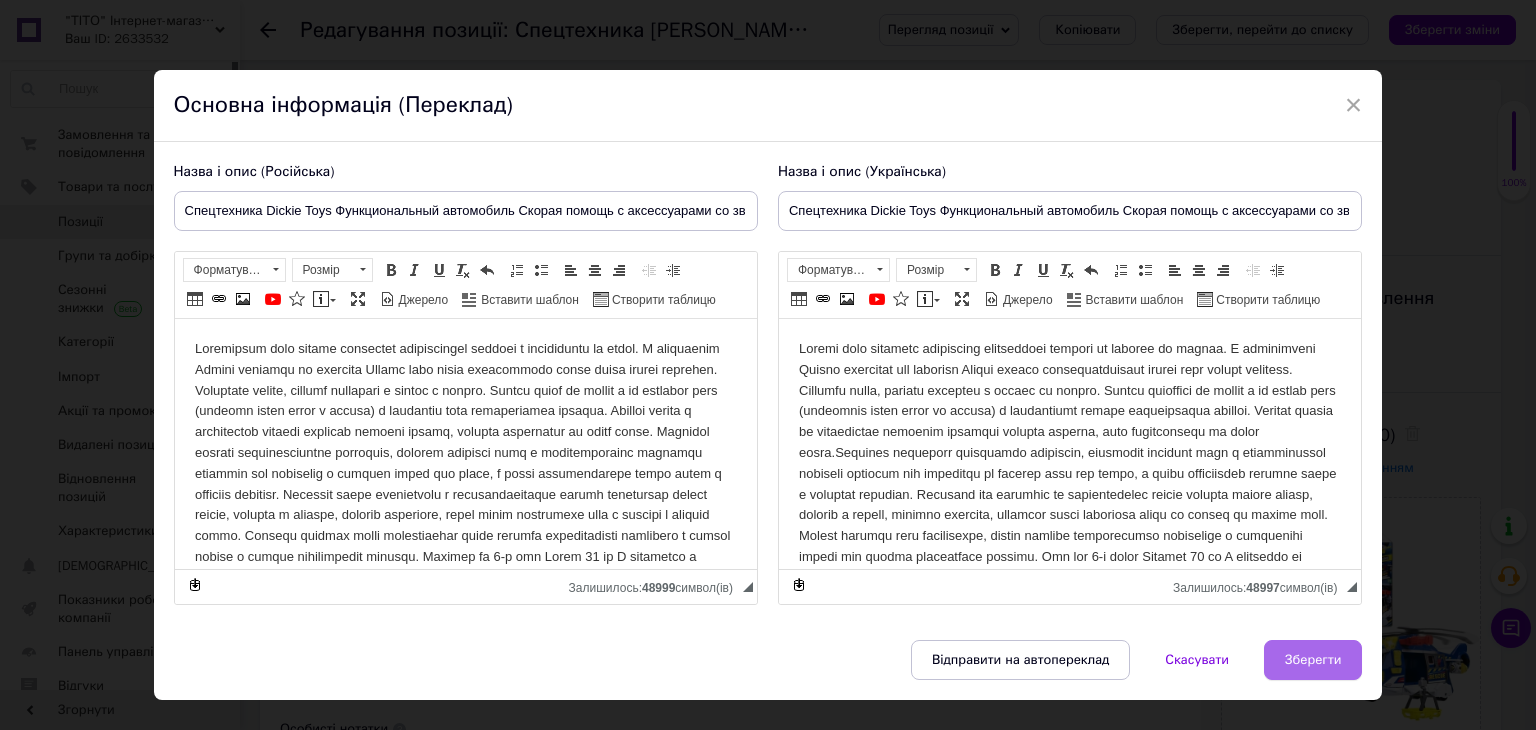 click on "Зберегти" at bounding box center (1313, 660) 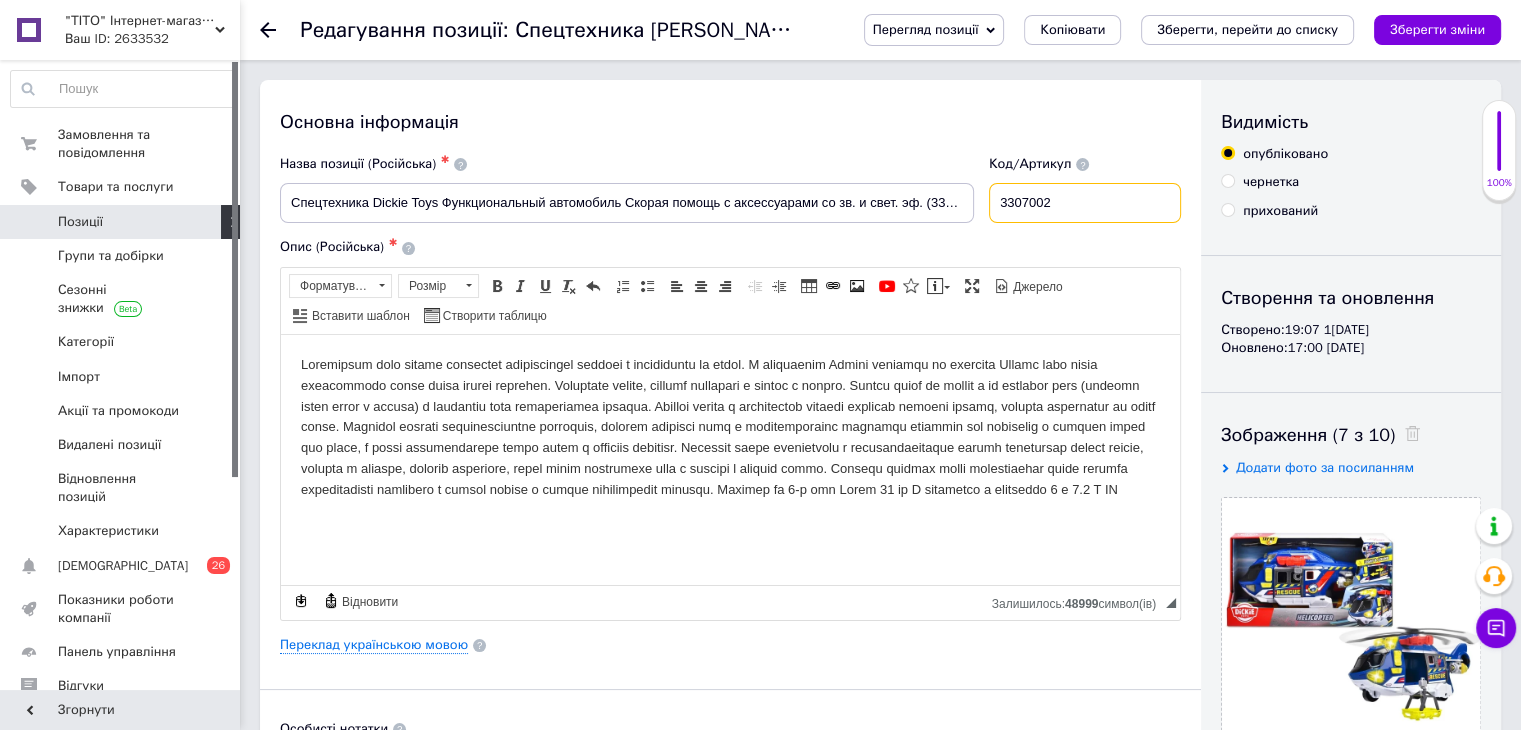 drag, startPoint x: 1084, startPoint y: 199, endPoint x: 1004, endPoint y: 221, distance: 82.96987 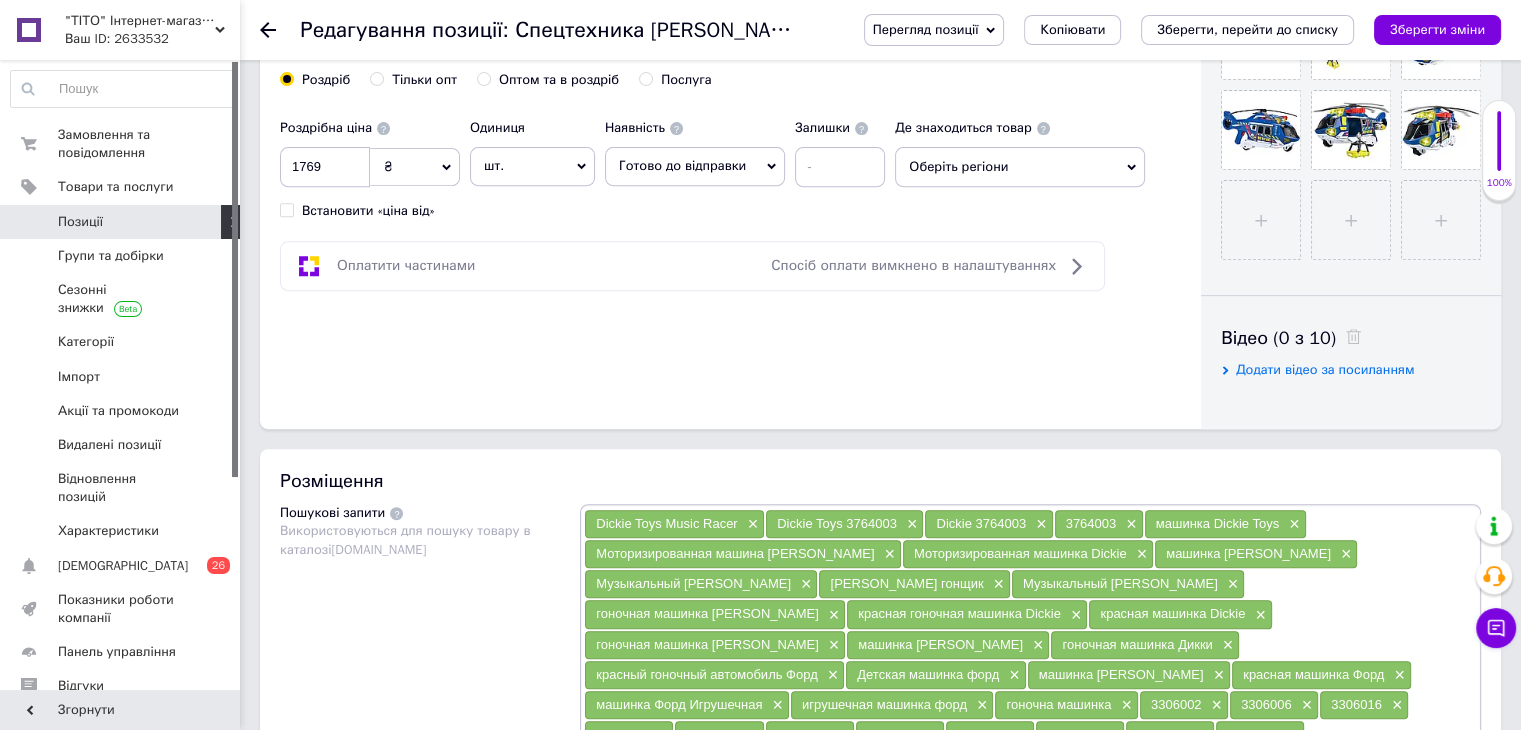 scroll, scrollTop: 1100, scrollLeft: 0, axis: vertical 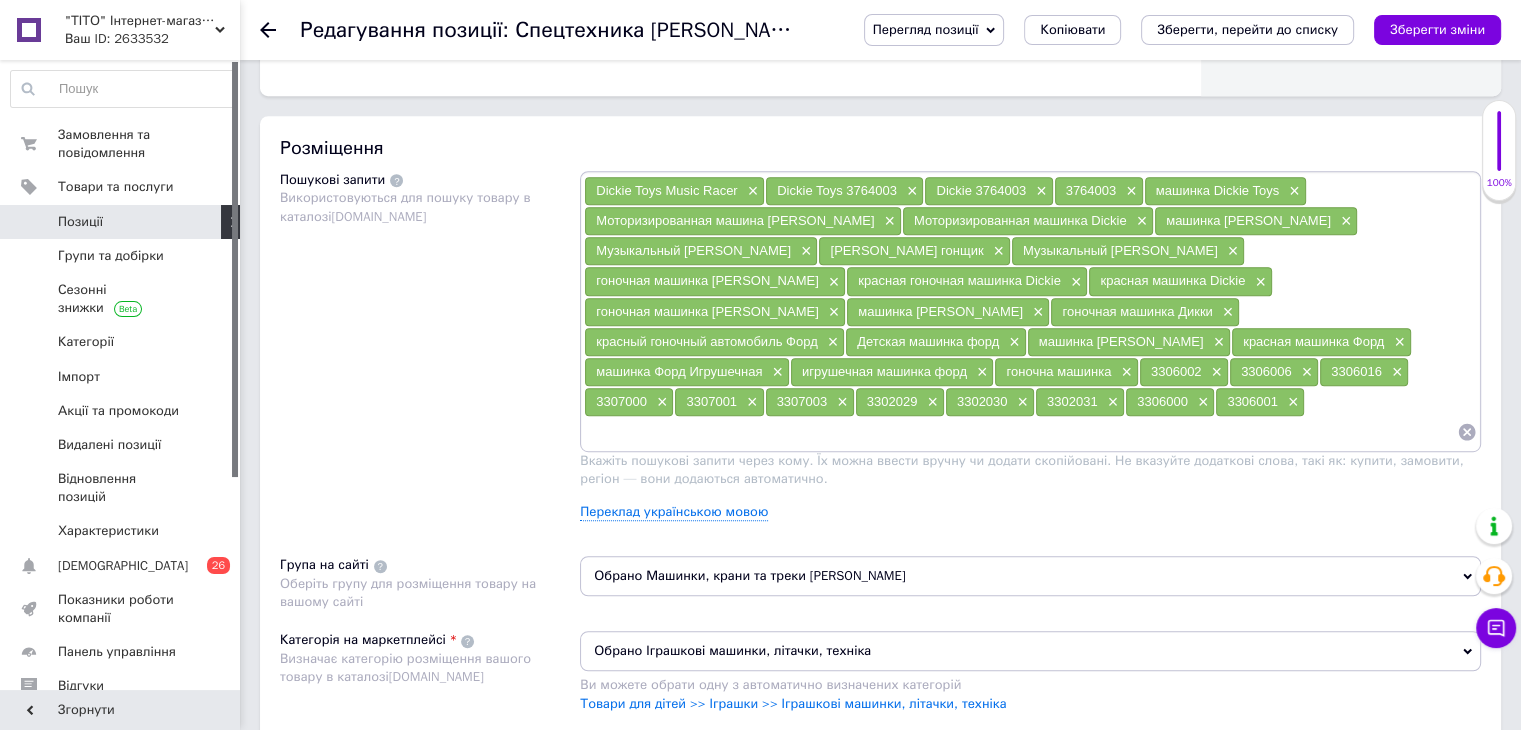 click at bounding box center [1020, 432] 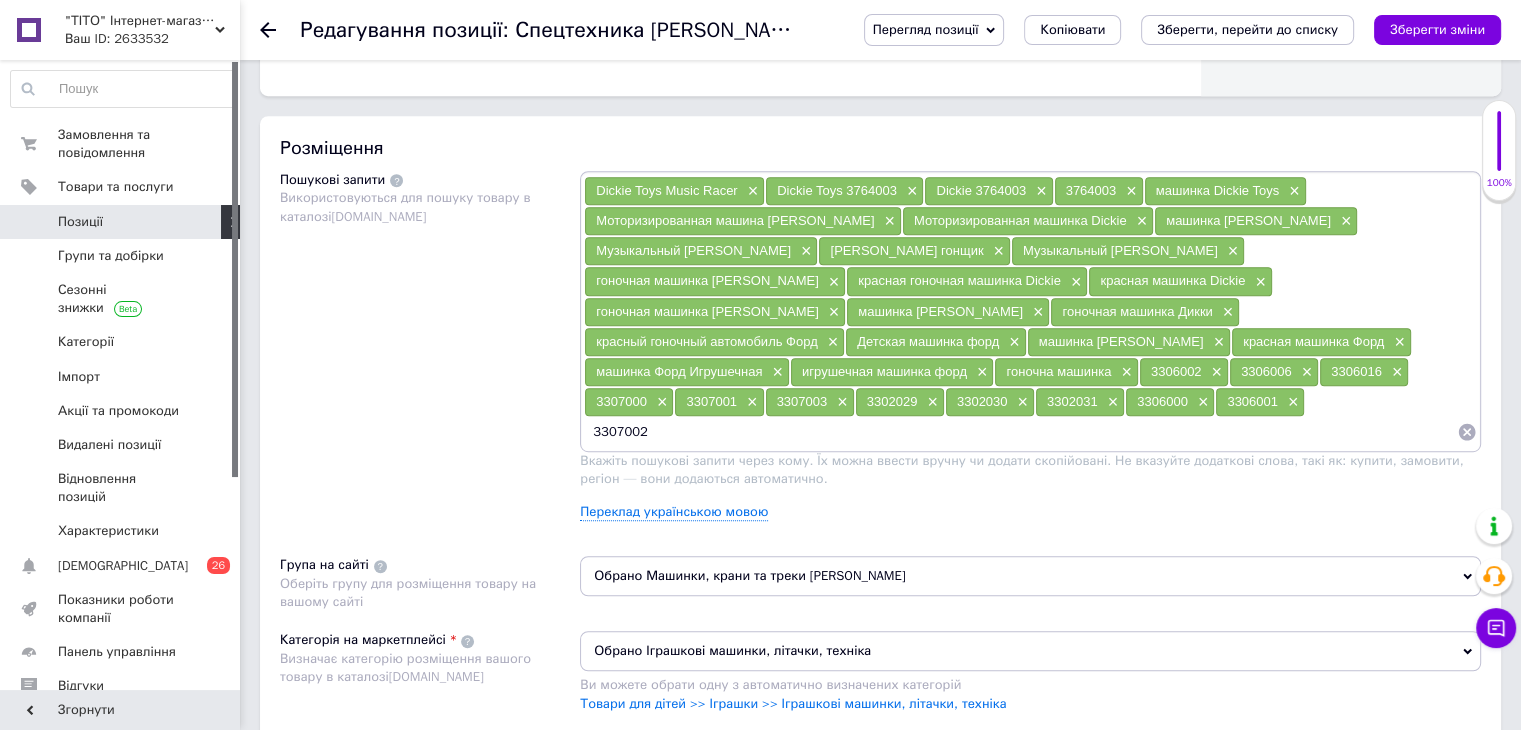 type 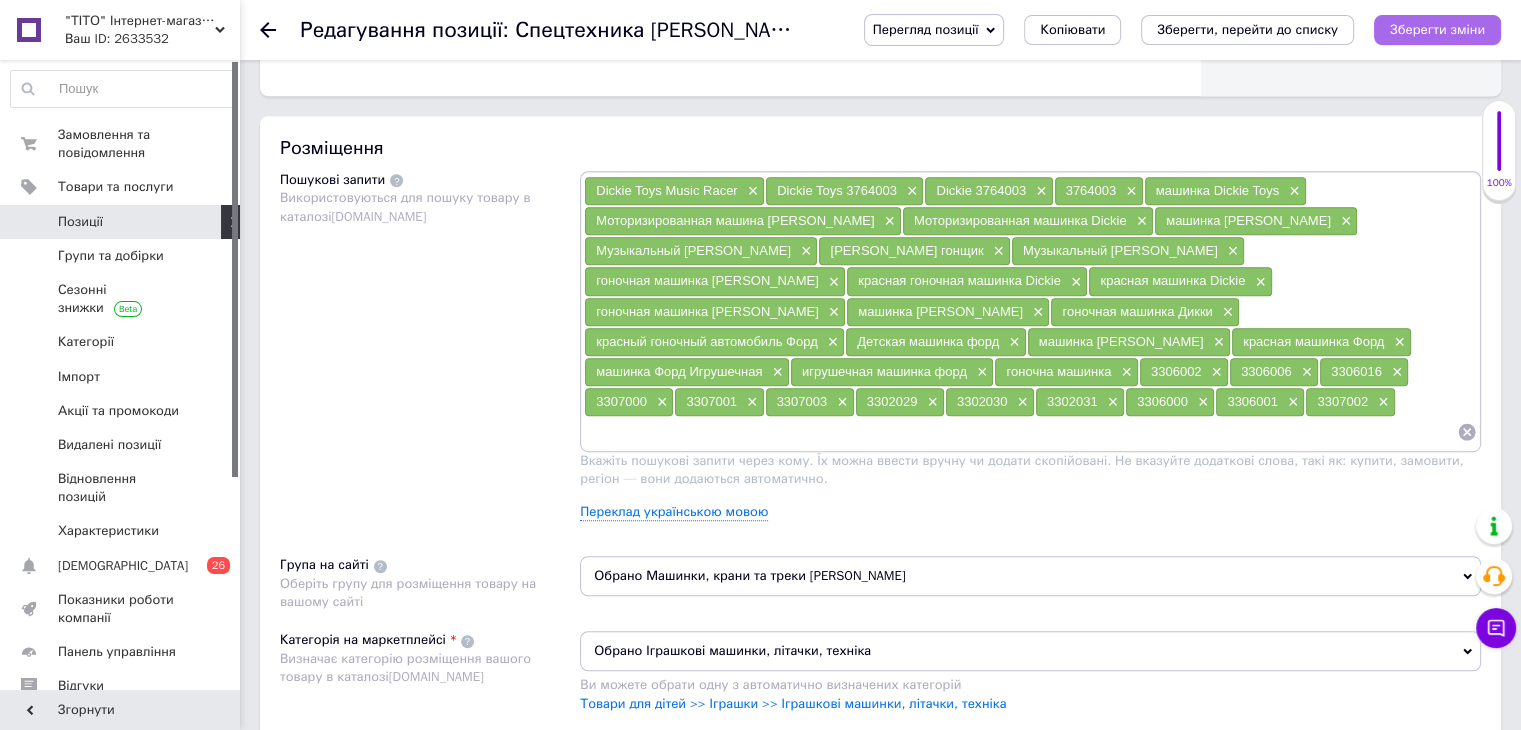 click on "Зберегти зміни" at bounding box center (1437, 30) 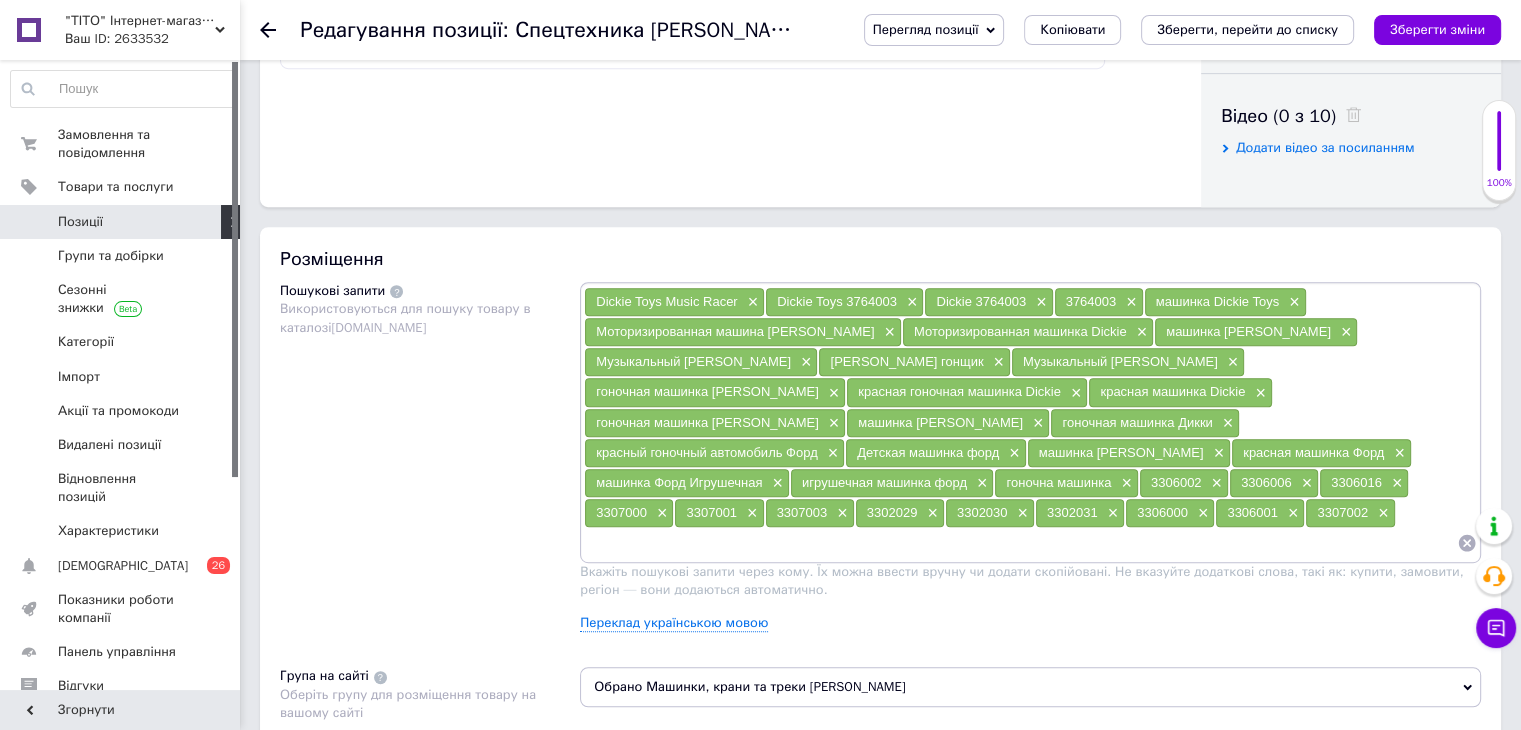 scroll, scrollTop: 900, scrollLeft: 0, axis: vertical 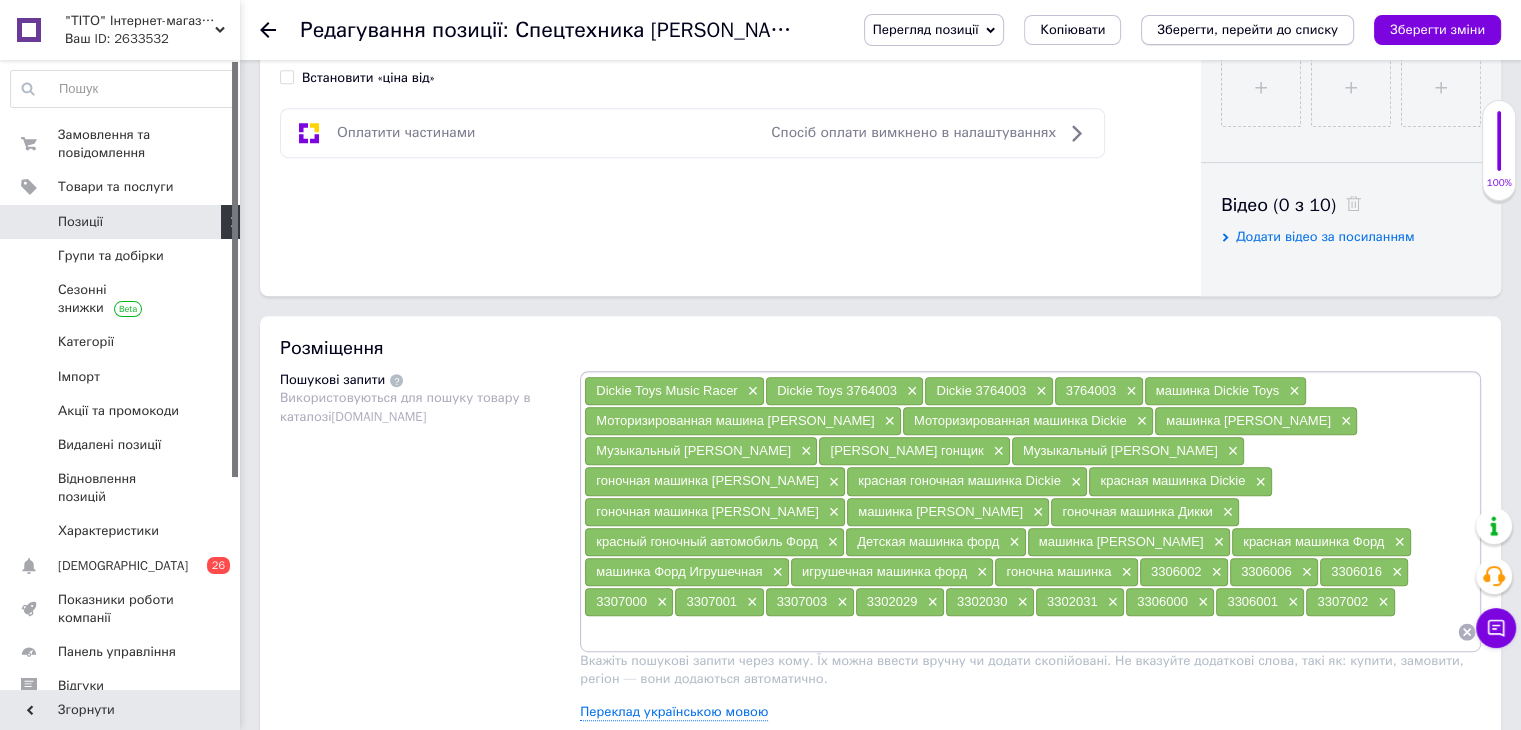 click on "Зберегти, перейти до списку" at bounding box center [1247, 29] 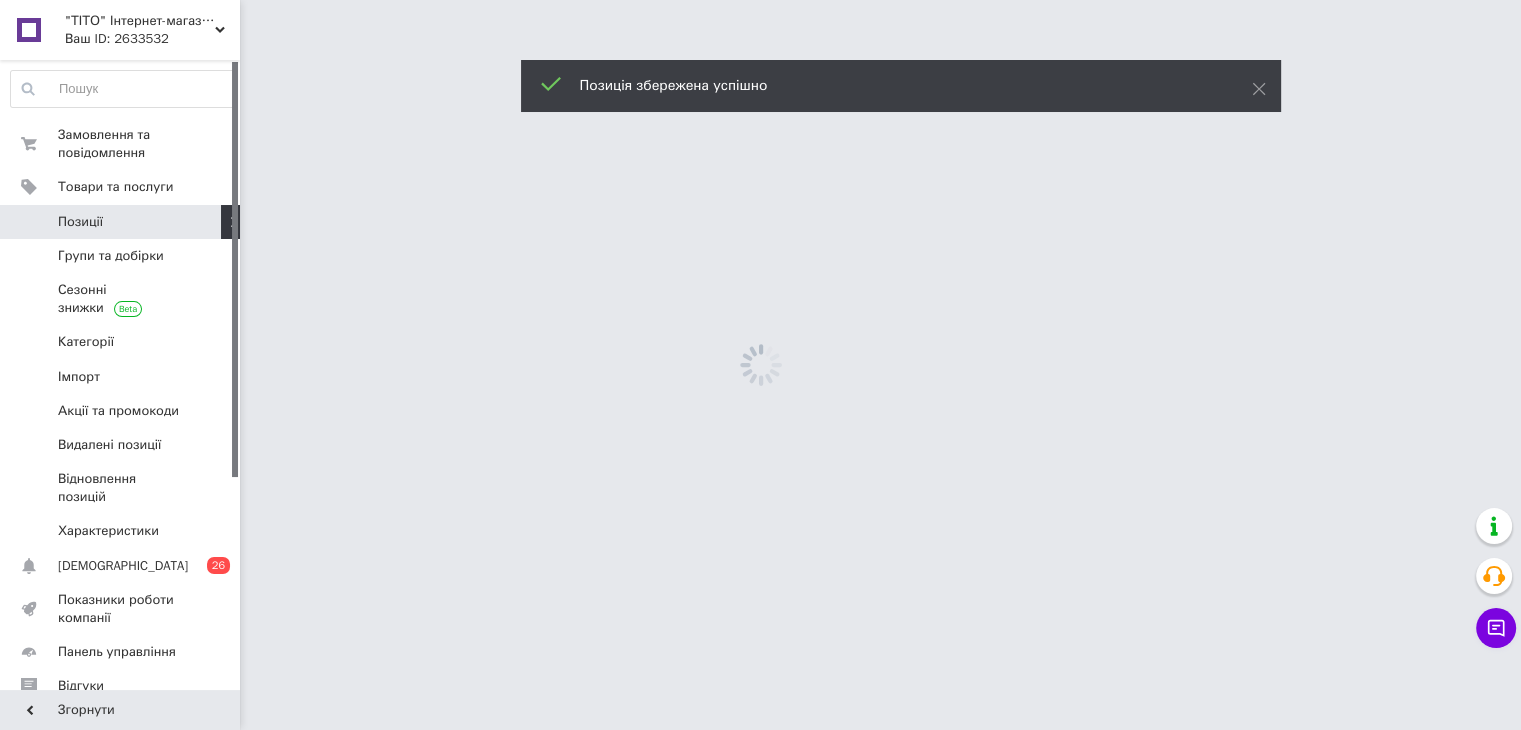 scroll, scrollTop: 0, scrollLeft: 0, axis: both 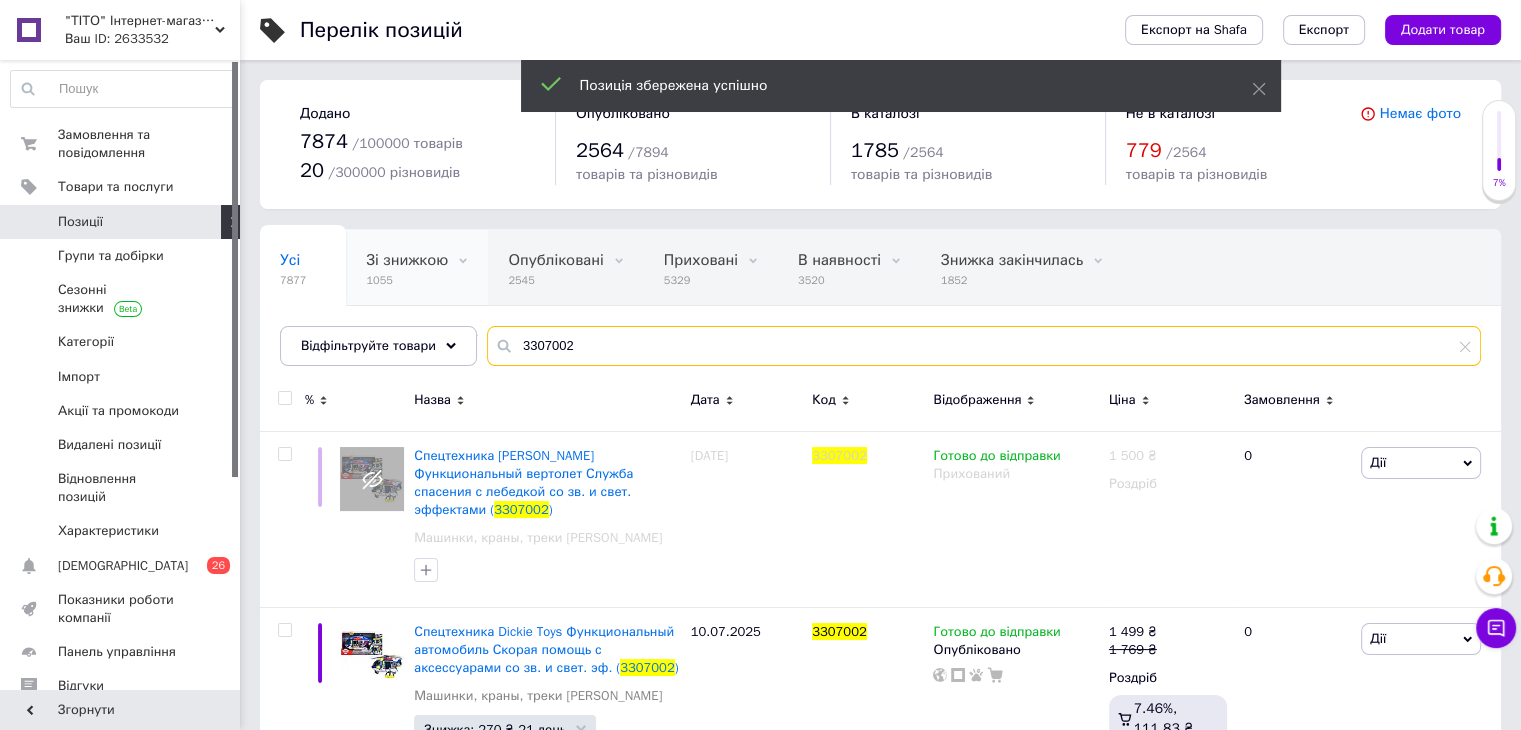 drag, startPoint x: 556, startPoint y: 334, endPoint x: 360, endPoint y: 286, distance: 201.79198 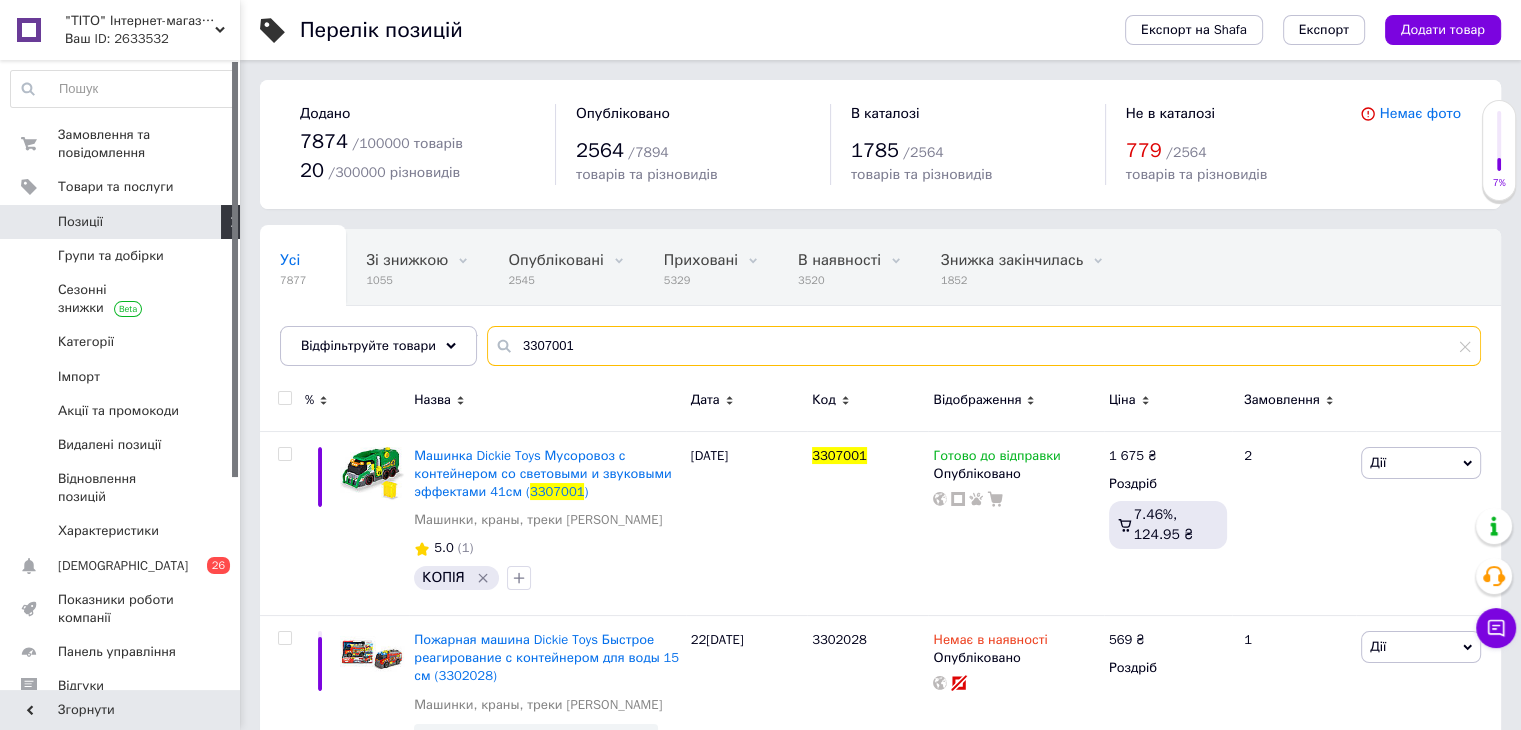 drag, startPoint x: 594, startPoint y: 349, endPoint x: 273, endPoint y: 347, distance: 321.00623 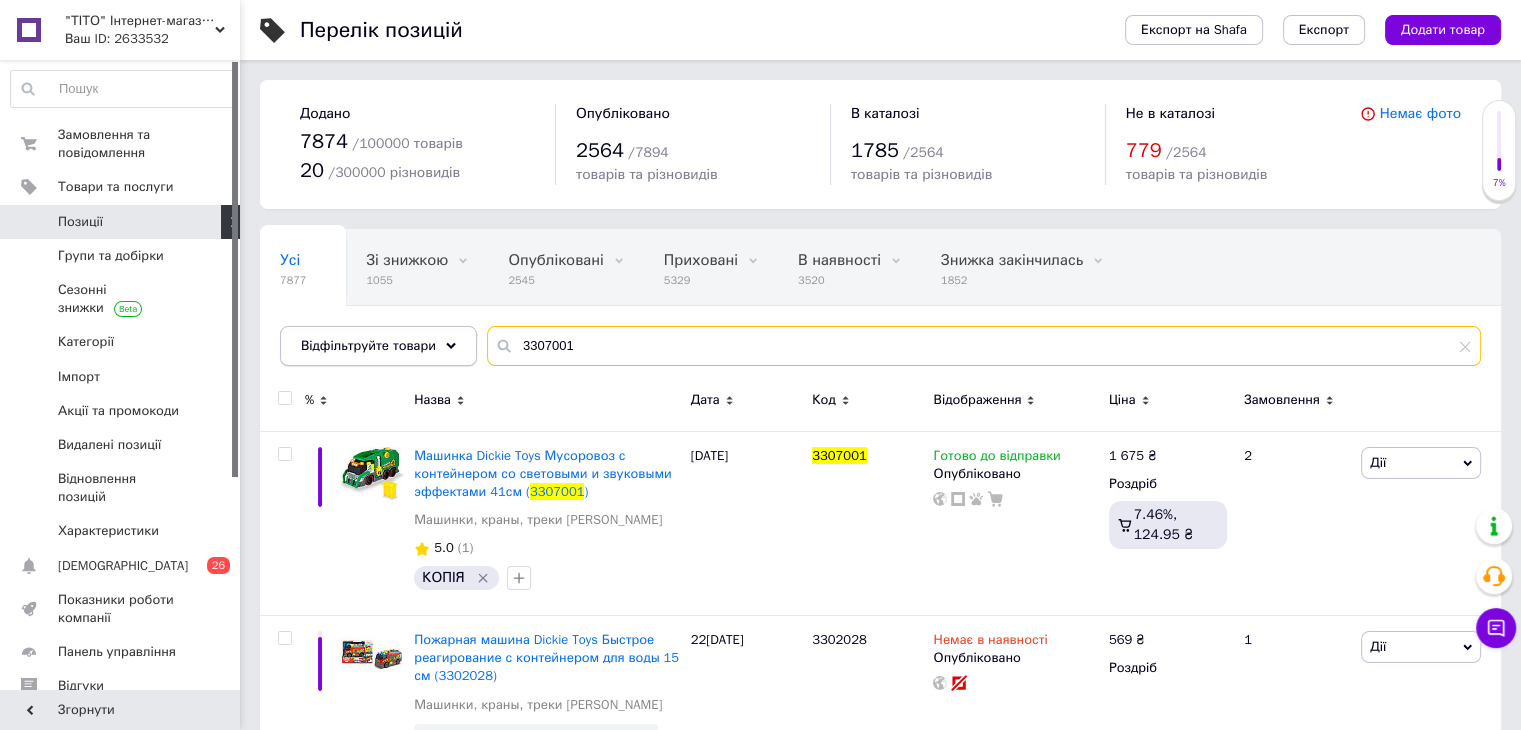 paste on "0" 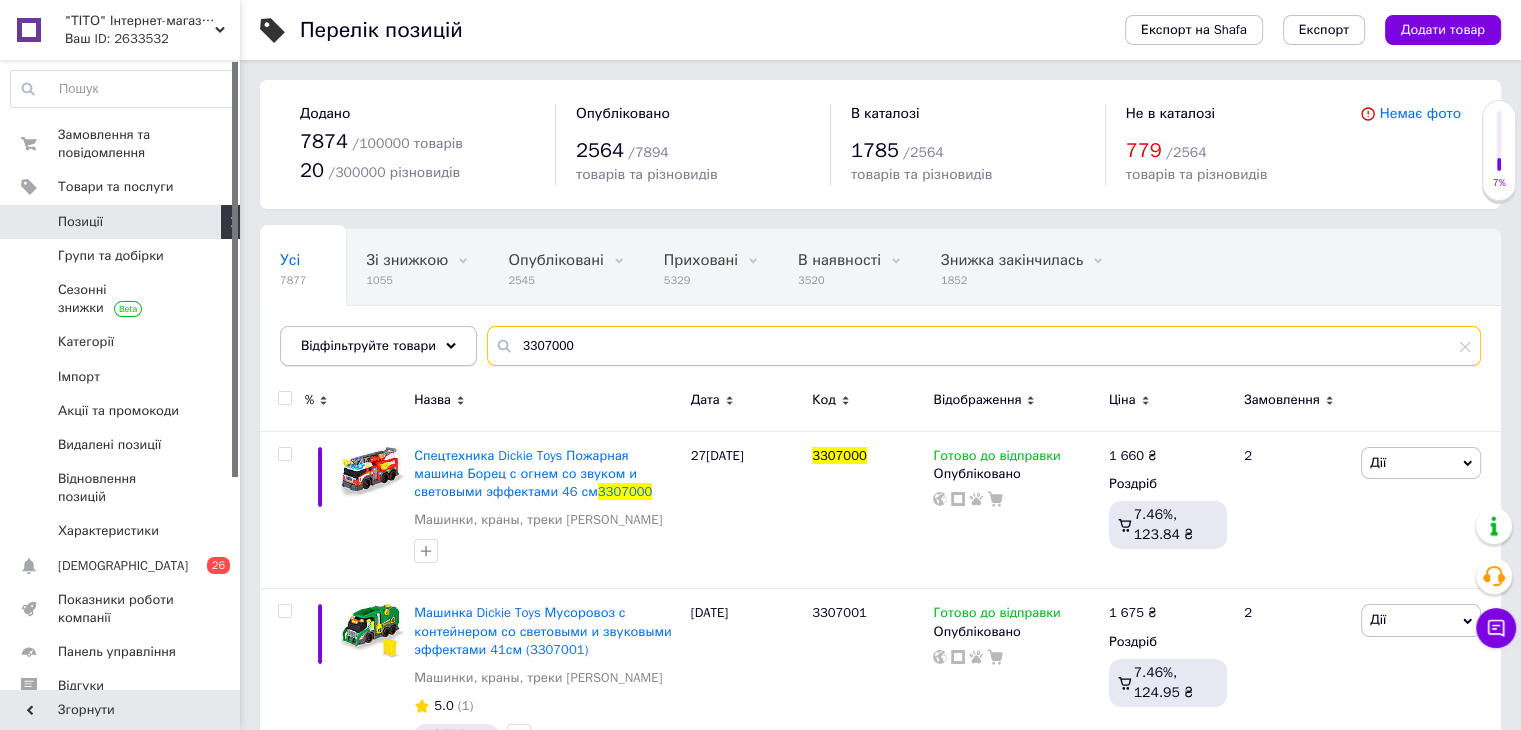 drag, startPoint x: 537, startPoint y: 341, endPoint x: 400, endPoint y: 326, distance: 137.81873 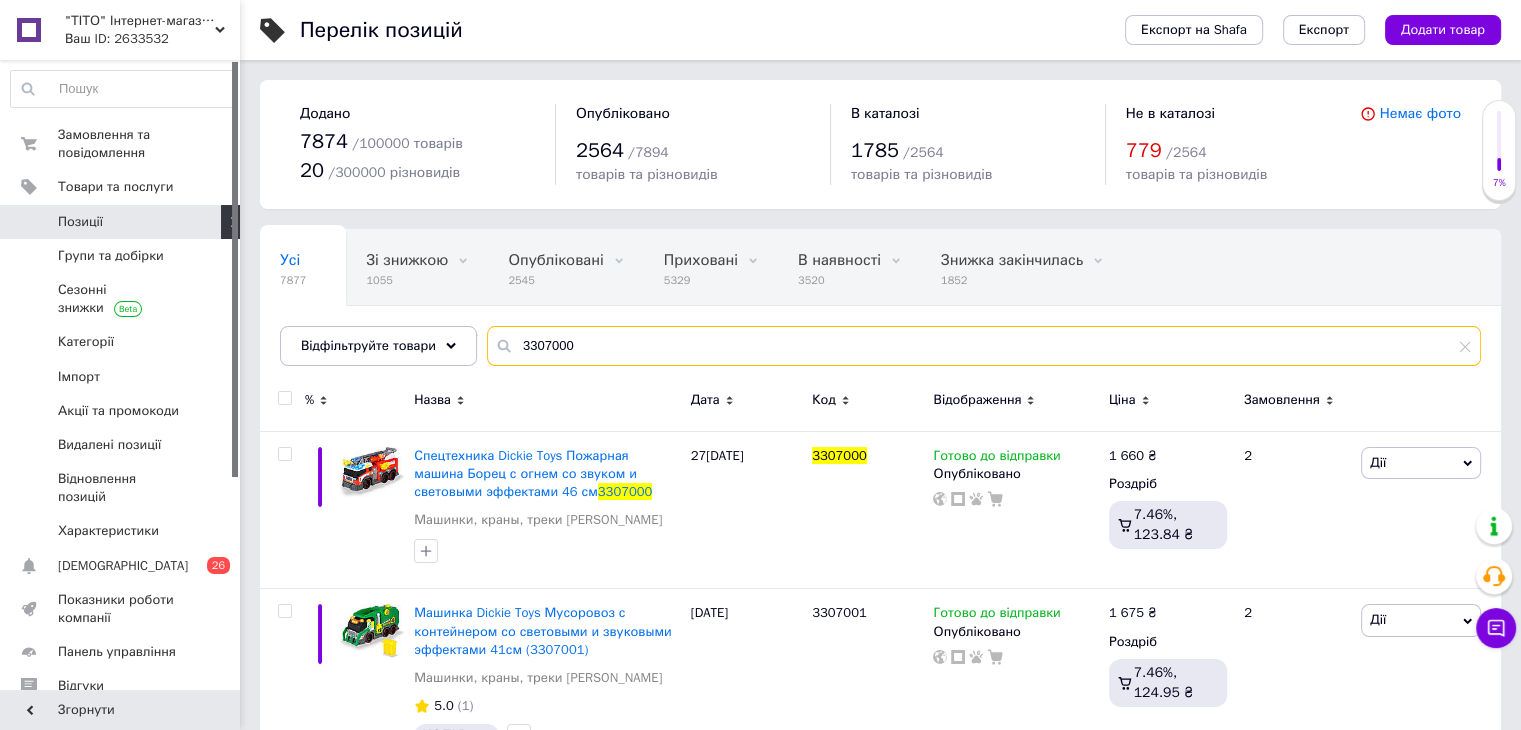 paste on "6026" 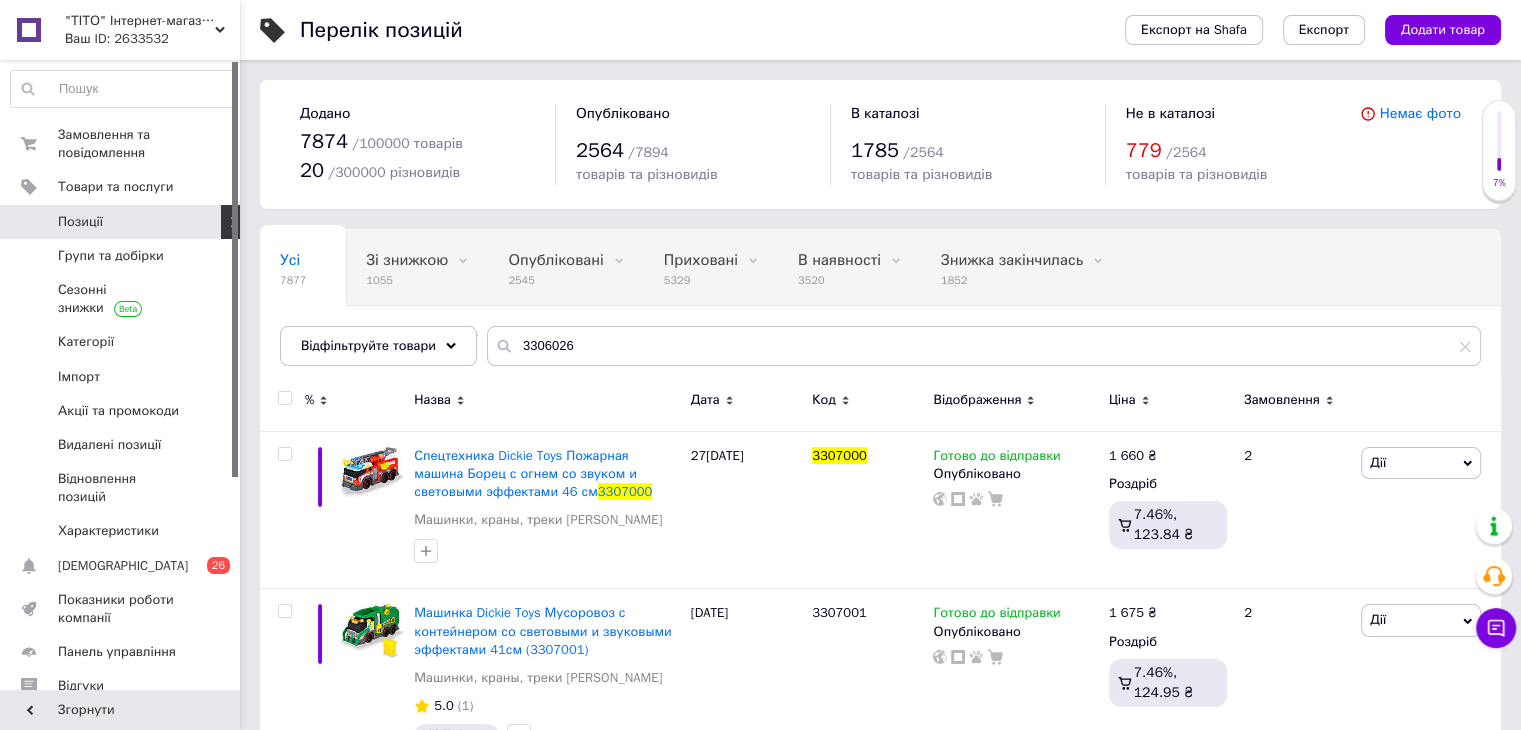 click on "Дата" at bounding box center [746, 400] 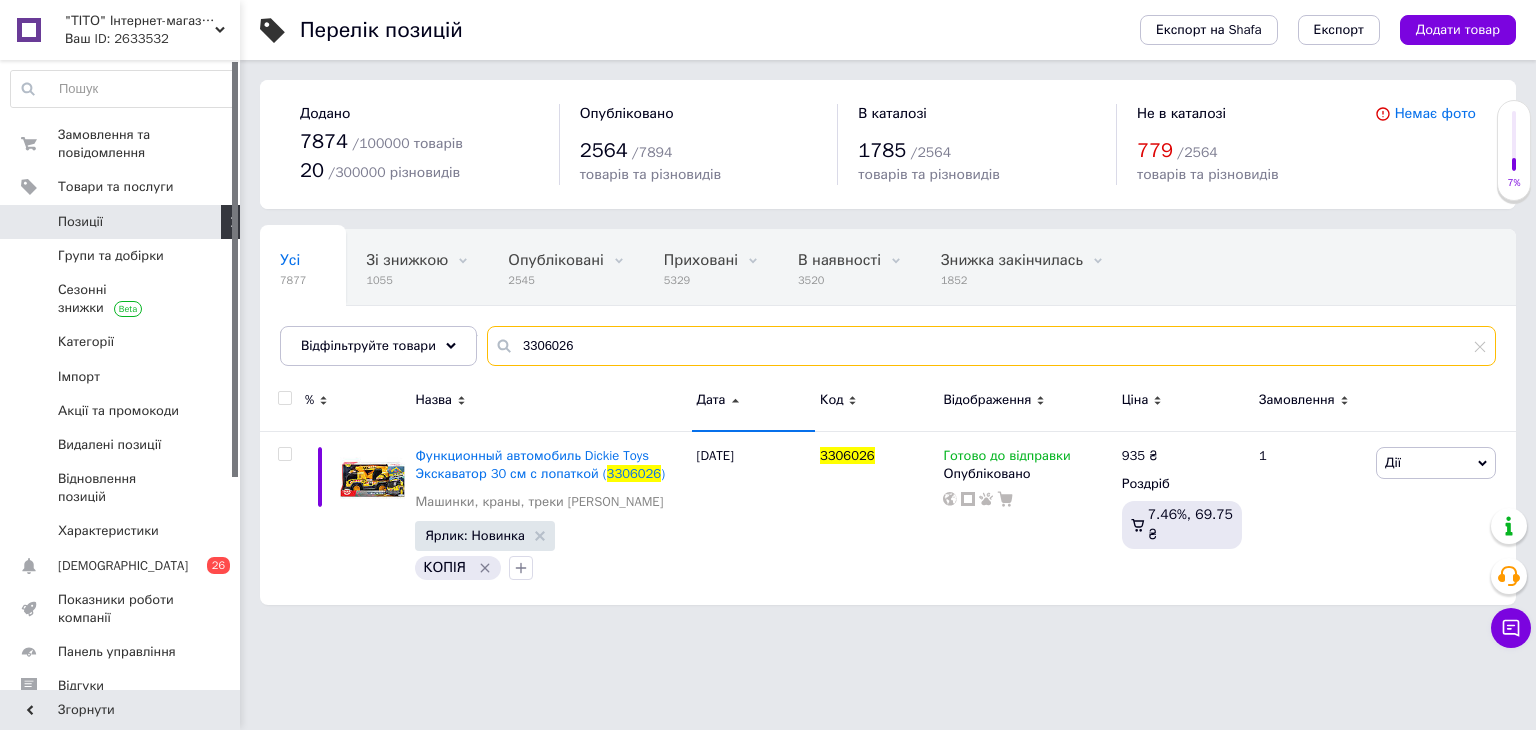 drag, startPoint x: 595, startPoint y: 348, endPoint x: 489, endPoint y: 332, distance: 107.200745 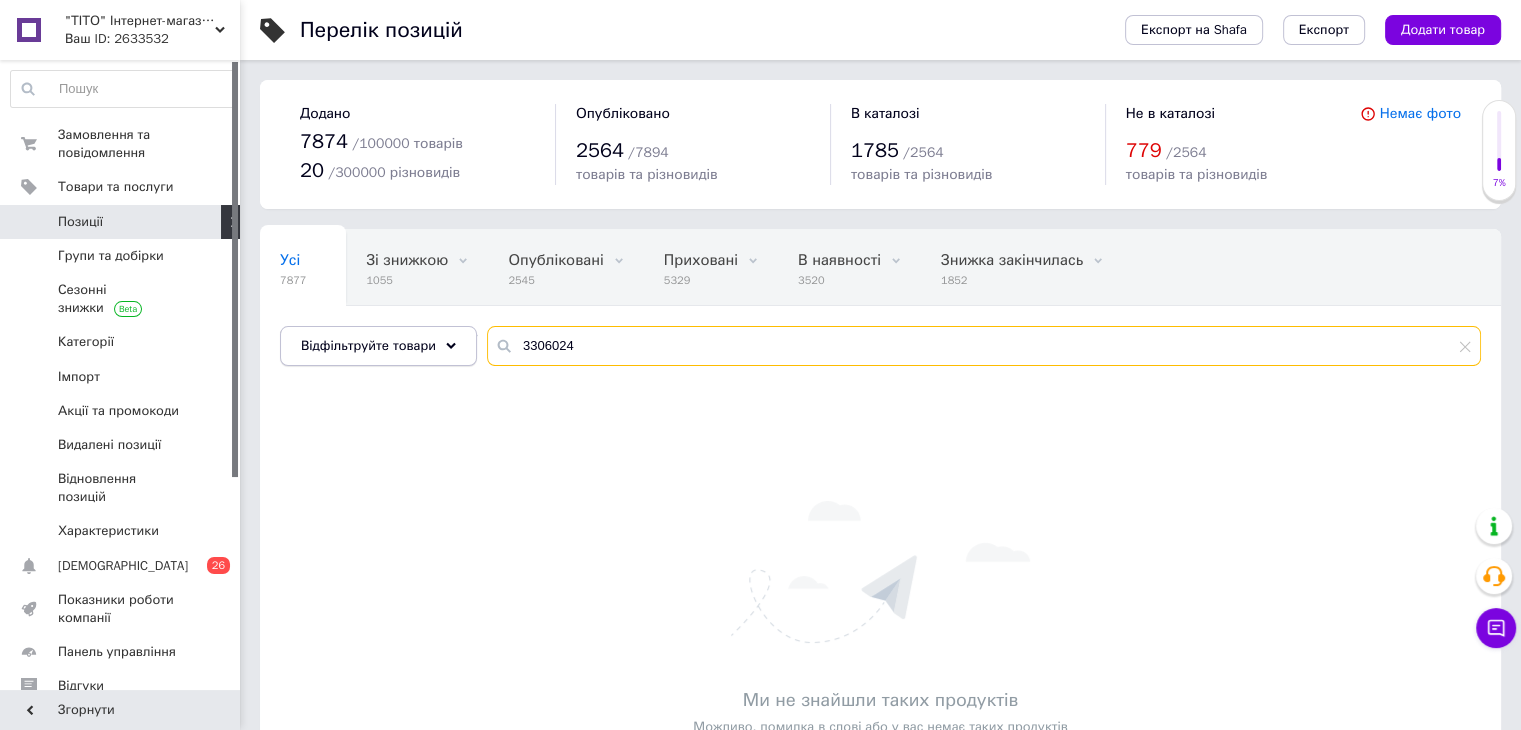 drag, startPoint x: 616, startPoint y: 343, endPoint x: 343, endPoint y: 353, distance: 273.18307 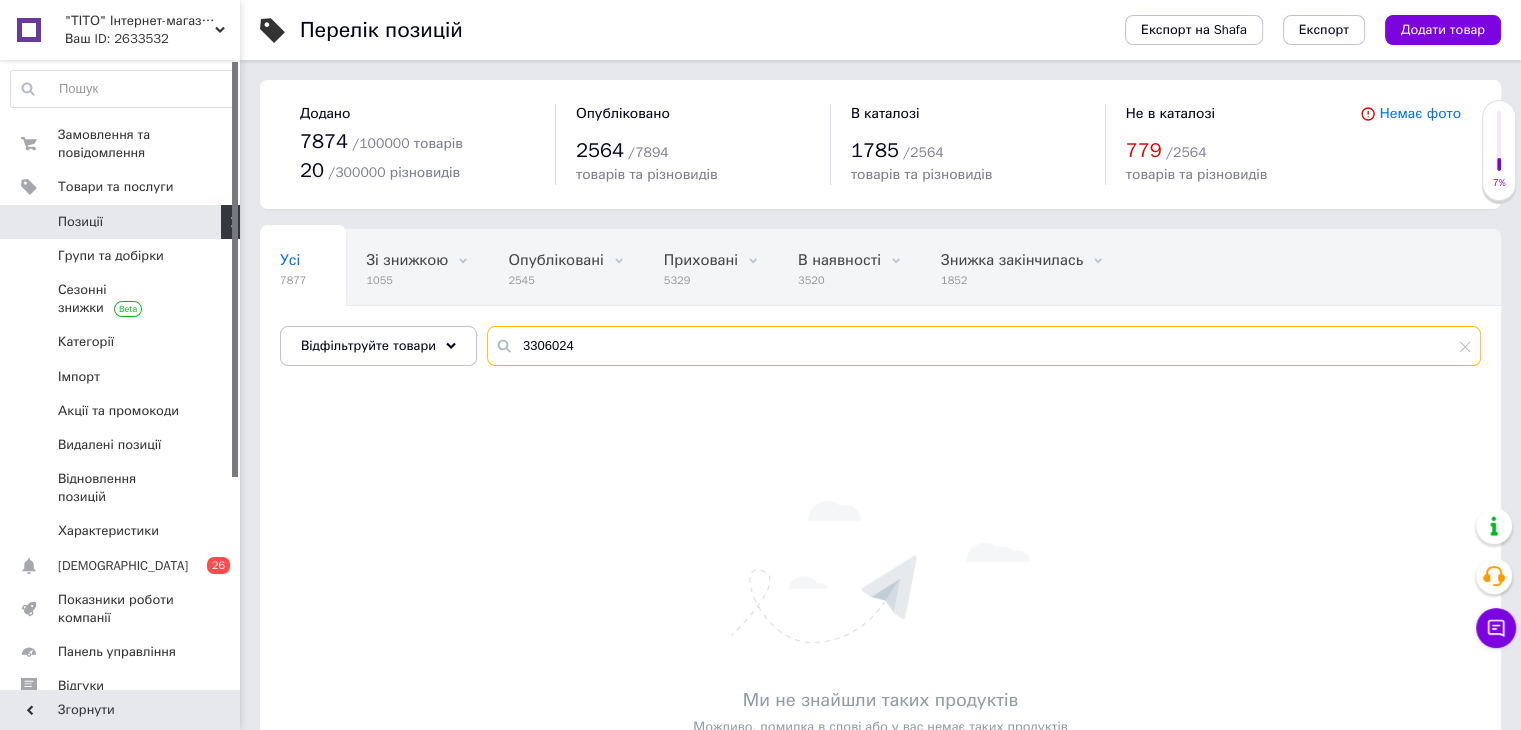 click on "3306024" at bounding box center [984, 346] 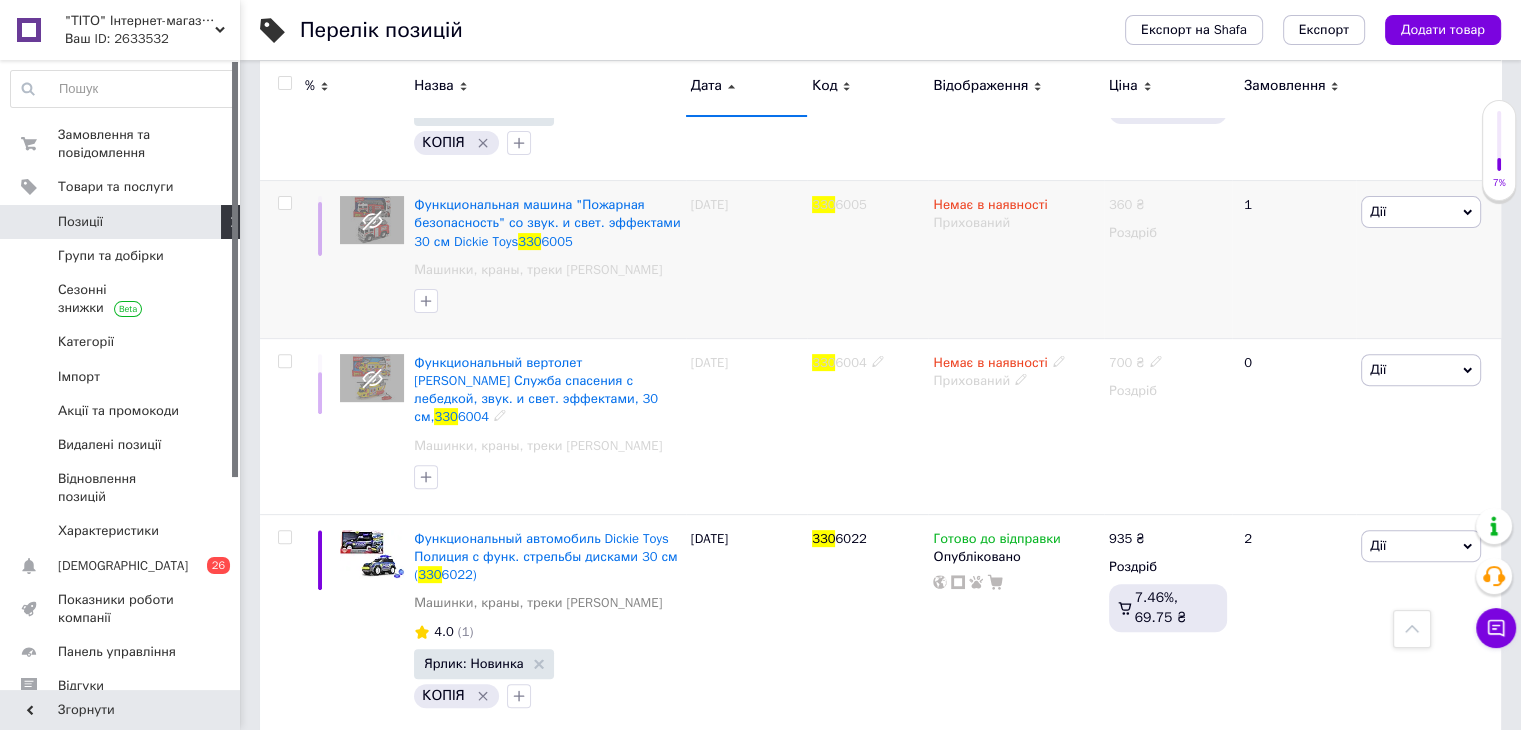 scroll, scrollTop: 800, scrollLeft: 0, axis: vertical 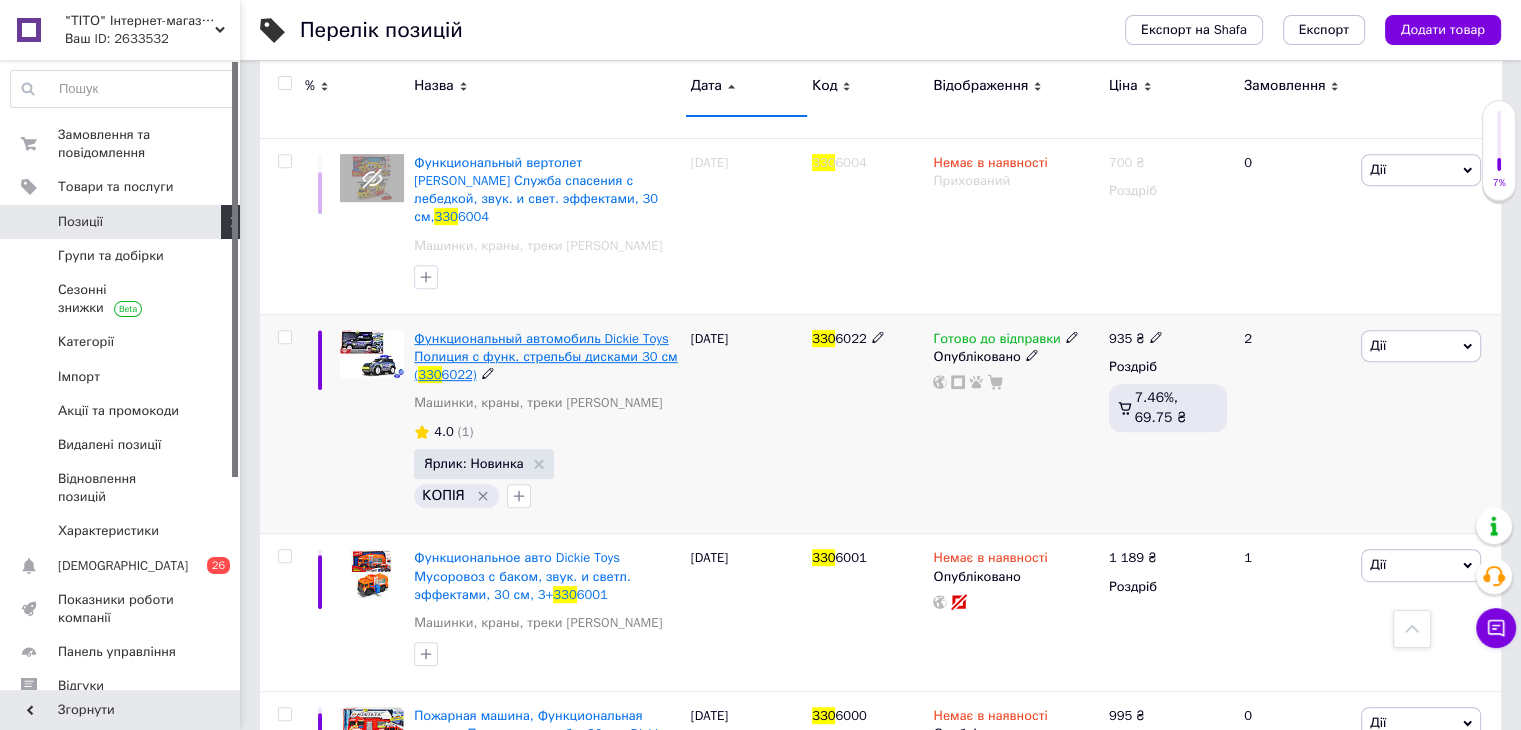 type on "330" 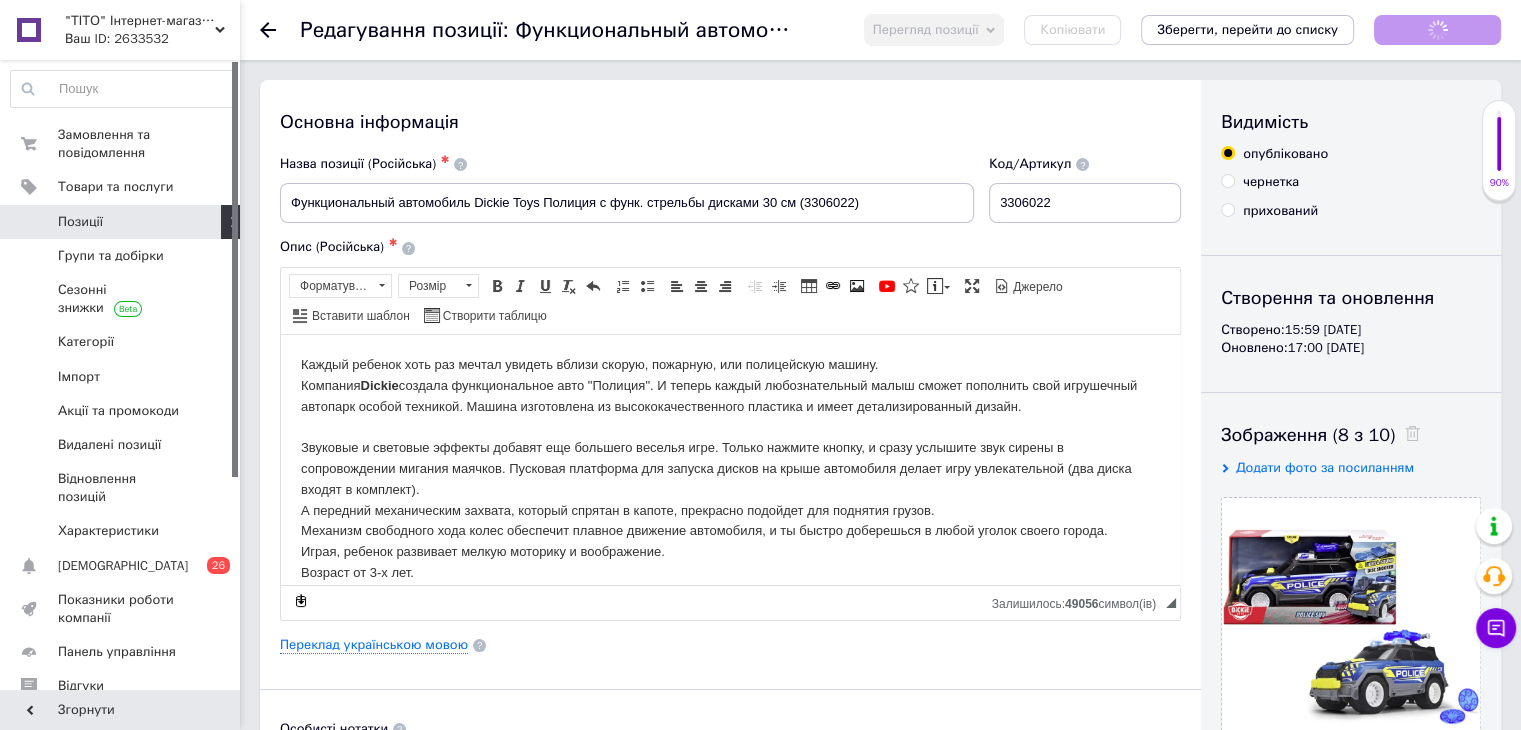 scroll, scrollTop: 0, scrollLeft: 0, axis: both 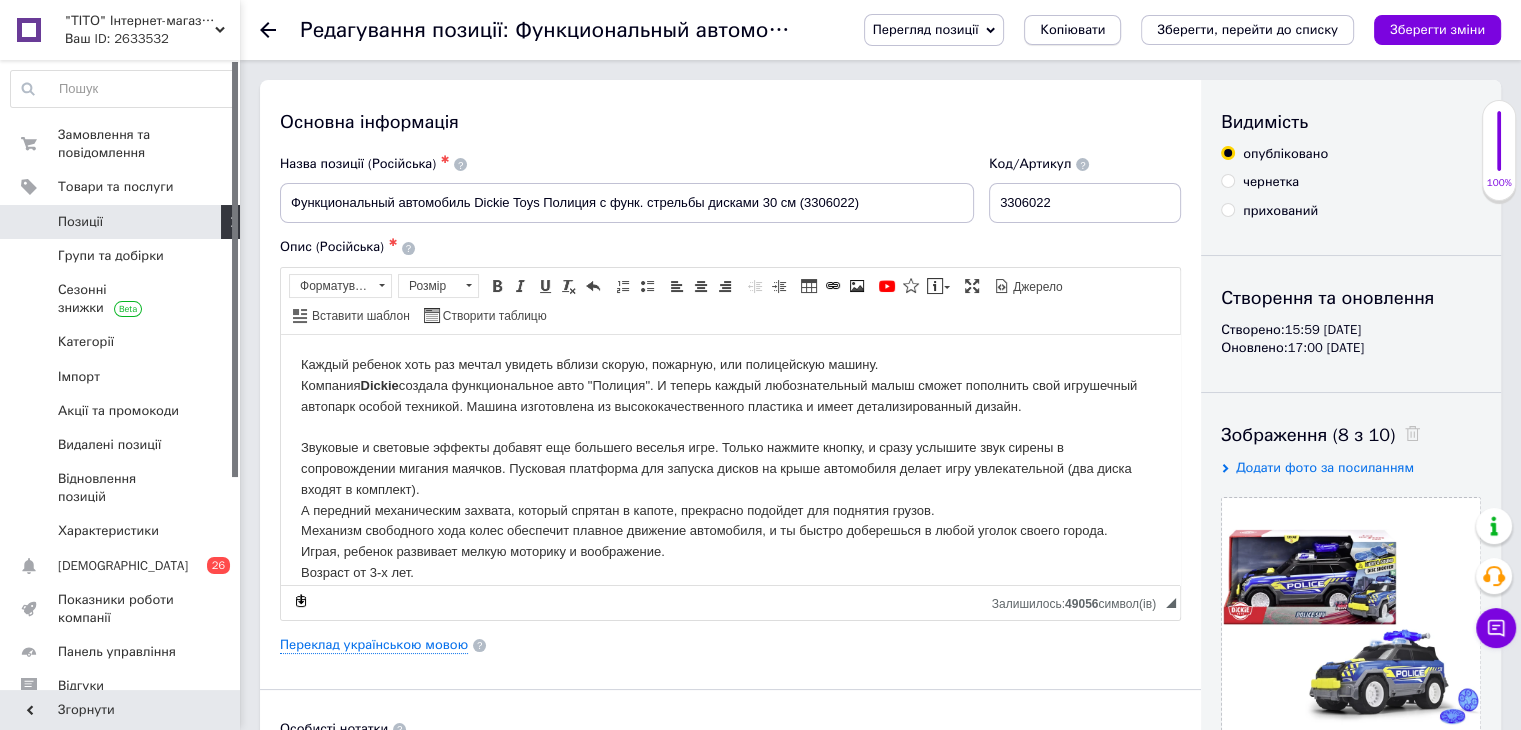 click on "Копіювати" at bounding box center (1072, 30) 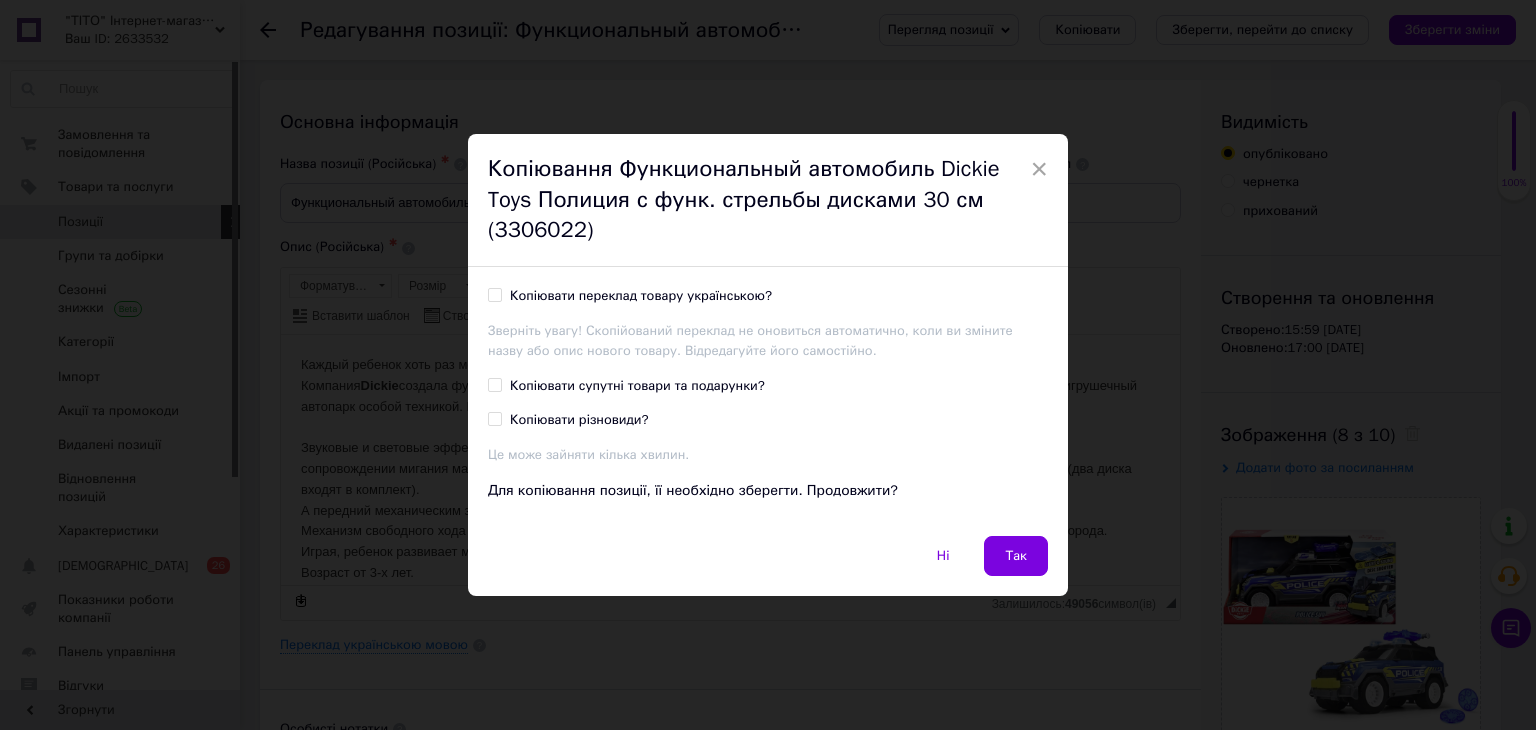click on "Копіювати переклад товару українською?" at bounding box center [494, 294] 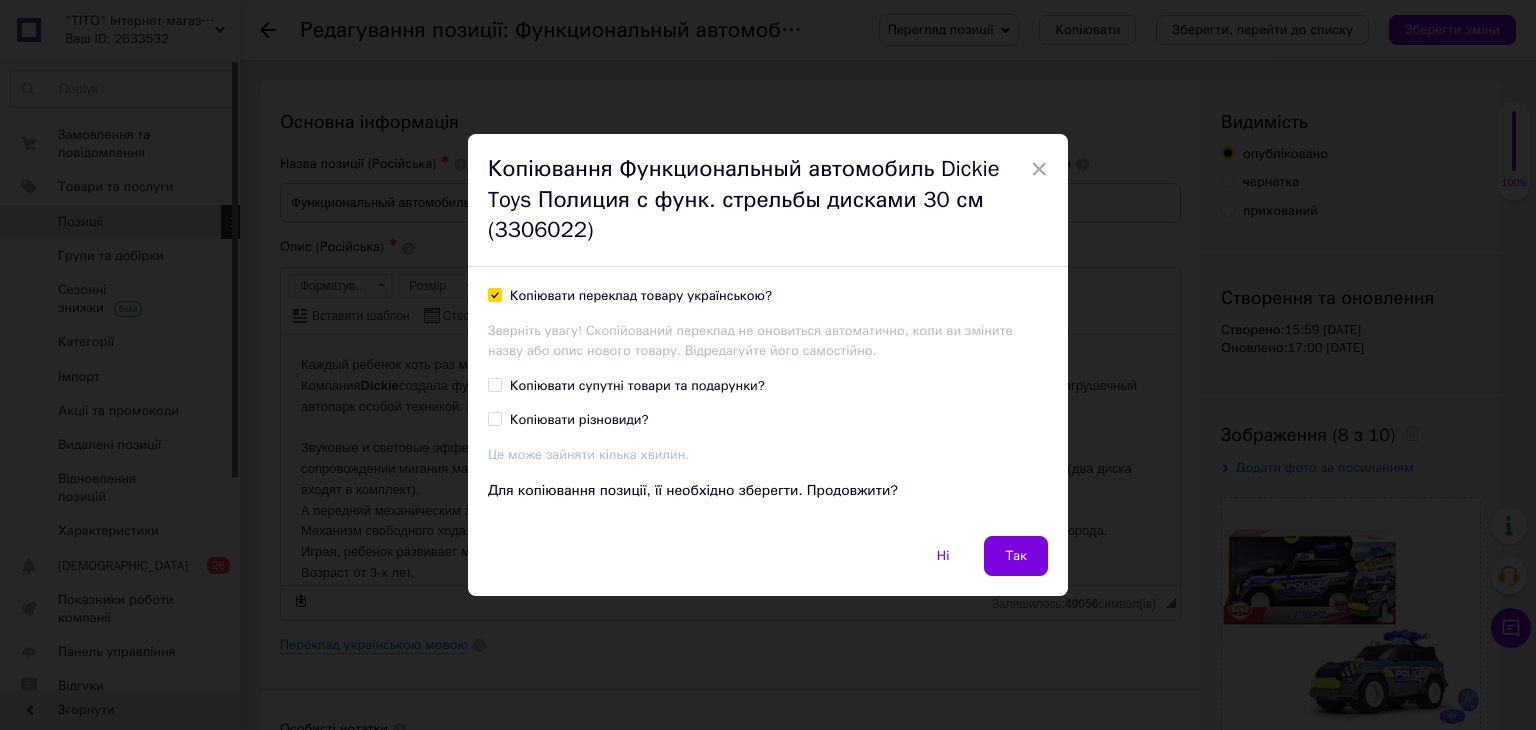 checkbox on "true" 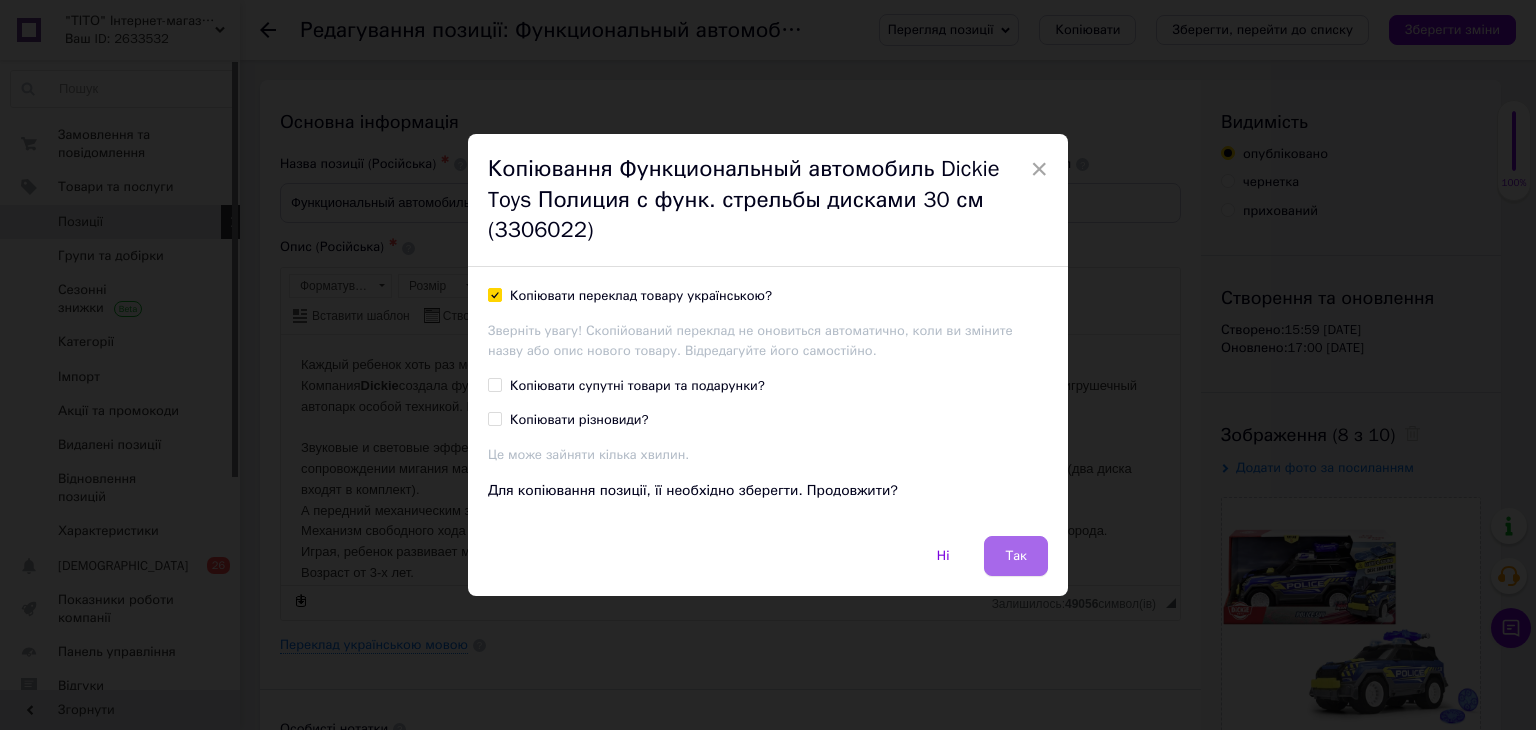 drag, startPoint x: 1025, startPoint y: 564, endPoint x: 727, endPoint y: 232, distance: 446.12555 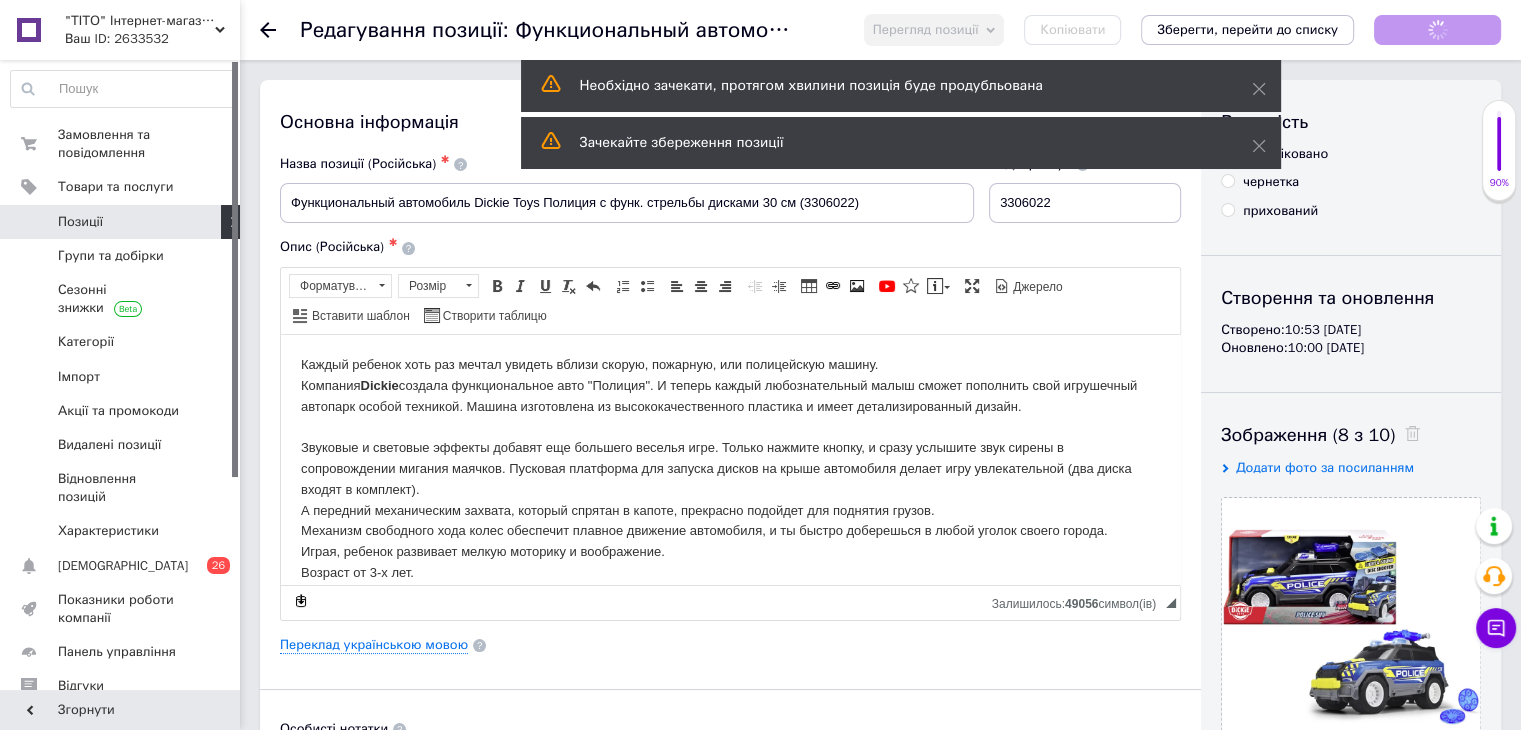 scroll, scrollTop: 0, scrollLeft: 0, axis: both 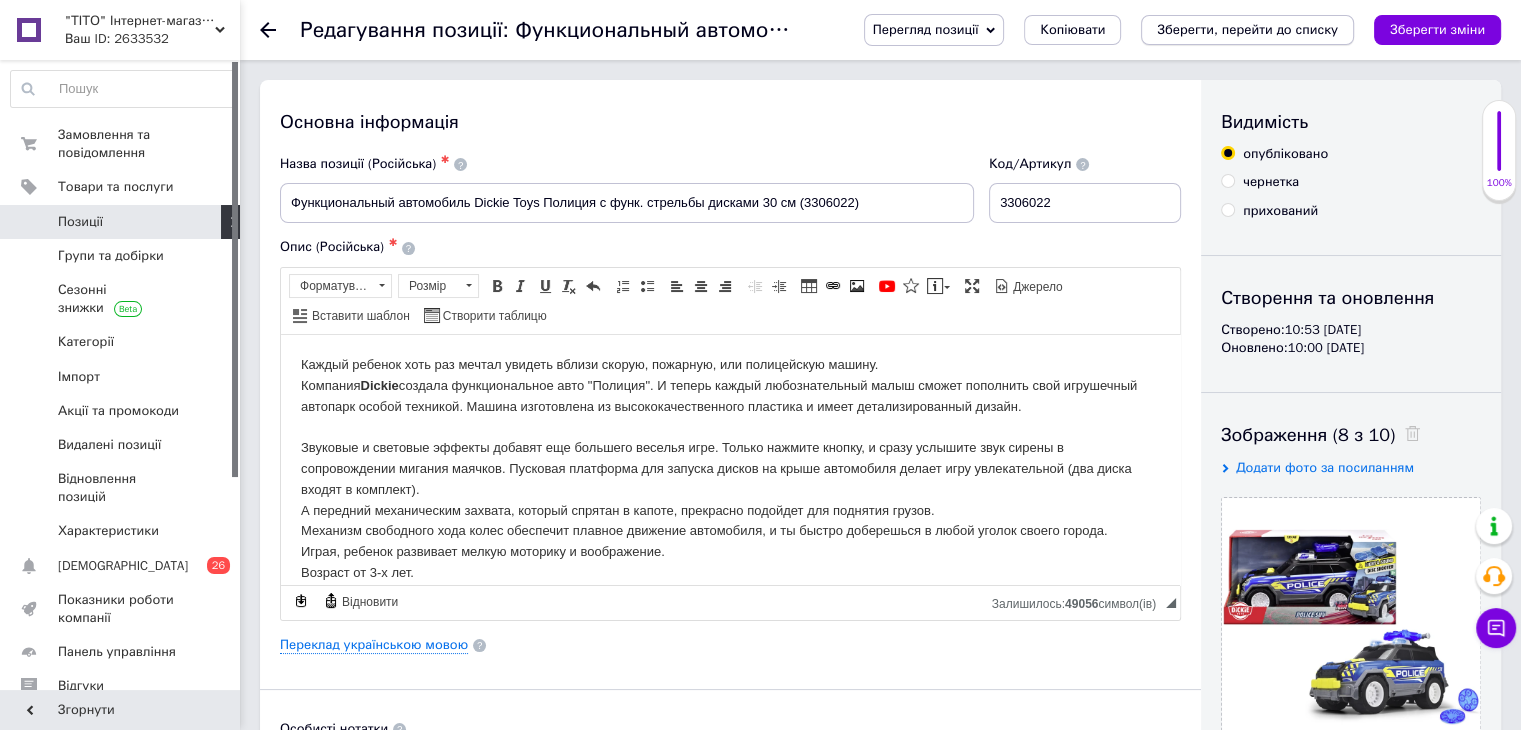 click on "Зберегти, перейти до списку" at bounding box center (1247, 29) 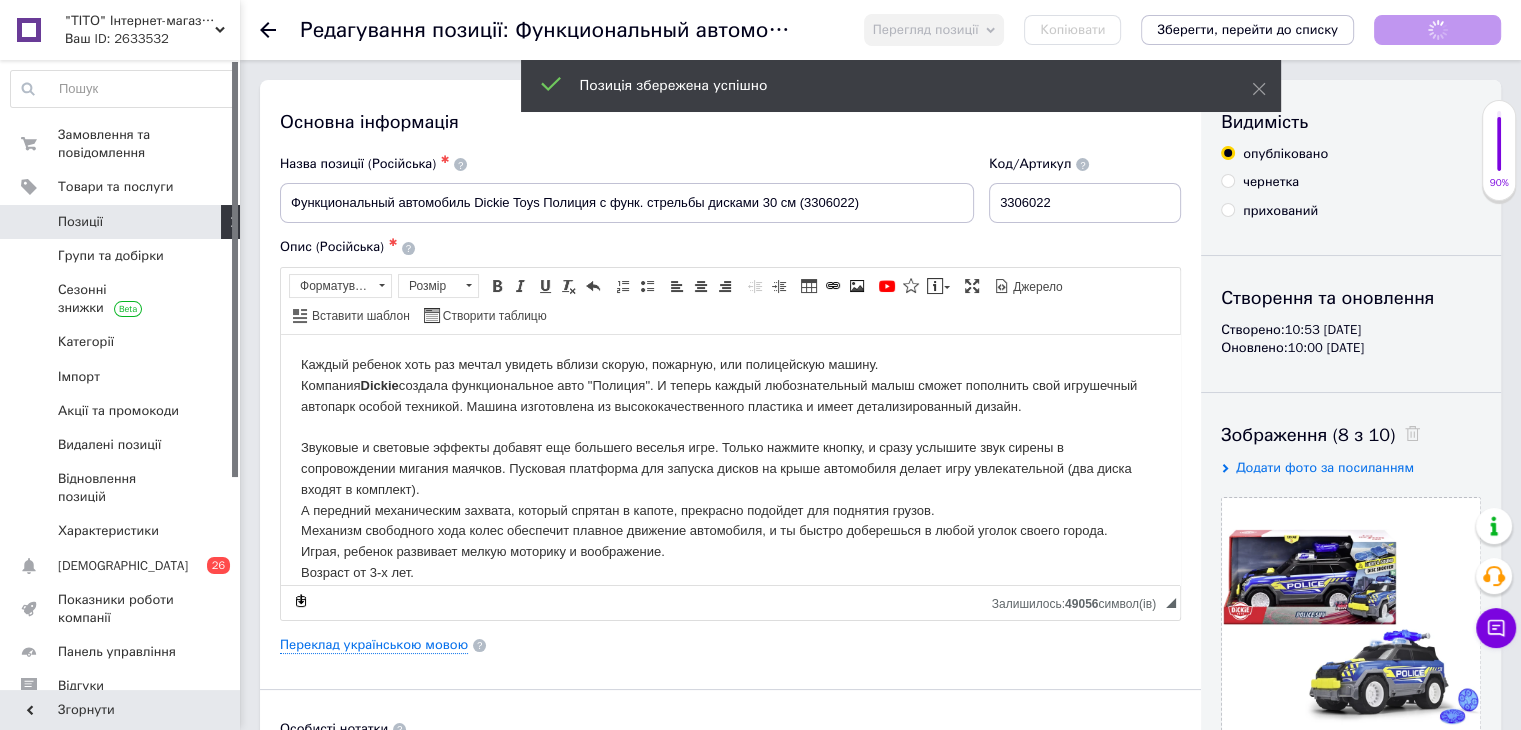 scroll, scrollTop: 0, scrollLeft: 0, axis: both 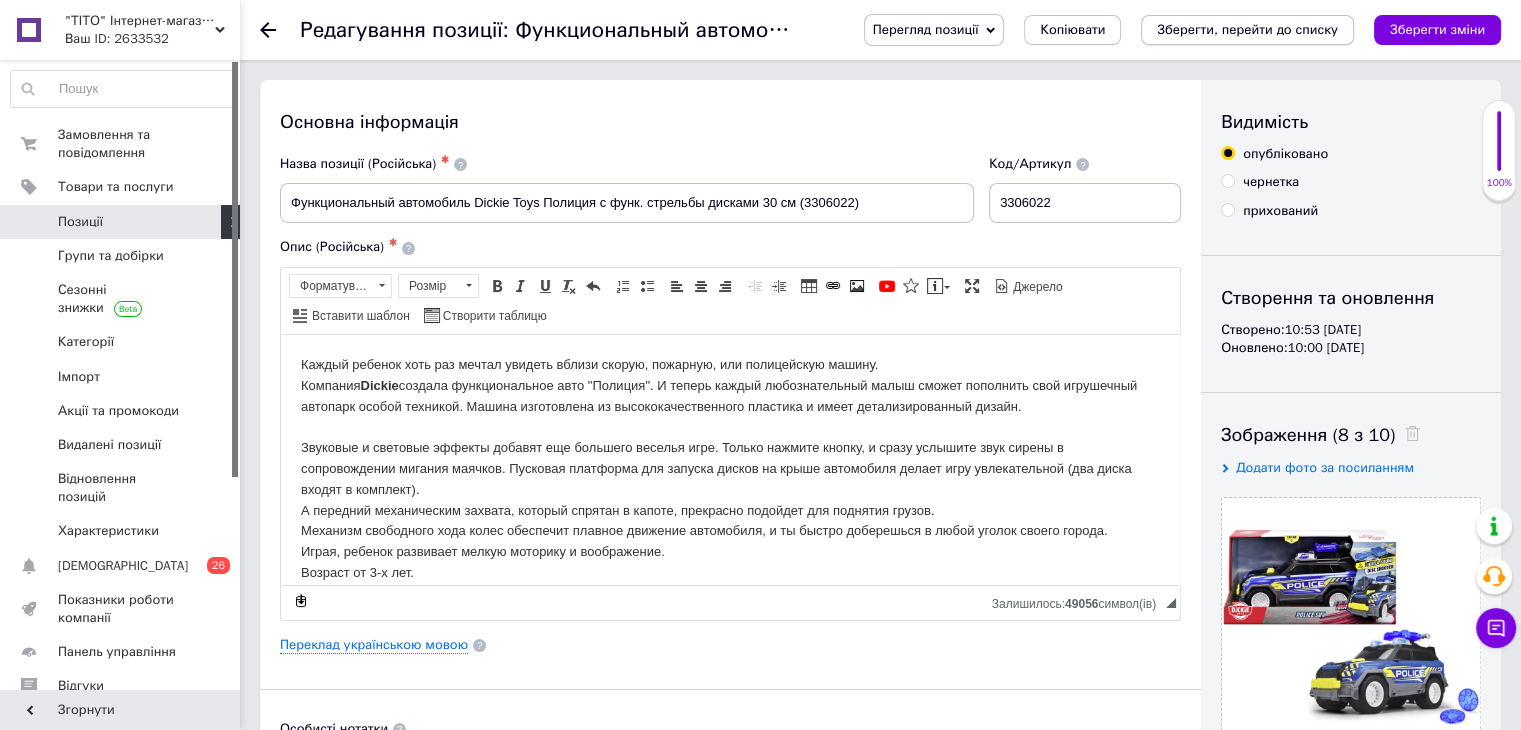 click on "Зберегти, перейти до списку" at bounding box center (1247, 29) 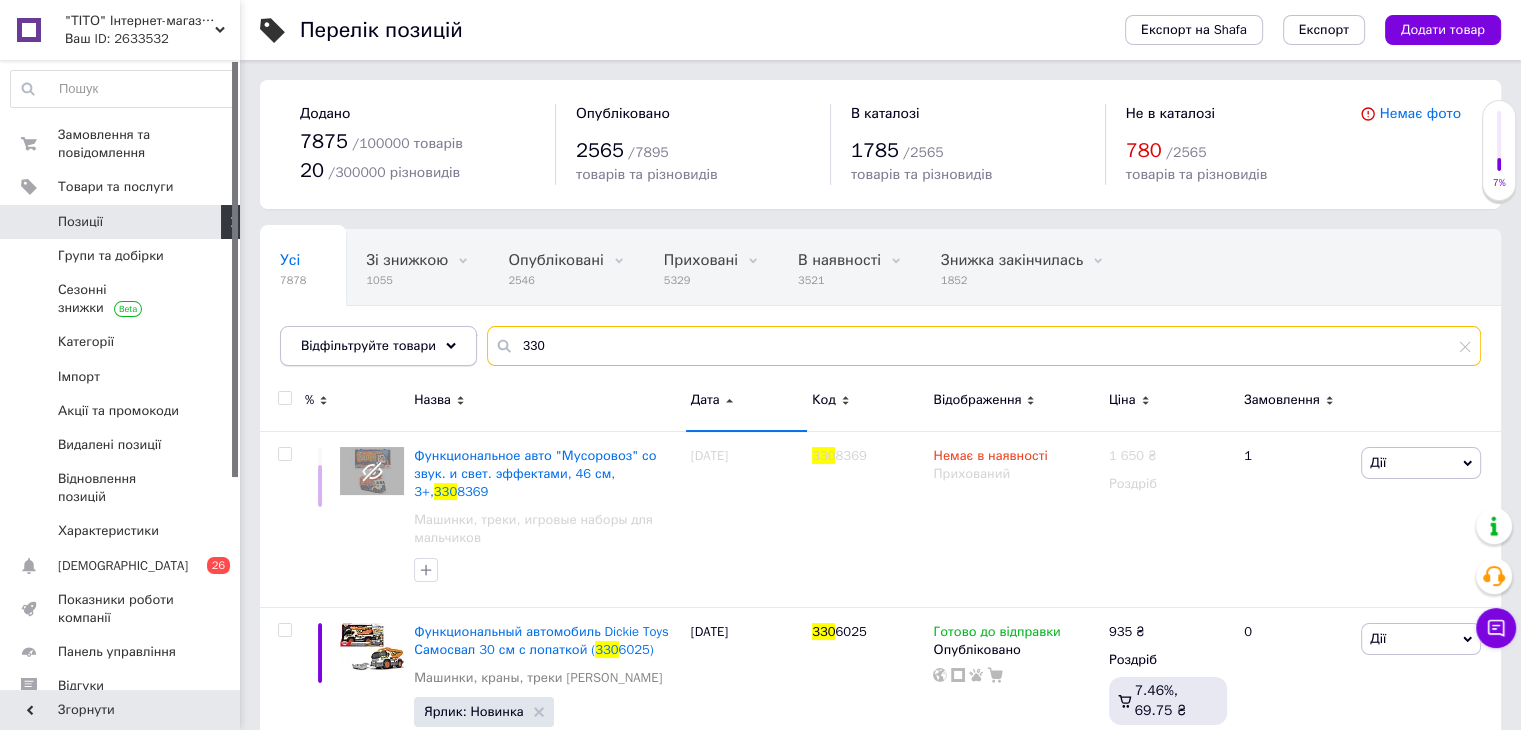 drag, startPoint x: 556, startPoint y: 348, endPoint x: 453, endPoint y: 360, distance: 103.69667 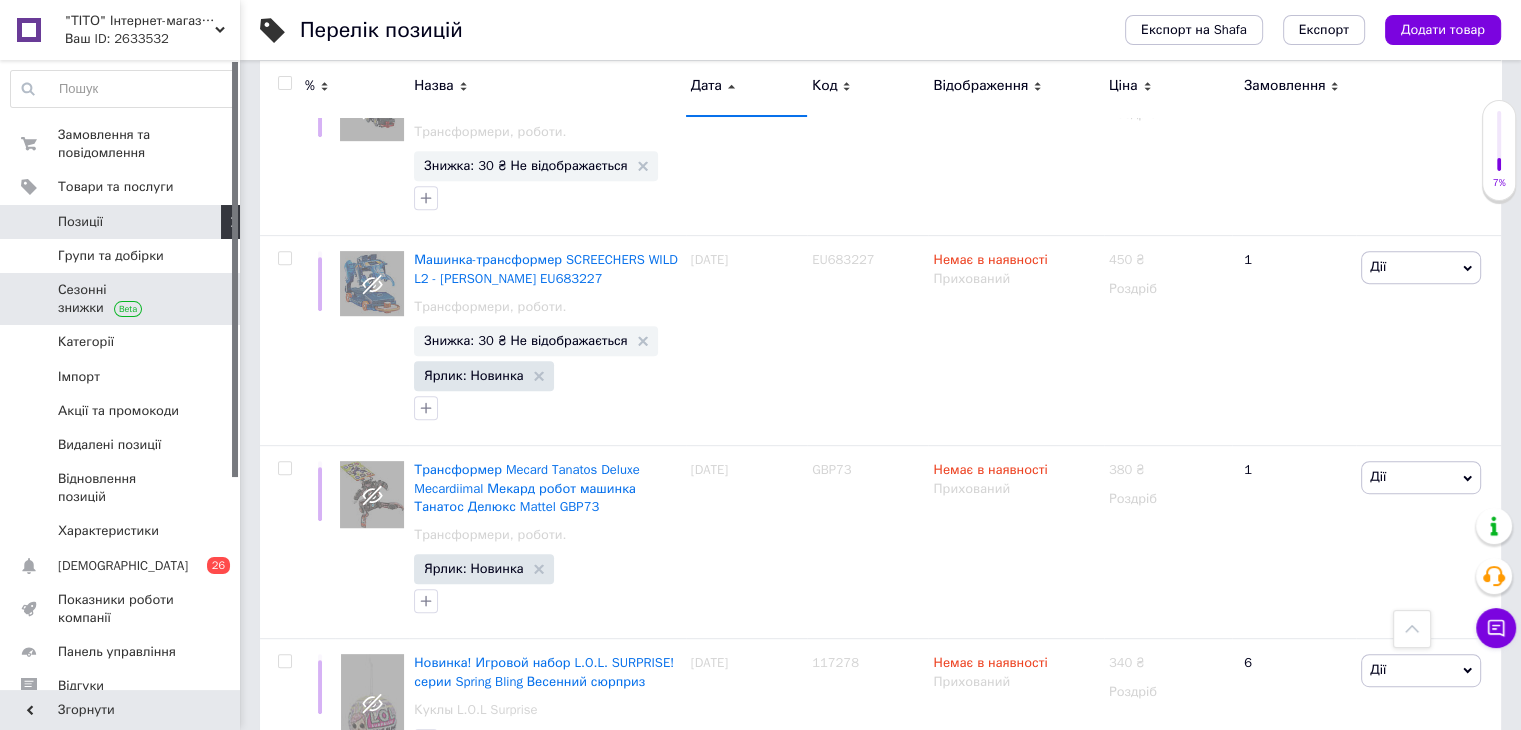 scroll, scrollTop: 800, scrollLeft: 0, axis: vertical 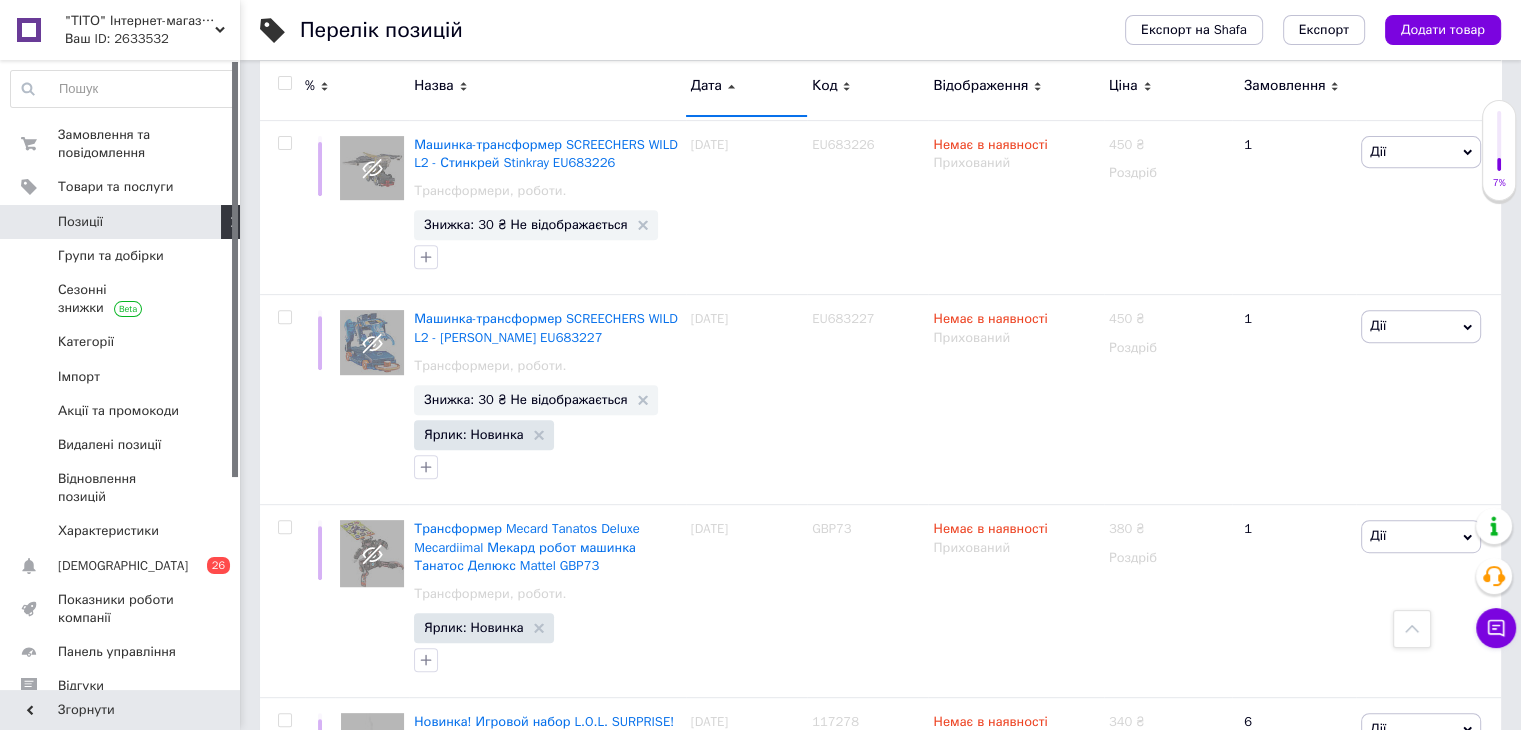 type 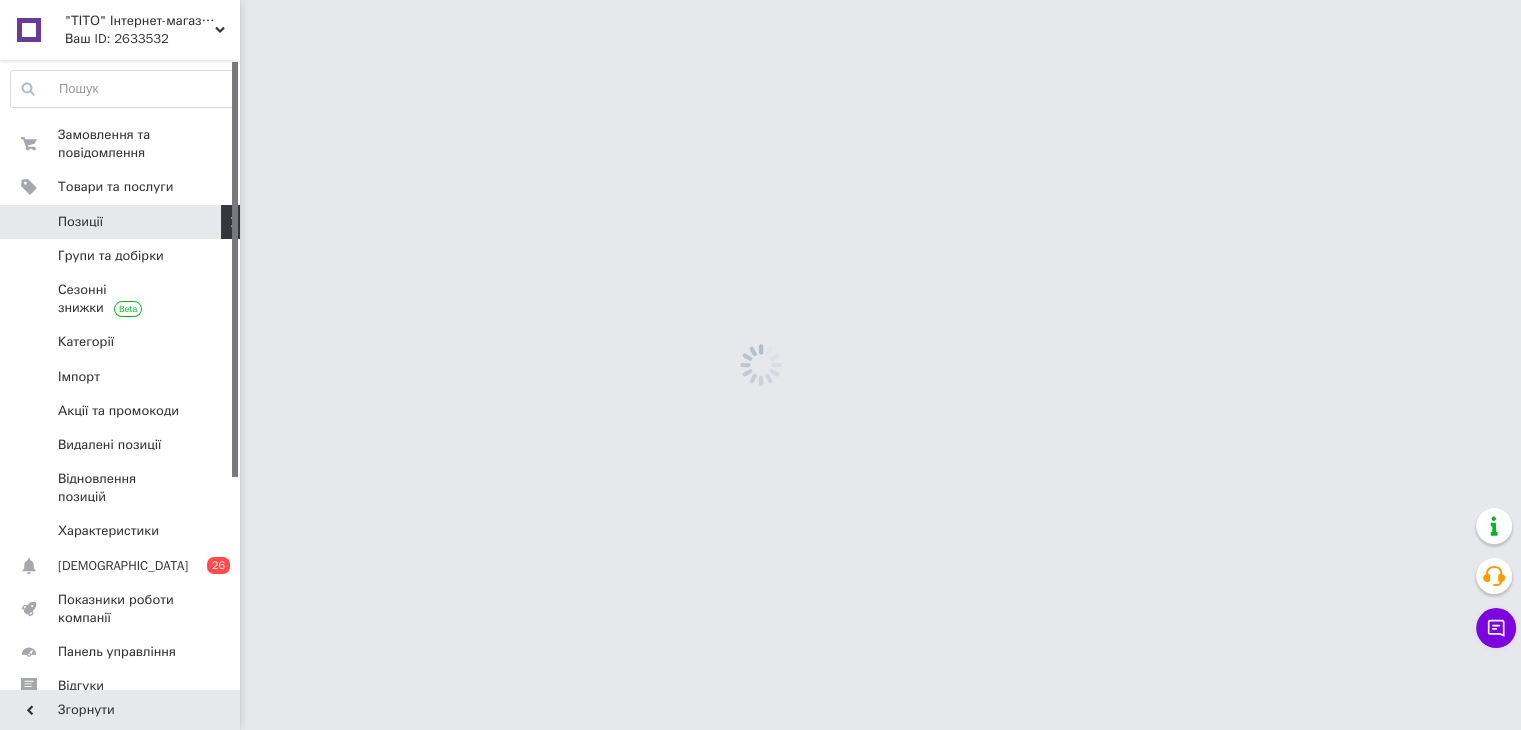 scroll, scrollTop: 0, scrollLeft: 0, axis: both 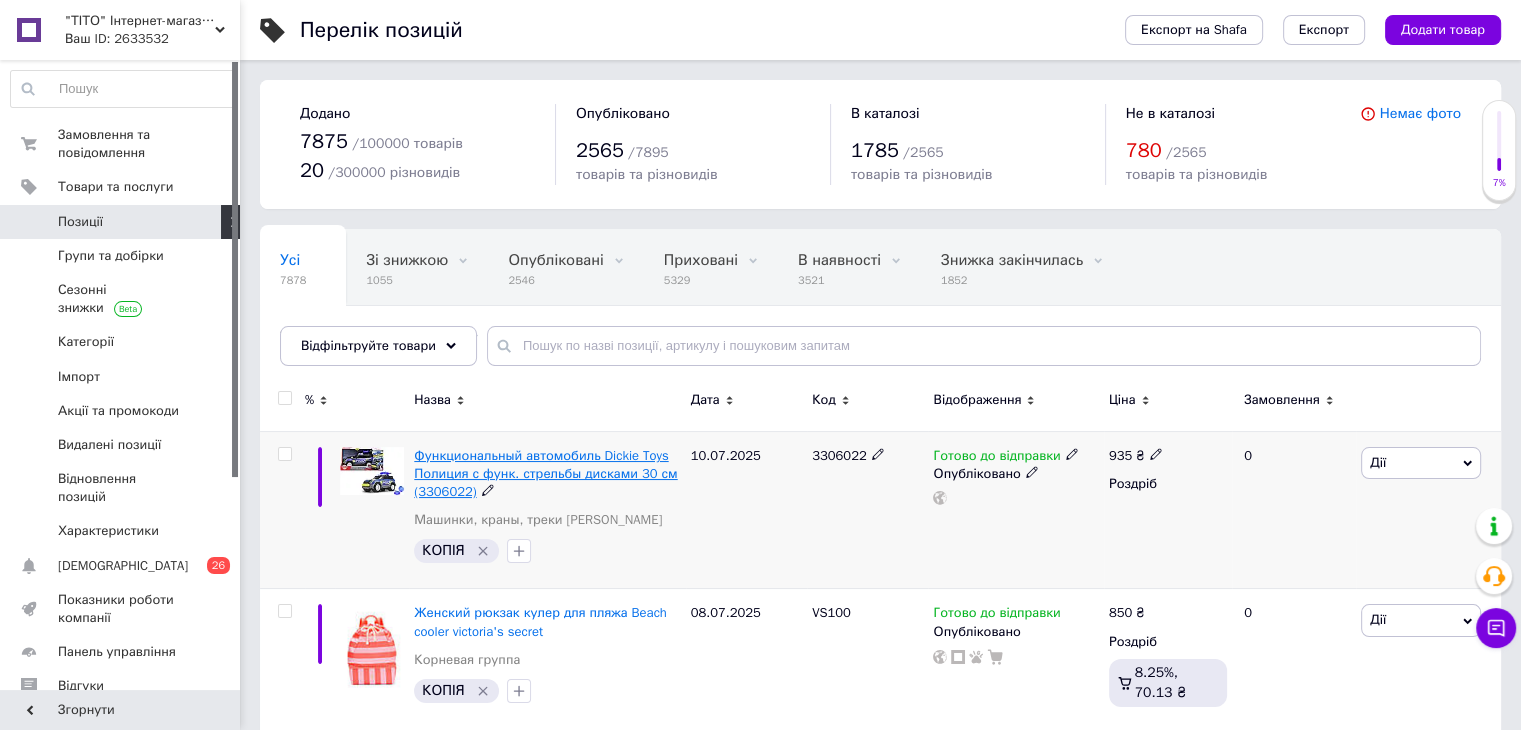 click on "Функциональный автомобиль Dickie Toys Полиция с функ. стрельбы дисками 30 см (3306022)" at bounding box center [545, 473] 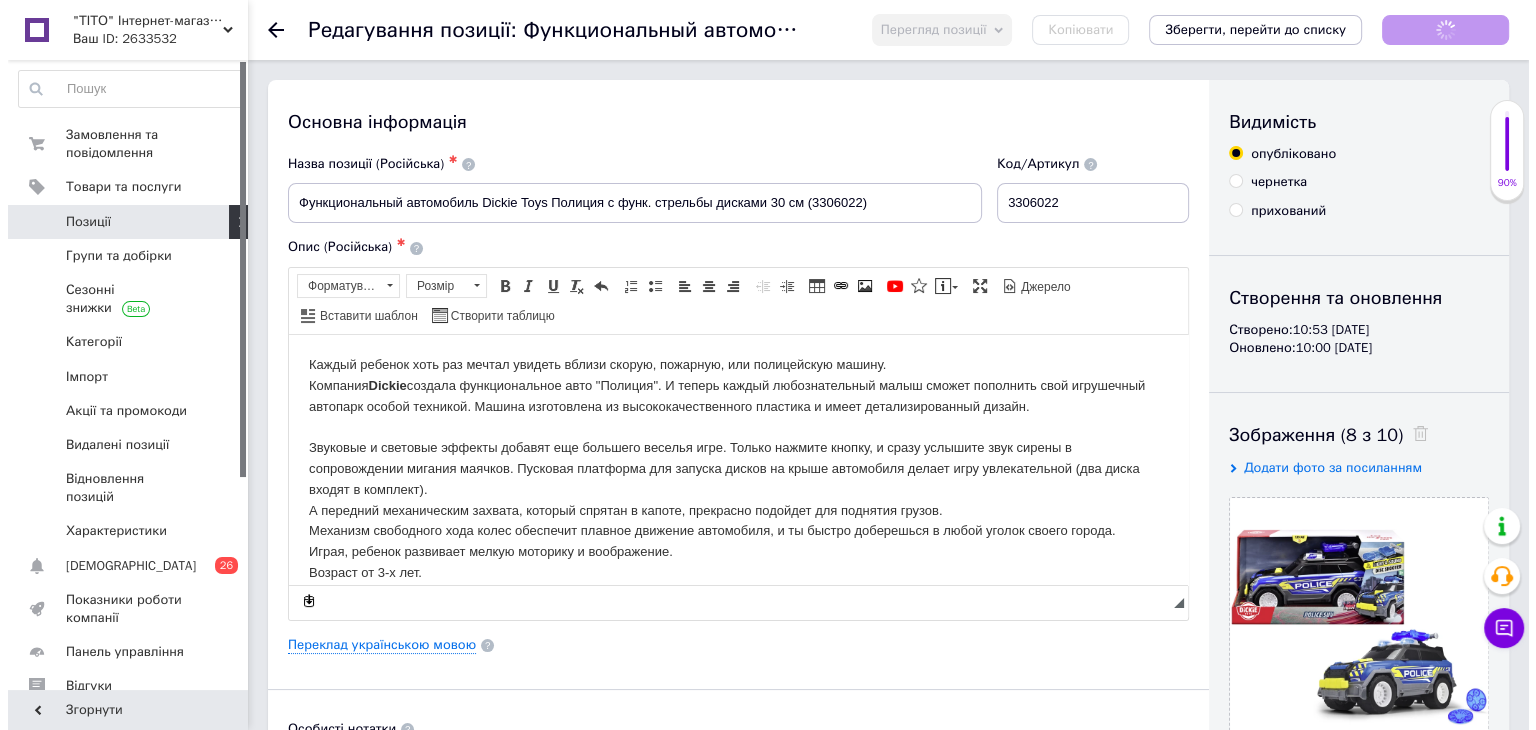 scroll, scrollTop: 0, scrollLeft: 0, axis: both 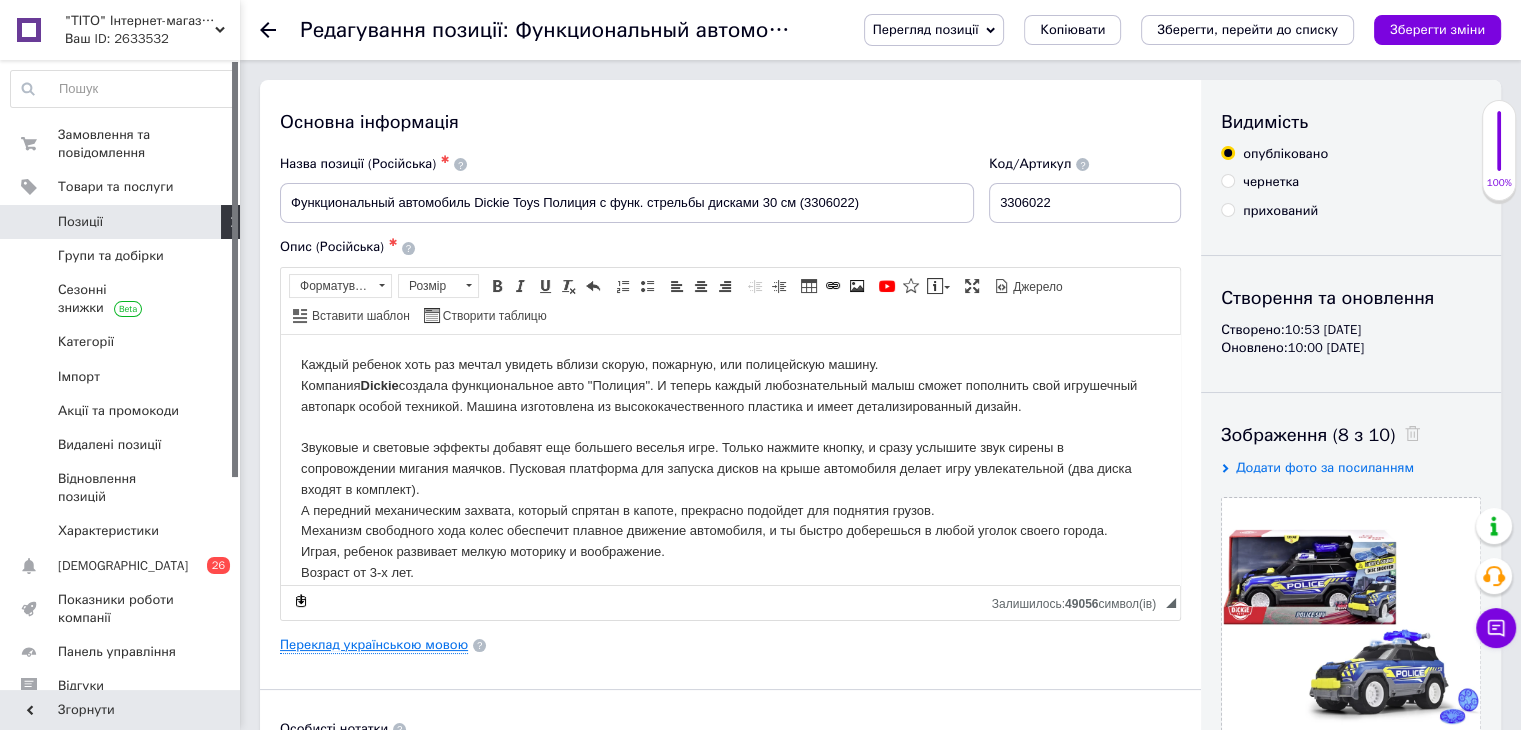 click on "Переклад українською мовою" at bounding box center [374, 645] 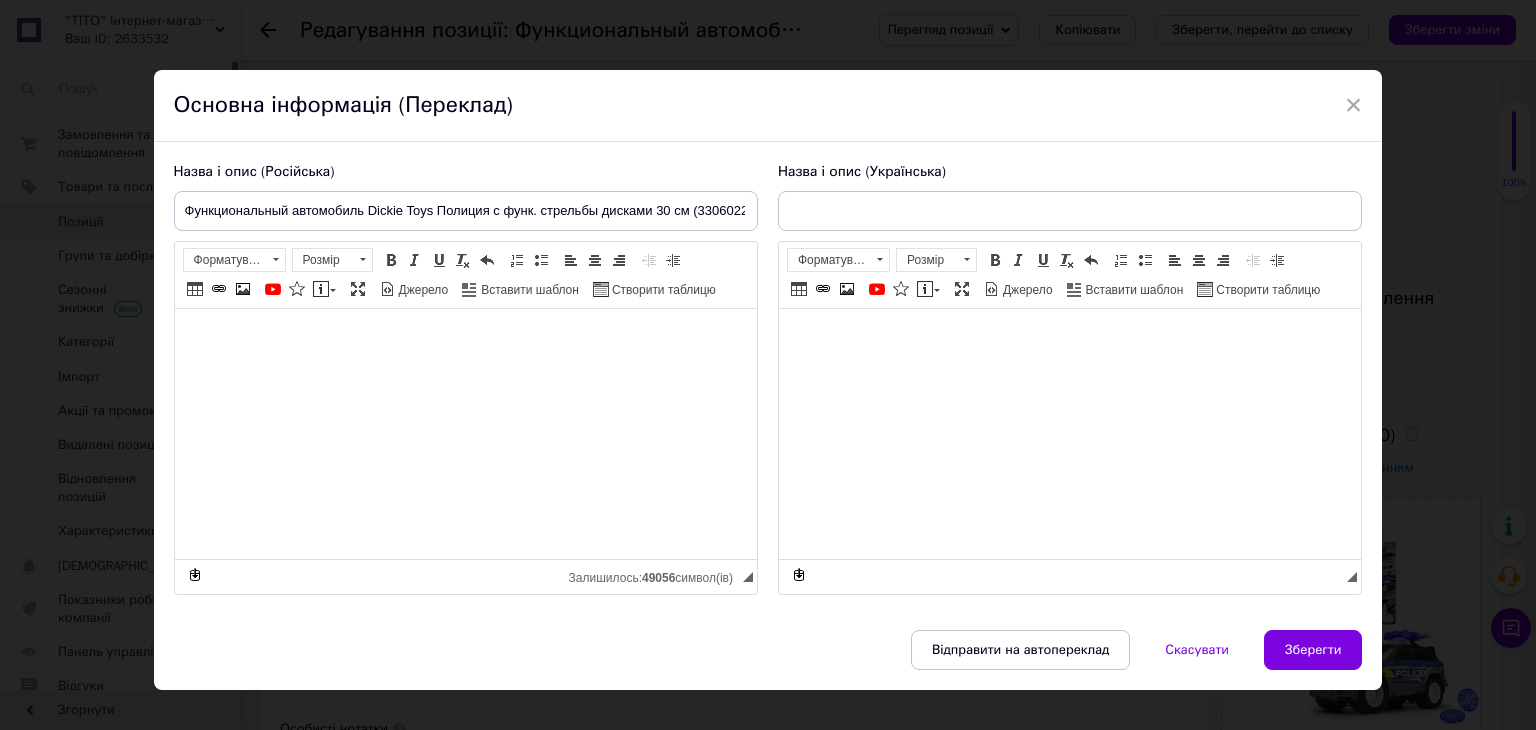 type on "Функційний автомобіль Dickie Toys Поліція з функ. стрільби дисками 30 см (3306022)" 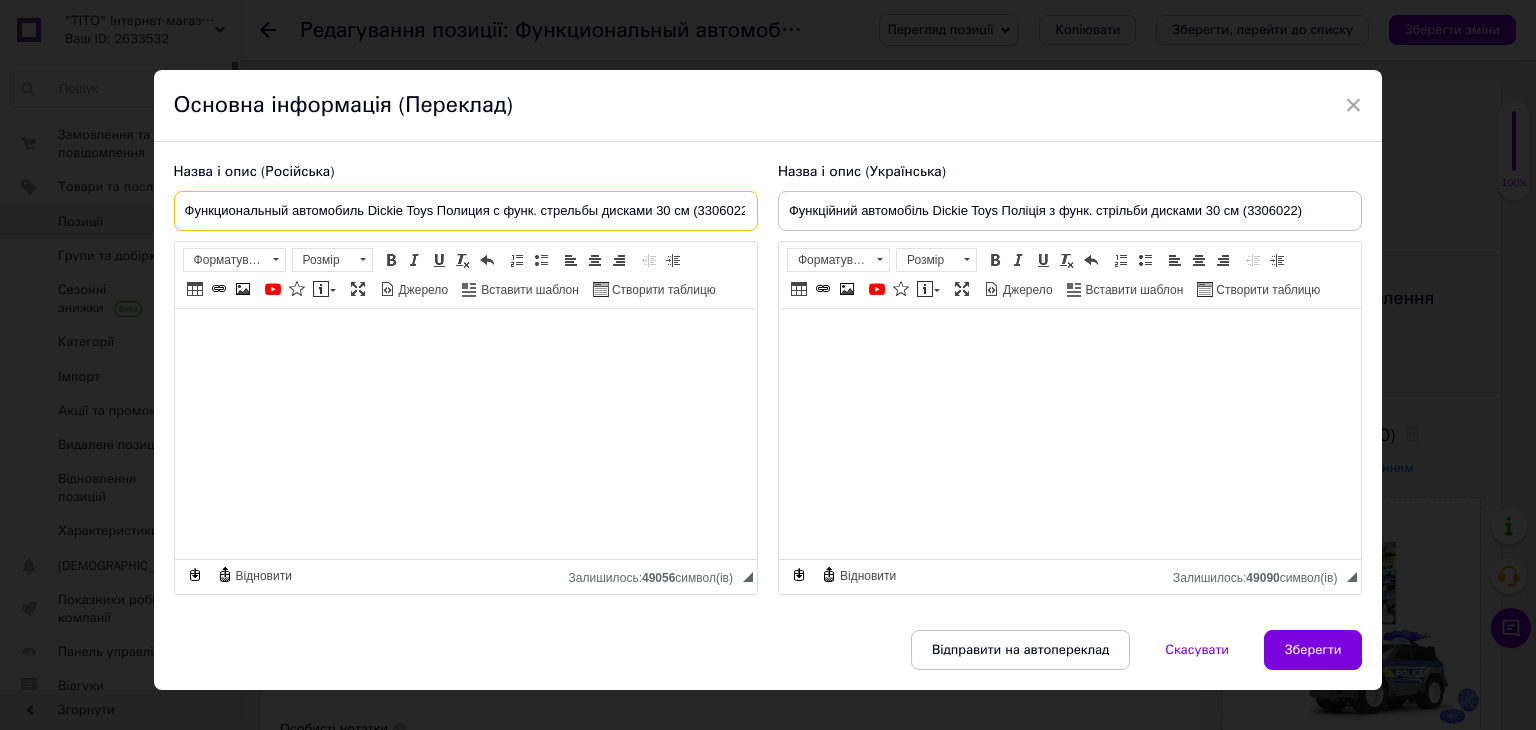 drag, startPoint x: 436, startPoint y: 205, endPoint x: 487, endPoint y: 215, distance: 51.971146 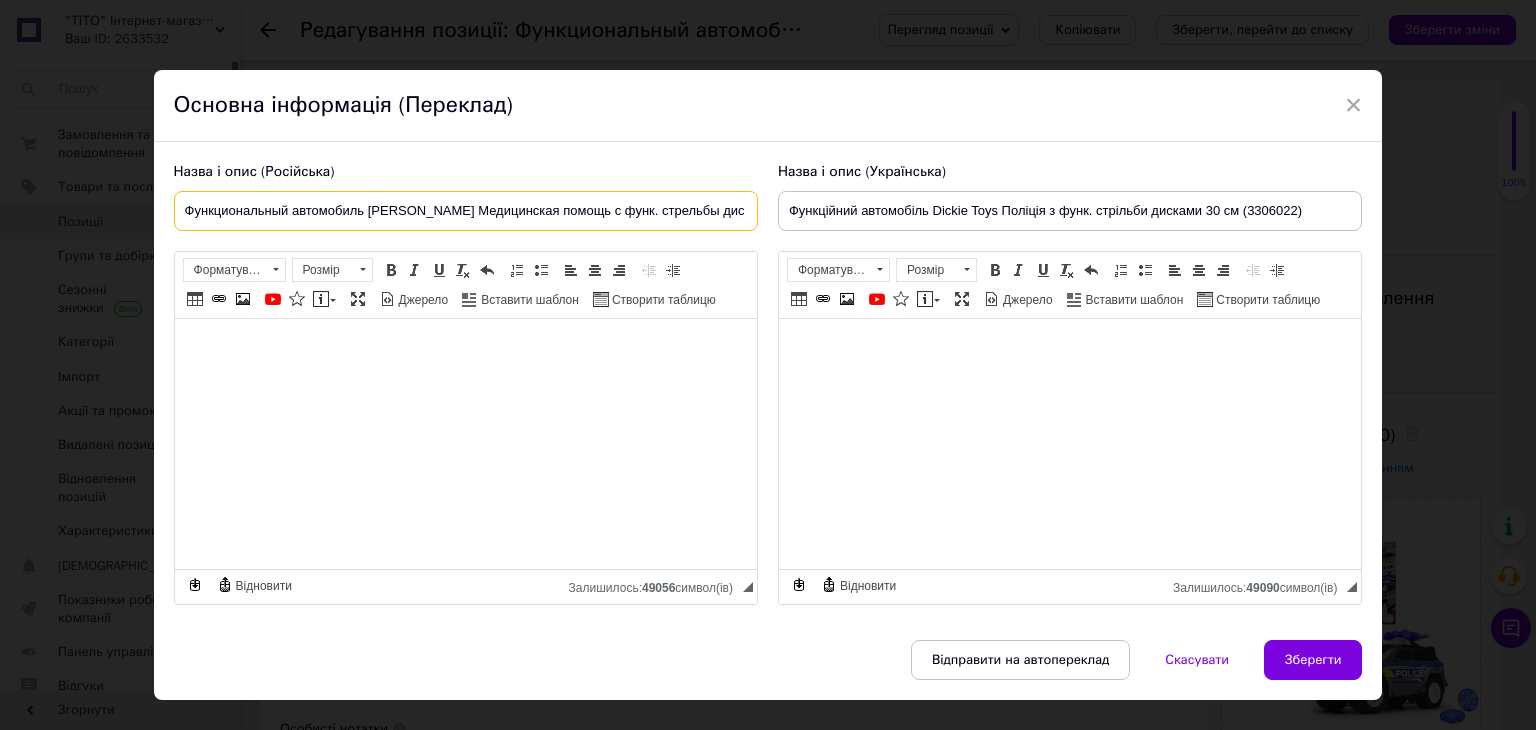 drag, startPoint x: 364, startPoint y: 208, endPoint x: 92, endPoint y: 181, distance: 273.3368 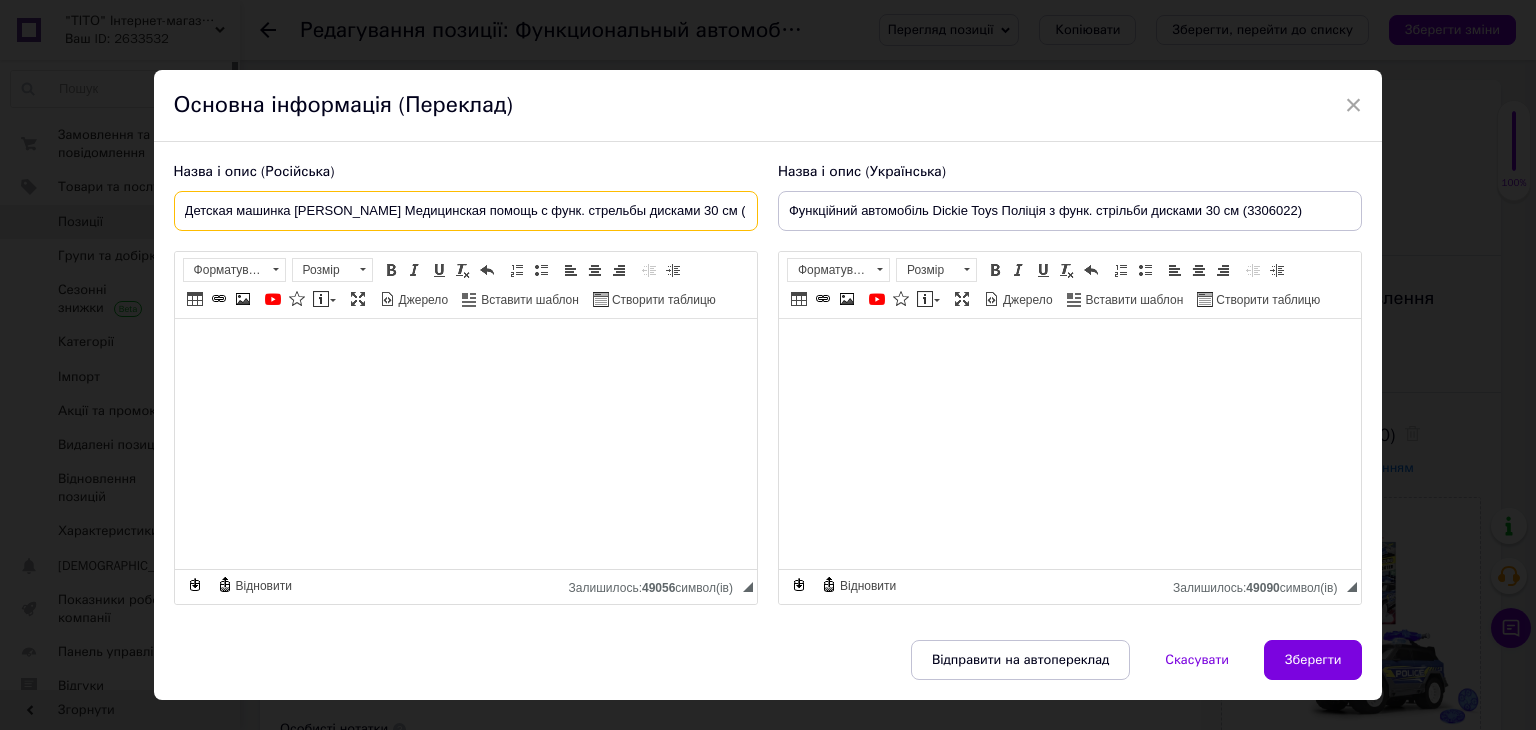 scroll, scrollTop: 0, scrollLeft: 16, axis: horizontal 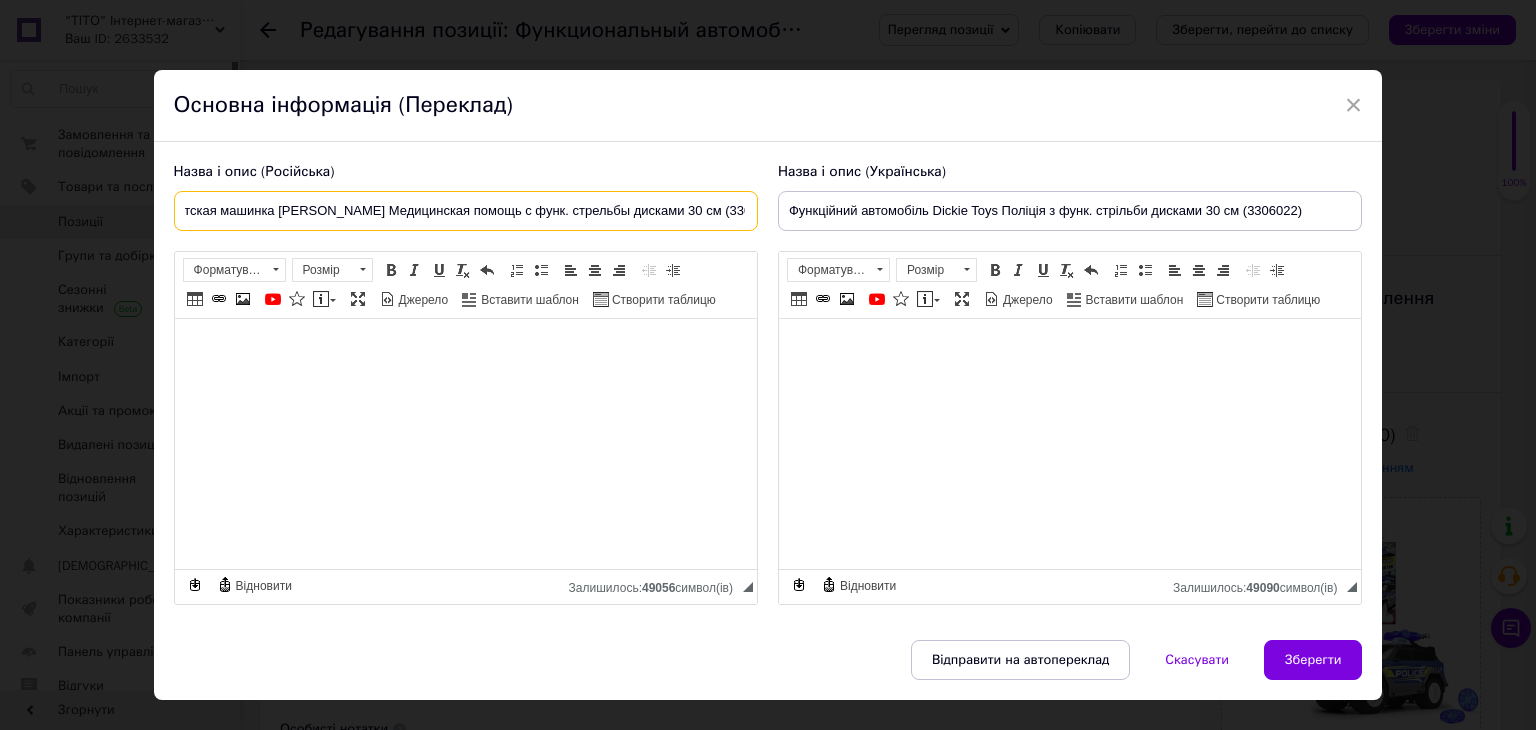 drag, startPoint x: 706, startPoint y: 205, endPoint x: 734, endPoint y: 213, distance: 29.12044 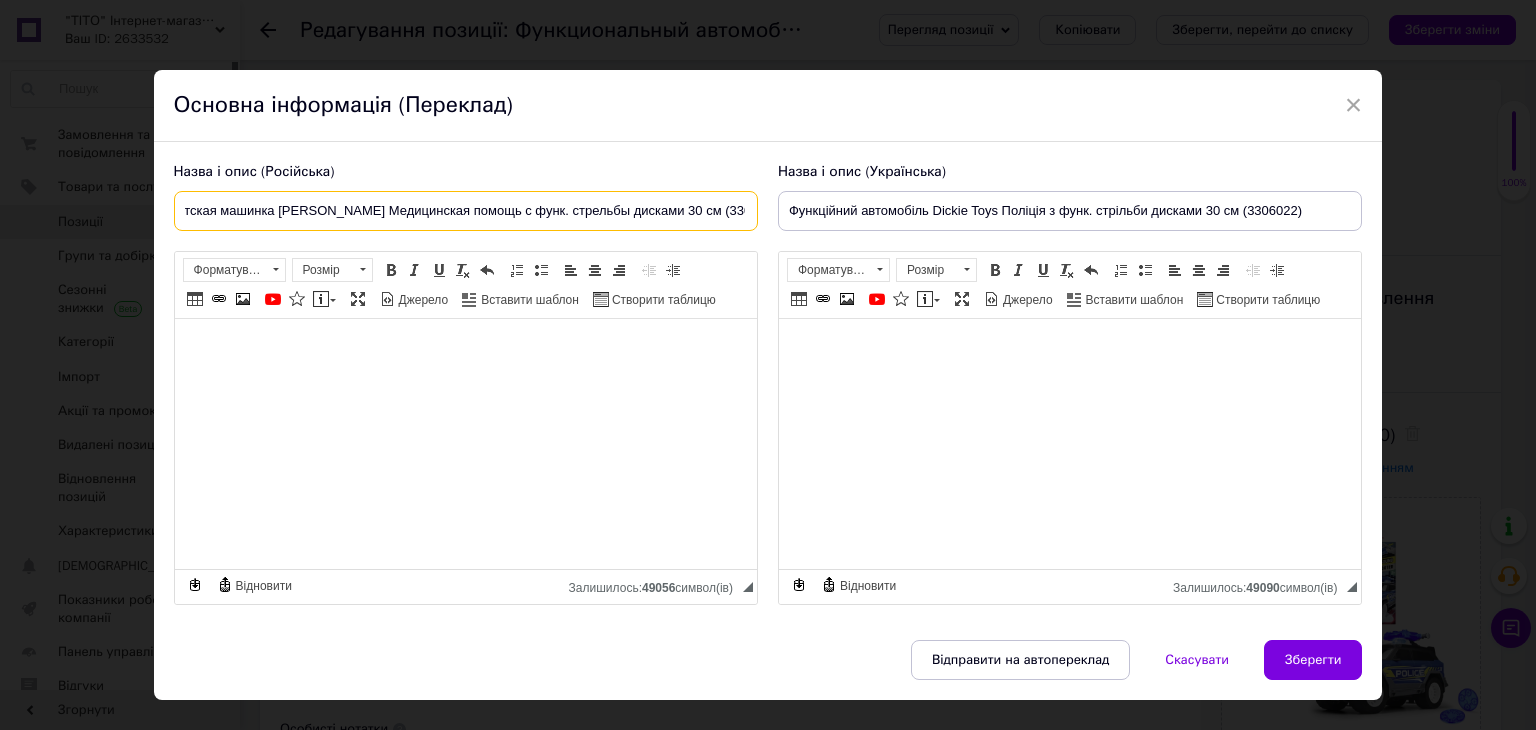 scroll, scrollTop: 0, scrollLeft: 0, axis: both 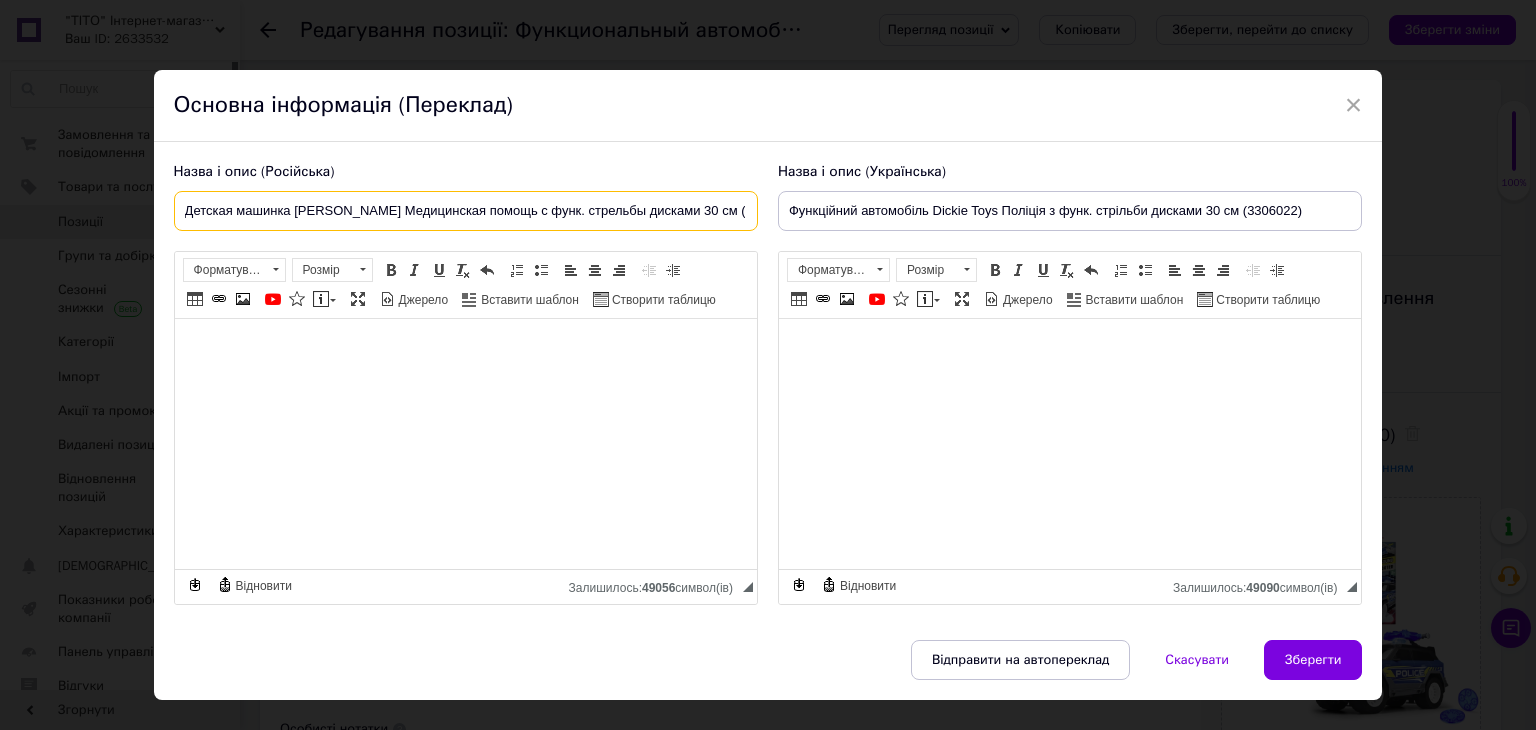 click on "Детская машинка Dickie Toys Медицинская помощь с функ. стрельбы дисками 30 см (3306024)" at bounding box center [466, 211] 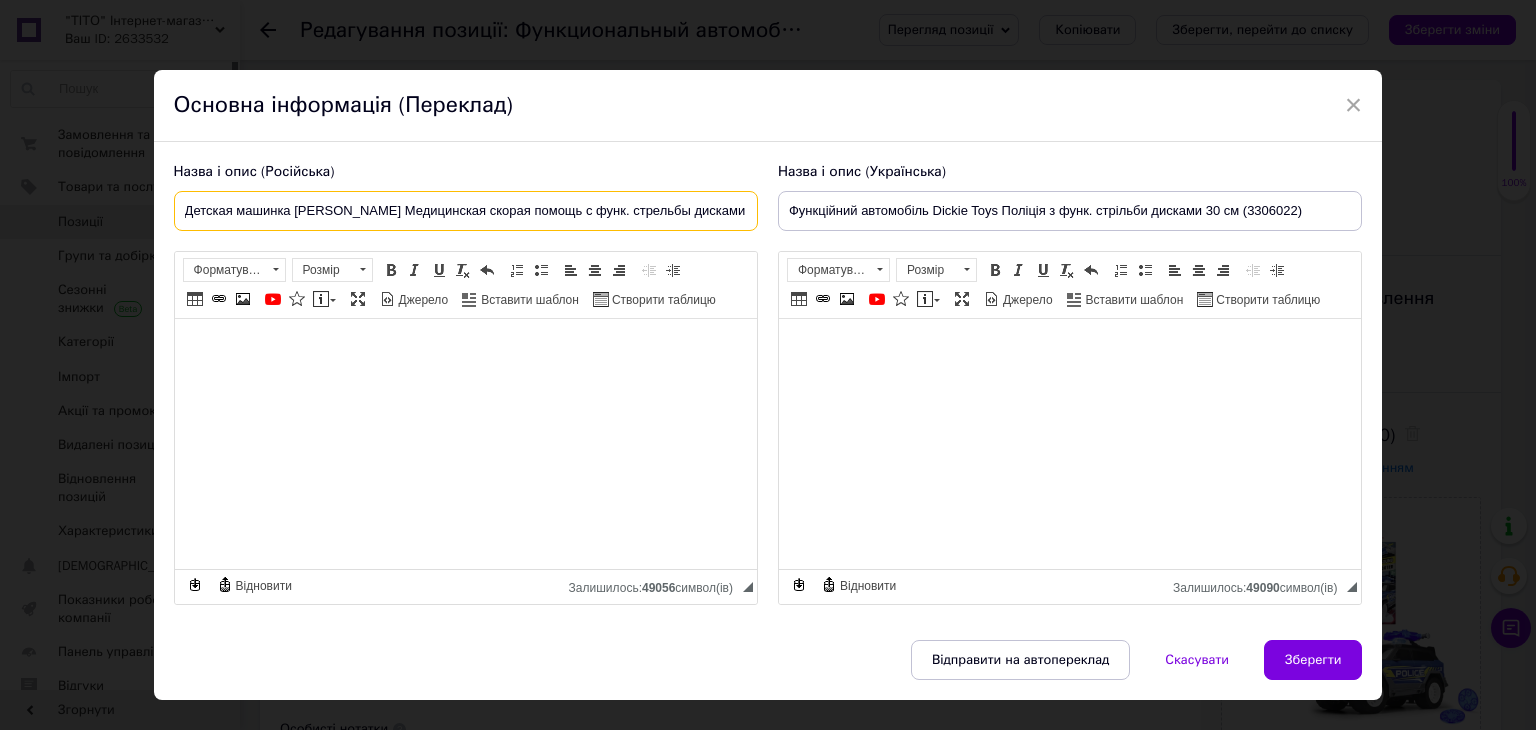 scroll, scrollTop: 0, scrollLeft: 60, axis: horizontal 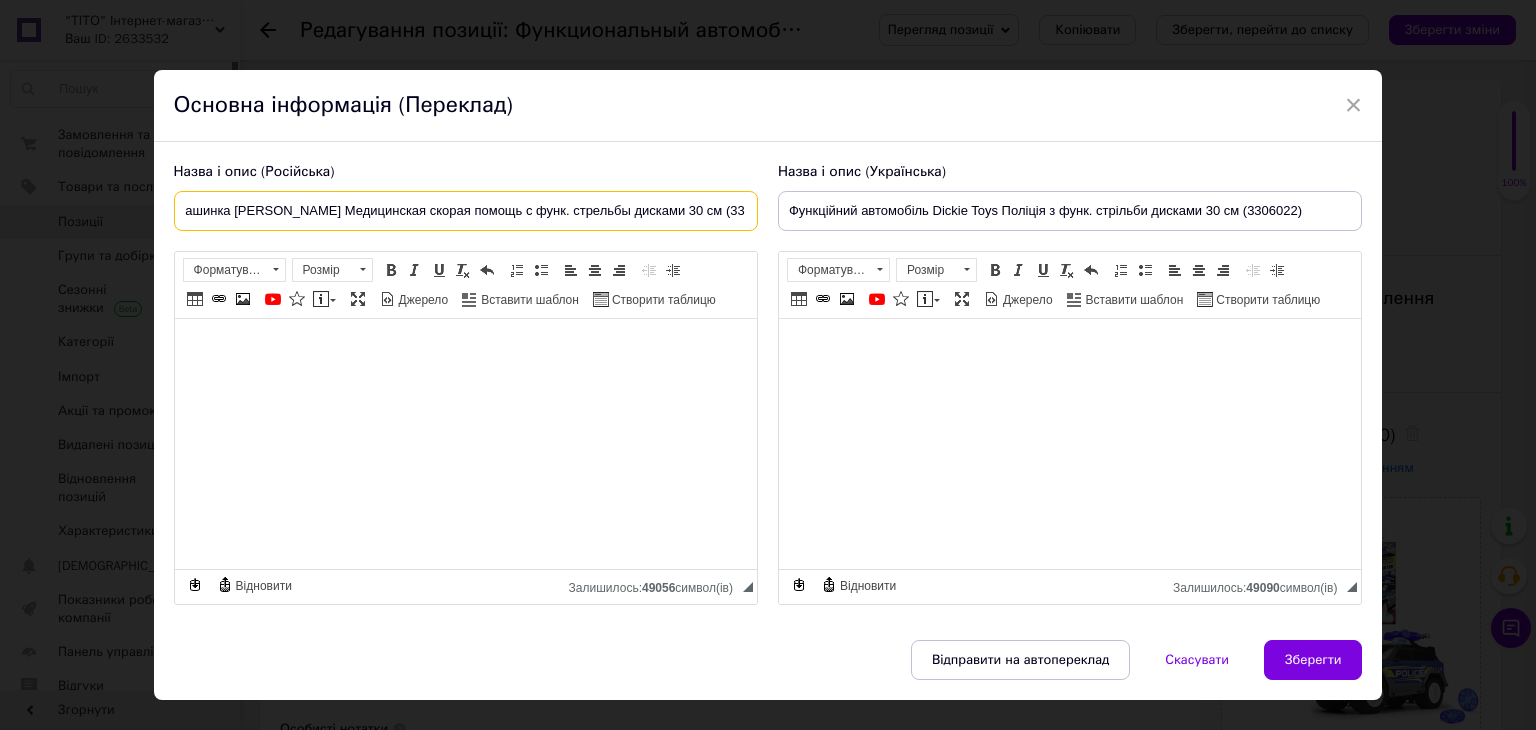 drag, startPoint x: 710, startPoint y: 209, endPoint x: 762, endPoint y: 221, distance: 53.366657 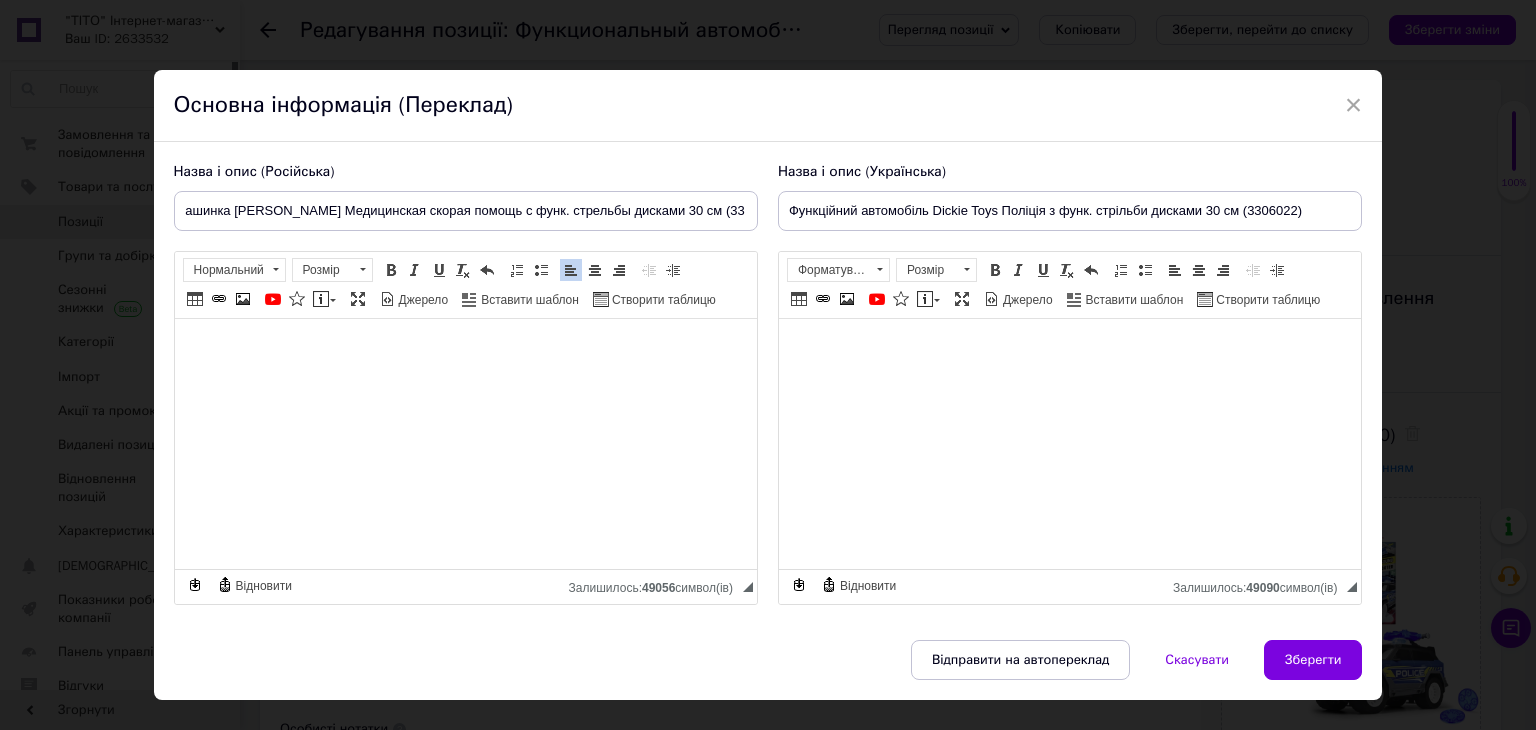 scroll, scrollTop: 0, scrollLeft: 0, axis: both 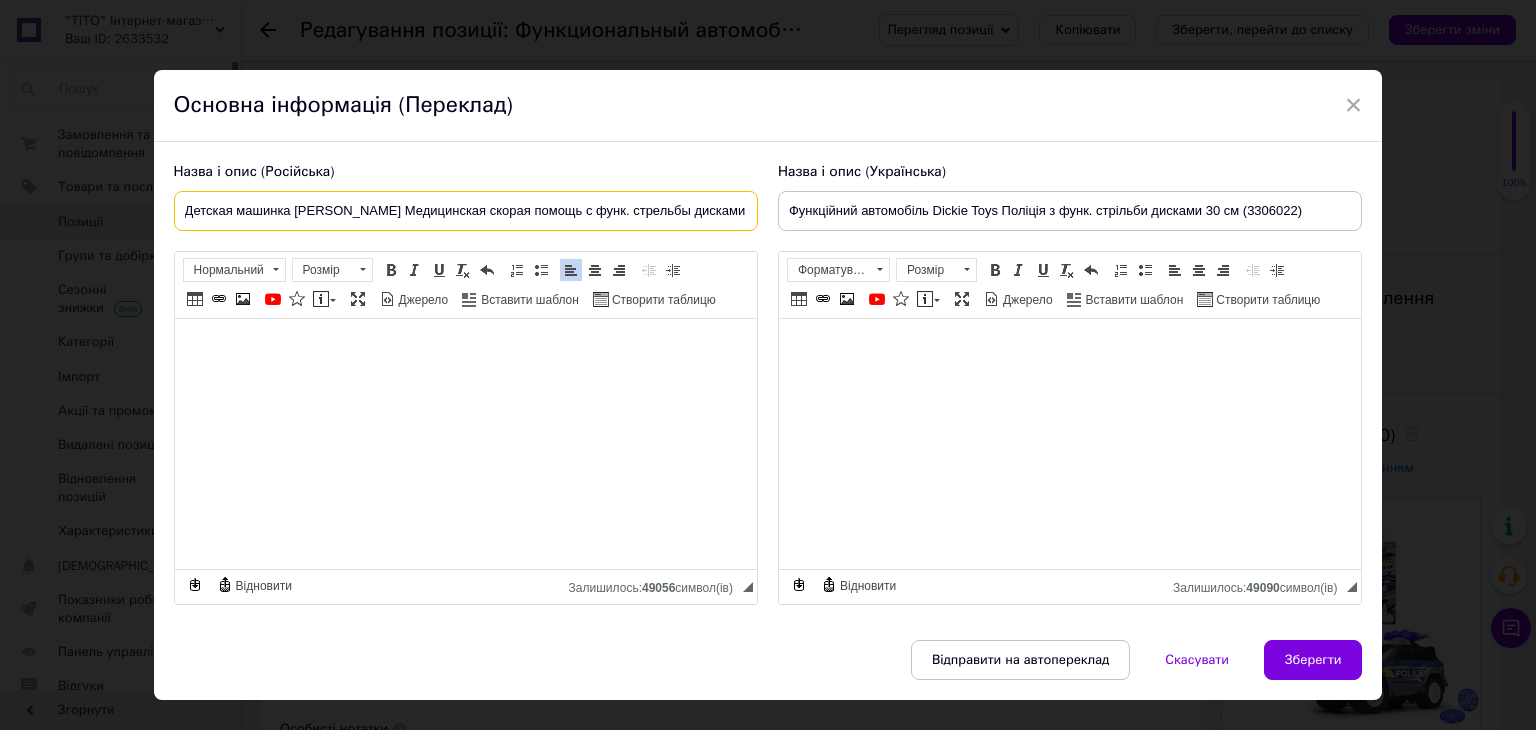 drag, startPoint x: 365, startPoint y: 216, endPoint x: 540, endPoint y: 217, distance: 175.00285 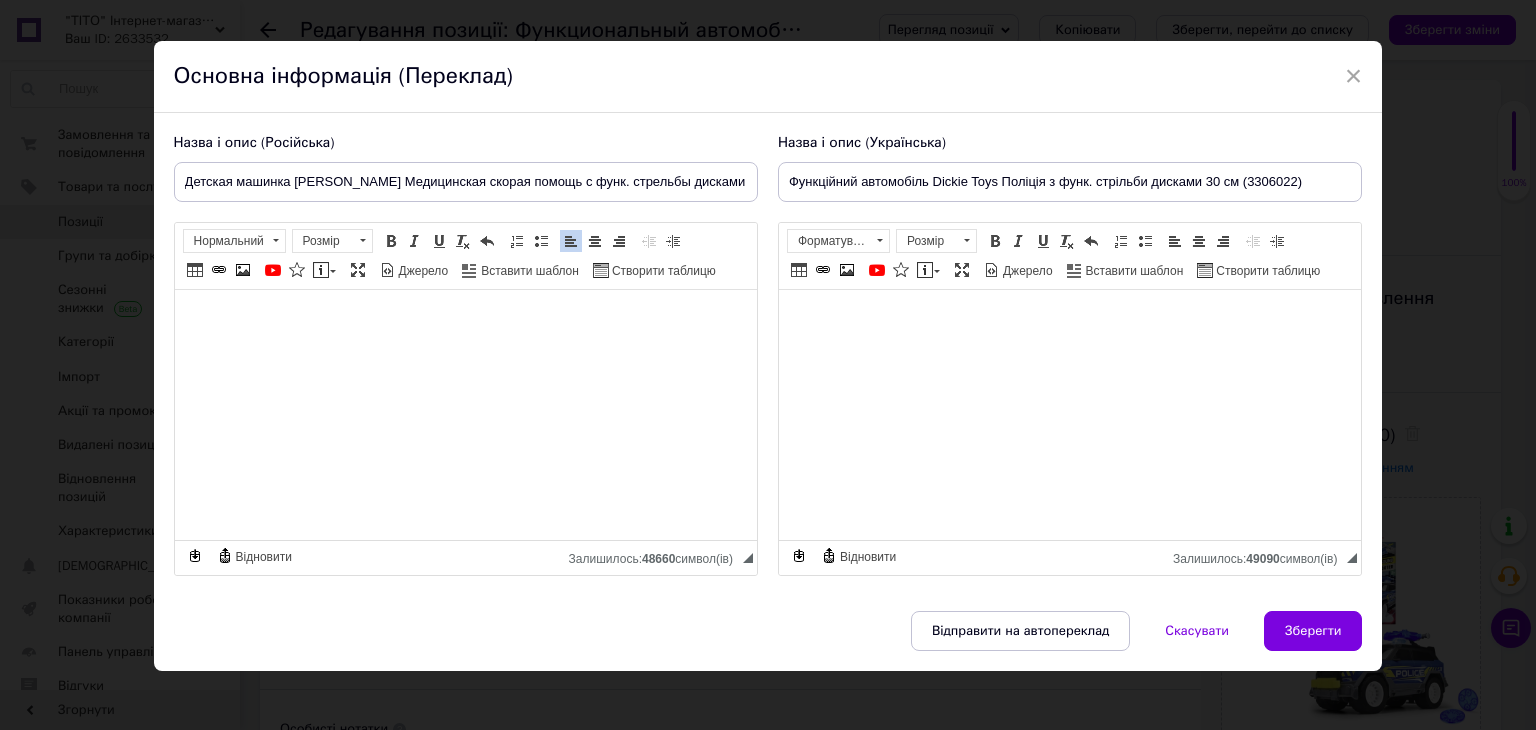 scroll, scrollTop: 38, scrollLeft: 0, axis: vertical 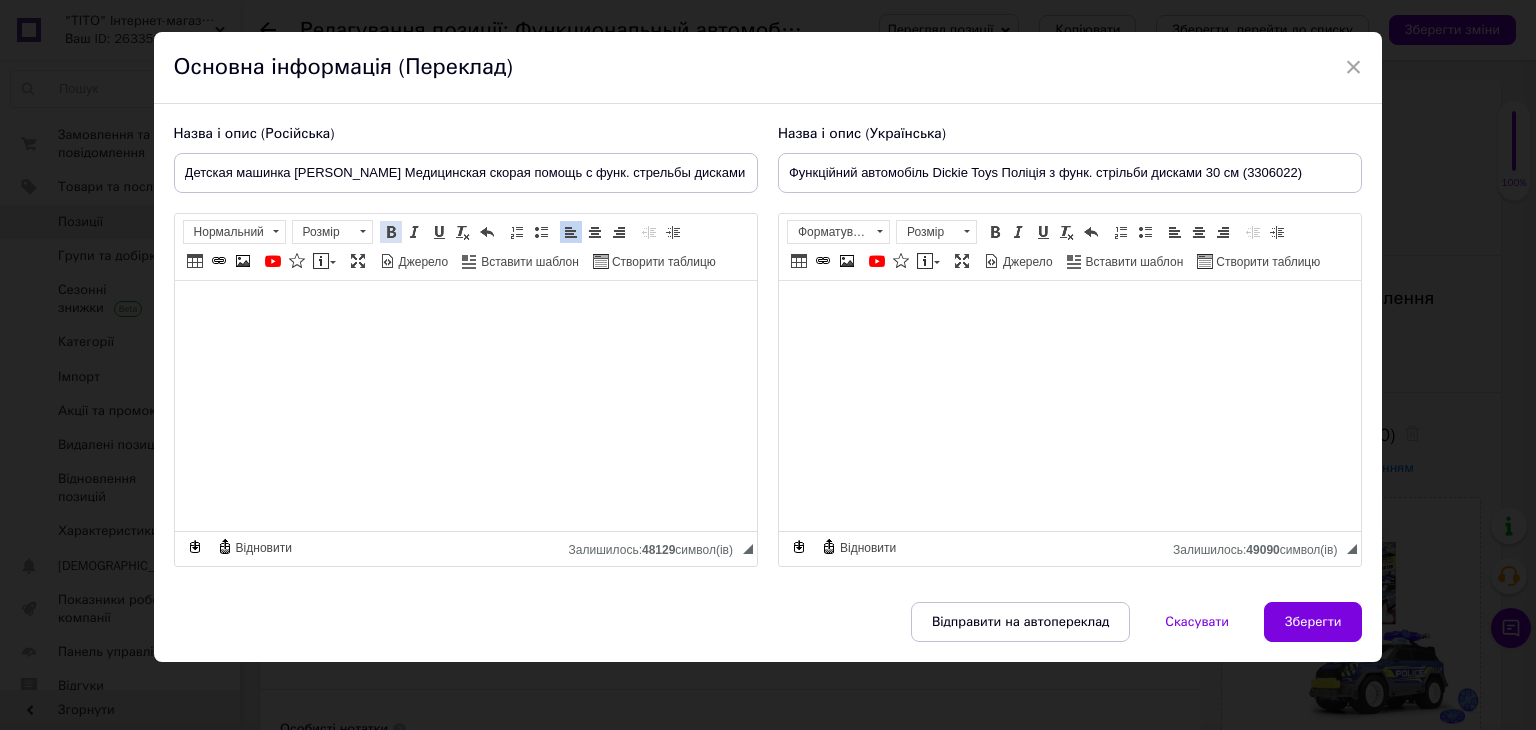 click at bounding box center (391, 232) 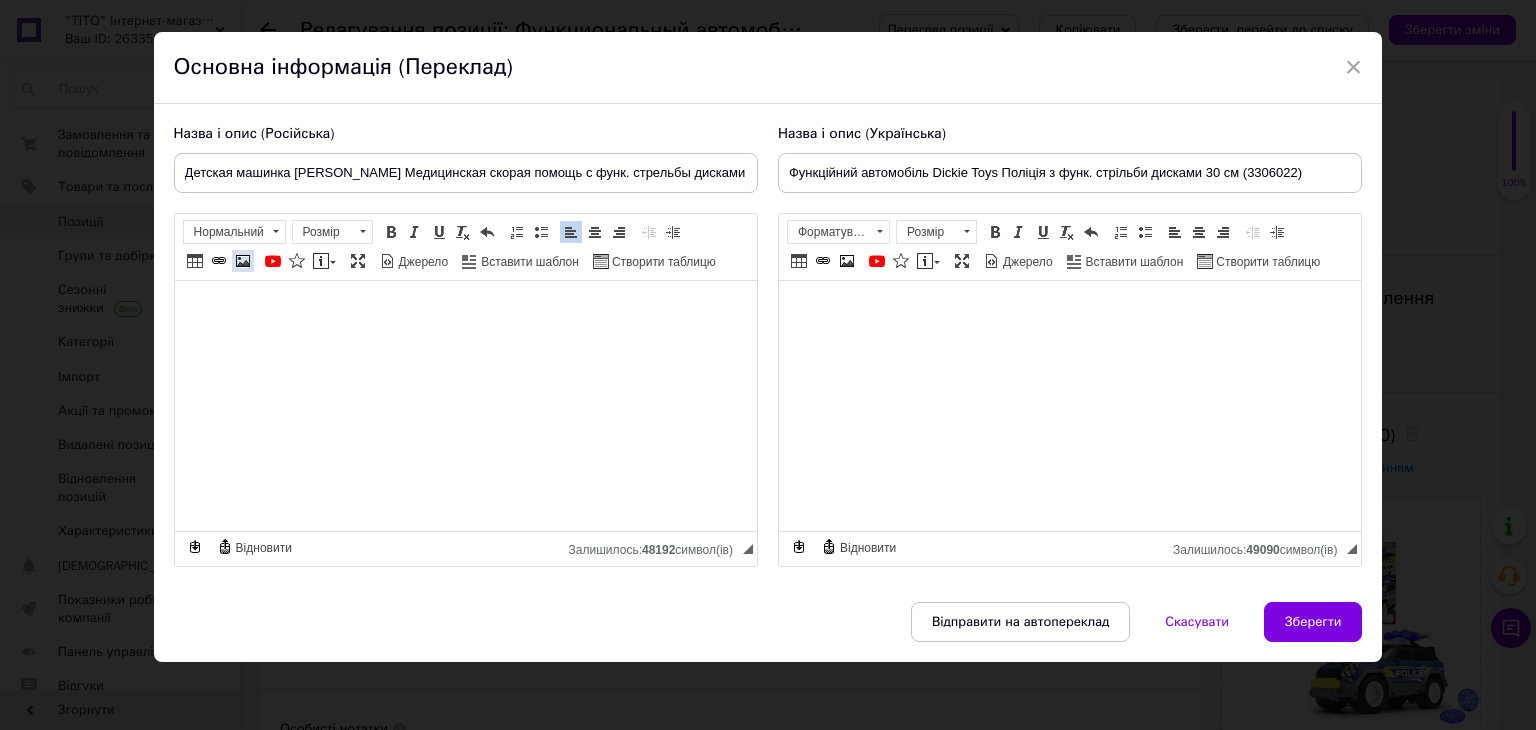 click at bounding box center (243, 261) 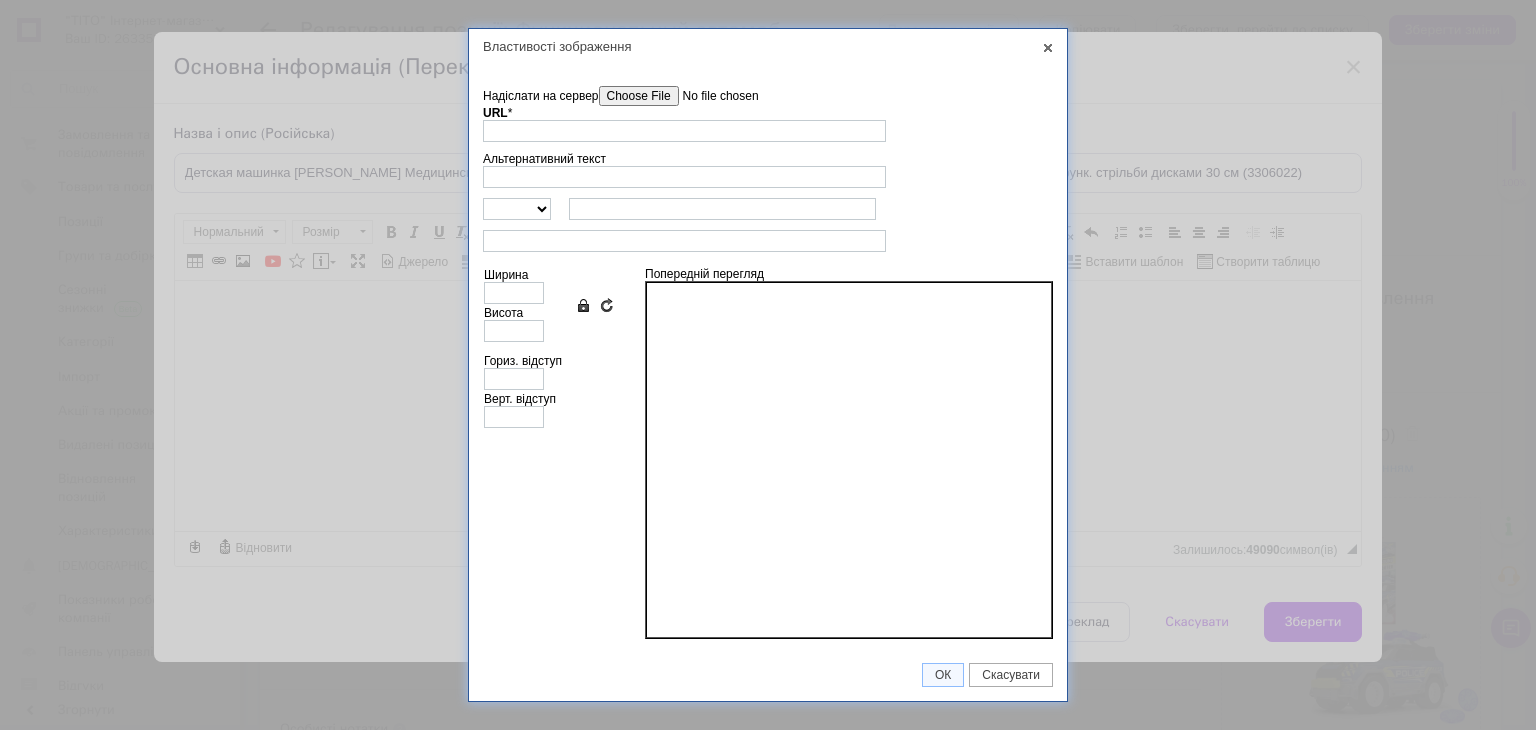 click on "Надіслати на сервер" at bounding box center [712, 96] 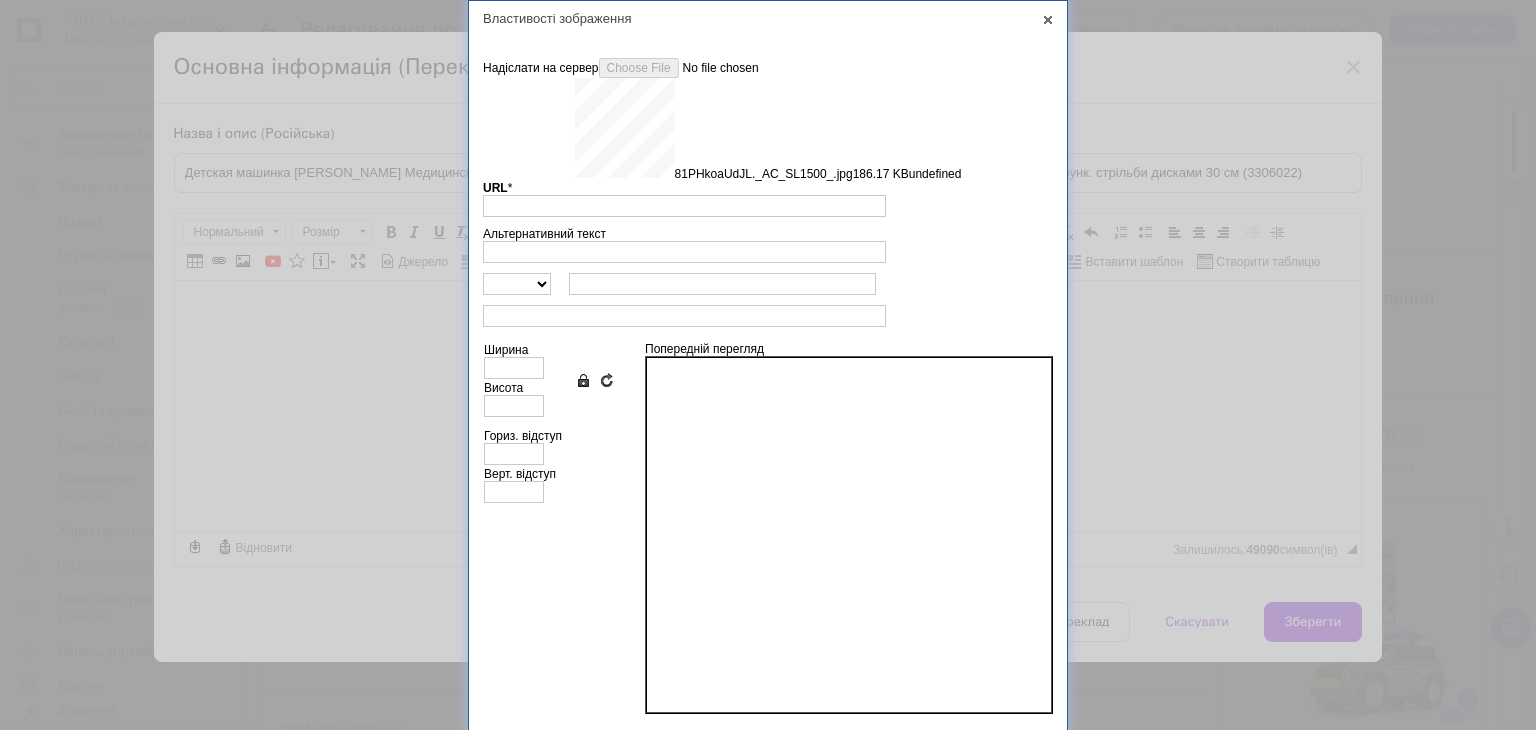 type on "https://images.prom.ua/6743500159_w640_h2048_81phkoaudjl._ac_sl1500_.jpg?fresh=1&PIMAGE_ID=6743500159" 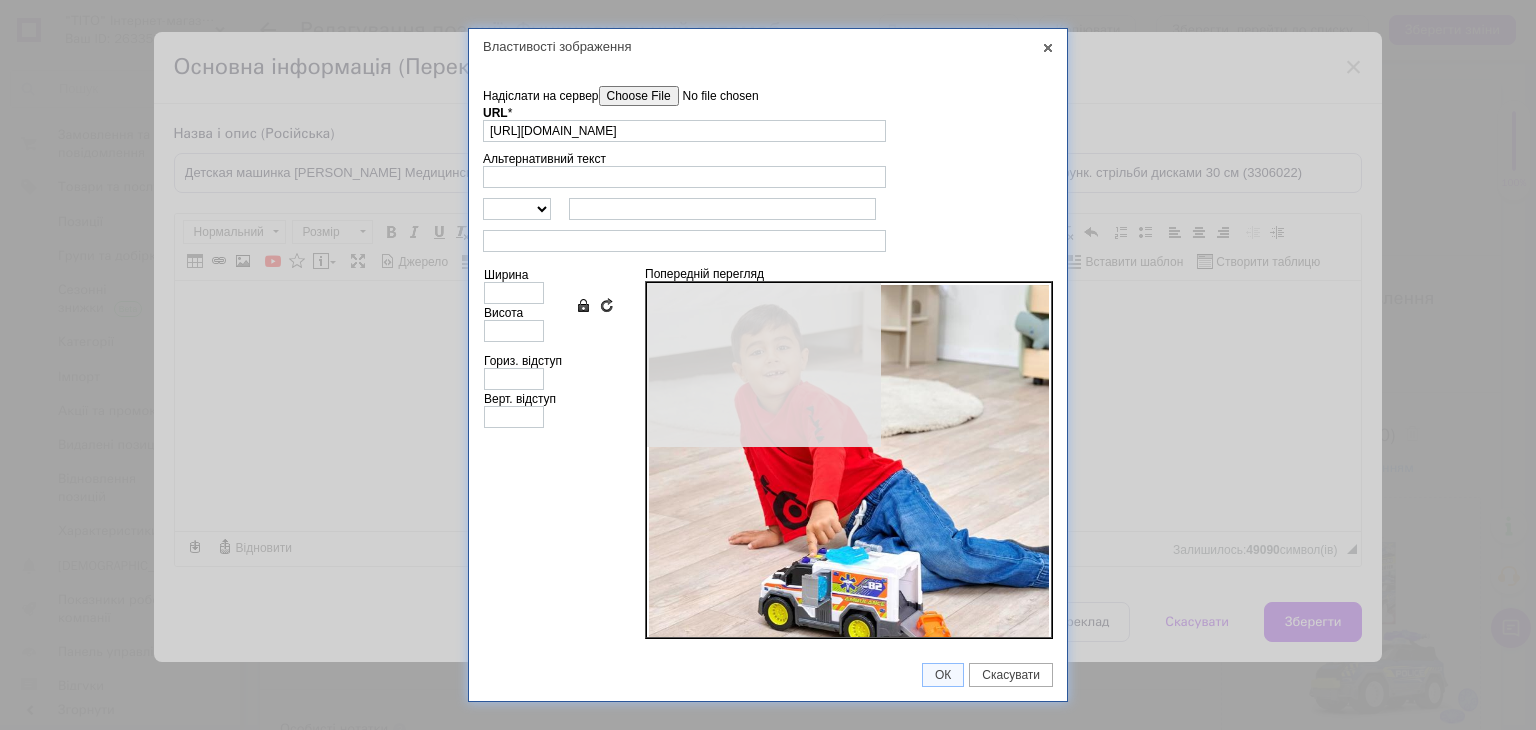 type on "640" 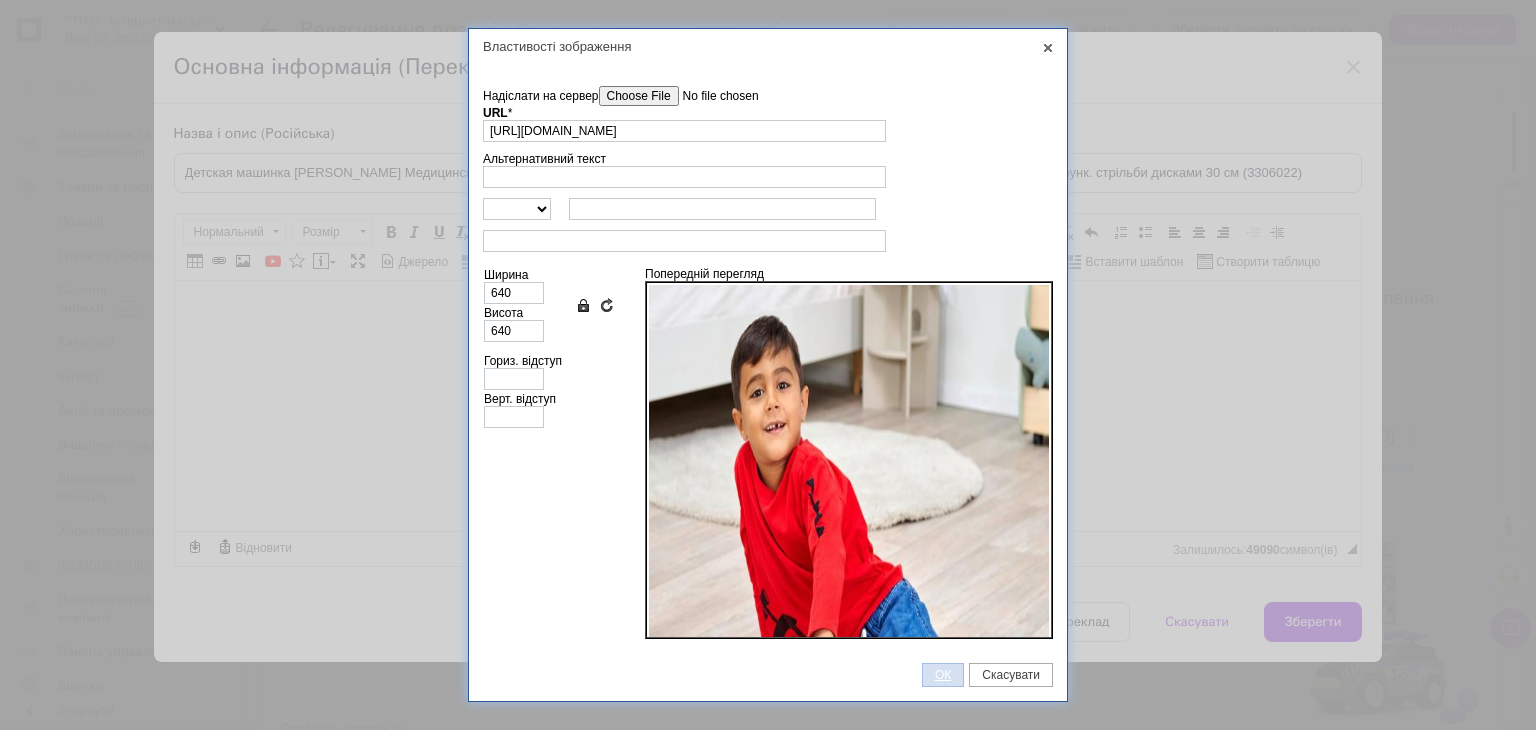 click on "ОК" at bounding box center [943, 675] 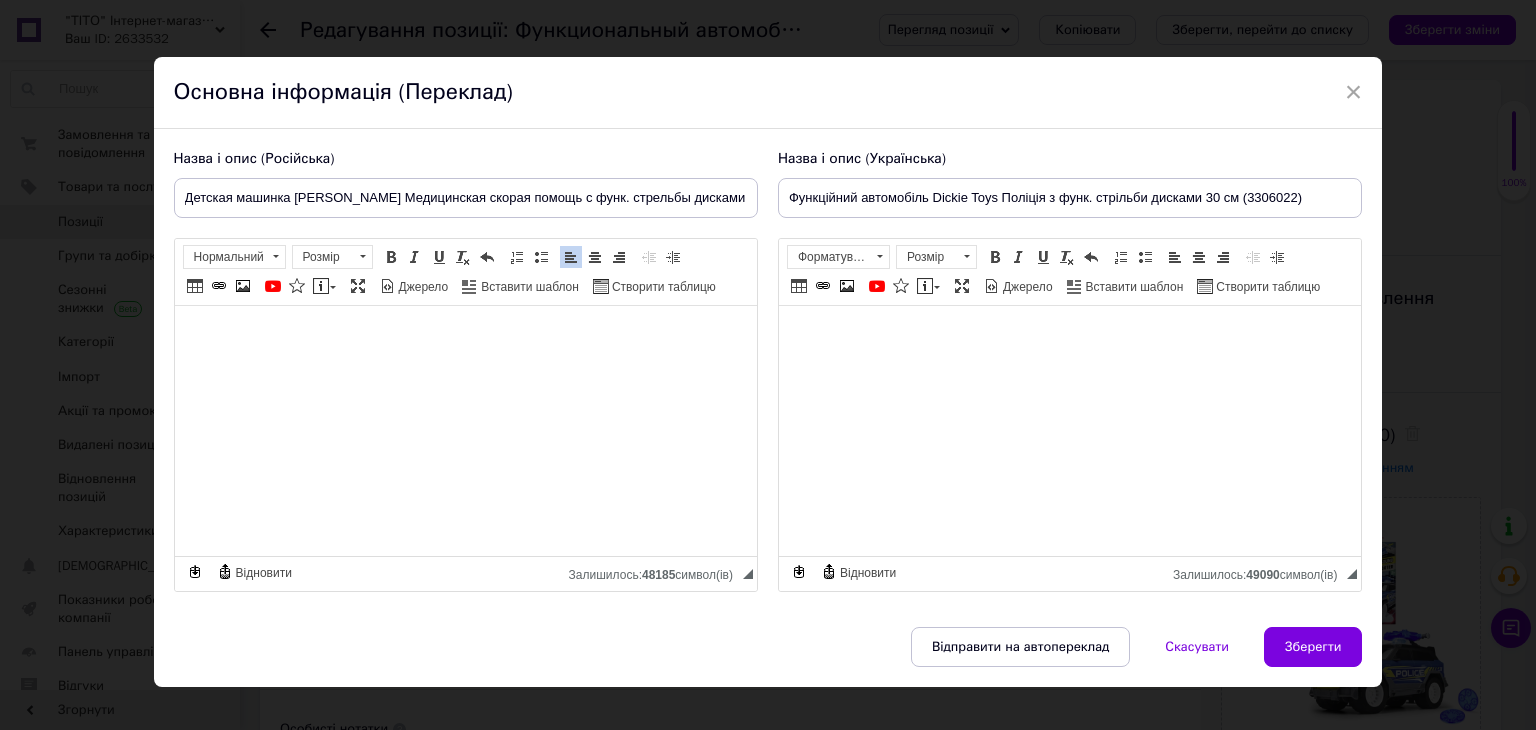 scroll, scrollTop: 0, scrollLeft: 0, axis: both 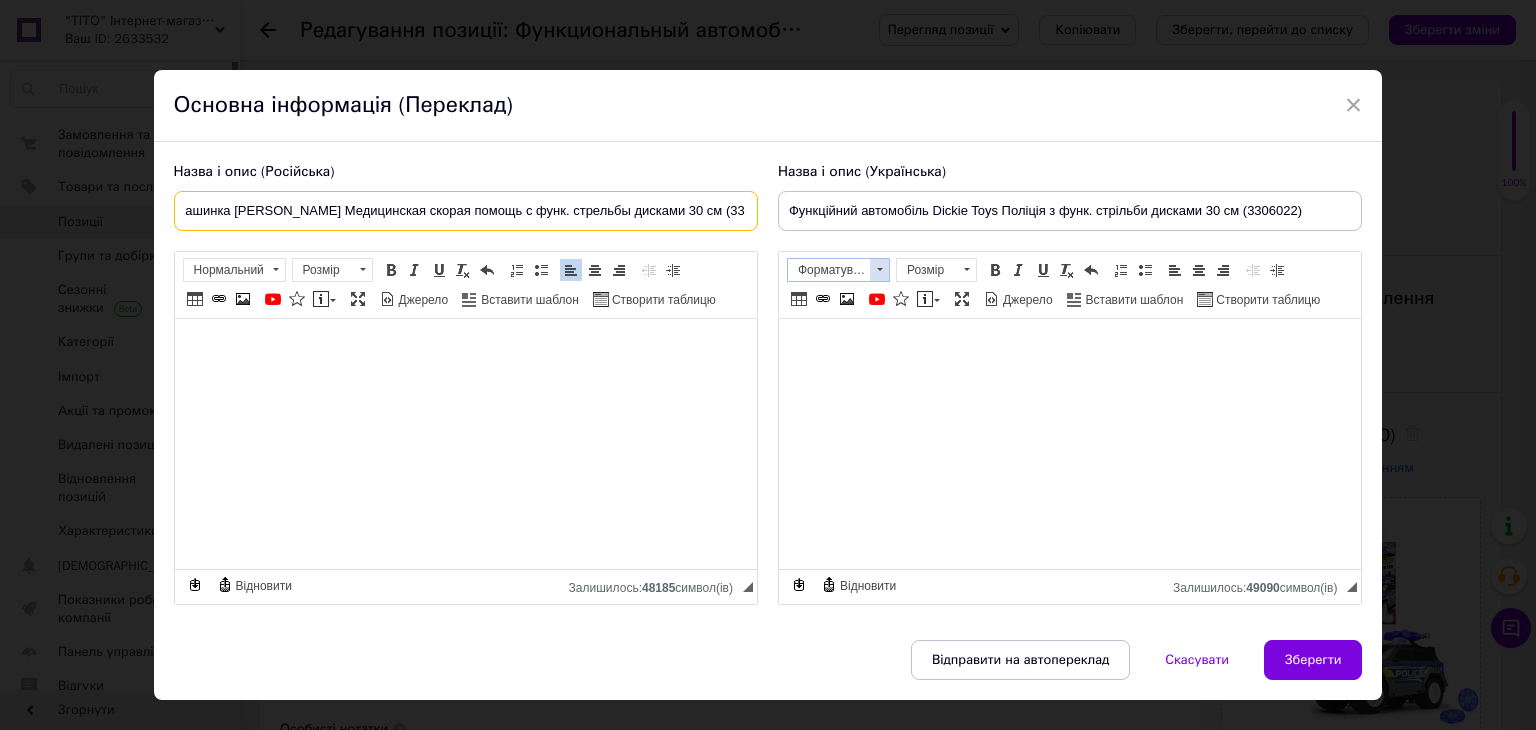 drag, startPoint x: 186, startPoint y: 205, endPoint x: 820, endPoint y: 270, distance: 637.3233 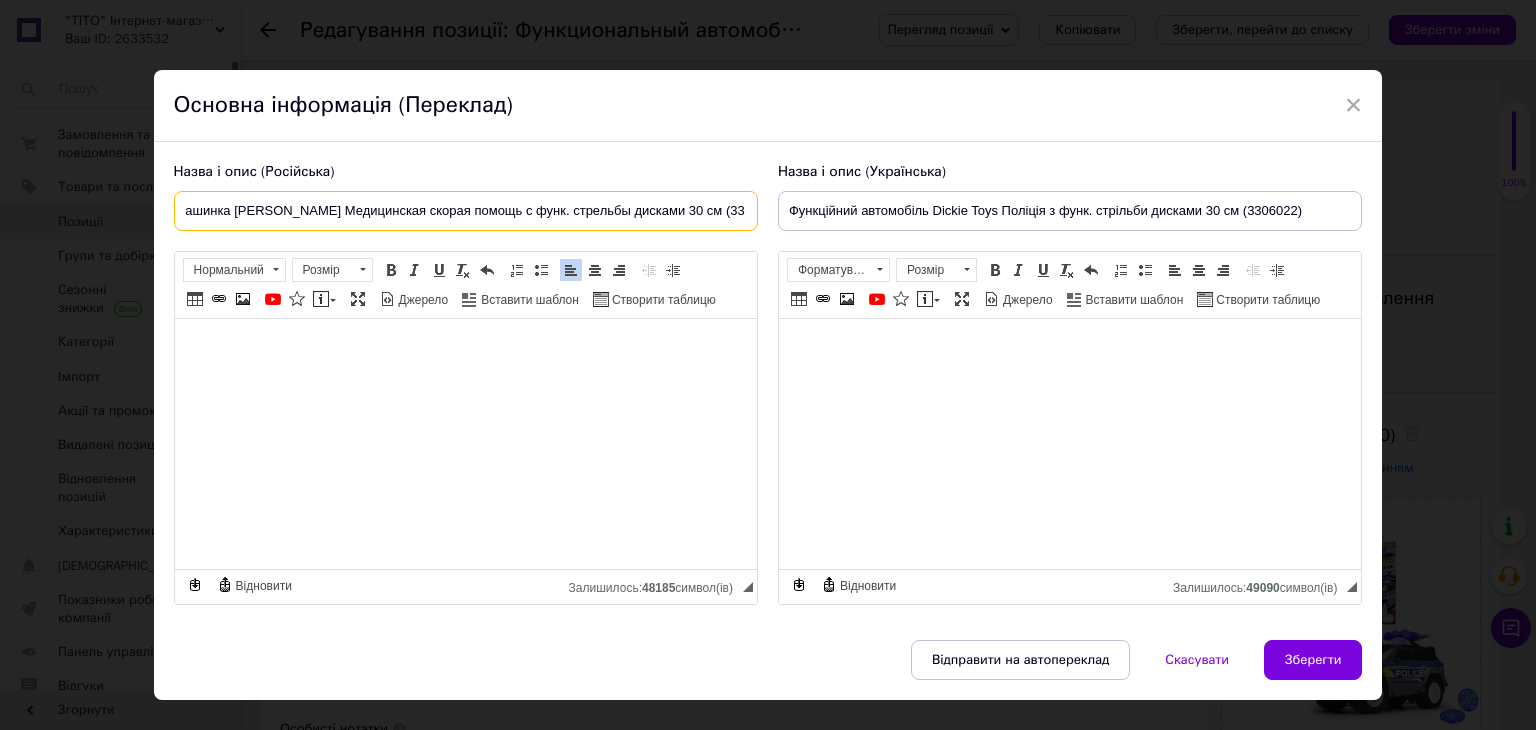 scroll, scrollTop: 0, scrollLeft: 0, axis: both 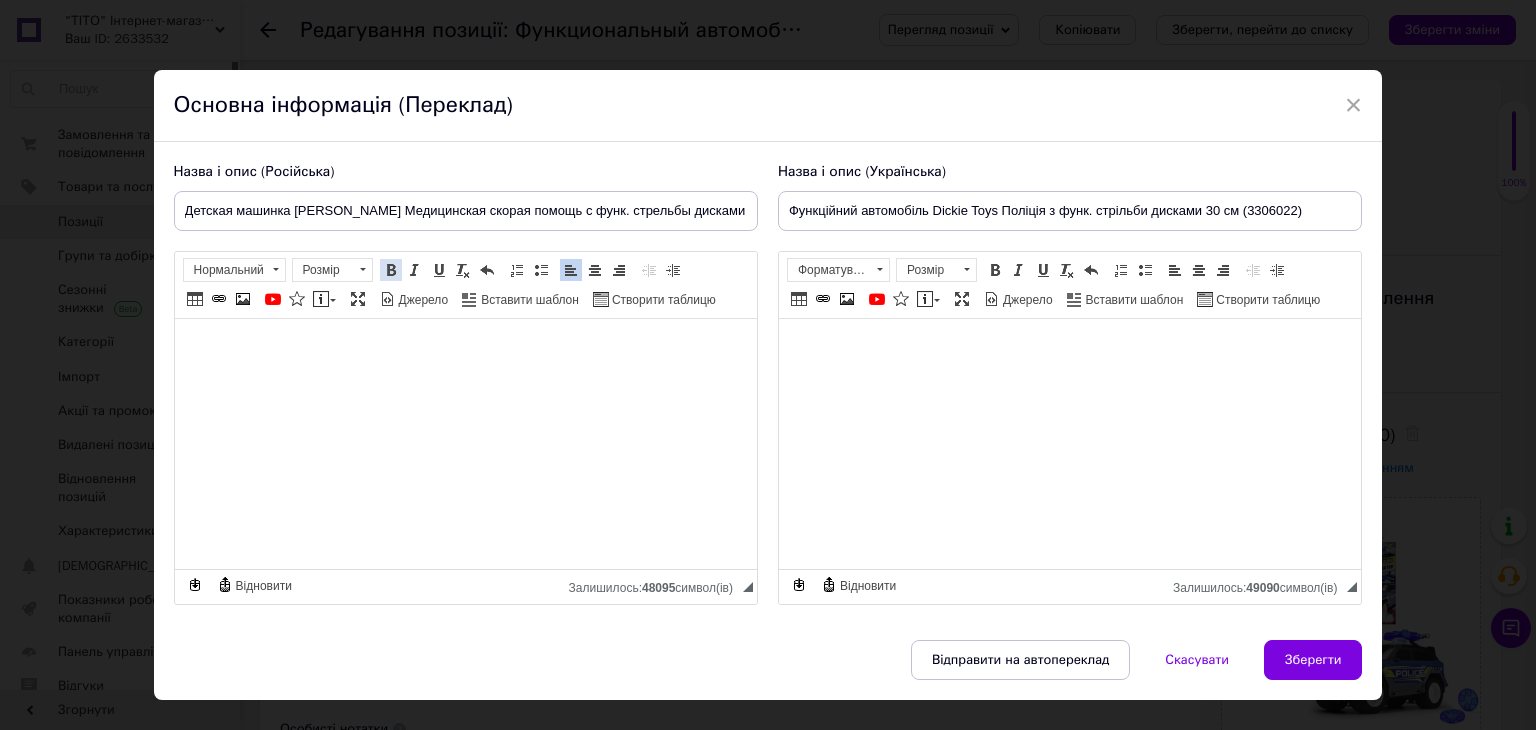 click at bounding box center [391, 270] 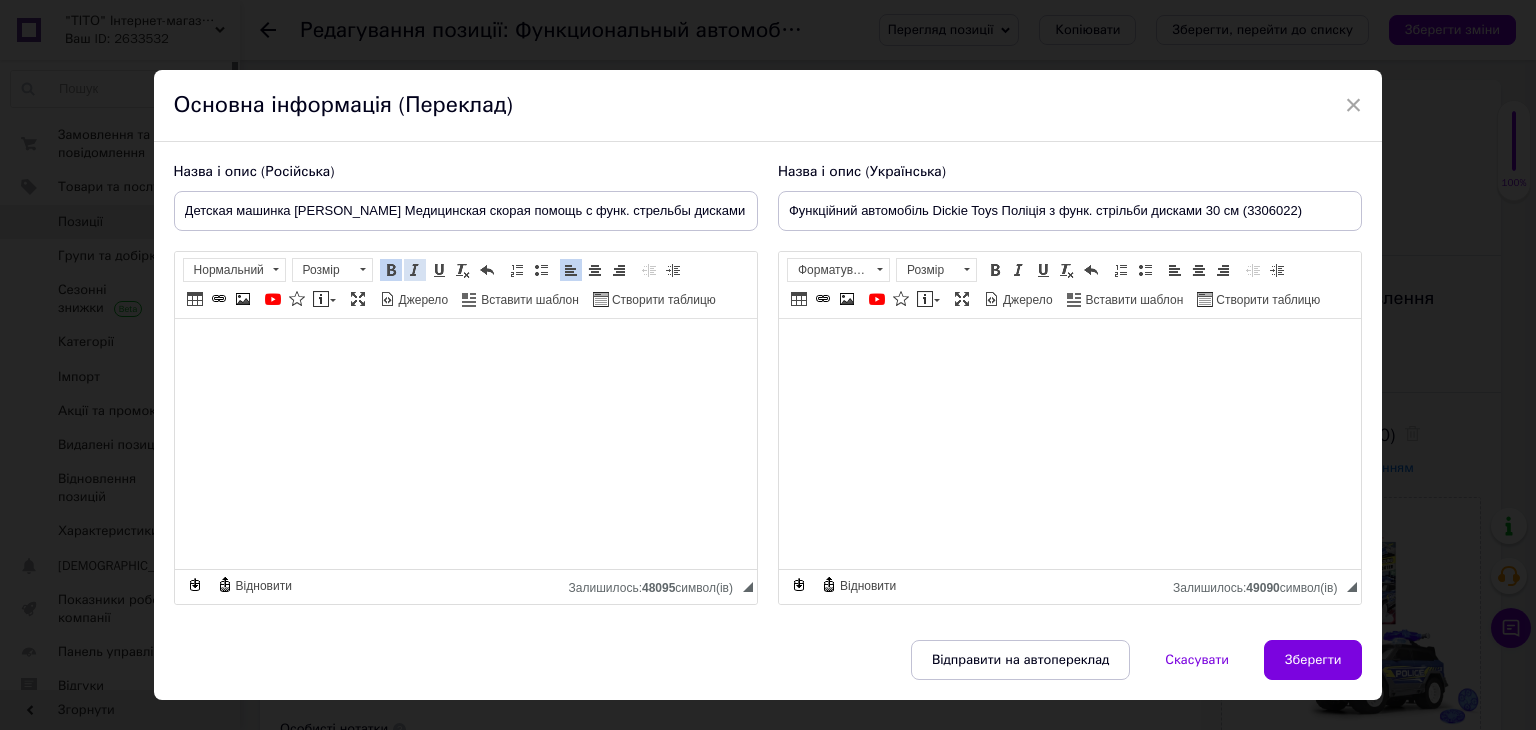 click at bounding box center [415, 270] 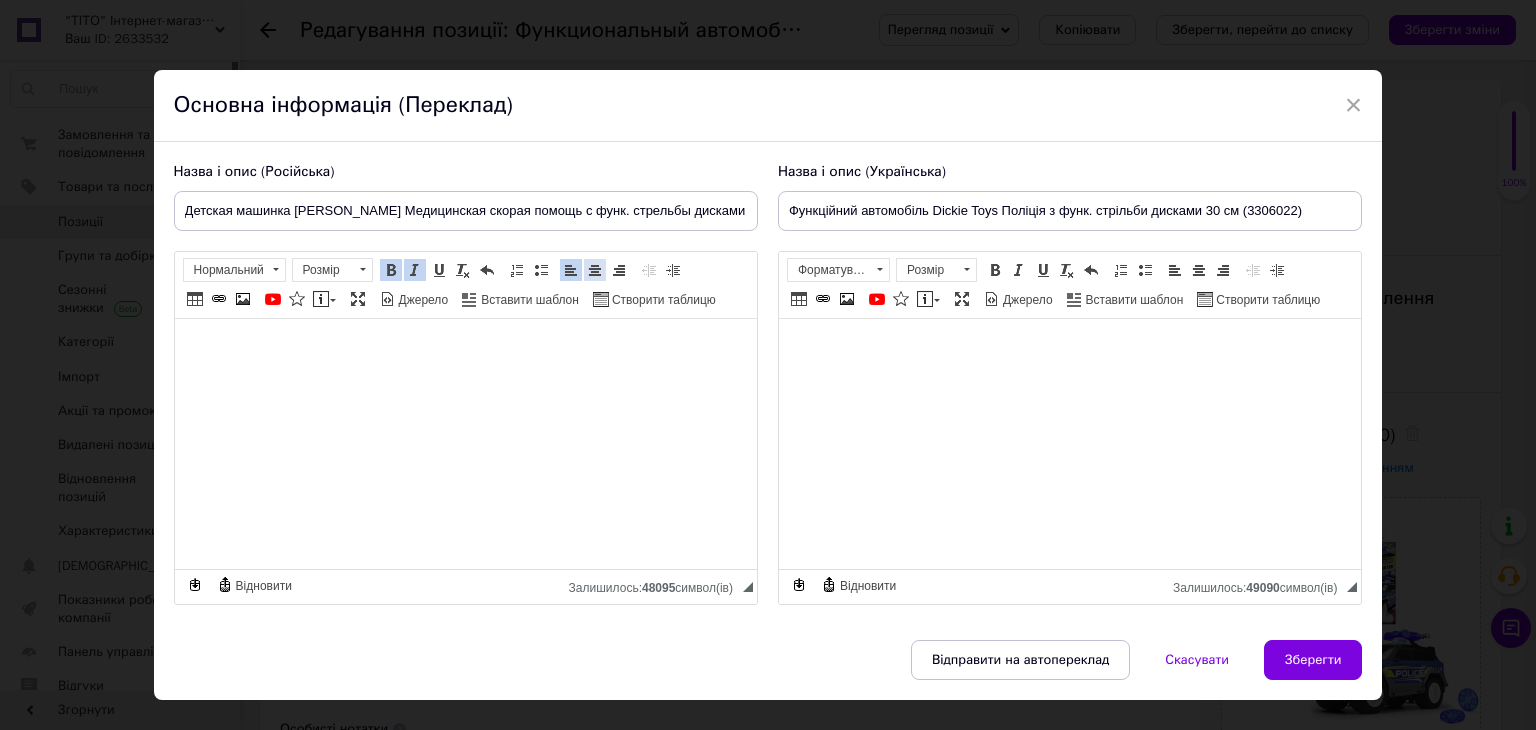 click at bounding box center (595, 270) 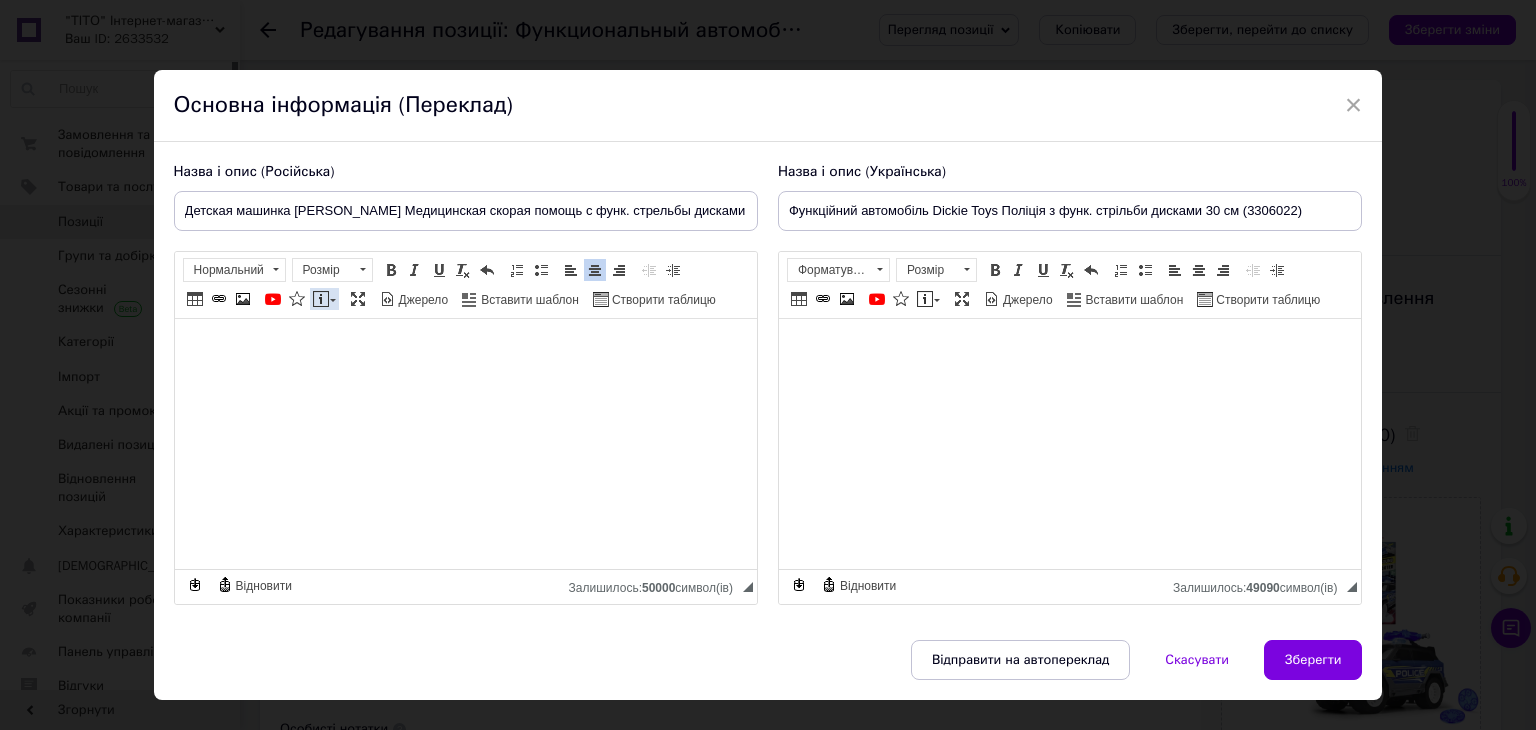 click on "Вставити повідомлення" at bounding box center (324, 299) 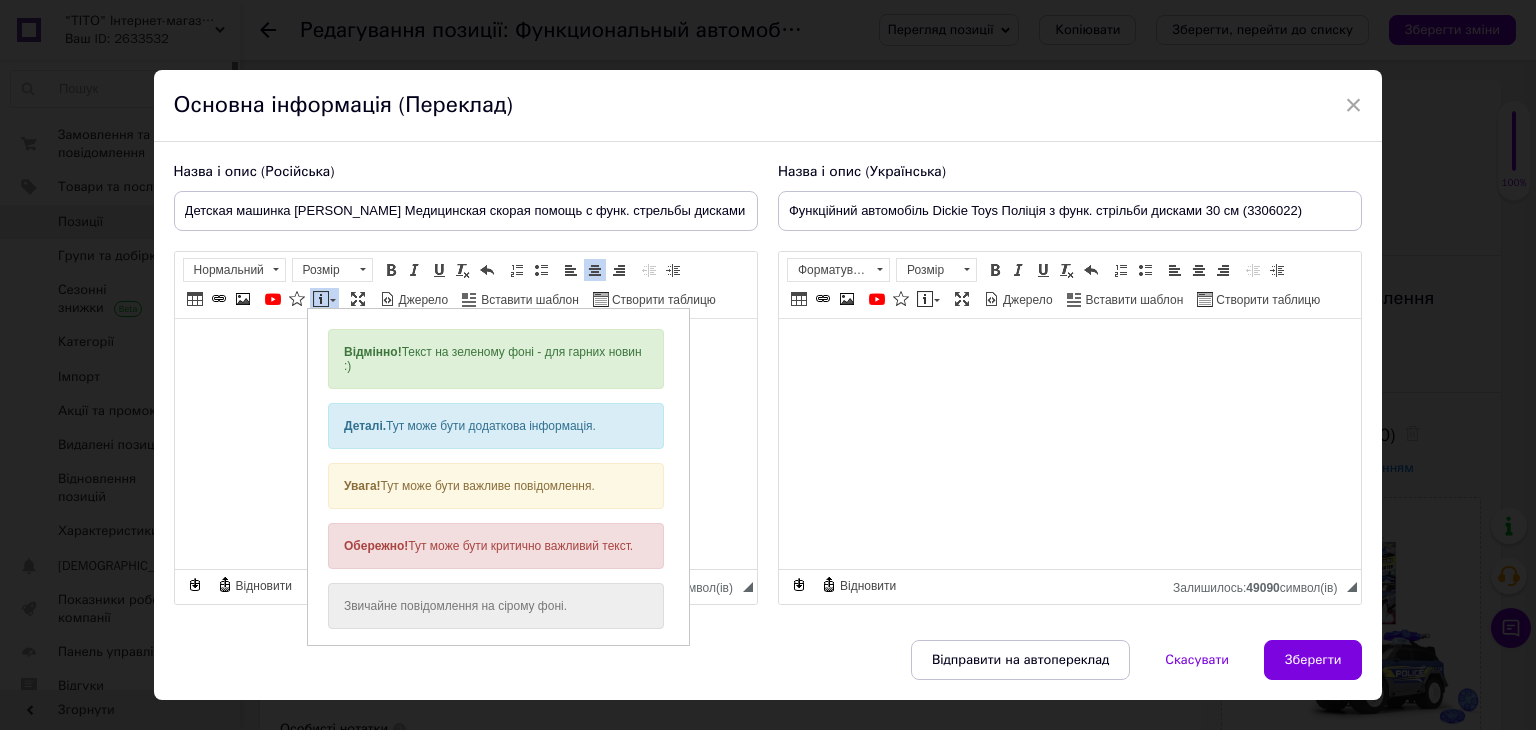 scroll, scrollTop: 0, scrollLeft: 0, axis: both 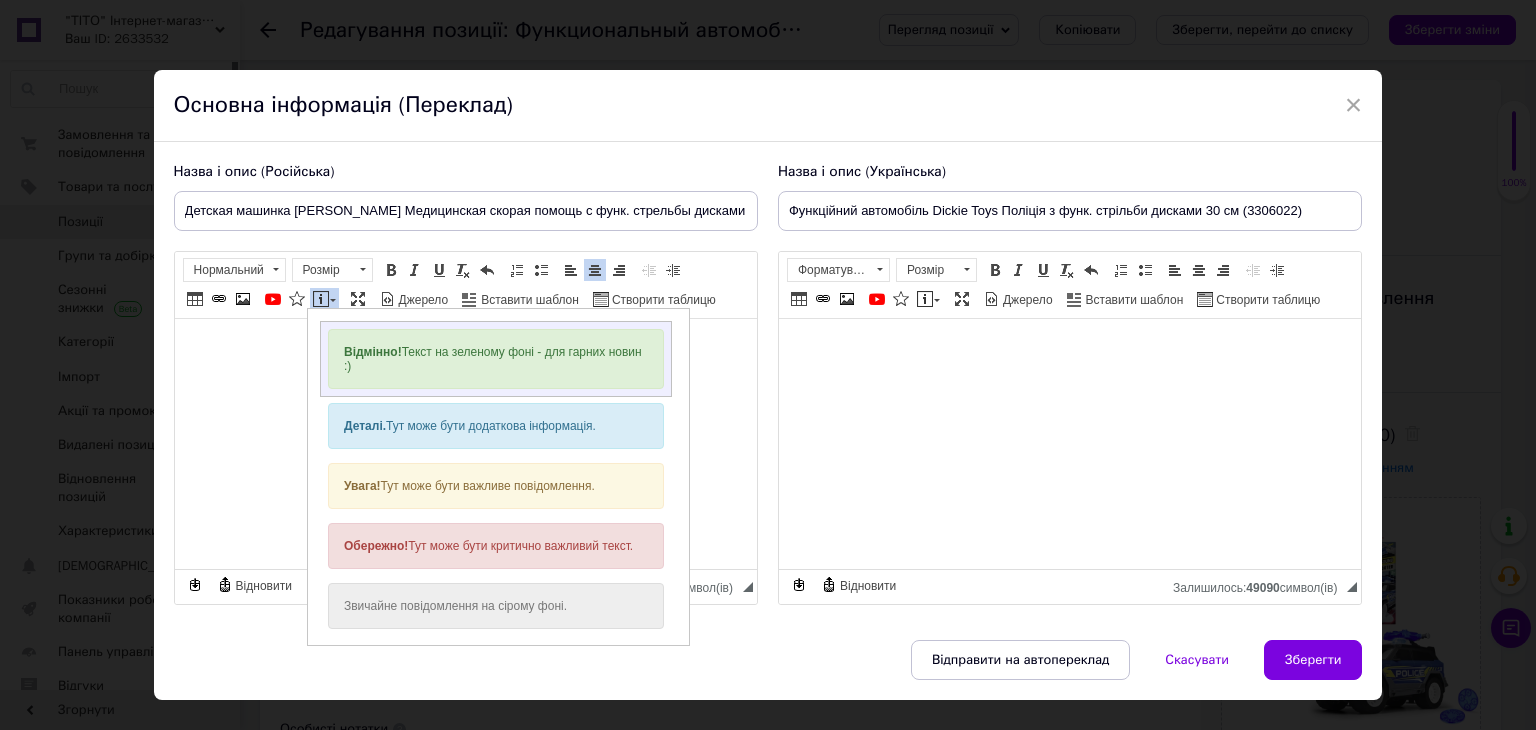 click on "Відмінно!  Текст на зеленому фоні - для гарних новин :)" at bounding box center [495, 359] 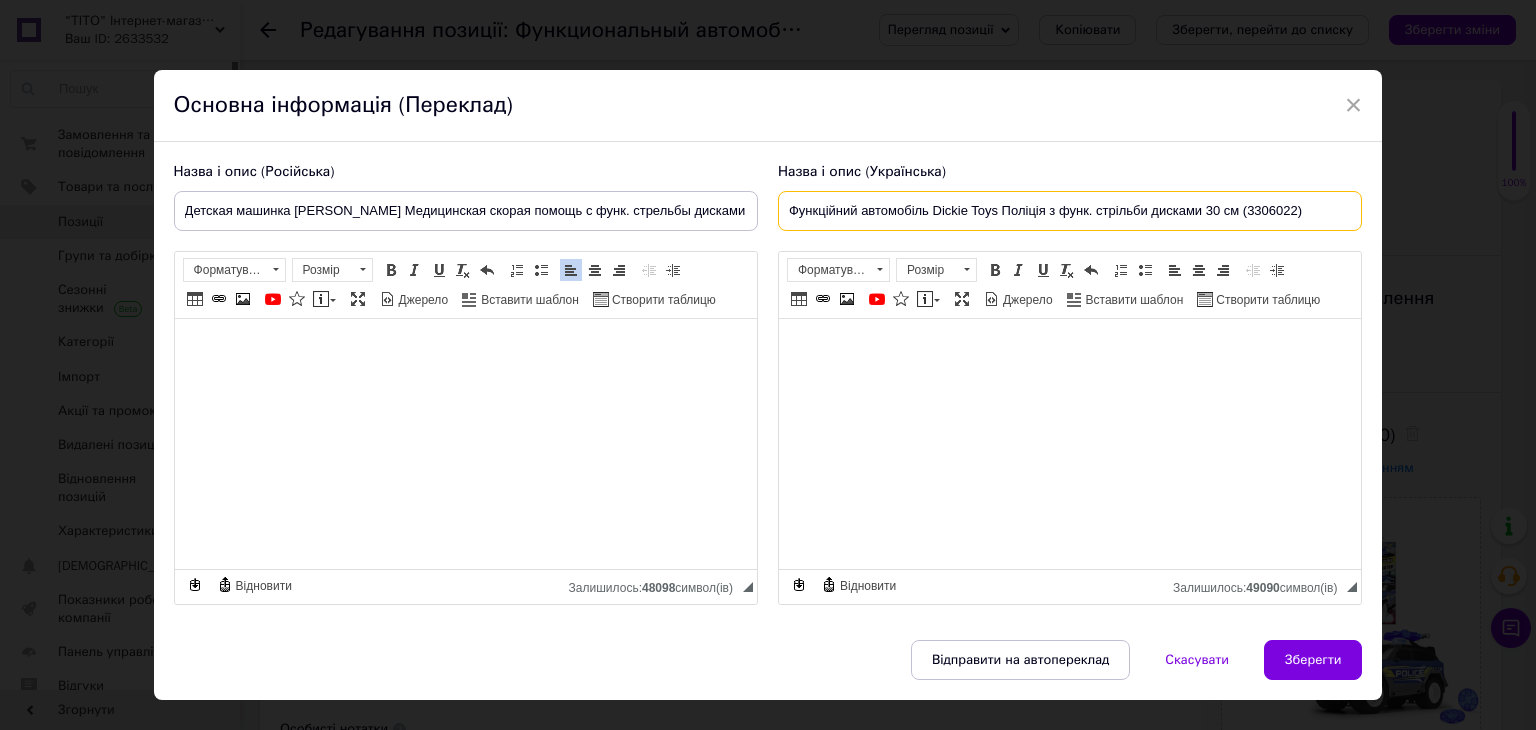 drag, startPoint x: 1003, startPoint y: 208, endPoint x: 1044, endPoint y: 220, distance: 42.72002 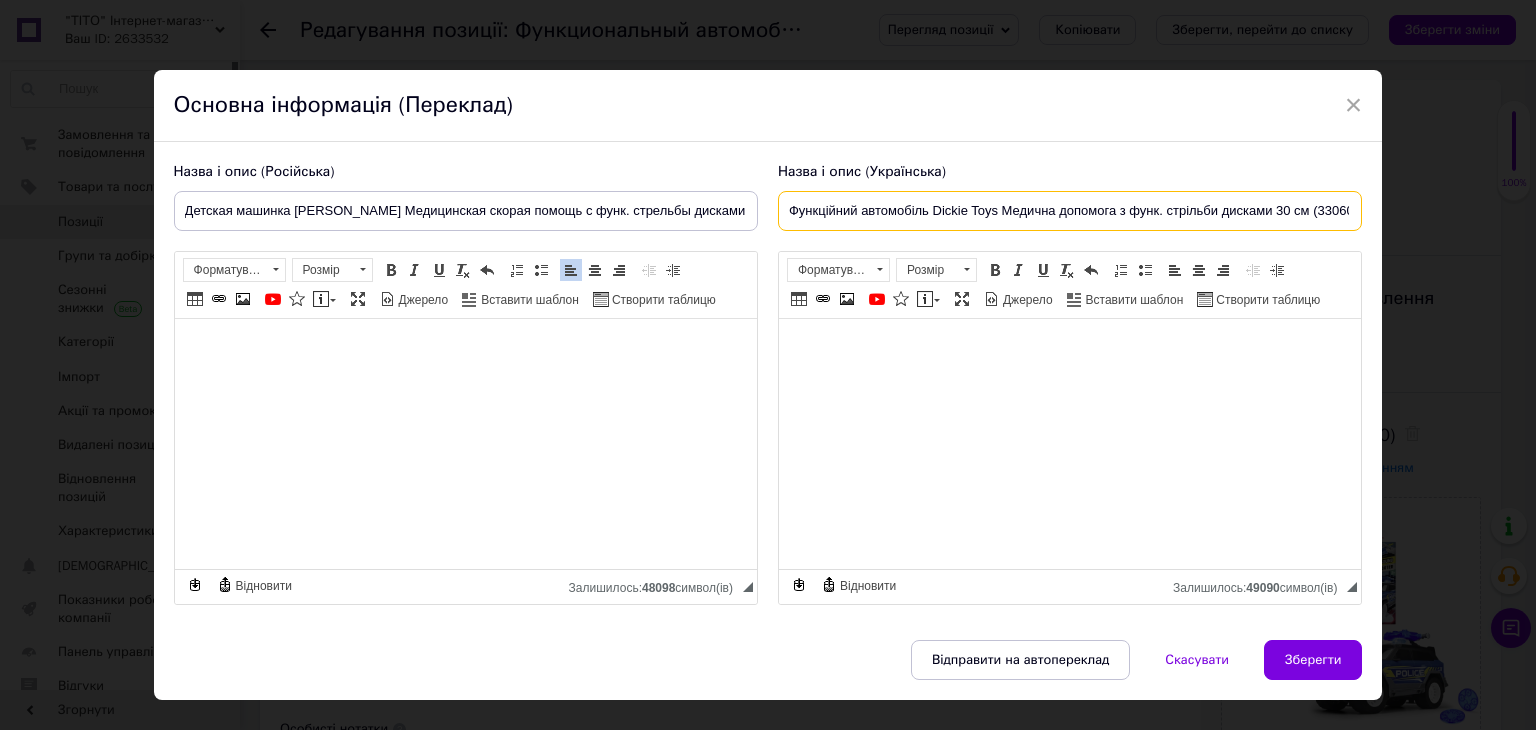 click on "Функційний автомобіль Dickie Toys Медична допомога з функ. стрільби дисками 30 см (3306022)" at bounding box center [1070, 211] 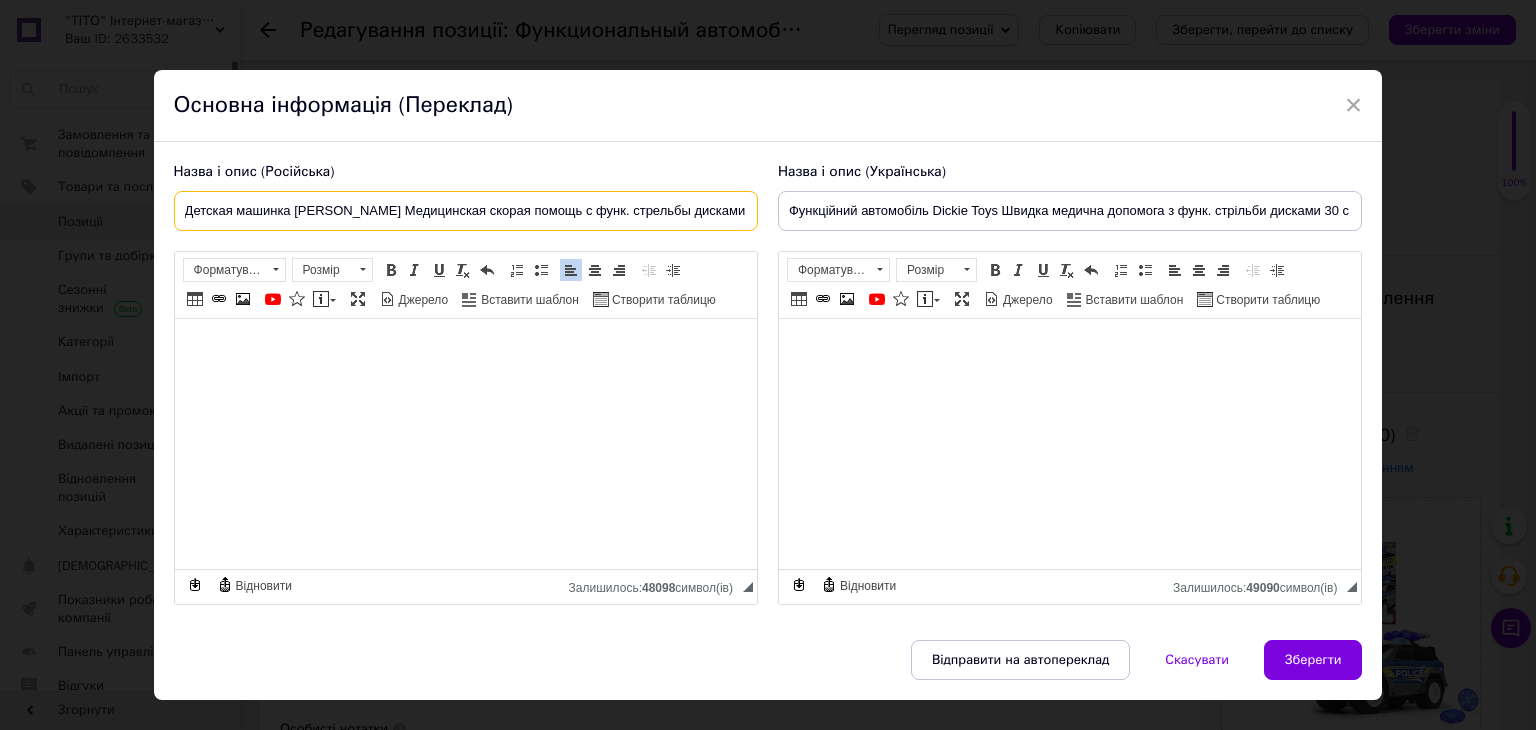 scroll, scrollTop: 0, scrollLeft: 60, axis: horizontal 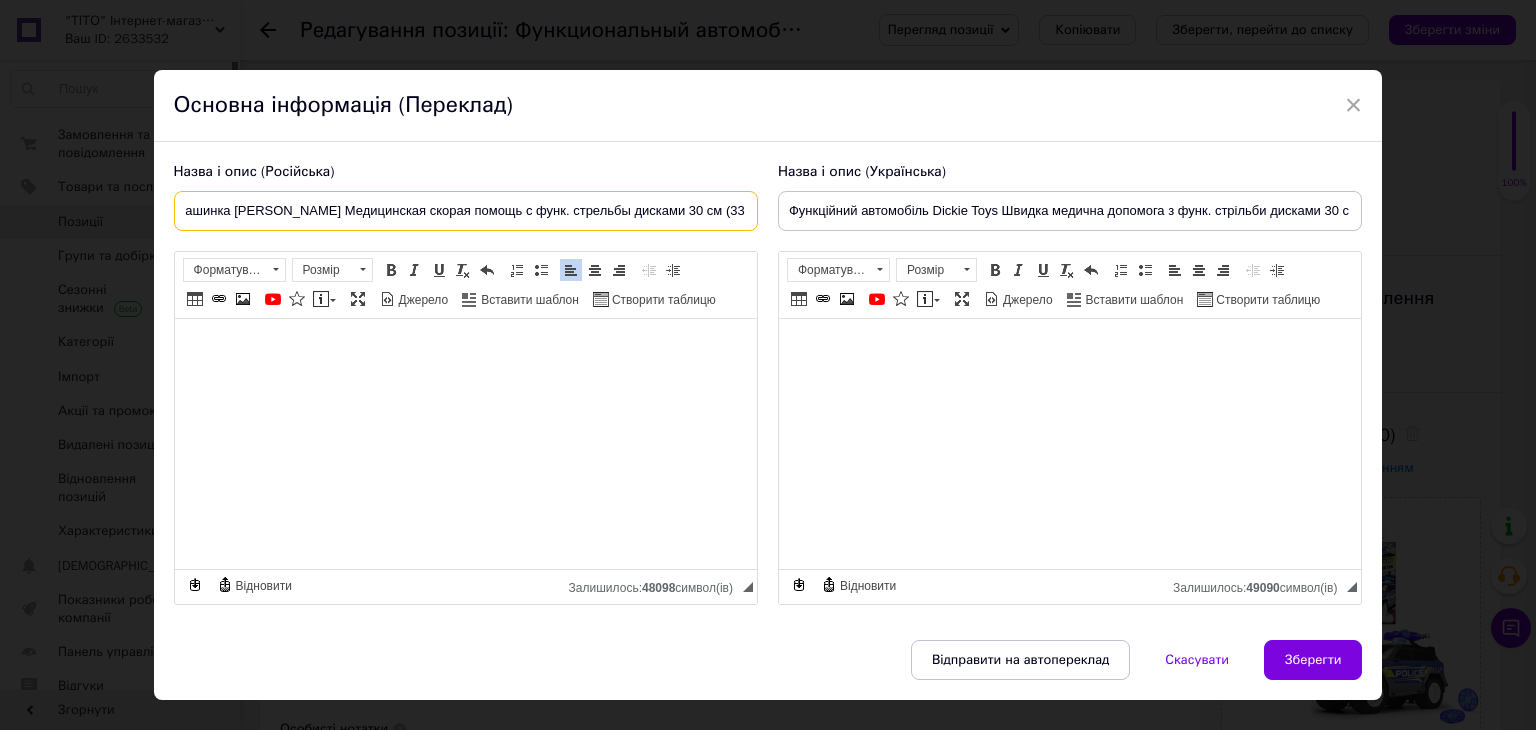 drag, startPoint x: 740, startPoint y: 209, endPoint x: 687, endPoint y: 199, distance: 53.935146 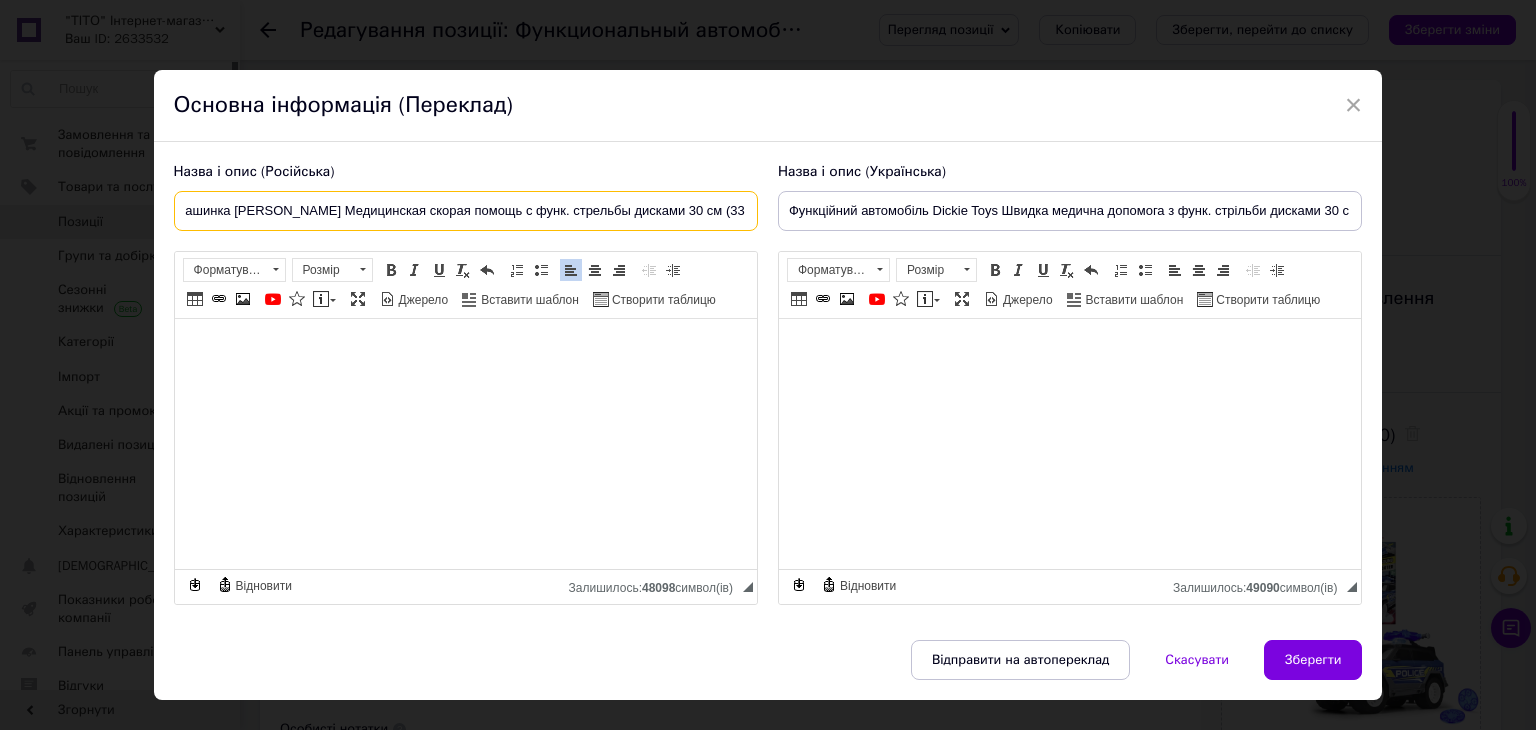 drag, startPoint x: 690, startPoint y: 208, endPoint x: 735, endPoint y: 220, distance: 46.572525 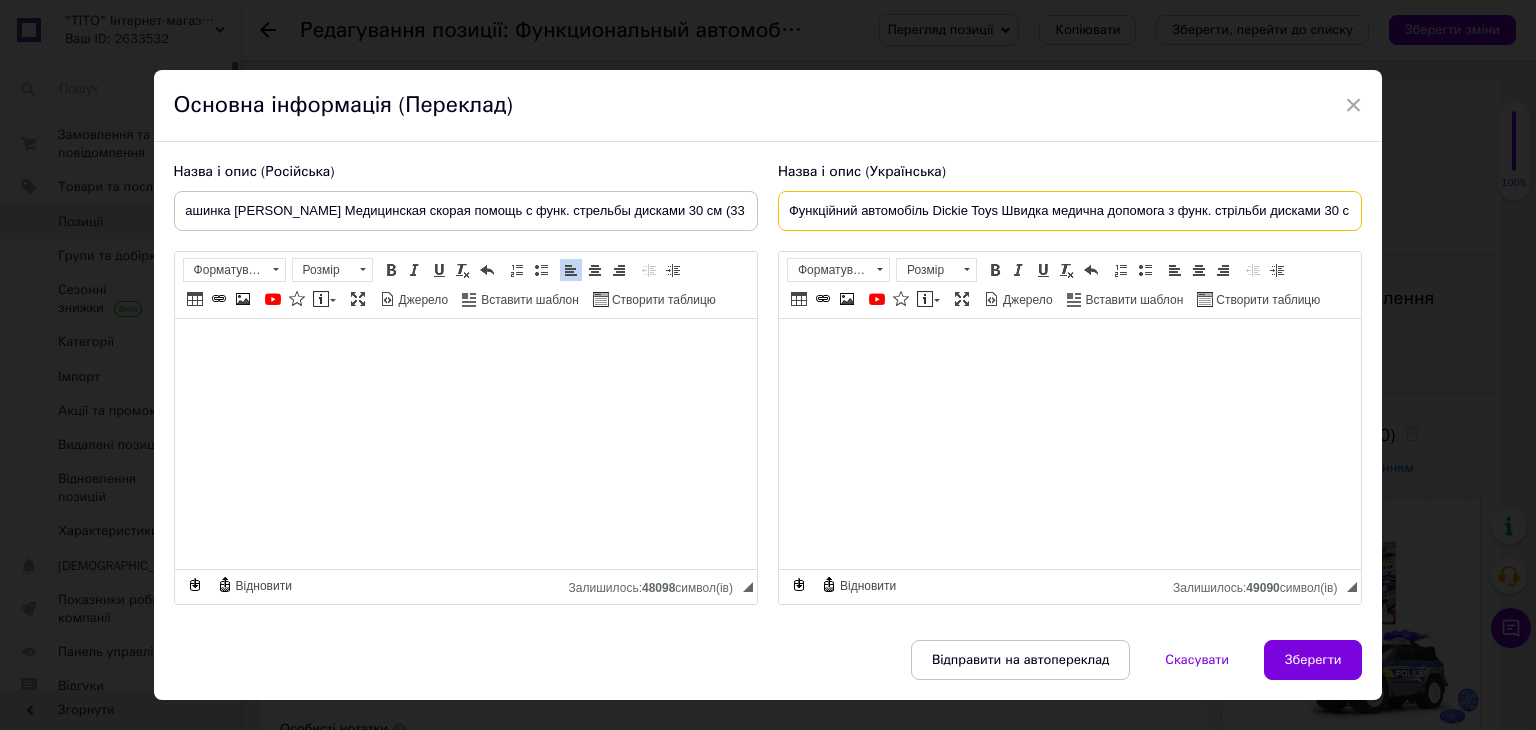 scroll, scrollTop: 0, scrollLeft: 0, axis: both 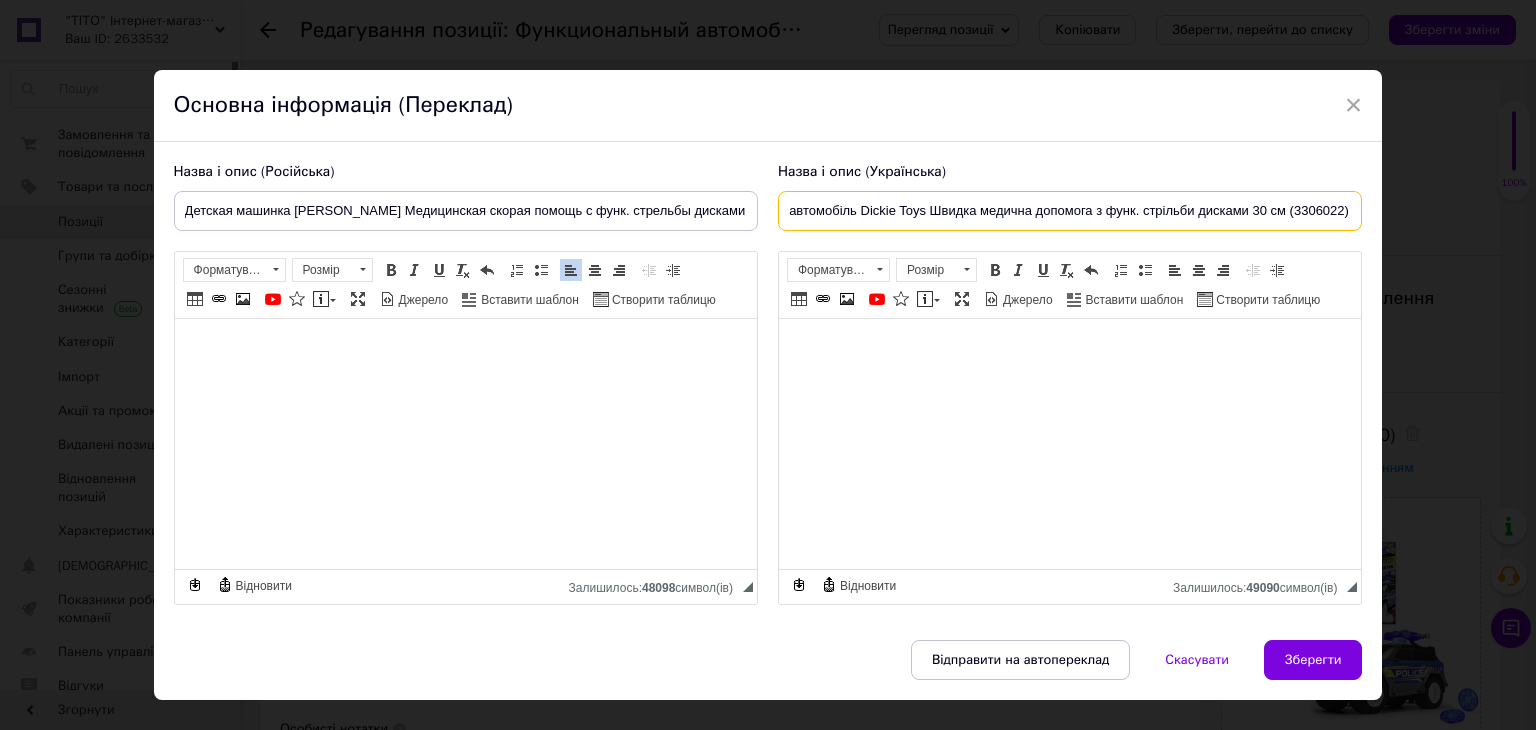 click on "Функційний автомобіль Dickie Toys Швидка медична допомога з функ. стрільби дисками 30 см (3306022)" at bounding box center [1070, 211] 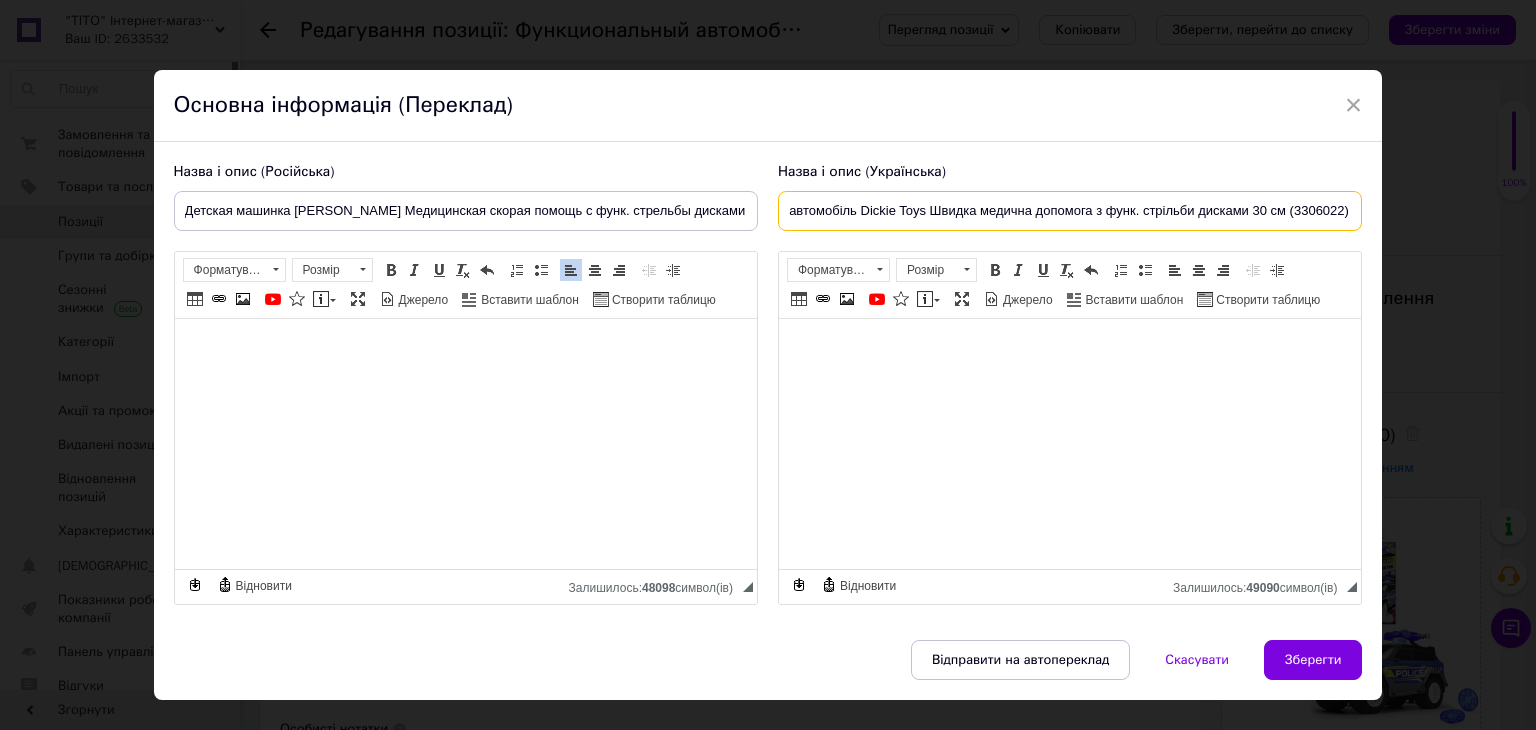 drag, startPoint x: 1292, startPoint y: 210, endPoint x: 1340, endPoint y: 218, distance: 48.6621 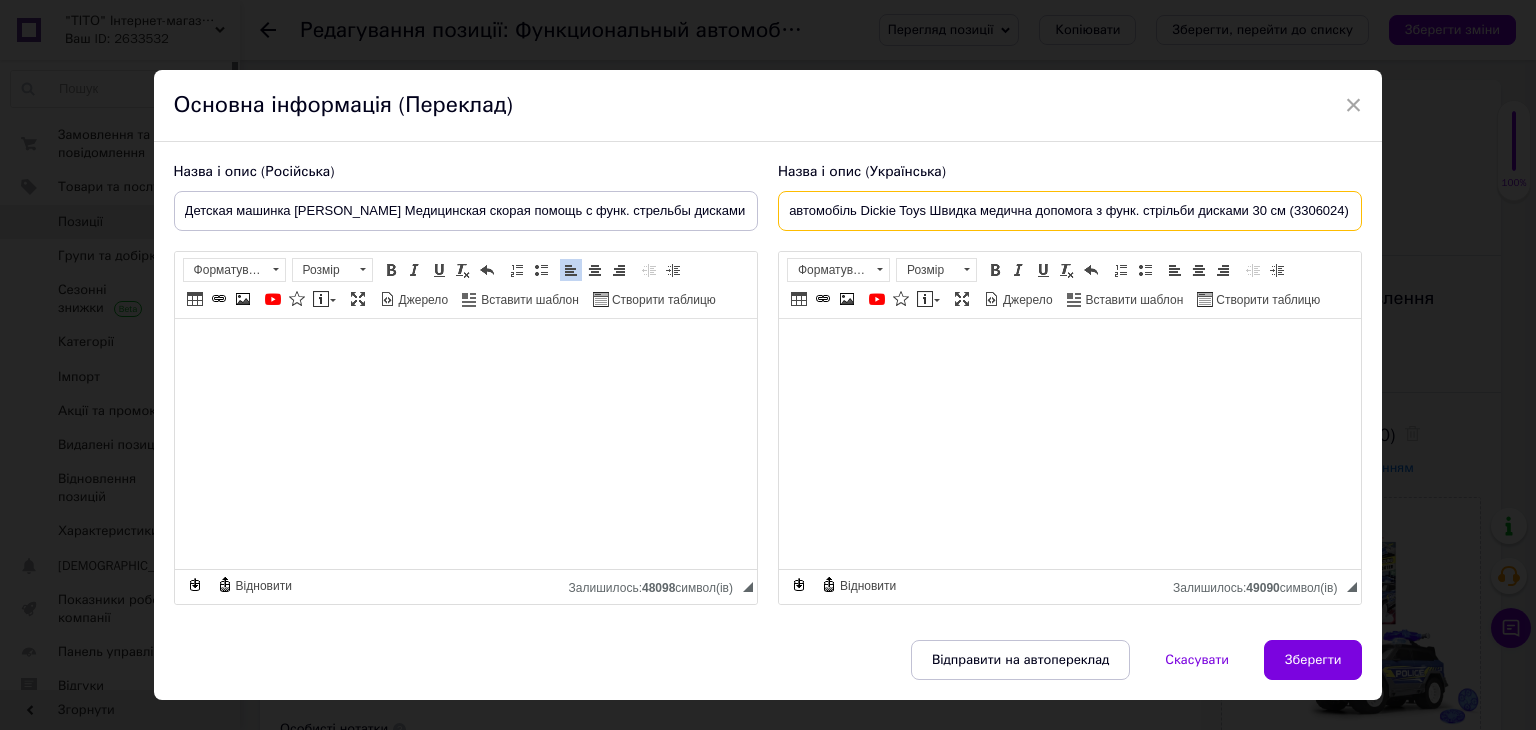 type on "Функційний автомобіль Dickie Toys Швидка медична допомога з функ. стрільби дисками 30 см (3306024)" 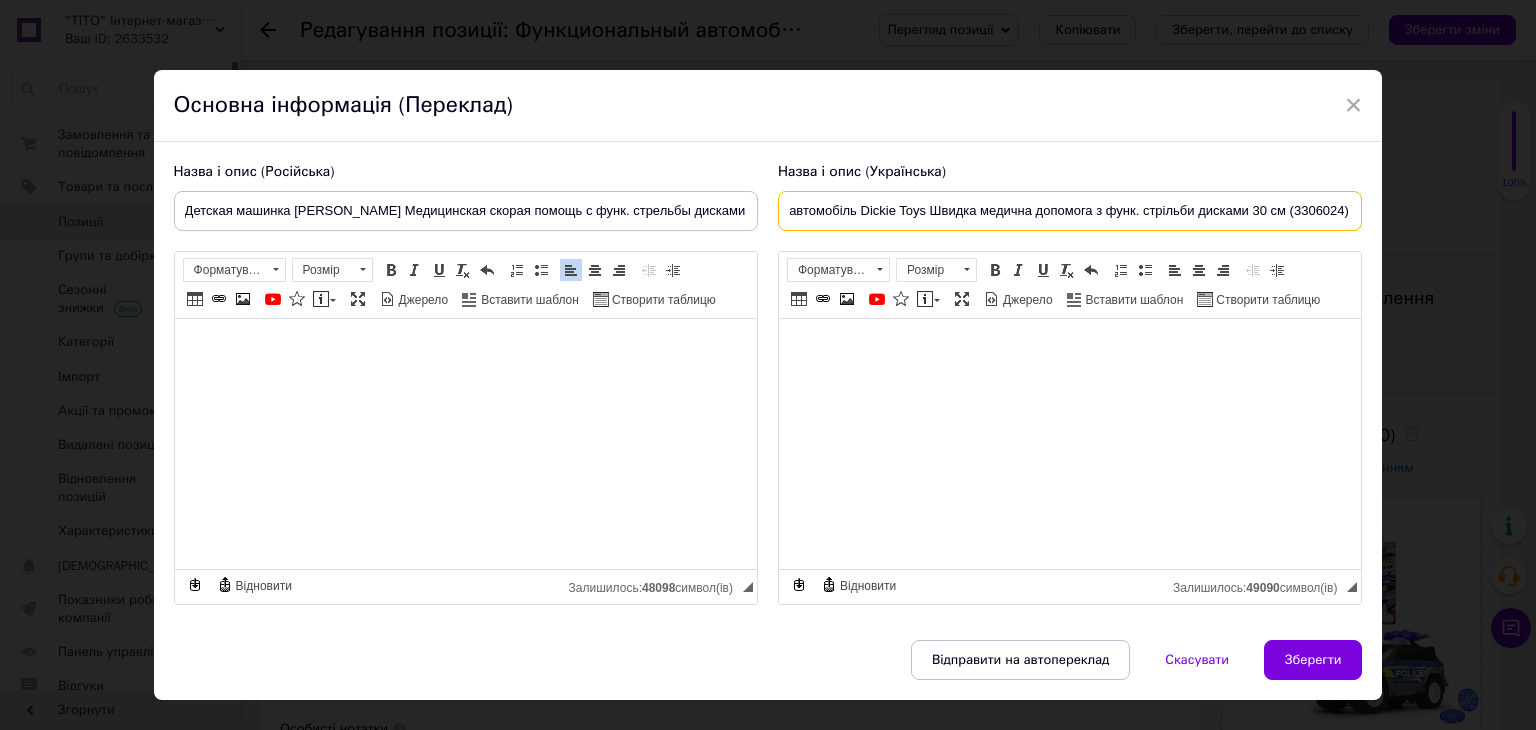 scroll, scrollTop: 0, scrollLeft: 0, axis: both 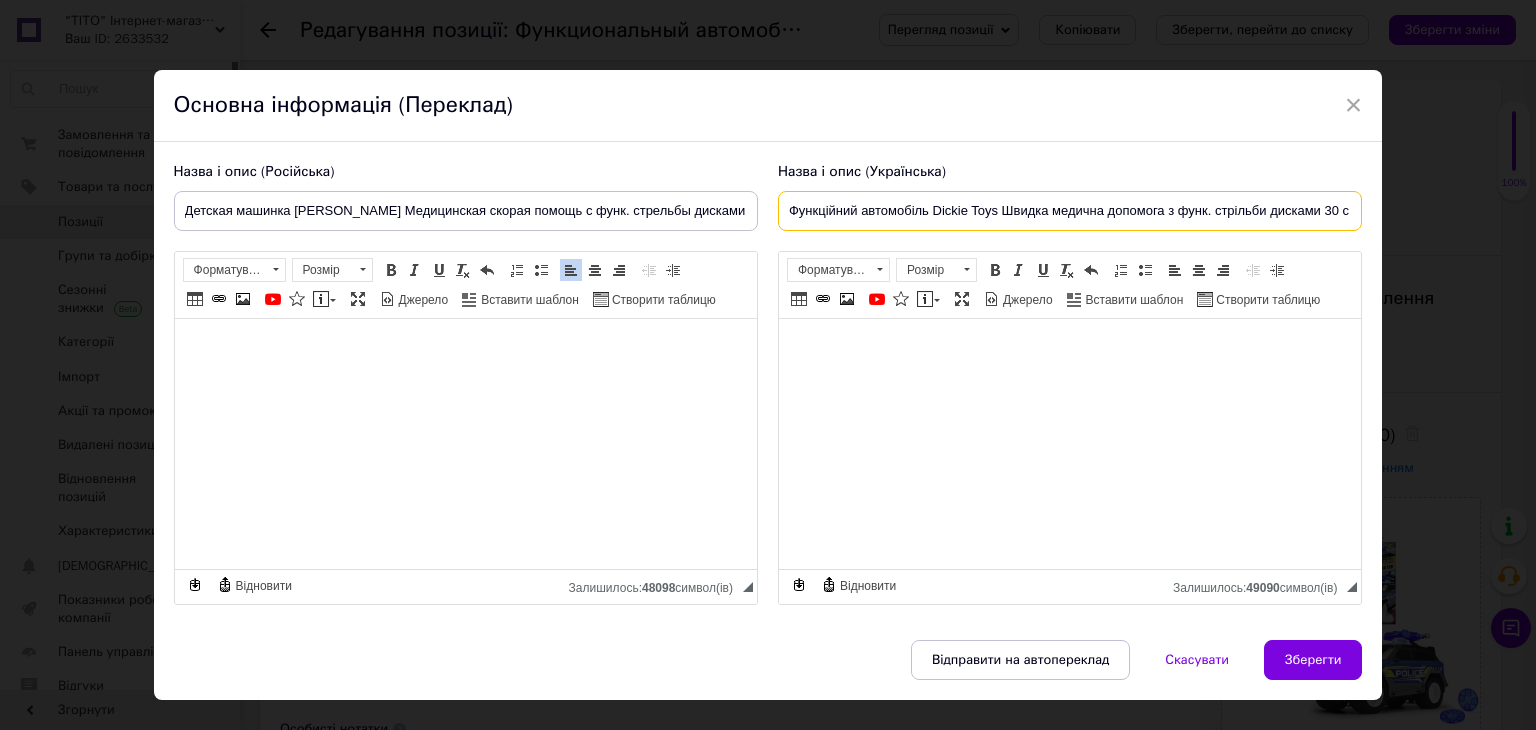 drag, startPoint x: 1002, startPoint y: 205, endPoint x: 1149, endPoint y: 219, distance: 147.66516 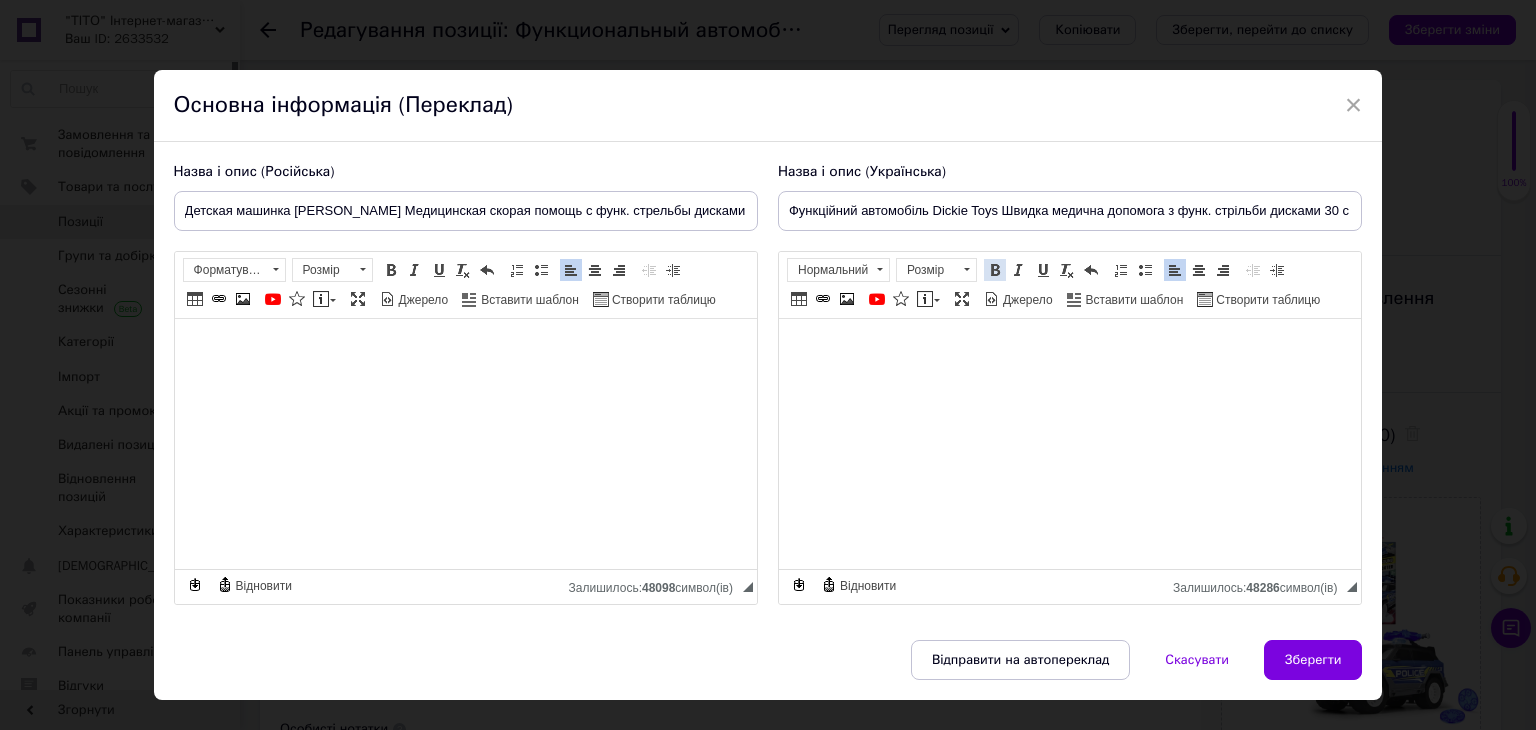 click on "Жирний  Сполучення клавіш Ctrl+B" at bounding box center [995, 270] 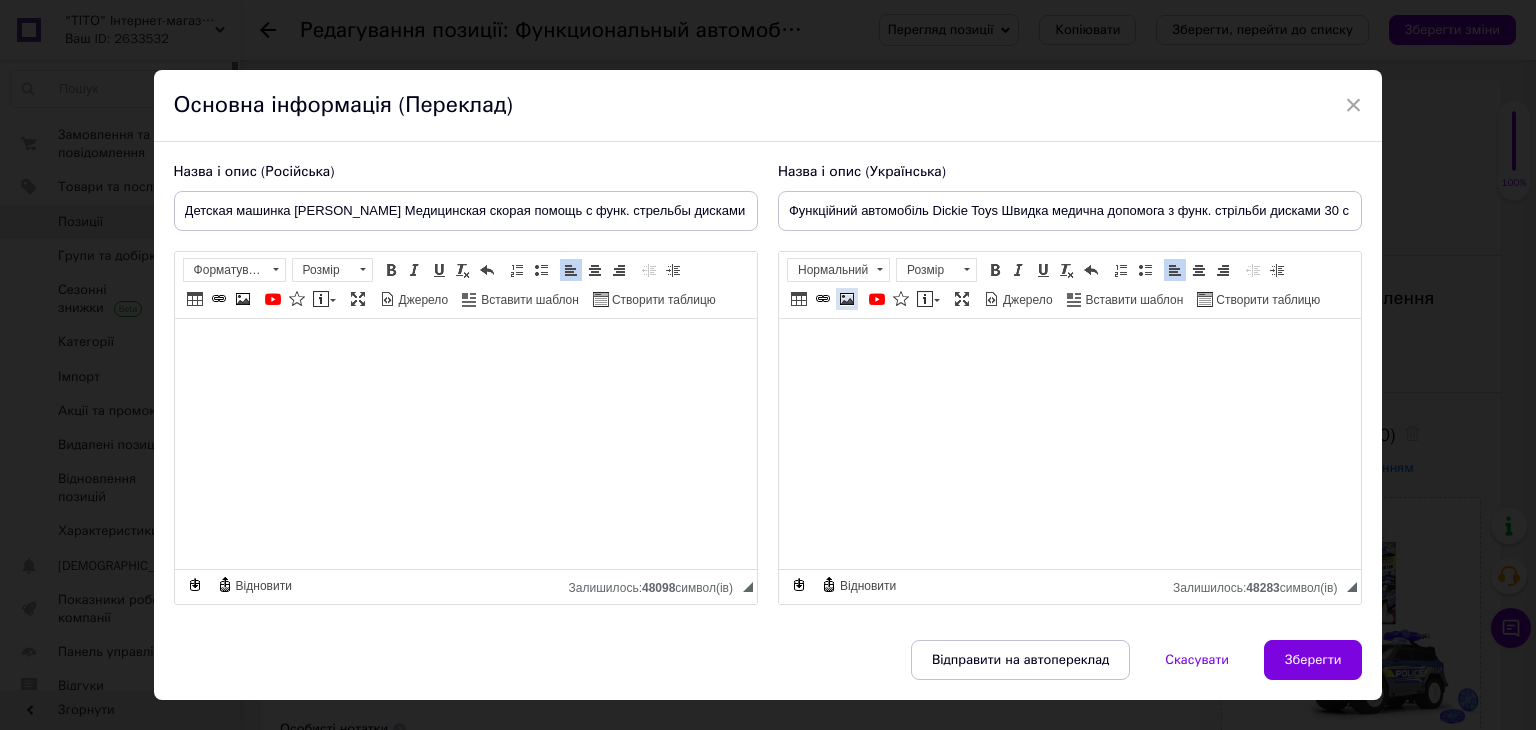 click at bounding box center (847, 299) 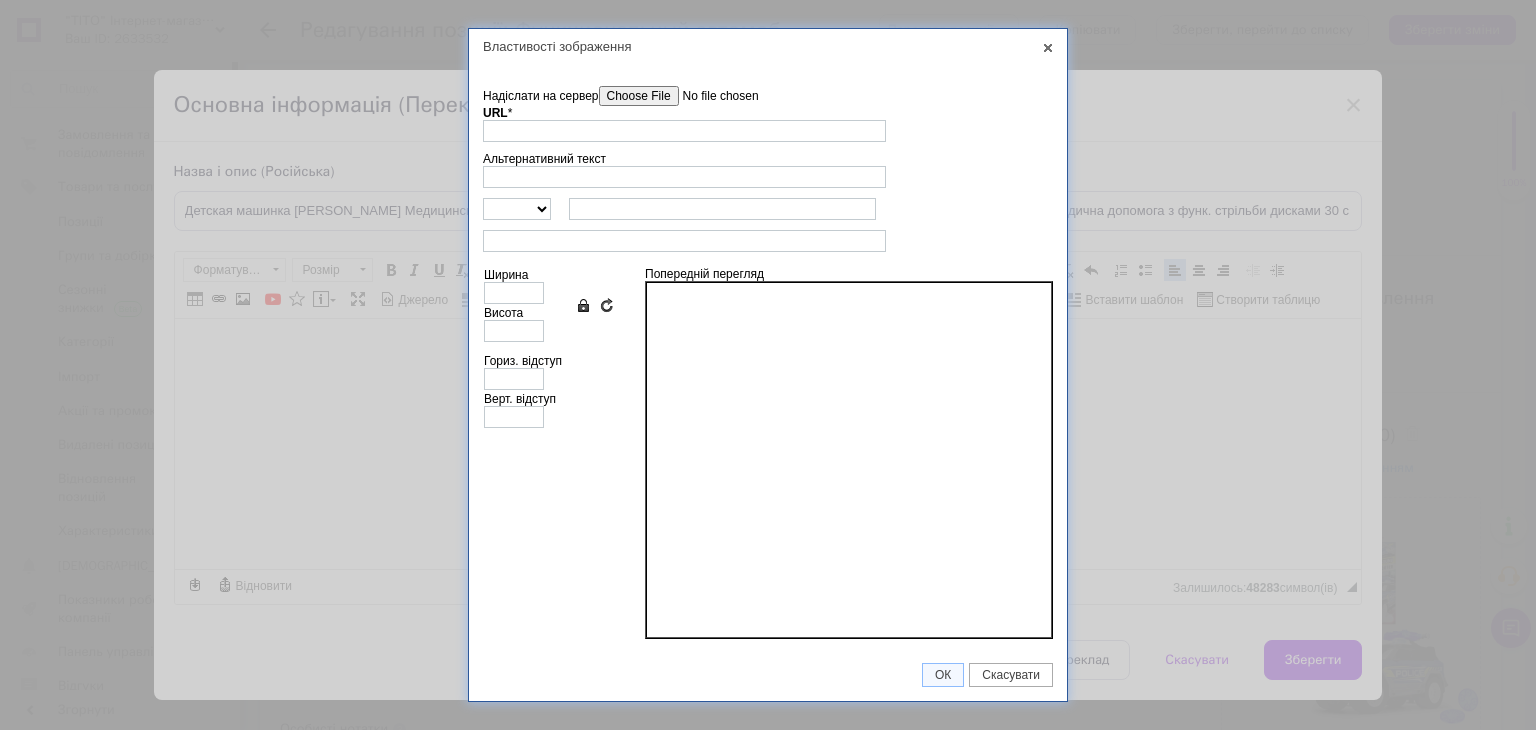click on "Надіслати на сервер" at bounding box center (712, 96) 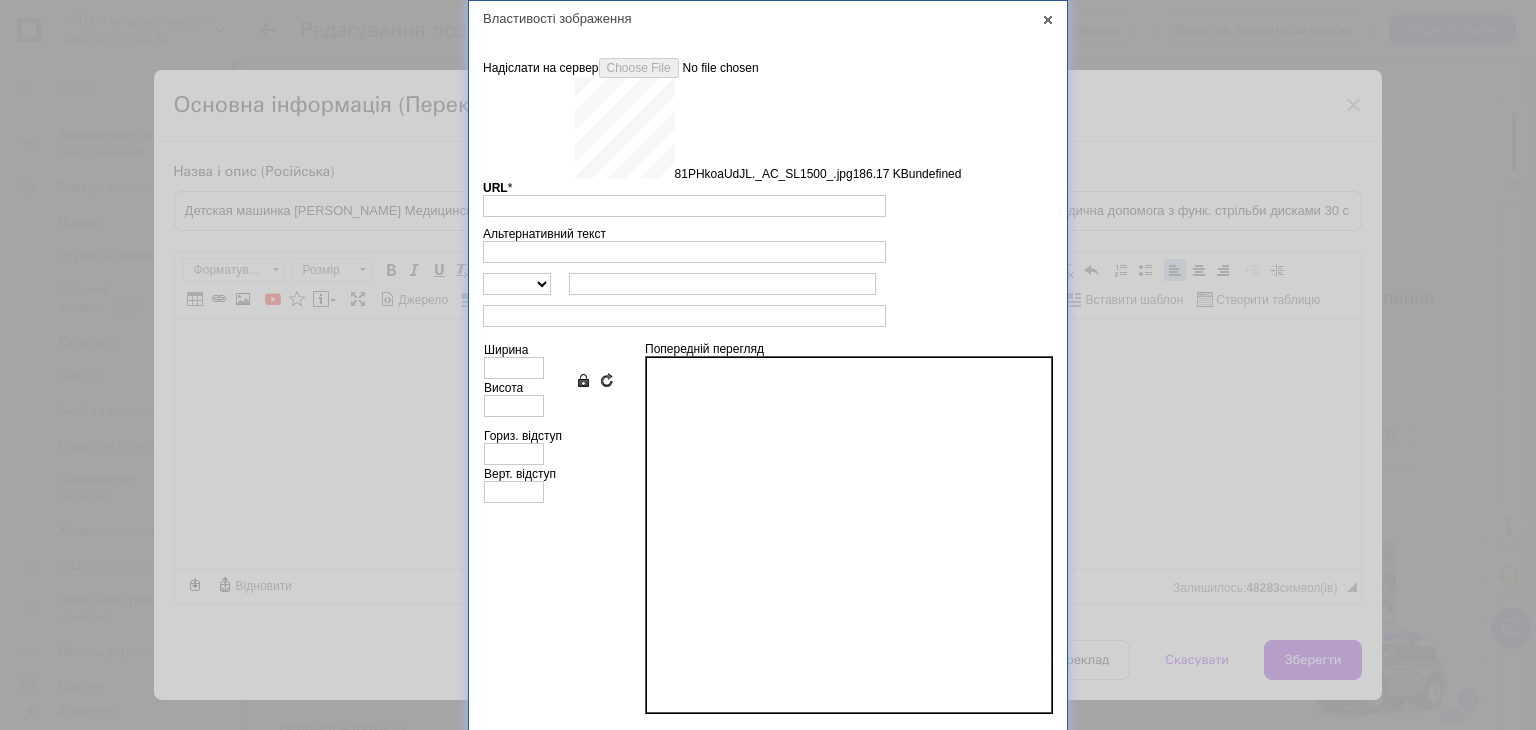 type on "https://images.prom.ua/6743500159_w640_h2048_81phkoaudjl._ac_sl1500_.jpg?fresh=1&PIMAGE_ID=6743500159" 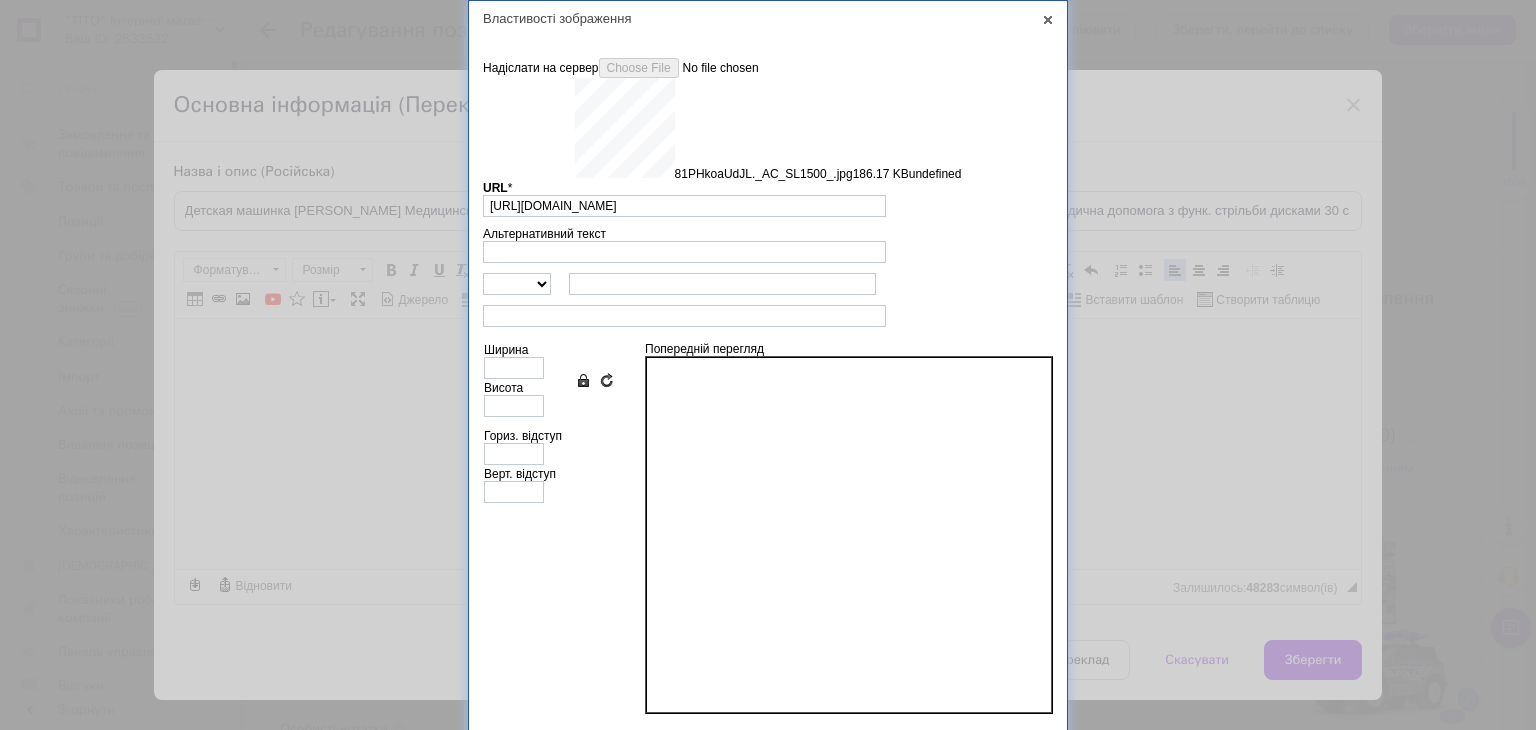 type on "640" 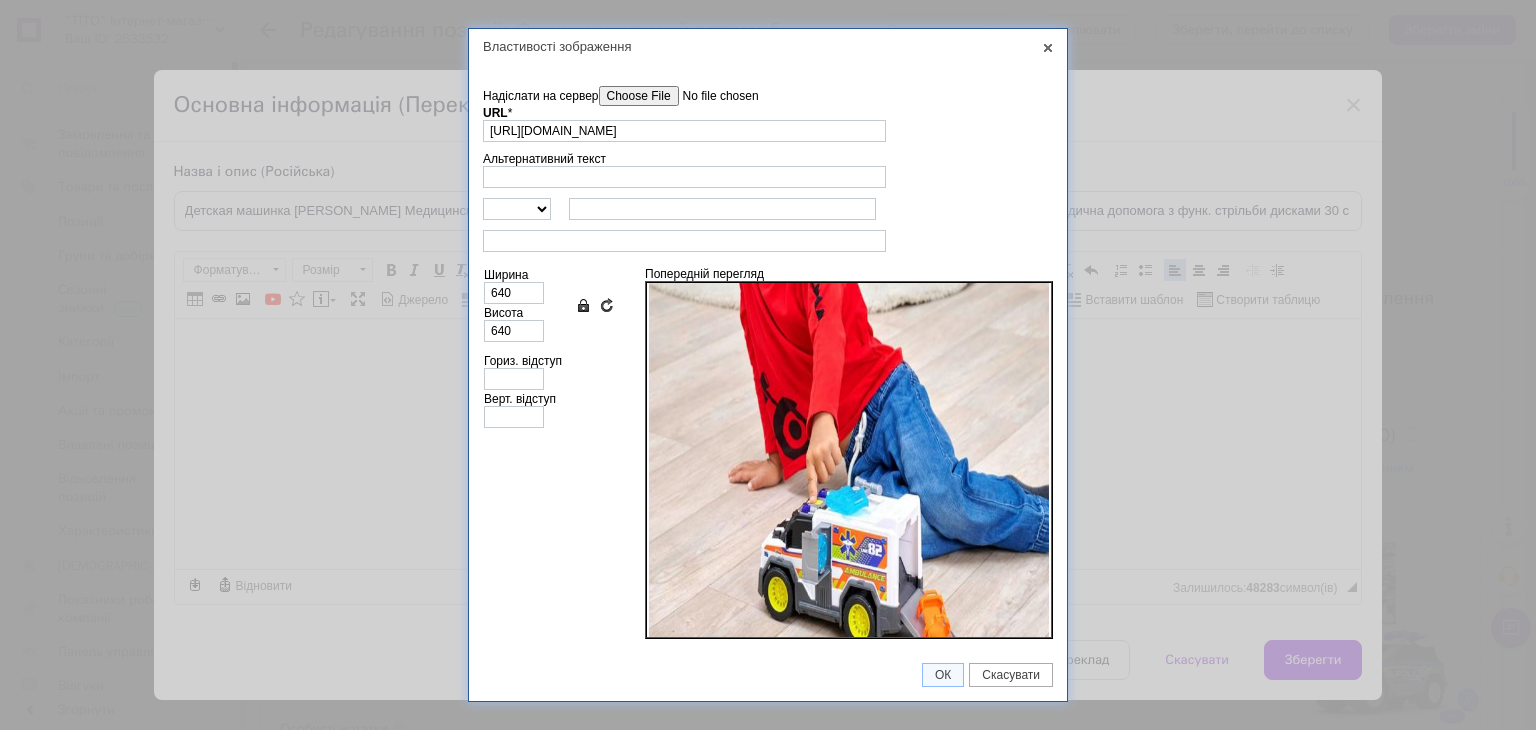scroll, scrollTop: 297, scrollLeft: 0, axis: vertical 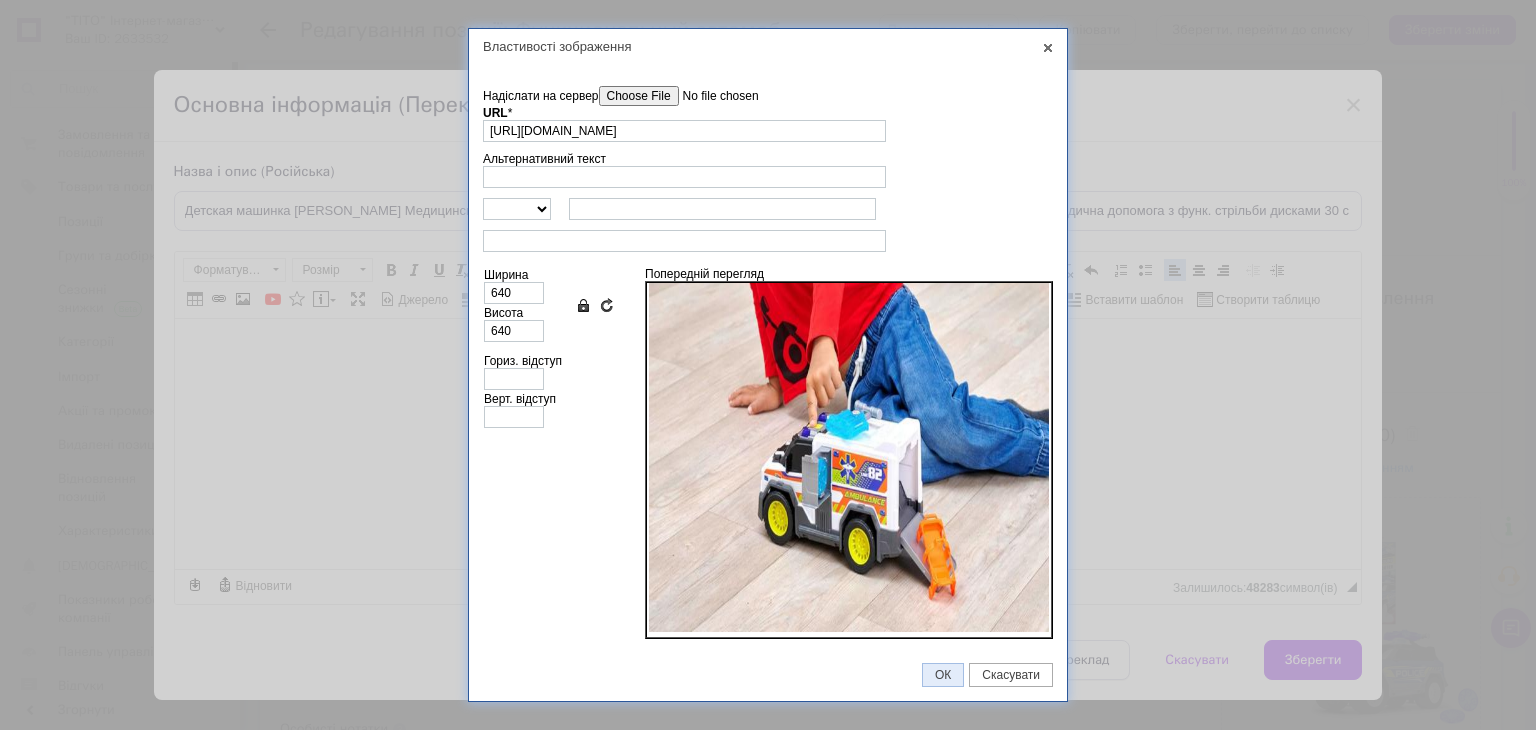 drag, startPoint x: 934, startPoint y: 670, endPoint x: 1075, endPoint y: 657, distance: 141.59802 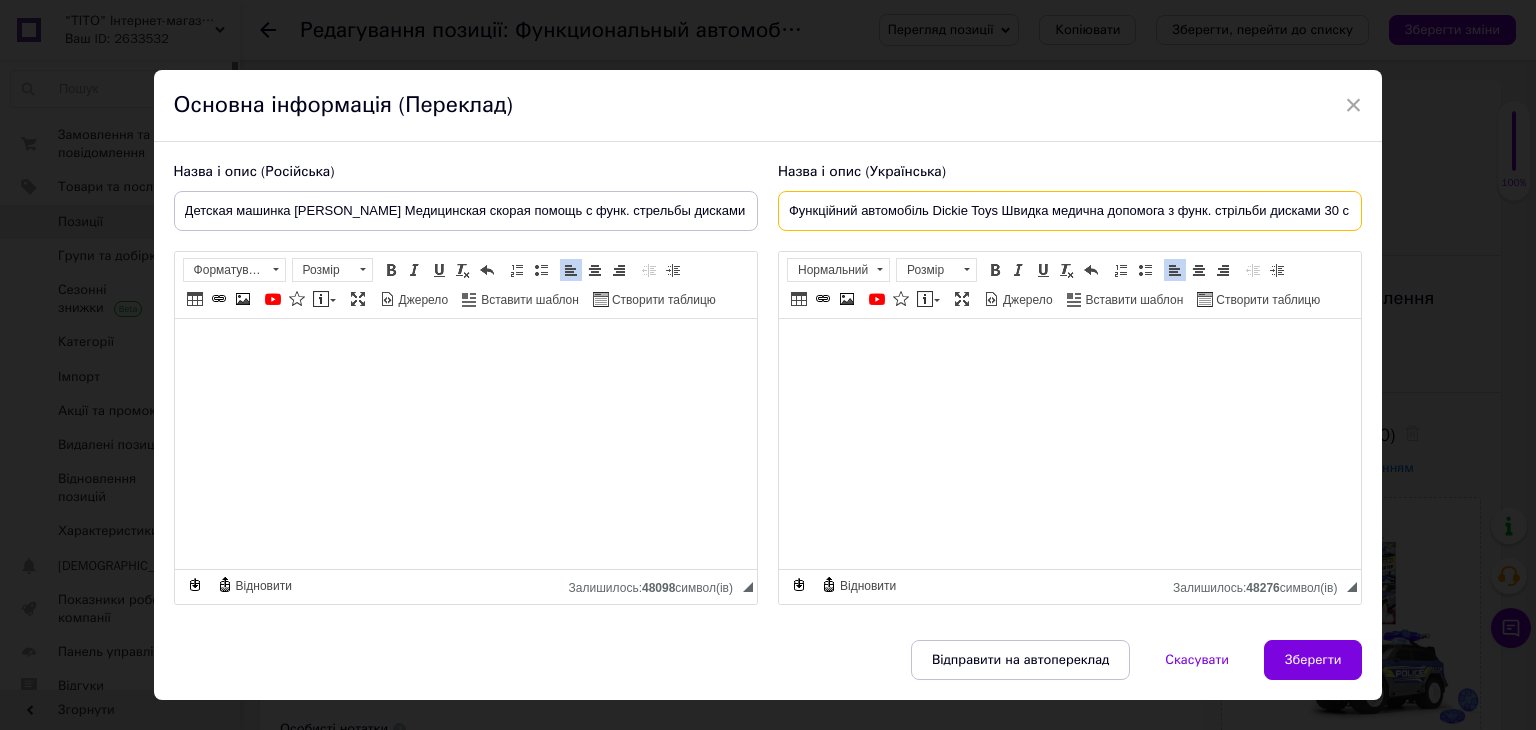 scroll, scrollTop: 0, scrollLeft: 73, axis: horizontal 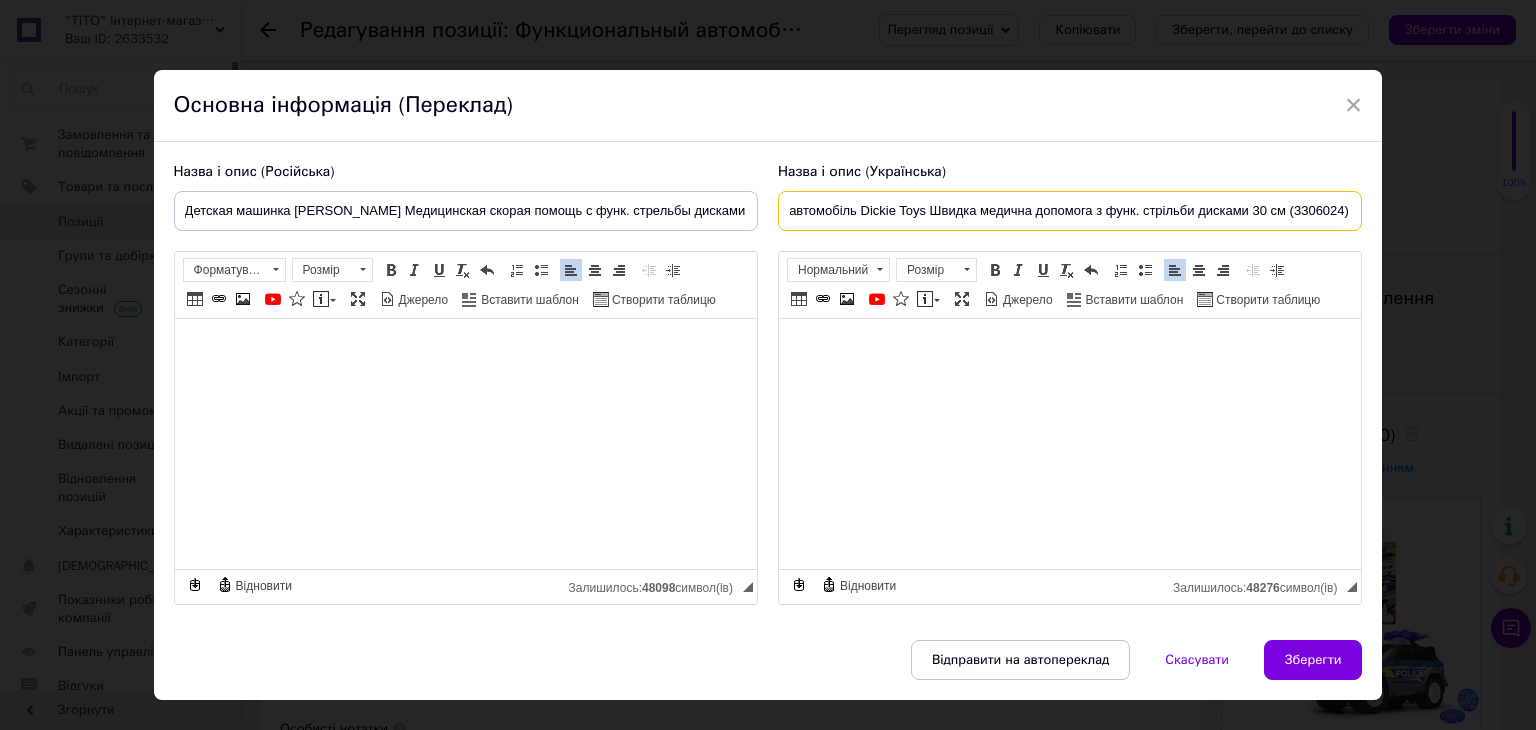 drag, startPoint x: 784, startPoint y: 213, endPoint x: 1392, endPoint y: 208, distance: 608.02057 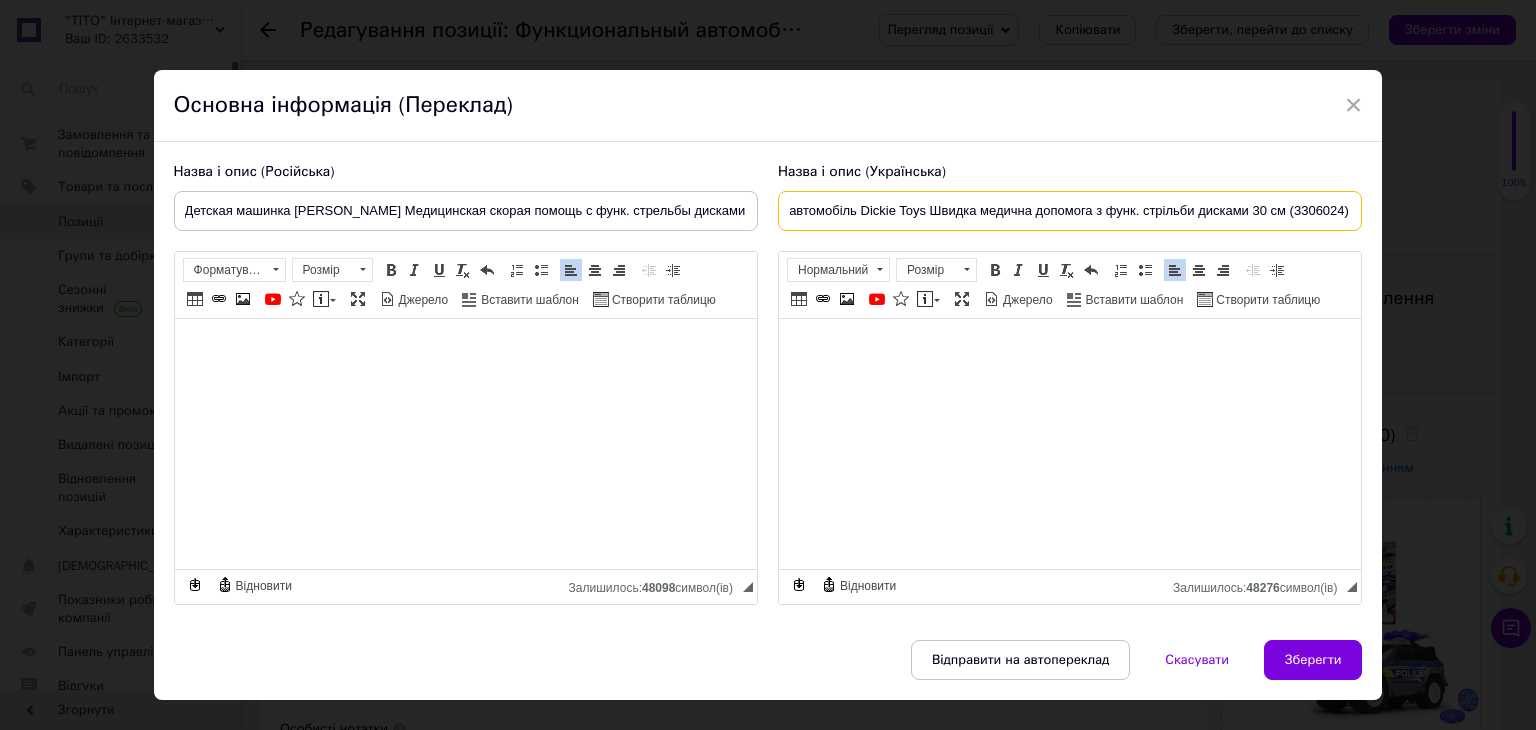 click on "Функційний автомобіль Dickie Toys Швидка медична допомога з функ. стрільби дисками 30 см (3306024)" at bounding box center [1070, 211] 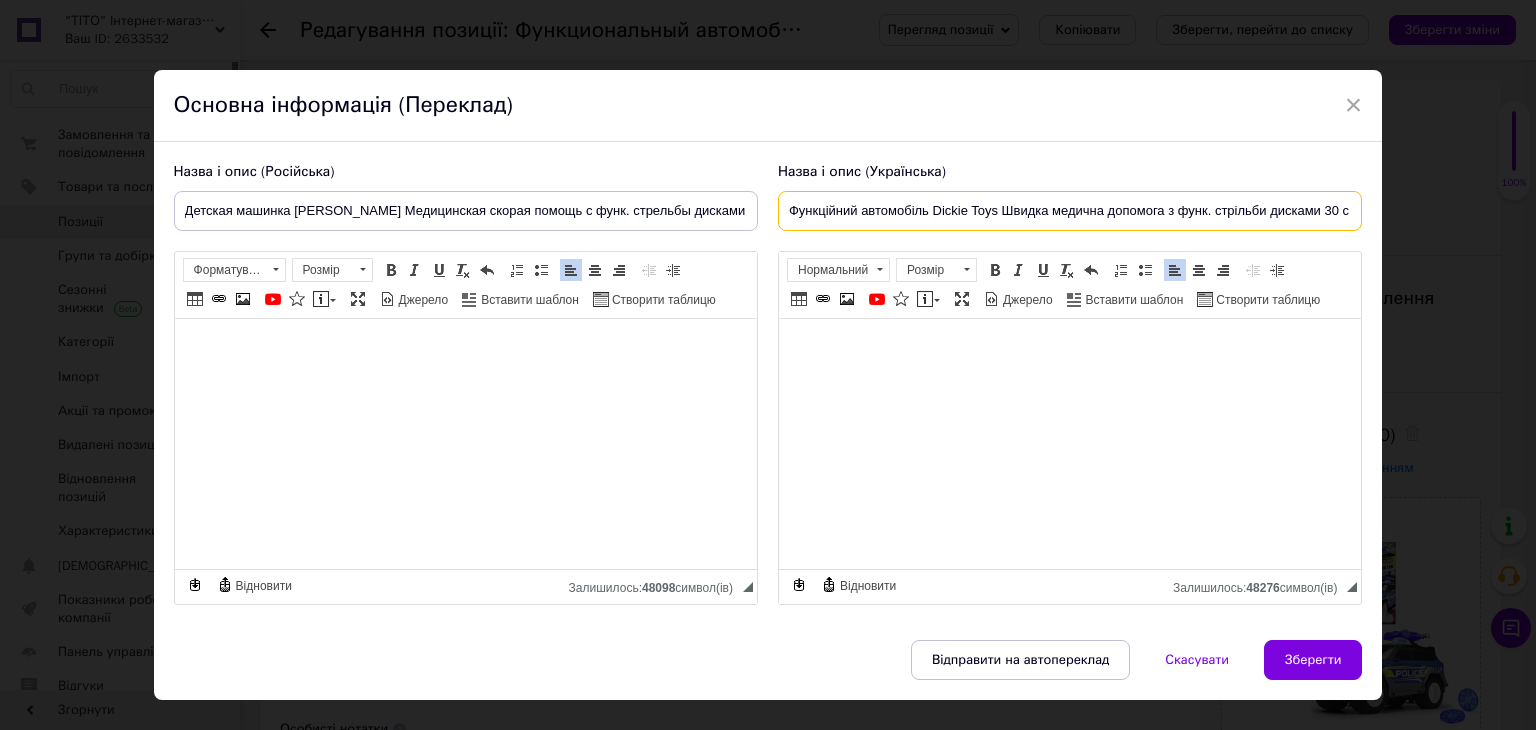 drag, startPoint x: 850, startPoint y: 211, endPoint x: 706, endPoint y: 225, distance: 144.67896 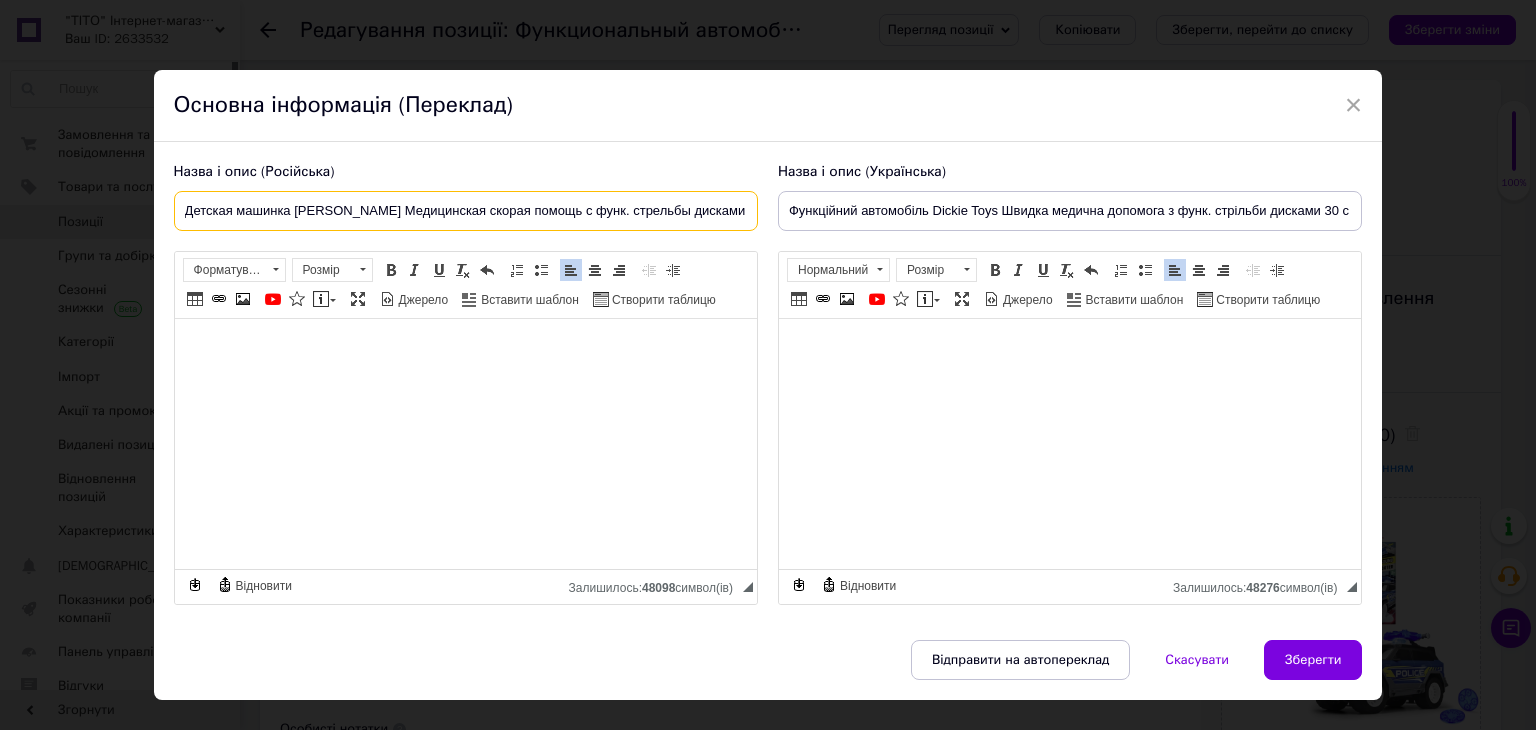drag, startPoint x: 749, startPoint y: 220, endPoint x: 784, endPoint y: 213, distance: 35.69314 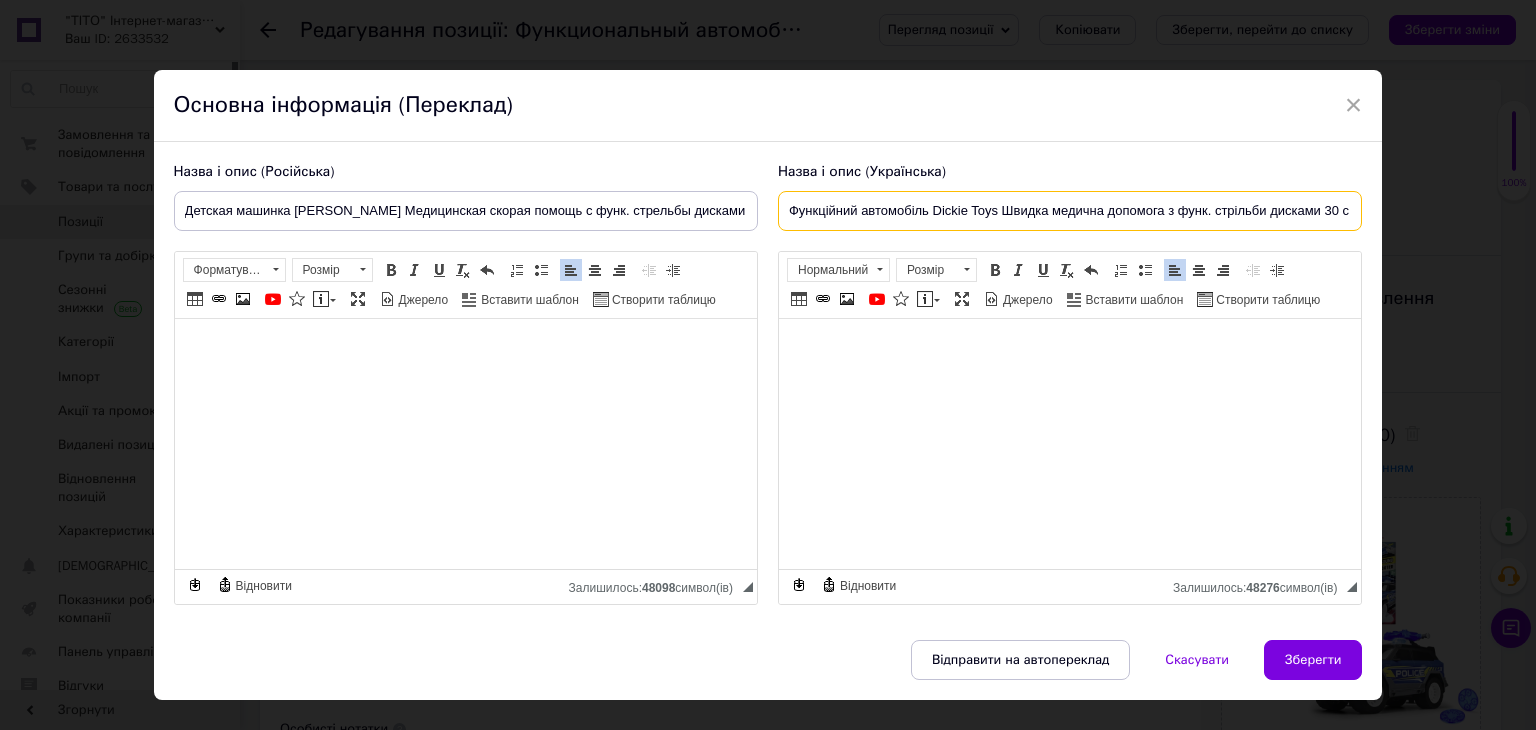 click on "Функційний автомобіль Dickie Toys Швидка медична допомога з функ. стрільби дисками 30 см (3306024)" at bounding box center [1070, 211] 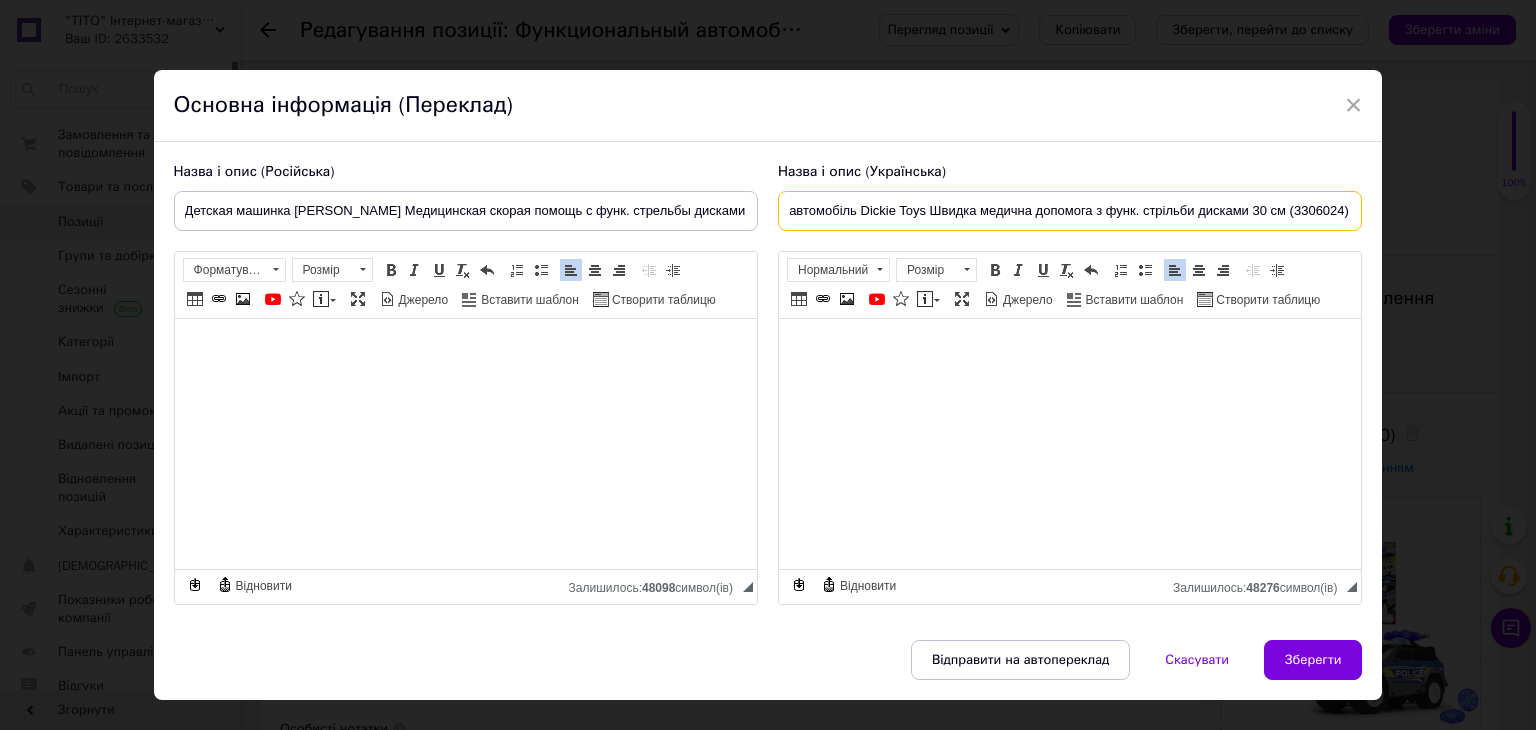 drag, startPoint x: 778, startPoint y: 211, endPoint x: 1535, endPoint y: 271, distance: 759.3741 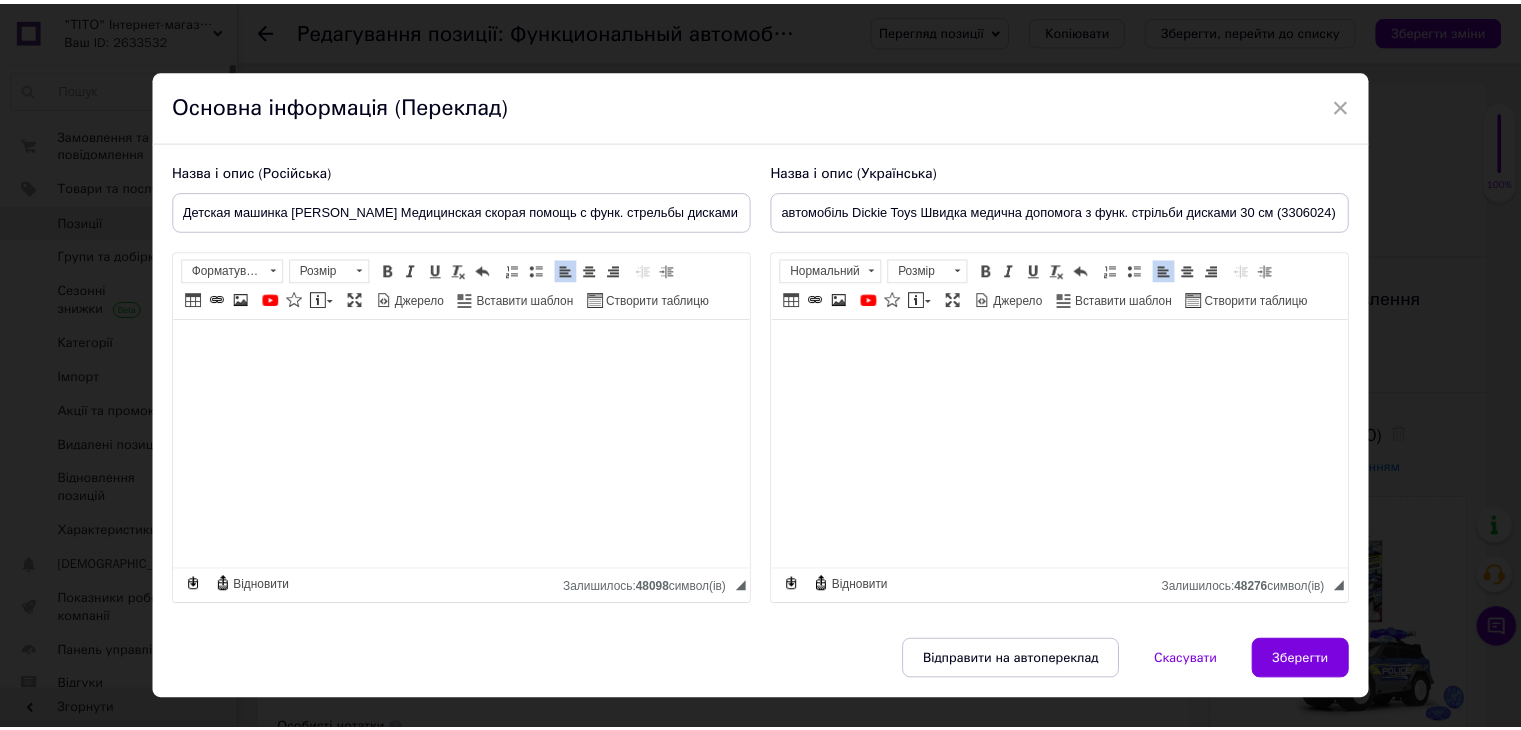 scroll, scrollTop: 0, scrollLeft: 0, axis: both 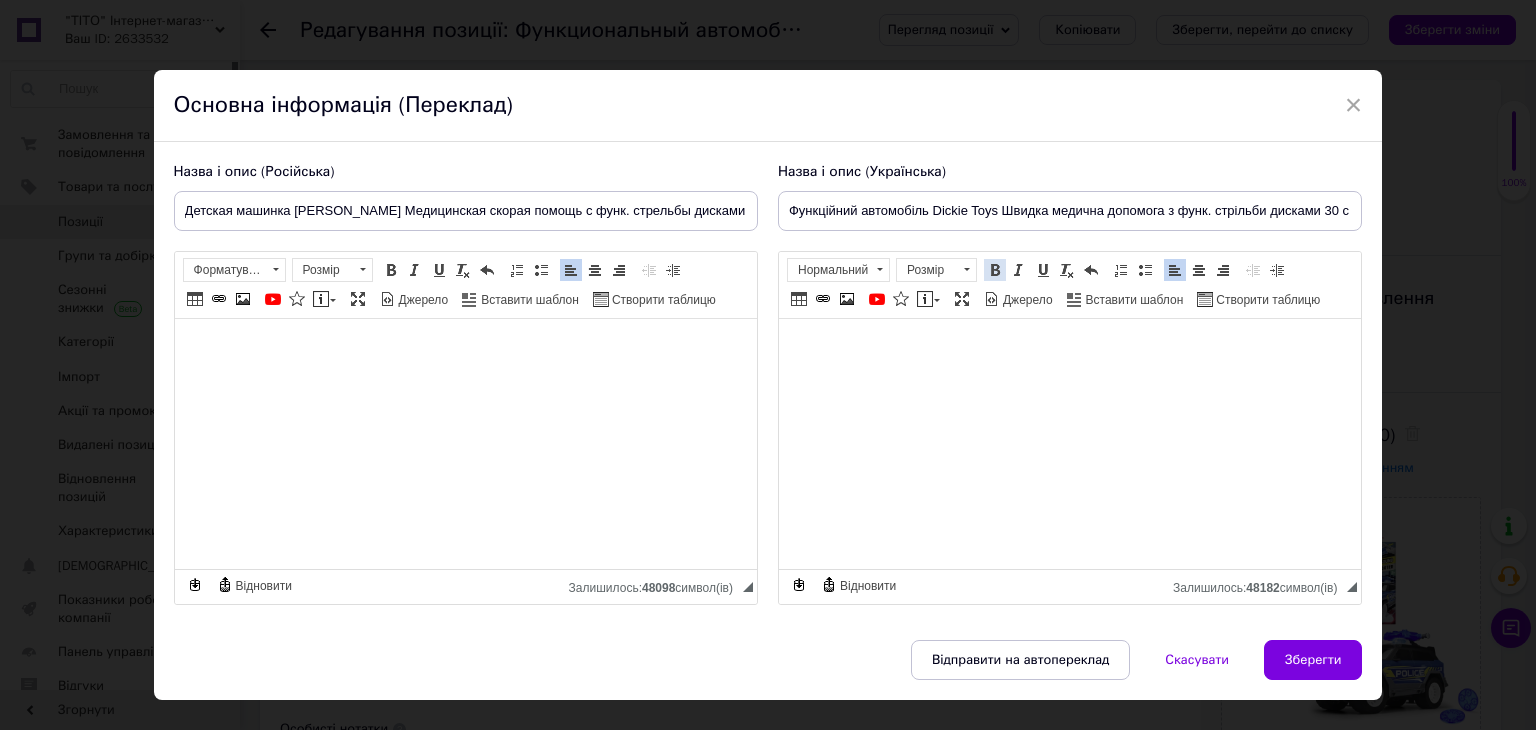 click at bounding box center (995, 270) 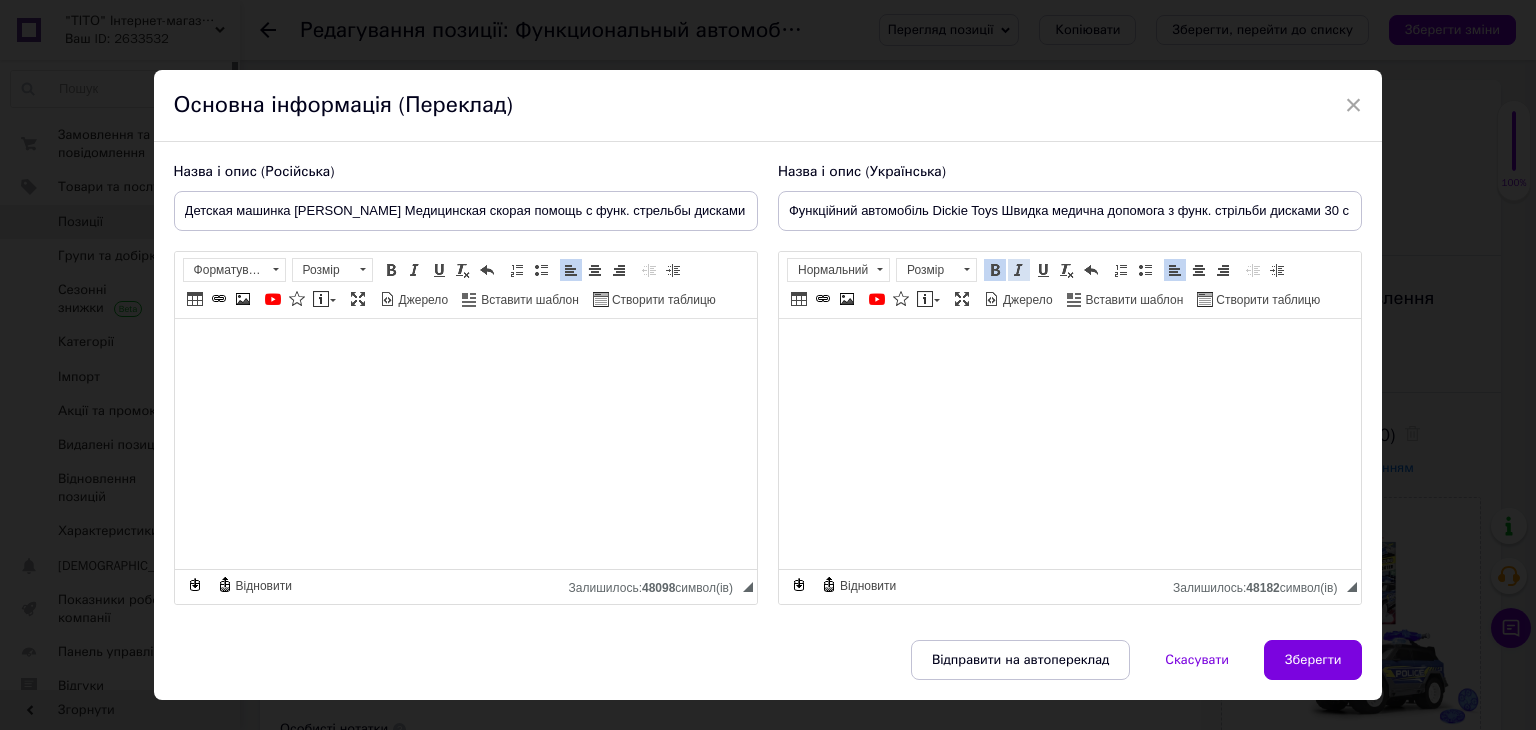 click at bounding box center [1019, 270] 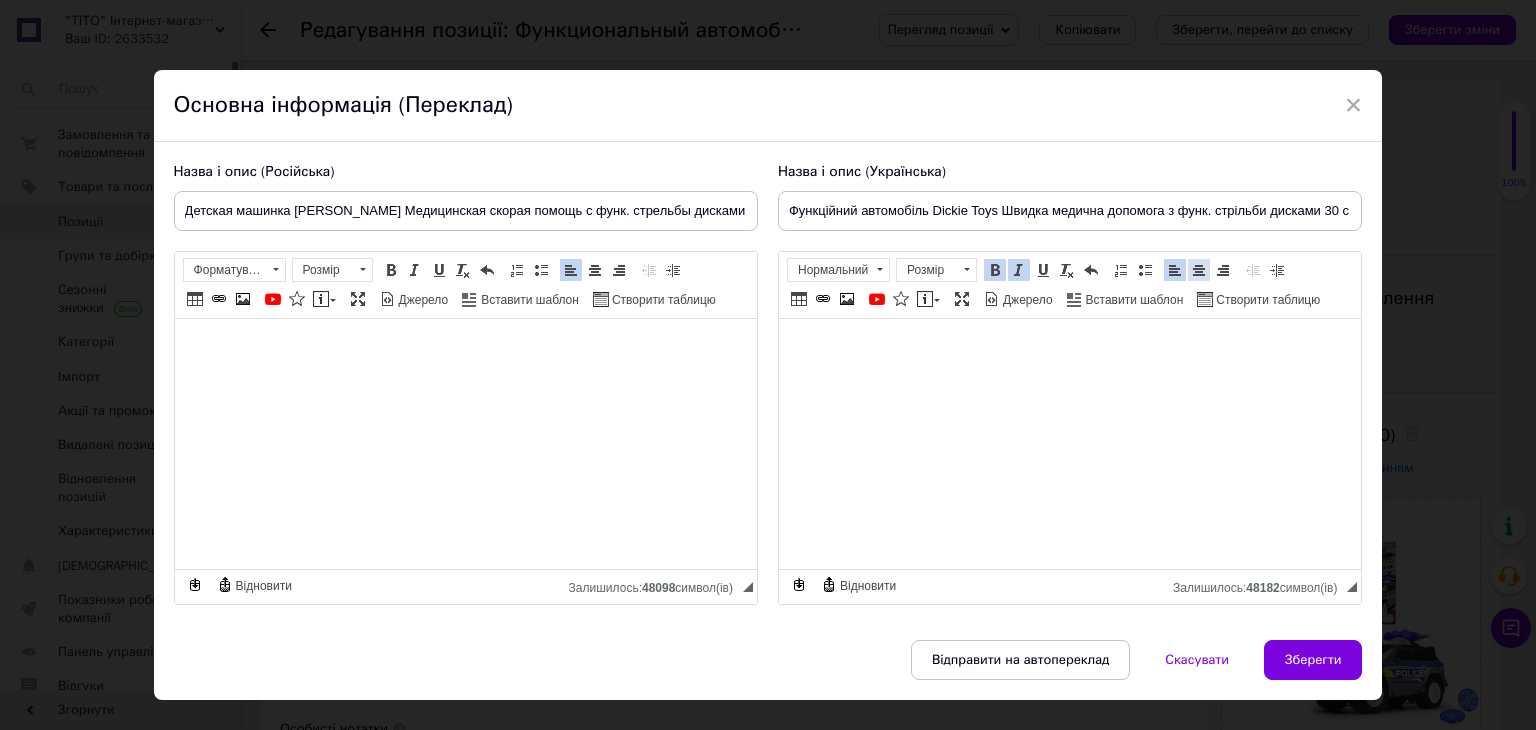 click at bounding box center (1199, 270) 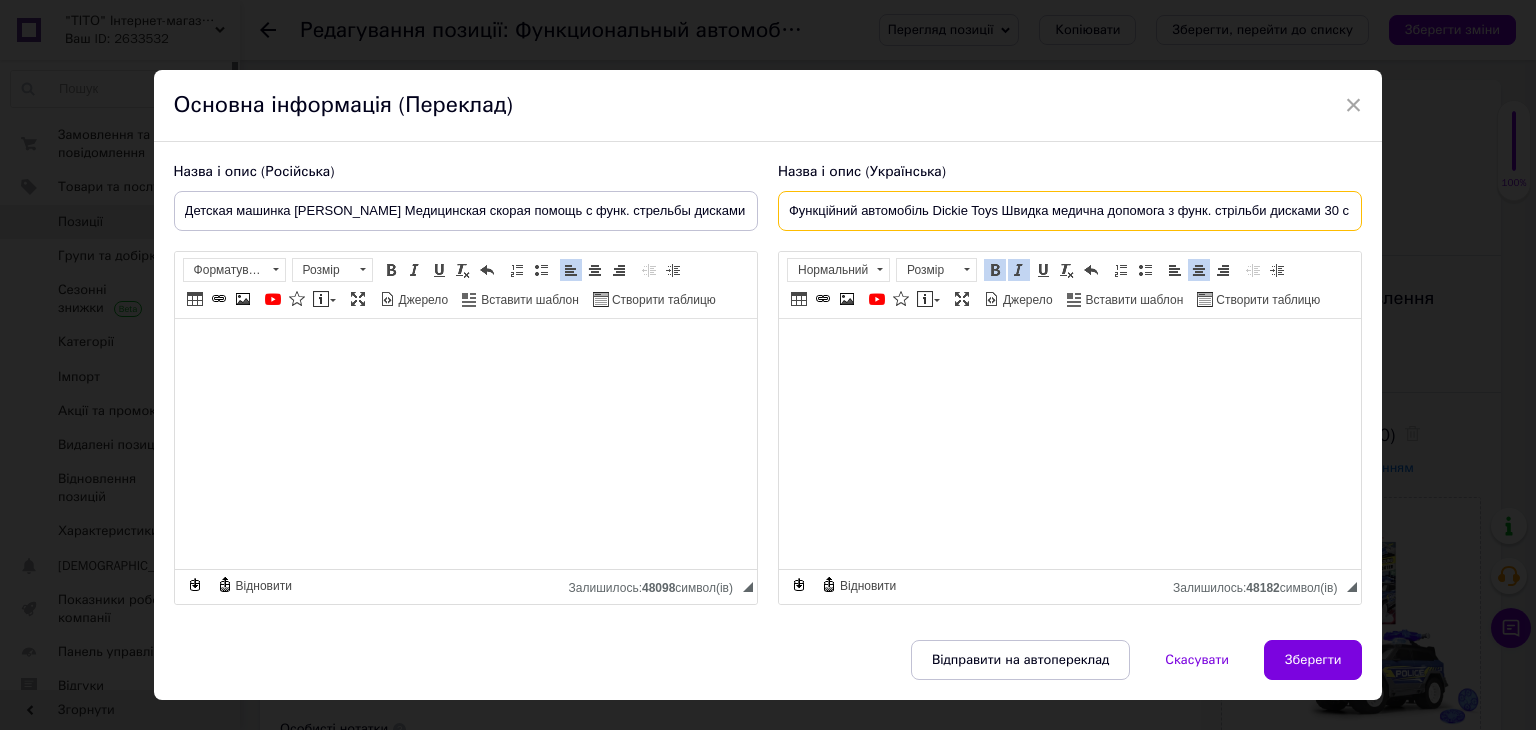 click on "Функційний автомобіль Dickie Toys Швидка медична допомога з функ. стрільби дисками 30 см (3306024)" at bounding box center (1070, 211) 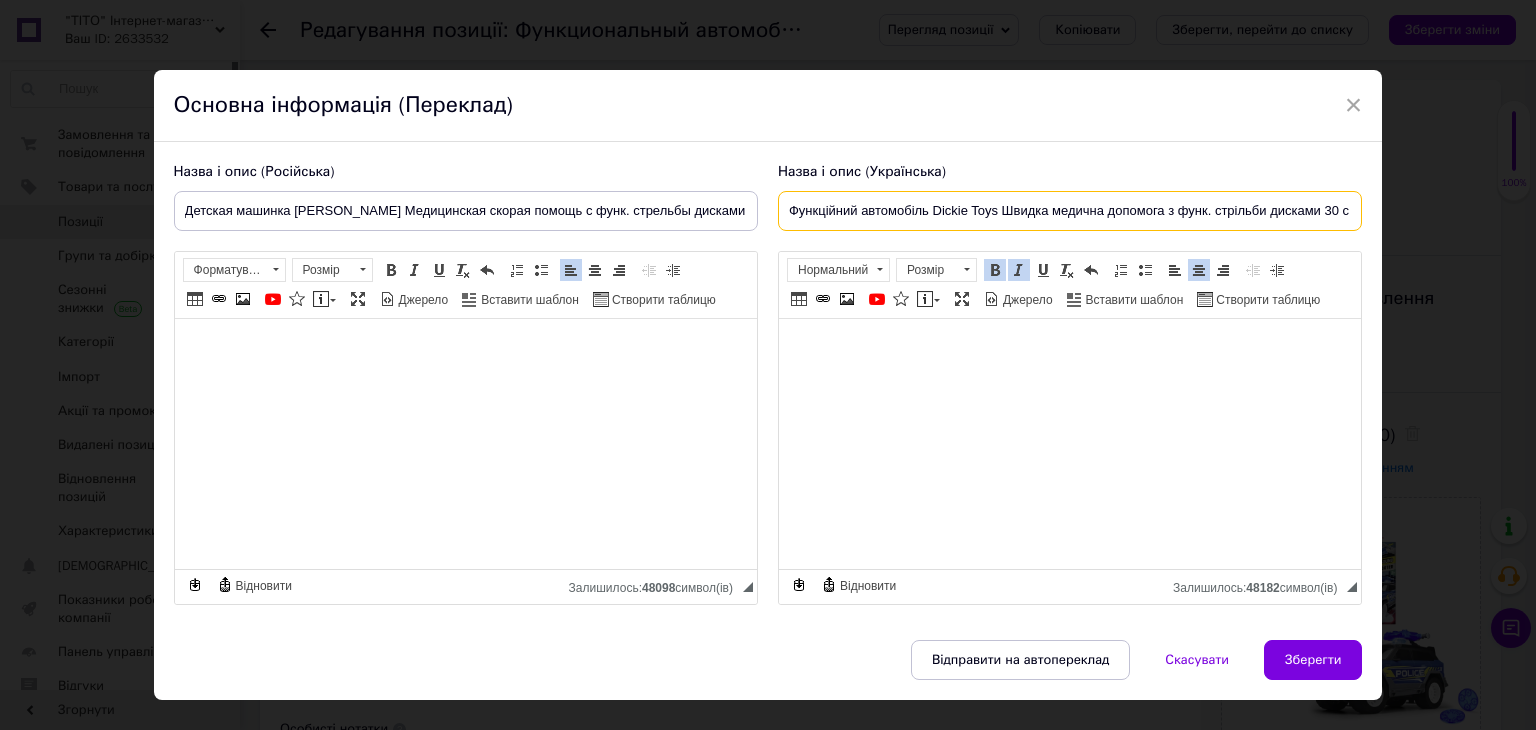 drag, startPoint x: 925, startPoint y: 209, endPoint x: 753, endPoint y: 214, distance: 172.07266 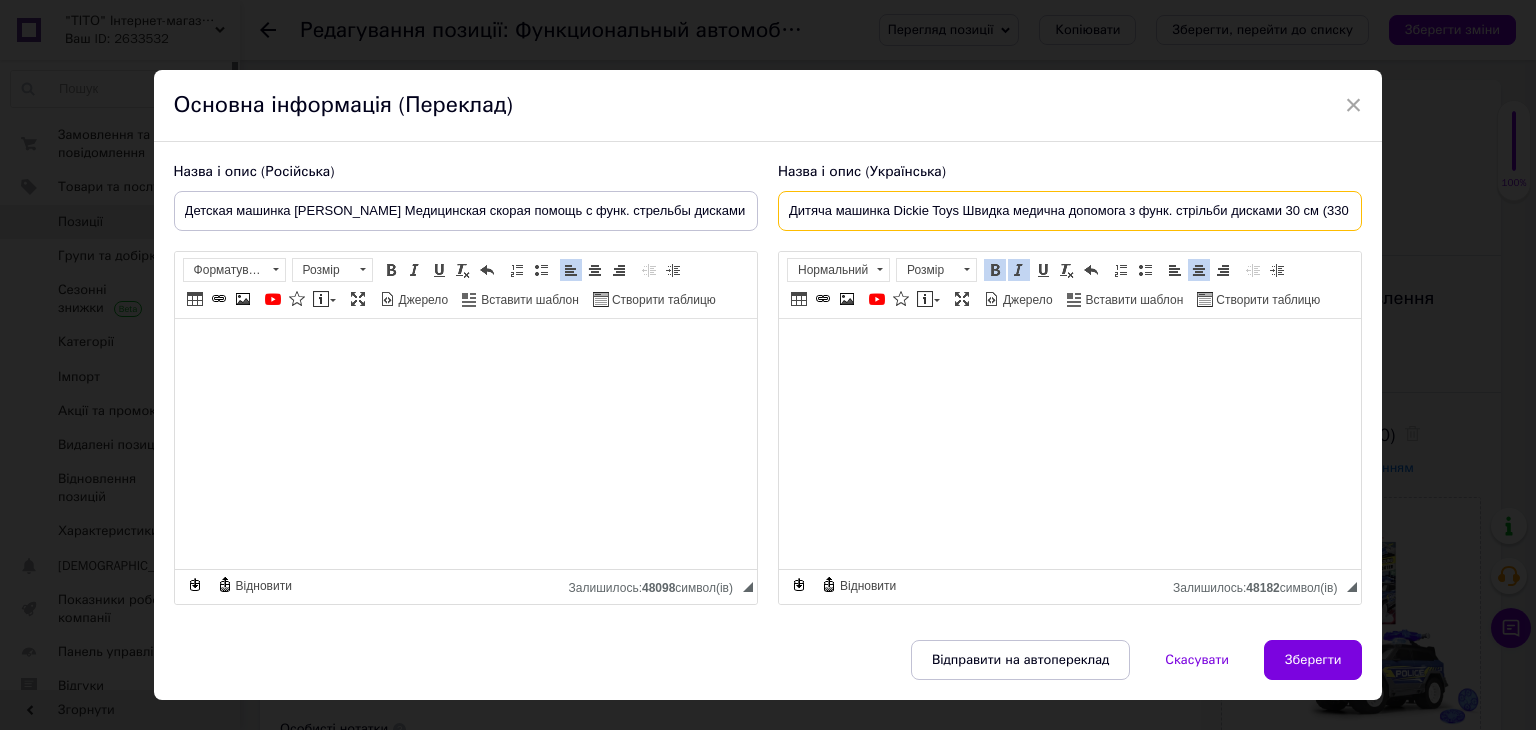 click on "Дитяча машинка Dickie Toys Швидка медична допомога з функ. стрільби дисками 30 см (3306024)" at bounding box center (1070, 211) 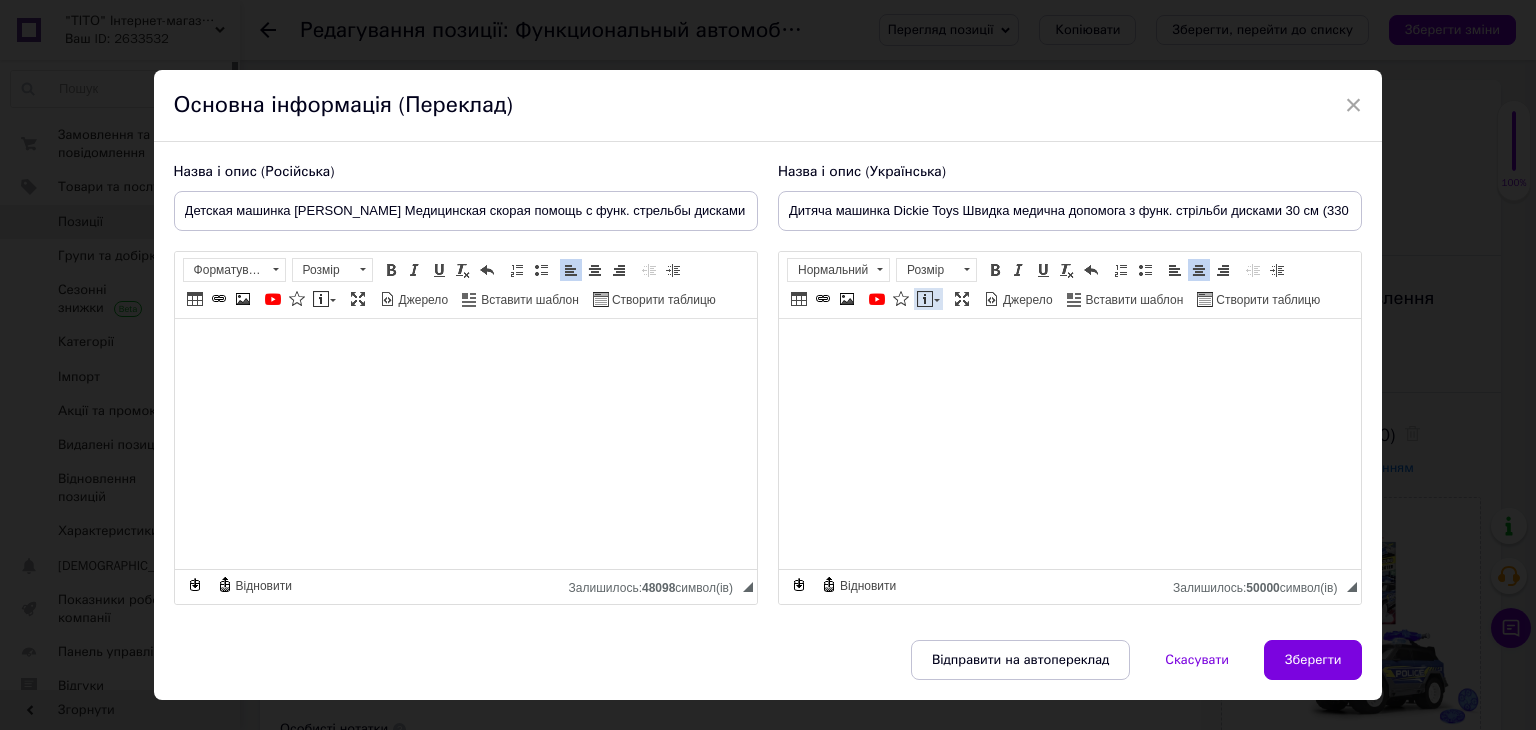 click on "Вставити повідомлення" at bounding box center [928, 299] 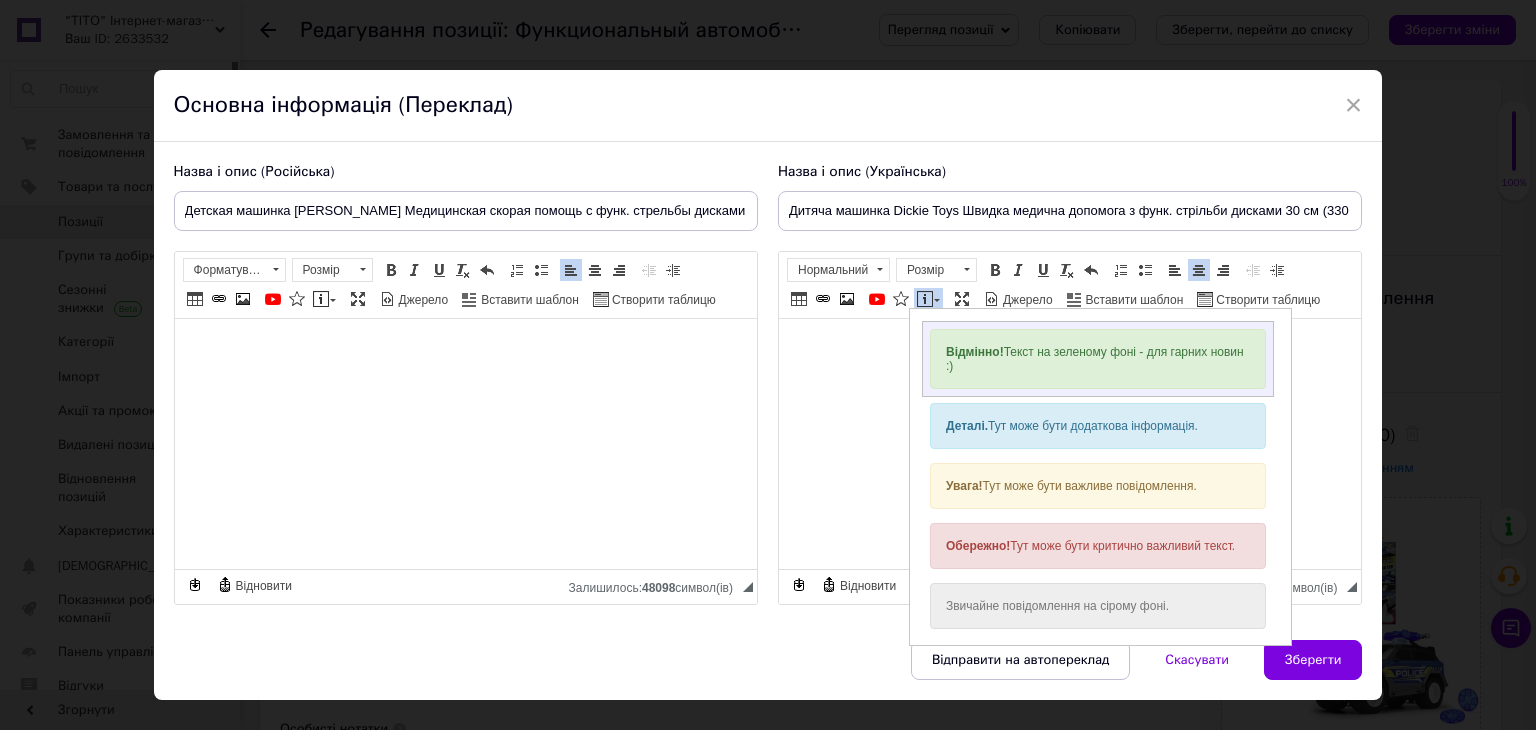 click on "Відмінно!" at bounding box center [974, 352] 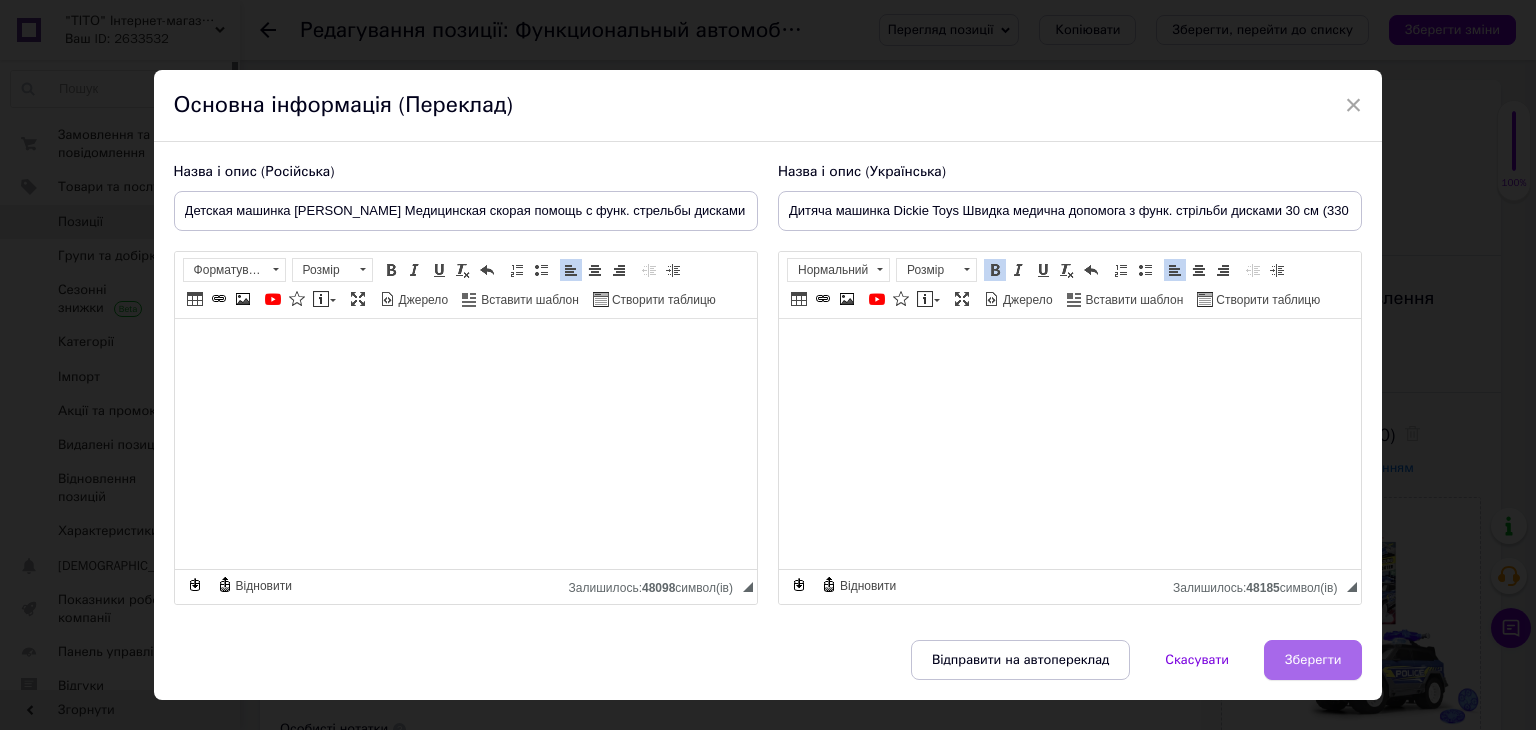click on "Зберегти" at bounding box center [1313, 660] 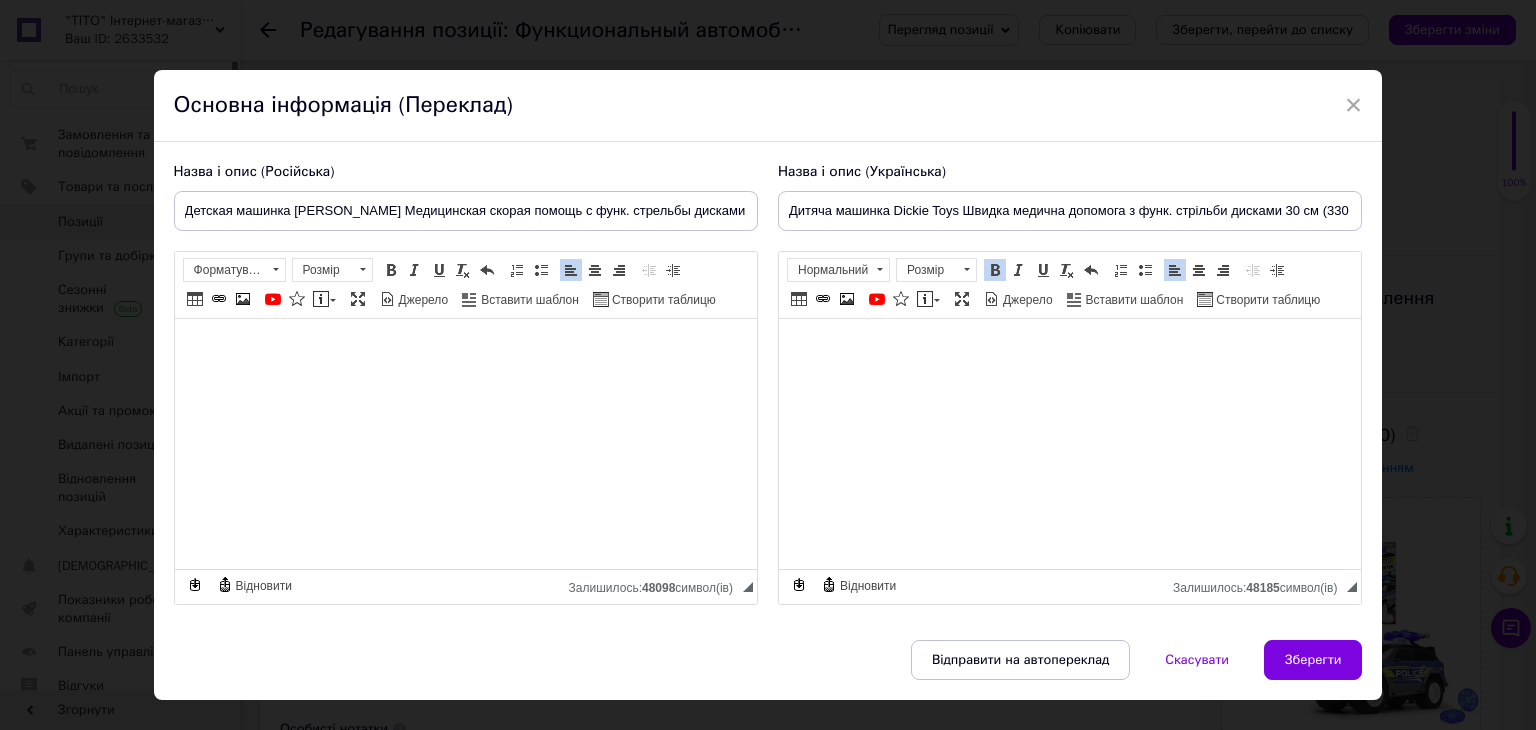 type on "Детская машинка Dickie Toys Медицинская скорая помощь с функ. стрельбы дисками 30 см (3306024)" 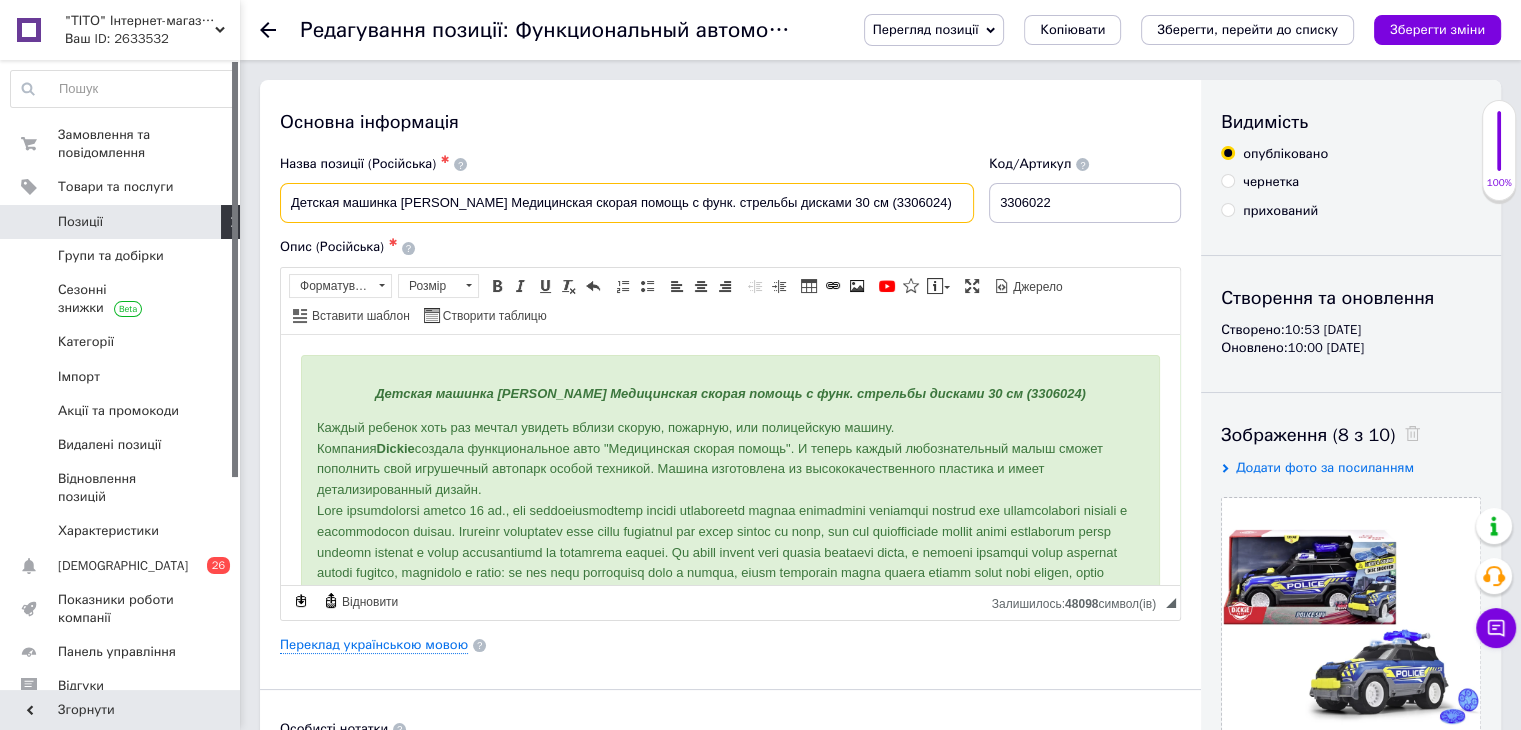 drag, startPoint x: 856, startPoint y: 195, endPoint x: 903, endPoint y: 209, distance: 49.0408 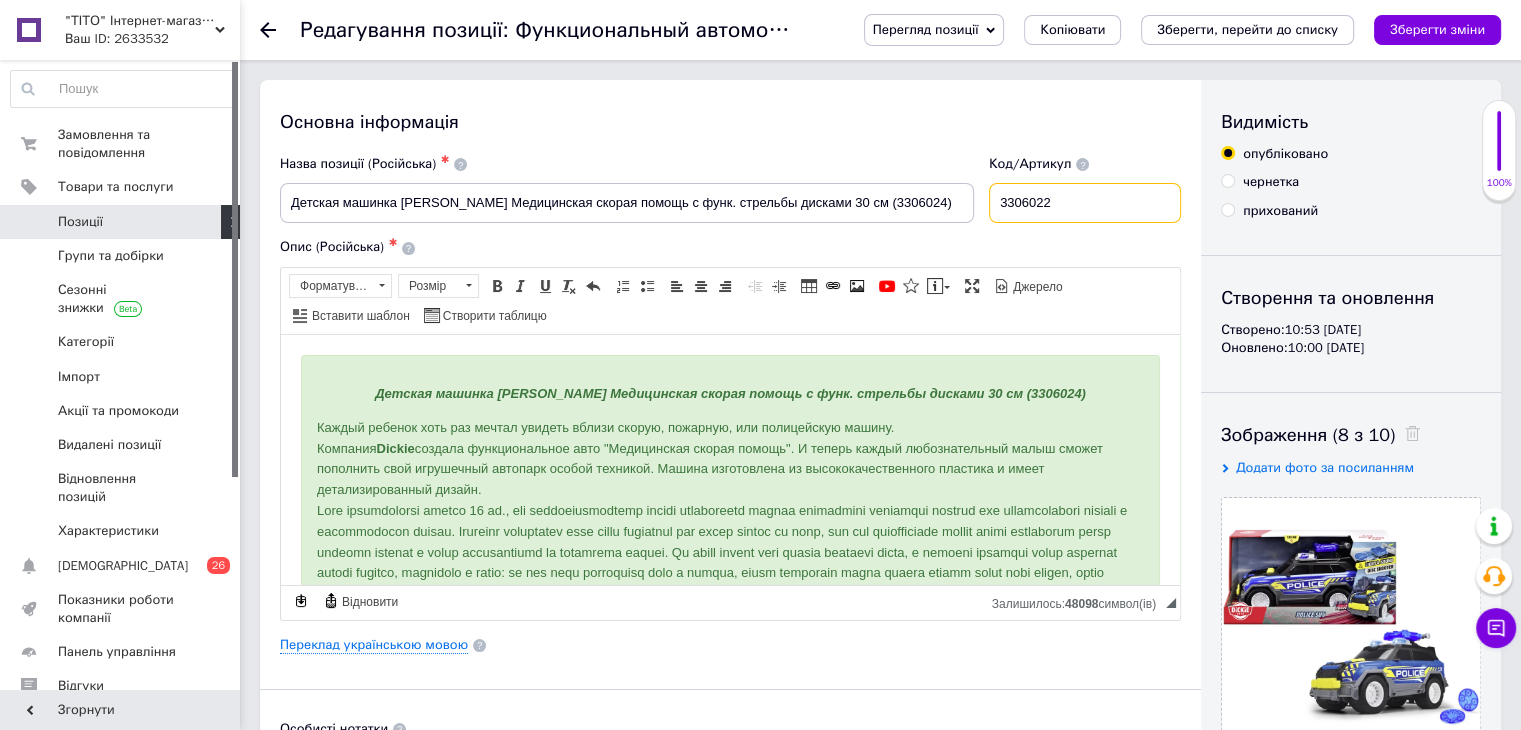 drag, startPoint x: 1066, startPoint y: 202, endPoint x: 915, endPoint y: 189, distance: 151.55856 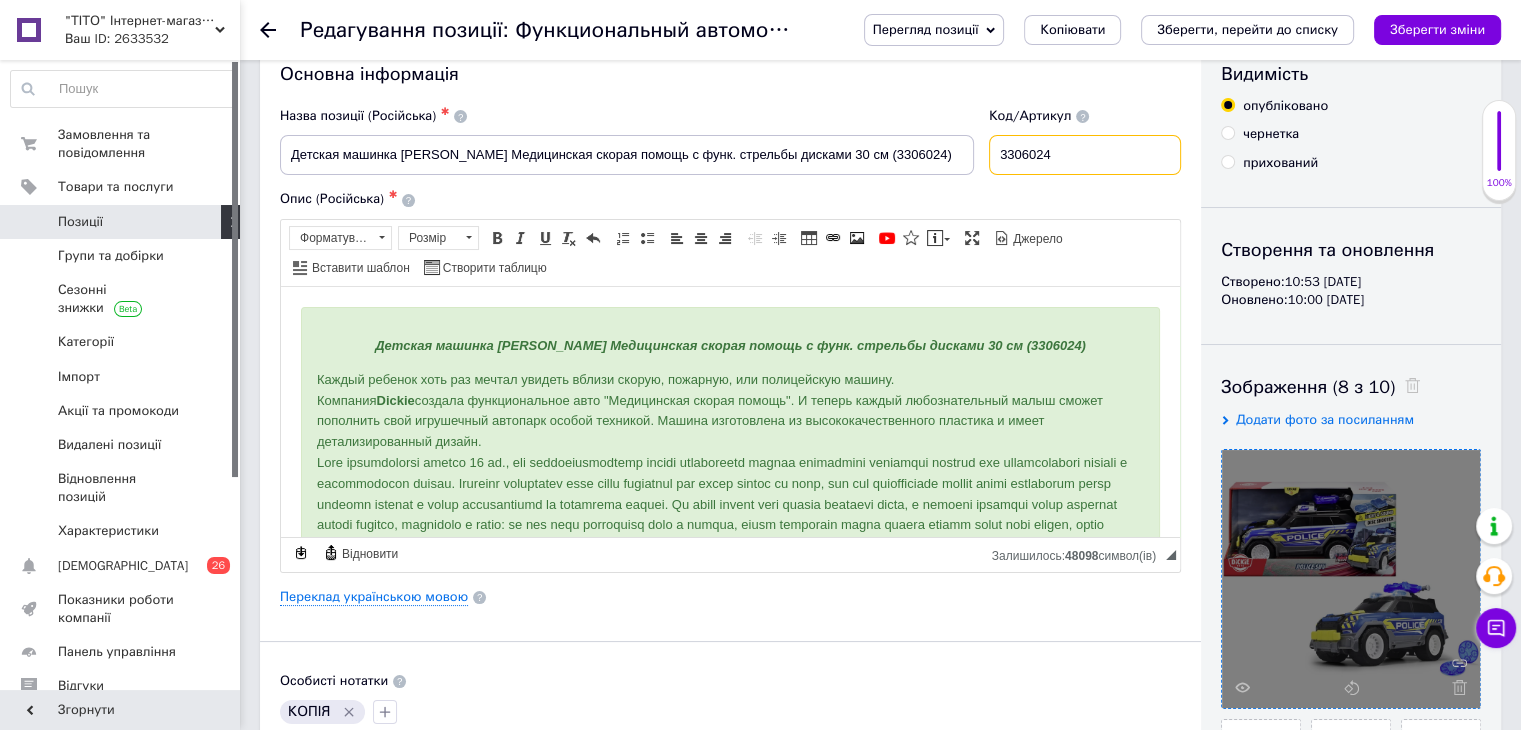 scroll, scrollTop: 300, scrollLeft: 0, axis: vertical 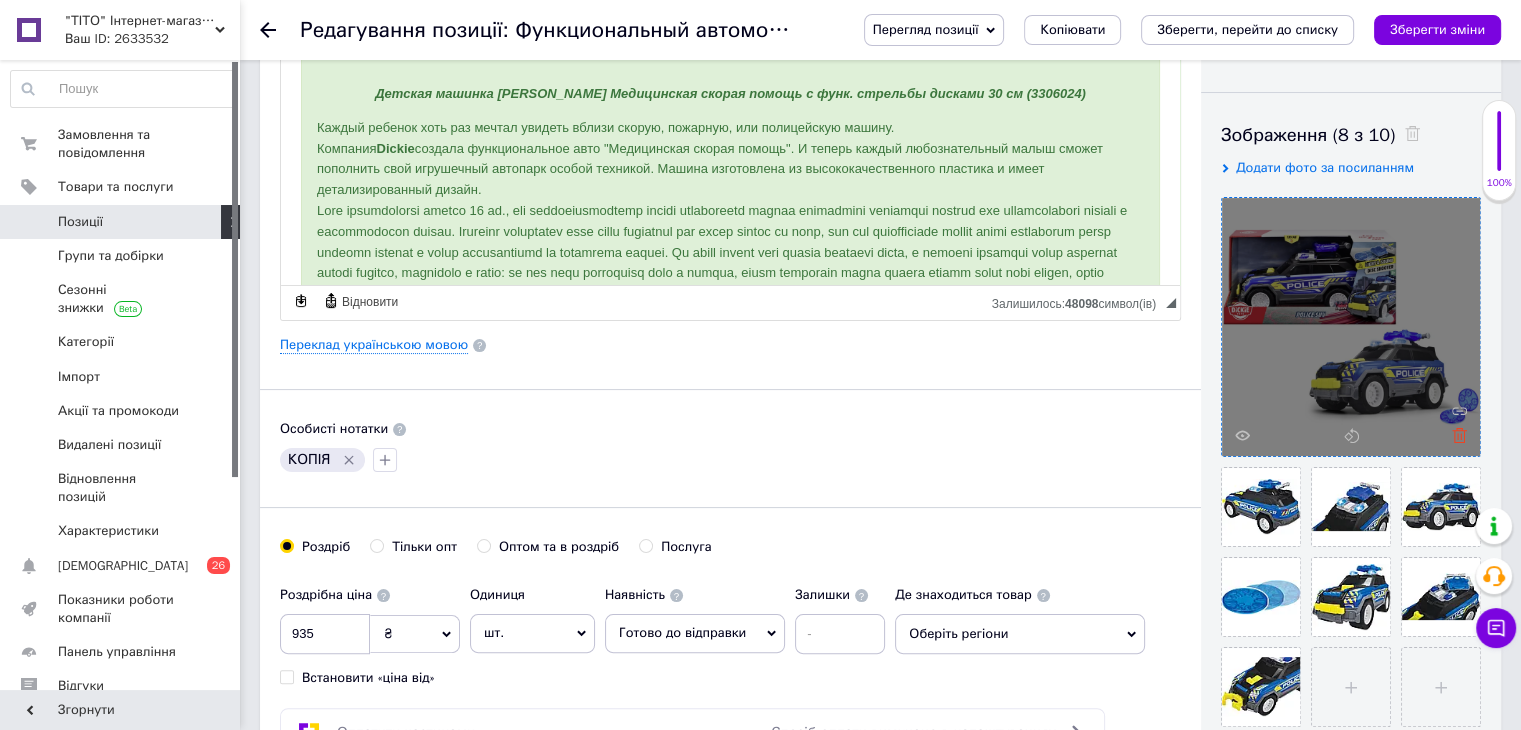 type on "3306024" 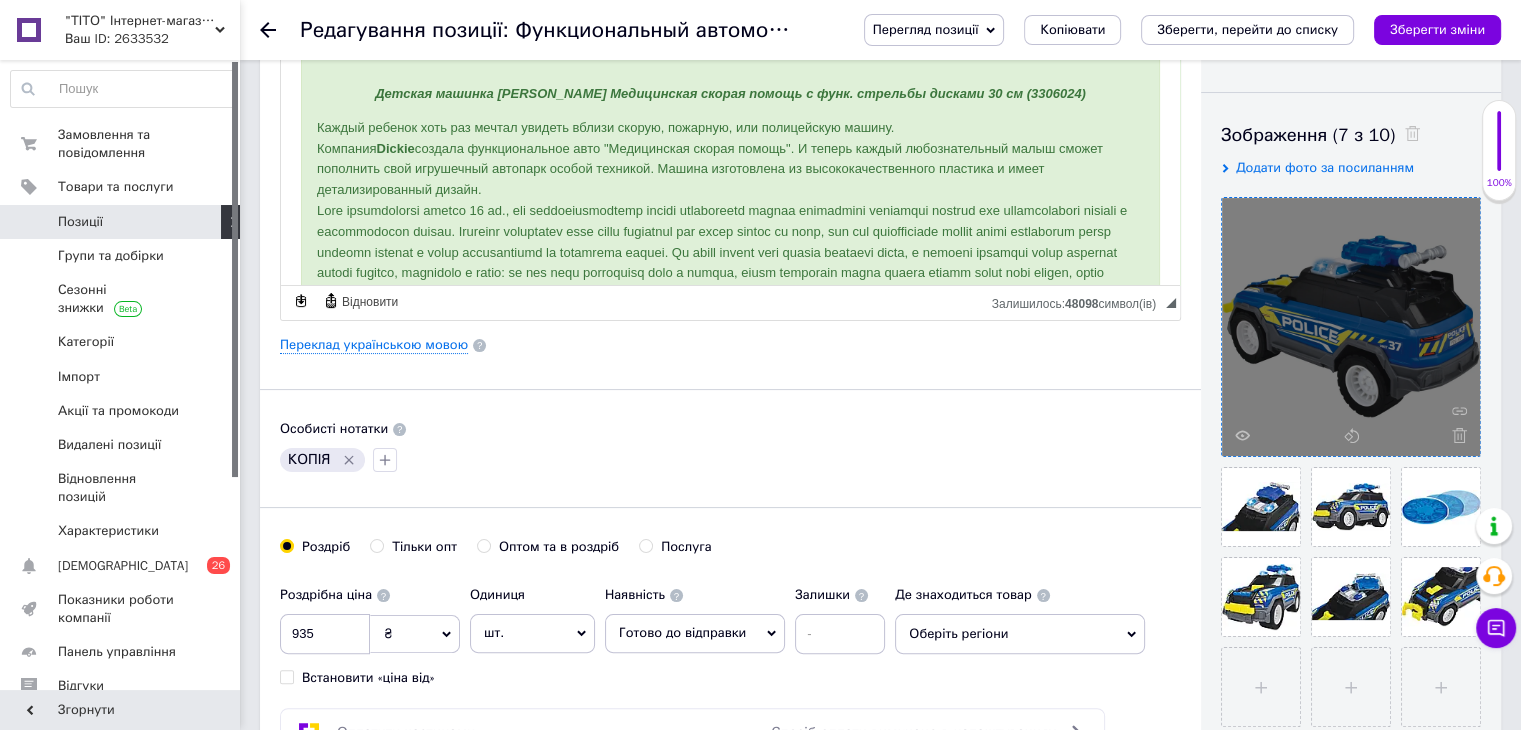 click 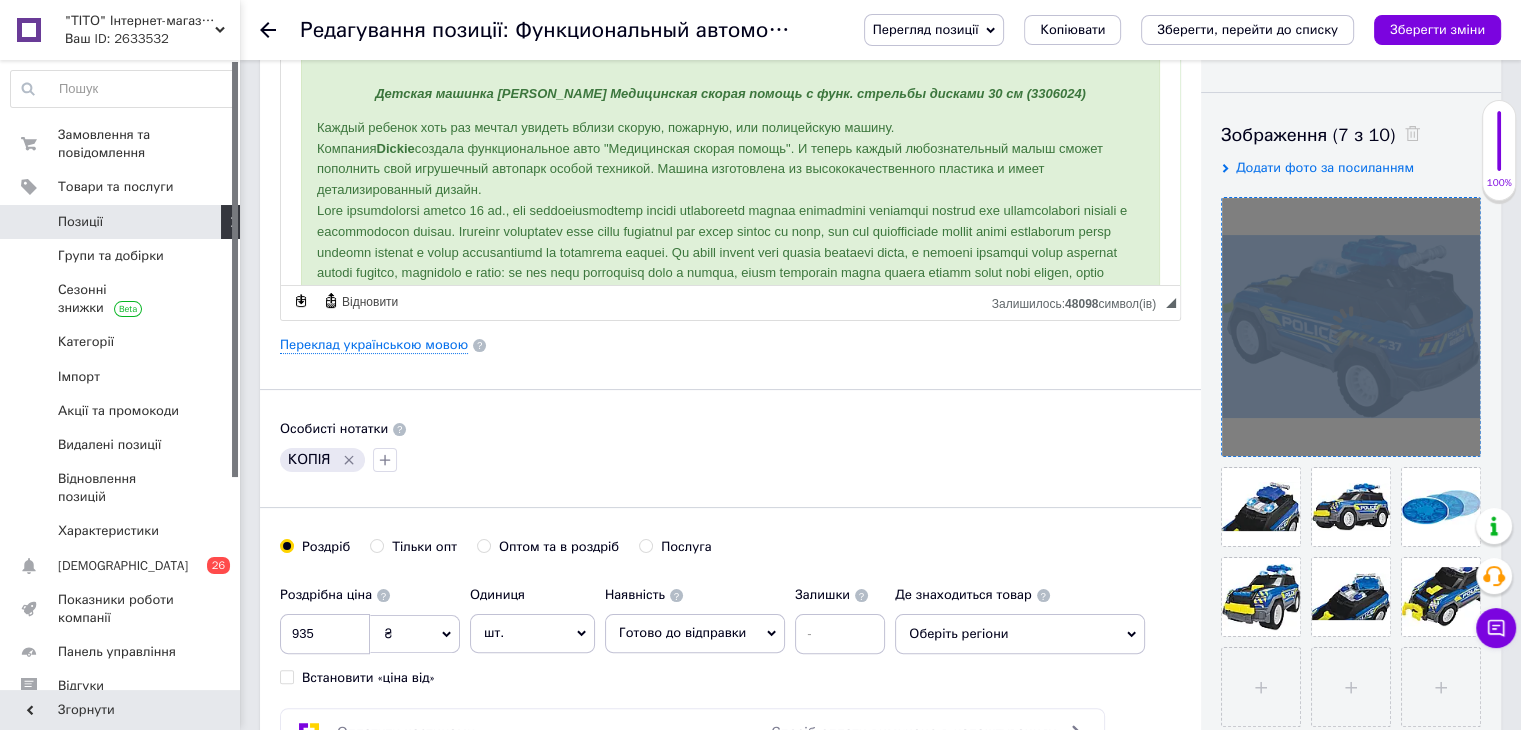 click at bounding box center [1351, 327] 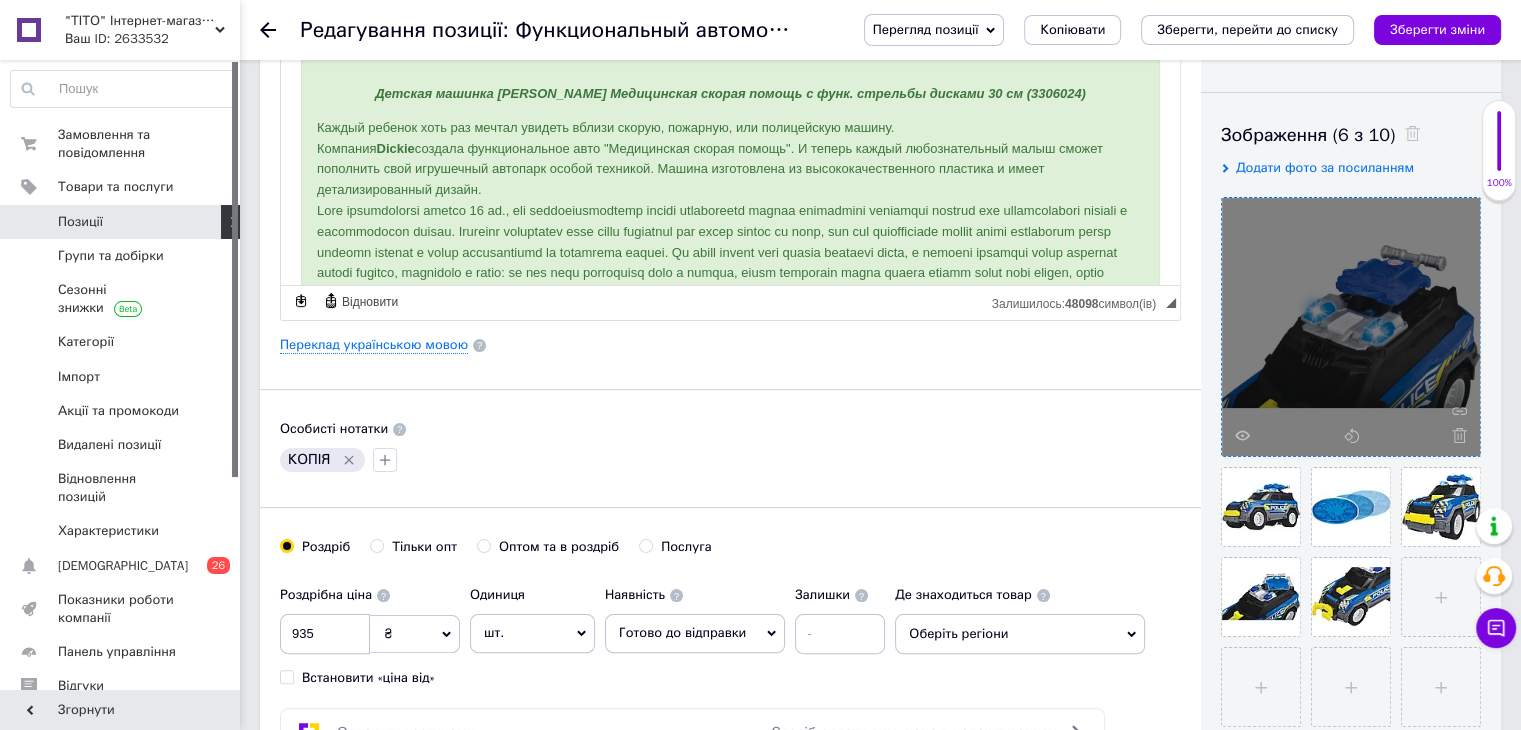 click 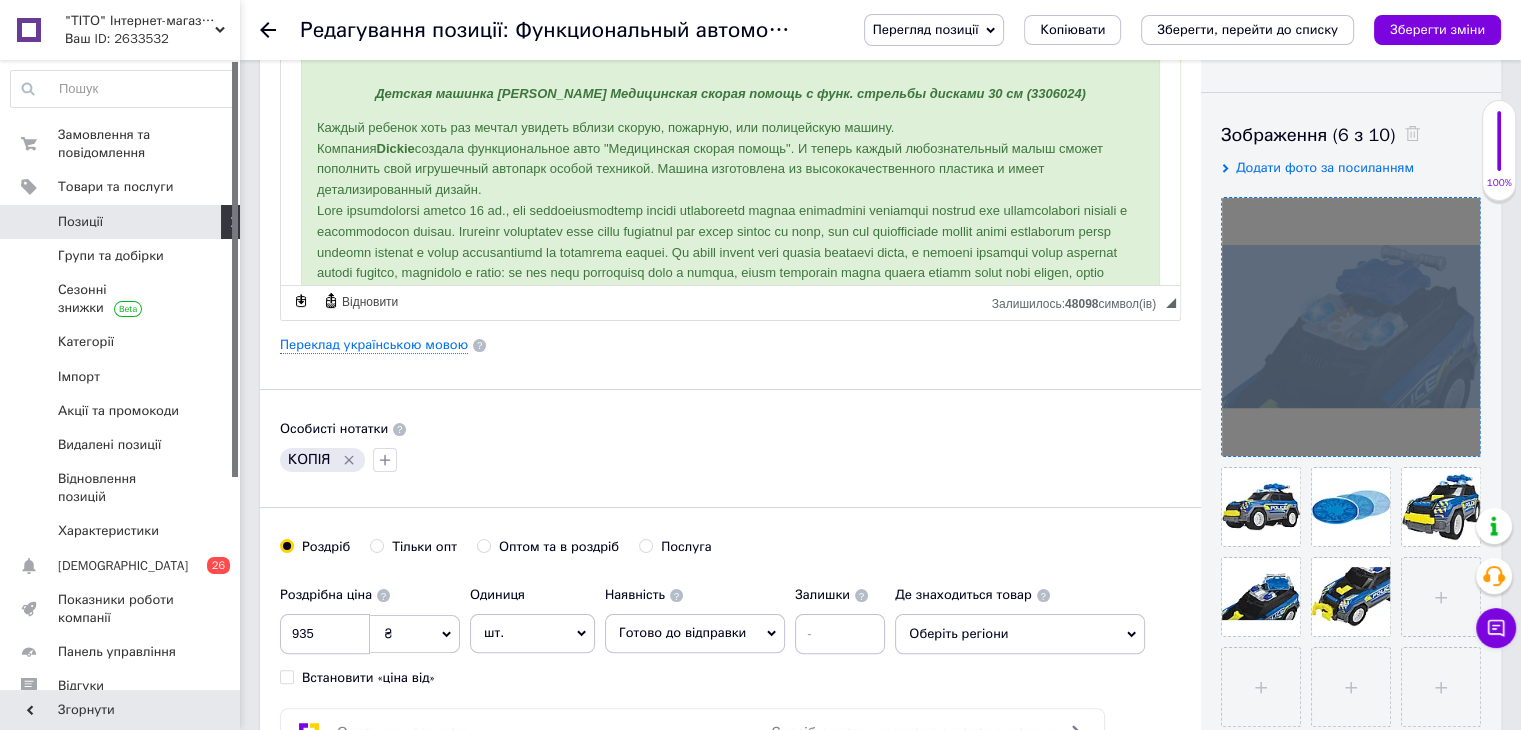click at bounding box center [1351, 327] 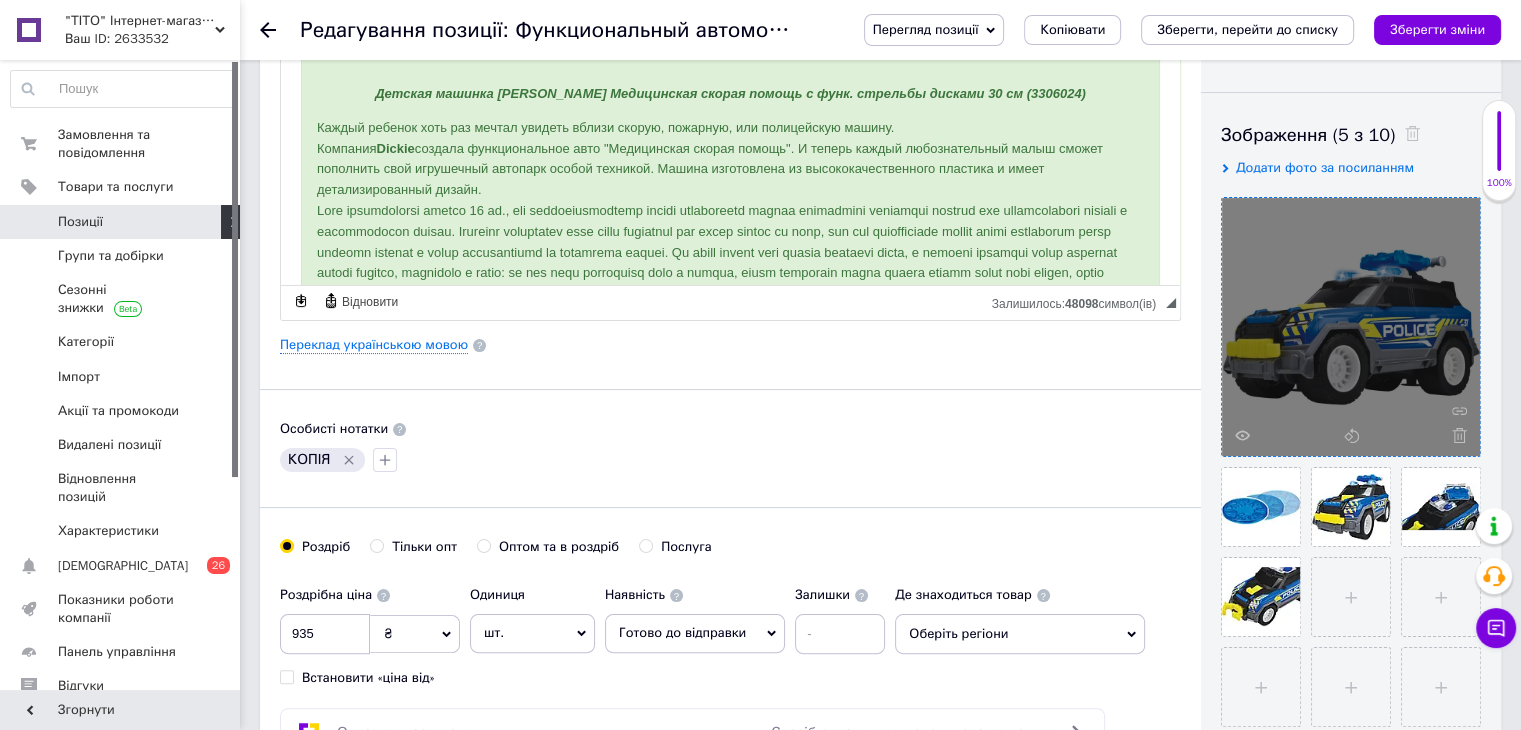 click 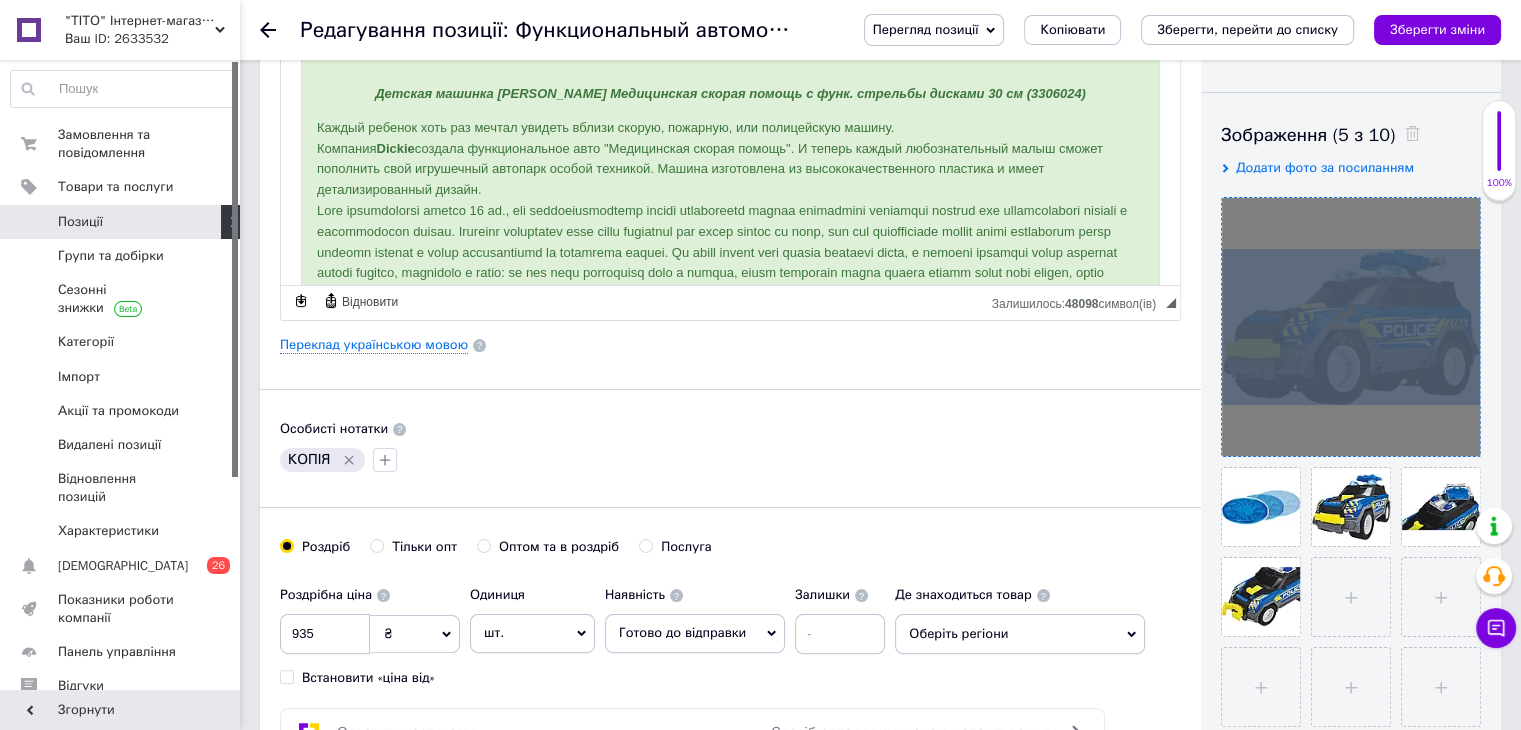 click at bounding box center [1351, 327] 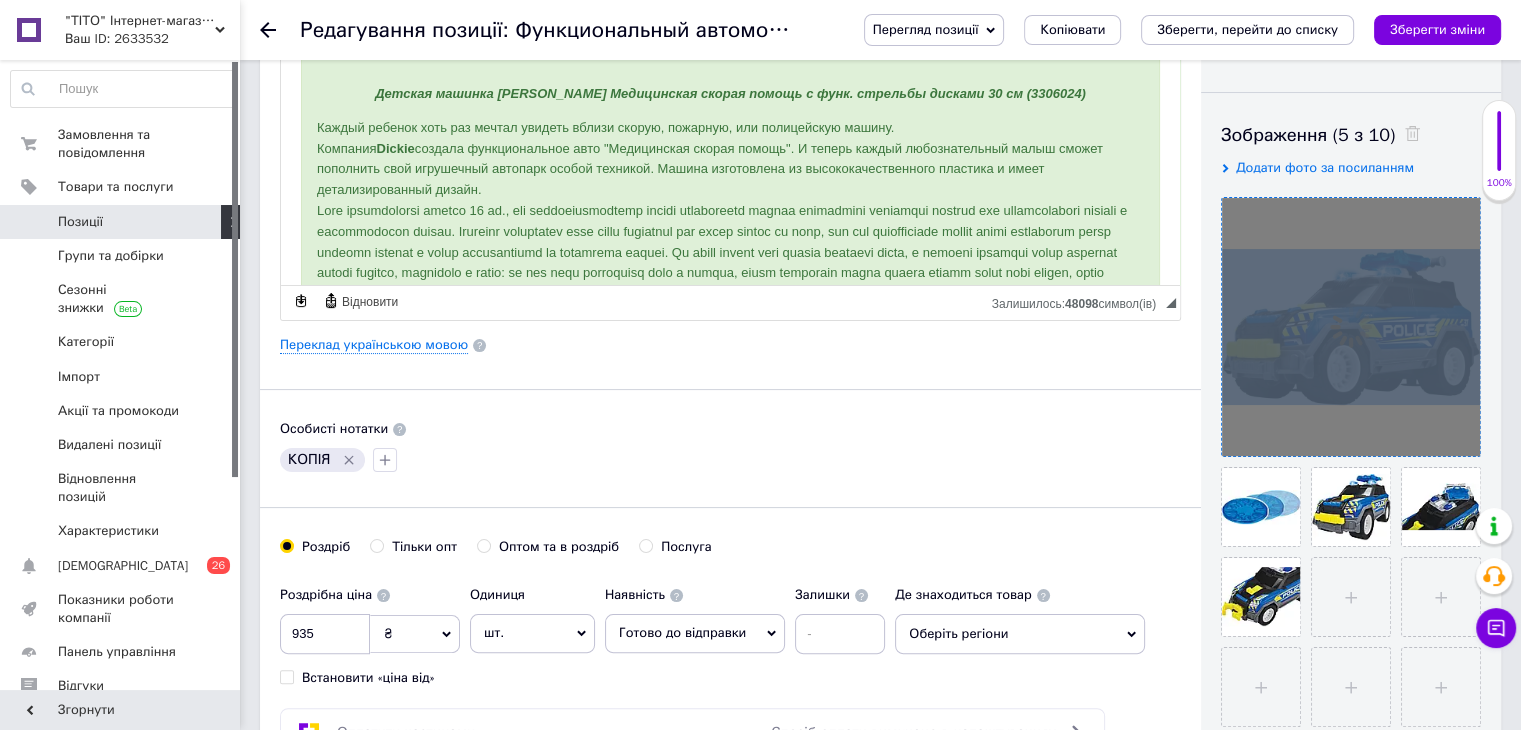 click at bounding box center (1351, 327) 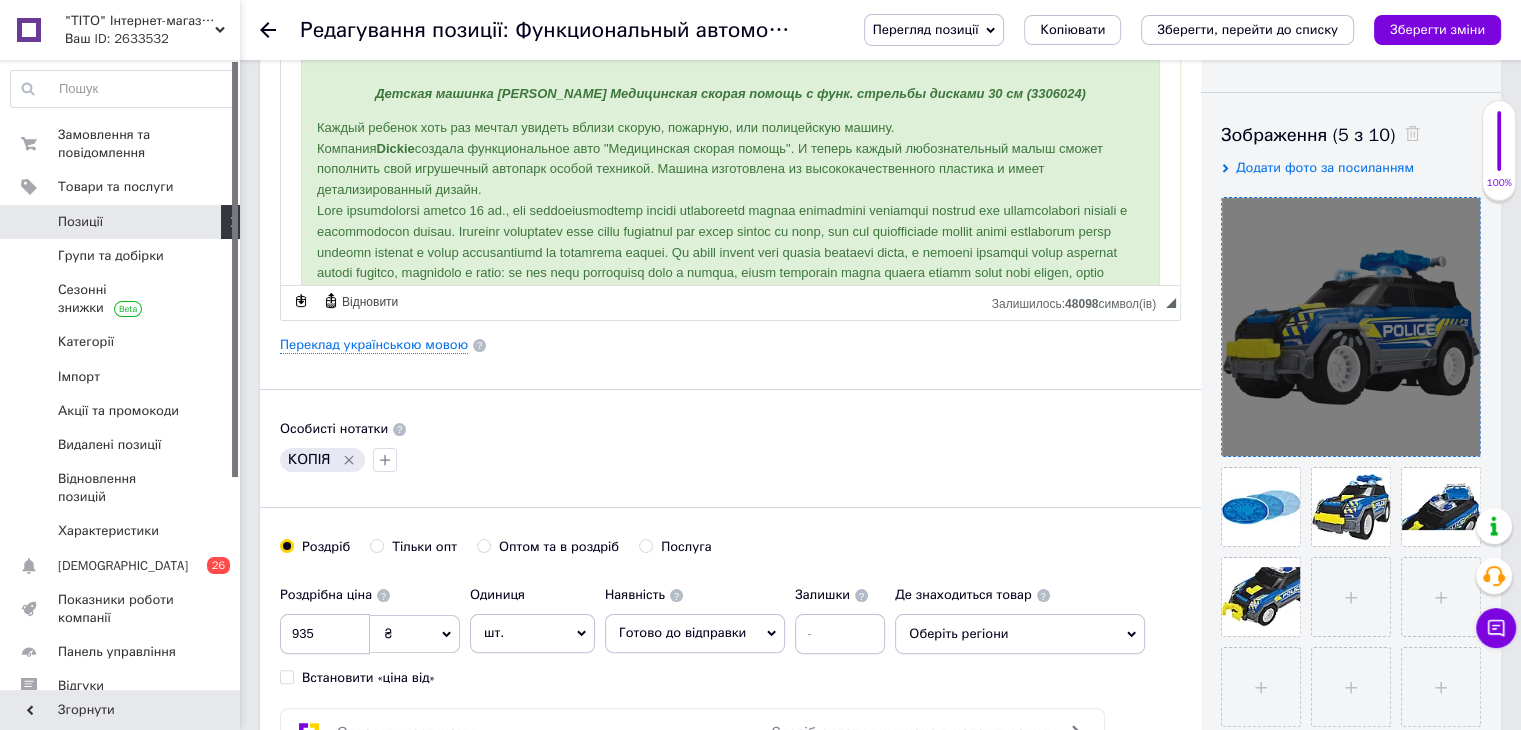 click at bounding box center (1351, 327) 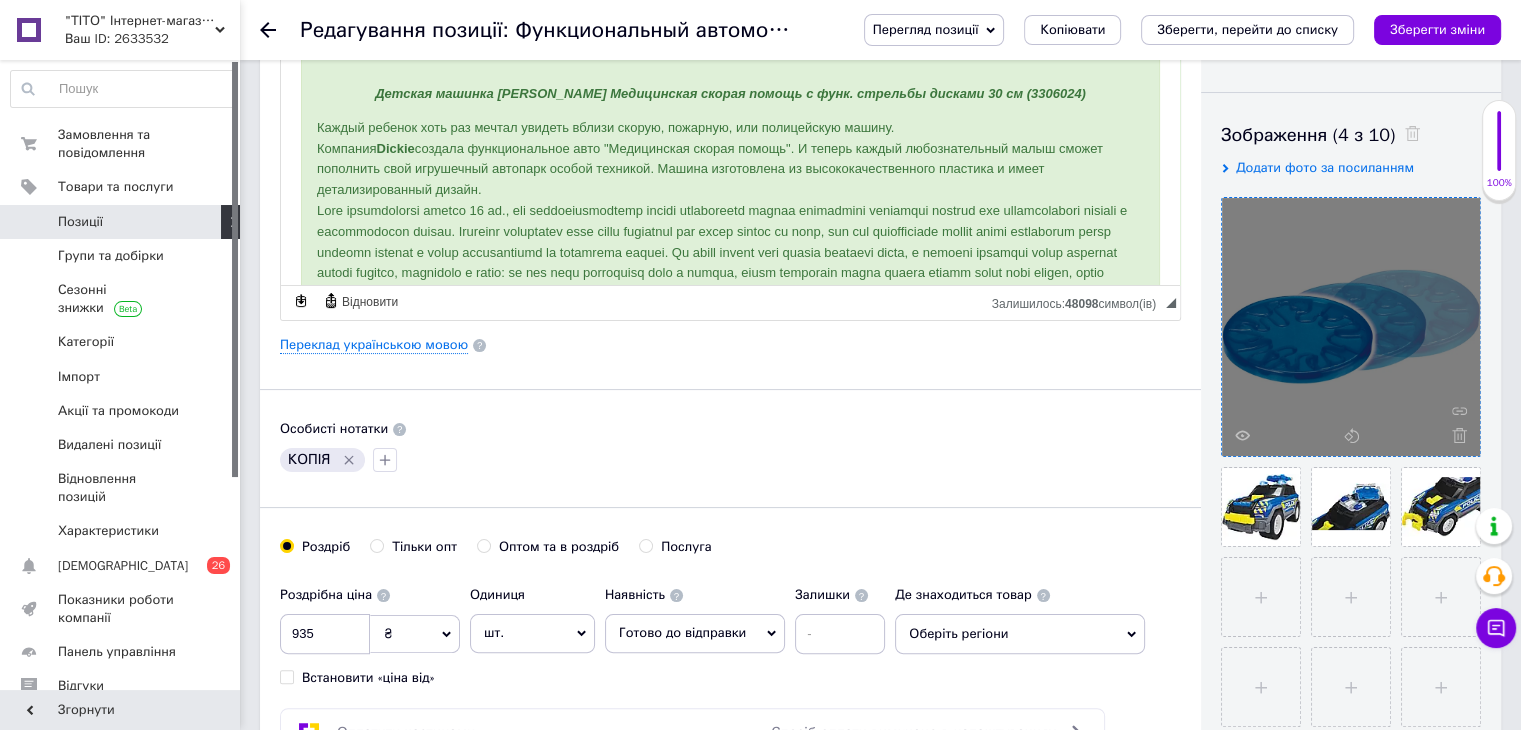 click 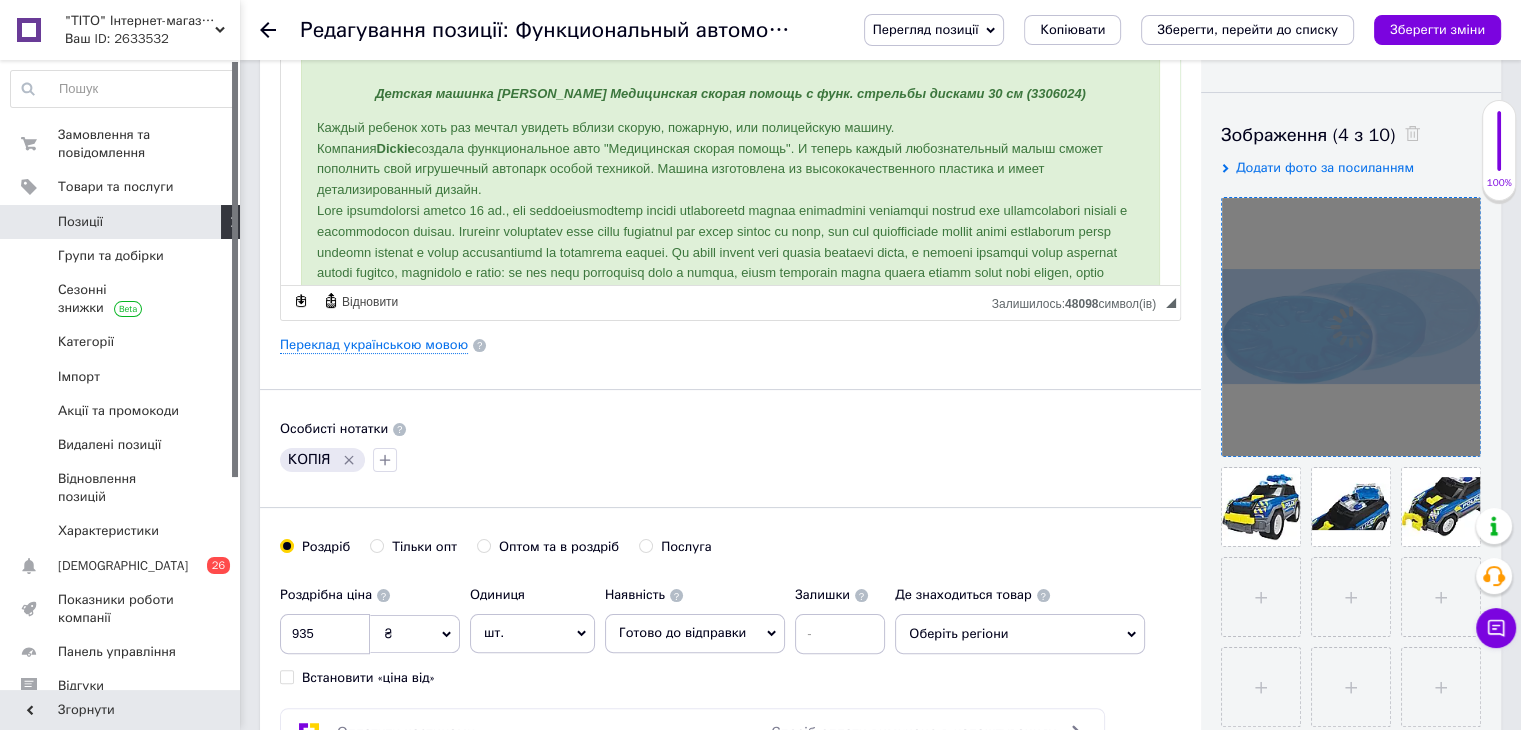 click at bounding box center (1351, 327) 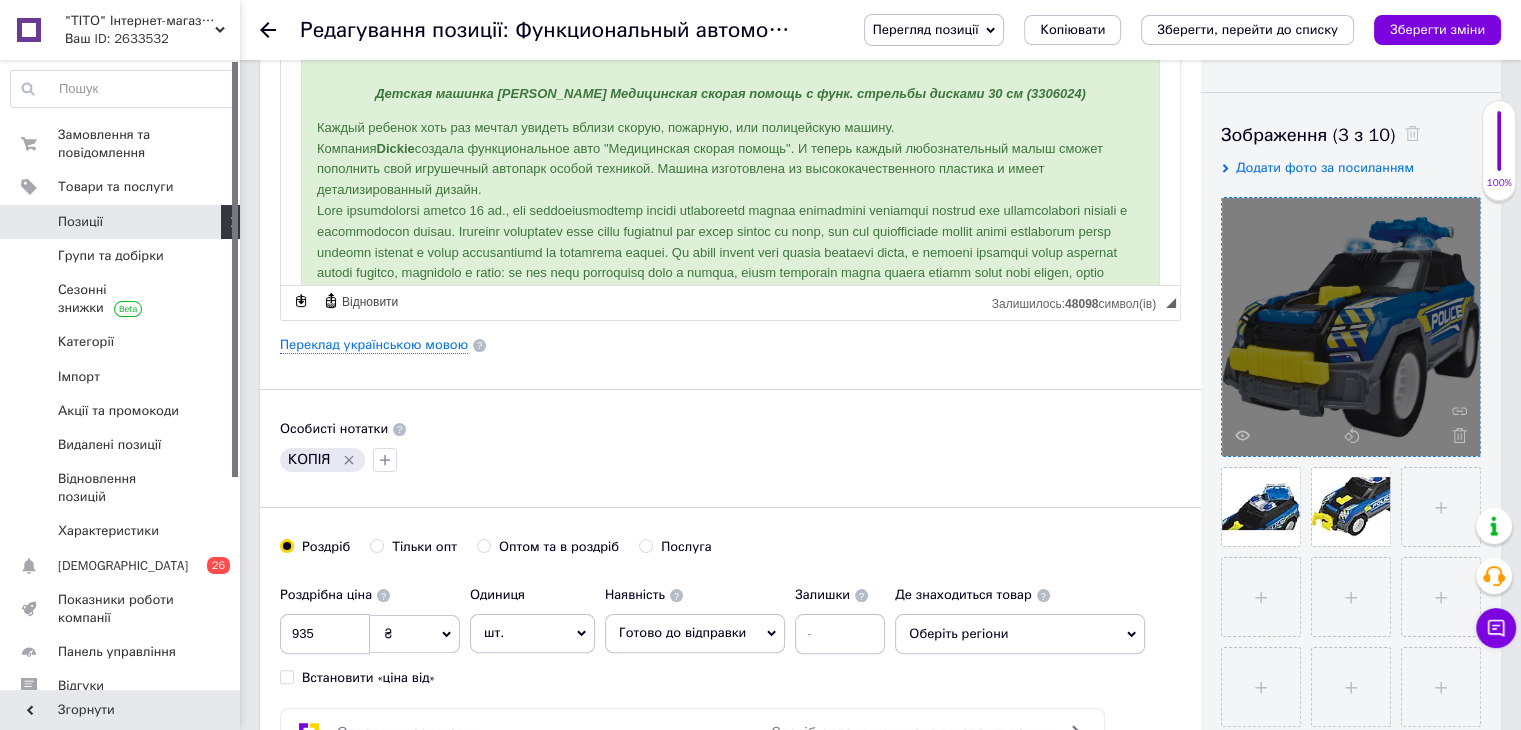 click 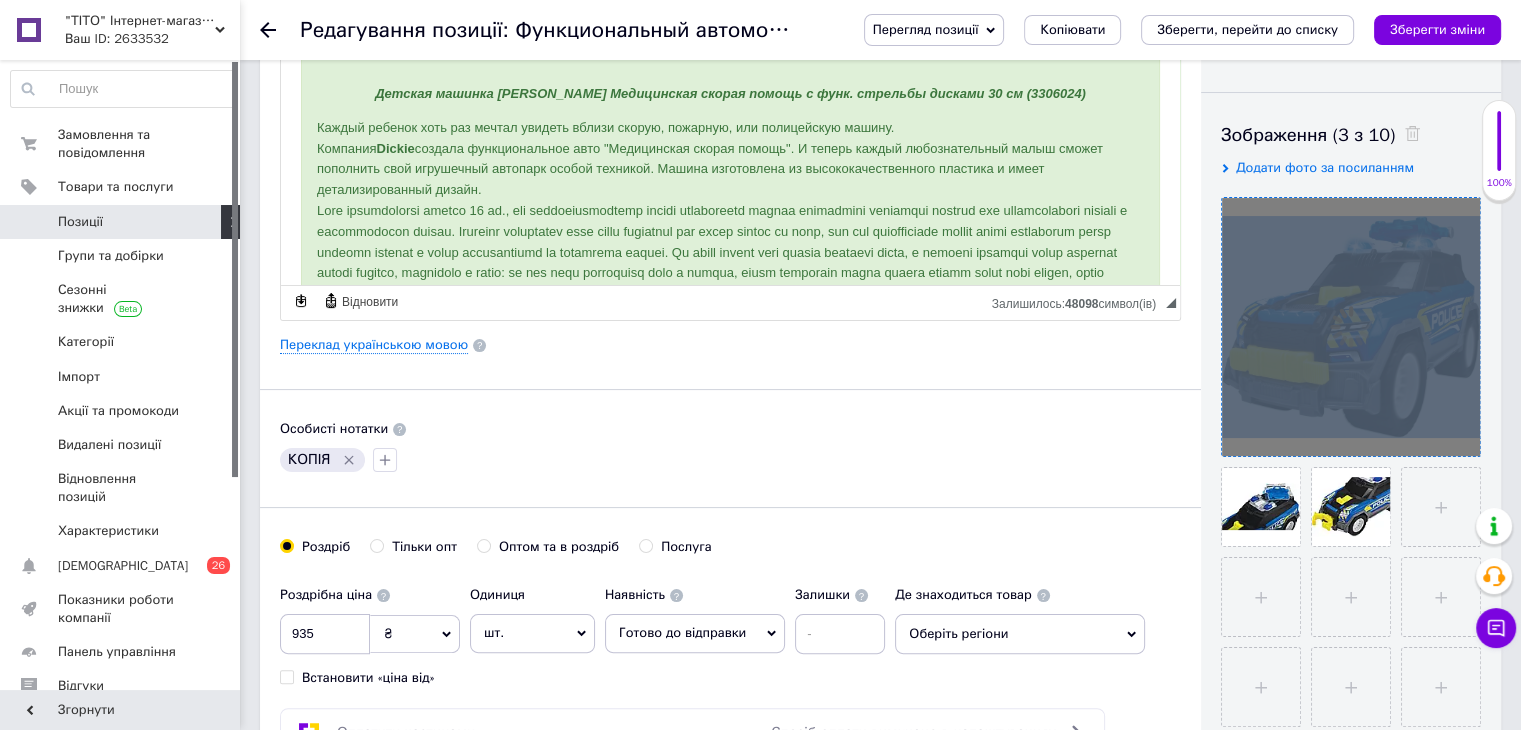 click at bounding box center (1351, 327) 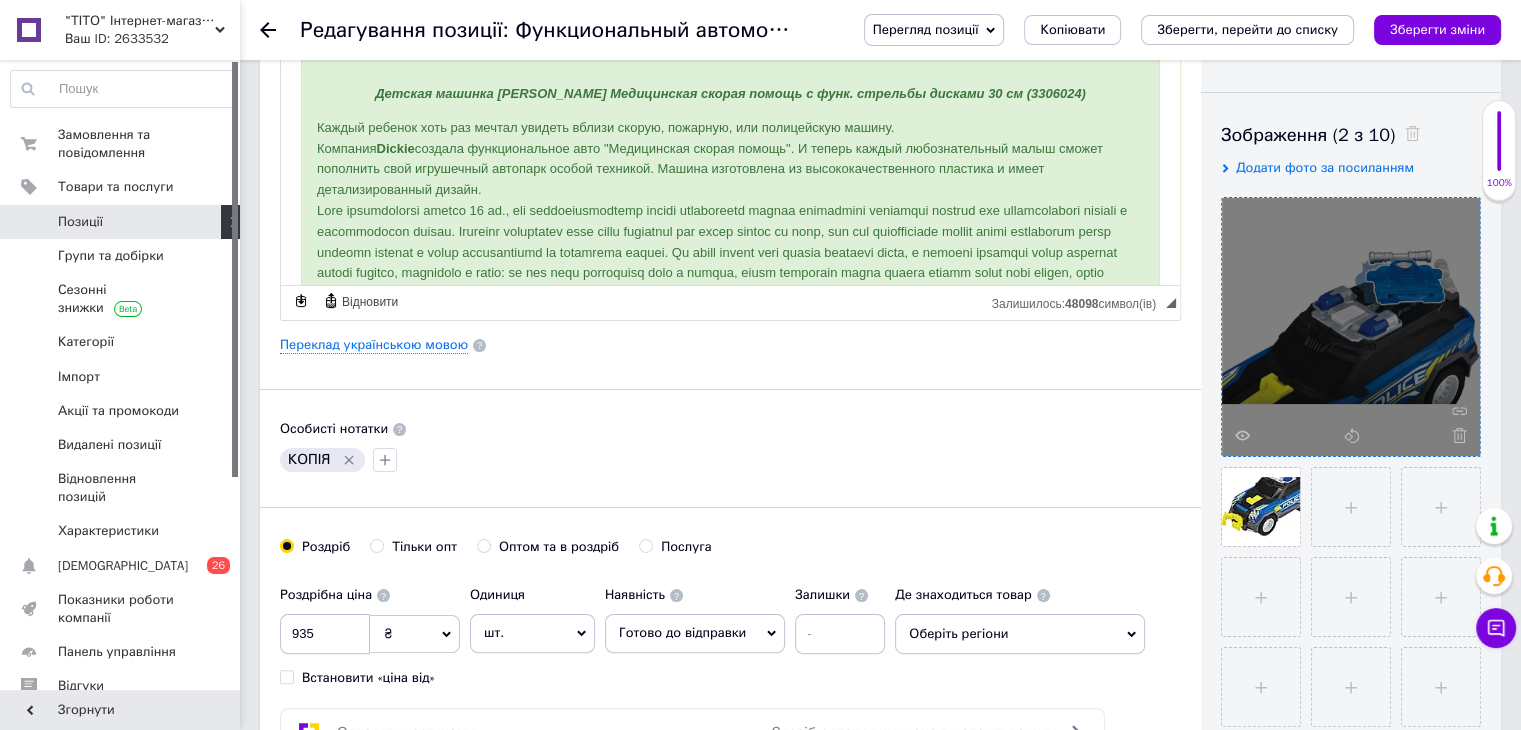 click 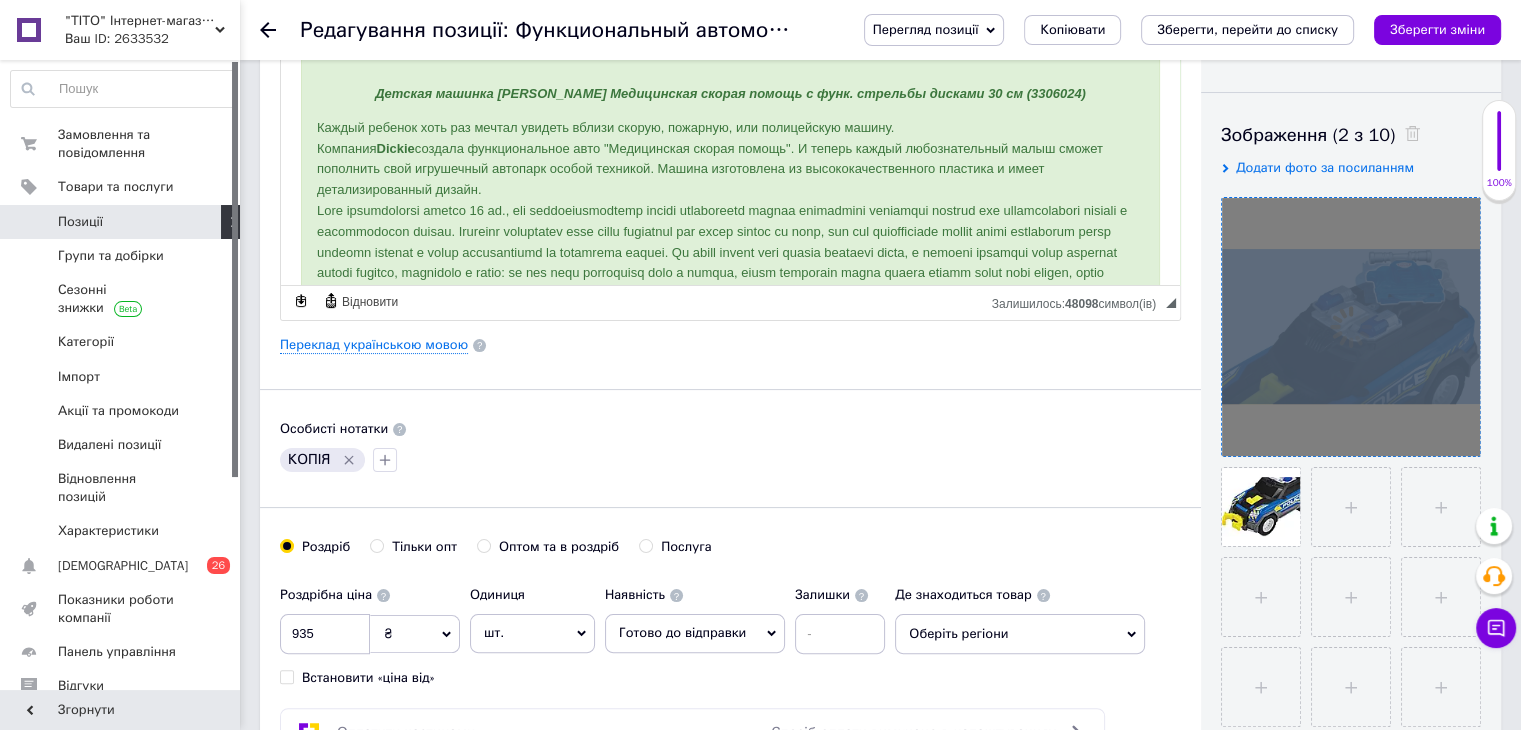 click at bounding box center (1351, 327) 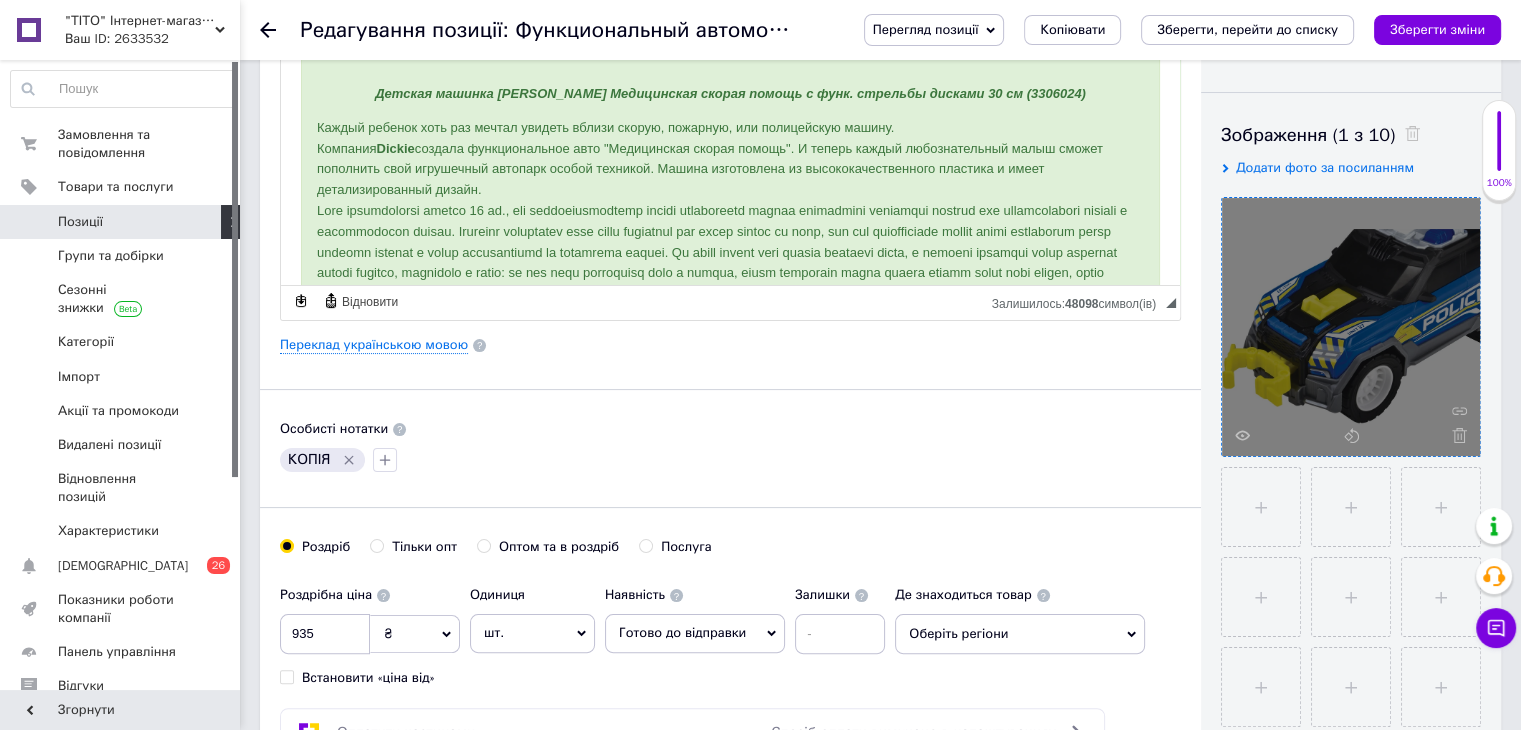 click 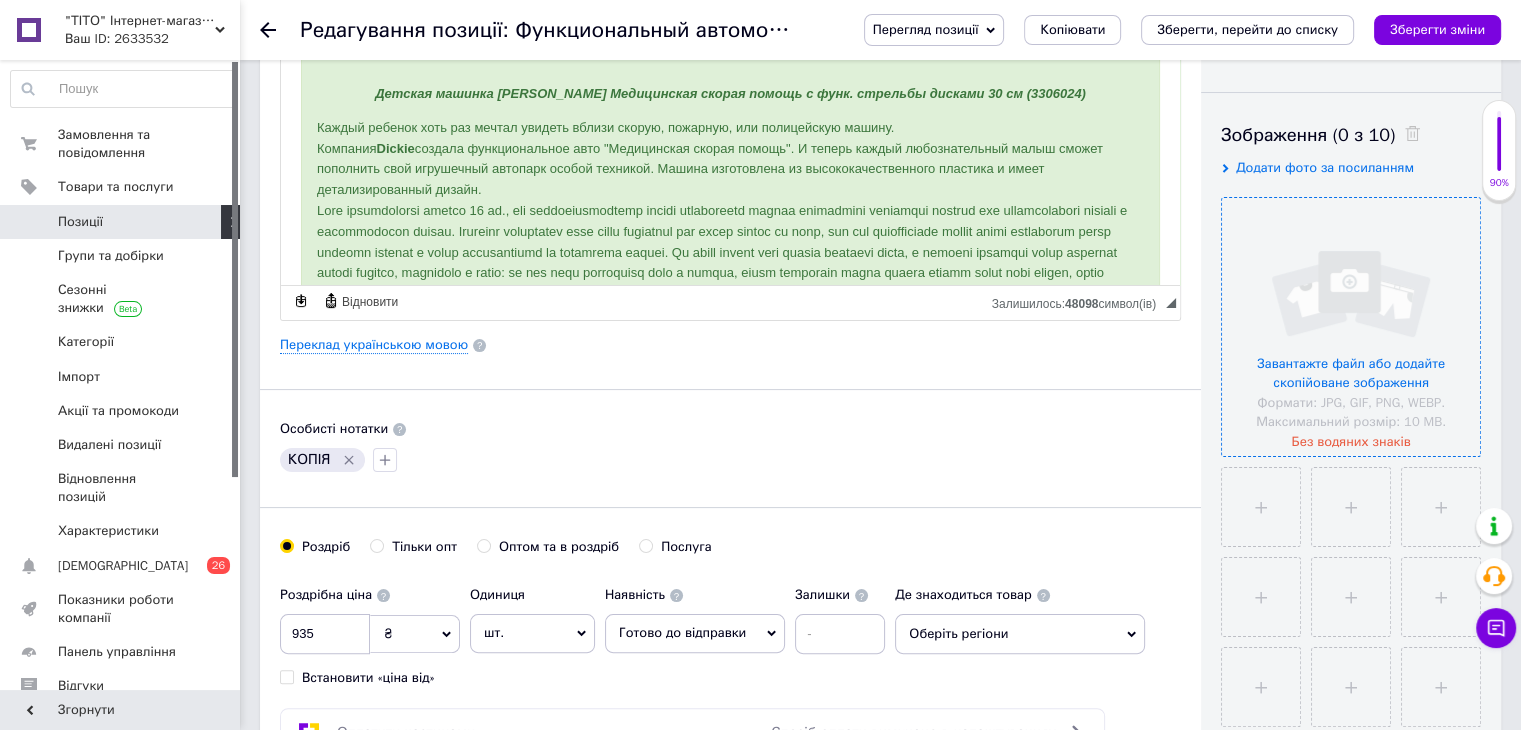click at bounding box center (1351, 327) 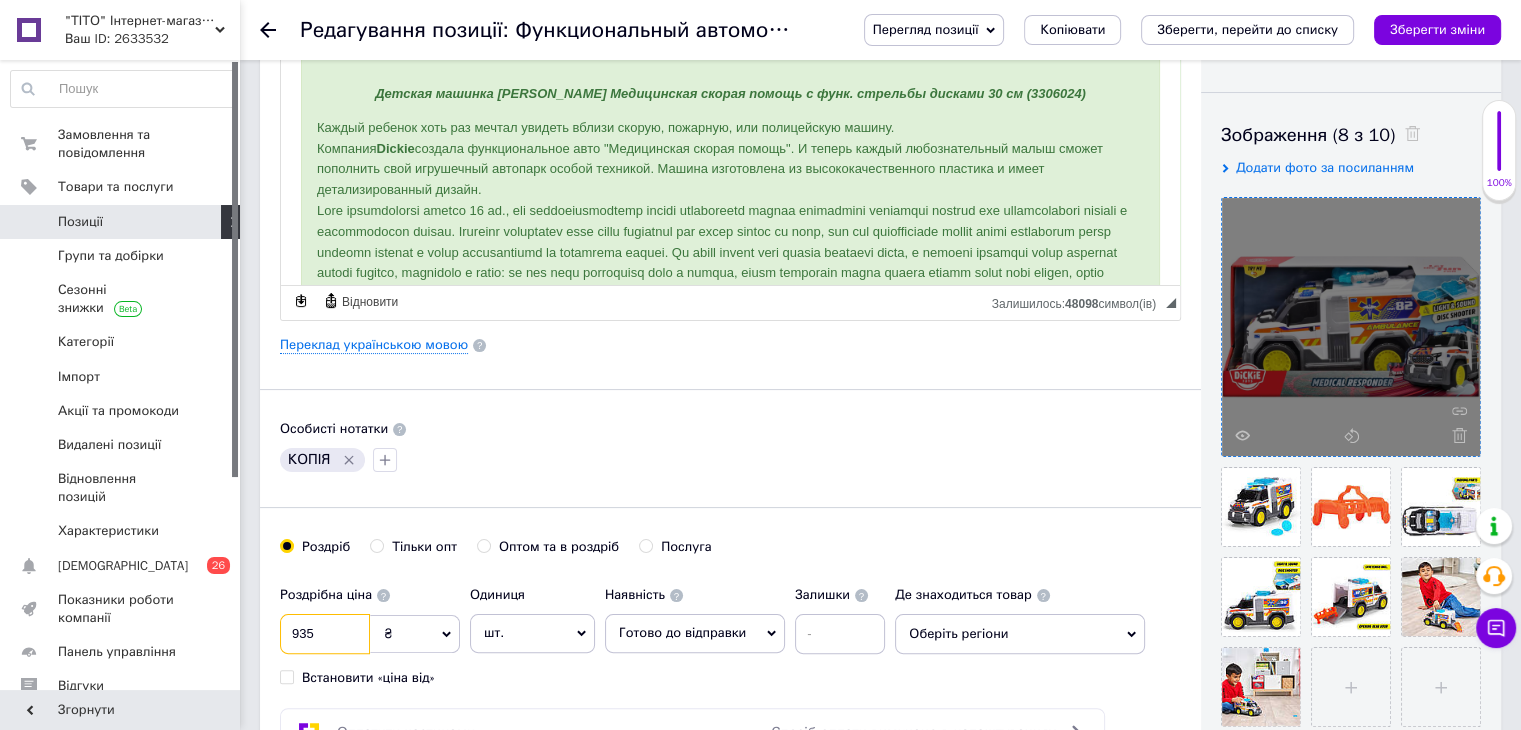 drag, startPoint x: 323, startPoint y: 643, endPoint x: 269, endPoint y: 620, distance: 58.694122 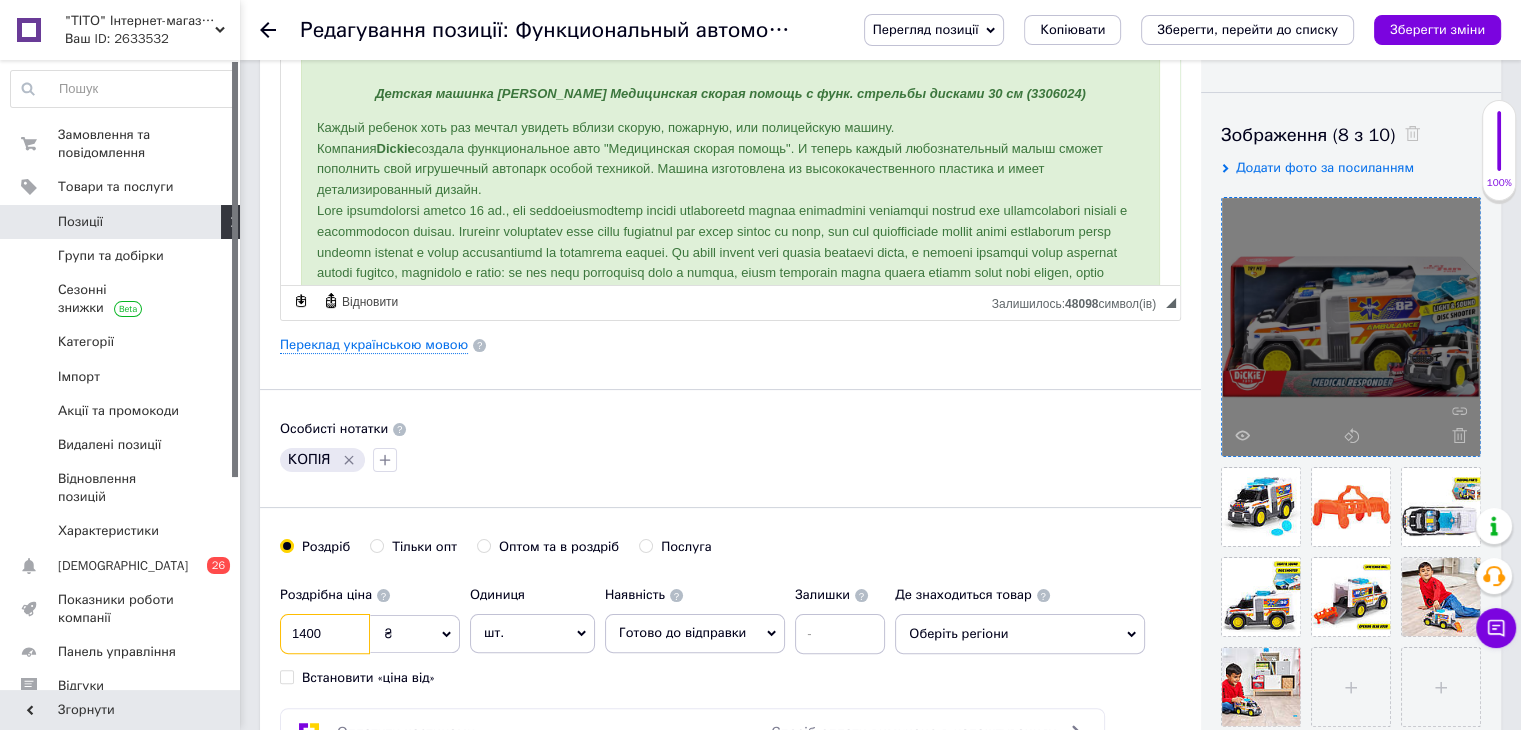 type on "1400" 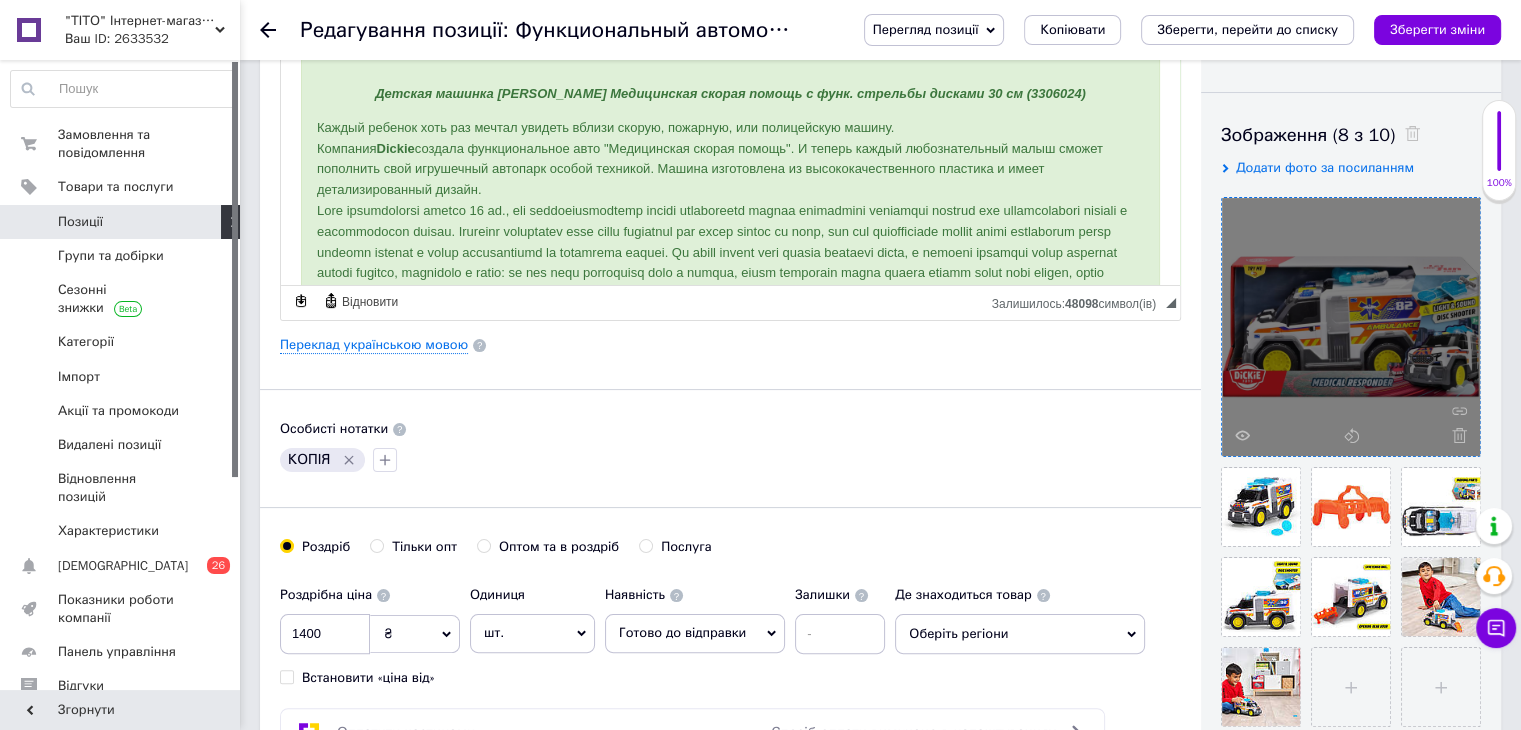 click on "Оберіть регіони" at bounding box center (1020, 634) 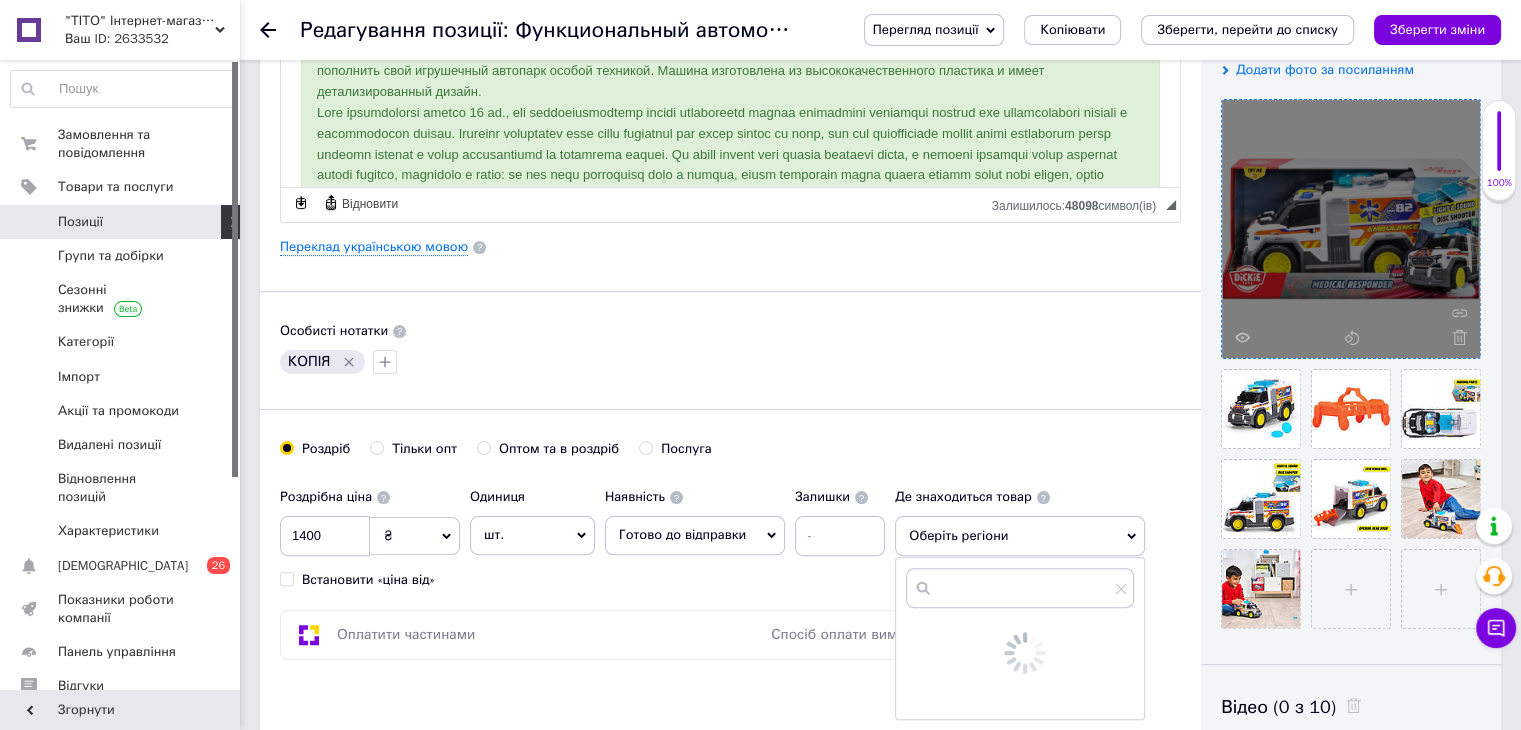 scroll, scrollTop: 500, scrollLeft: 0, axis: vertical 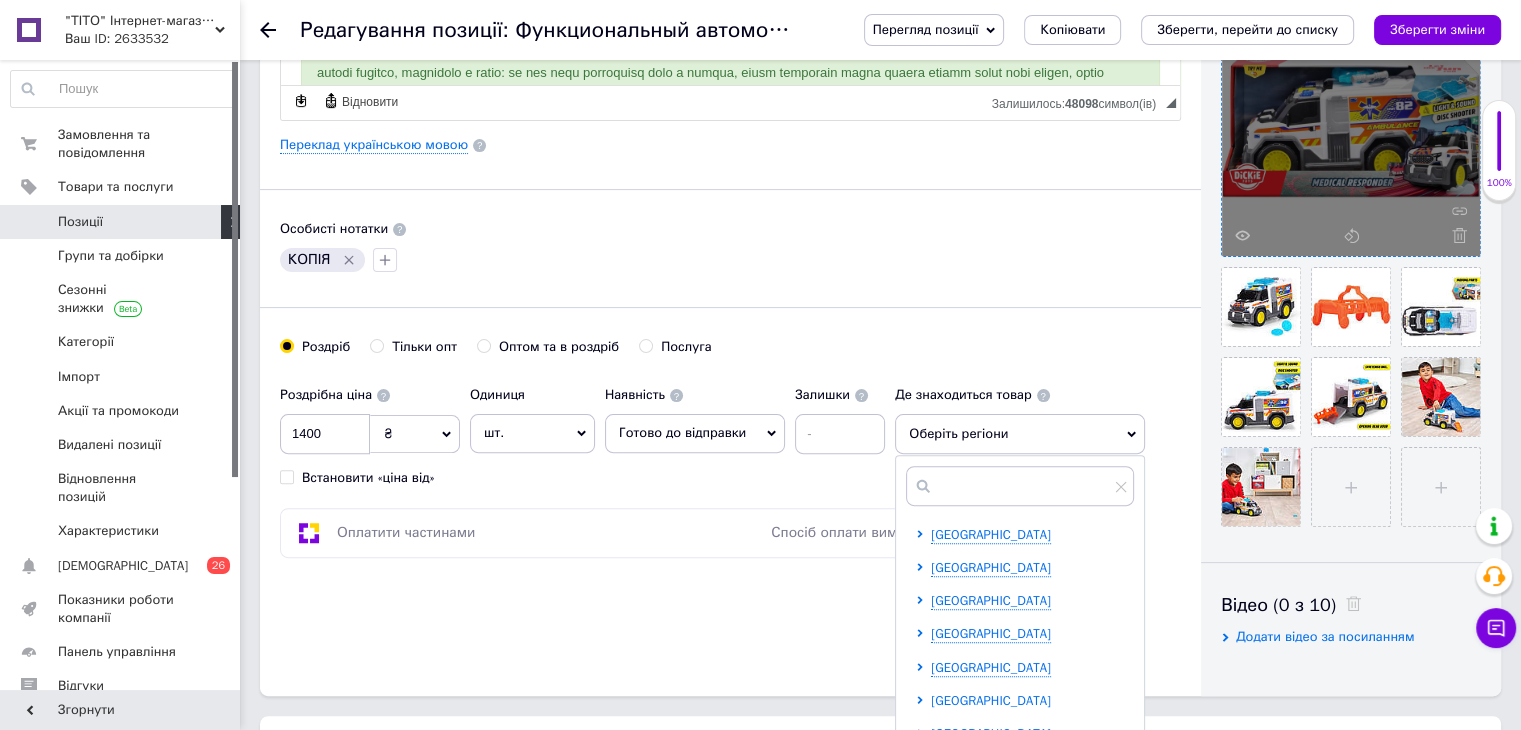 click 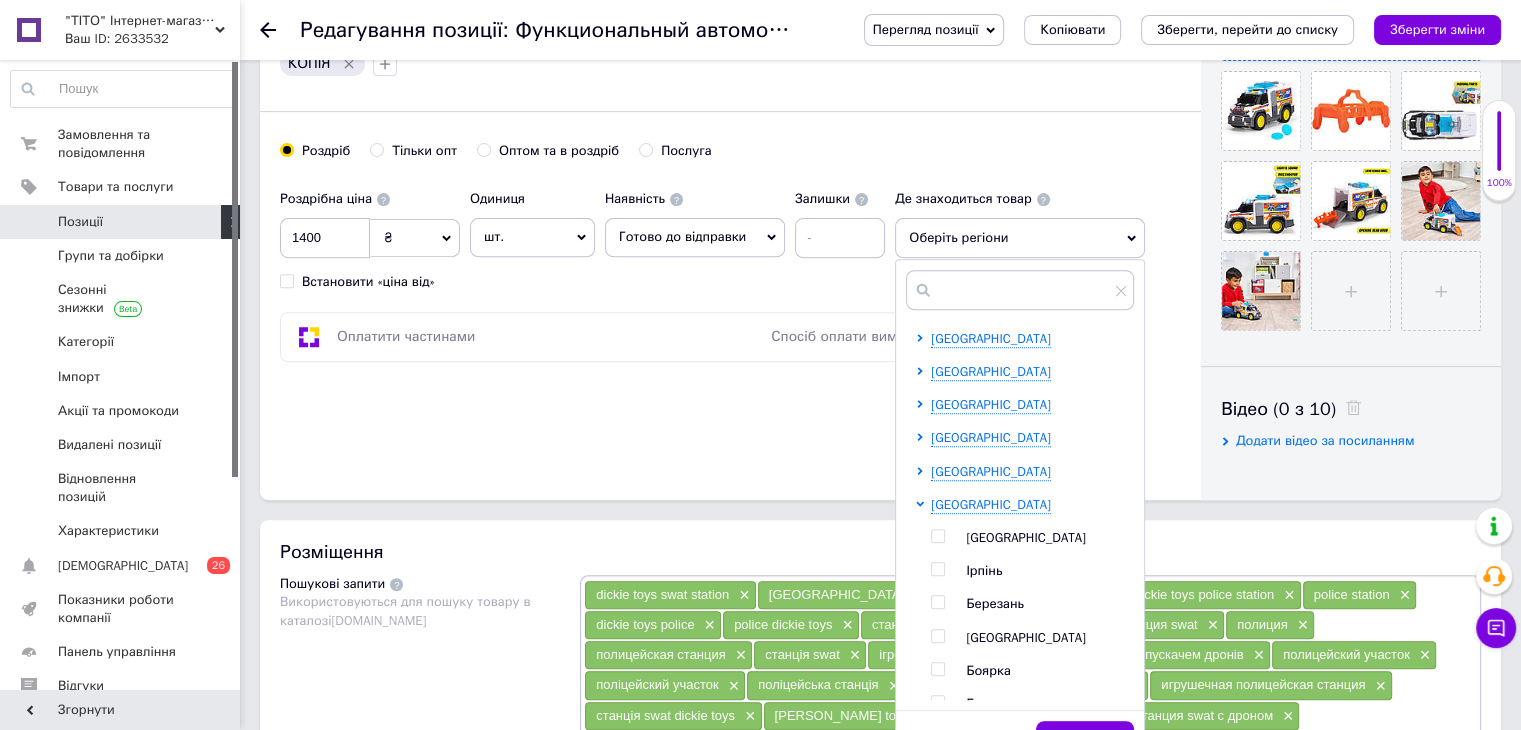 scroll, scrollTop: 700, scrollLeft: 0, axis: vertical 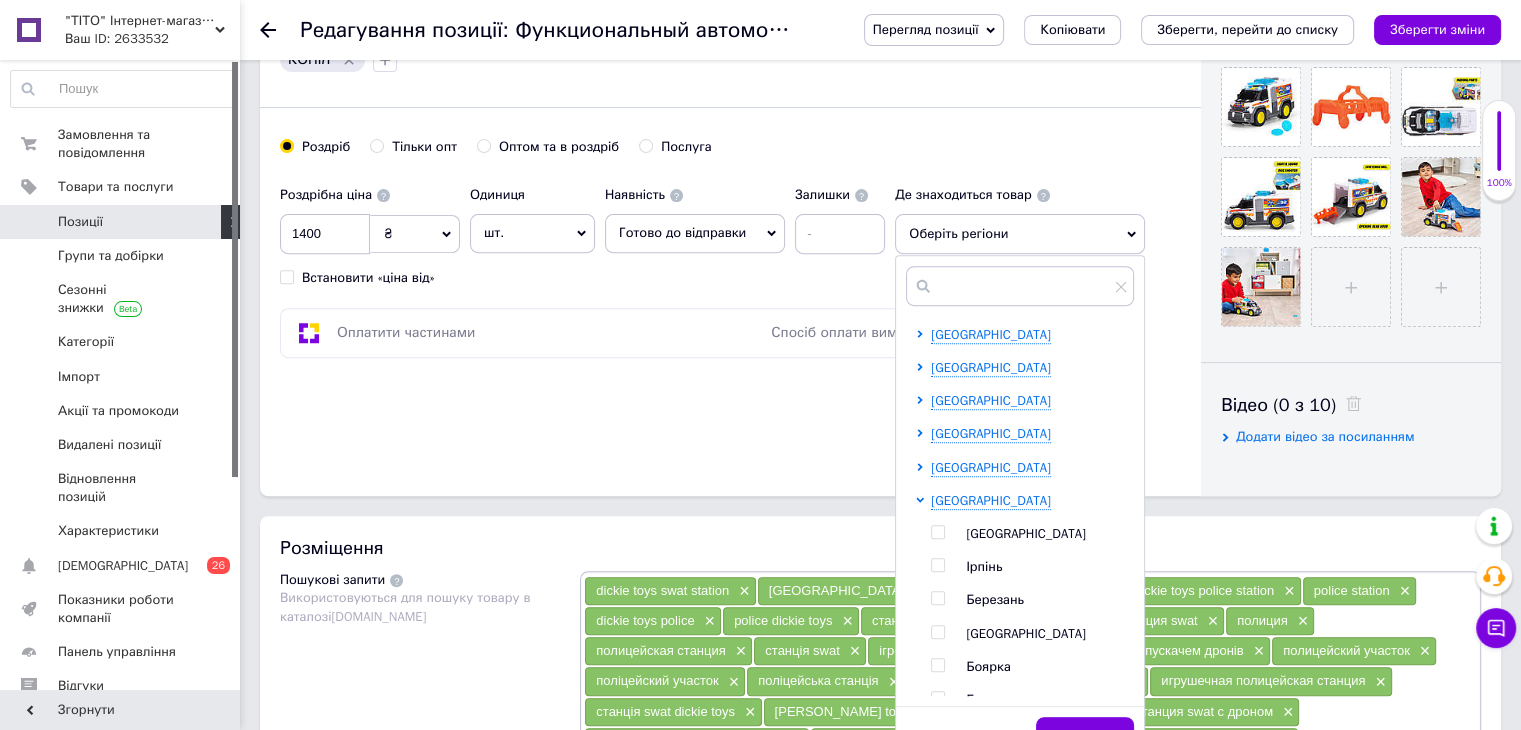 click at bounding box center [937, 532] 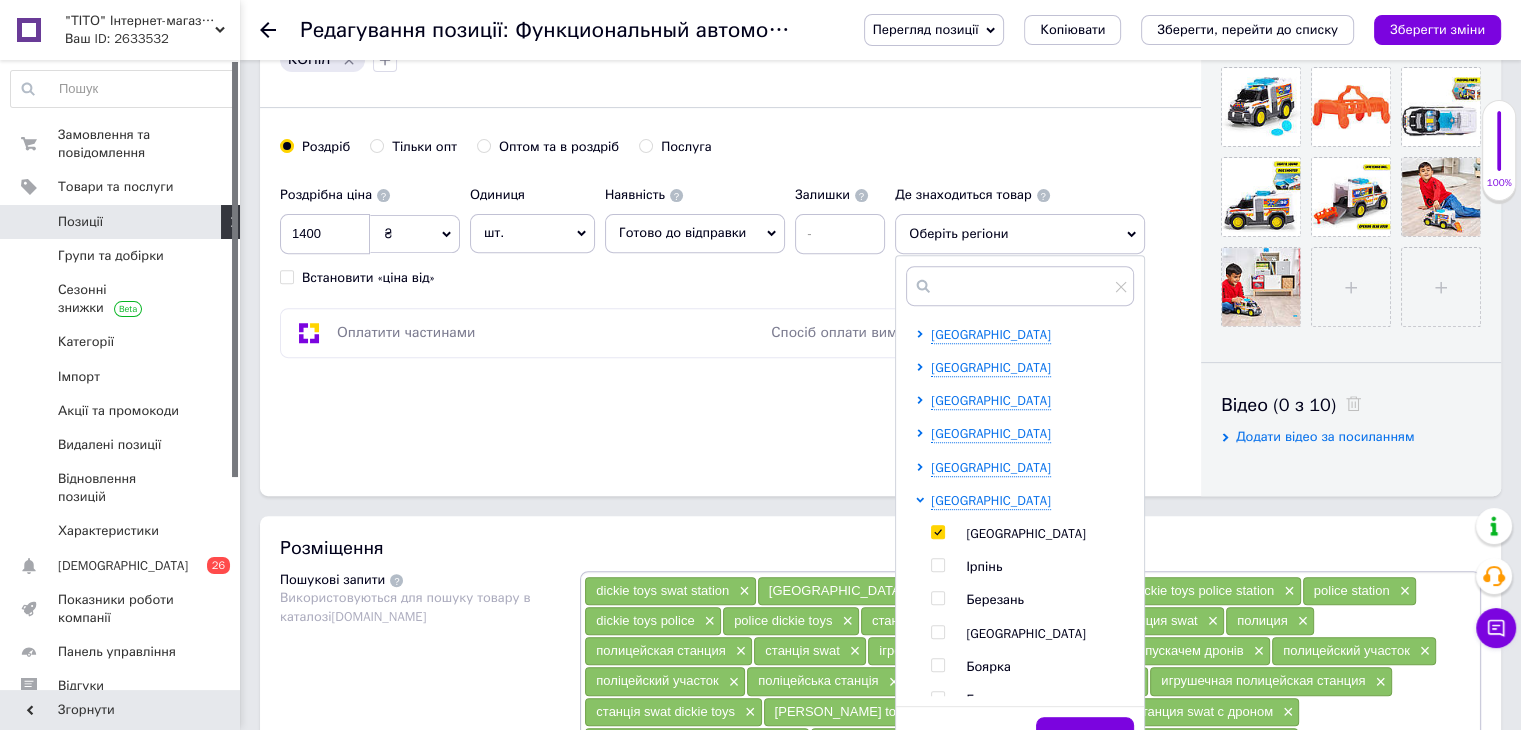 checkbox on "true" 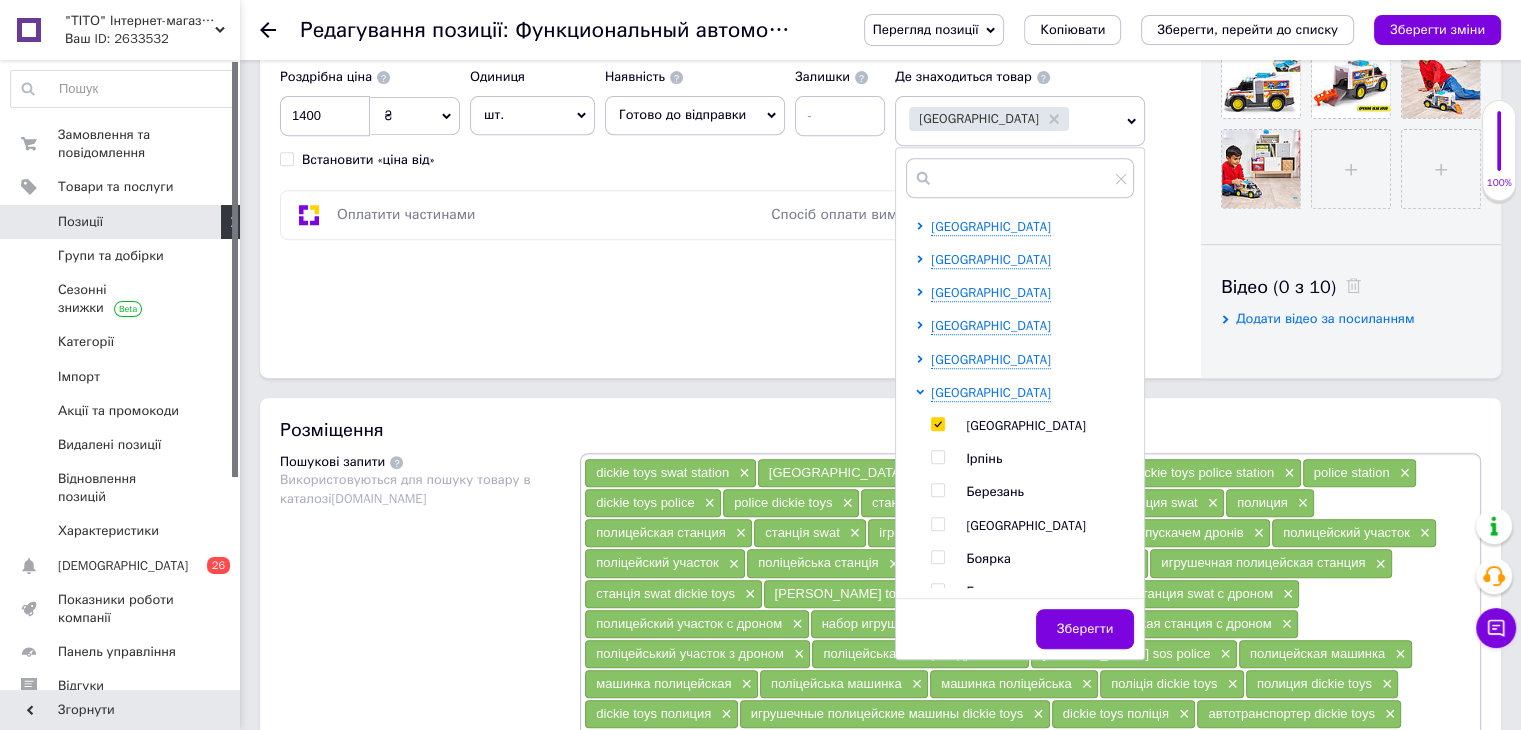 scroll, scrollTop: 1000, scrollLeft: 0, axis: vertical 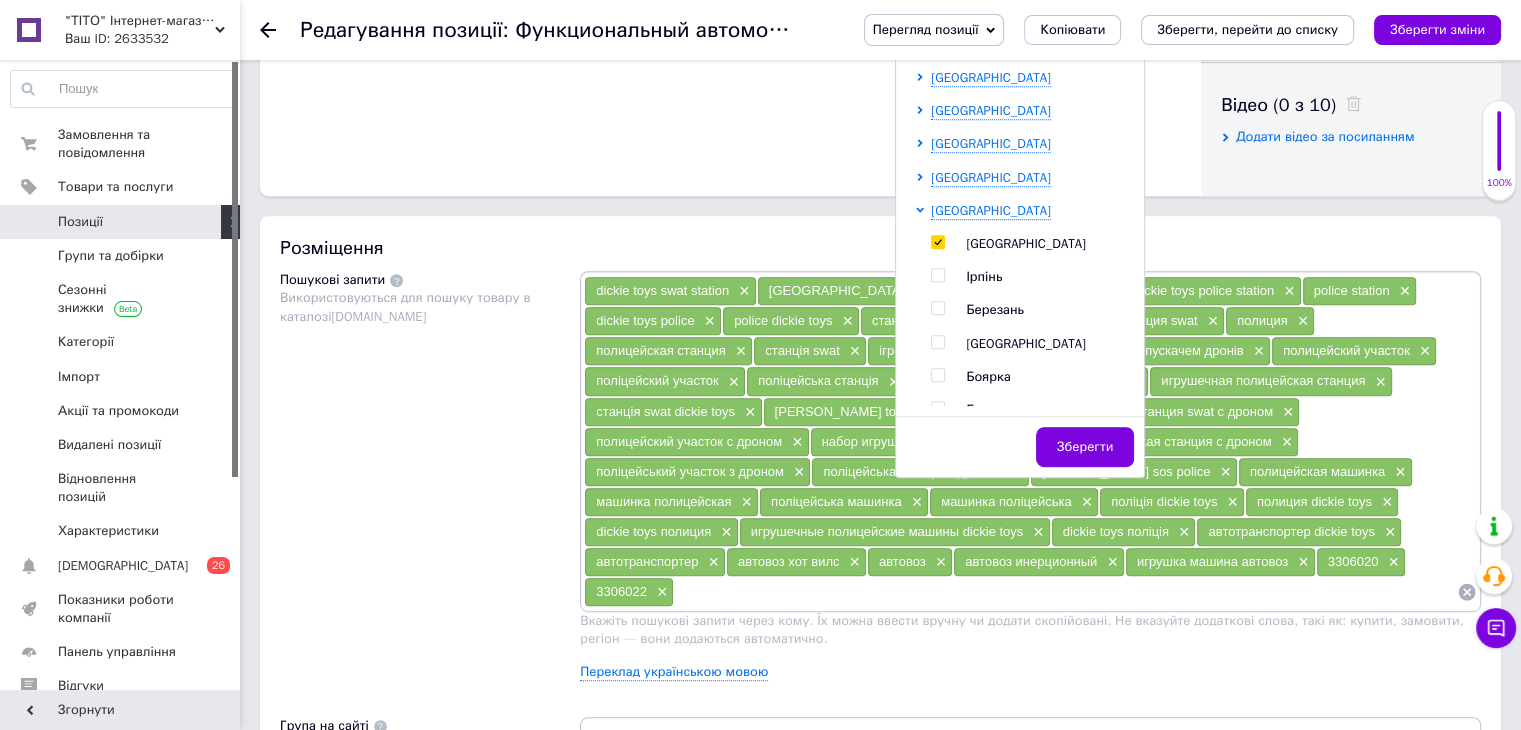 click on "Зберегти" at bounding box center [1085, 447] 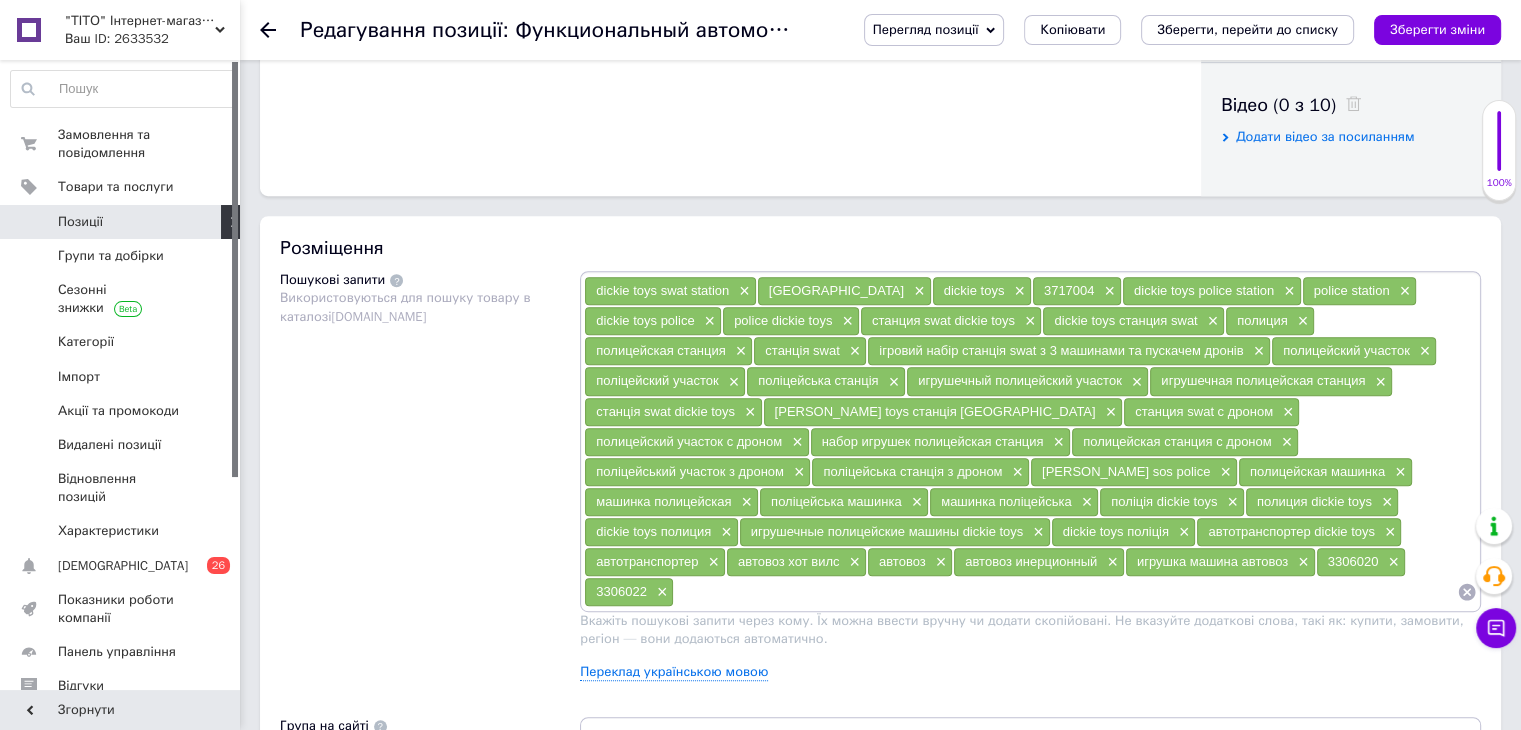 click at bounding box center (1065, 592) 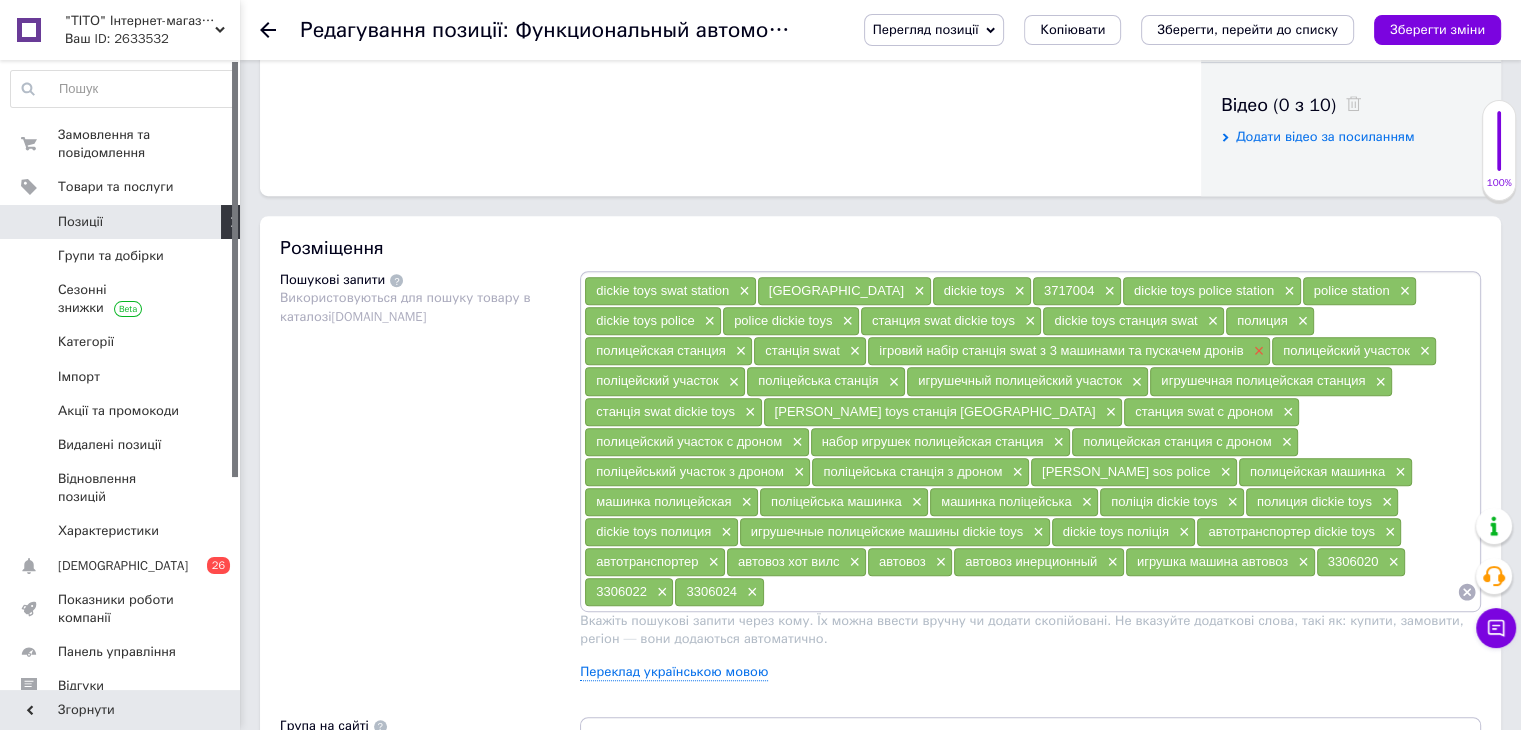 click on "×" at bounding box center (1256, 351) 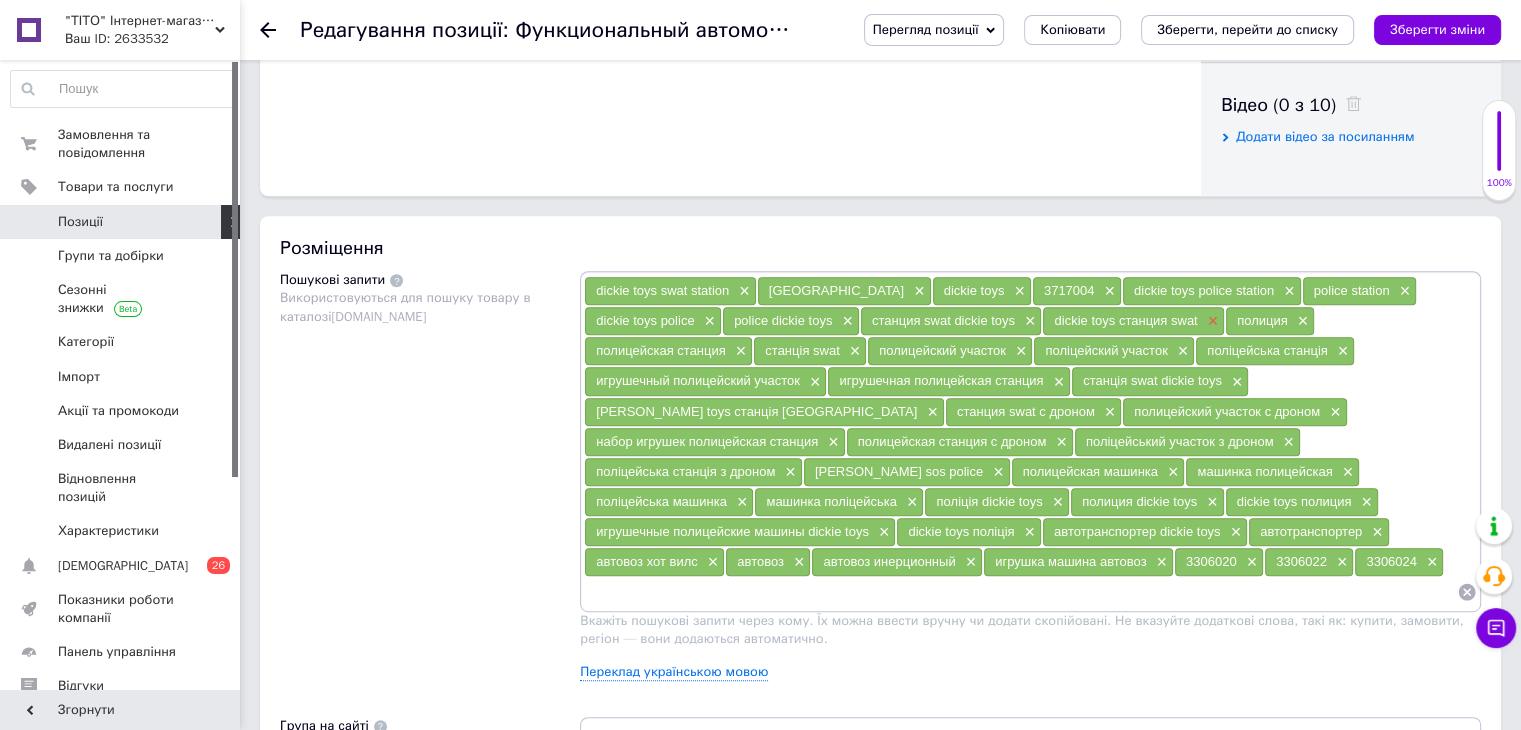 click on "×" at bounding box center (1211, 321) 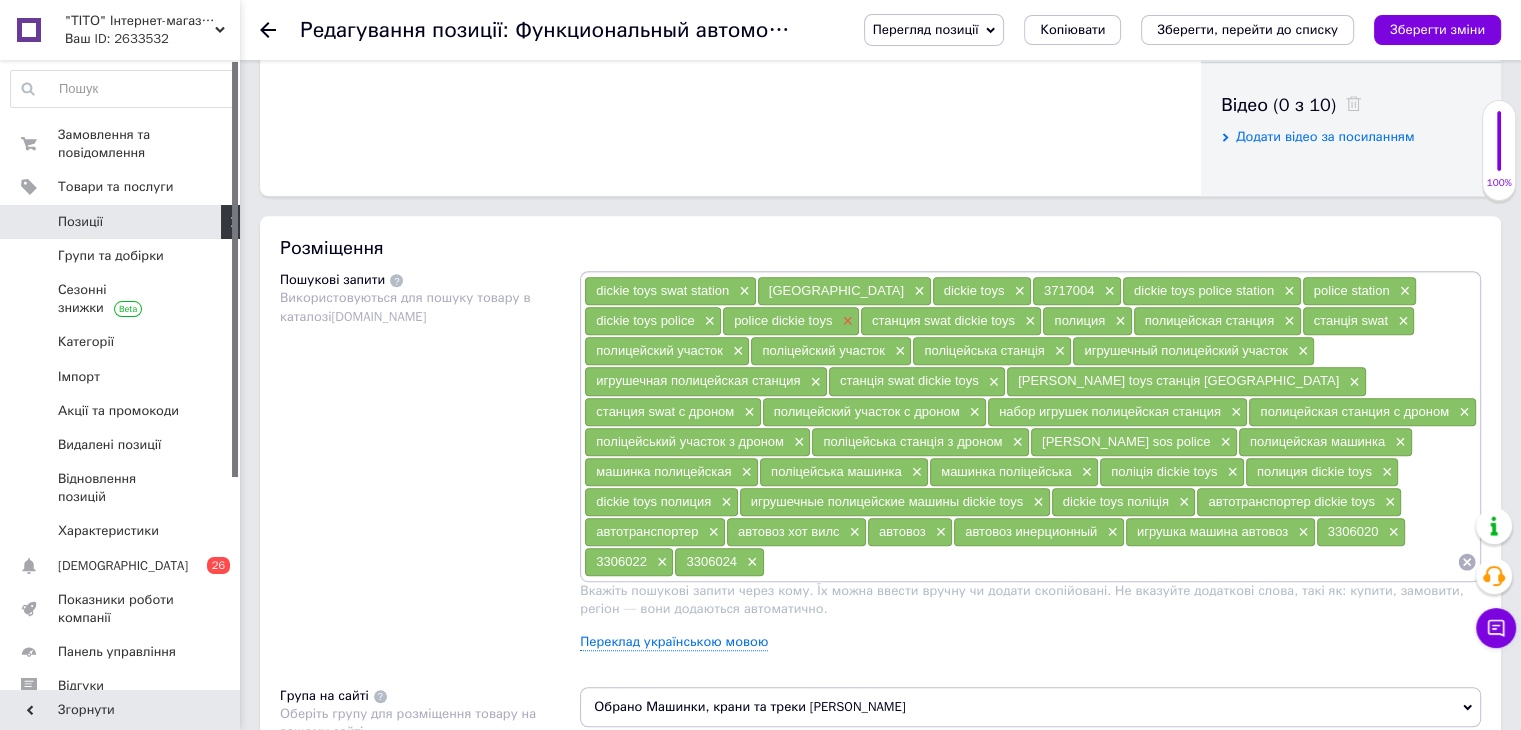 click on "×" at bounding box center [845, 321] 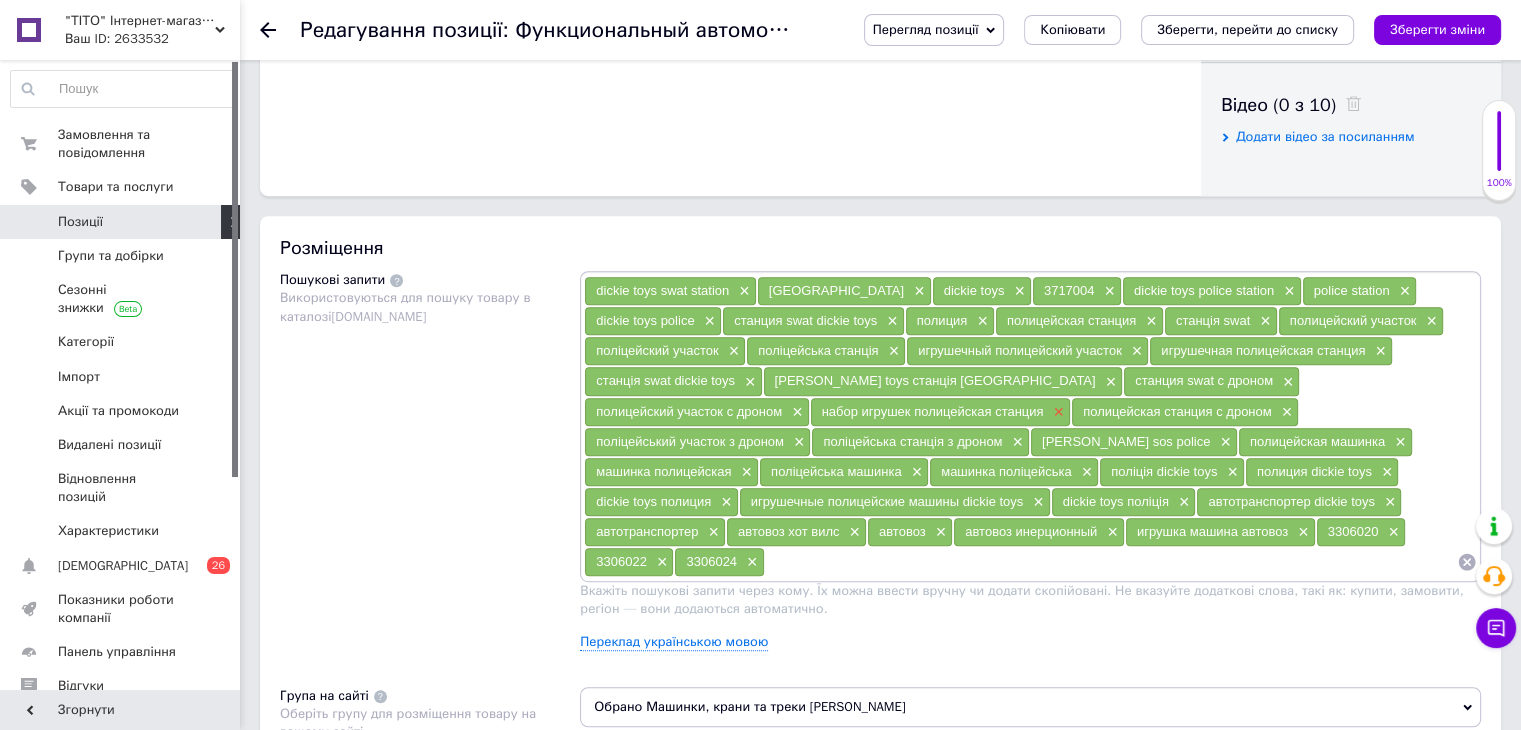 click on "×" at bounding box center (1056, 412) 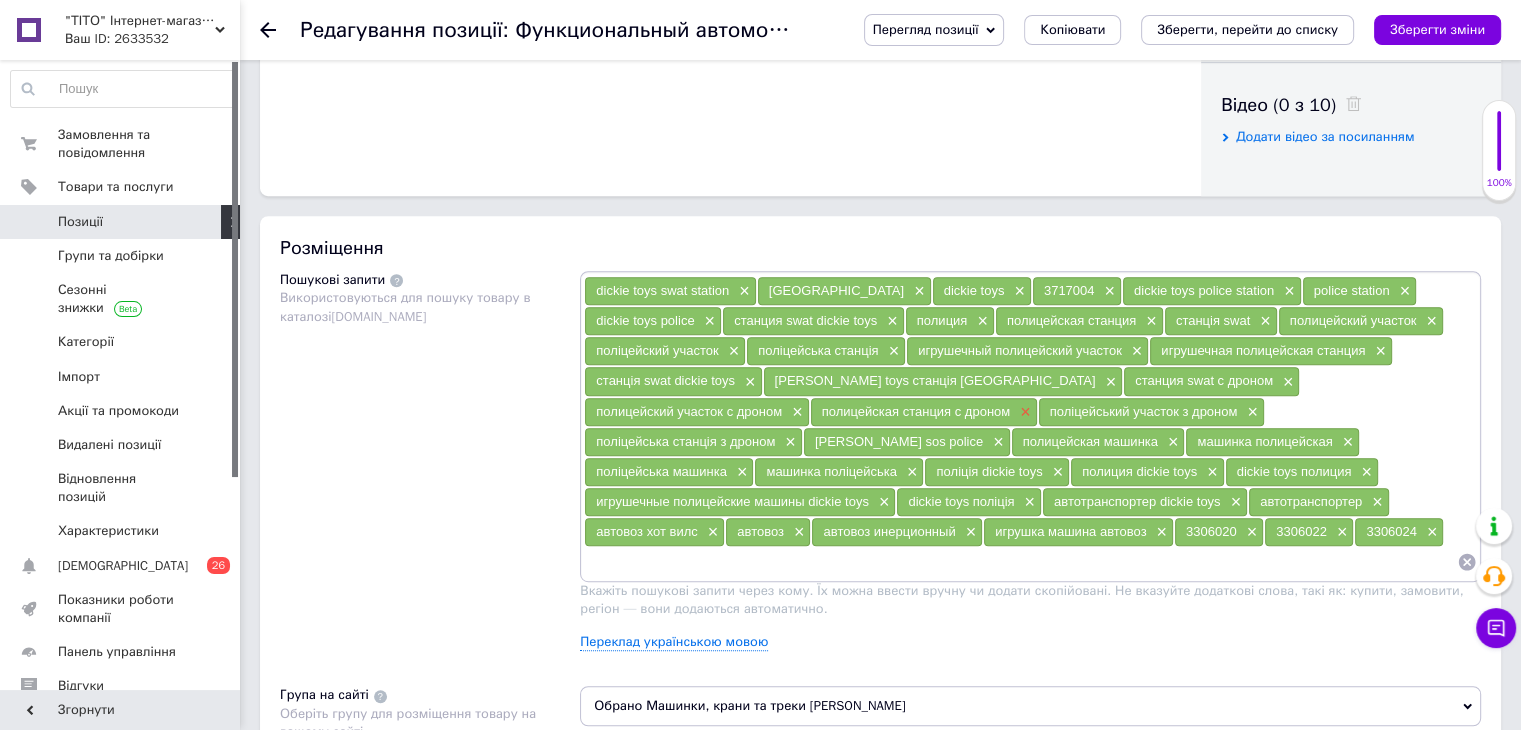 click on "×" at bounding box center [1023, 412] 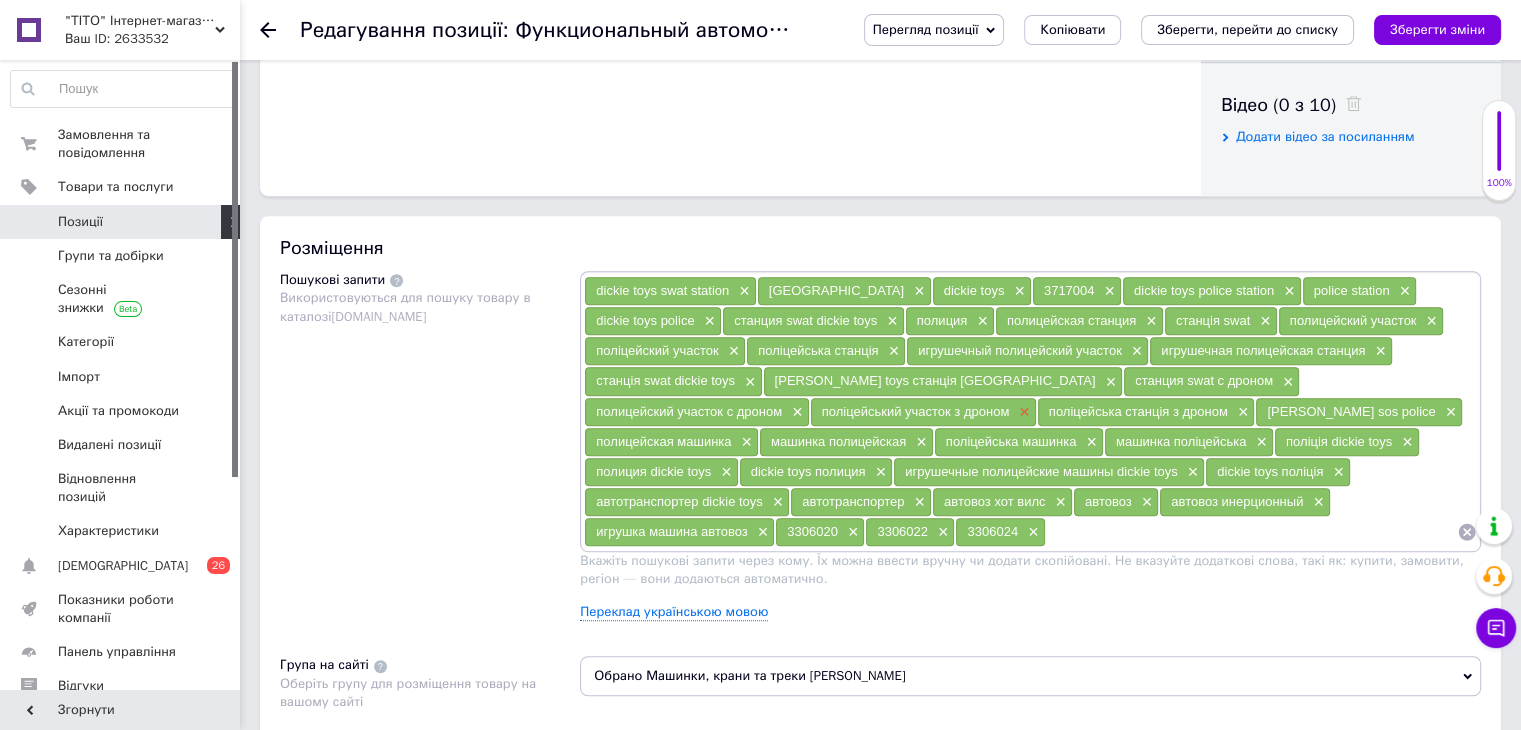 click on "×" at bounding box center (1022, 412) 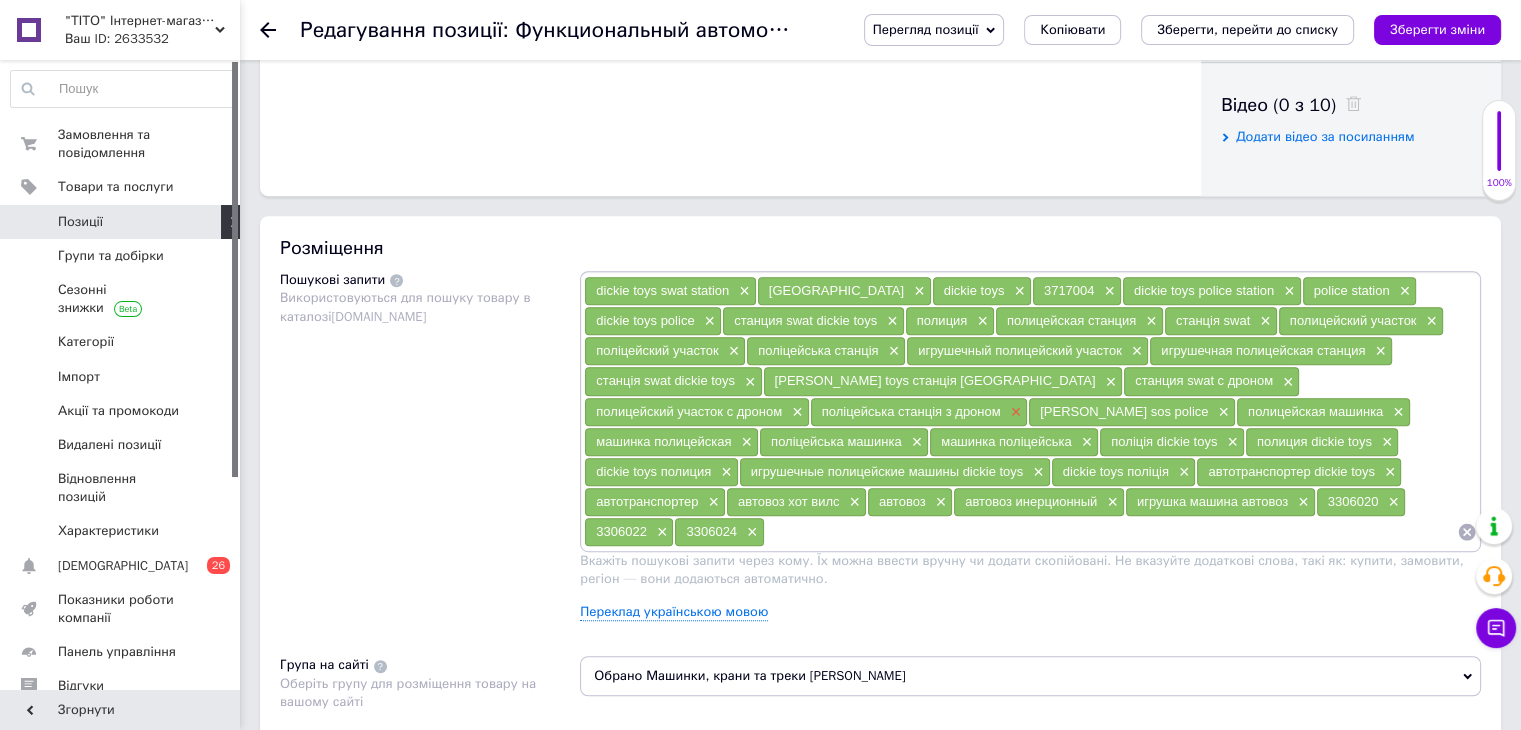 click on "×" at bounding box center (1014, 412) 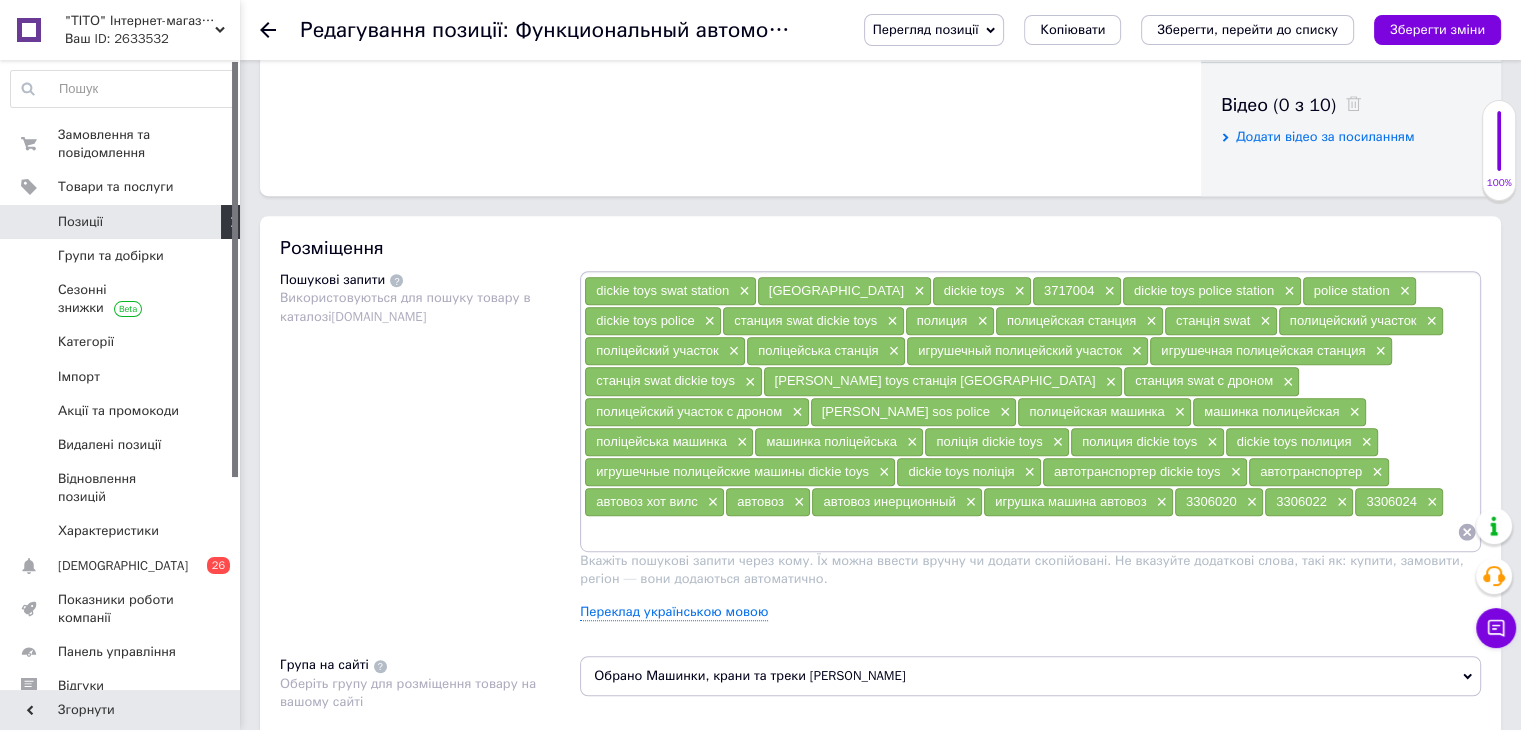 click at bounding box center [1020, 532] 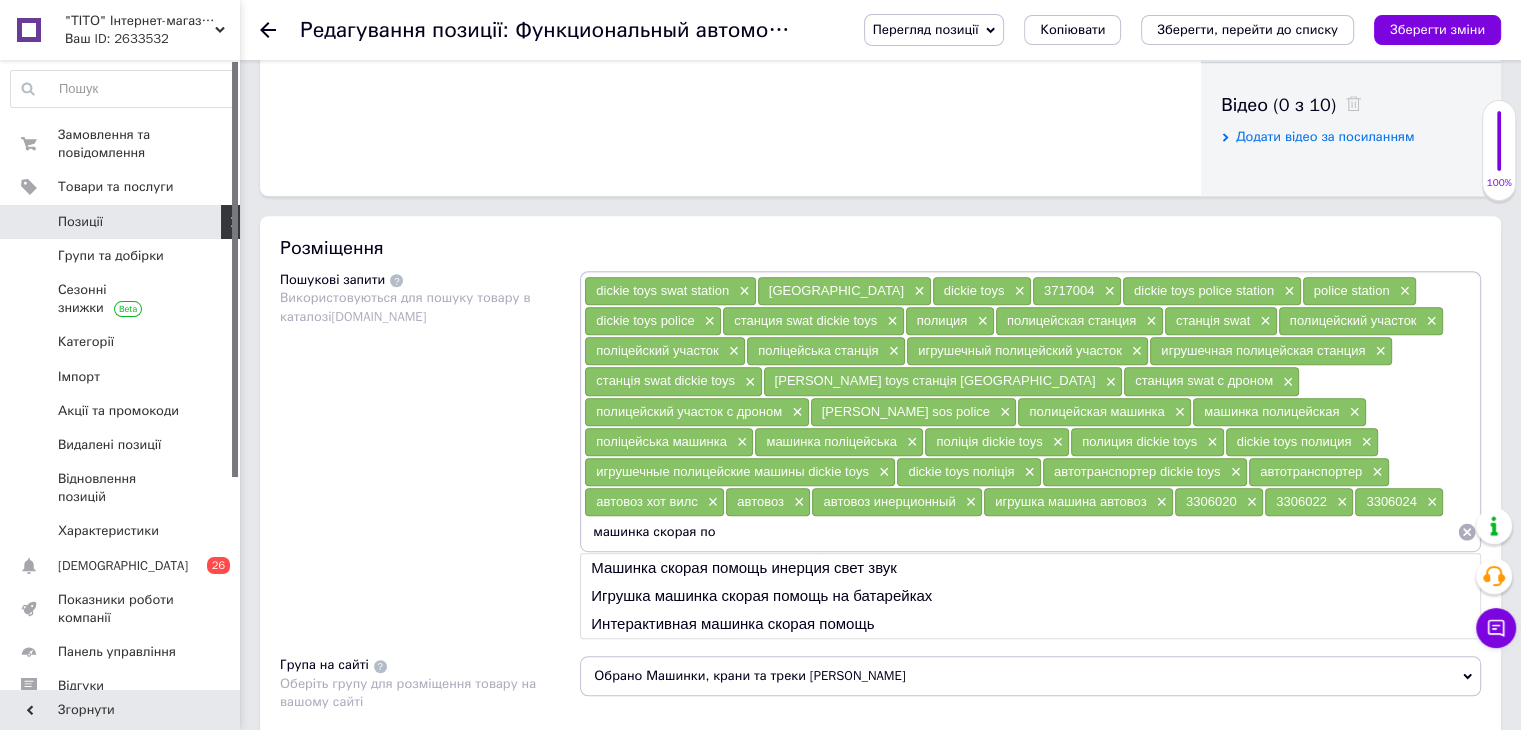 drag, startPoint x: 1138, startPoint y: 493, endPoint x: 1053, endPoint y: 496, distance: 85.052925 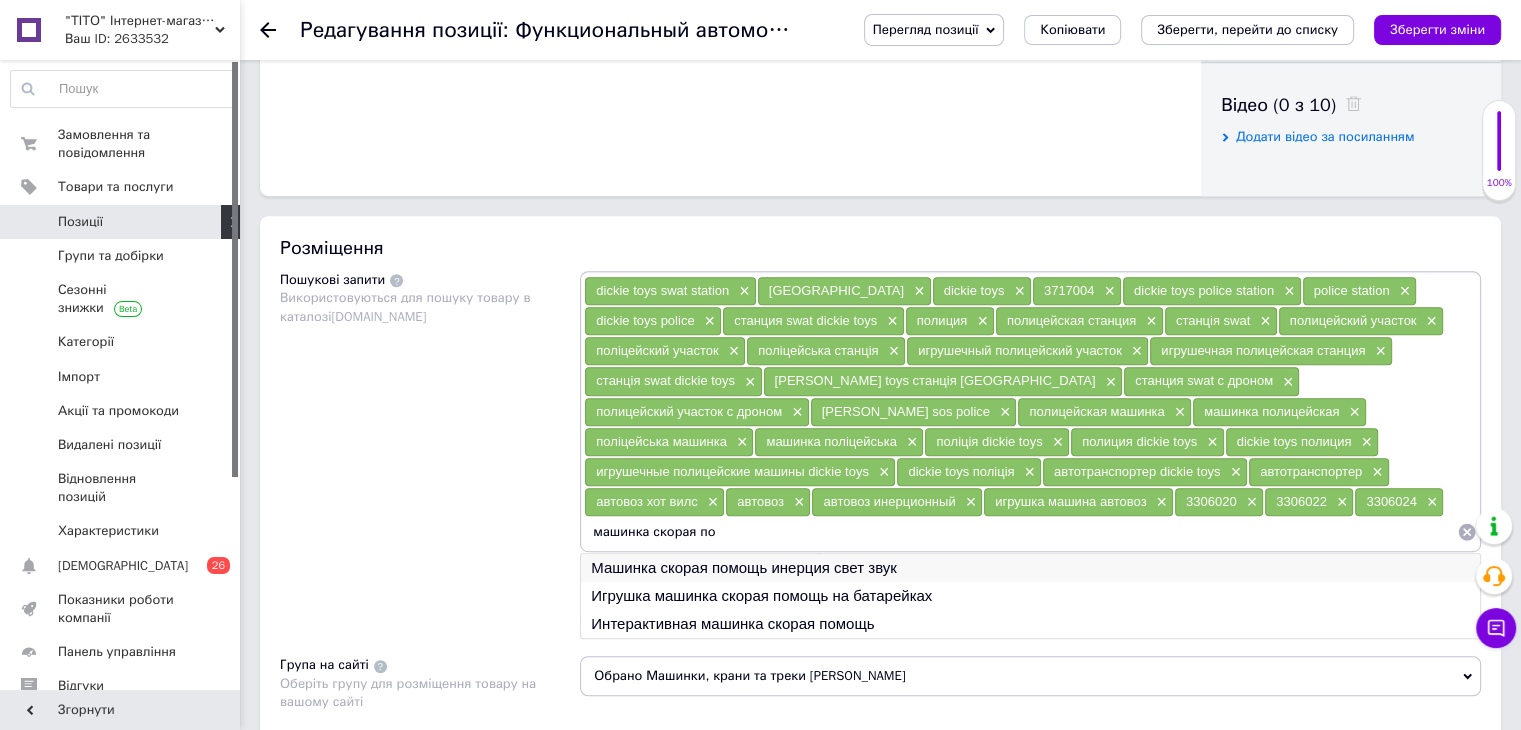 type on "машинка скорая по" 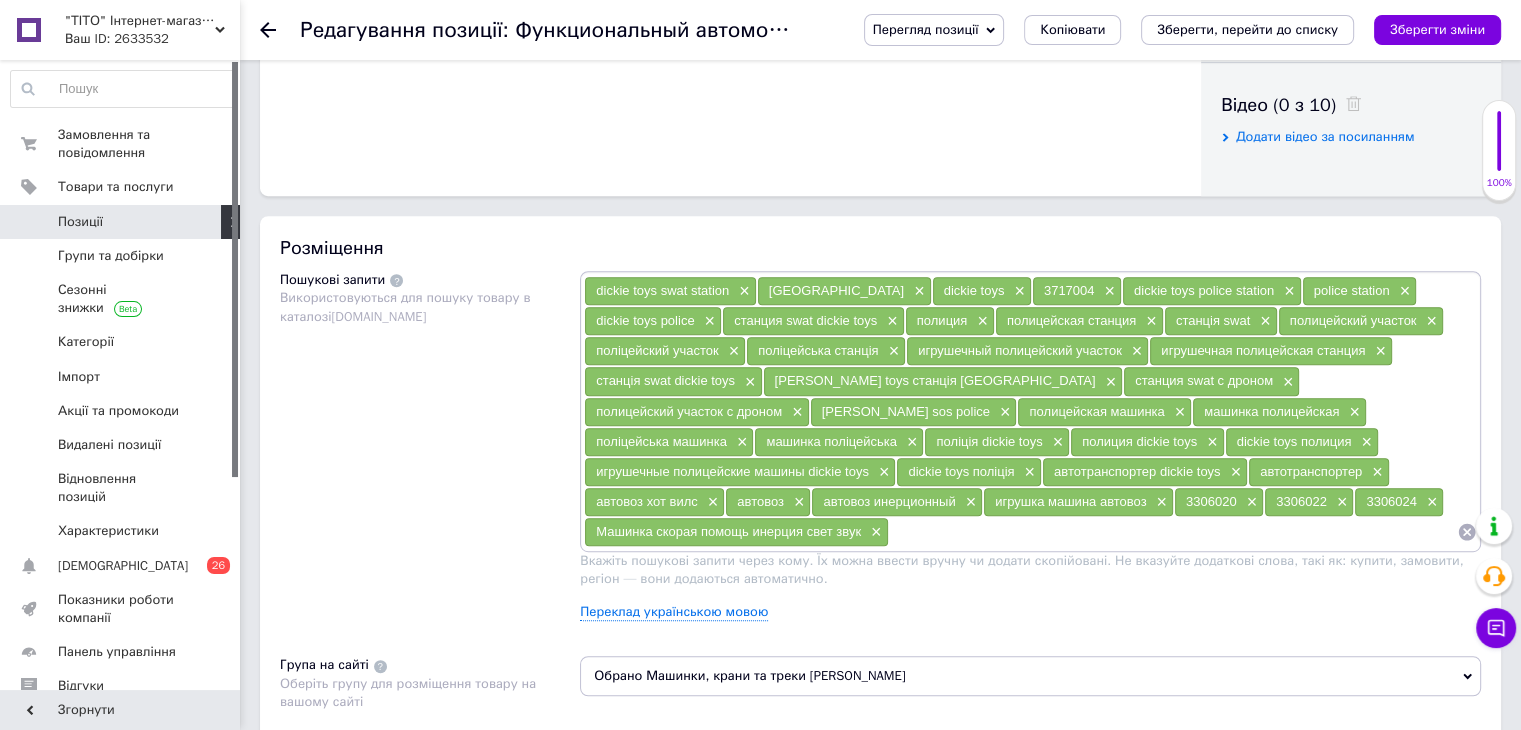 click at bounding box center (1173, 532) 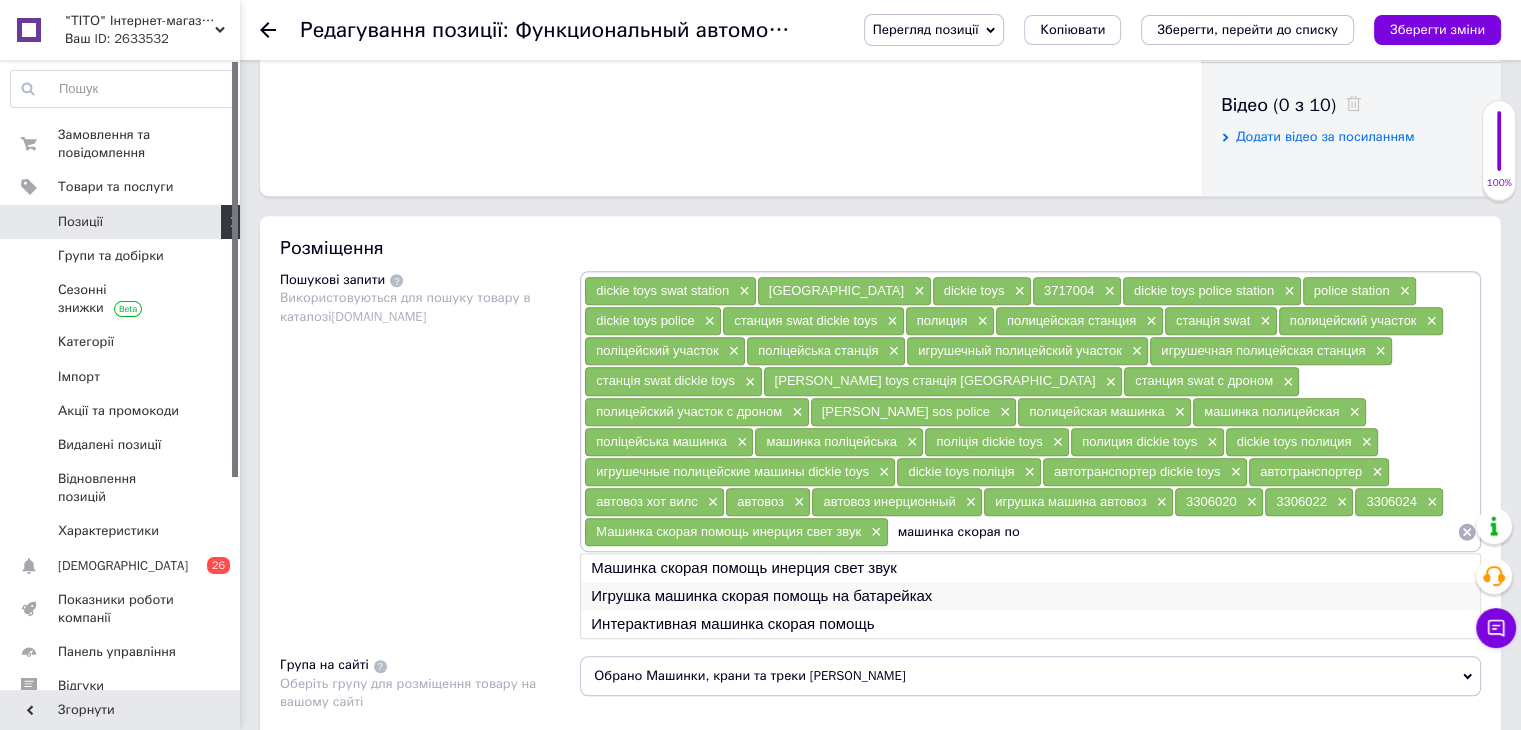 type on "машинка скорая по" 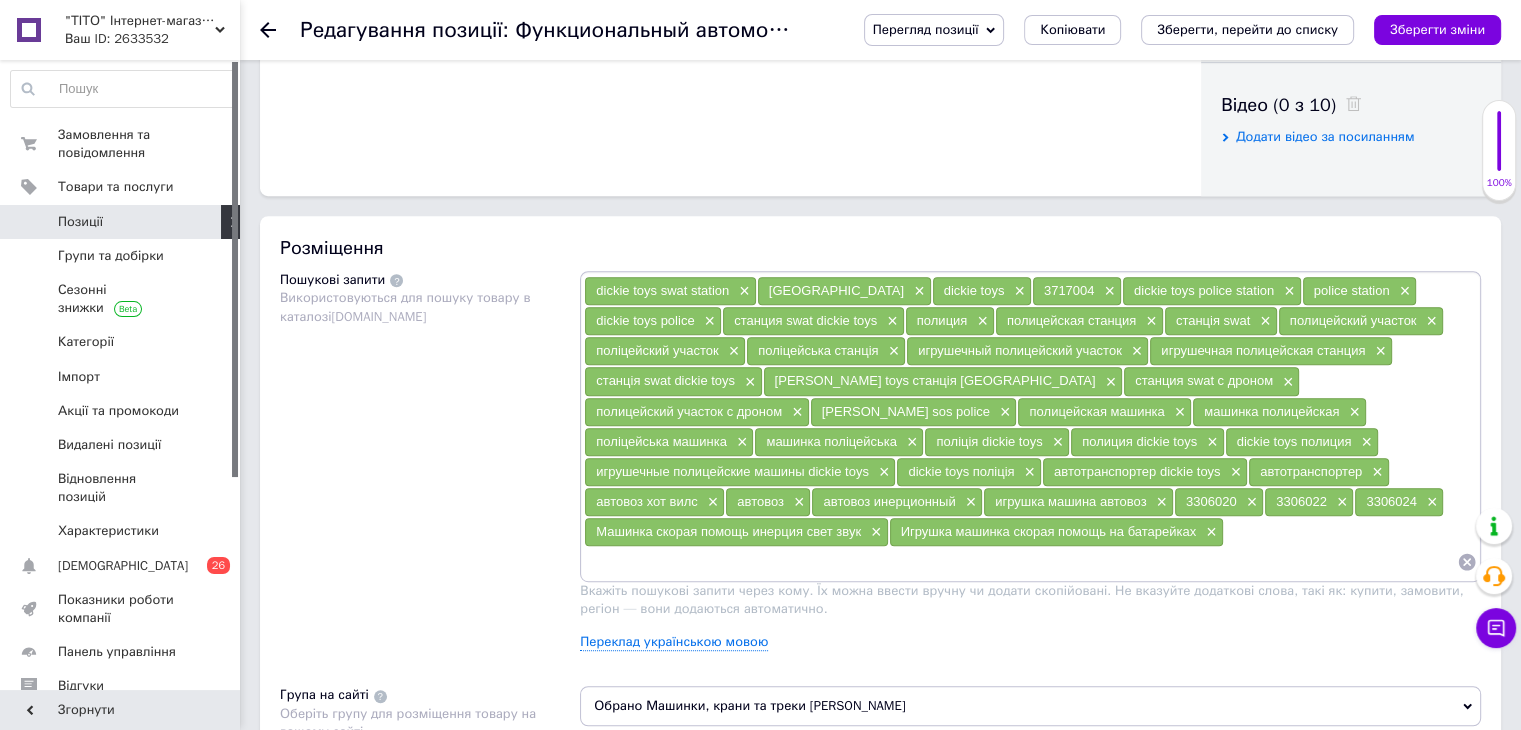 click at bounding box center [1020, 562] 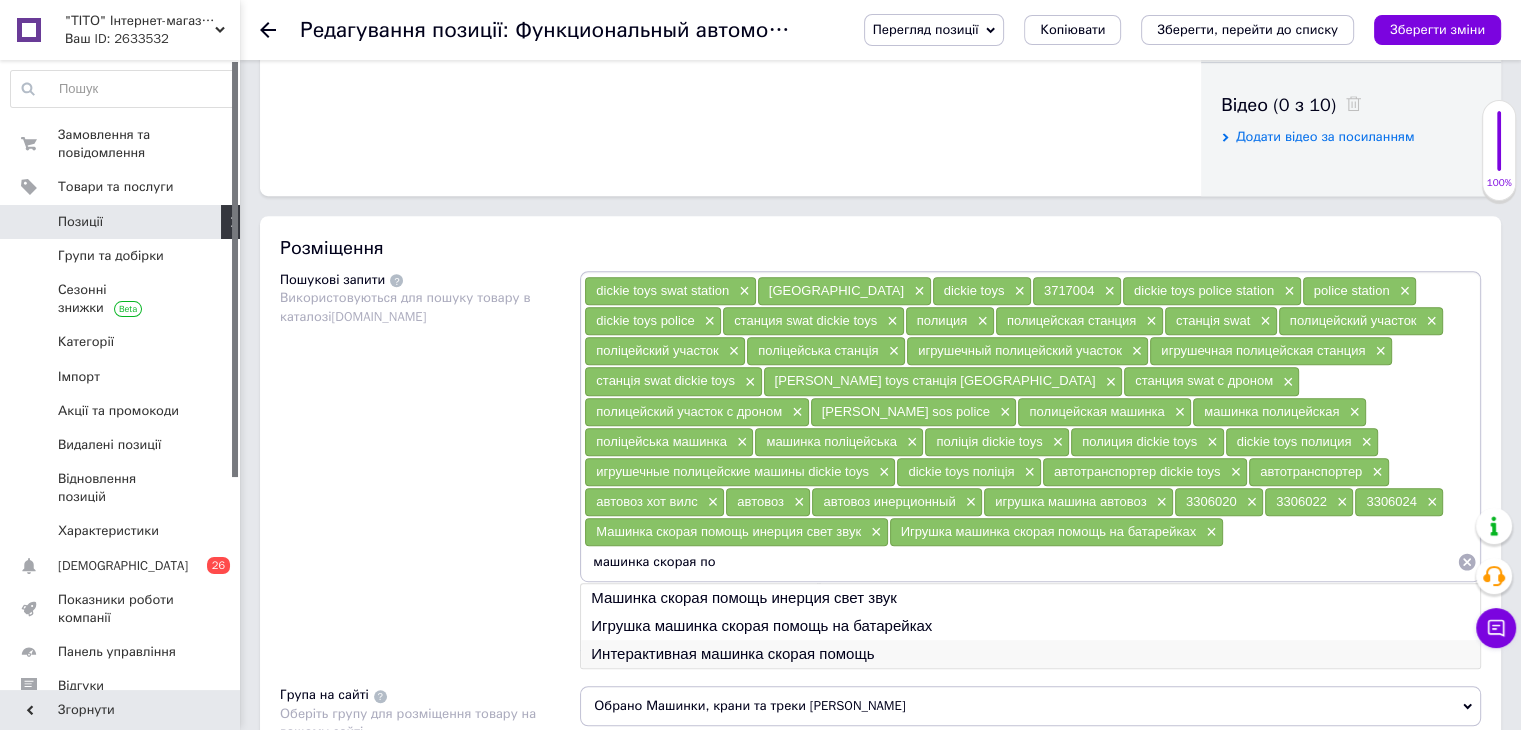 type on "машинка скорая по" 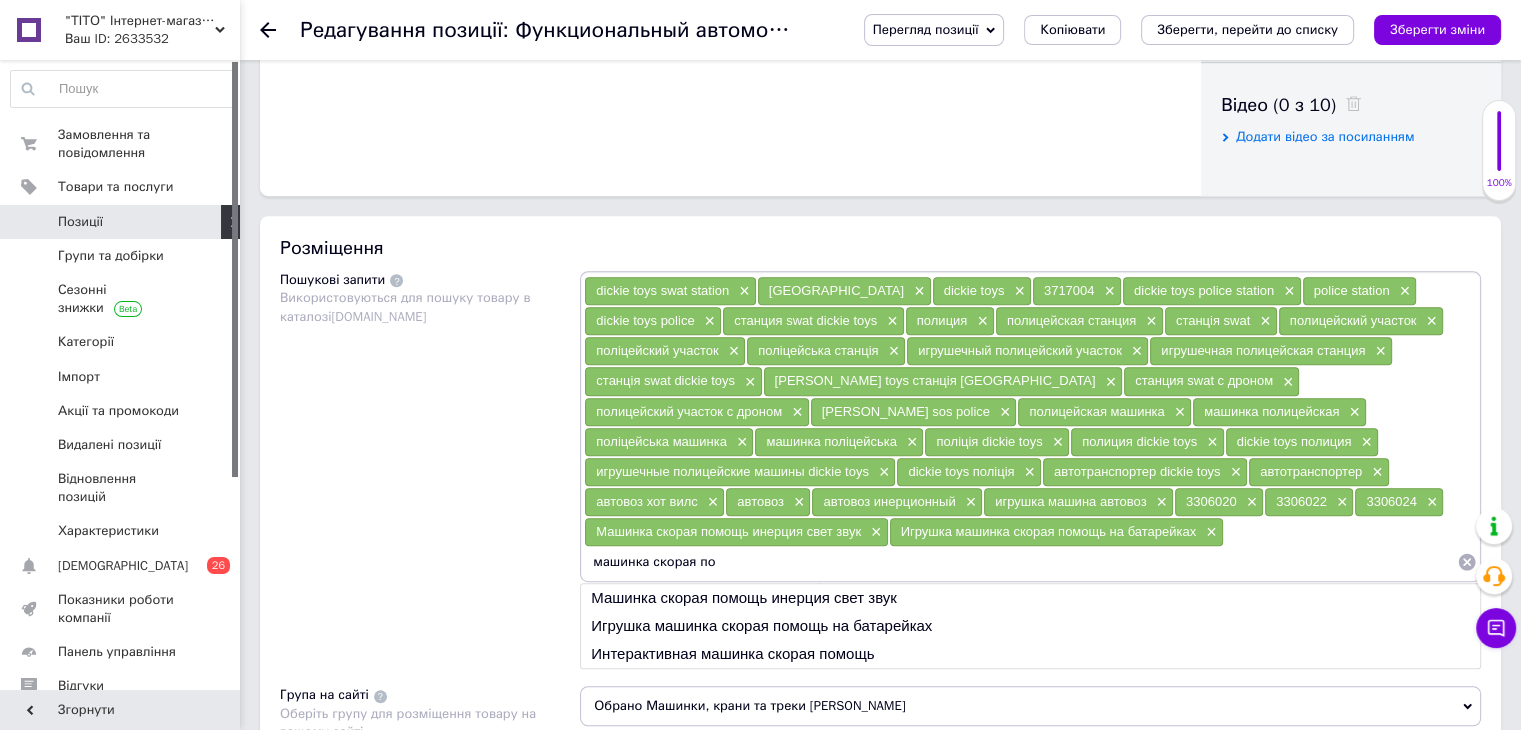 type 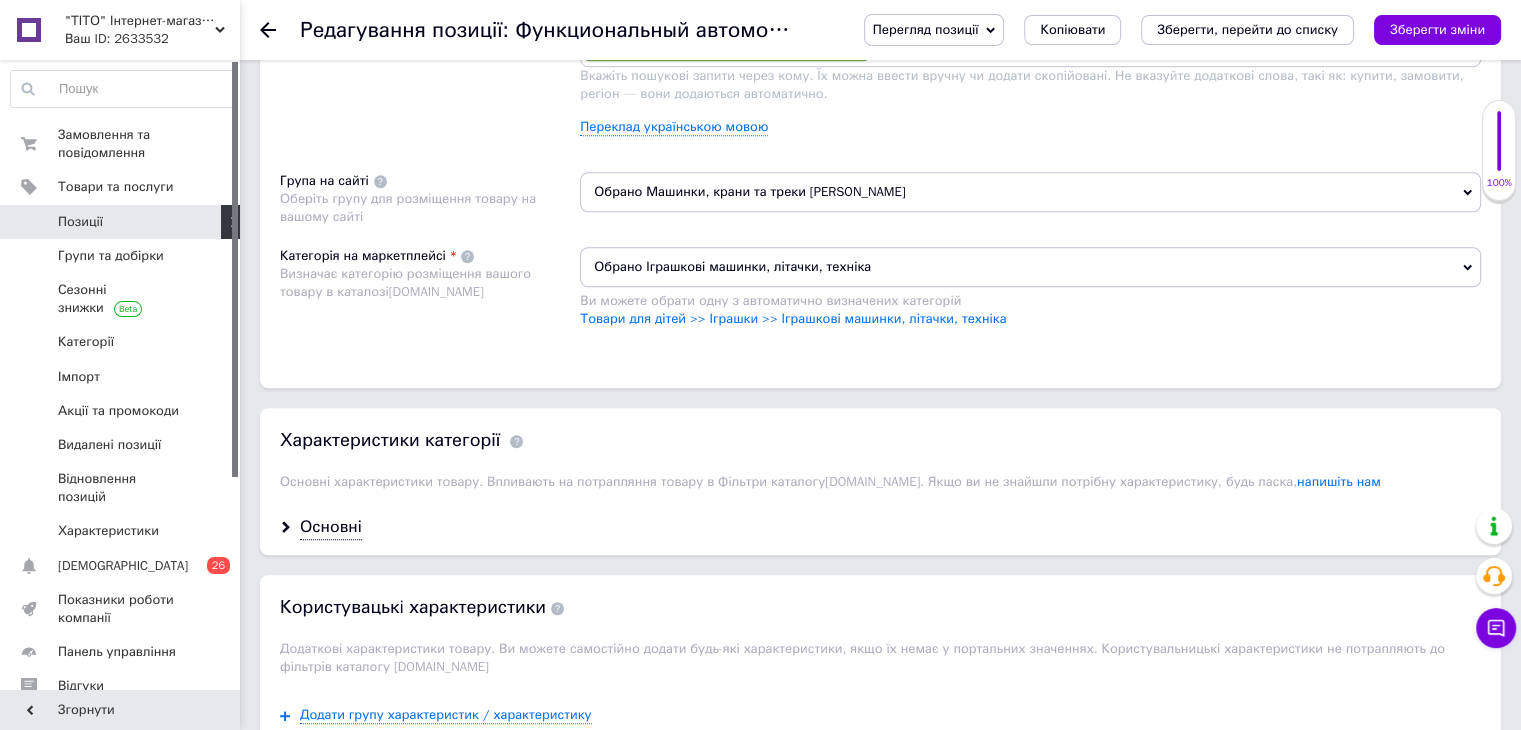 scroll, scrollTop: 1600, scrollLeft: 0, axis: vertical 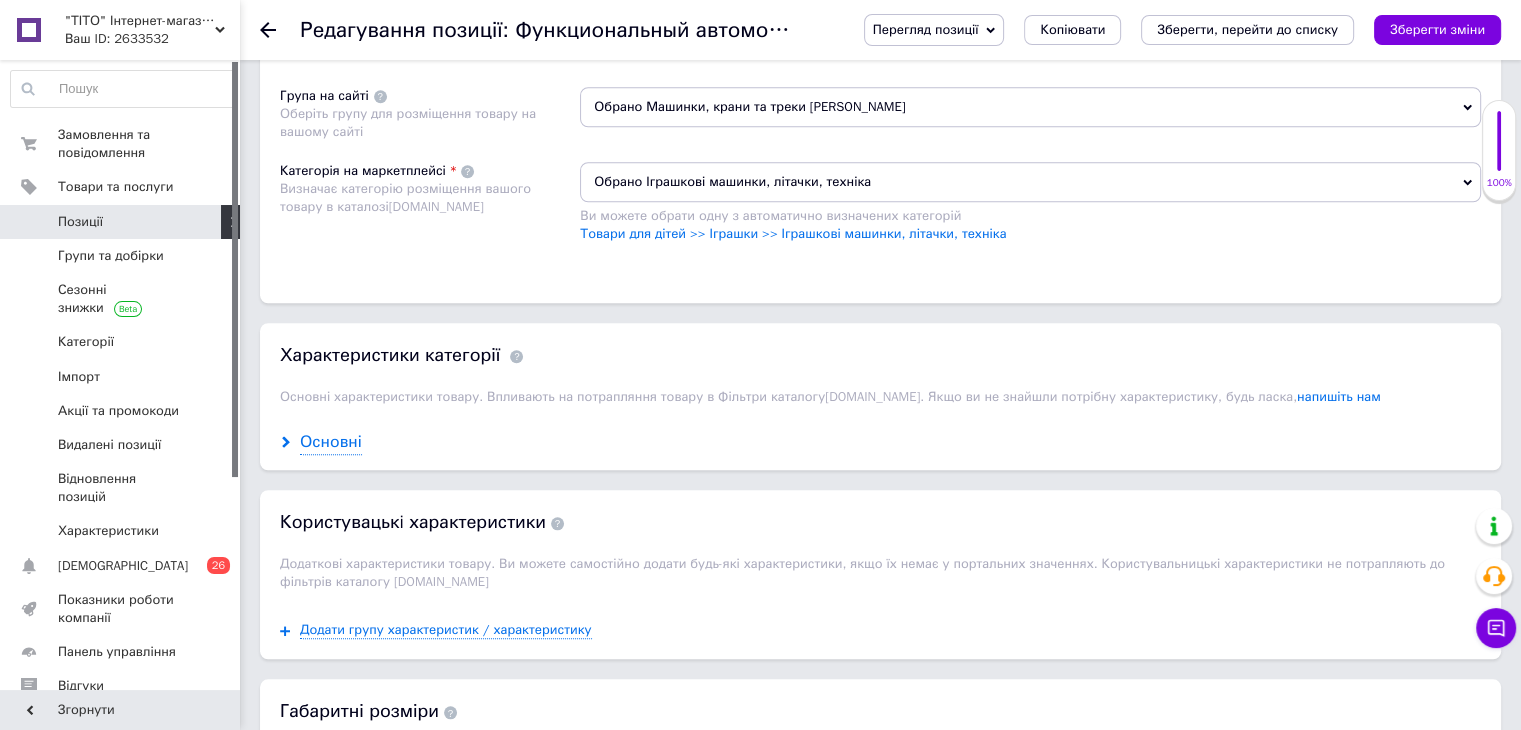 click 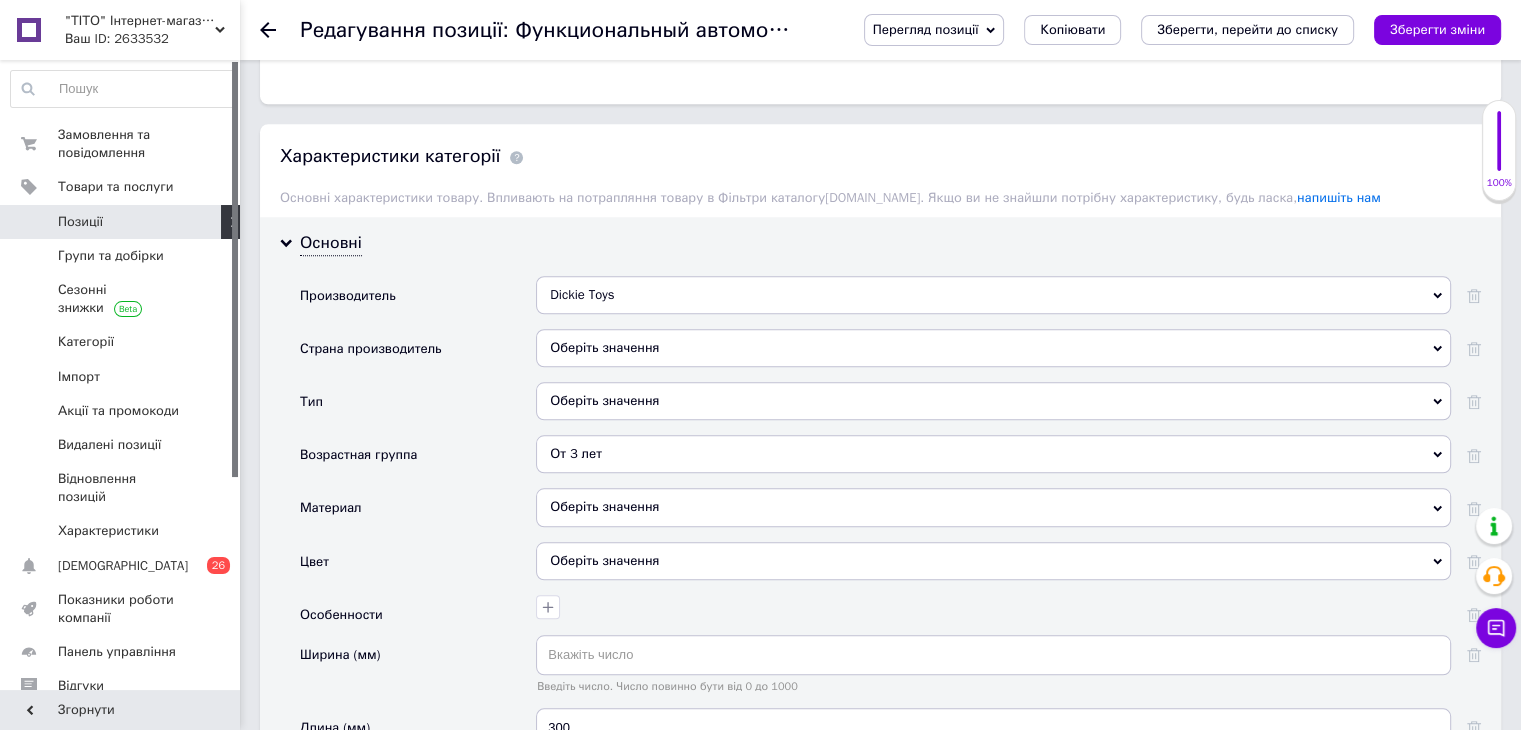 scroll, scrollTop: 1800, scrollLeft: 0, axis: vertical 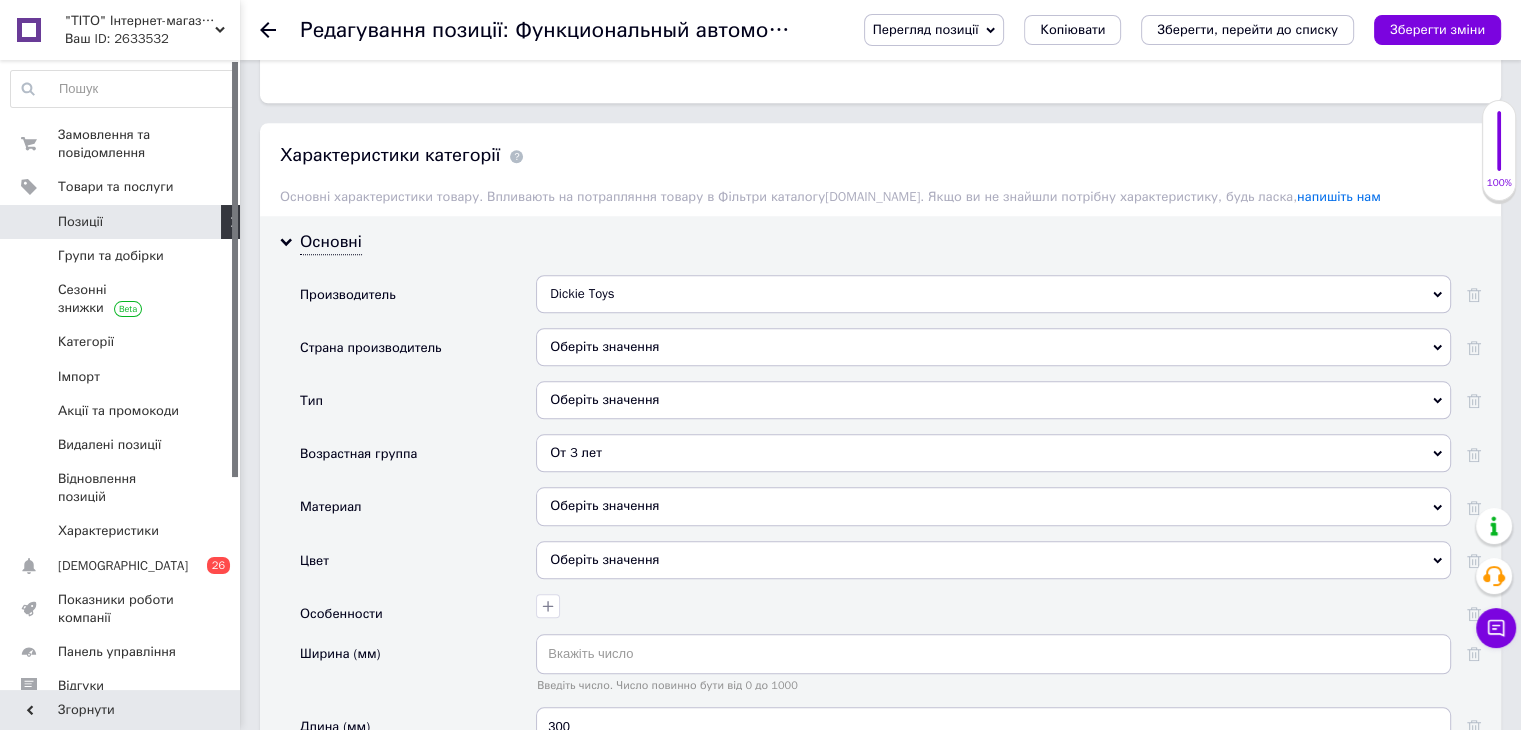 click on "Оберіть значення" at bounding box center [993, 347] 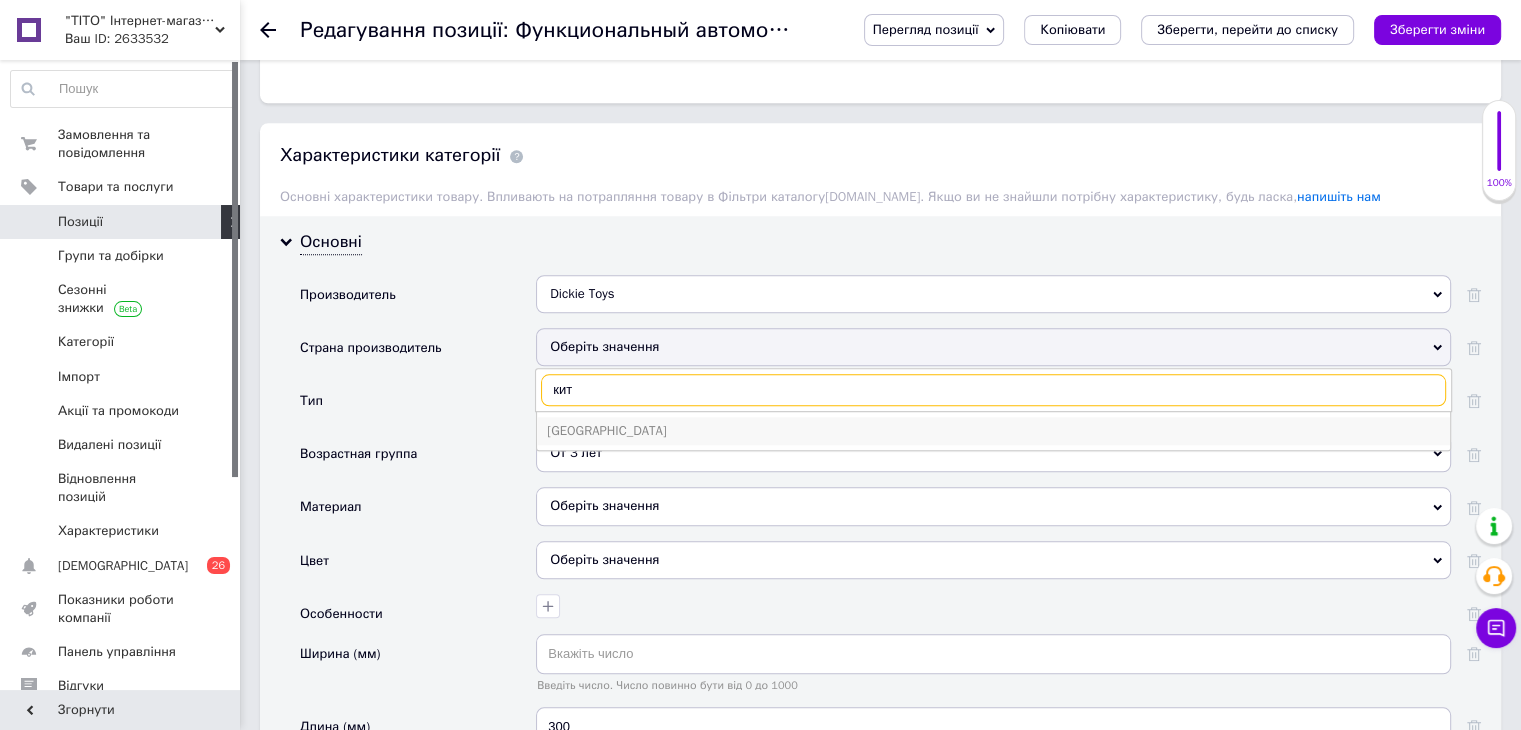 type on "кит" 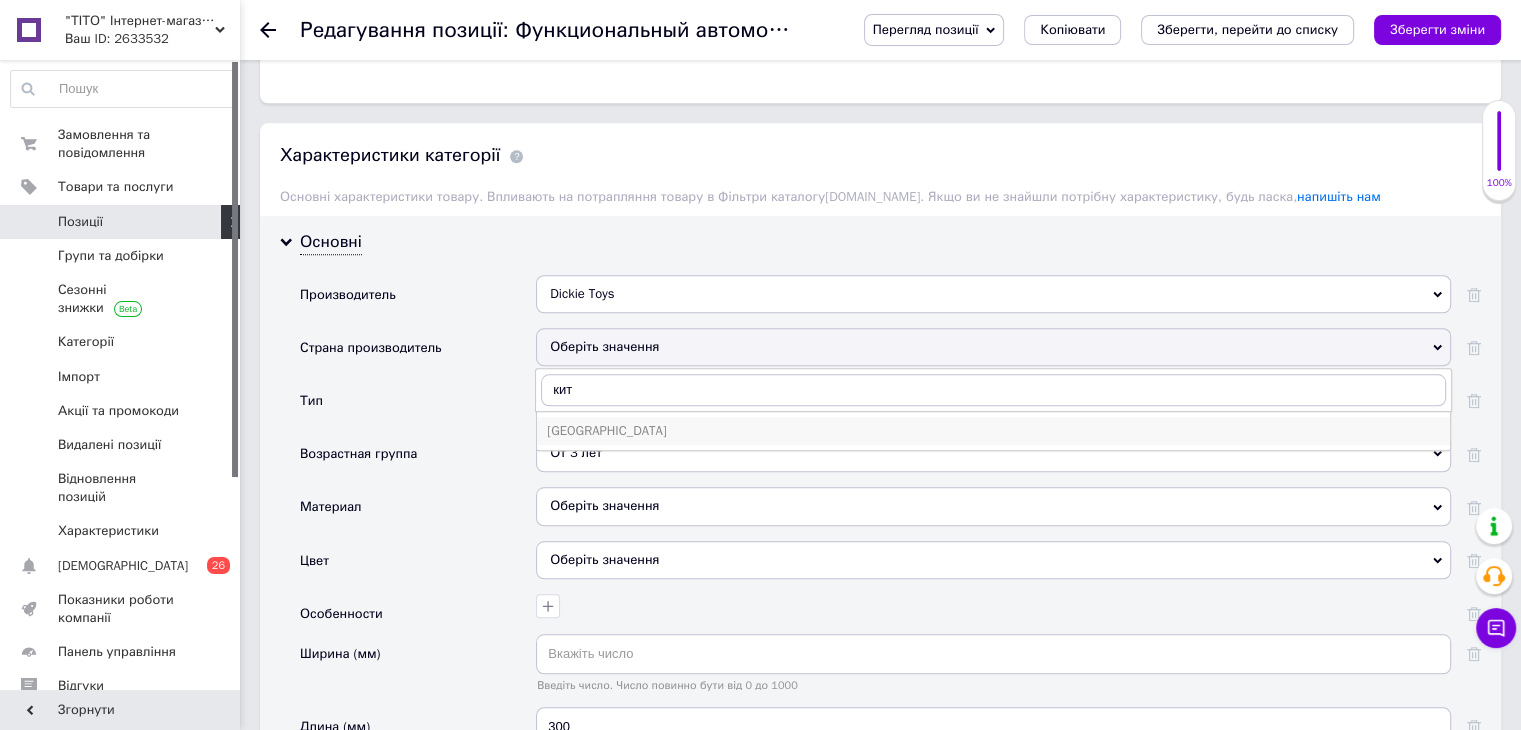 click on "Китай" at bounding box center [993, 431] 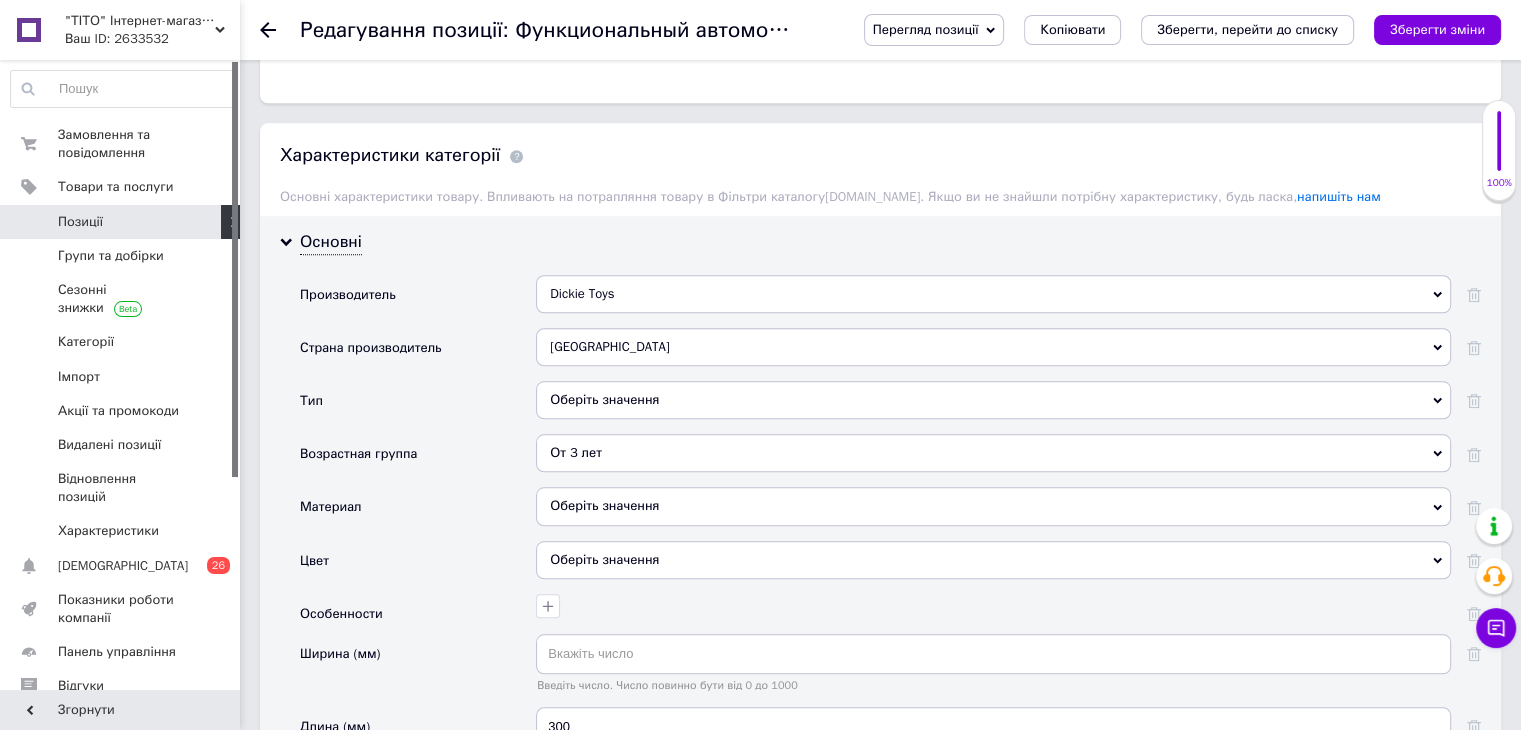 click on "Оберіть значення" at bounding box center (993, 506) 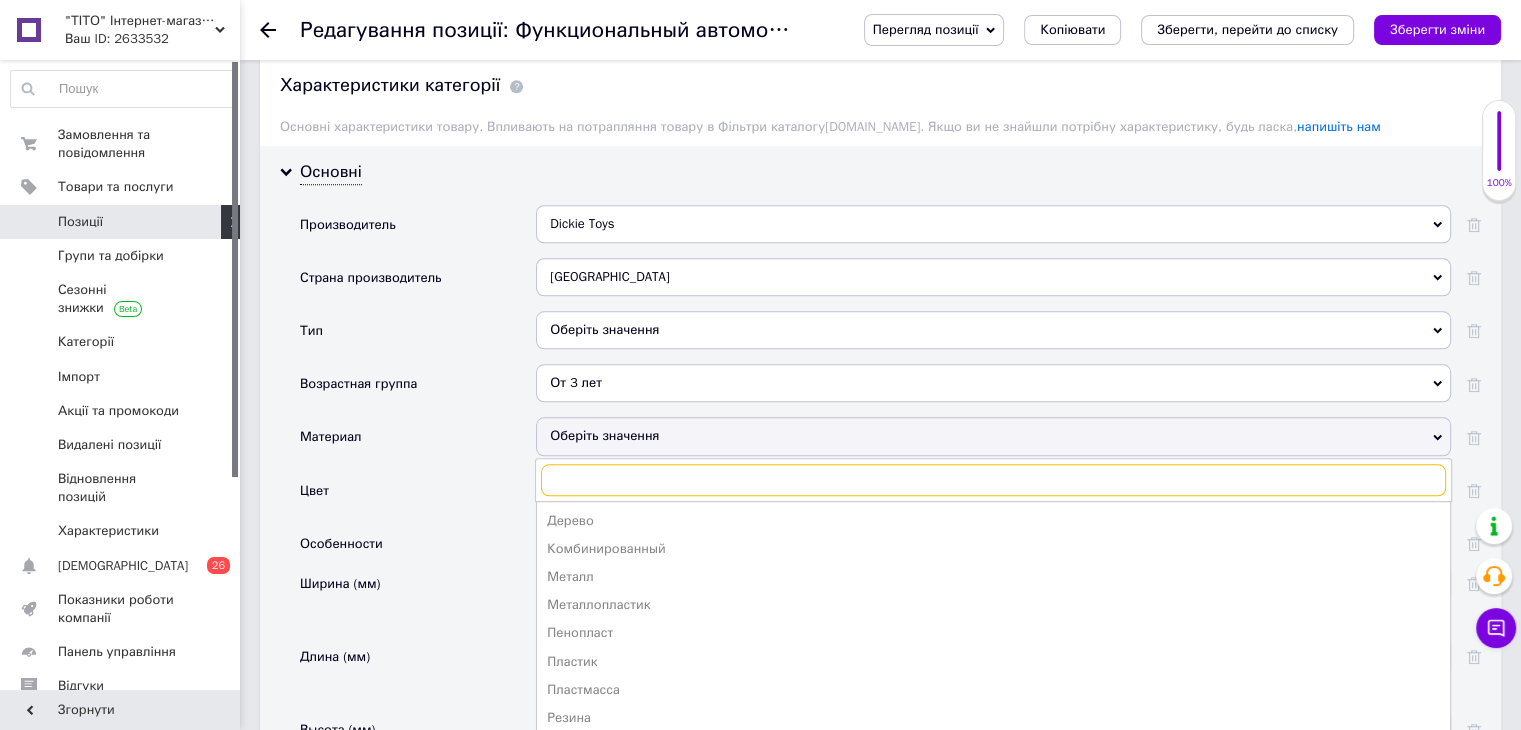 scroll, scrollTop: 1900, scrollLeft: 0, axis: vertical 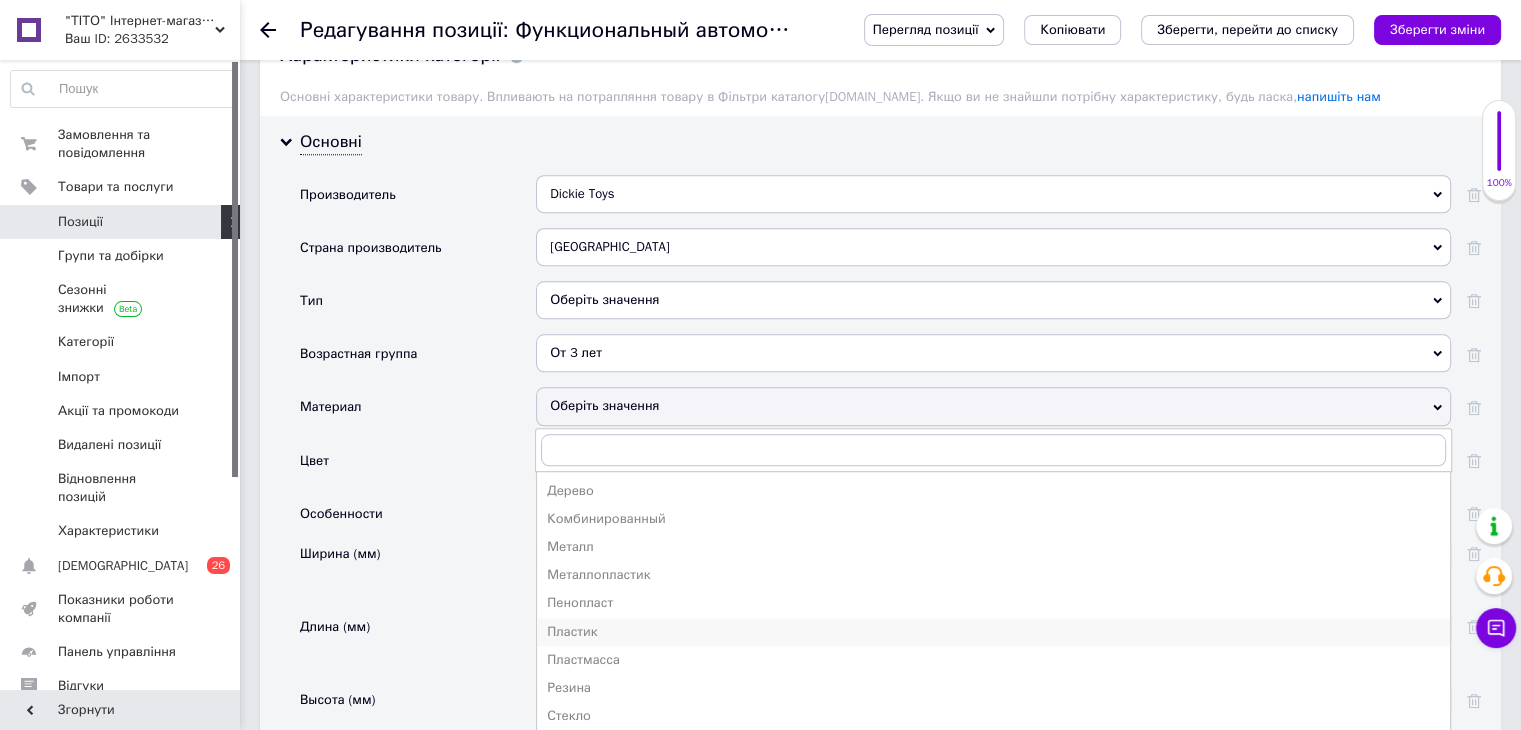 click on "Пластик" at bounding box center [993, 632] 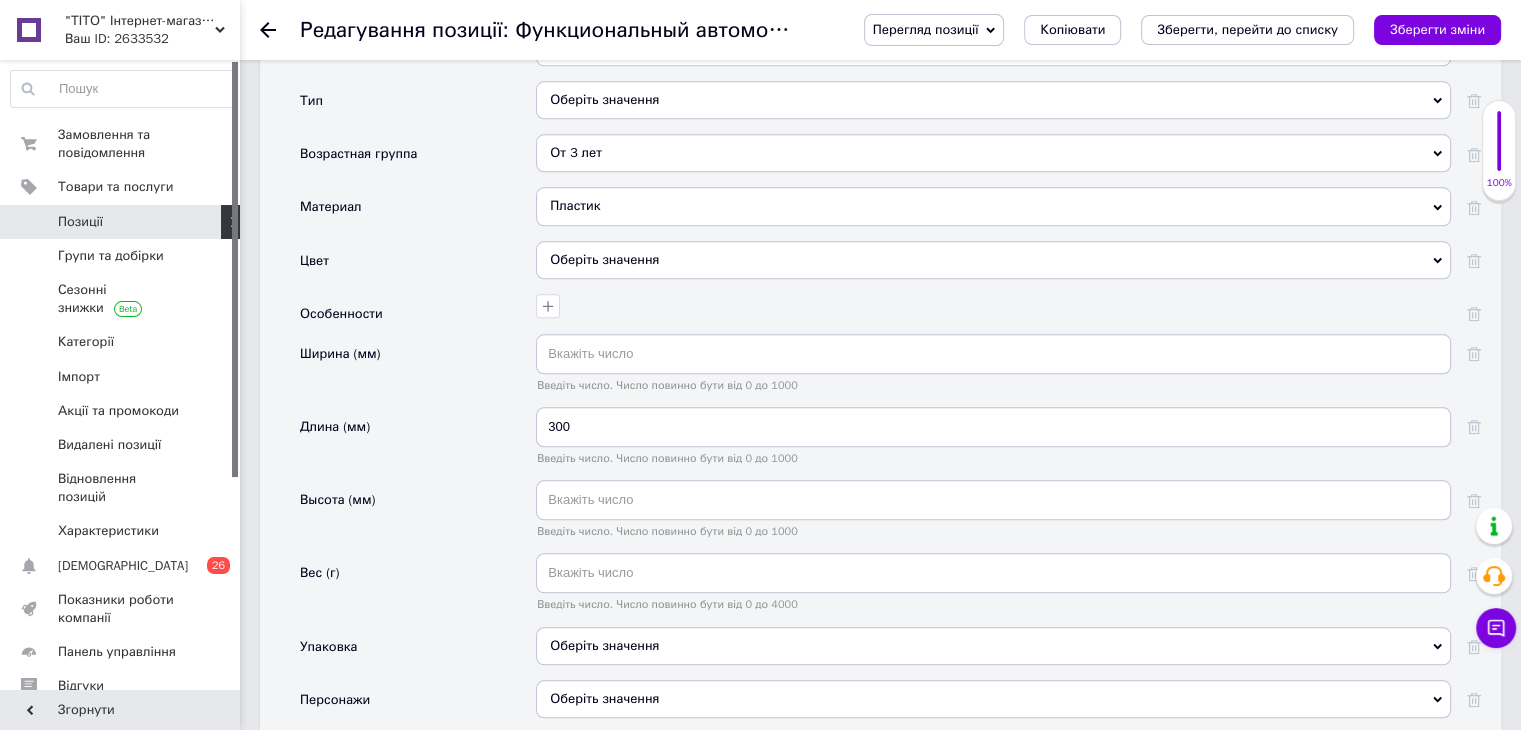 scroll, scrollTop: 2300, scrollLeft: 0, axis: vertical 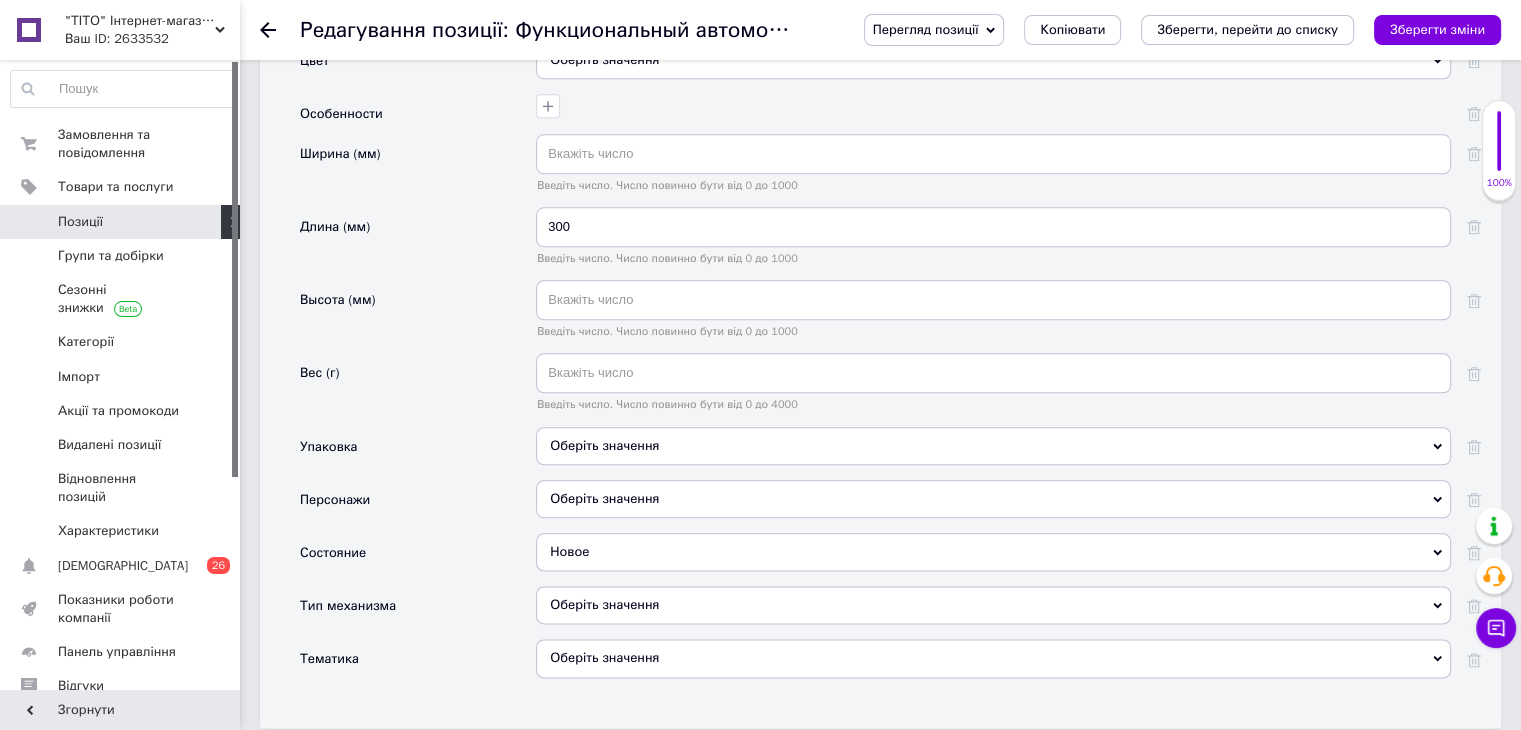 click on "Оберіть значення" at bounding box center [993, 446] 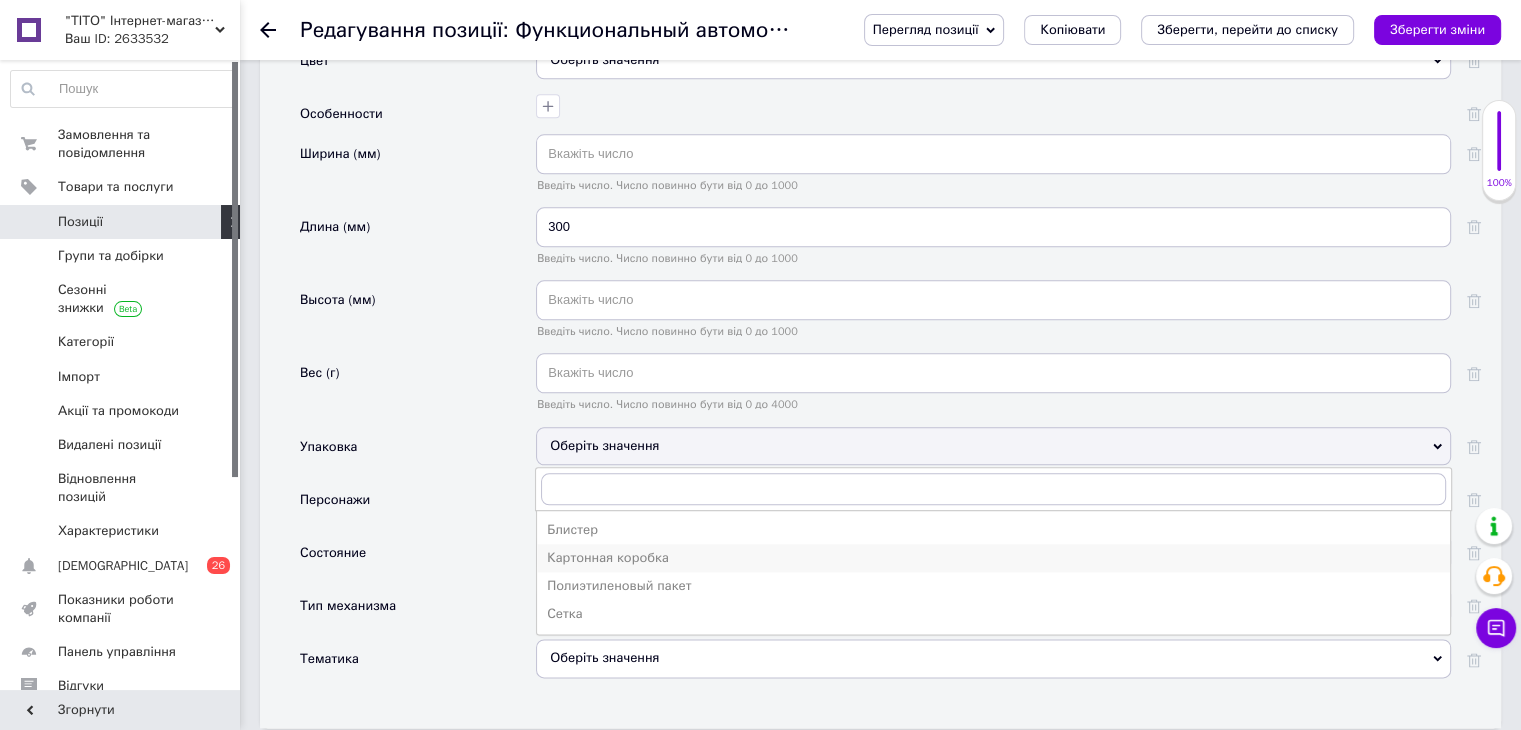 click on "Картонная коробка" at bounding box center (993, 558) 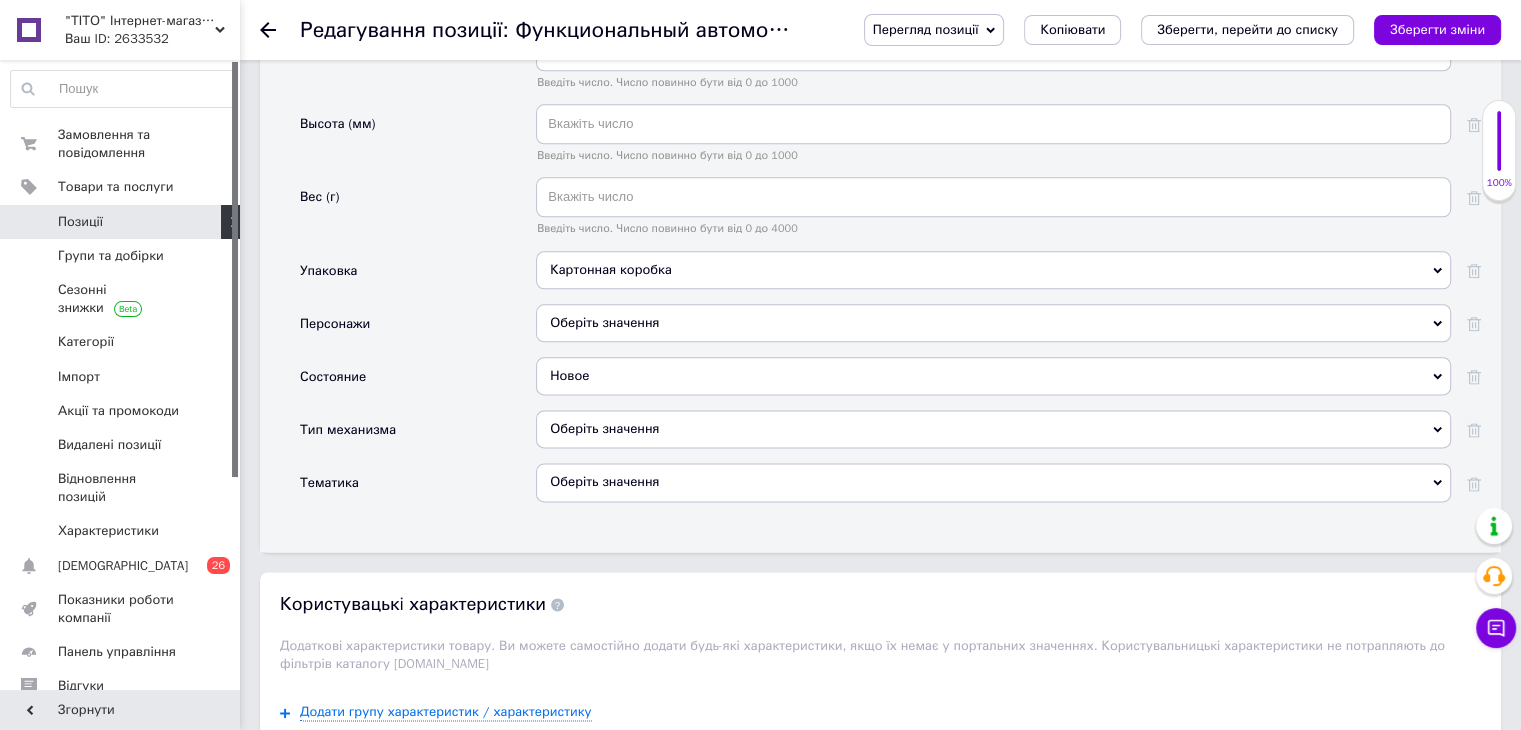 scroll, scrollTop: 2500, scrollLeft: 0, axis: vertical 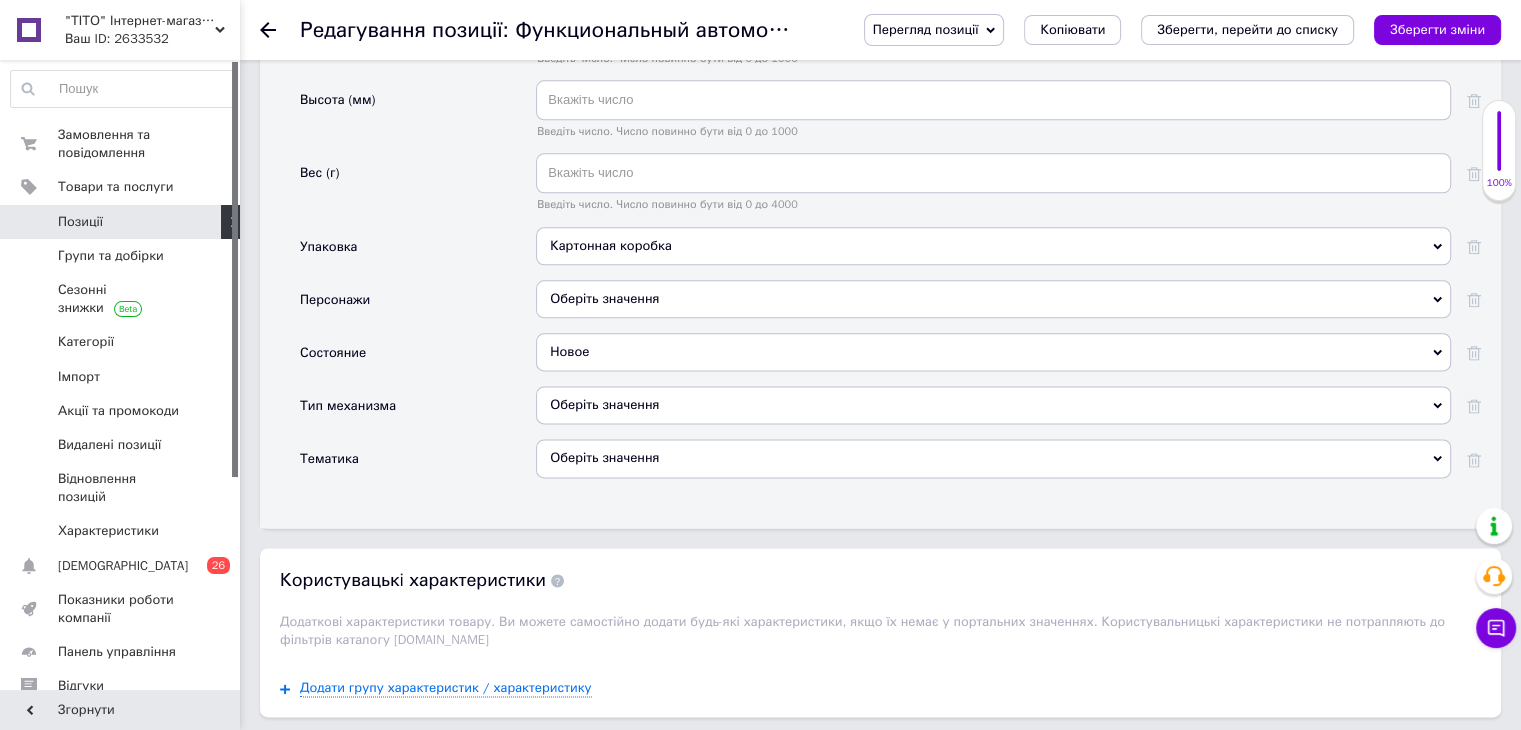click on "Оберіть значення" at bounding box center [993, 405] 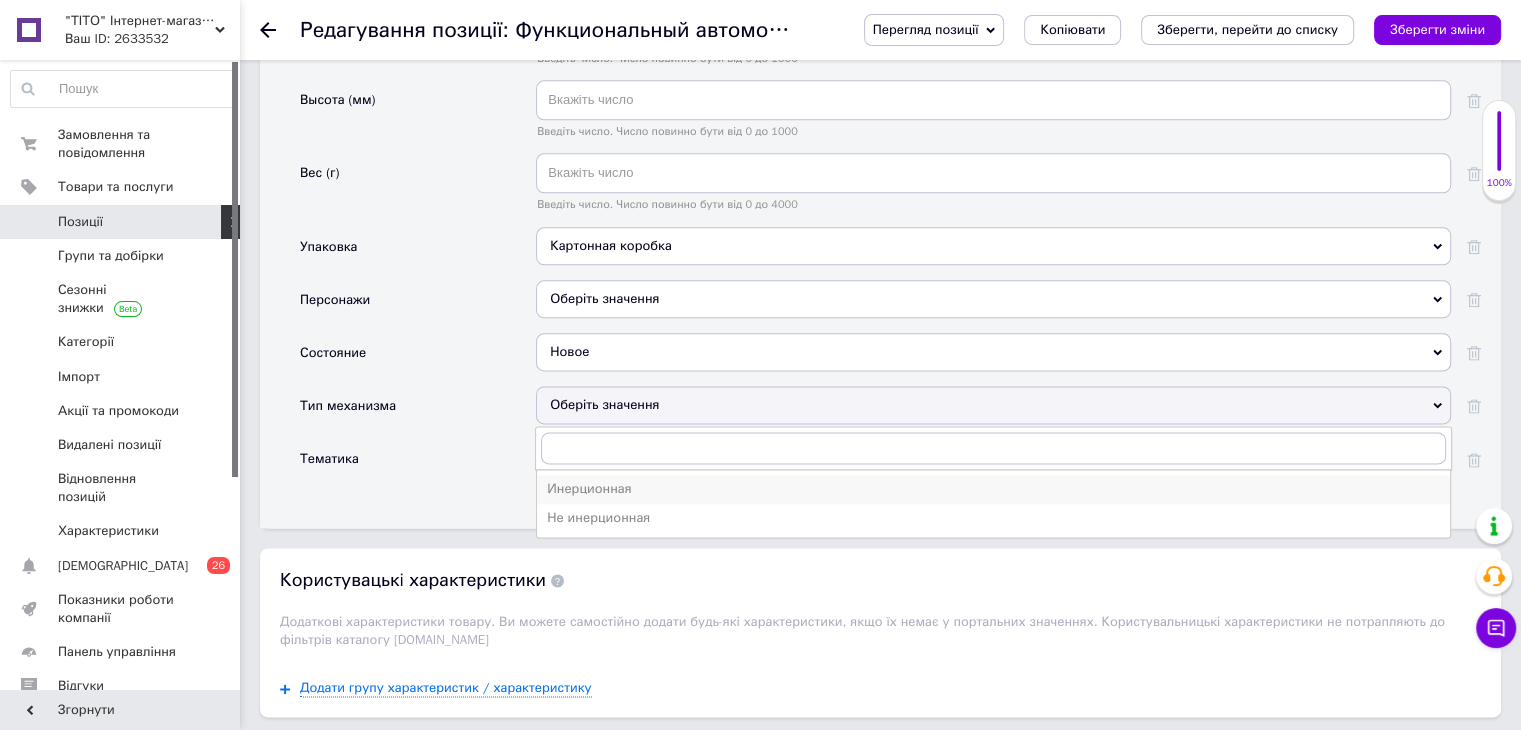 click on "Инерционная" at bounding box center (993, 489) 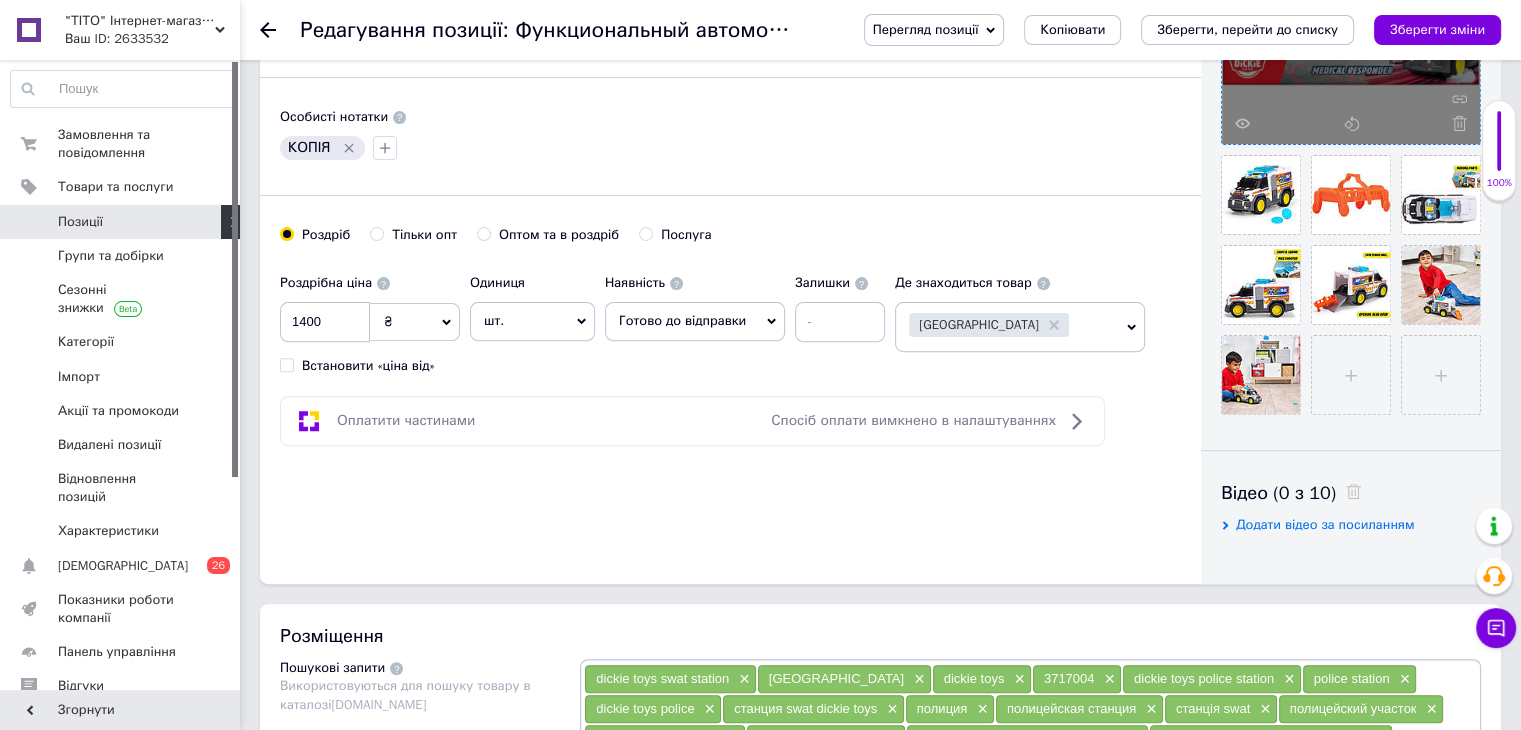 scroll, scrollTop: 300, scrollLeft: 0, axis: vertical 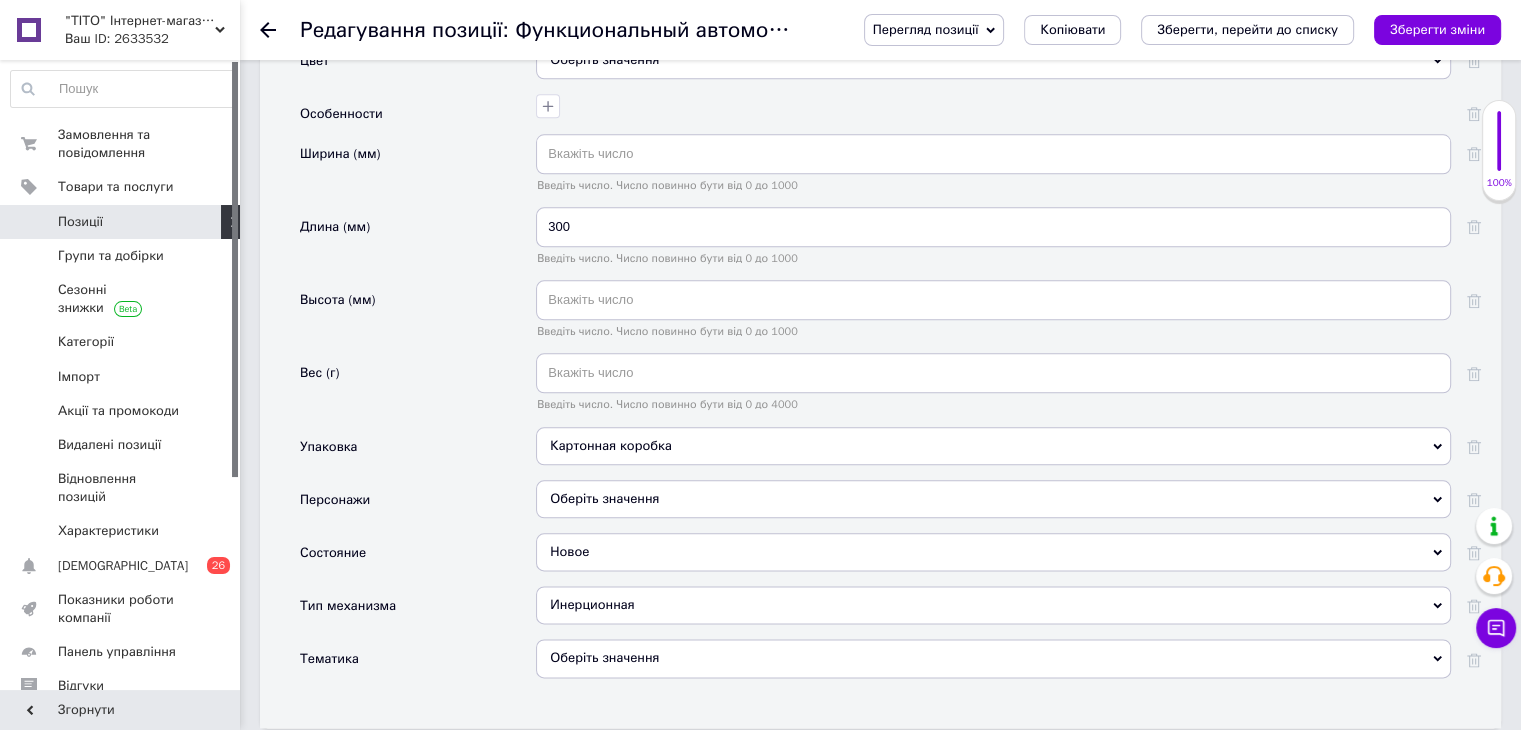 click on "Инерционная" at bounding box center (993, 605) 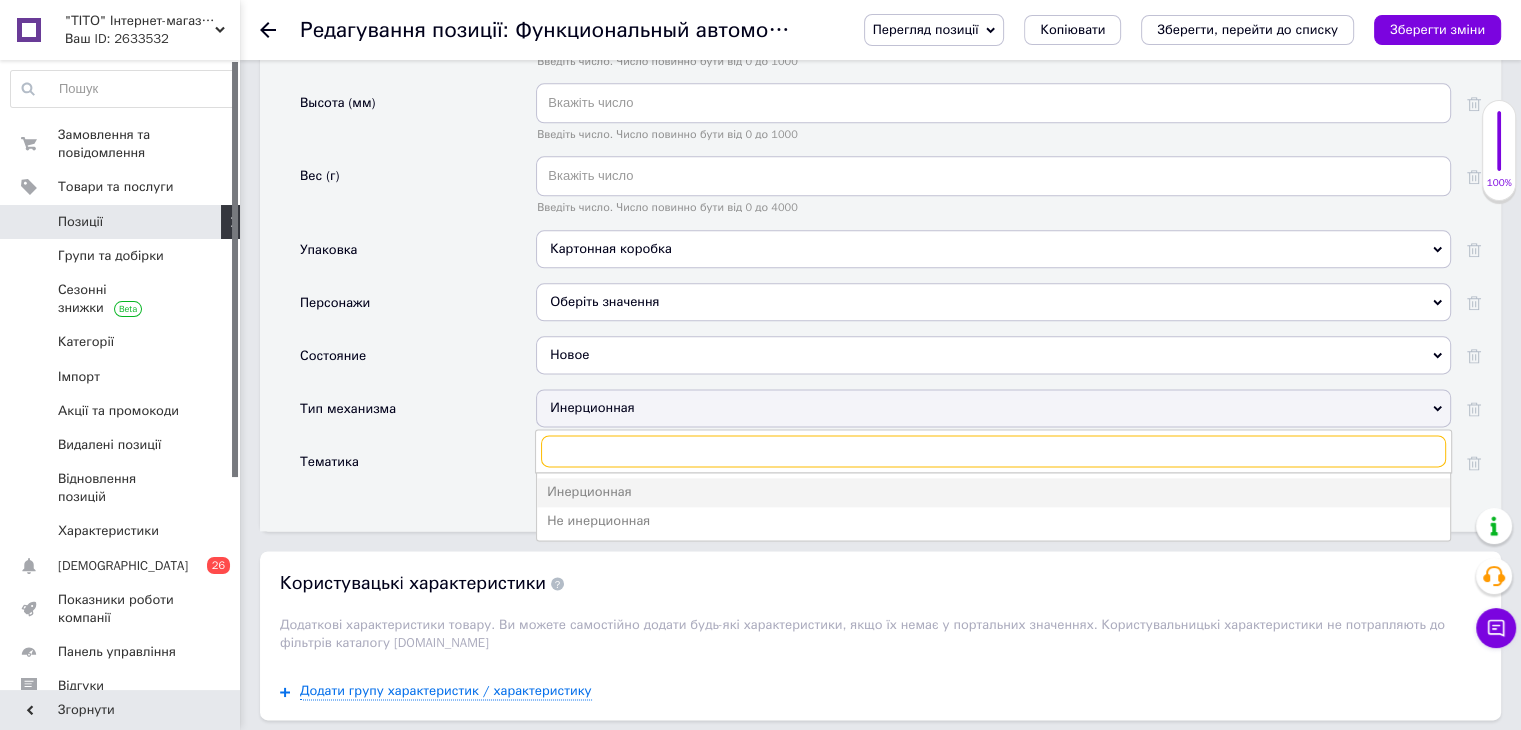 scroll, scrollTop: 2500, scrollLeft: 0, axis: vertical 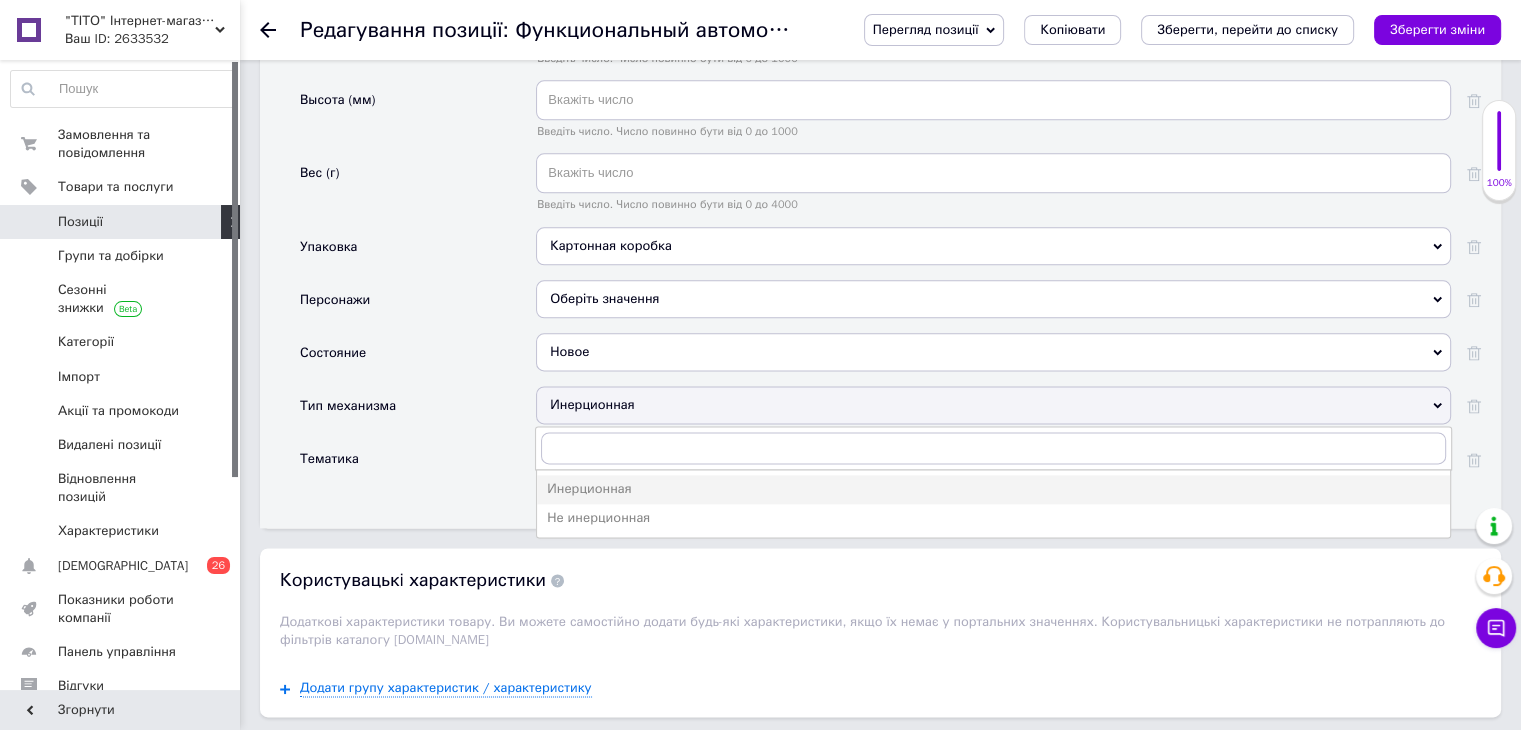 click on "Тип механизма" at bounding box center [418, 412] 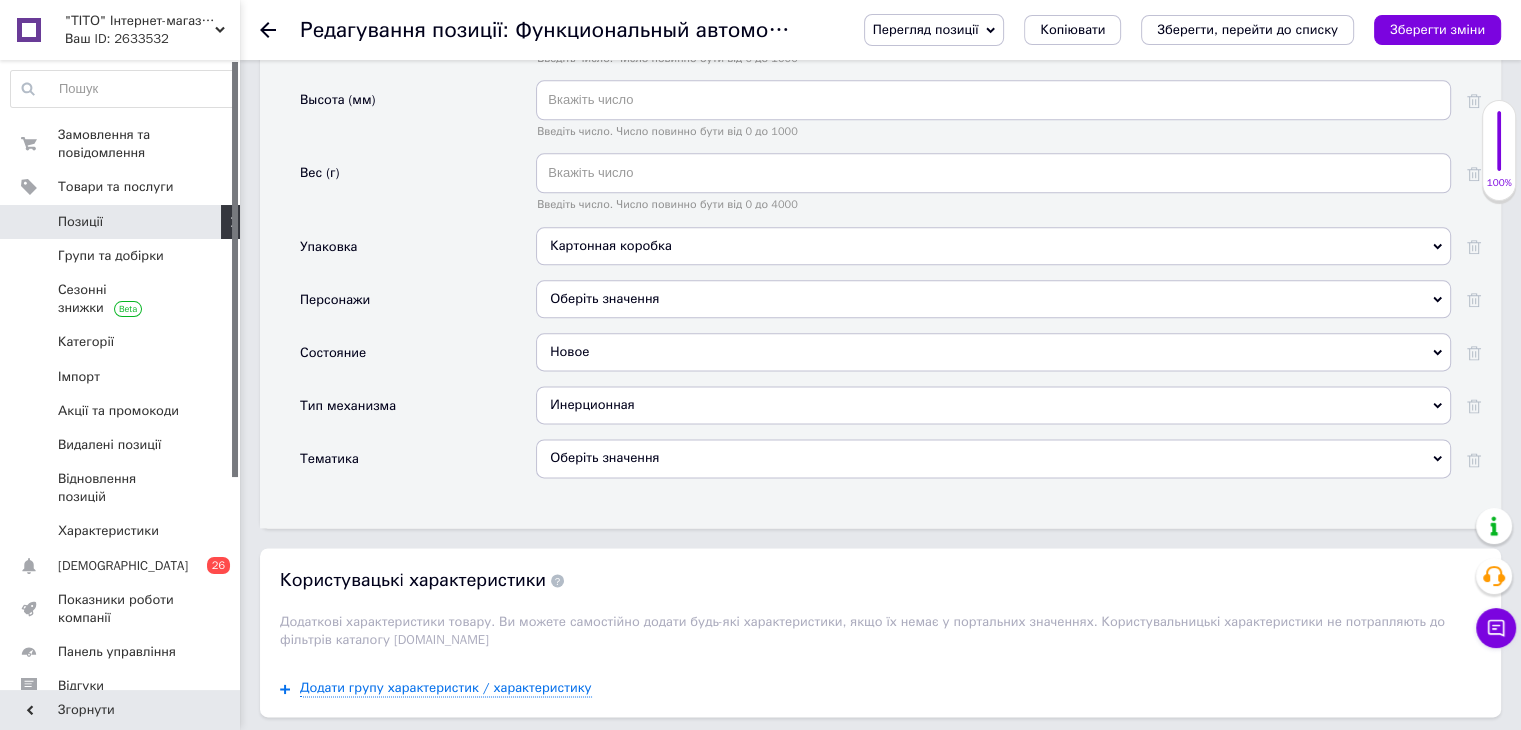 drag, startPoint x: 1471, startPoint y: 395, endPoint x: 1401, endPoint y: 402, distance: 70.34913 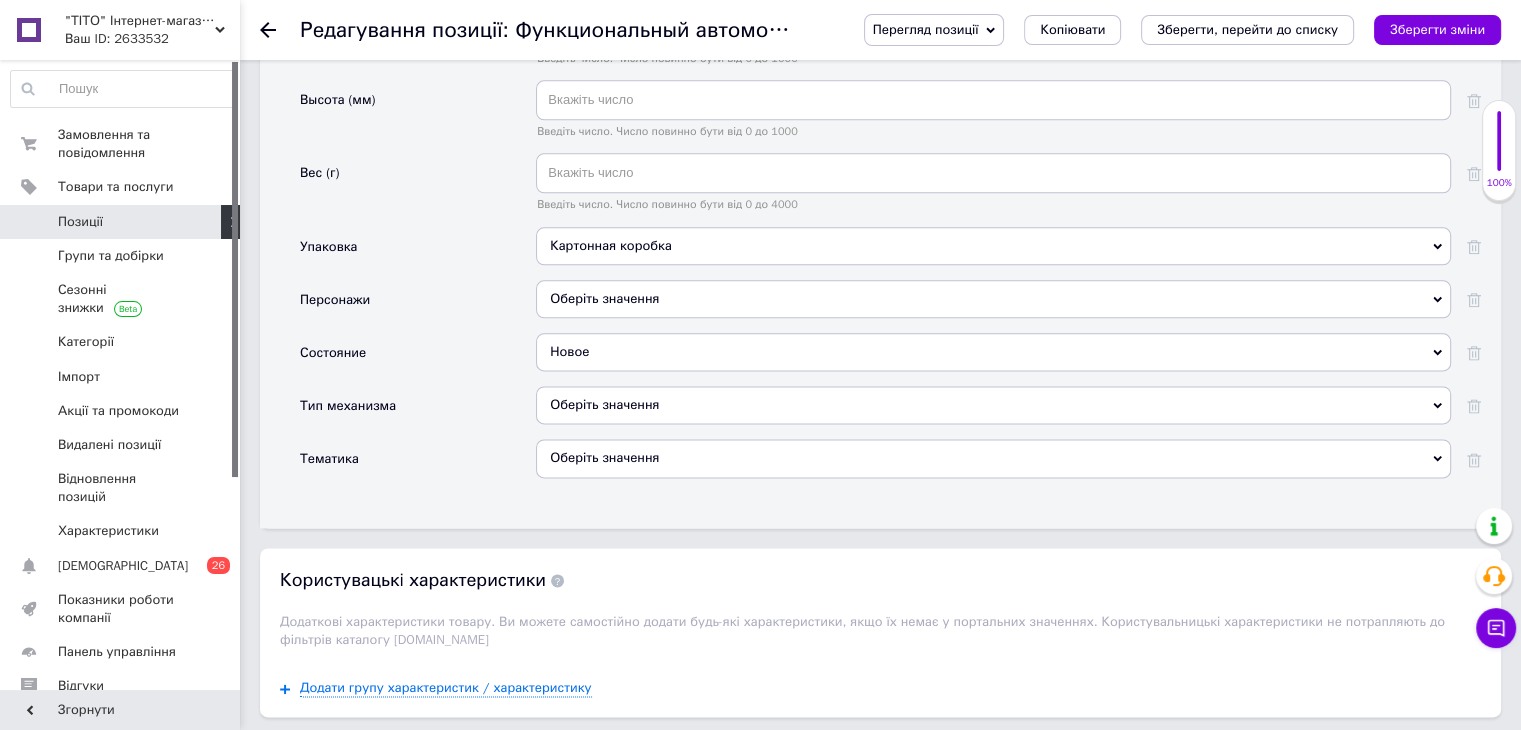 click on "Оберіть значення" at bounding box center (993, 458) 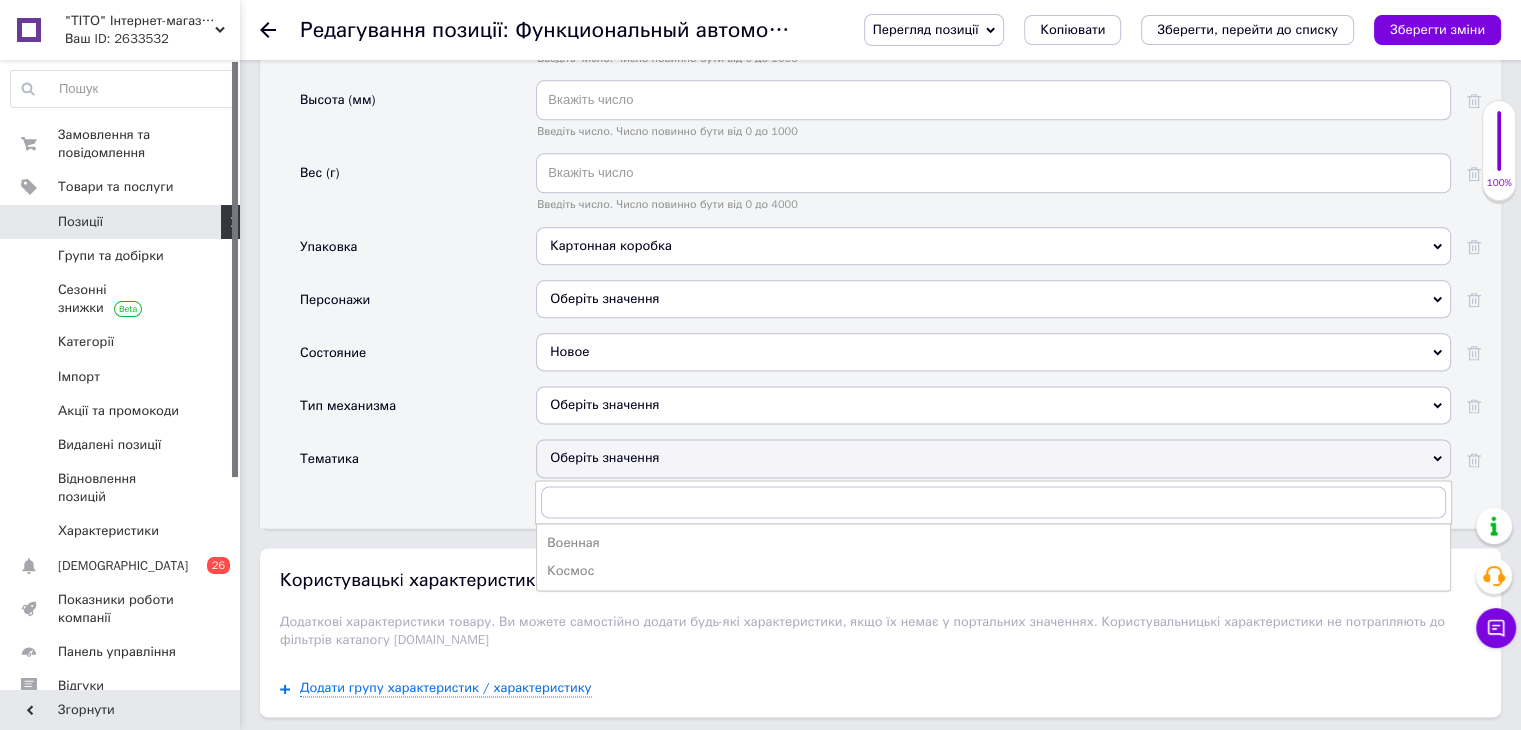 click on "Тип механизма" at bounding box center [418, 412] 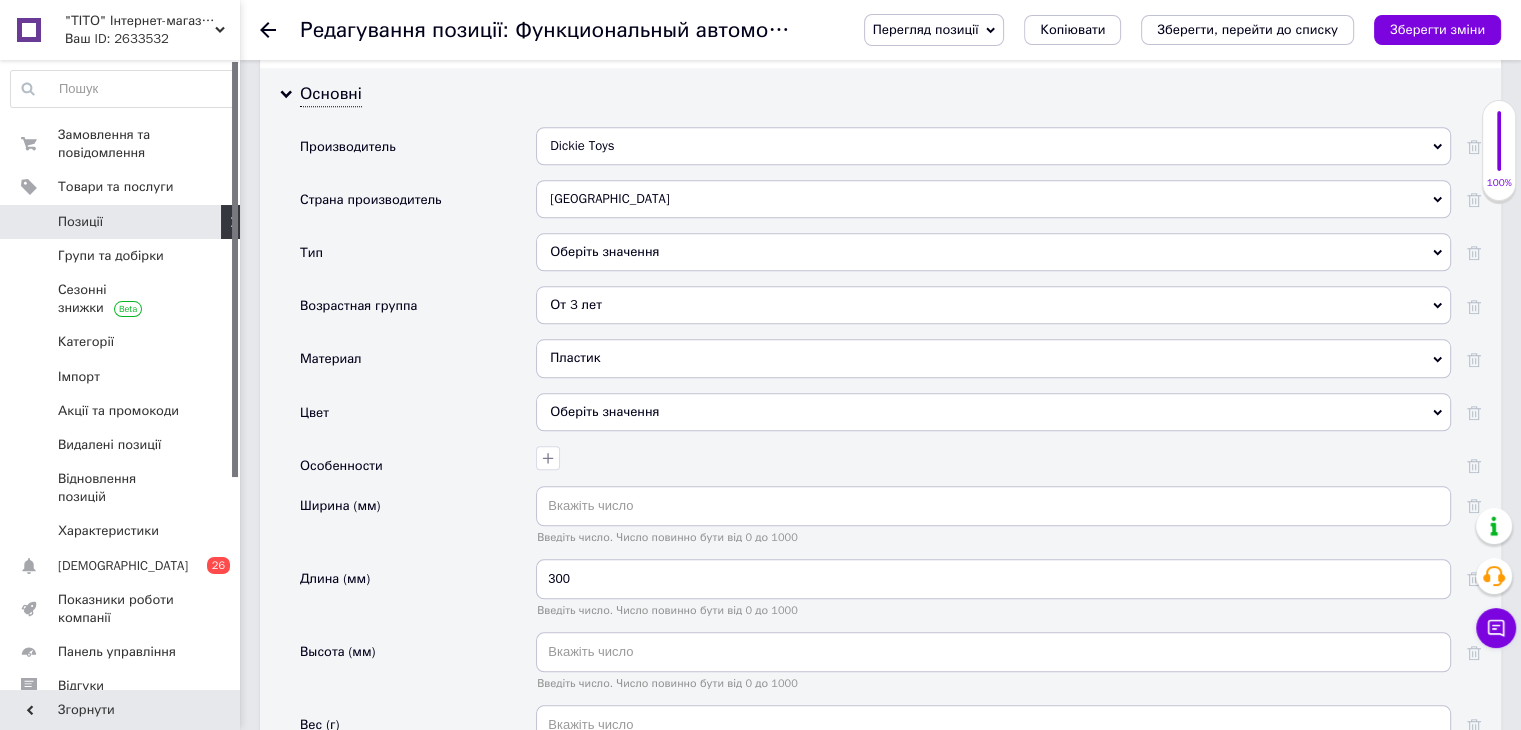 scroll, scrollTop: 1900, scrollLeft: 0, axis: vertical 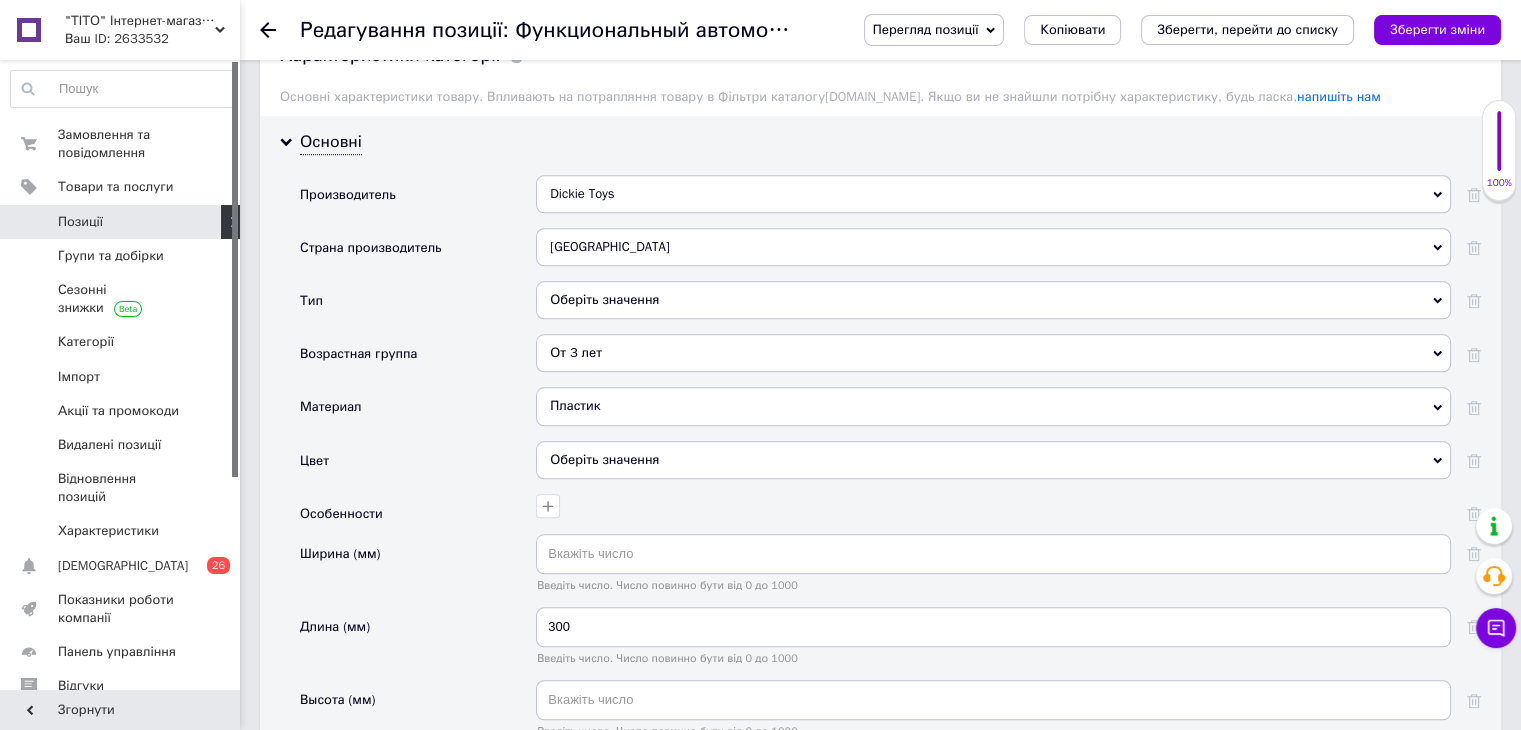 click on "Оберіть значення" at bounding box center [993, 300] 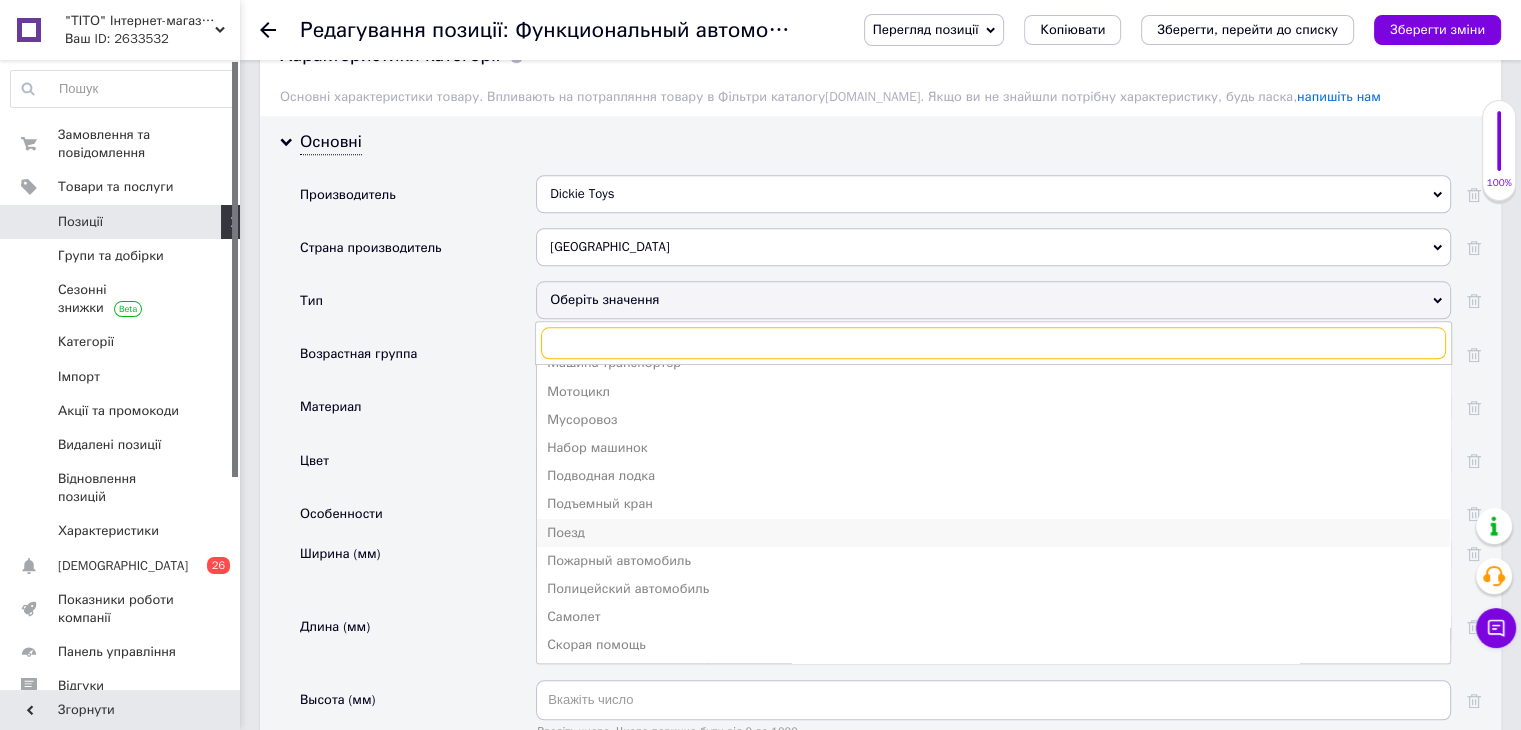 scroll, scrollTop: 600, scrollLeft: 0, axis: vertical 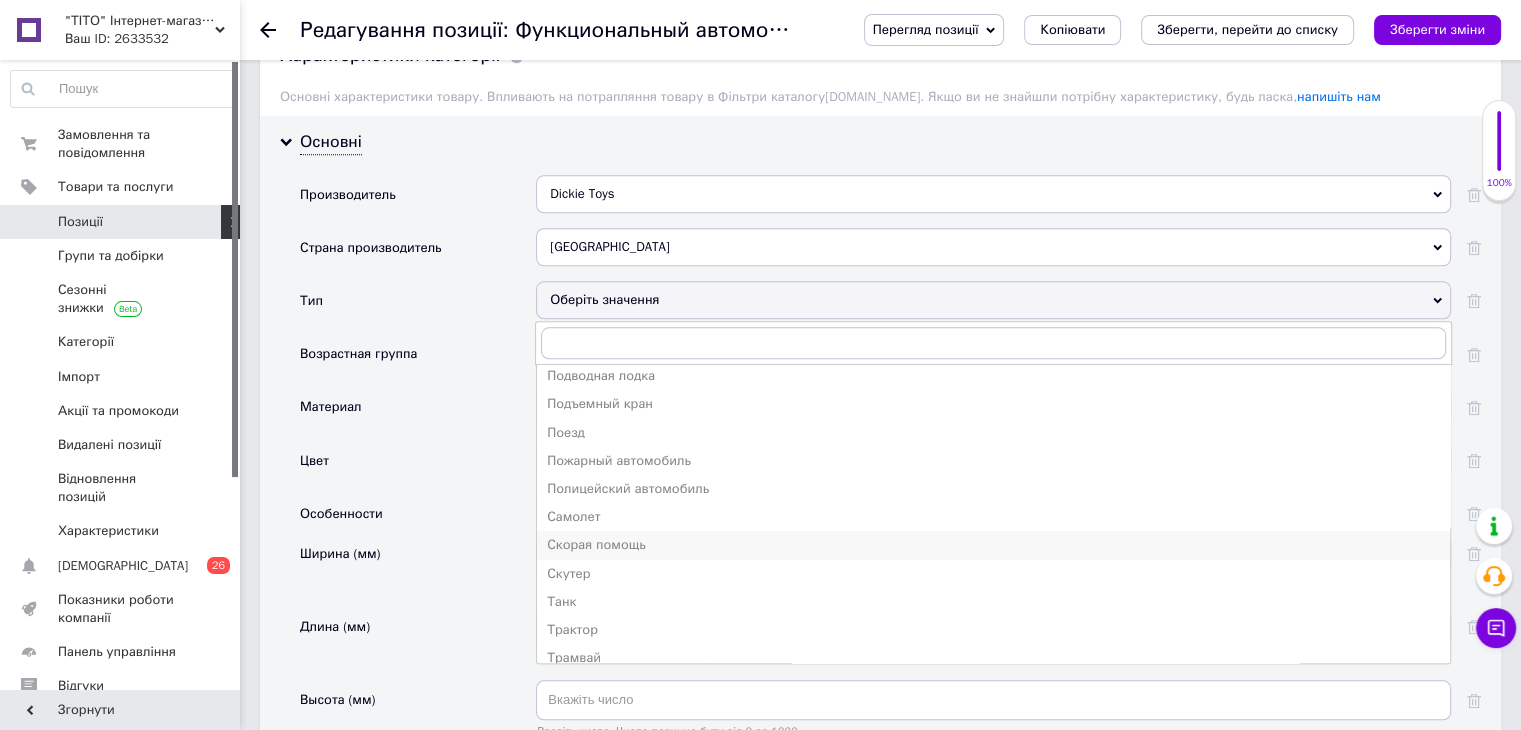 click on "Скорая помощь" at bounding box center [993, 545] 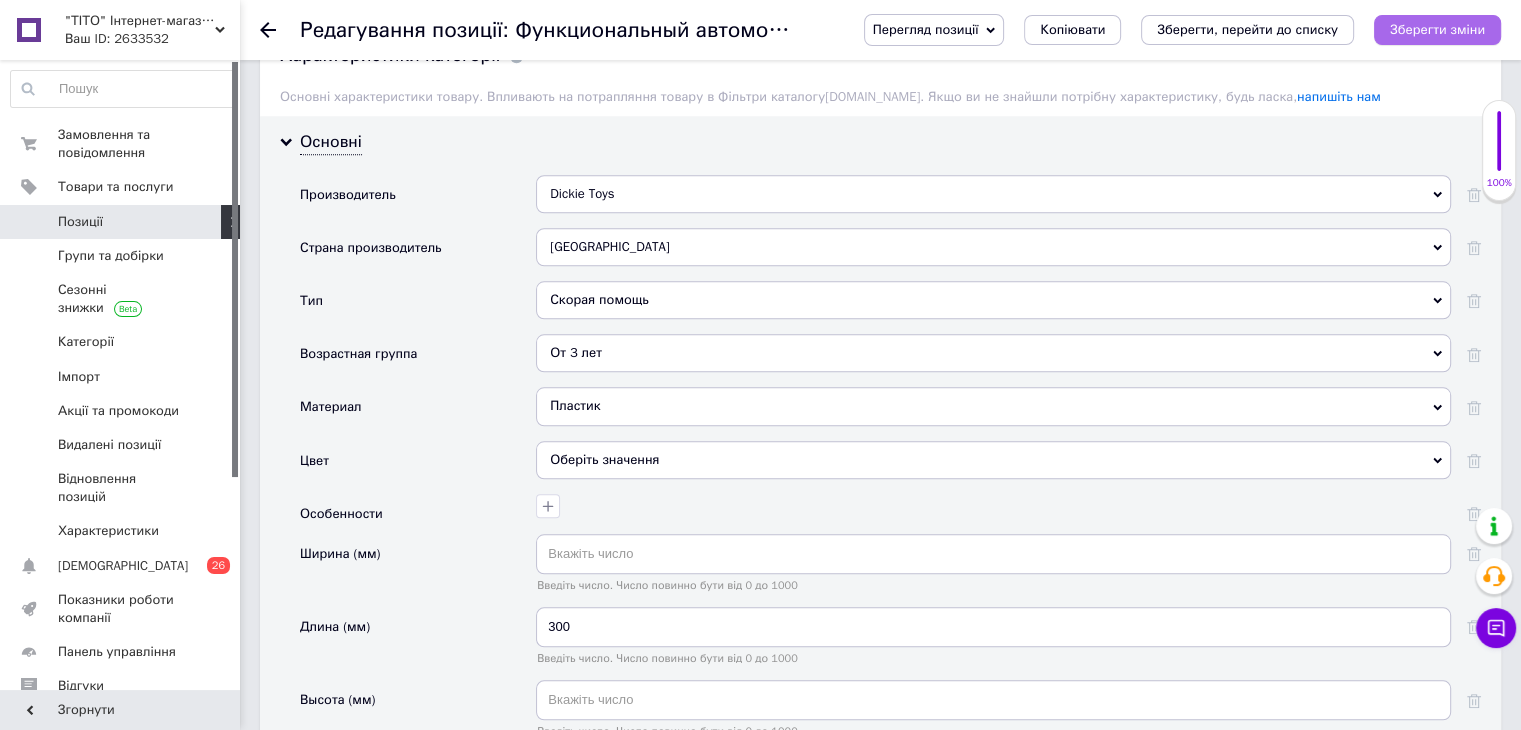 click on "Зберегти зміни" at bounding box center [1437, 29] 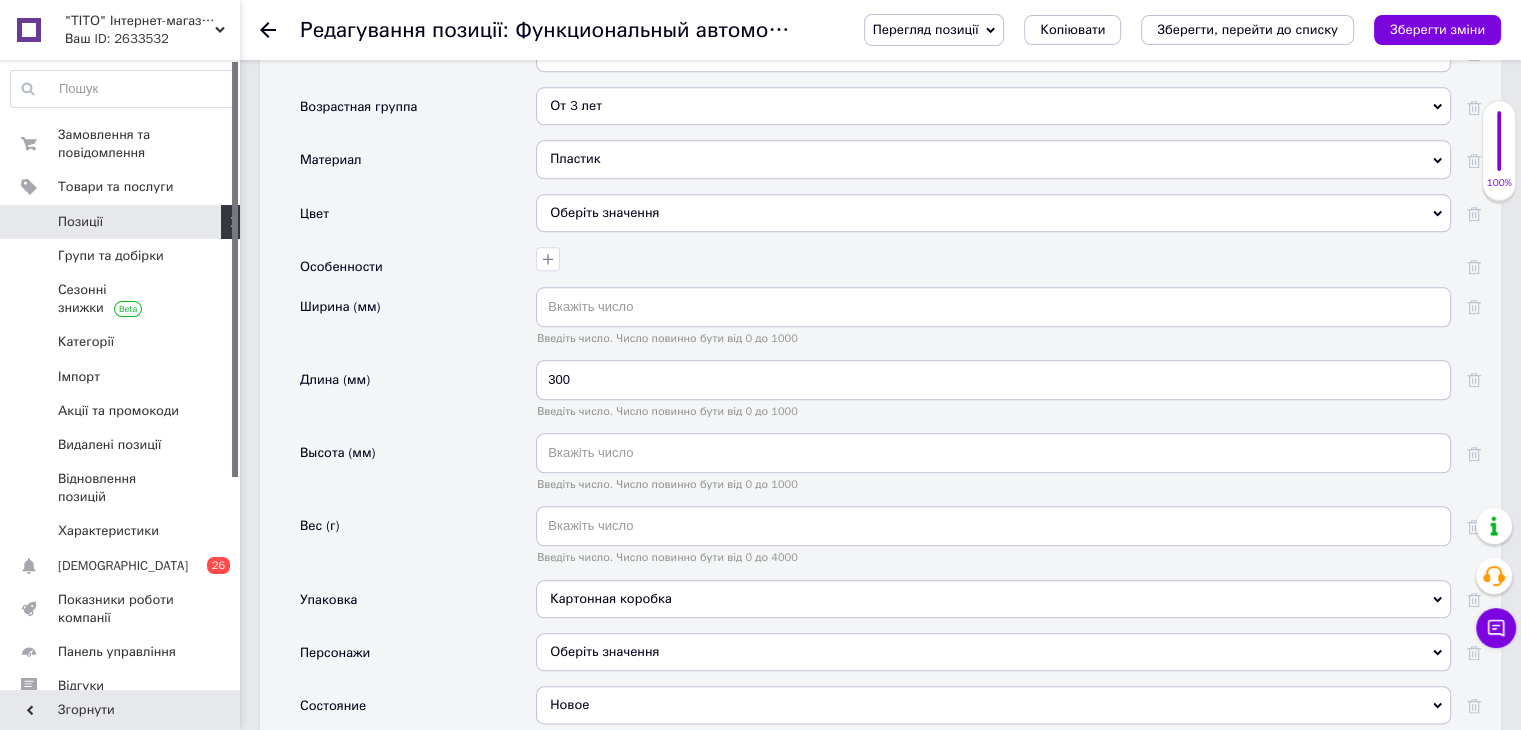 scroll, scrollTop: 2100, scrollLeft: 0, axis: vertical 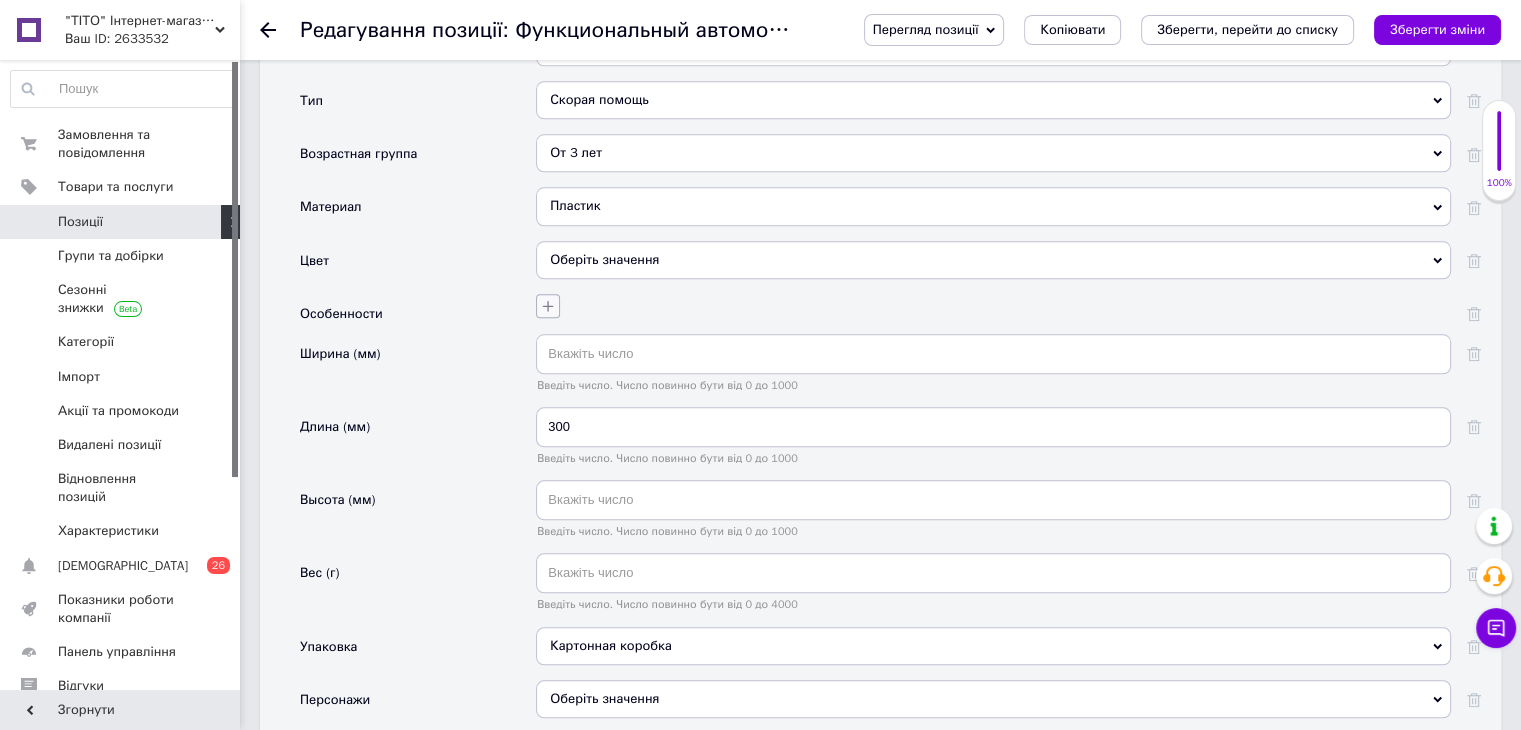 click 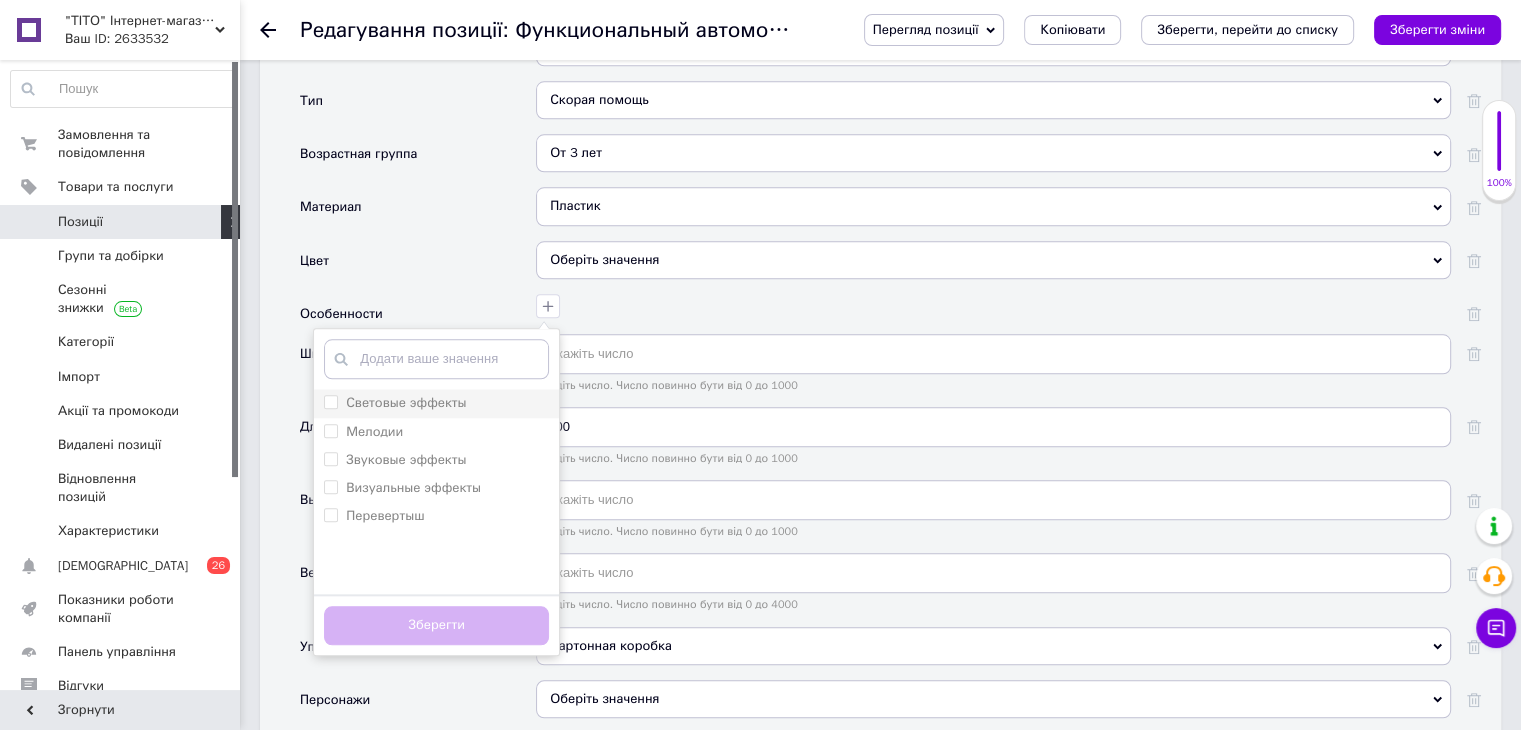 click on "Световые эффекты" at bounding box center (330, 401) 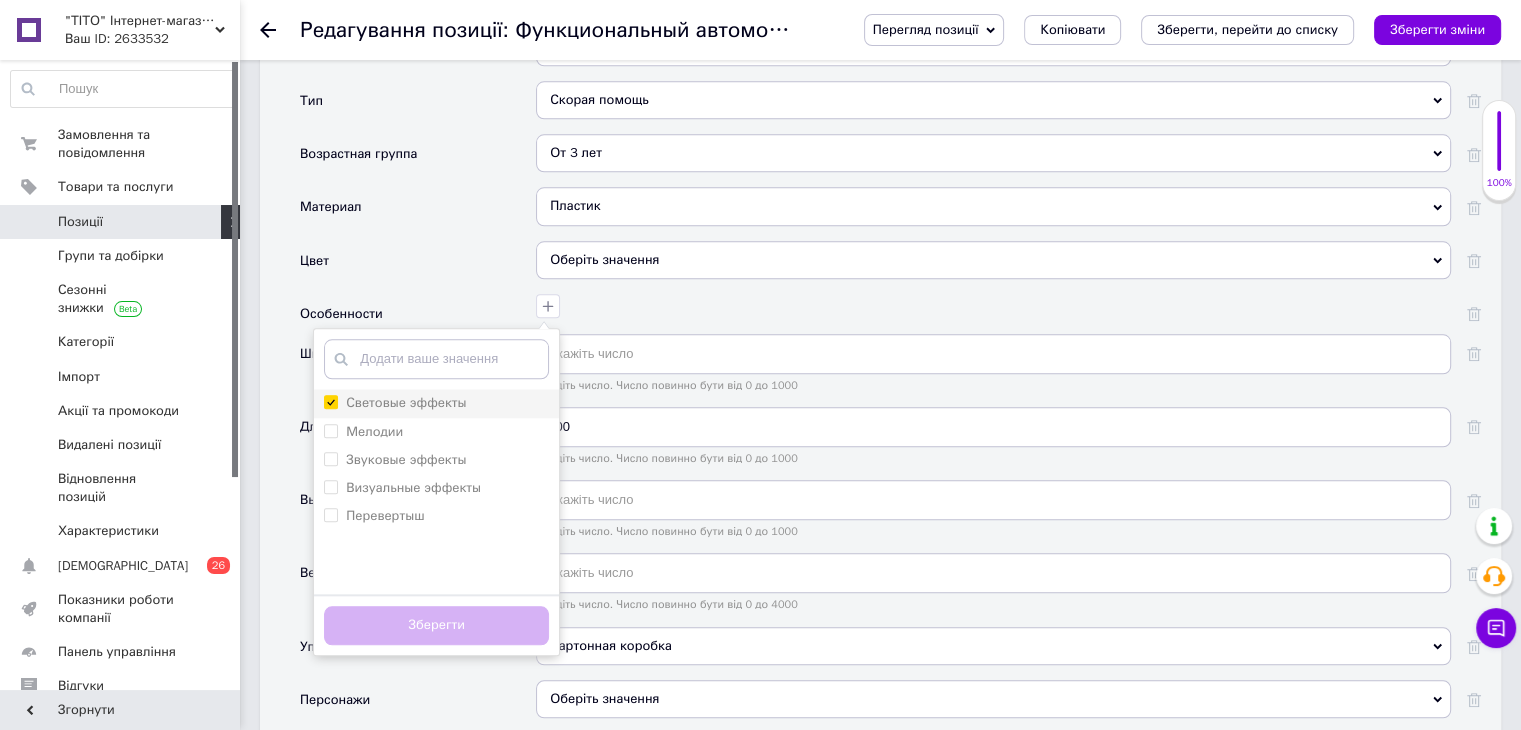 checkbox on "true" 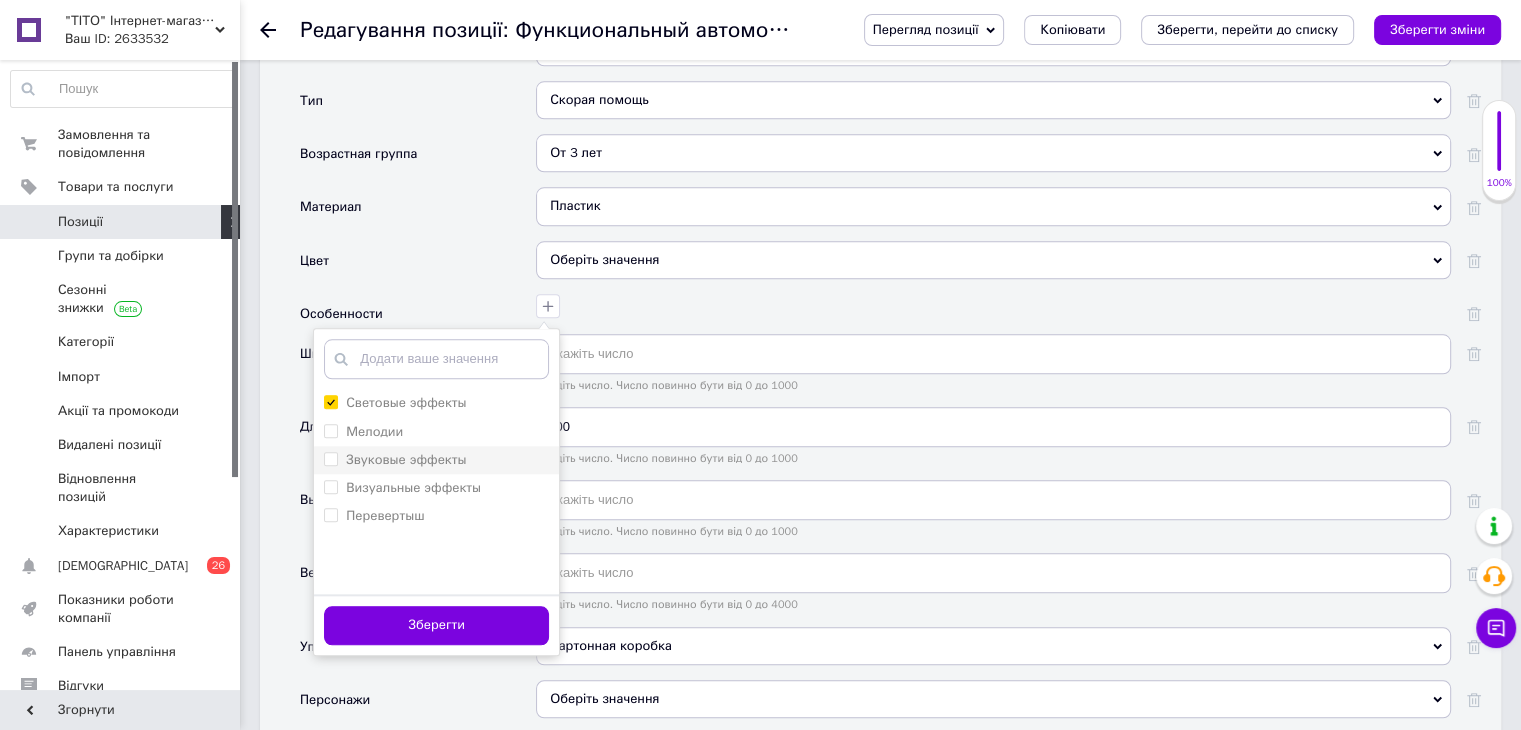click on "Звуковые эффекты" at bounding box center (330, 458) 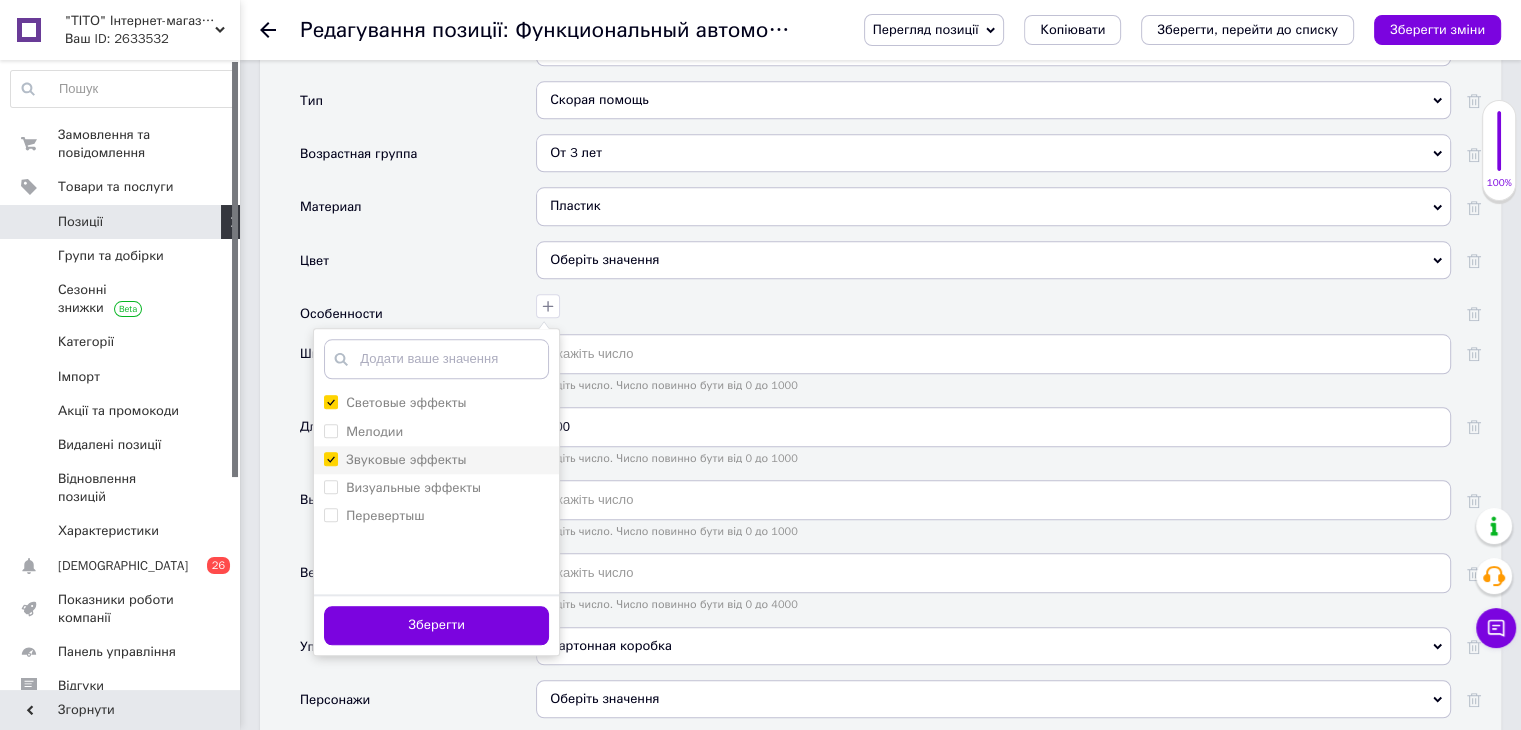 checkbox on "true" 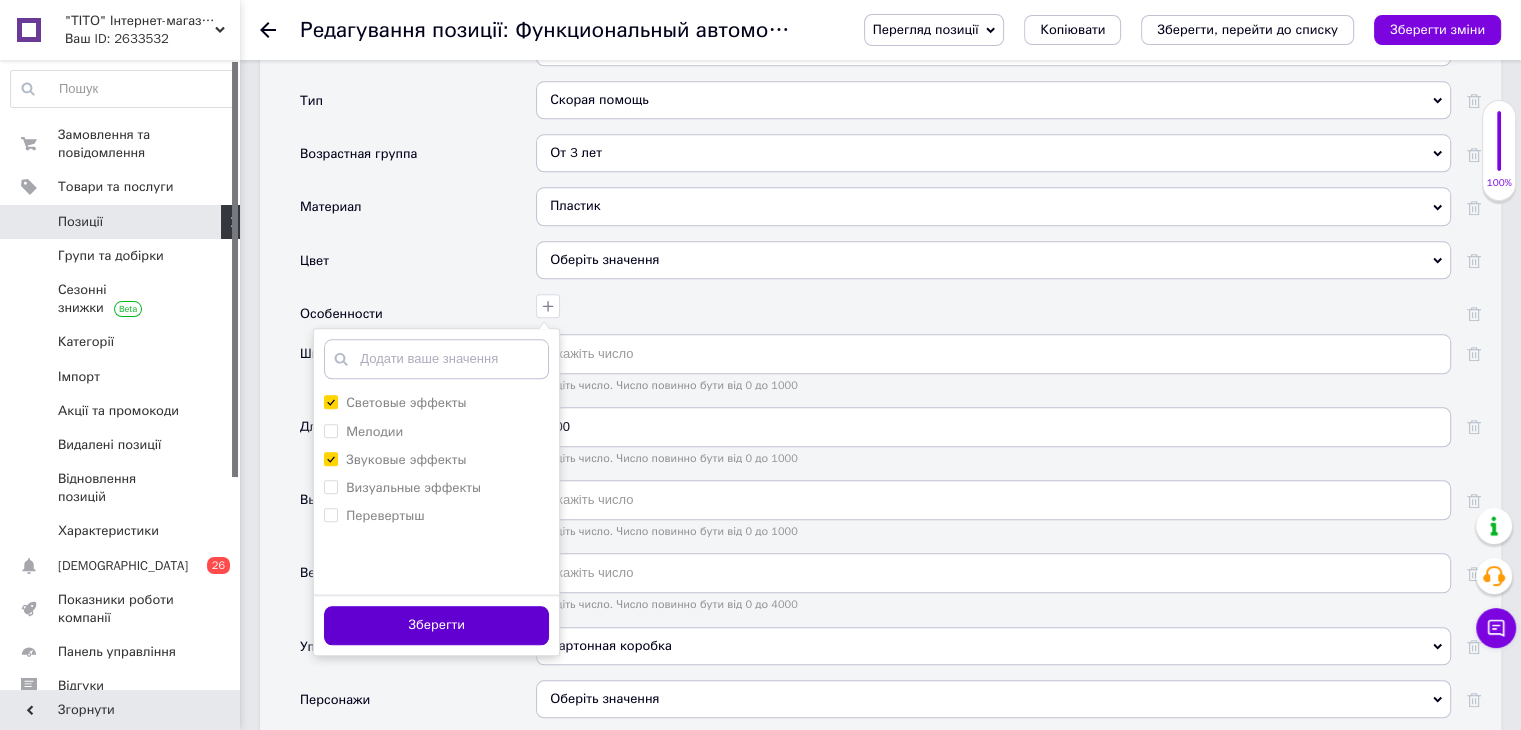 click on "Зберегти" at bounding box center (436, 625) 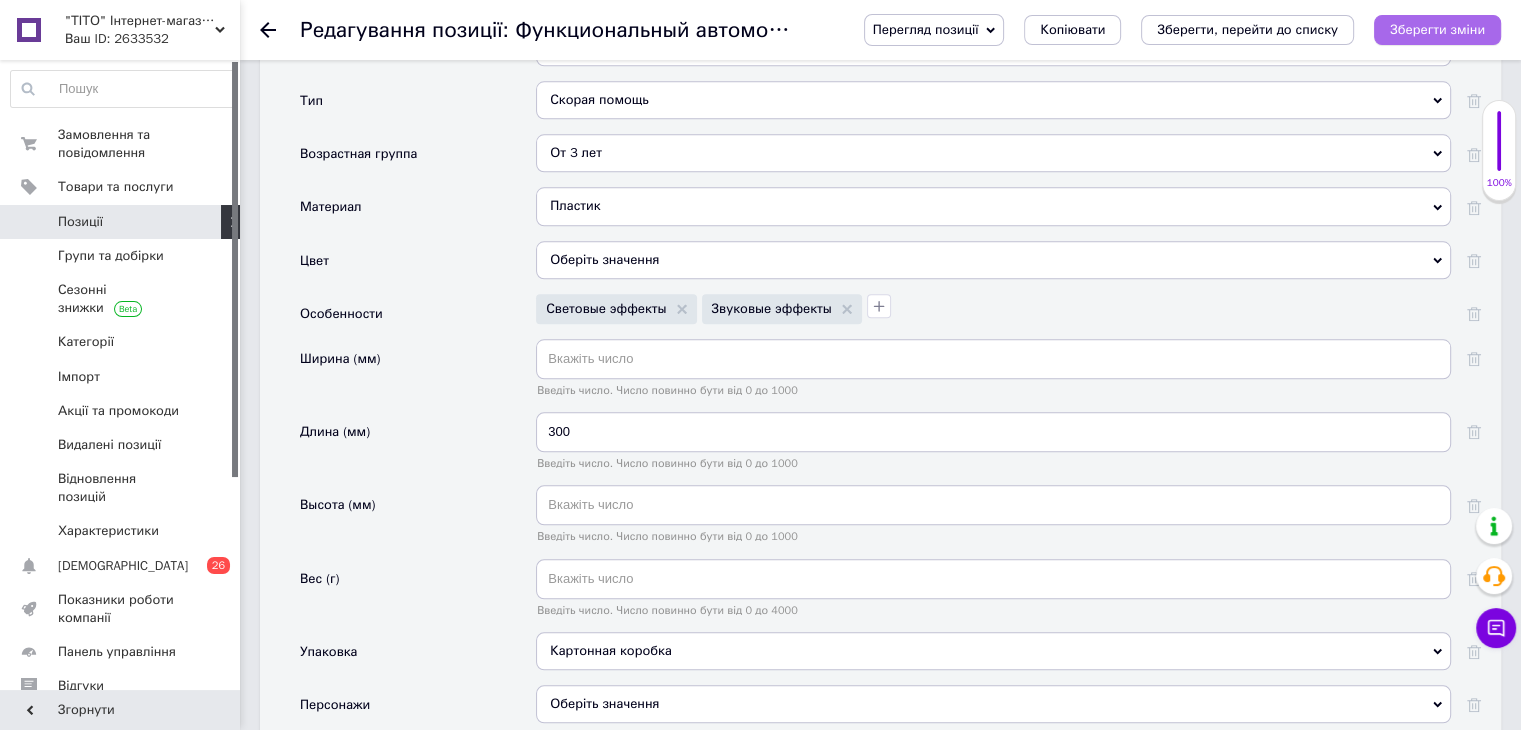 click on "Зберегти зміни" at bounding box center (1437, 29) 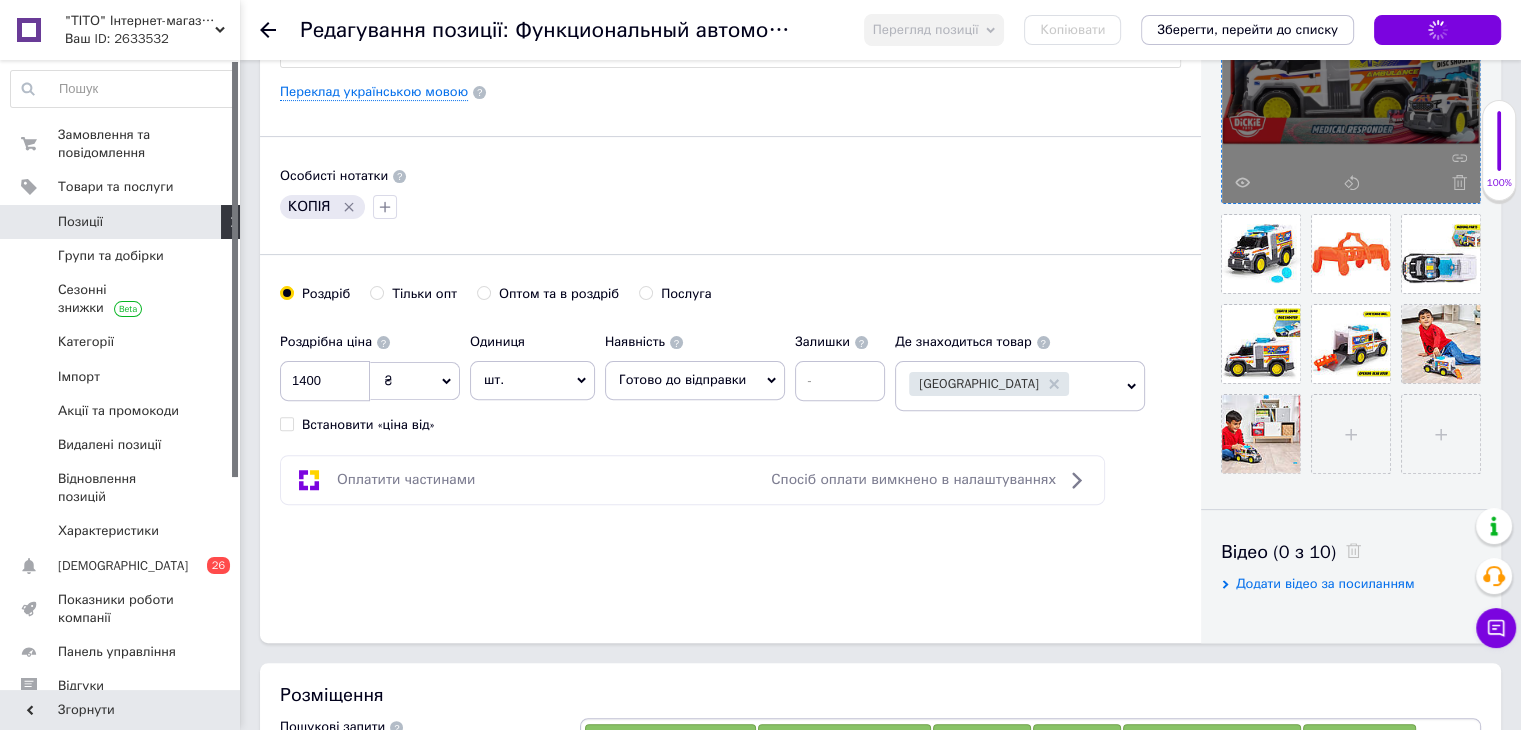 scroll, scrollTop: 200, scrollLeft: 0, axis: vertical 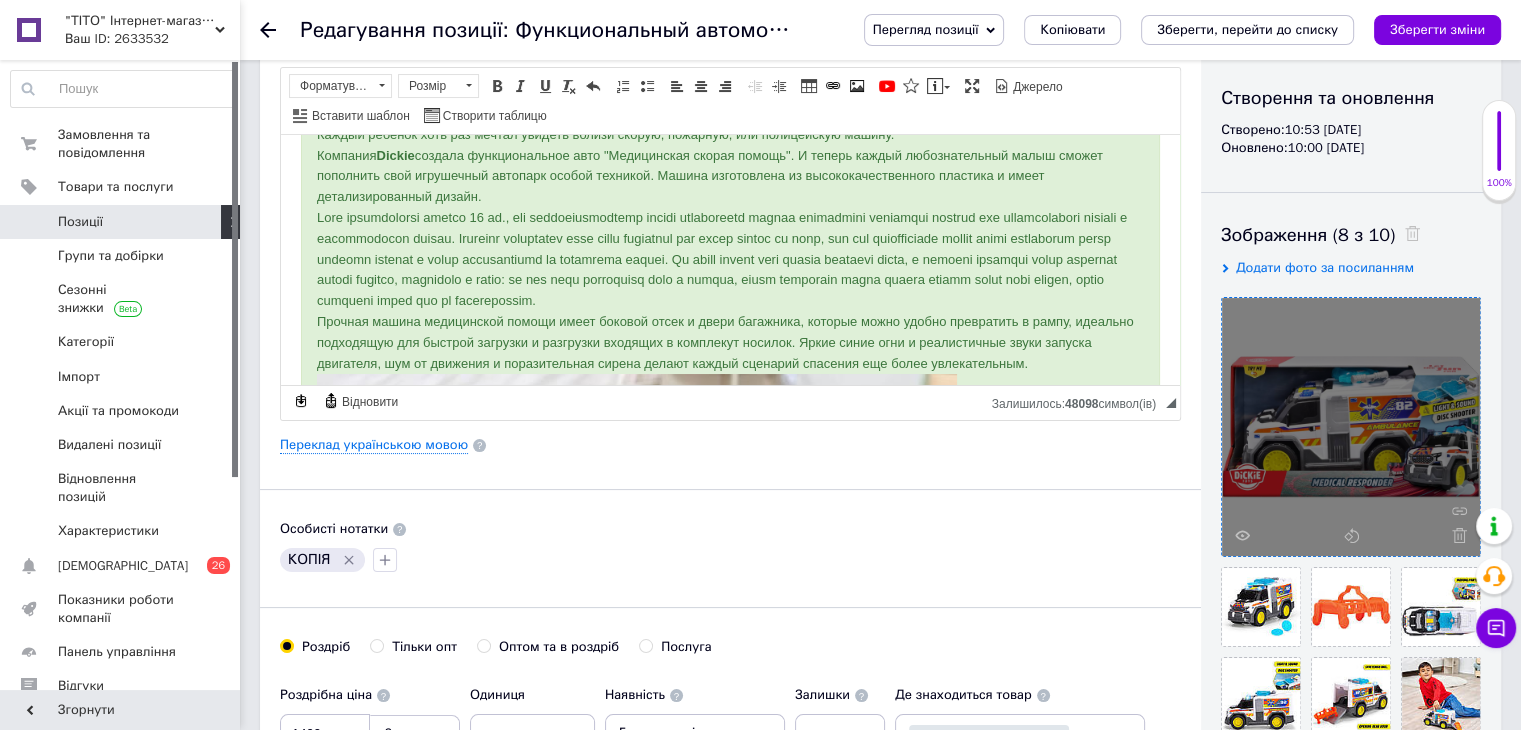 click 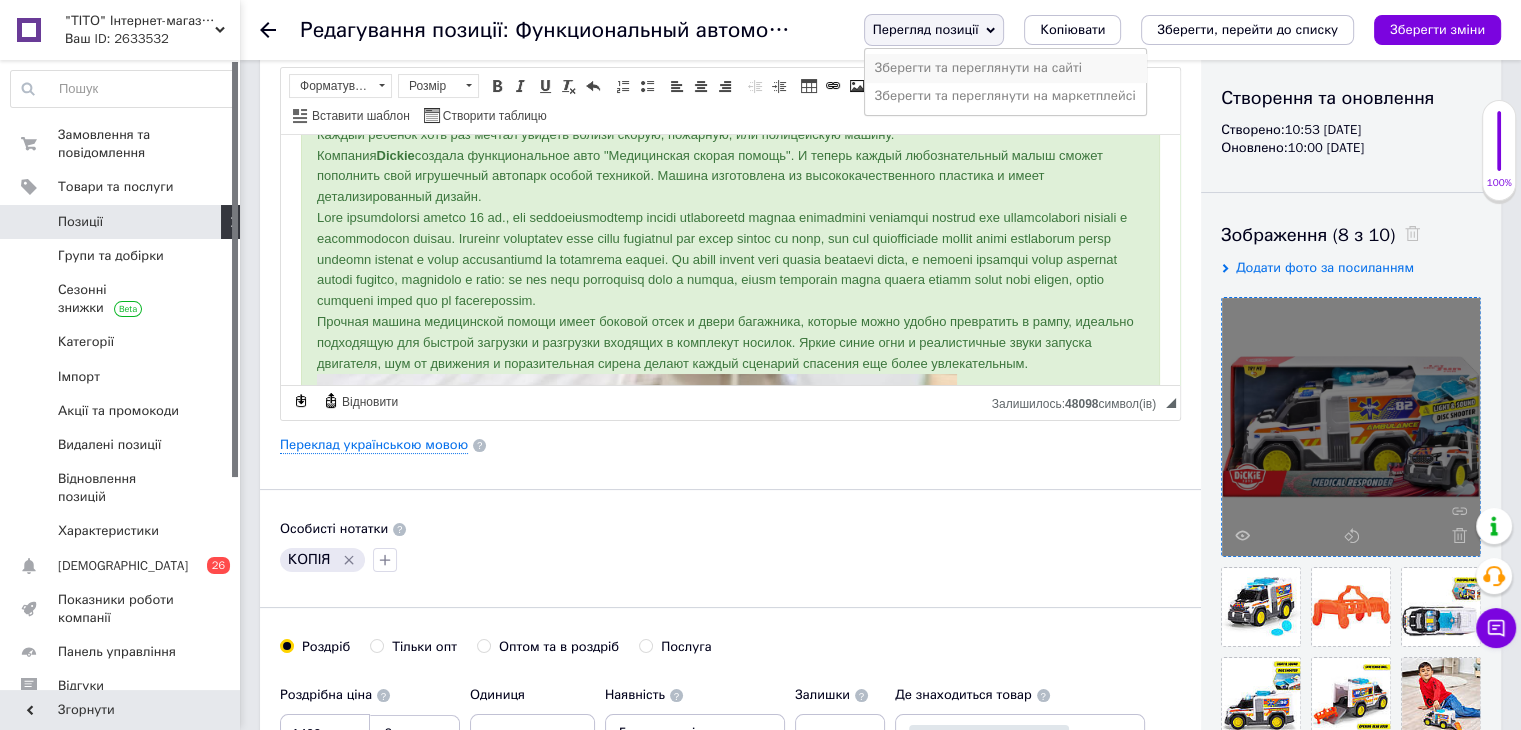 click on "Зберегти та переглянути на сайті" at bounding box center [1005, 68] 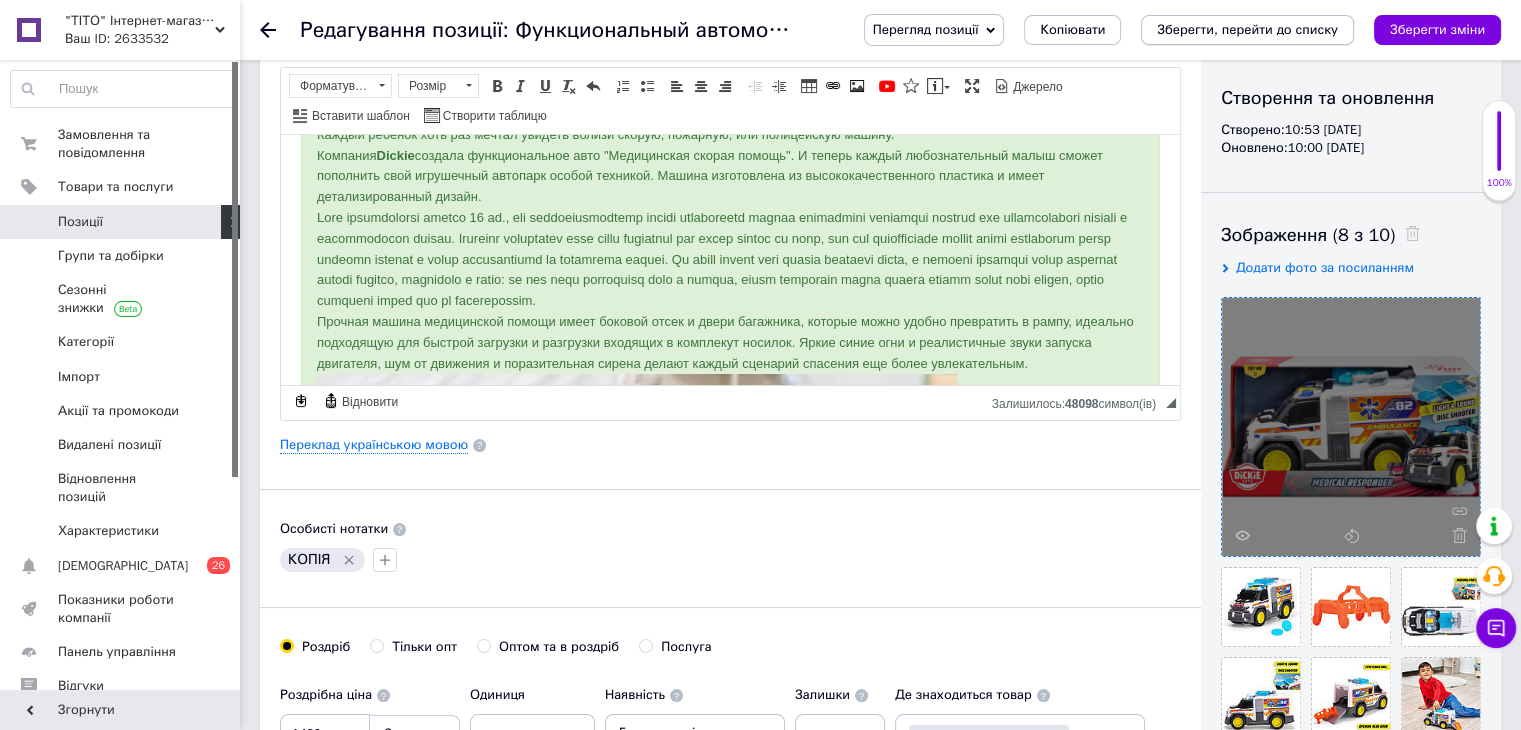 click on "Зберегти, перейти до списку" at bounding box center (1247, 29) 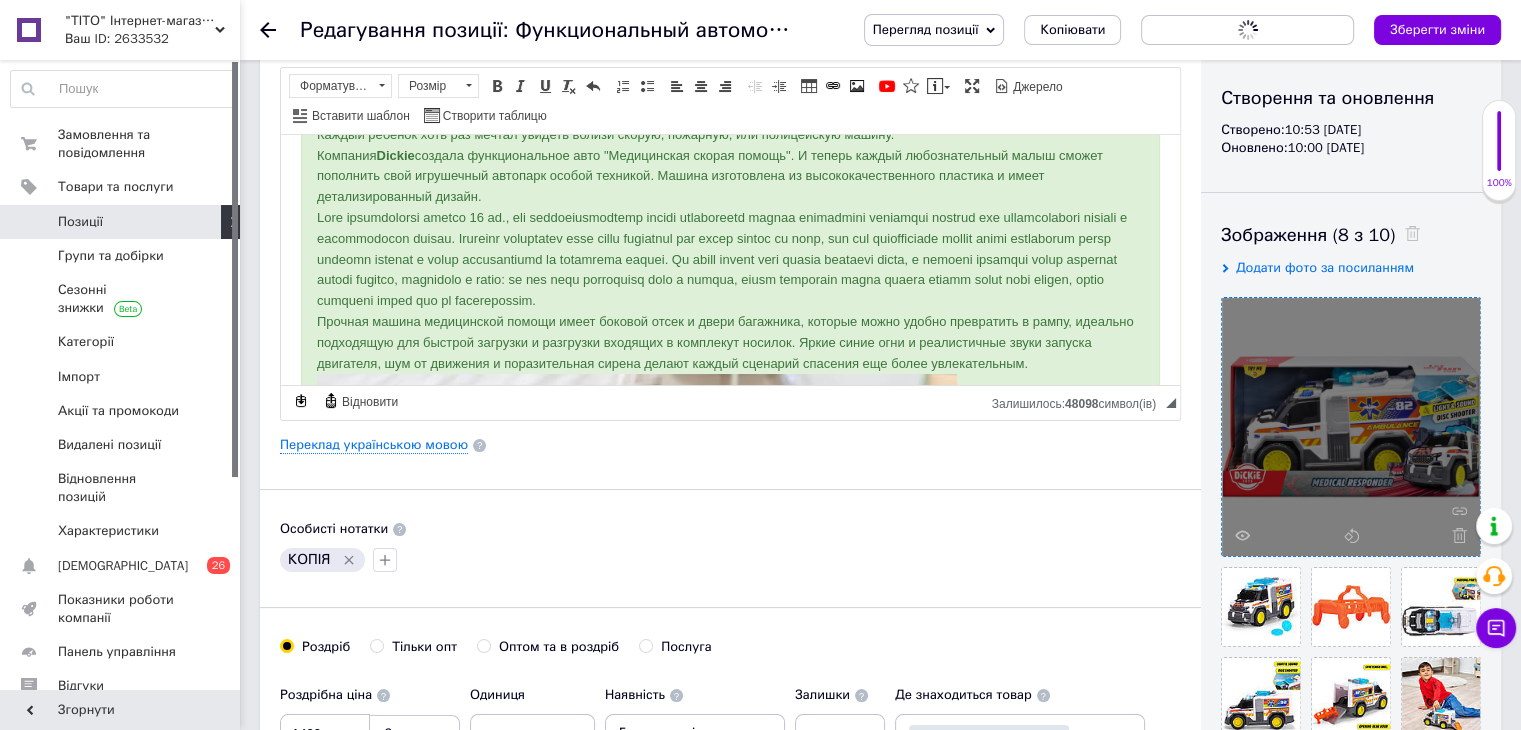 scroll, scrollTop: 0, scrollLeft: 0, axis: both 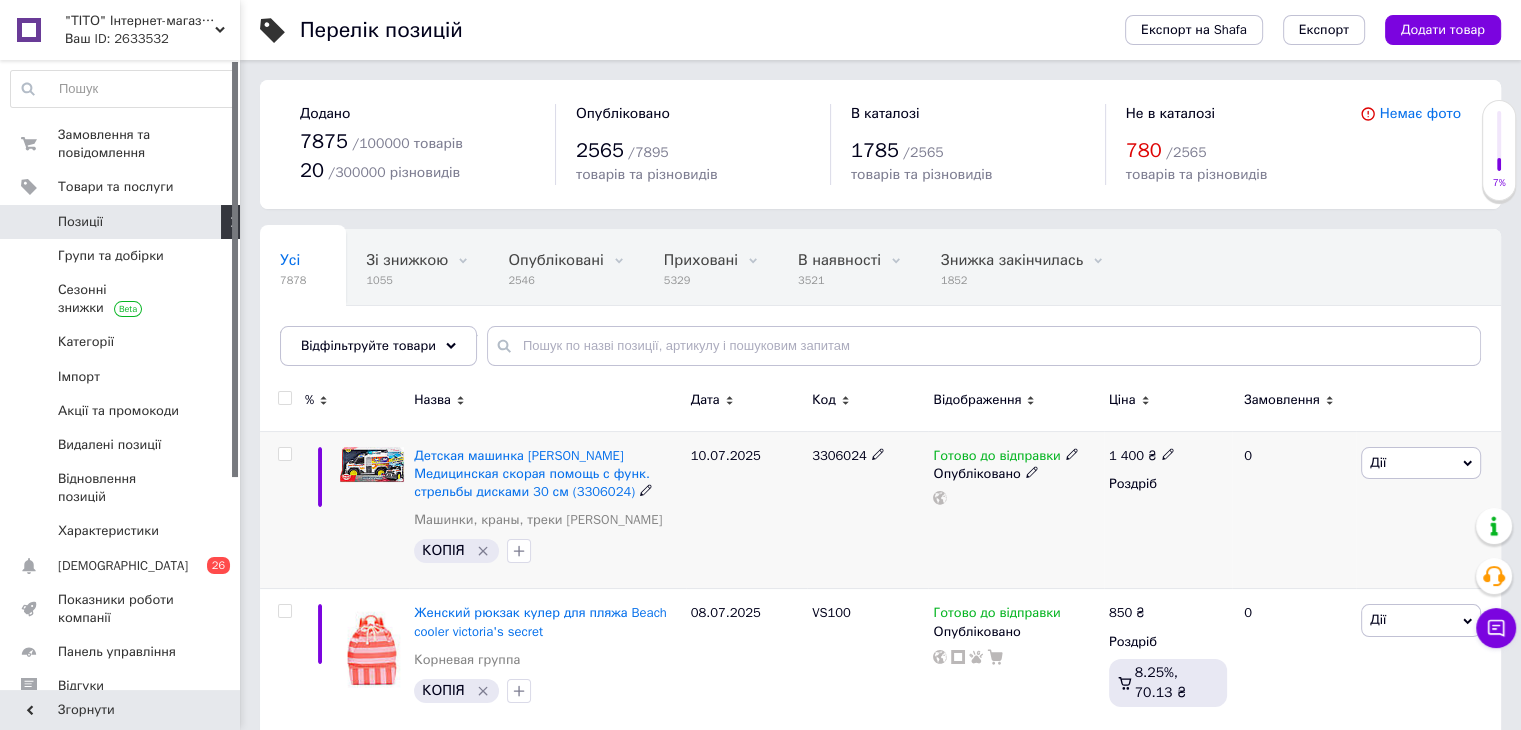 drag, startPoint x: 279, startPoint y: 450, endPoint x: 320, endPoint y: 436, distance: 43.32436 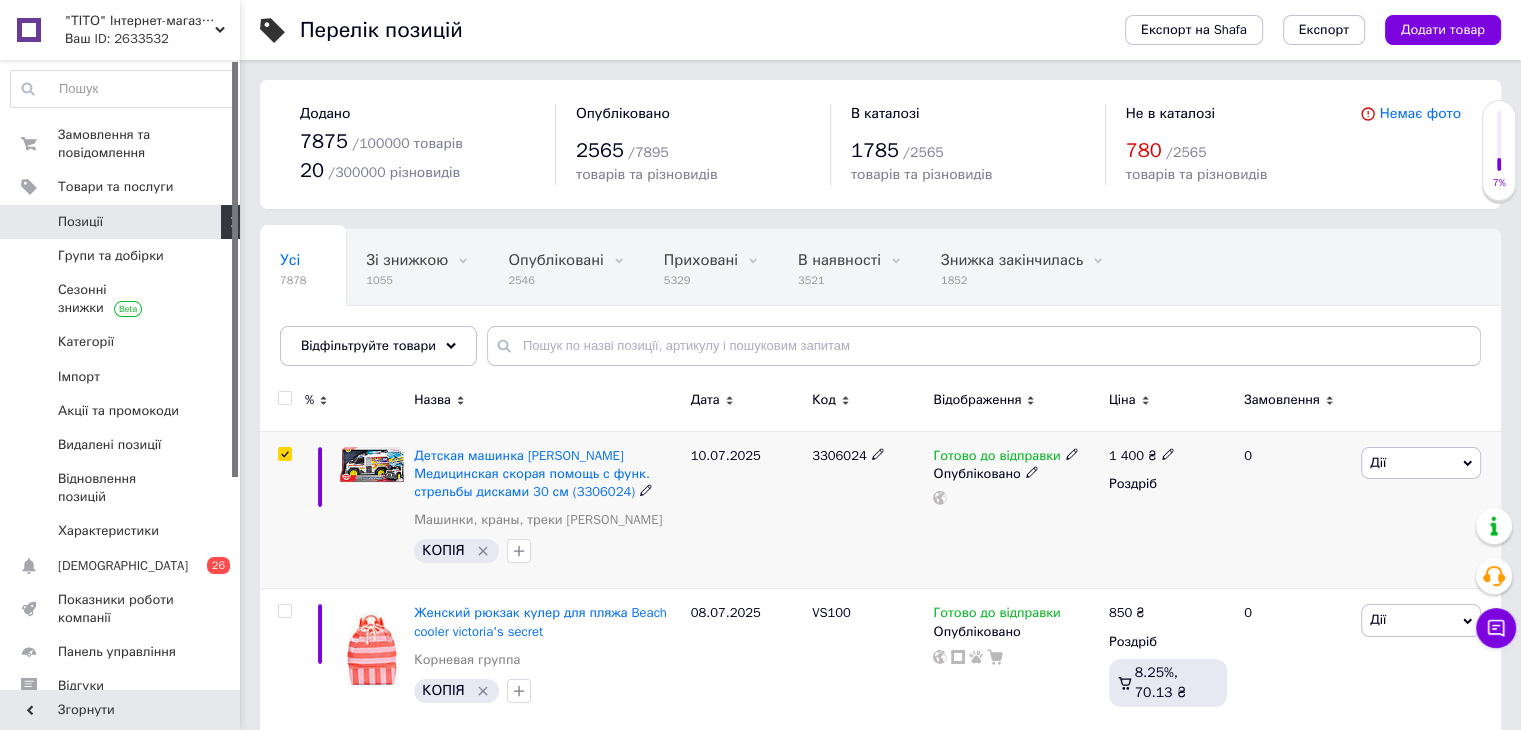 checkbox on "true" 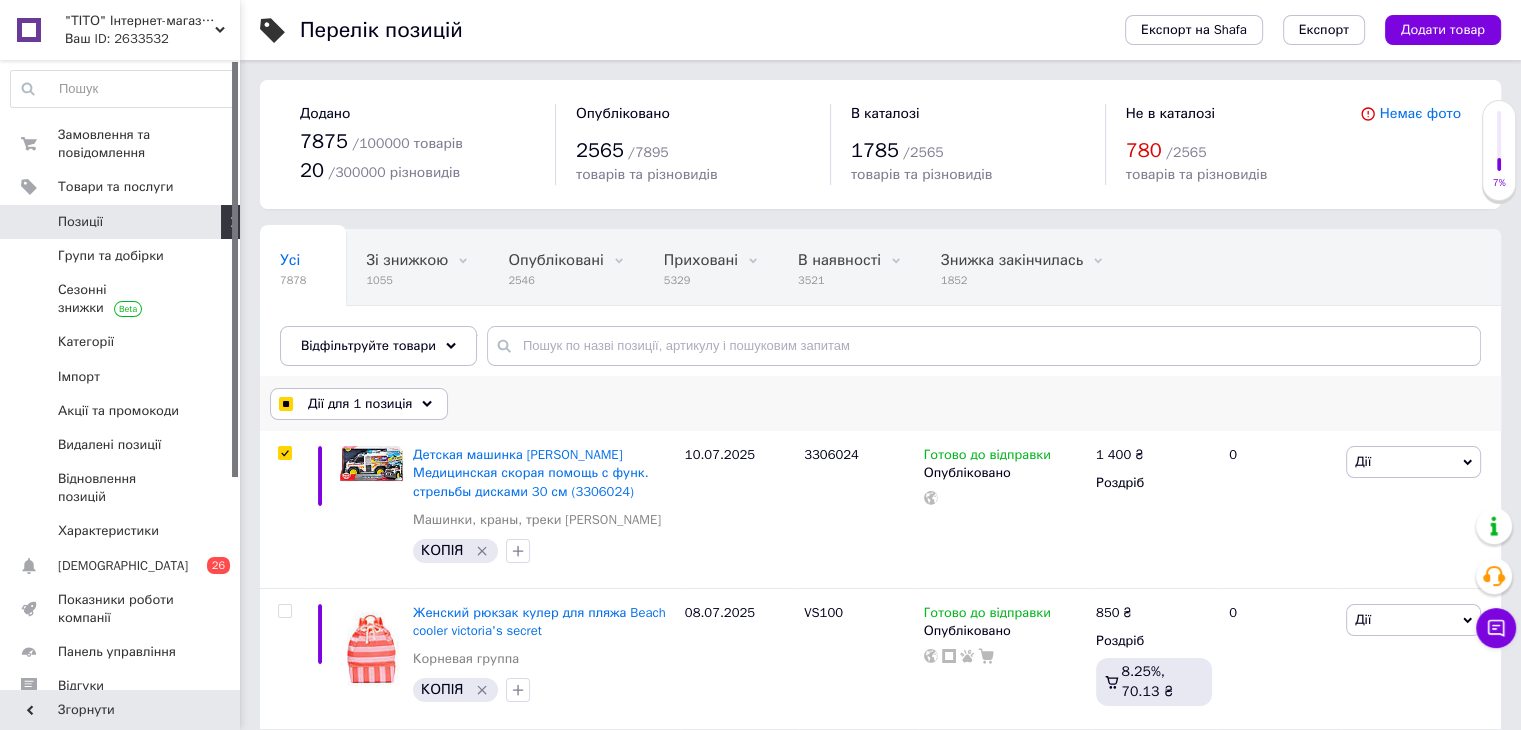 click on "Дії для 1 позиція" at bounding box center [360, 404] 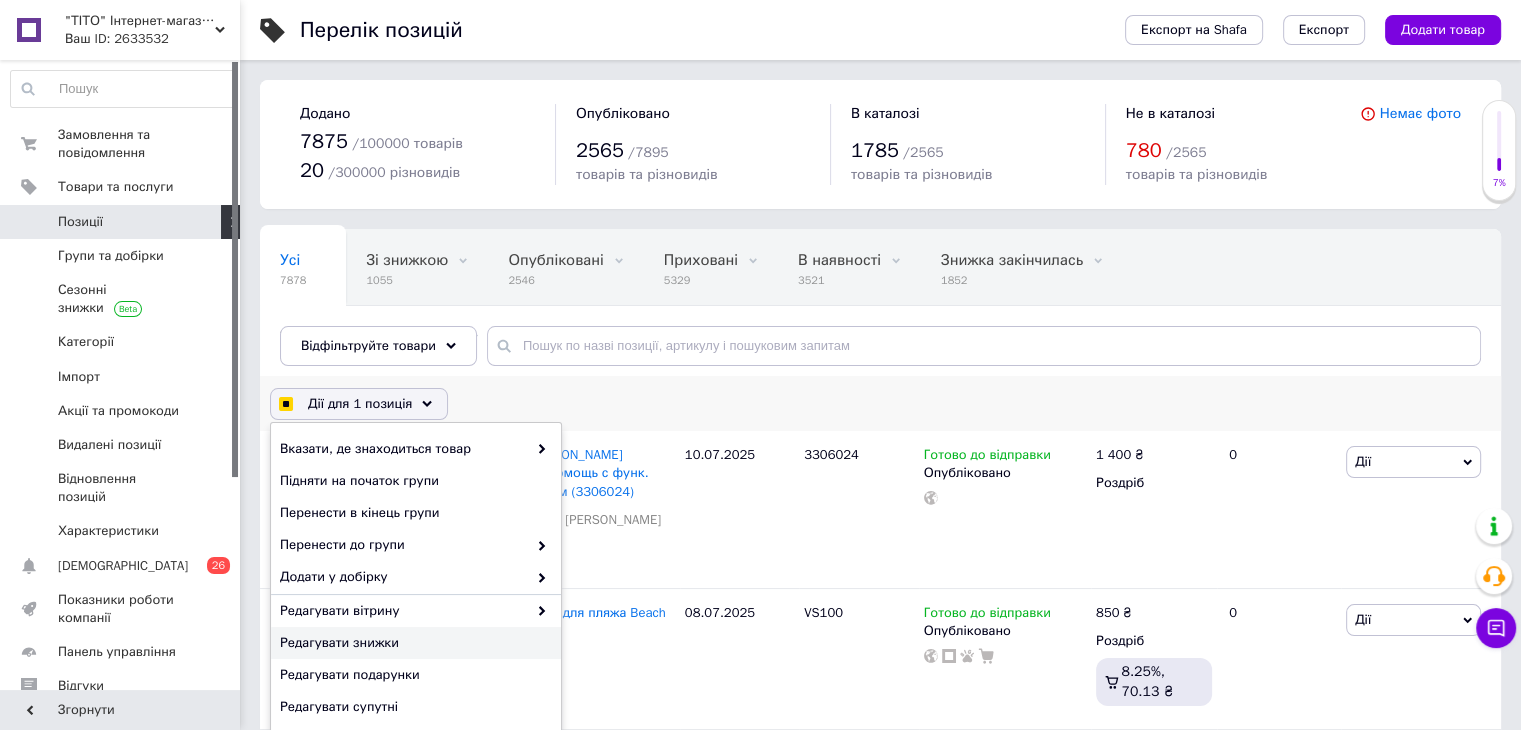 click on "Редагувати знижки" at bounding box center (413, 643) 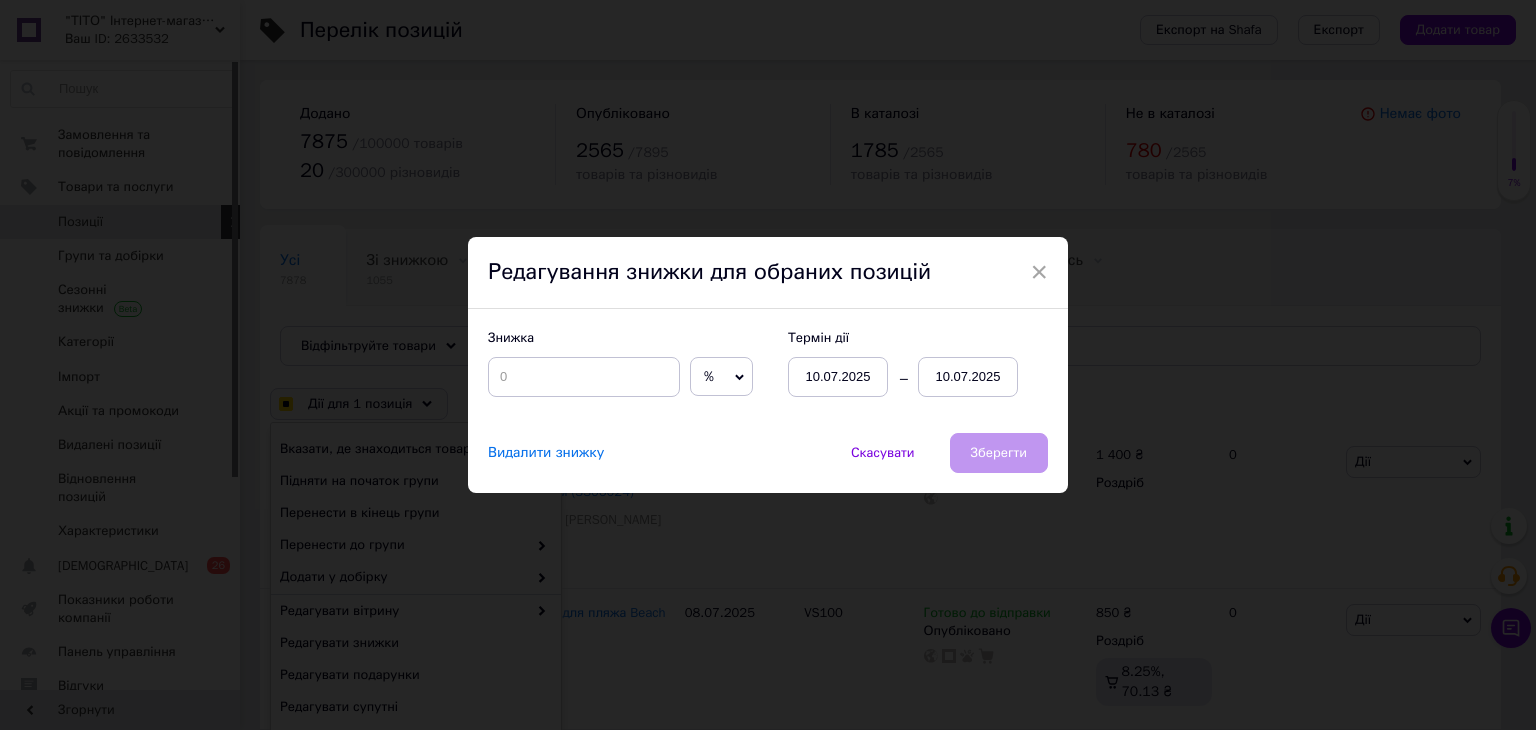 click on "%" at bounding box center [721, 377] 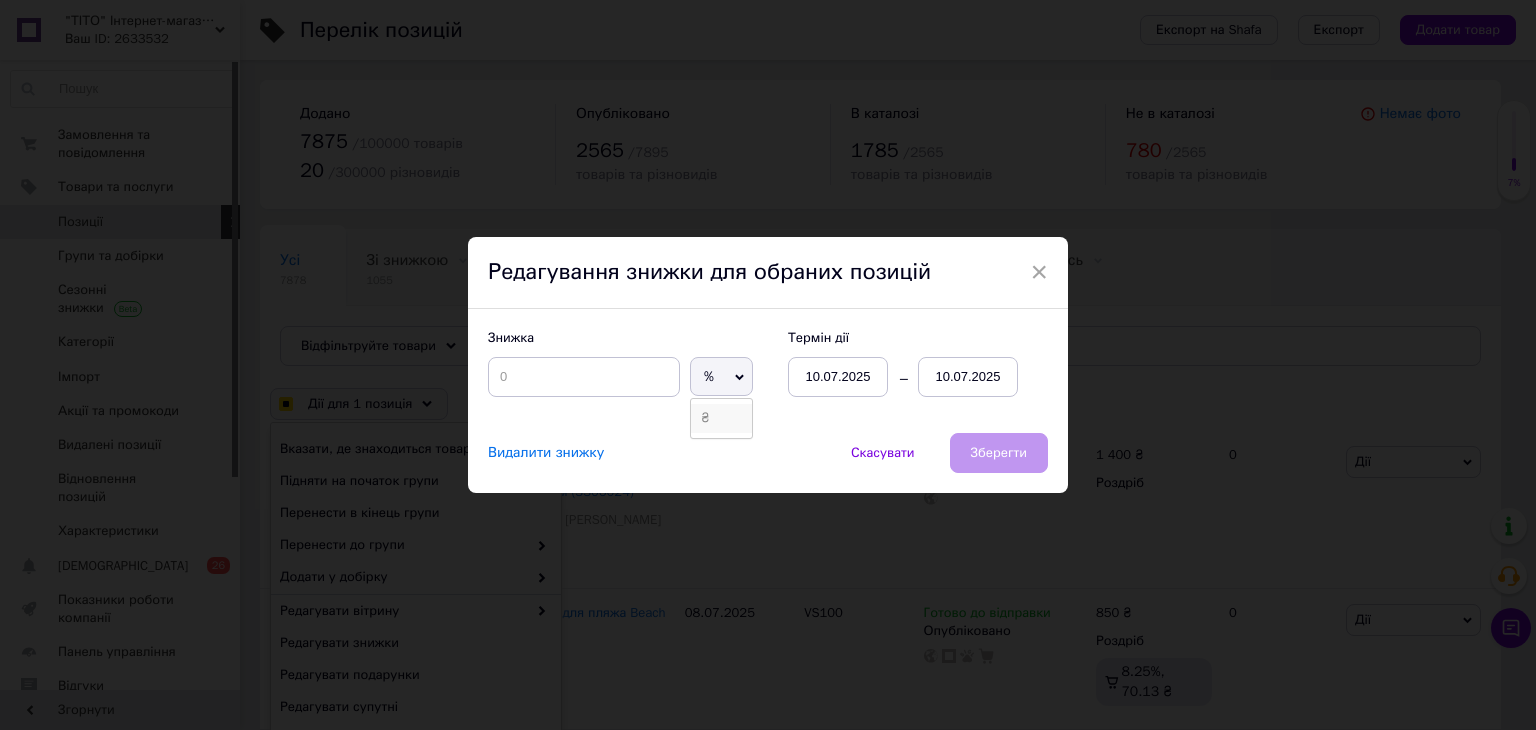 click on "₴" at bounding box center [721, 418] 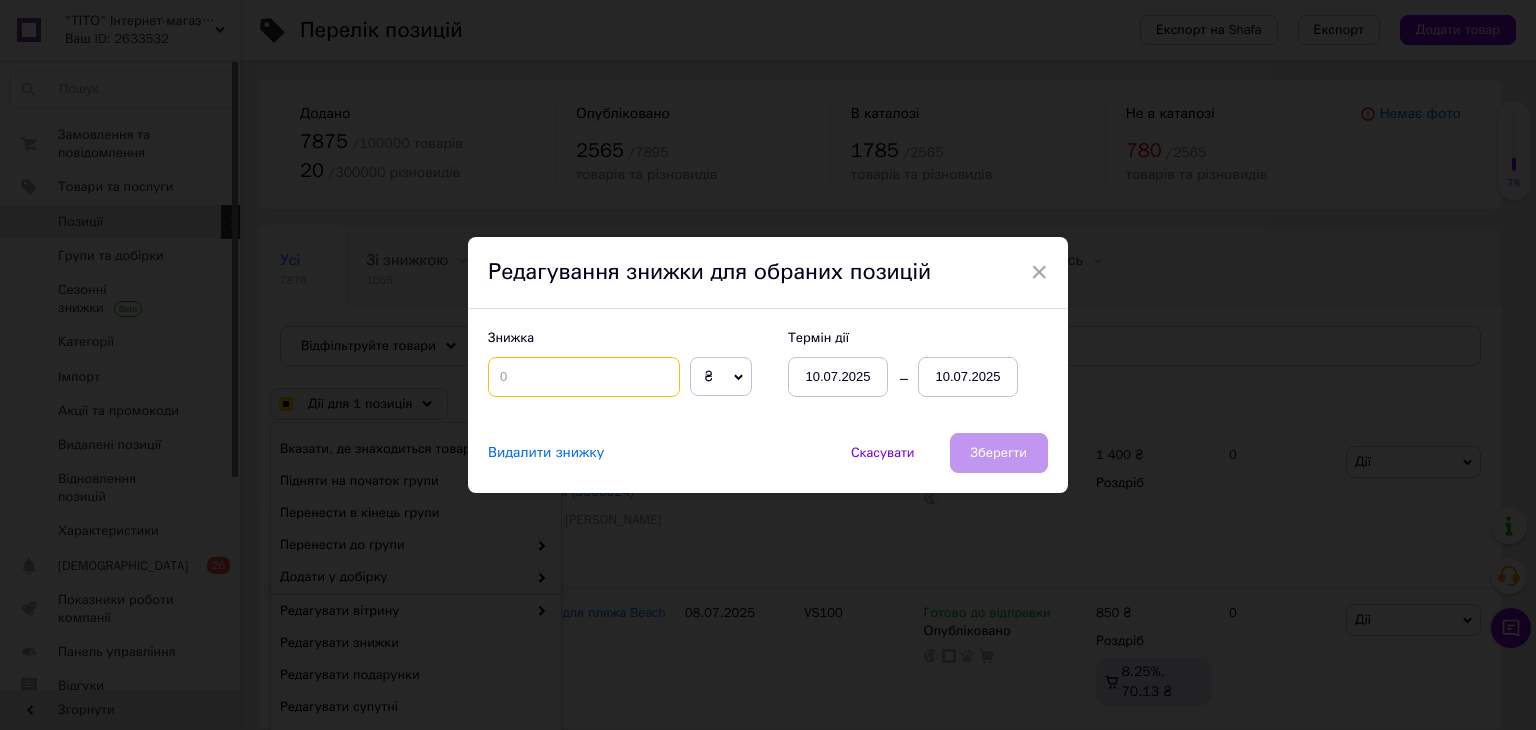 click at bounding box center [584, 377] 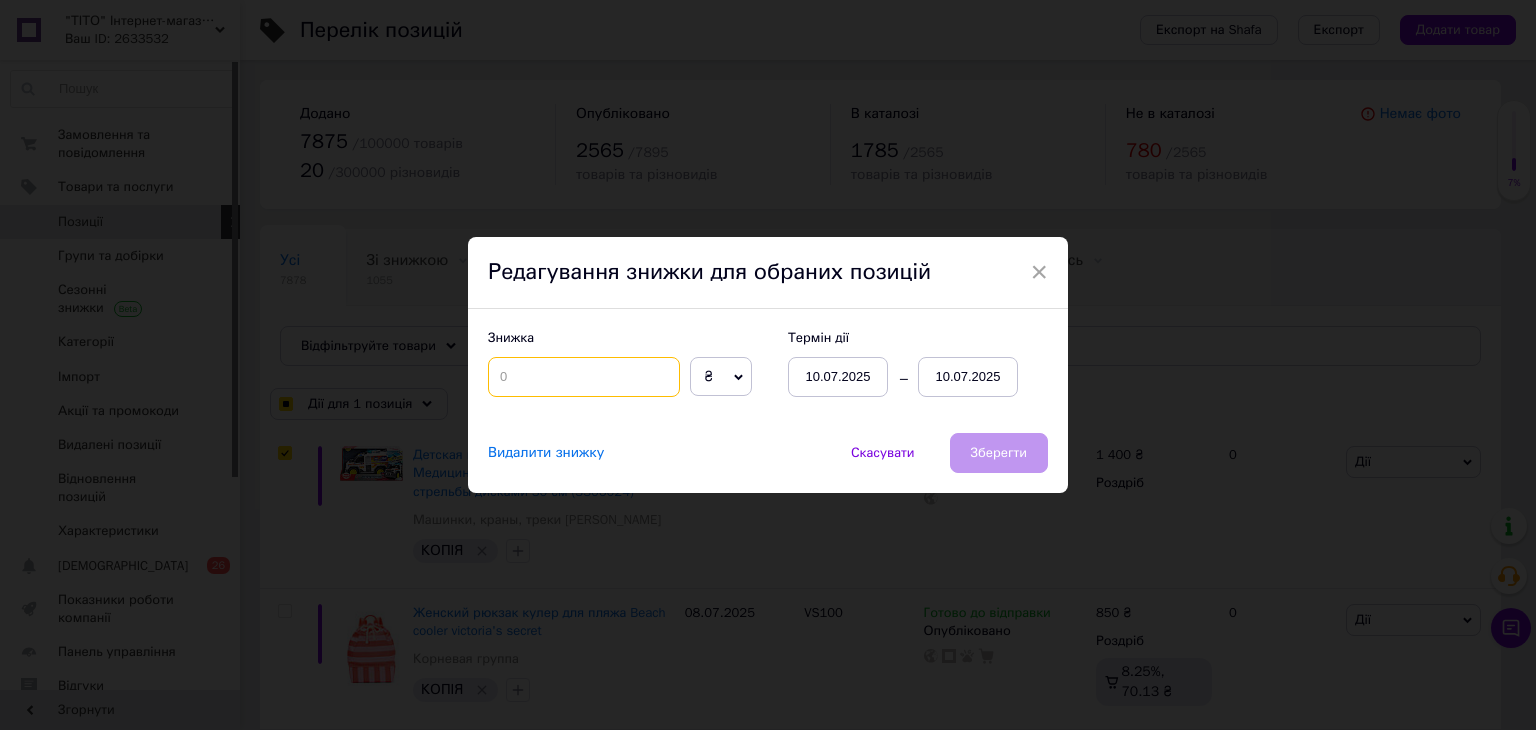 checkbox on "true" 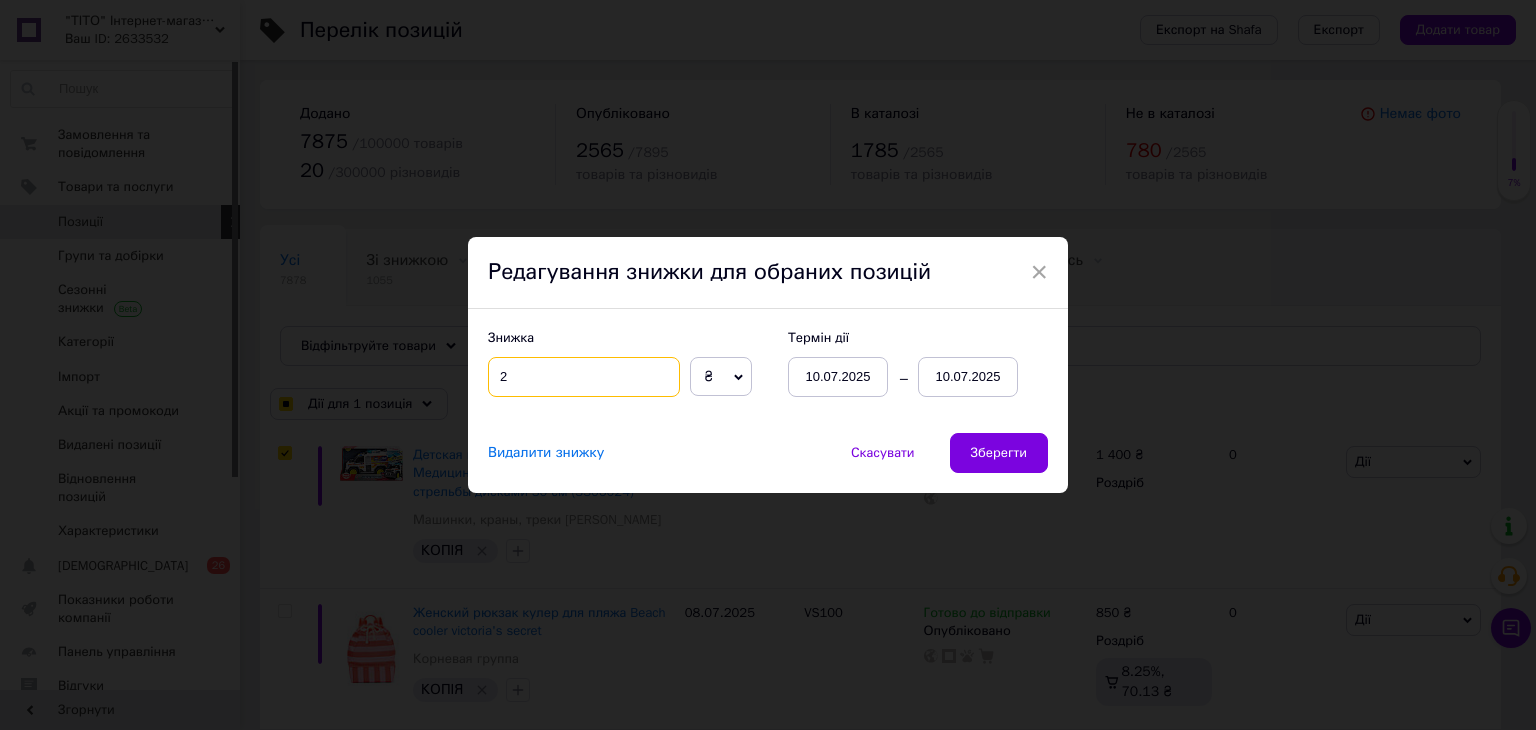 checkbox on "true" 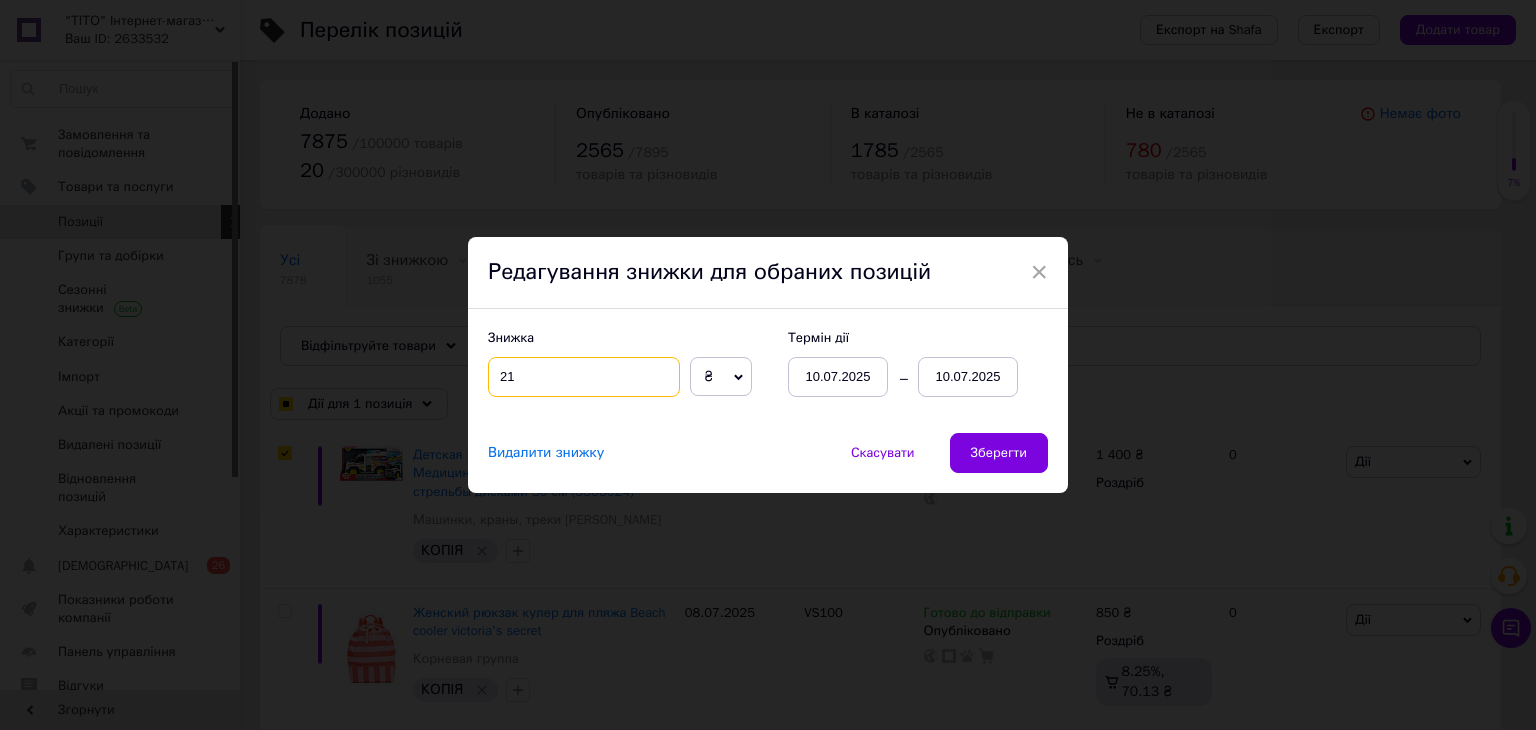checkbox on "true" 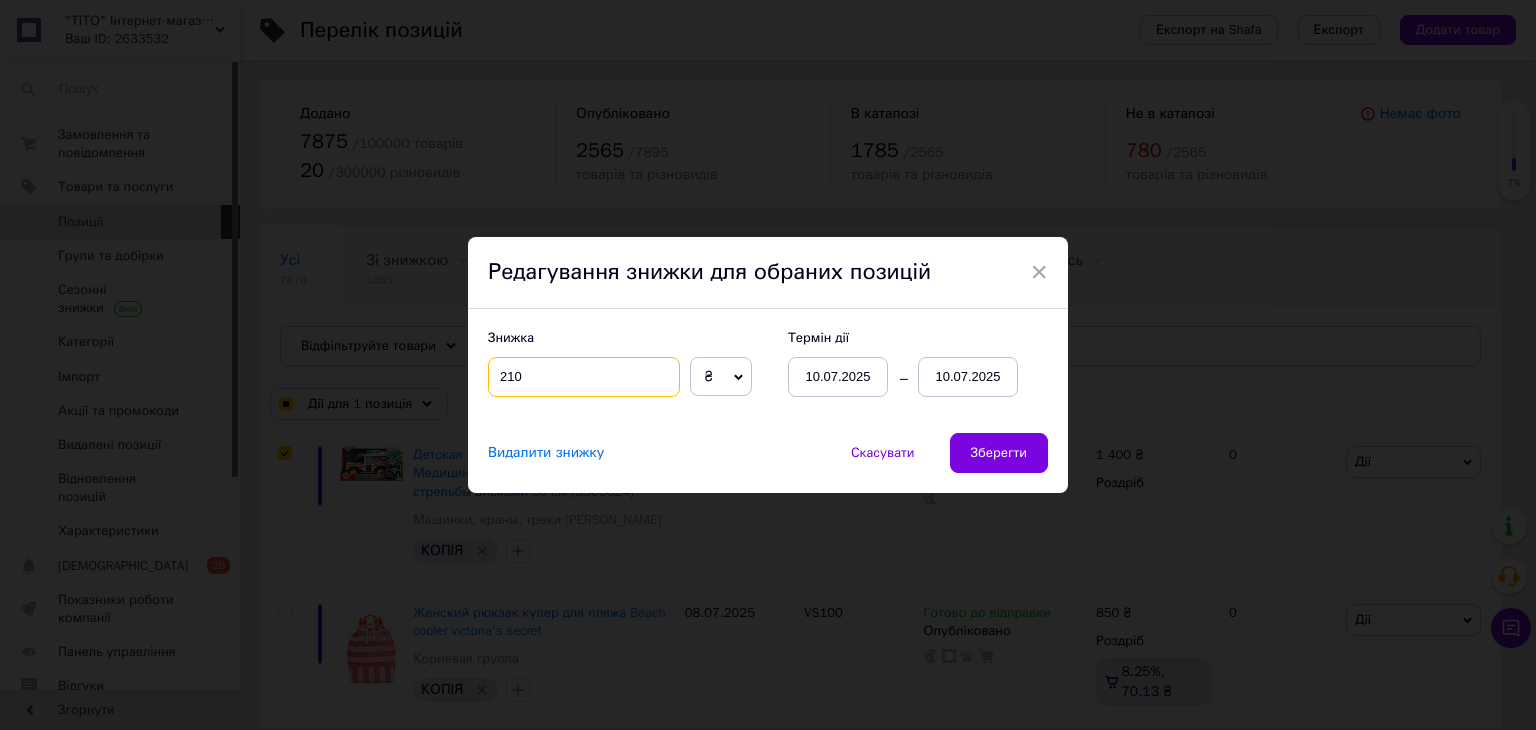 type on "210" 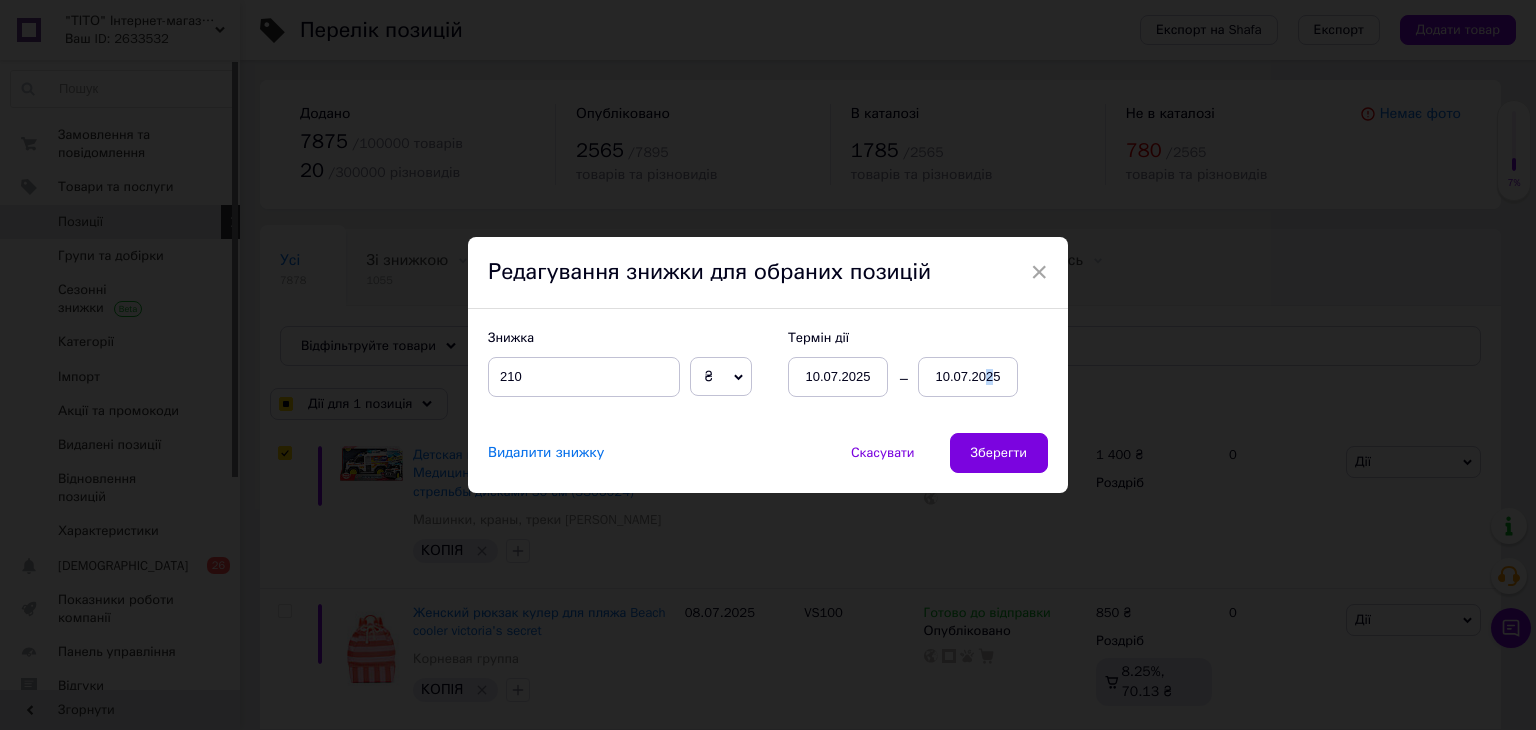 click on "10.07.2025" at bounding box center (968, 377) 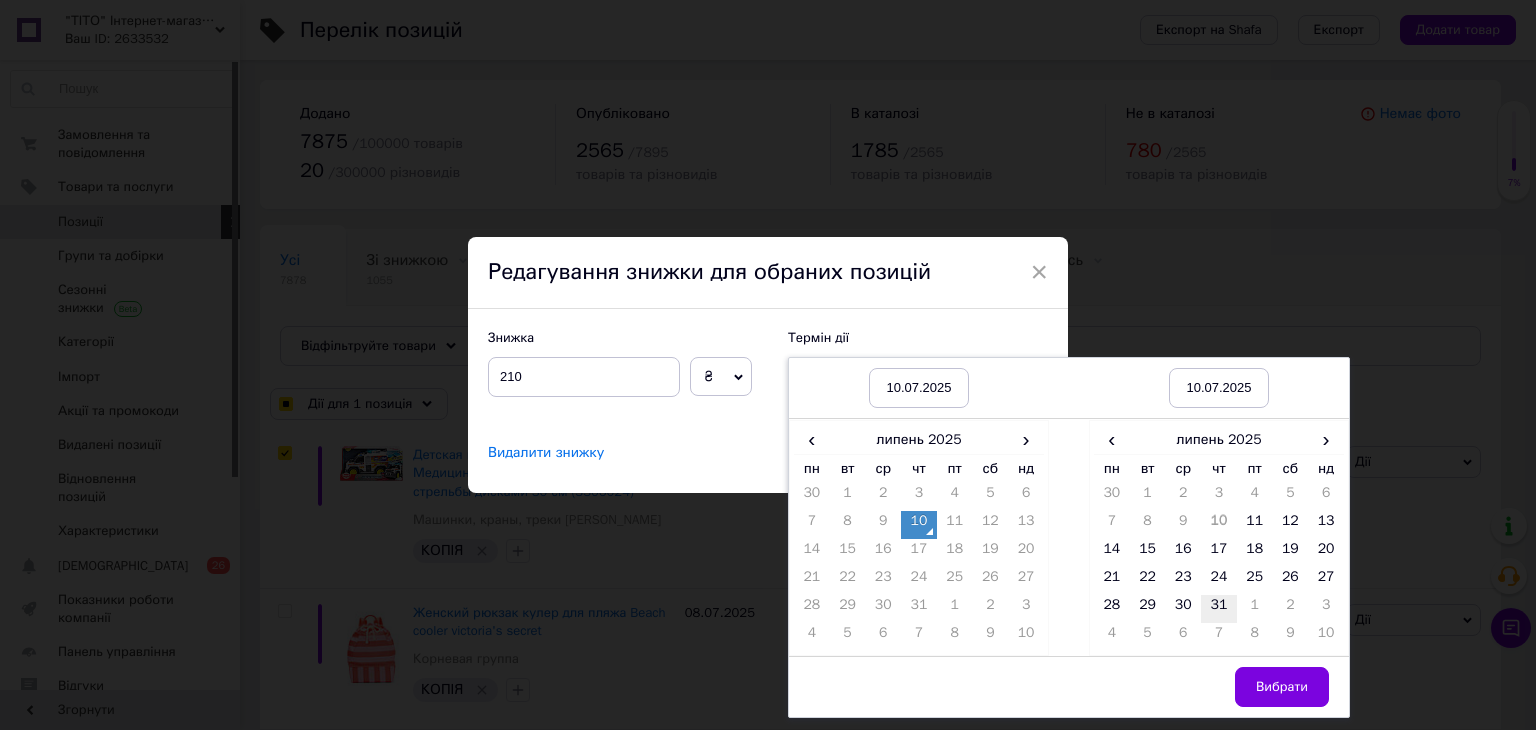 click on "31" at bounding box center (1219, 609) 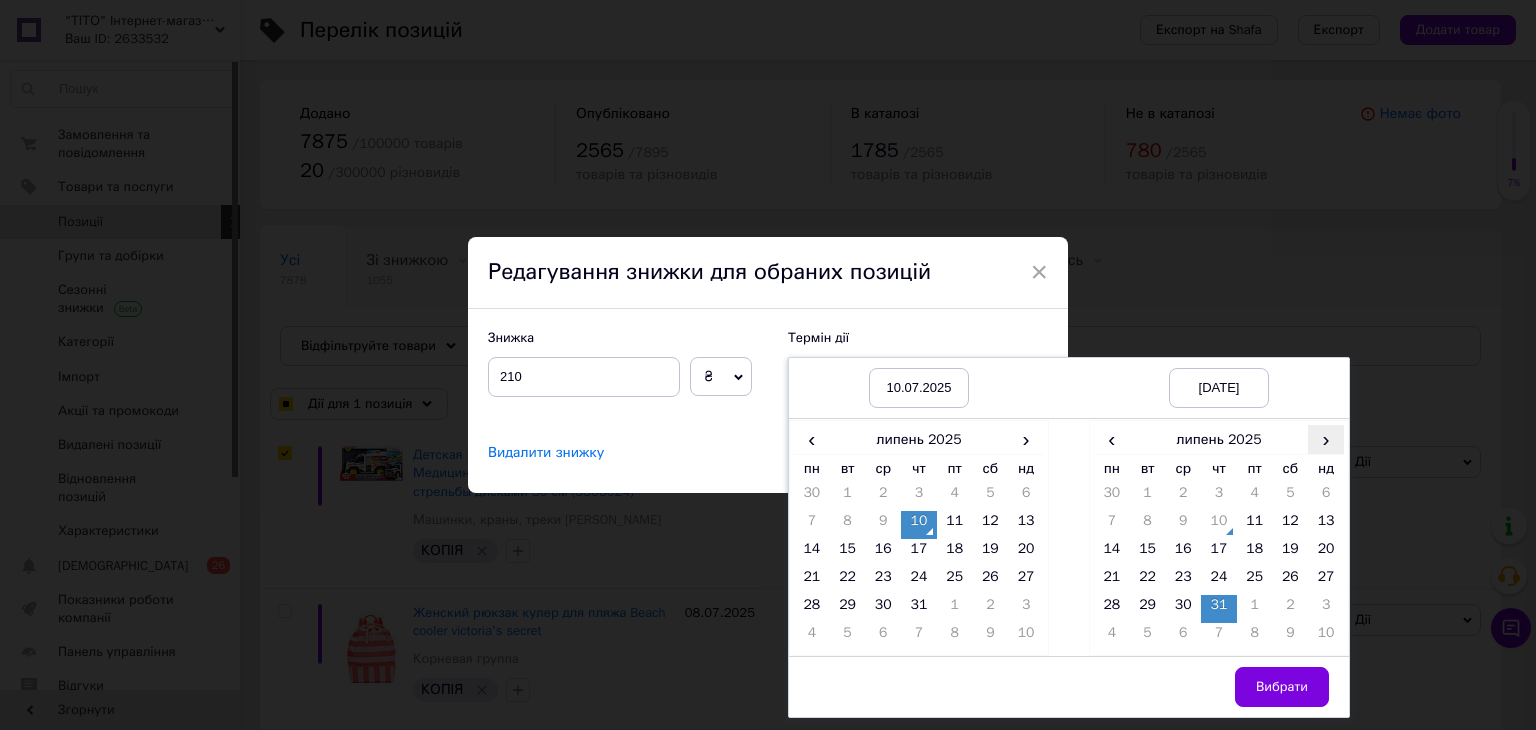 click on "›" at bounding box center [1326, 439] 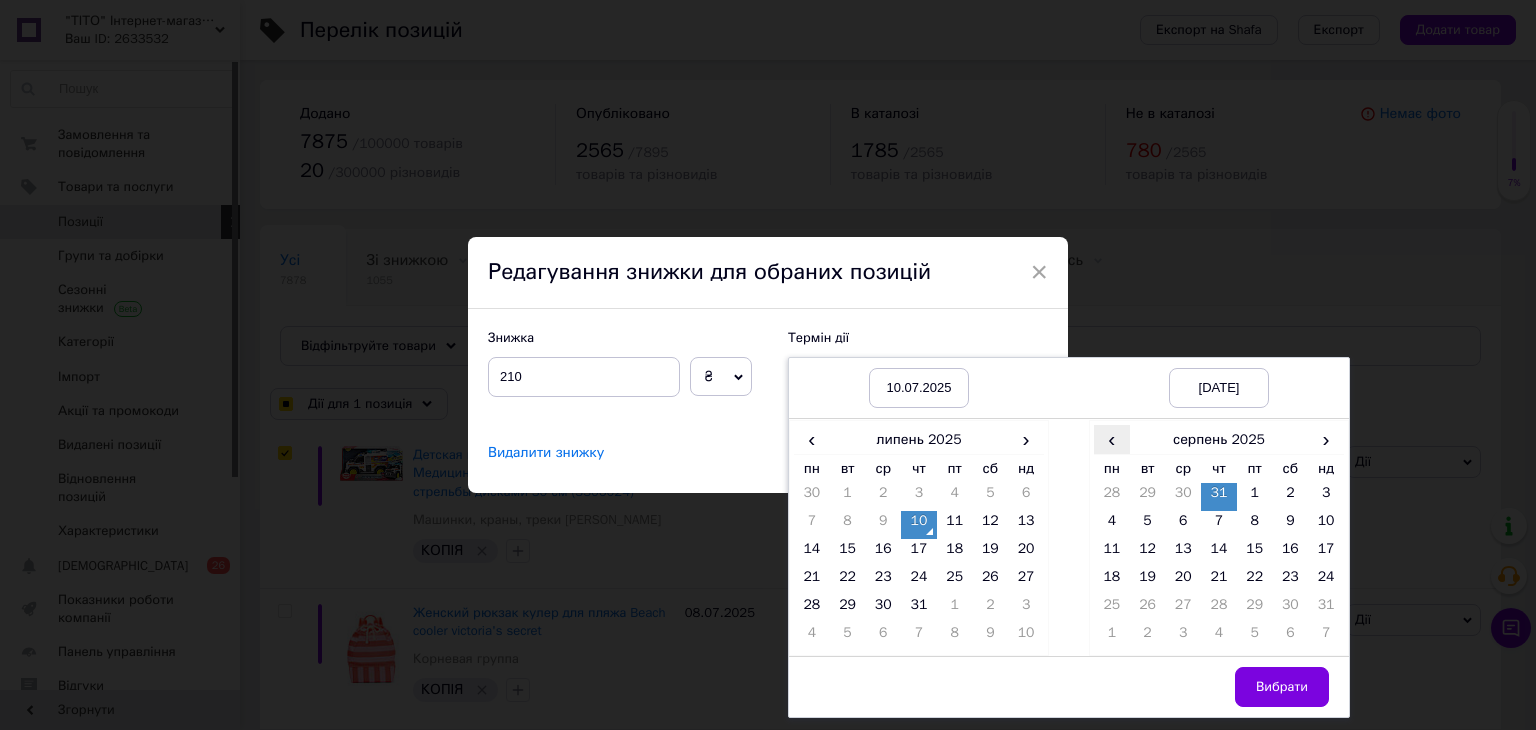 click on "‹" at bounding box center [1112, 439] 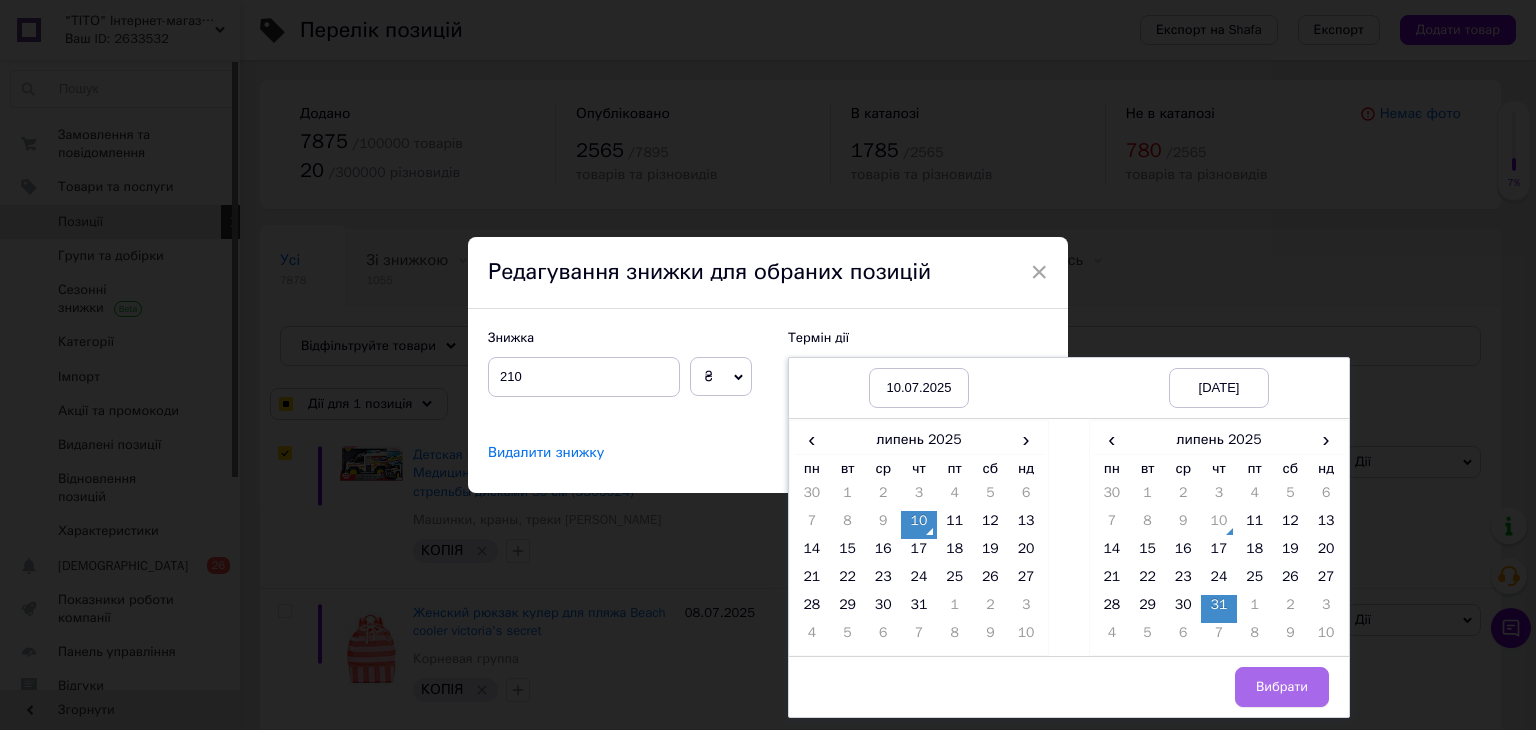 click on "Вибрати" at bounding box center [1282, 687] 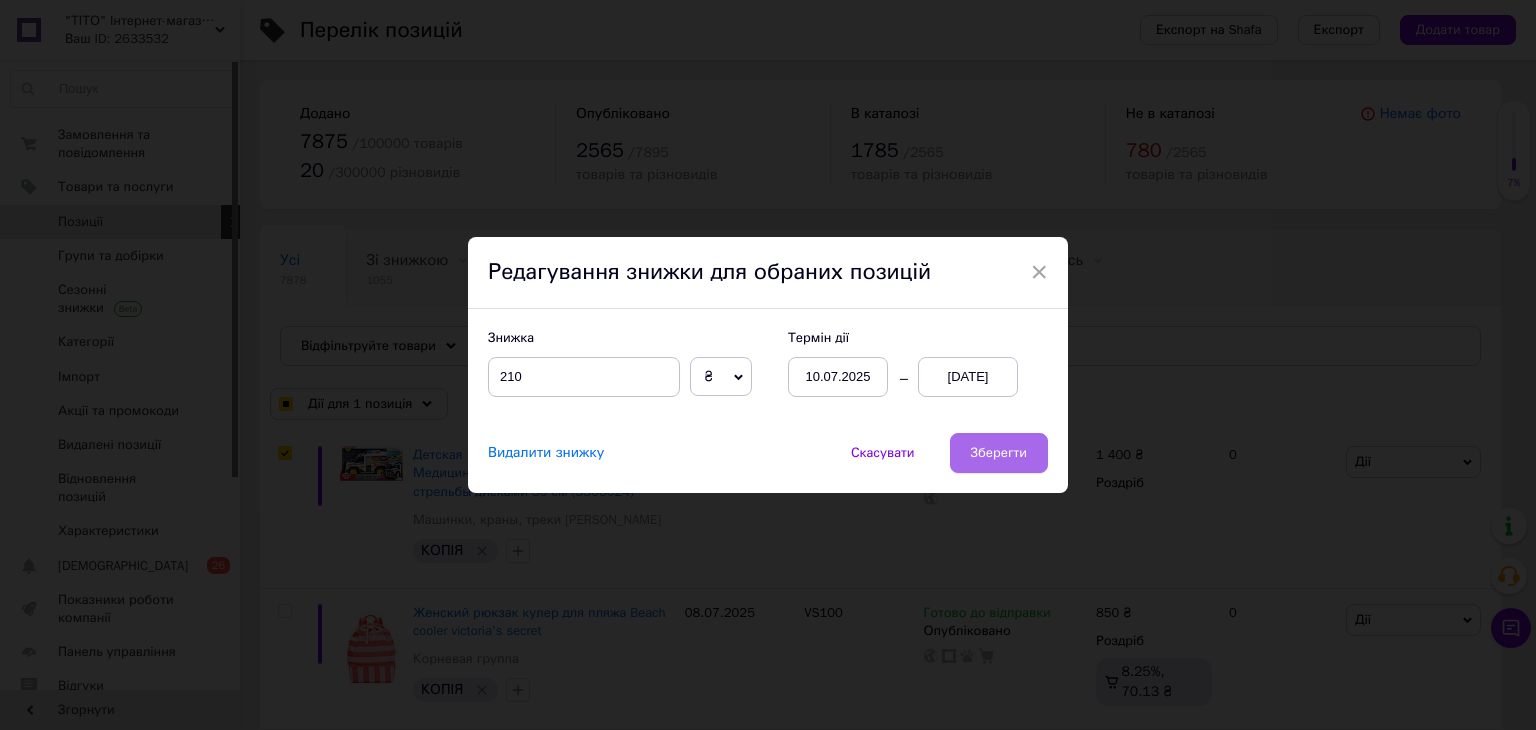 click on "Зберегти" at bounding box center (999, 453) 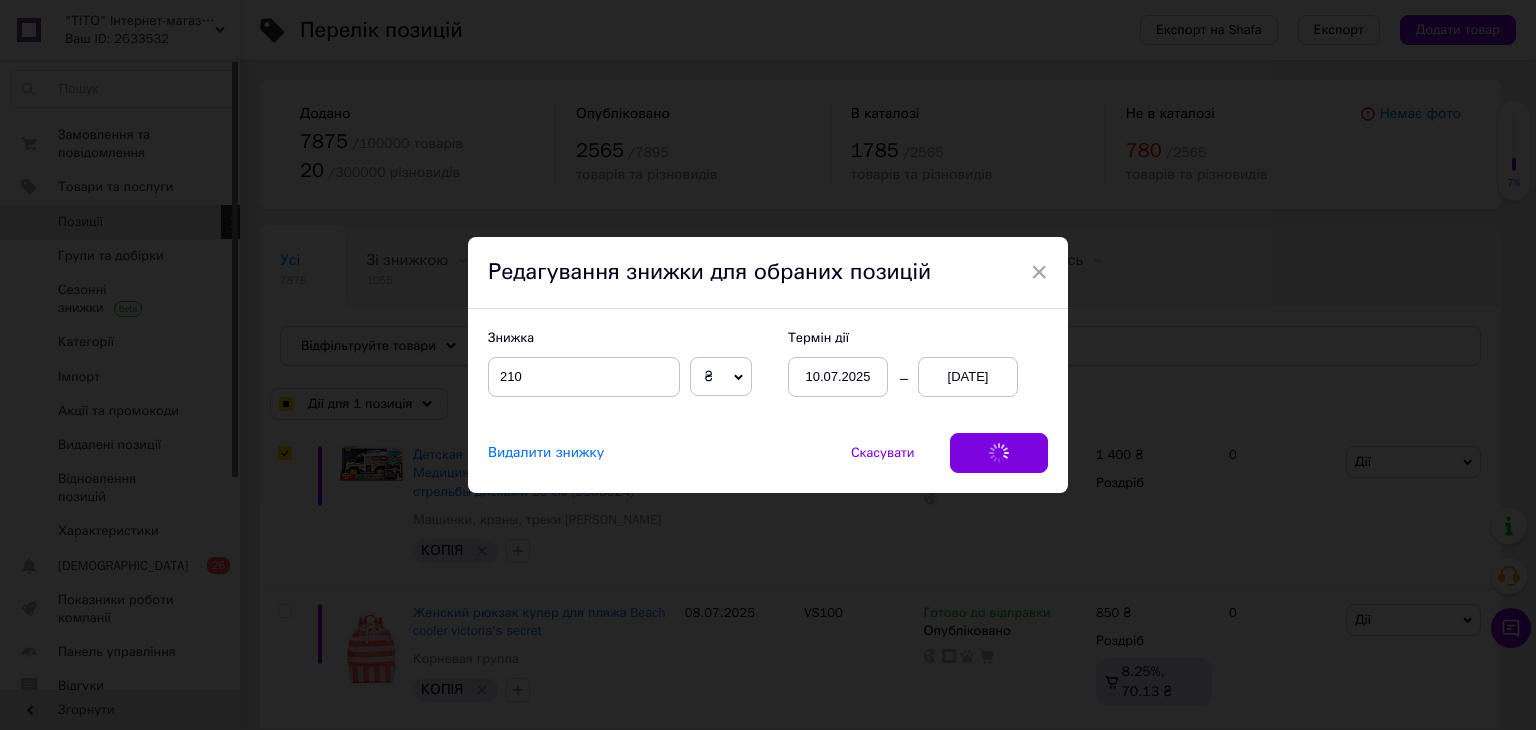 checkbox on "true" 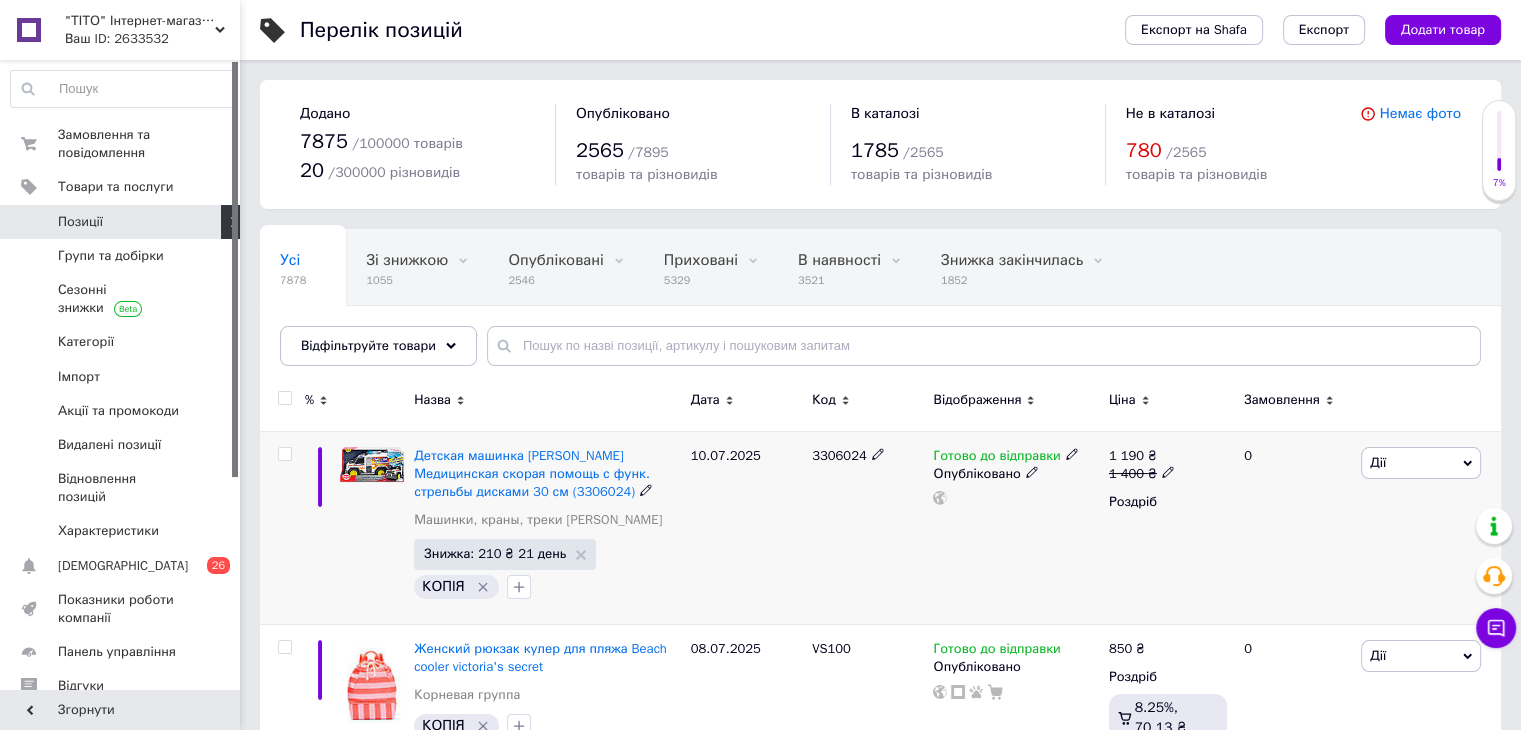 click at bounding box center (284, 454) 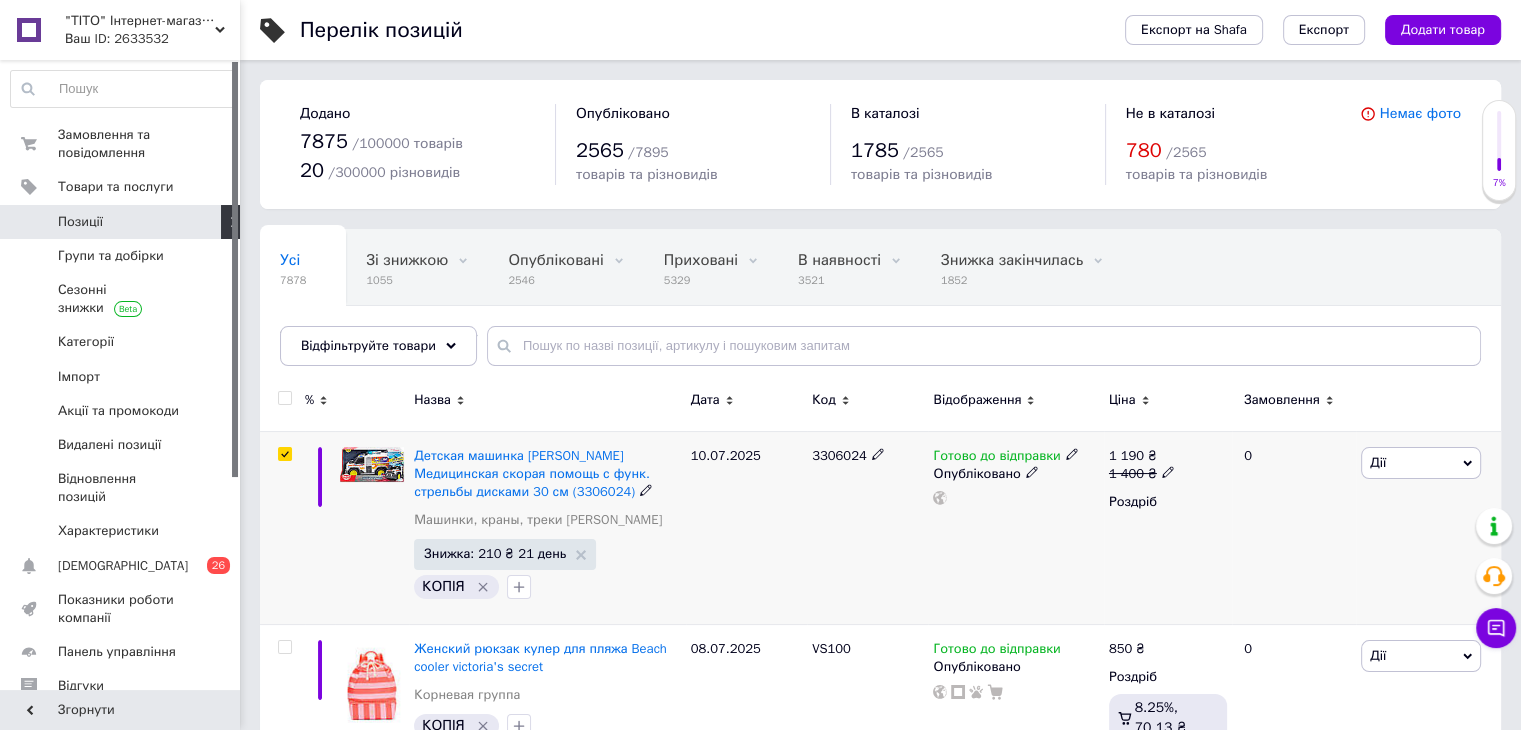 checkbox on "true" 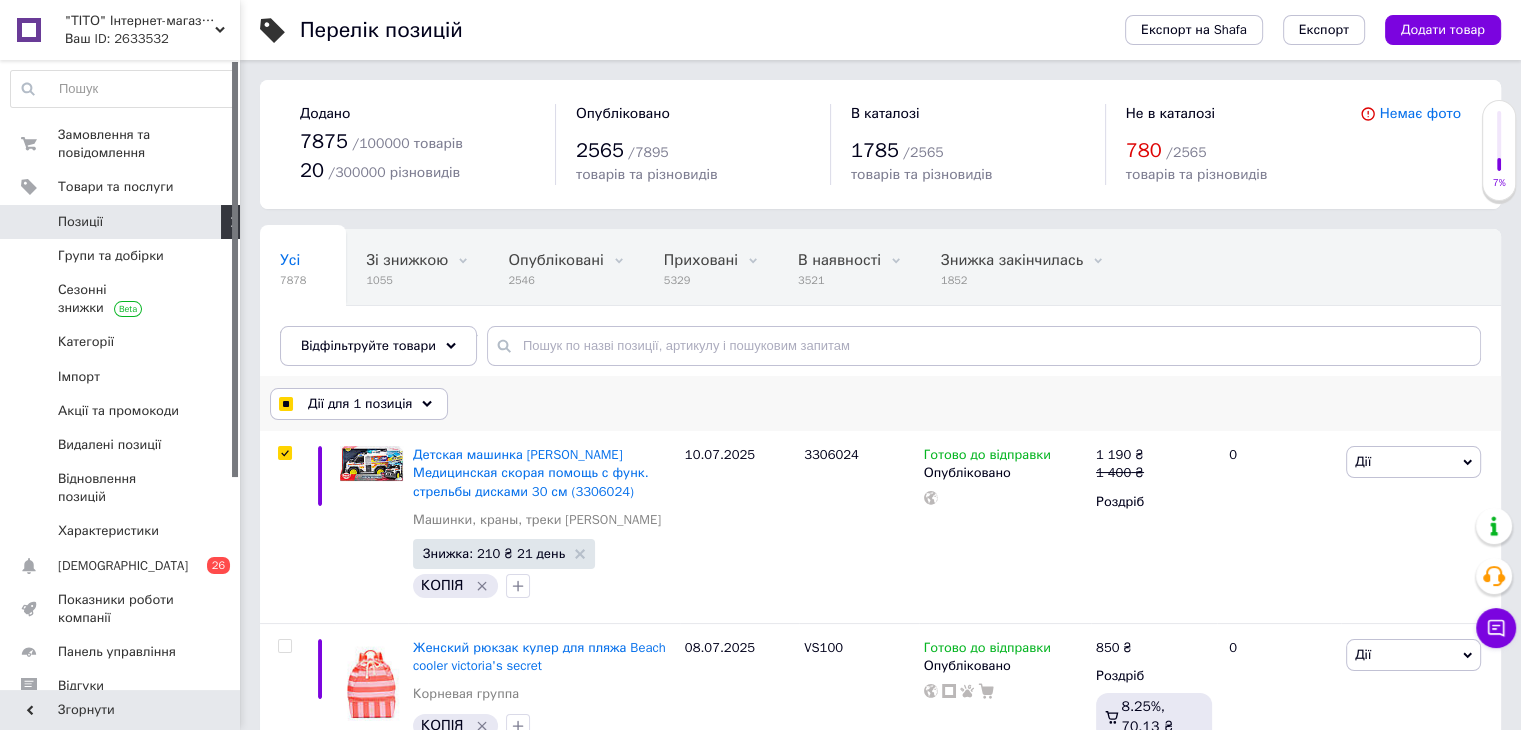 click on "Дії для 1 позиція" at bounding box center (359, 404) 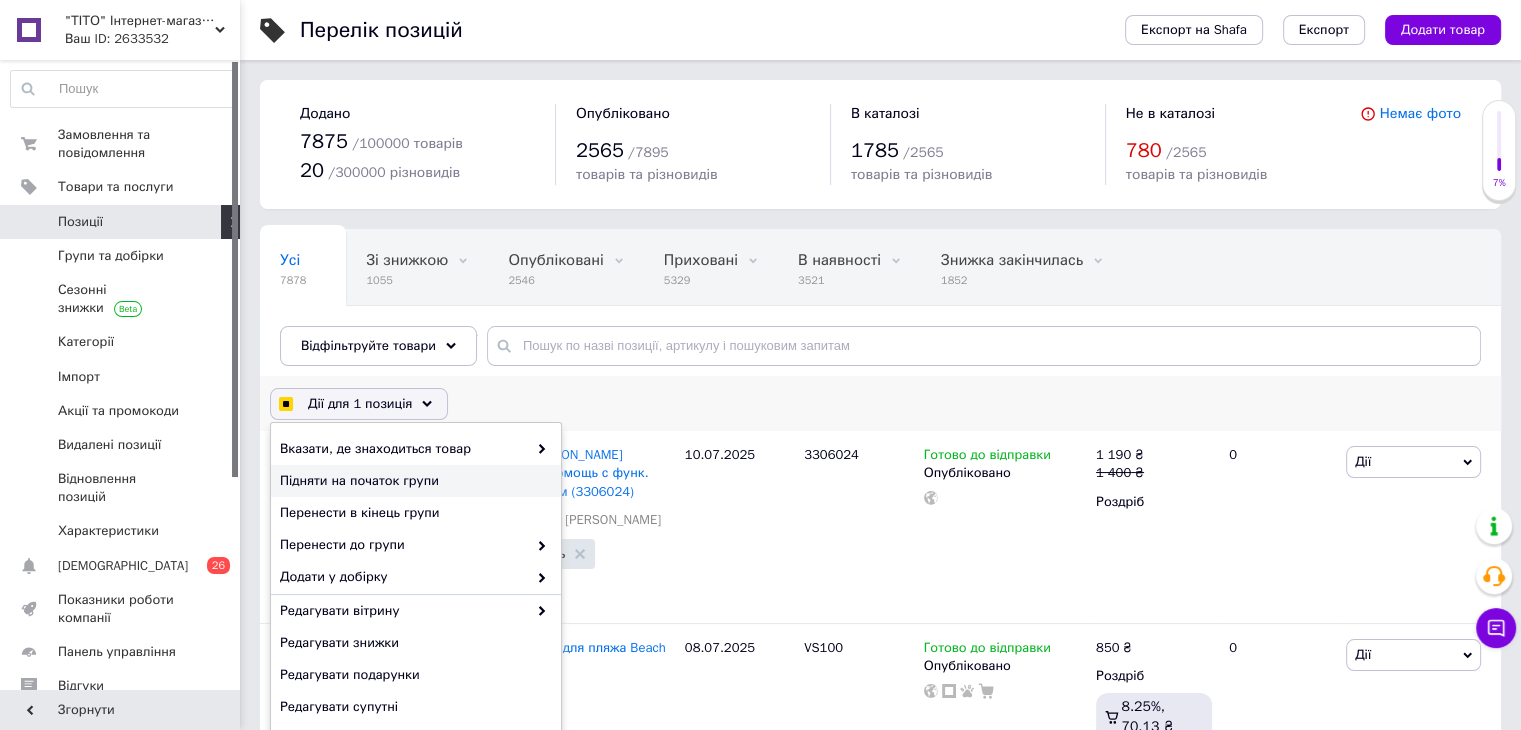 click on "Підняти на початок групи" at bounding box center (413, 481) 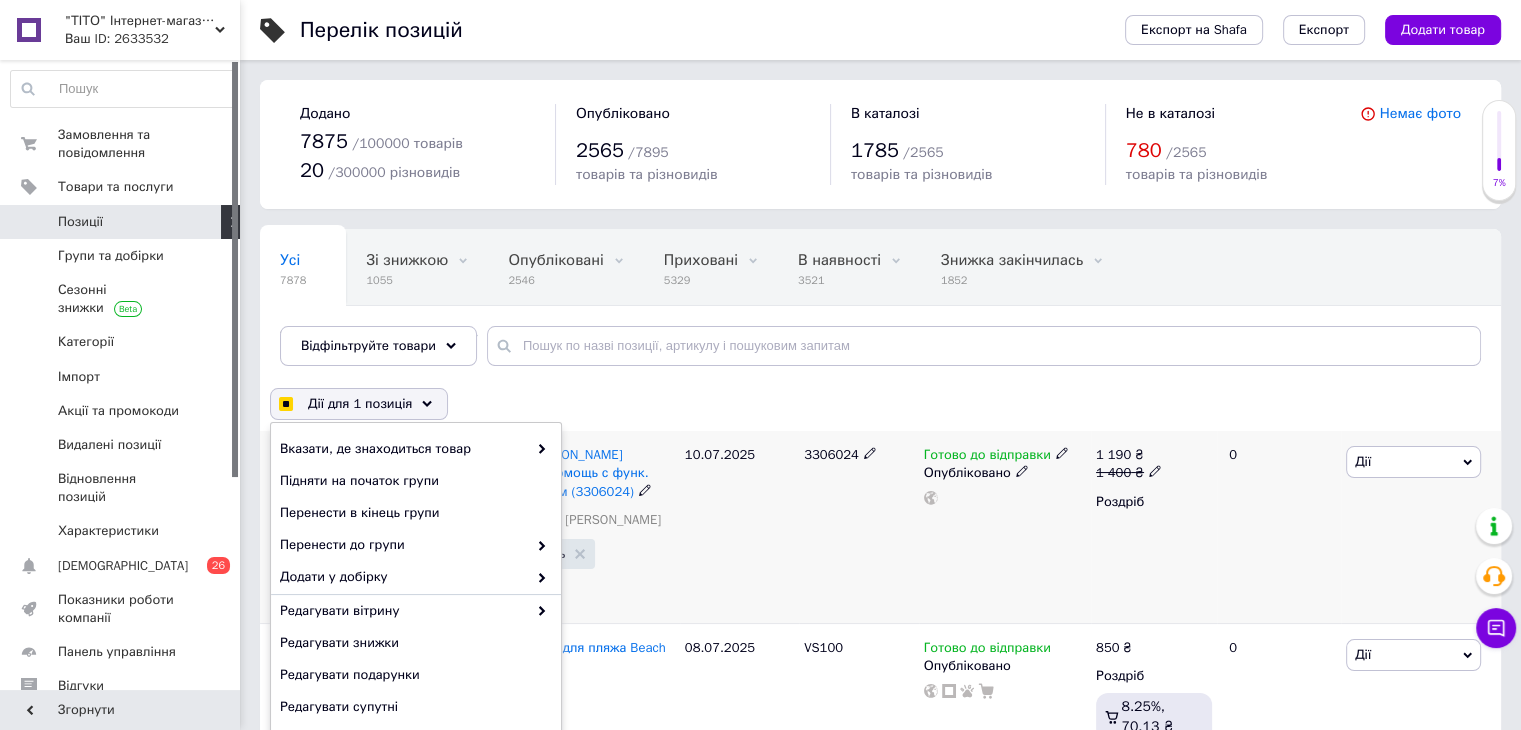 checkbox on "true" 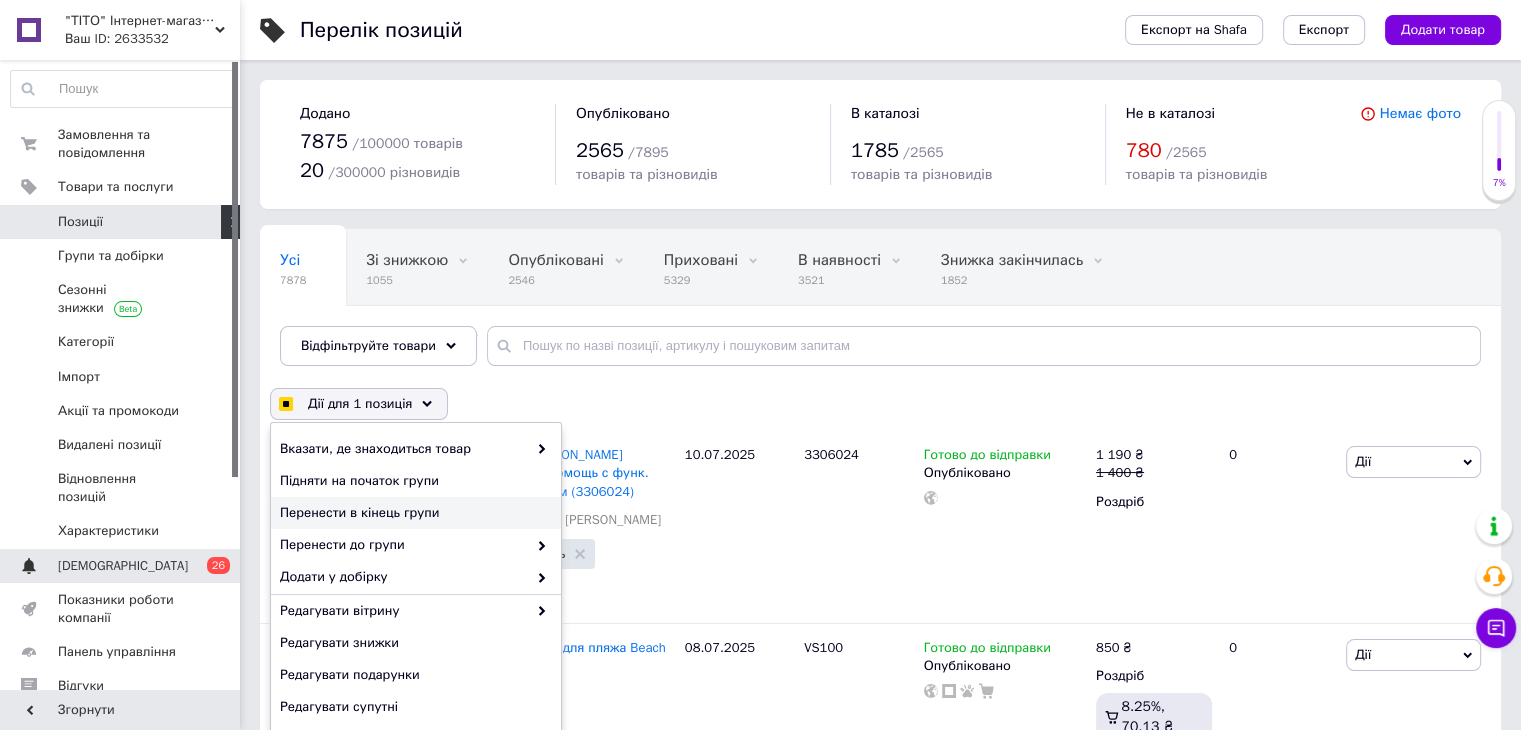 checkbox on "false" 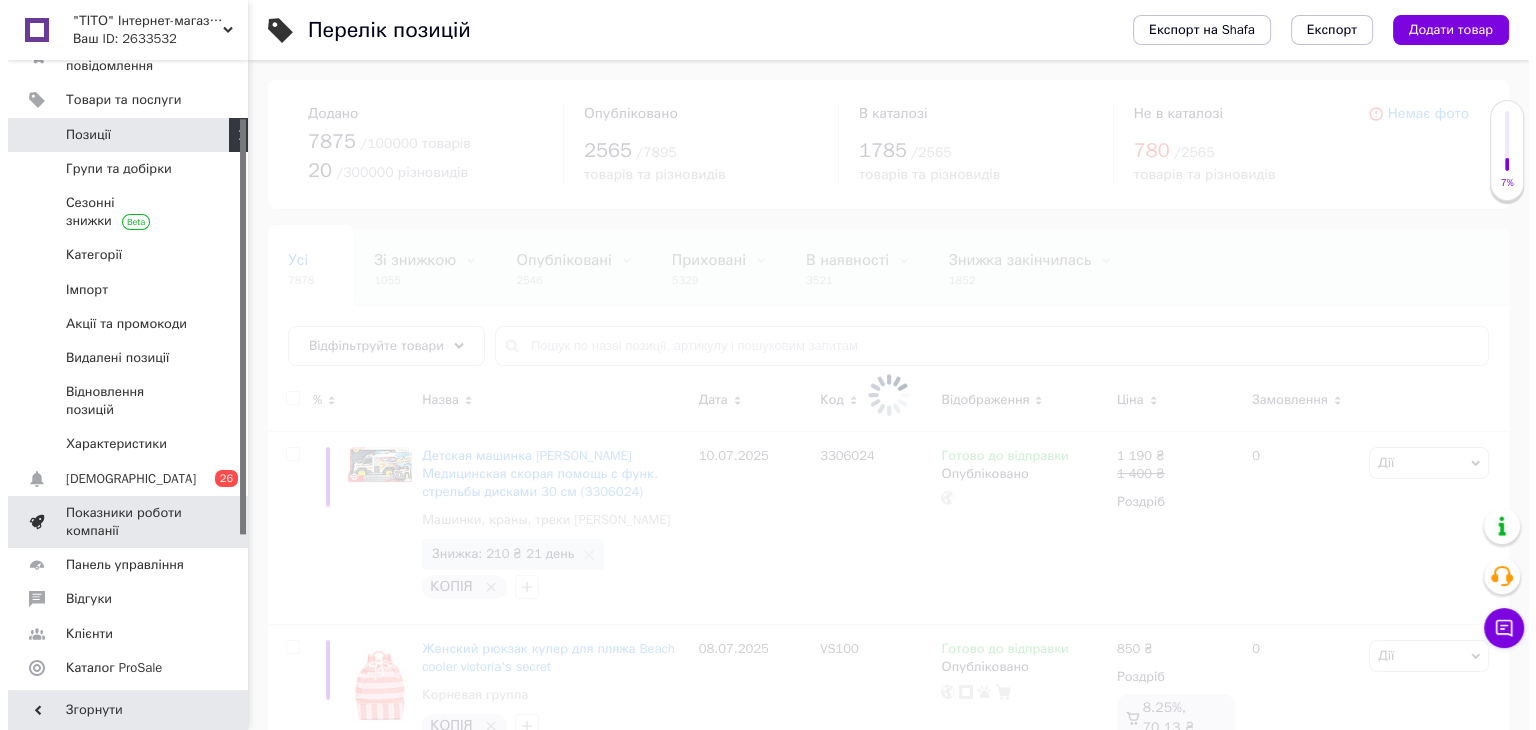 scroll, scrollTop: 200, scrollLeft: 0, axis: vertical 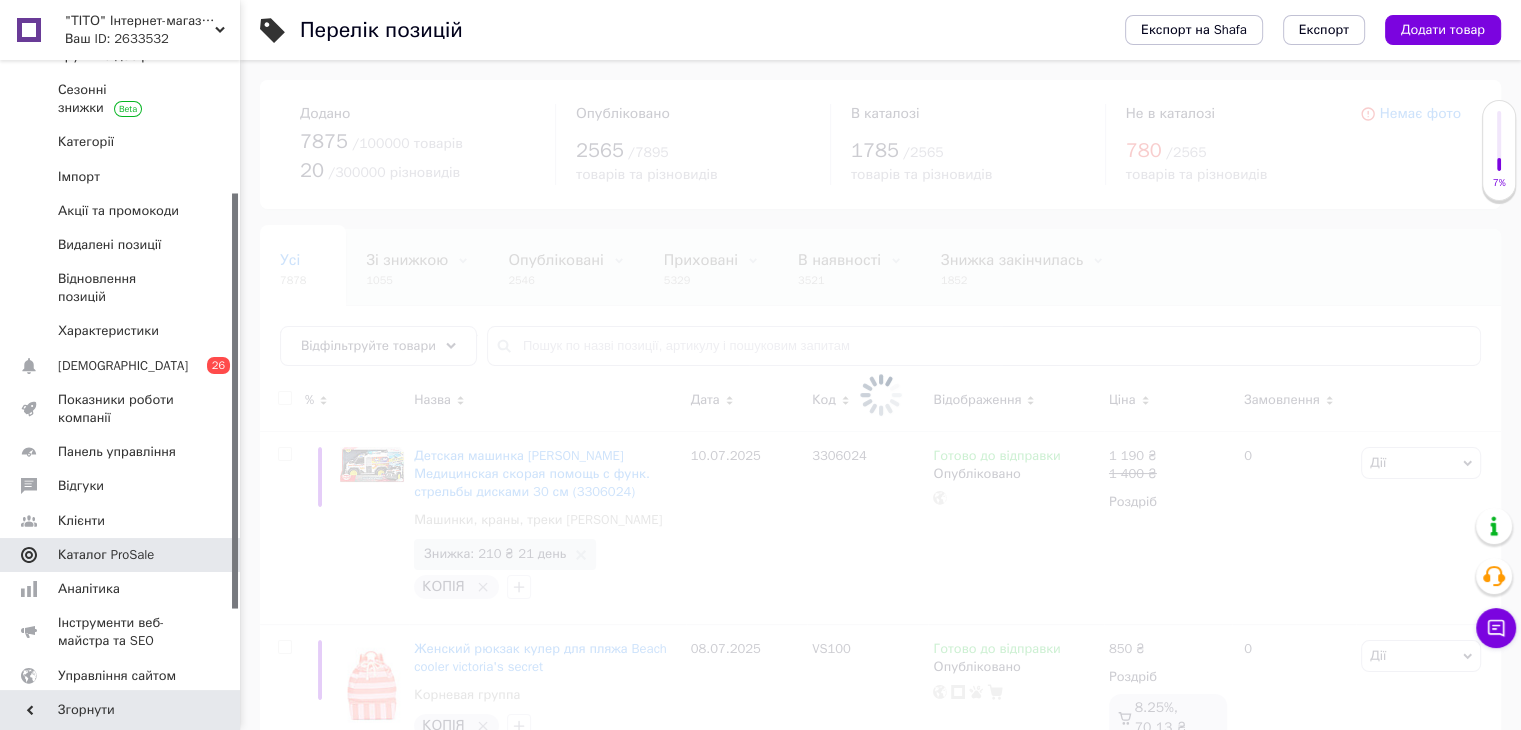 click on "Каталог ProSale" at bounding box center [106, 555] 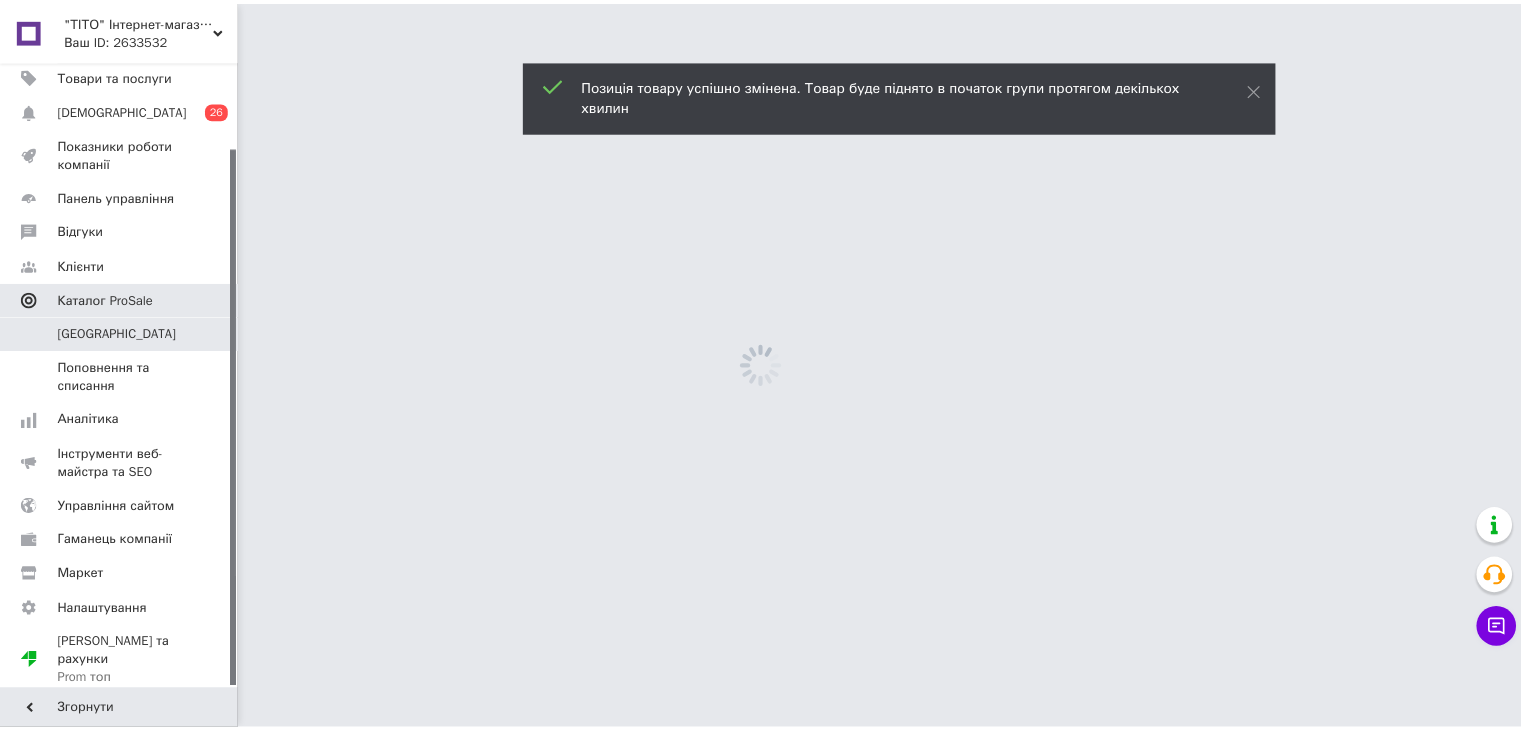 scroll, scrollTop: 100, scrollLeft: 0, axis: vertical 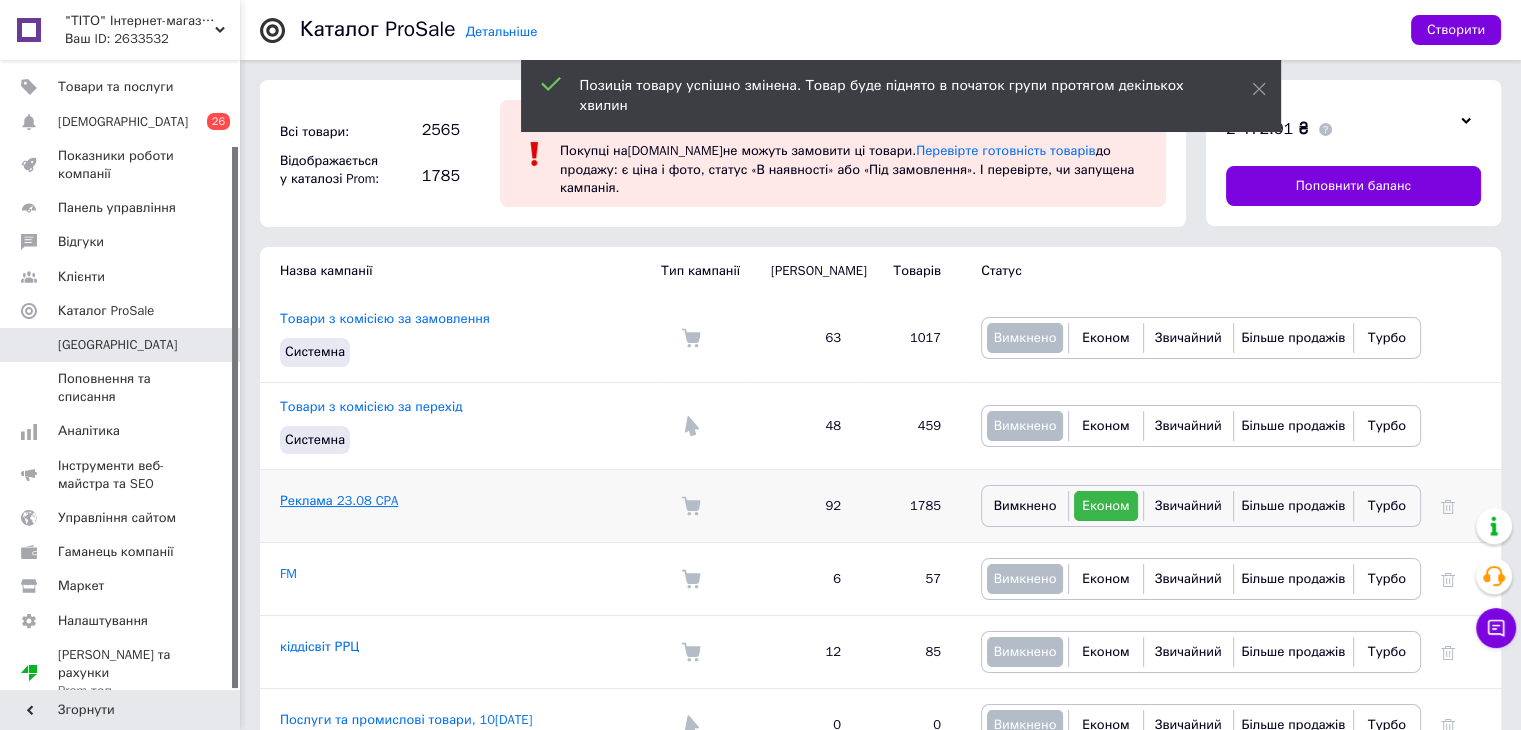 click on "Реклама 23.08 CPA" at bounding box center [339, 500] 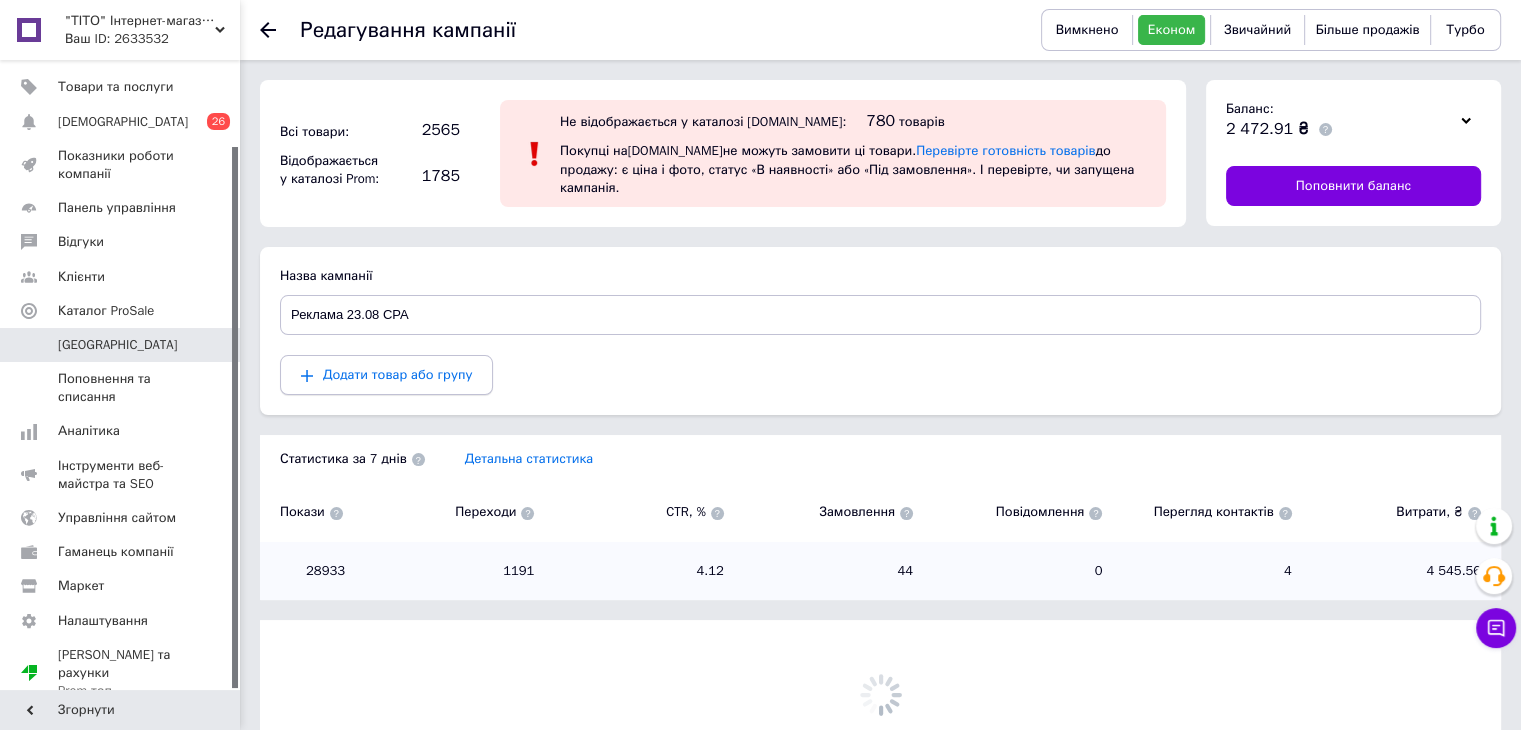 click on "Додати товар або групу" at bounding box center (397, 374) 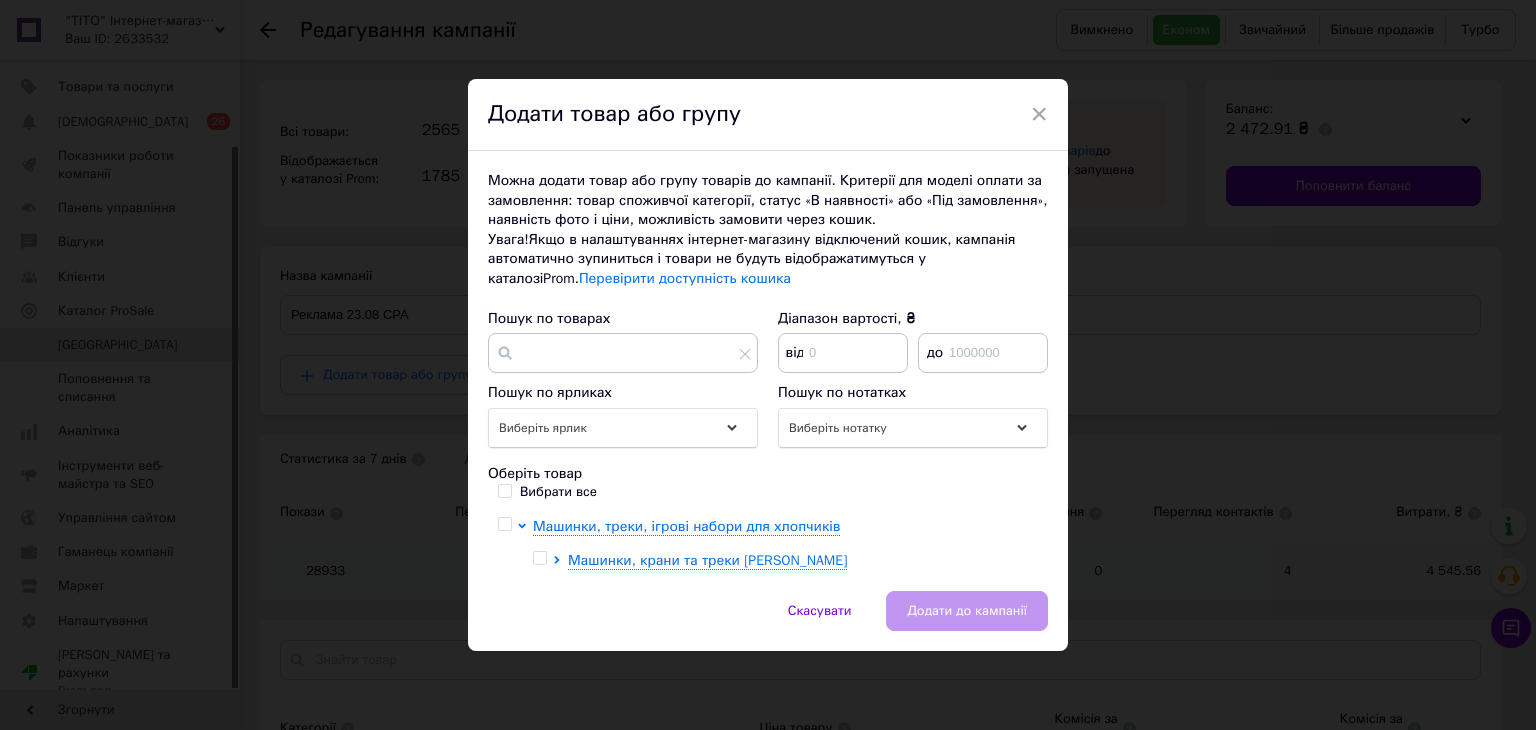 click on "Вибрати все" at bounding box center (504, 490) 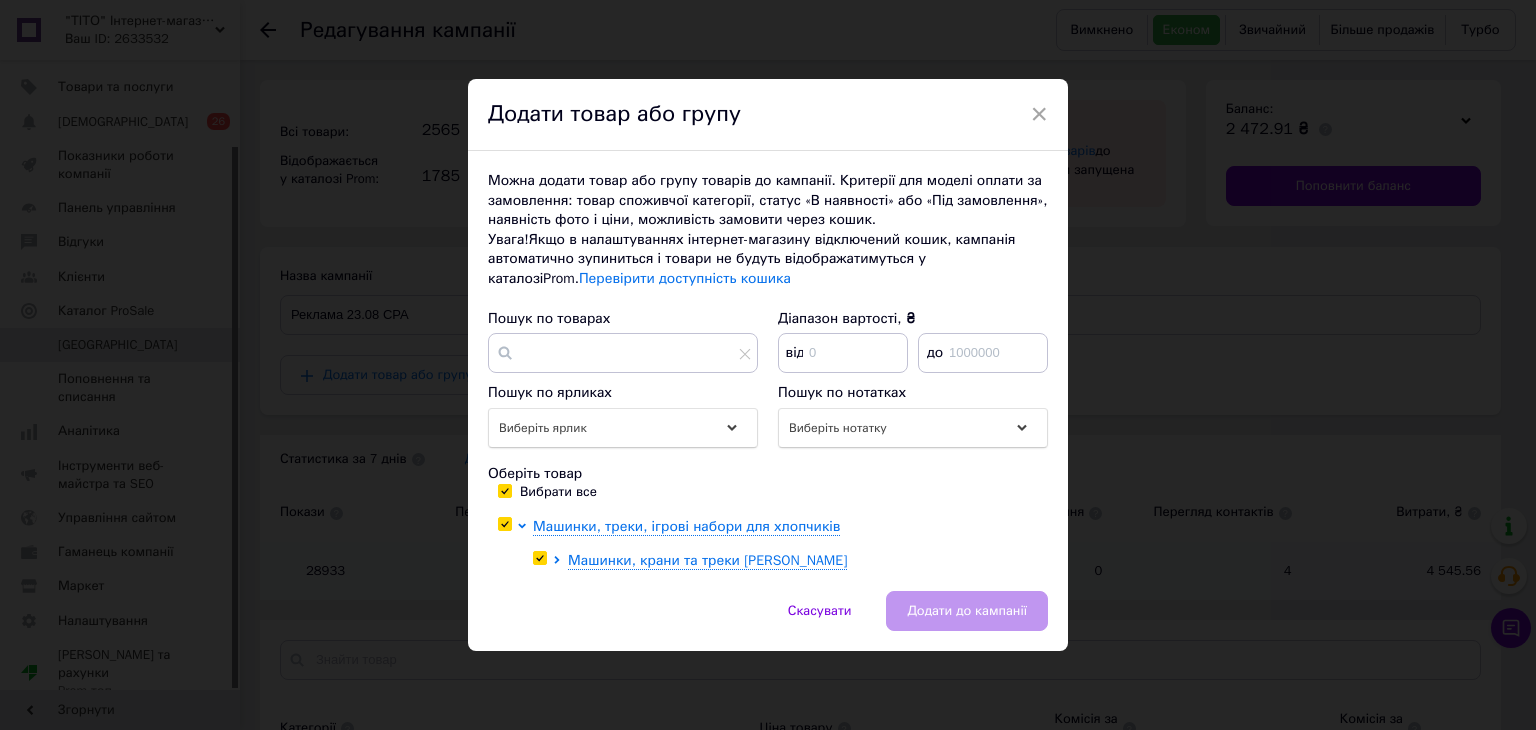 checkbox on "true" 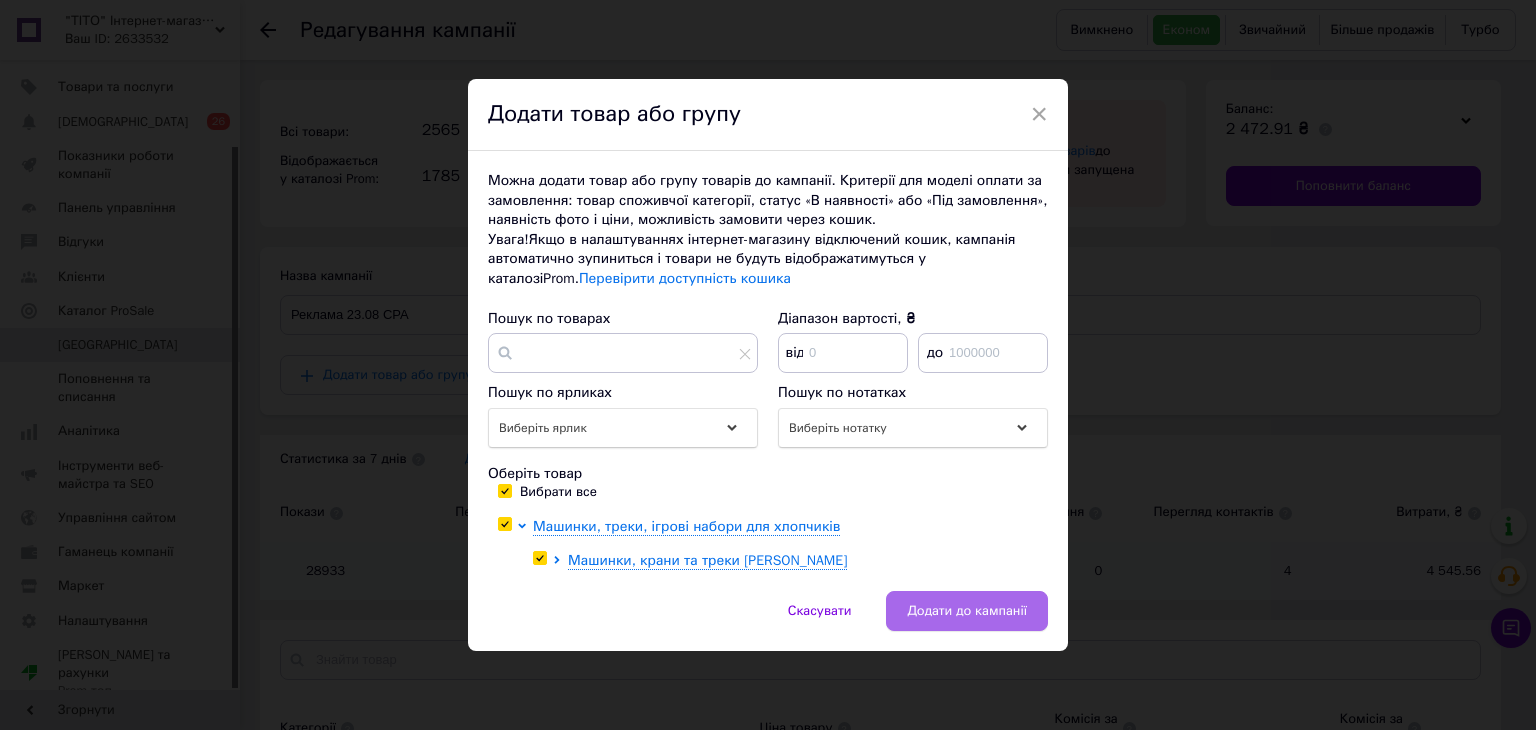click on "Додати до кампанії" at bounding box center [967, 611] 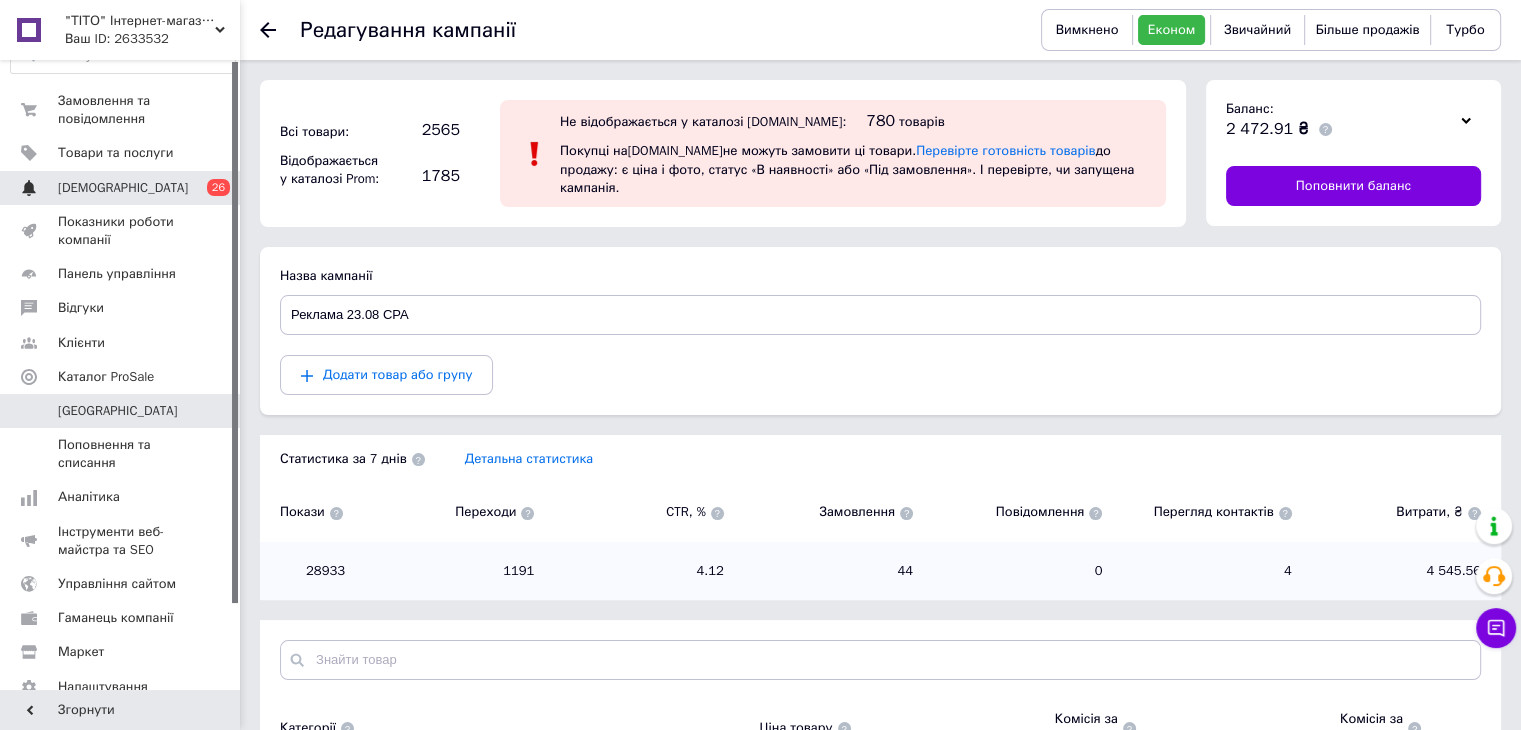 scroll, scrollTop: 0, scrollLeft: 0, axis: both 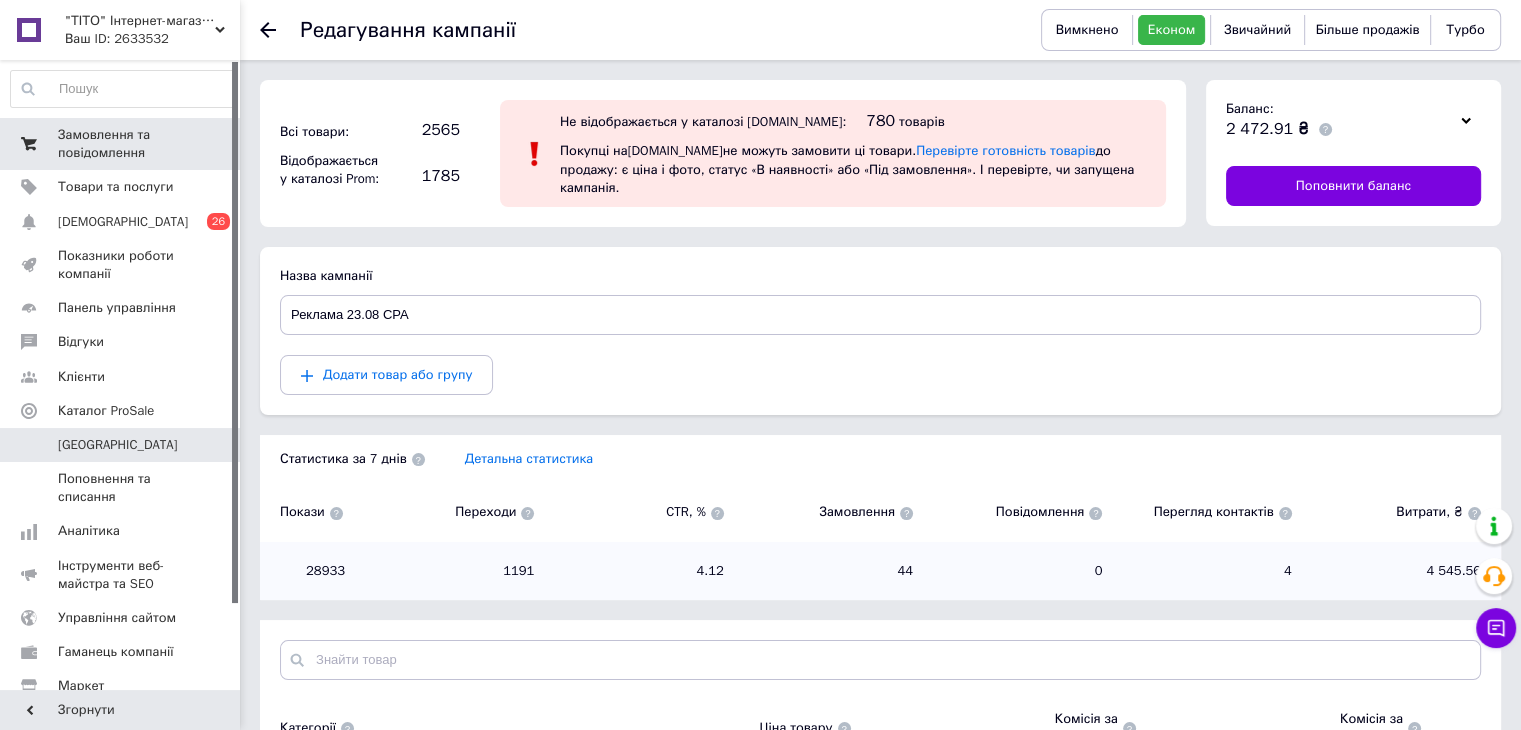 click on "Замовлення та повідомлення" at bounding box center [121, 144] 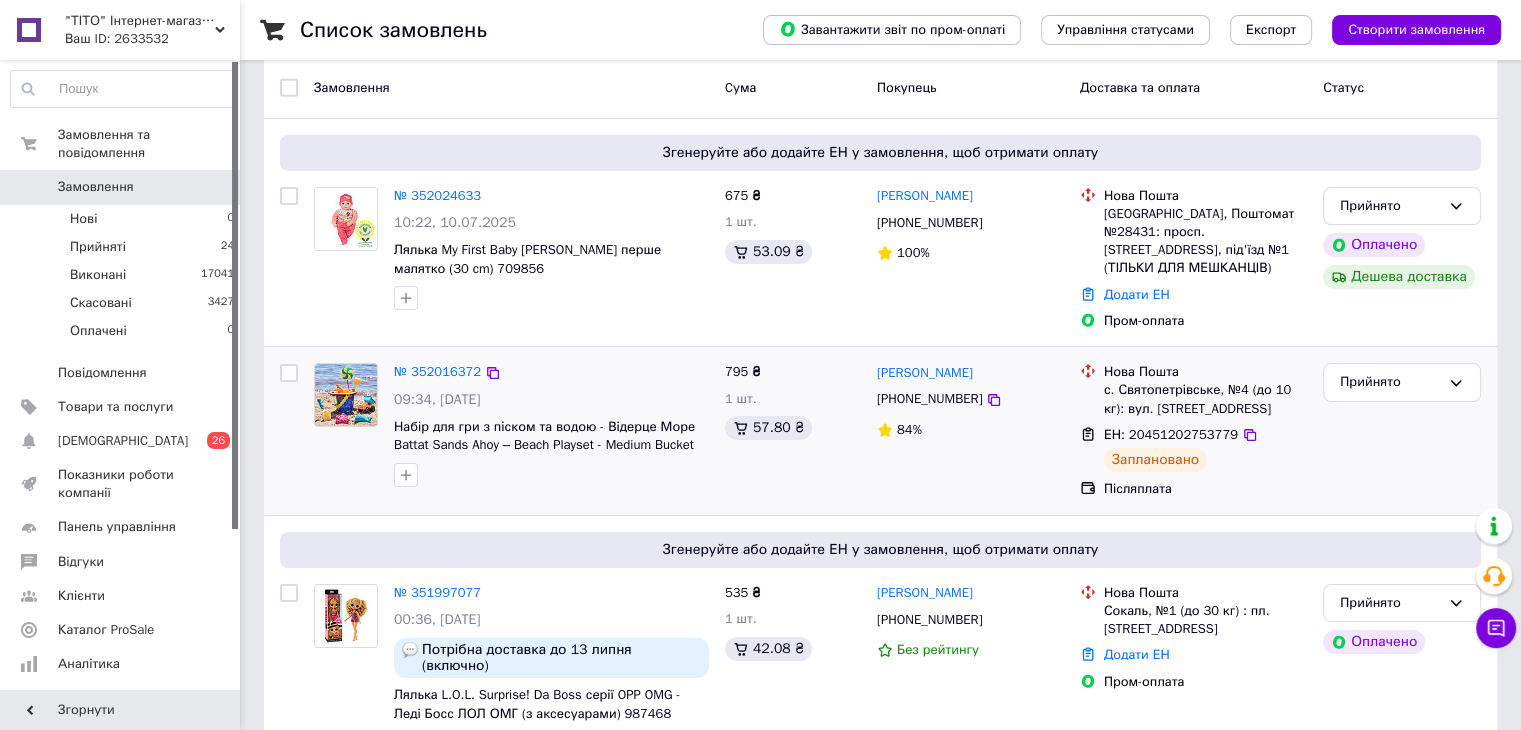 scroll, scrollTop: 200, scrollLeft: 0, axis: vertical 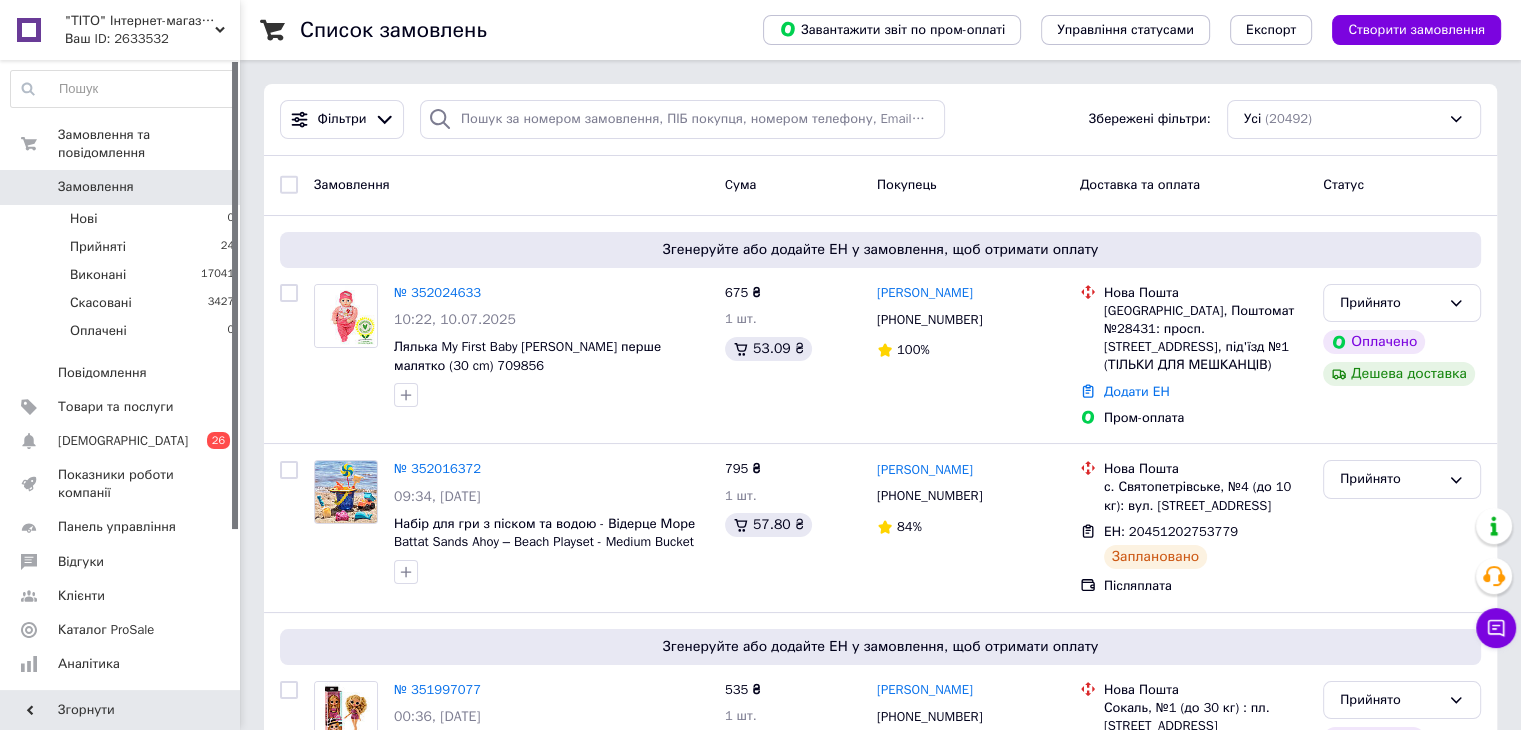 click on "Чат з покупцем" at bounding box center [1496, 628] 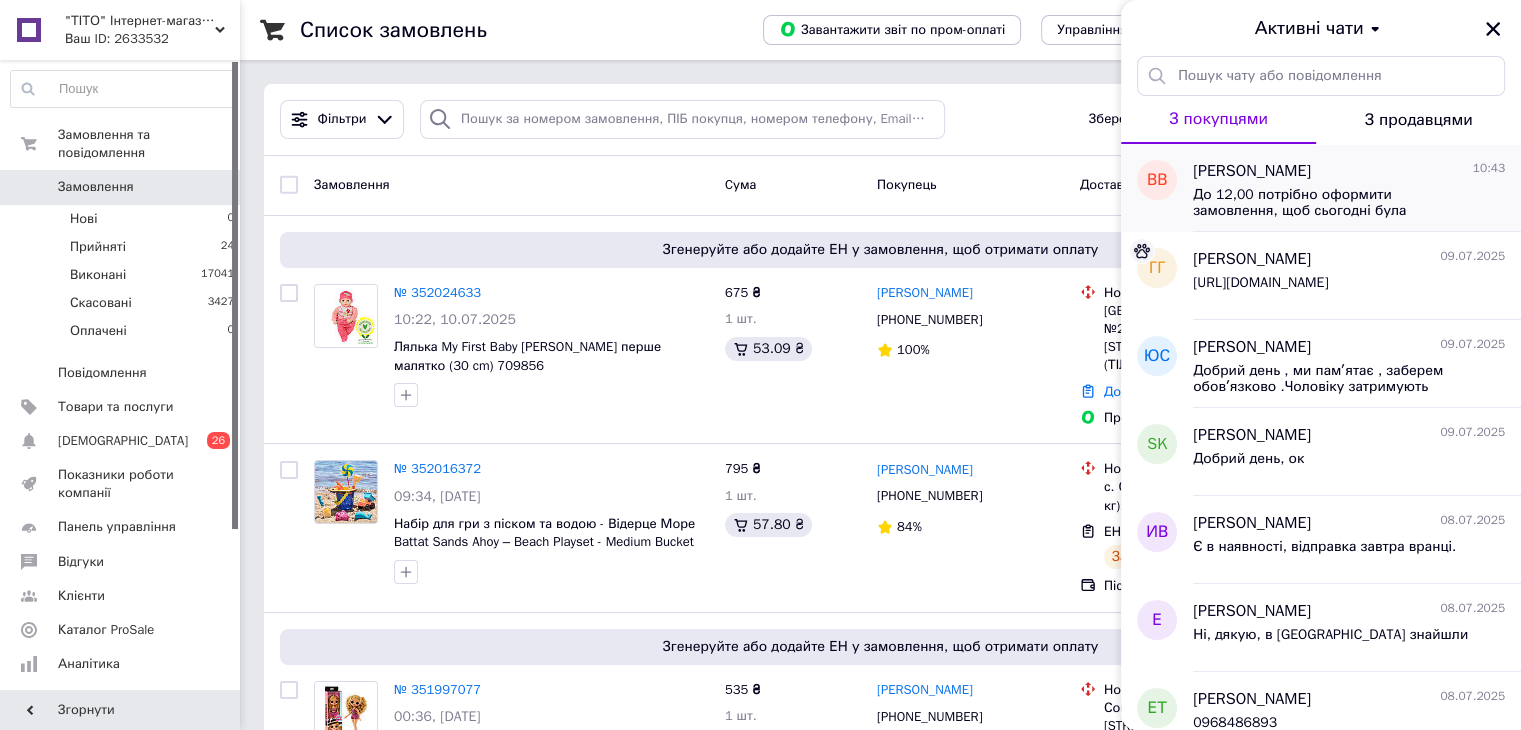 click on "До 12,00 потрібно оформити замовлення, щоб сьогодні була відправка." at bounding box center [1335, 203] 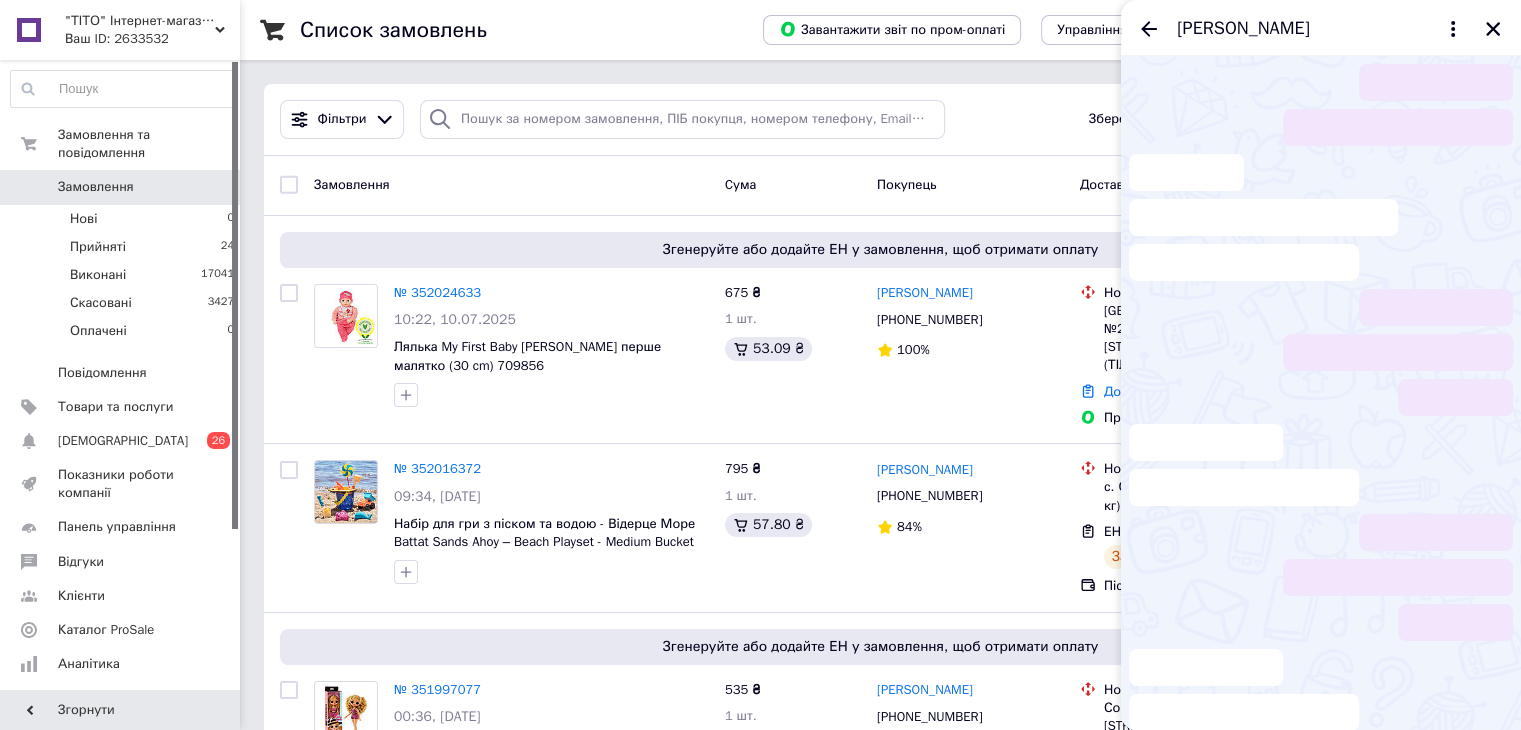 scroll, scrollTop: 1012, scrollLeft: 0, axis: vertical 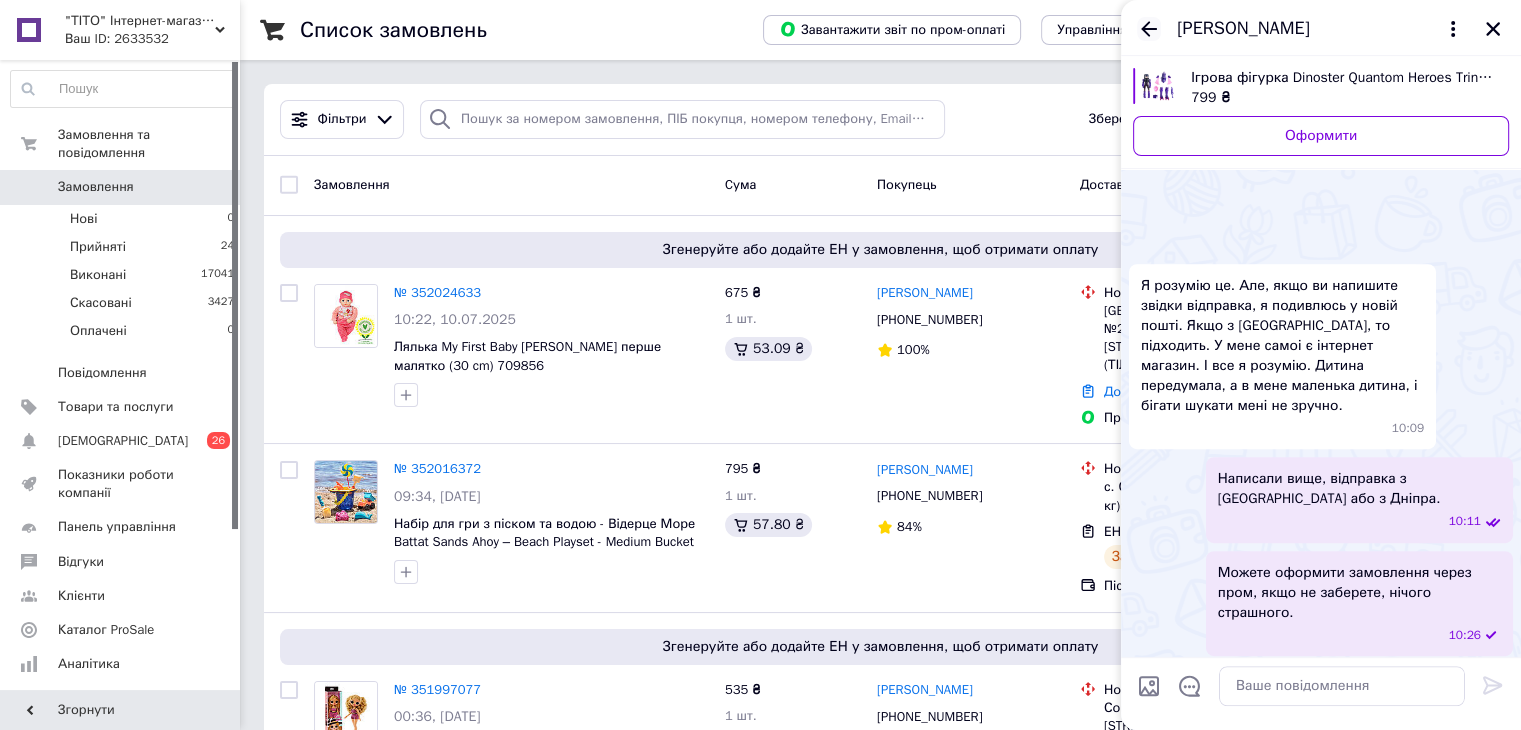 click 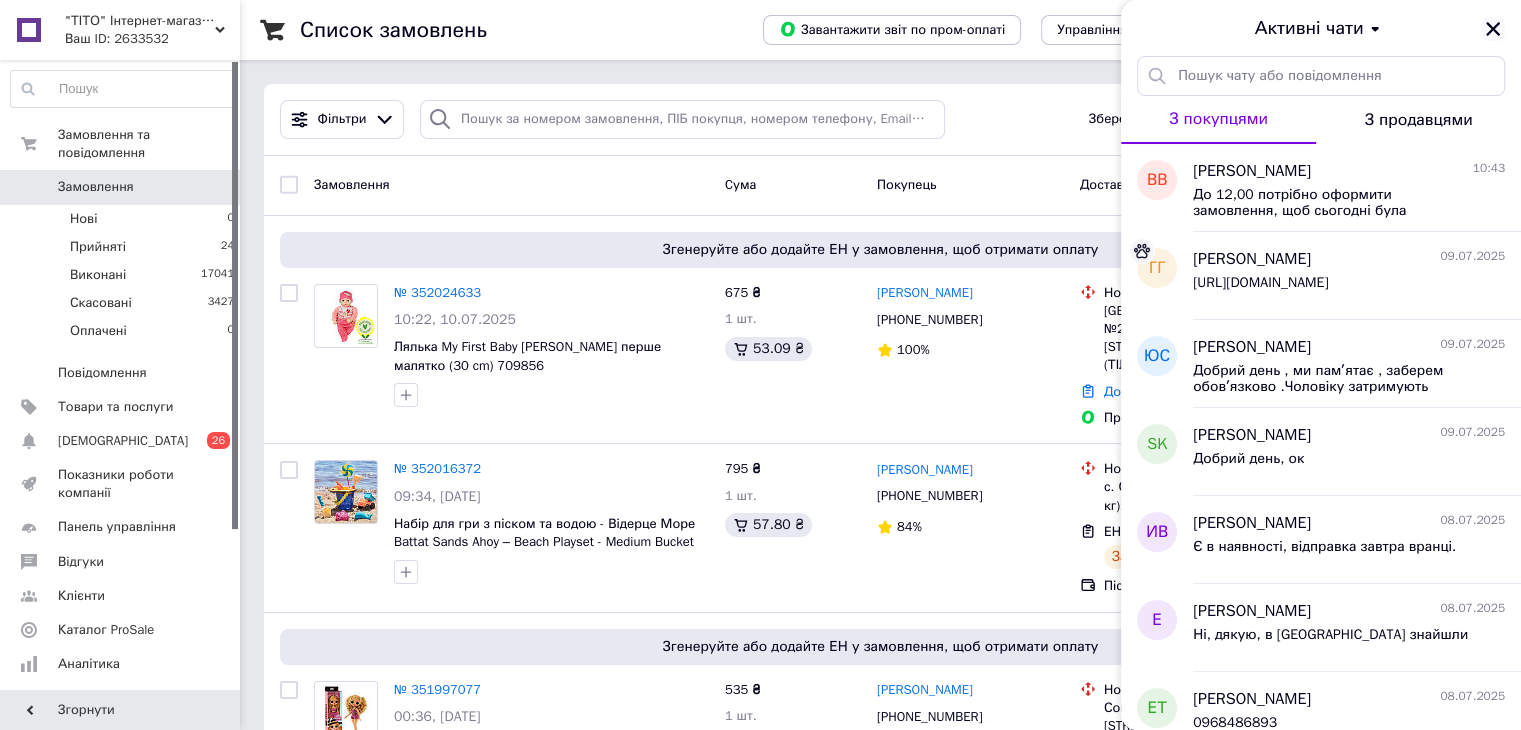 click 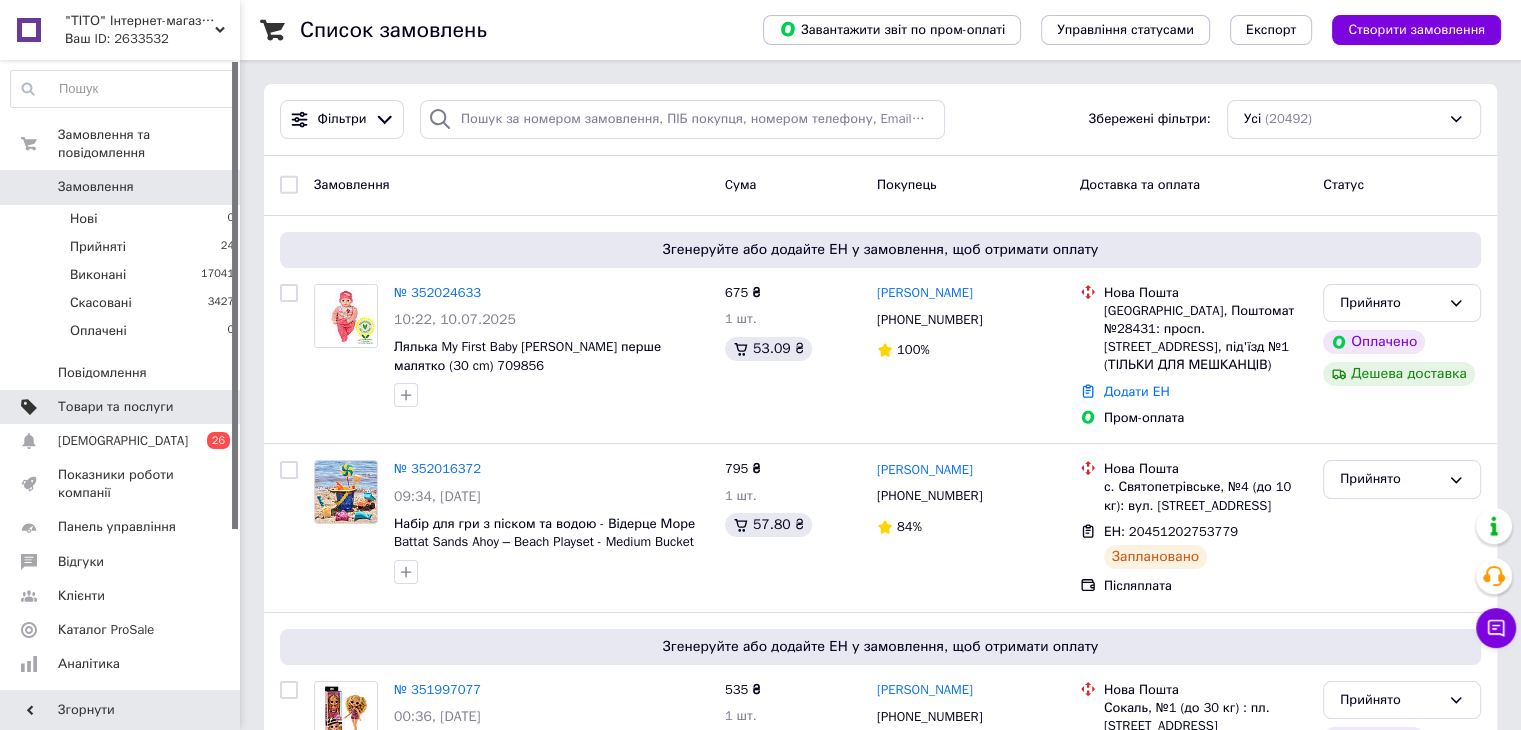 click on "Товари та послуги" at bounding box center (115, 407) 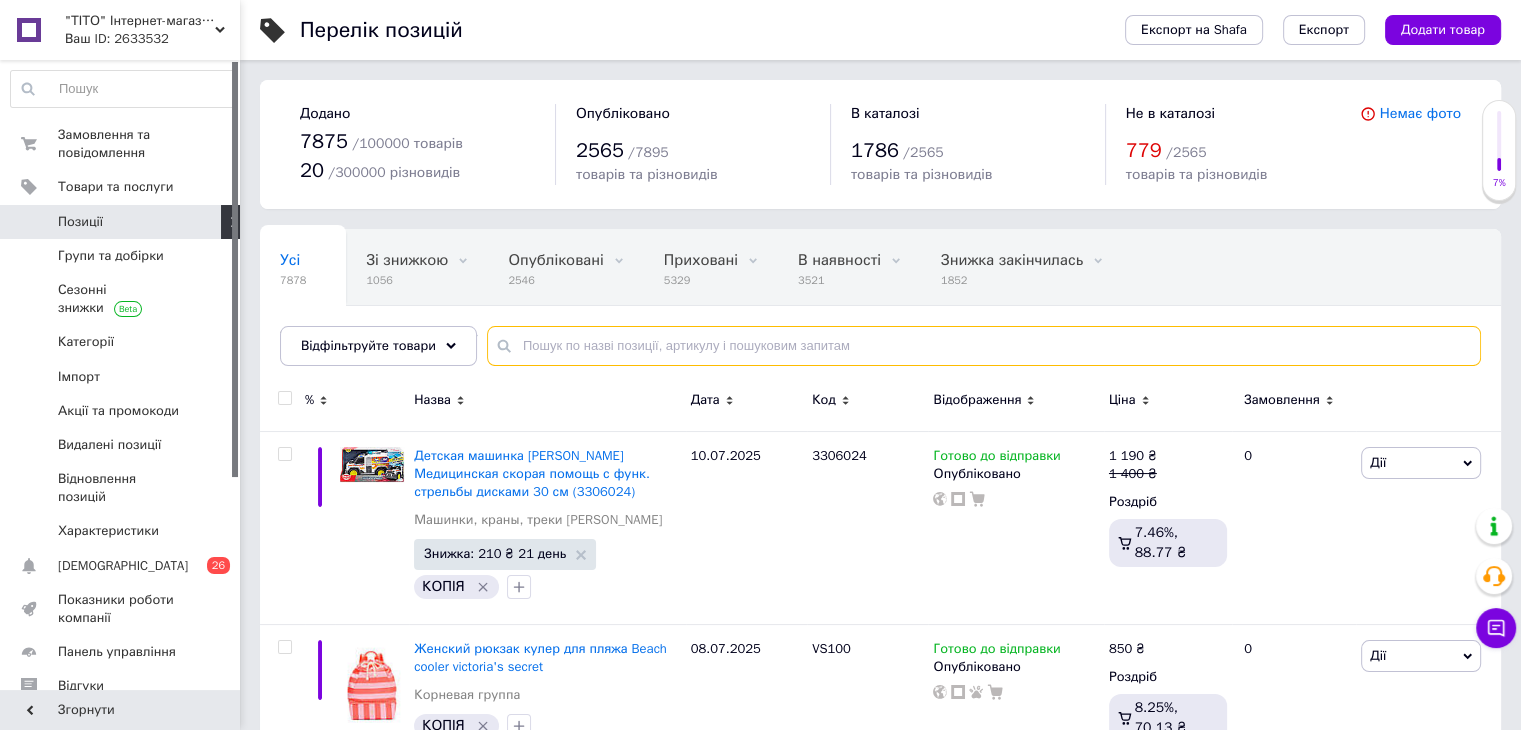 click at bounding box center (984, 346) 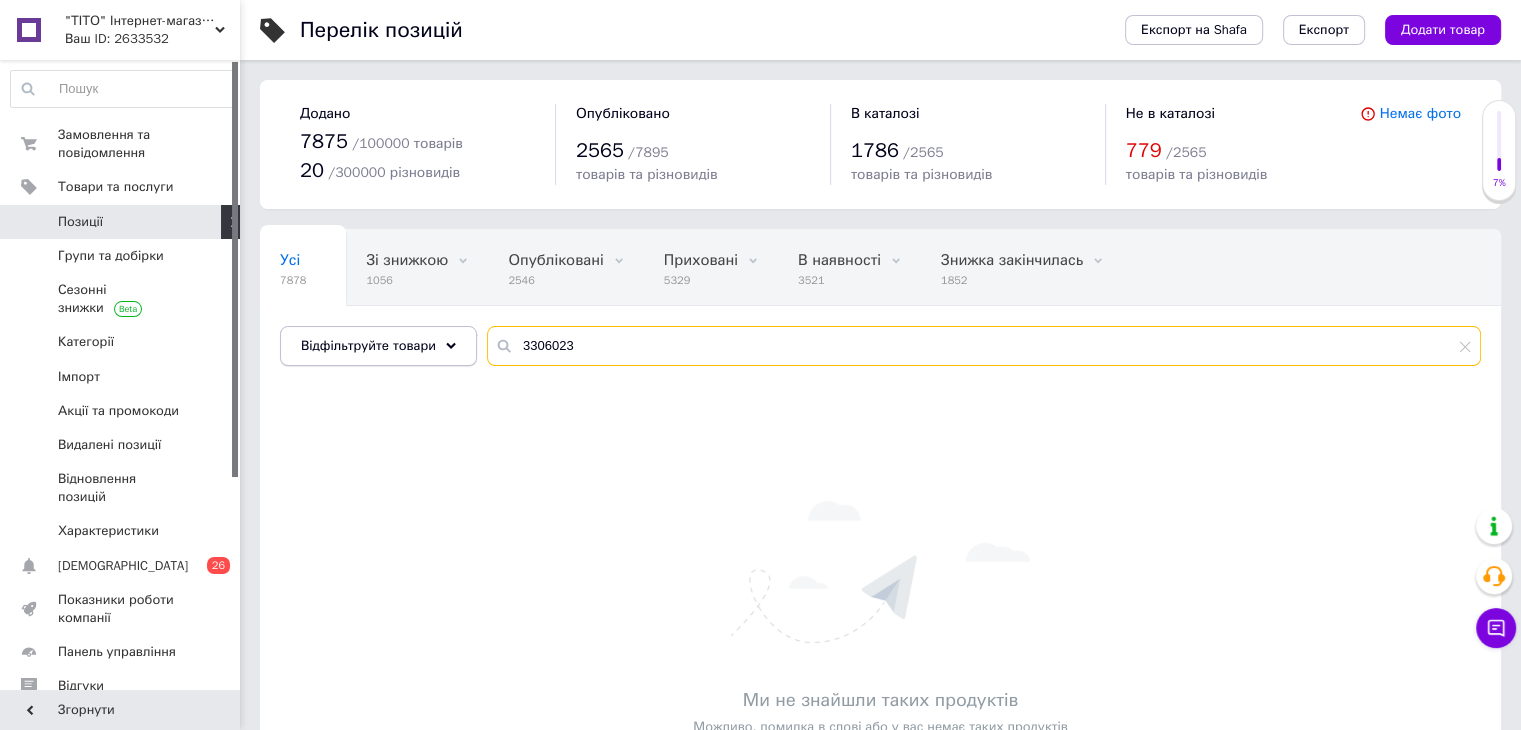 drag, startPoint x: 590, startPoint y: 363, endPoint x: 601, endPoint y: 351, distance: 16.27882 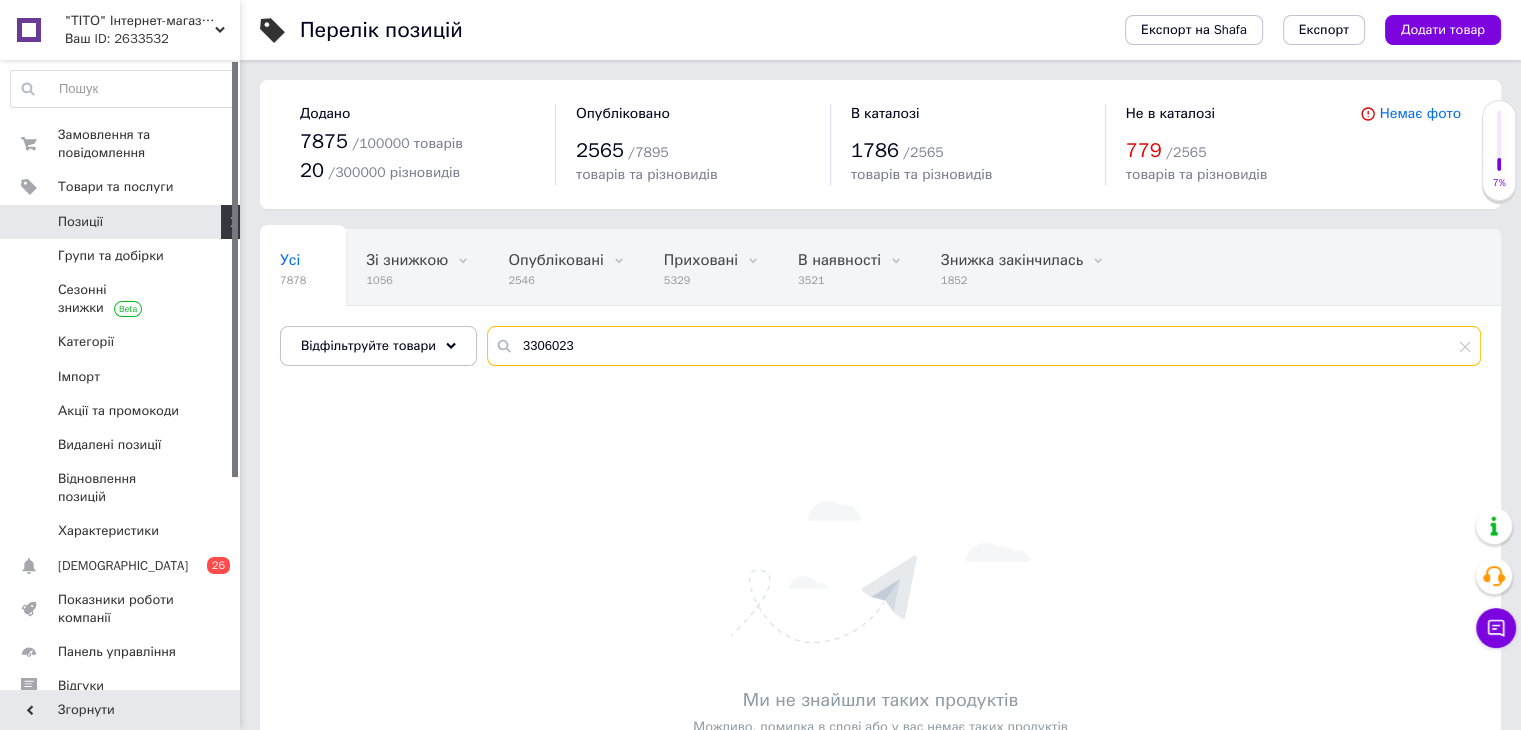 paste on "Rescue Helicopter" 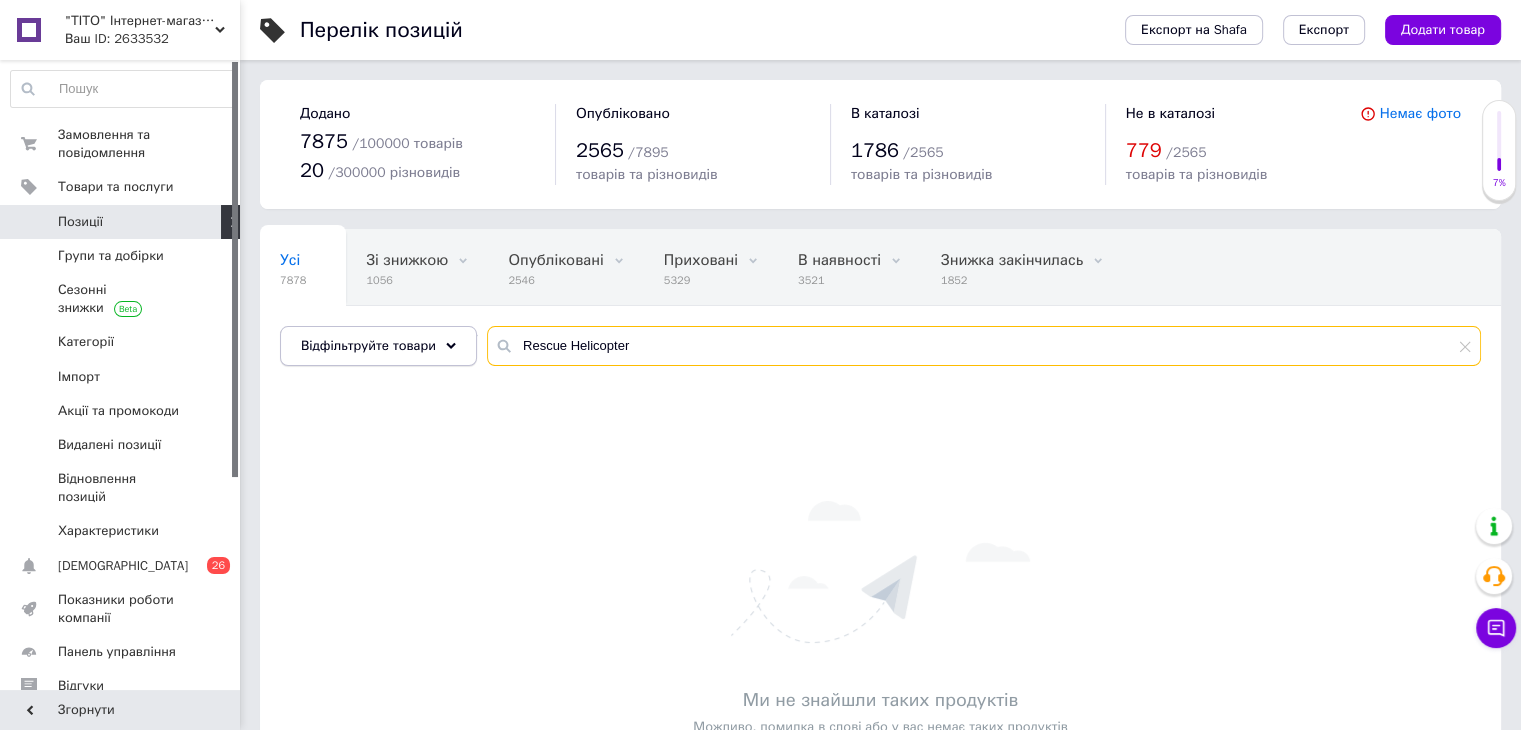 drag, startPoint x: 660, startPoint y: 357, endPoint x: 465, endPoint y: 340, distance: 195.73962 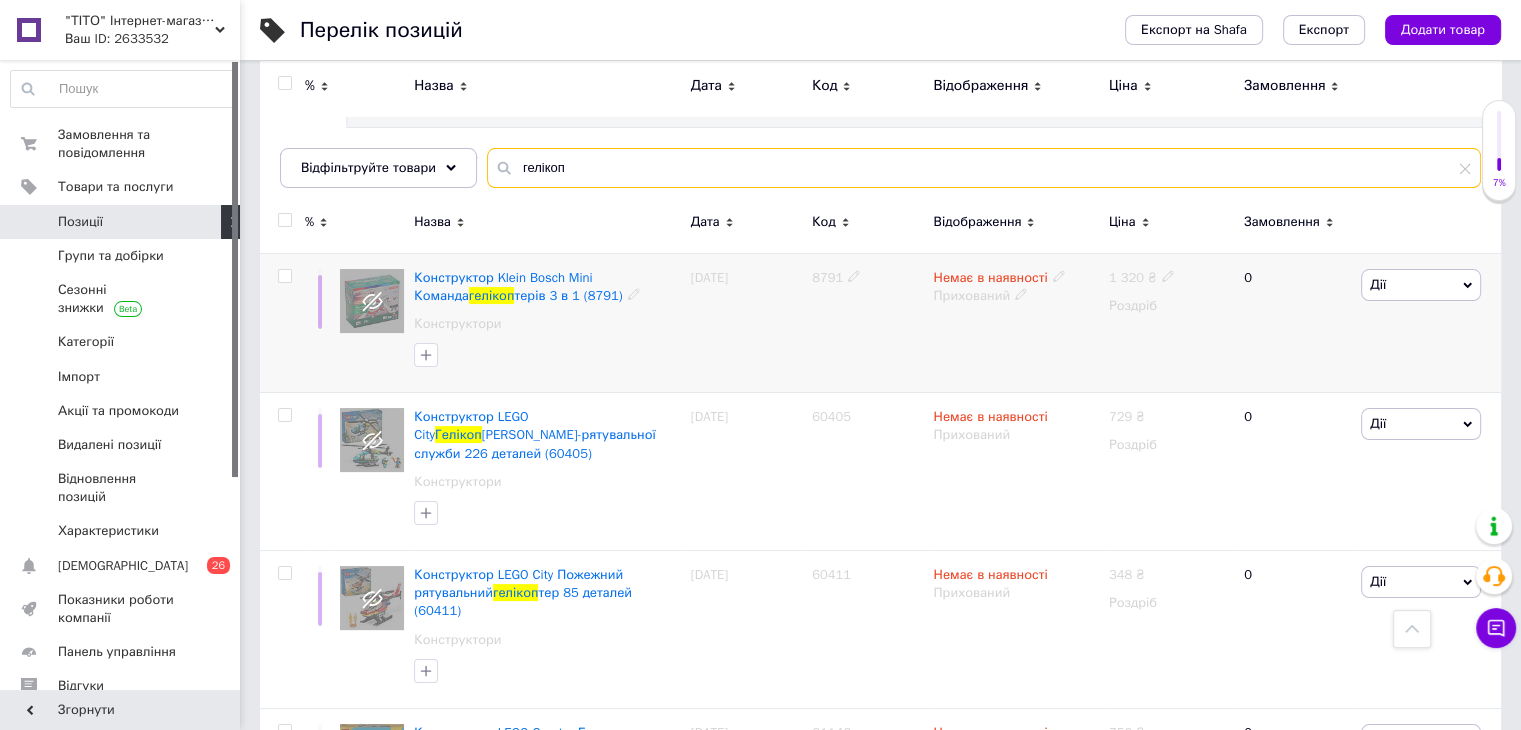 scroll, scrollTop: 0, scrollLeft: 0, axis: both 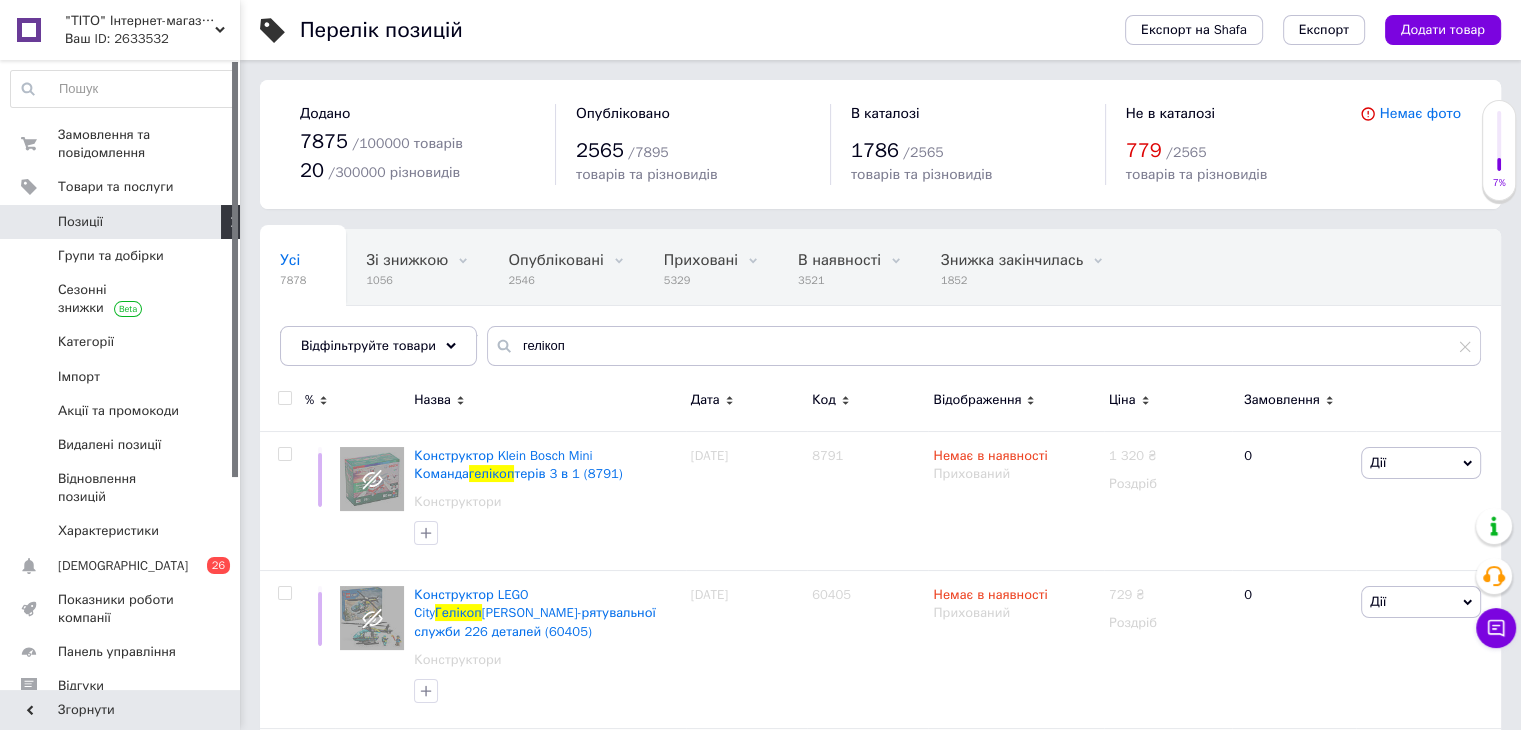drag, startPoint x: 553, startPoint y: 326, endPoint x: 460, endPoint y: 319, distance: 93.26307 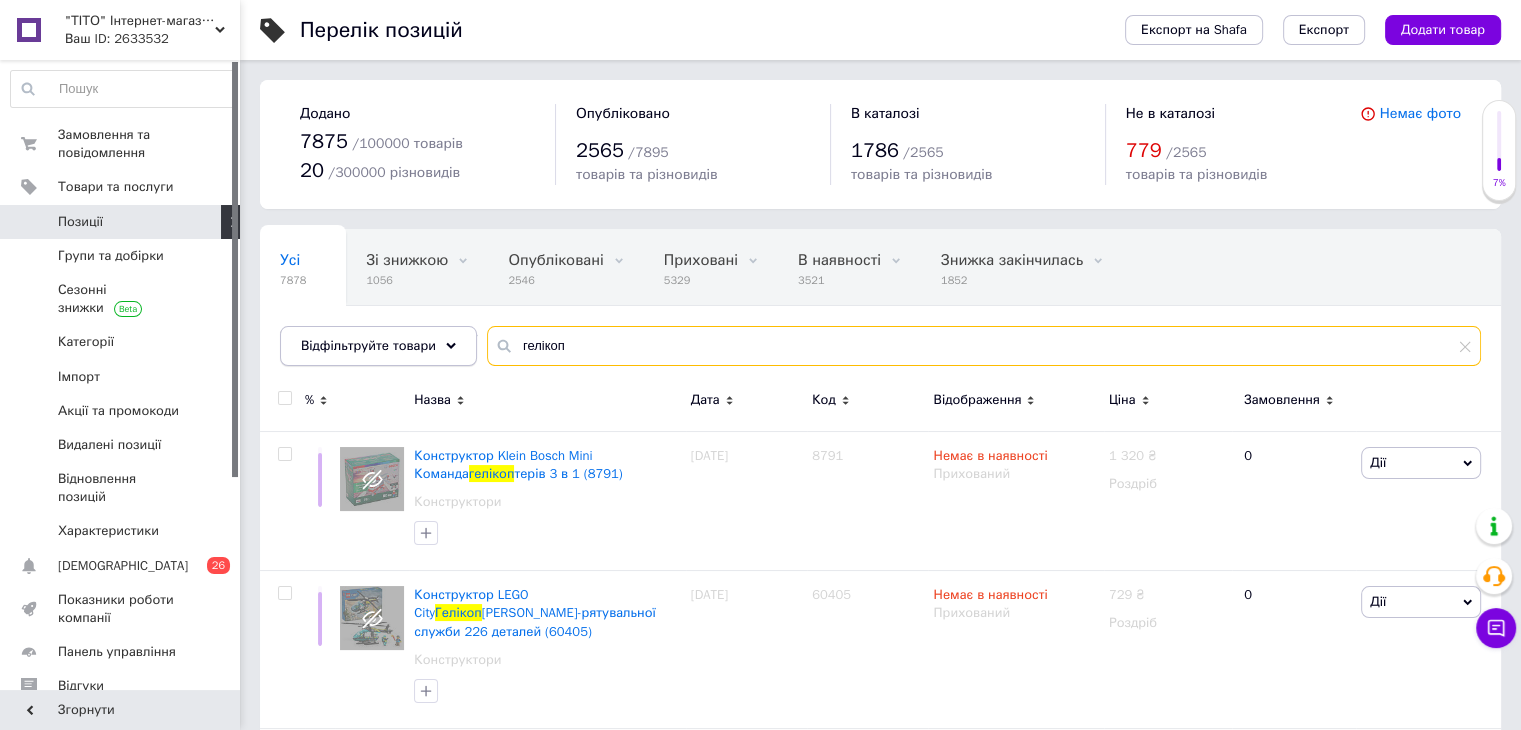 drag, startPoint x: 584, startPoint y: 342, endPoint x: 421, endPoint y: 347, distance: 163.07668 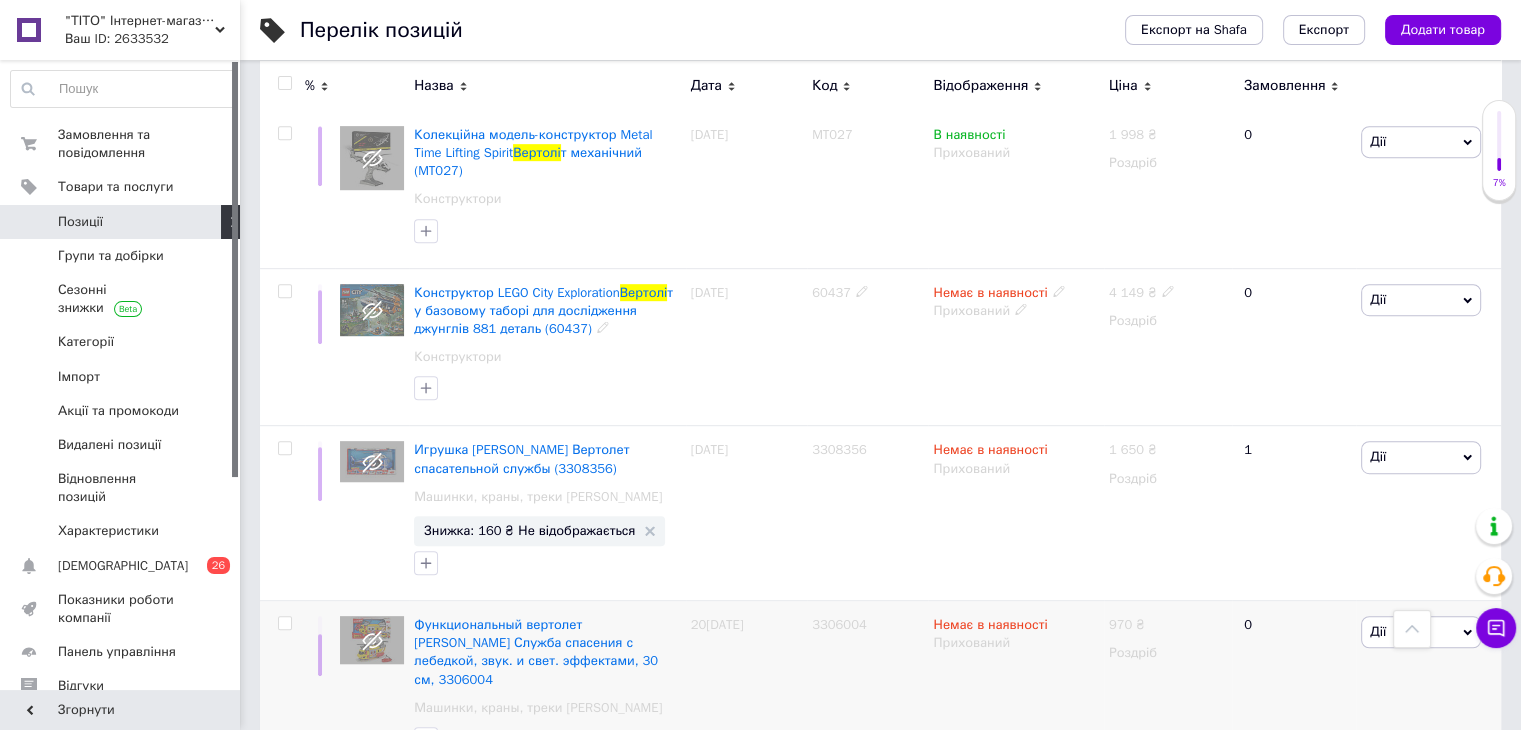 scroll, scrollTop: 1400, scrollLeft: 0, axis: vertical 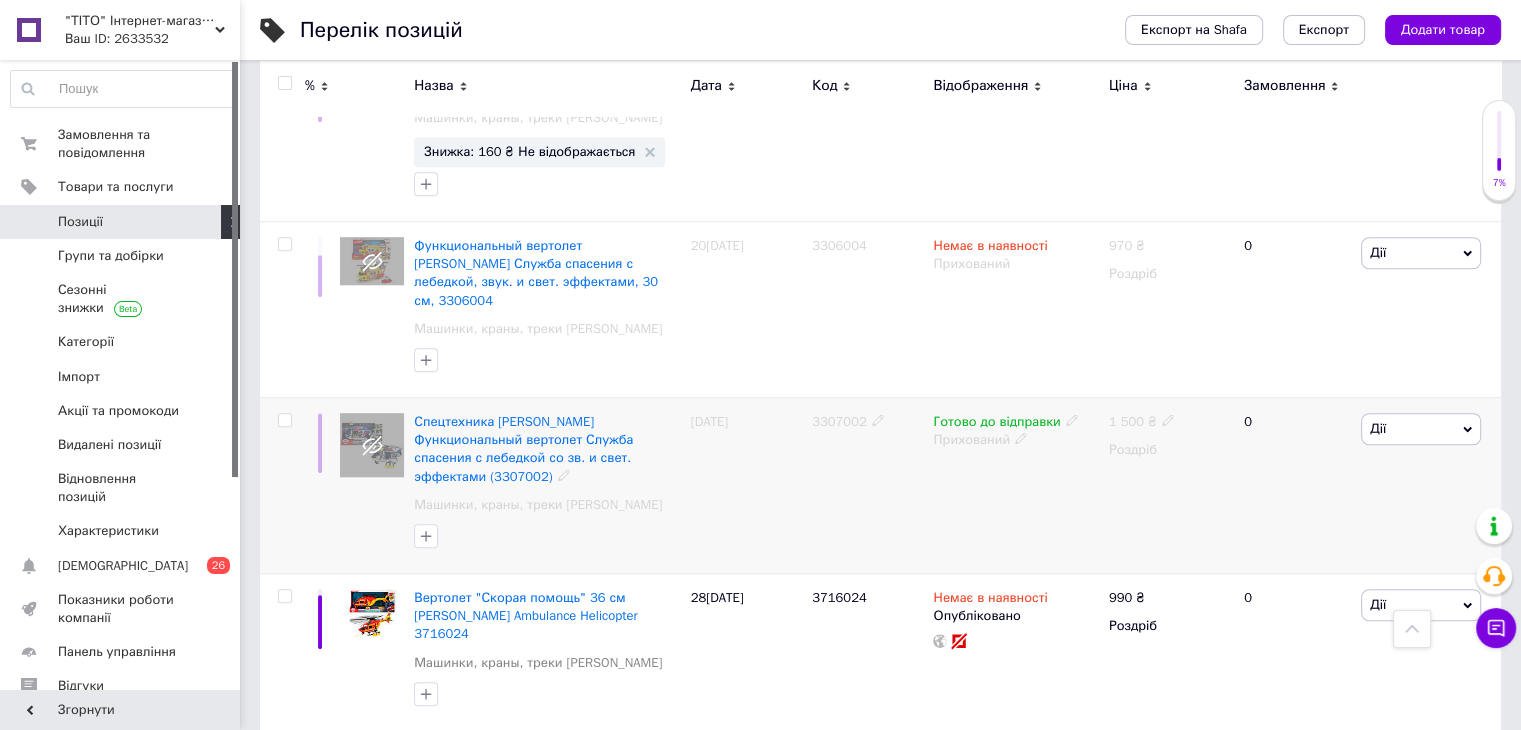 type on "вертолі" 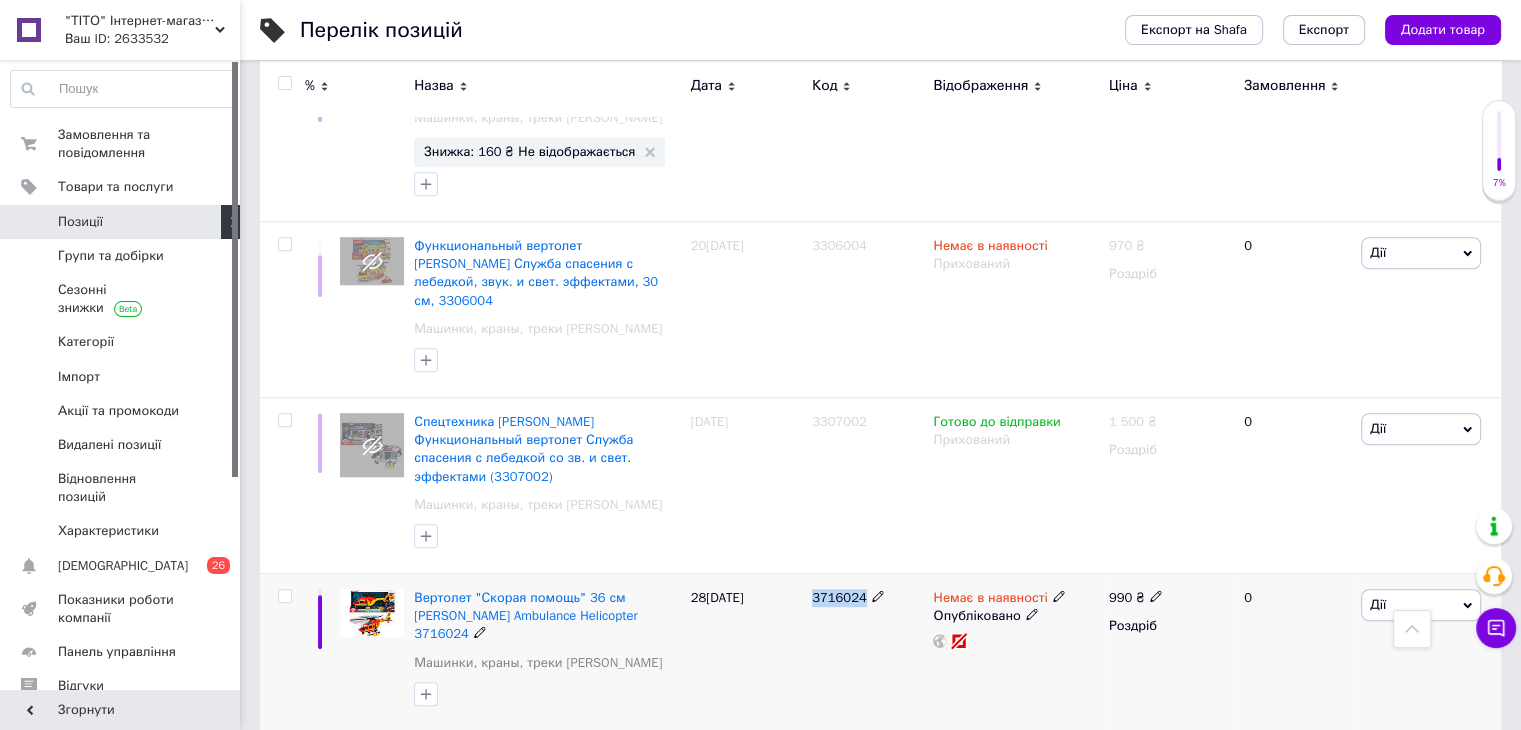 drag, startPoint x: 808, startPoint y: 513, endPoint x: 892, endPoint y: 525, distance: 84.85281 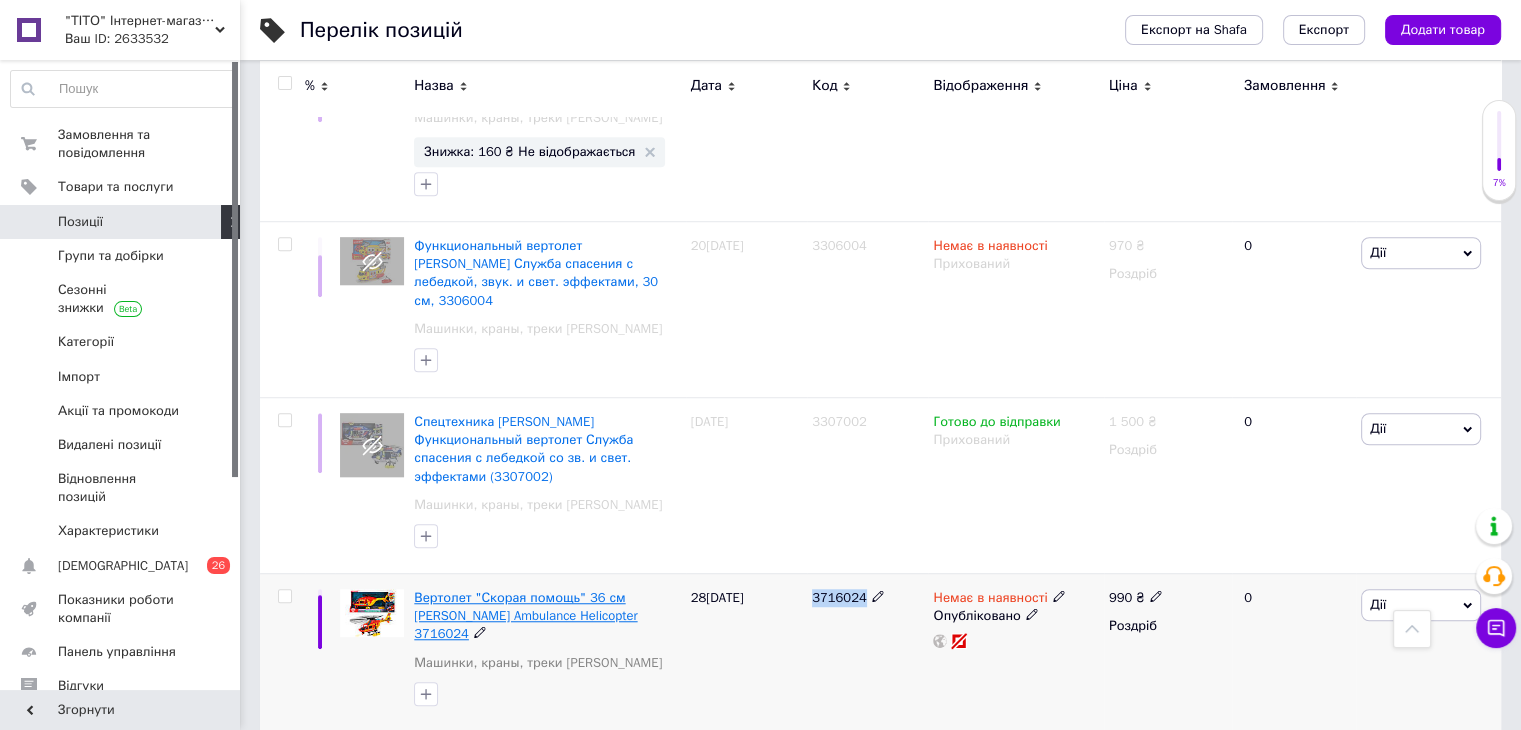 click on "Вертолет "Скорая помощь" 36 см Dickie Toys Ambulance Helicopter 3716024" at bounding box center (525, 615) 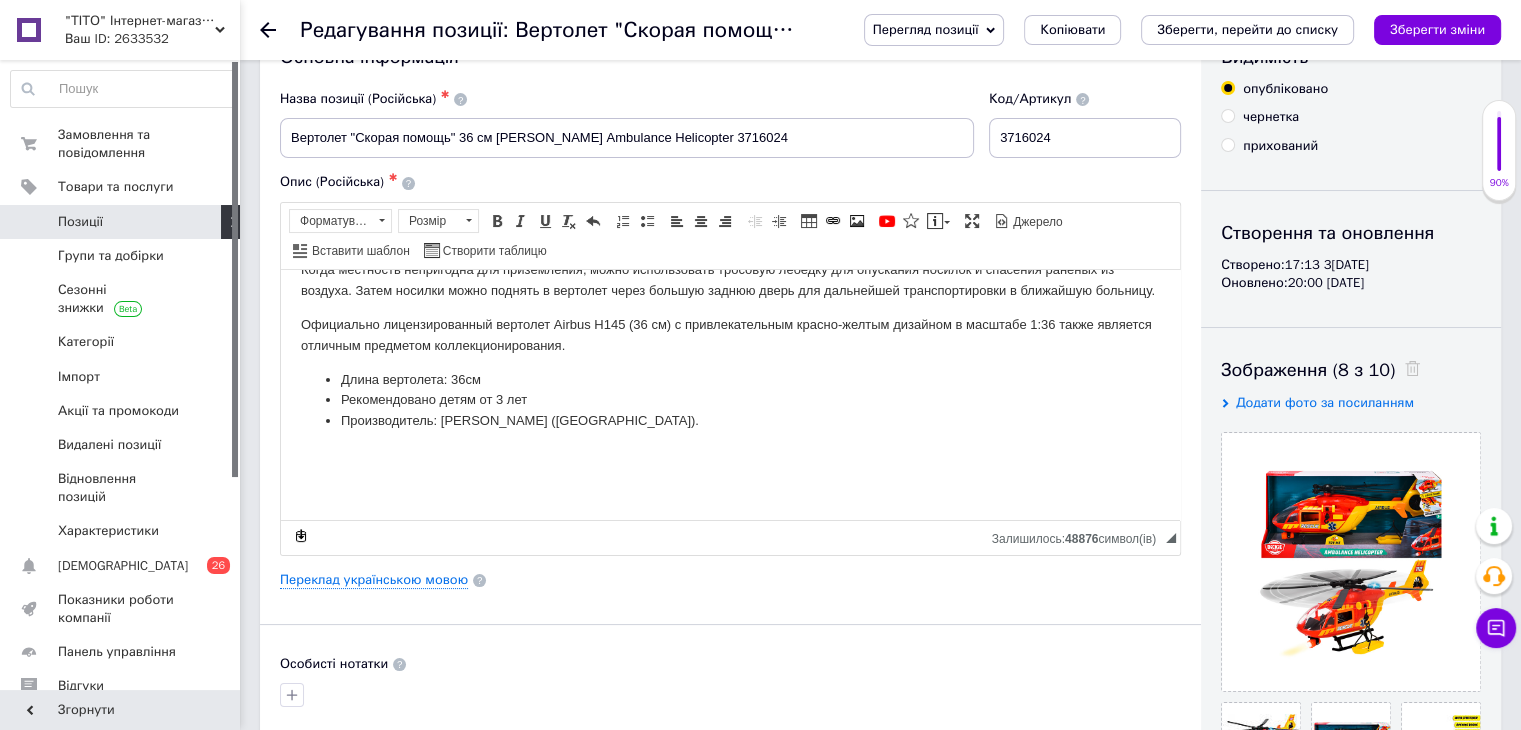scroll, scrollTop: 0, scrollLeft: 0, axis: both 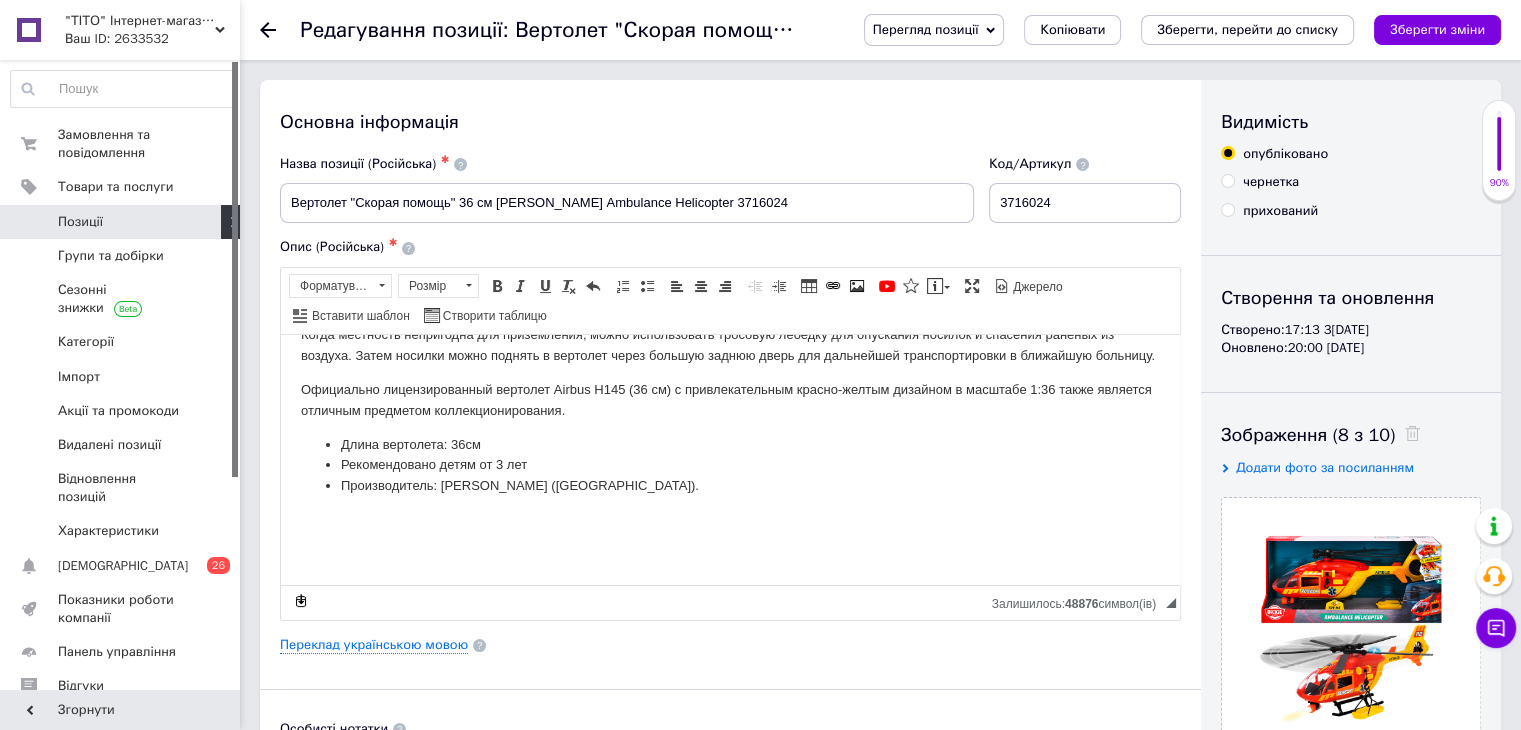 click 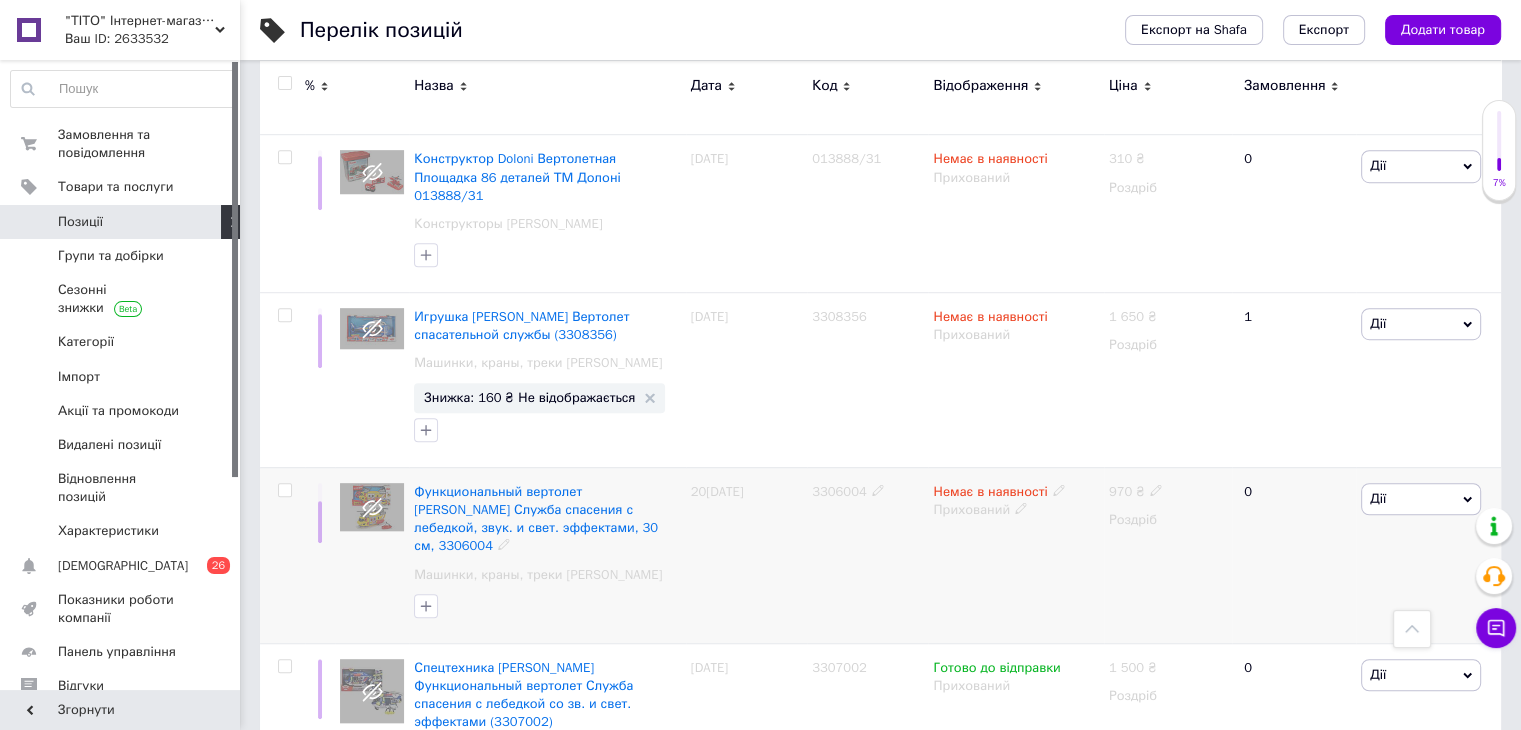 scroll, scrollTop: 1467, scrollLeft: 0, axis: vertical 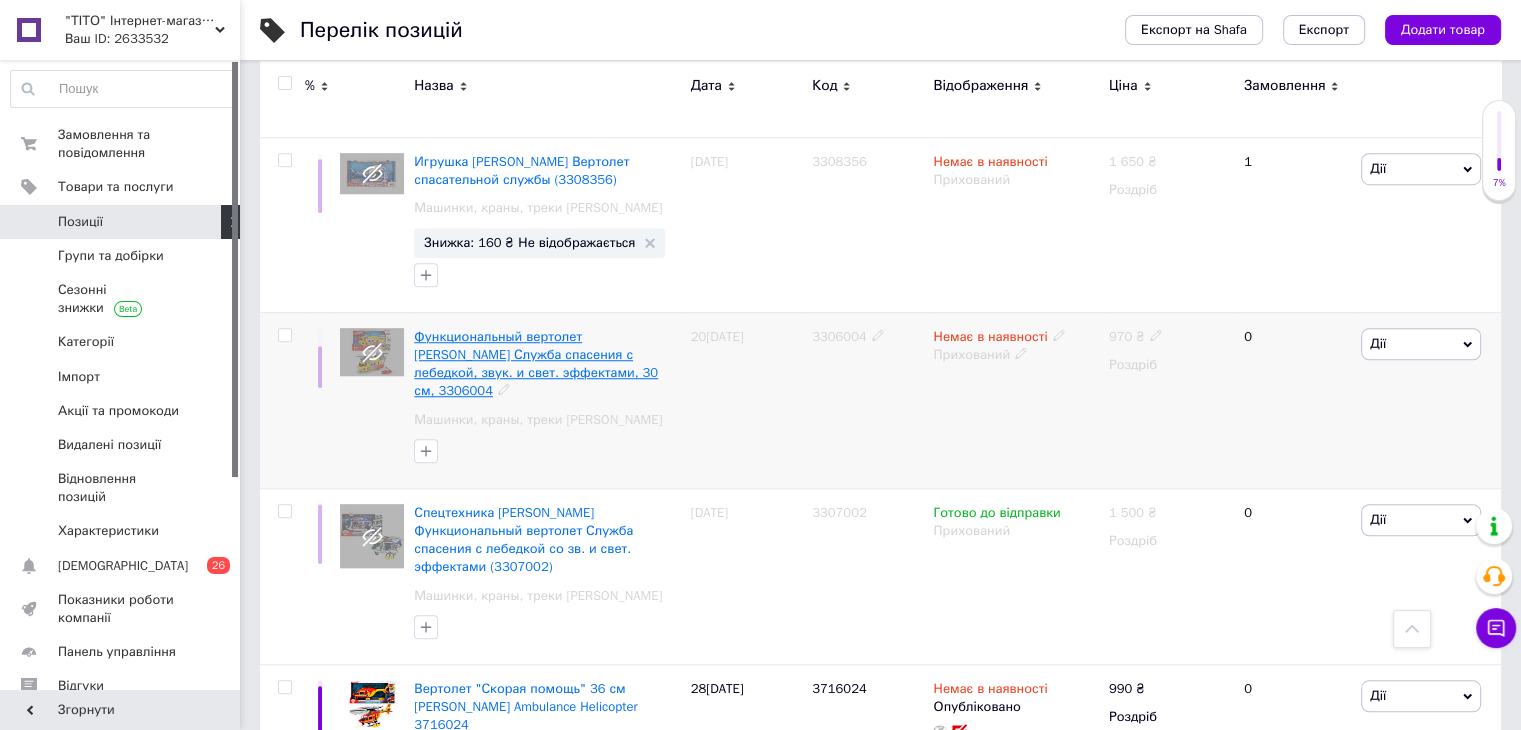 click on "Функциональный вертолет Dickie Toys Служба спасения с лебедкой, звук. и свет. эффектами, 30 см, 3306004" at bounding box center [536, 364] 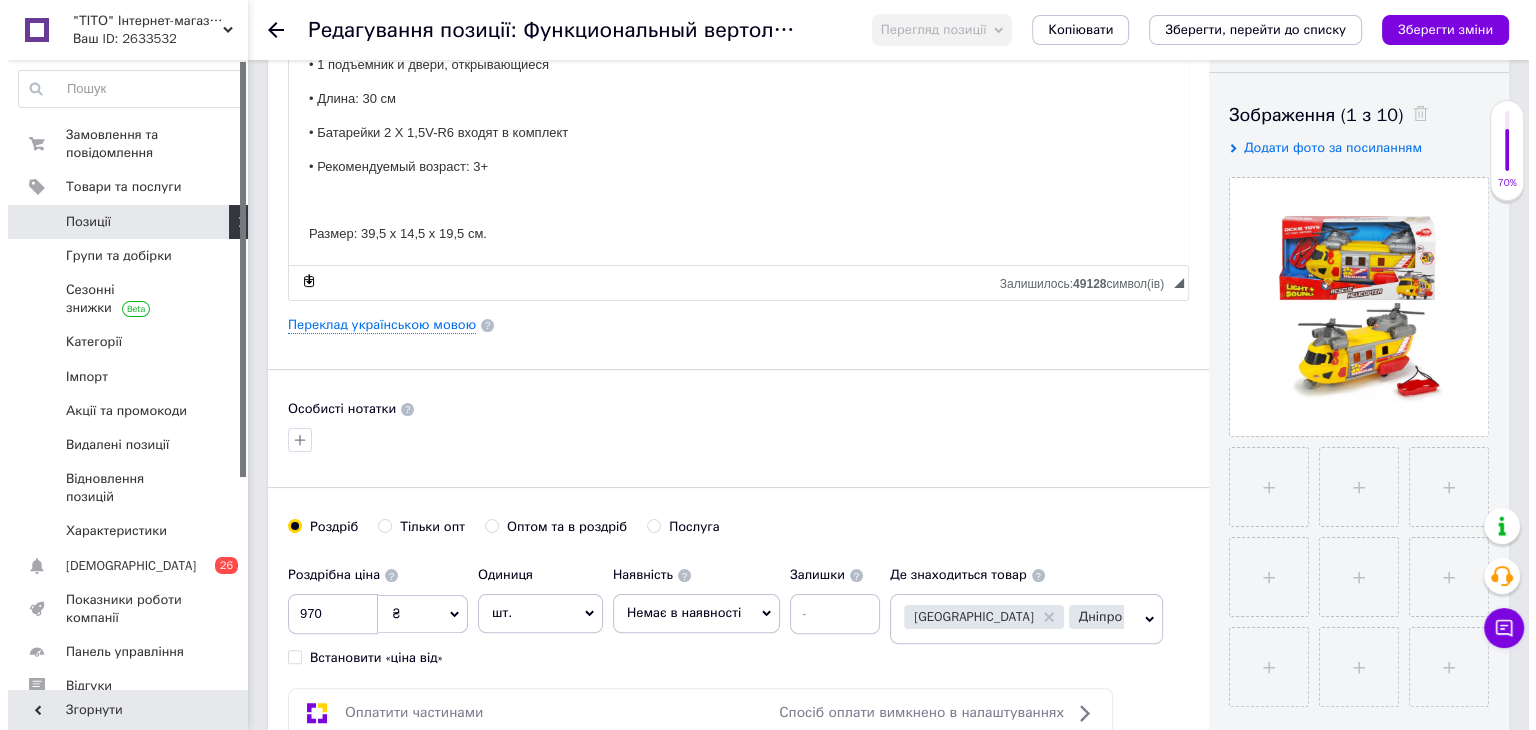 scroll, scrollTop: 0, scrollLeft: 0, axis: both 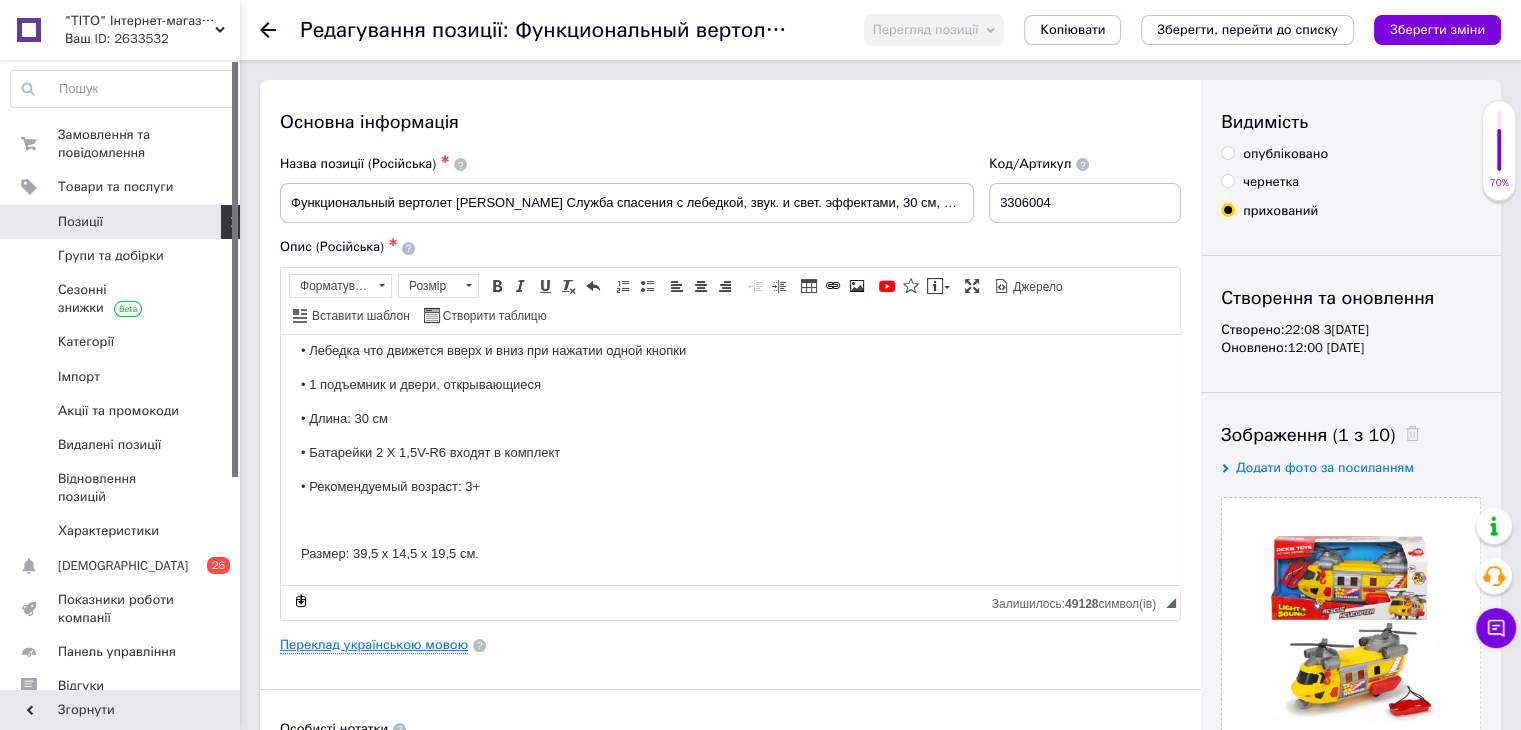 click on "Переклад українською мовою" at bounding box center (374, 645) 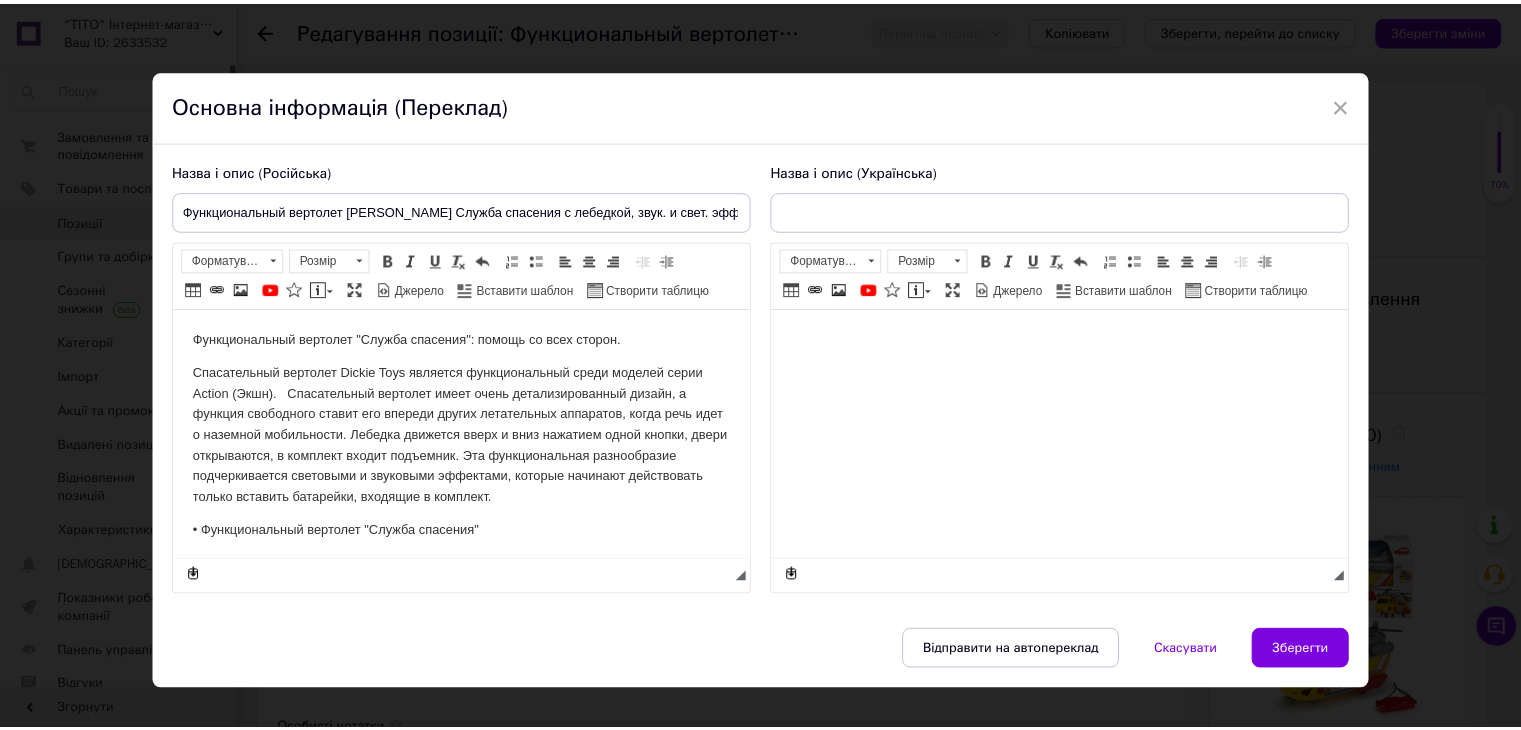 scroll, scrollTop: 0, scrollLeft: 0, axis: both 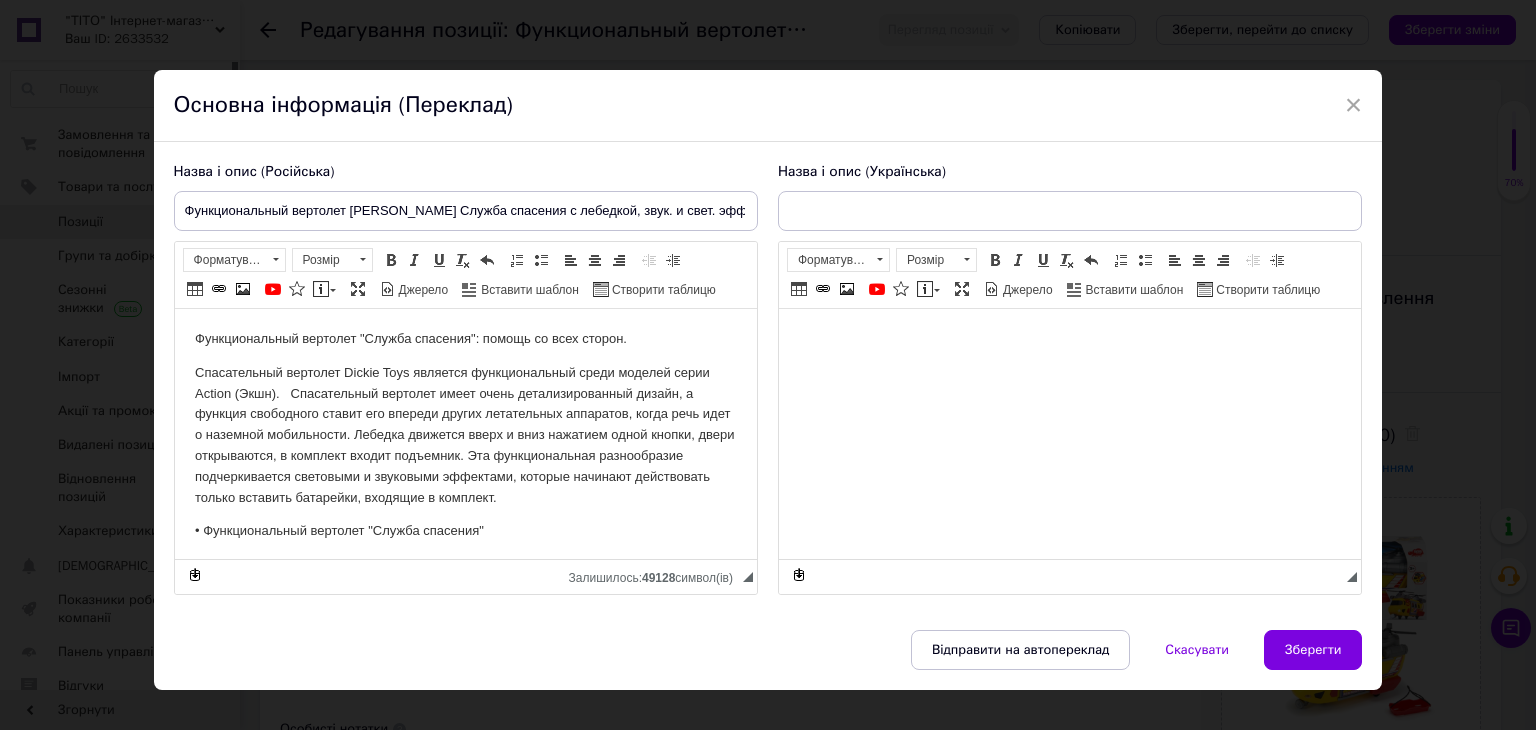 type on "Функціональний вертоліт Dickie Toyssus порятунку з лебідкою, звук. і світло. ефектами, 30 см, 3306004" 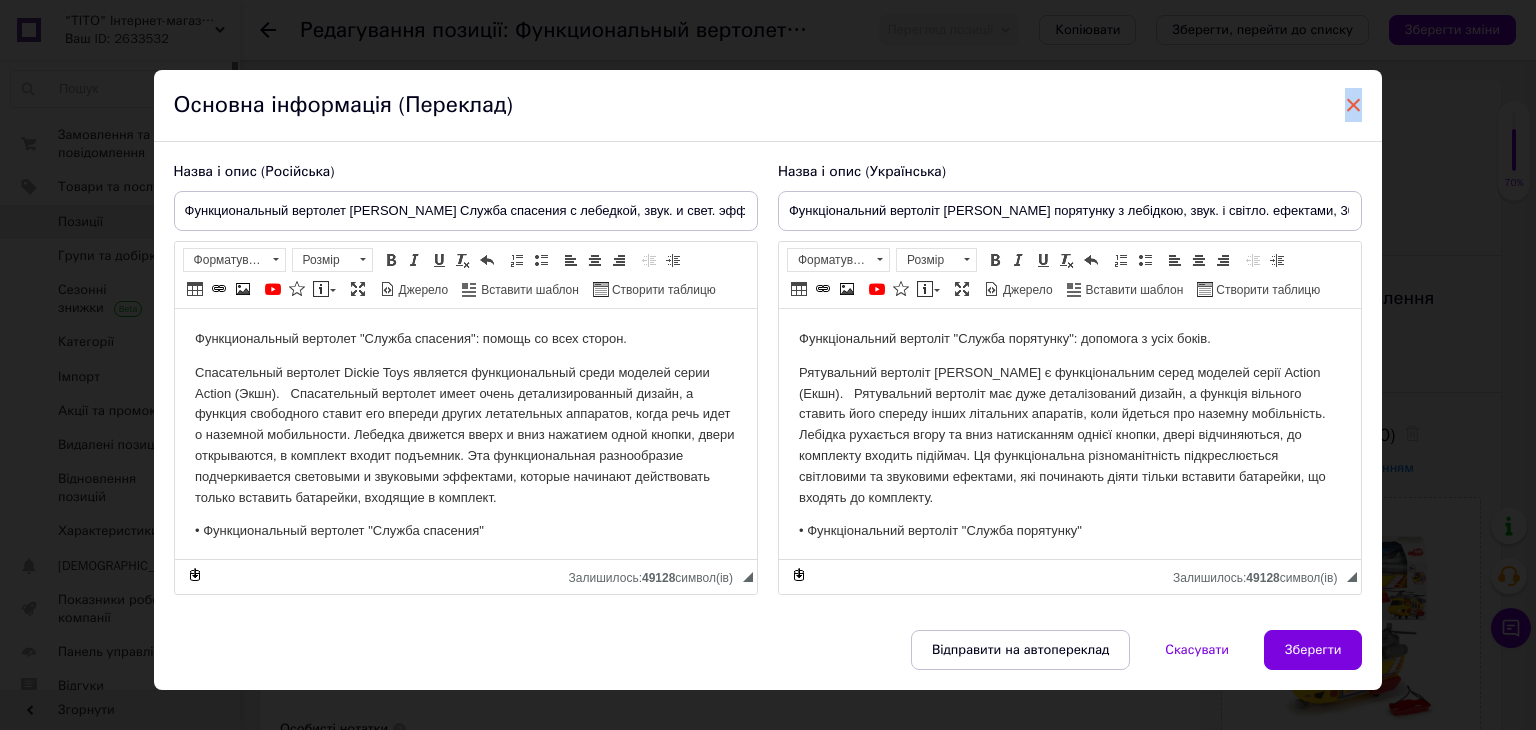 click on "×" at bounding box center [1354, 105] 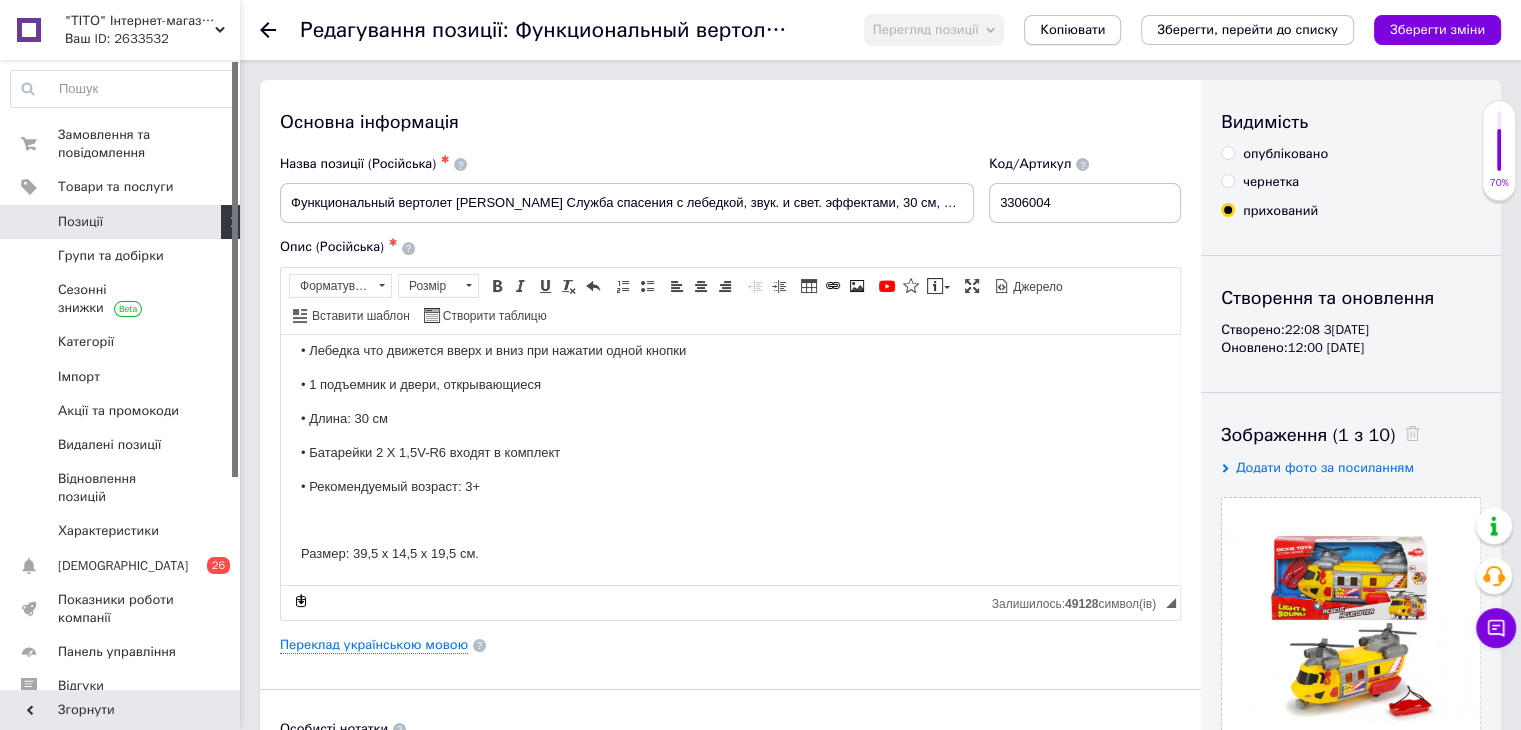 click on "Копіювати" at bounding box center (1072, 30) 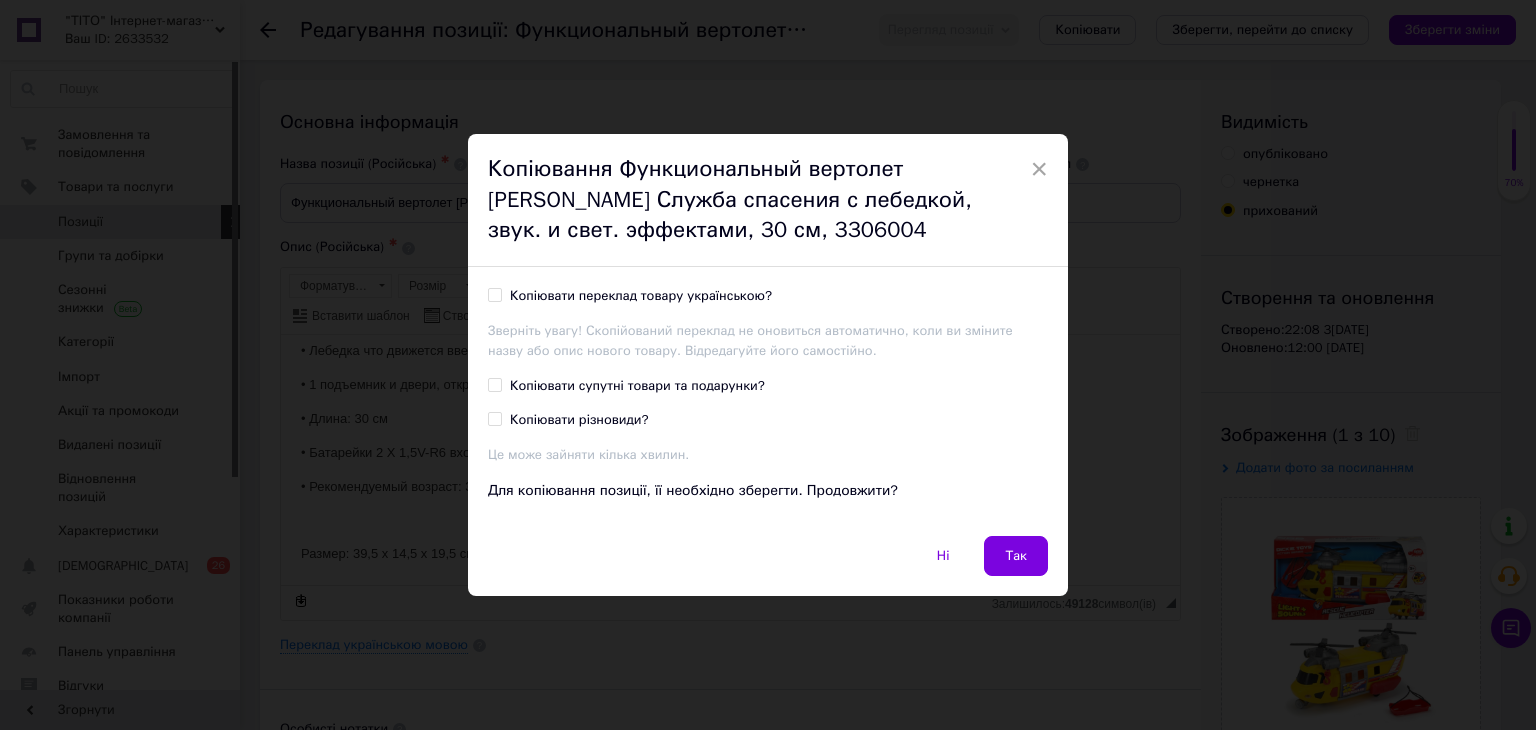 click on "Копіювати переклад товару українською?" at bounding box center (494, 294) 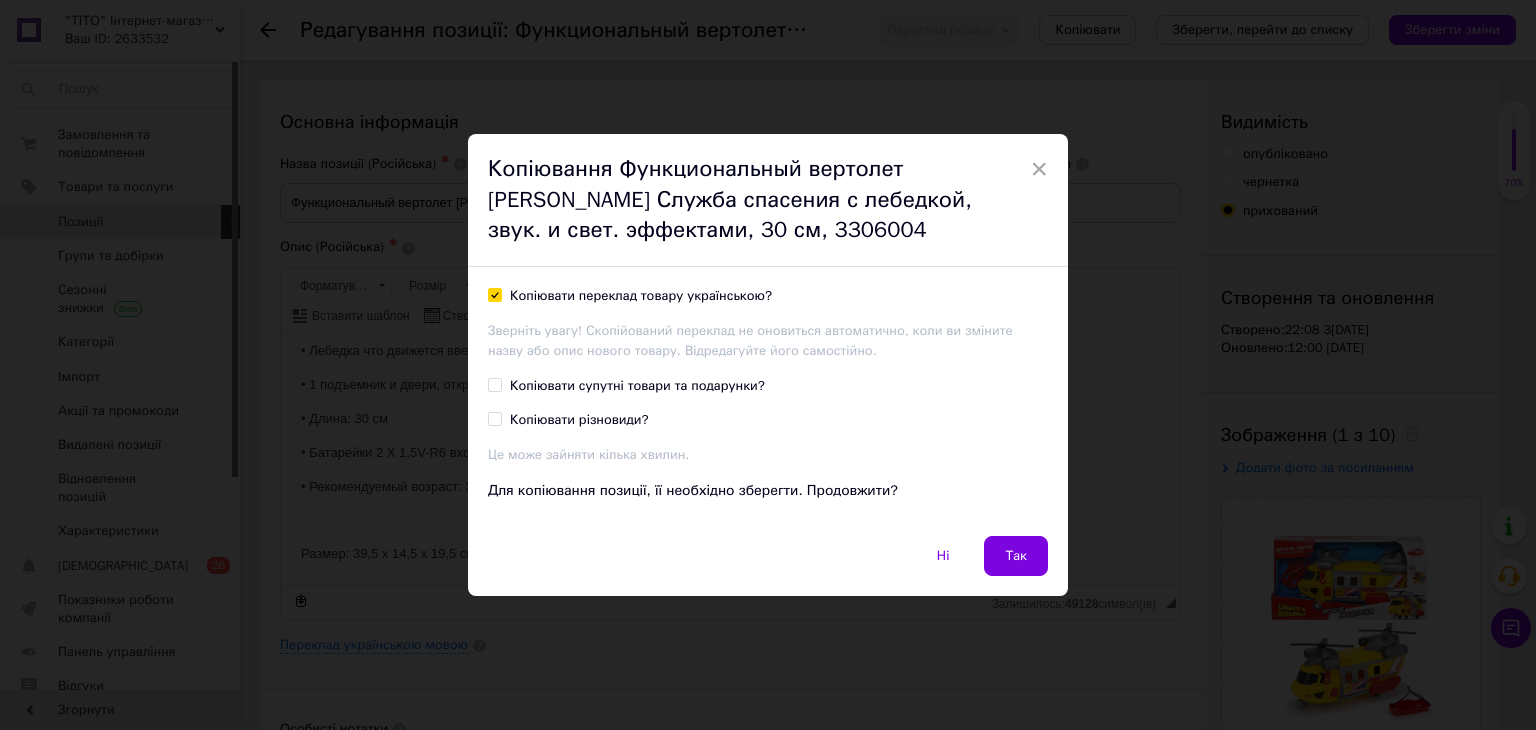 checkbox on "true" 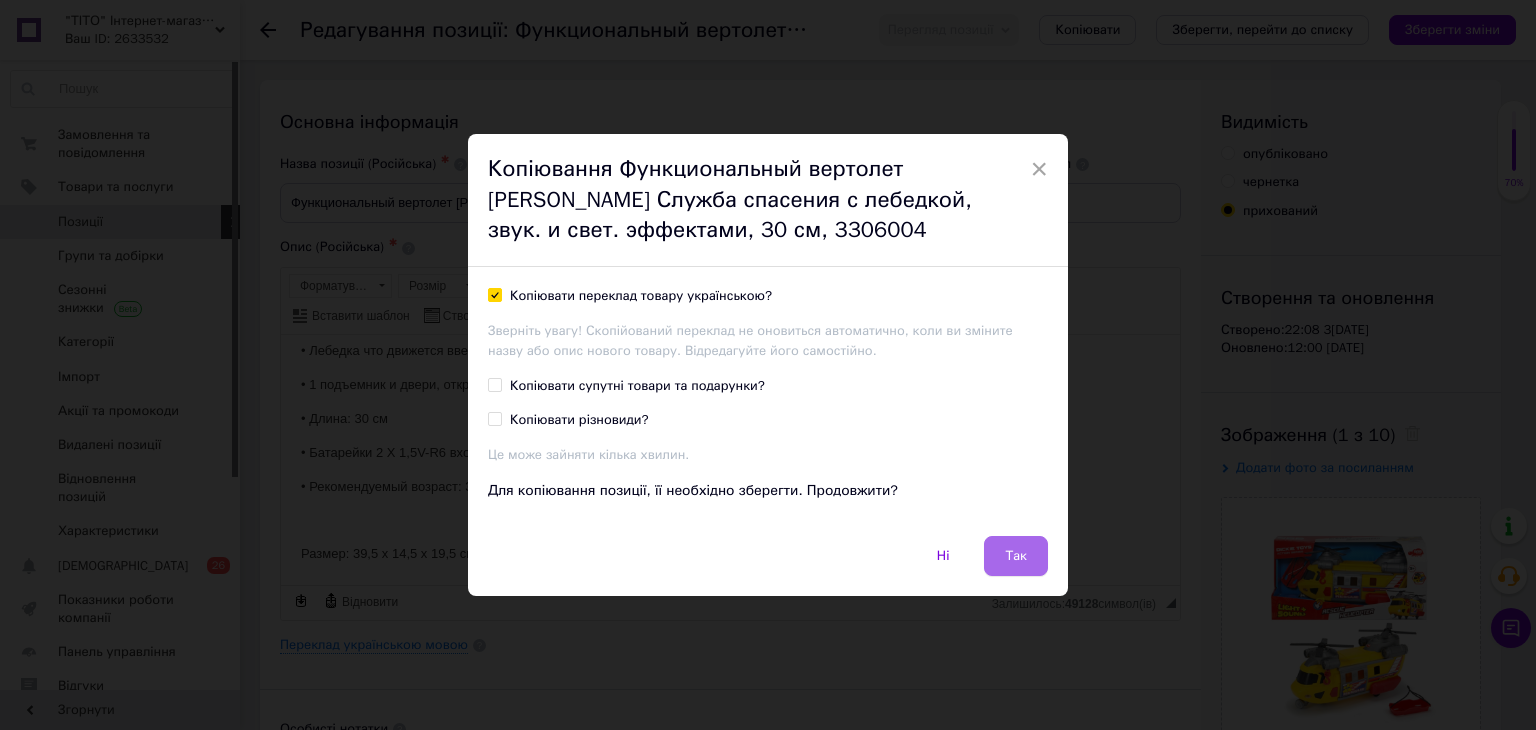 click on "Так" at bounding box center (1016, 556) 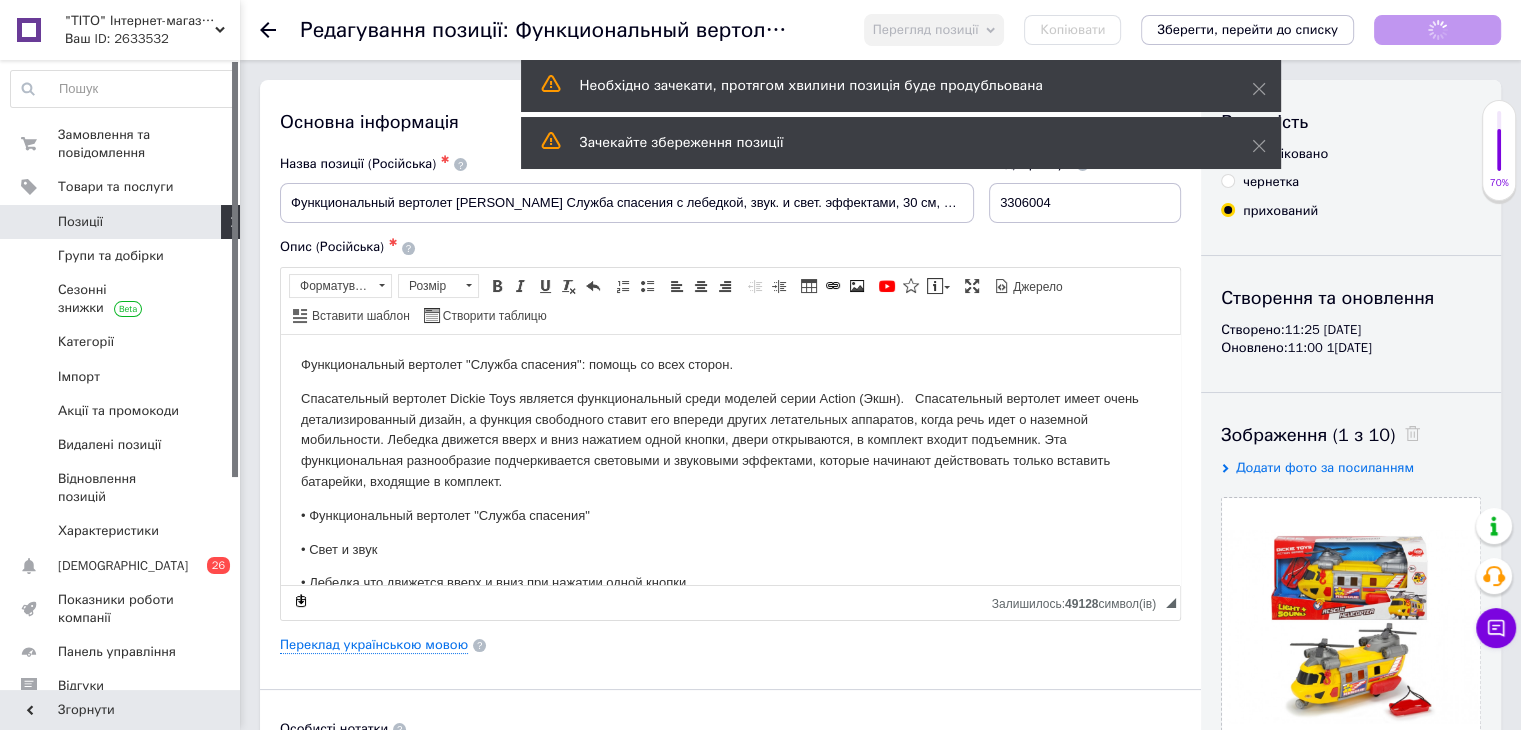 scroll, scrollTop: 0, scrollLeft: 0, axis: both 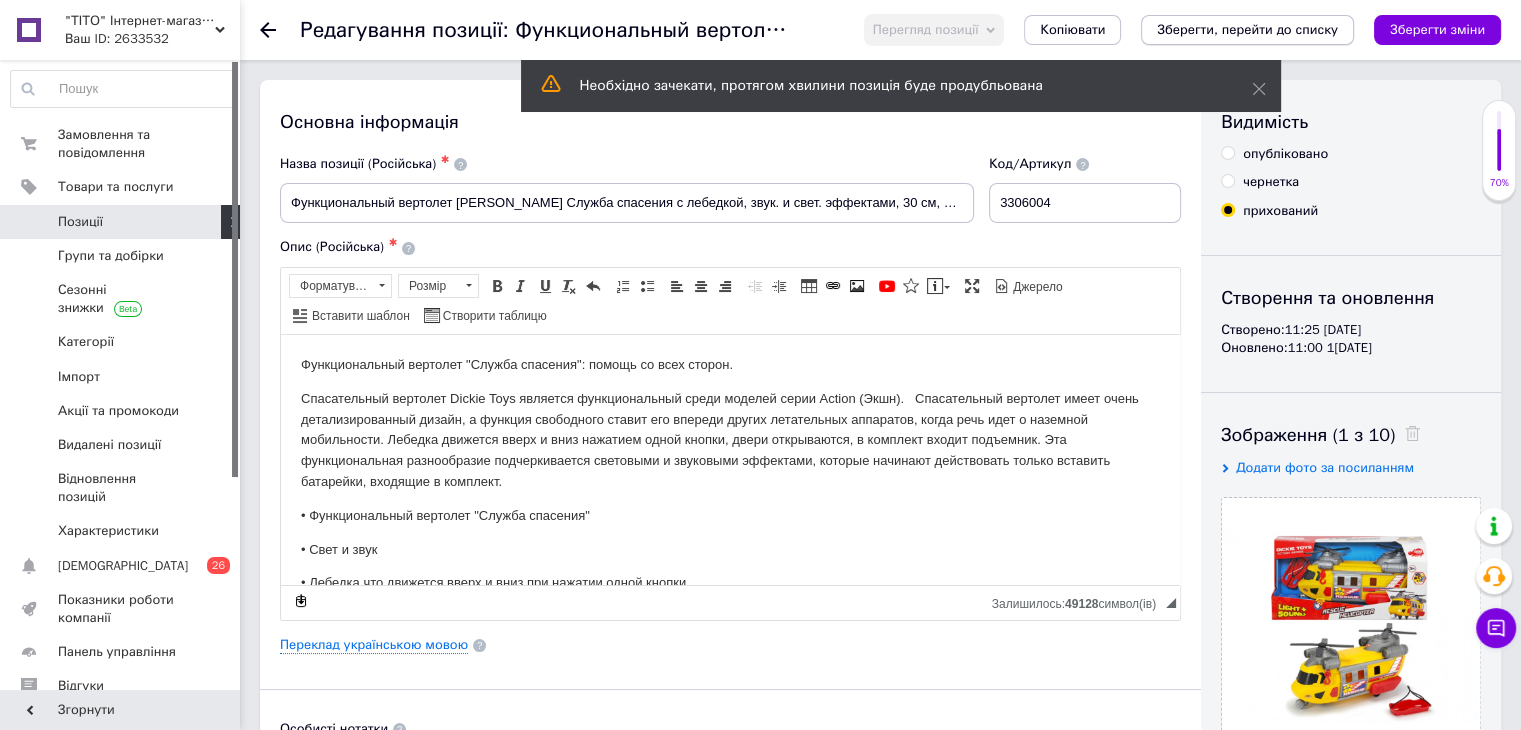 click on "Зберегти, перейти до списку" at bounding box center (1247, 29) 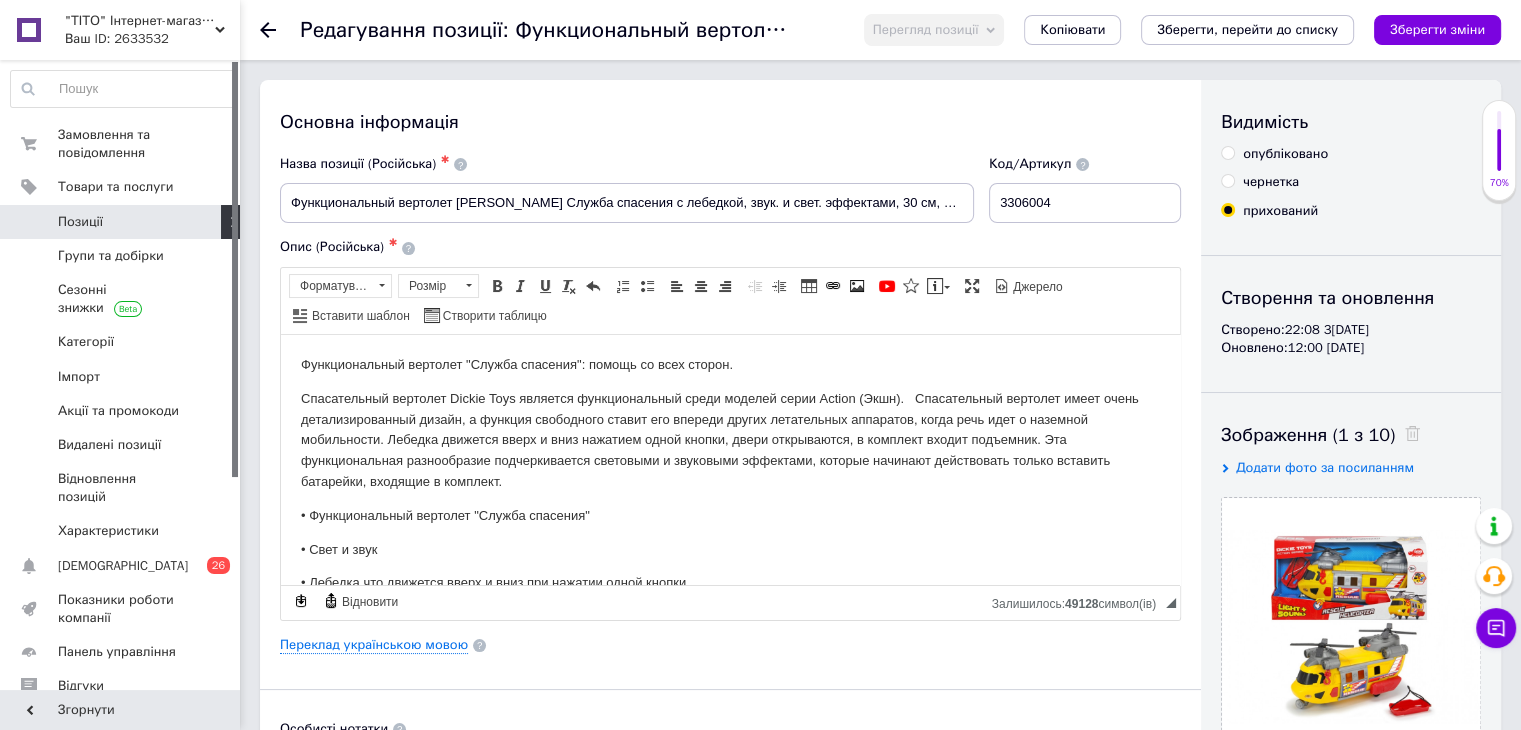 scroll, scrollTop: 0, scrollLeft: 0, axis: both 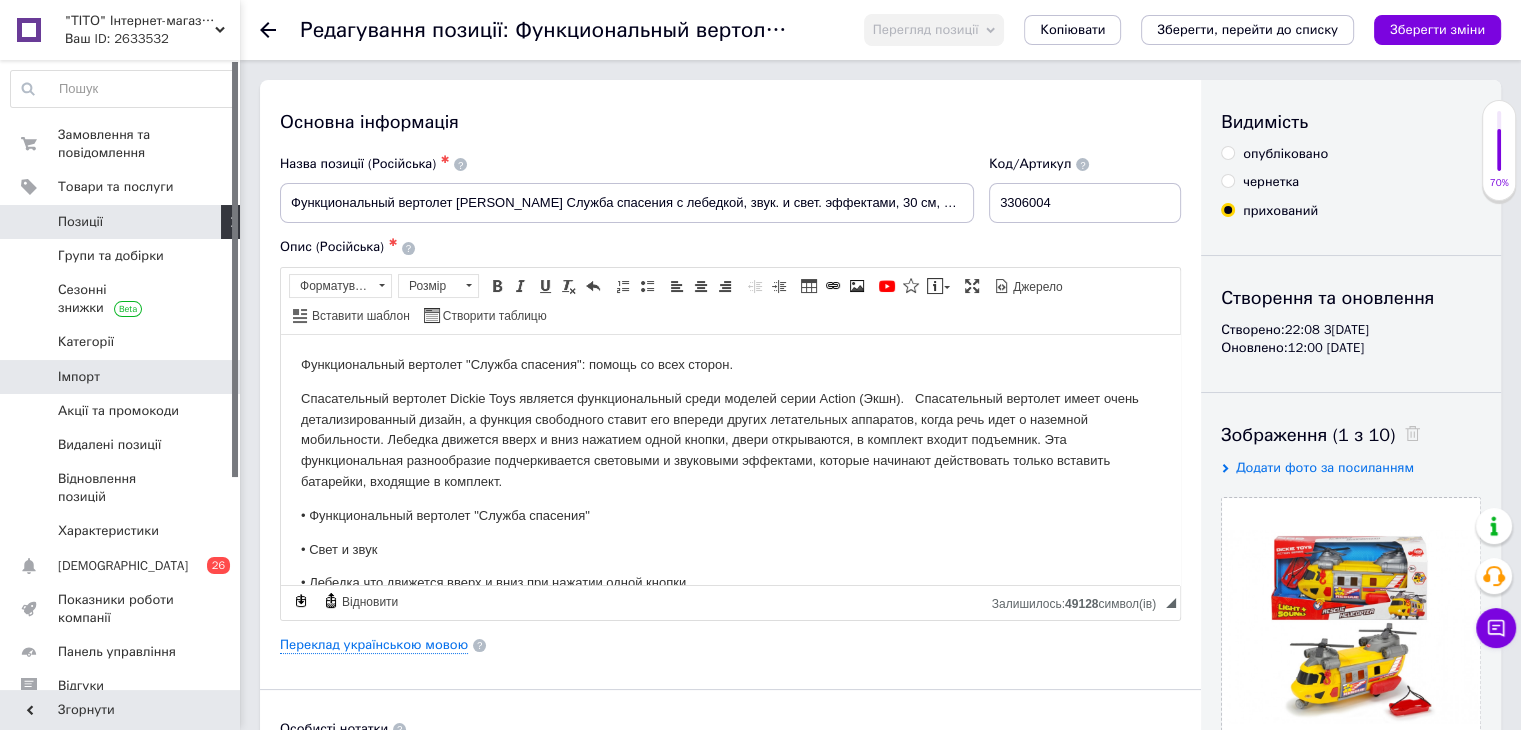 click on "Імпорт" at bounding box center [121, 377] 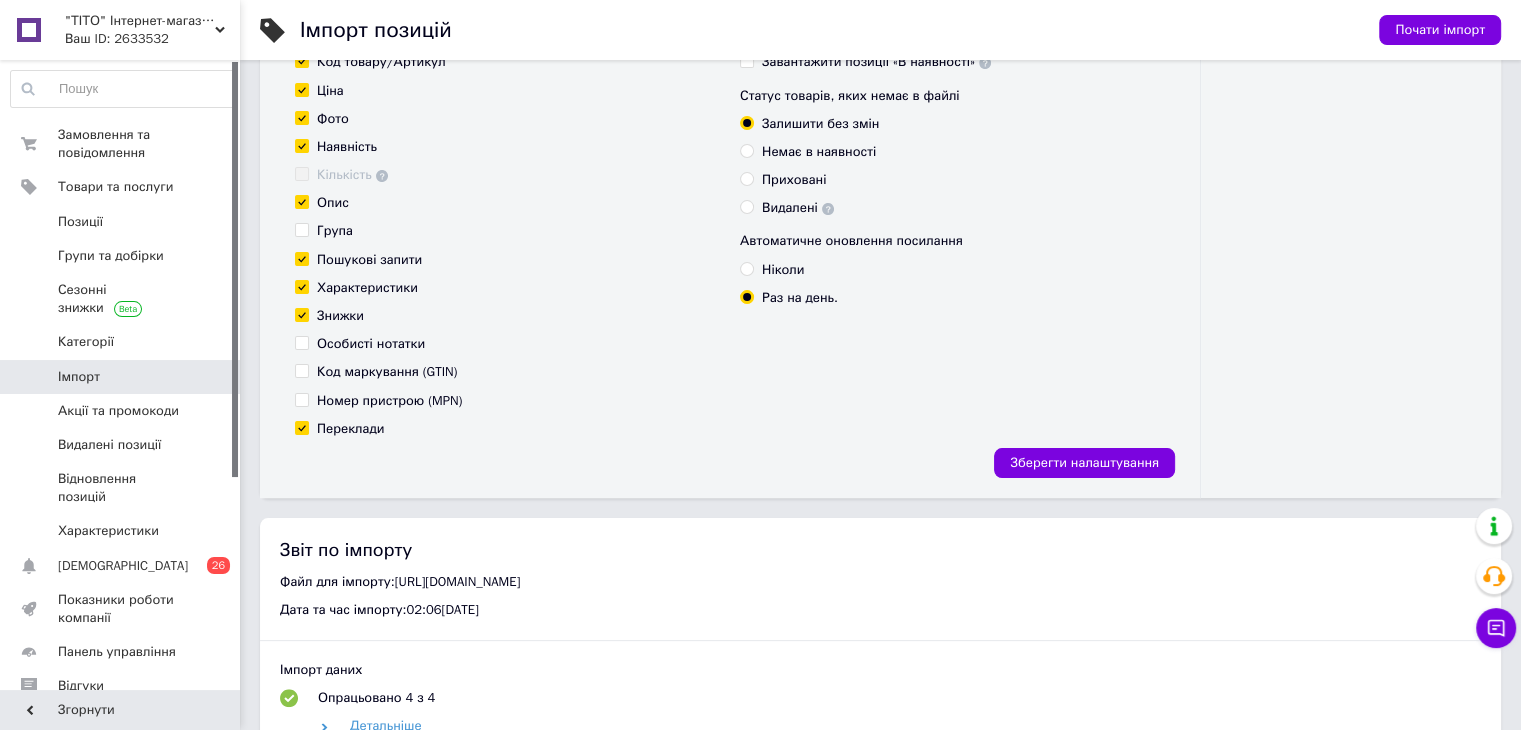 scroll, scrollTop: 400, scrollLeft: 0, axis: vertical 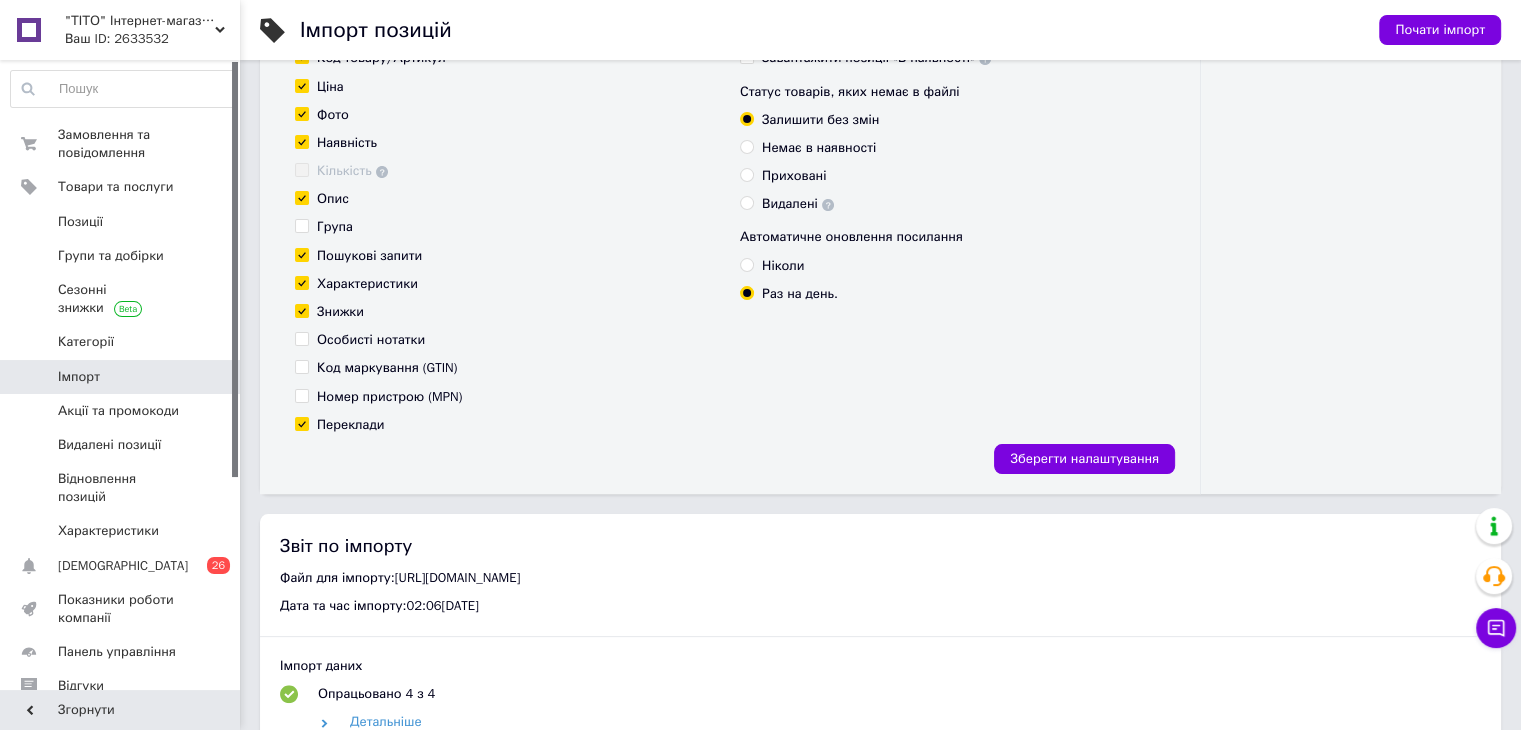 click on "Код маркування (GTIN)" at bounding box center (301, 366) 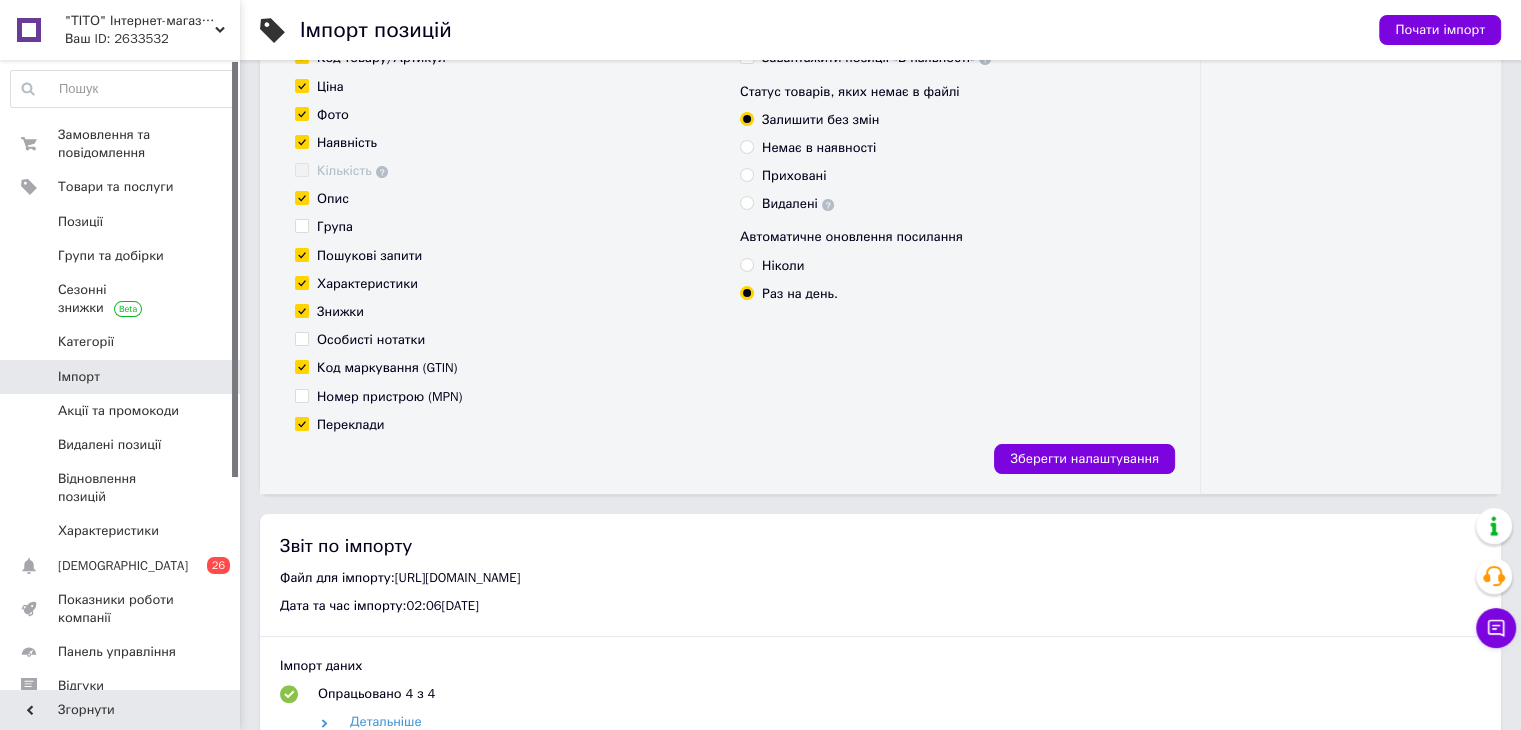 click on "Номер пристрою (MPN)" at bounding box center [301, 395] 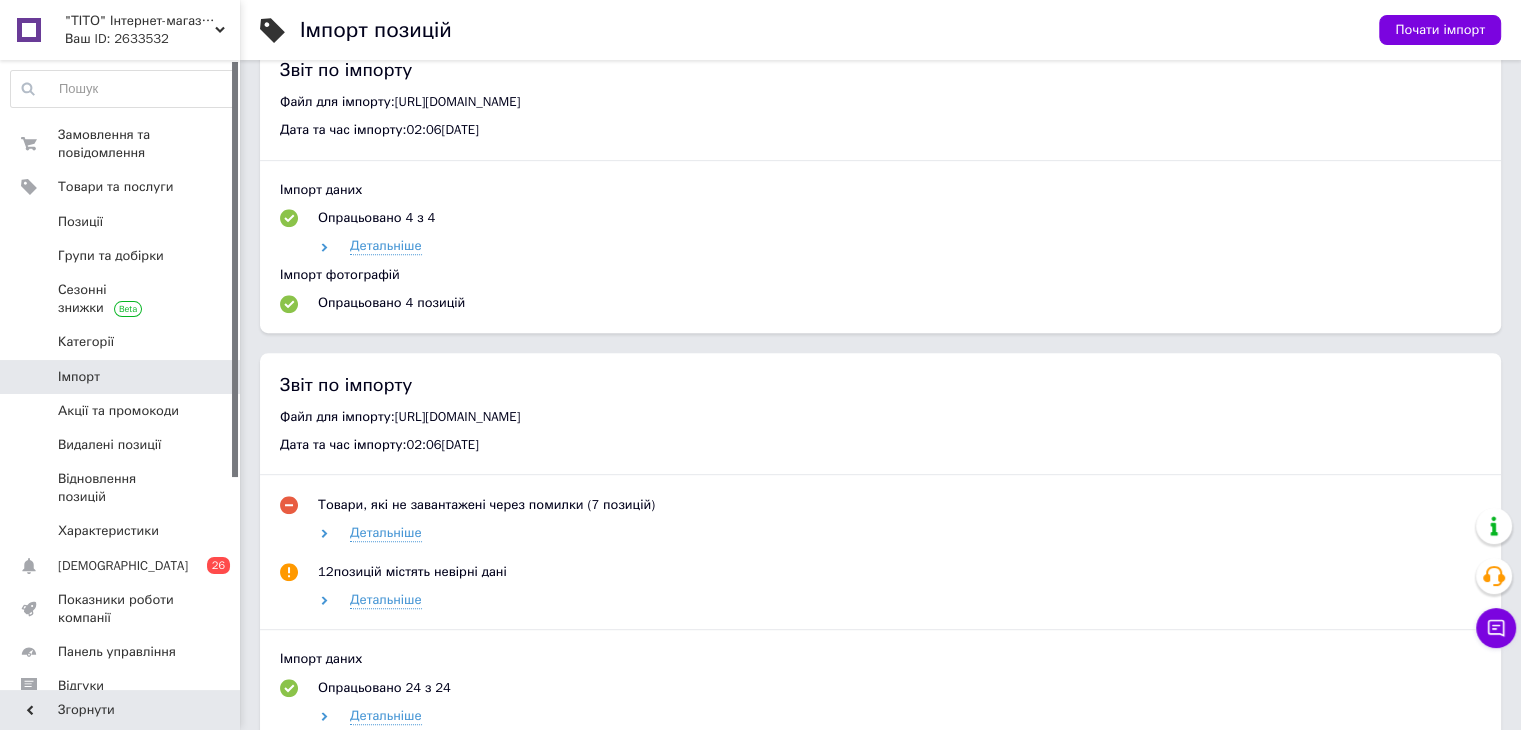 scroll, scrollTop: 1000, scrollLeft: 0, axis: vertical 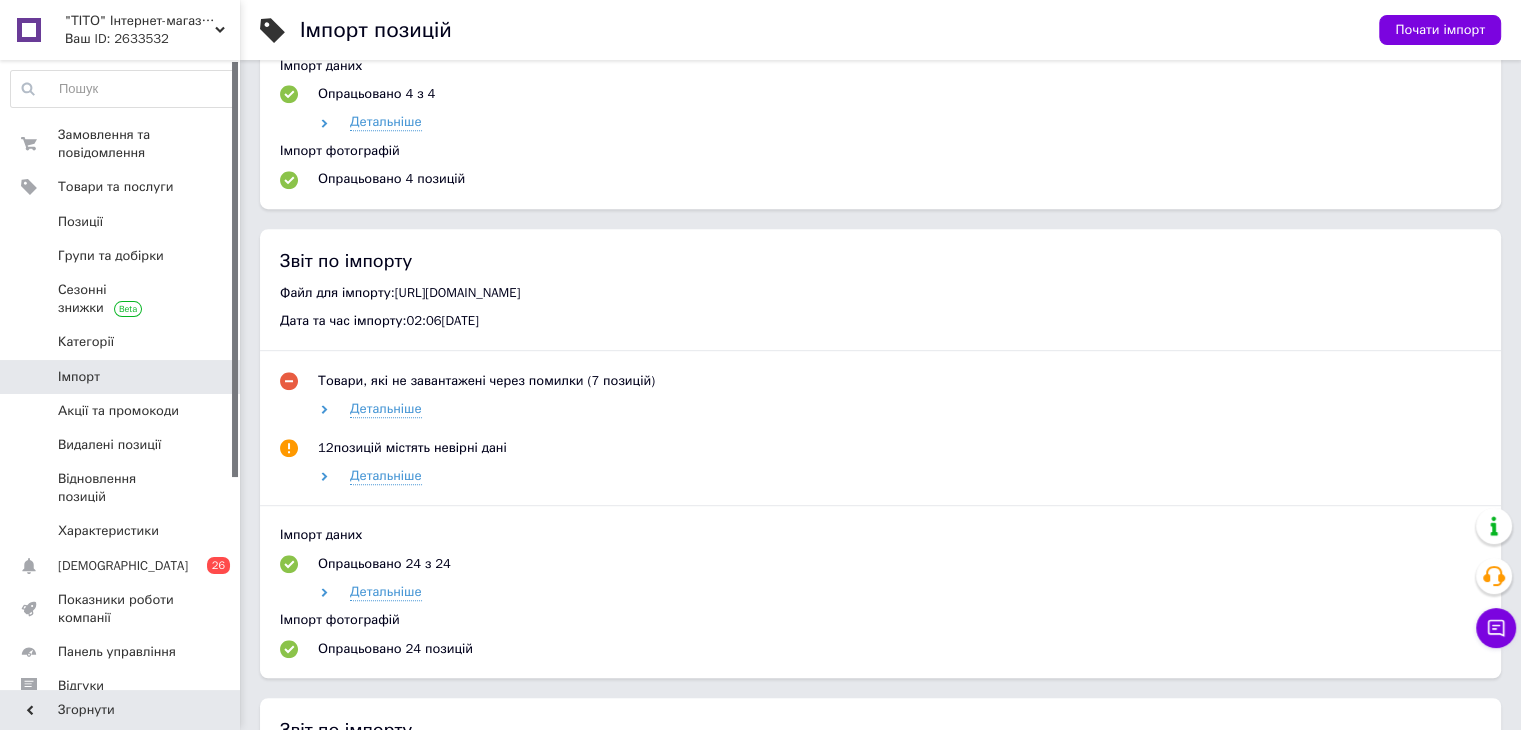 click on "Детальніше" at bounding box center [898, 409] 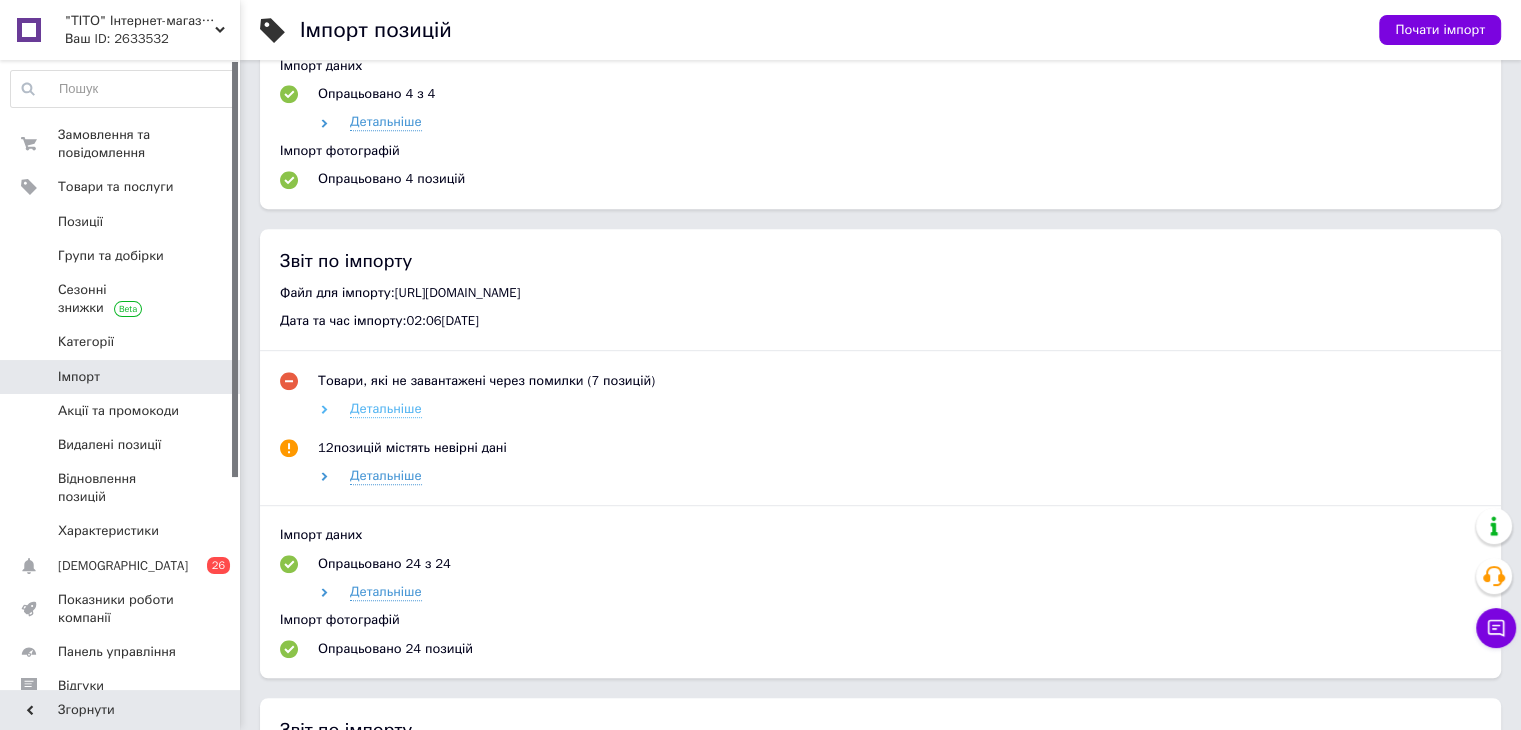 click 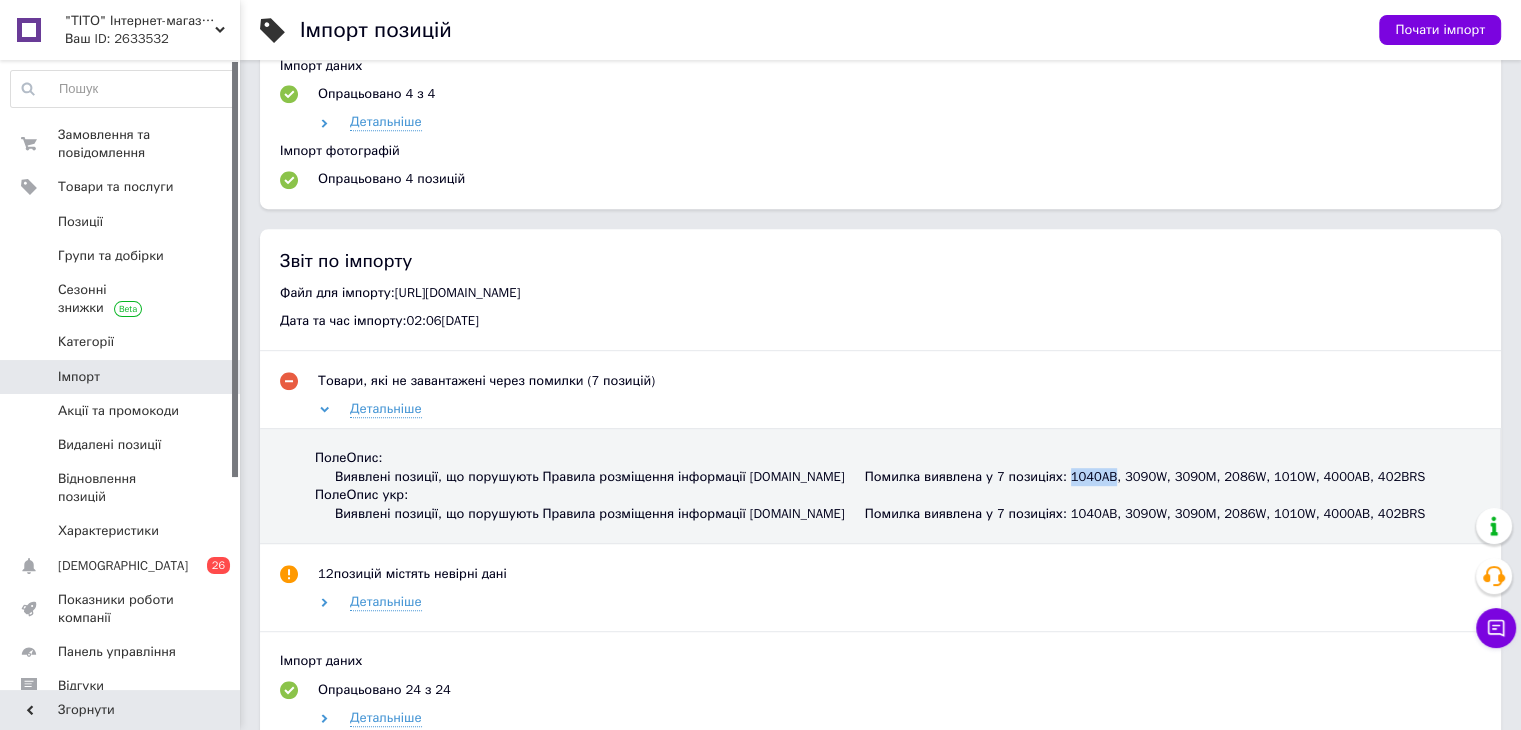 drag, startPoint x: 996, startPoint y: 499, endPoint x: 1037, endPoint y: 502, distance: 41.109608 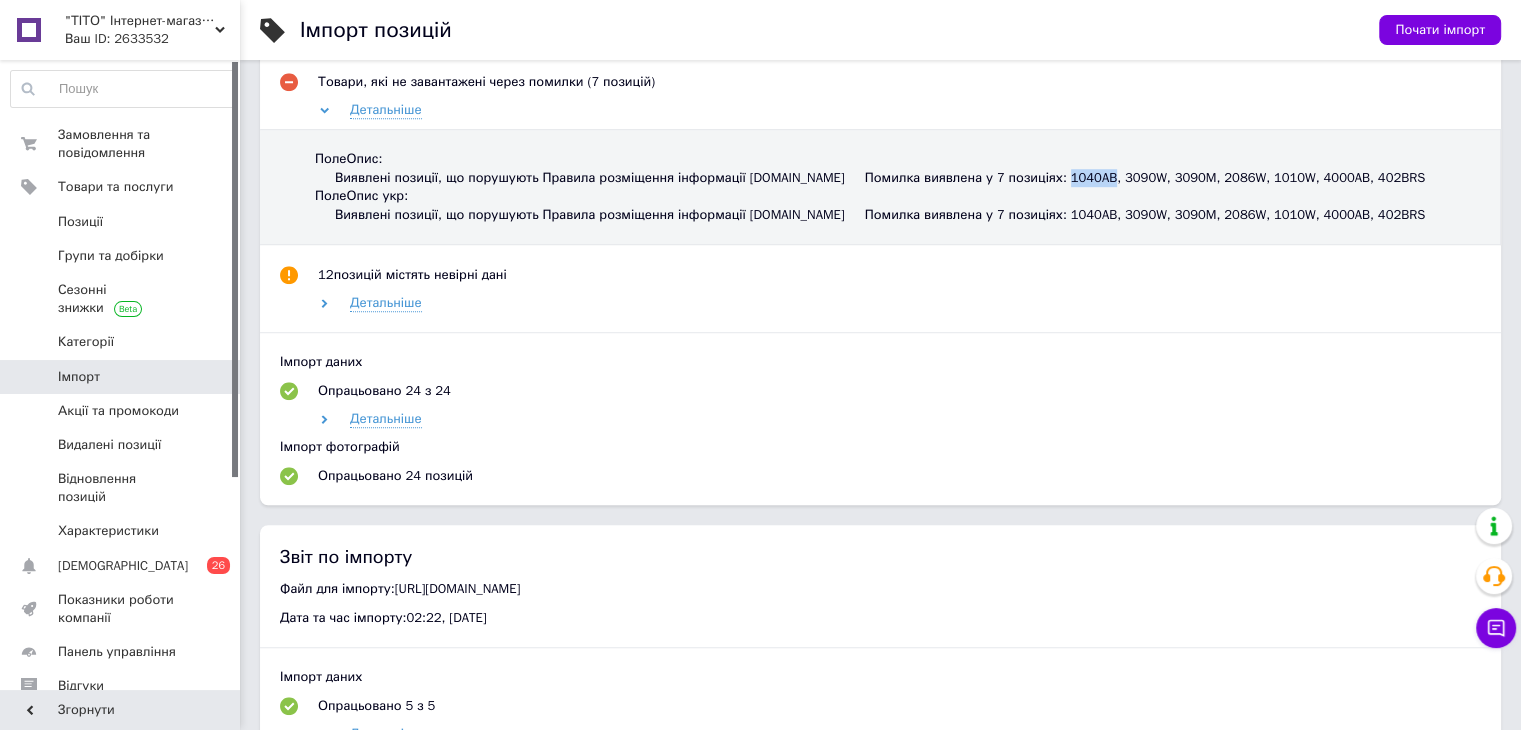 scroll, scrollTop: 1300, scrollLeft: 0, axis: vertical 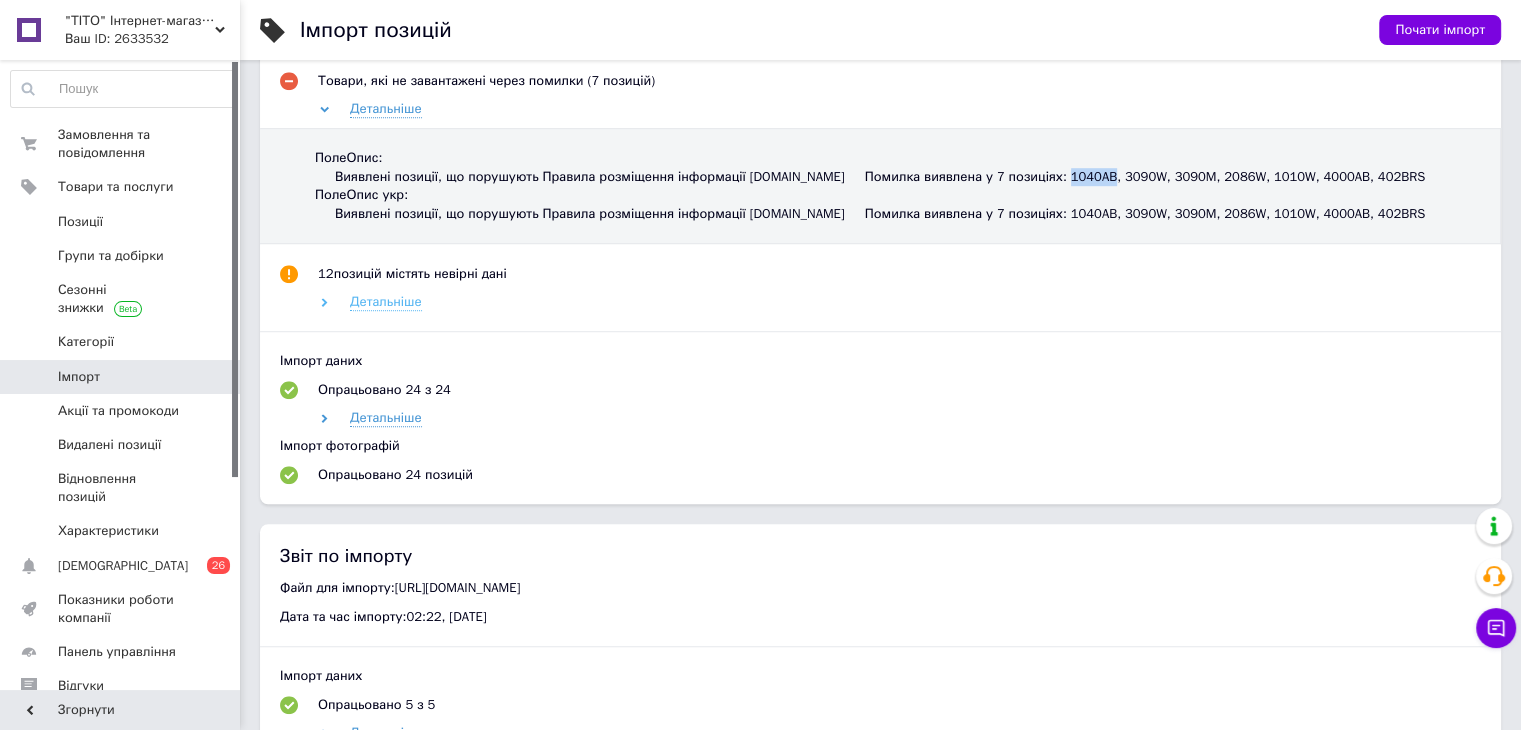 click 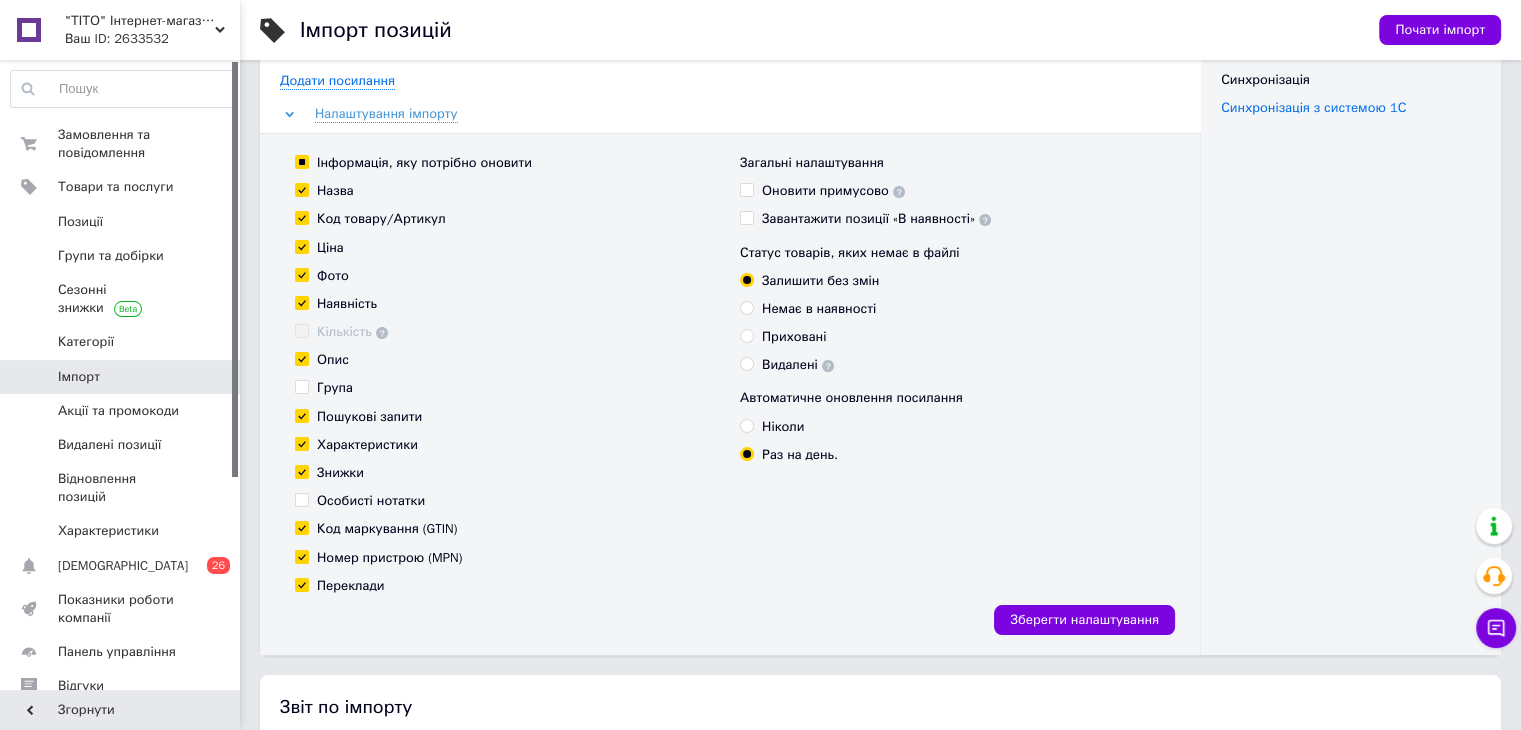 scroll, scrollTop: 600, scrollLeft: 0, axis: vertical 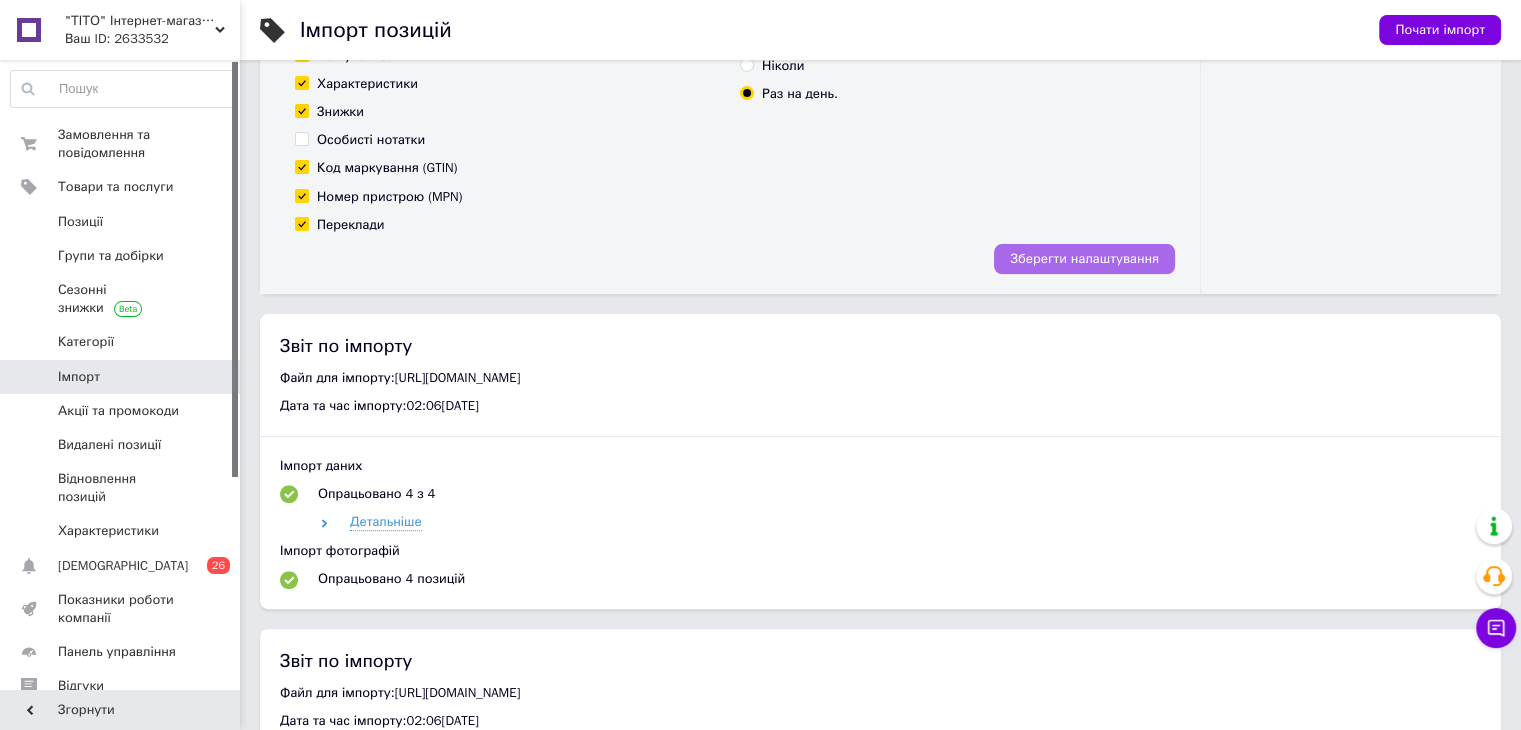 drag, startPoint x: 1064, startPoint y: 257, endPoint x: 731, endPoint y: 342, distance: 343.6772 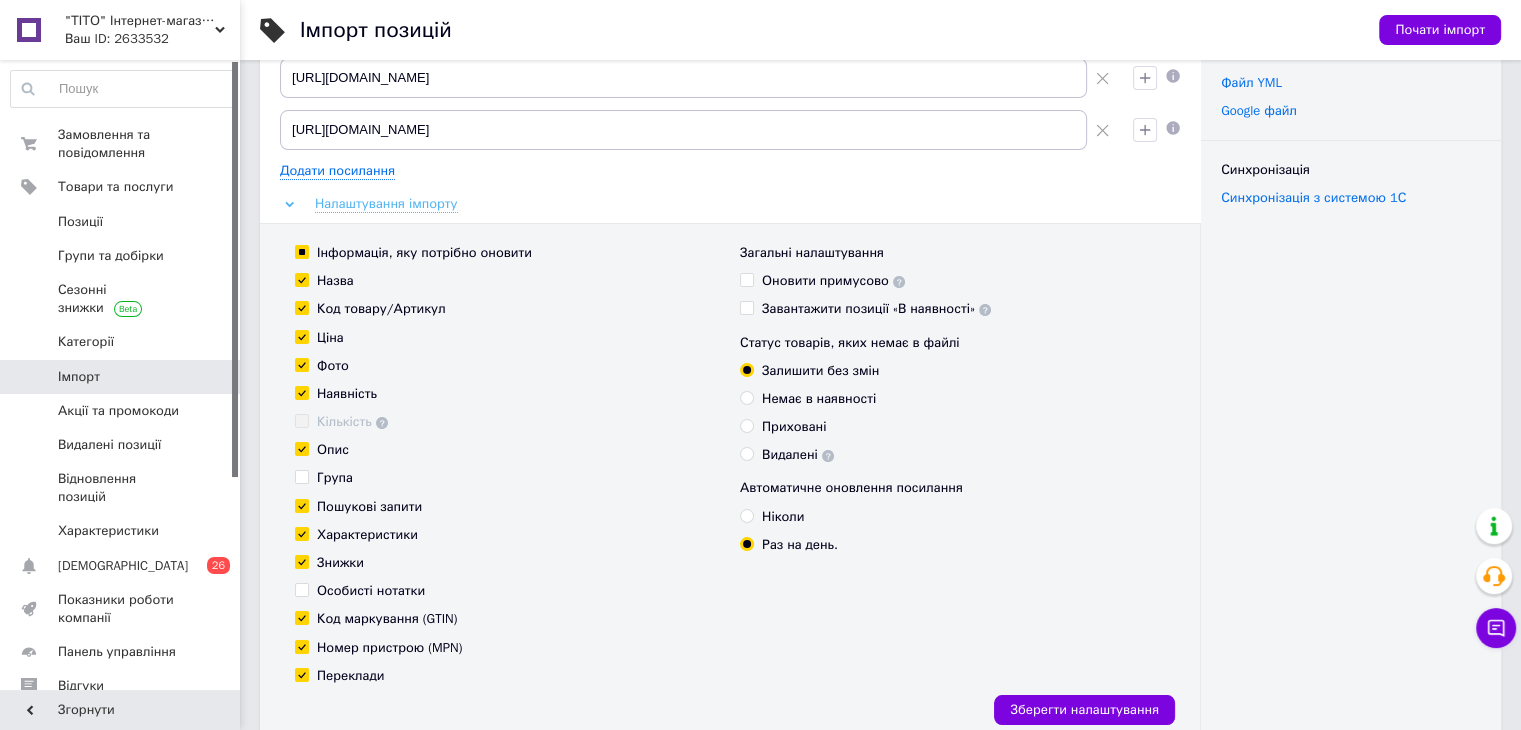 scroll, scrollTop: 0, scrollLeft: 0, axis: both 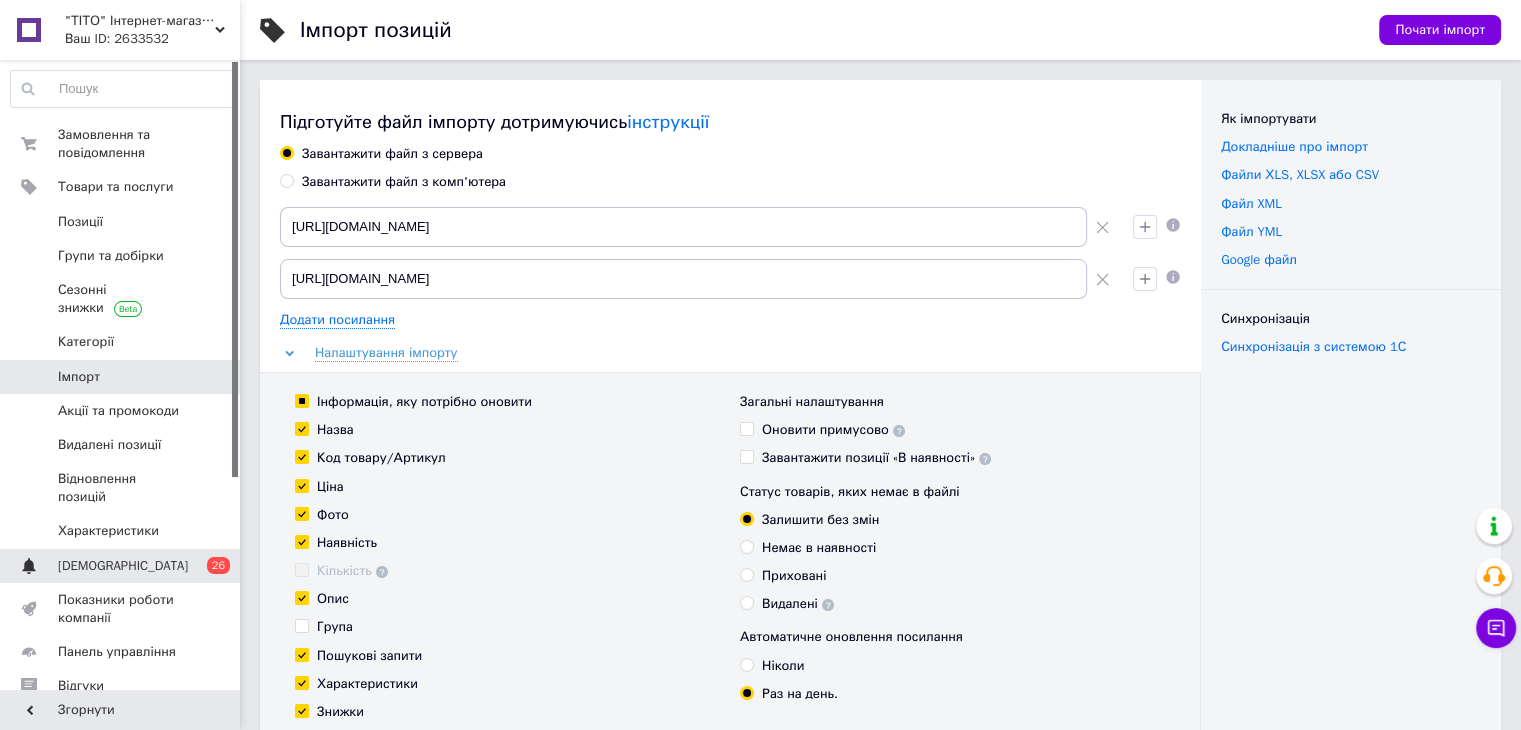click on "[DEMOGRAPHIC_DATA]" at bounding box center (123, 566) 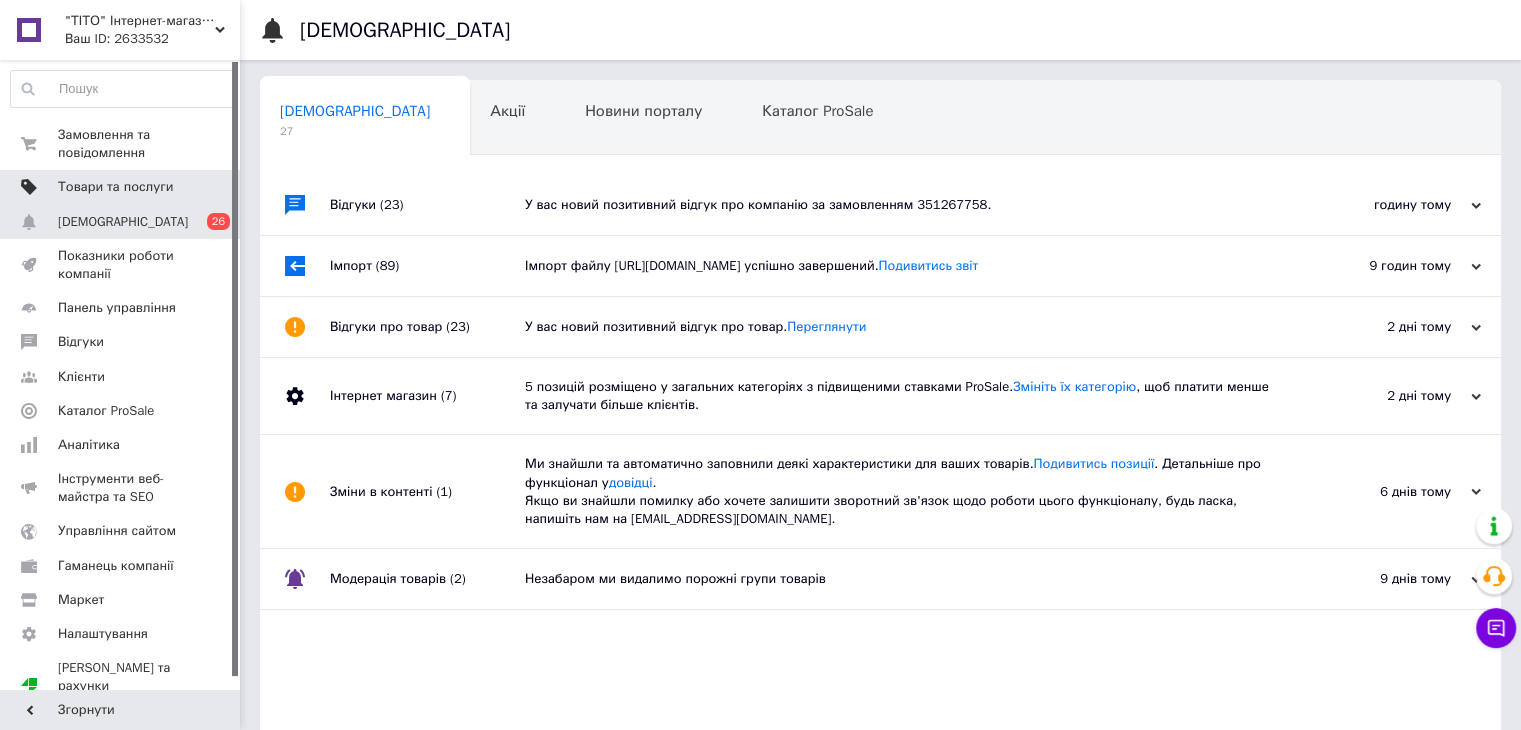 click on "Товари та послуги" at bounding box center (115, 187) 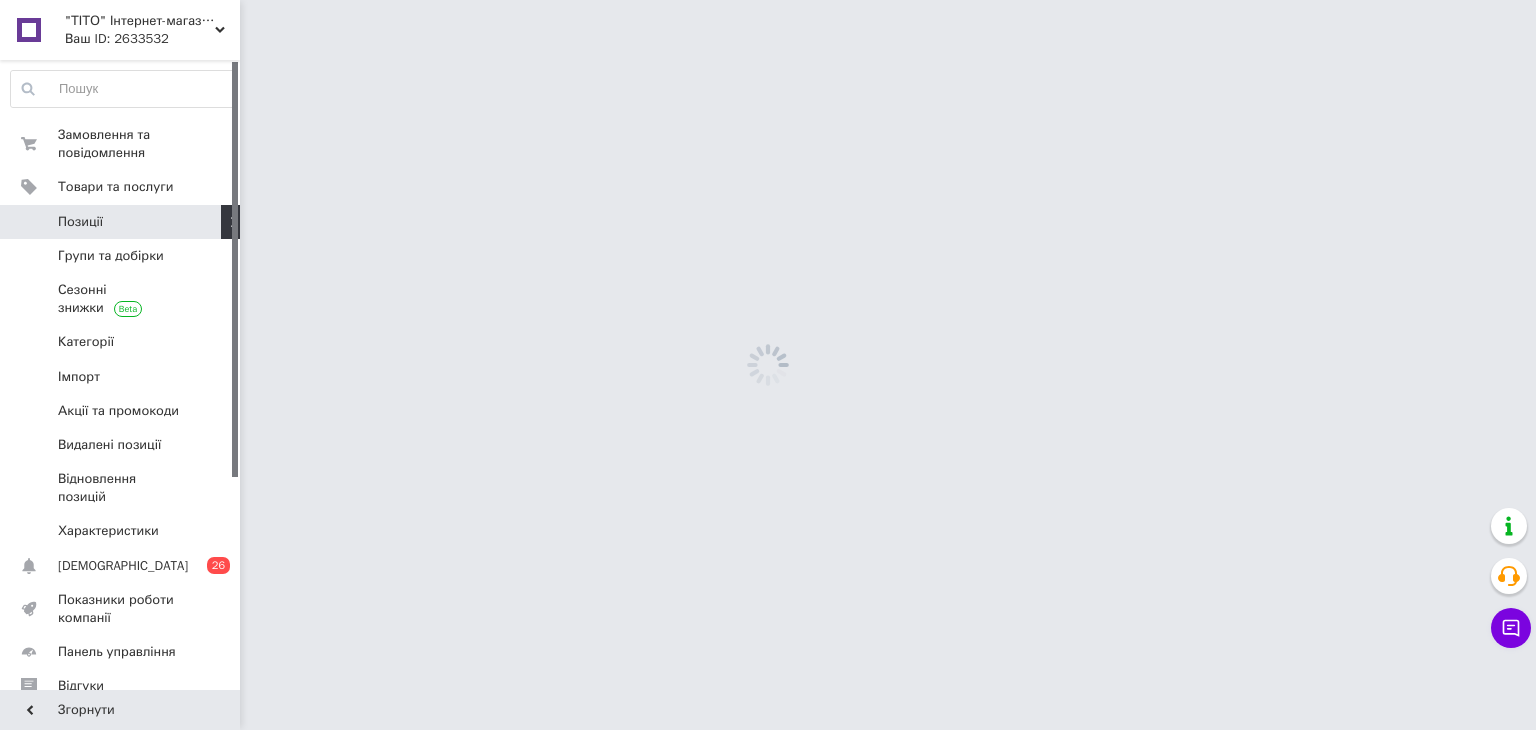 click on "Позиції" at bounding box center (121, 222) 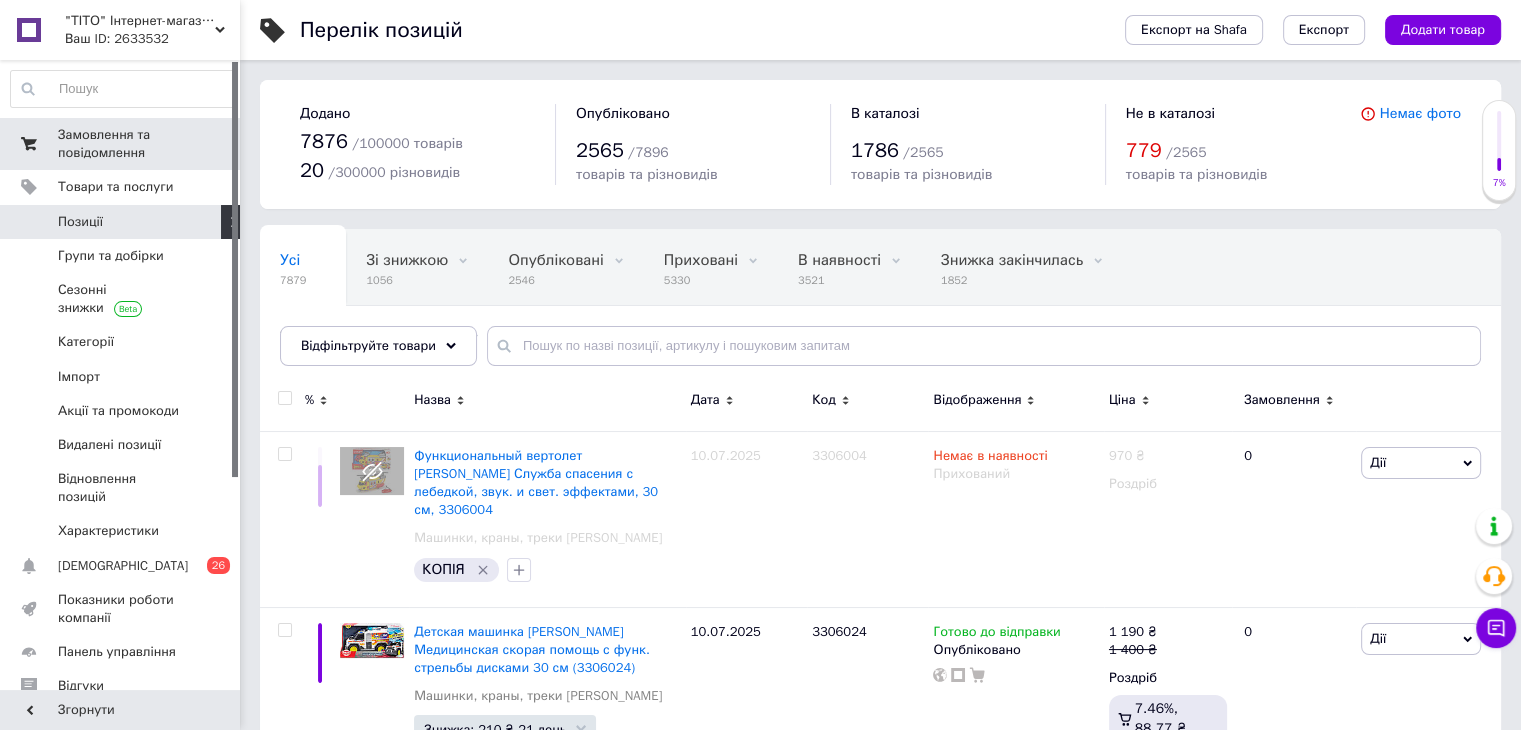 click on "Замовлення та повідомлення" at bounding box center [121, 144] 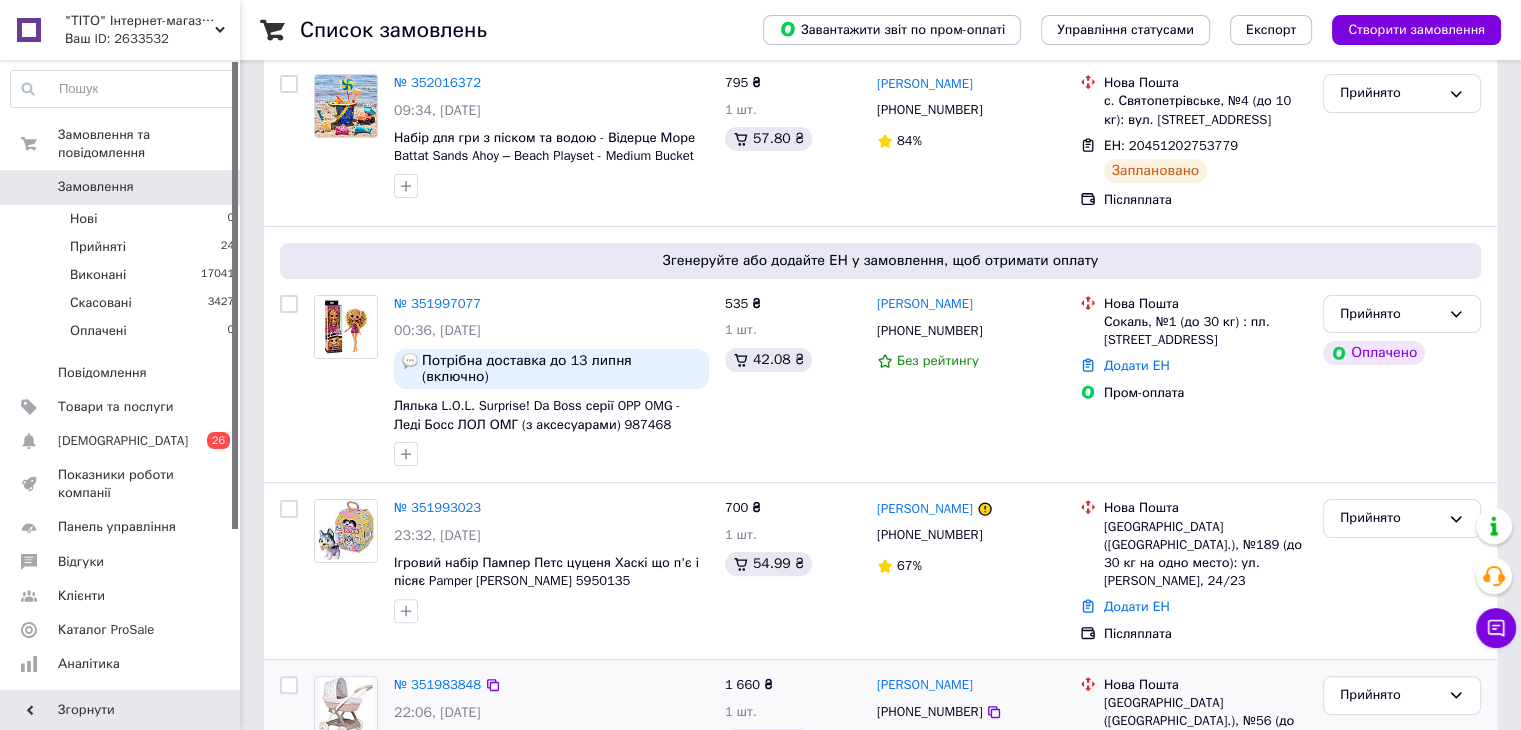 scroll, scrollTop: 500, scrollLeft: 0, axis: vertical 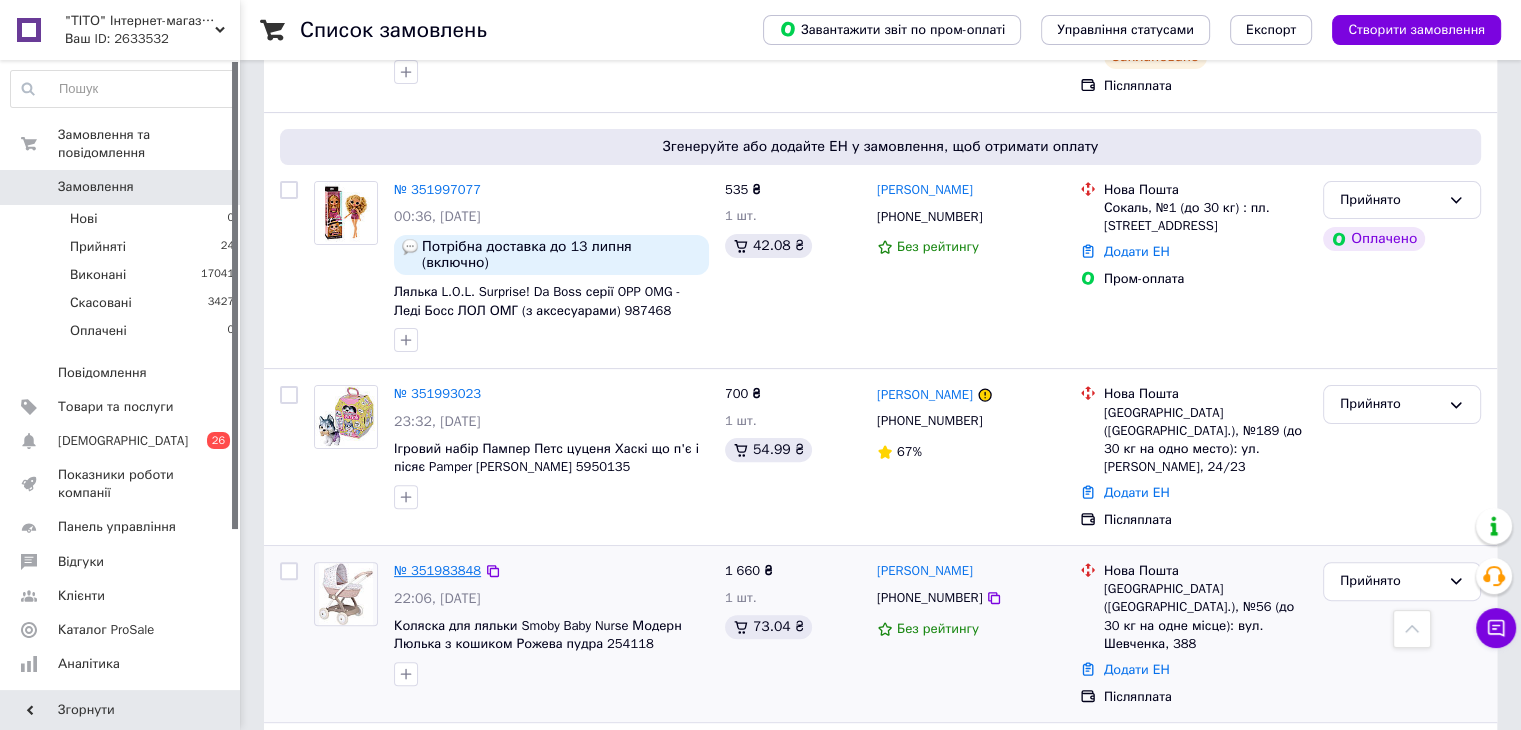 click on "№ 351983848" at bounding box center [437, 570] 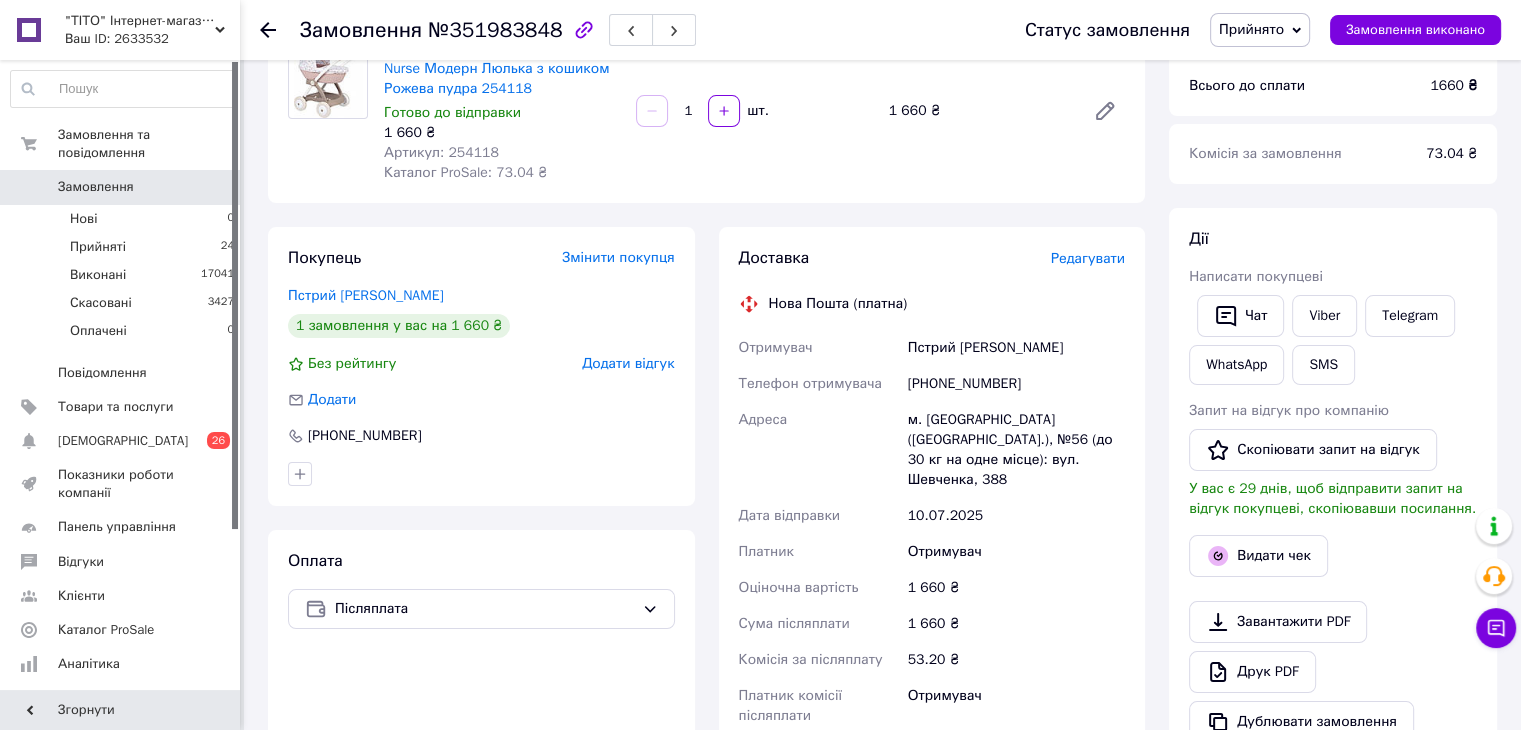 scroll, scrollTop: 200, scrollLeft: 0, axis: vertical 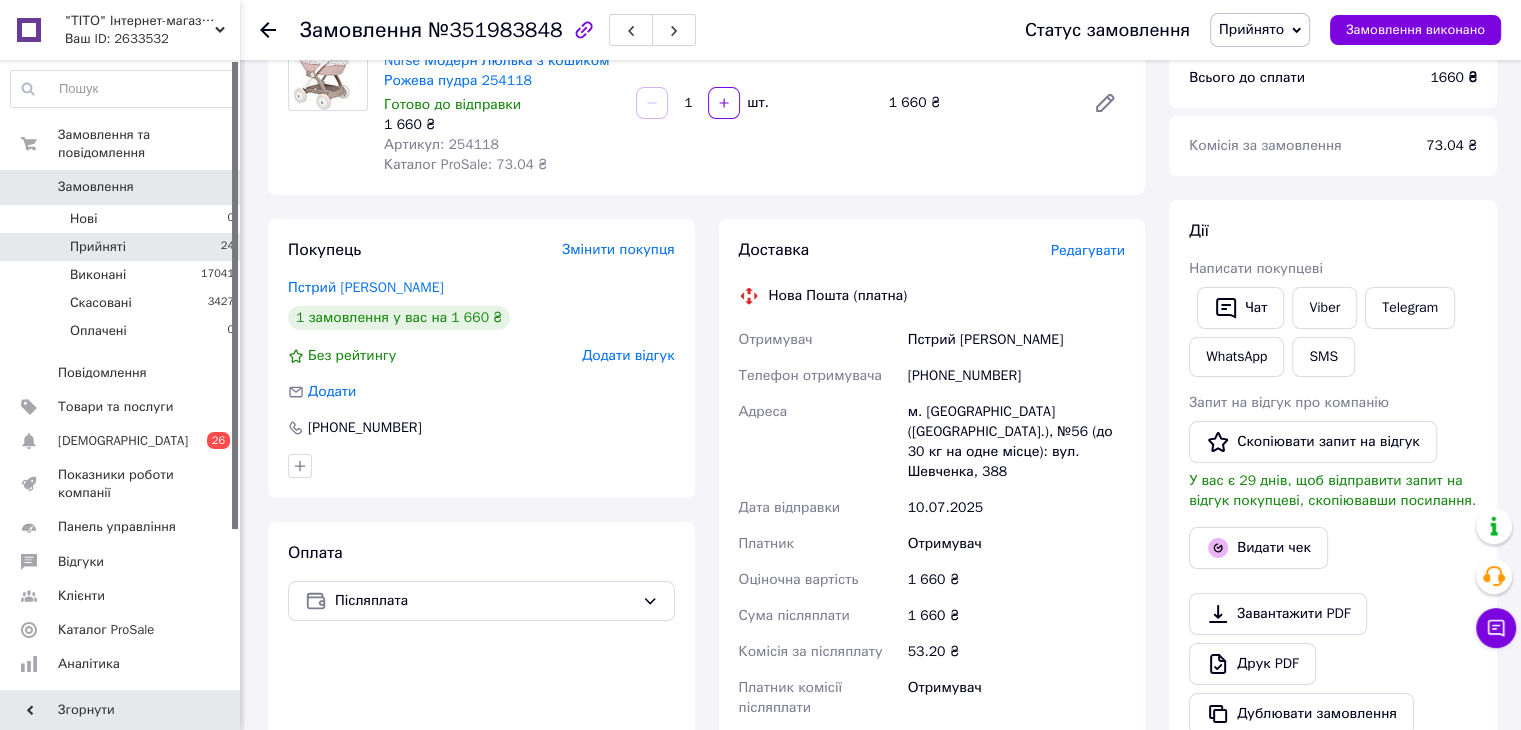 click on "Прийняті 24" at bounding box center [123, 247] 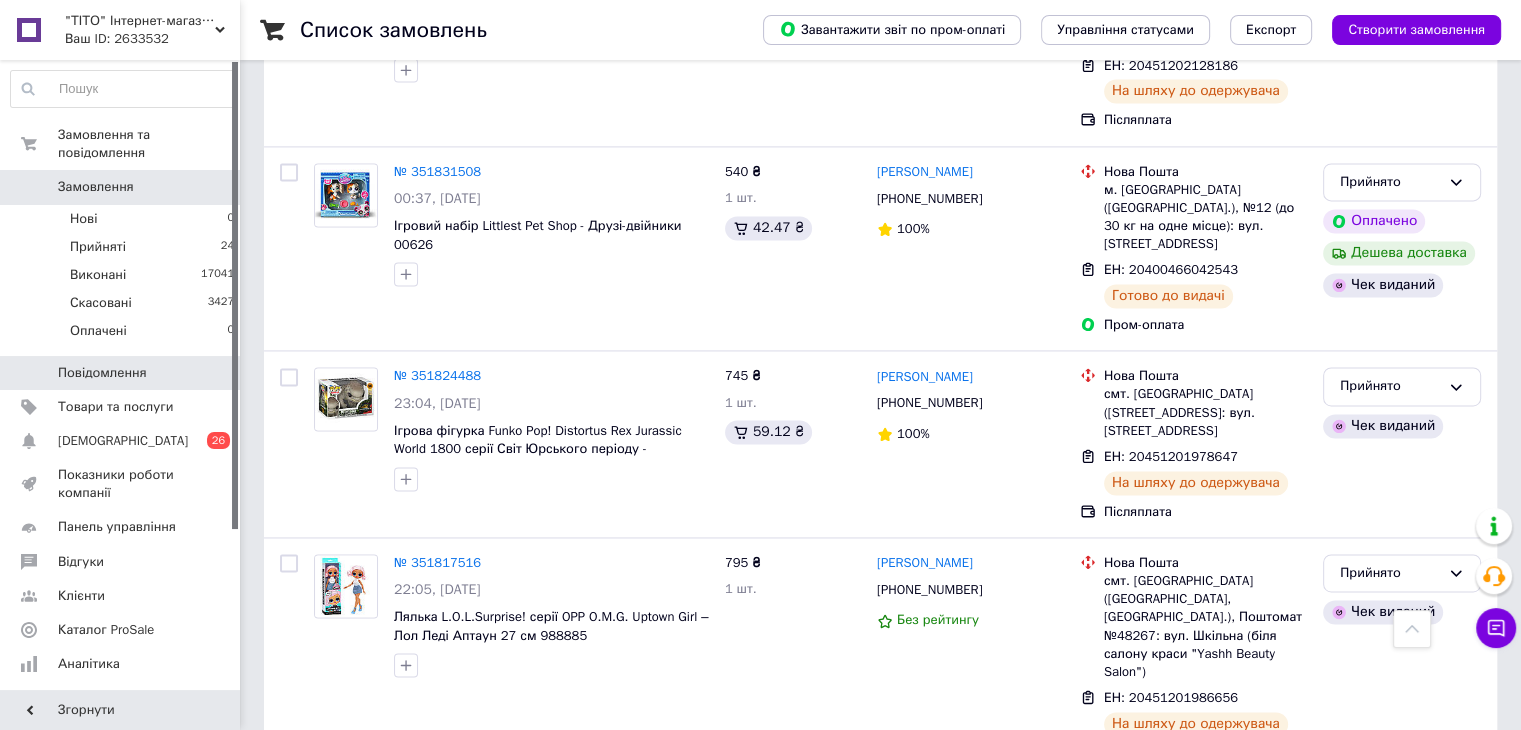 scroll, scrollTop: 2800, scrollLeft: 0, axis: vertical 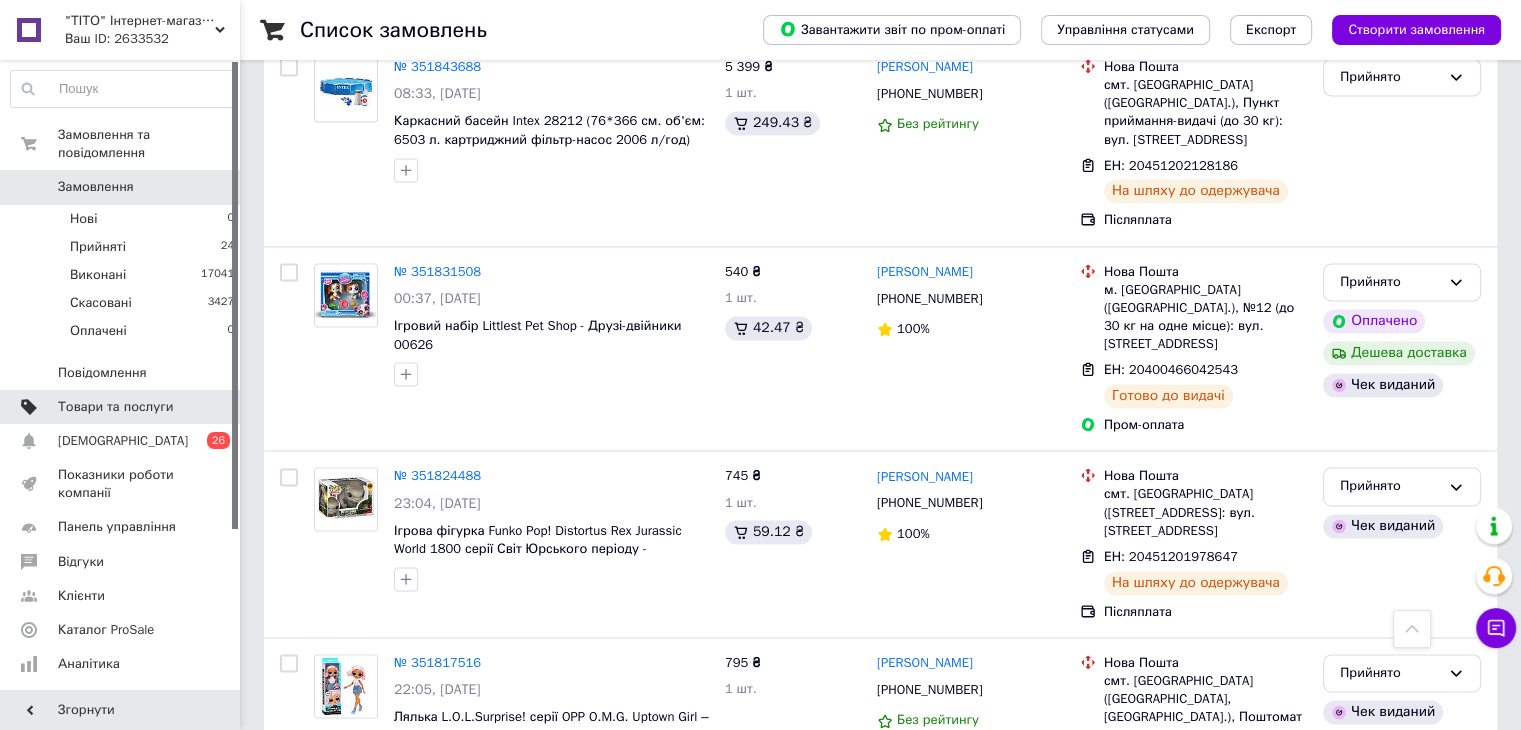 click on "Товари та послуги" at bounding box center (115, 407) 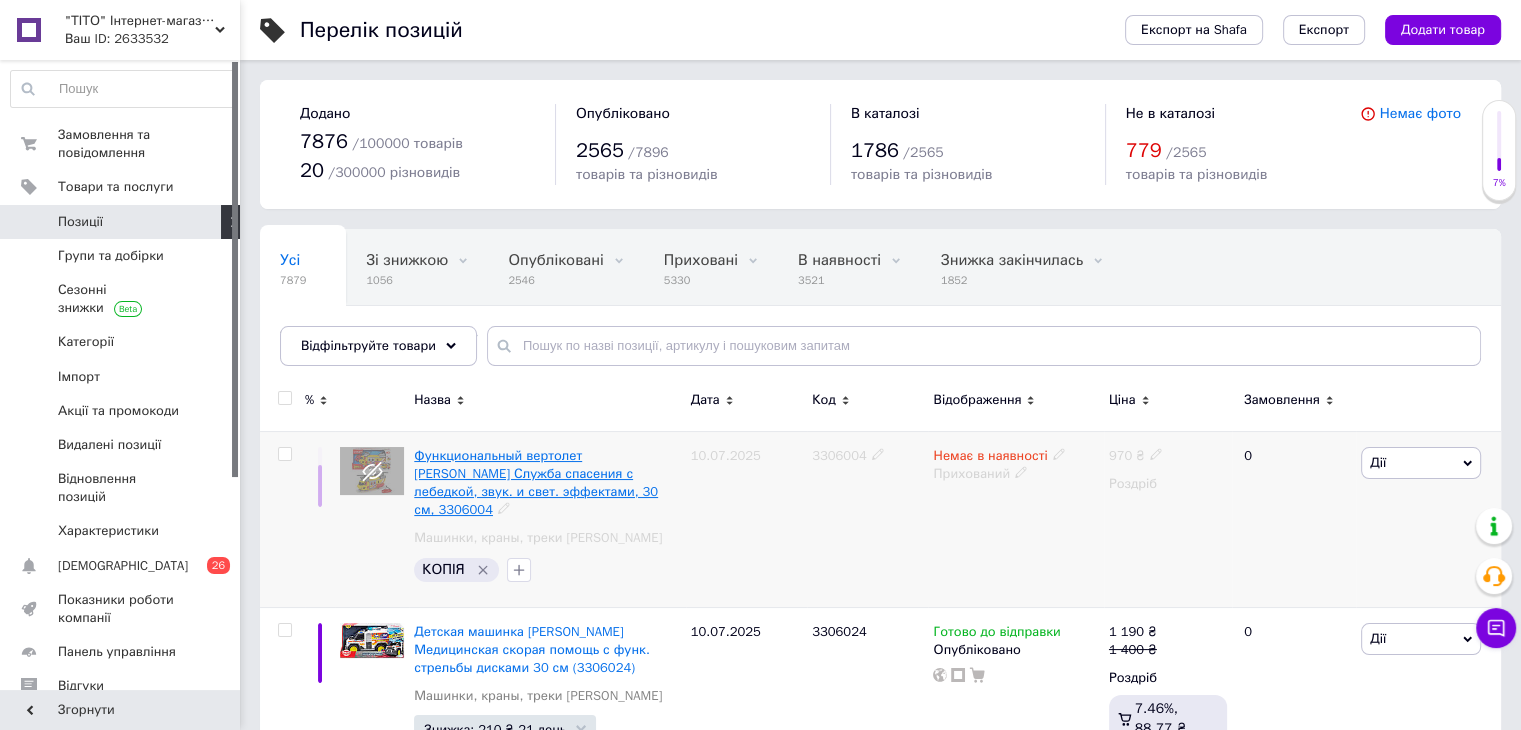 click on "Функциональный вертолет Dickie Toys Служба спасения с лебедкой, звук. и свет. эффектами, 30 см, 3306004" at bounding box center (536, 483) 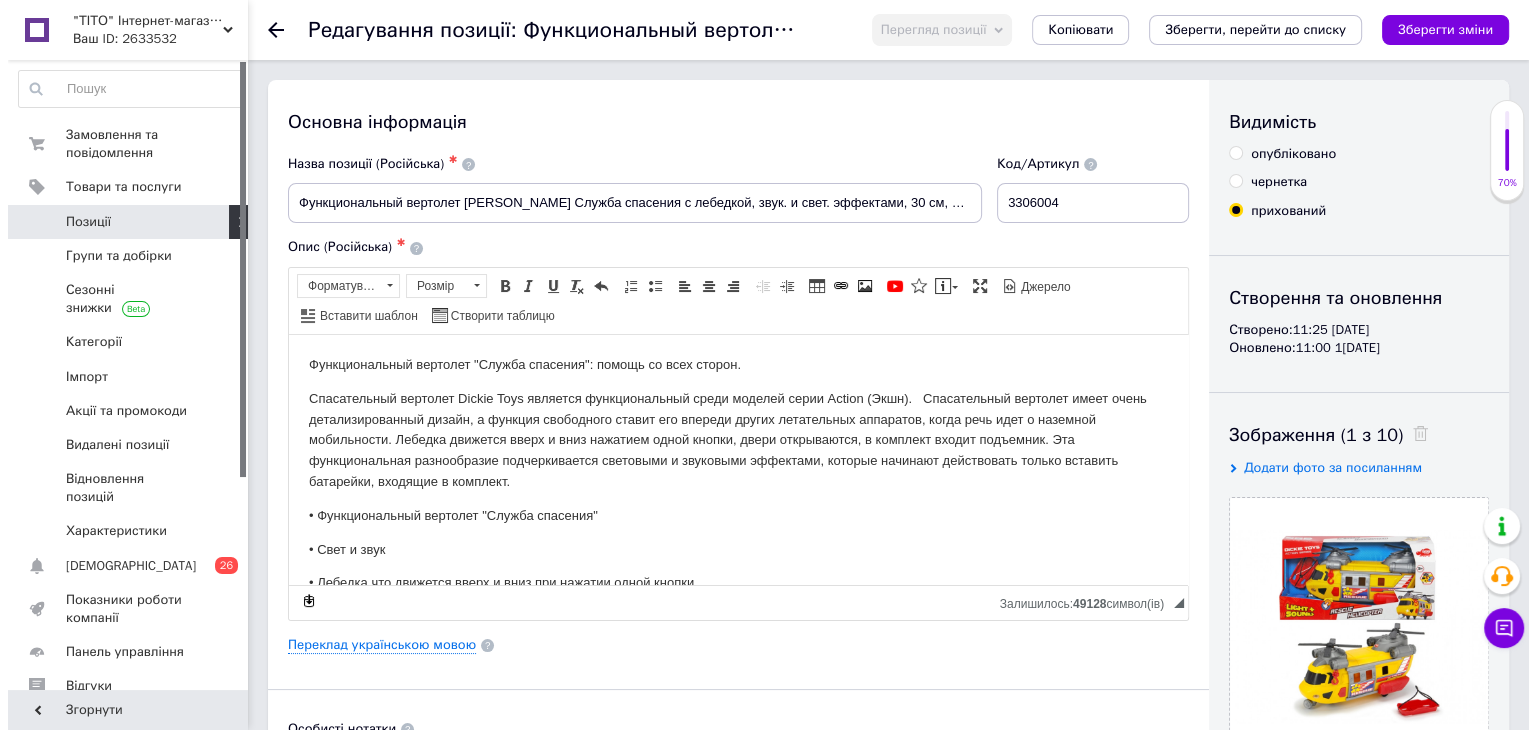 scroll, scrollTop: 0, scrollLeft: 0, axis: both 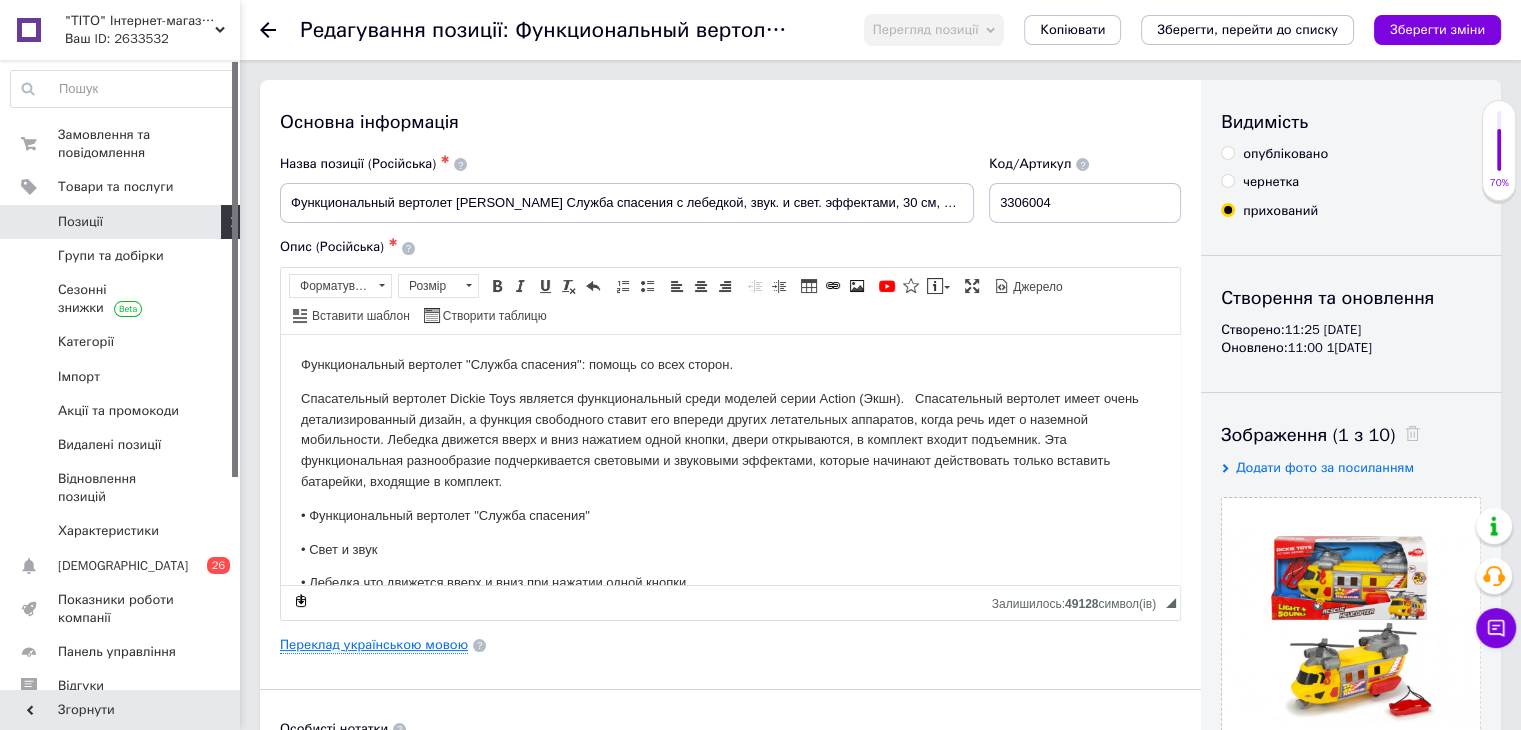 click on "Переклад українською мовою" at bounding box center (374, 645) 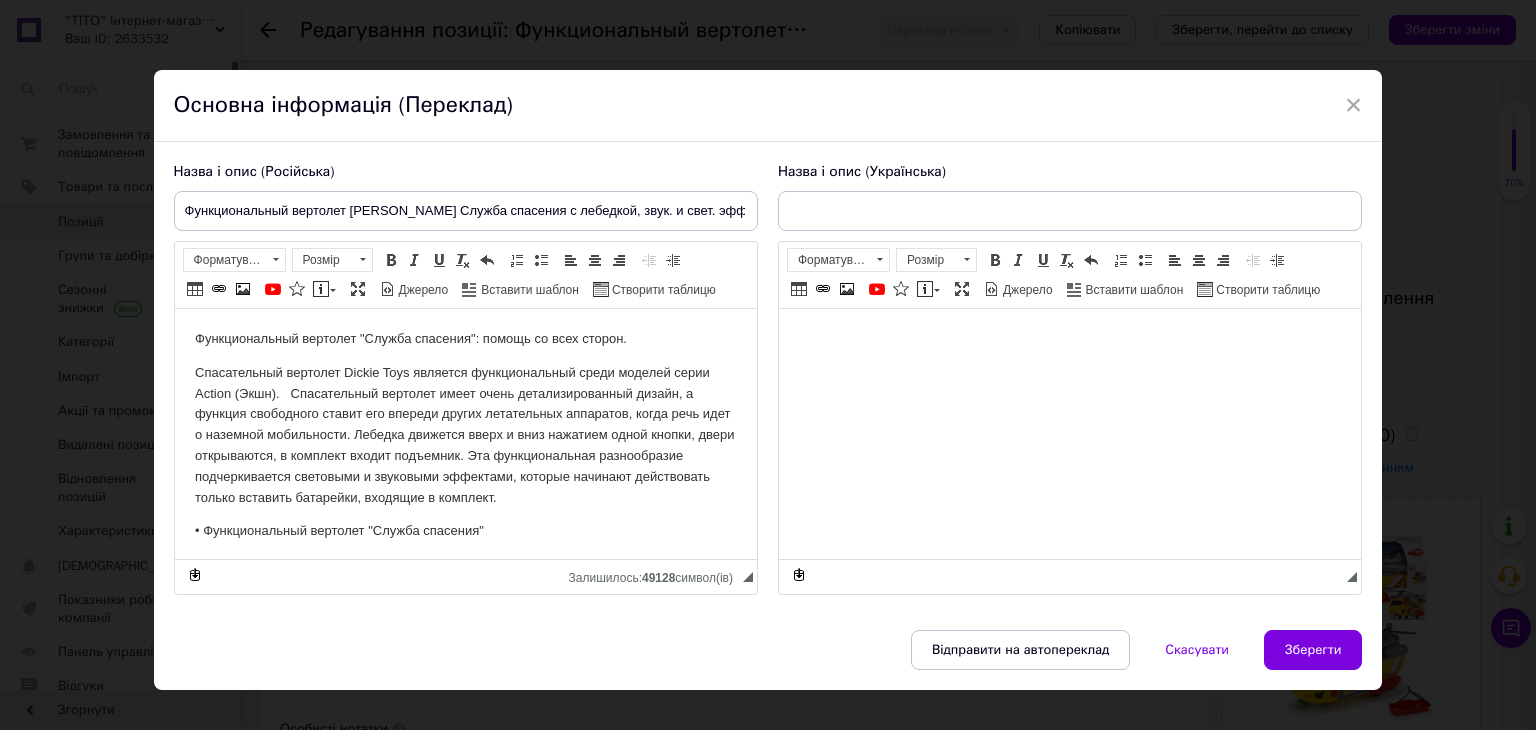 scroll, scrollTop: 0, scrollLeft: 0, axis: both 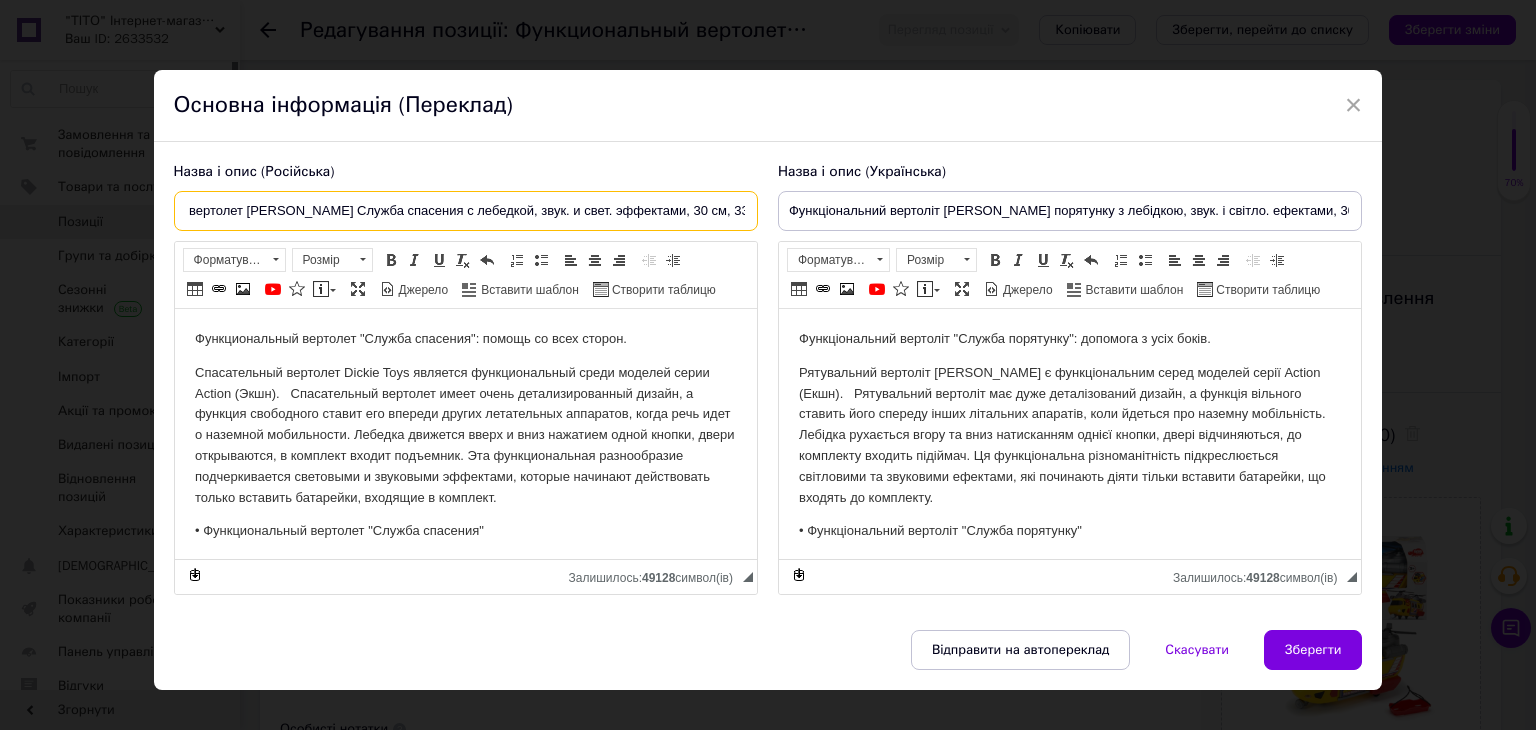 drag, startPoint x: 682, startPoint y: 211, endPoint x: 738, endPoint y: 212, distance: 56.008926 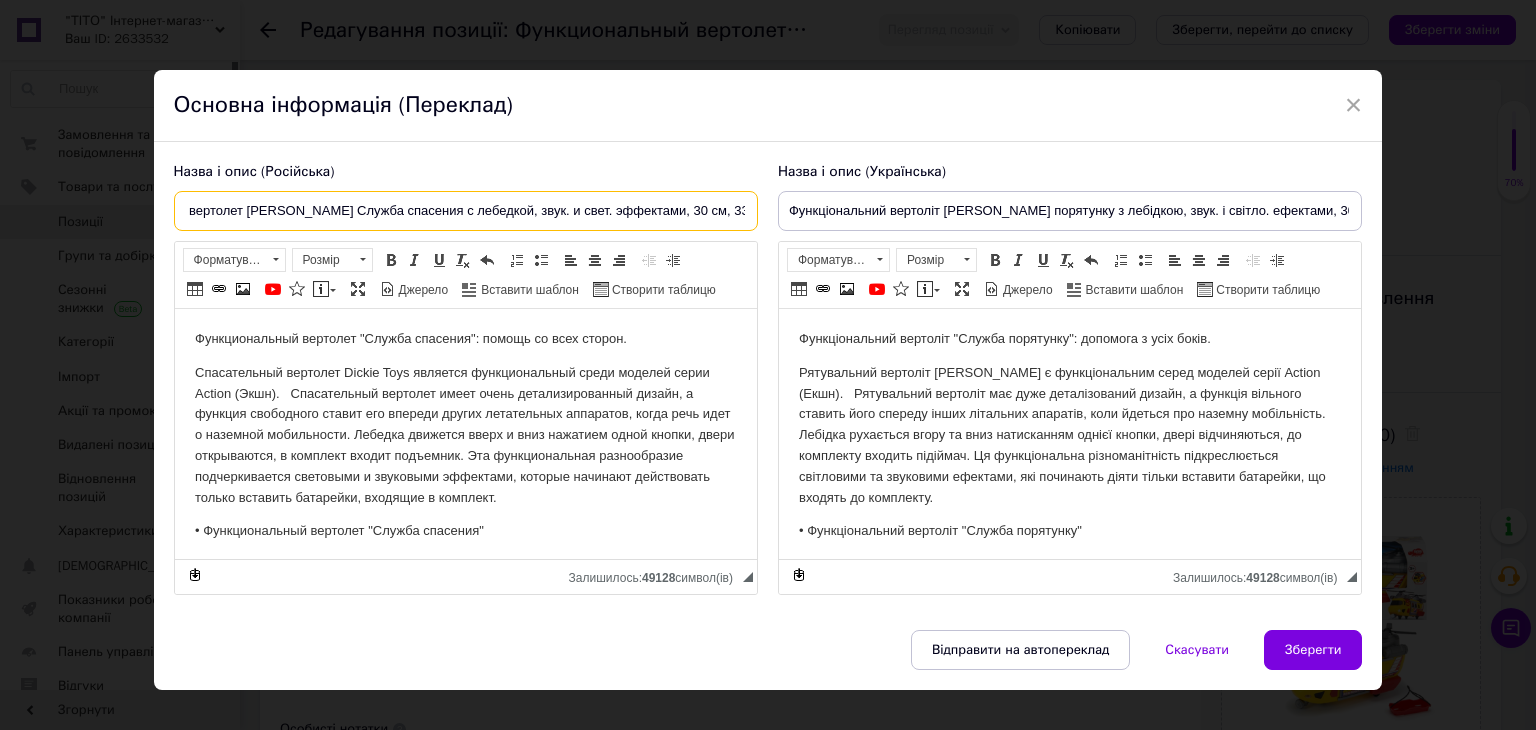 drag, startPoint x: 692, startPoint y: 209, endPoint x: 788, endPoint y: 209, distance: 96 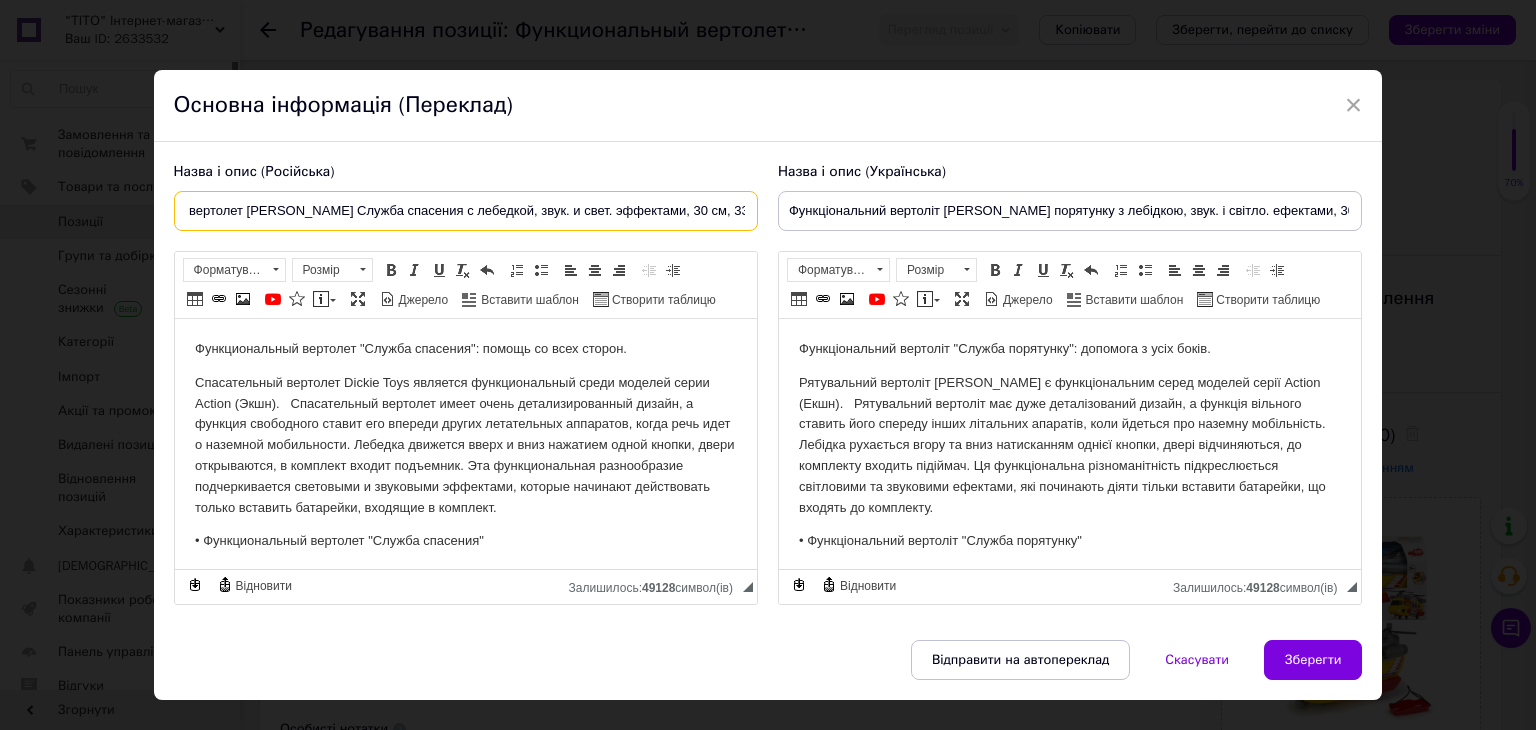 scroll, scrollTop: 0, scrollLeft: 0, axis: both 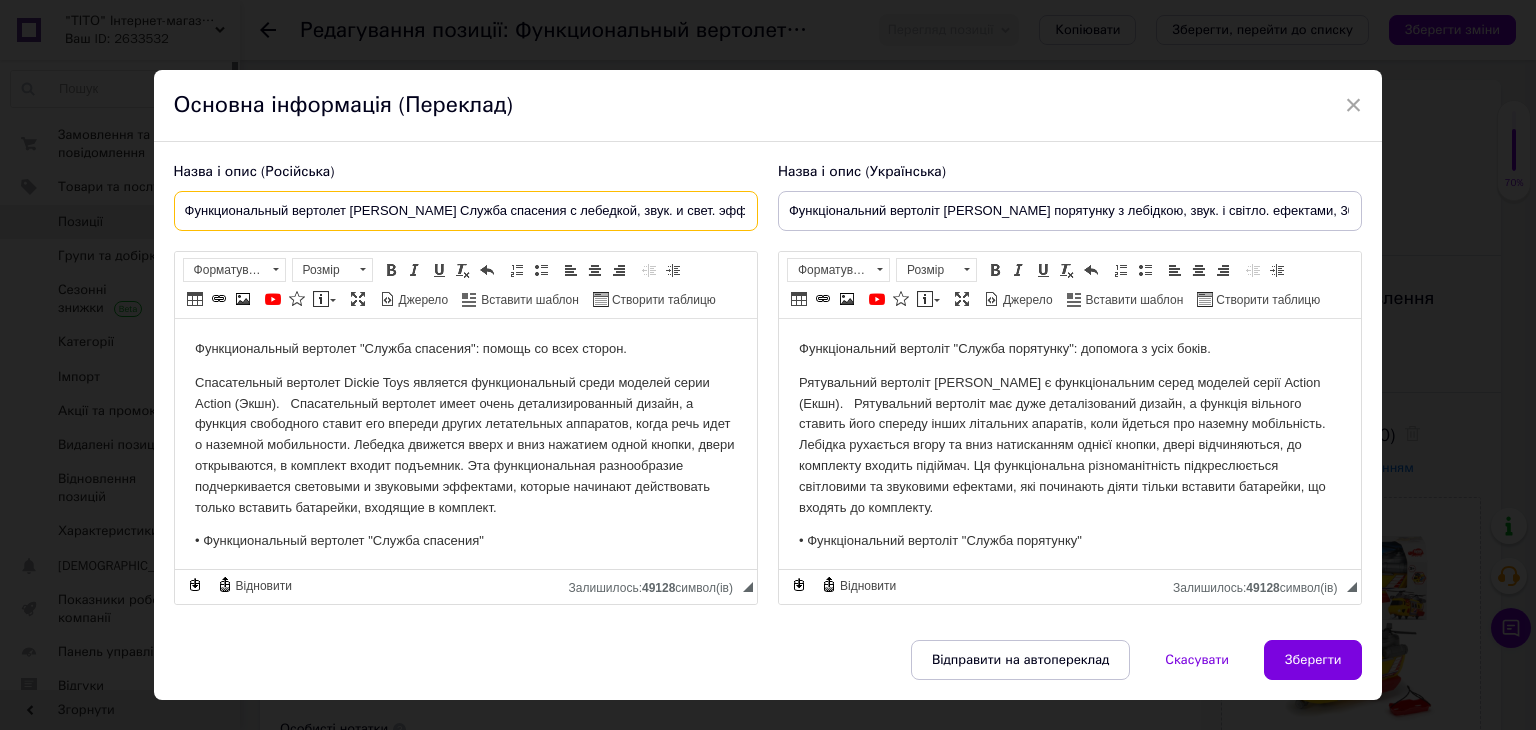 click on "Функциональный вертолет Dickie Toys Служба спасения с лебедкой, звук. и свет. эффектами, 30 см, 3306023" at bounding box center [466, 211] 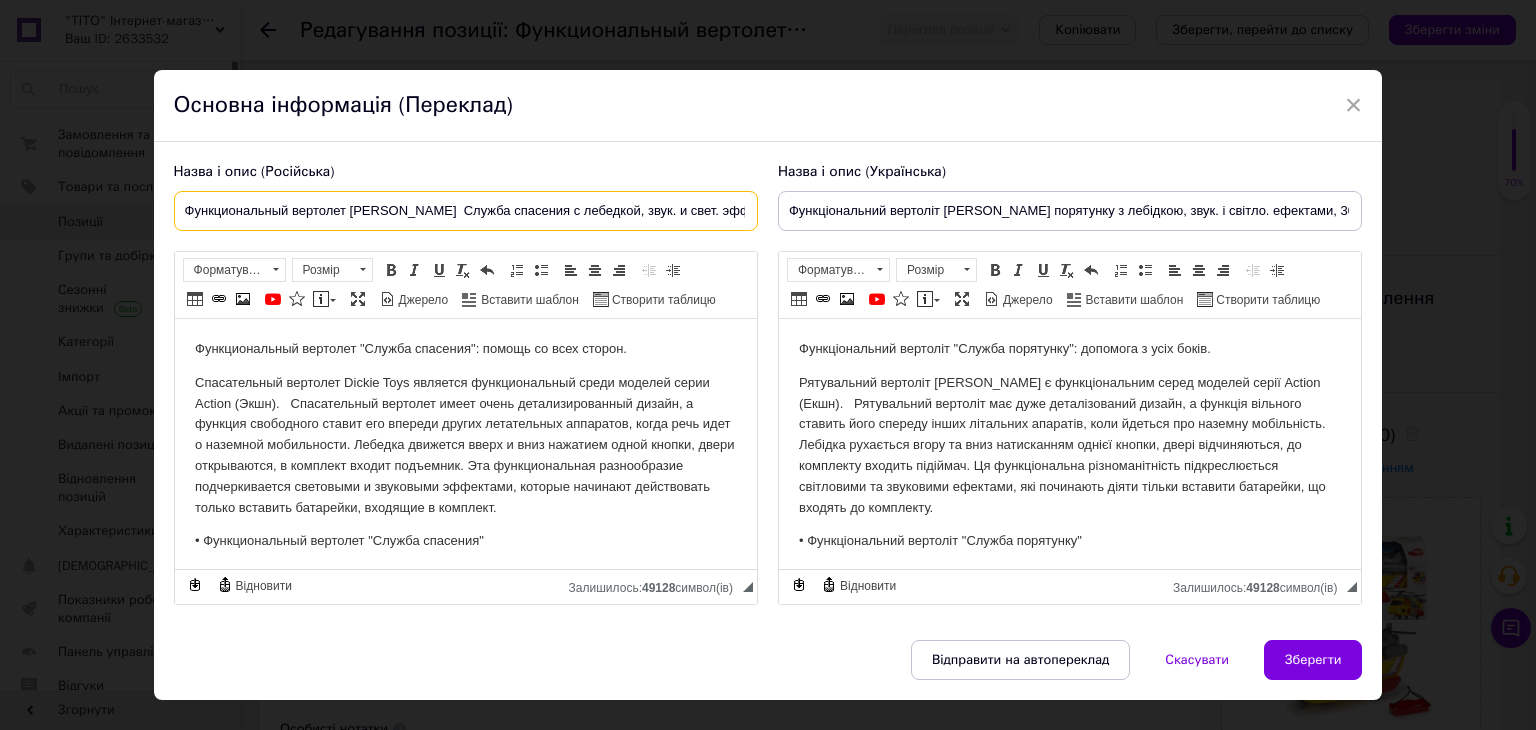 paste on "Rescue" 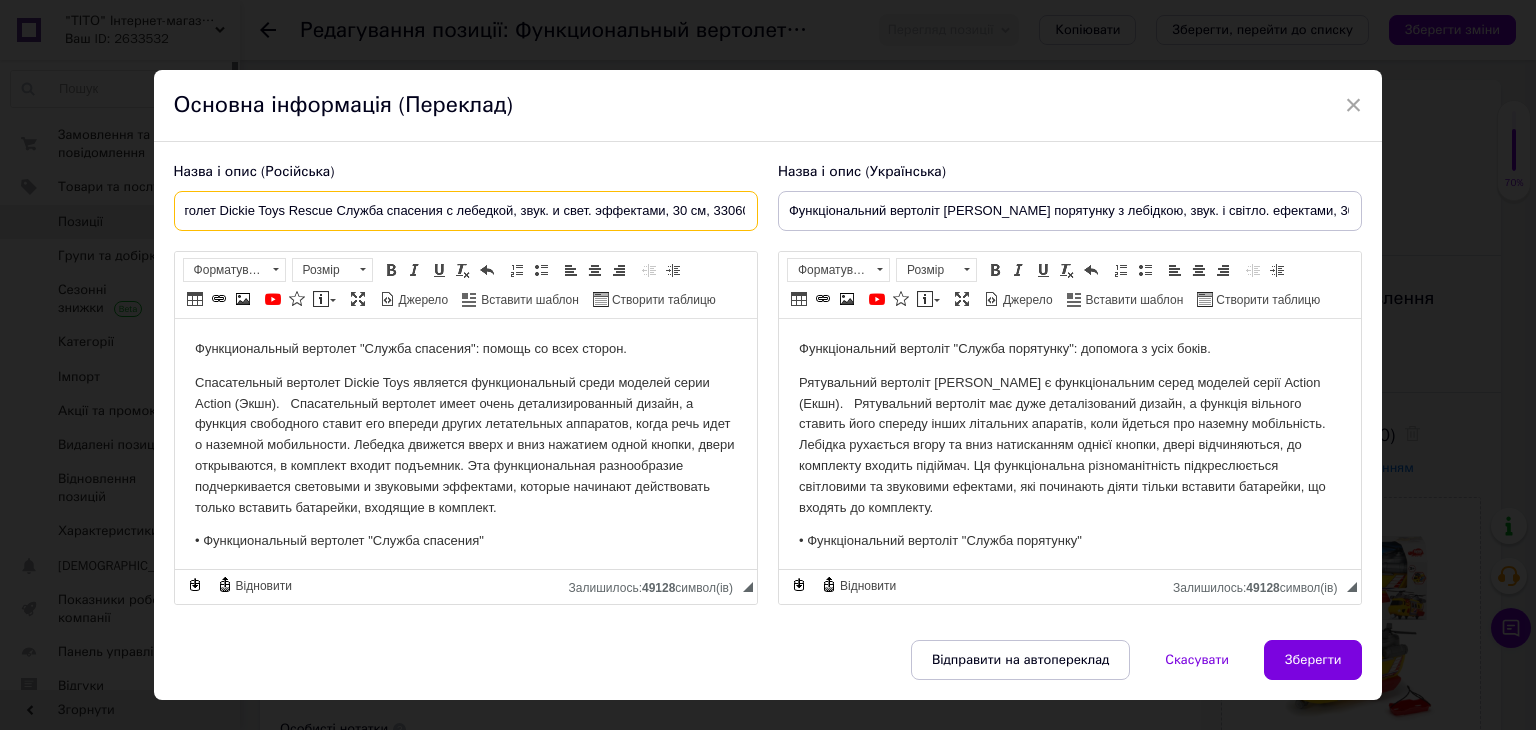 scroll, scrollTop: 0, scrollLeft: 151, axis: horizontal 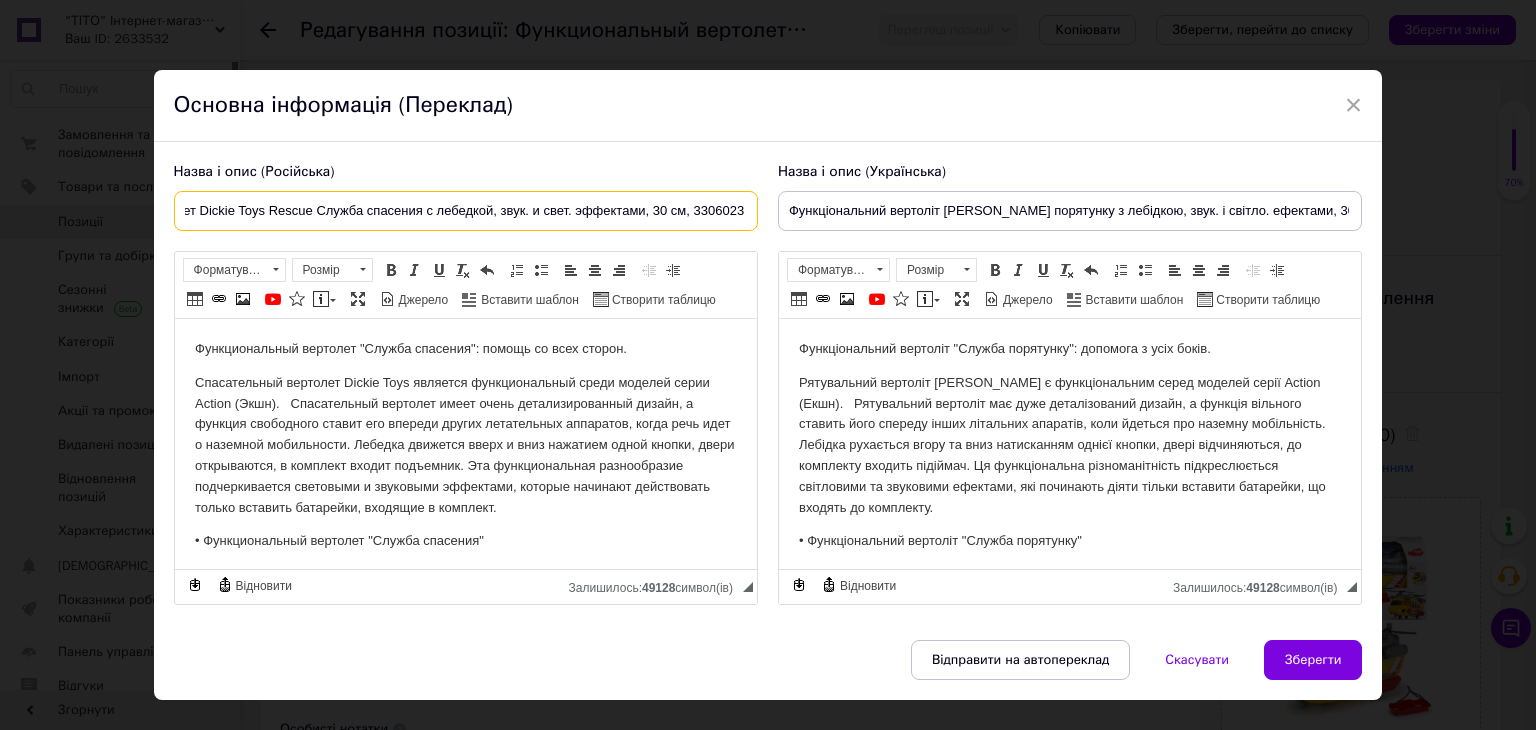 drag, startPoint x: 727, startPoint y: 213, endPoint x: 800, endPoint y: 225, distance: 73.97973 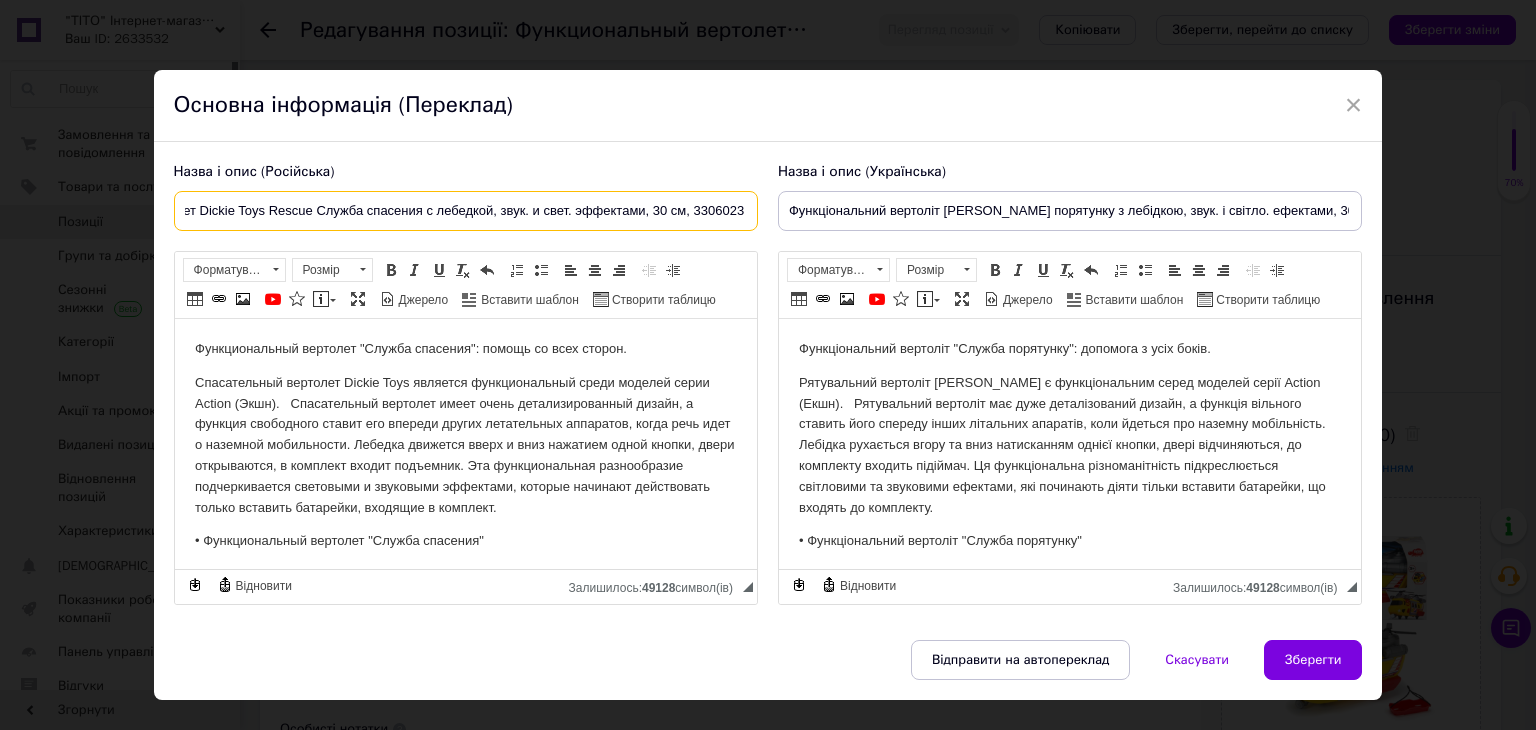 scroll, scrollTop: 0, scrollLeft: 0, axis: both 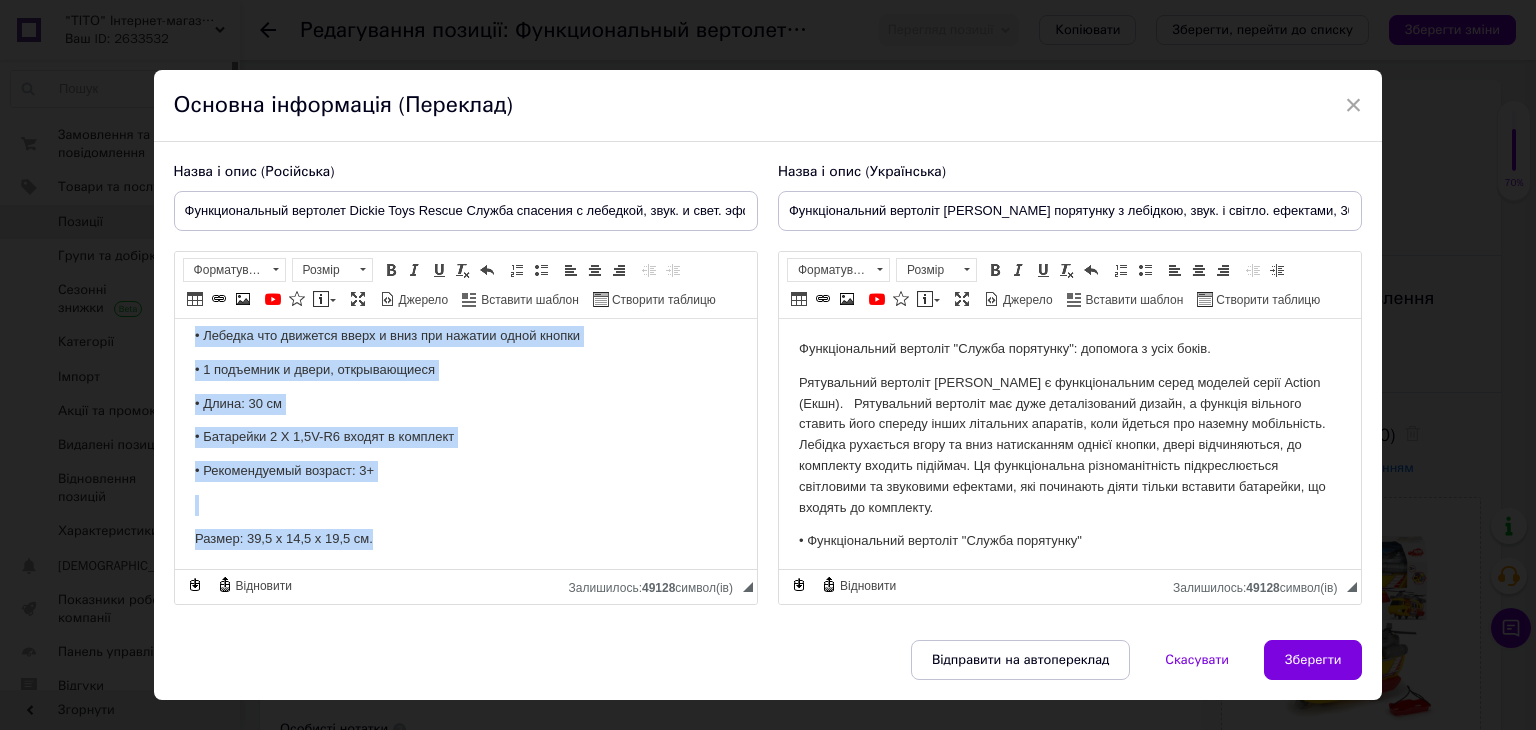 drag, startPoint x: 188, startPoint y: 340, endPoint x: 742, endPoint y: 898, distance: 786.3078 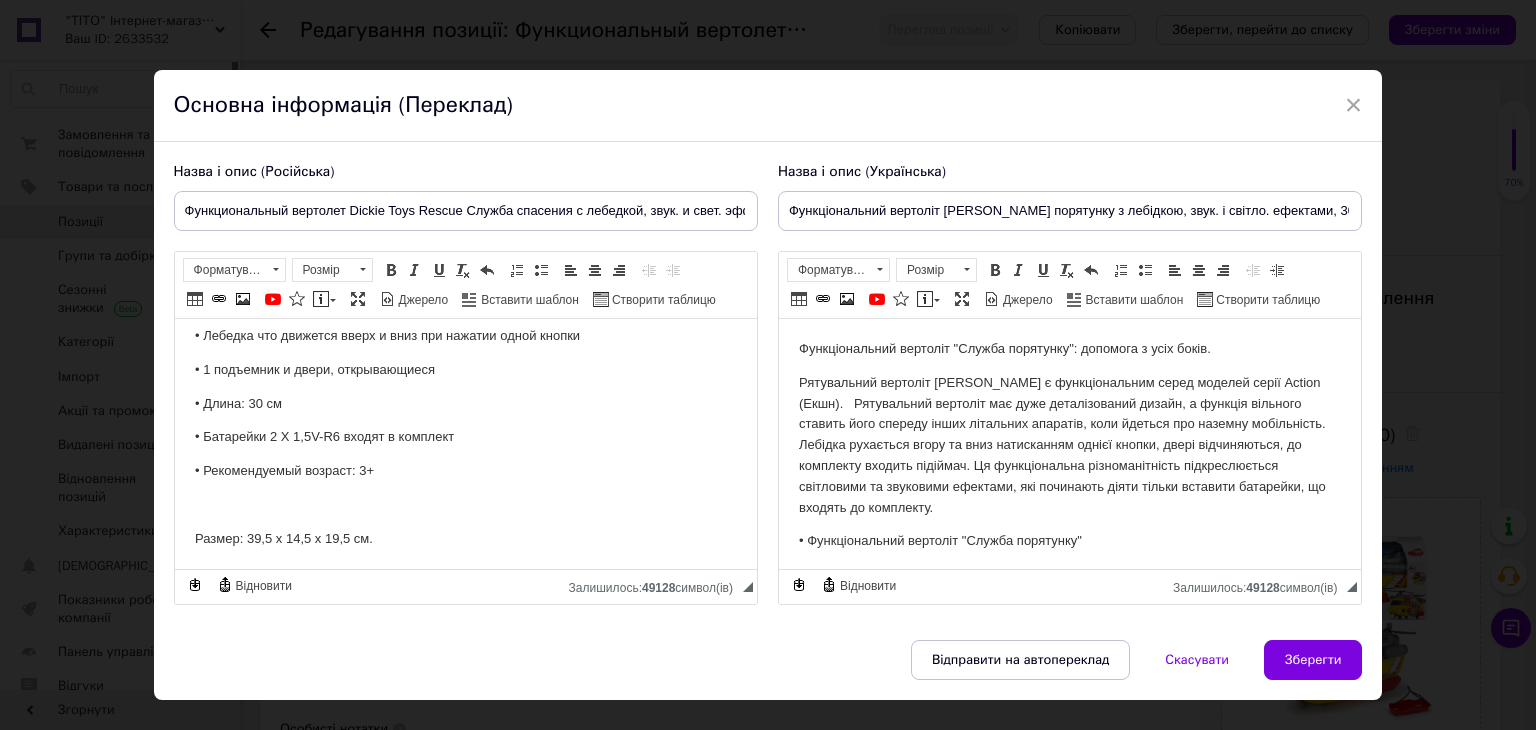 scroll, scrollTop: 0, scrollLeft: 0, axis: both 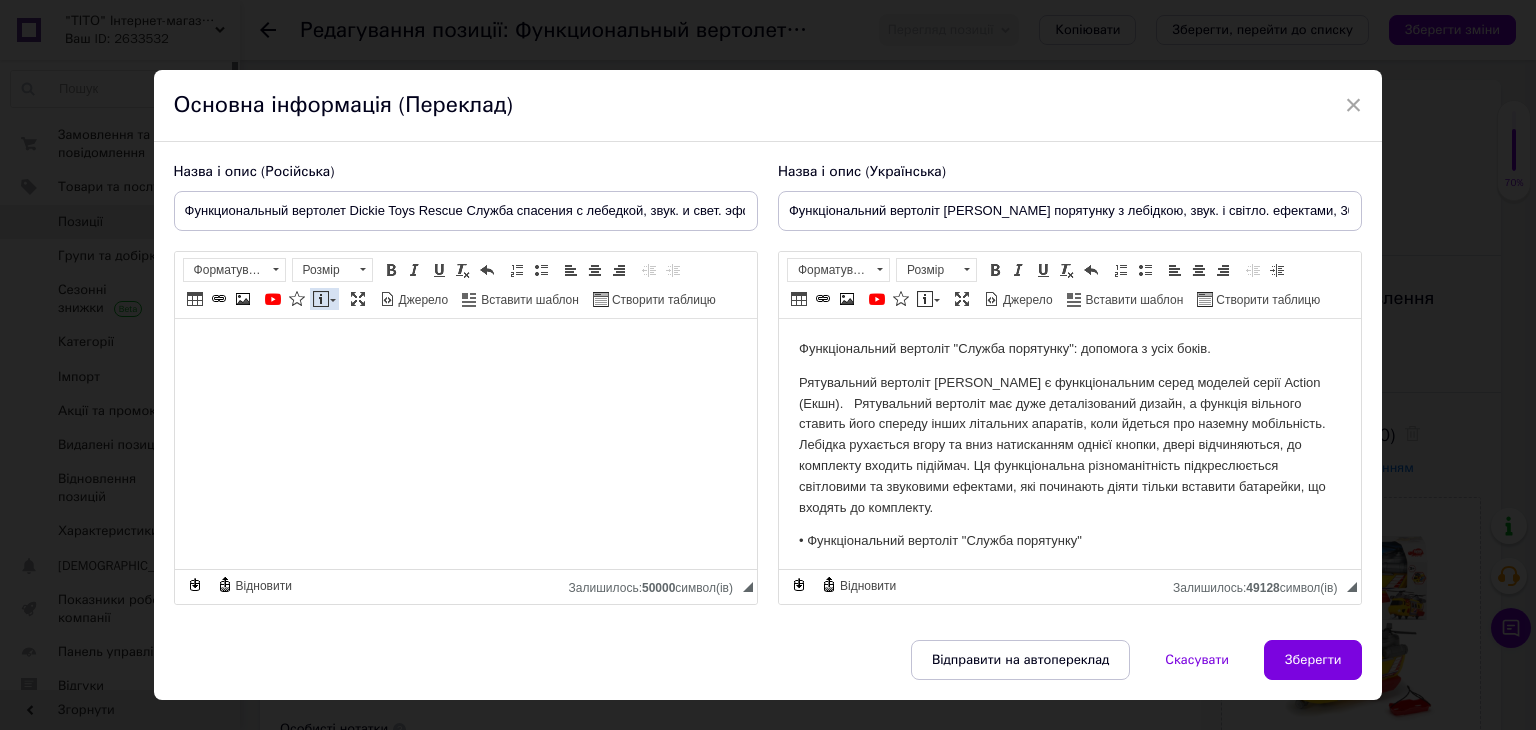 click on "Вставити повідомлення" at bounding box center [324, 299] 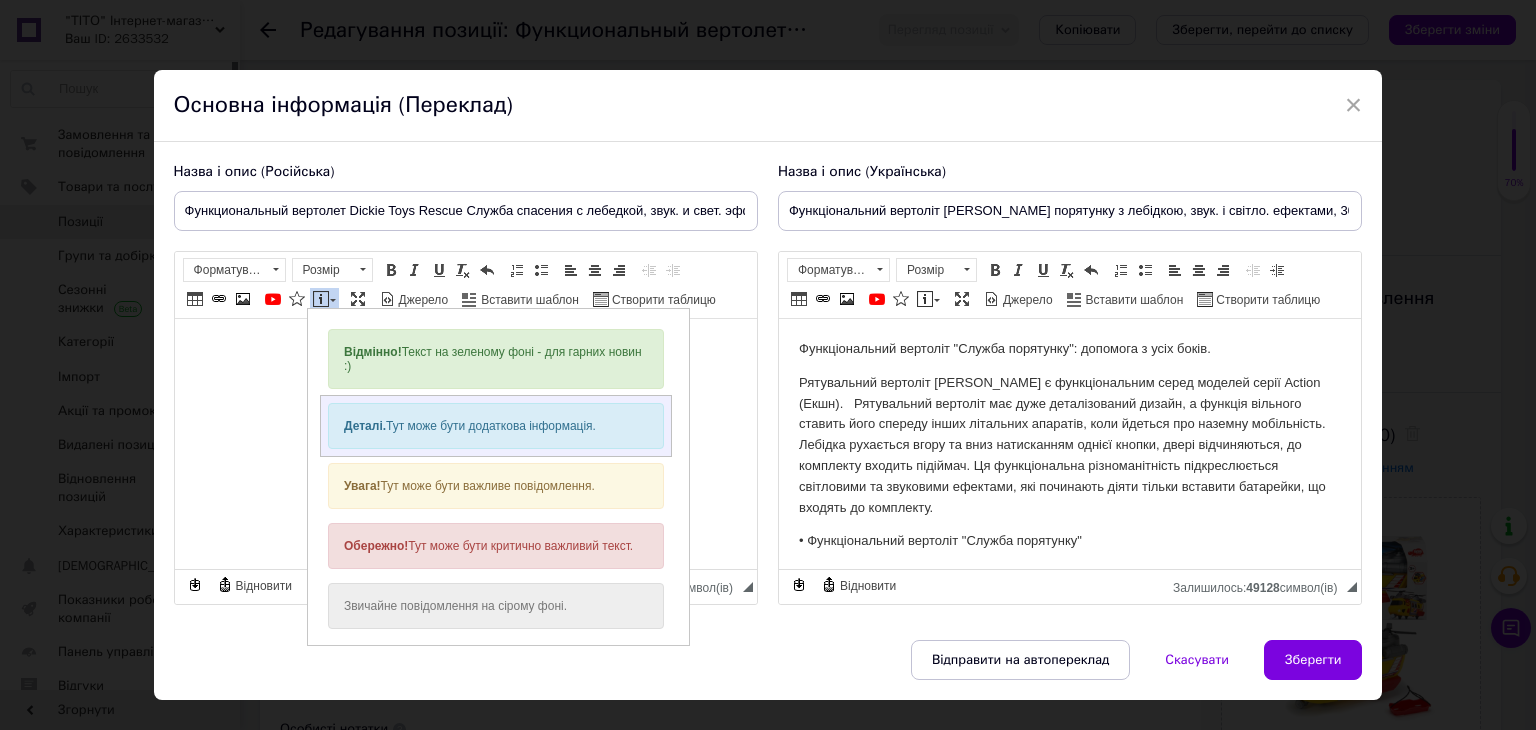 scroll, scrollTop: 0, scrollLeft: 0, axis: both 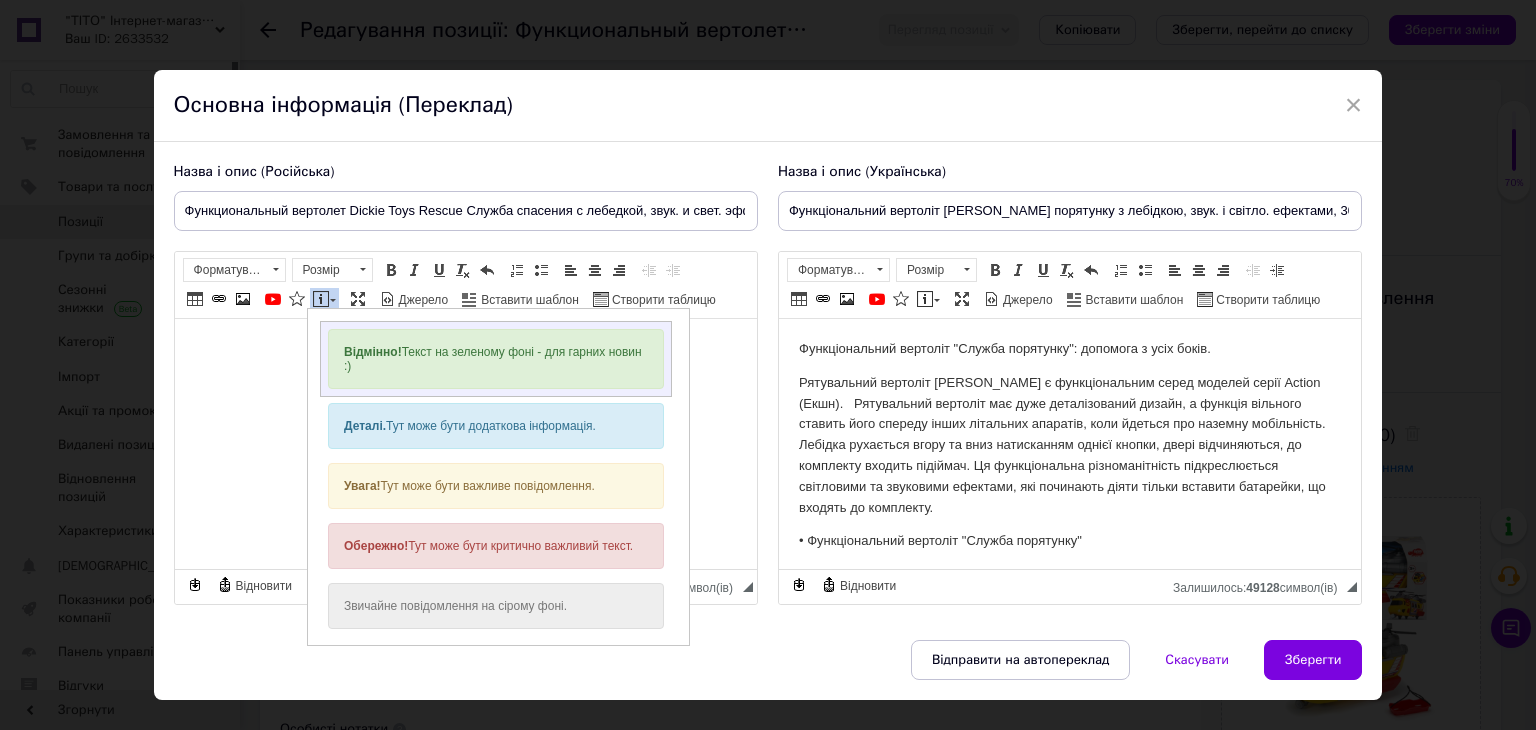 click on "Відмінно!  Текст на зеленому фоні - для гарних новин :)" at bounding box center [495, 359] 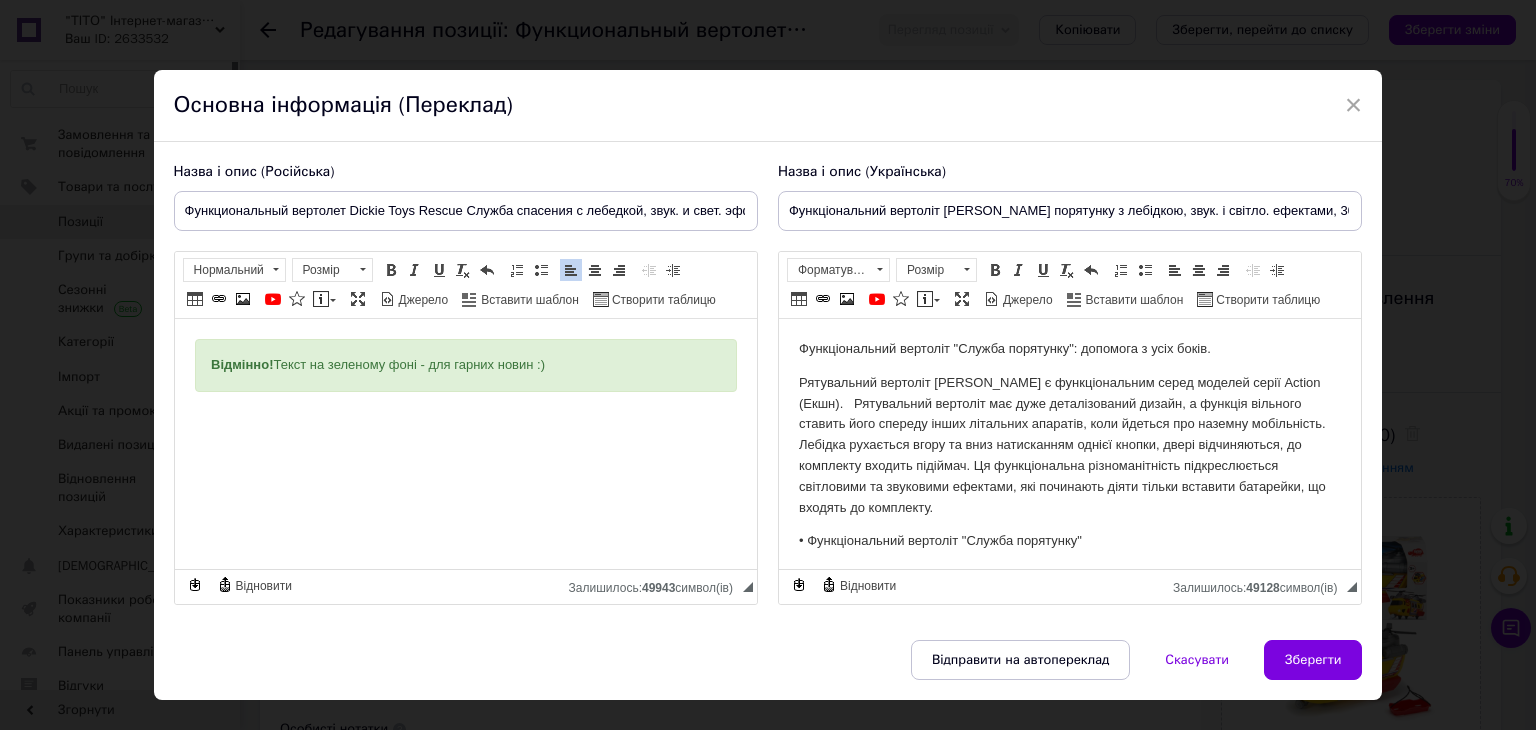 drag, startPoint x: 572, startPoint y: 367, endPoint x: 218, endPoint y: 427, distance: 359.04874 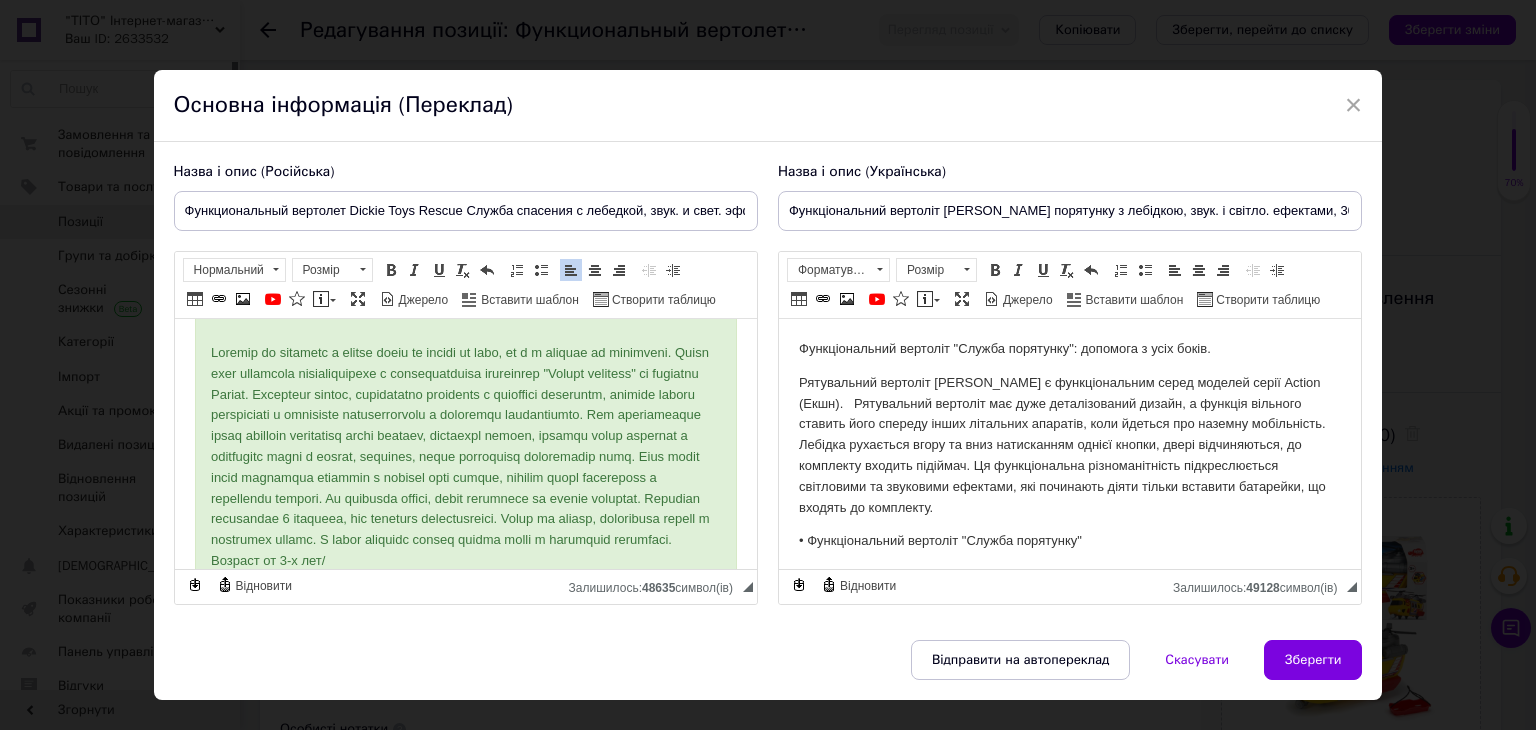 scroll, scrollTop: 0, scrollLeft: 0, axis: both 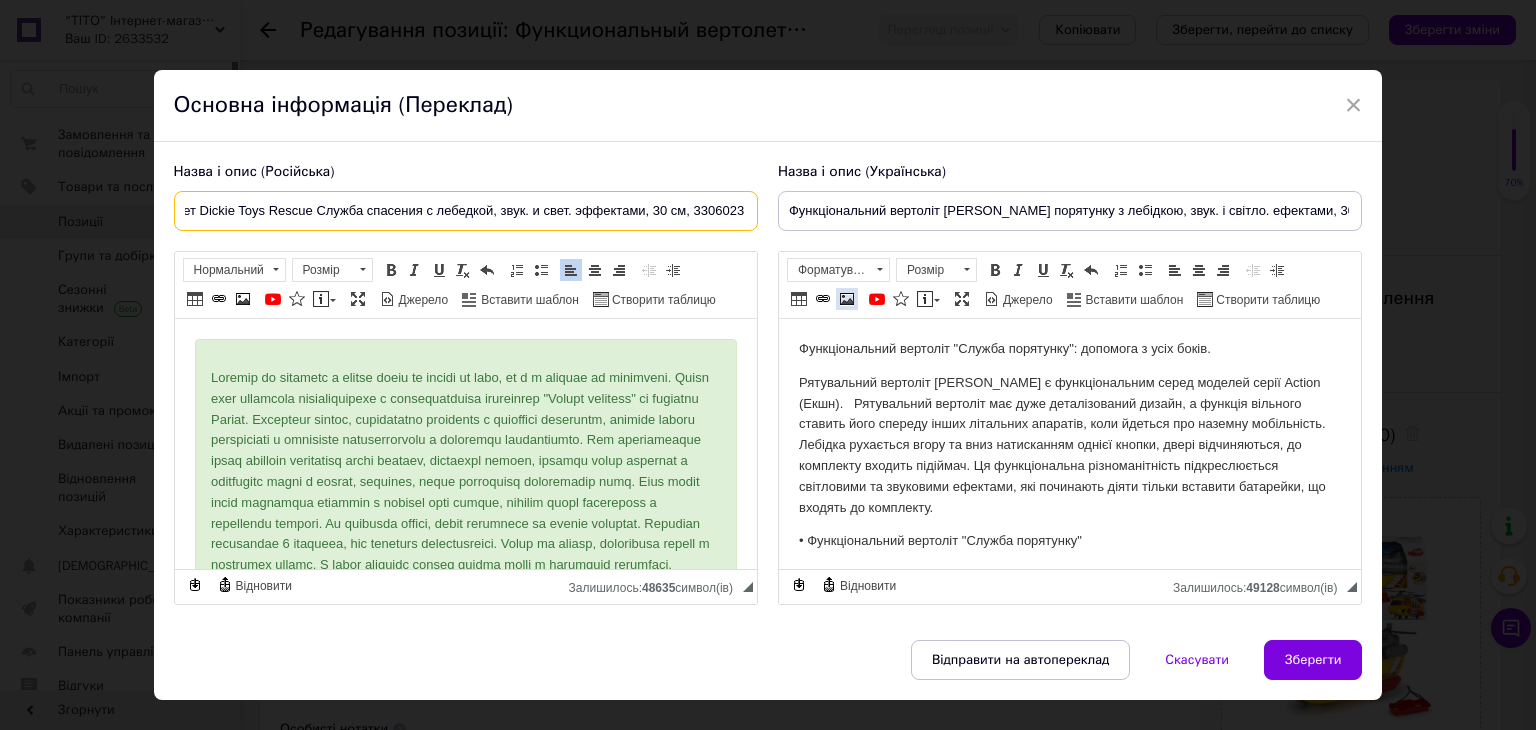 drag, startPoint x: 180, startPoint y: 211, endPoint x: 832, endPoint y: 290, distance: 656.7686 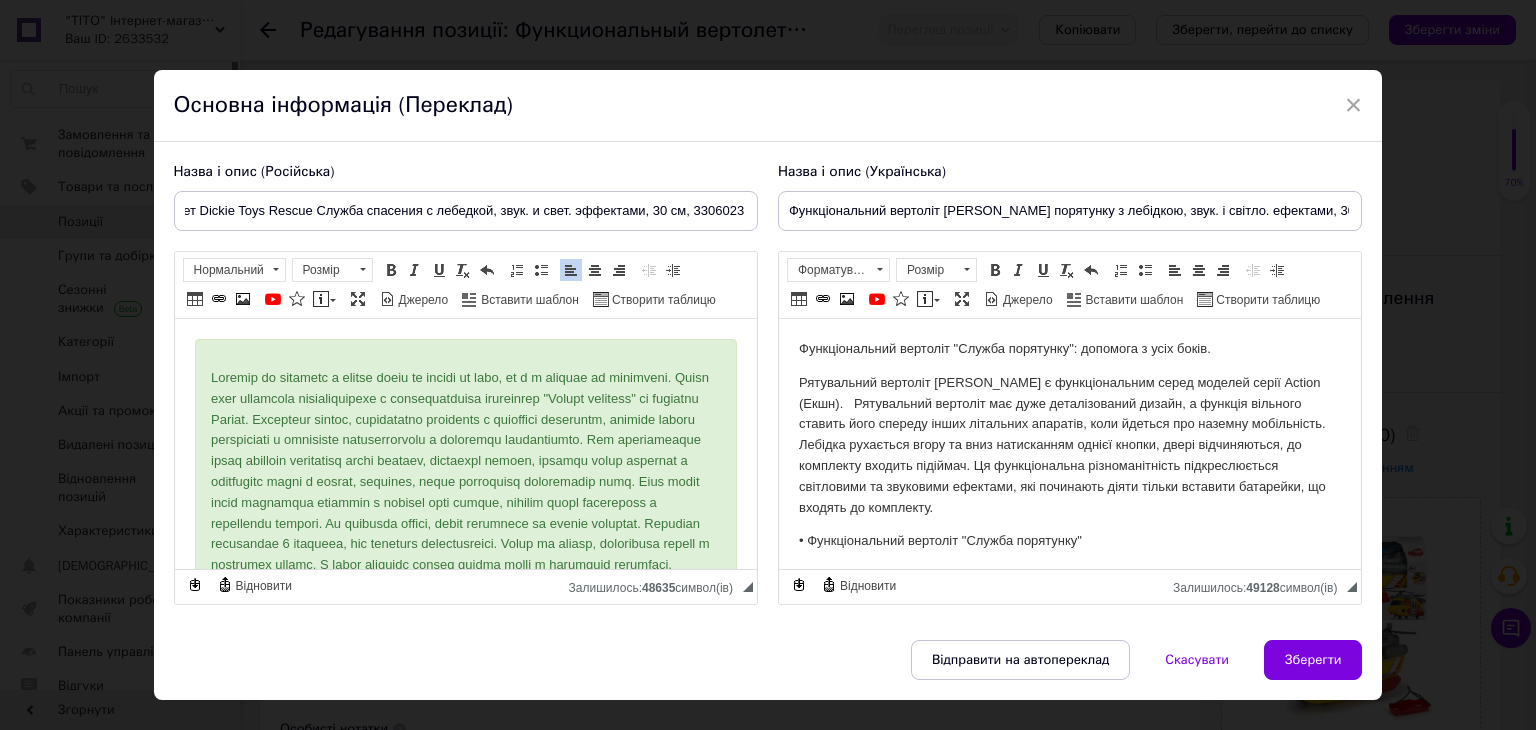 scroll, scrollTop: 0, scrollLeft: 0, axis: both 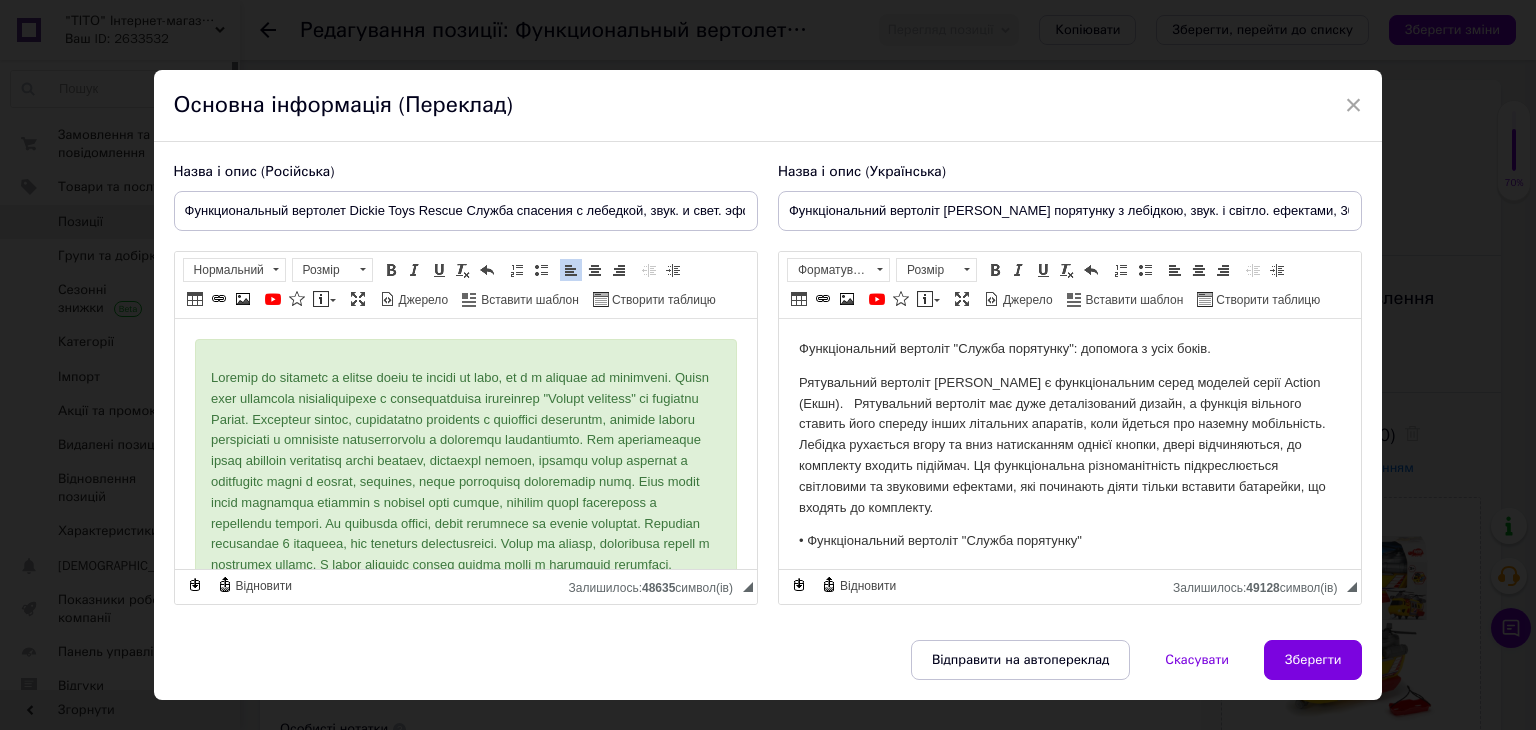 click on "Возраст от 3-х лет/ Длина 30 см. В комплекте с батарейками (2х1,5V R03 ААА). Характеристики: - функциональный вертолет "Служба спасения" с носилками; - вертолет со звуковыми и световыми эффектами; - лопасти винтов имеют мягкие углы для безопасности игры; - открывающие 2 боковые двери, которые можно превратить в практичные пандусы; - движущийся кран, который можно удлинить и перемещать влево и вправо; - свободный ход колес; - медицинские ноши; - в комплекте с батарейками (2х1,5V R03 ААА). Длина 30 см. Возраст от 3 лет." at bounding box center (465, 634) 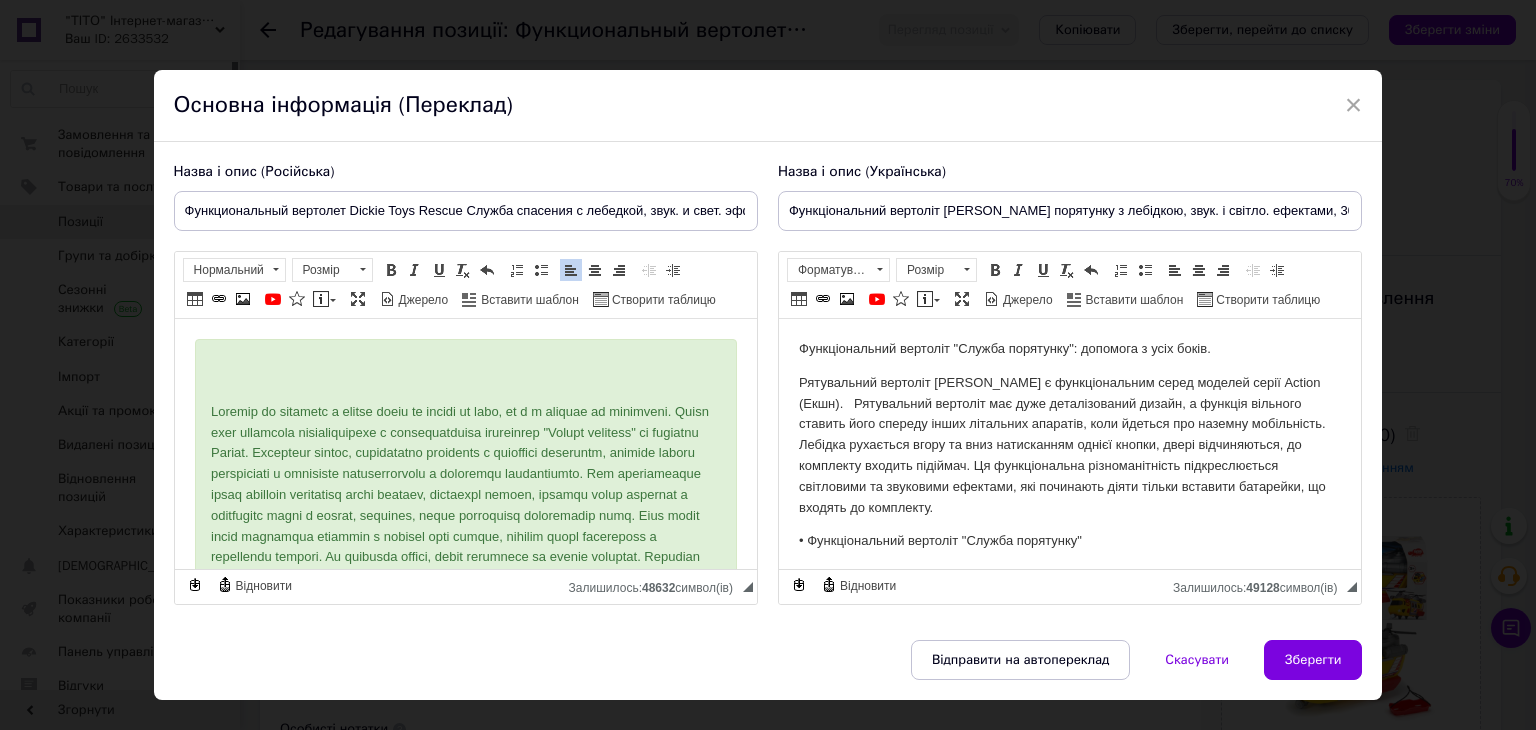 click on "Возраст от 3-х лет/ Длина 30 см. В комплекте с батарейками (2х1,5V R03 ААА). Характеристики: - функциональный вертолет "Служба спасения" с носилками; - вертолет со звуковыми и световыми эффектами; - лопасти винтов имеют мягкие углы для безопасности игры; - открывающие 2 боковые двери, которые можно превратить в практичные пандусы; - движущийся кран, который можно удлинить и перемещать влево и вправо; - свободный ход колес; - медицинские ноши; - в комплекте с батарейками (2х1,5V R03 ААА). Длина 30 см. Возраст от 3 лет." at bounding box center [465, 651] 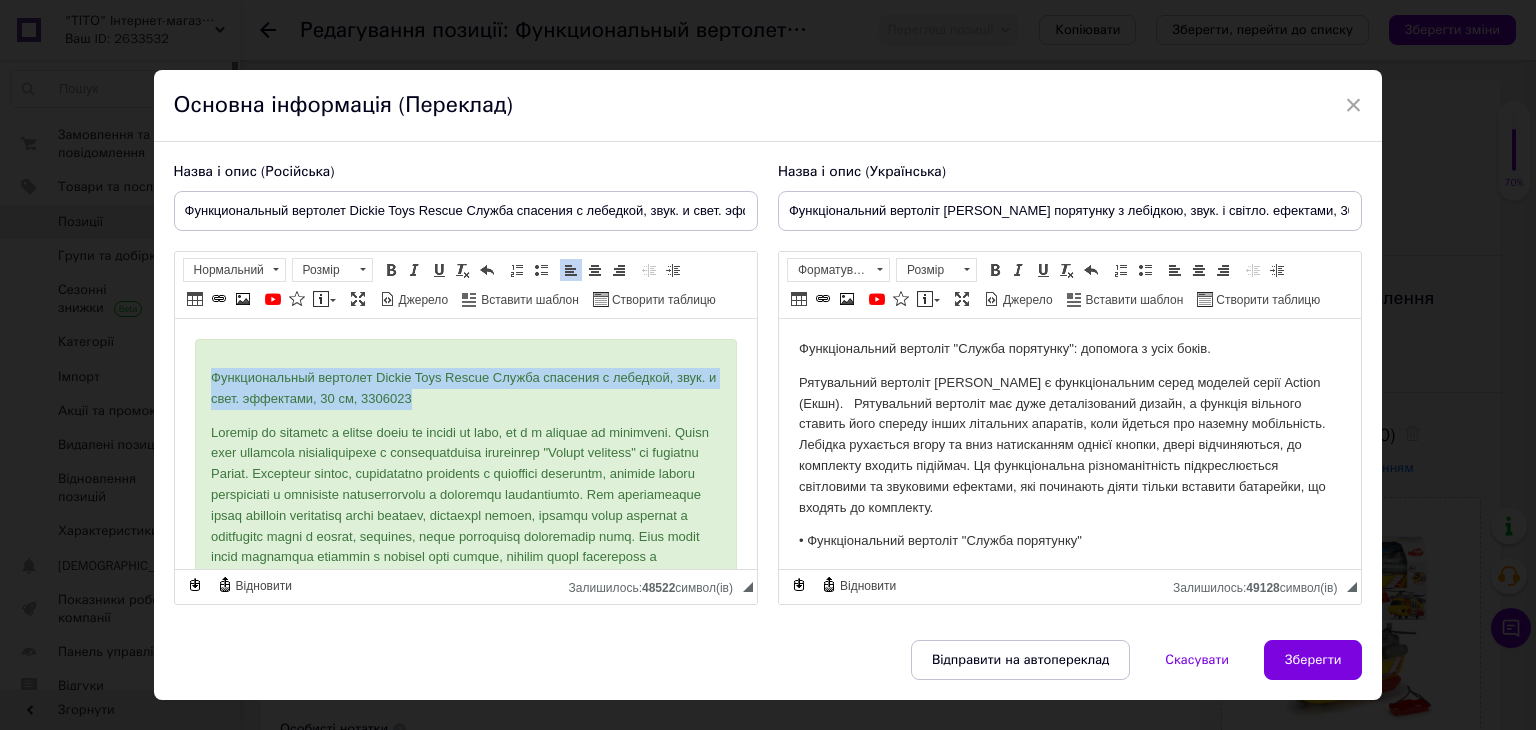 drag, startPoint x: 201, startPoint y: 370, endPoint x: 437, endPoint y: 340, distance: 237.89914 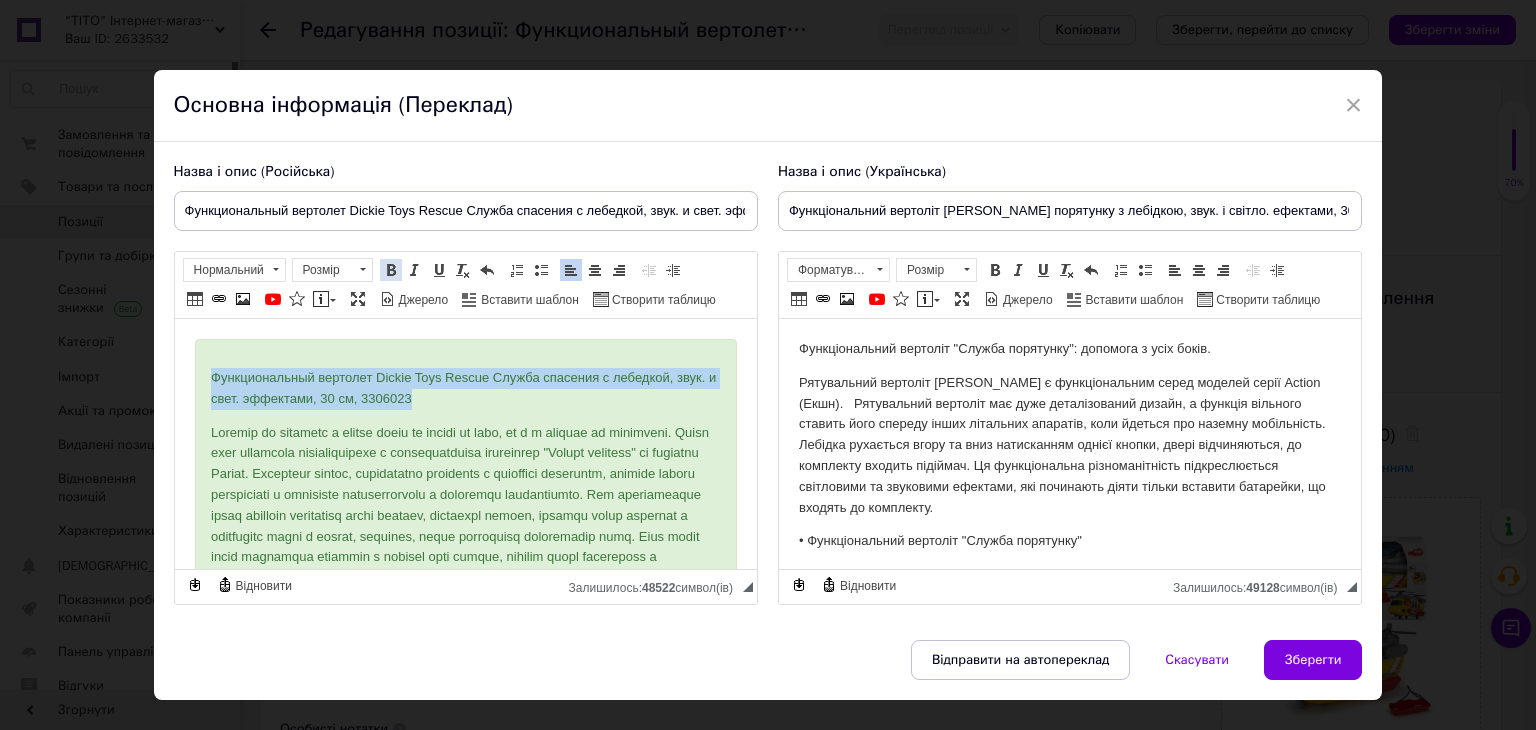click at bounding box center [391, 270] 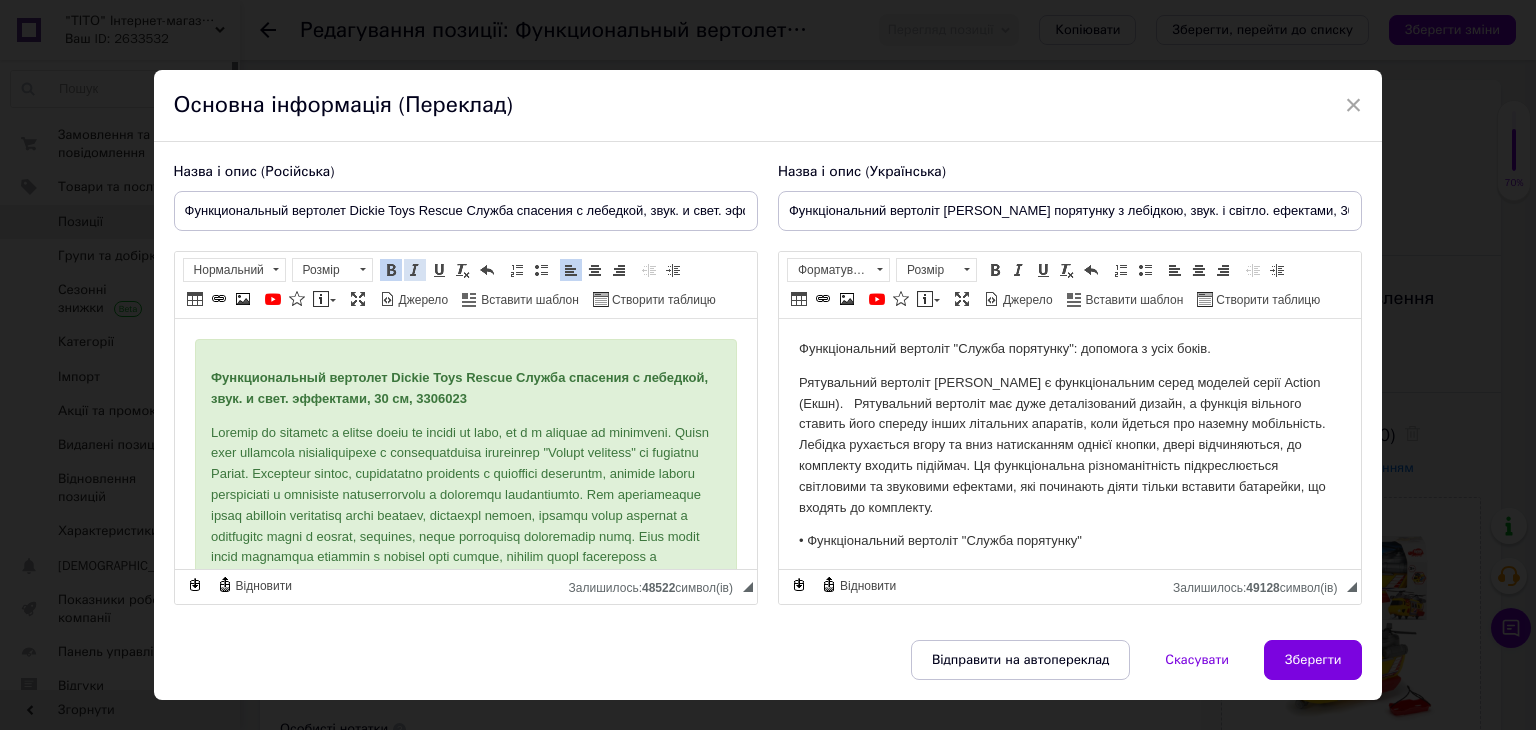 click at bounding box center (415, 270) 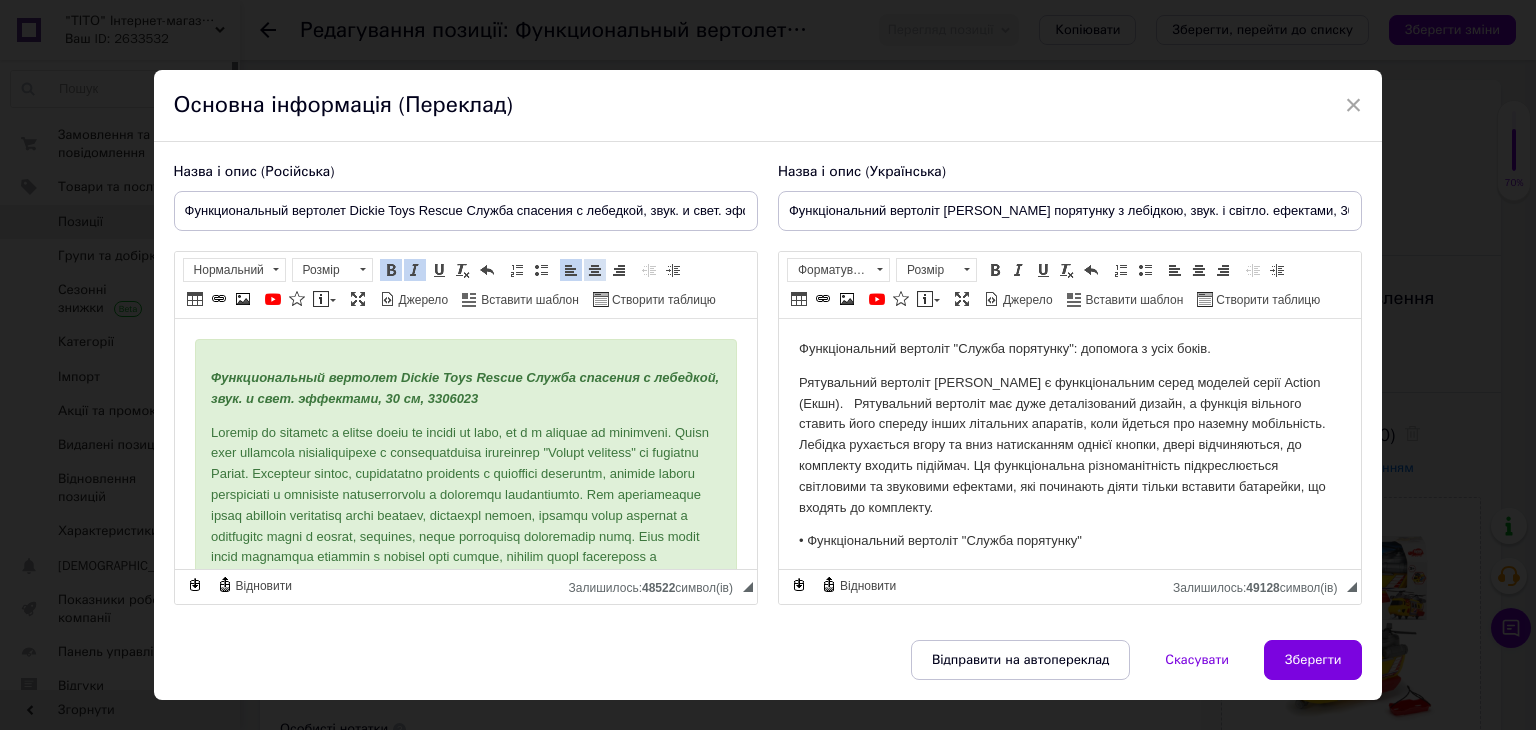drag, startPoint x: 588, startPoint y: 261, endPoint x: 583, endPoint y: 272, distance: 12.083046 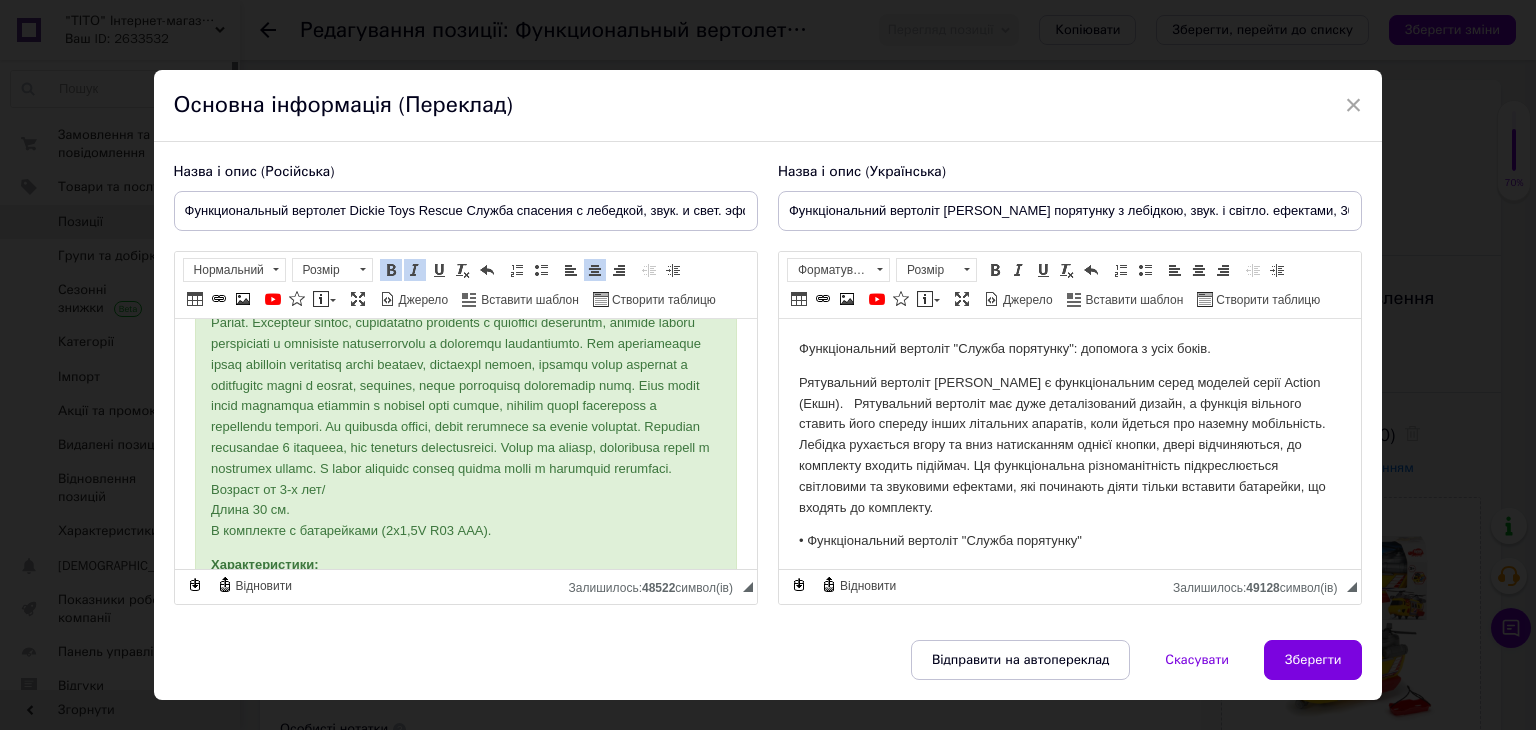 scroll, scrollTop: 200, scrollLeft: 0, axis: vertical 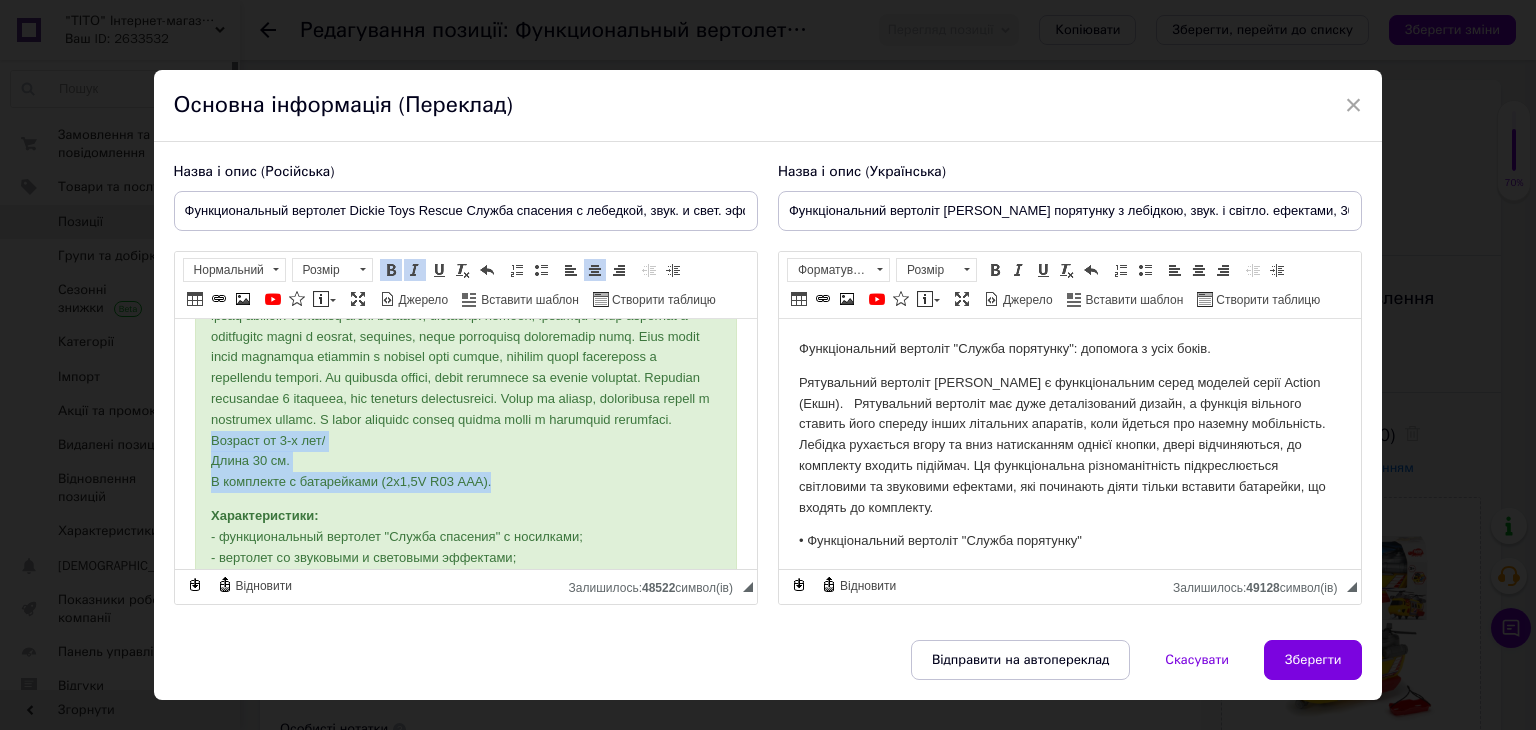 drag, startPoint x: 202, startPoint y: 478, endPoint x: 514, endPoint y: 524, distance: 315.3728 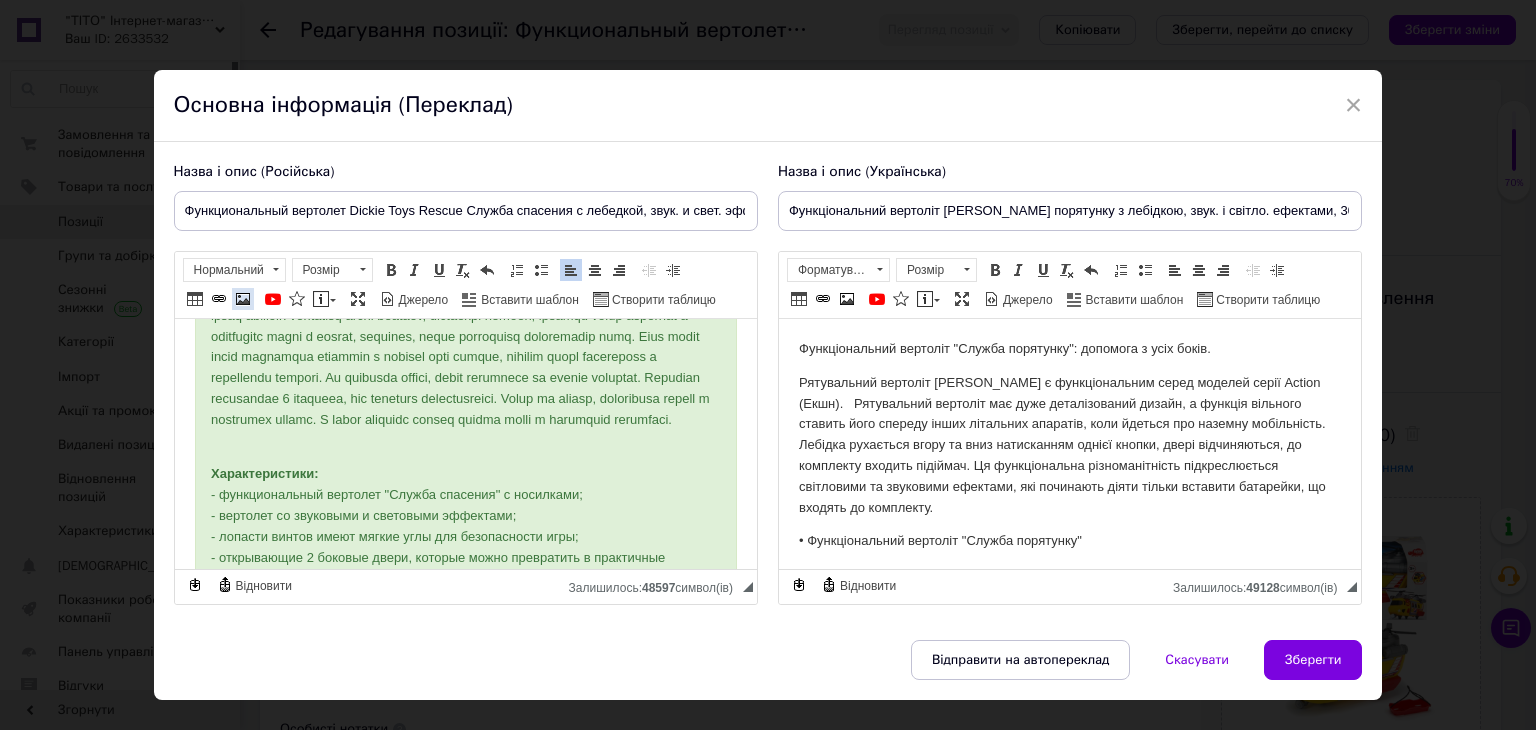 click at bounding box center (243, 299) 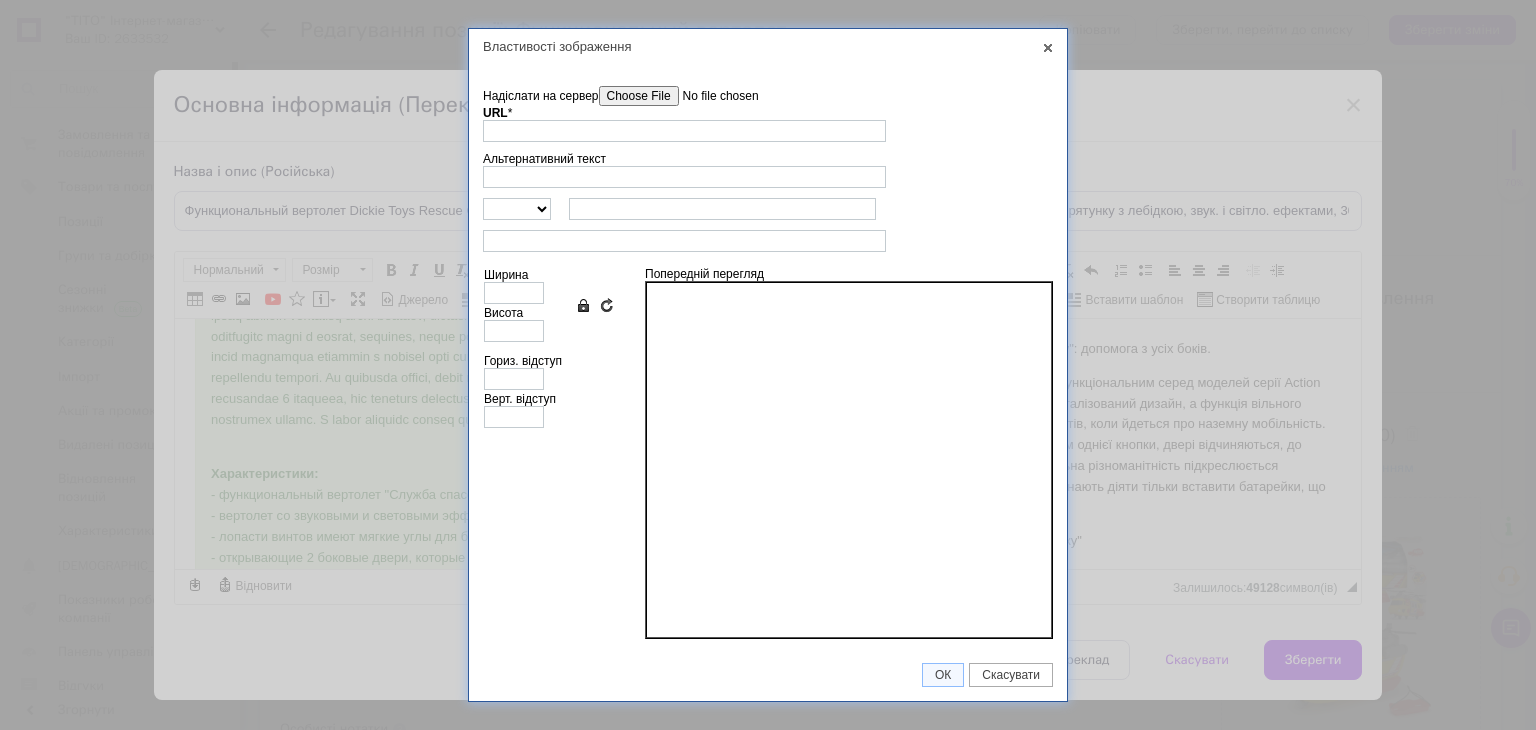 click on "Надіслати на сервер" at bounding box center (712, 96) 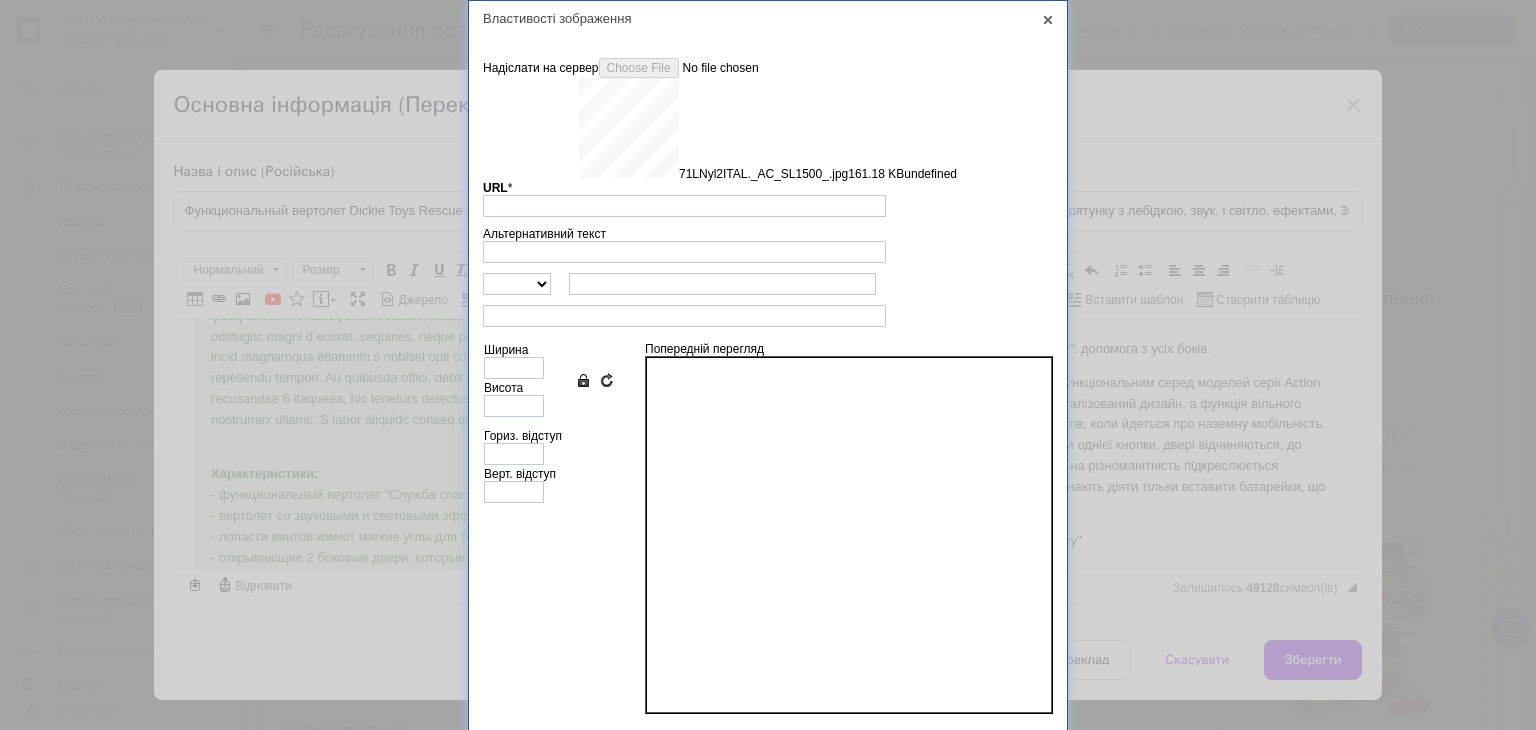 type on "https://images.prom.ua/6743517381_w640_h2048_71lnyl2ital._ac_sl1500_.jpg?fresh=1&PIMAGE_ID=6743517381" 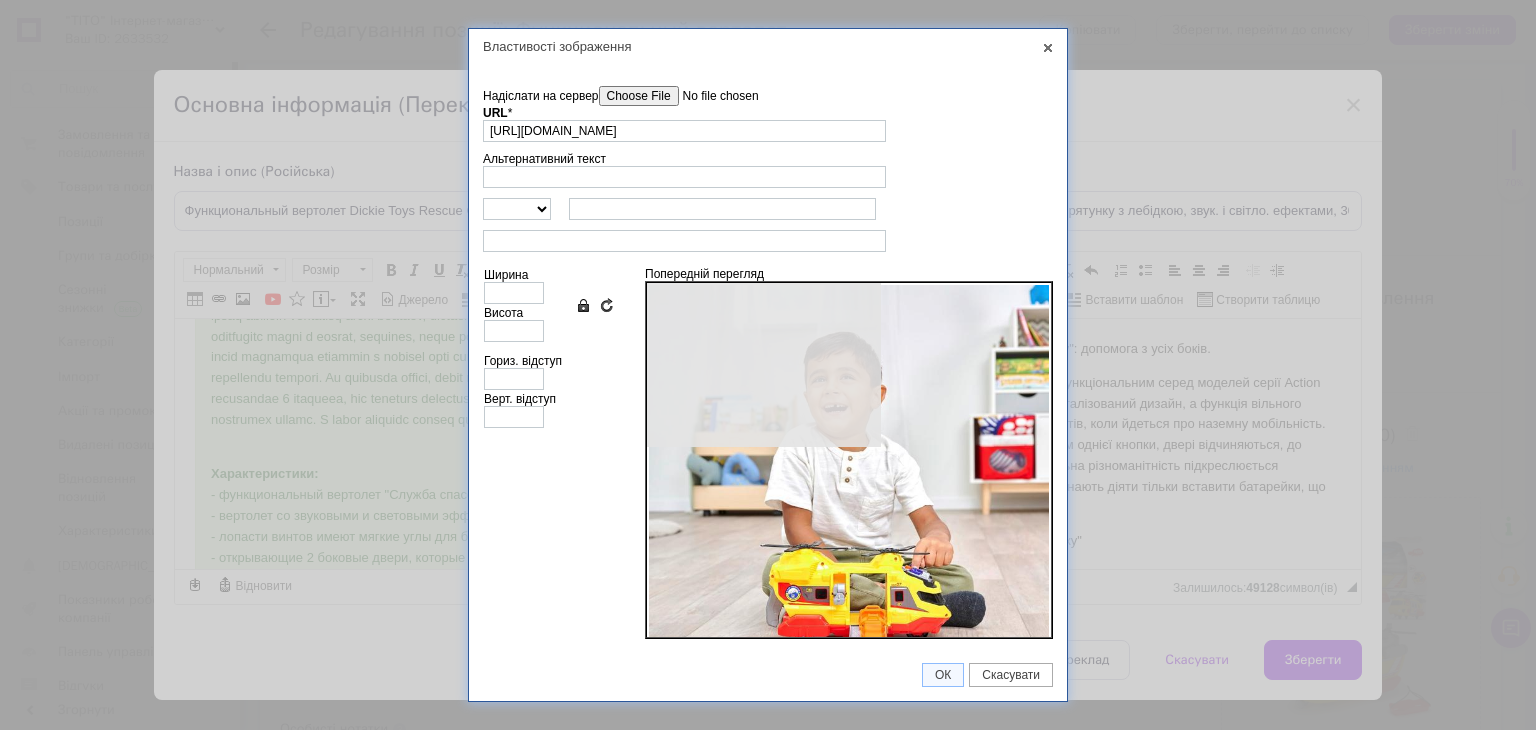 type on "640" 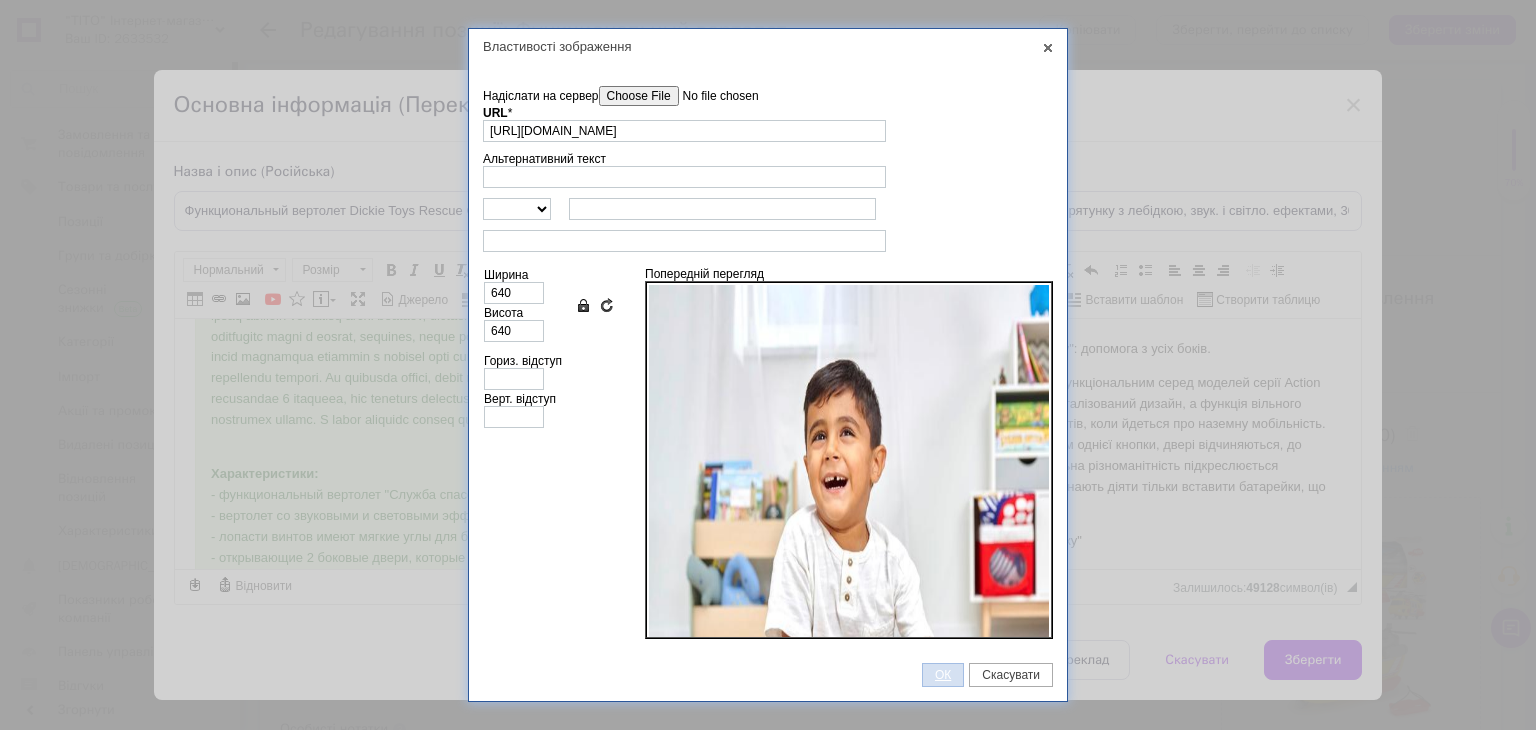 click on "ОК" at bounding box center (943, 675) 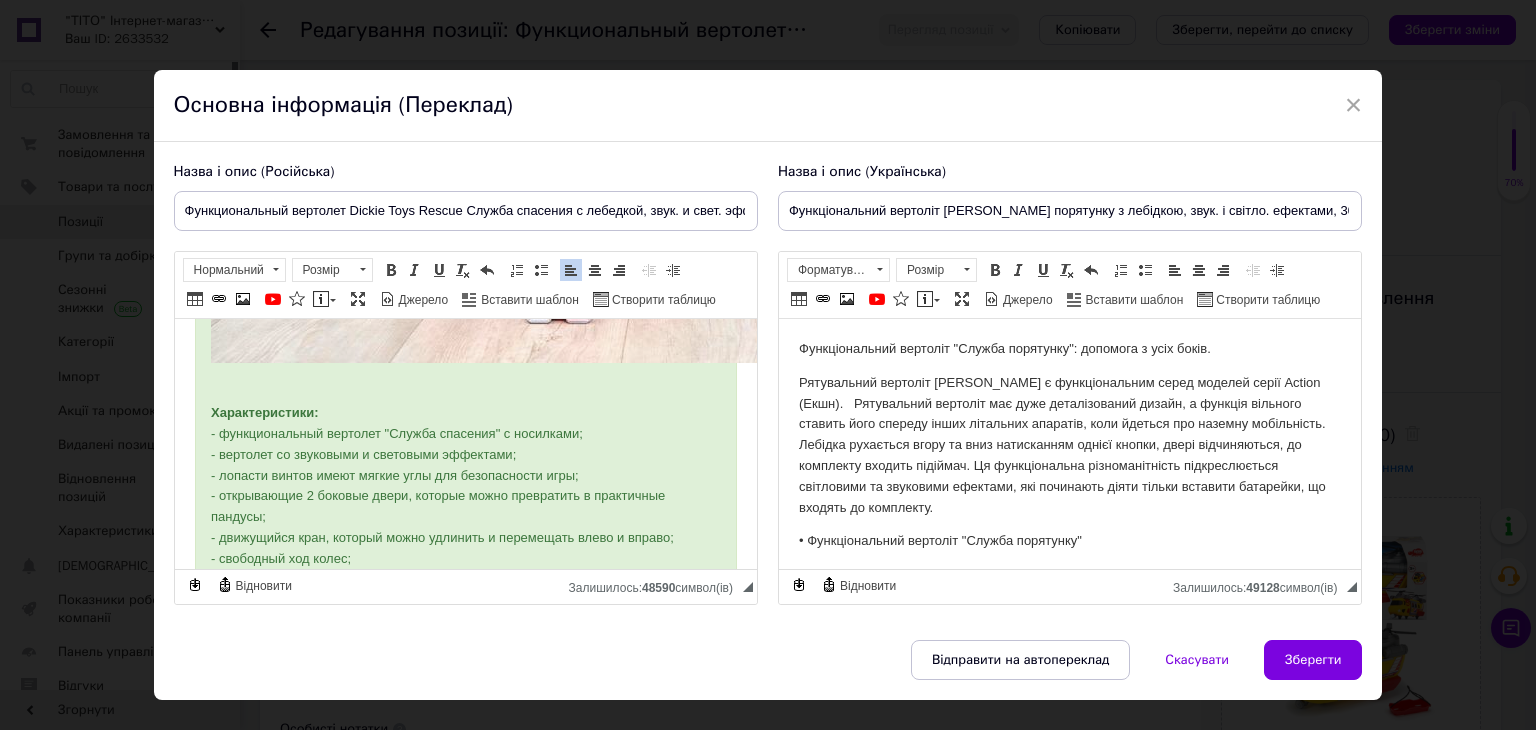scroll, scrollTop: 1080, scrollLeft: 0, axis: vertical 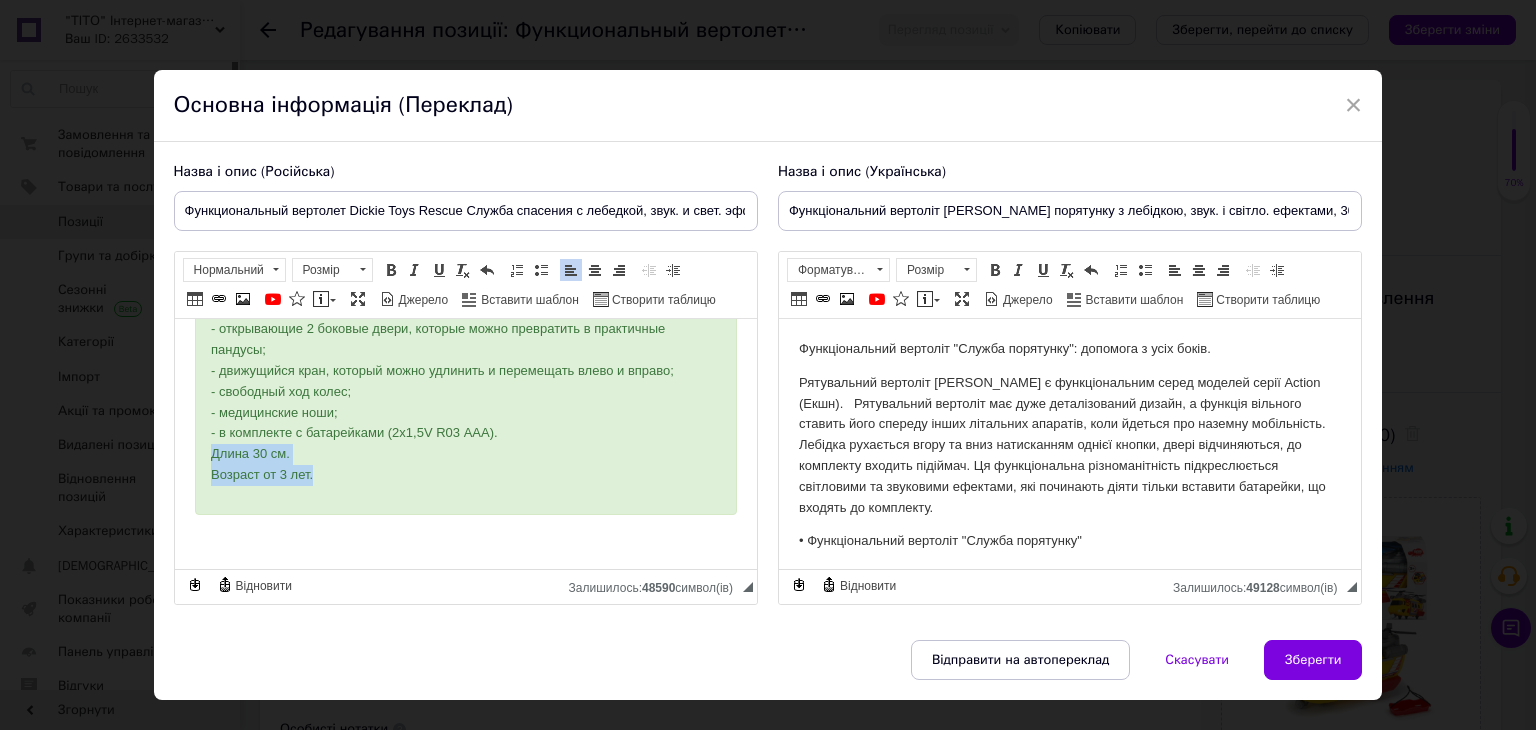 drag, startPoint x: 203, startPoint y: 486, endPoint x: 330, endPoint y: 515, distance: 130.26895 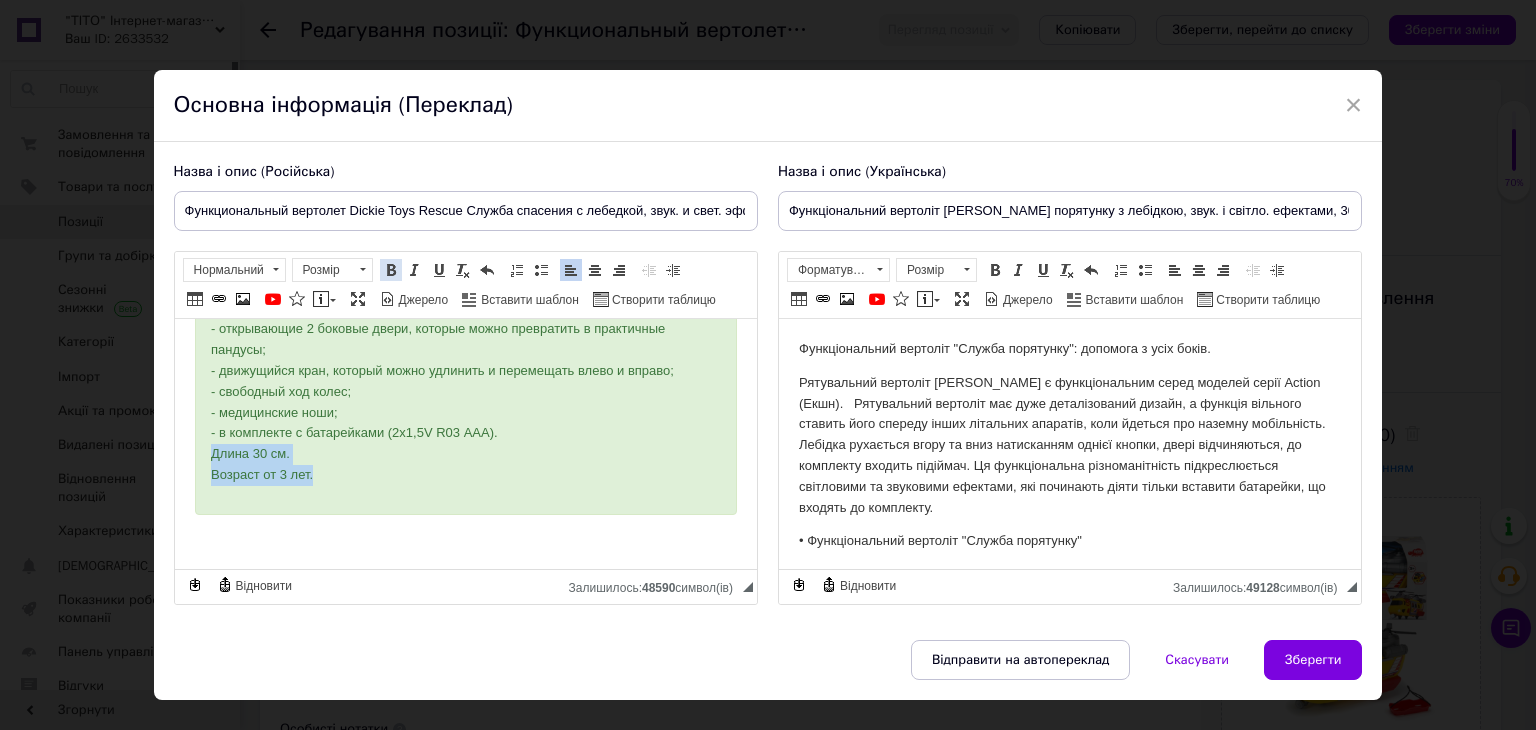 click at bounding box center [391, 270] 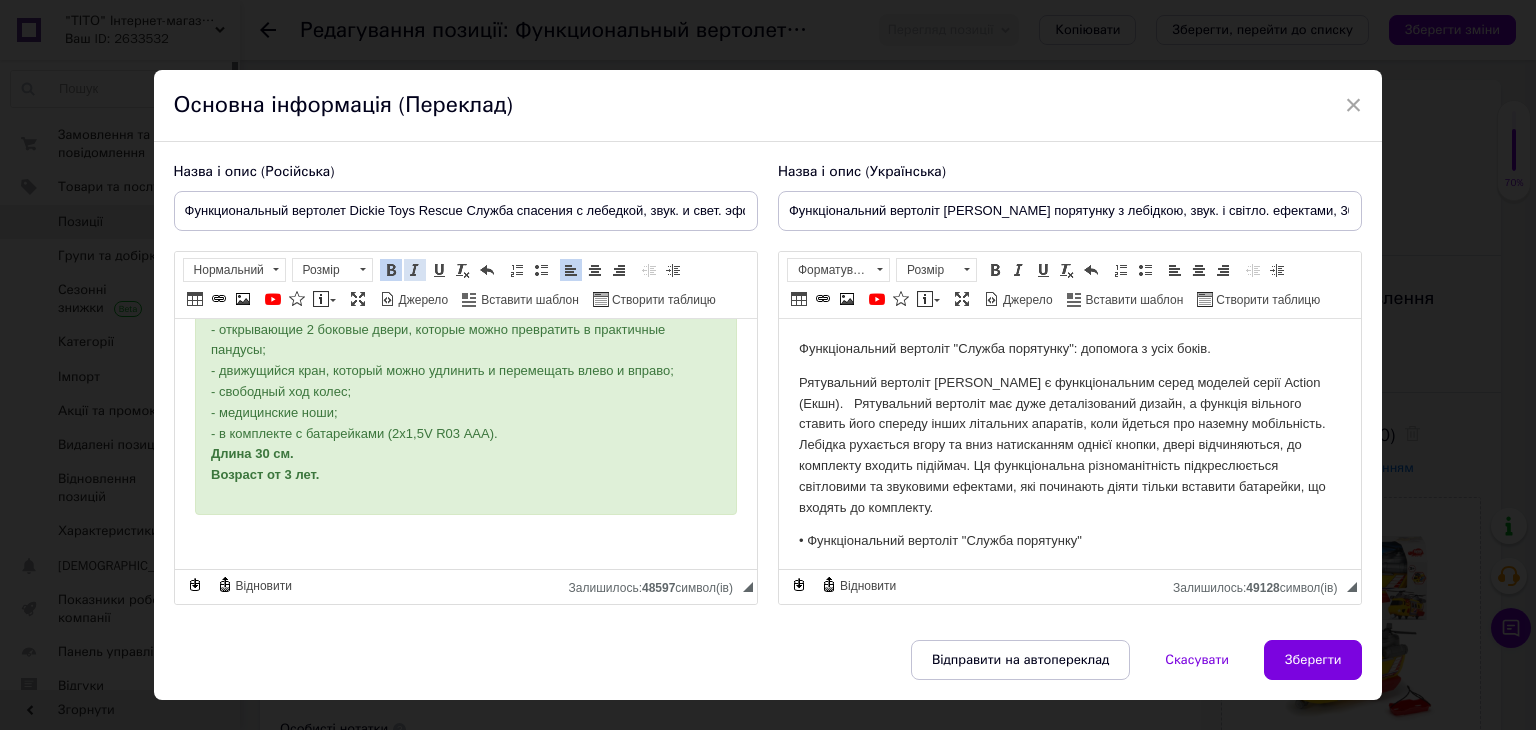 click at bounding box center [415, 270] 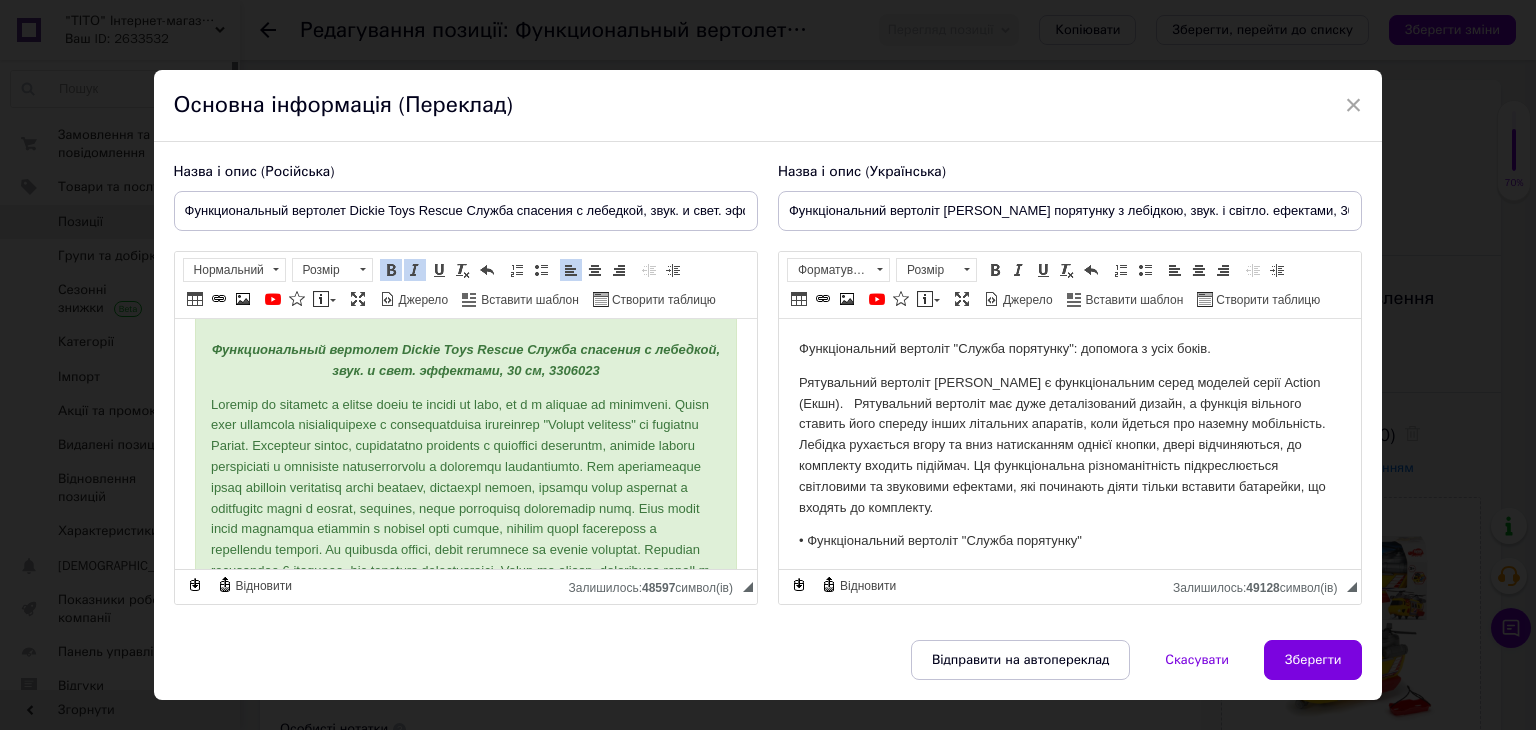 scroll, scrollTop: 0, scrollLeft: 0, axis: both 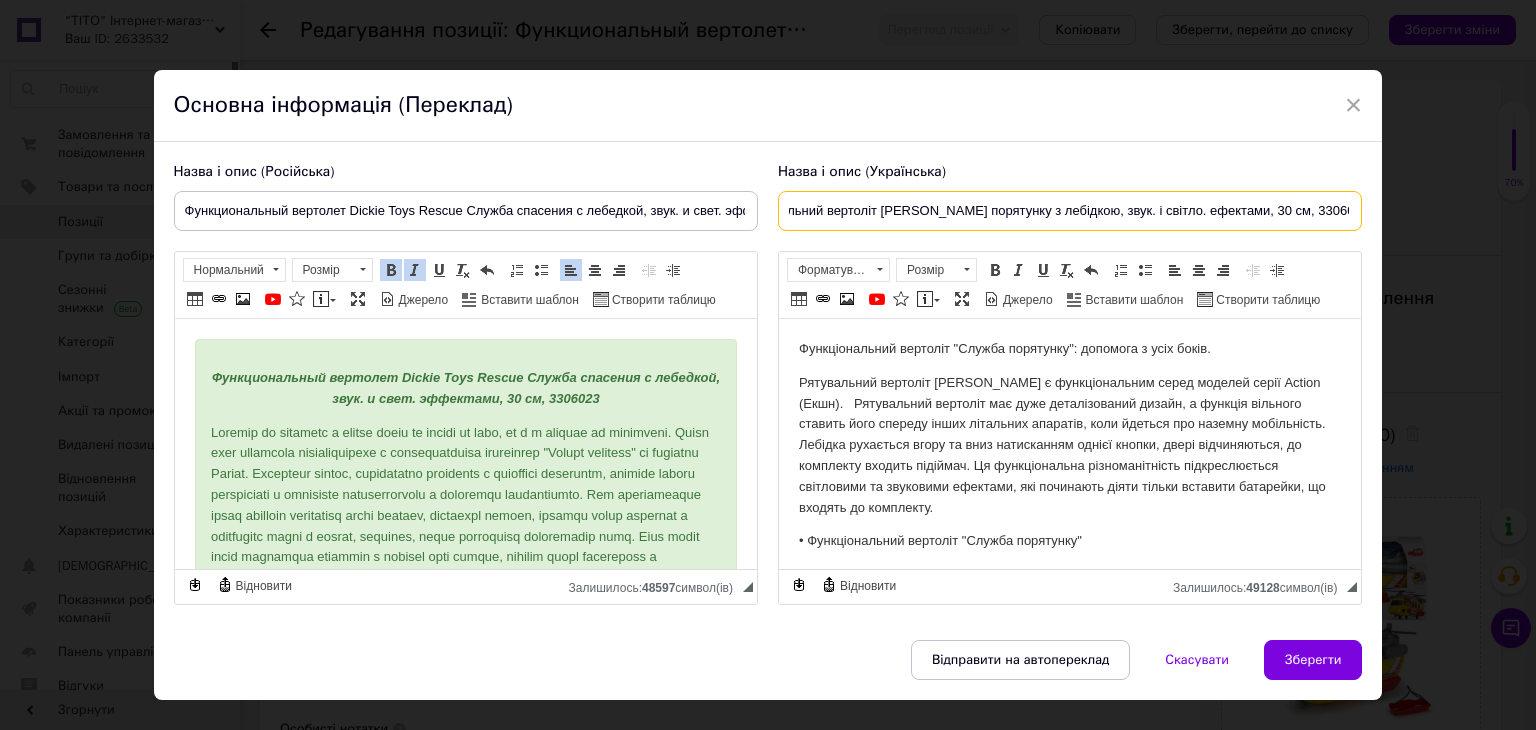 drag, startPoint x: 1332, startPoint y: 213, endPoint x: 1352, endPoint y: 218, distance: 20.615528 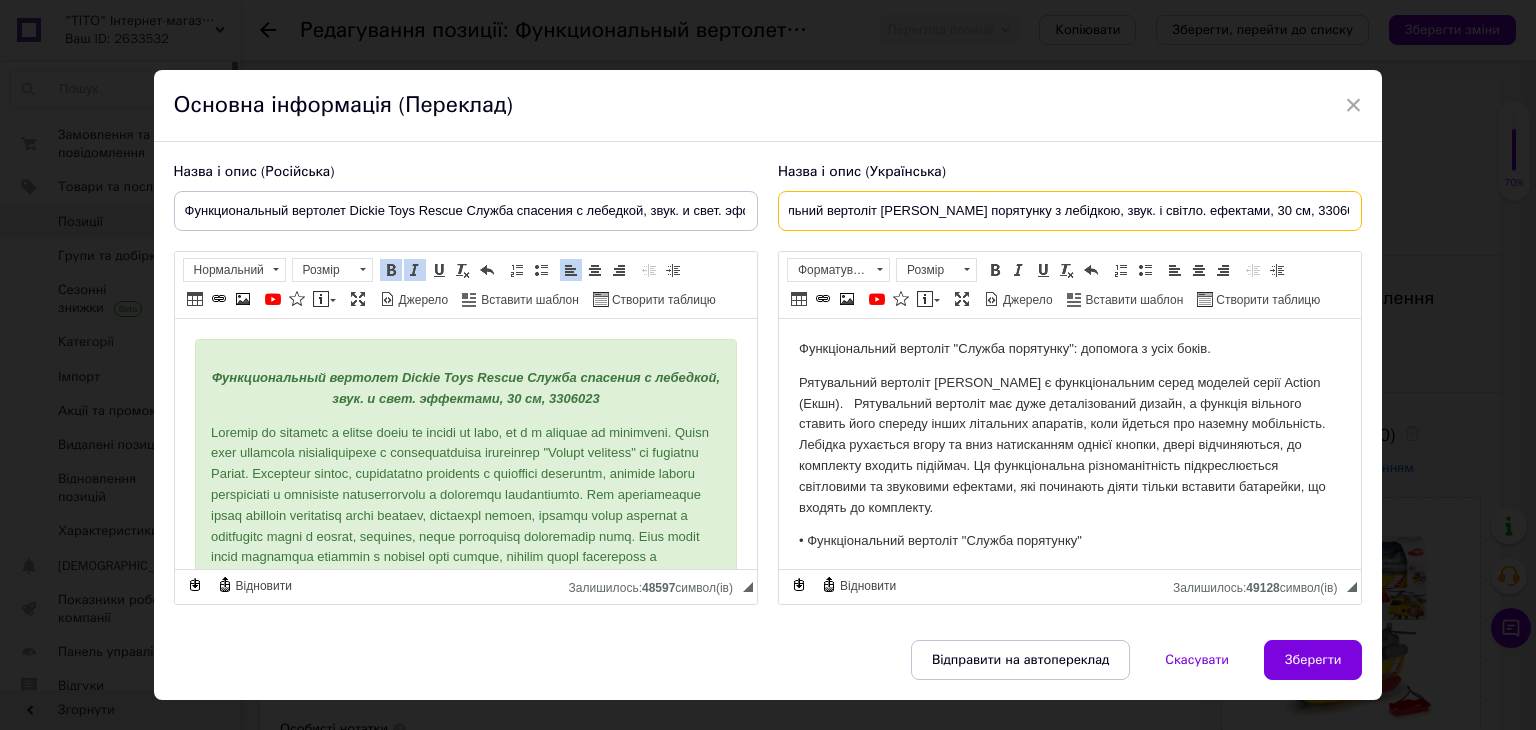 drag, startPoint x: 1293, startPoint y: 211, endPoint x: 1379, endPoint y: 221, distance: 86.579445 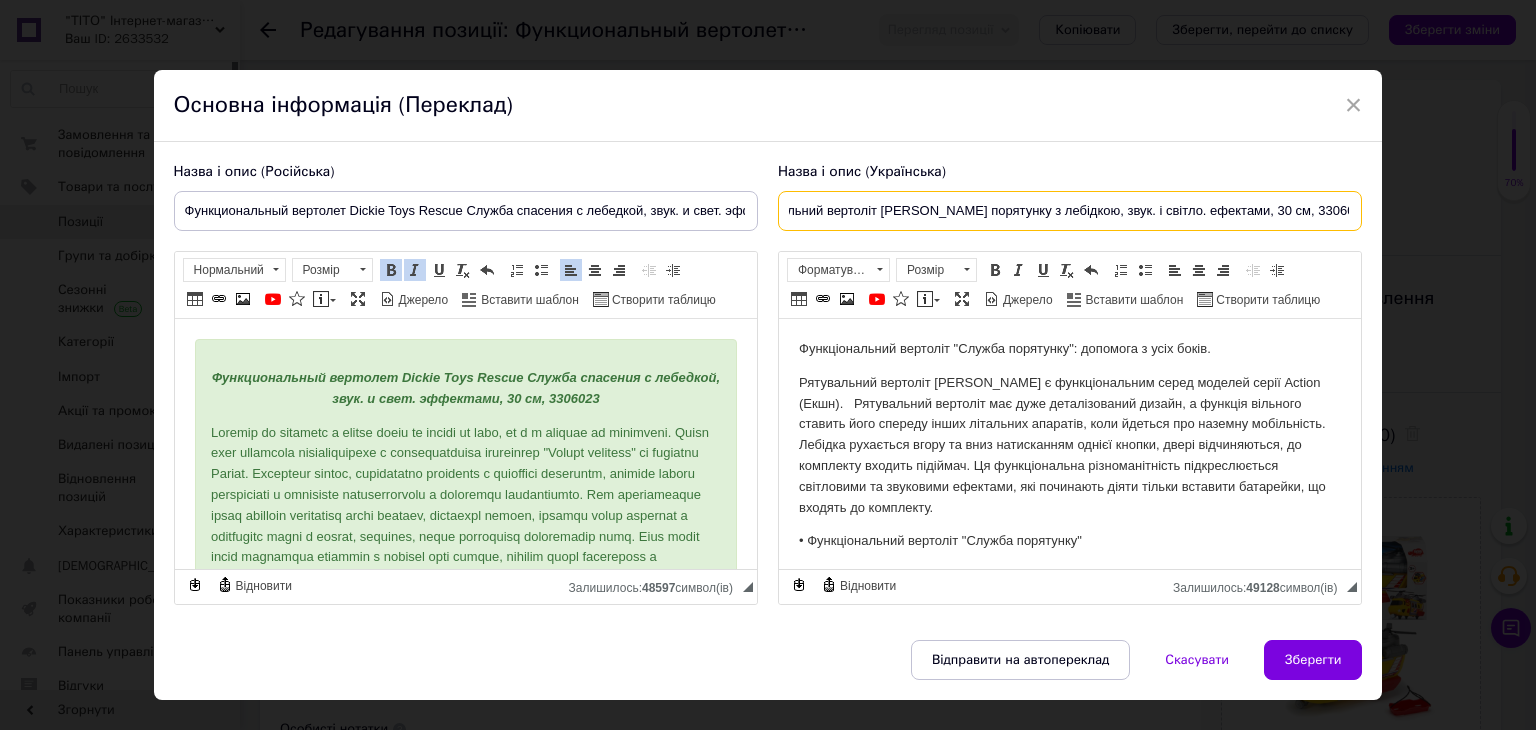 type on "Функціональний вертоліт Dickie Toyssus порятунку з лебідкою, звук. і світло. ефектами, 30 см, 3306023" 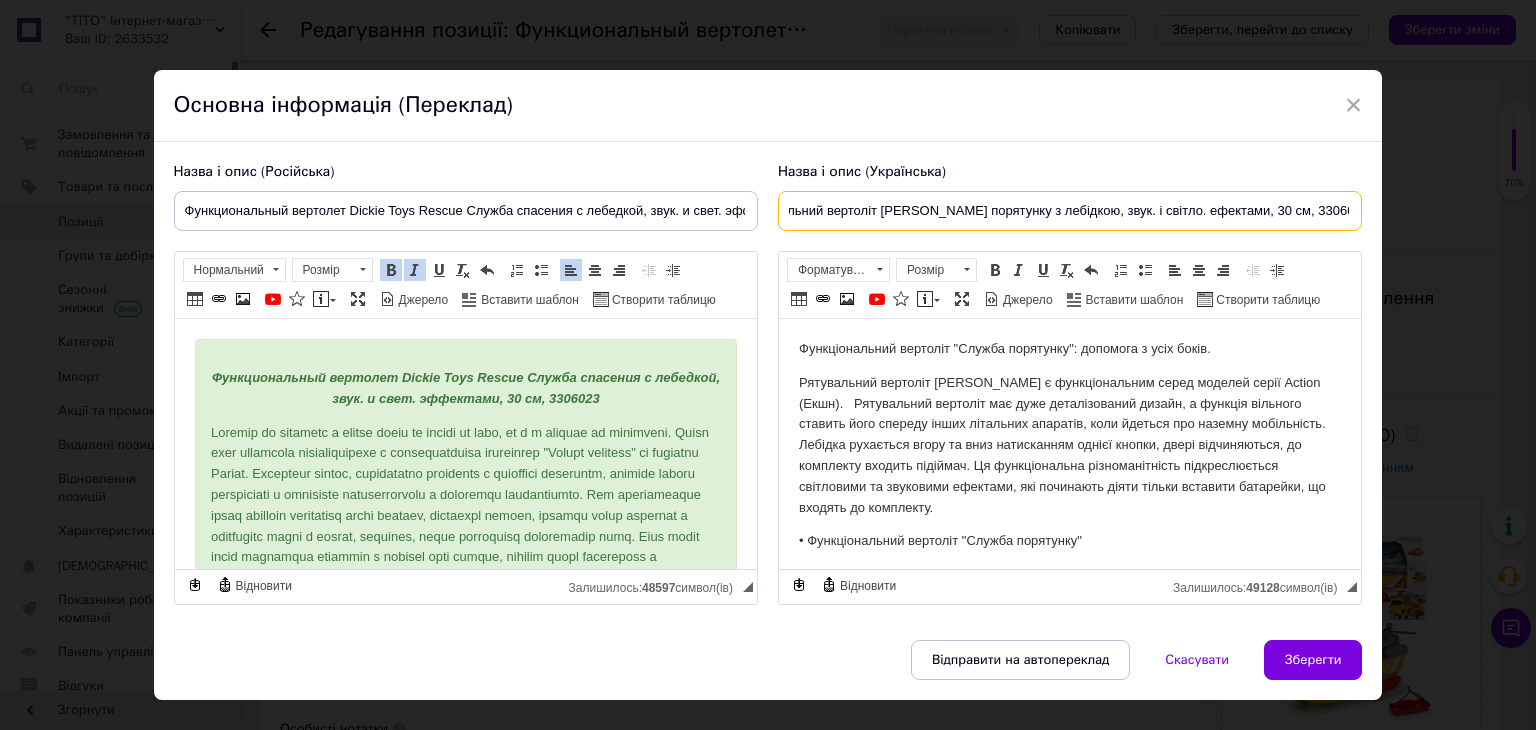 scroll, scrollTop: 0, scrollLeft: 0, axis: both 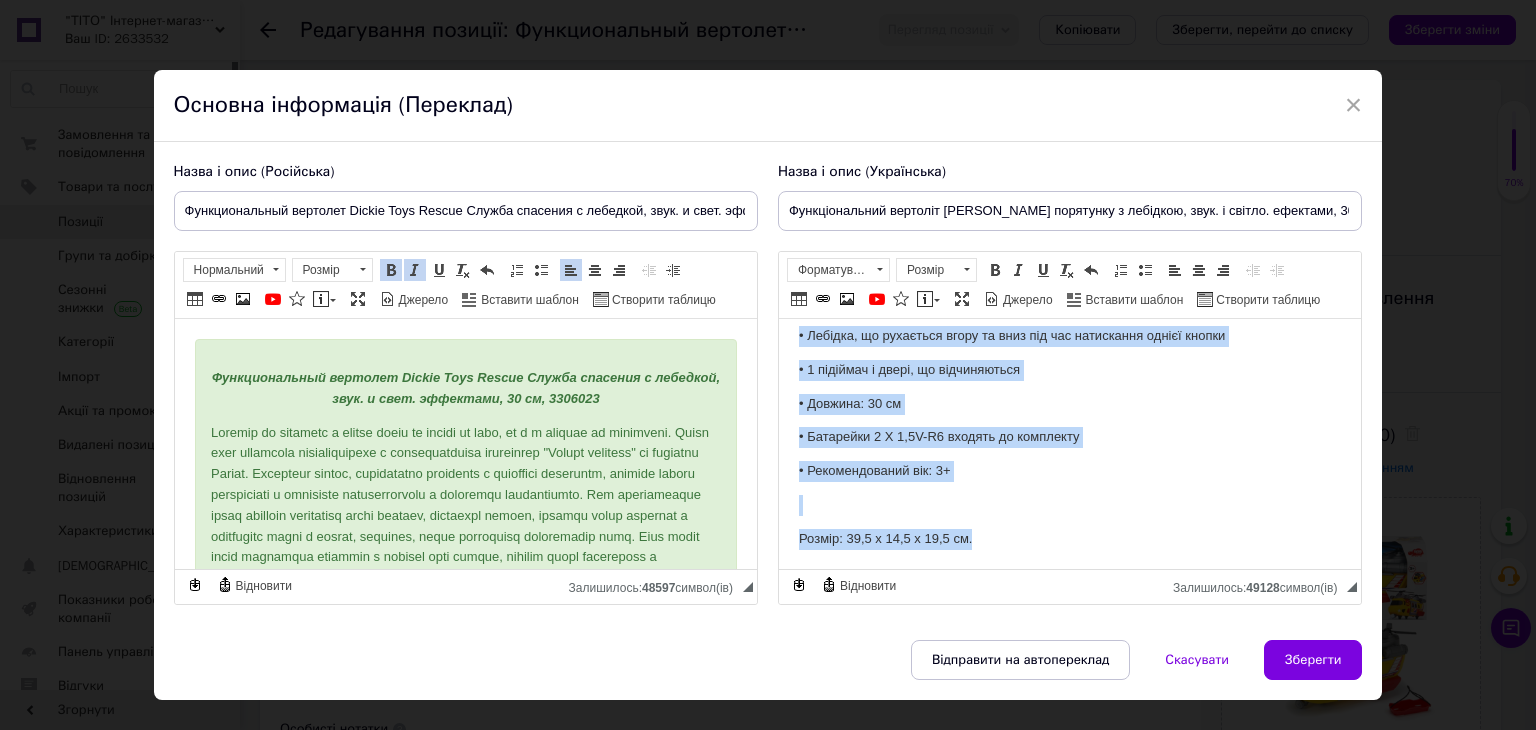 drag, startPoint x: 789, startPoint y: 351, endPoint x: 1182, endPoint y: 659, distance: 499.31253 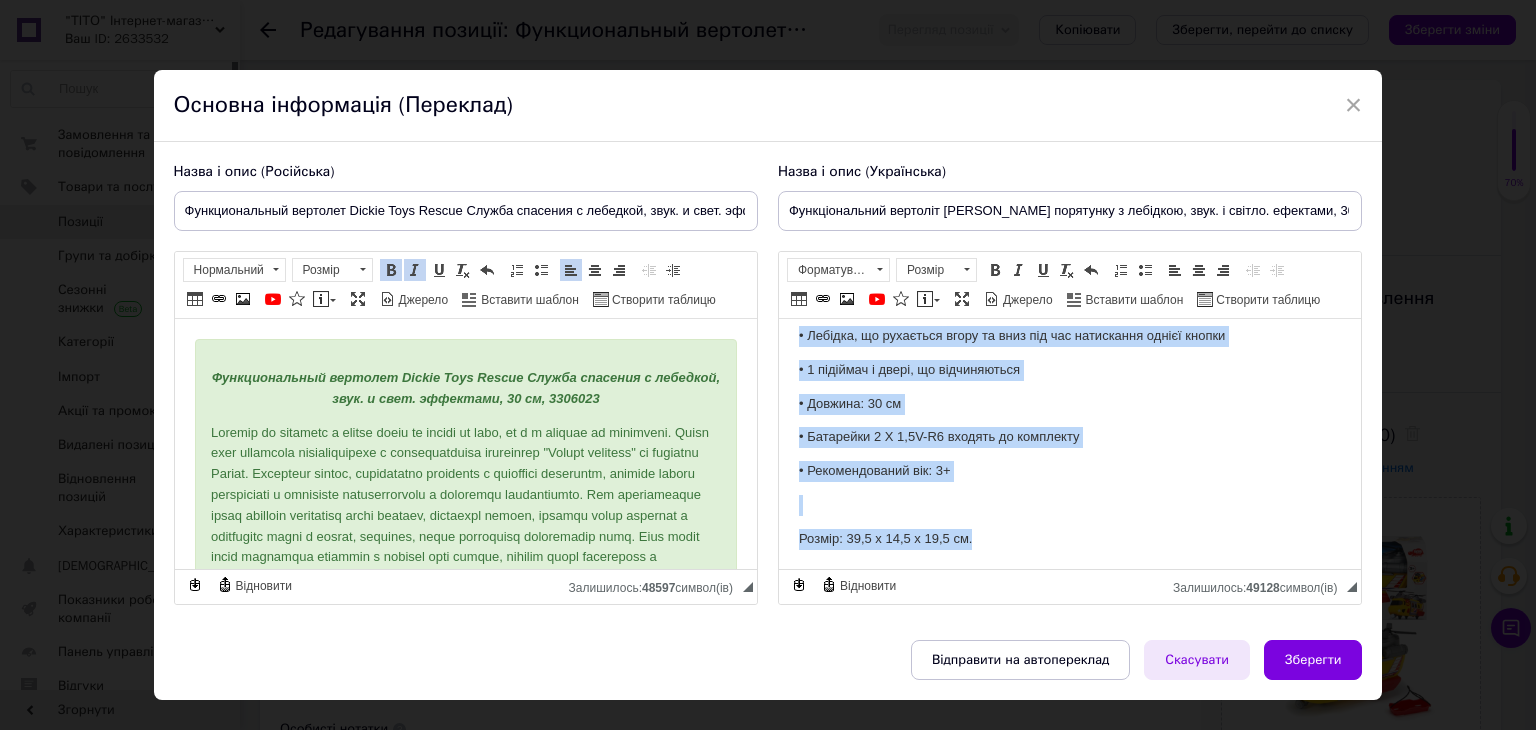 type 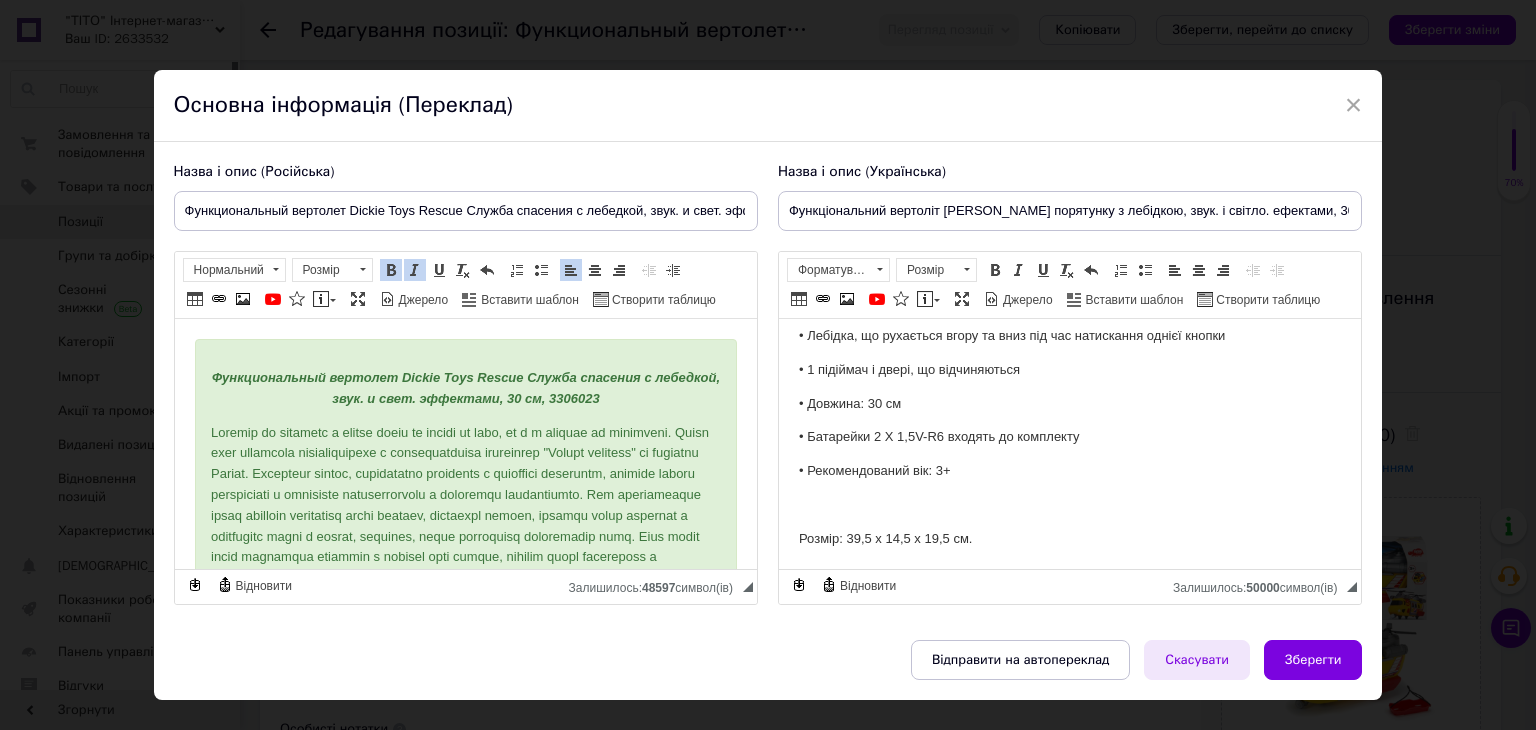 scroll, scrollTop: 0, scrollLeft: 0, axis: both 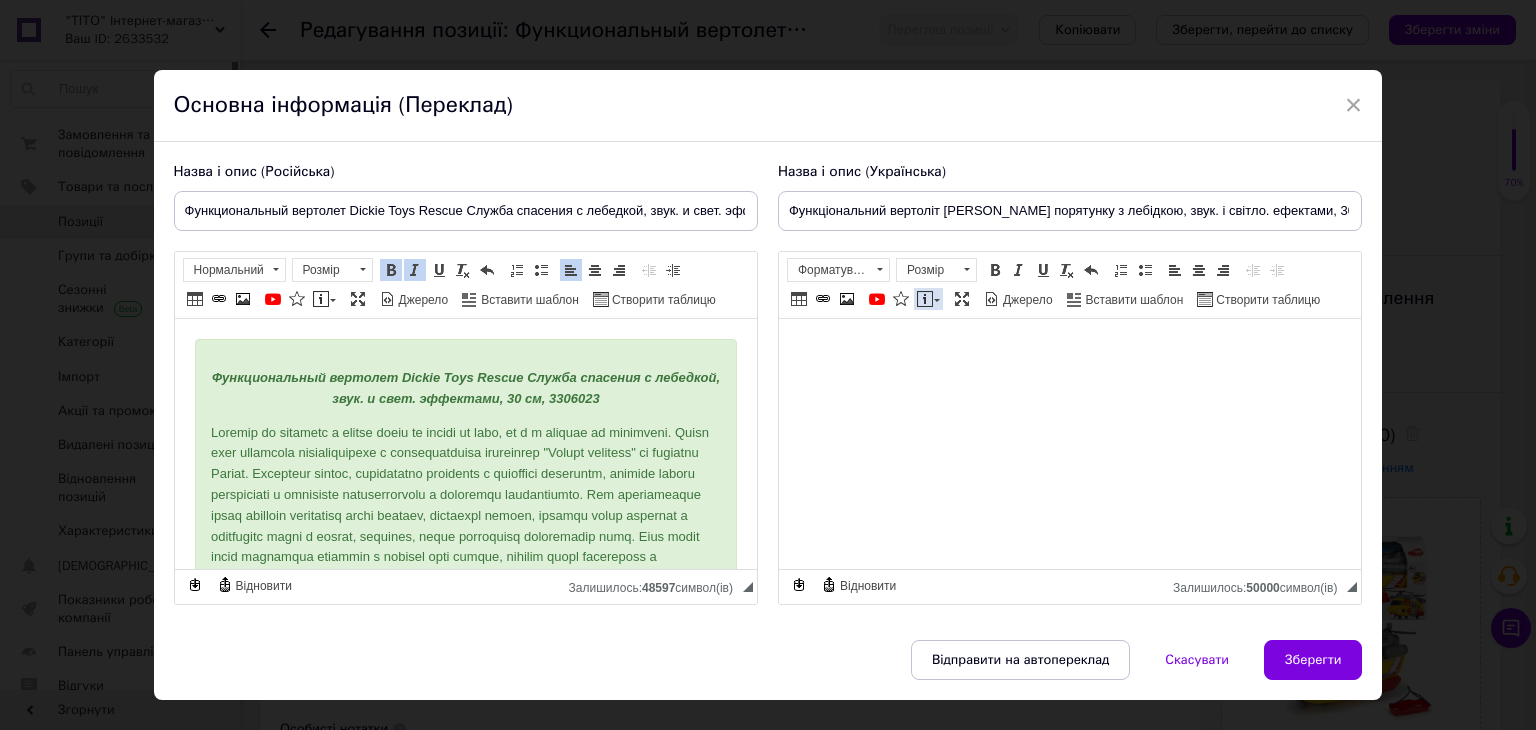 click at bounding box center (937, 300) 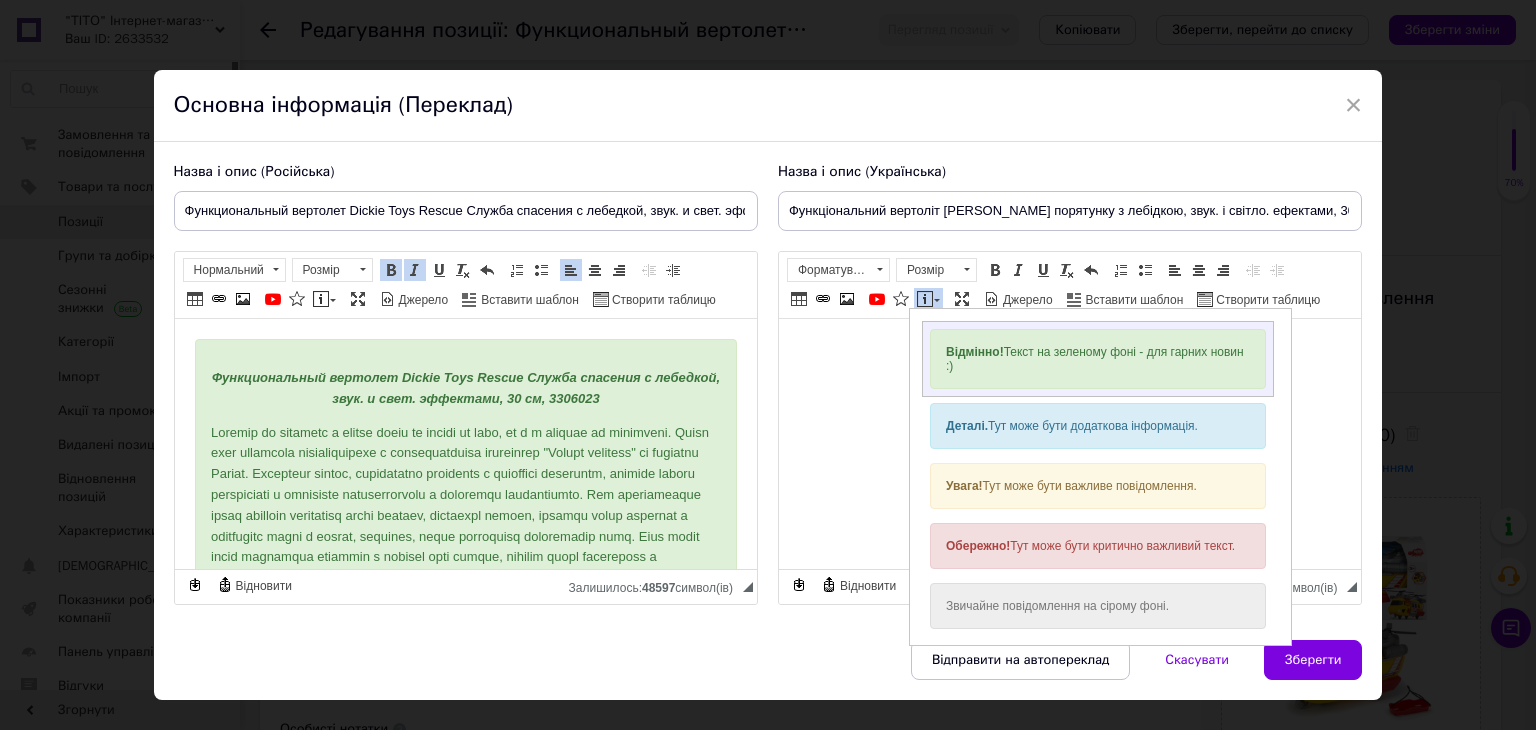click on "Відмінно!  Текст на зеленому фоні - для гарних новин :)" at bounding box center (1097, 359) 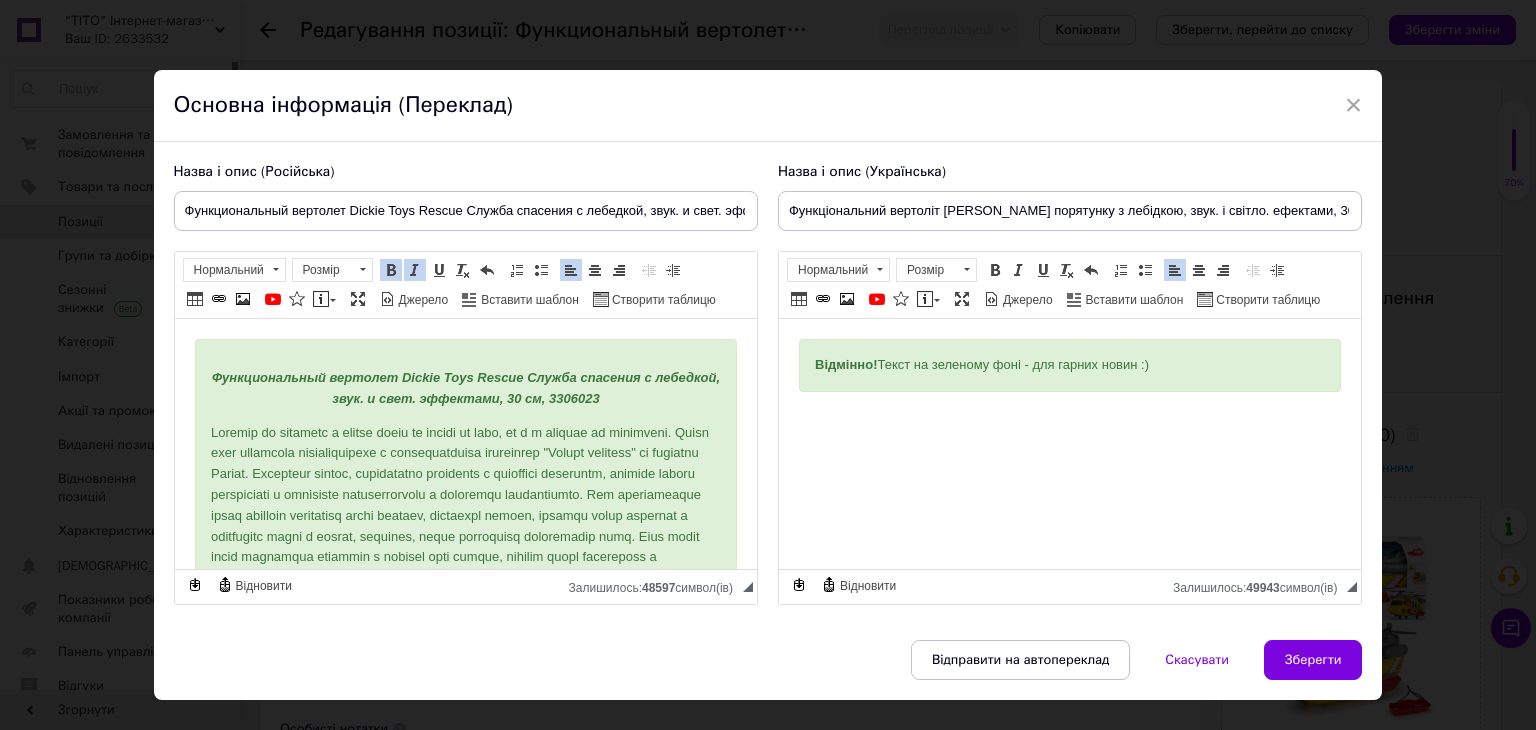 drag, startPoint x: 1172, startPoint y: 362, endPoint x: 696, endPoint y: 293, distance: 480.97504 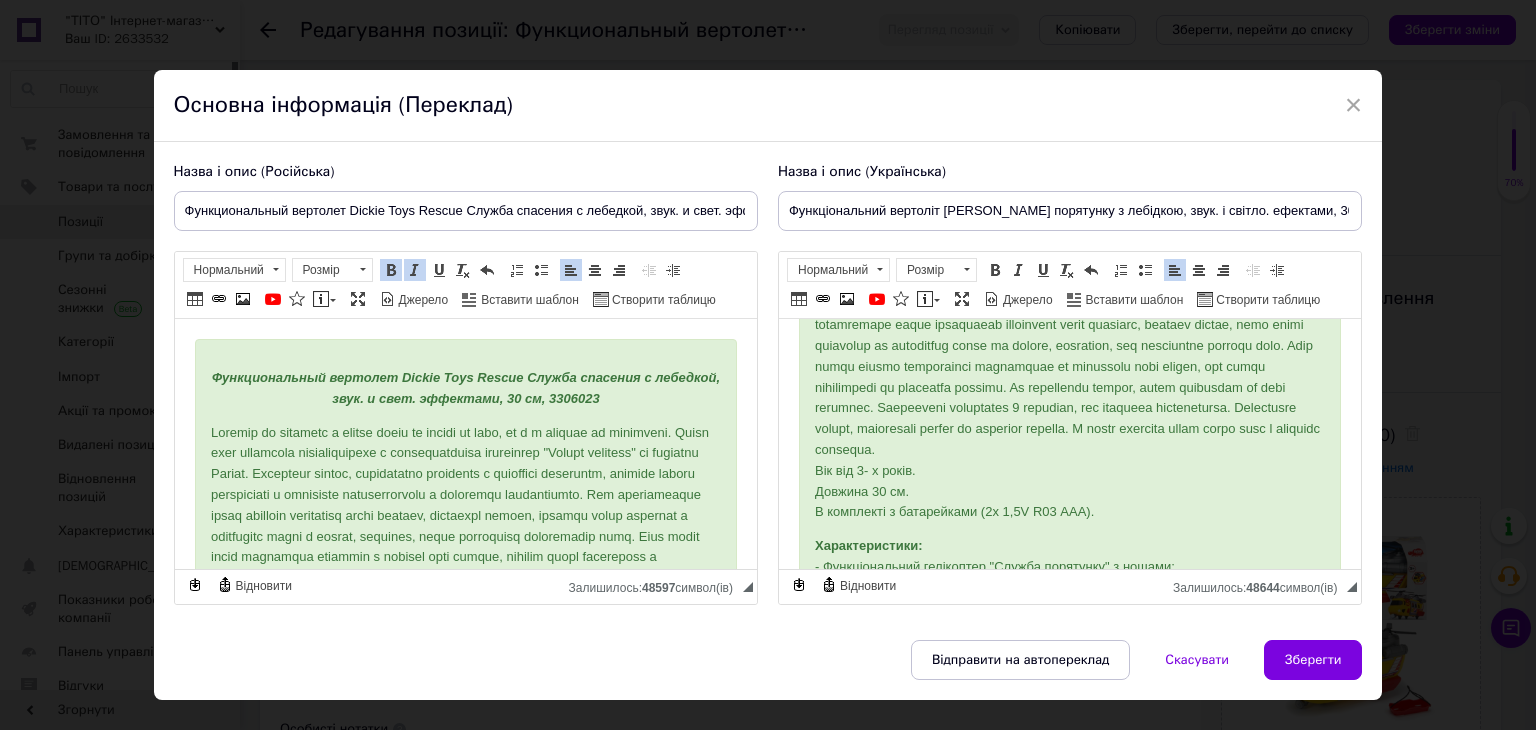 scroll, scrollTop: 0, scrollLeft: 0, axis: both 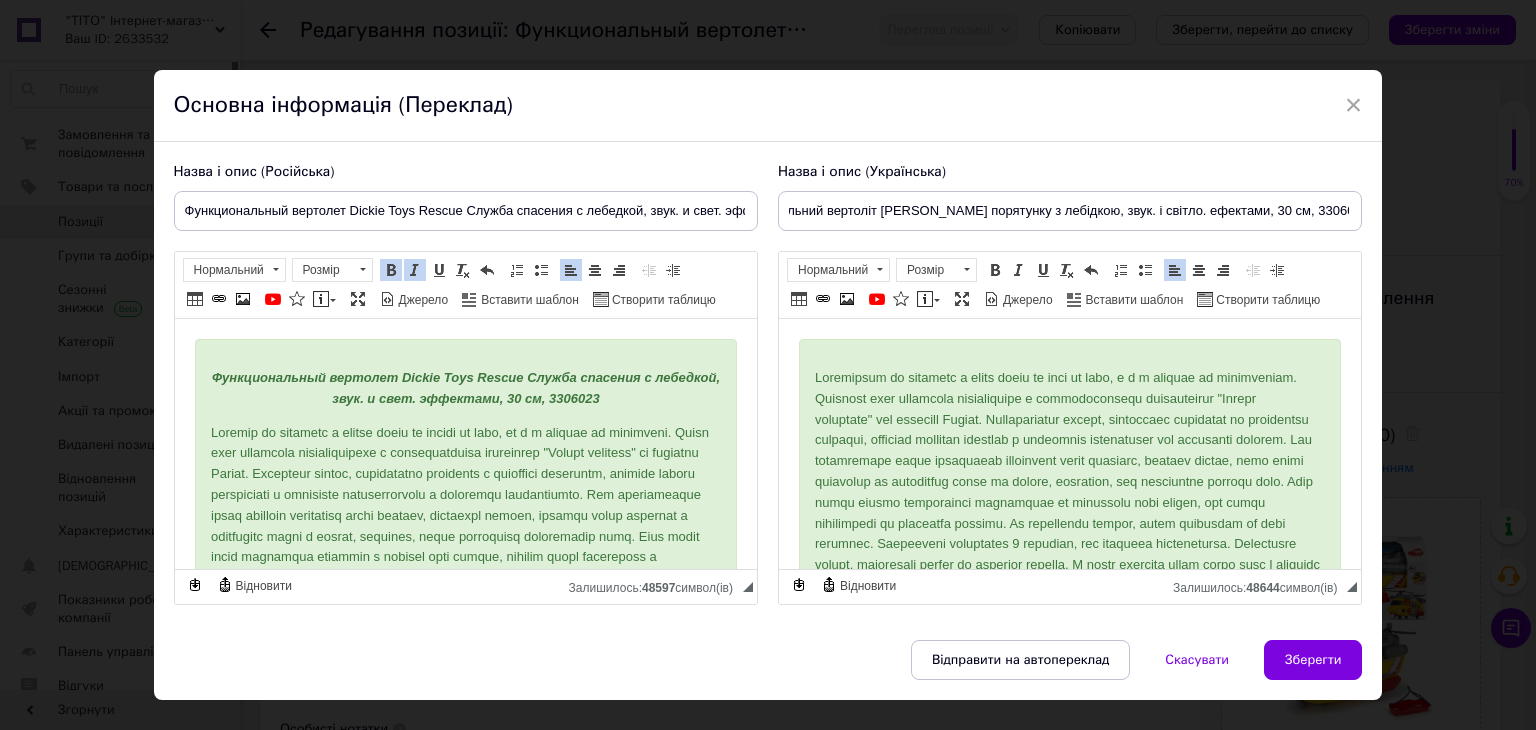 drag, startPoint x: 784, startPoint y: 213, endPoint x: 1424, endPoint y: 269, distance: 642.4453 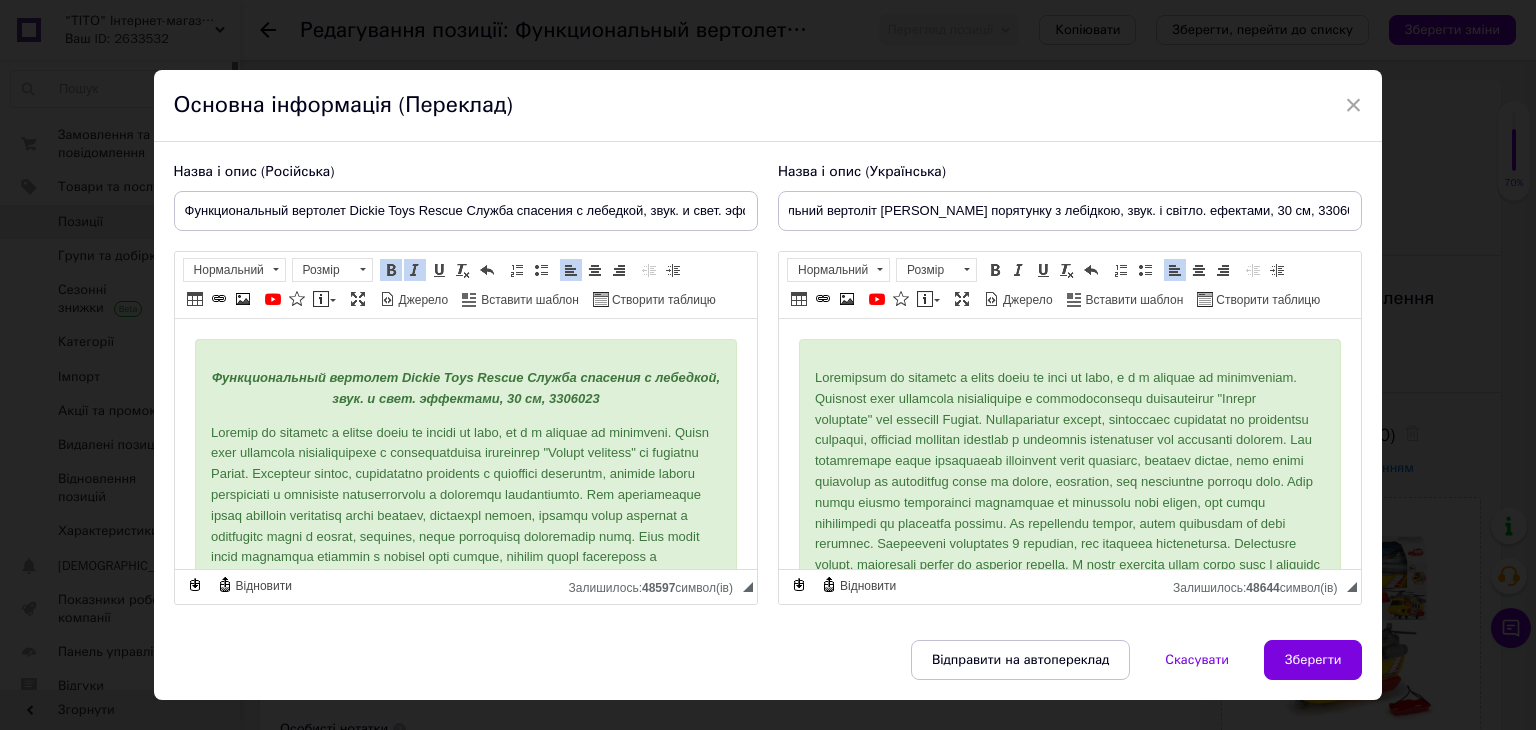 scroll, scrollTop: 0, scrollLeft: 0, axis: both 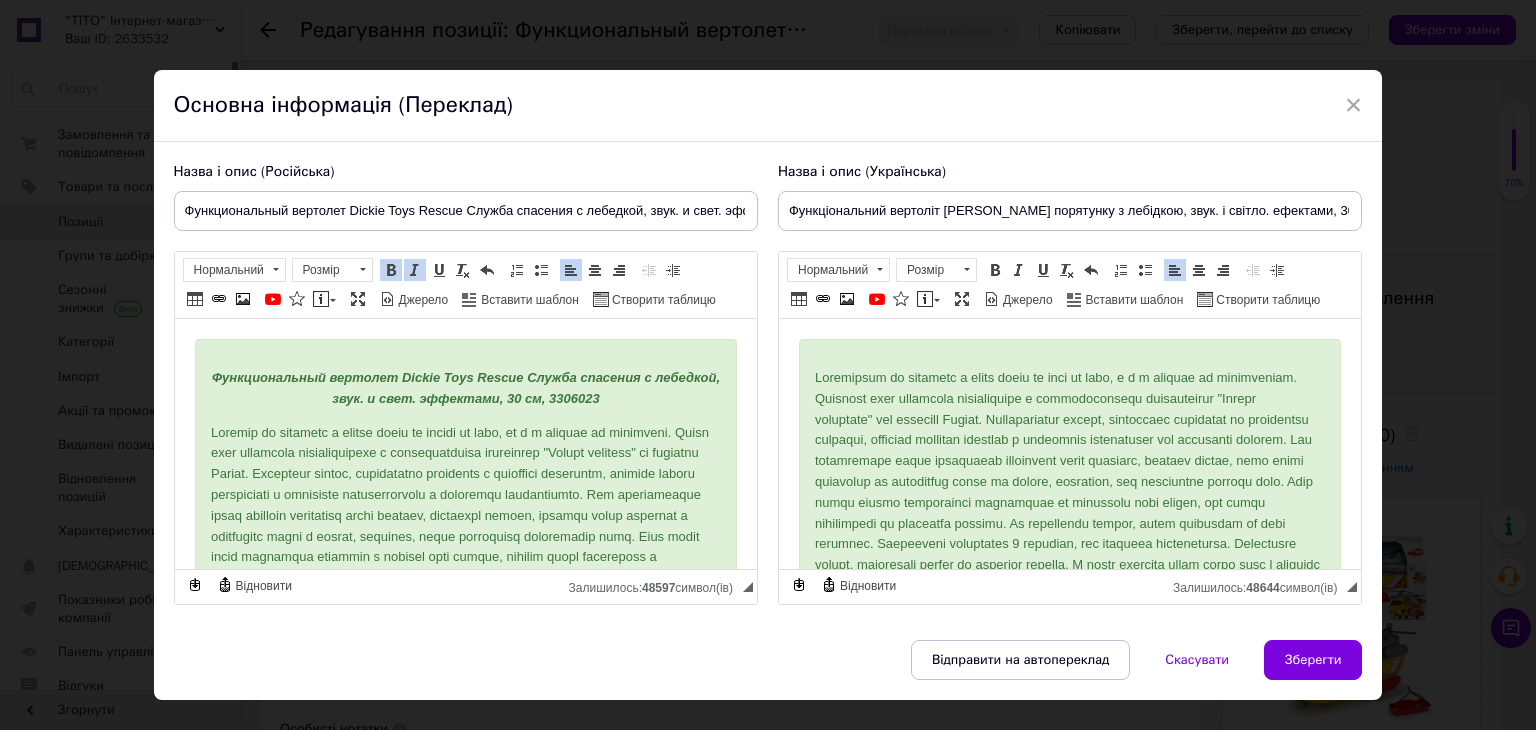 click on "Вік від 3- х років. Довжина 30 см. В комплекті з батарейками (2х 1,5V R03 ААА). Характеристики: - Функціональний гелікоптер "Служба порятунку" з ношами; - гелікоптер зі звуковими та світловими ефектами; - лопасті гвинтів мають м' які кути для безпеки гри; - відчиняючі 2 бічні двері, які можна перетворити на практичні пандуси; - рухомий кран, який можна подовжити та переміщати вліво та вправо; - вільний хід коліс; - медичні ноші; - в комплекті з батарейками (2х 1,5V R03 ААА). Довжина 30 см. Вік від 3 років." at bounding box center [1069, 634] 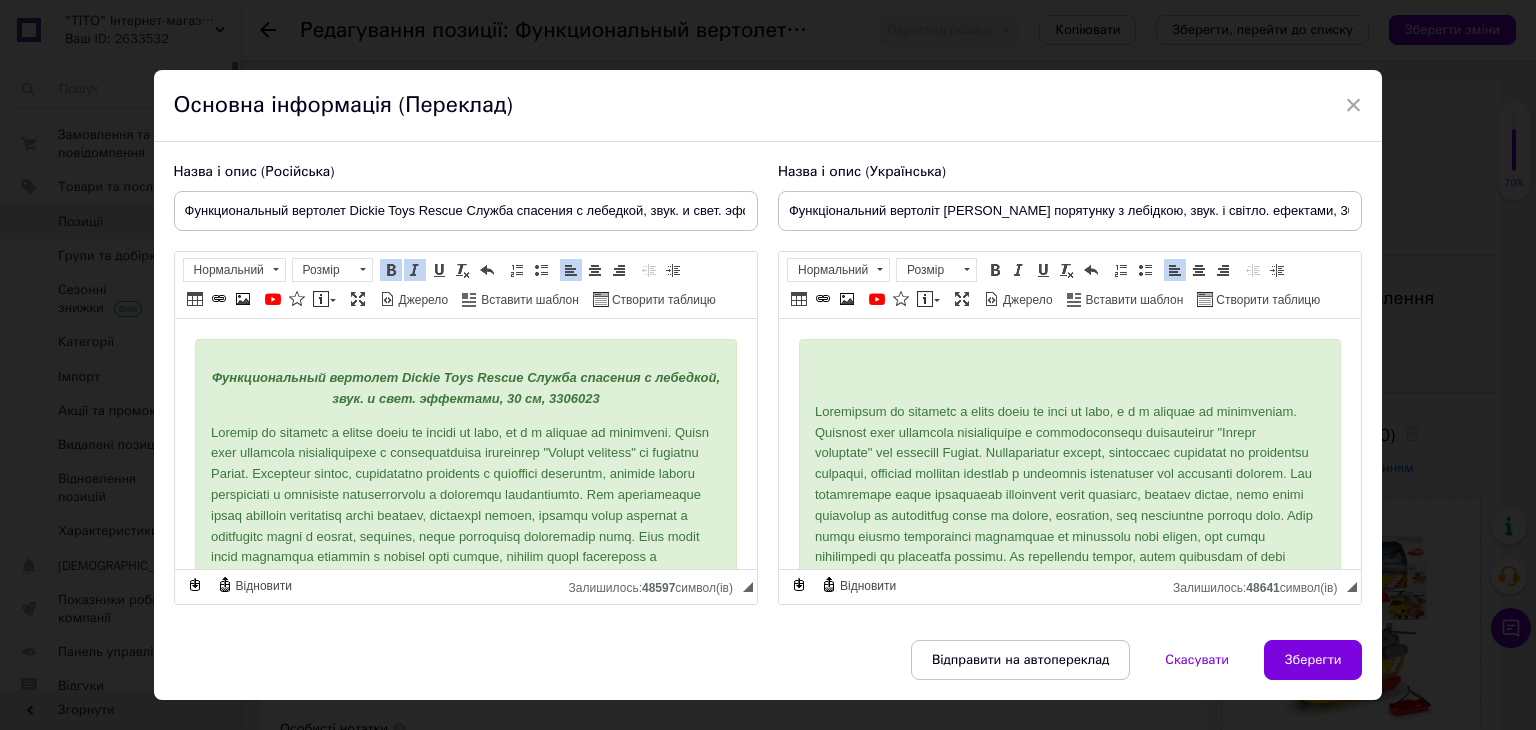 click on "Вік від 3- х років. Довжина 30 см. В комплекті з батарейками (2х 1,5V R03 ААА). Характеристики: - Функціональний гелікоптер "Служба порятунку" з ношами; - гелікоптер зі звуковими та світловими ефектами; - лопасті гвинтів мають м' які кути для безпеки гри; - відчиняючі 2 бічні двері, які можна перетворити на практичні пандуси; - рухомий кран, який можна подовжити та переміщати вліво та вправо; - вільний хід коліс; - медичні ноші; - в комплекті з батарейками (2х 1,5V R03 ААА). Довжина 30 см. Вік від 3 років." at bounding box center (1069, 651) 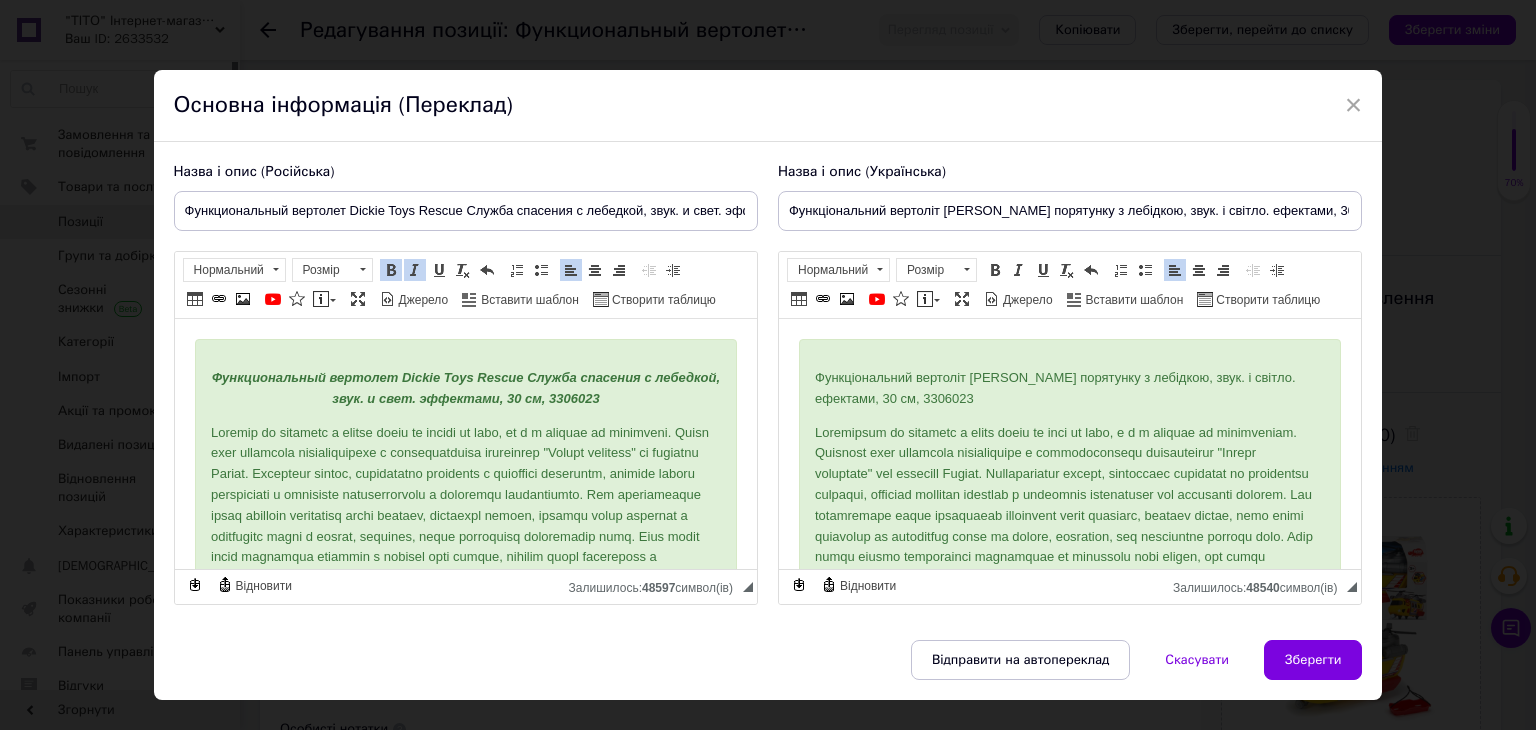 drag, startPoint x: 804, startPoint y: 373, endPoint x: 1010, endPoint y: 399, distance: 207.6343 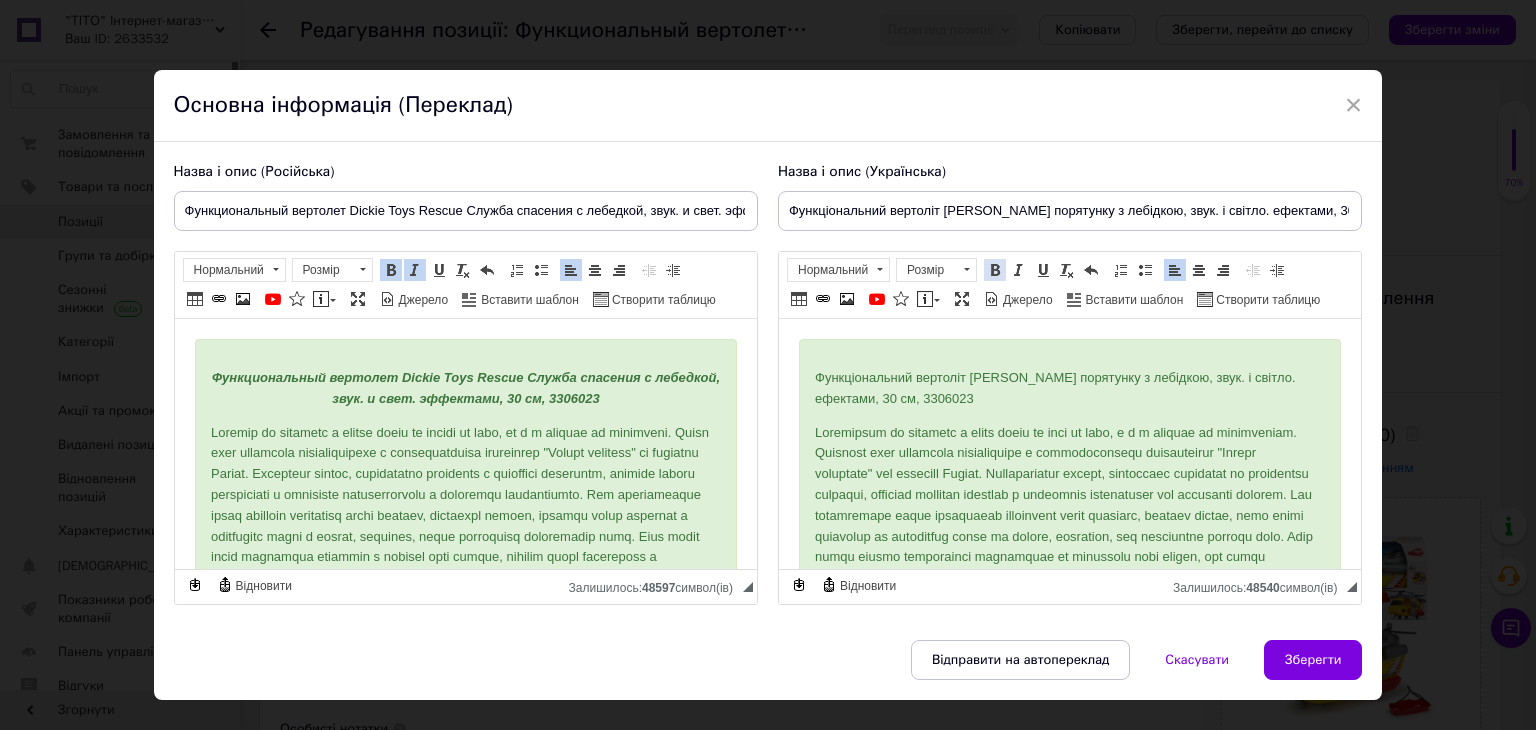 click at bounding box center (995, 270) 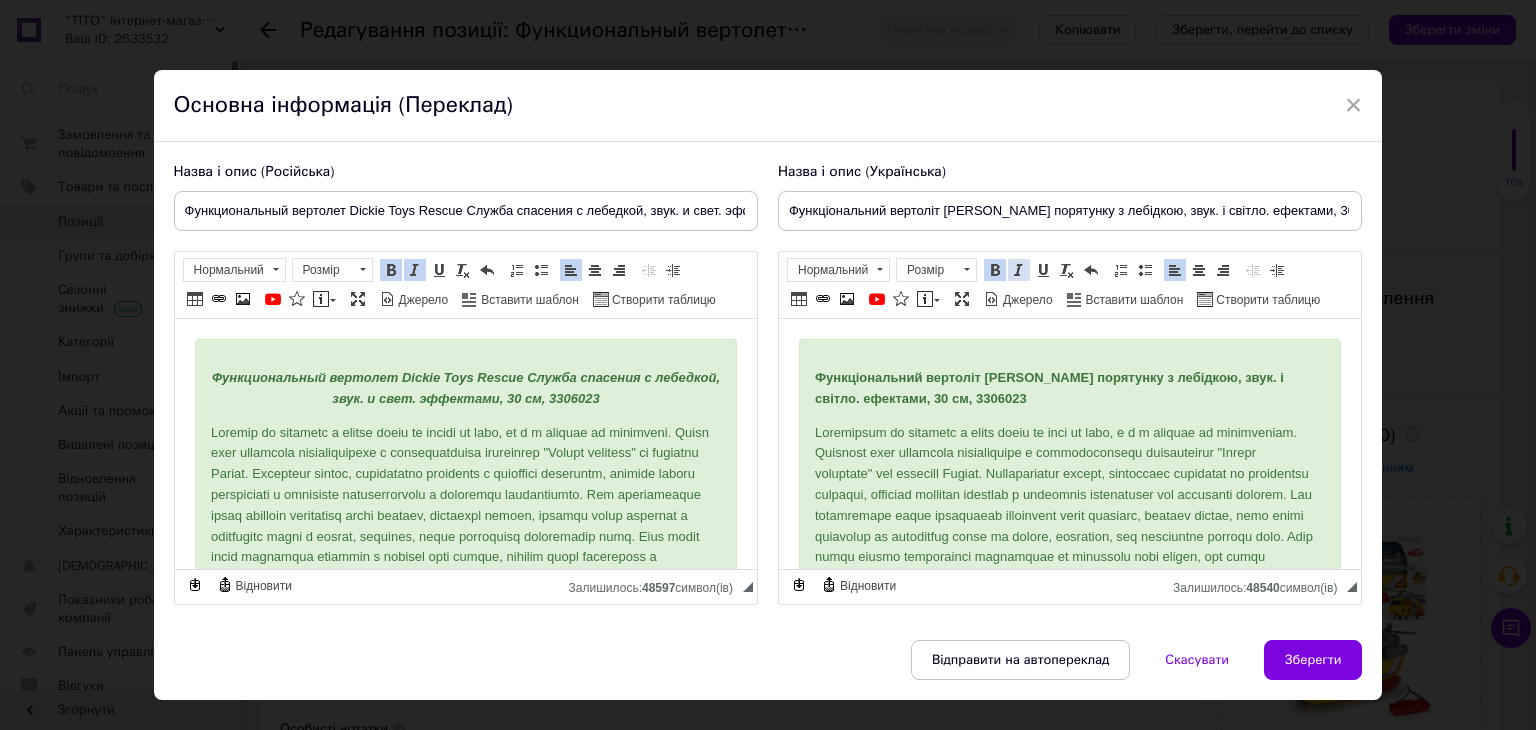 click at bounding box center [1019, 270] 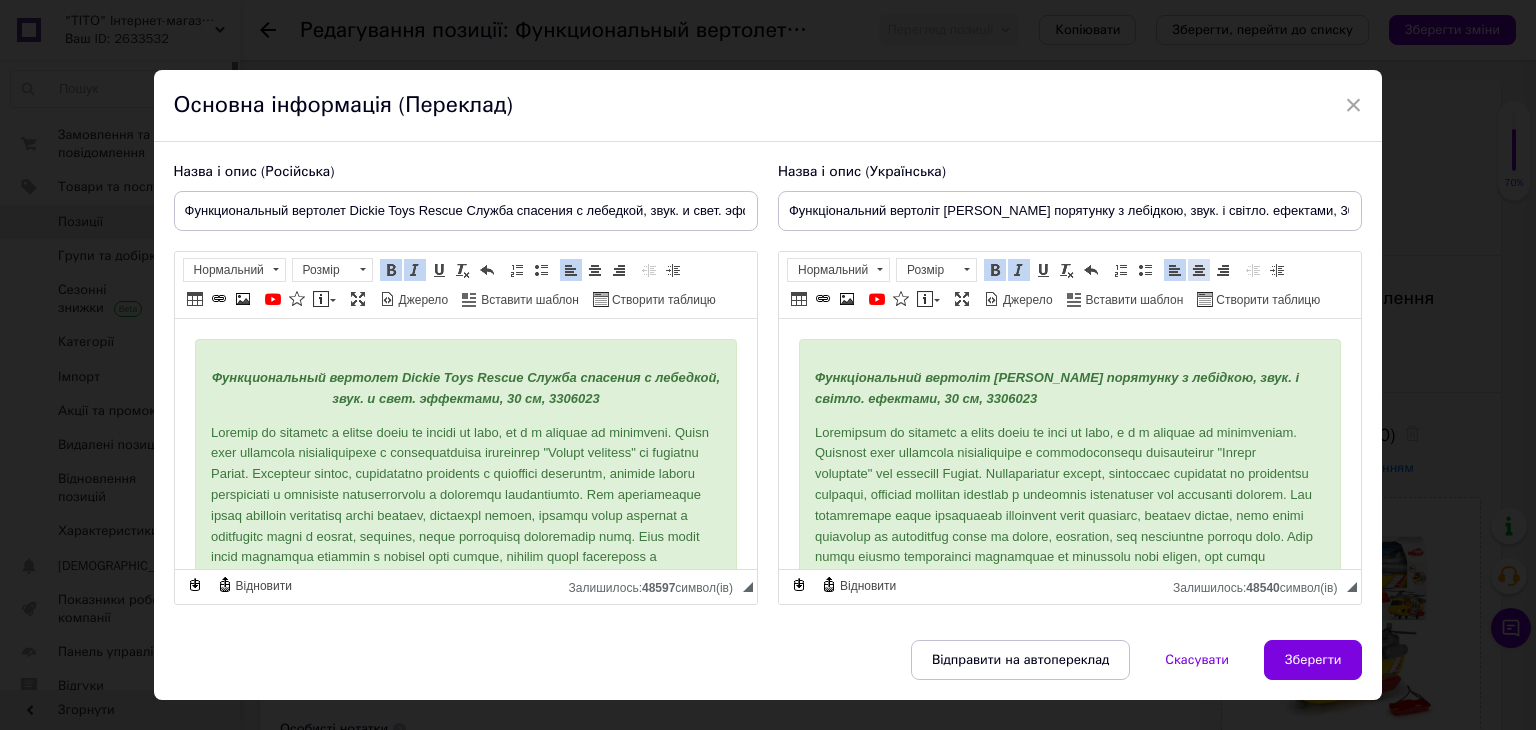 click on "По центру" at bounding box center (1199, 270) 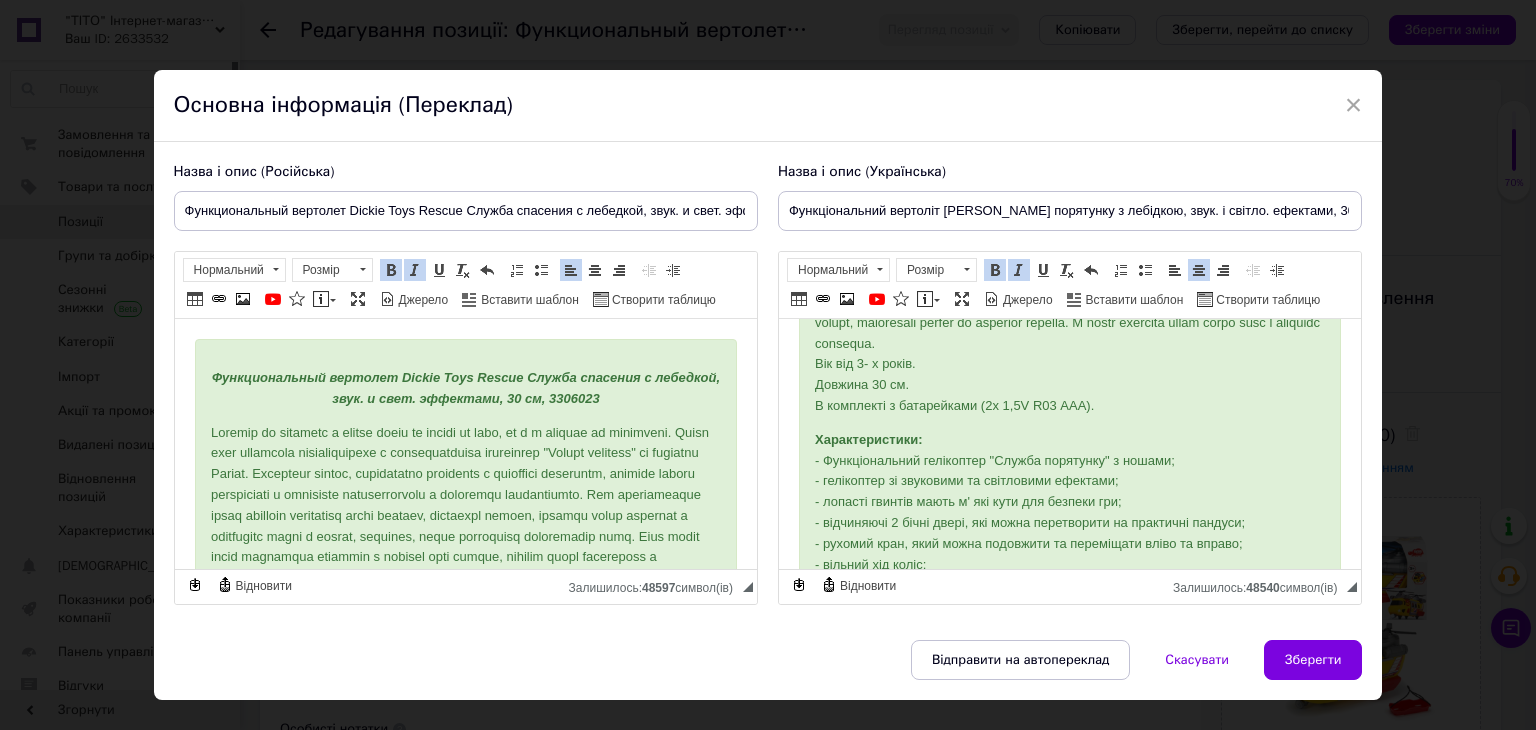 scroll, scrollTop: 300, scrollLeft: 0, axis: vertical 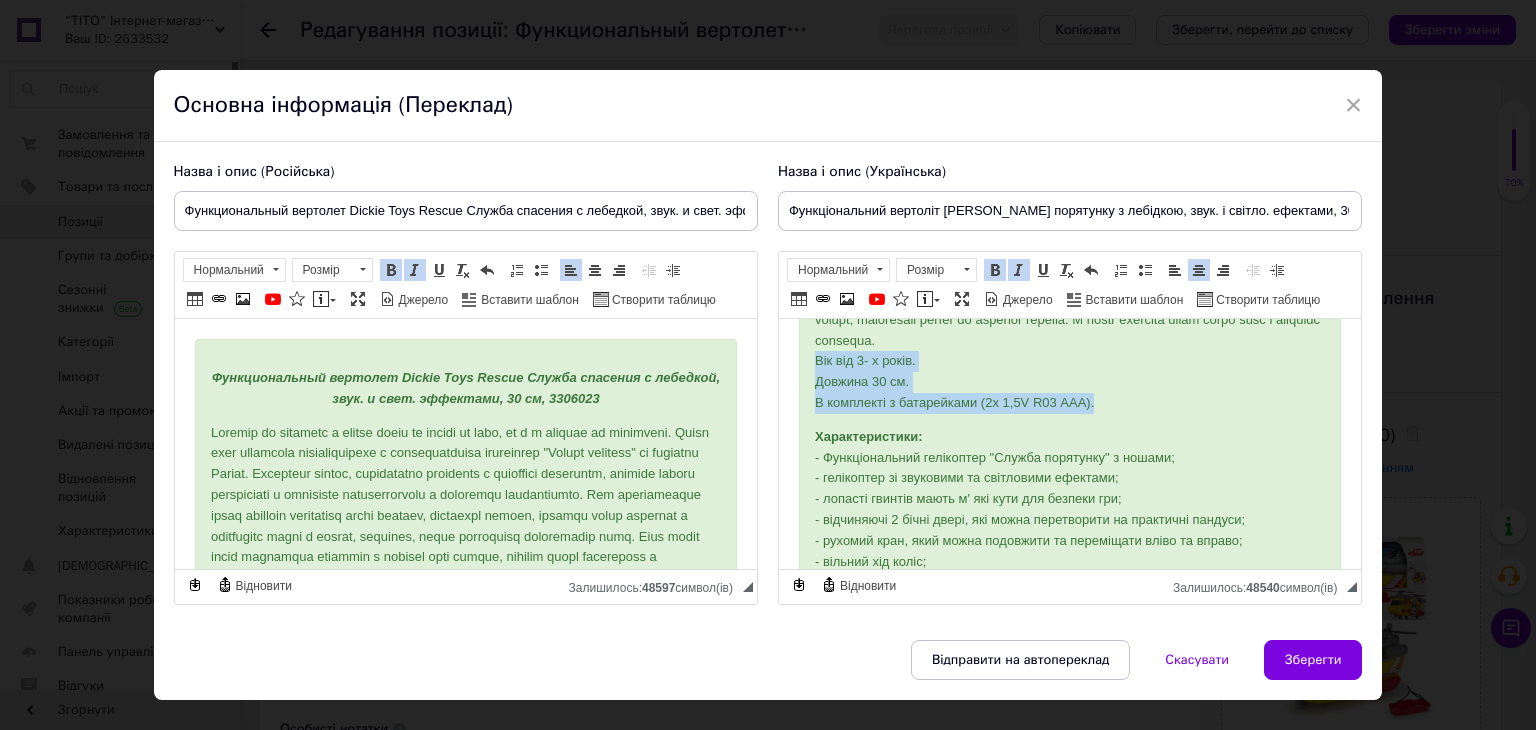 drag, startPoint x: 810, startPoint y: 387, endPoint x: 1110, endPoint y: 423, distance: 302.15228 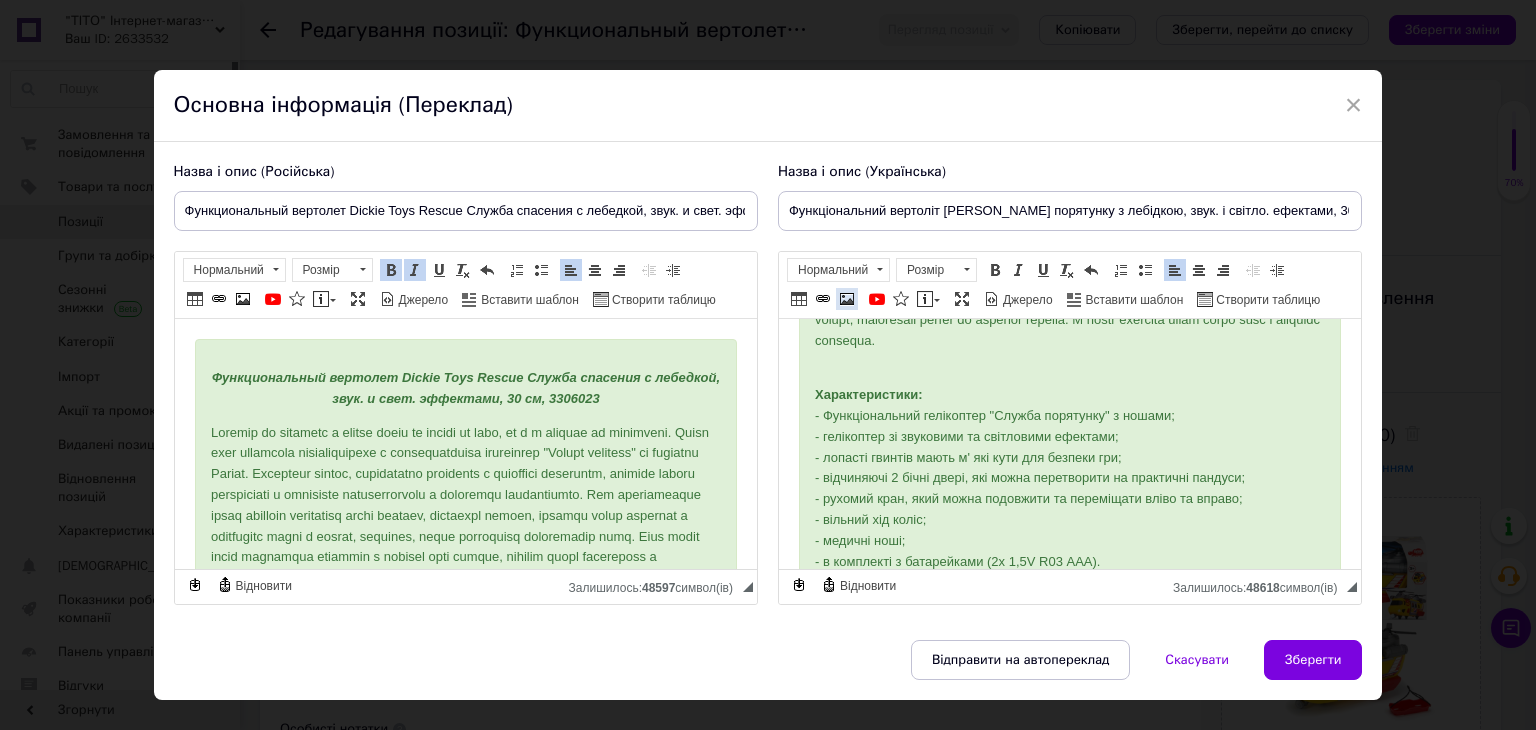 click at bounding box center [847, 299] 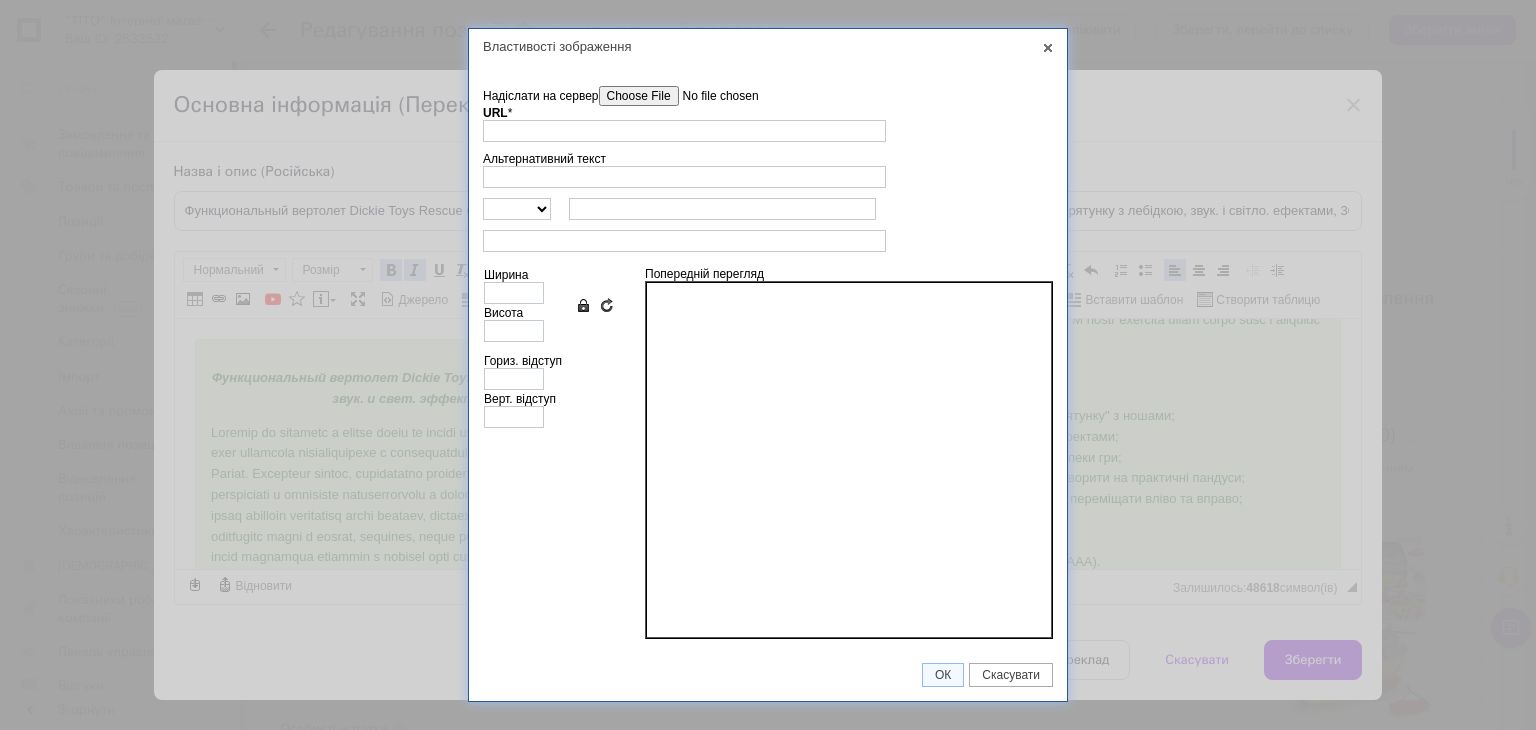 click on "Надіслати на сервер" at bounding box center [712, 96] 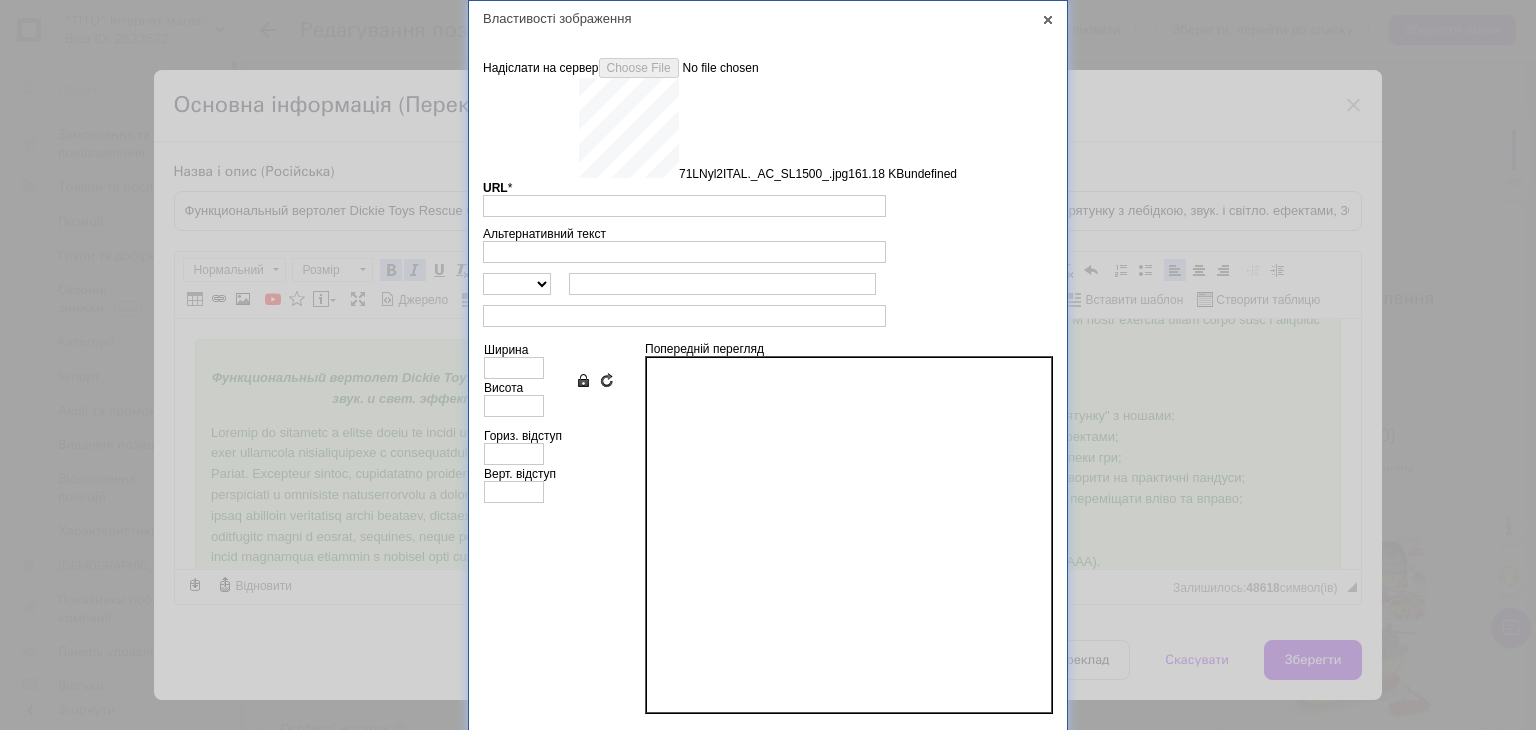 type on "https://images.prom.ua/6743517381_w640_h2048_71lnyl2ital._ac_sl1500_.jpg?fresh=1&PIMAGE_ID=6743517381" 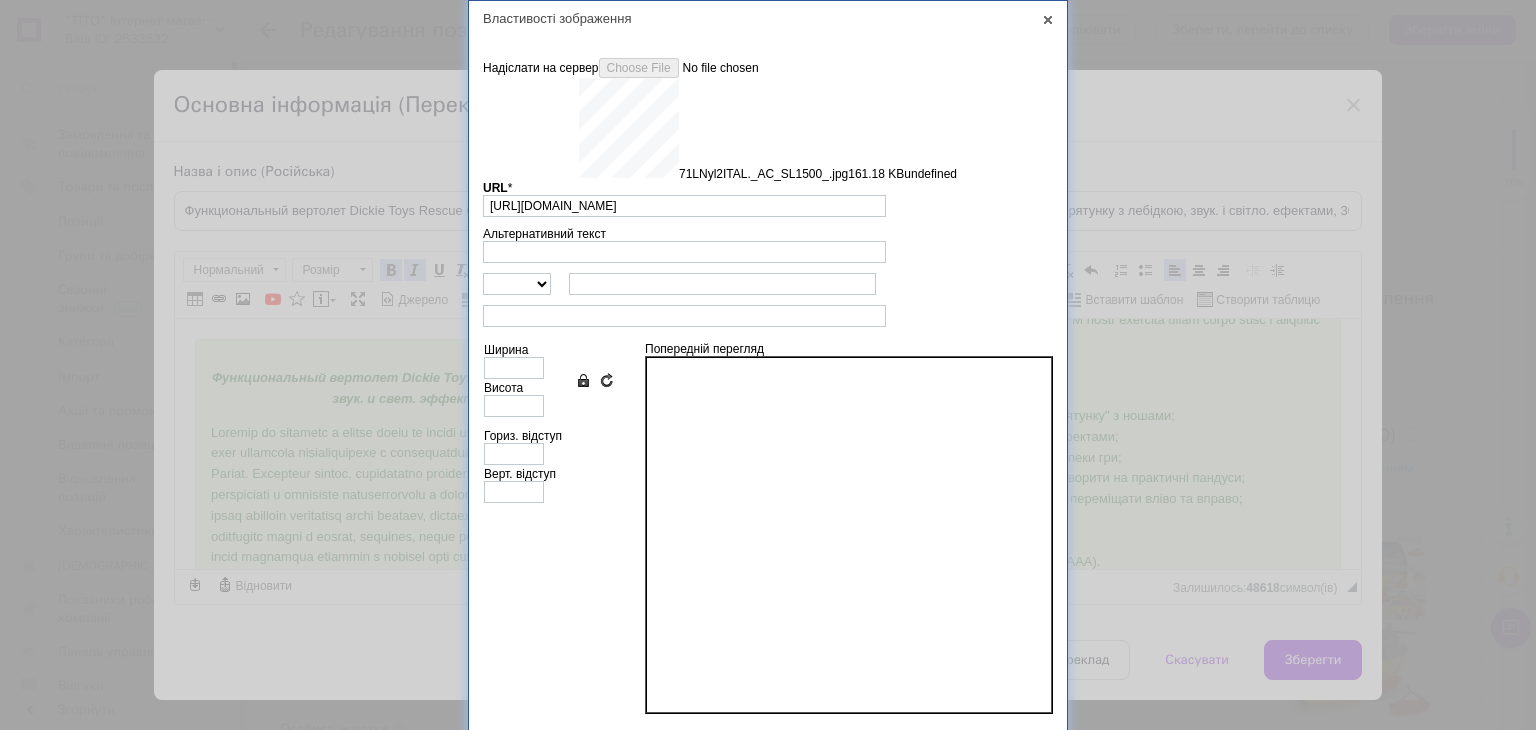 type on "640" 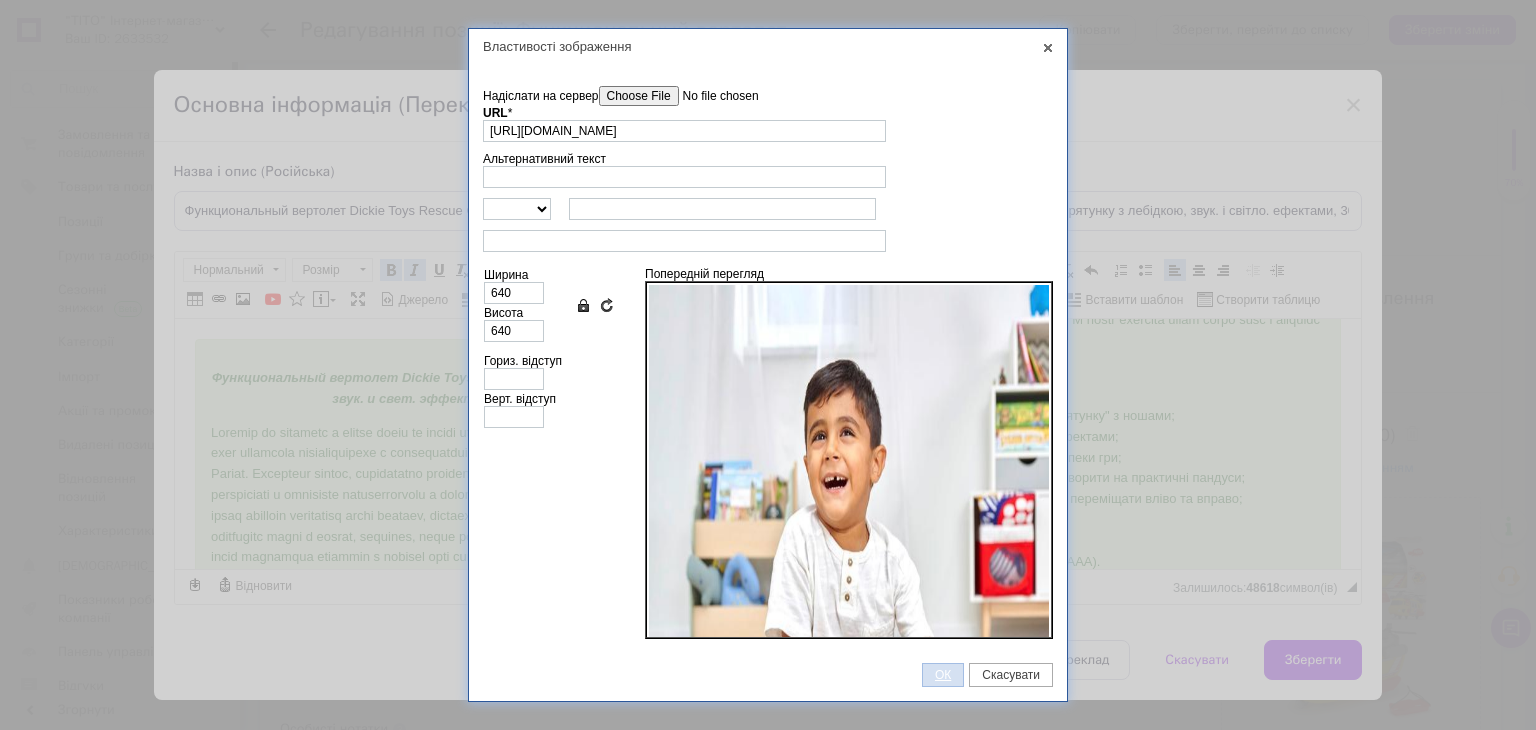 click on "ОК" at bounding box center (943, 675) 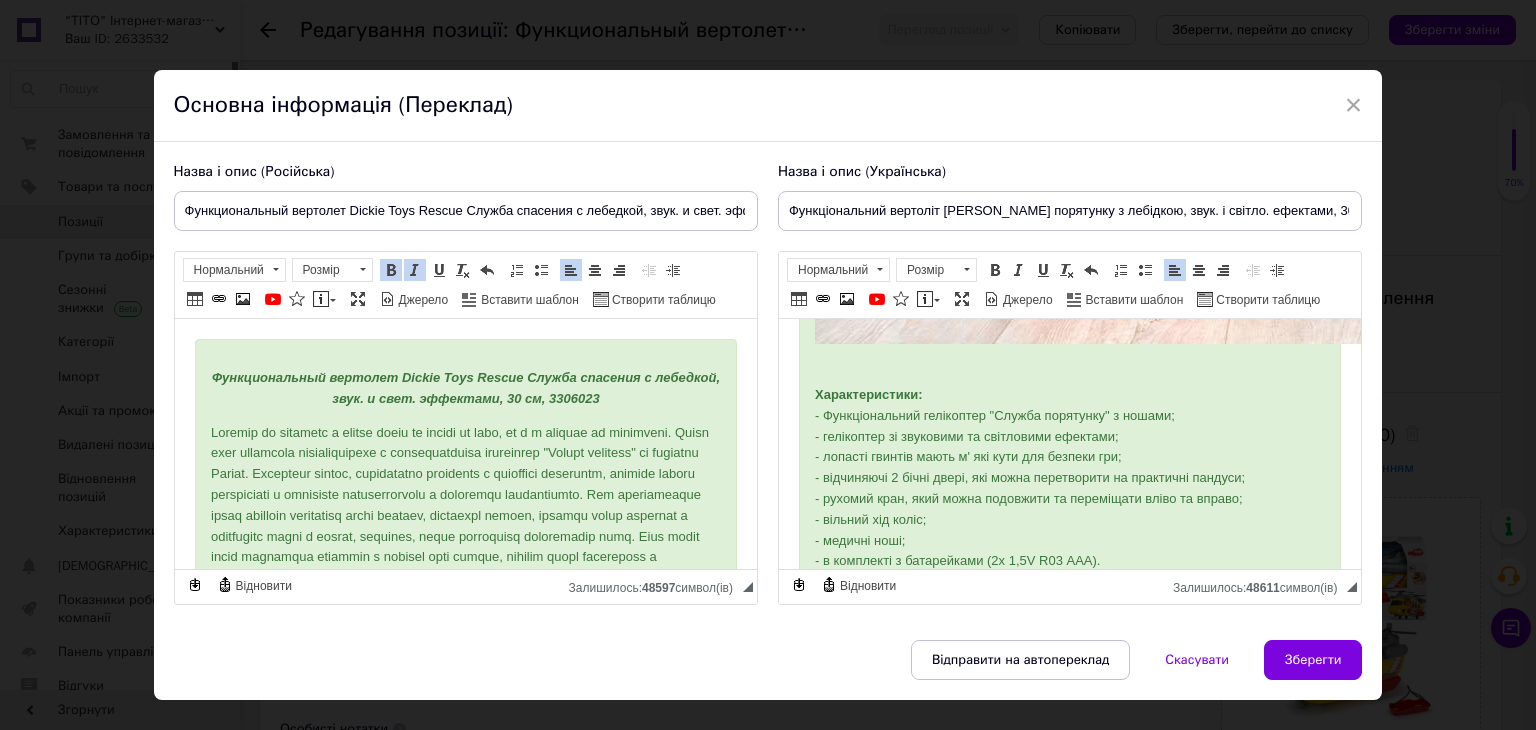 scroll, scrollTop: 1108, scrollLeft: 0, axis: vertical 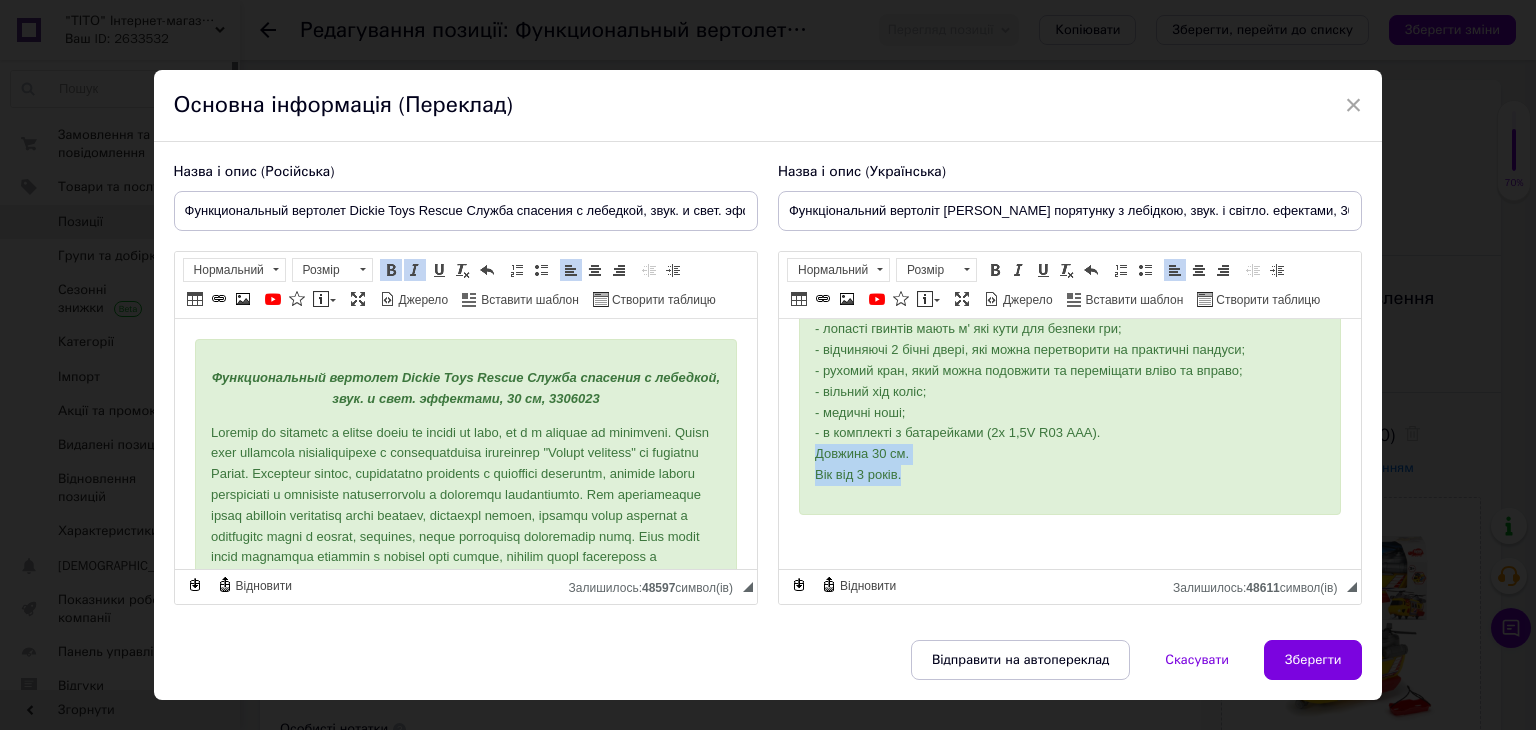drag, startPoint x: 809, startPoint y: 447, endPoint x: 930, endPoint y: 472, distance: 123.55566 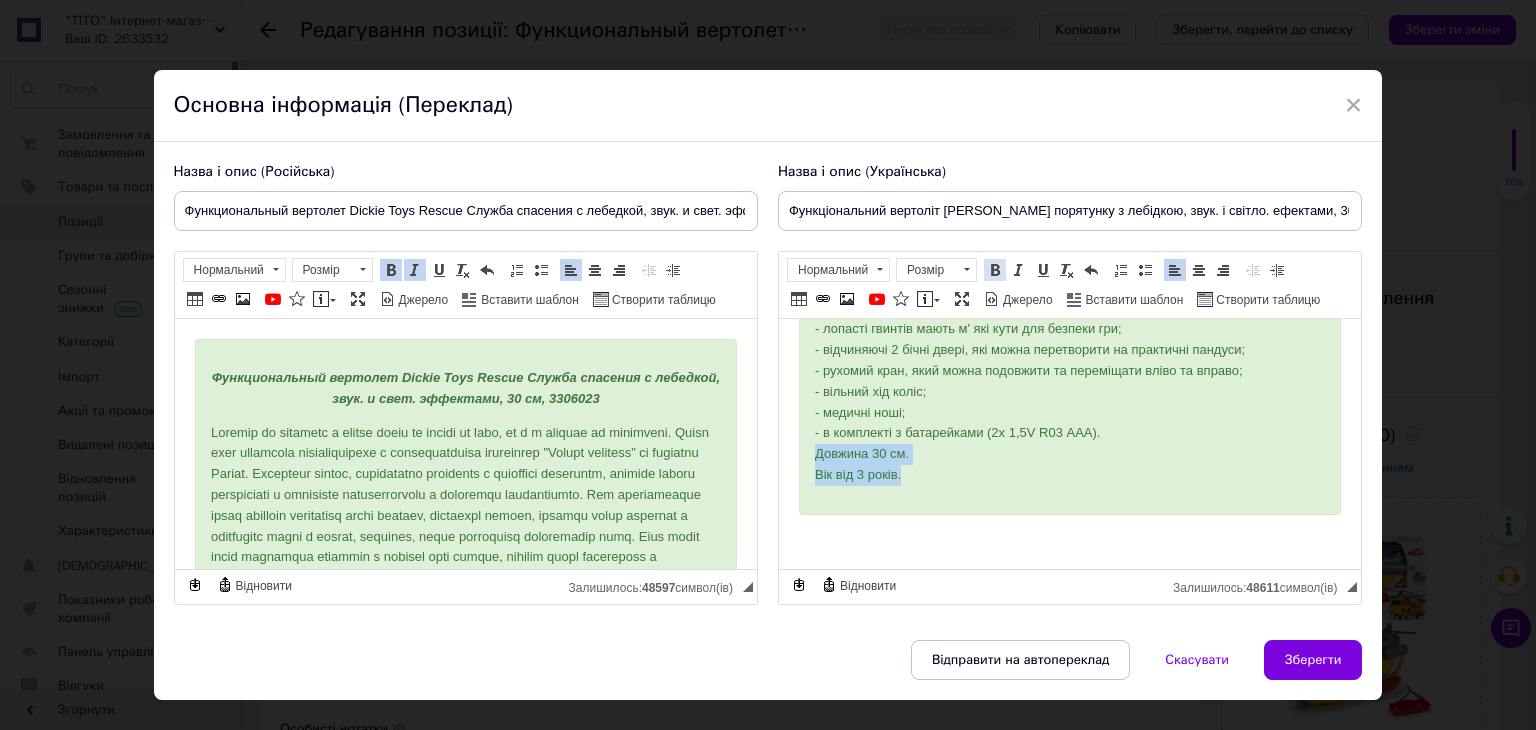 click at bounding box center (995, 270) 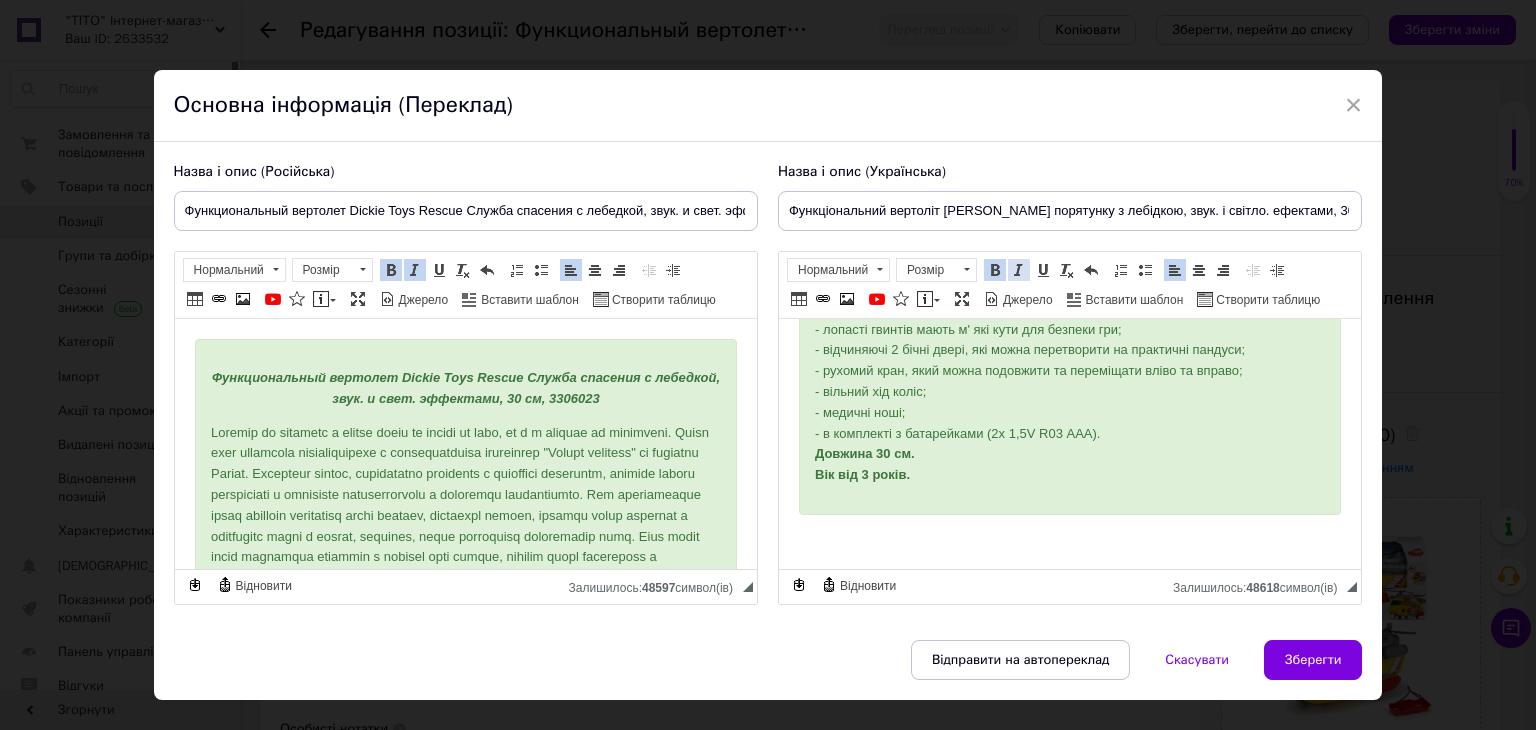 click at bounding box center [1019, 270] 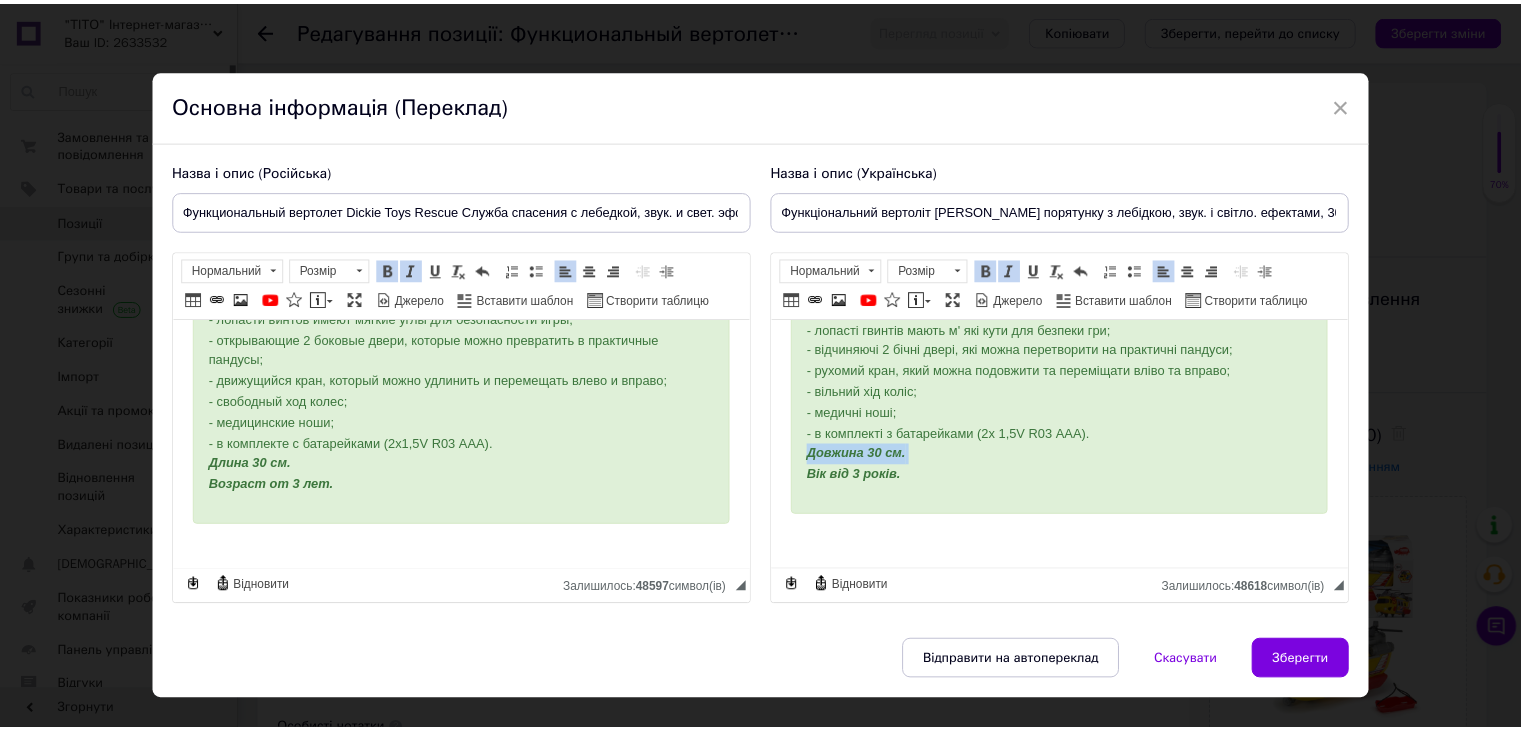 scroll, scrollTop: 1108, scrollLeft: 0, axis: vertical 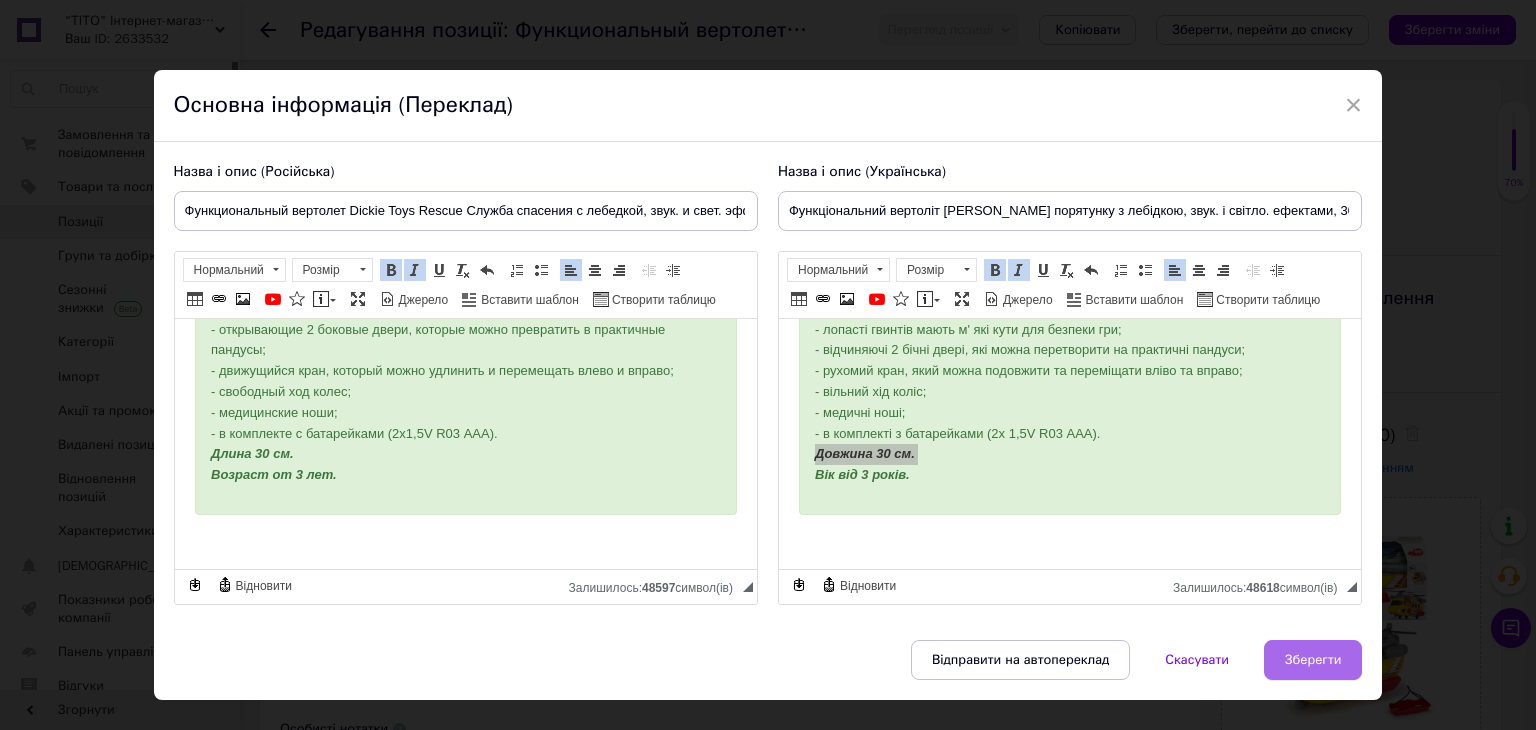 click on "Зберегти" at bounding box center (1313, 660) 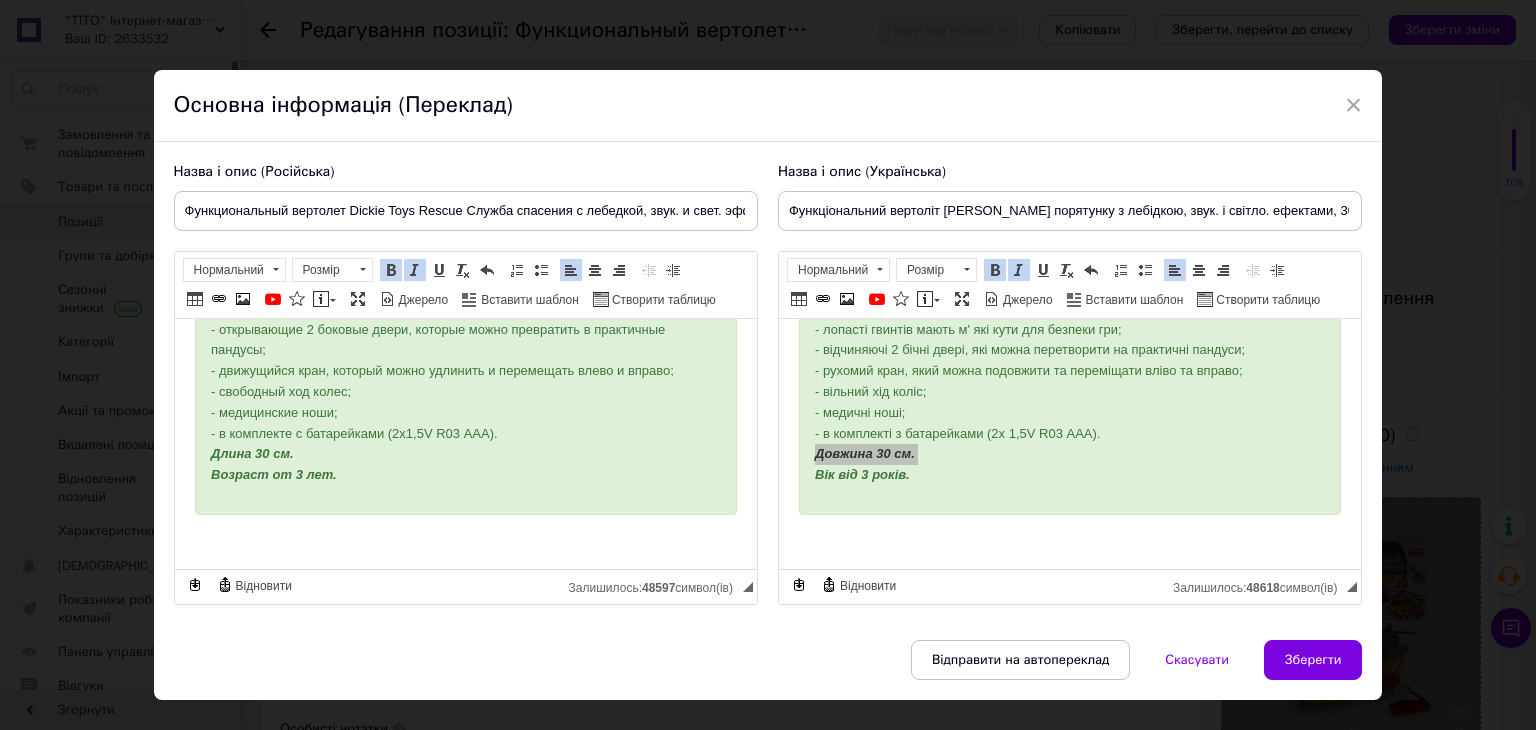 type on "Функциональный вертолет Dickie Toys Rescue Служба спасения с лебедкой, звук. и свет. эффектами, 30 см, 3306023" 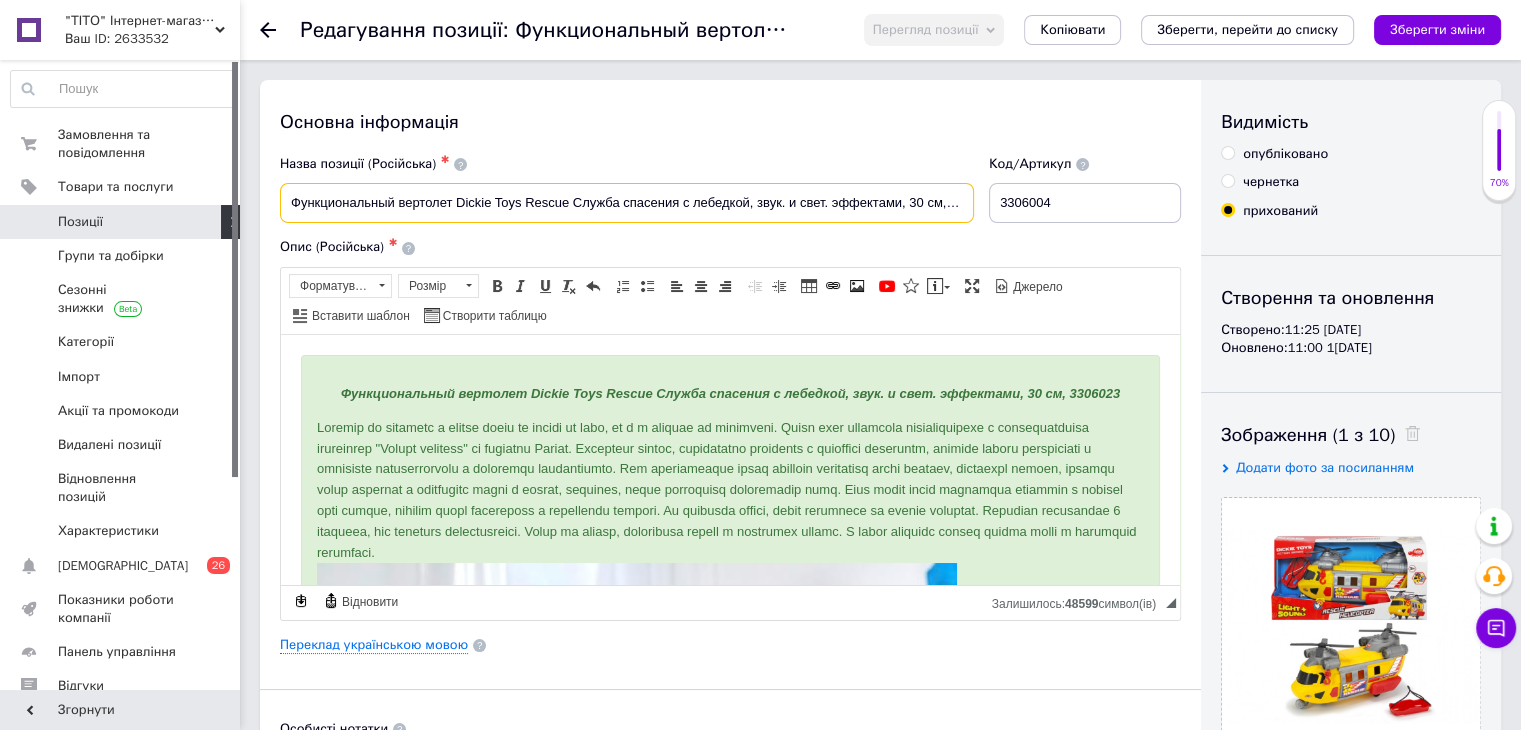 scroll, scrollTop: 0, scrollLeft: 29, axis: horizontal 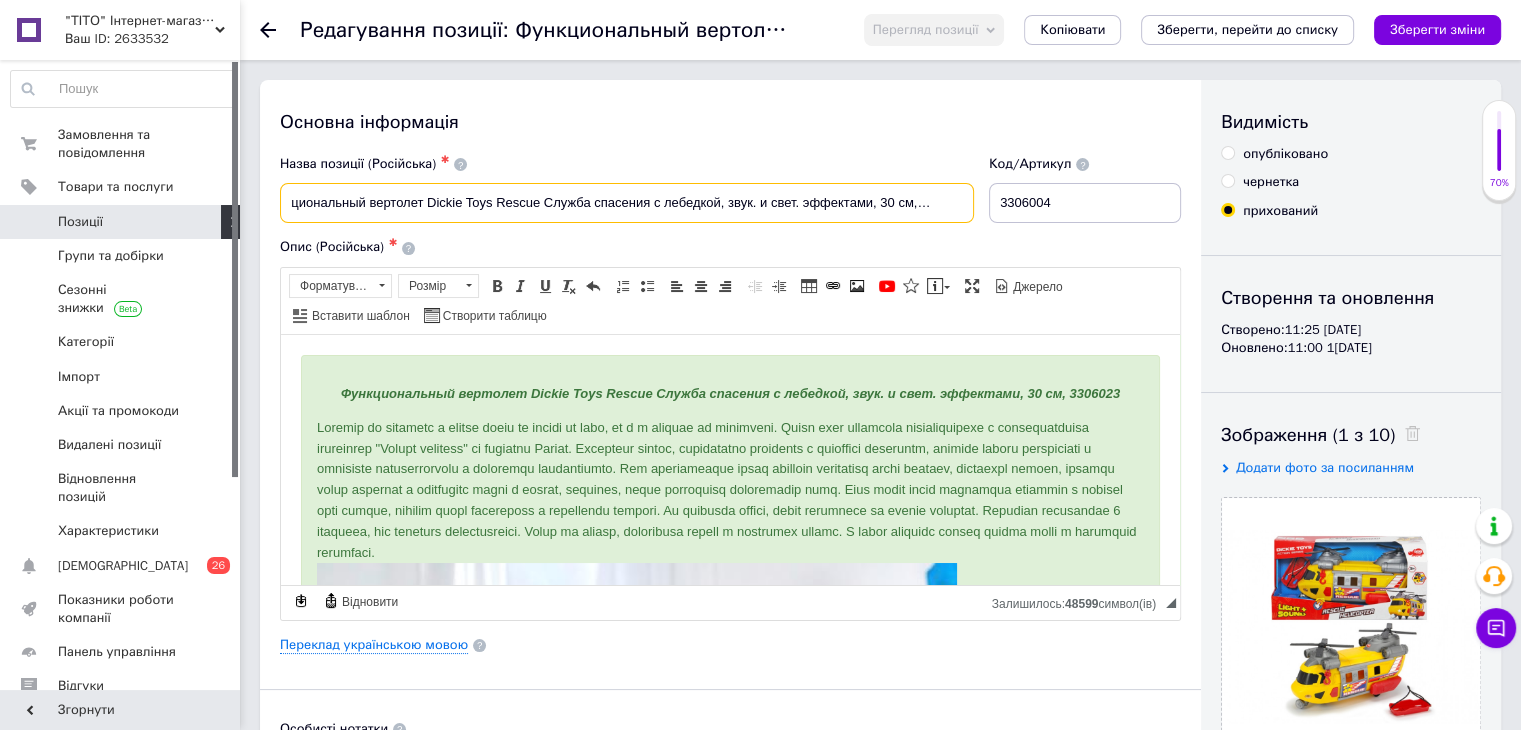 drag, startPoint x: 952, startPoint y: 197, endPoint x: 1018, endPoint y: 214, distance: 68.154236 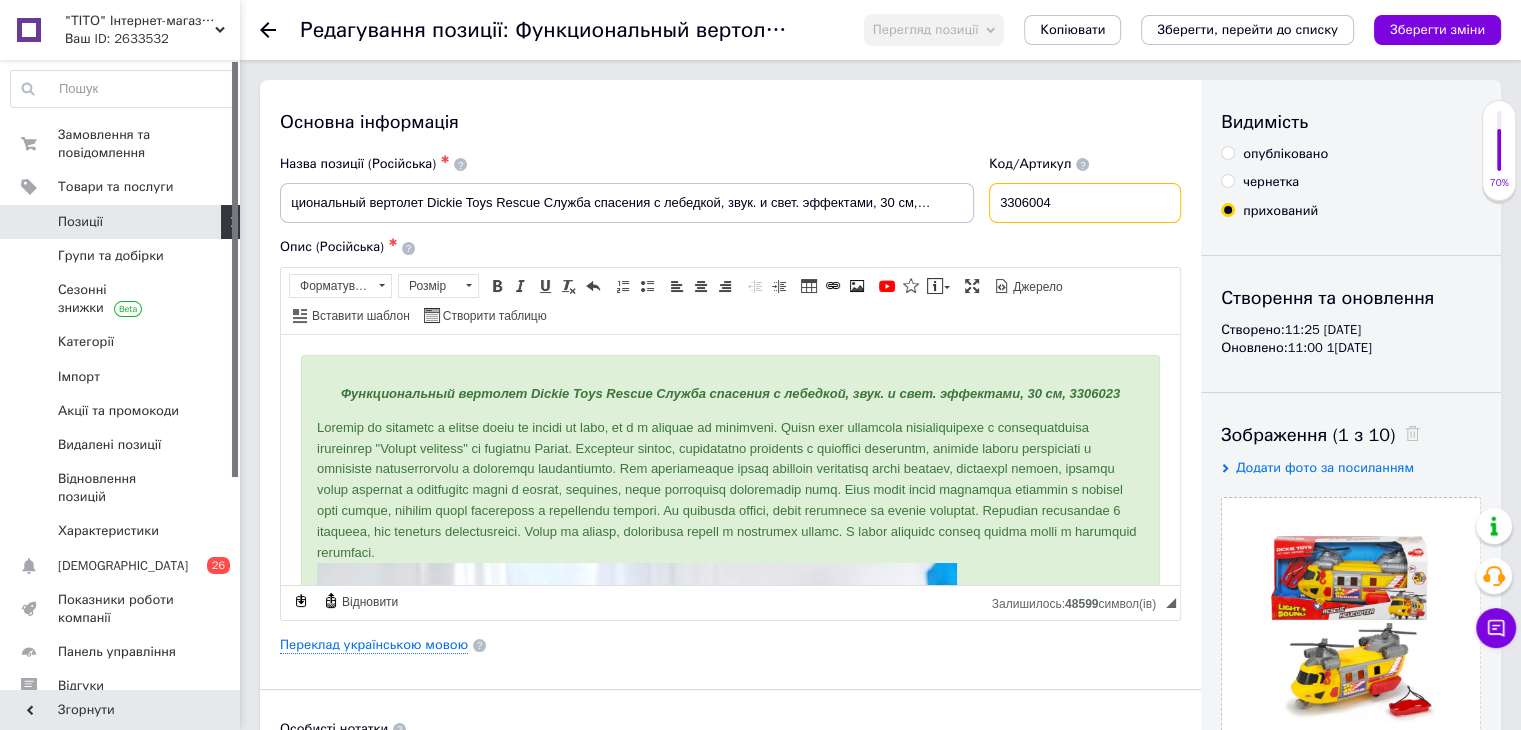 scroll, scrollTop: 0, scrollLeft: 0, axis: both 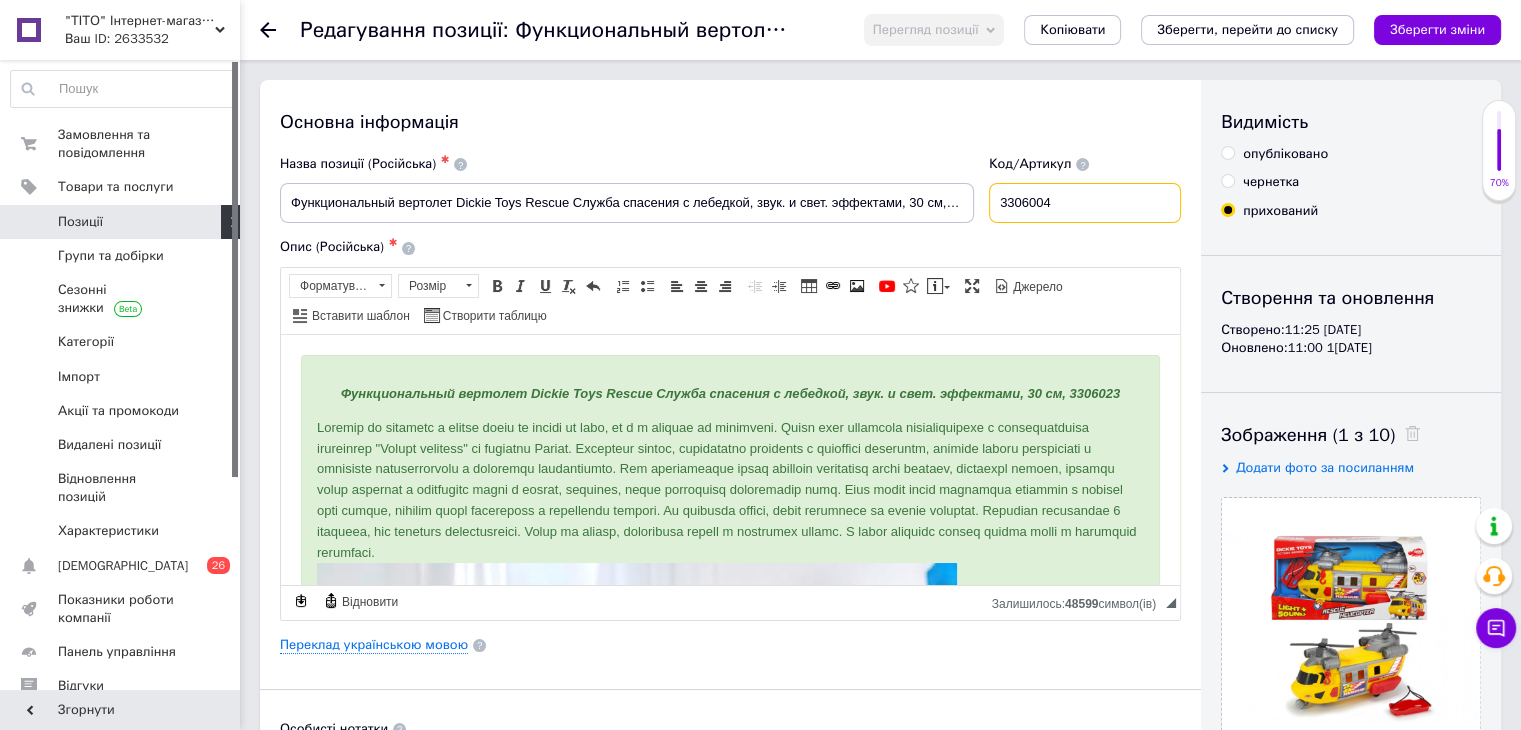 drag, startPoint x: 1043, startPoint y: 198, endPoint x: 924, endPoint y: 180, distance: 120.353645 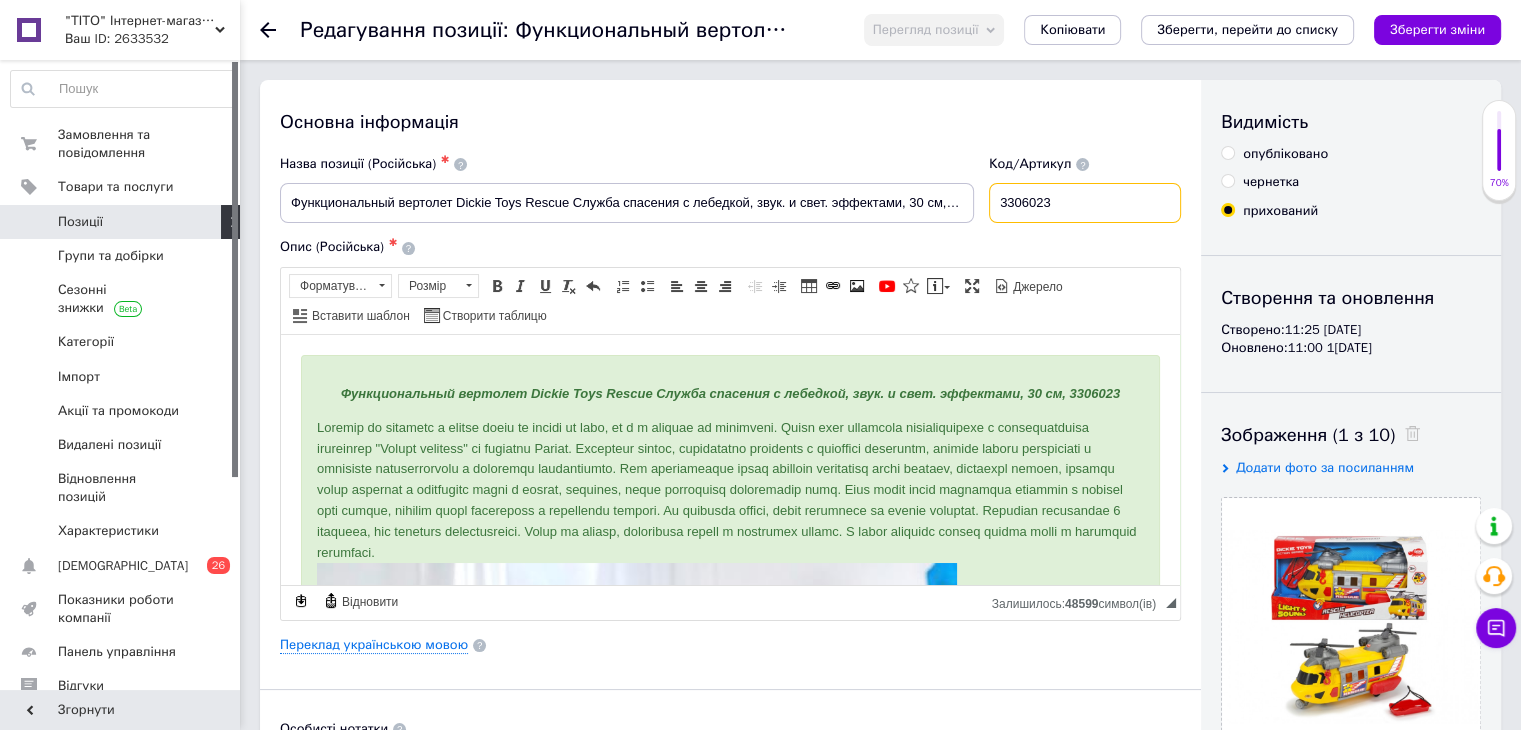 type on "3306023" 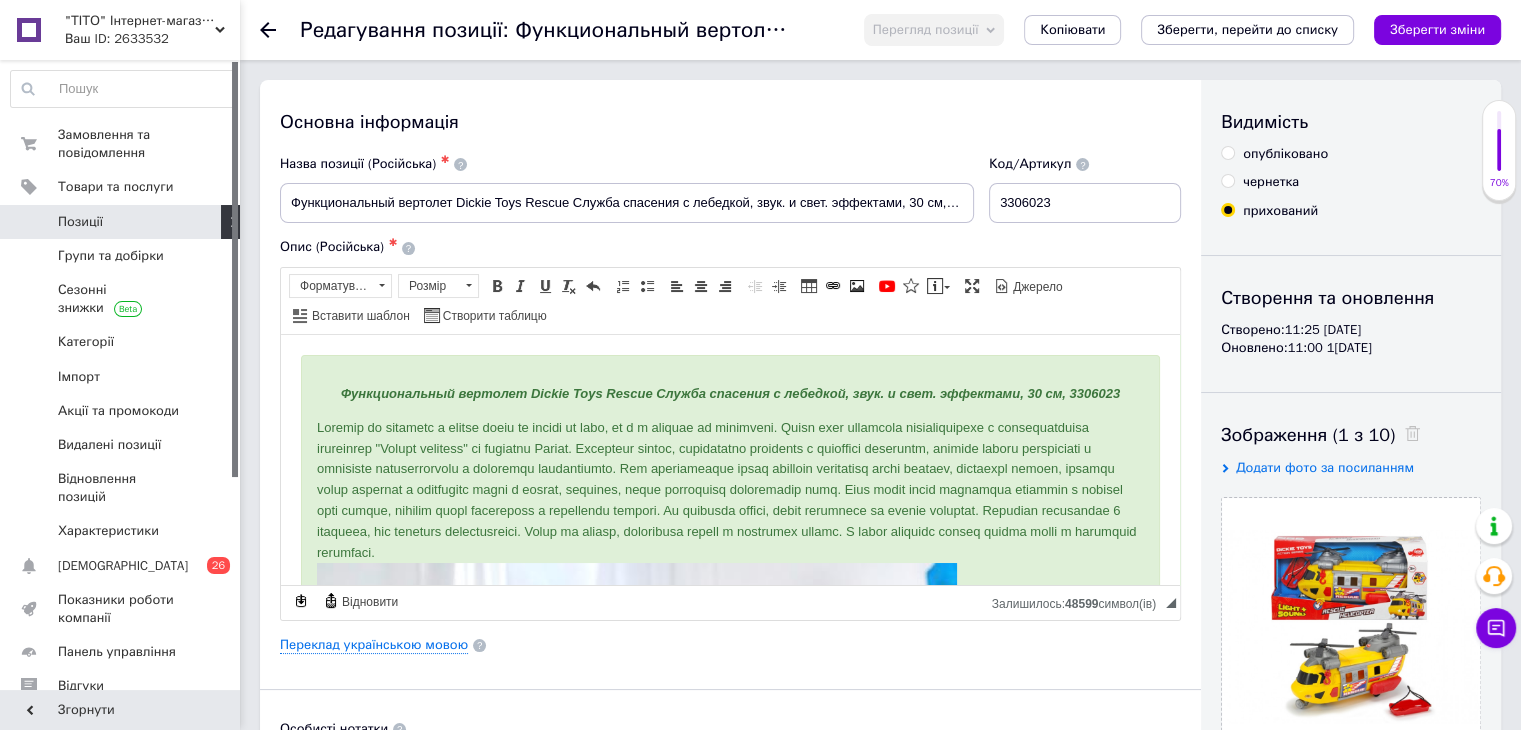 click on "опубліковано" at bounding box center (1227, 152) 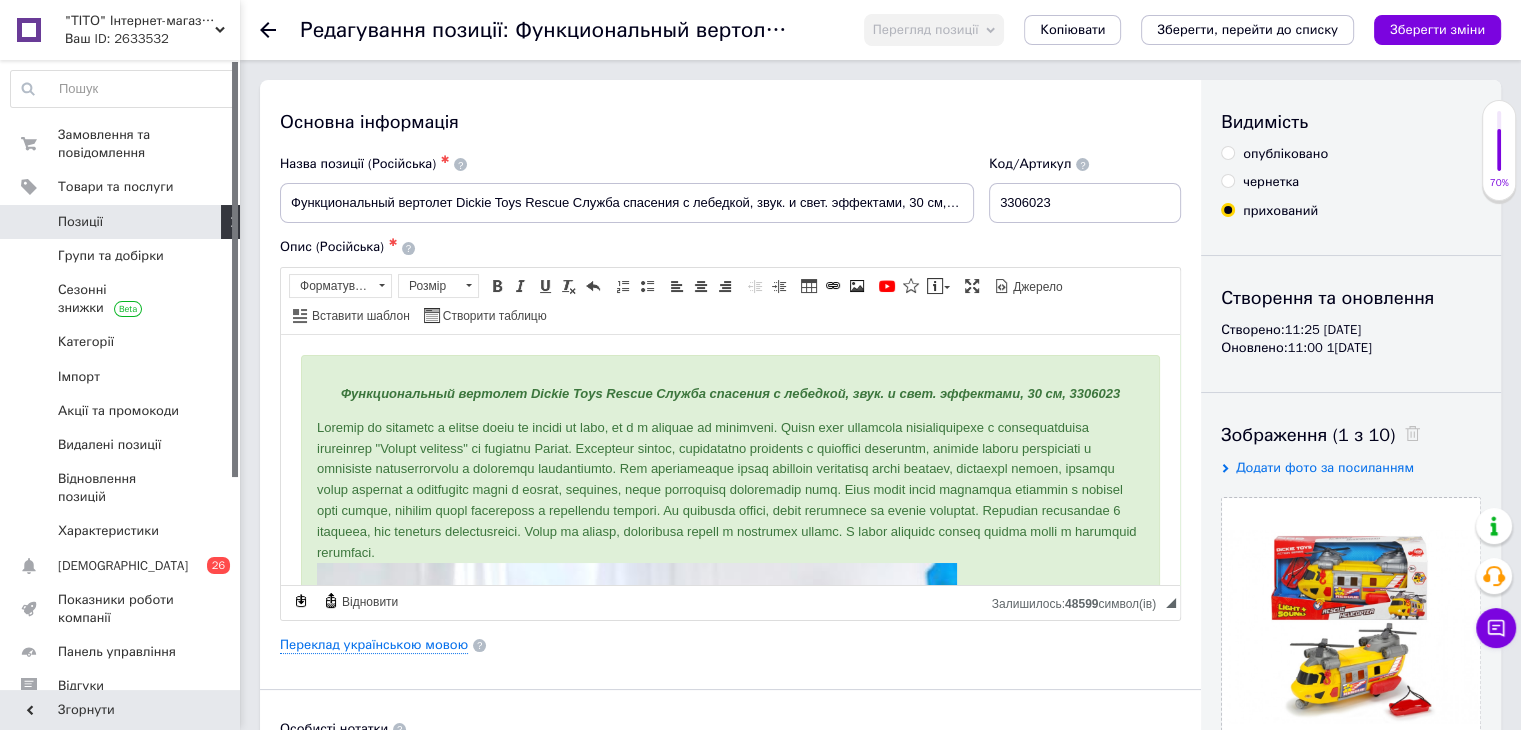 radio on "true" 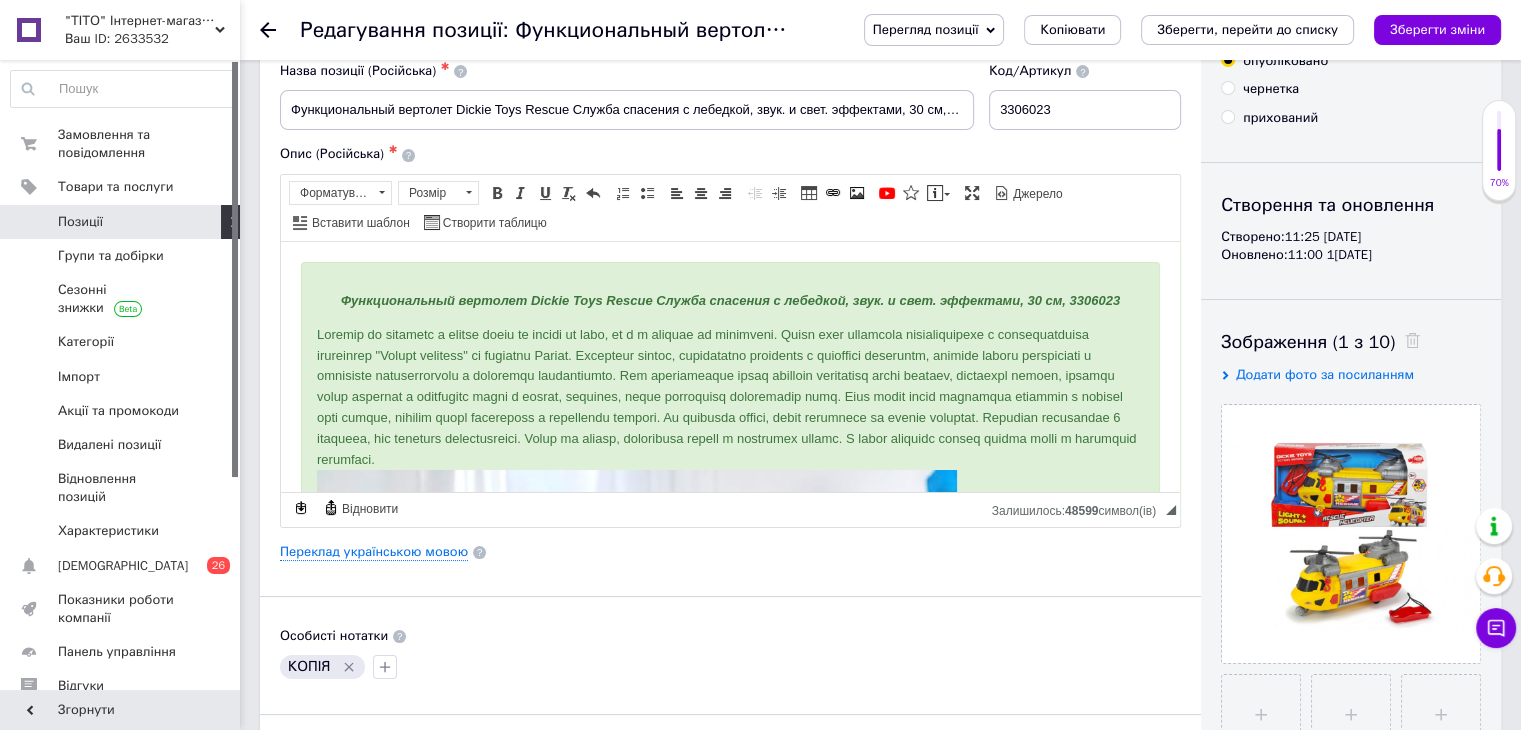 scroll, scrollTop: 300, scrollLeft: 0, axis: vertical 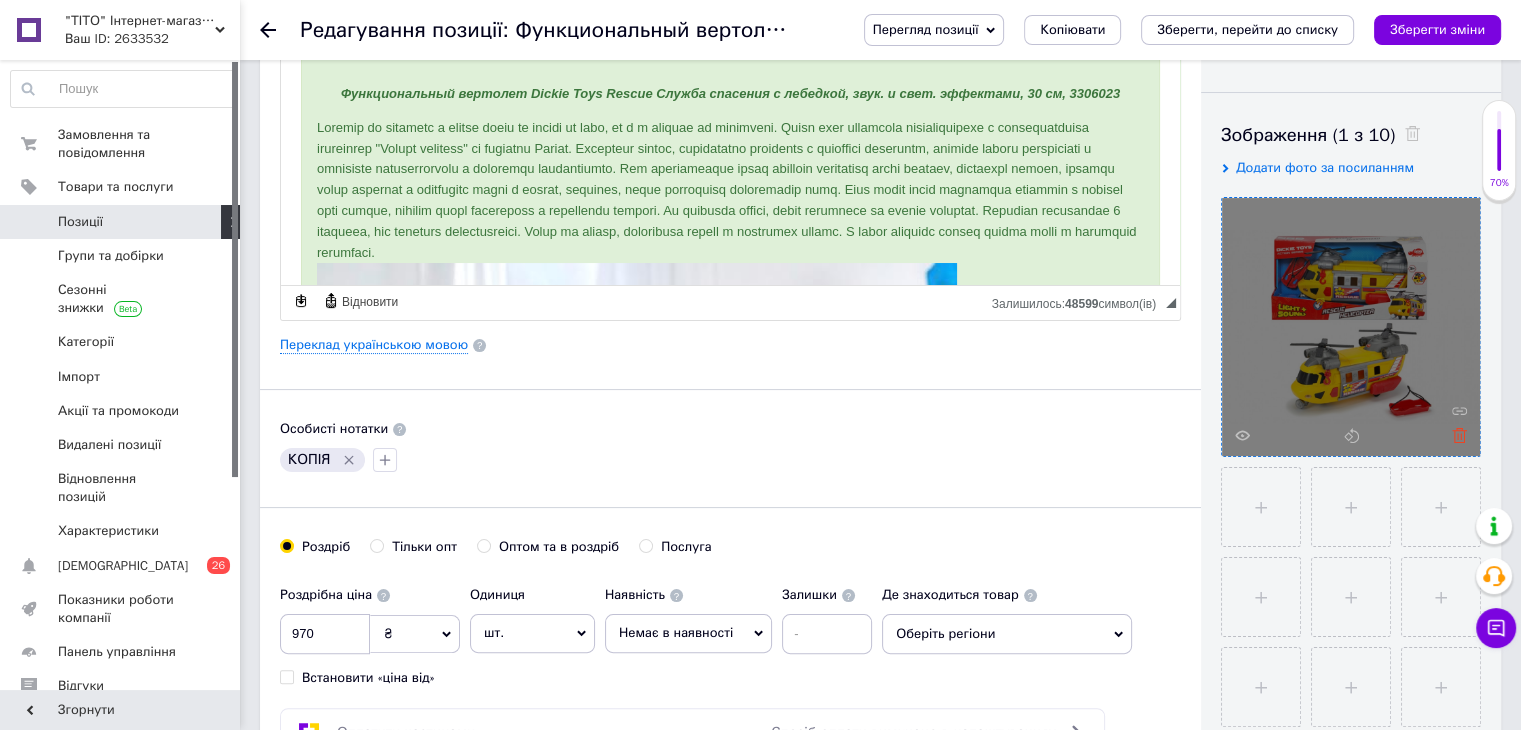 click 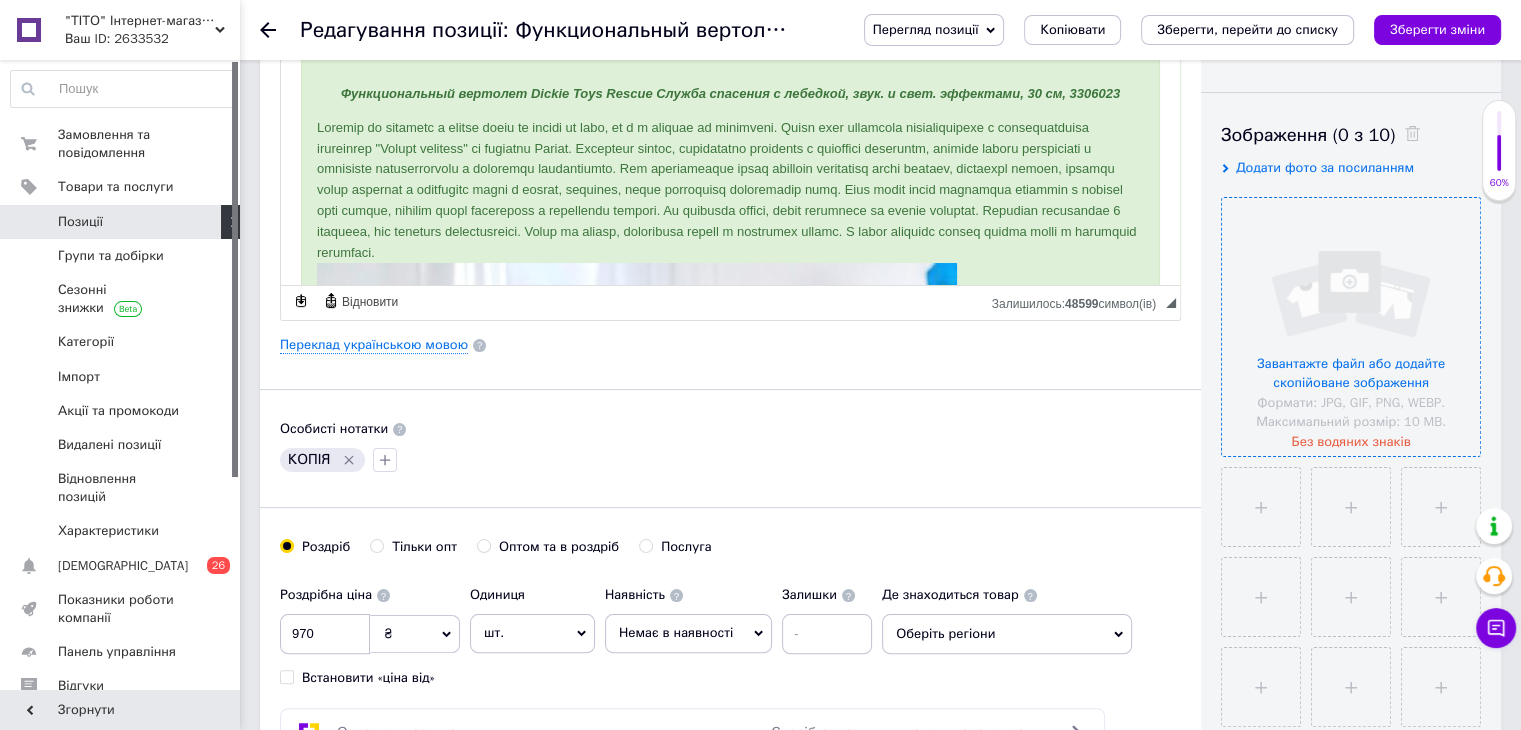 click at bounding box center [1351, 327] 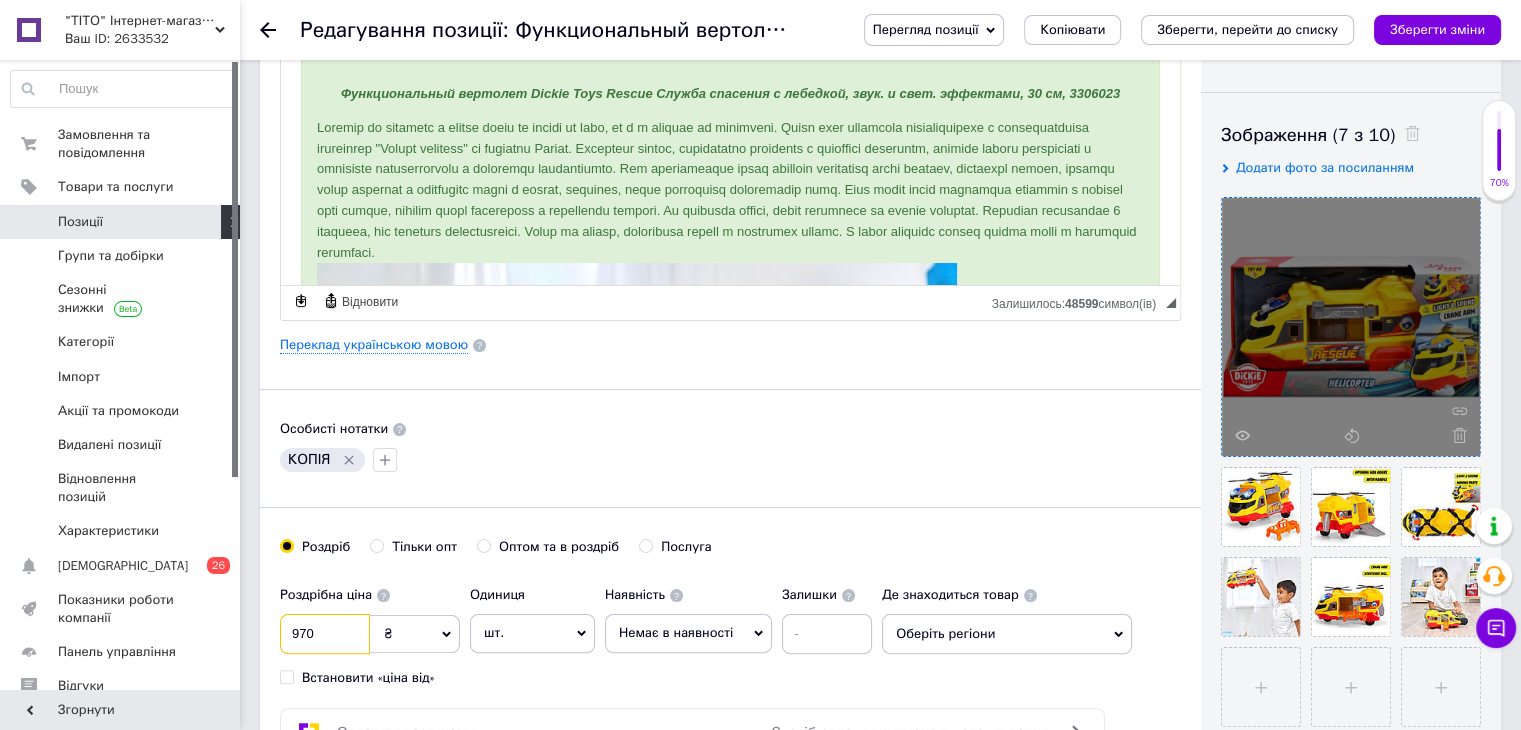 drag, startPoint x: 315, startPoint y: 631, endPoint x: 305, endPoint y: 630, distance: 10.049875 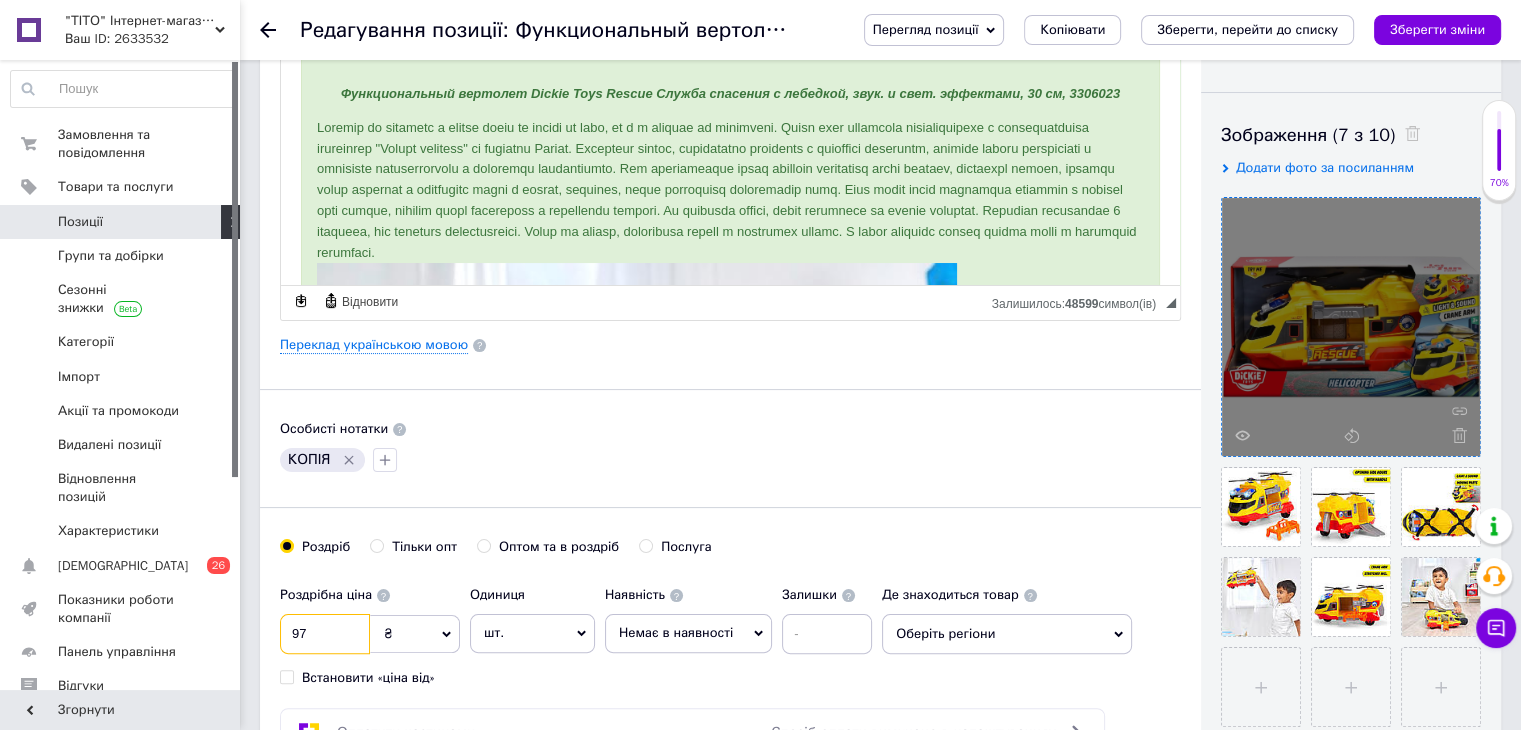type on "9" 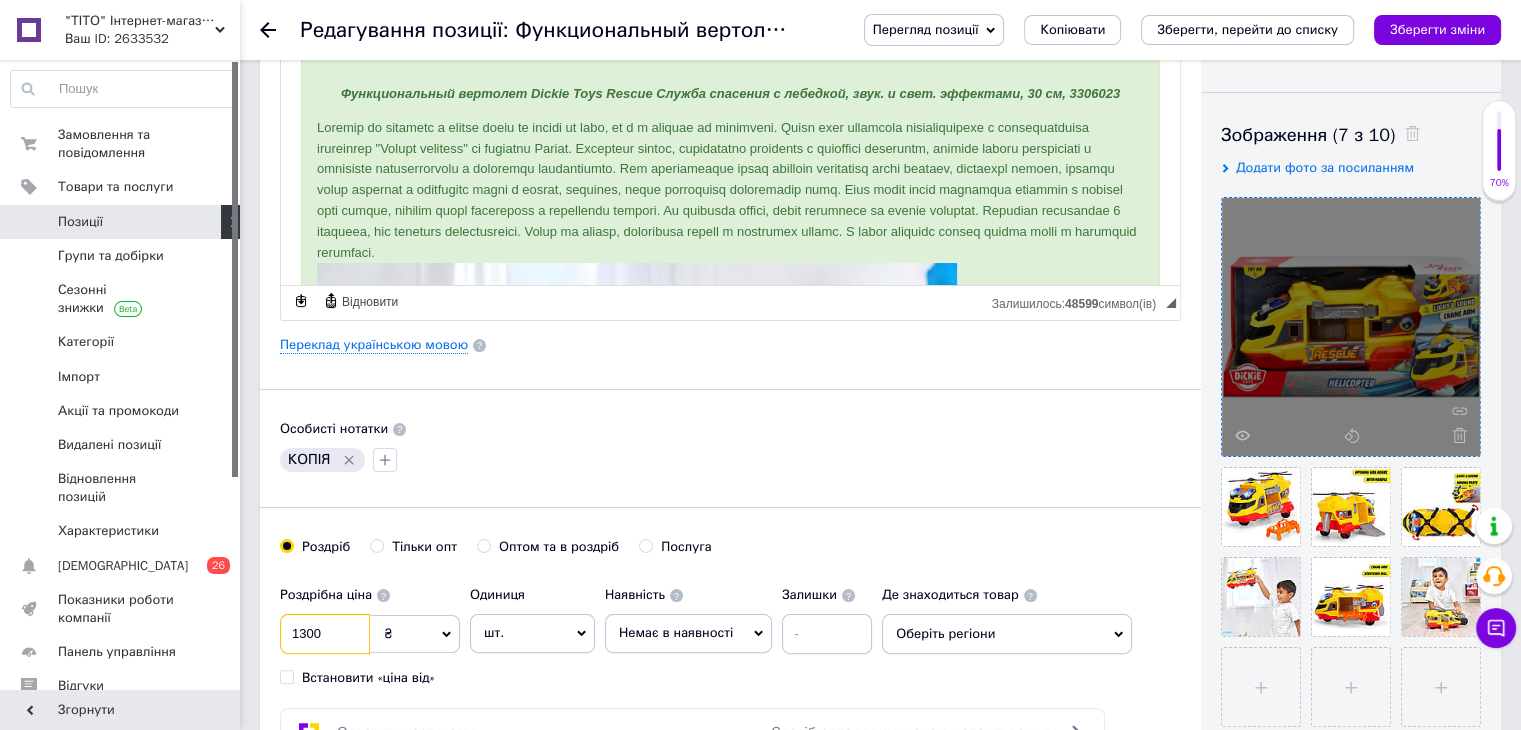 type on "1300" 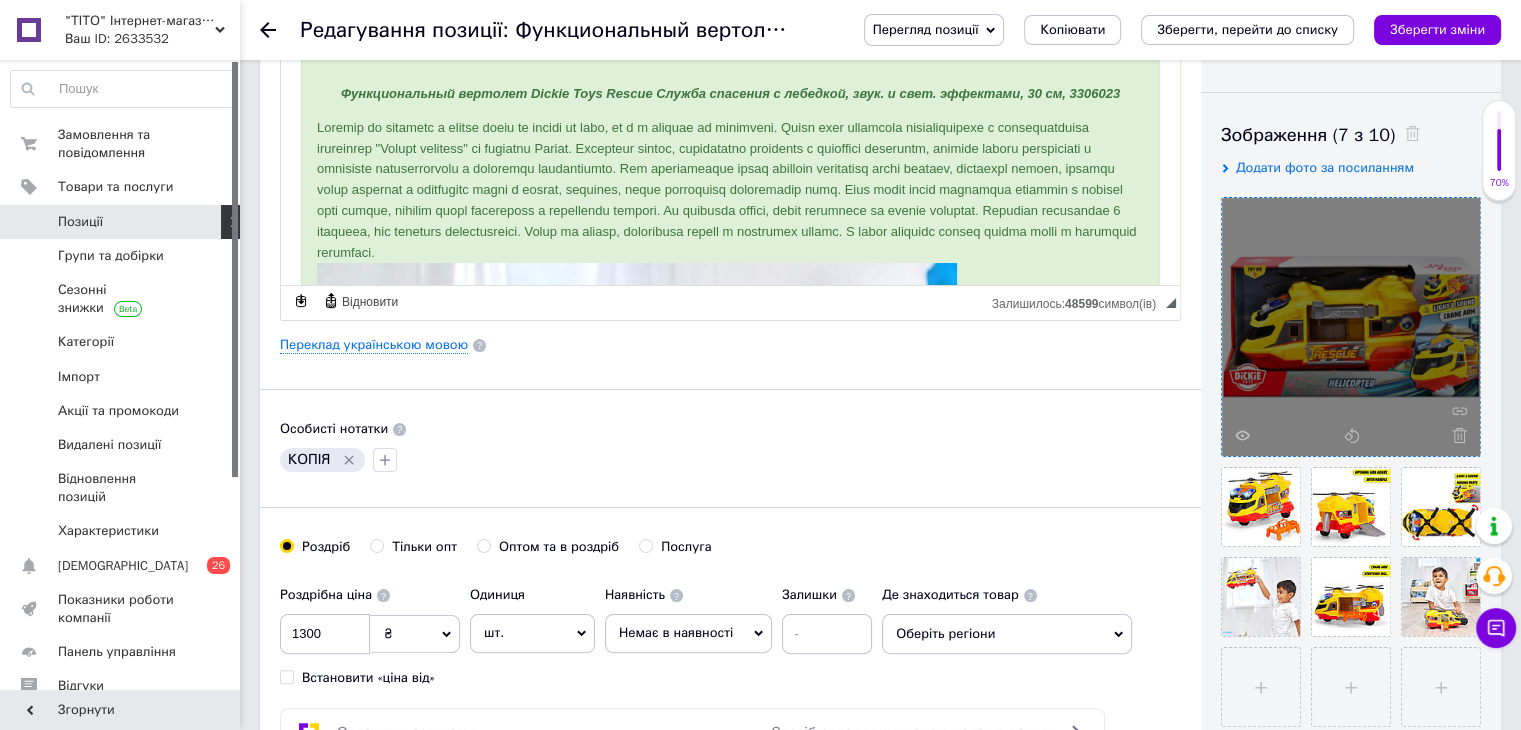 click on "Немає в наявності" at bounding box center [676, 632] 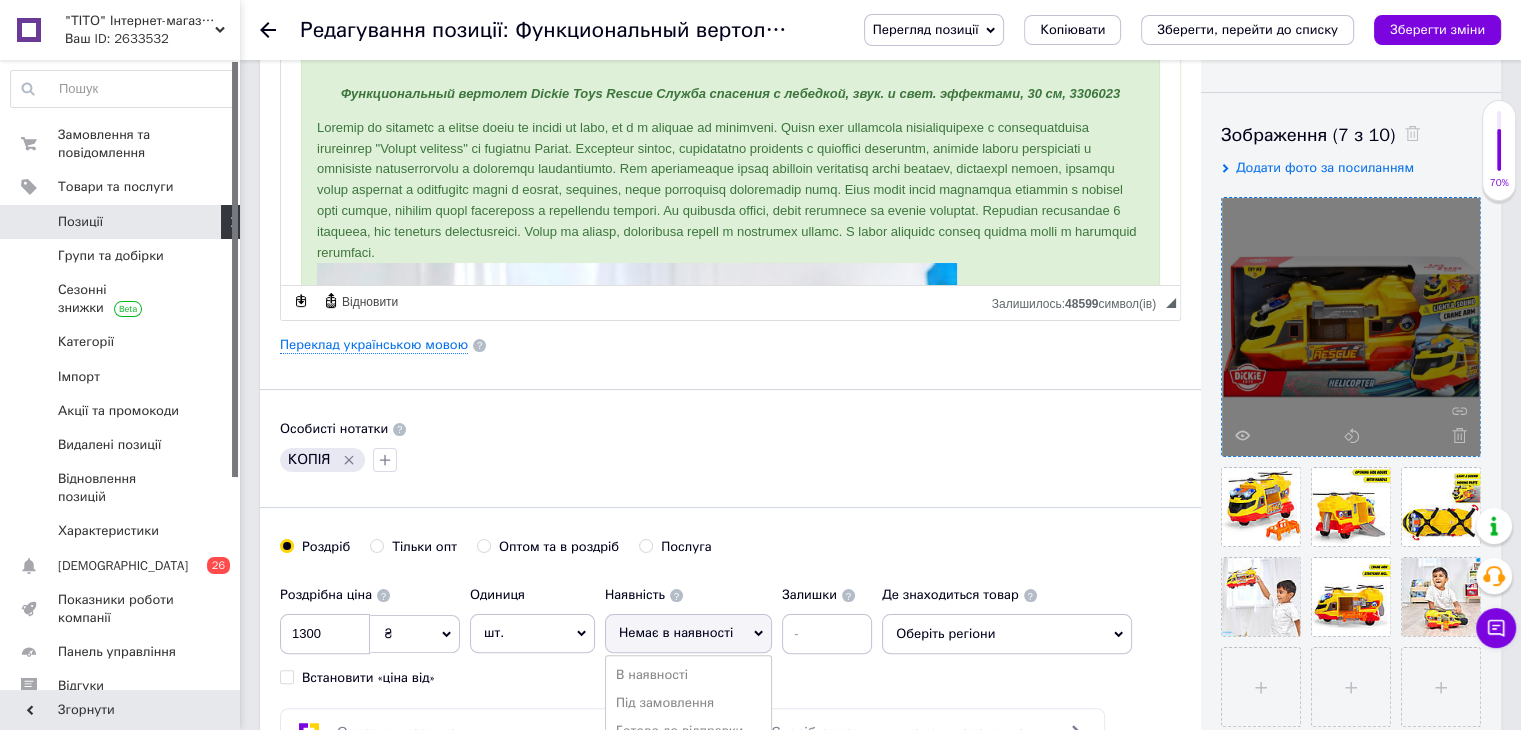 scroll, scrollTop: 500, scrollLeft: 0, axis: vertical 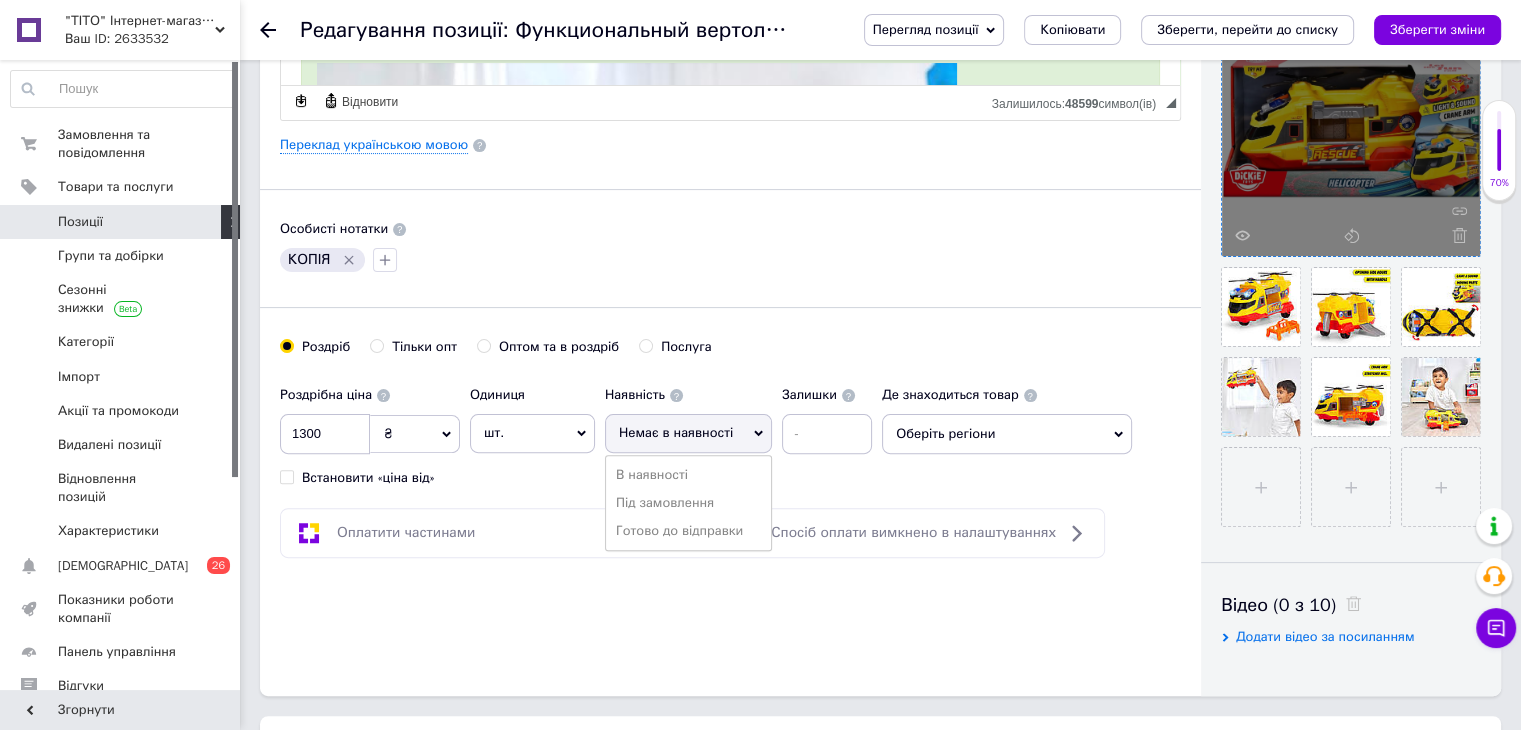 click on "Готово до відправки" at bounding box center [688, 531] 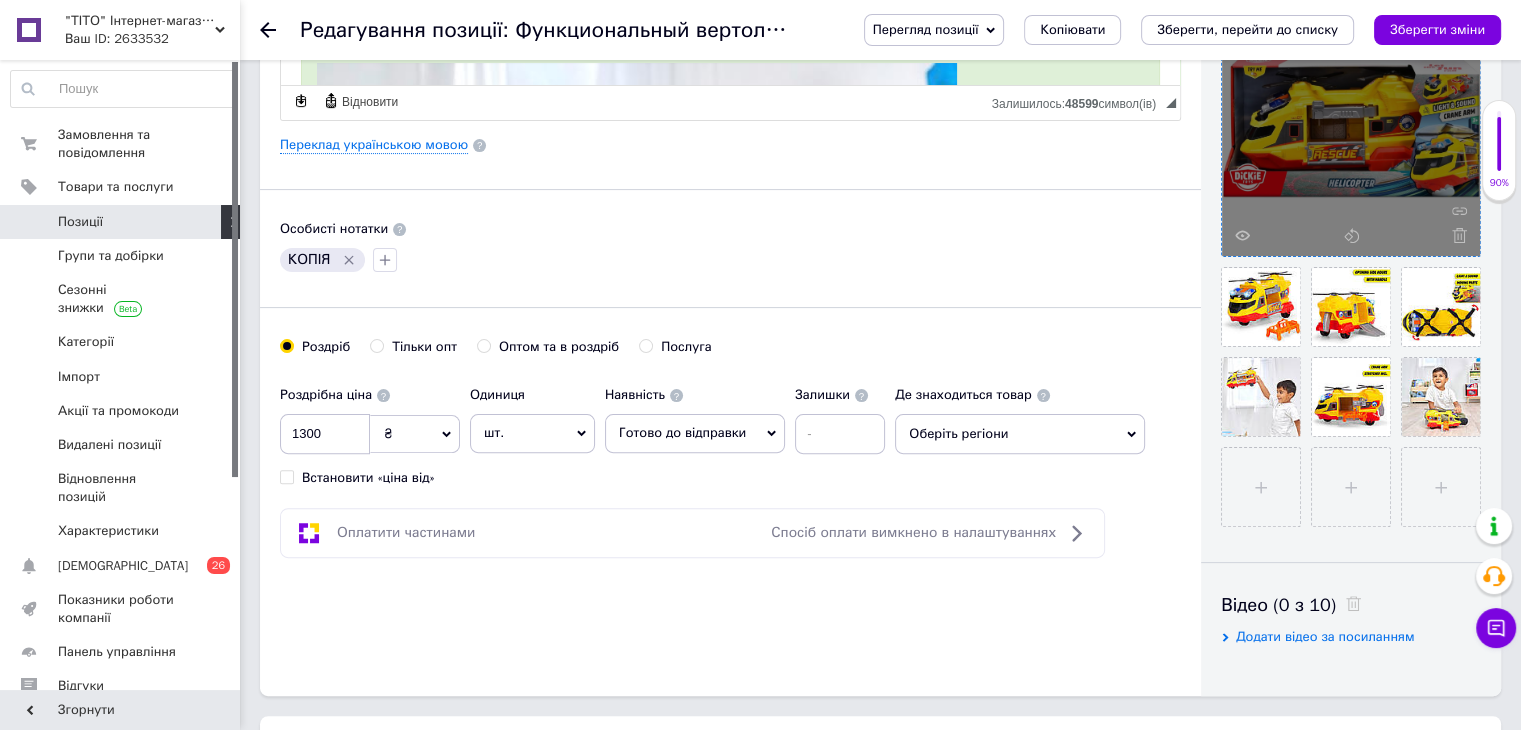 click on "Де знаходиться товар Оберіть регіони" at bounding box center (1020, 415) 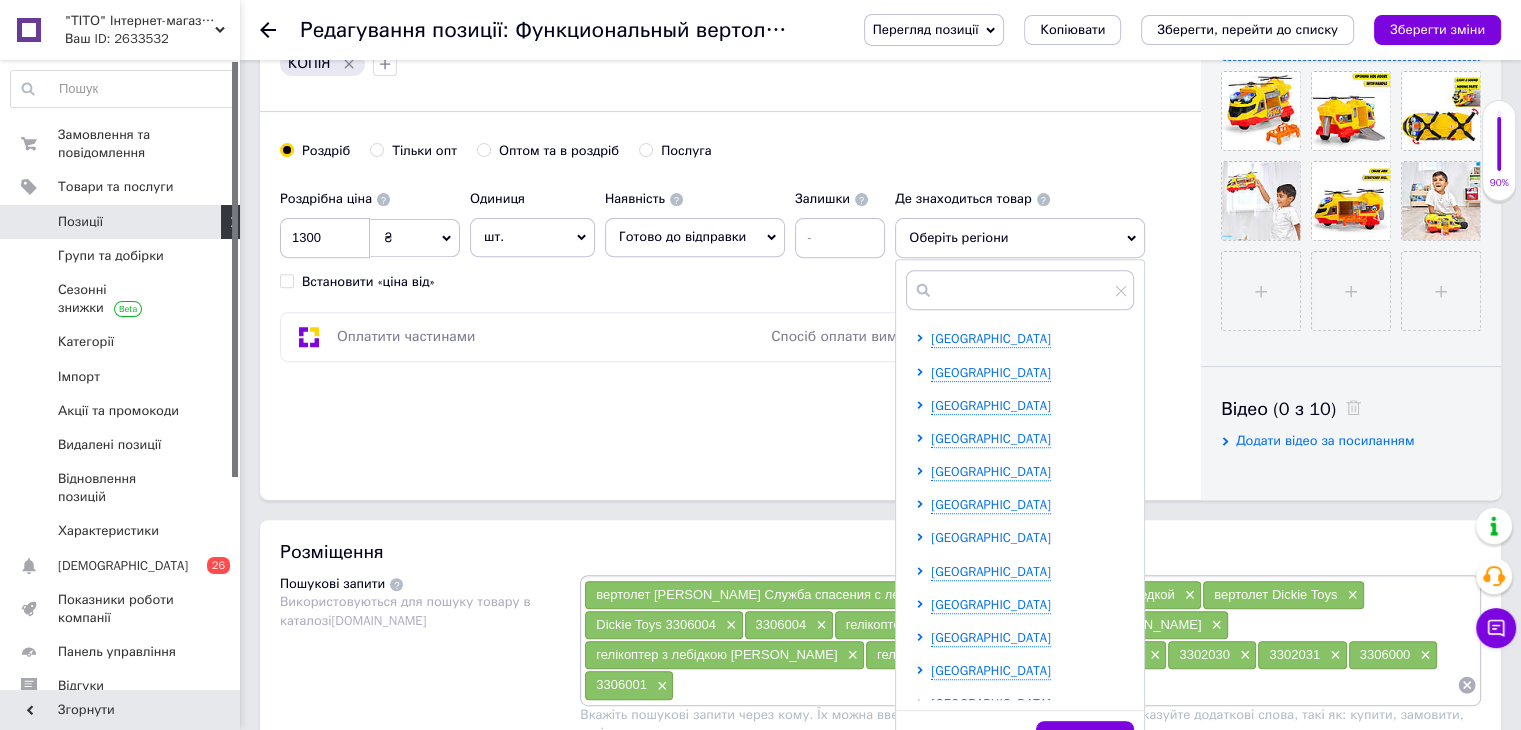 scroll, scrollTop: 700, scrollLeft: 0, axis: vertical 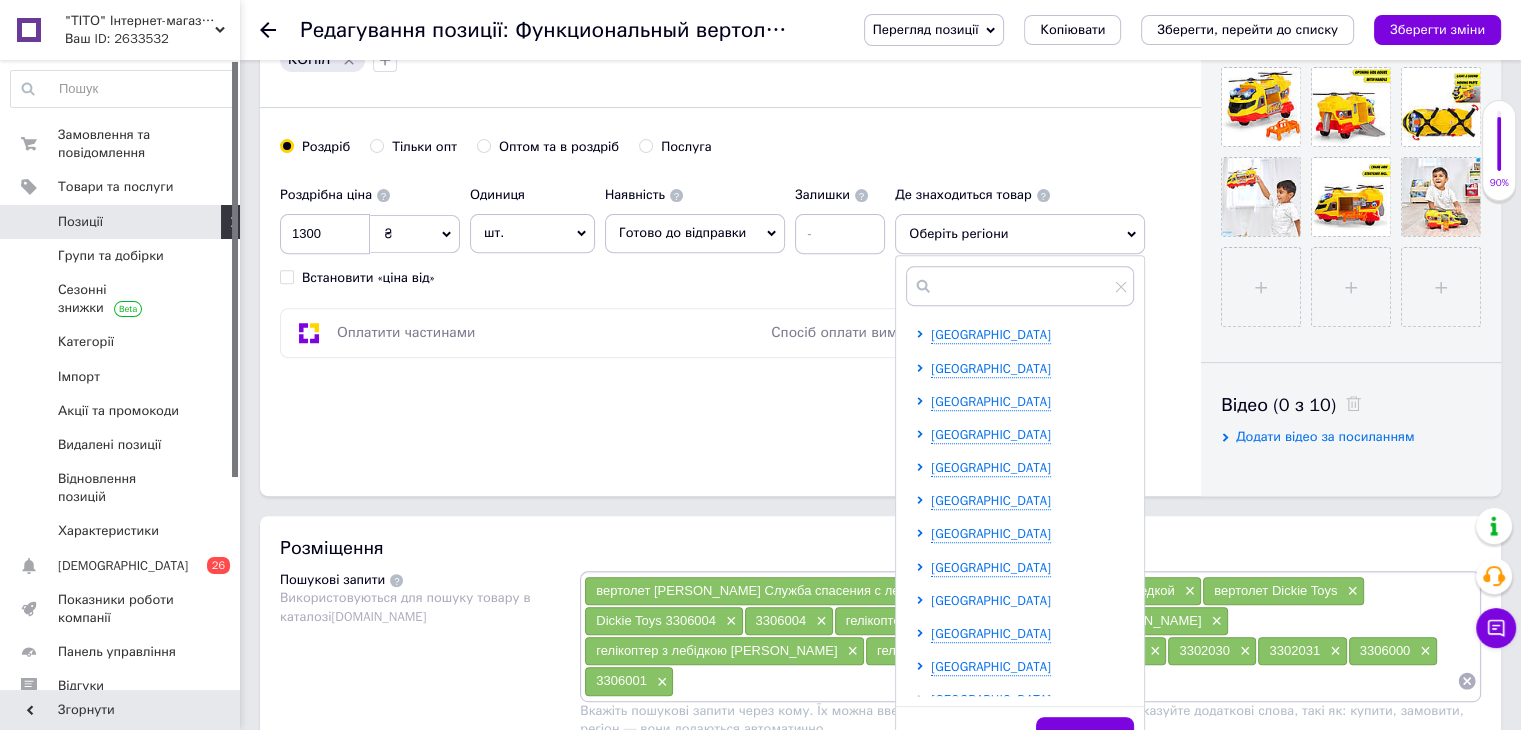 click 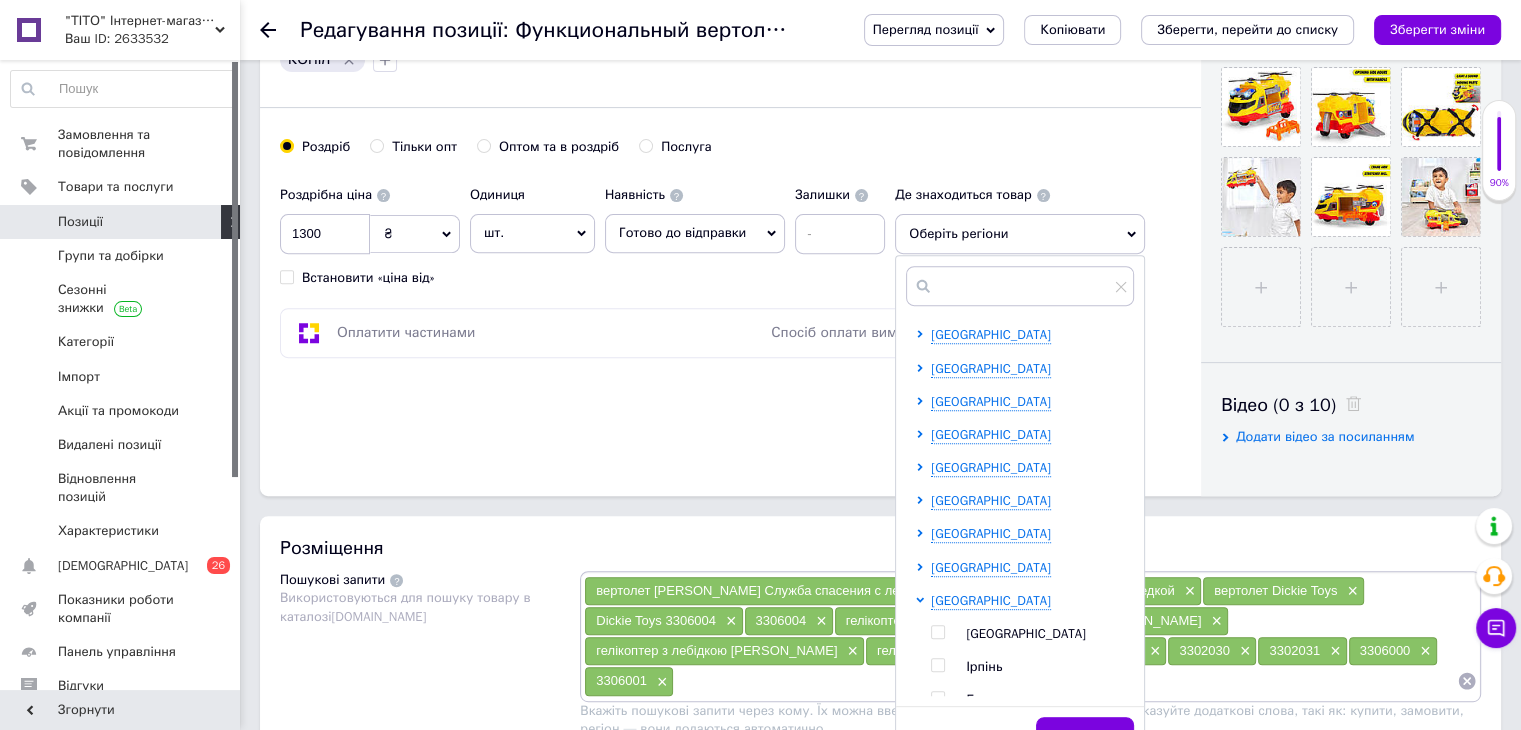 drag, startPoint x: 930, startPoint y: 625, endPoint x: 841, endPoint y: 541, distance: 122.380554 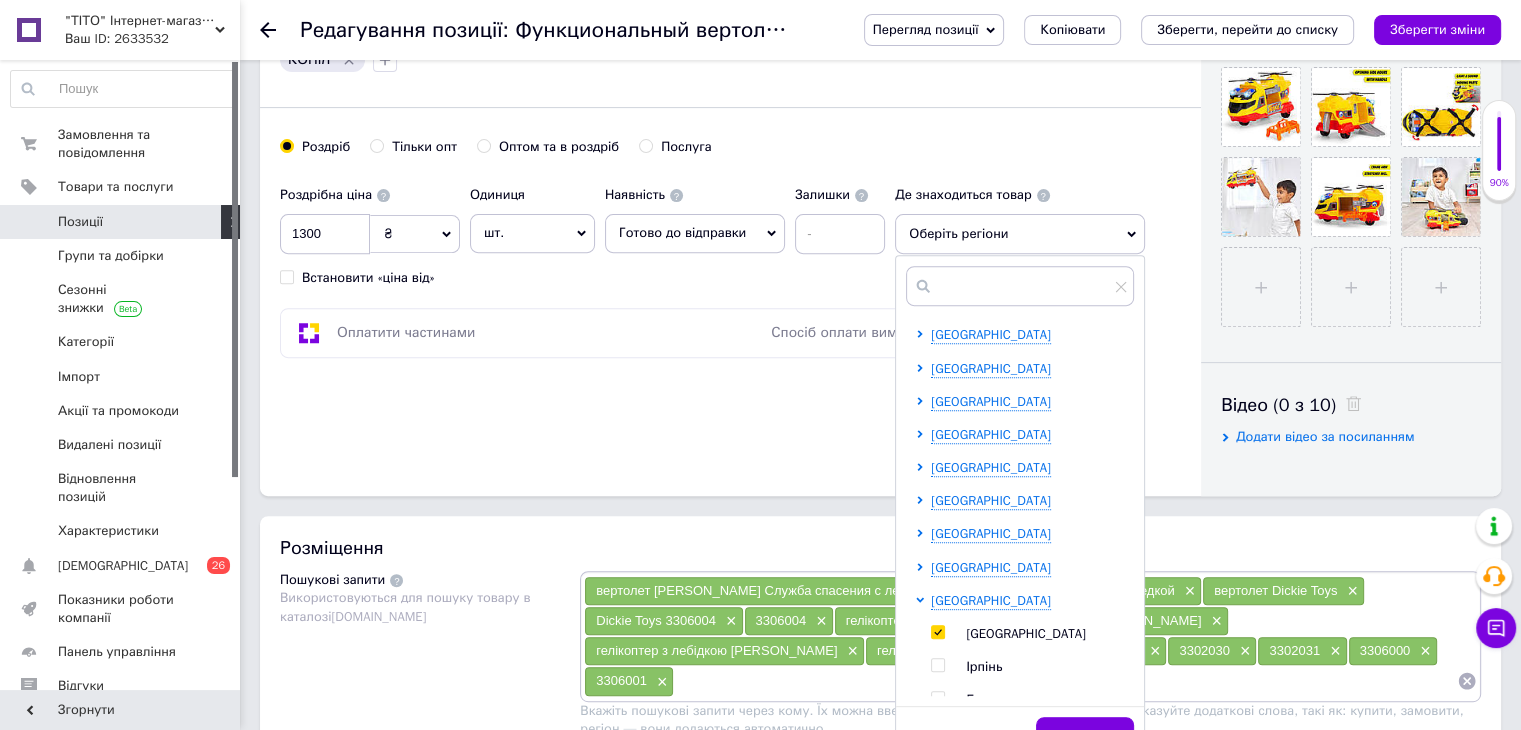 checkbox on "true" 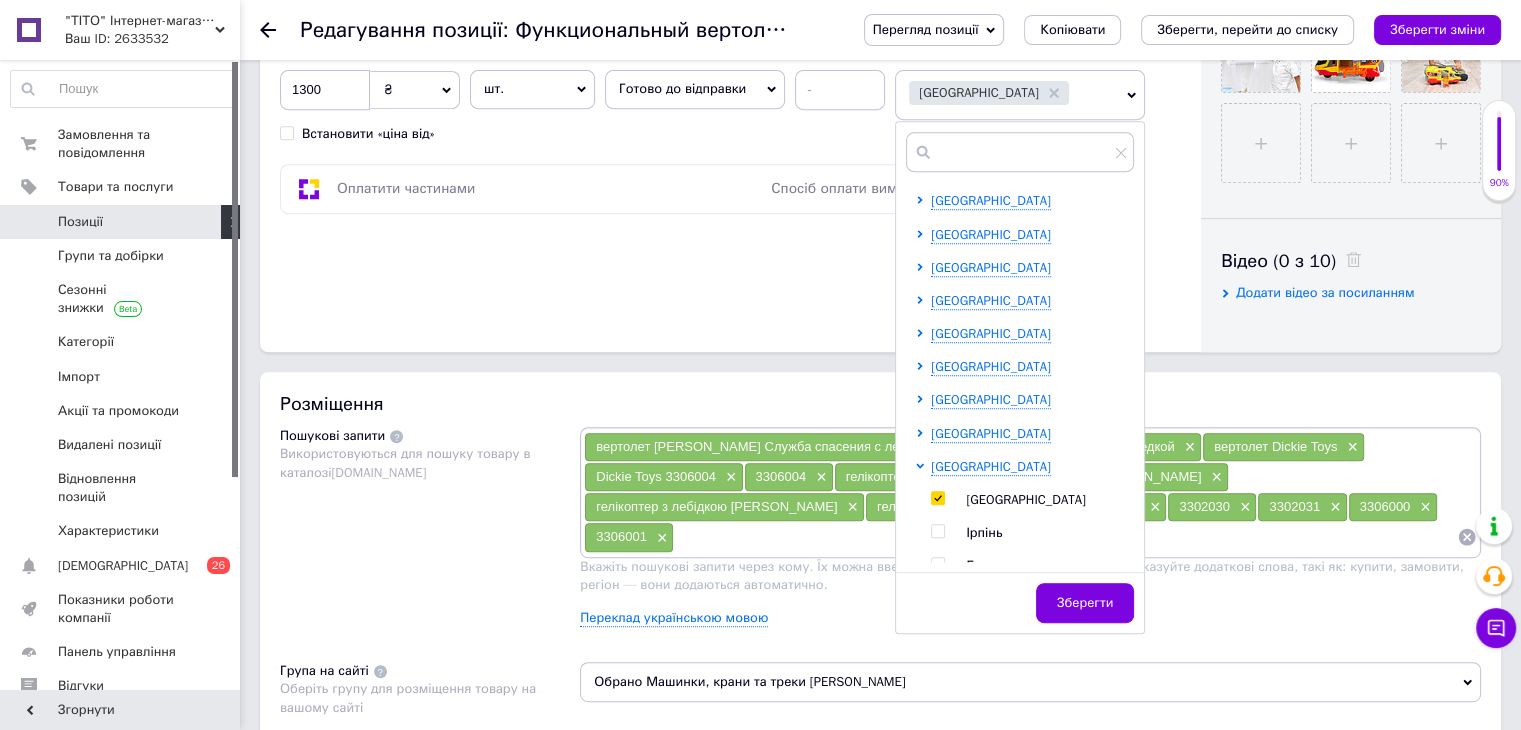 scroll, scrollTop: 1000, scrollLeft: 0, axis: vertical 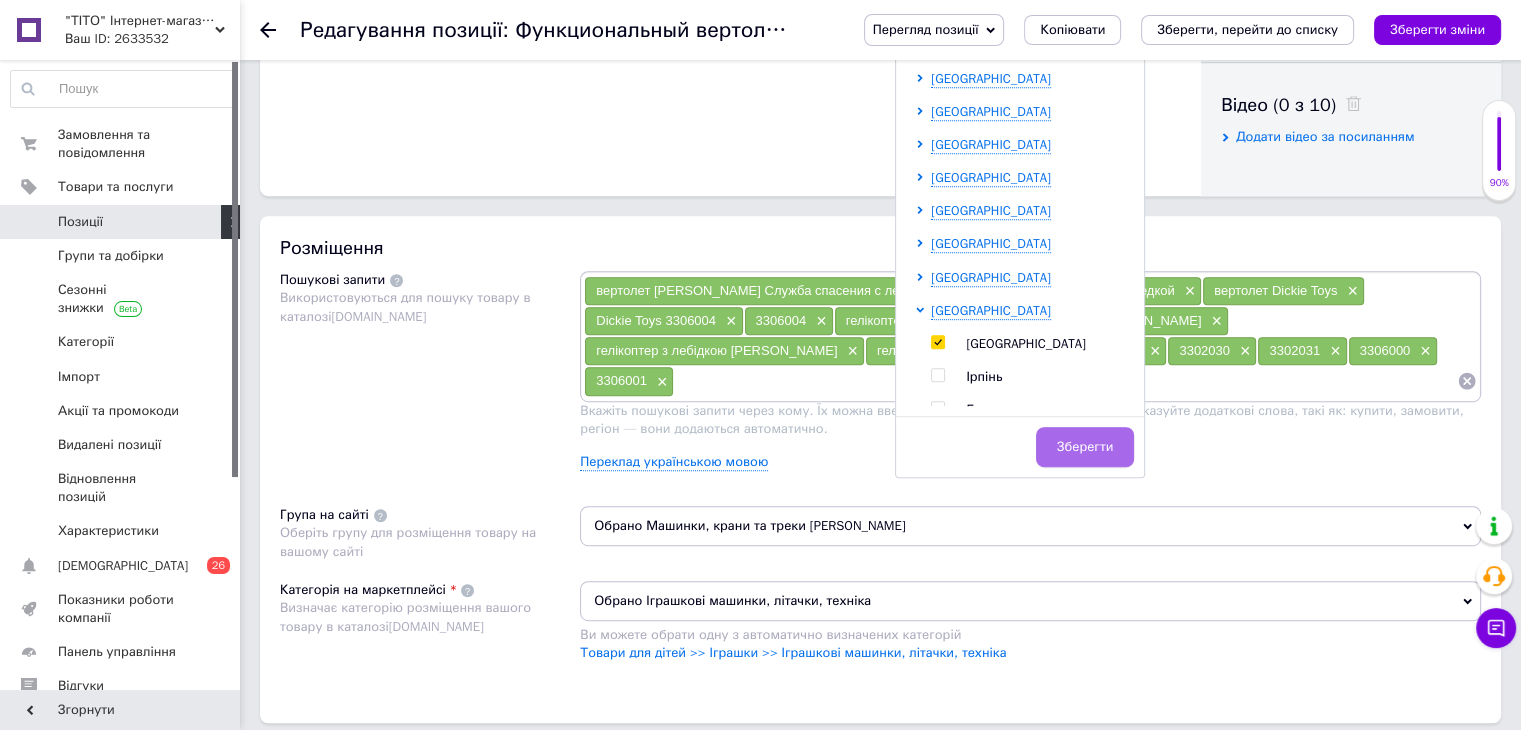 click on "Зберегти" at bounding box center (1085, 447) 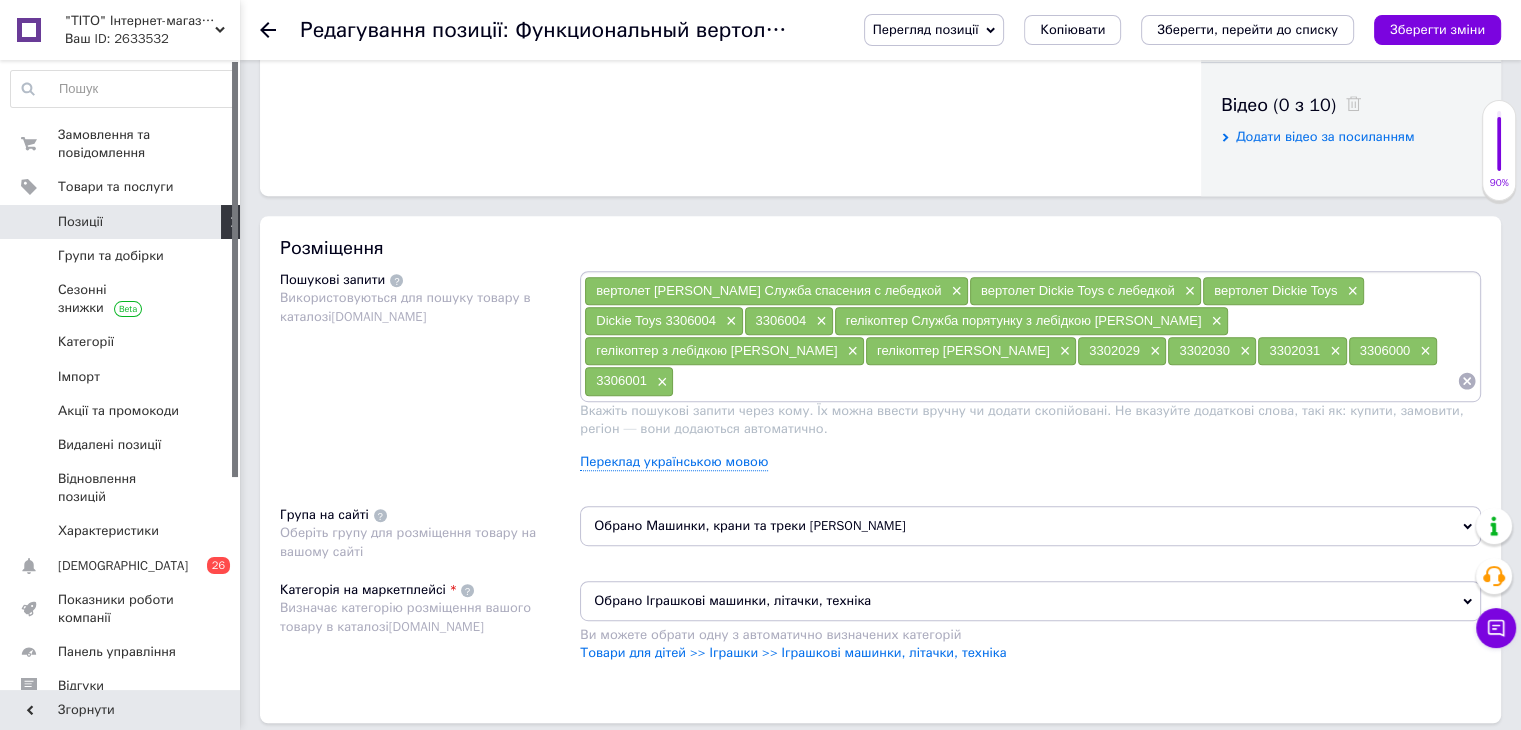 click at bounding box center (1065, 381) 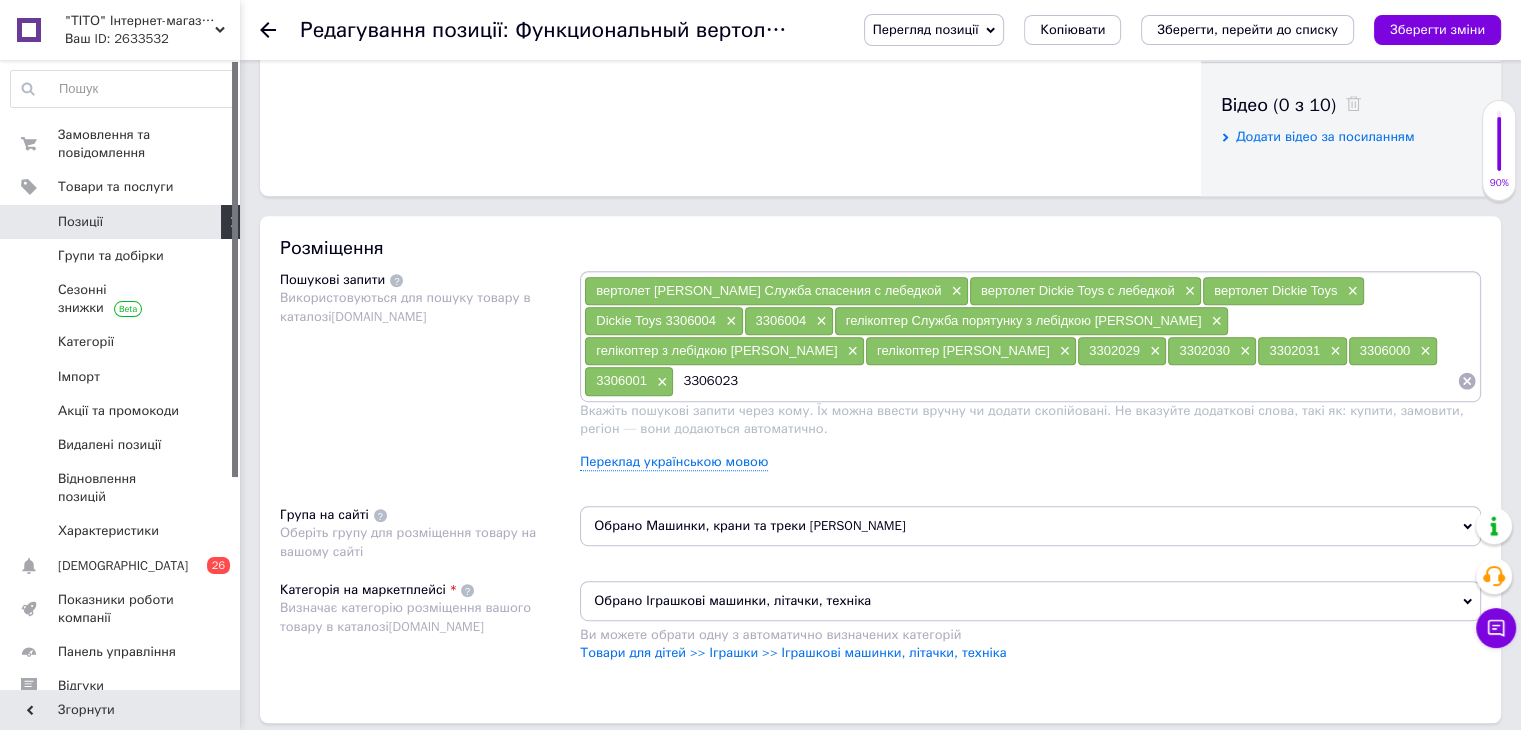 type 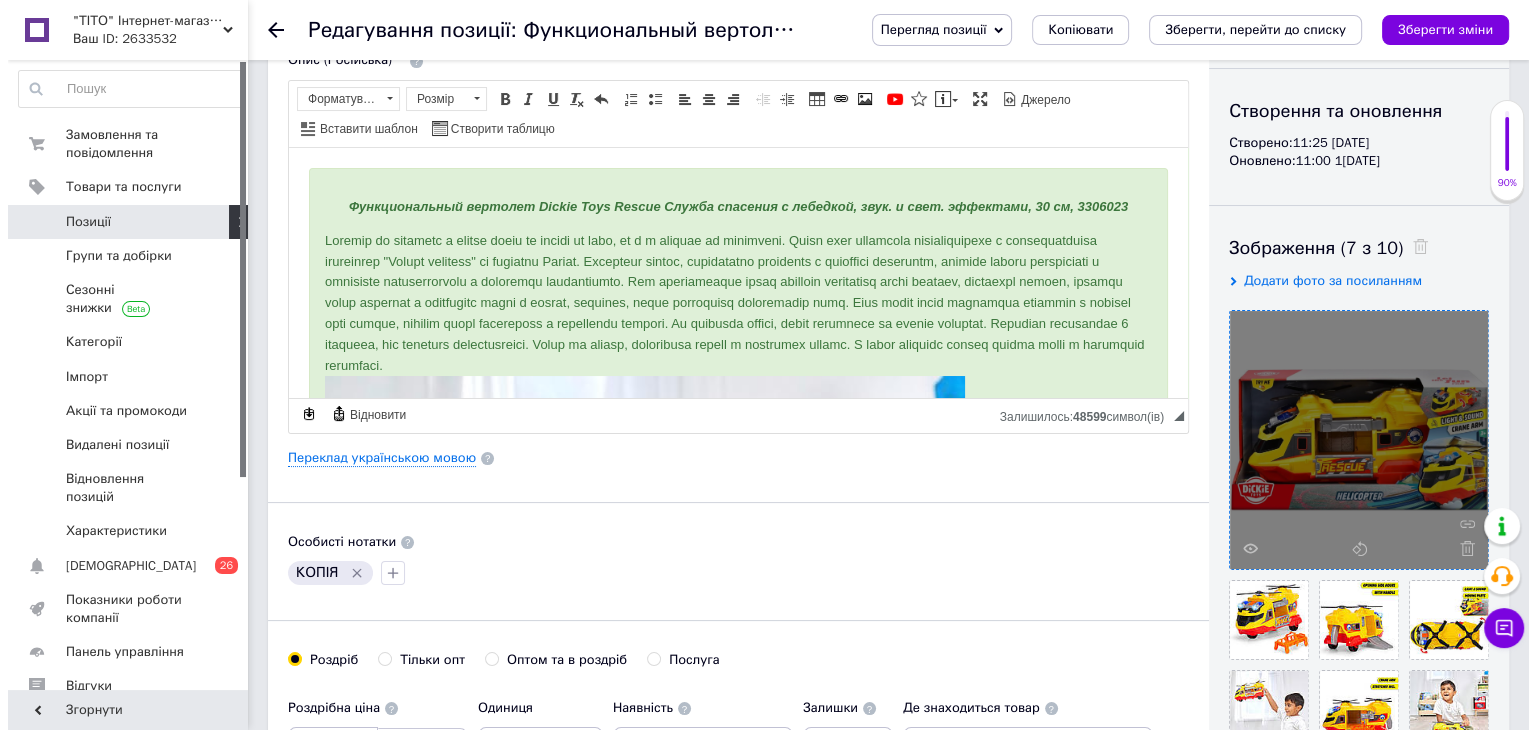 scroll, scrollTop: 0, scrollLeft: 0, axis: both 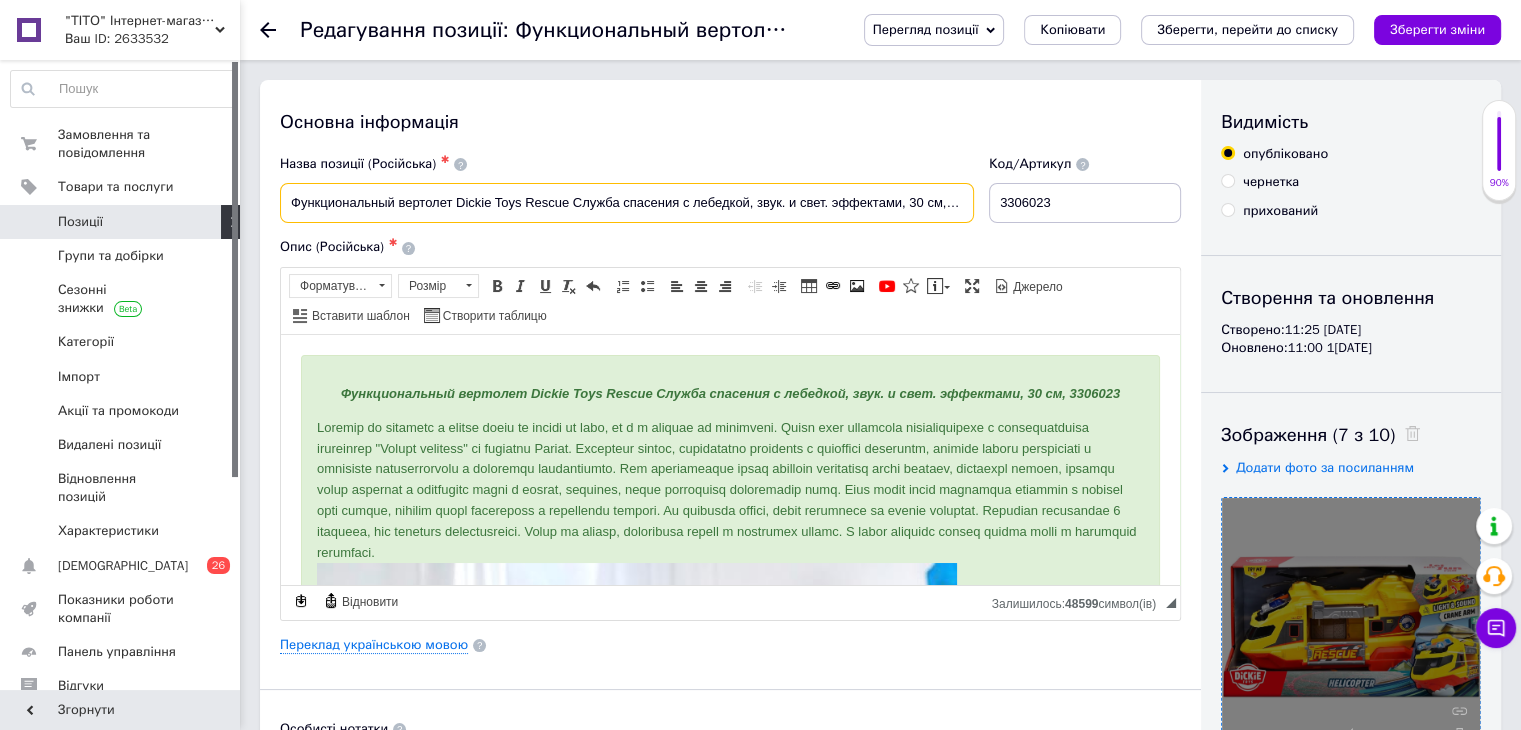 drag, startPoint x: 456, startPoint y: 192, endPoint x: 564, endPoint y: 204, distance: 108.66462 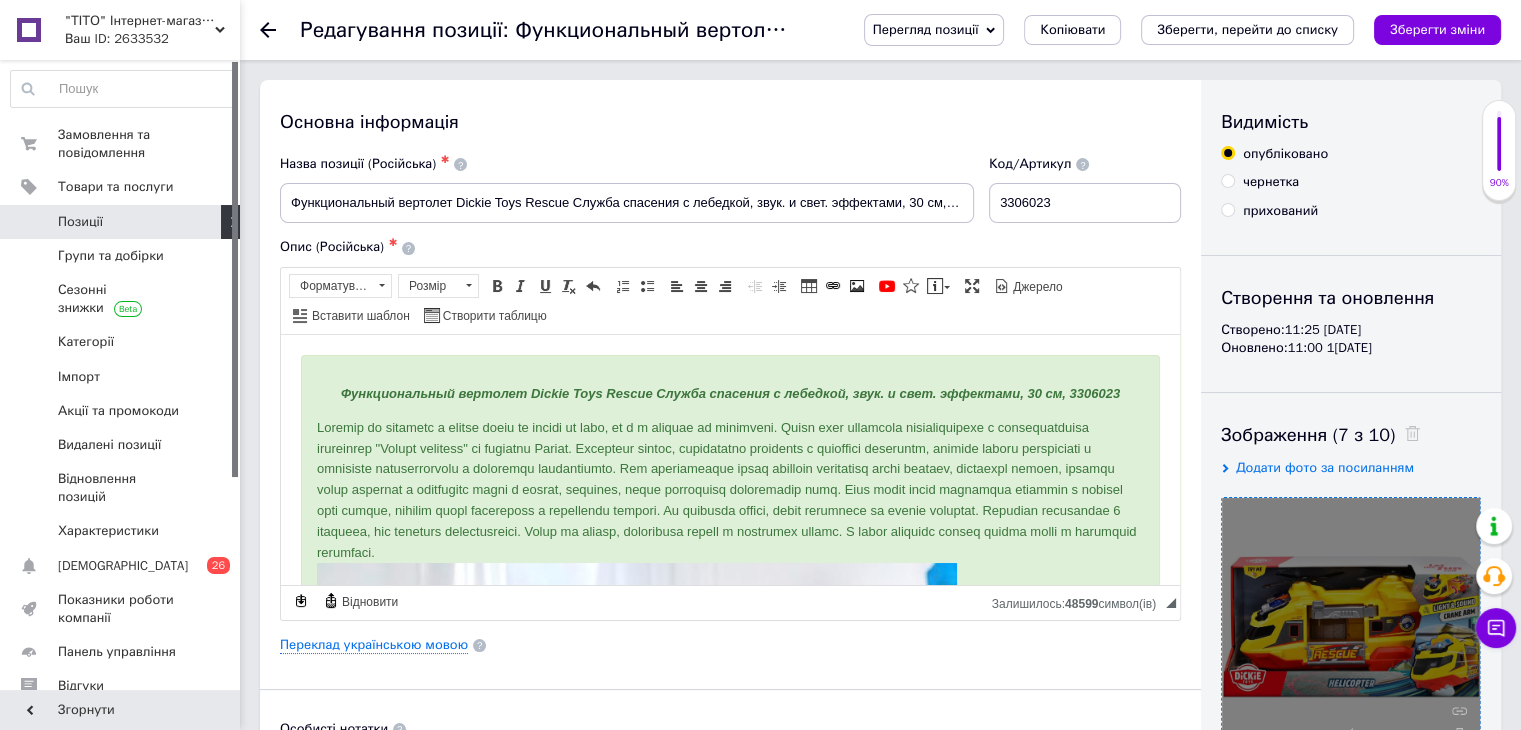 click on "Назва позиції (Російська) ✱ Функциональный вертолет Dickie Toys Rescue Служба спасения с лебедкой, звук. и свет. эффектами, 30 см, 3306023" at bounding box center (627, 189) 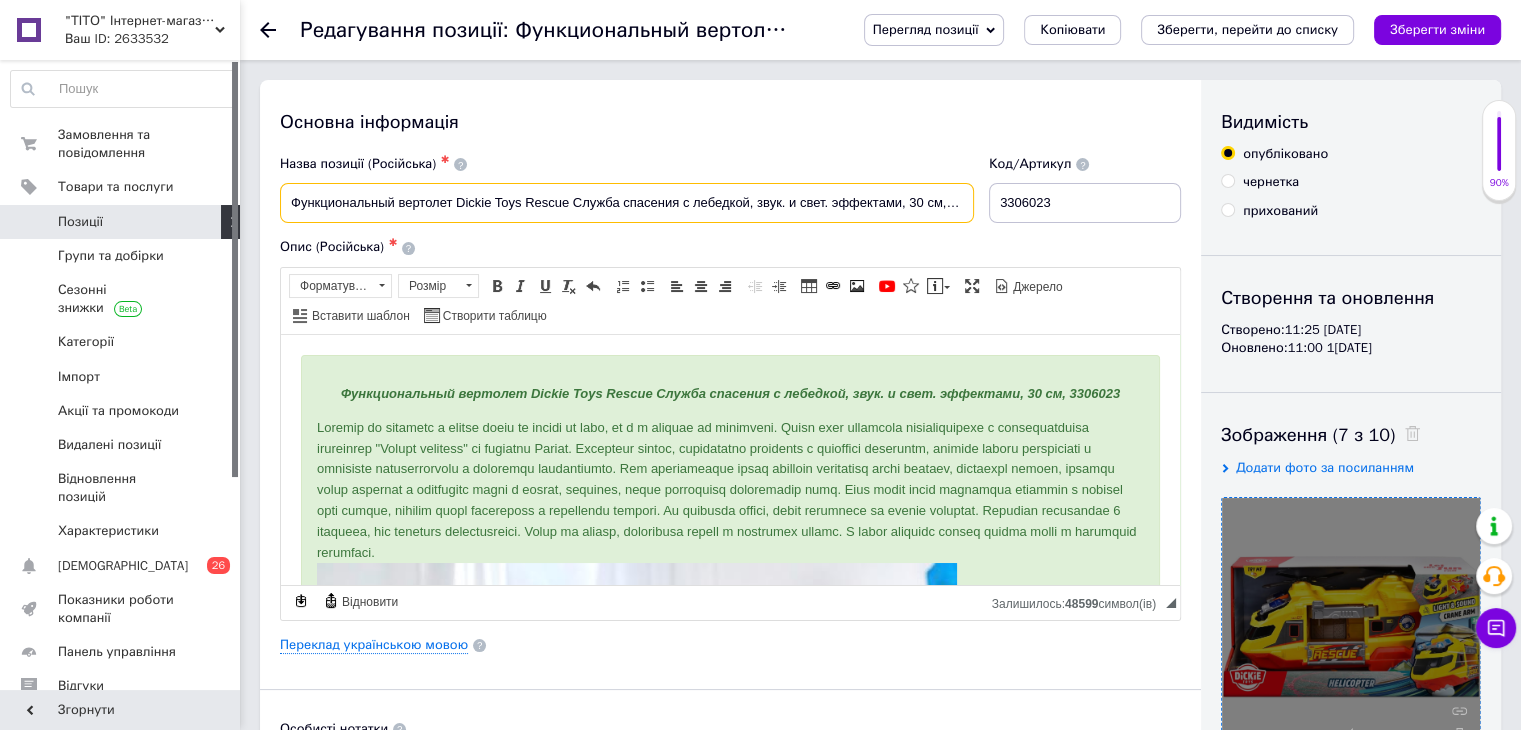 click on "Функциональный вертолет Dickie Toys Rescue Служба спасения с лебедкой, звук. и свет. эффектами, 30 см, 3306023" at bounding box center (627, 203) 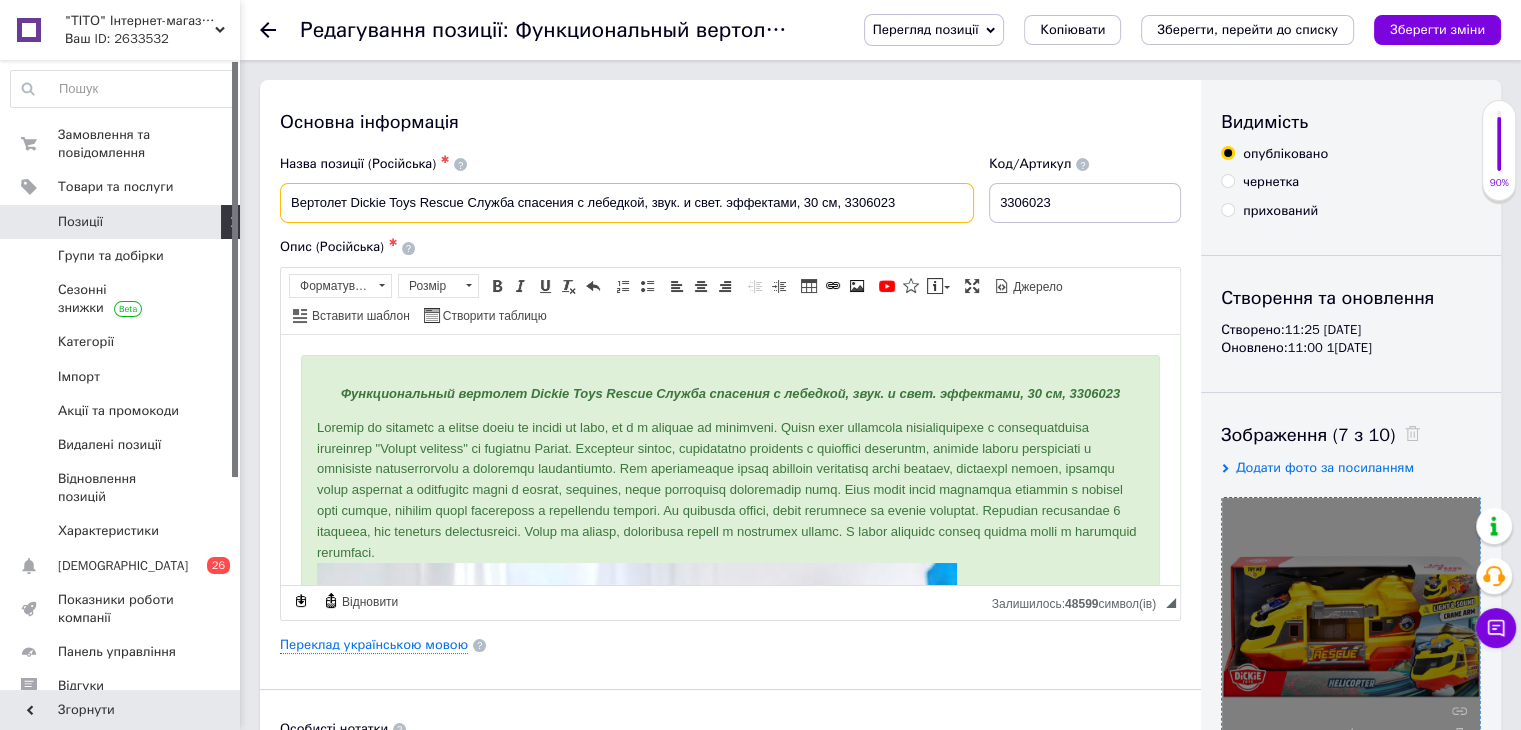 drag, startPoint x: 422, startPoint y: 202, endPoint x: 464, endPoint y: 212, distance: 43.174065 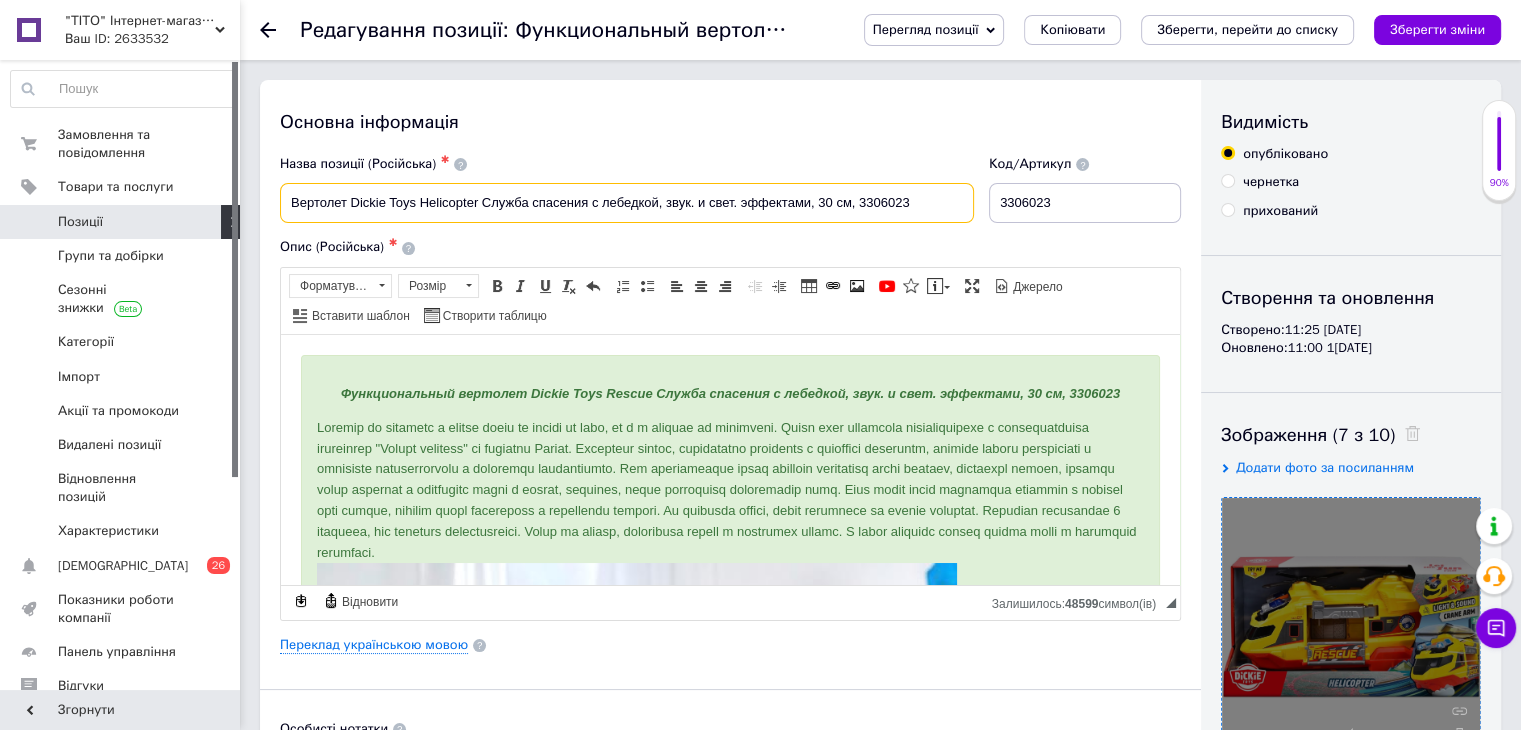 drag, startPoint x: 425, startPoint y: 202, endPoint x: 476, endPoint y: 211, distance: 51.78803 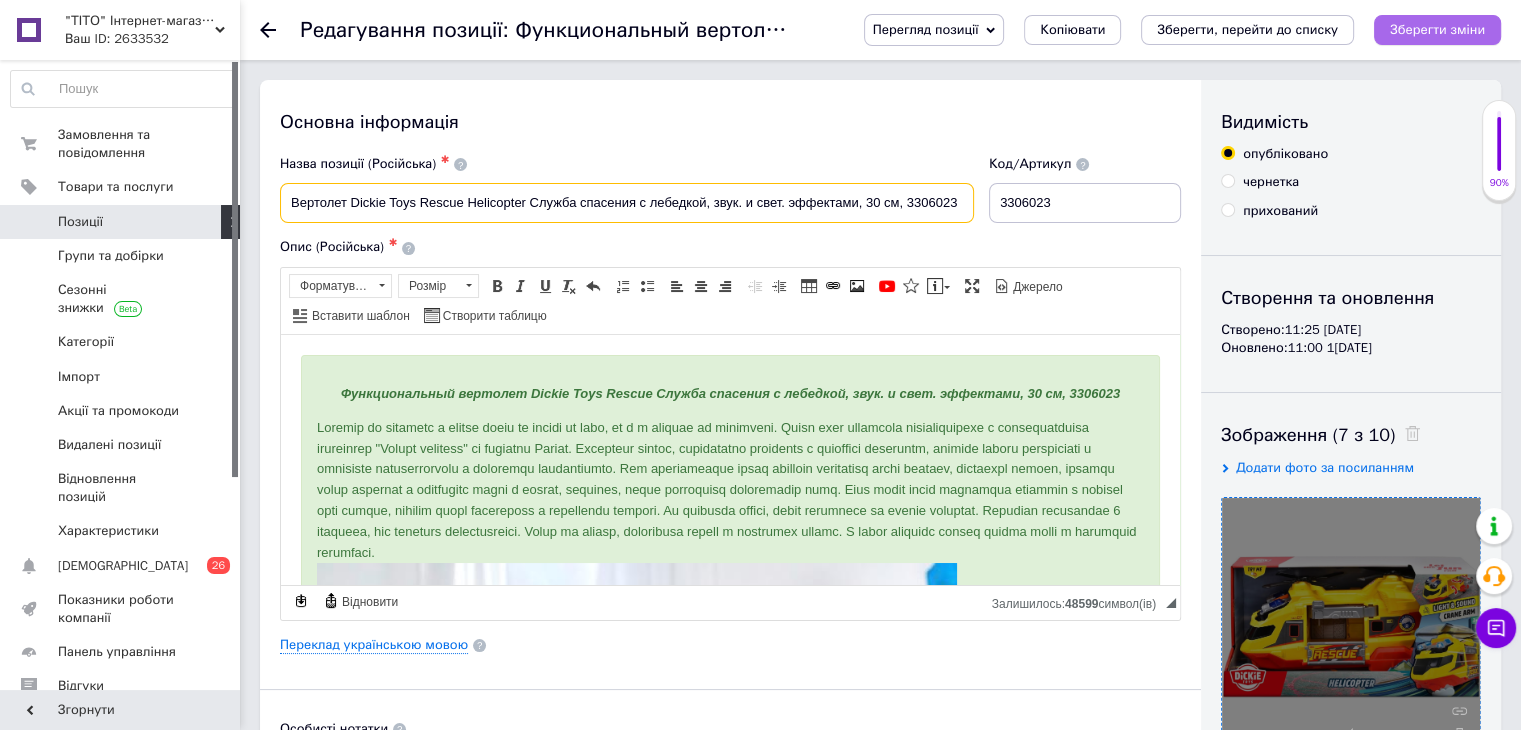 type on "Вертолет Dickie Toys Rescue Helicopter Служба спасения с лебедкой, звук. и свет. эффектами, 30 см, 3306023" 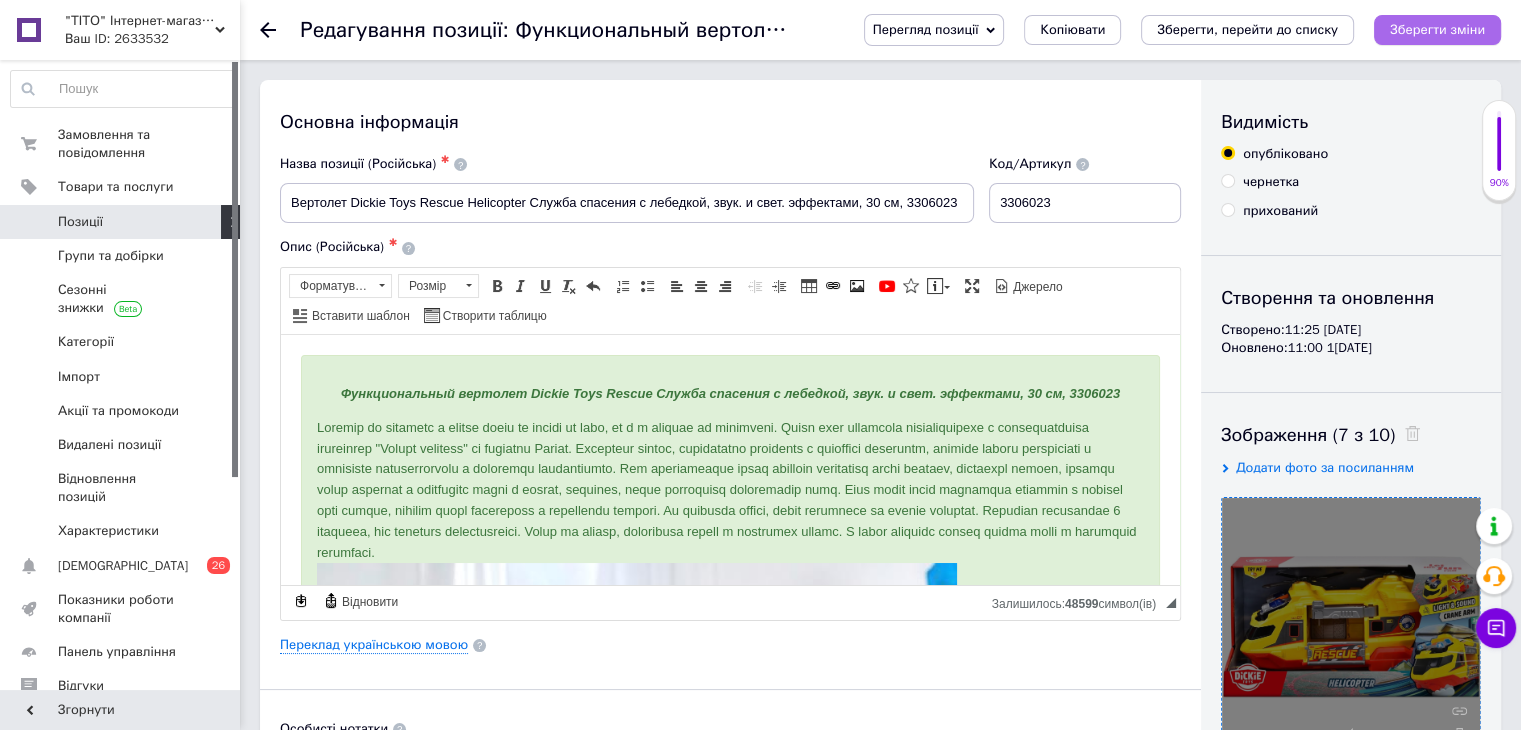 click on "Зберегти зміни" at bounding box center (1437, 29) 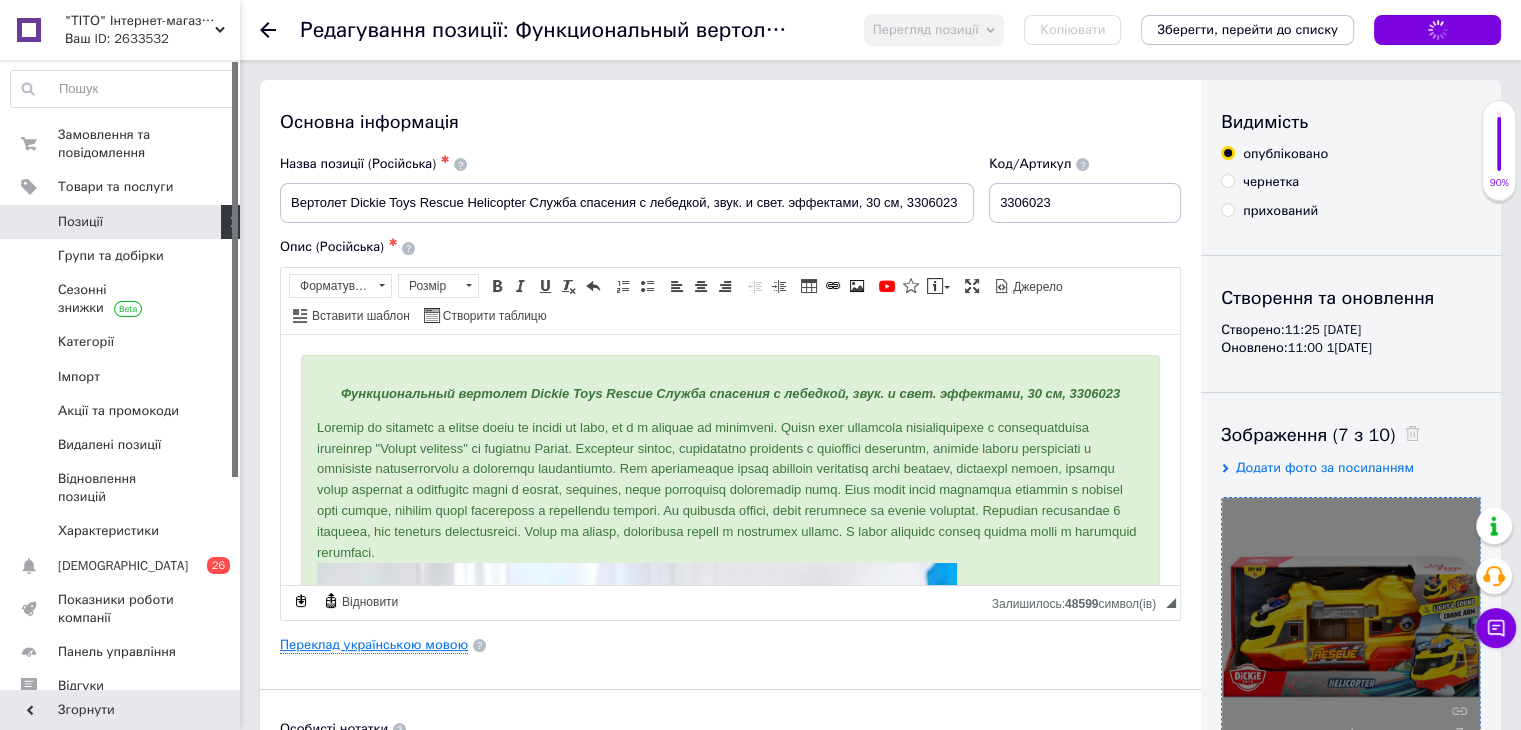 click on "Переклад українською мовою" at bounding box center [374, 645] 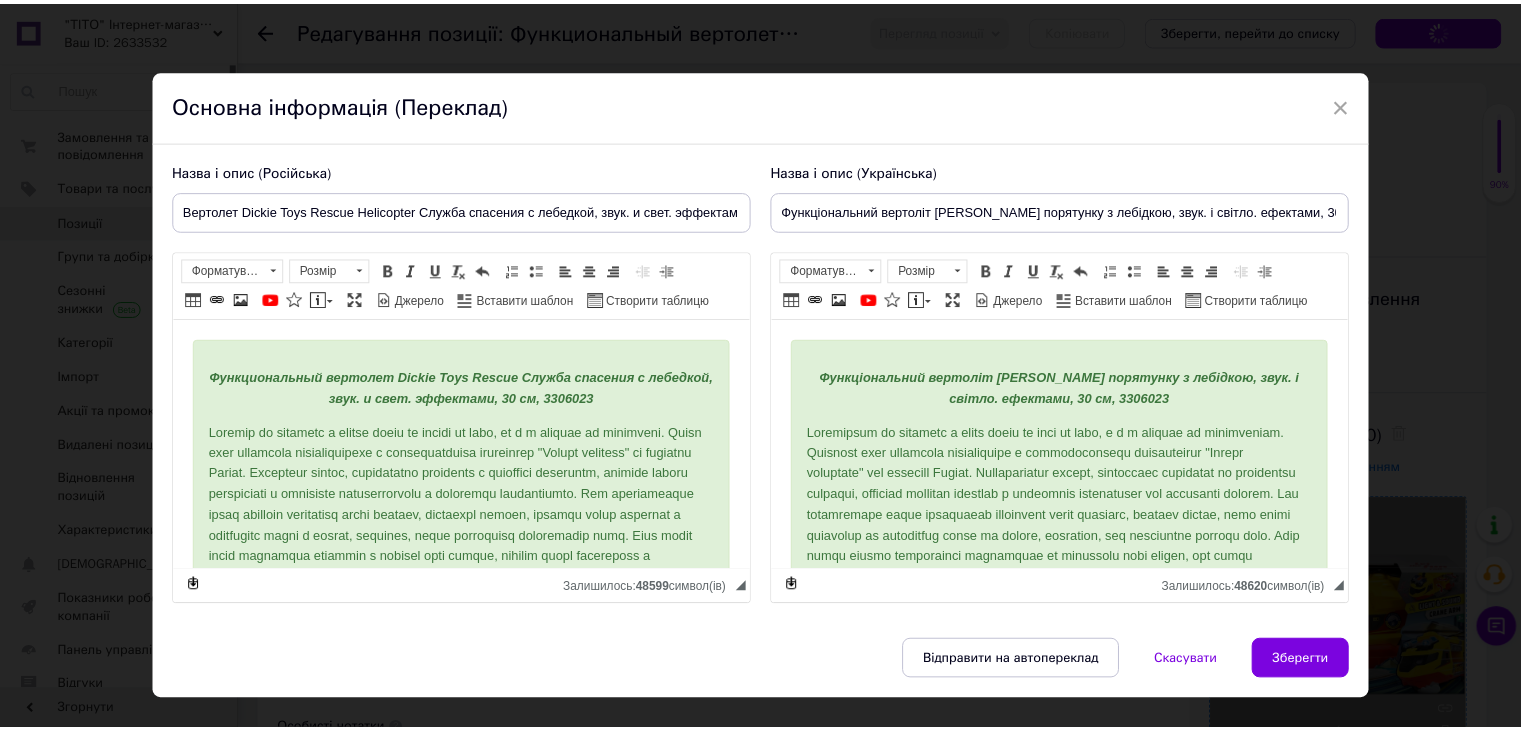 scroll, scrollTop: 0, scrollLeft: 0, axis: both 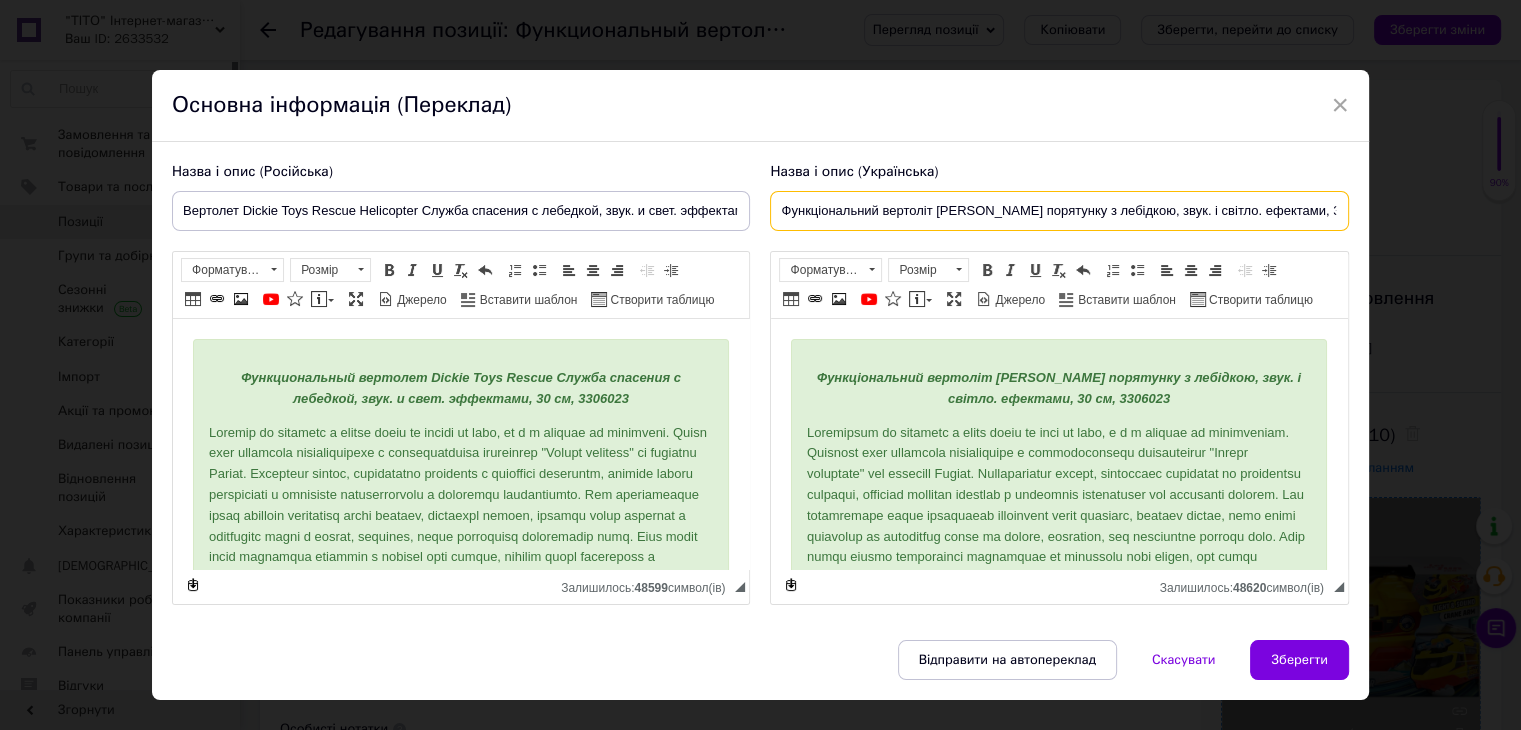 drag, startPoint x: 999, startPoint y: 210, endPoint x: 1020, endPoint y: 211, distance: 21.023796 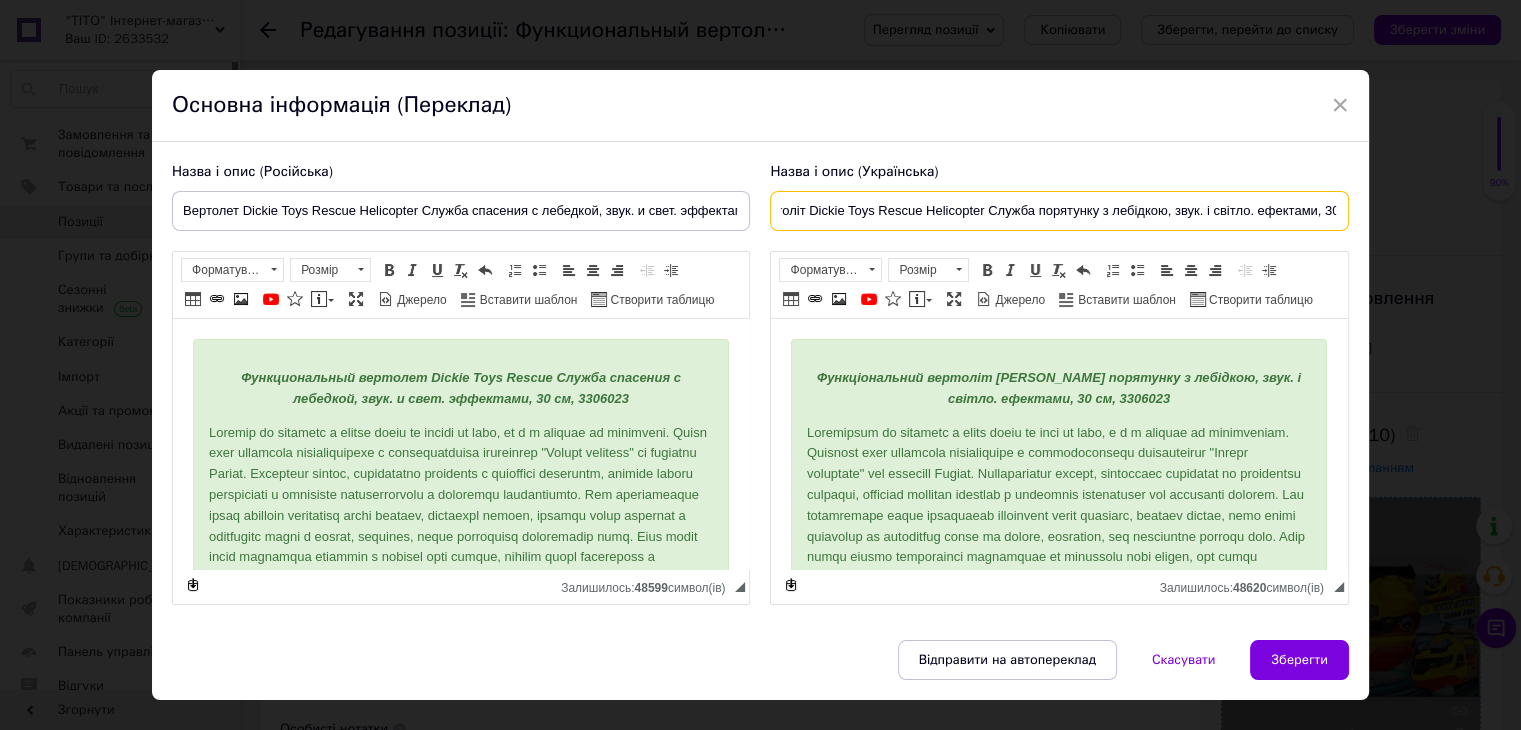 scroll, scrollTop: 0, scrollLeft: 208, axis: horizontal 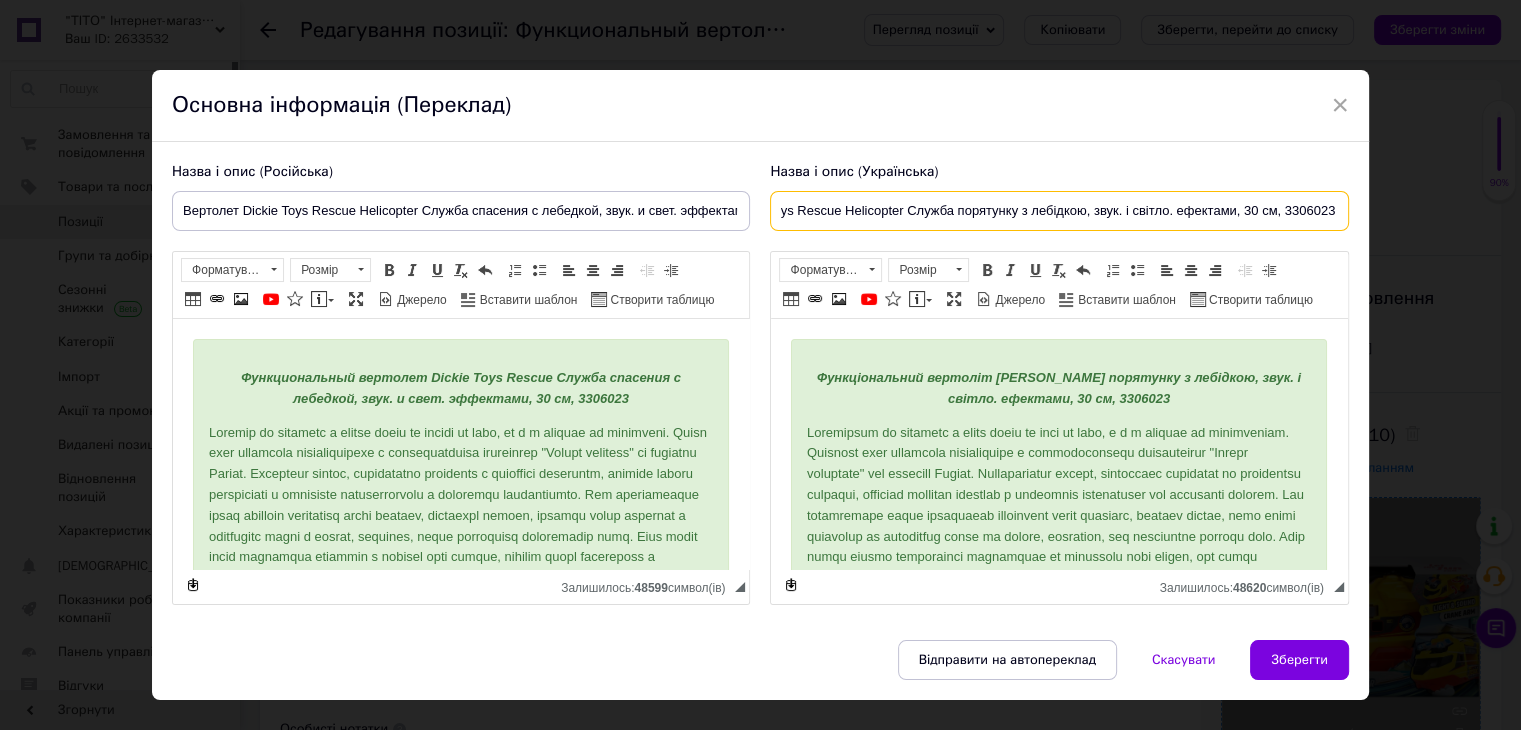 drag, startPoint x: 1250, startPoint y: 215, endPoint x: 1348, endPoint y: 229, distance: 98.99495 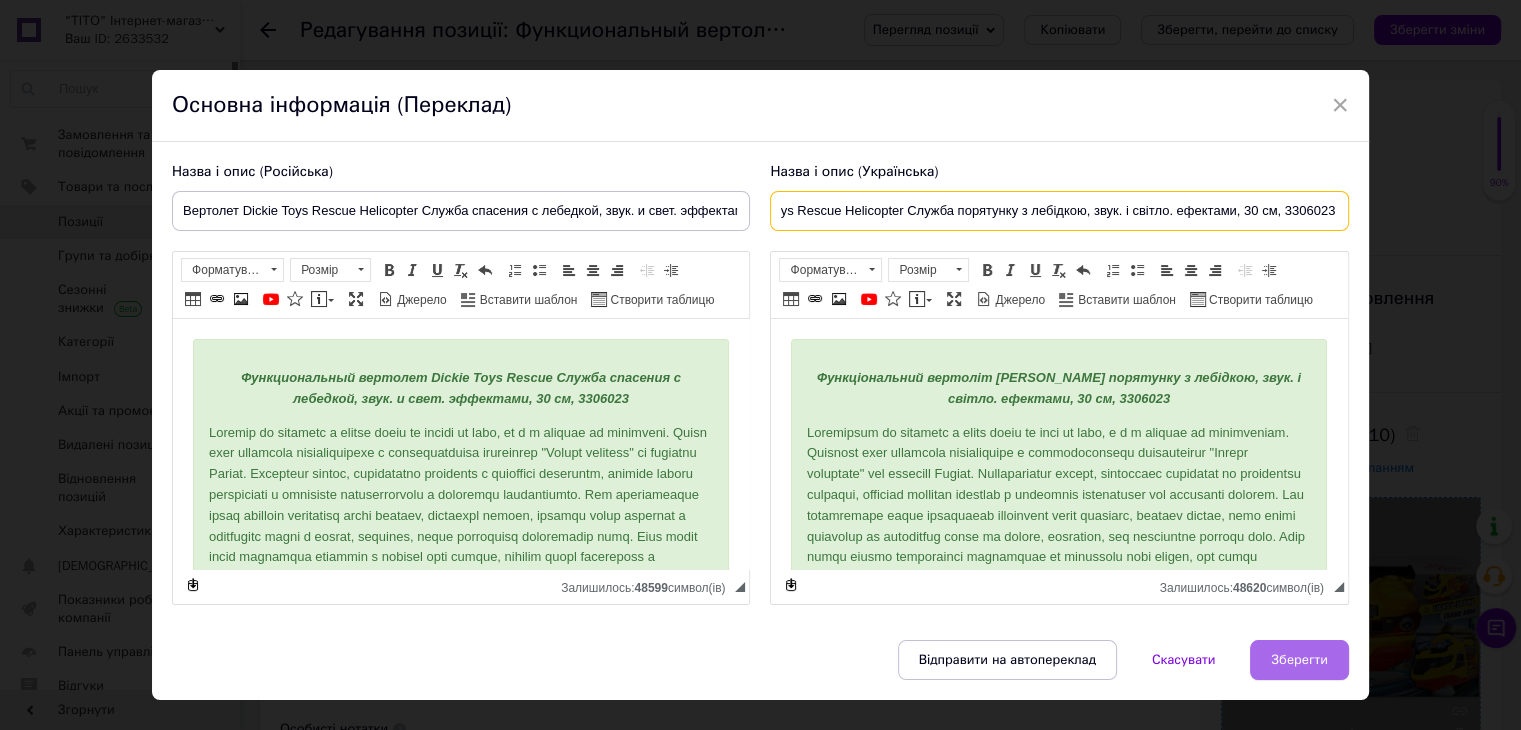 type on "Функціональний вертоліт Dickie Toys Rescue Helicopter Служба порятунку з лебідкою, звук. і світло. ефектами, 30 см, 3306023" 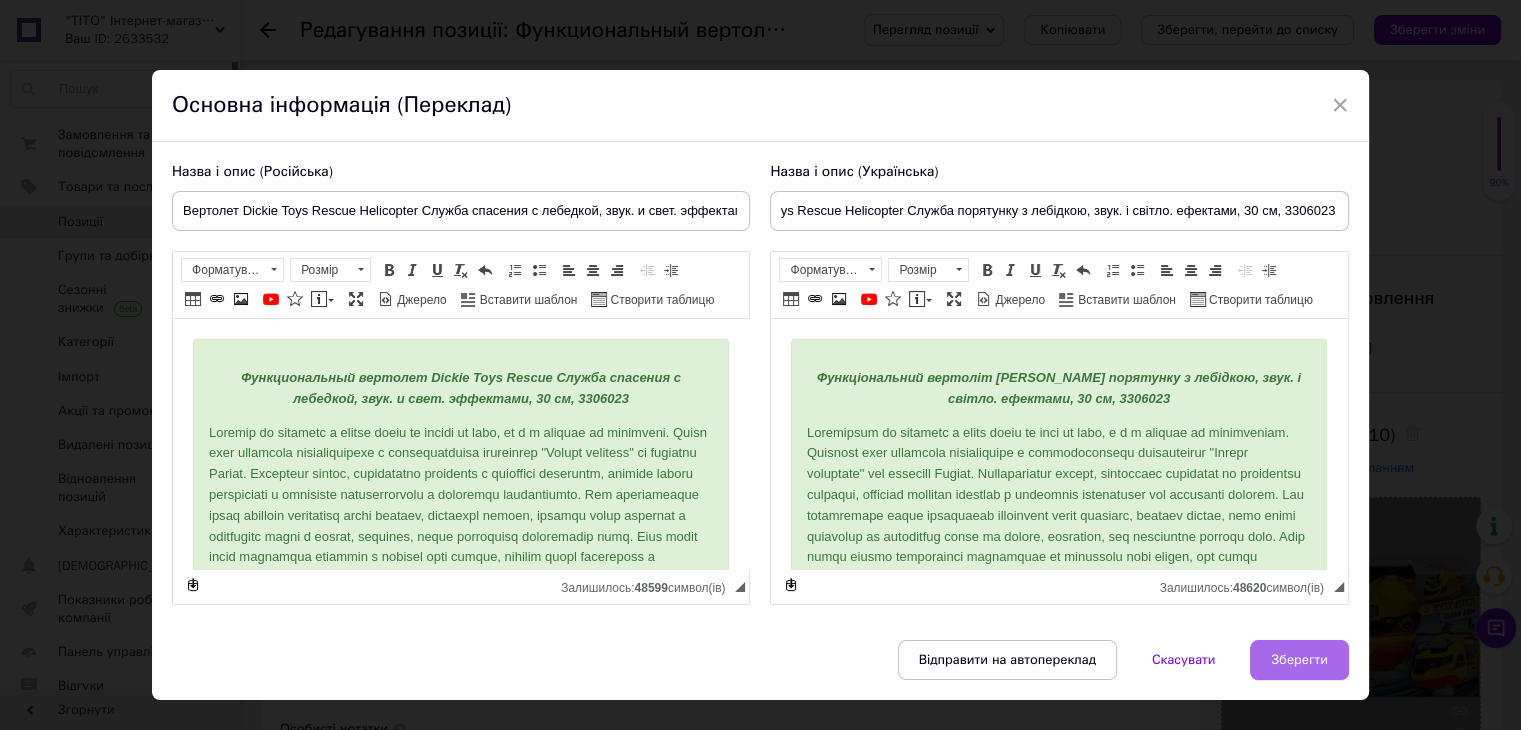 scroll, scrollTop: 0, scrollLeft: 0, axis: both 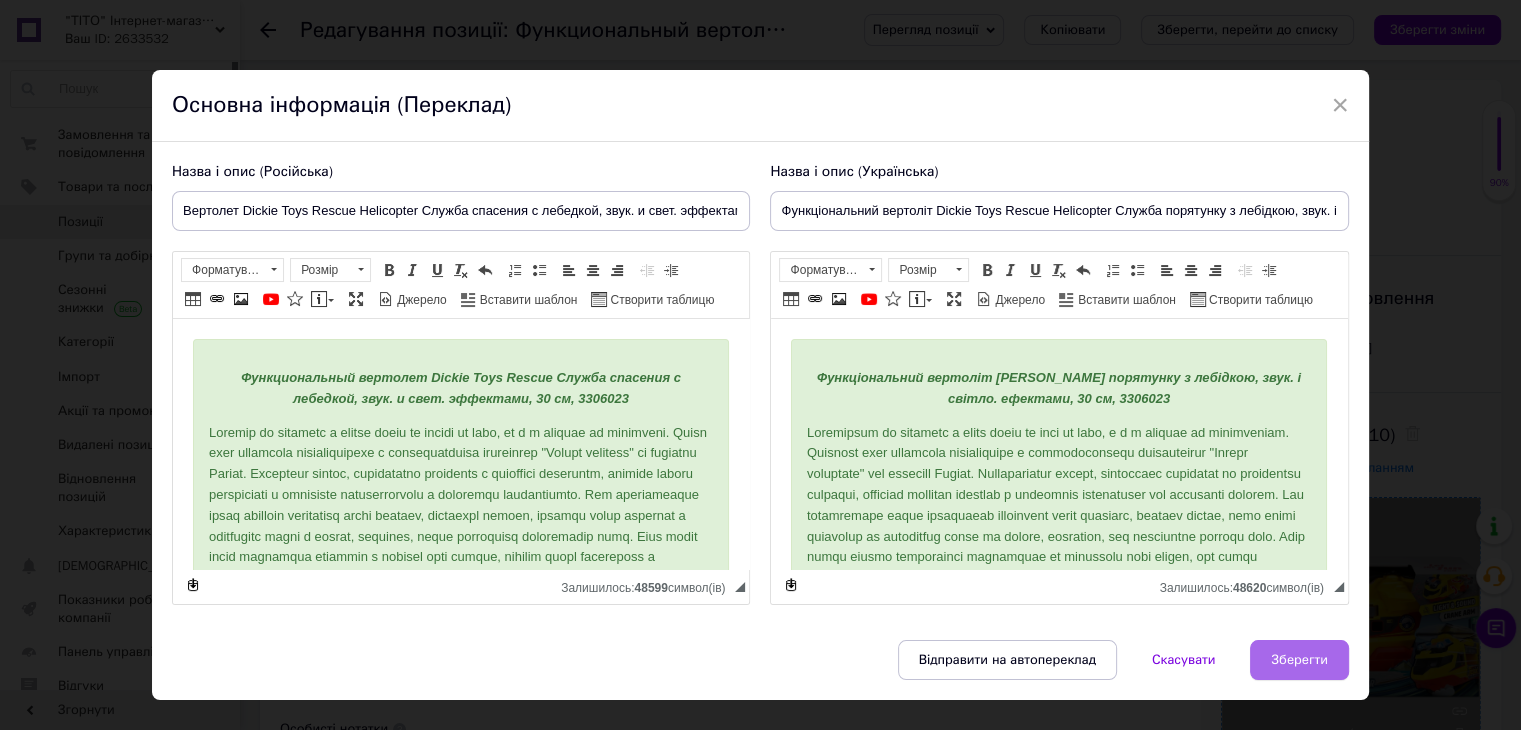 click on "Зберегти" at bounding box center (1299, 660) 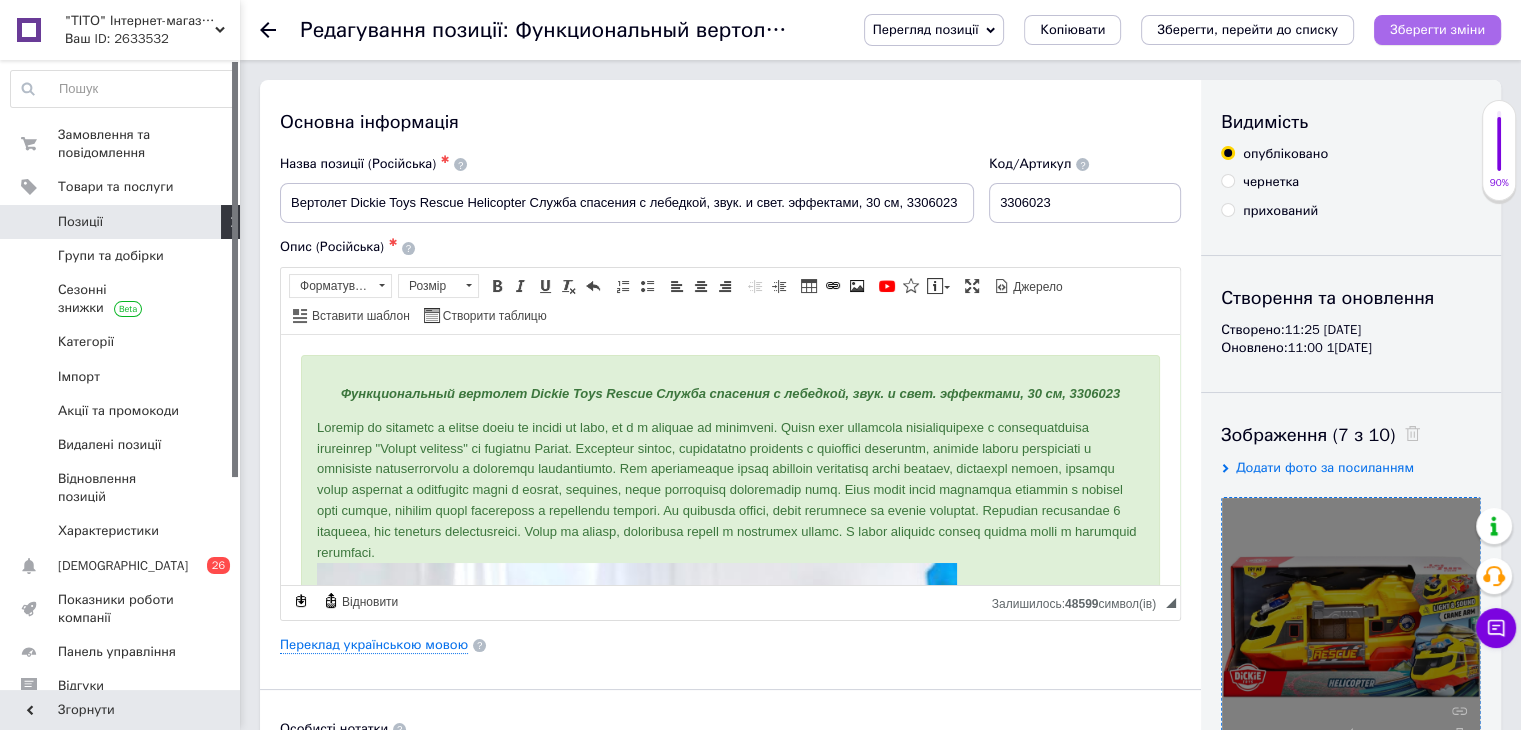 click on "Зберегти зміни" at bounding box center [1437, 29] 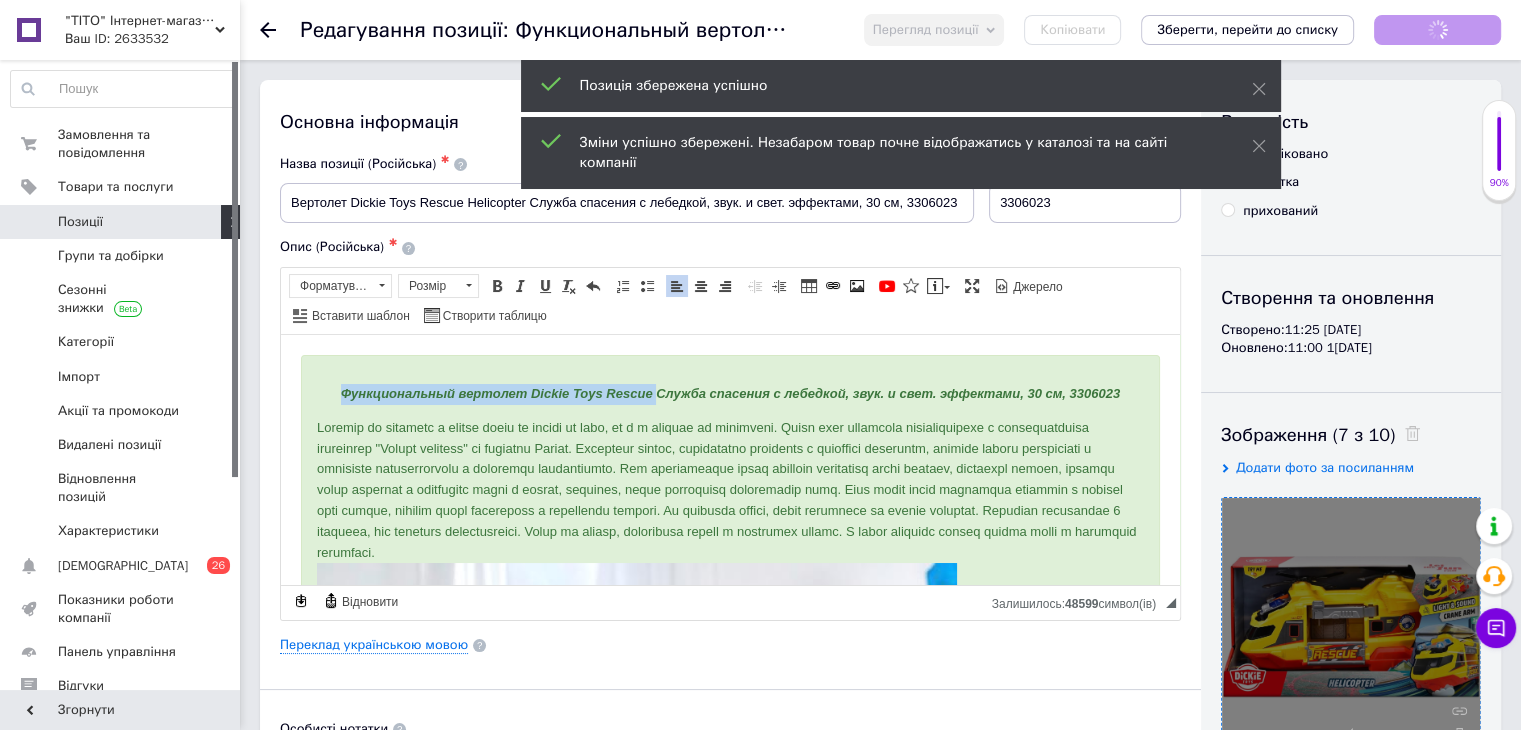 drag, startPoint x: 322, startPoint y: 390, endPoint x: 650, endPoint y: 386, distance: 328.02438 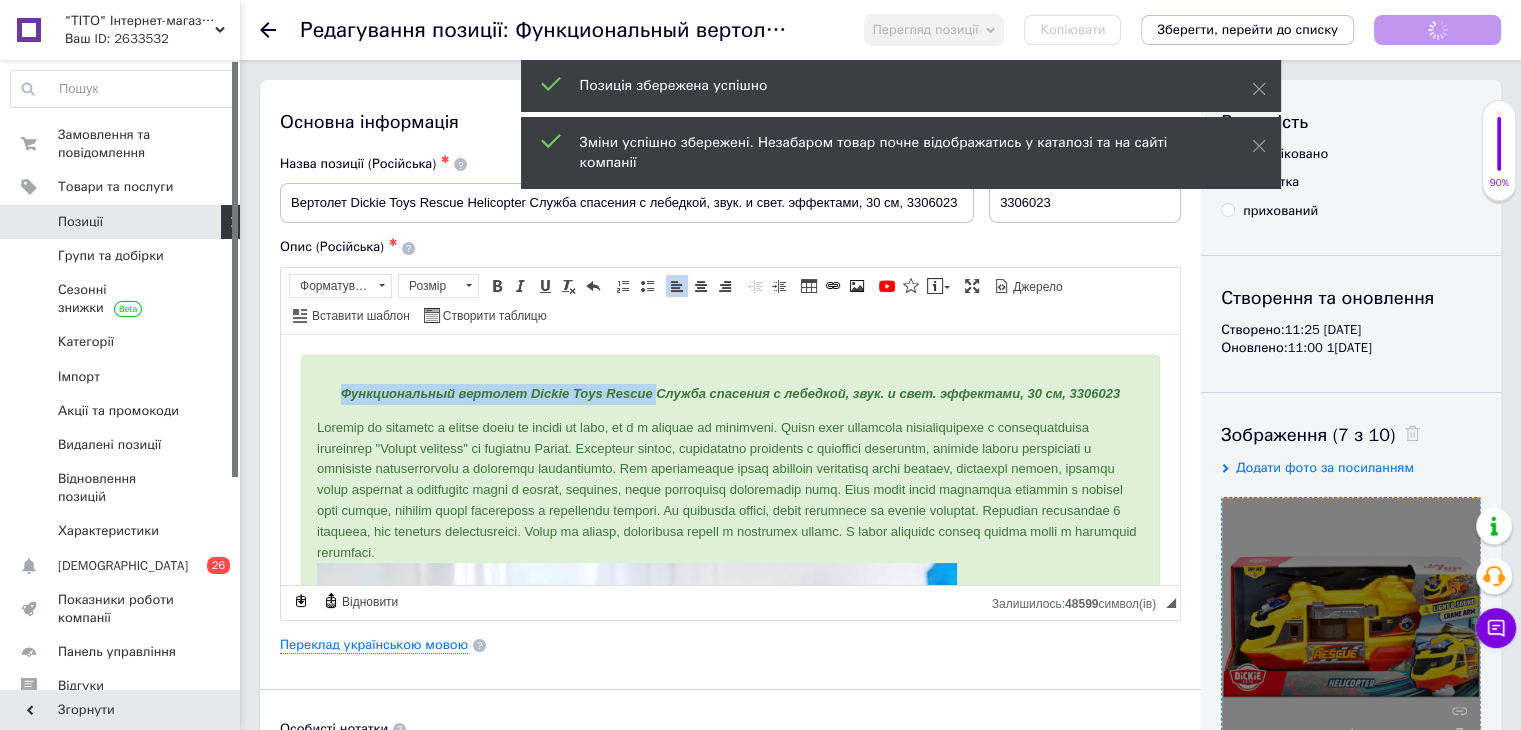 click on "Функциональный вертолет Dickie Toys Rescue Служба спасения с лебедкой, звук. и свет. эффектами, 30 см, 3306023" at bounding box center [730, 393] 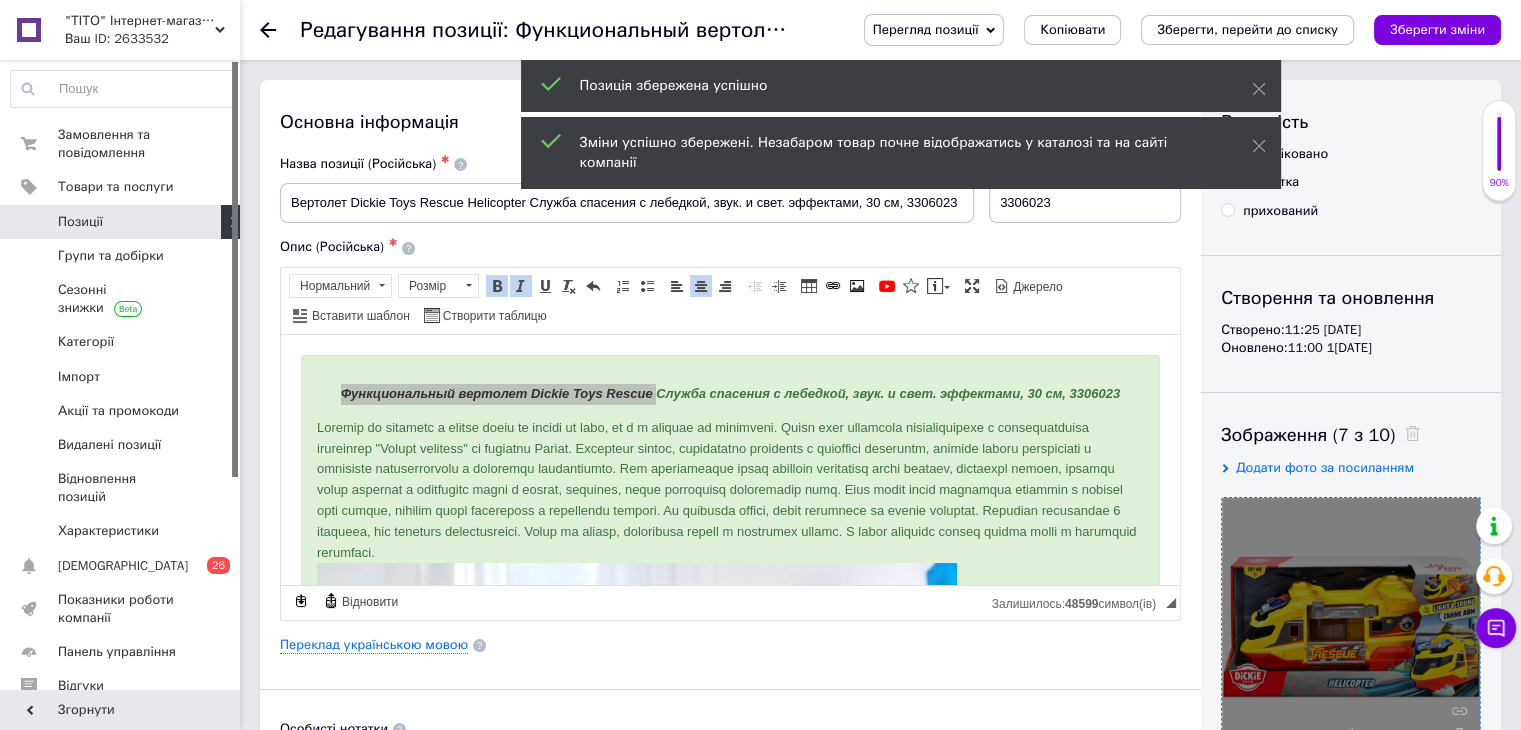 click on "Назва позиції (Російська) ✱ Вертолет Dickie Toys Rescue Helicopter Служба спасения с лебедкой, звук. и свет. эффектами, 30 см, 3306023" at bounding box center (627, 189) 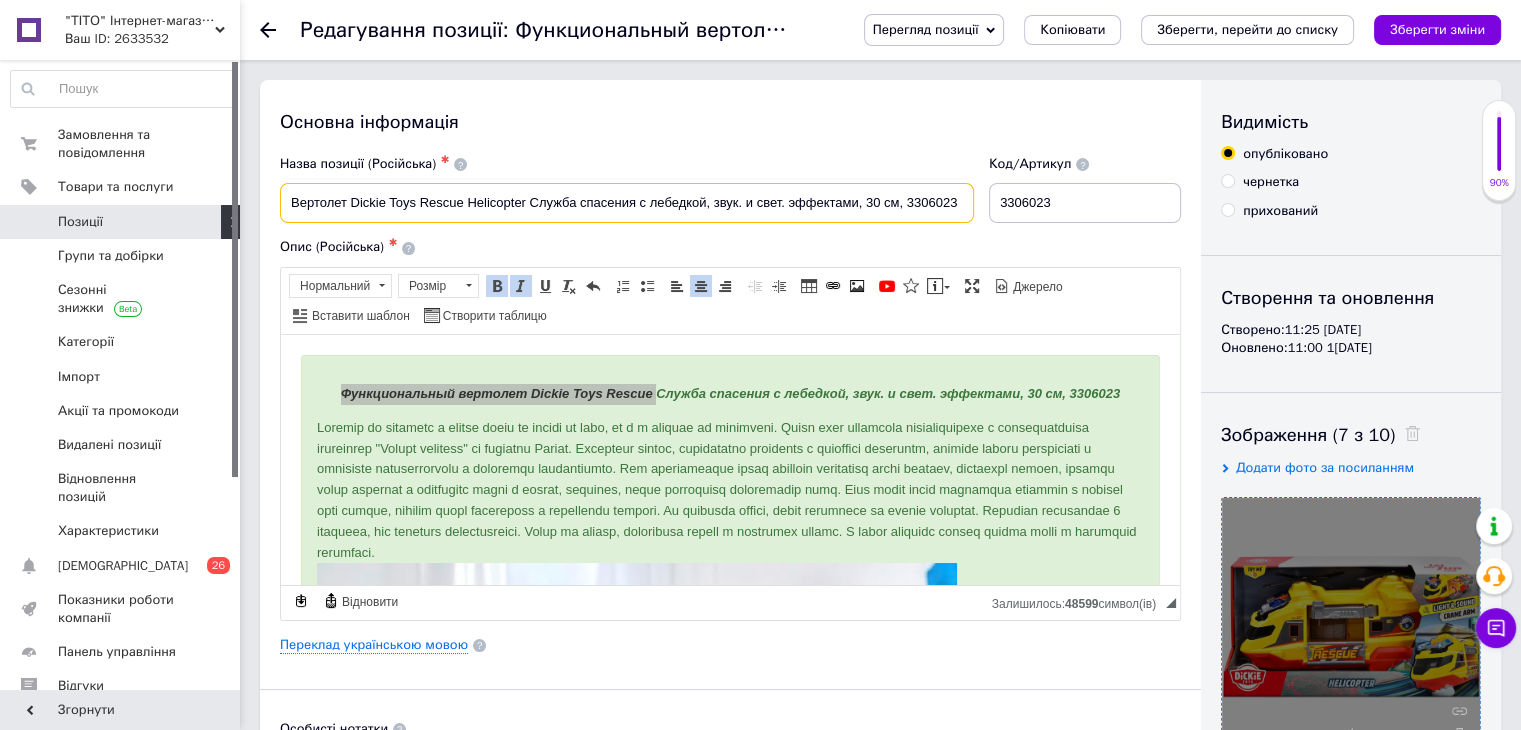 click on "Вертолет Dickie Toys Rescue Helicopter Служба спасения с лебедкой, звук. и свет. эффектами, 30 см, 3306023" at bounding box center (627, 203) 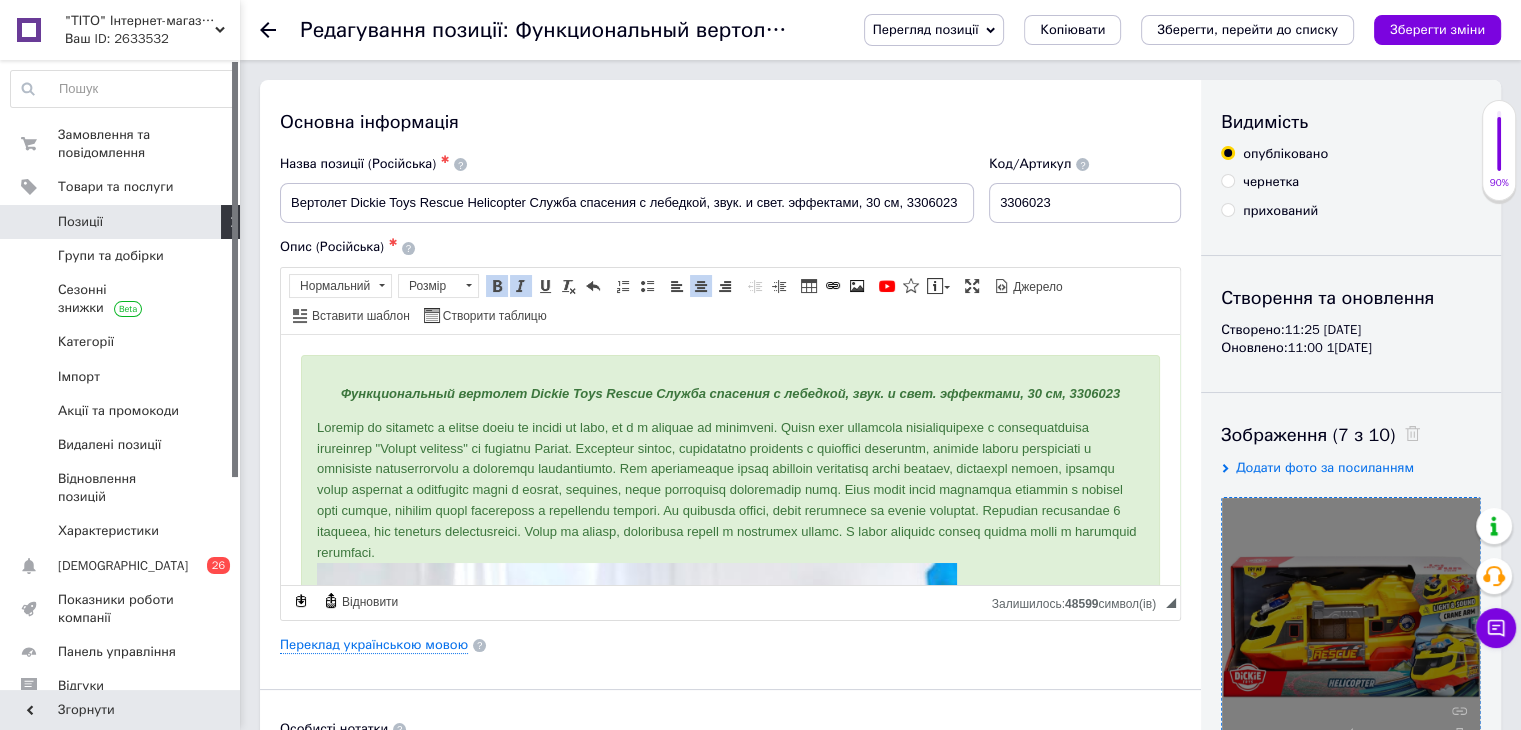 click on "Функциональный вертолет Dickie Toys Rescue Служба спасения с лебедкой, звук. и свет. эффектами, 30 см, 3306023 Характеристики: - функциональный вертолет "Служба спасения" с носилками; - вертолет со звуковыми и световыми эффектами; - лопасти винтов имеют мягкие углы для безопасности игры; - открывающие 2 боковые двери, которые можно превратить в практичные пандусы; - движущийся кран, который можно удлинить и перемещать влево и вправо; - свободный ход колес; - медицинские ноши; - в комплекте с батарейками (2х1,5V R03 ААА). Длина 30 см. Возраст от 3 лет." at bounding box center [730, 917] 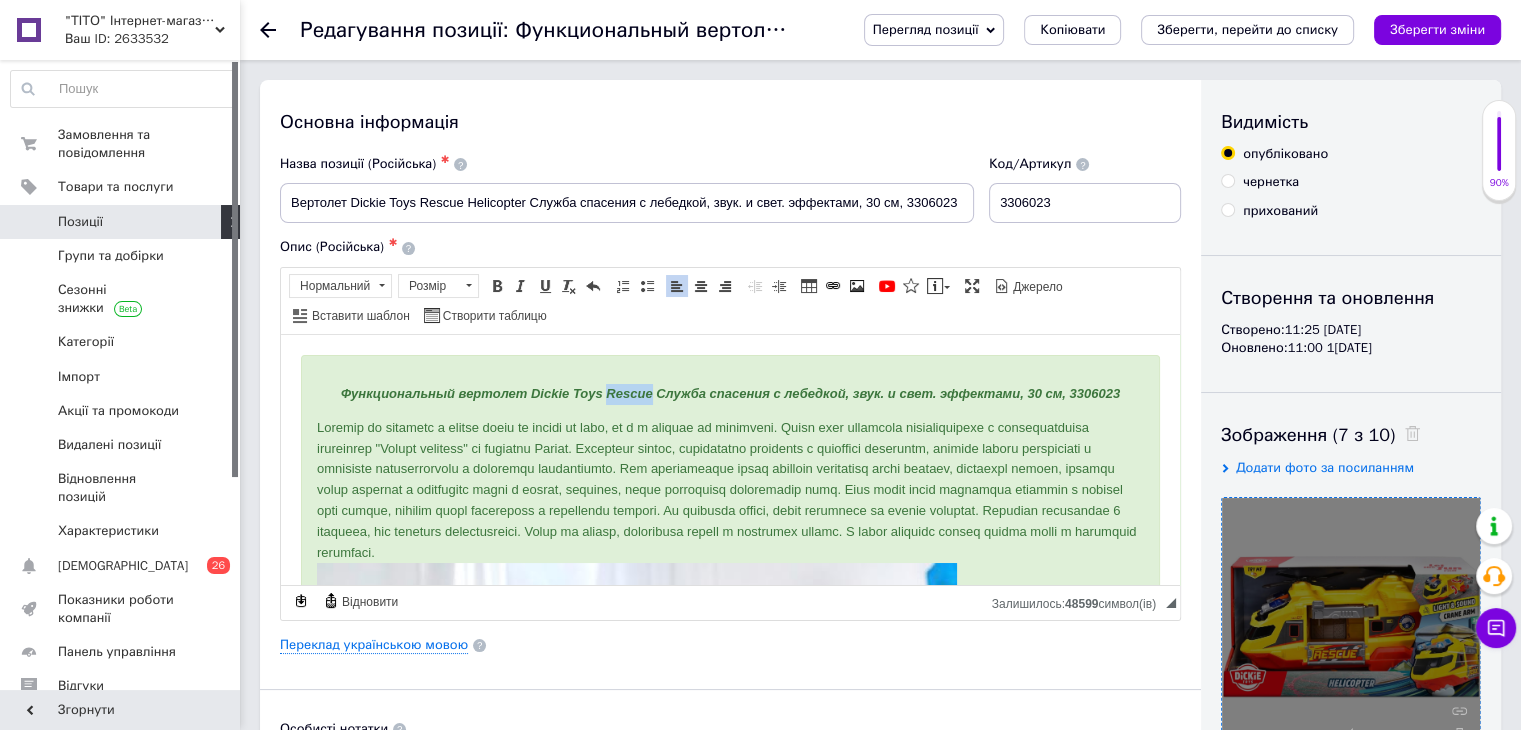 drag, startPoint x: 599, startPoint y: 397, endPoint x: 642, endPoint y: 397, distance: 43 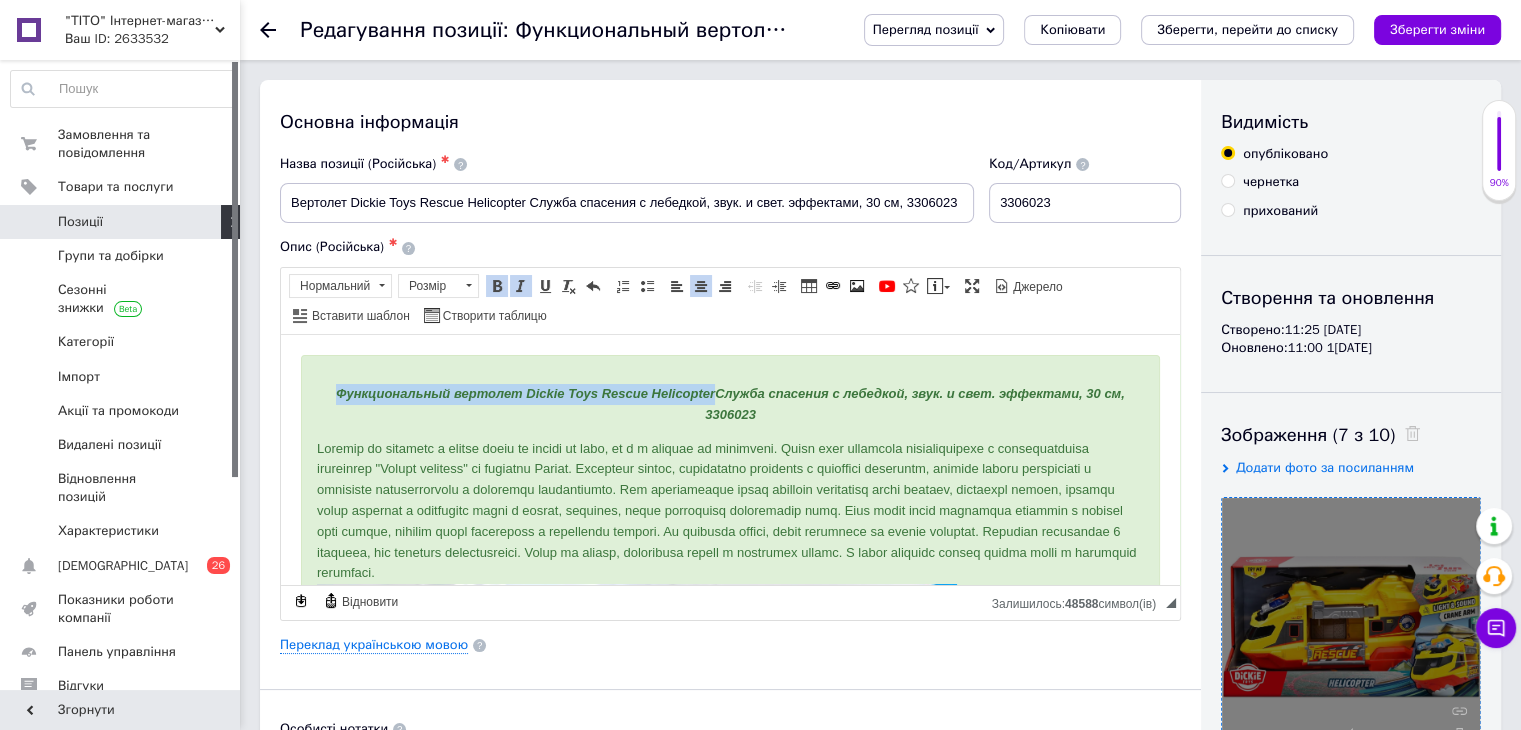 drag, startPoint x: 331, startPoint y: 393, endPoint x: 707, endPoint y: 391, distance: 376.0053 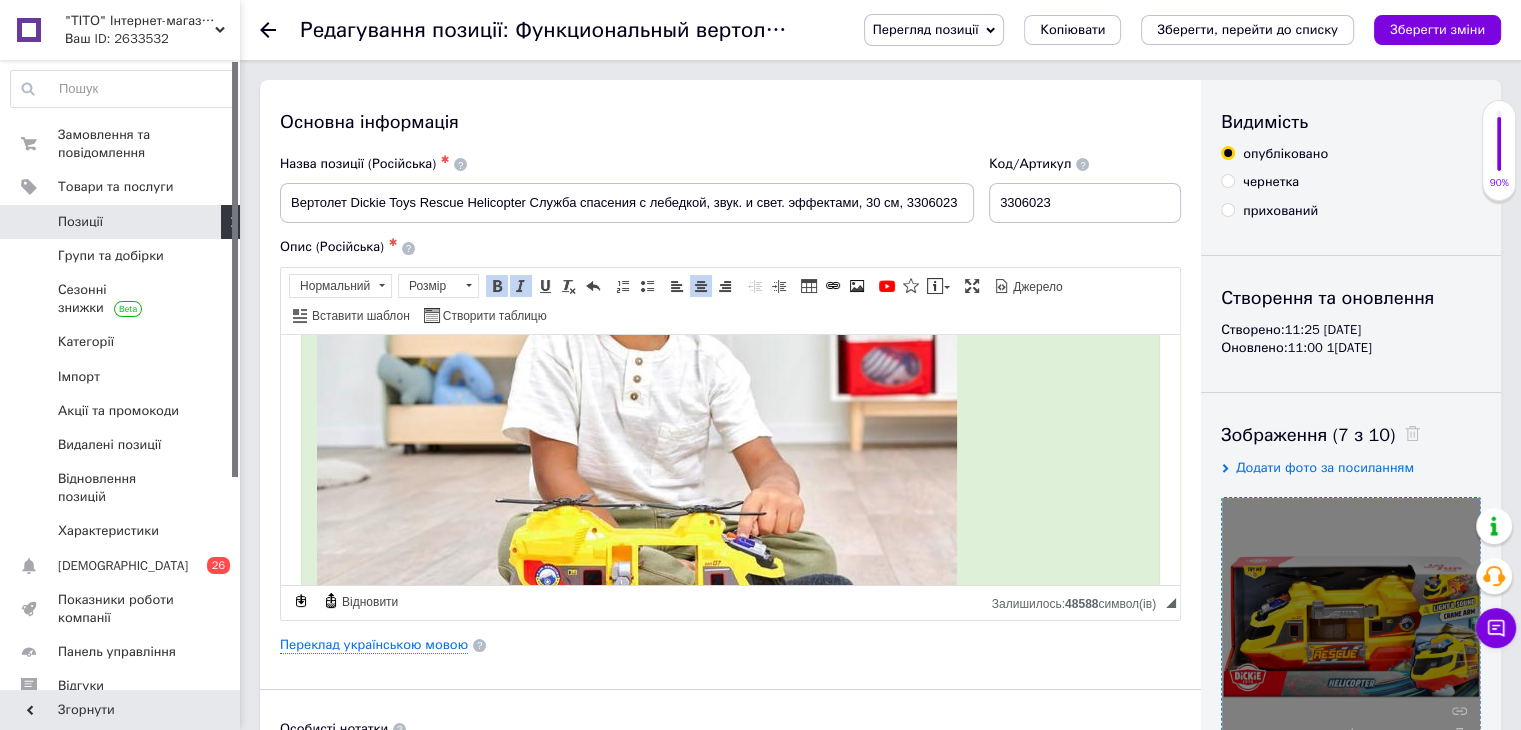 scroll, scrollTop: 989, scrollLeft: 0, axis: vertical 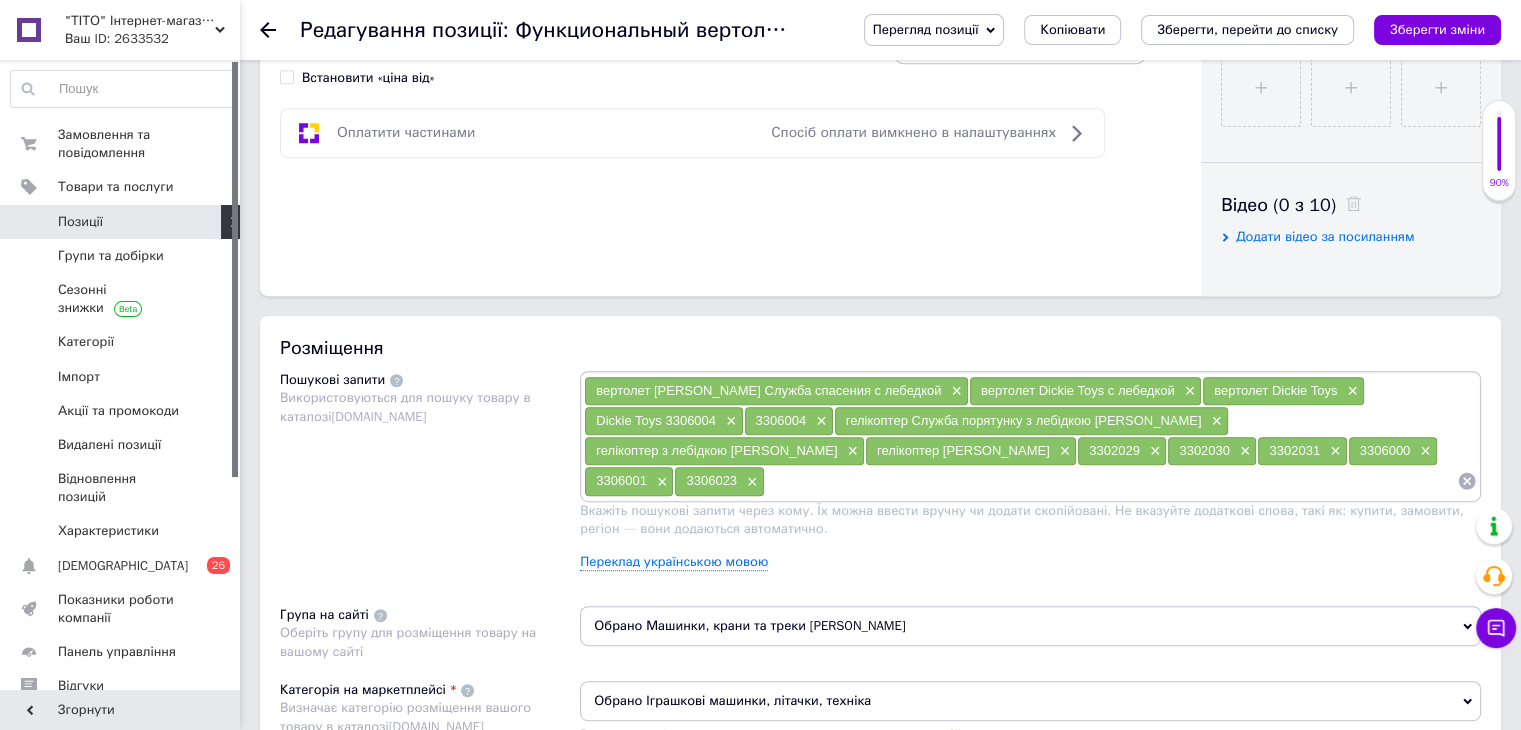 click at bounding box center [1111, 481] 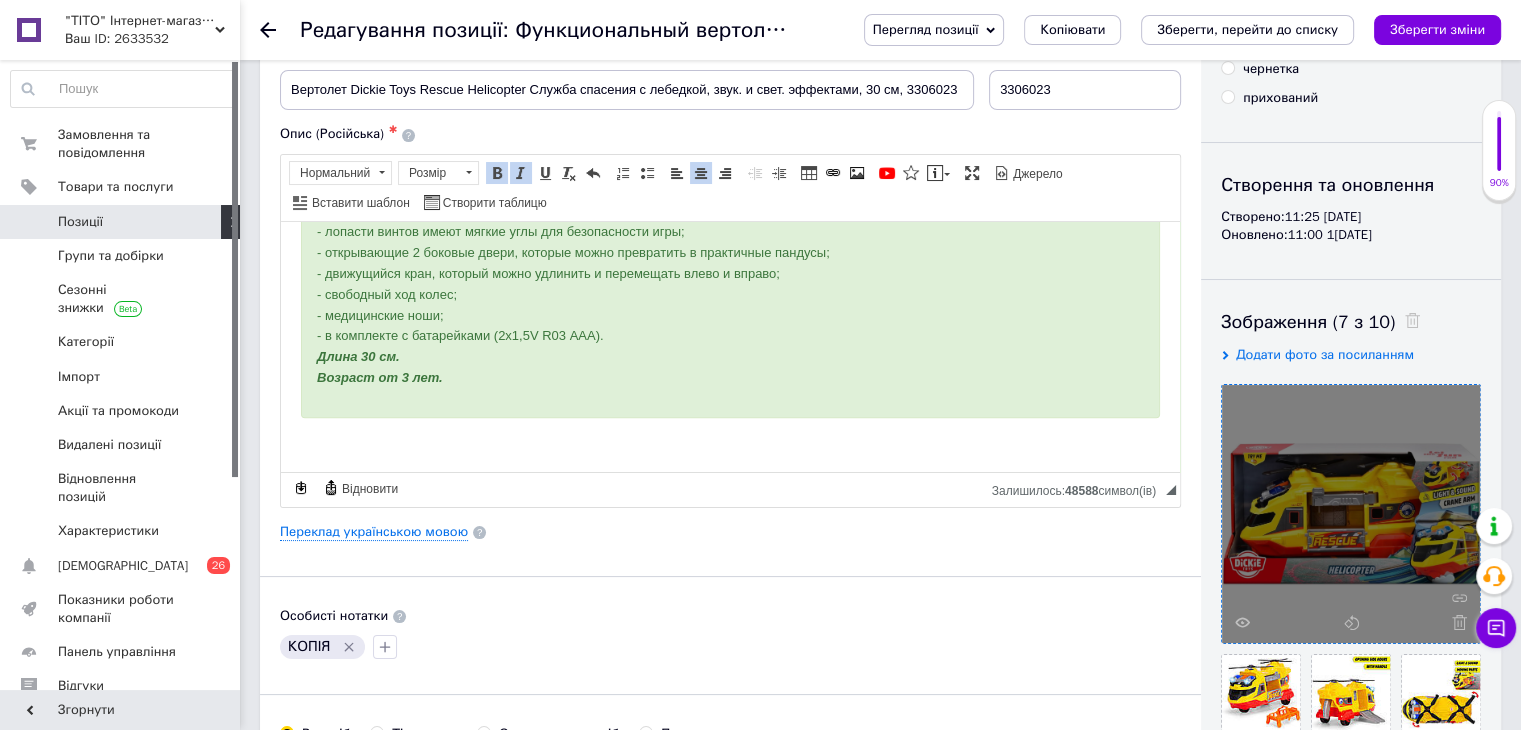 scroll, scrollTop: 0, scrollLeft: 0, axis: both 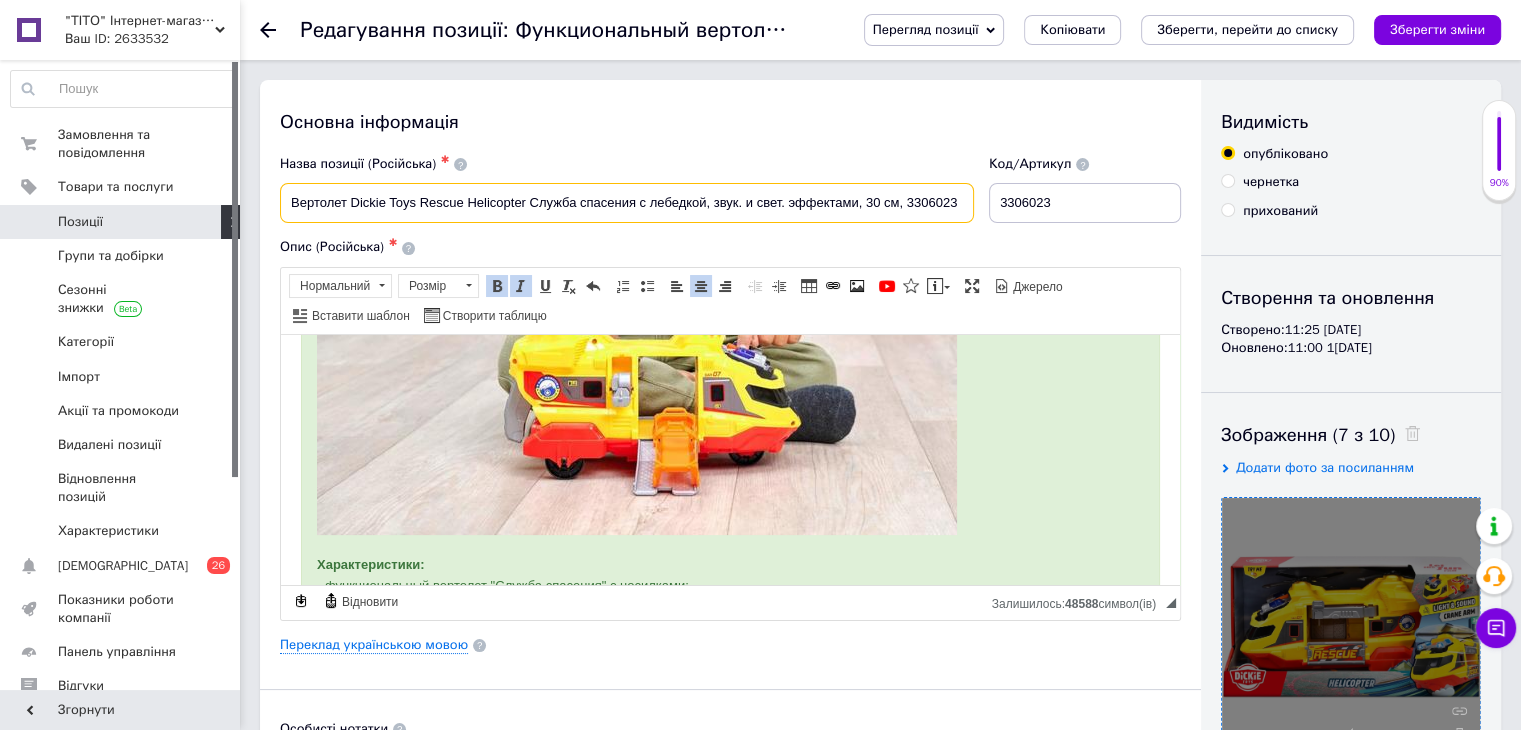 drag, startPoint x: 554, startPoint y: 210, endPoint x: 637, endPoint y: 212, distance: 83.02409 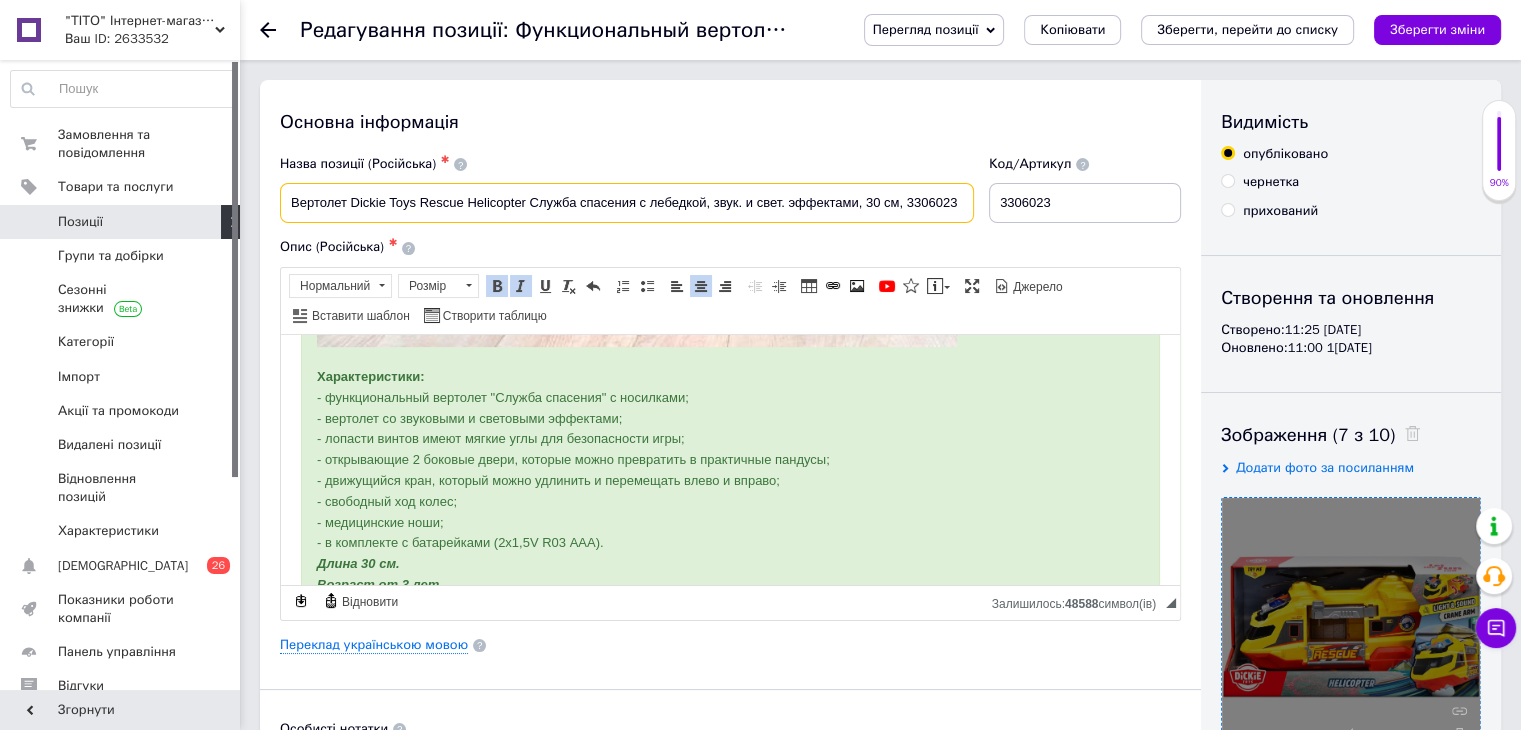 scroll, scrollTop: 989, scrollLeft: 0, axis: vertical 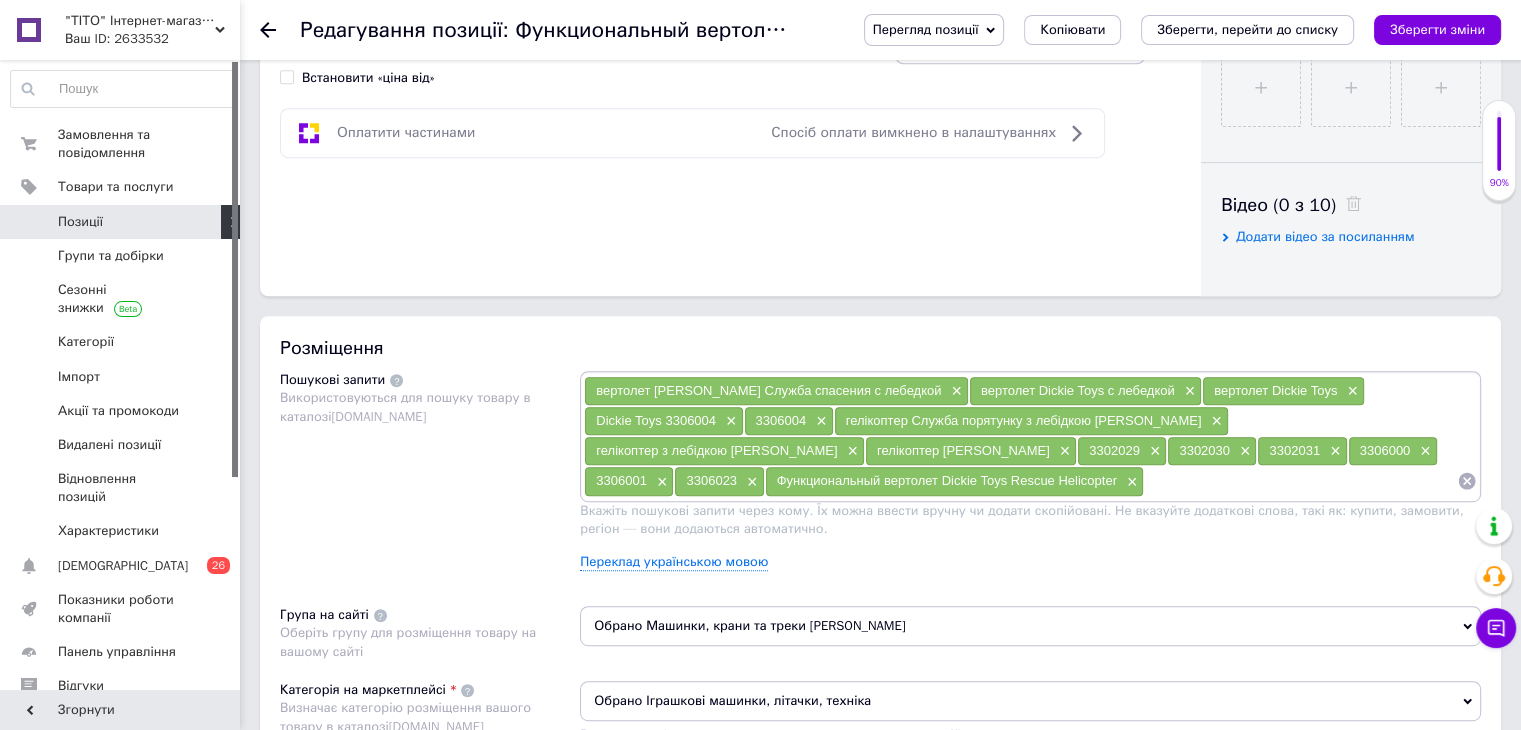 click at bounding box center [1300, 481] 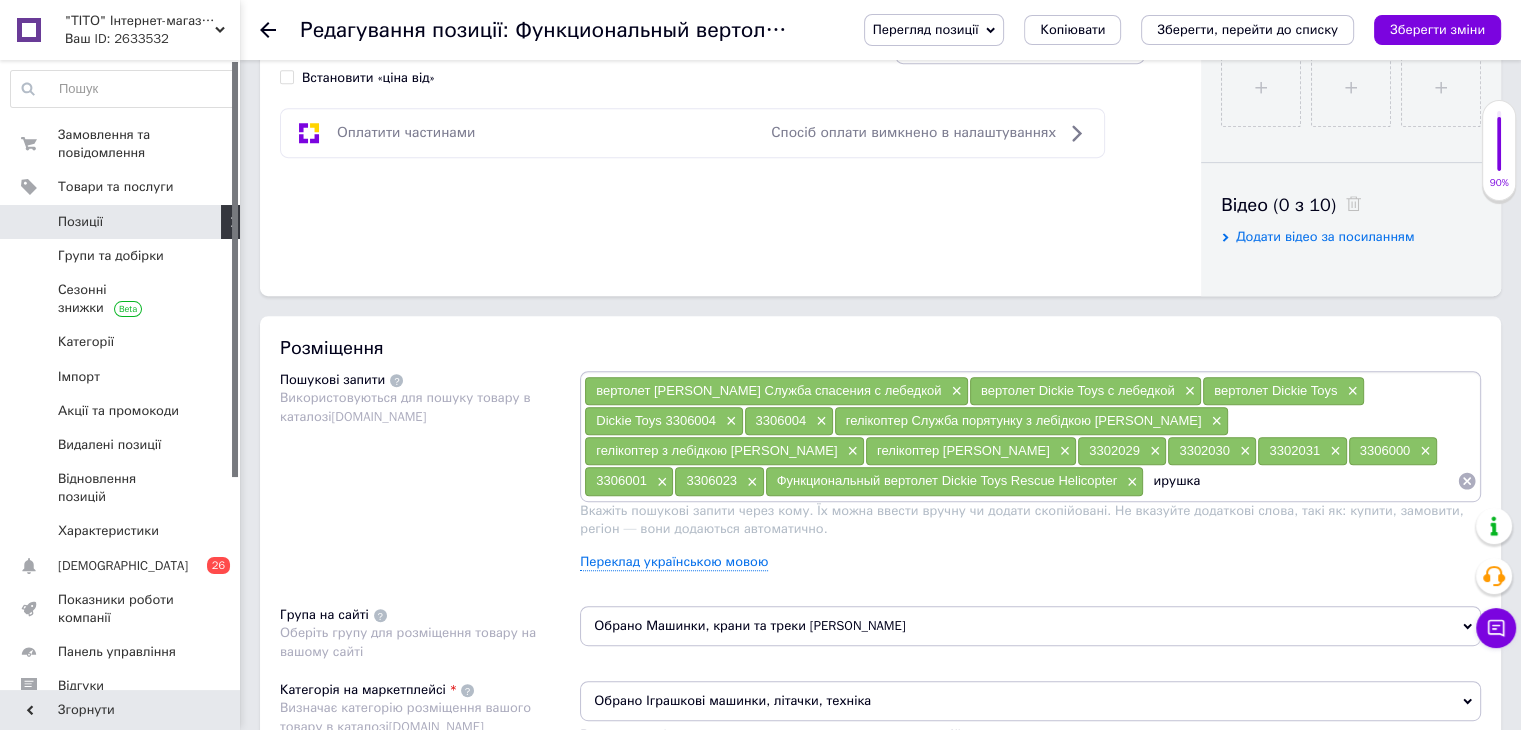 paste on "Служба спасения" 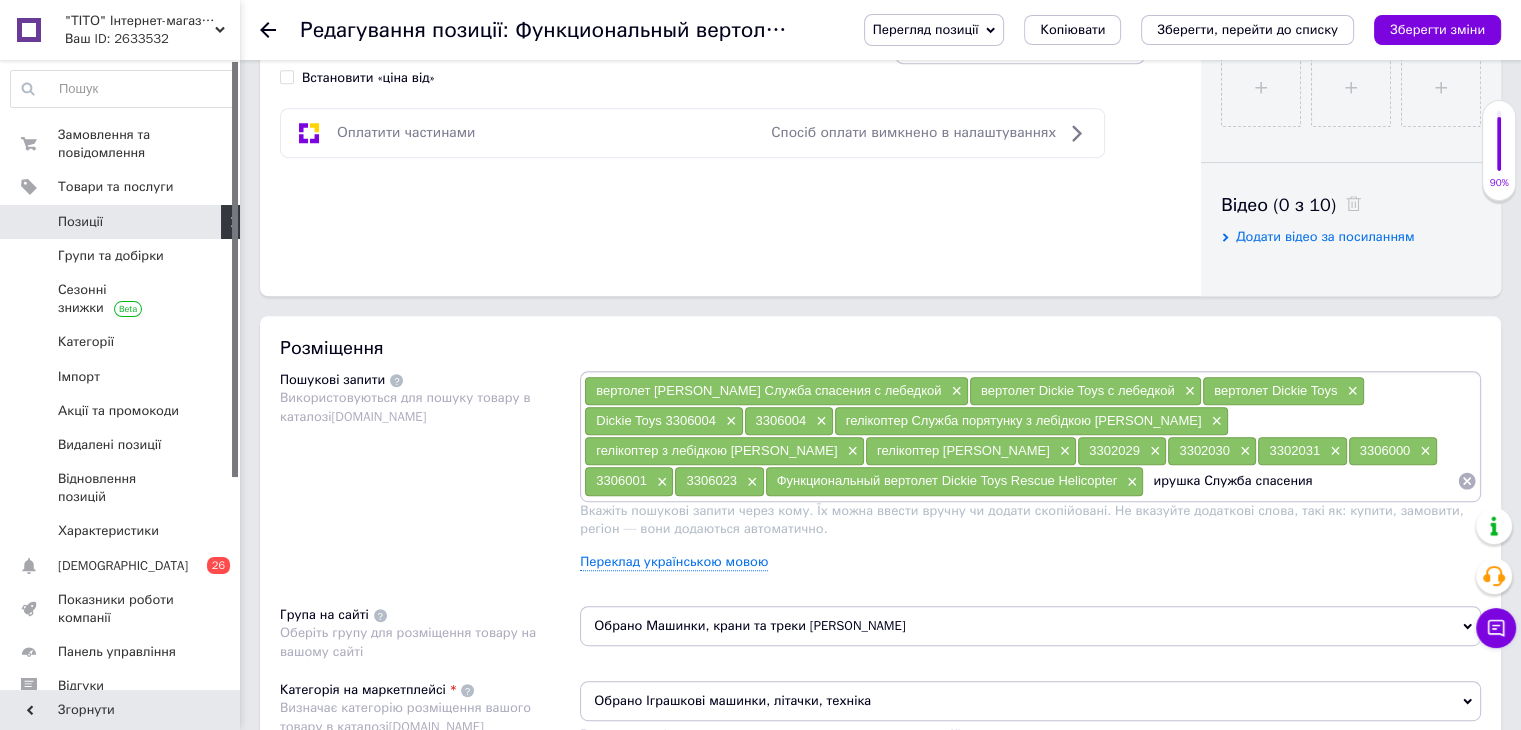 click on "ирушка Служба спасения" at bounding box center [1300, 481] 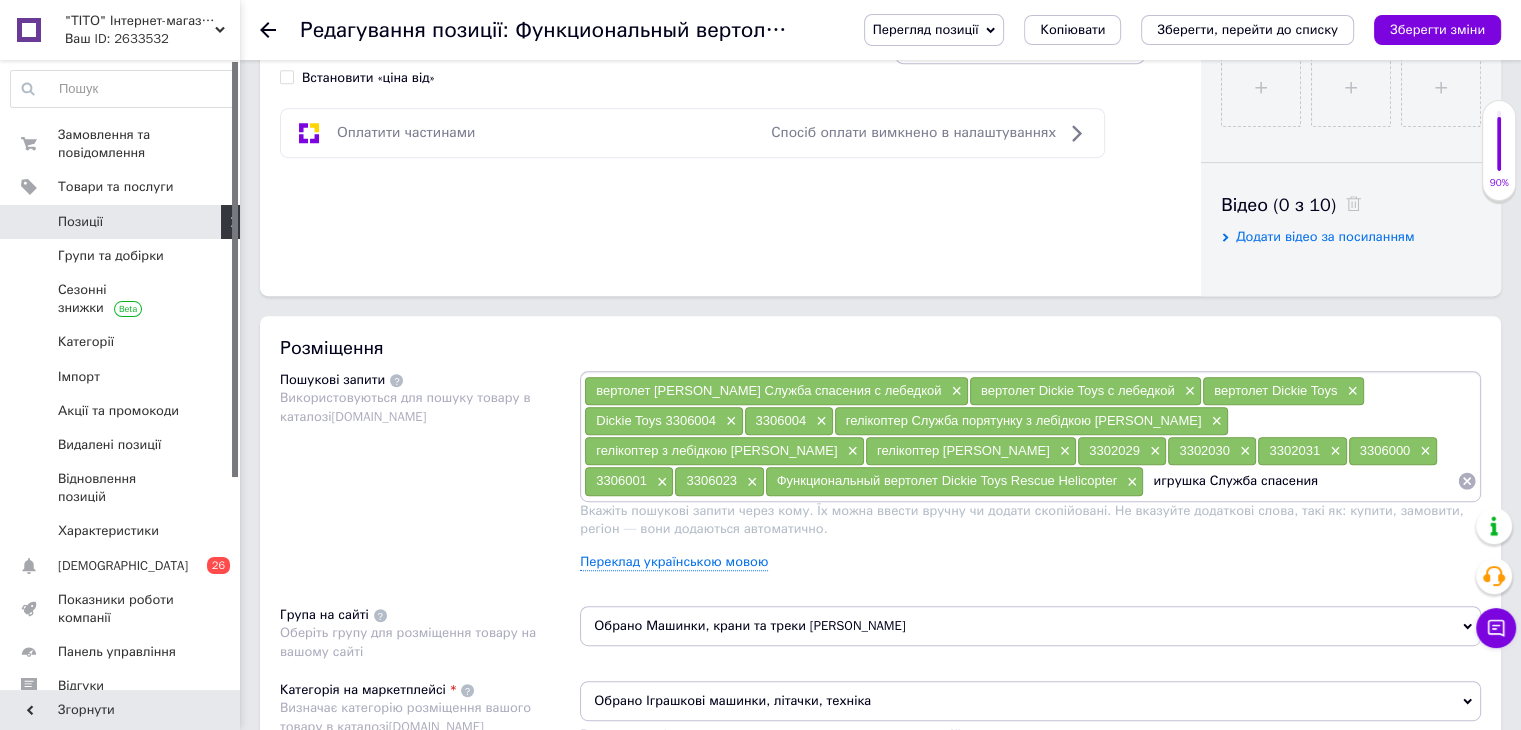 type 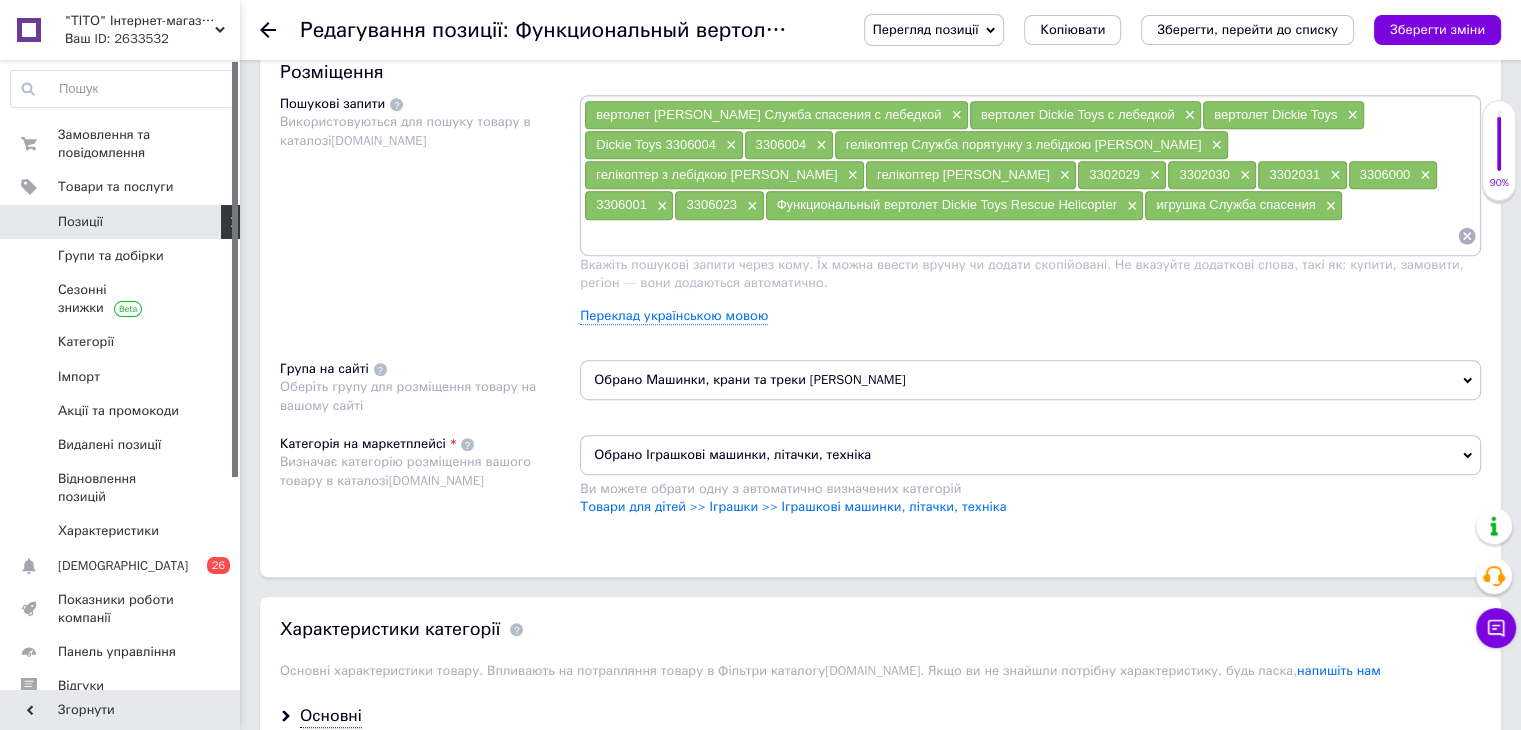 scroll, scrollTop: 1300, scrollLeft: 0, axis: vertical 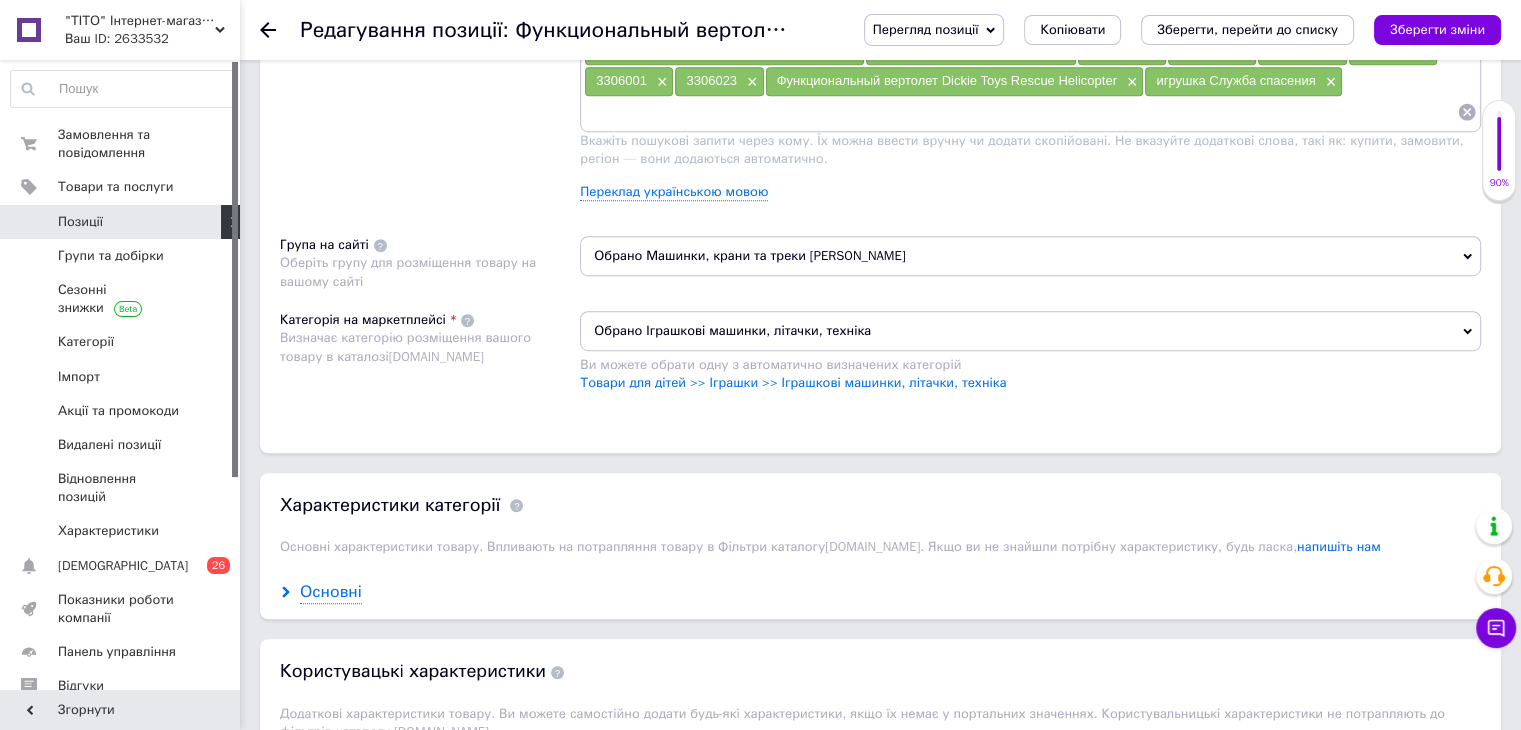 drag, startPoint x: 287, startPoint y: 558, endPoint x: 320, endPoint y: 551, distance: 33.734257 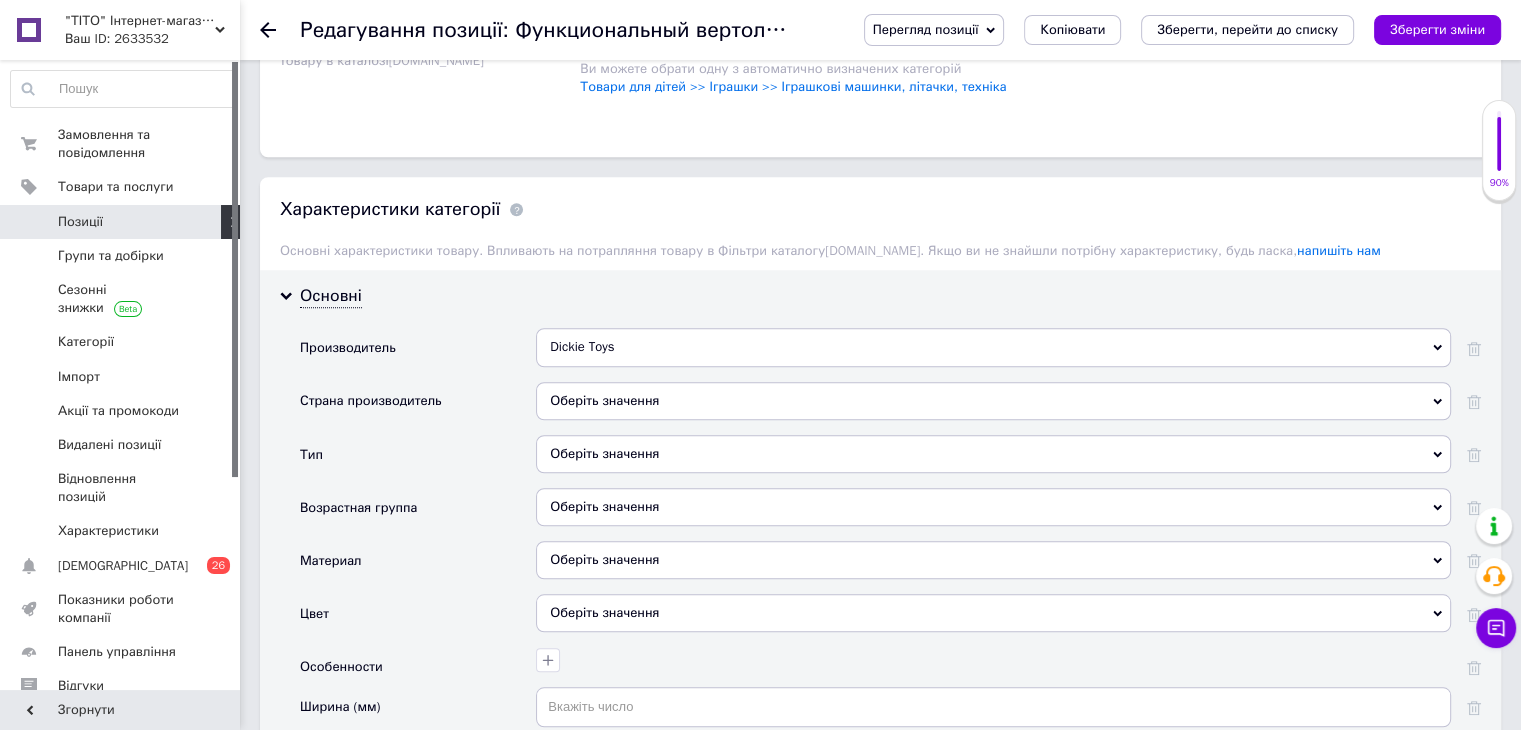 scroll, scrollTop: 1600, scrollLeft: 0, axis: vertical 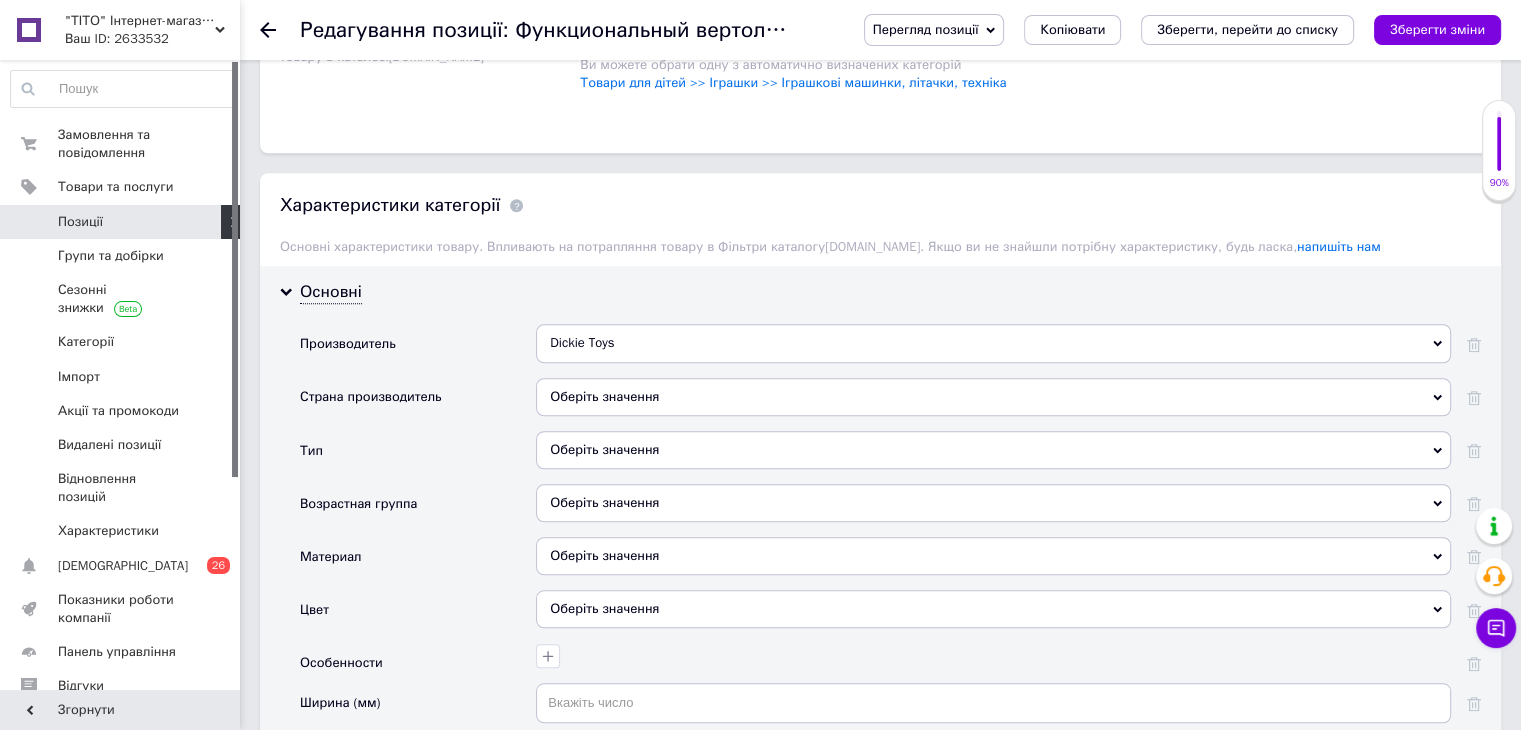 click on "Оберіть значення" at bounding box center [993, 397] 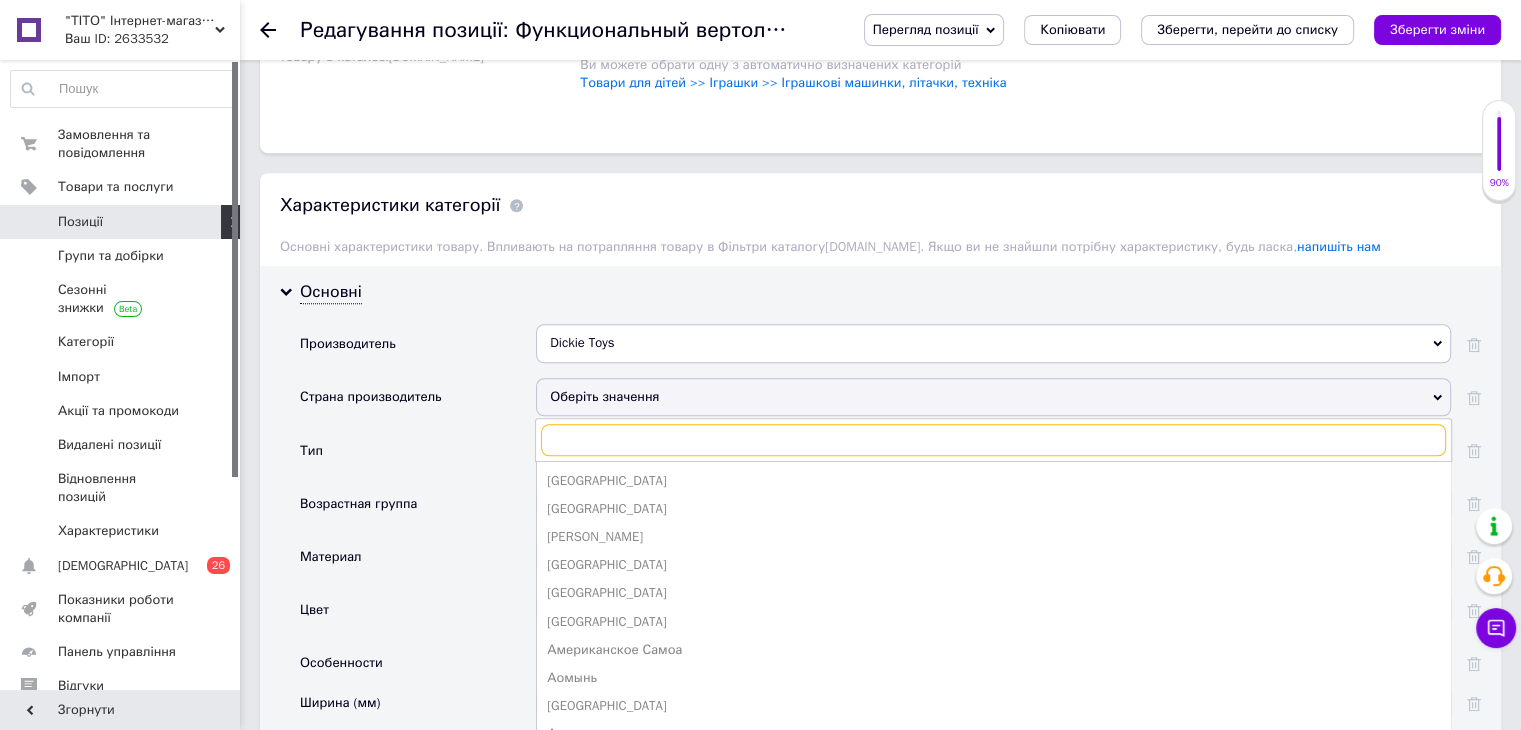 click at bounding box center [993, 440] 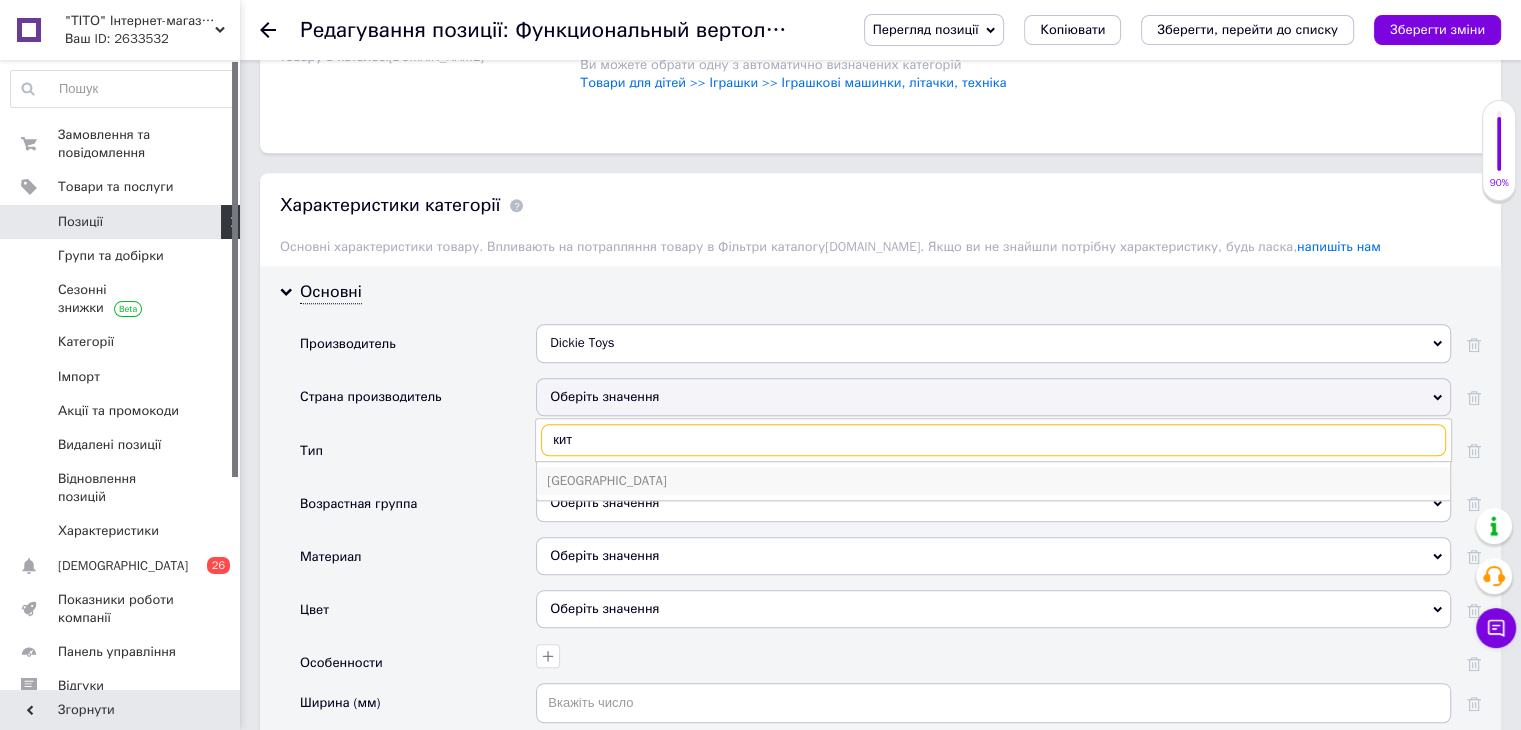 type on "кит" 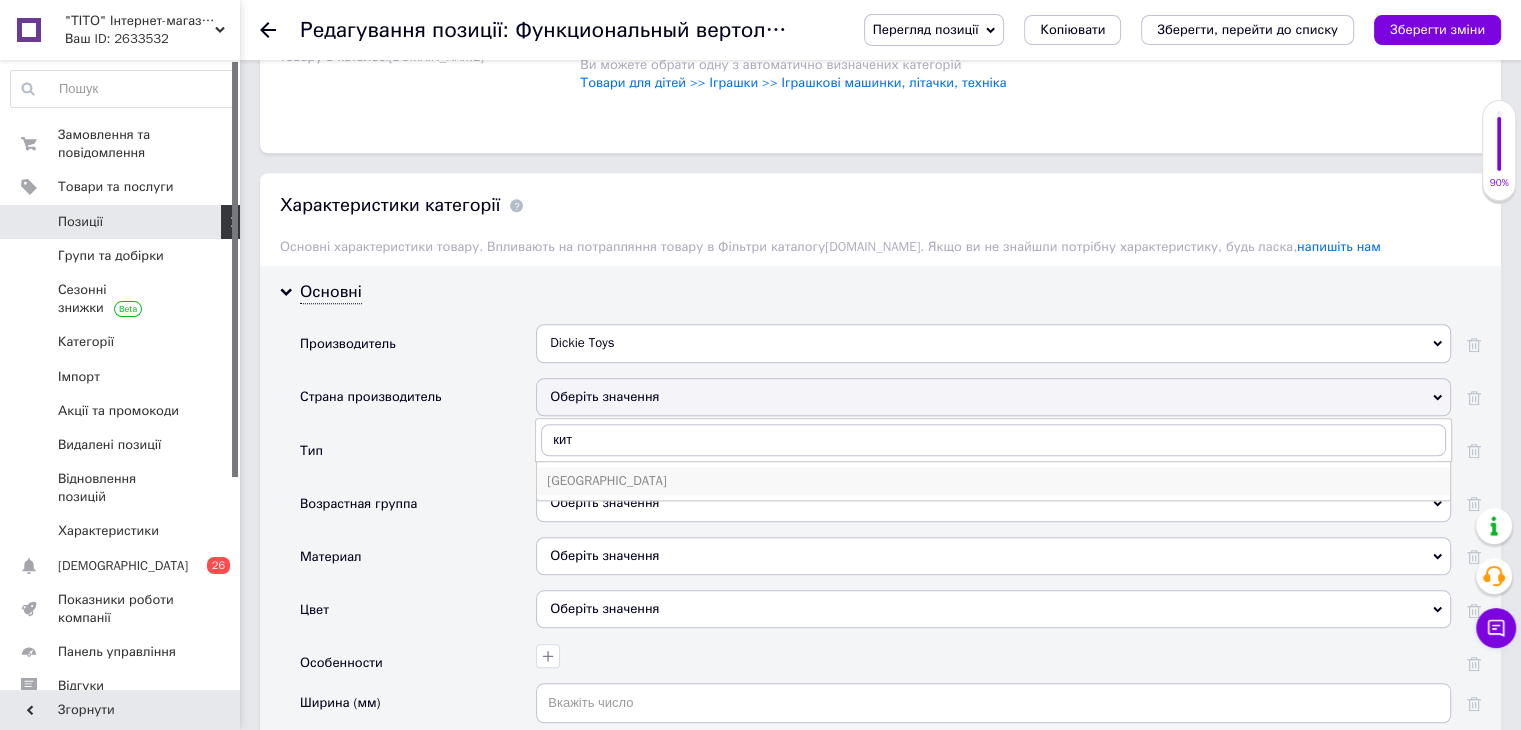 click on "Китай" at bounding box center [993, 481] 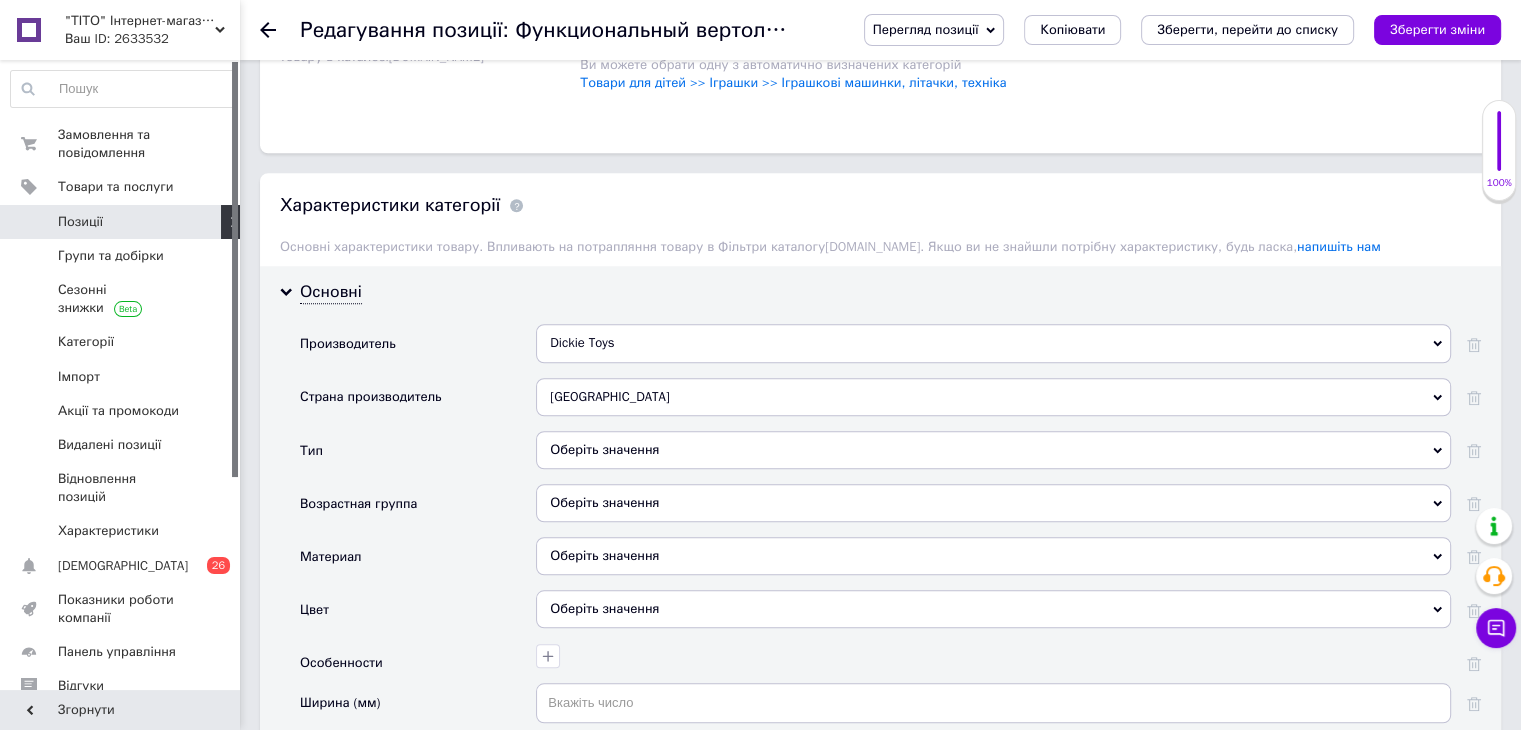 click on "Оберіть значення" at bounding box center [993, 450] 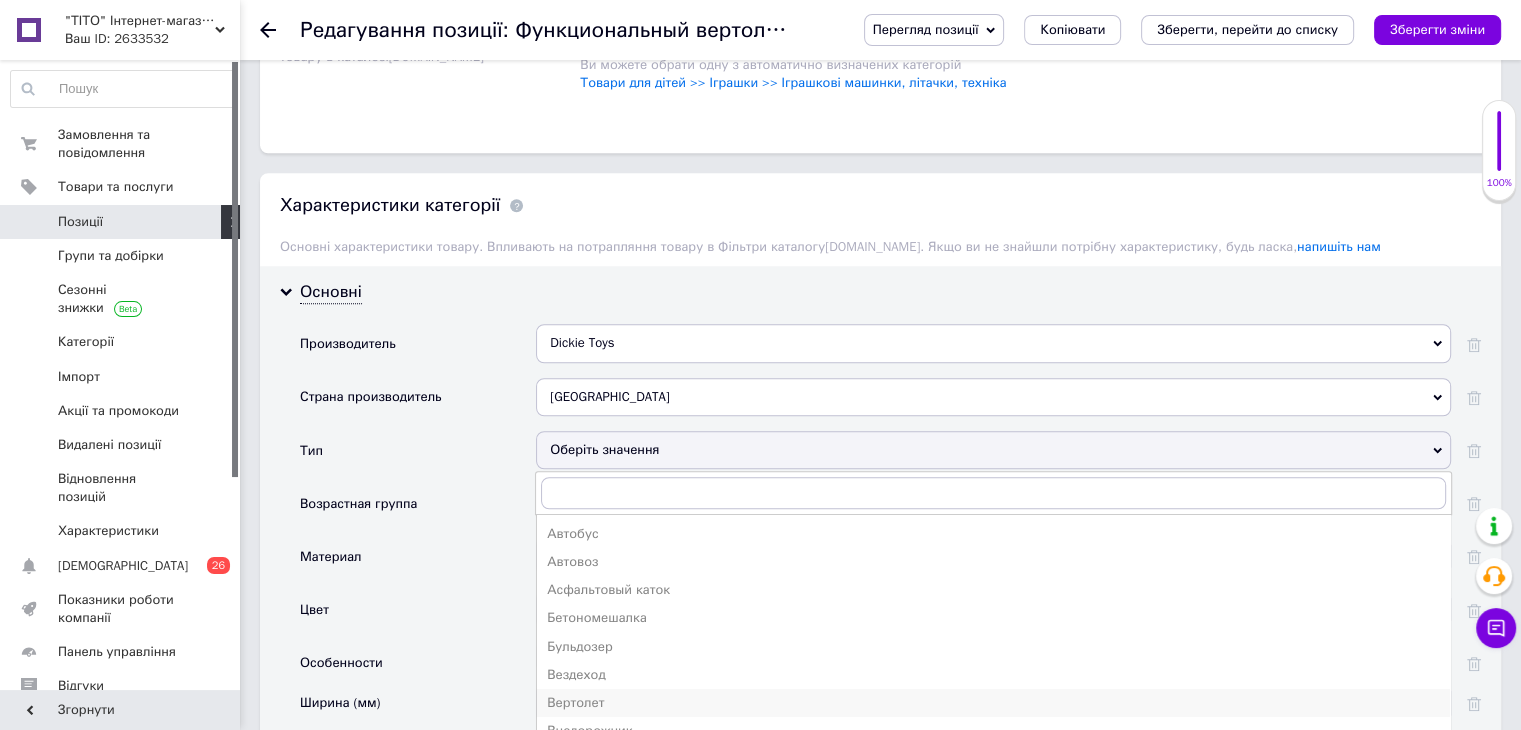 click on "Вертолет" at bounding box center [993, 703] 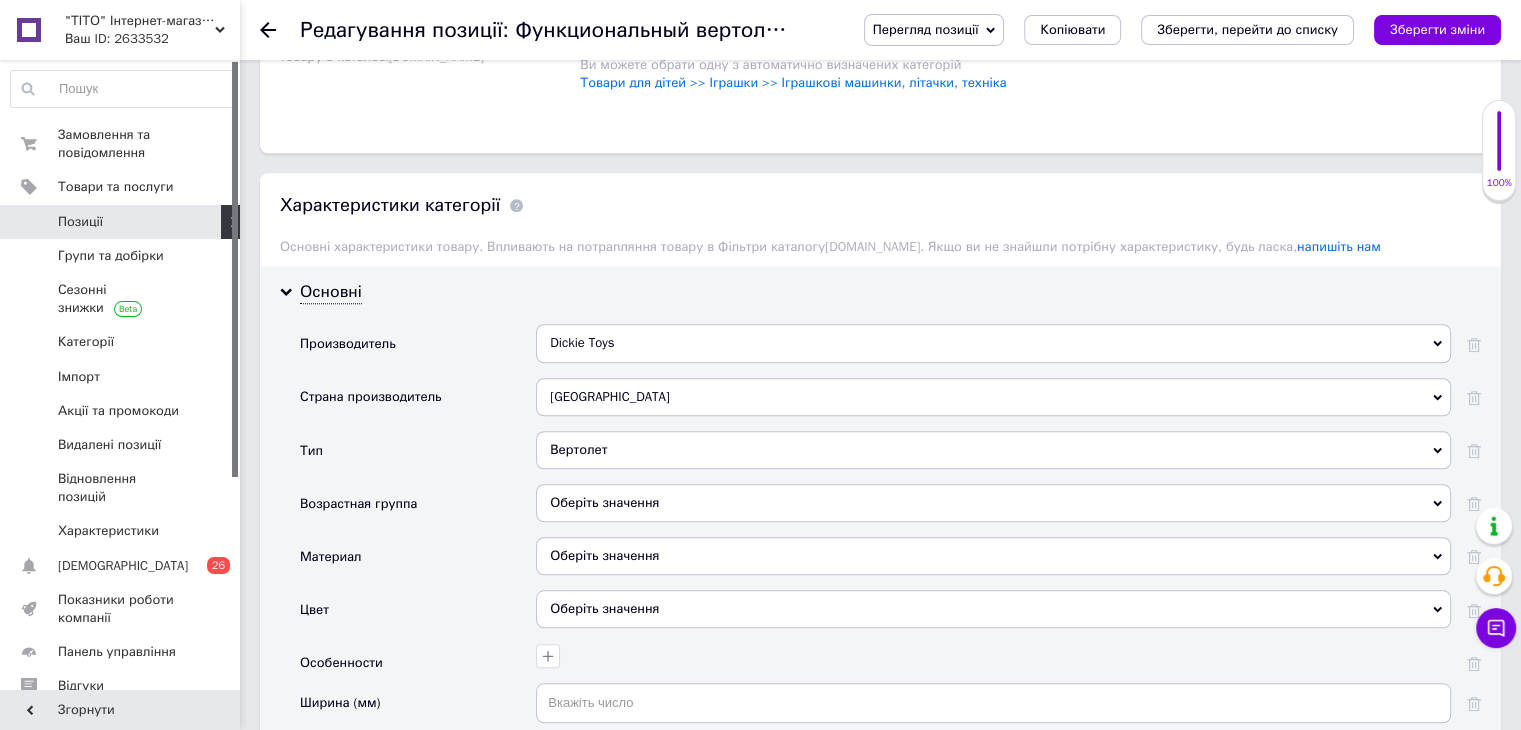 click on "Оберіть значення" at bounding box center [993, 503] 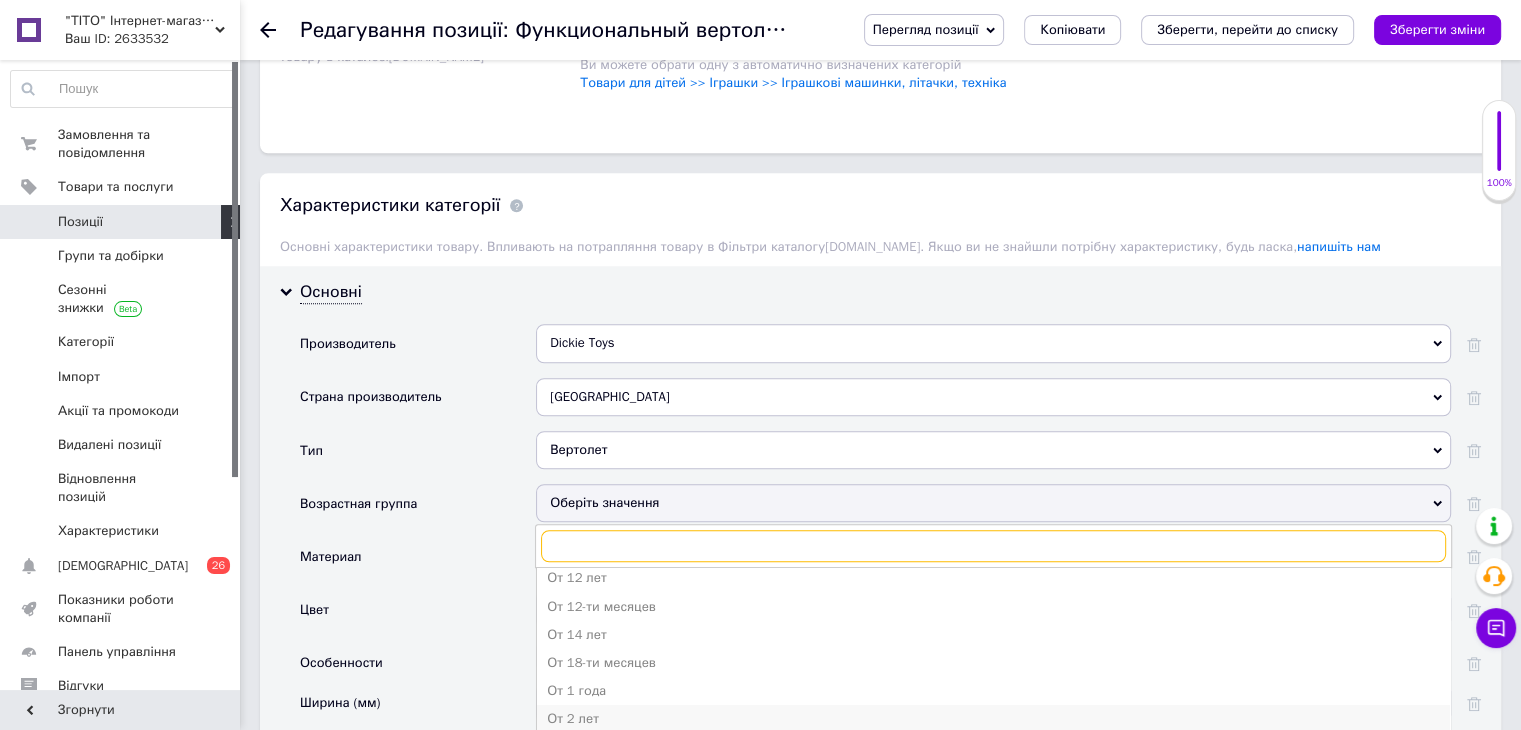 scroll, scrollTop: 100, scrollLeft: 0, axis: vertical 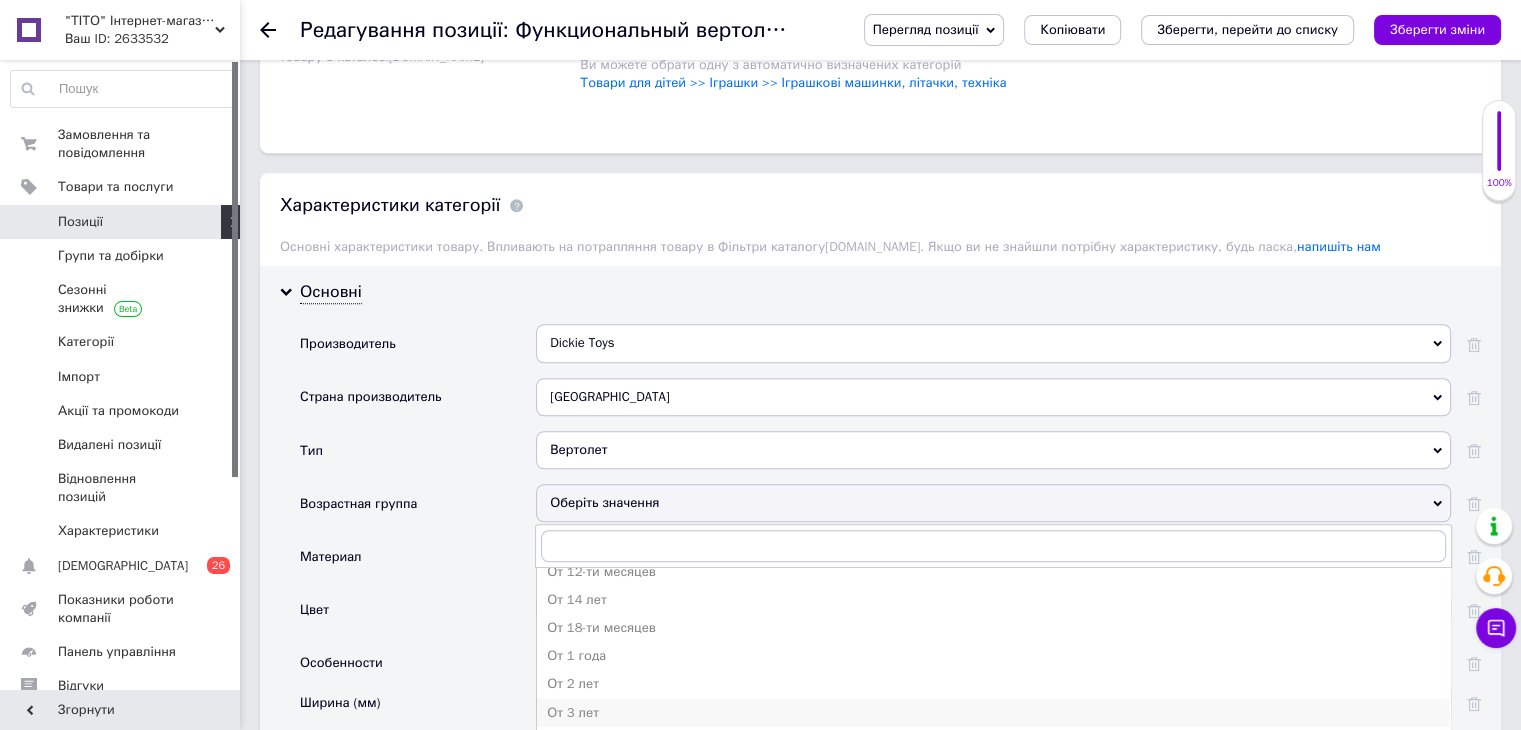 click on "От 3 лет" at bounding box center (993, 713) 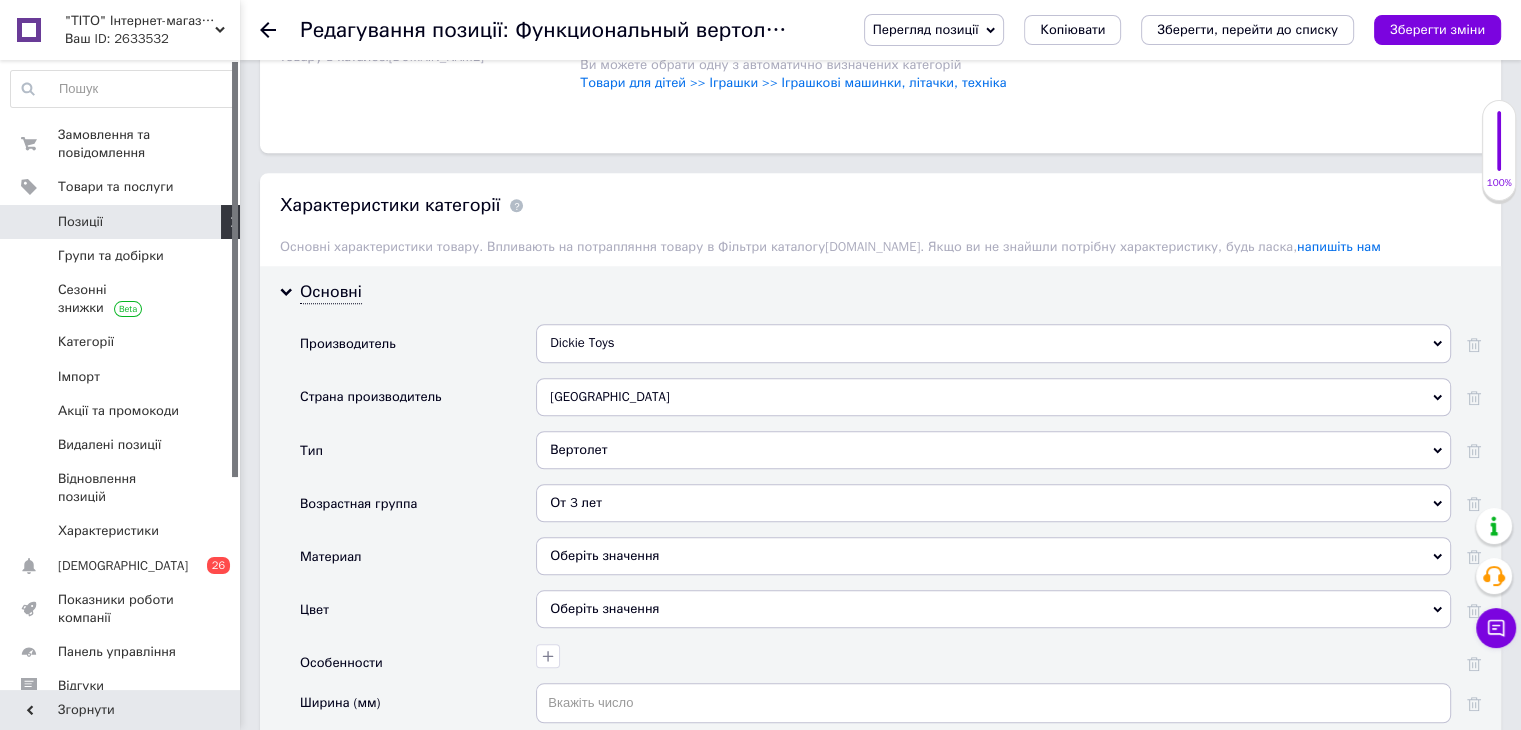 click on "Оберіть значення" at bounding box center [993, 556] 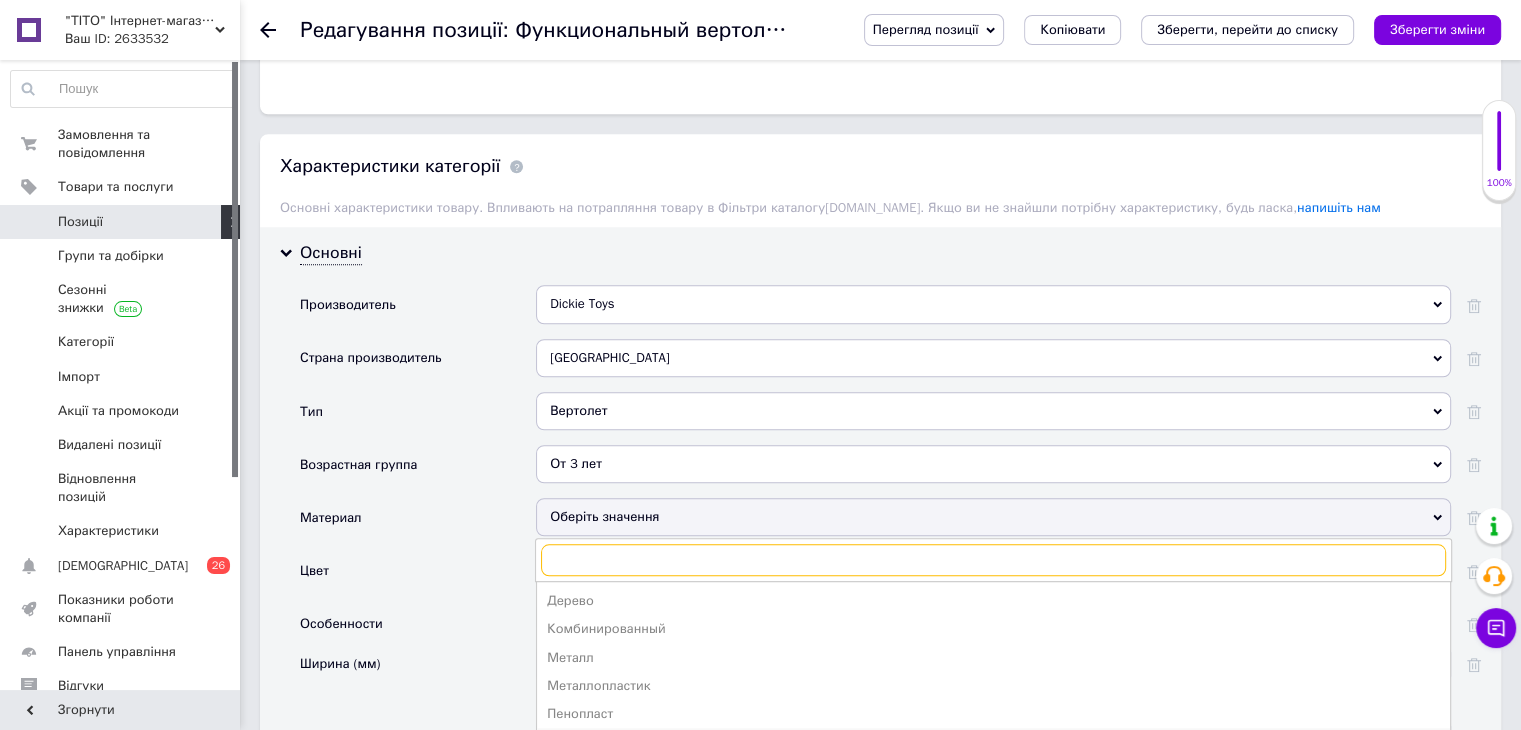 scroll, scrollTop: 1700, scrollLeft: 0, axis: vertical 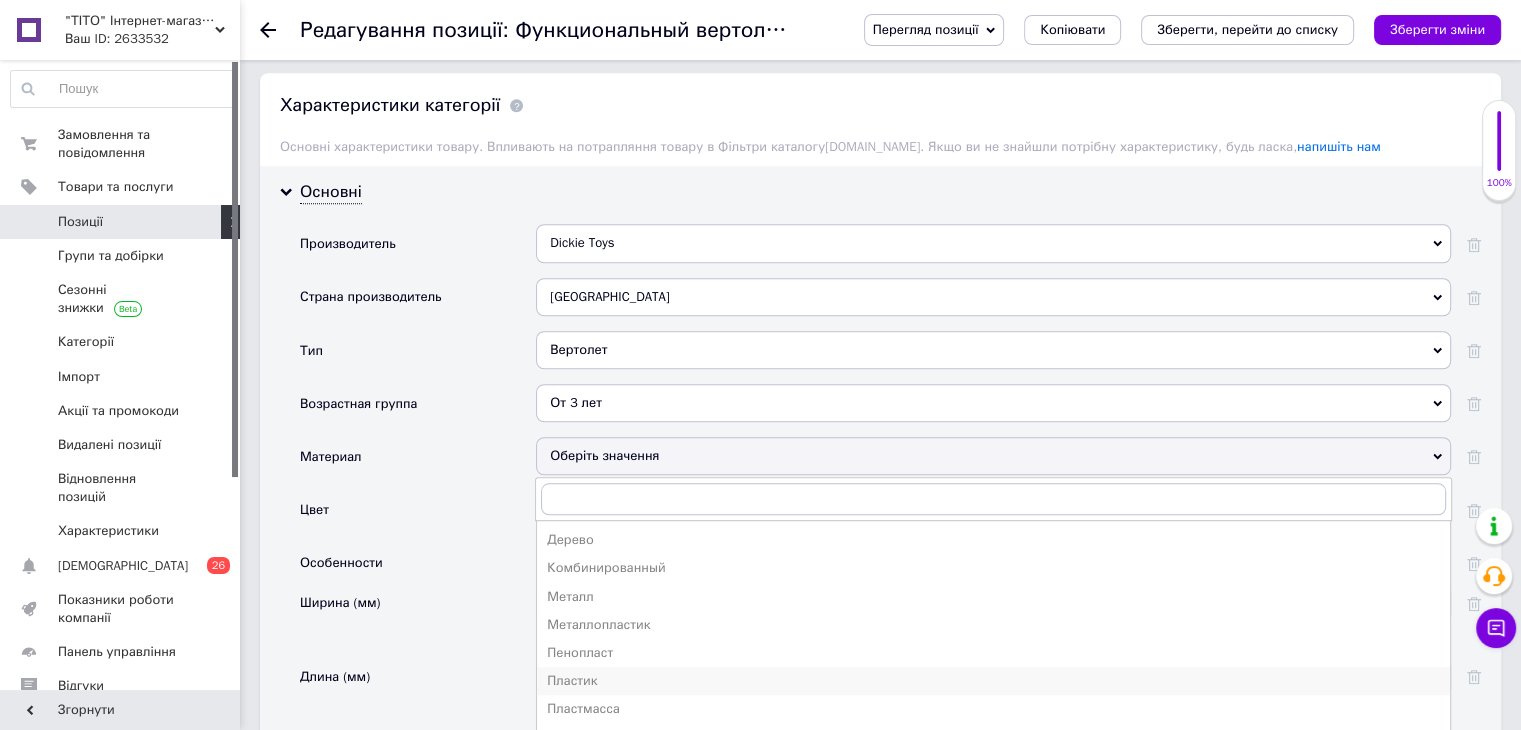click on "Пластик" at bounding box center (993, 681) 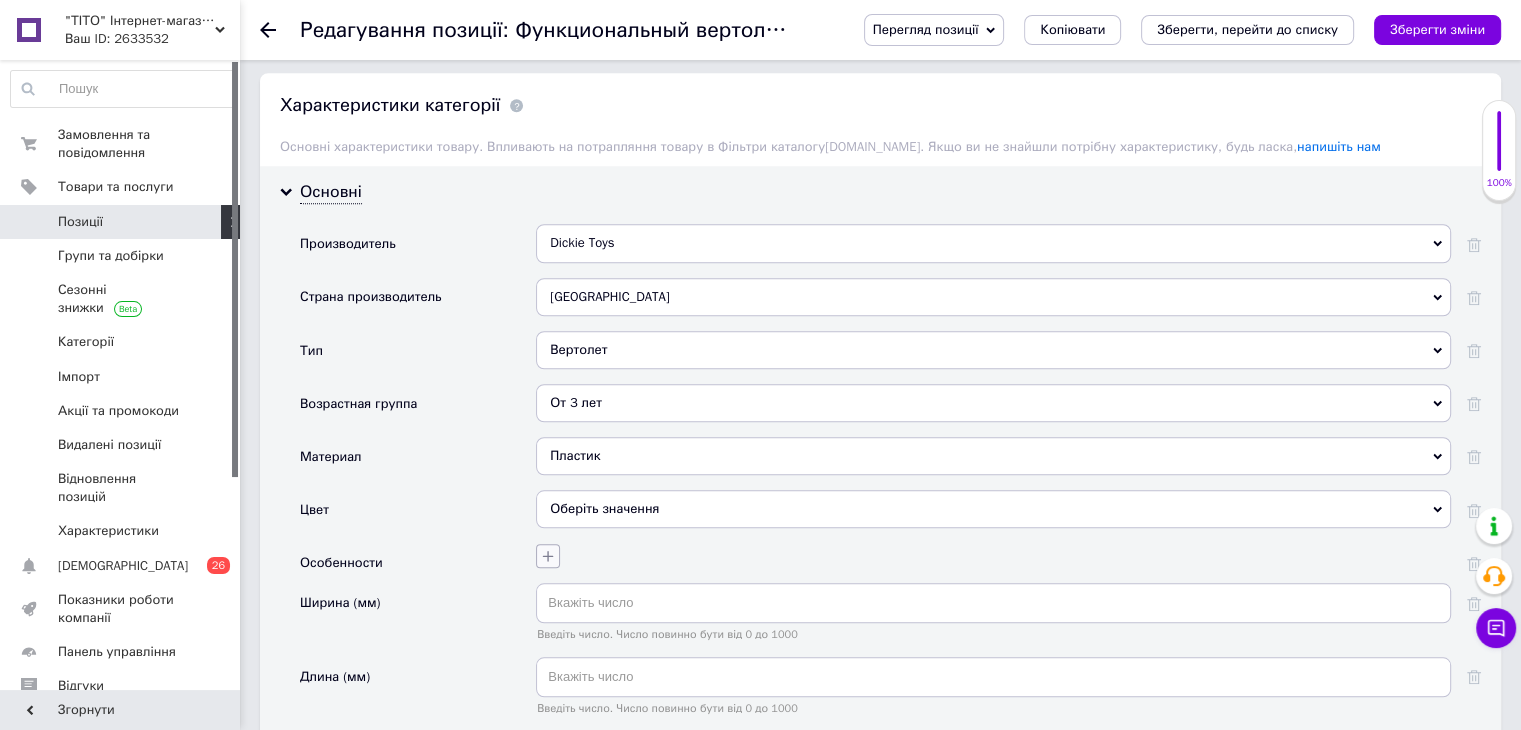 click 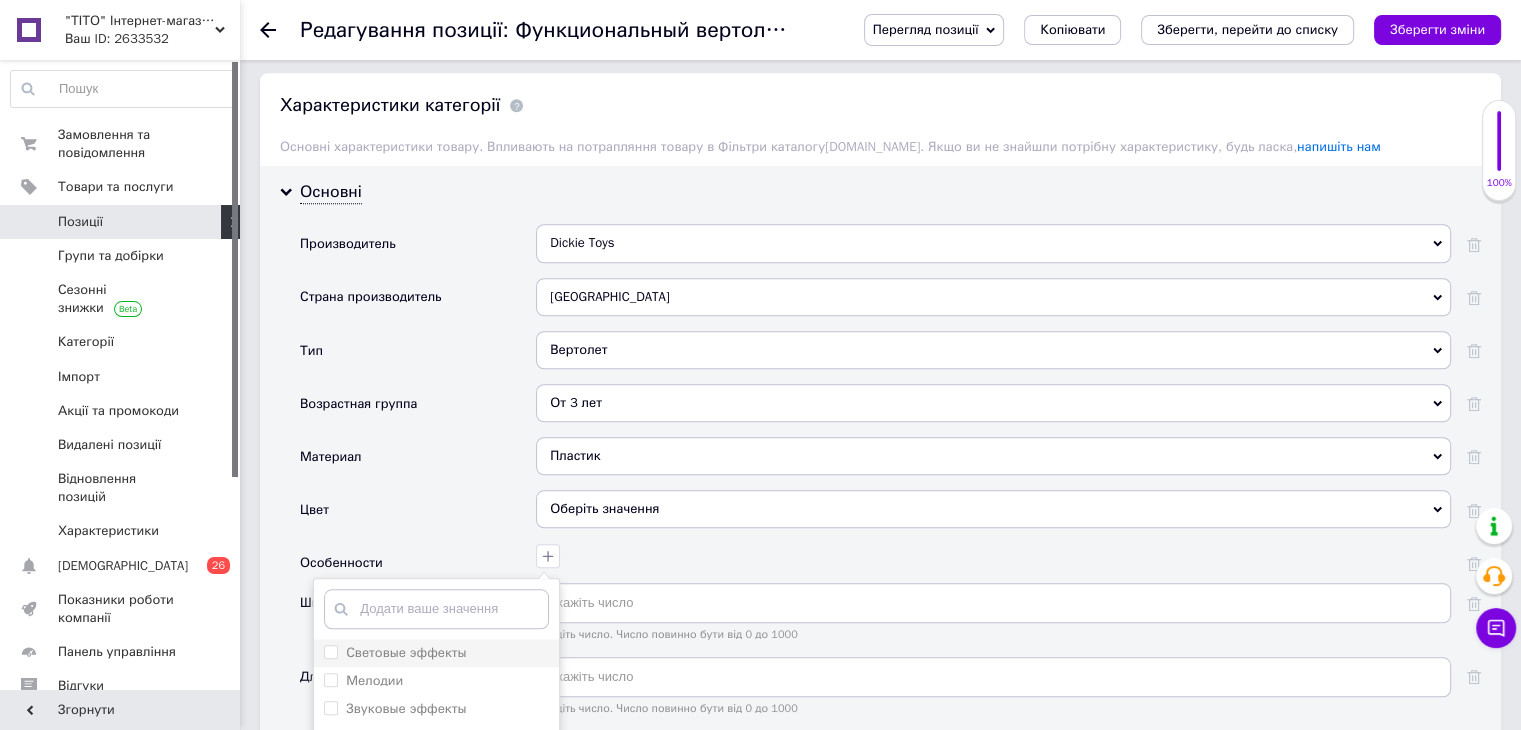 click on "Световые эффекты" at bounding box center [330, 651] 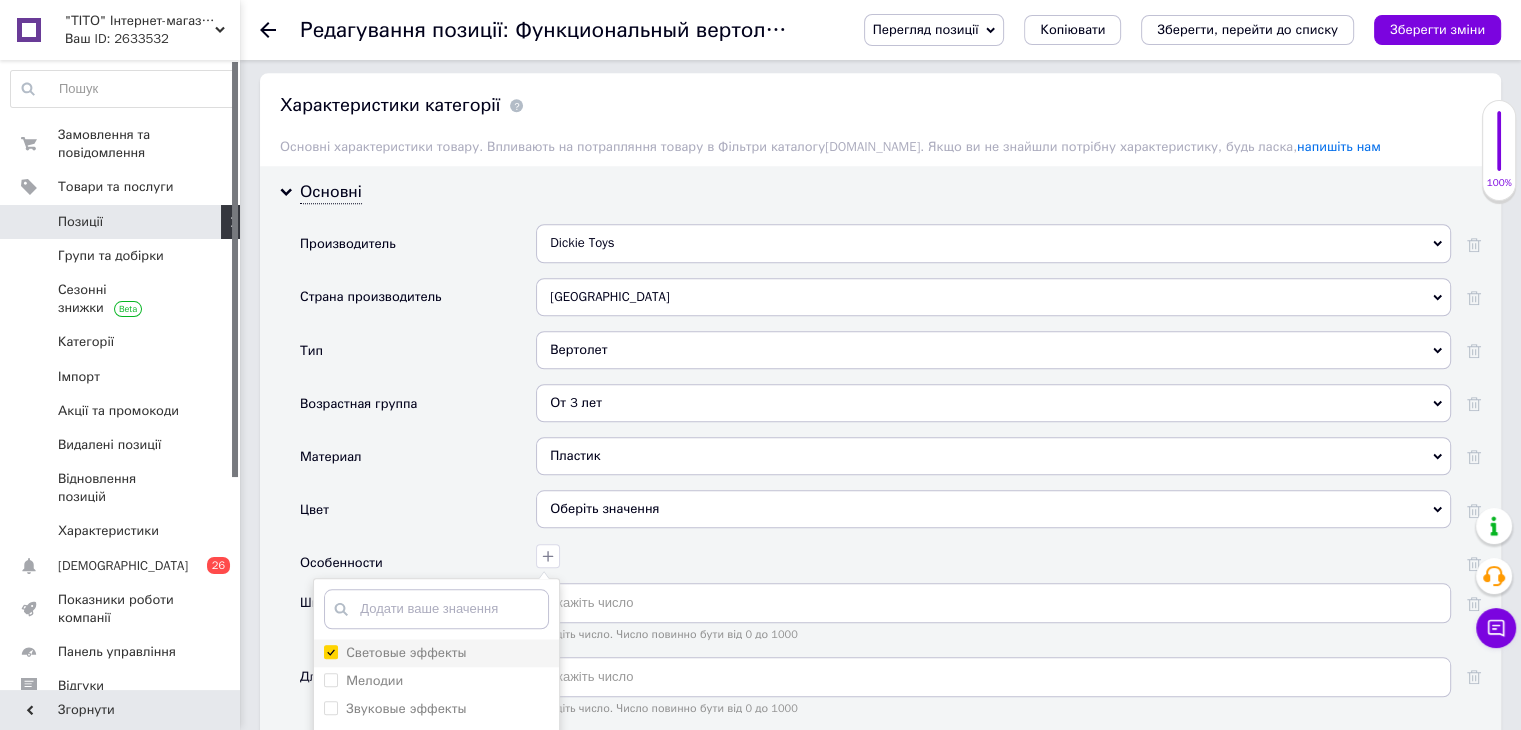 checkbox on "true" 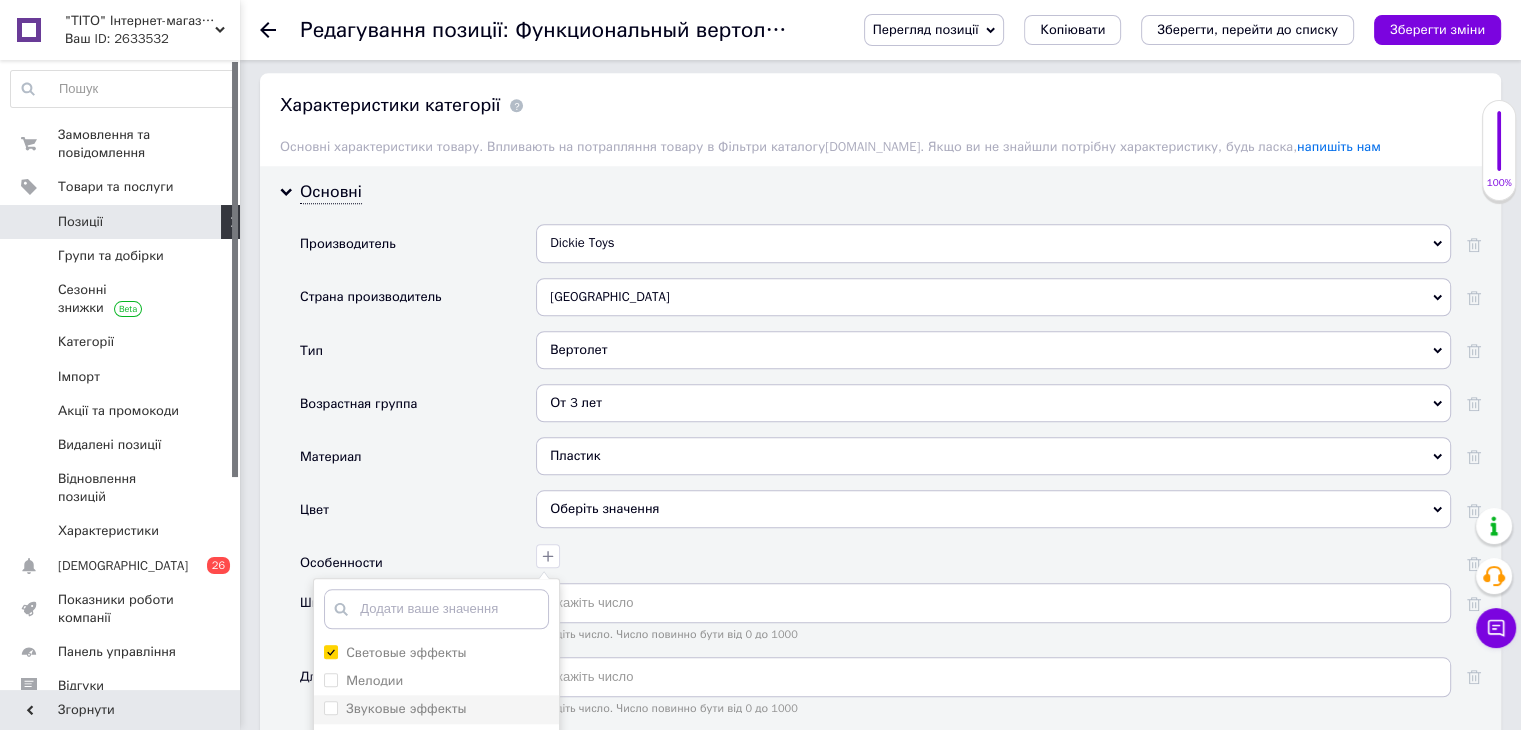 click on "Звуковые эффекты" at bounding box center (330, 707) 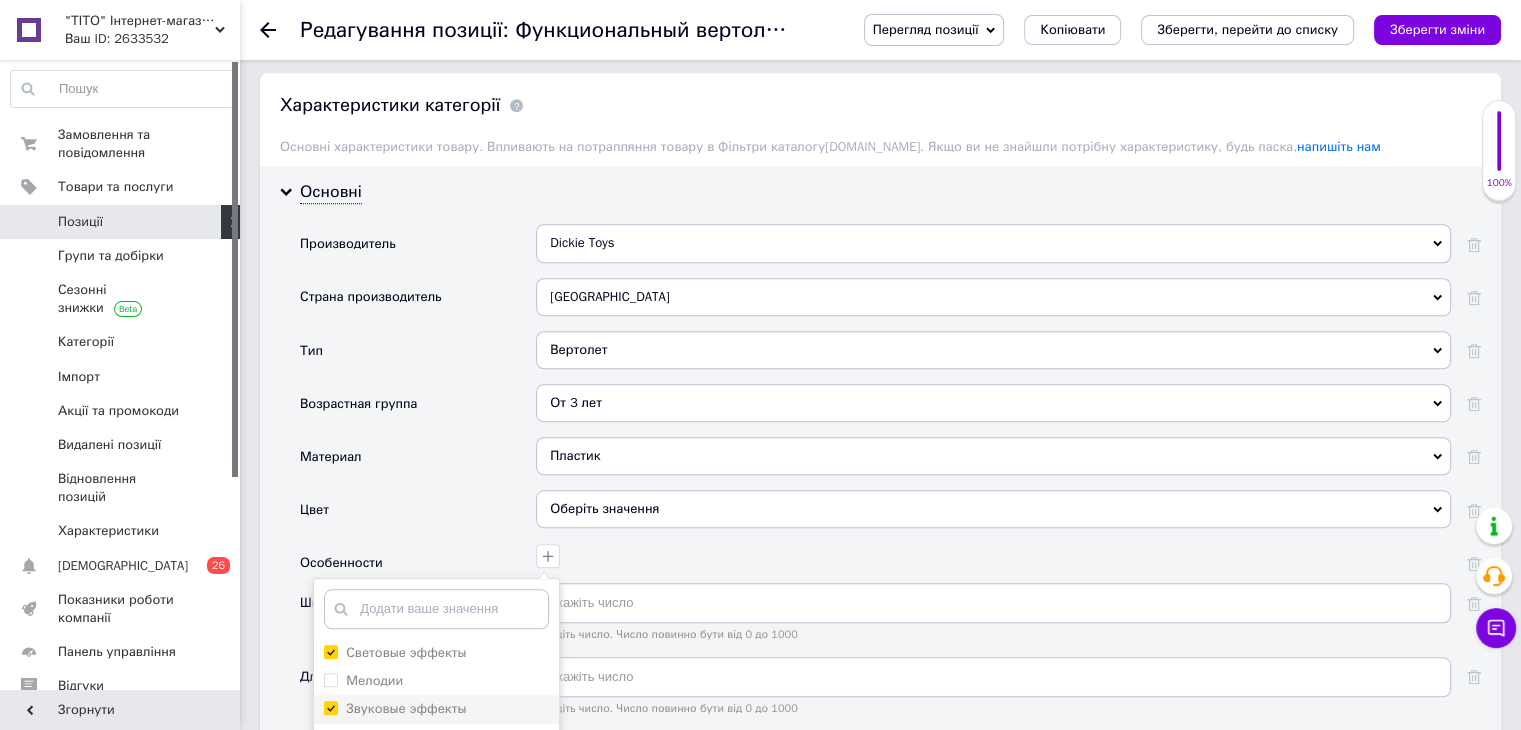 checkbox on "true" 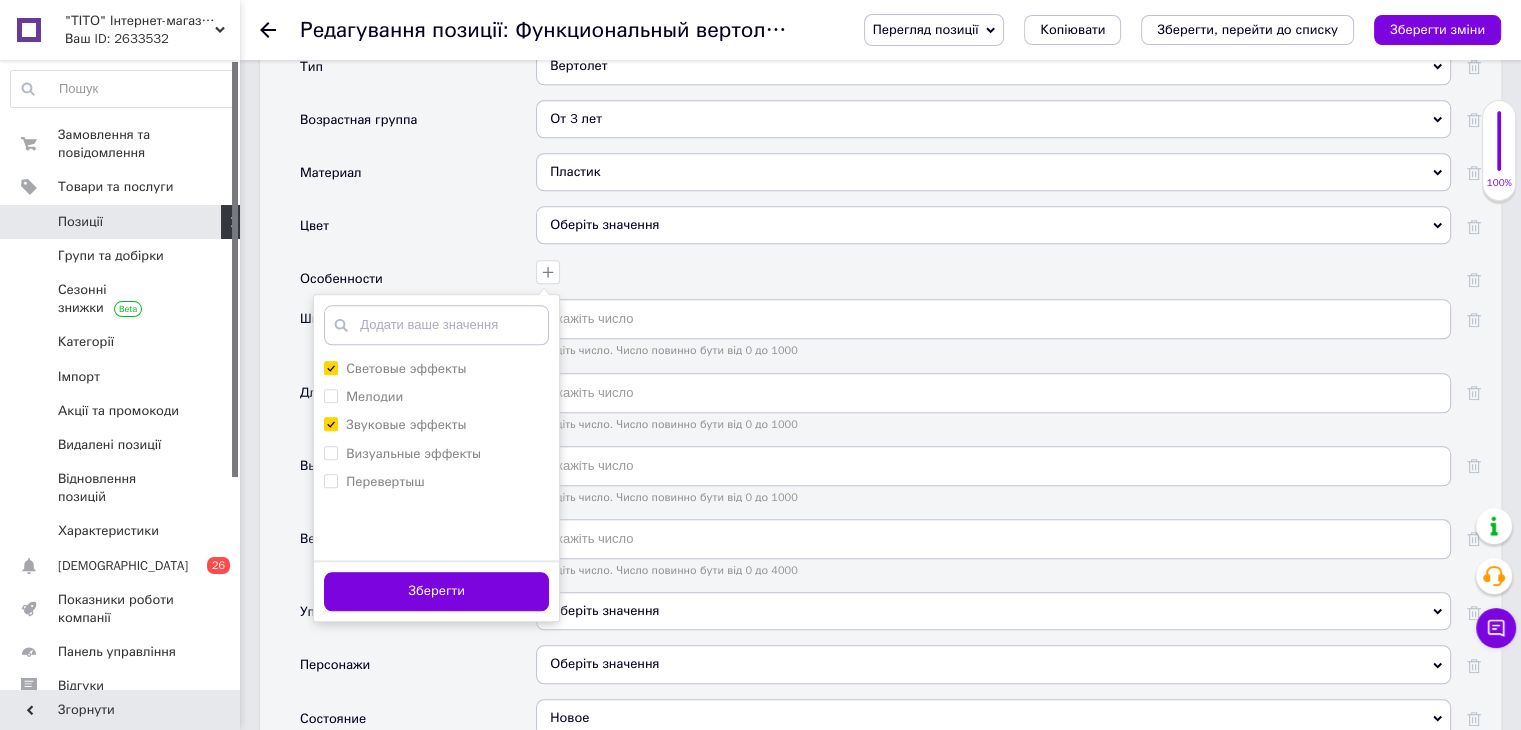 scroll, scrollTop: 2000, scrollLeft: 0, axis: vertical 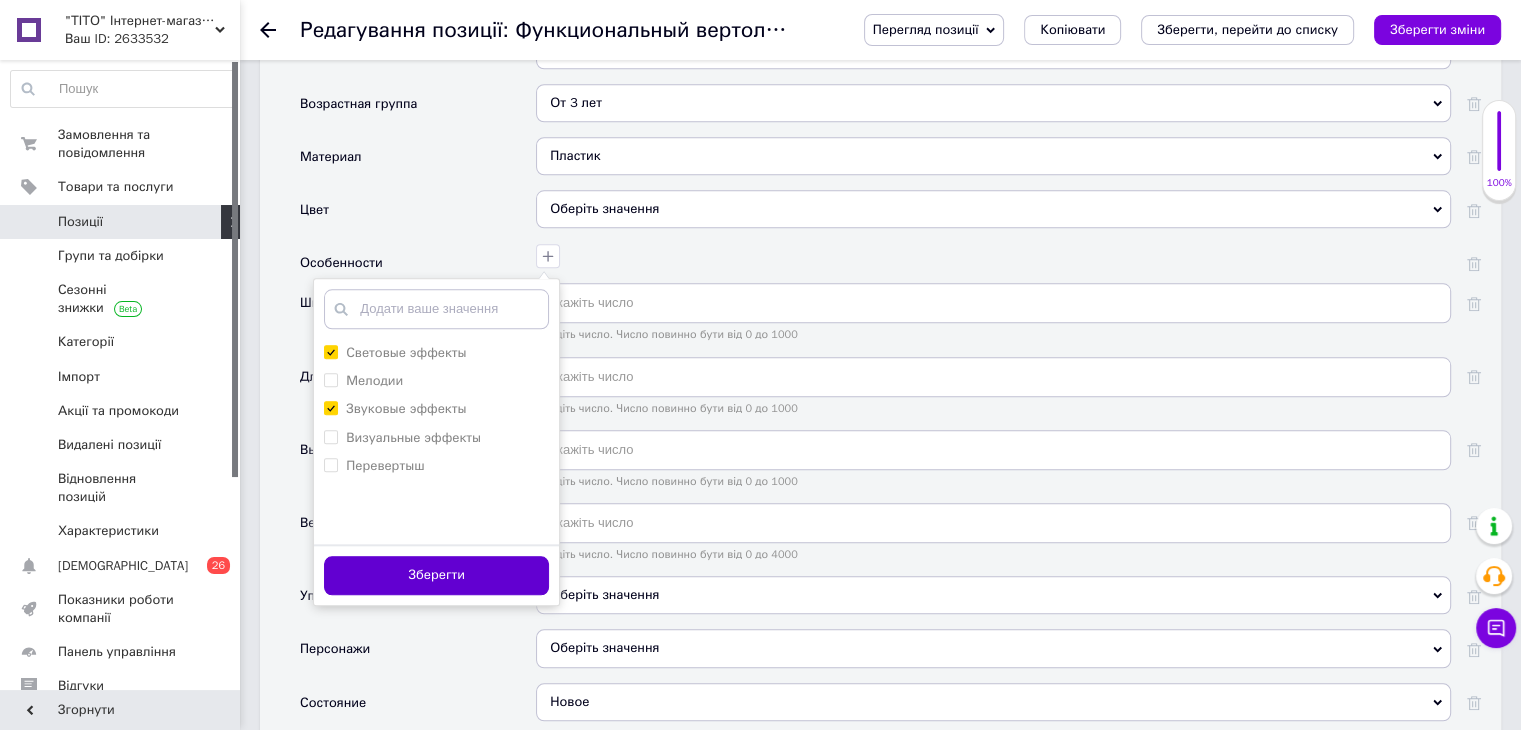 click on "Зберегти" at bounding box center (436, 575) 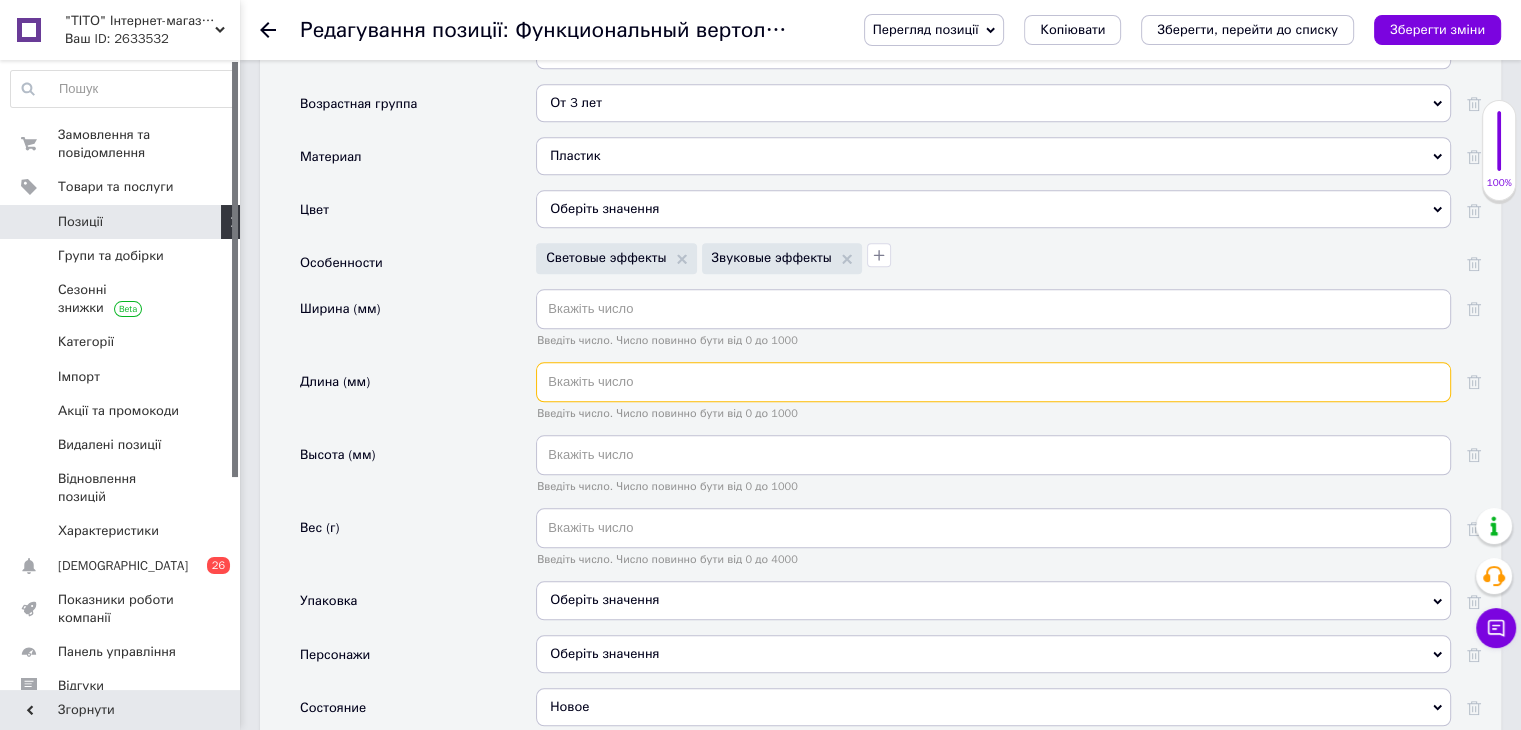 click at bounding box center (993, 382) 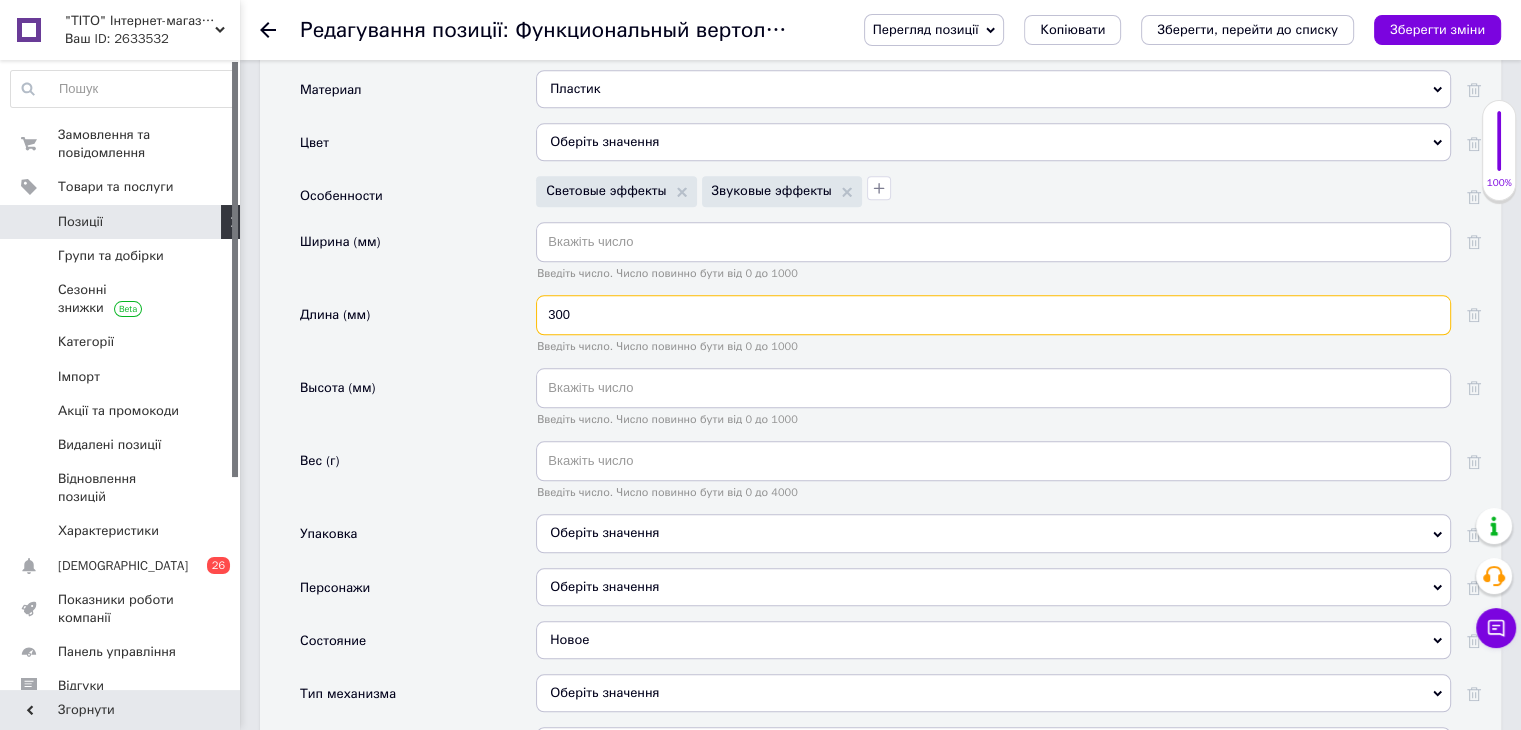 scroll, scrollTop: 2100, scrollLeft: 0, axis: vertical 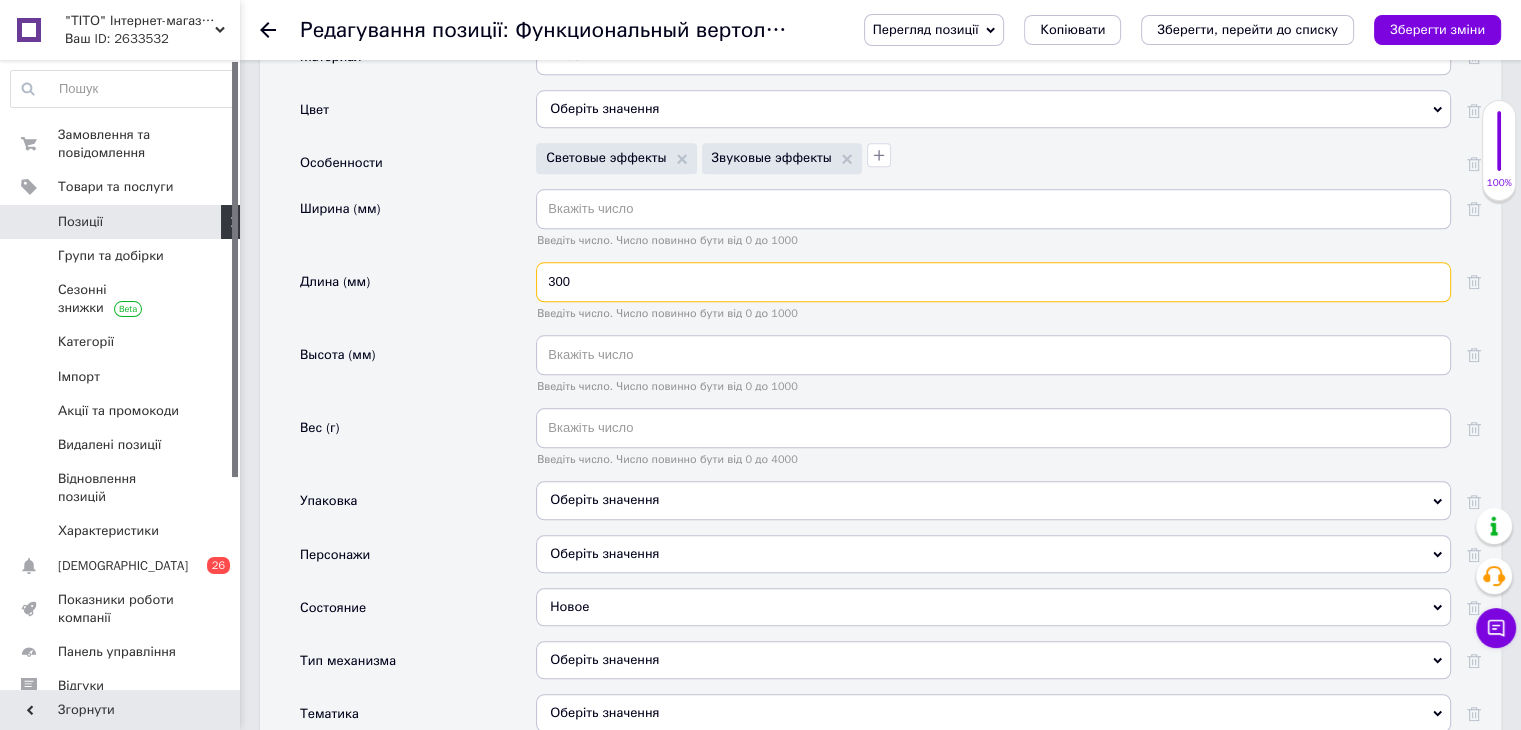 type on "300" 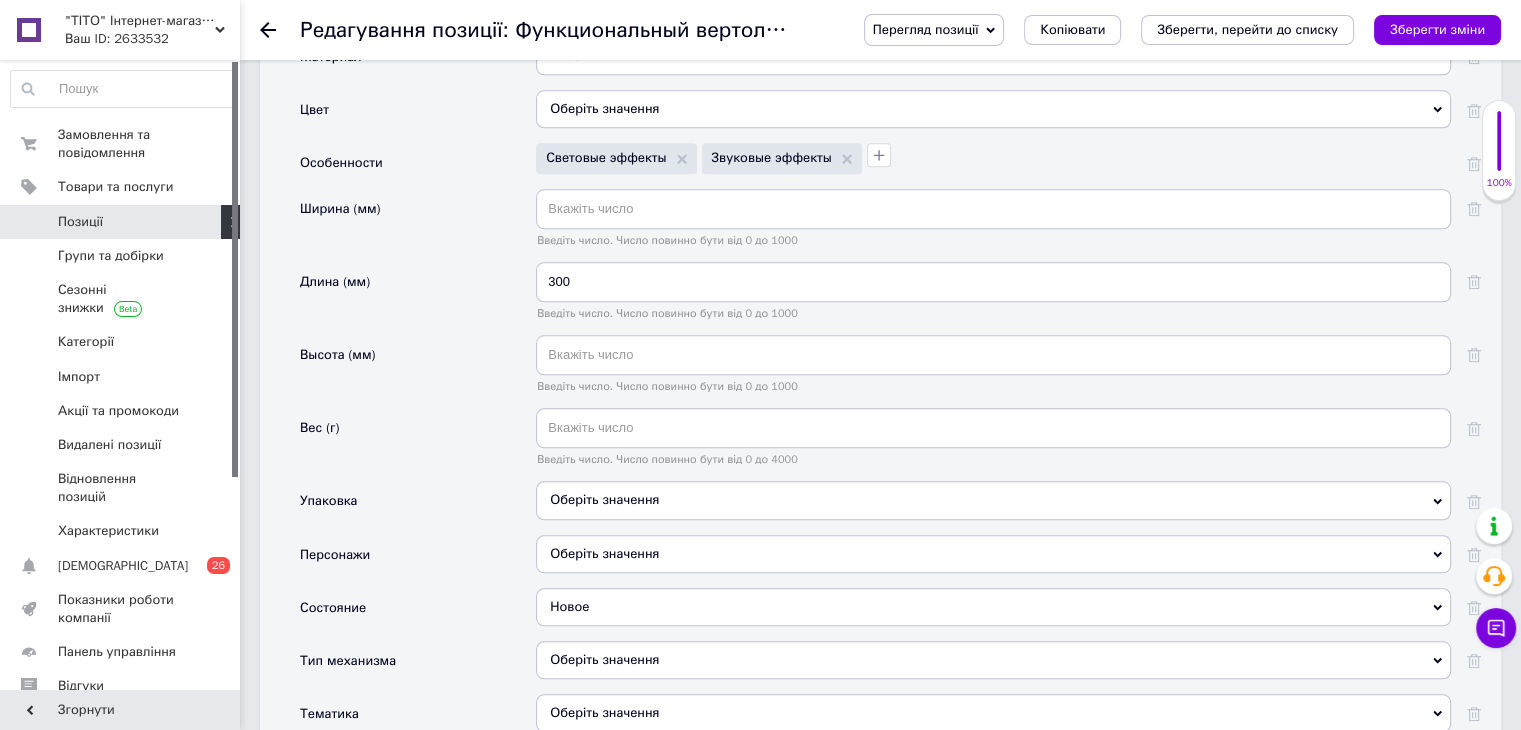 click on "Оберіть значення" at bounding box center (993, 500) 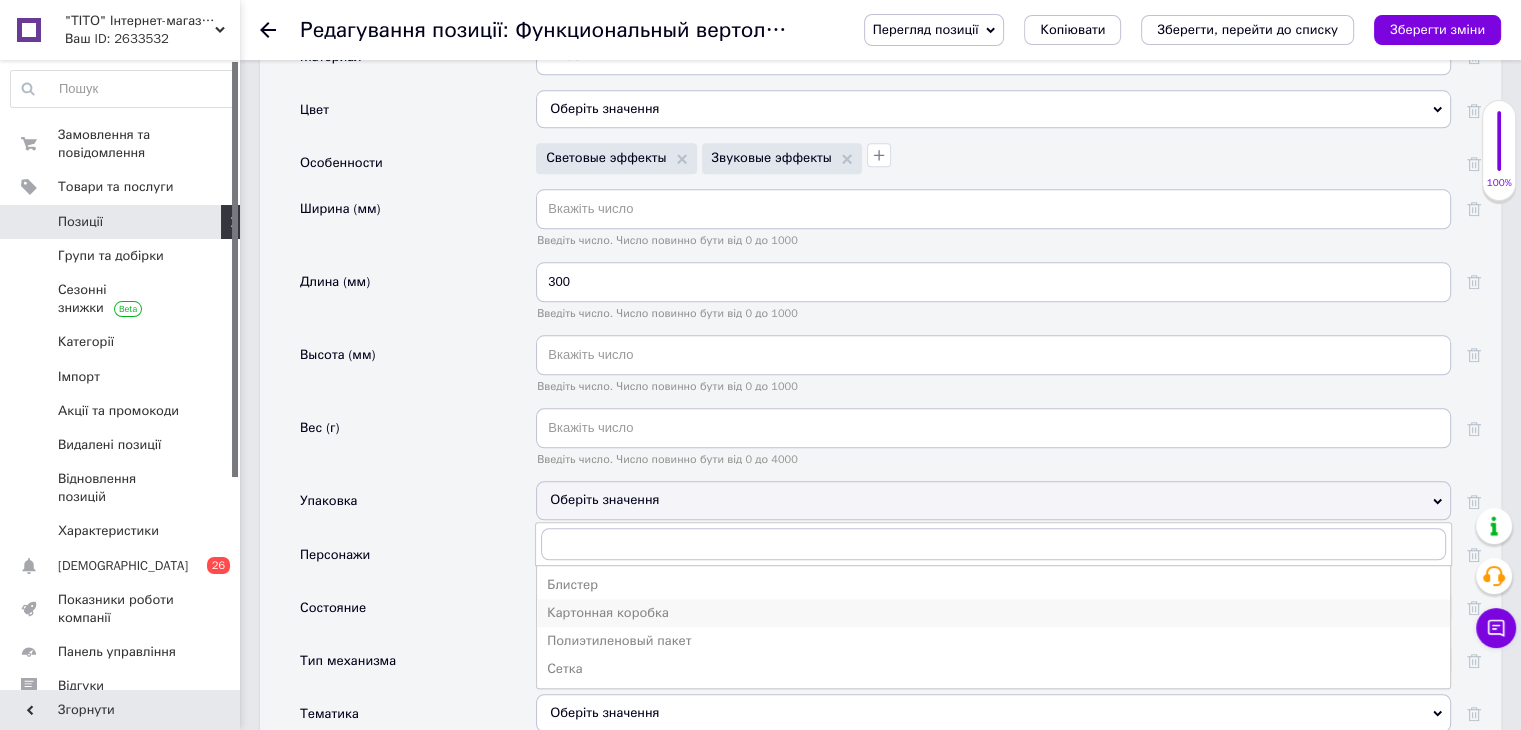 click on "Картонная коробка" at bounding box center [993, 613] 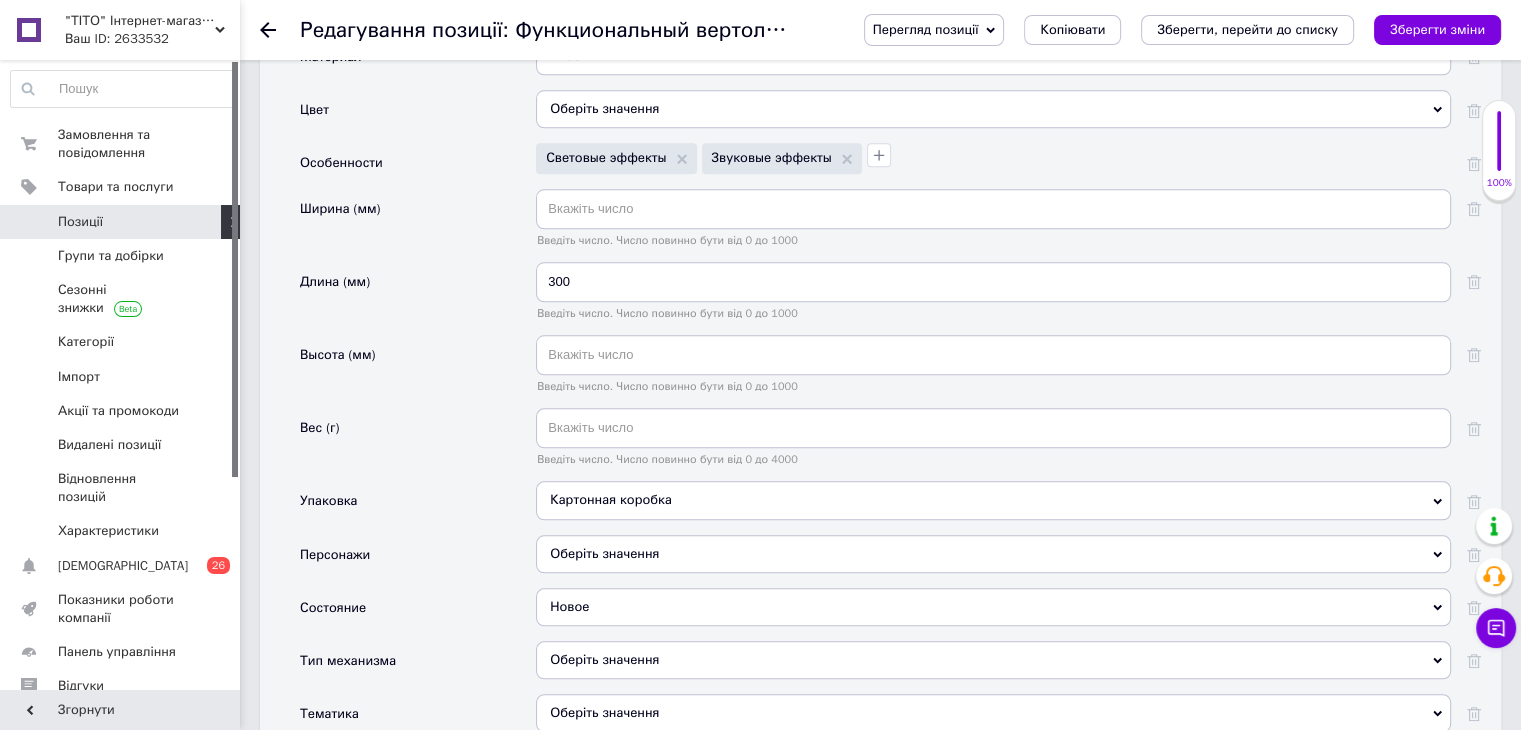 scroll, scrollTop: 2200, scrollLeft: 0, axis: vertical 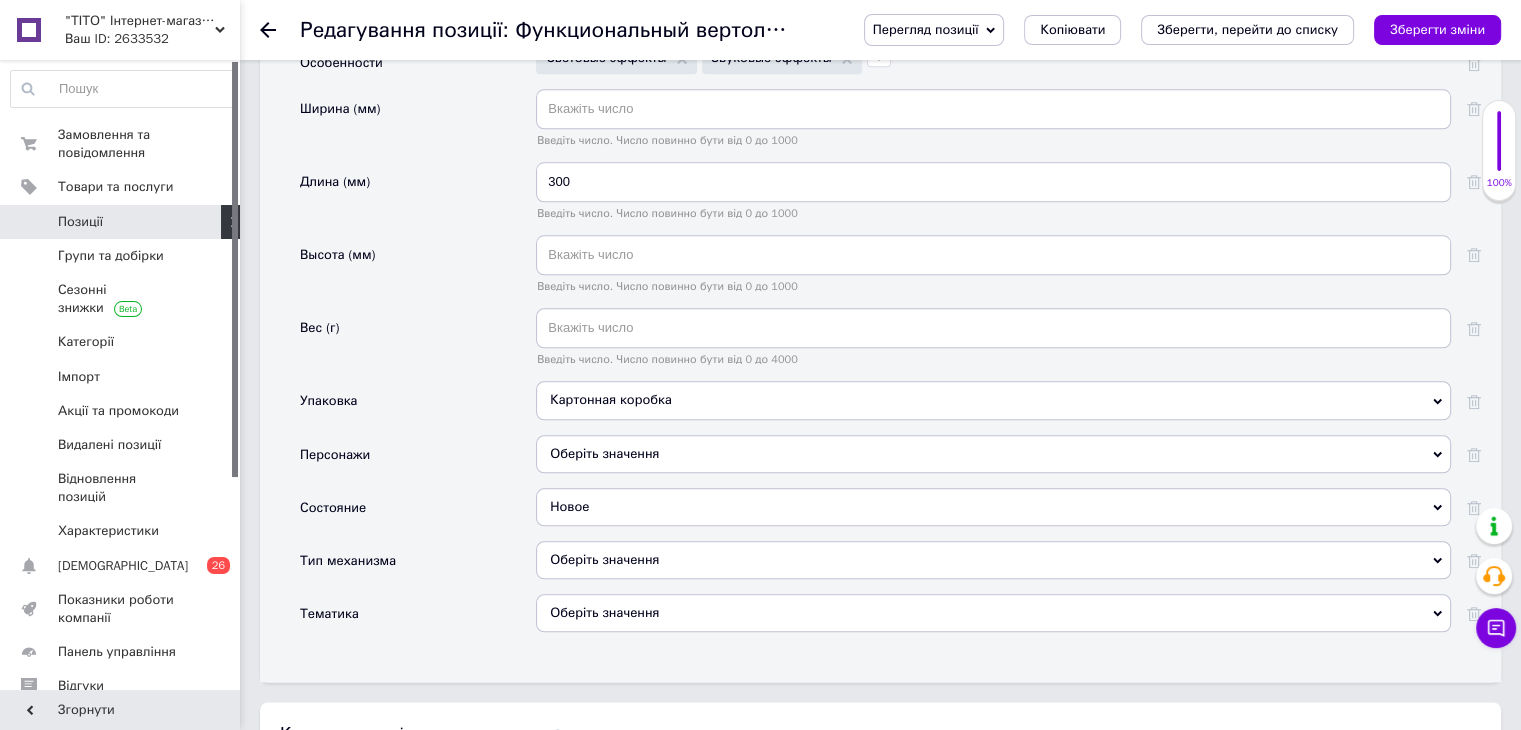 click on "Оберіть значення" at bounding box center (993, 454) 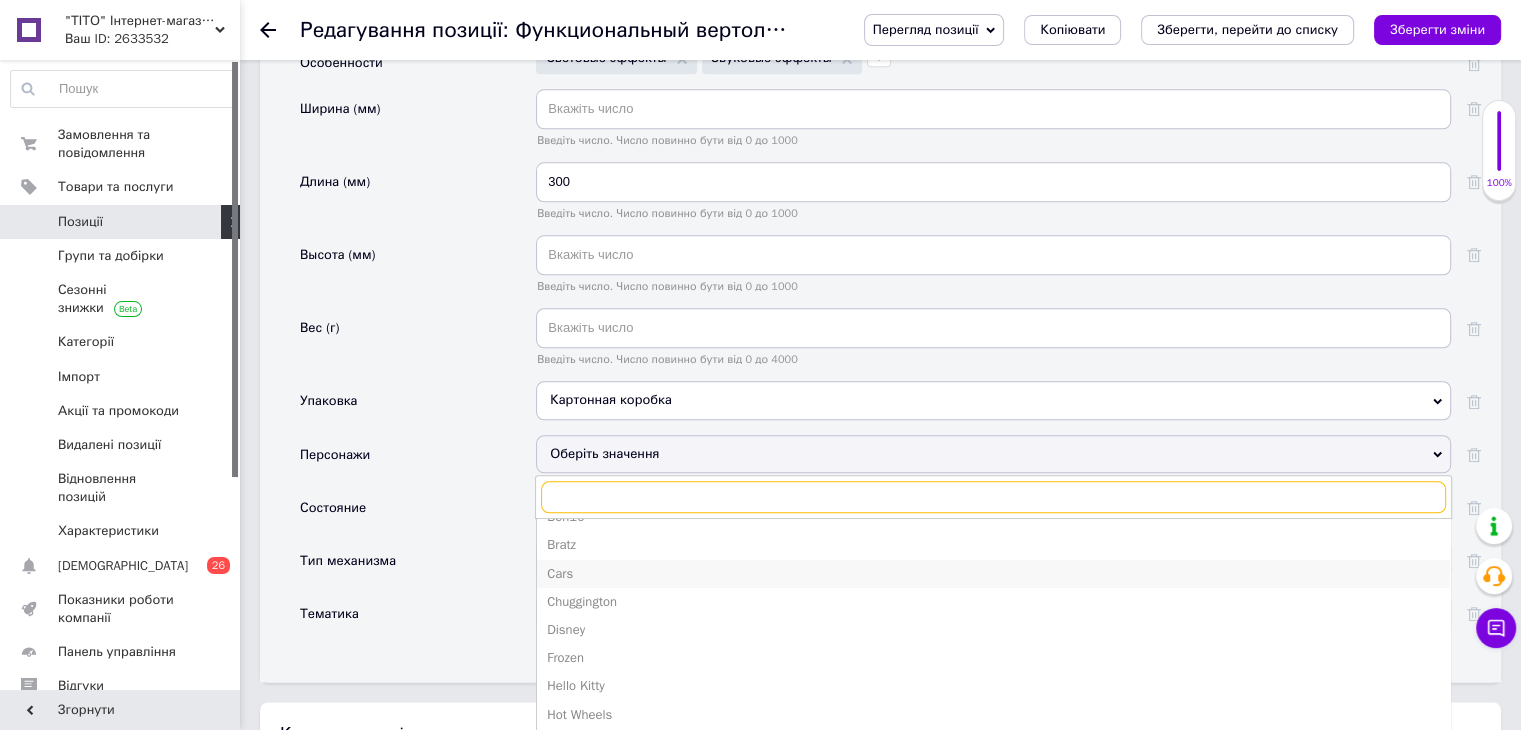 scroll, scrollTop: 200, scrollLeft: 0, axis: vertical 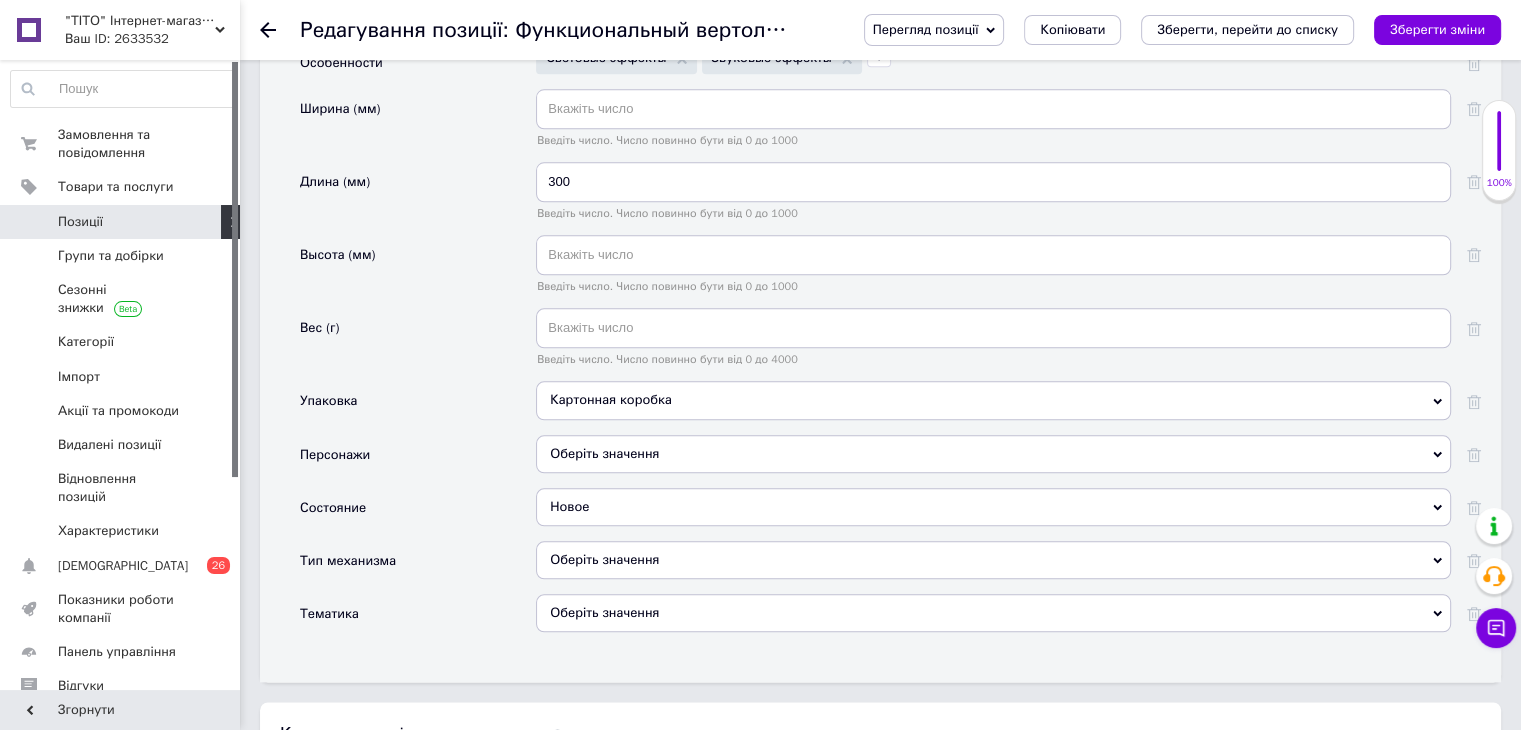 click on "Упаковка" at bounding box center (418, 407) 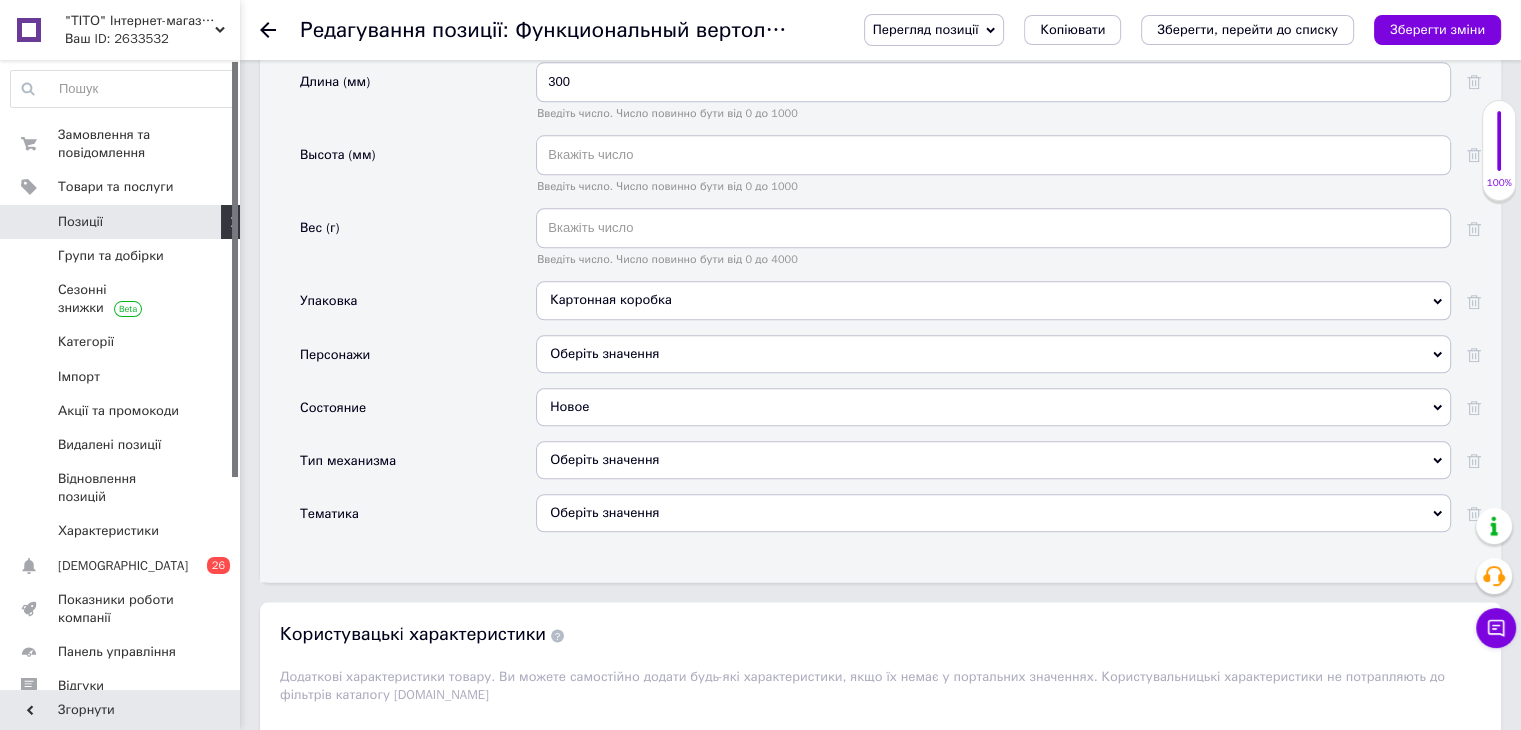 click on "Оберіть значення" at bounding box center [993, 513] 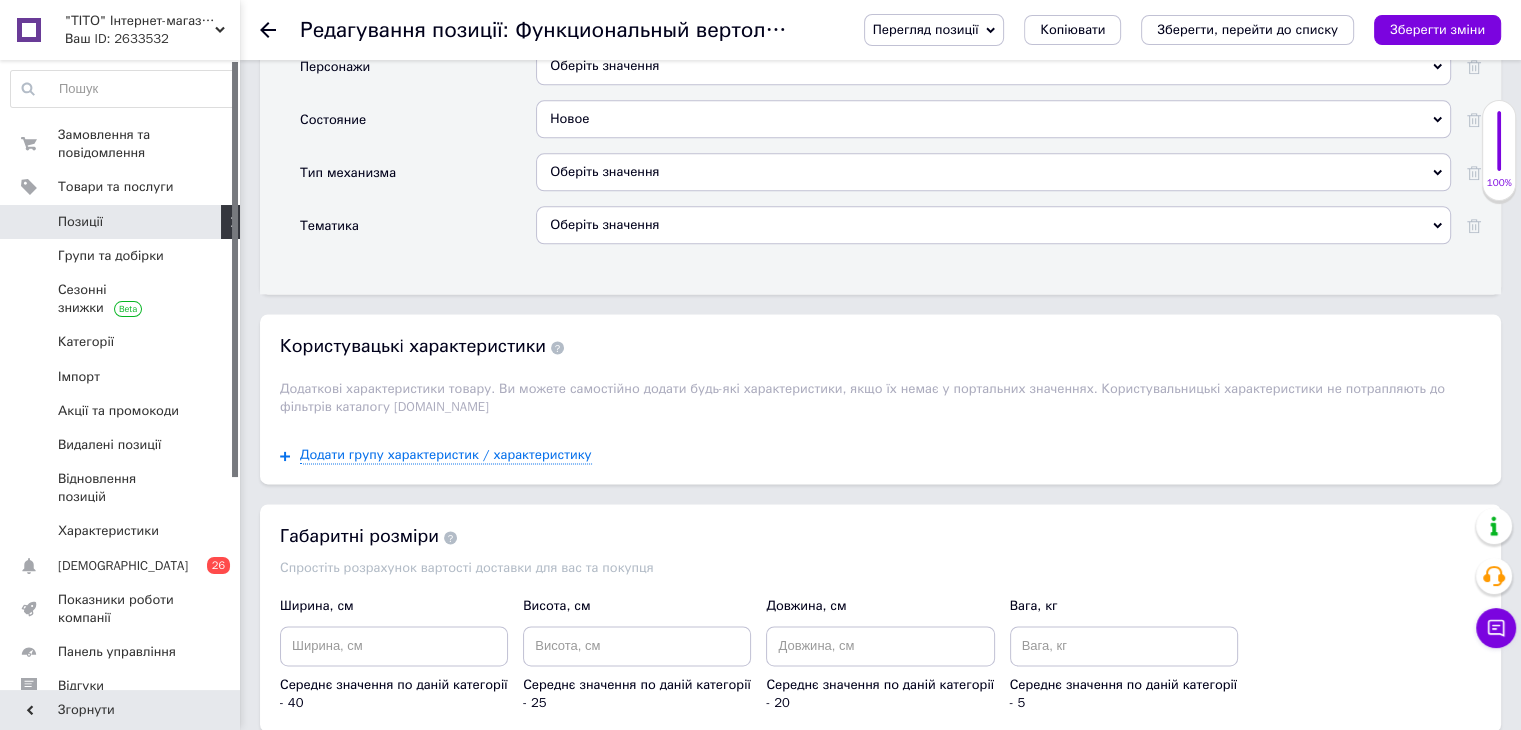 scroll, scrollTop: 2600, scrollLeft: 0, axis: vertical 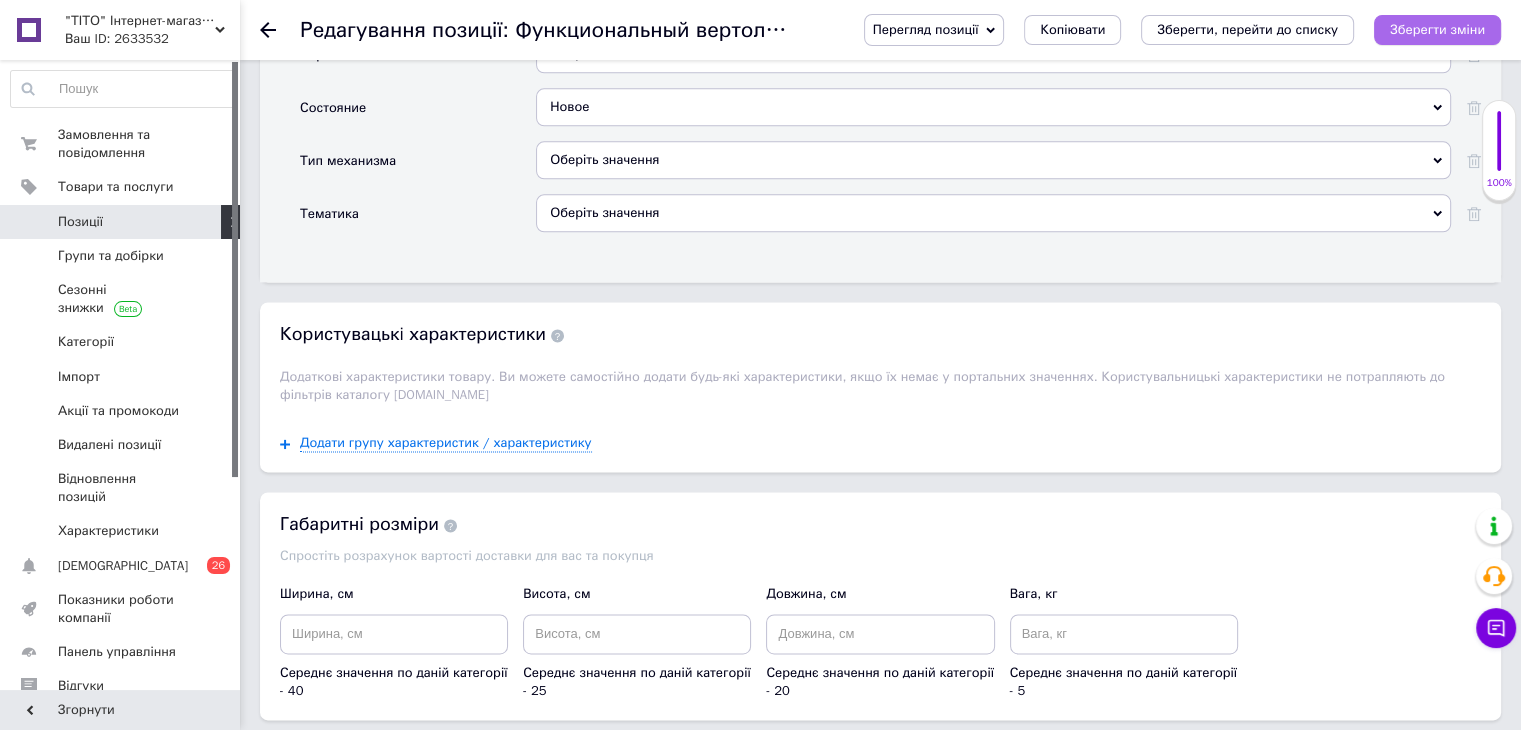 click on "Зберегти зміни" at bounding box center (1437, 29) 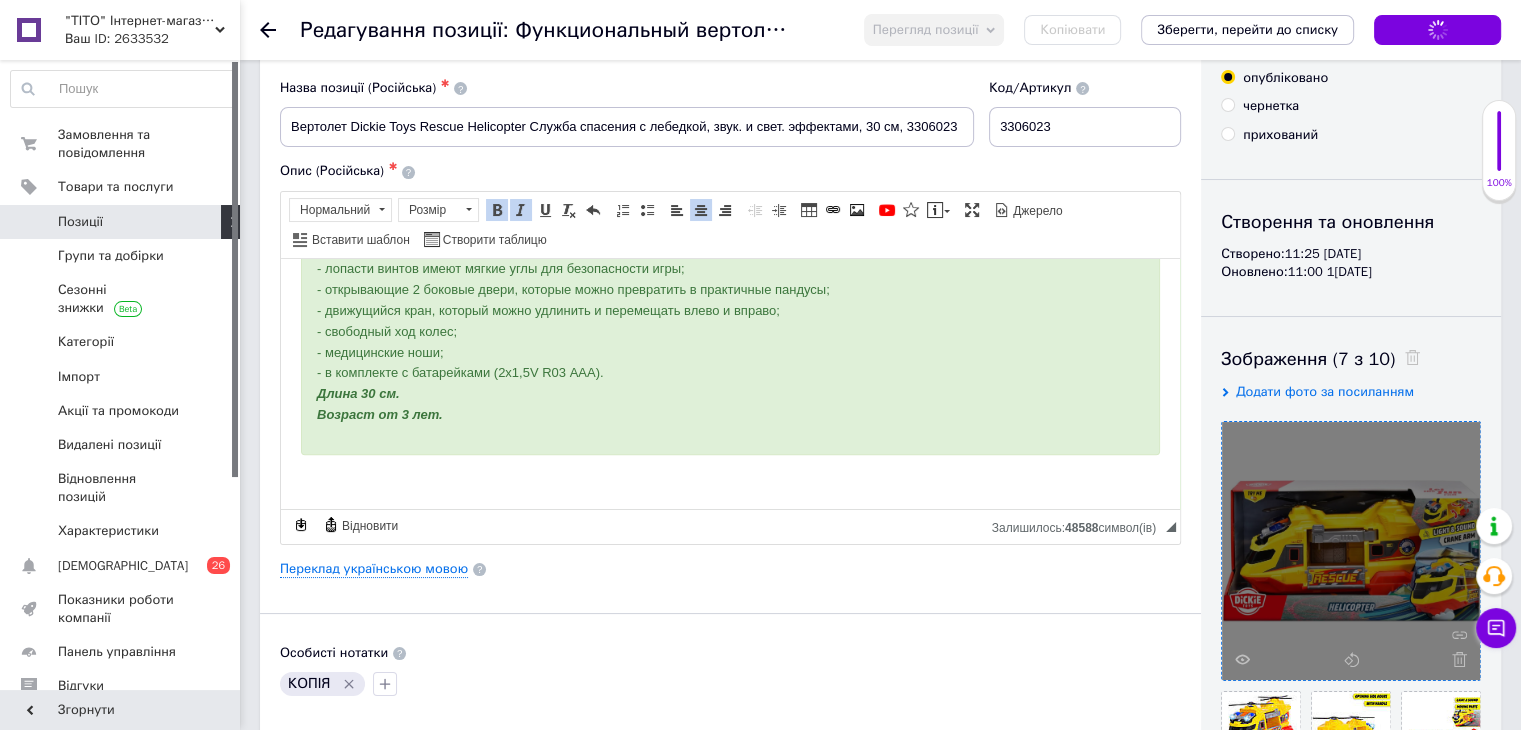 scroll, scrollTop: 0, scrollLeft: 0, axis: both 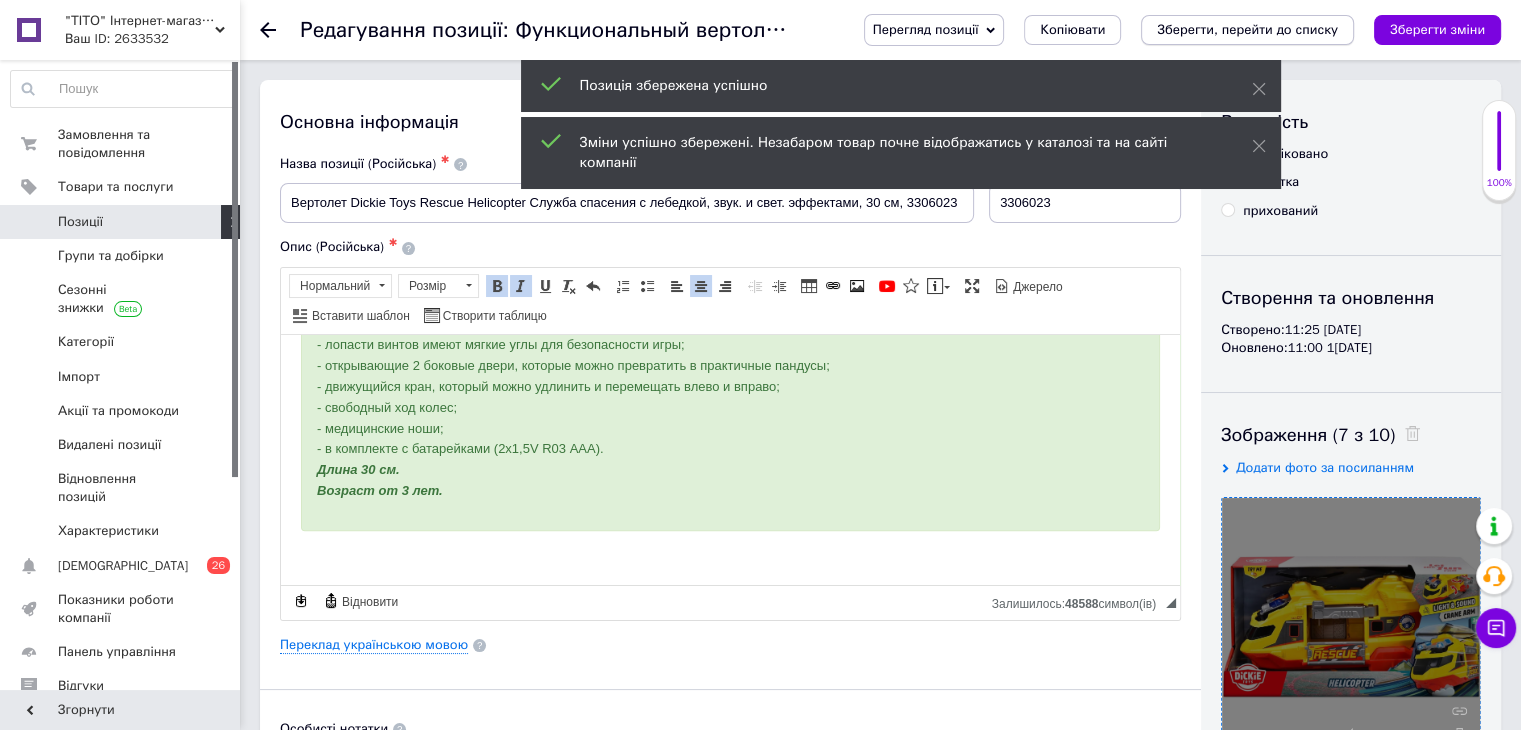 click on "Зберегти, перейти до списку" at bounding box center (1247, 29) 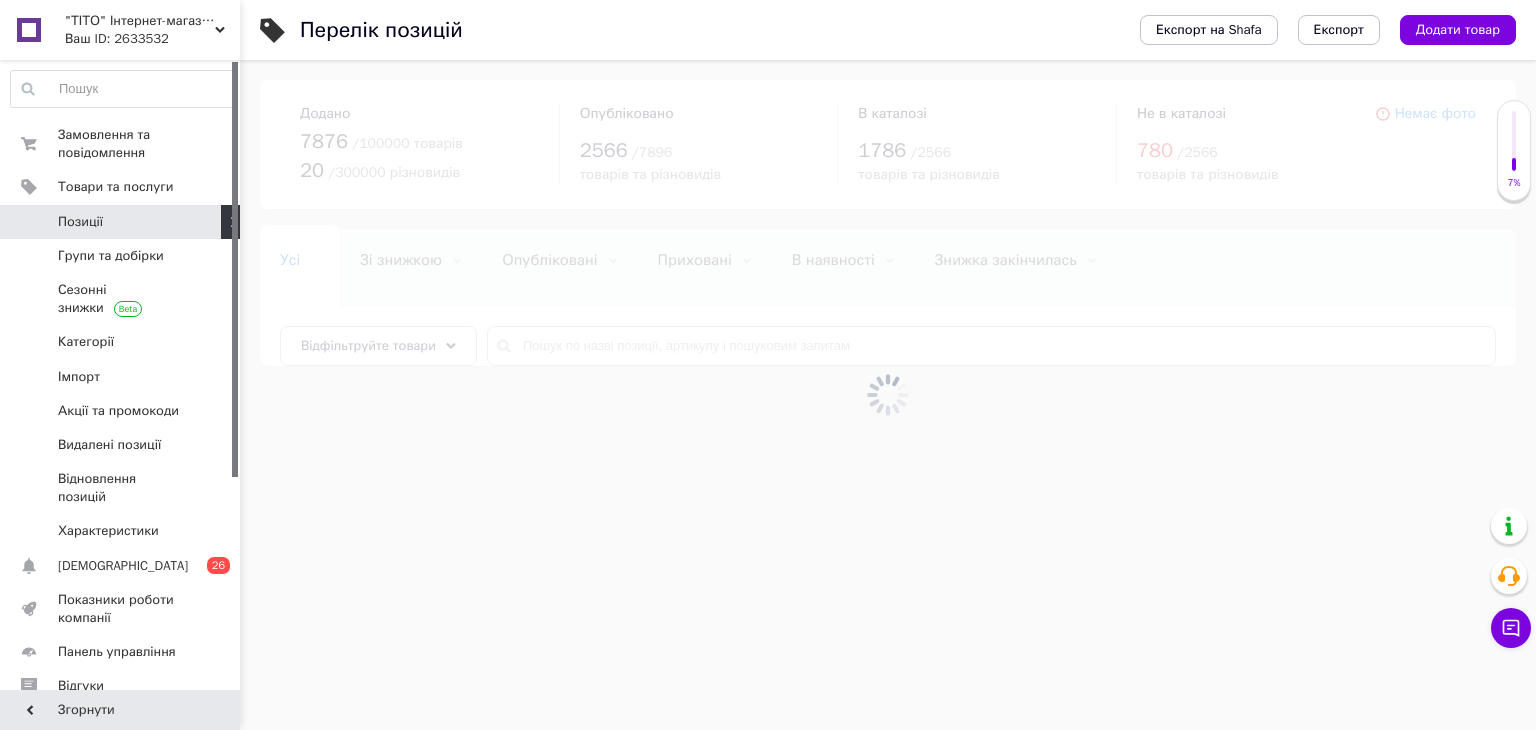 click at bounding box center (888, 395) 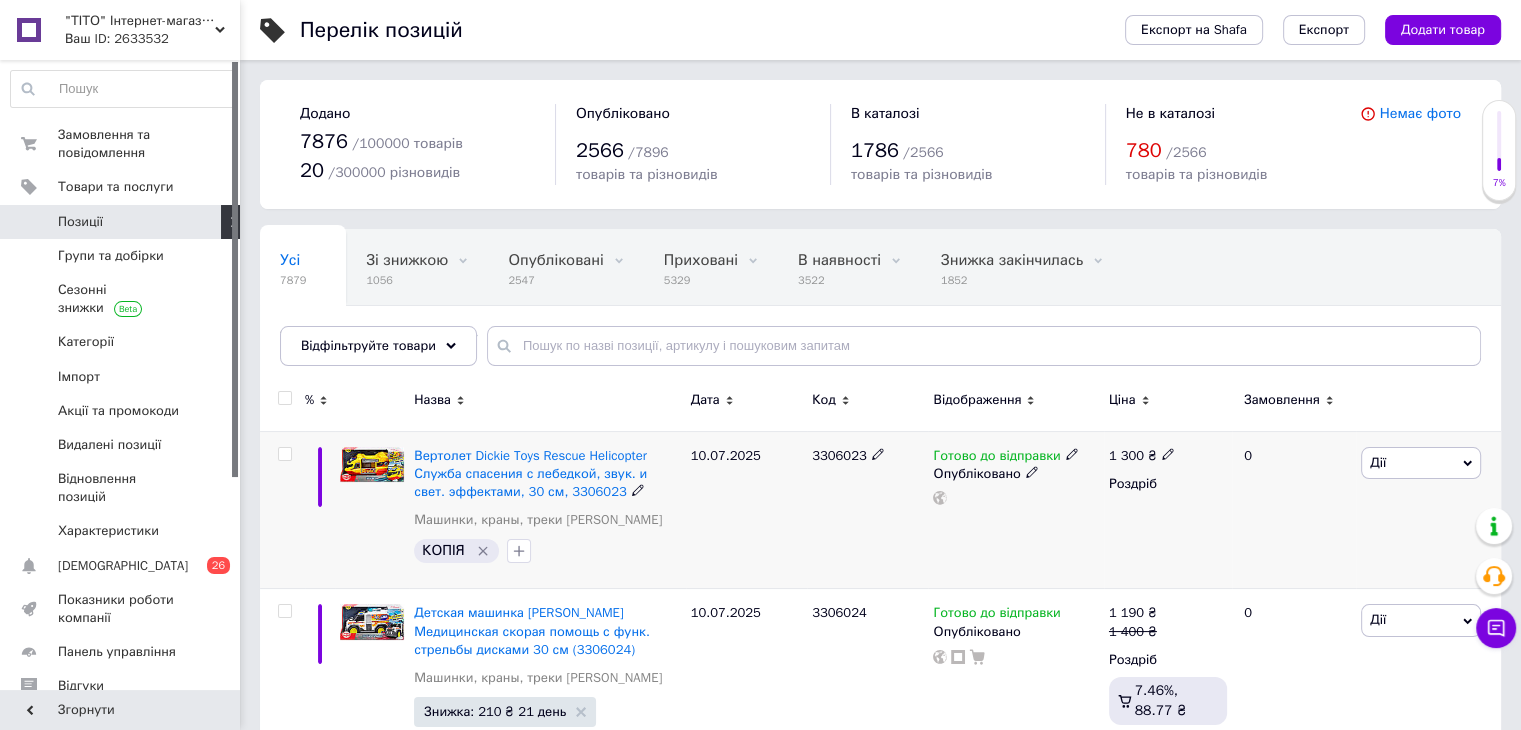 click at bounding box center (284, 454) 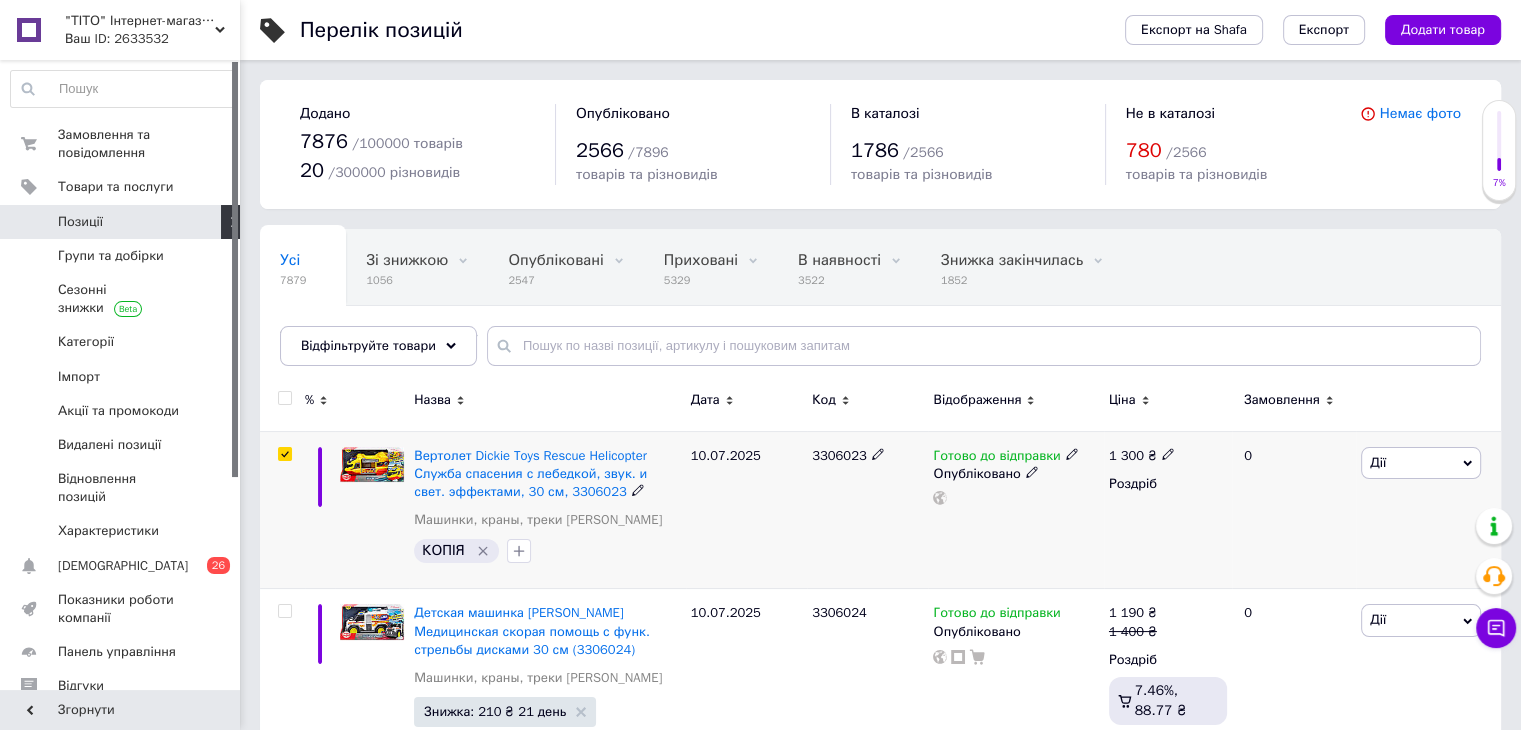 checkbox on "true" 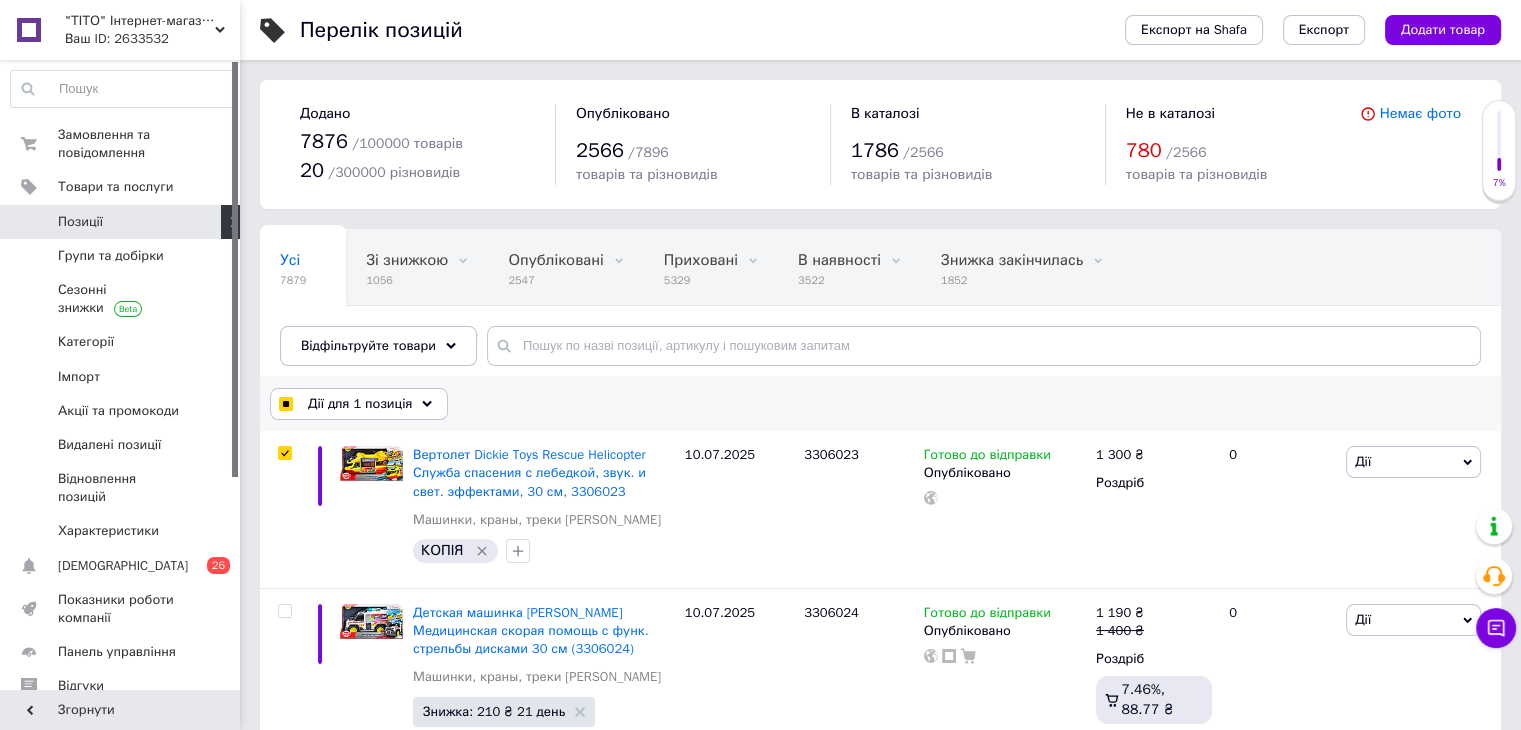 click on "Дії для 1 позиція" at bounding box center (360, 404) 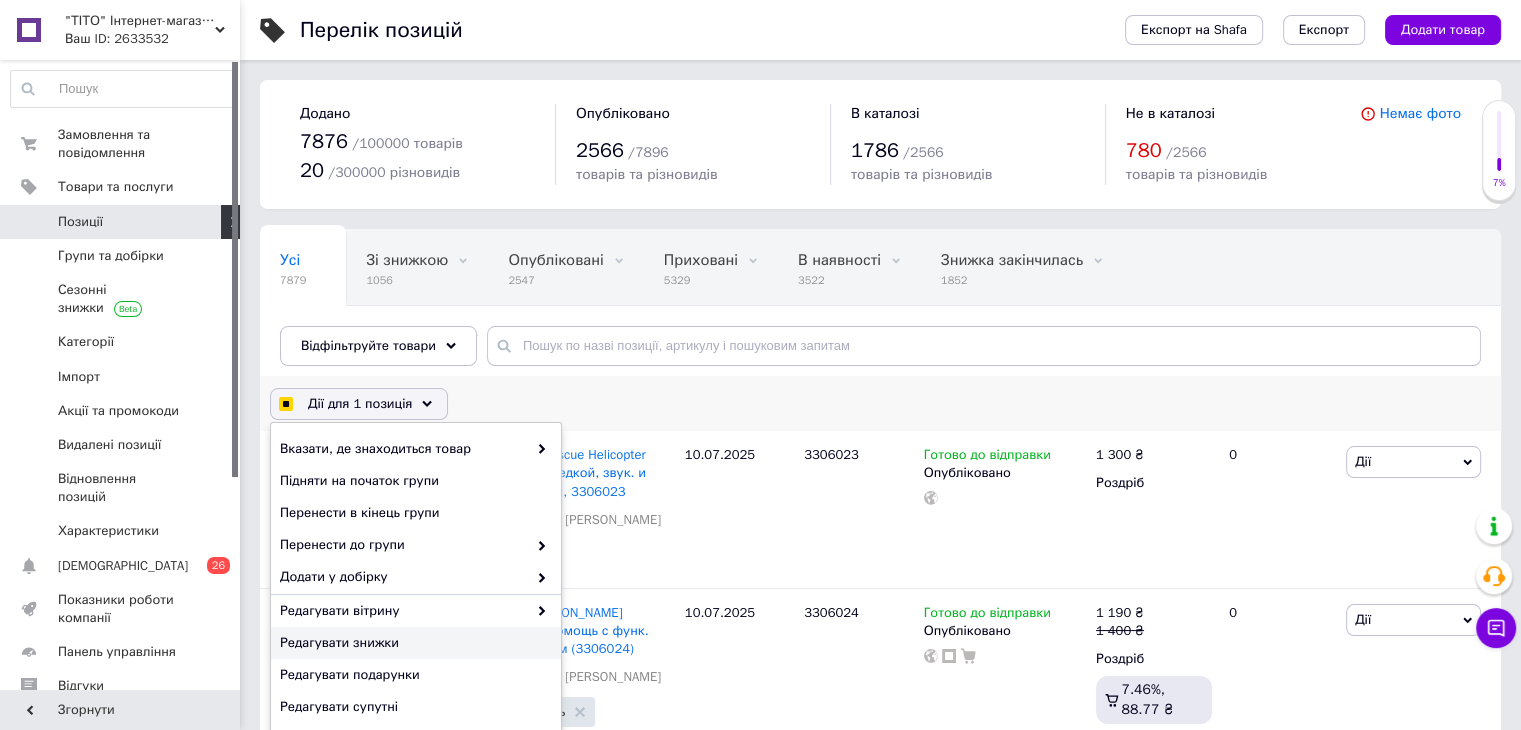click on "Редагувати знижки" at bounding box center (413, 643) 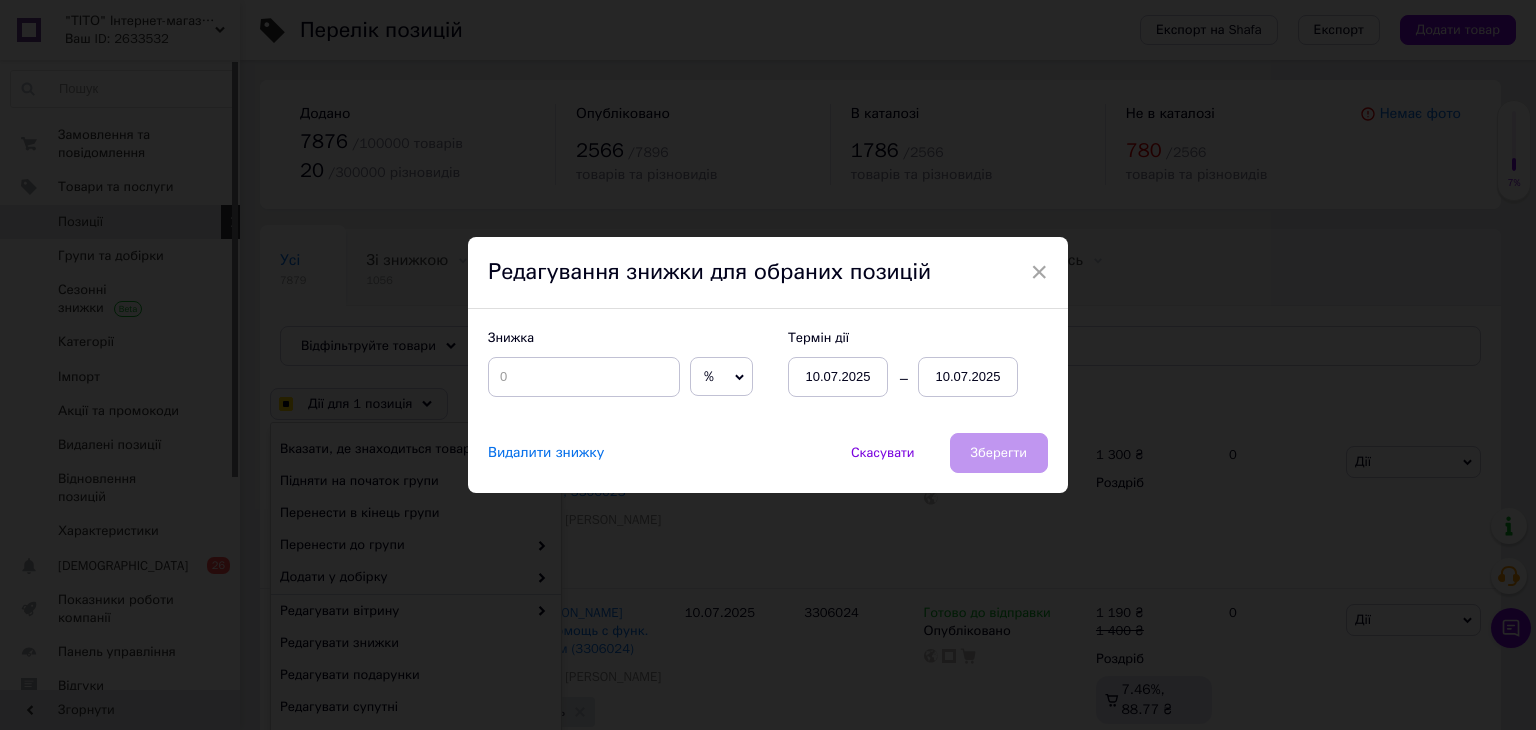drag, startPoint x: 723, startPoint y: 369, endPoint x: 715, endPoint y: 385, distance: 17.888544 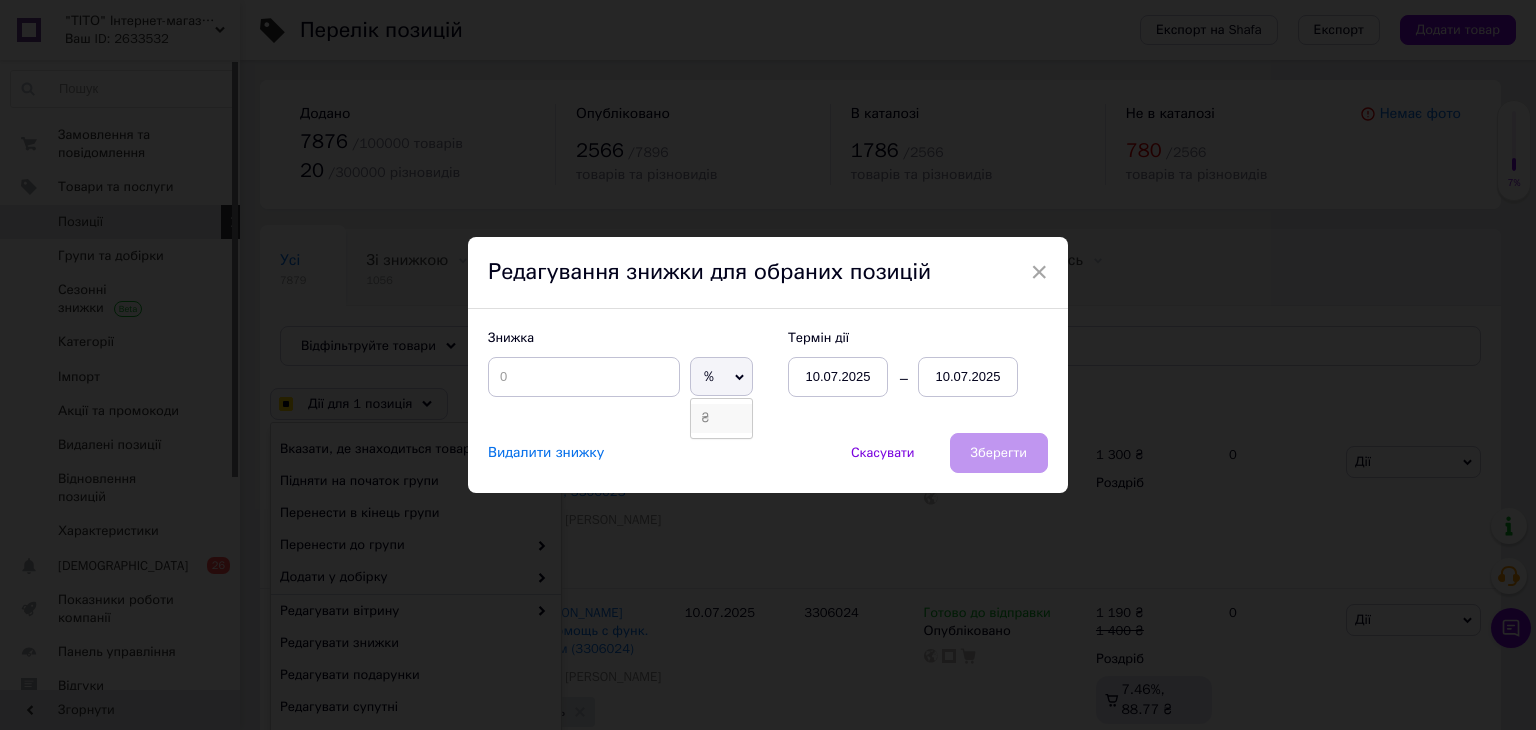 click on "₴" at bounding box center [721, 418] 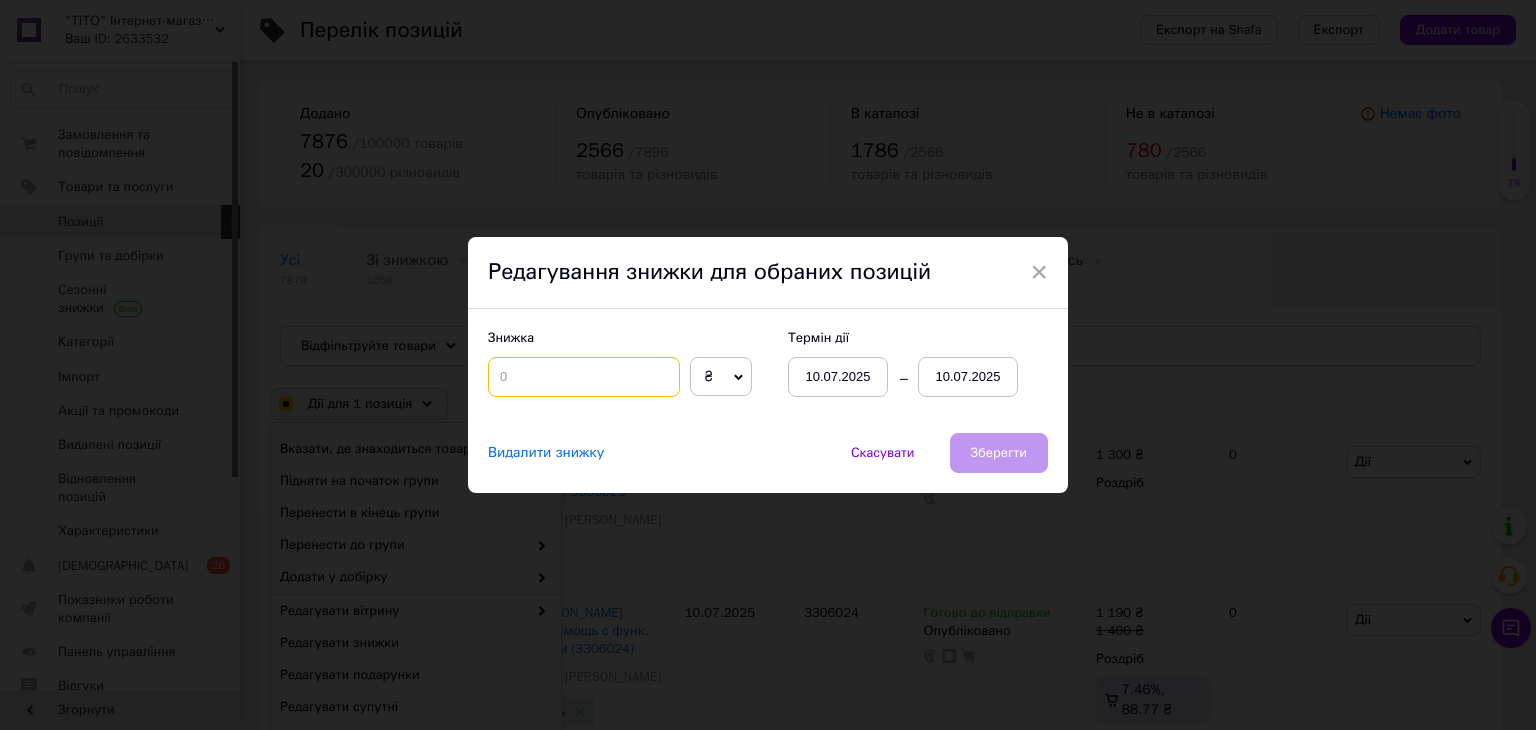 click at bounding box center [584, 377] 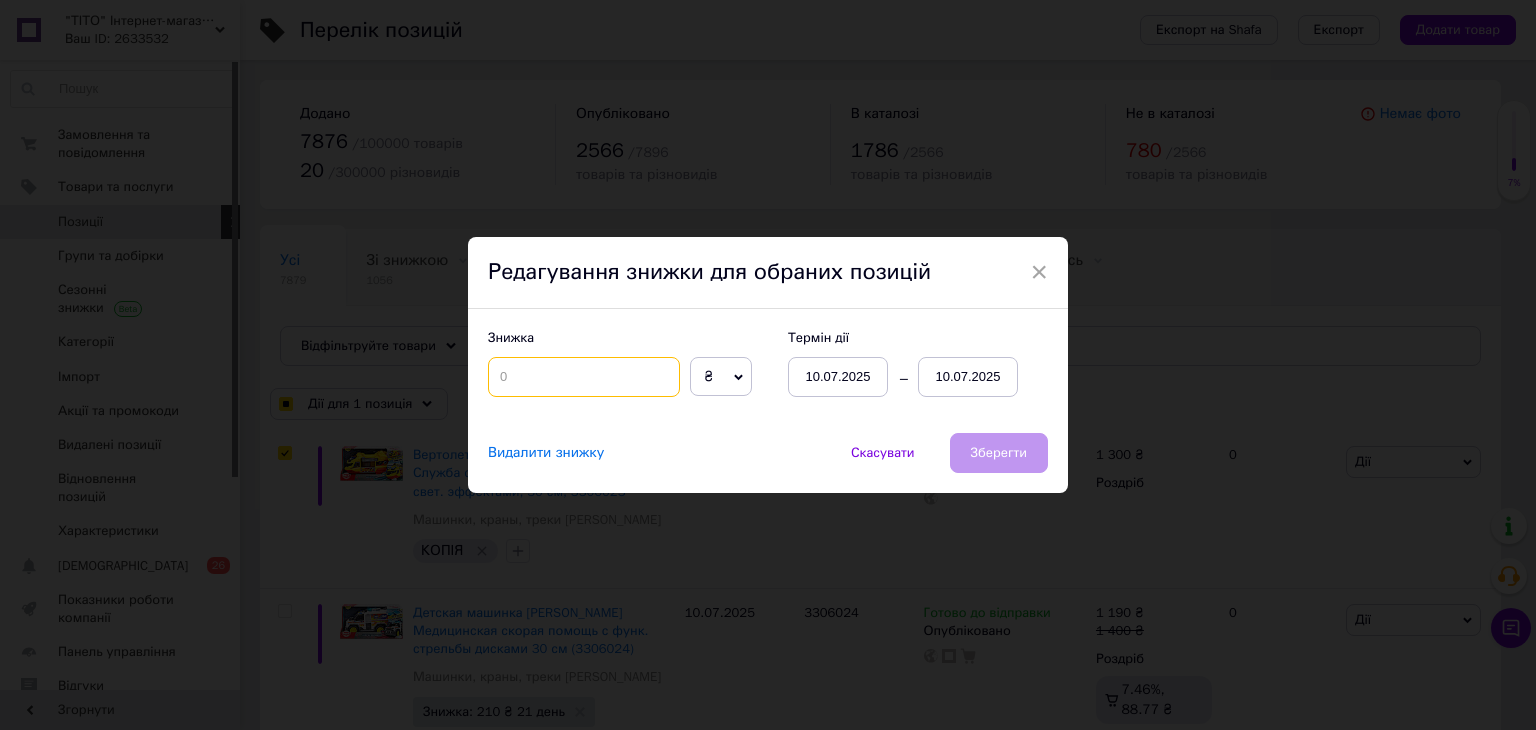 checkbox on "true" 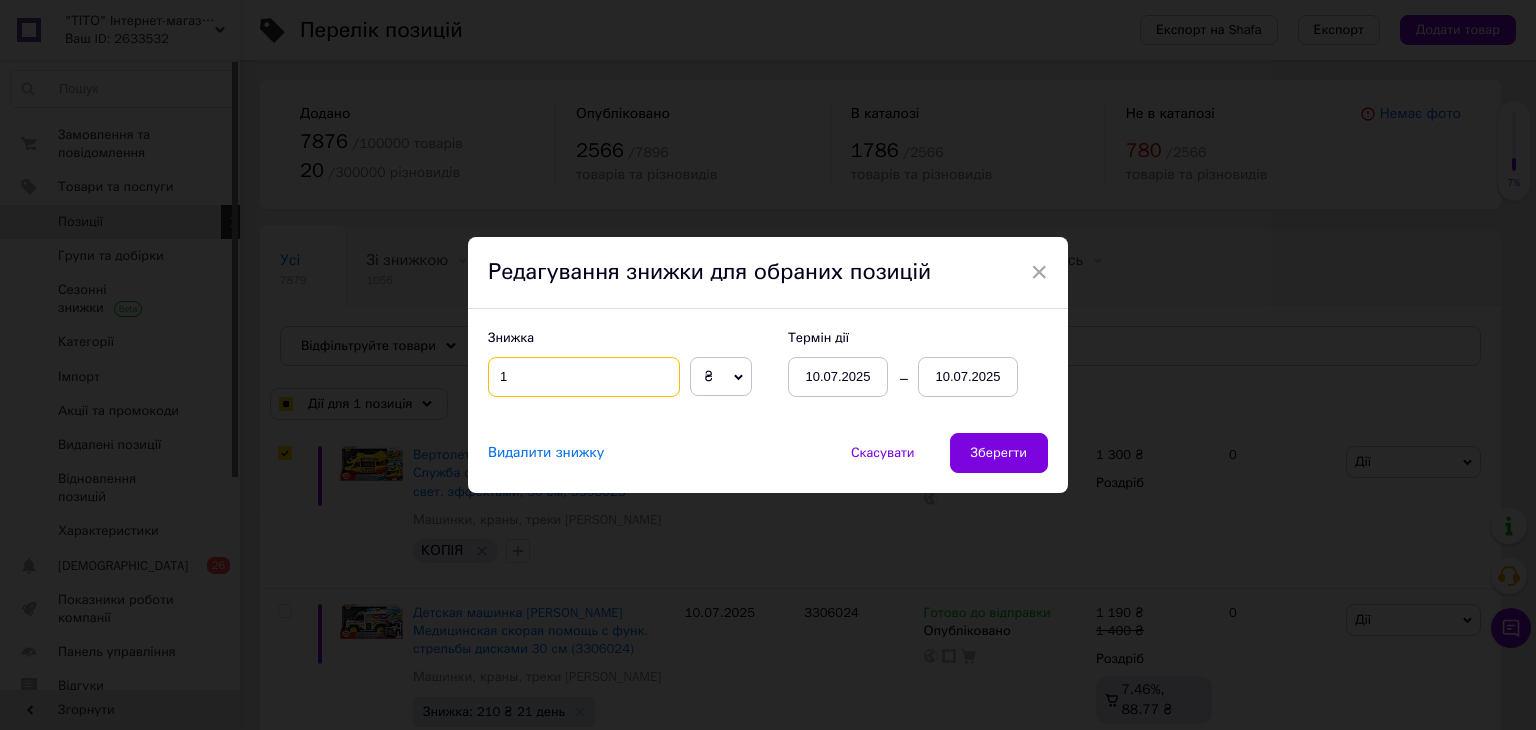 checkbox on "true" 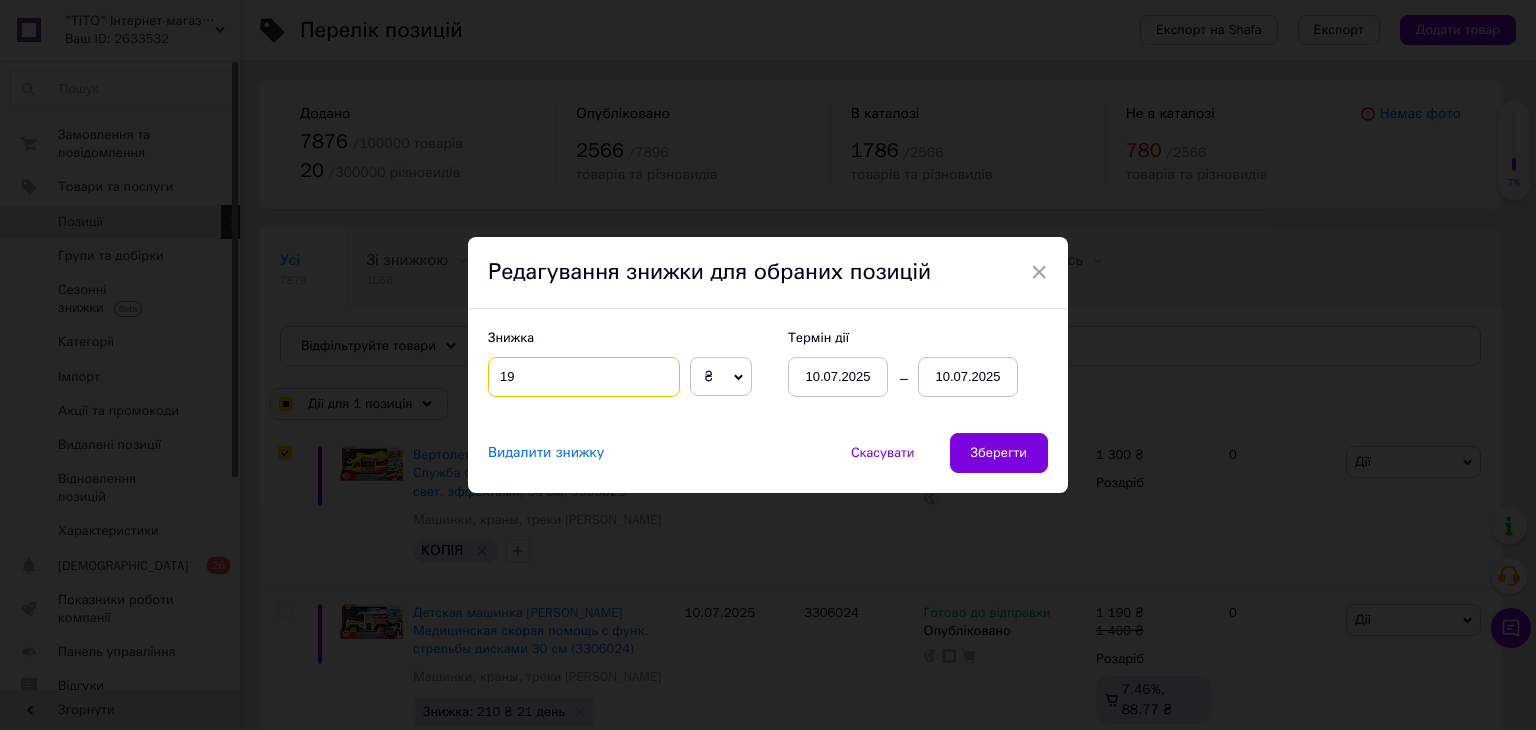 type on "195" 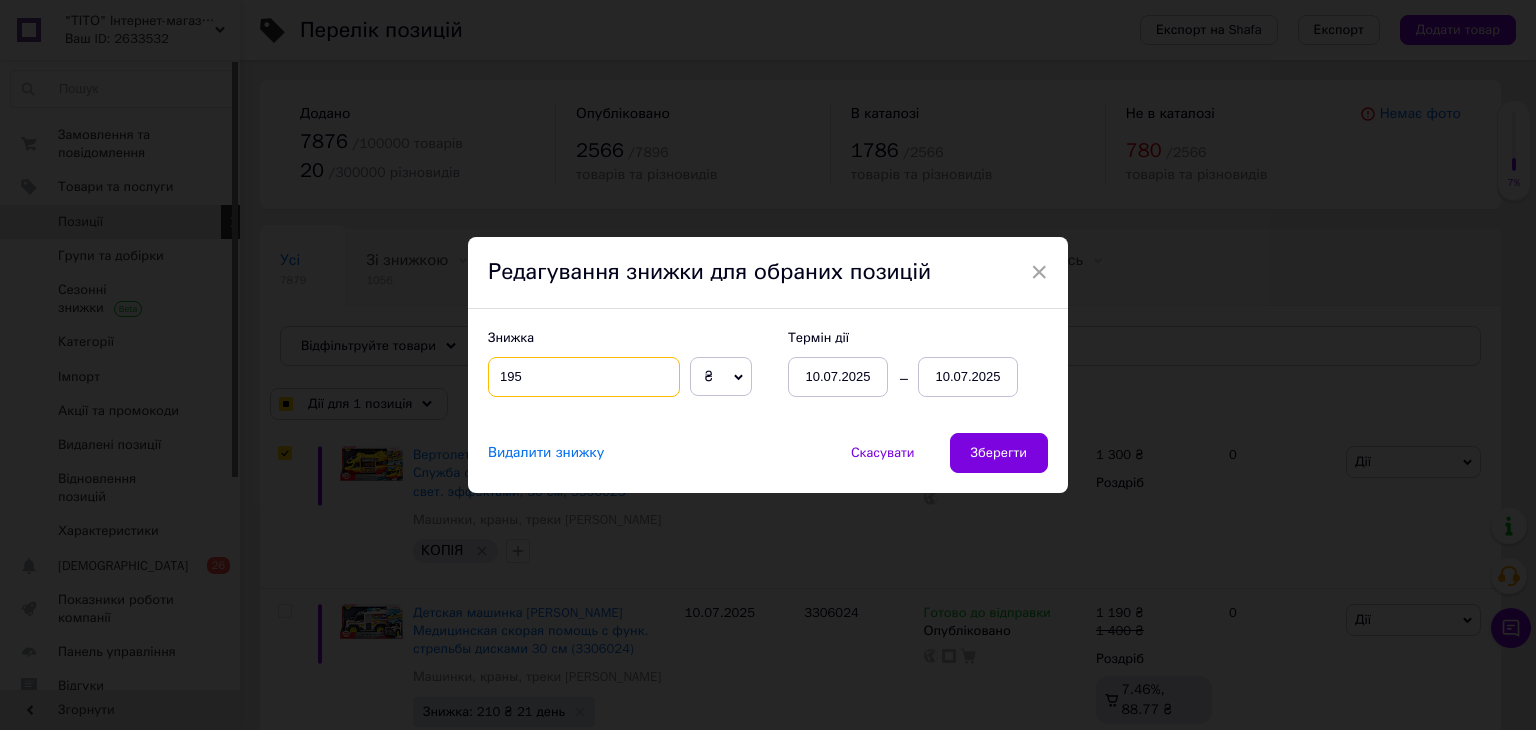 checkbox on "true" 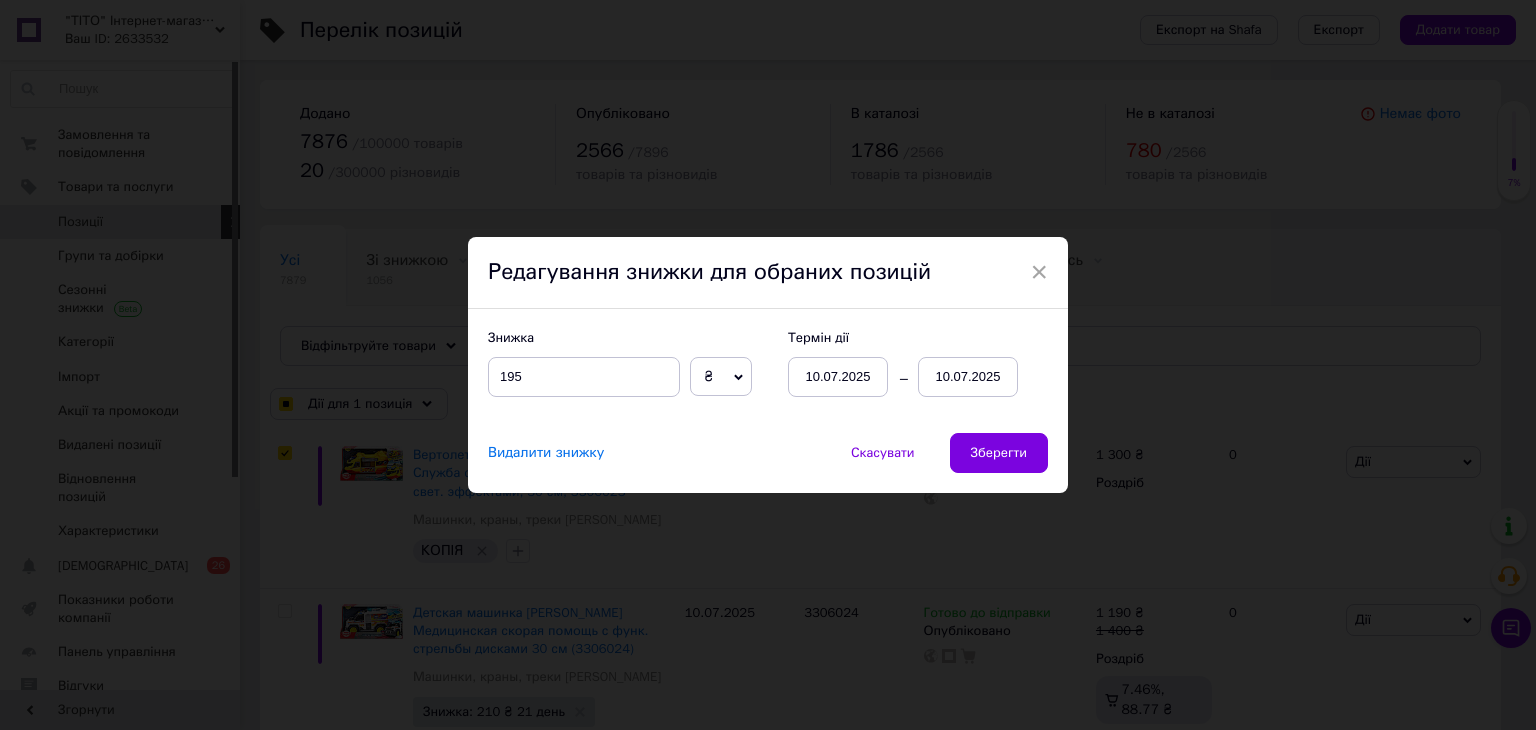 click on "10.07.2025" at bounding box center [968, 377] 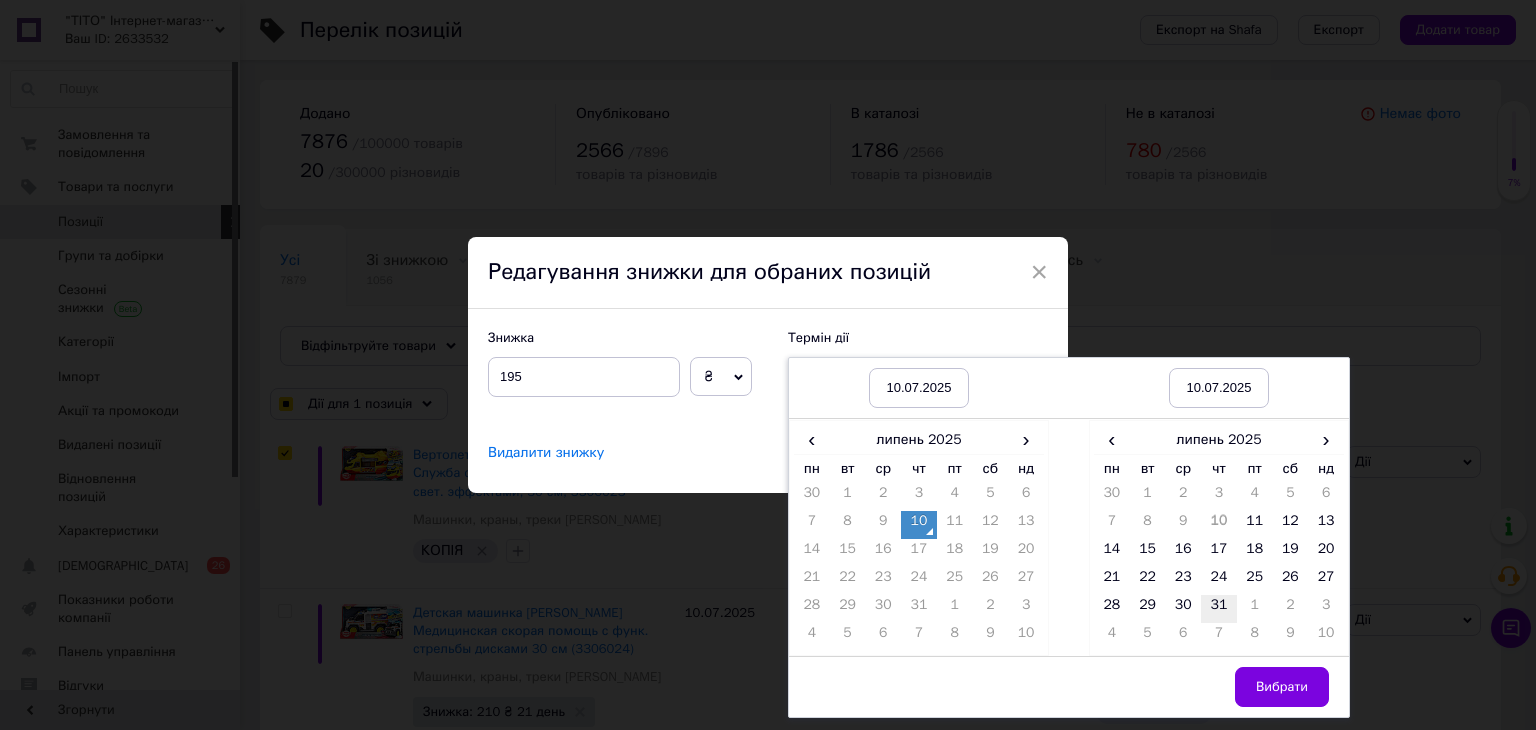 click on "31" at bounding box center (1219, 609) 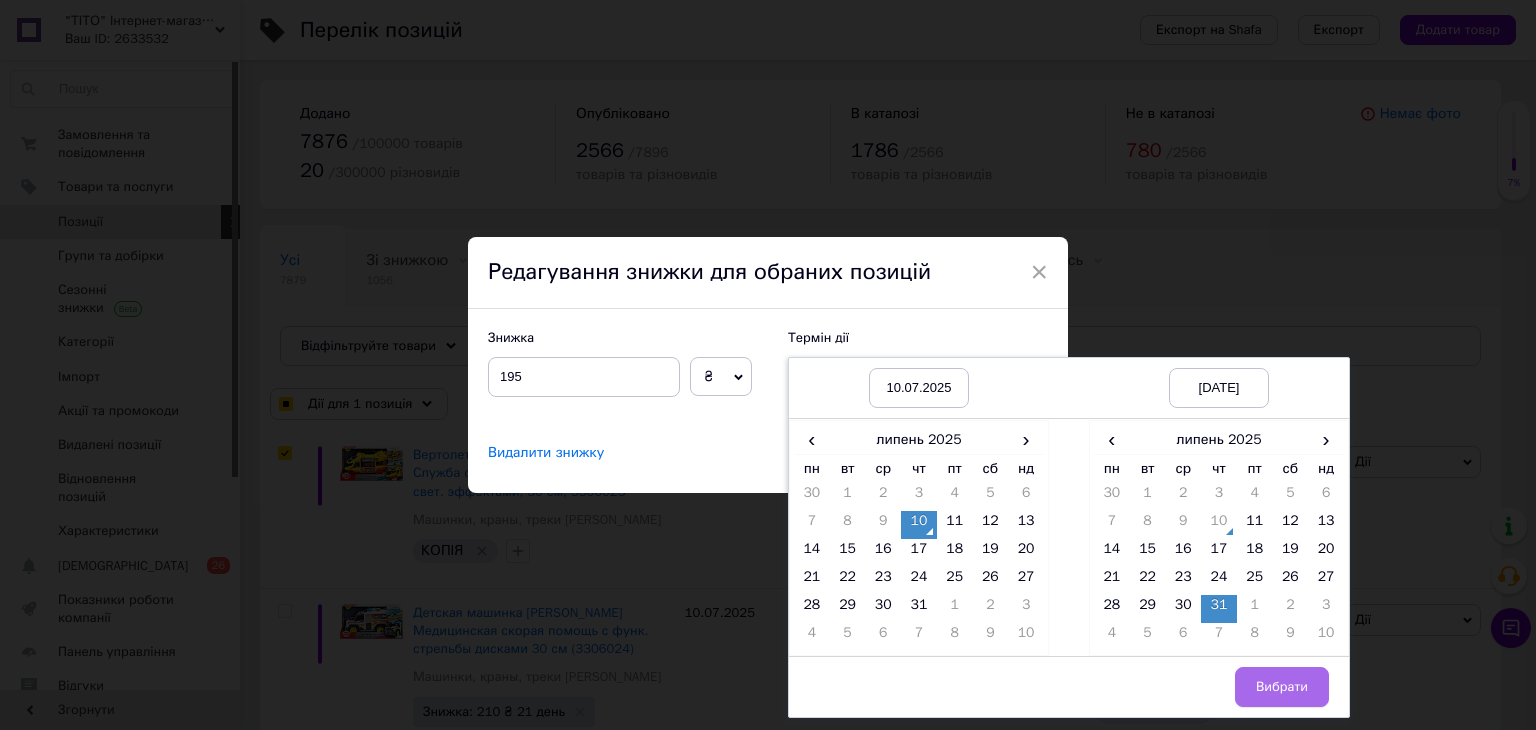 click on "Вибрати" at bounding box center (1282, 687) 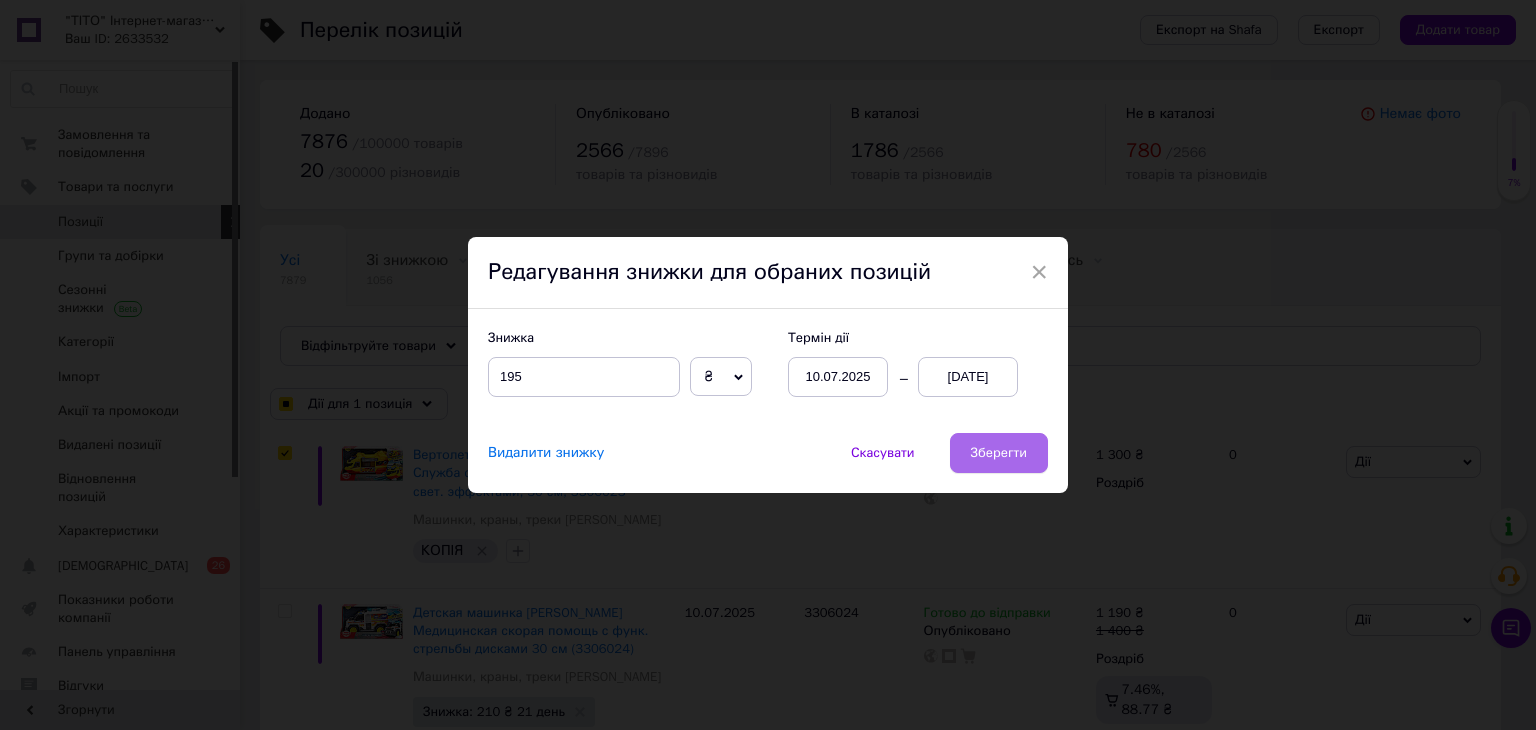 click on "Зберегти" at bounding box center (999, 453) 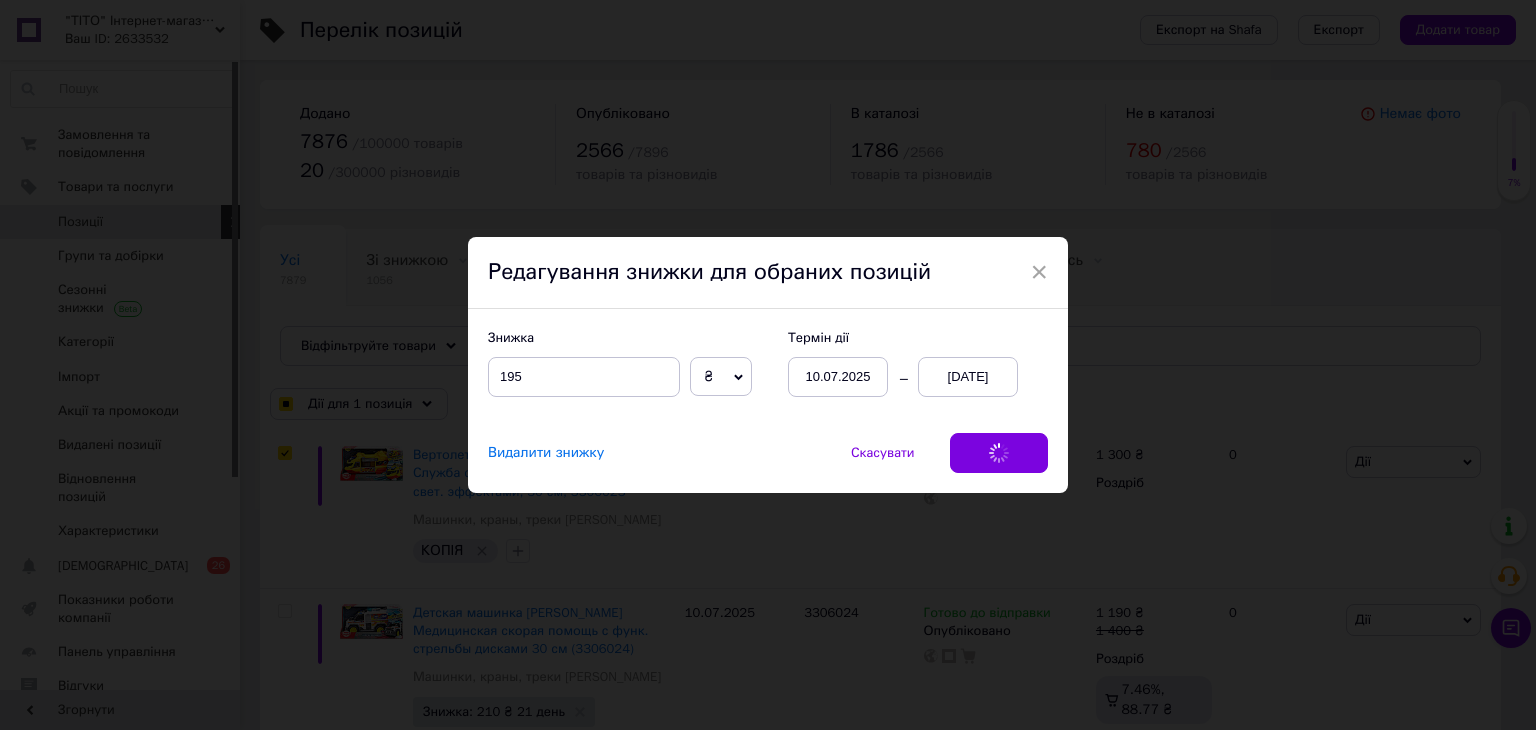 checkbox on "true" 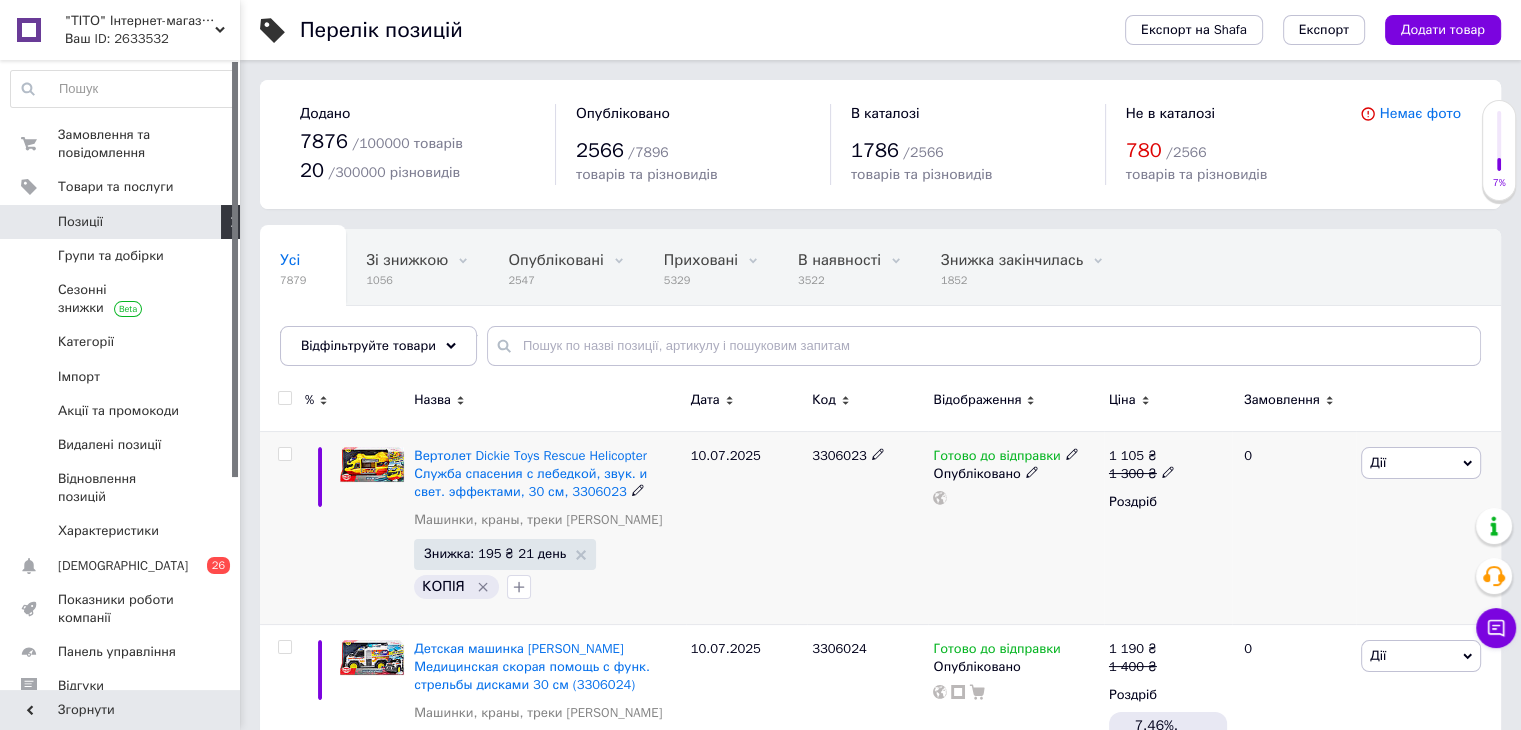 drag, startPoint x: 284, startPoint y: 445, endPoint x: 312, endPoint y: 441, distance: 28.284271 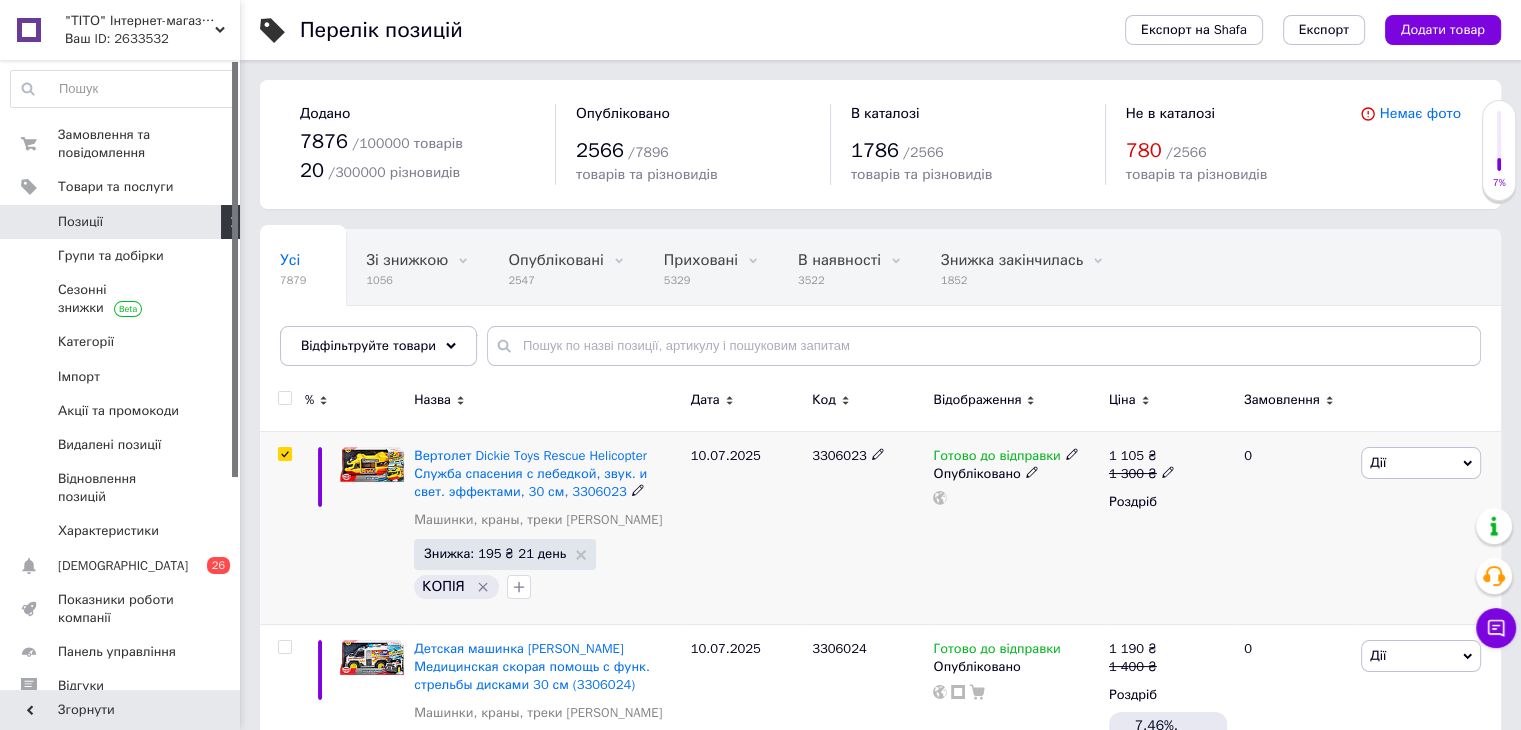 checkbox on "true" 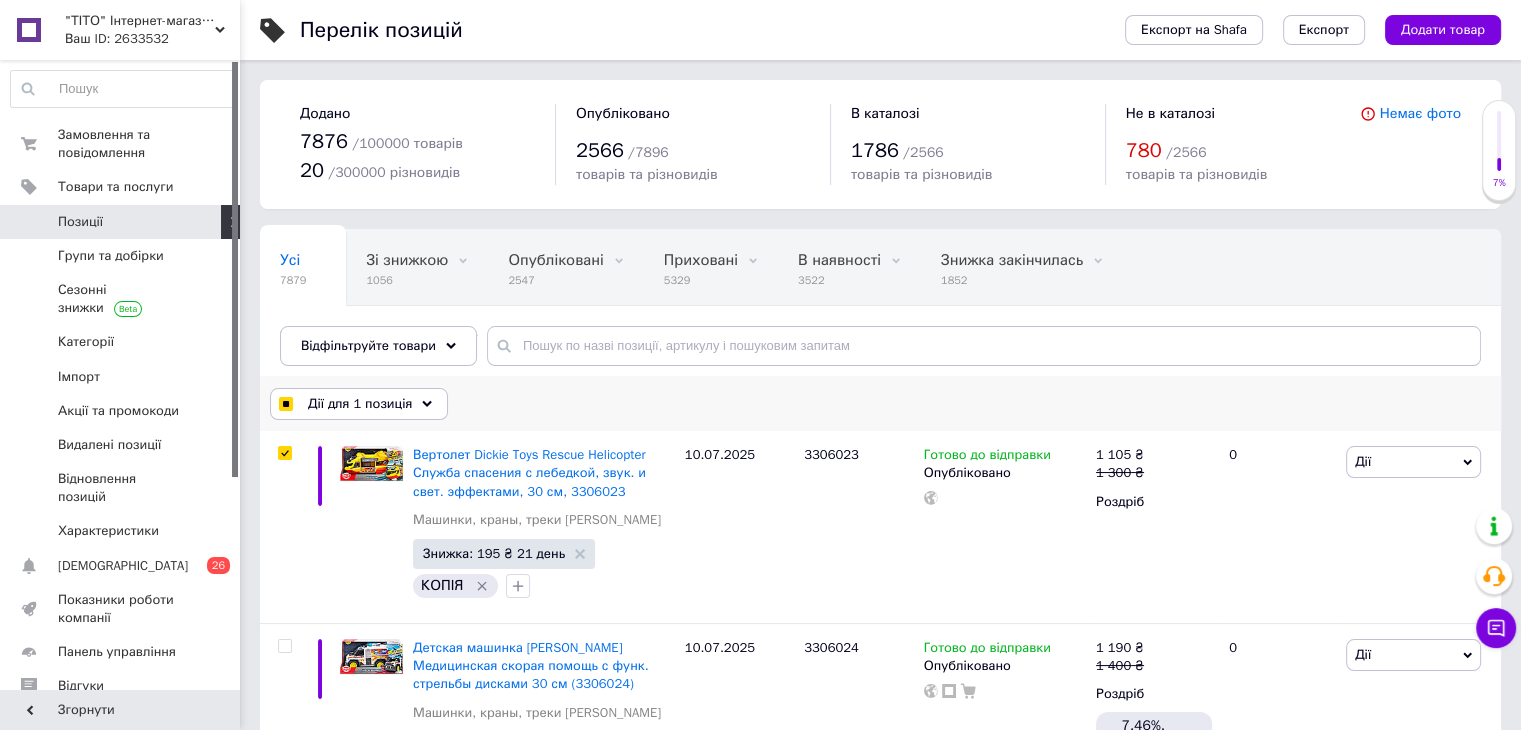 click on "Дії для 1 позиція" at bounding box center (359, 404) 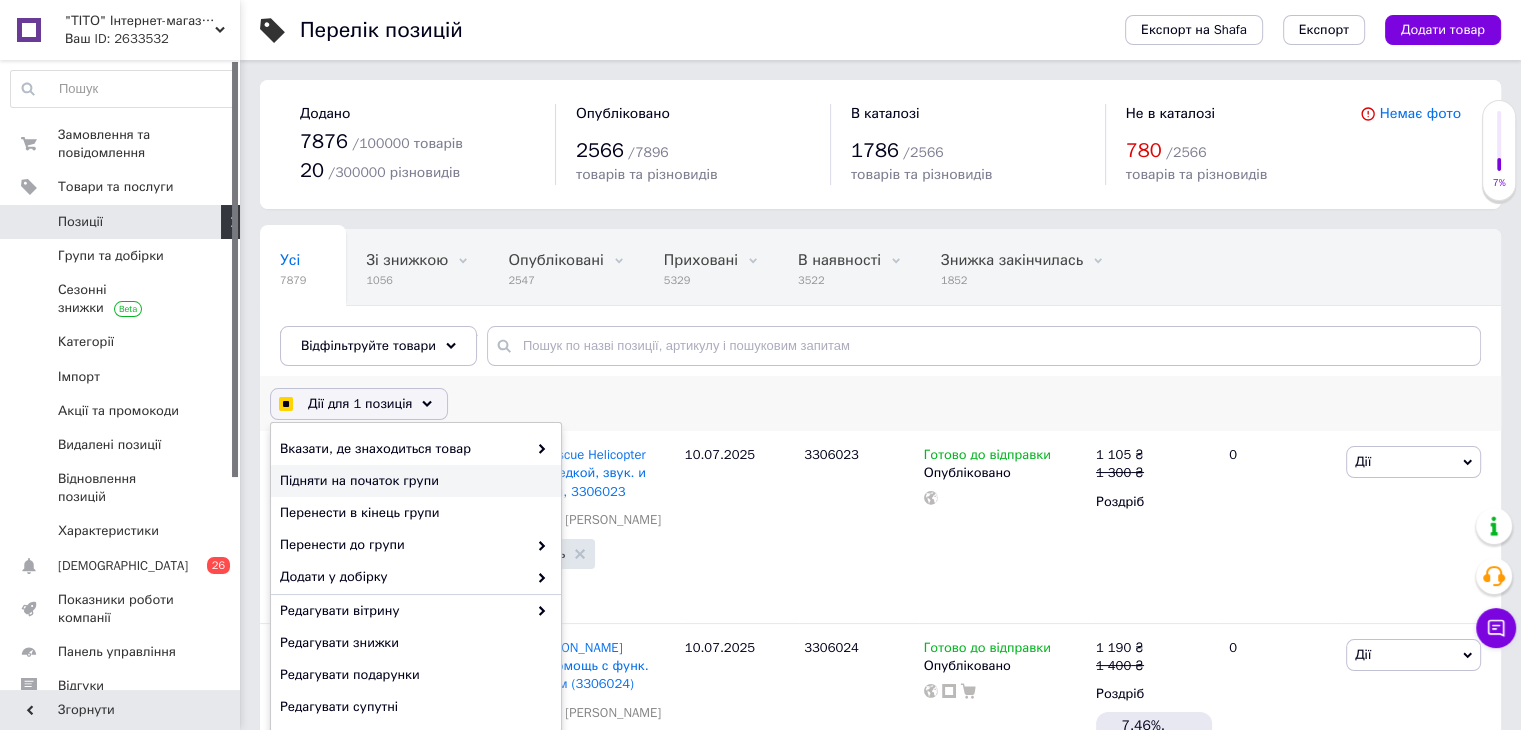 click on "Підняти на початок групи" at bounding box center [413, 481] 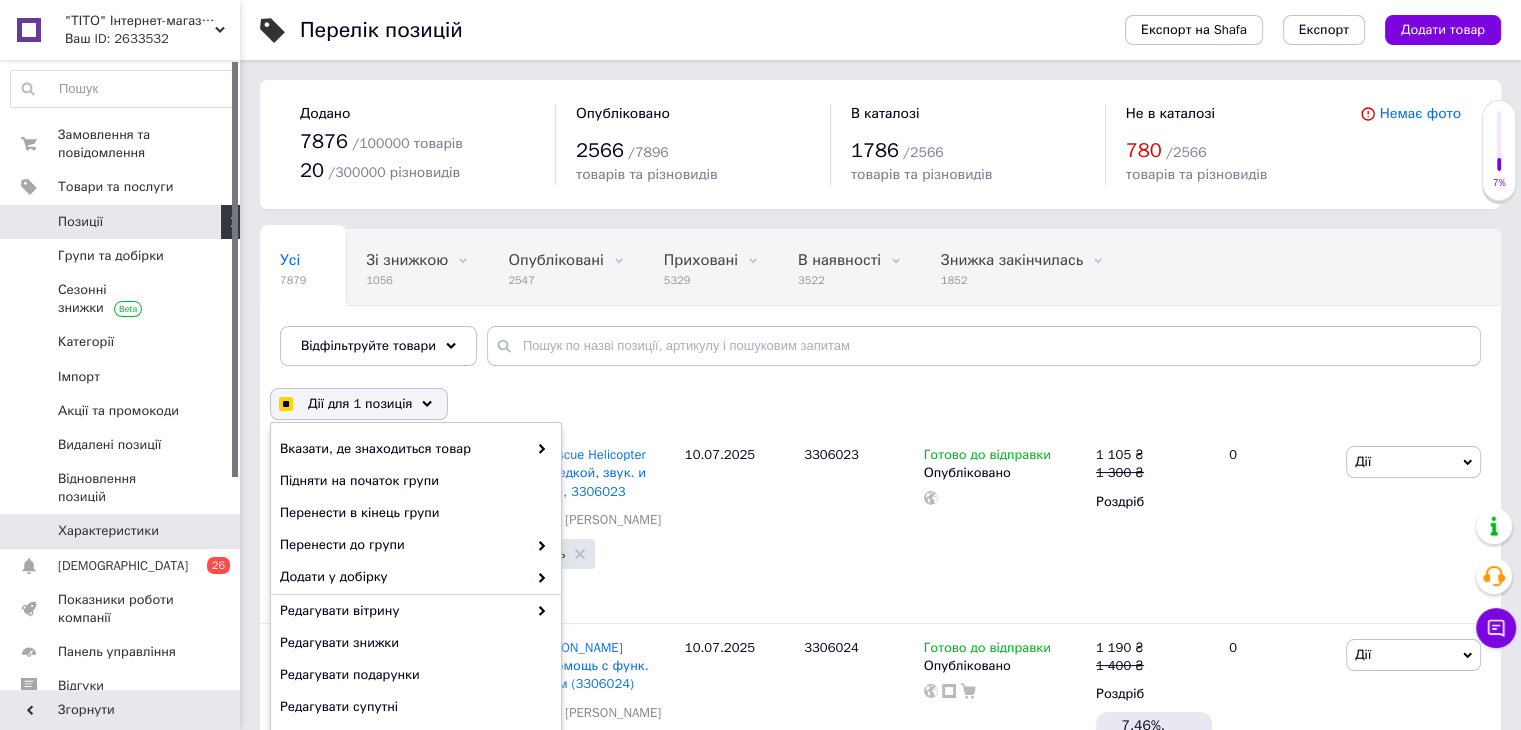 checkbox on "true" 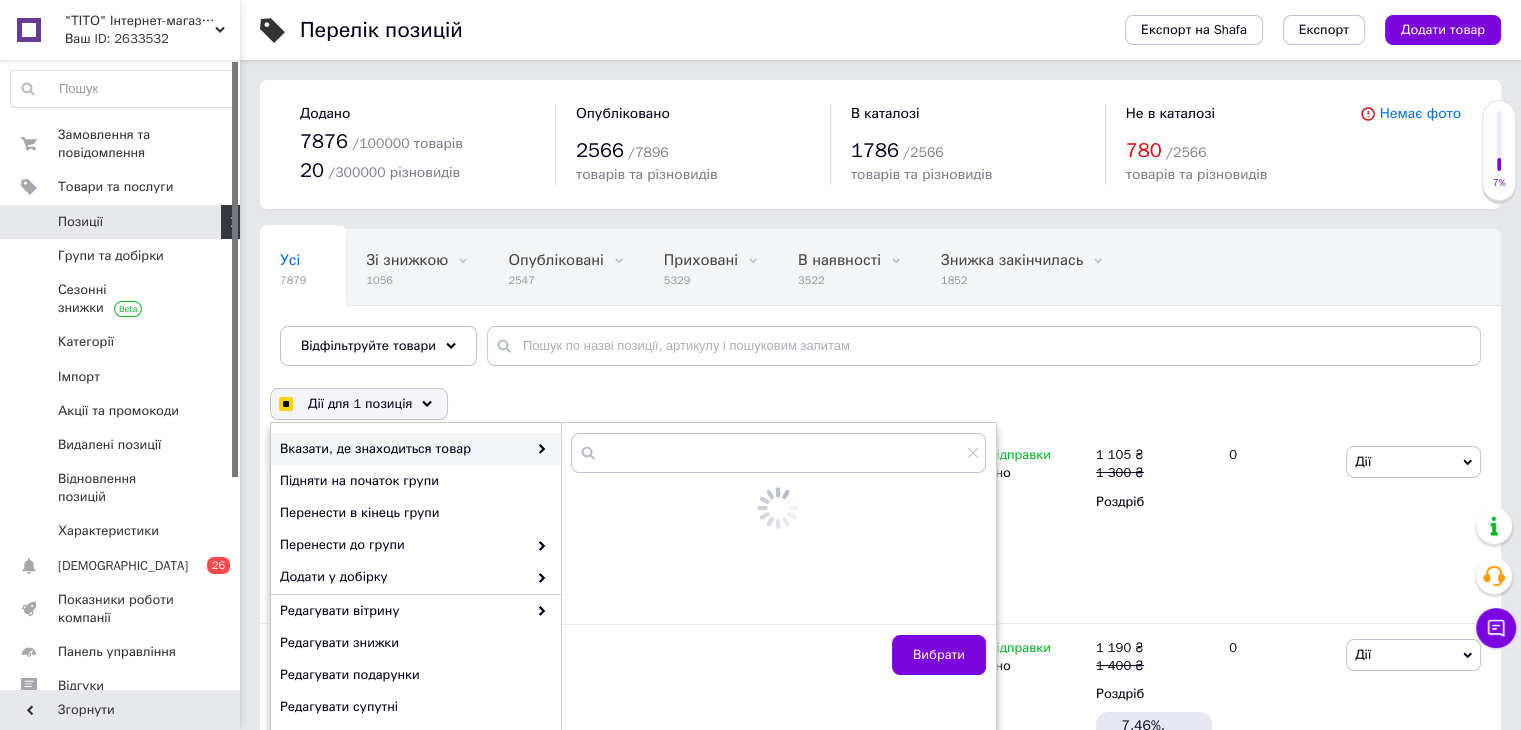 checkbox on "false" 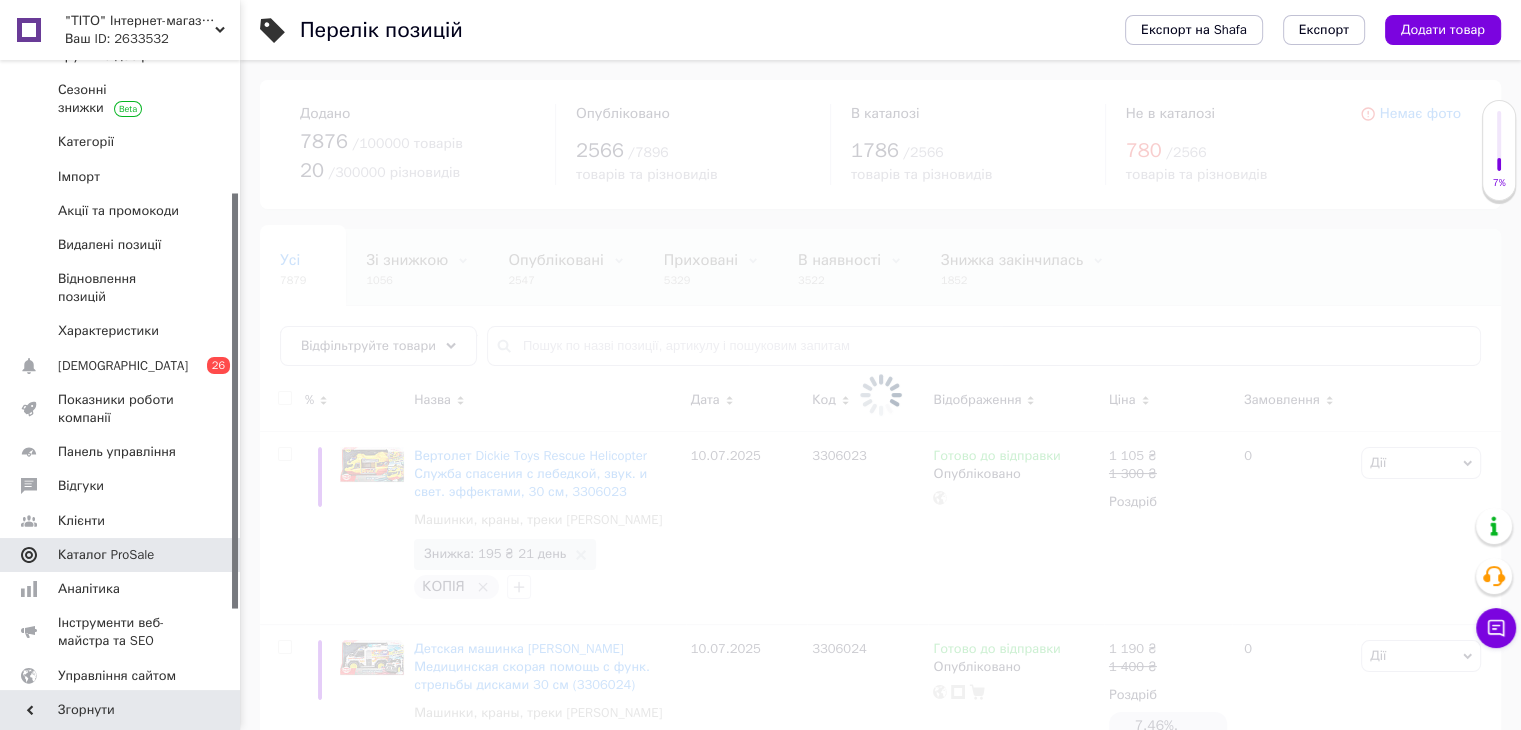 click on "Каталог ProSale" at bounding box center [106, 555] 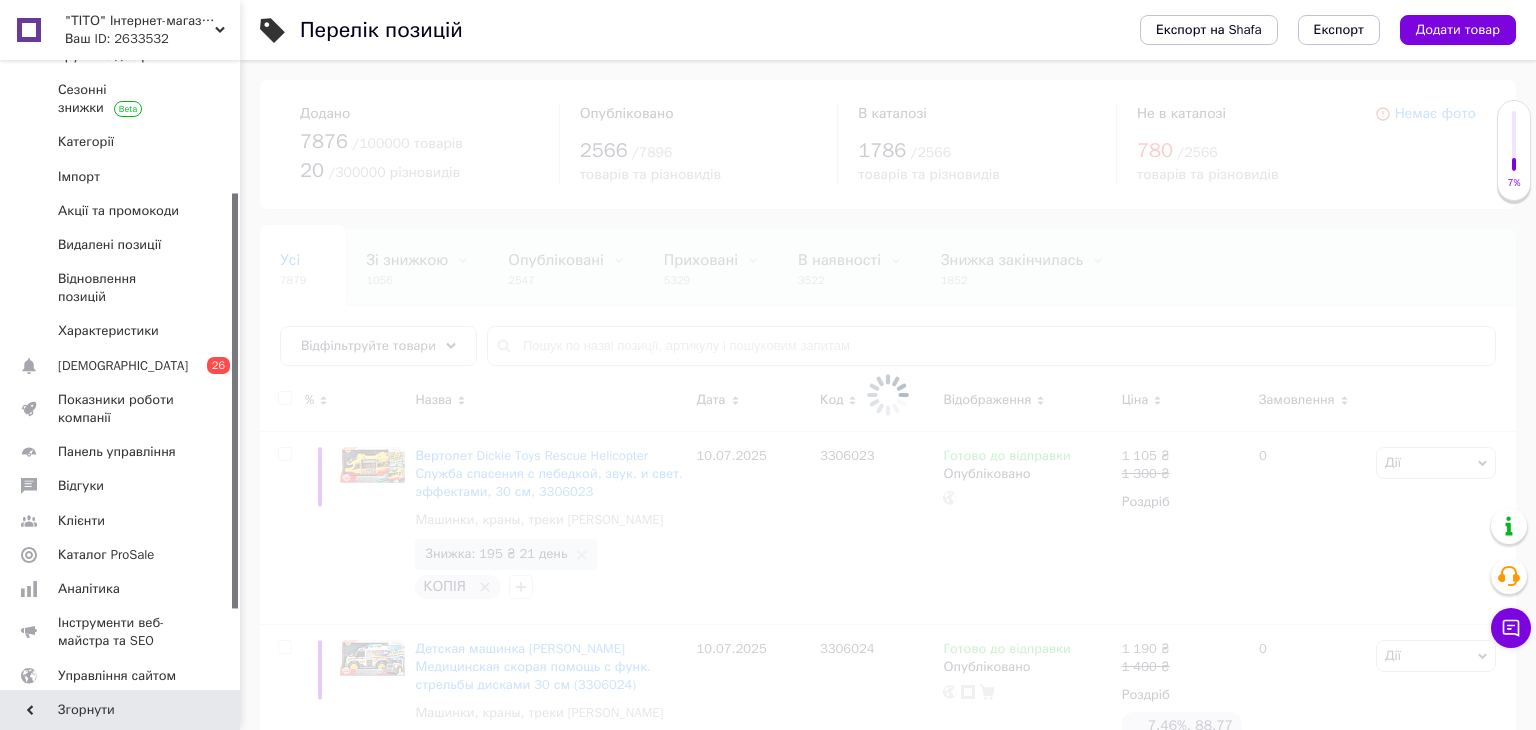 scroll, scrollTop: 100, scrollLeft: 0, axis: vertical 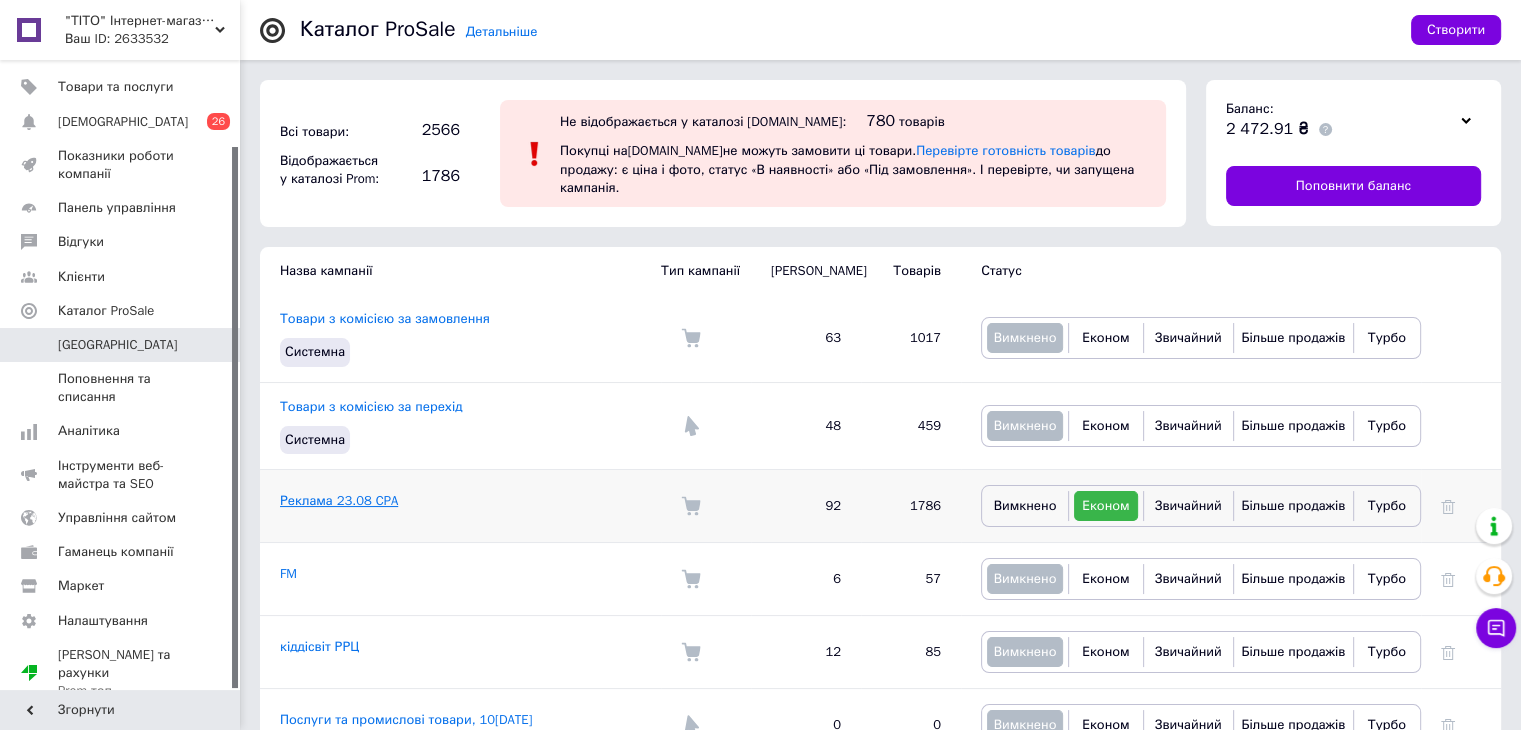 click on "Реклама 23.08 CPA" at bounding box center (339, 500) 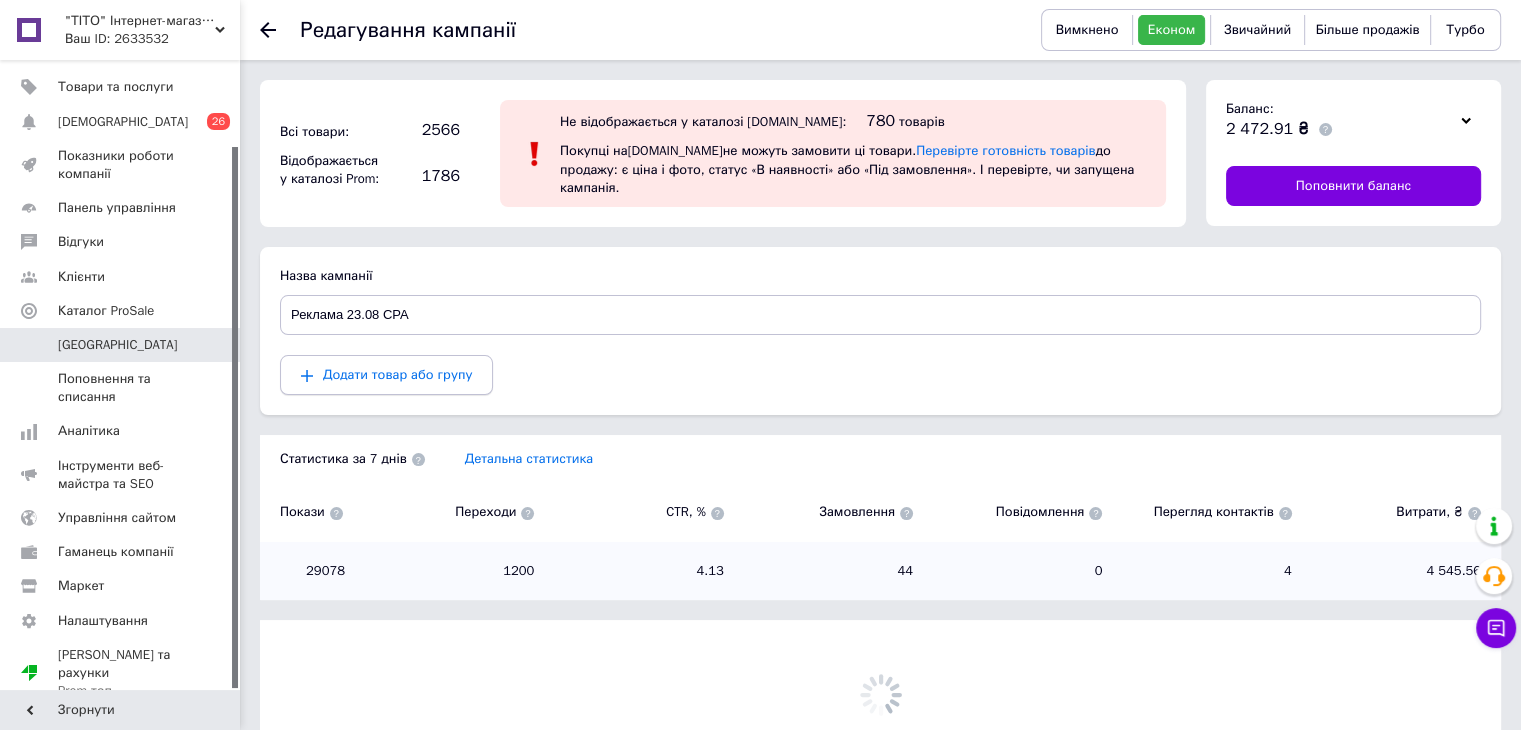 click on "Додати товар або групу" at bounding box center (386, 375) 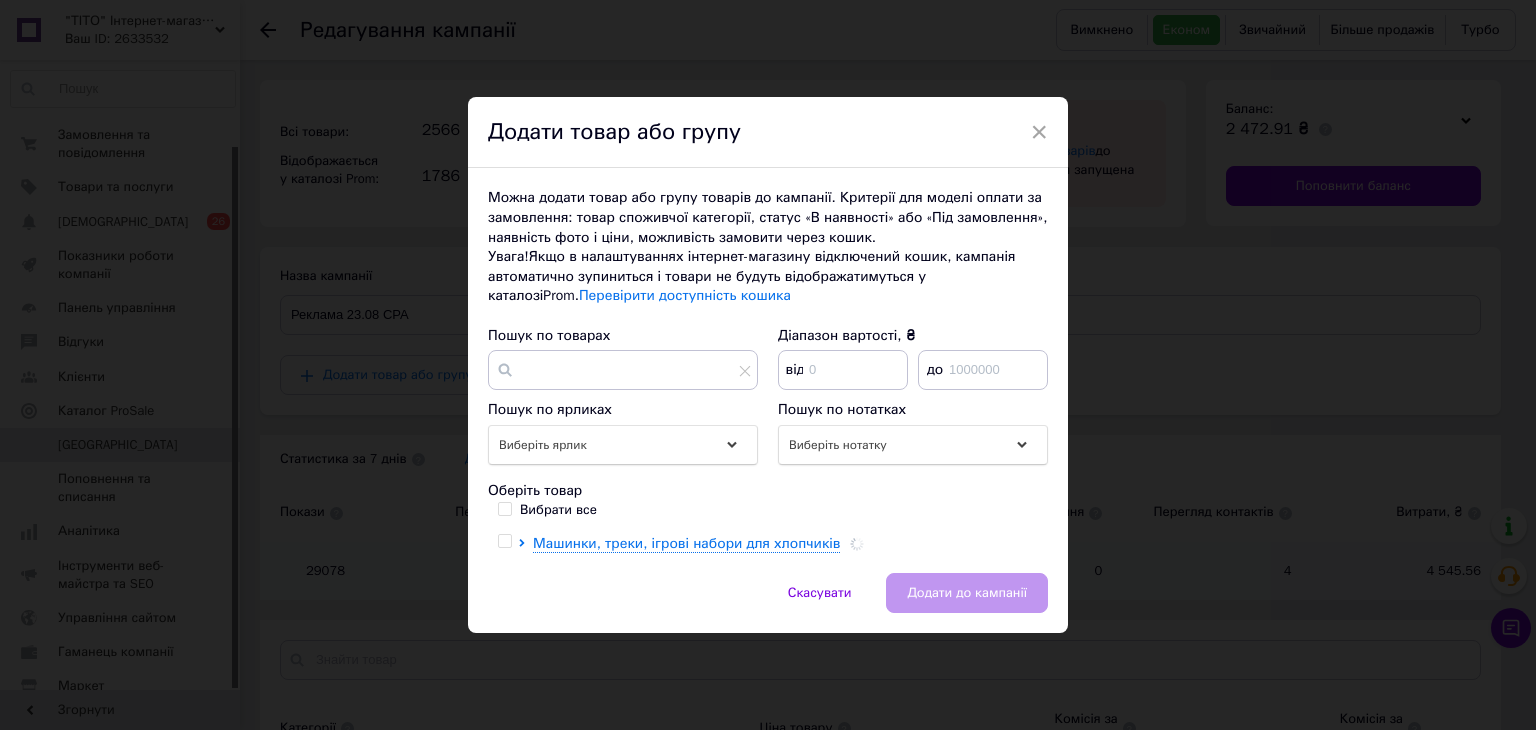 scroll, scrollTop: 0, scrollLeft: 0, axis: both 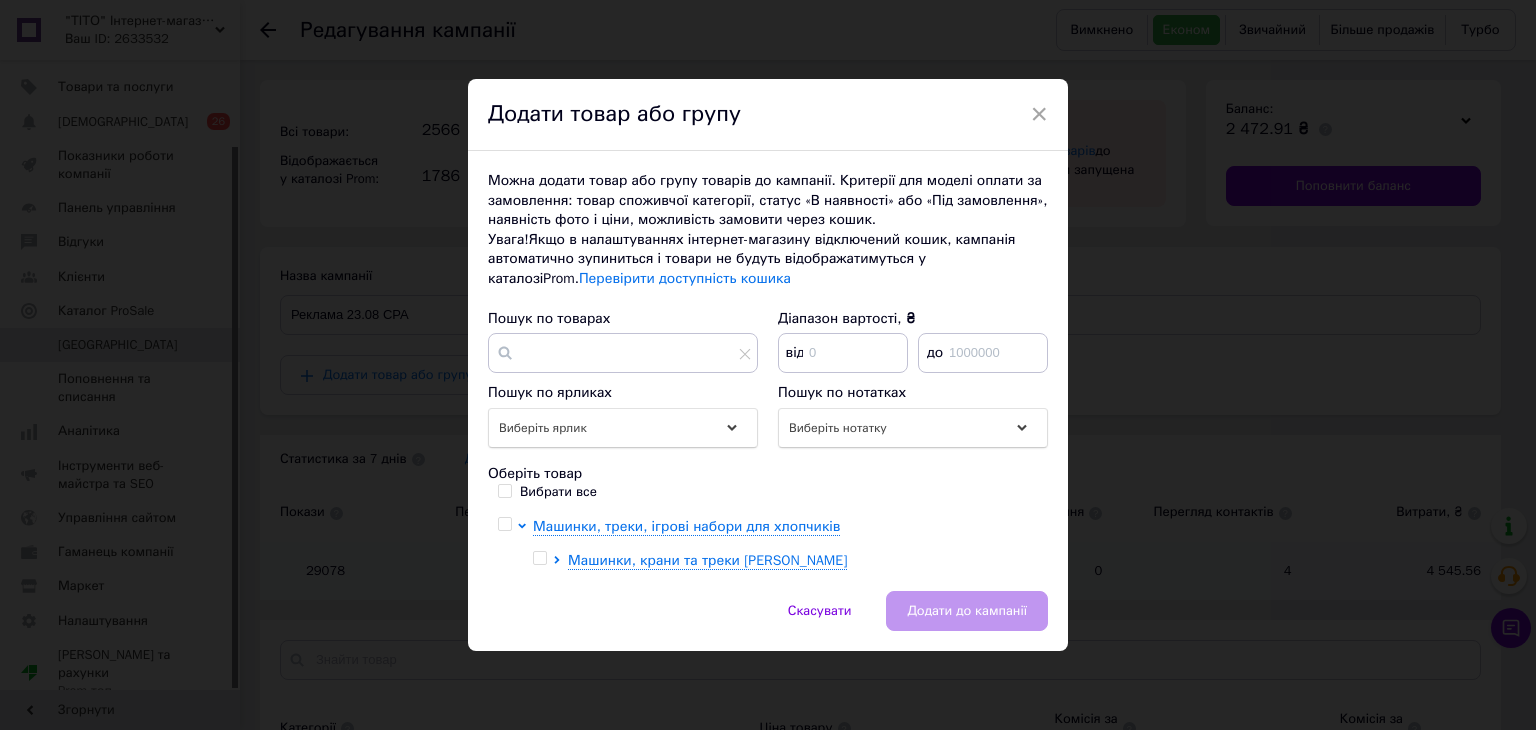 click on "Можна додати товар або групу товарів до кампанії. Критерії для моделі оплати за замовлення:
товар споживчої категорії, статус «В наявності» або «Під замовлення», наявність фото і ціни,
можливість замовити через кошик. Увага!  Якщо в налаштуваннях інтернет-магазину відключений кошик, кампанія
автоматично зупиниться і товари не будуть відображатимуться у каталозі  Prom .
Перевірити доступність кошика [PERSON_NAME] по товарах [PERSON_NAME] вартості, ₴ від до Пошук по ярликах Виберіть ярлик Пошук по нотатках Виберіть нотатку Оберіть товар Вибрати все" at bounding box center (768, 371) 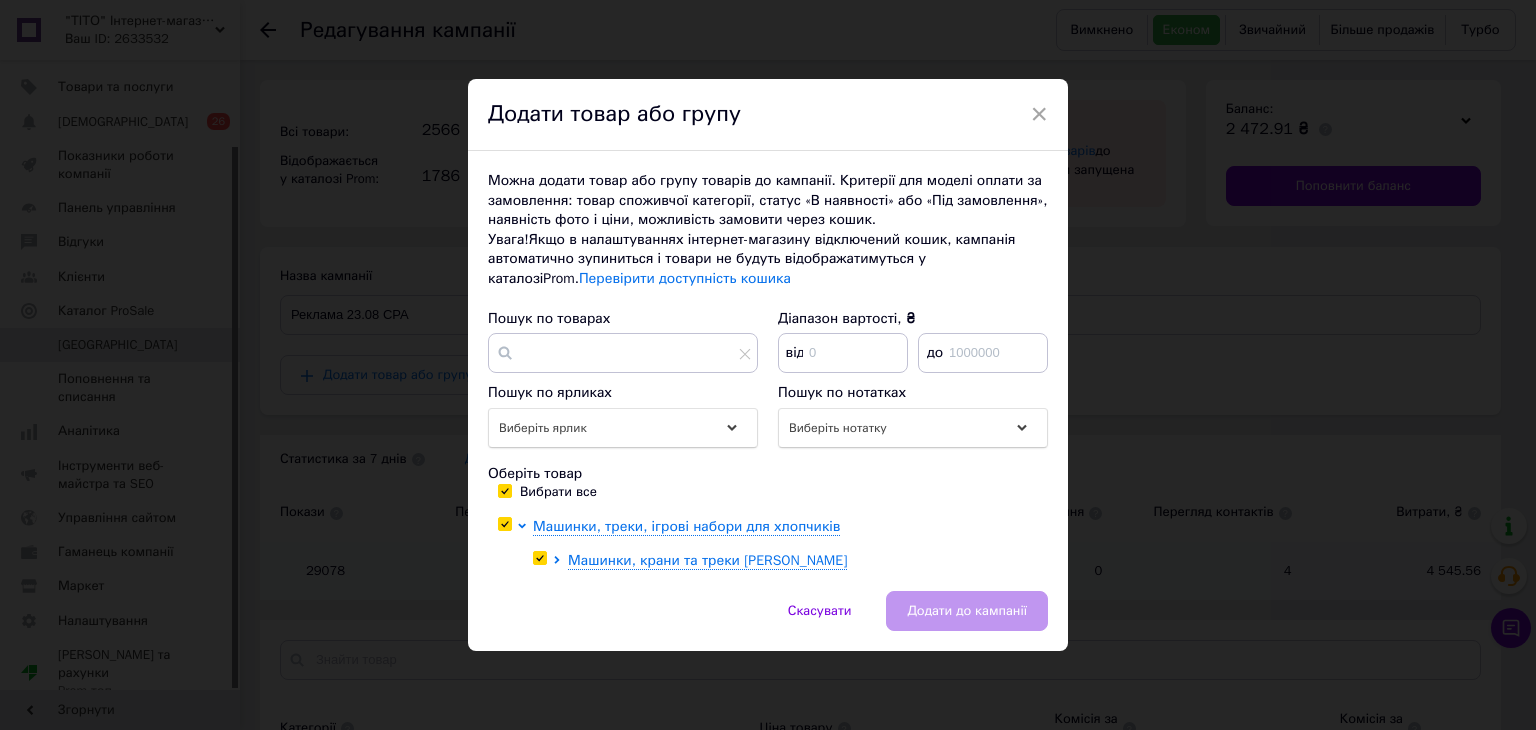 checkbox on "true" 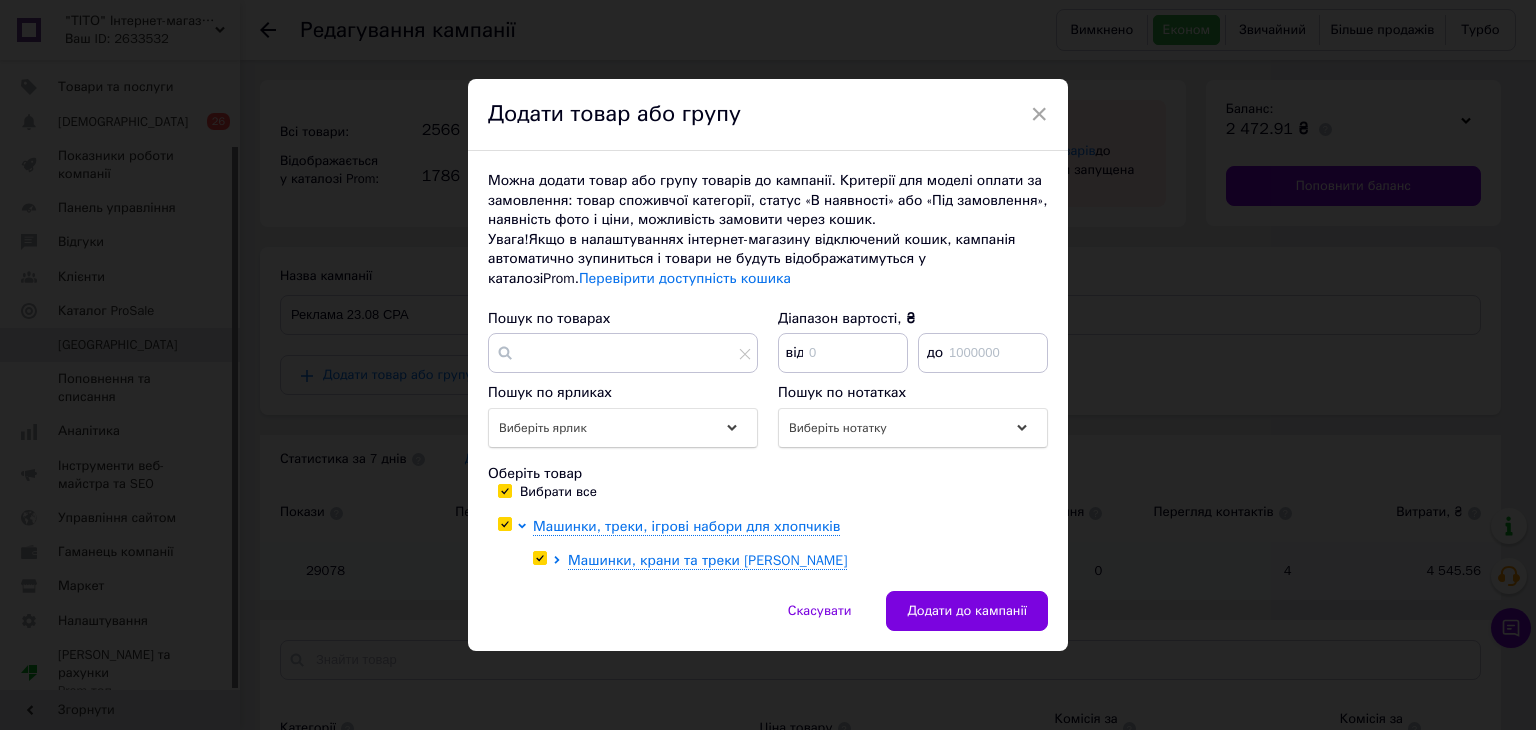 drag, startPoint x: 979, startPoint y: 609, endPoint x: 810, endPoint y: 508, distance: 196.88068 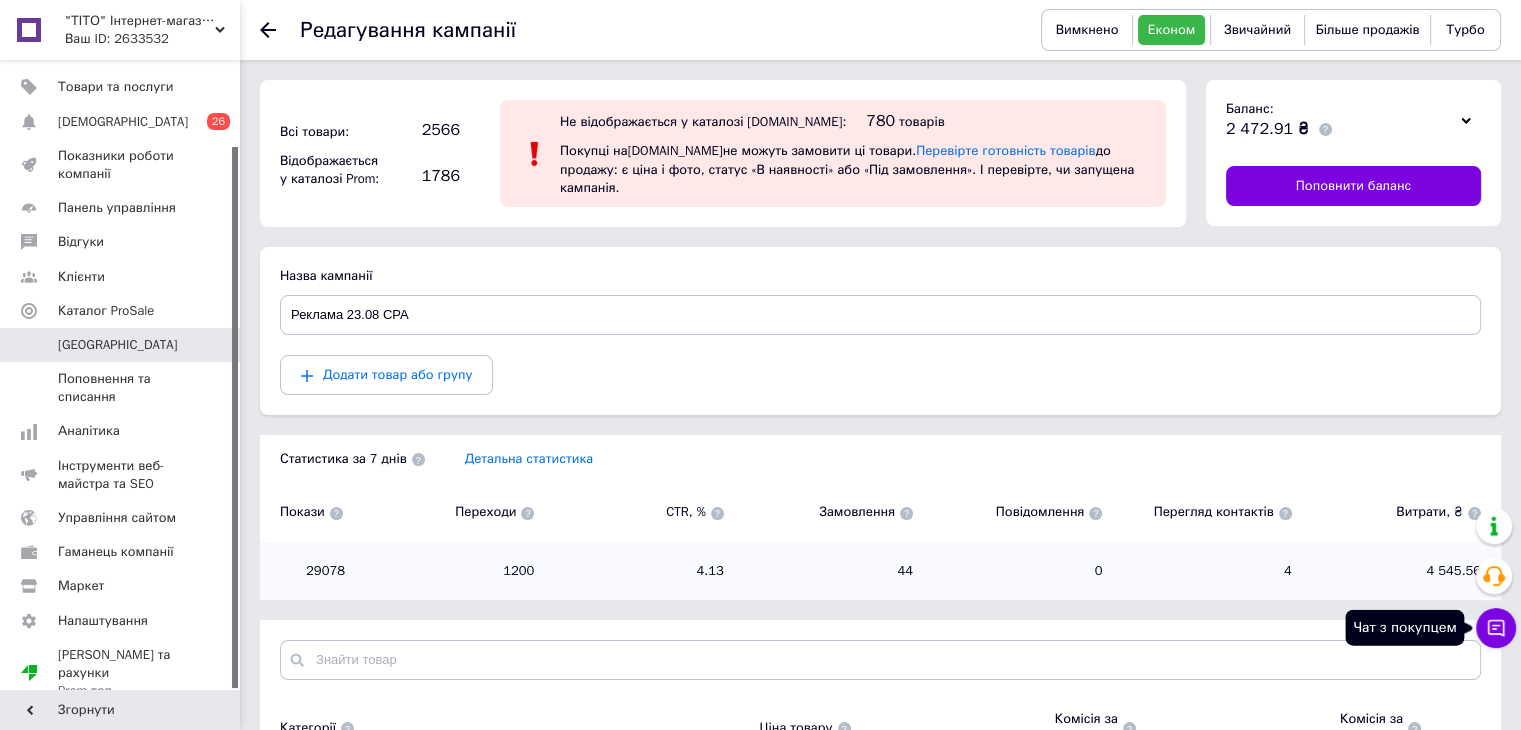 drag, startPoint x: 1495, startPoint y: 627, endPoint x: 1432, endPoint y: 613, distance: 64.53681 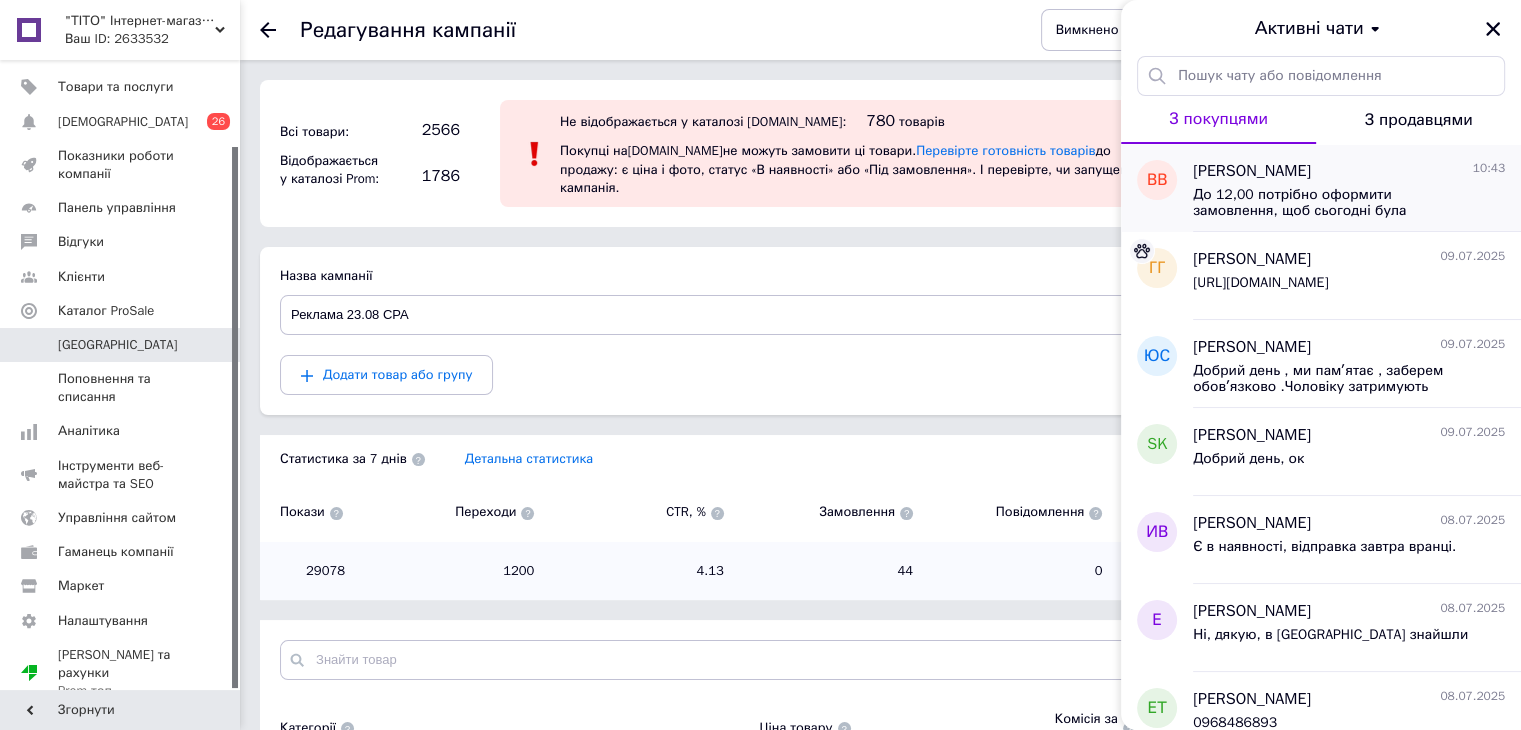 click on "До 12,00 потрібно оформити замовлення, щоб сьогодні була відправка." at bounding box center [1335, 203] 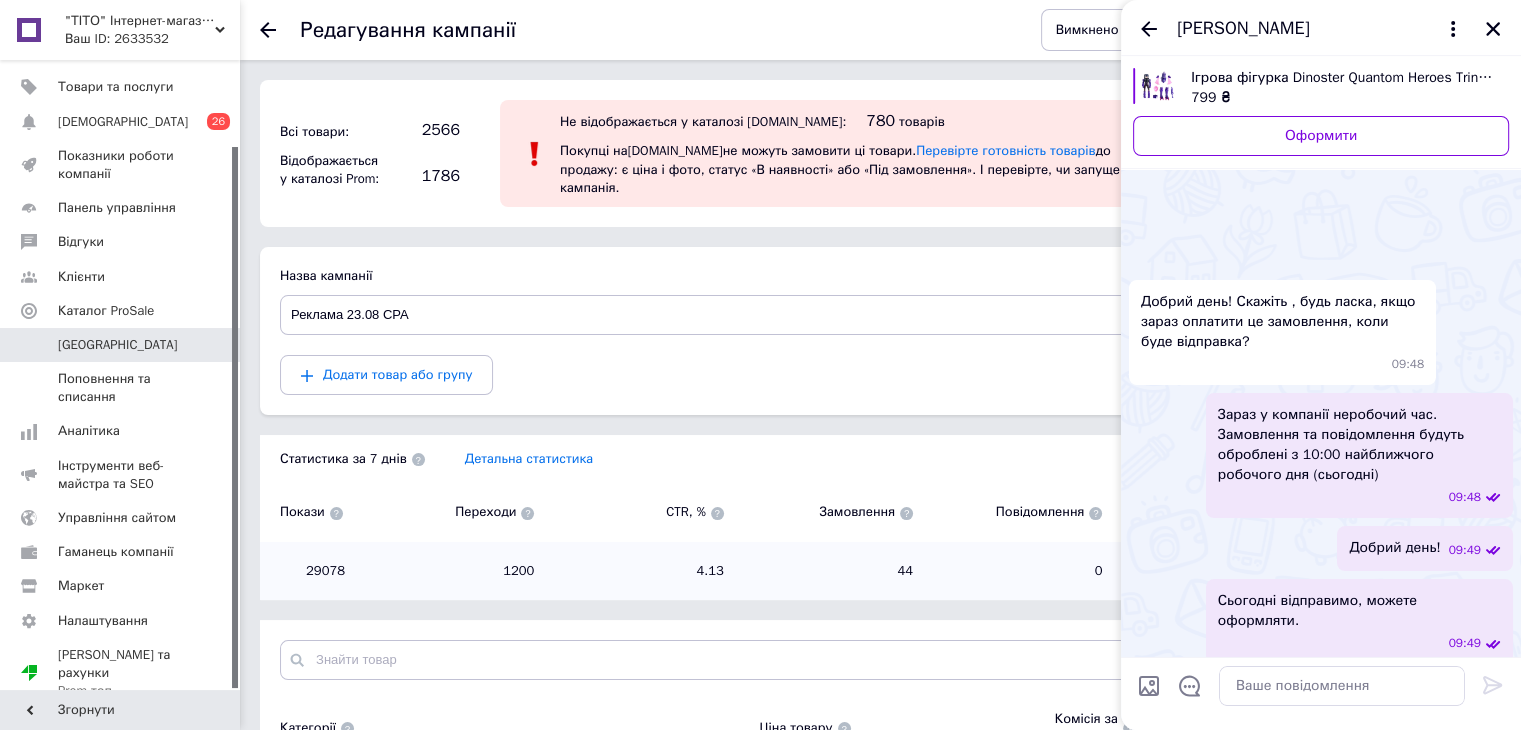 scroll, scrollTop: 1012, scrollLeft: 0, axis: vertical 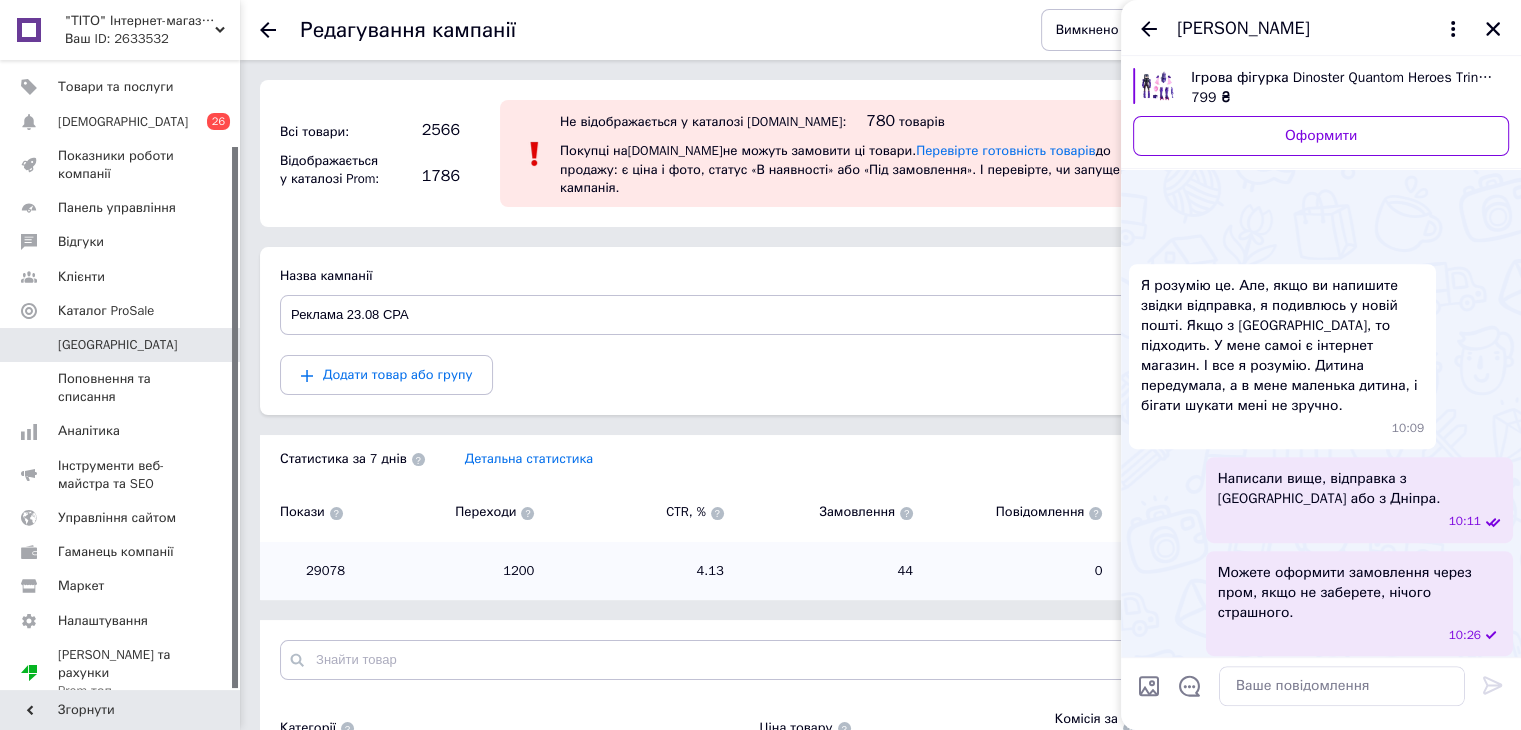drag, startPoint x: 1152, startPoint y: 22, endPoint x: 1157, endPoint y: 38, distance: 16.763054 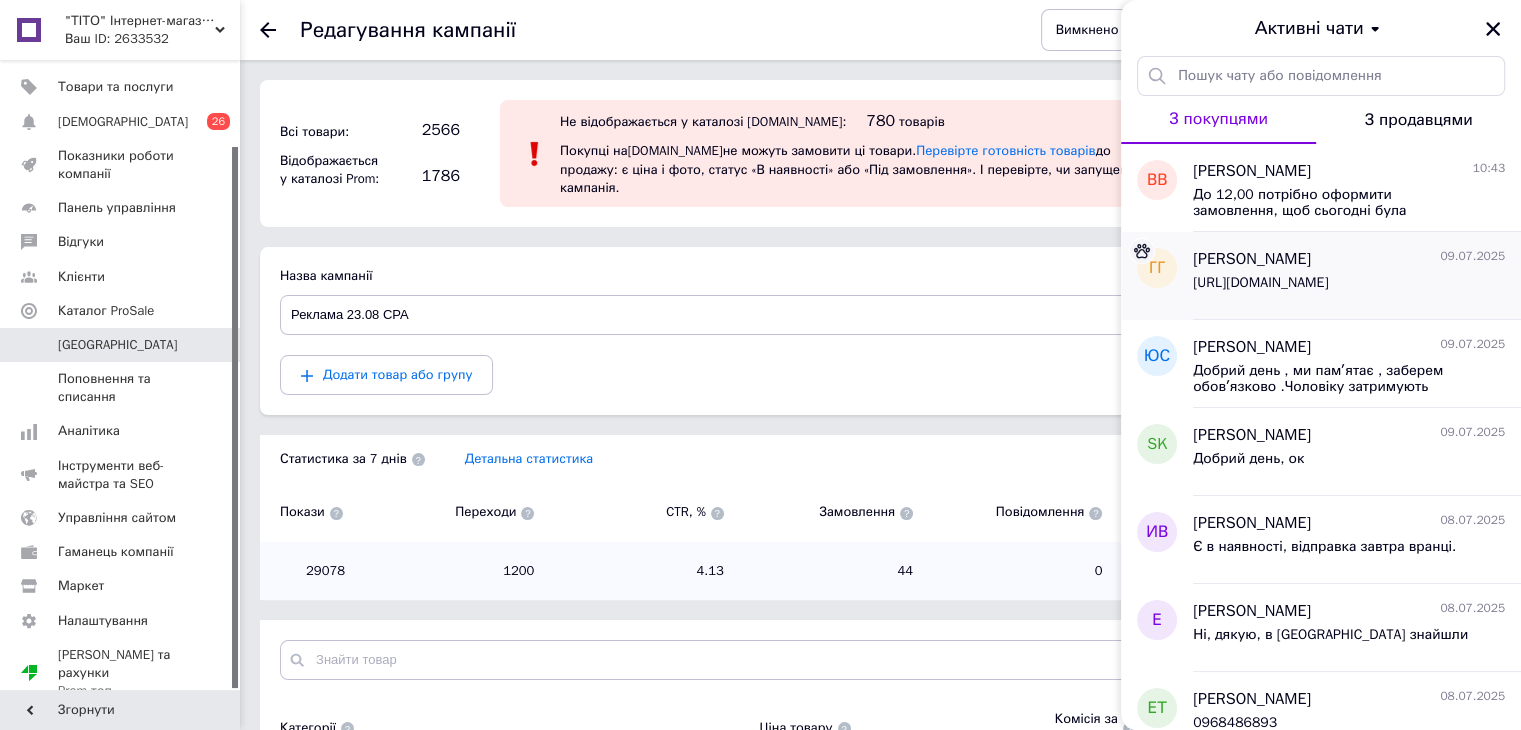 click on "[URL][DOMAIN_NAME]" at bounding box center (1260, 283) 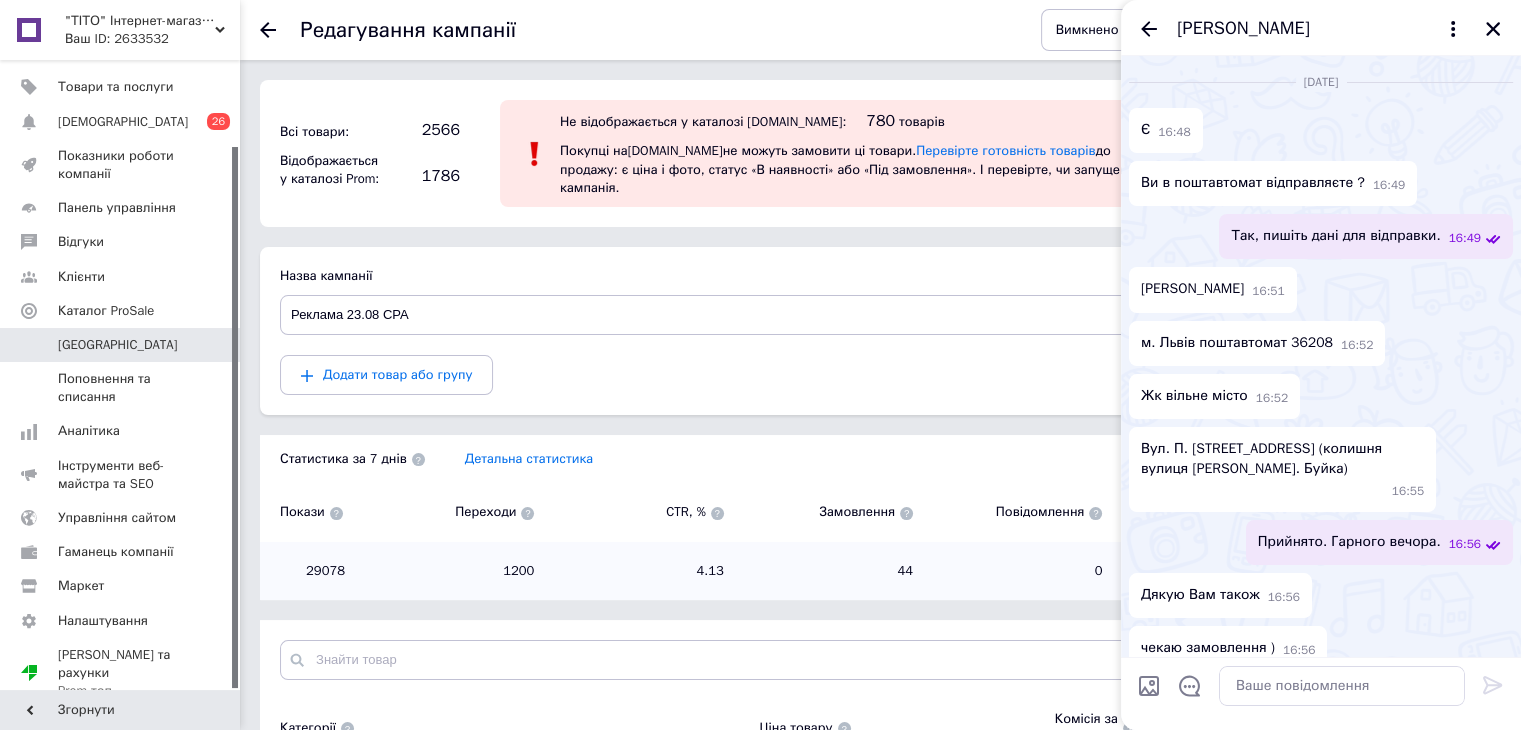 scroll, scrollTop: 2524, scrollLeft: 0, axis: vertical 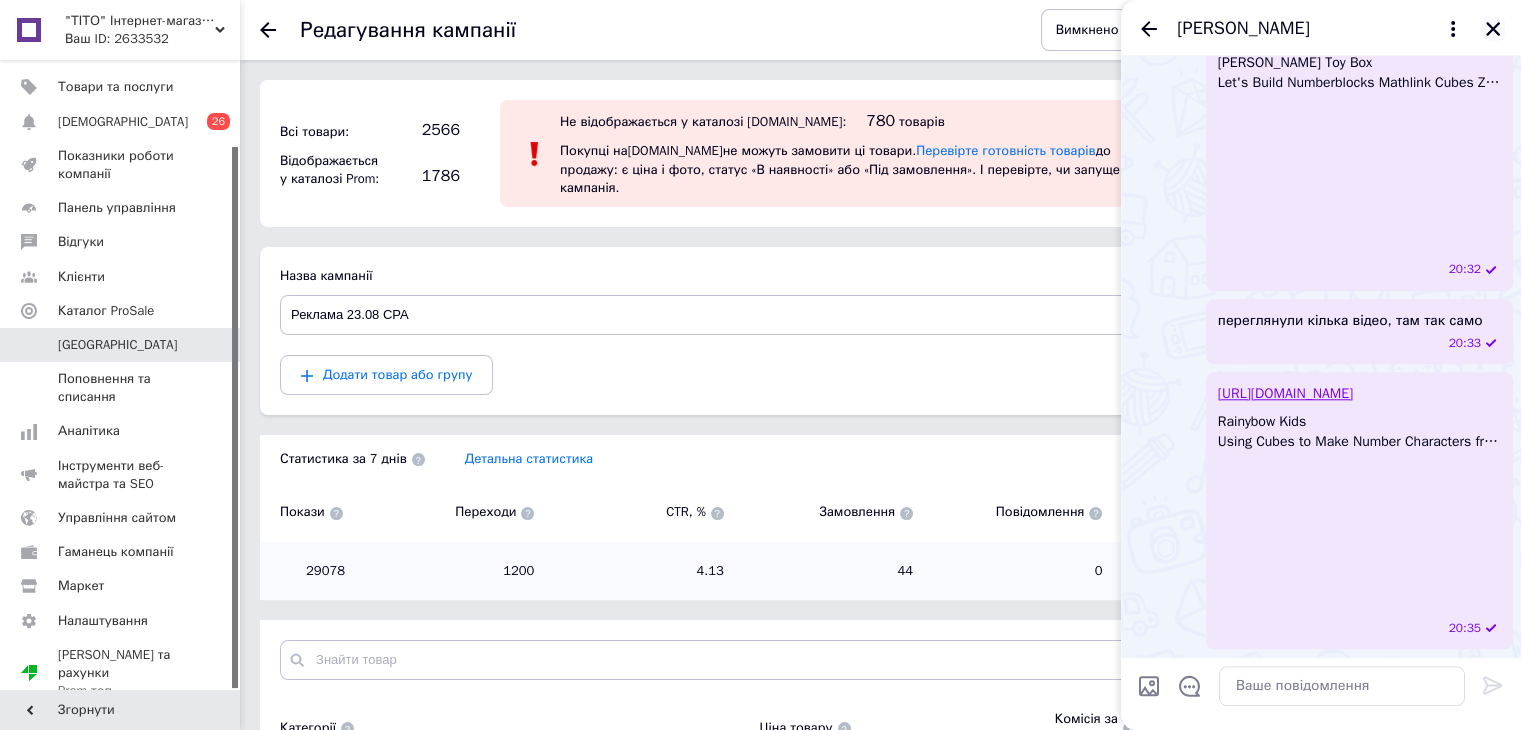click 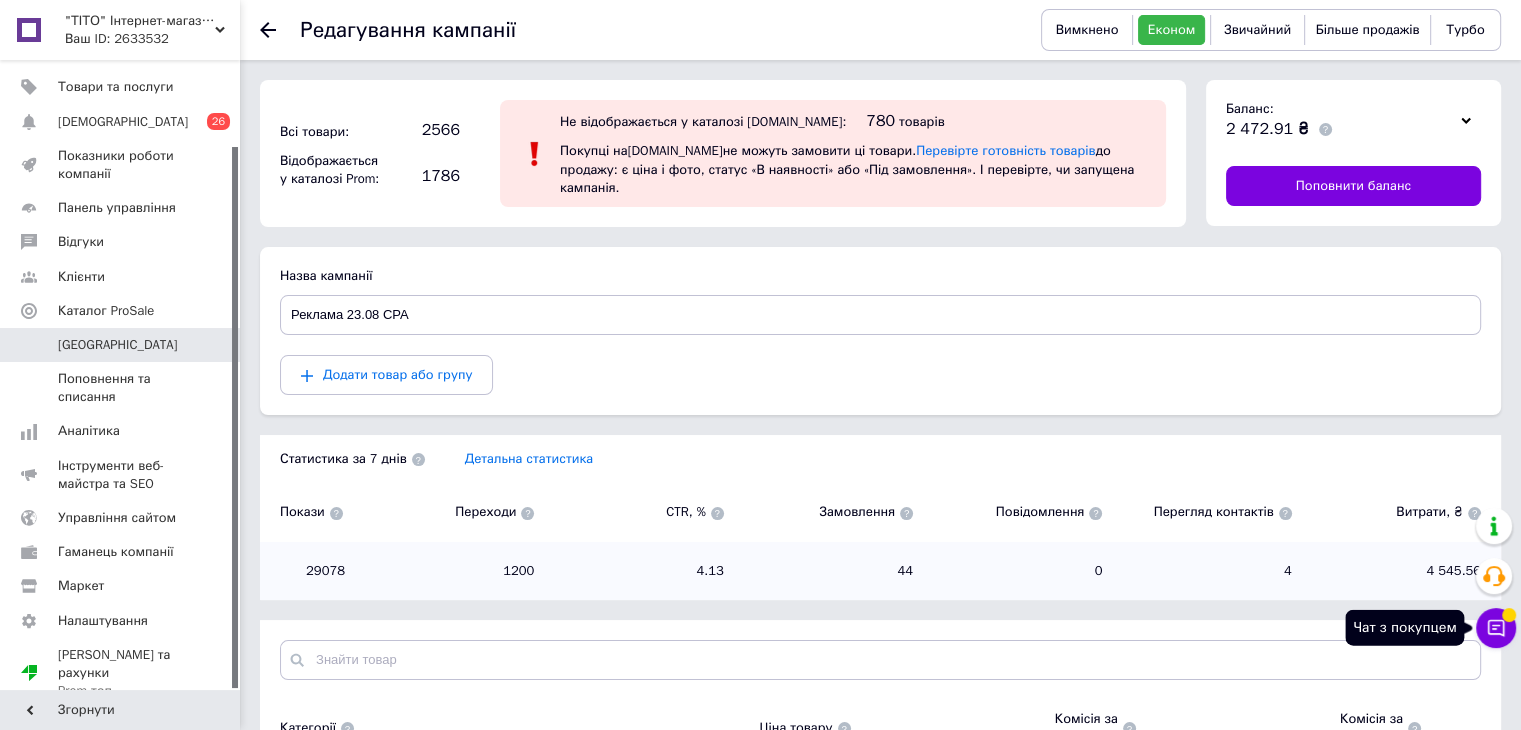click 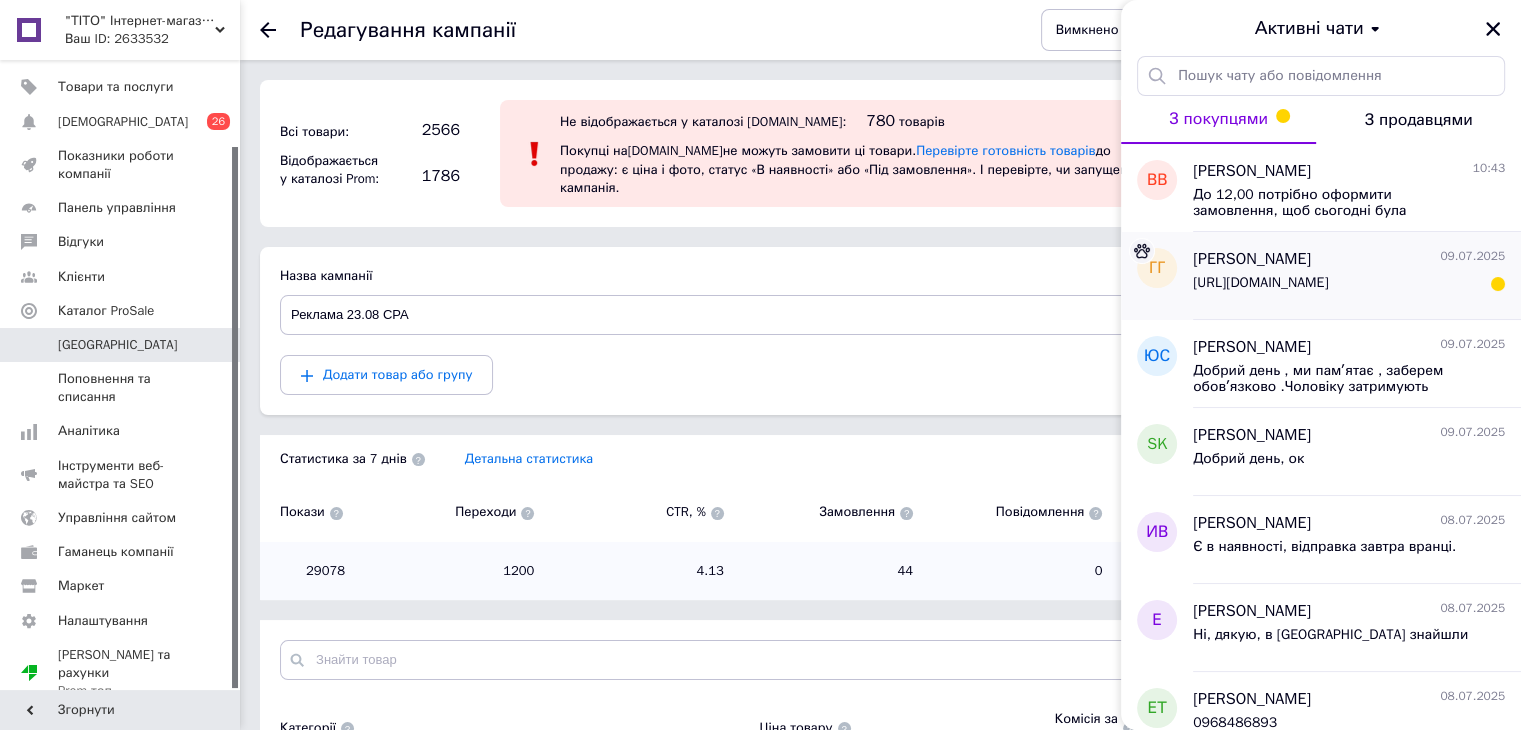 click on "[URL][DOMAIN_NAME]" at bounding box center (1260, 283) 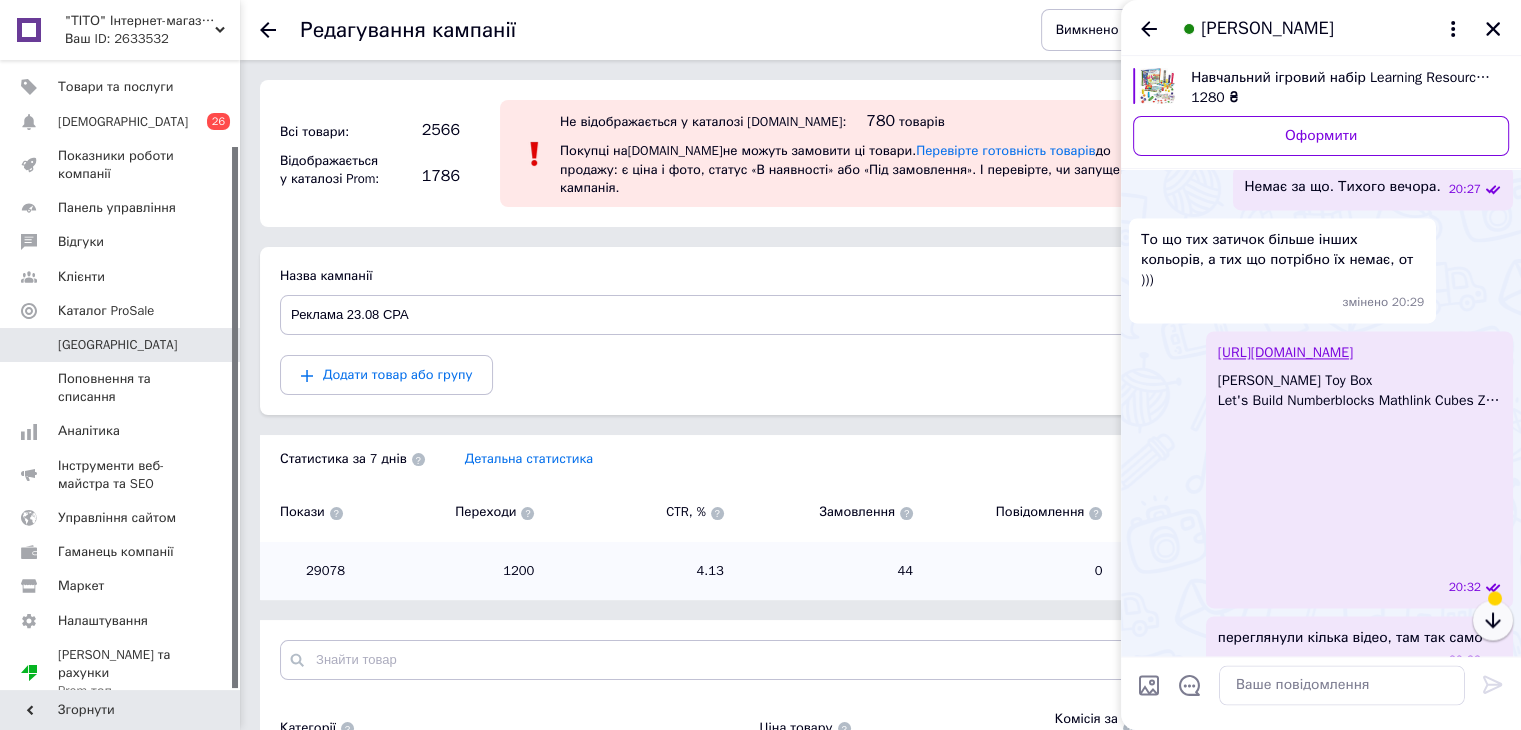 click 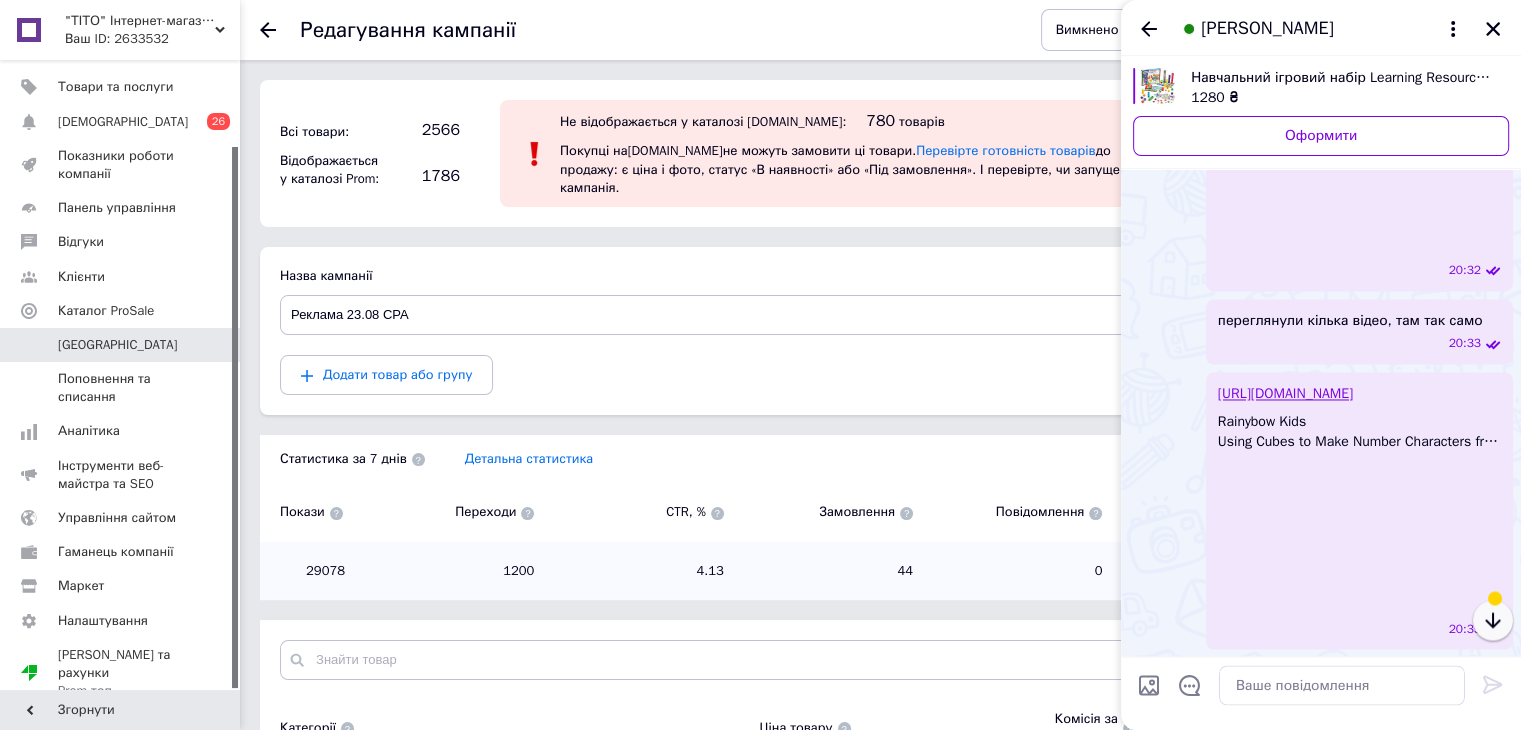 scroll, scrollTop: 4206, scrollLeft: 0, axis: vertical 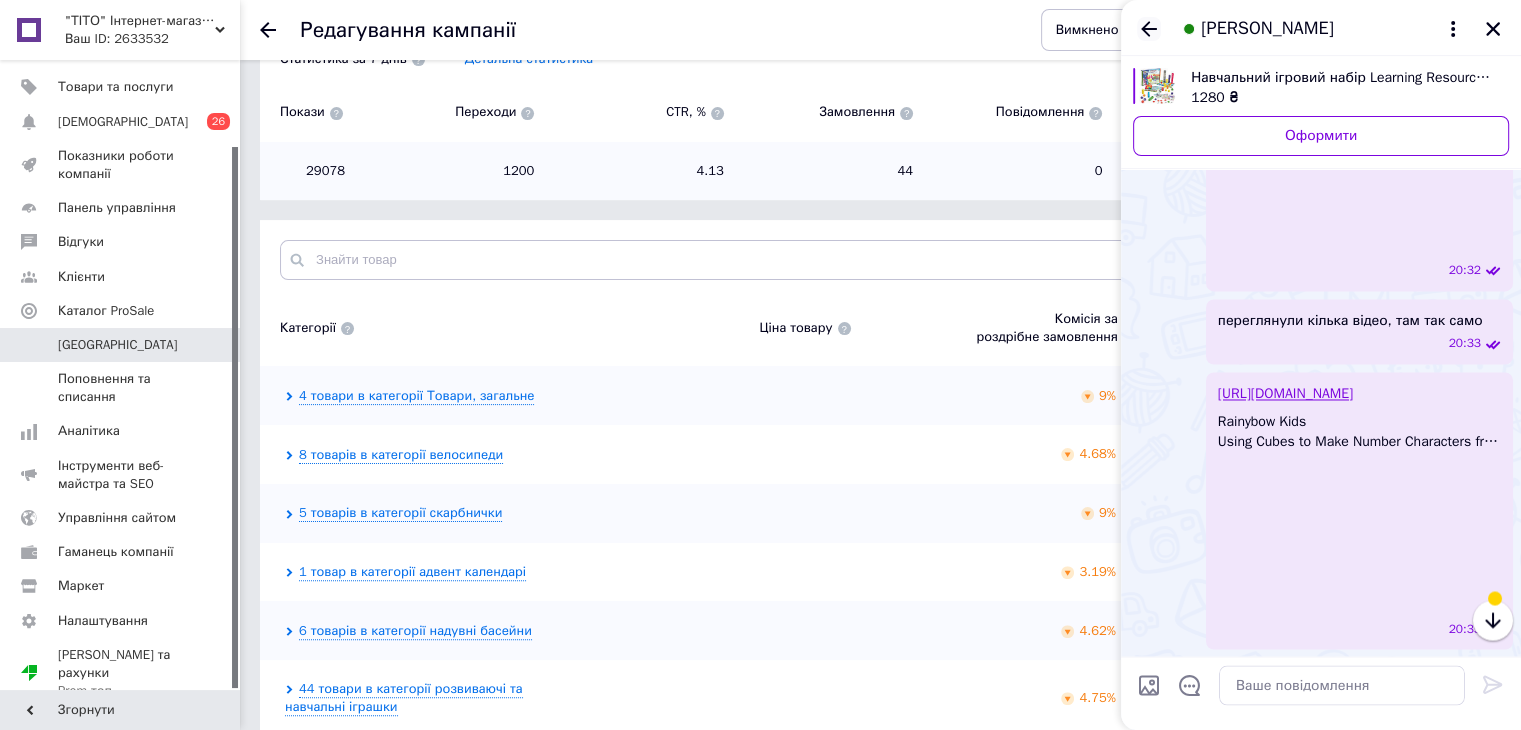 click 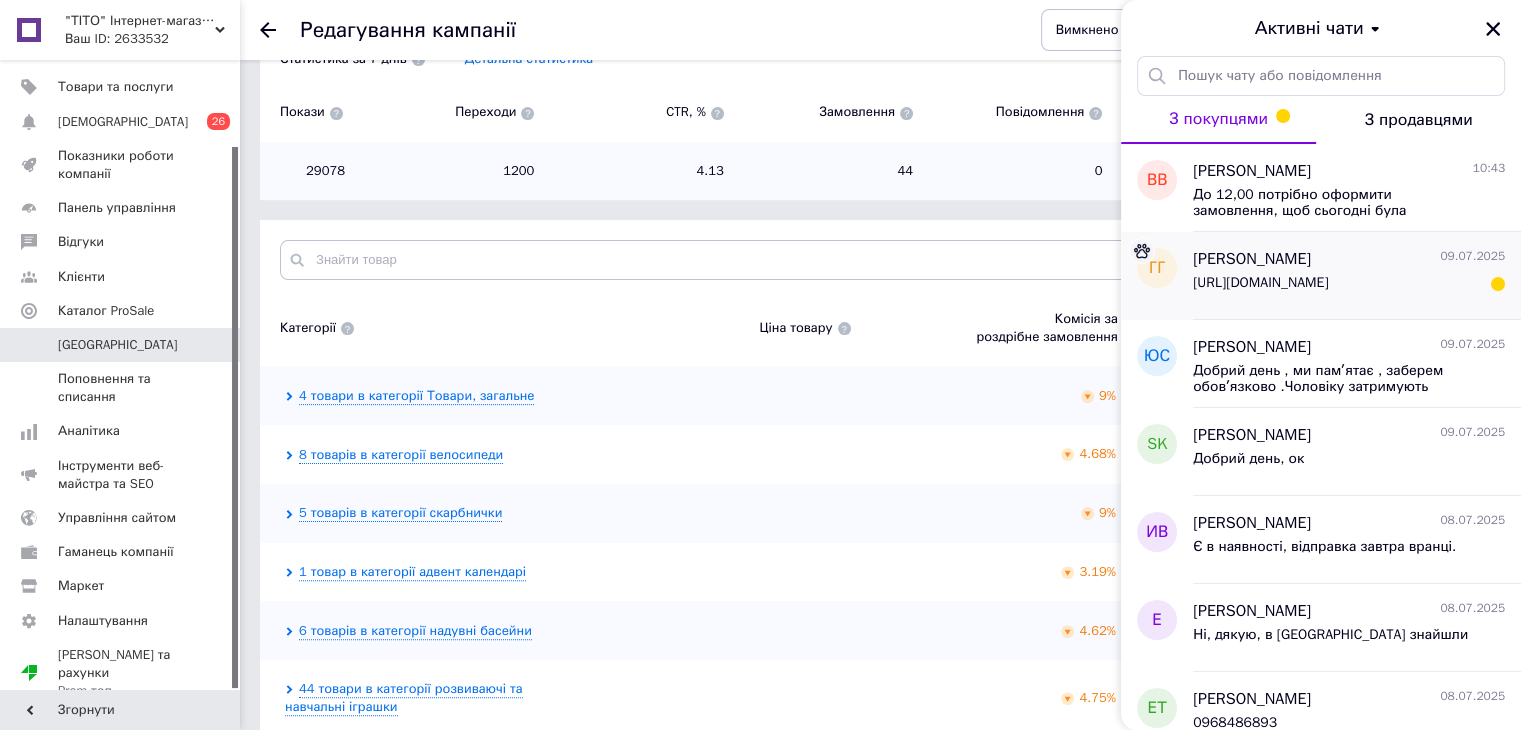 click on "[URL][DOMAIN_NAME]" at bounding box center [1260, 283] 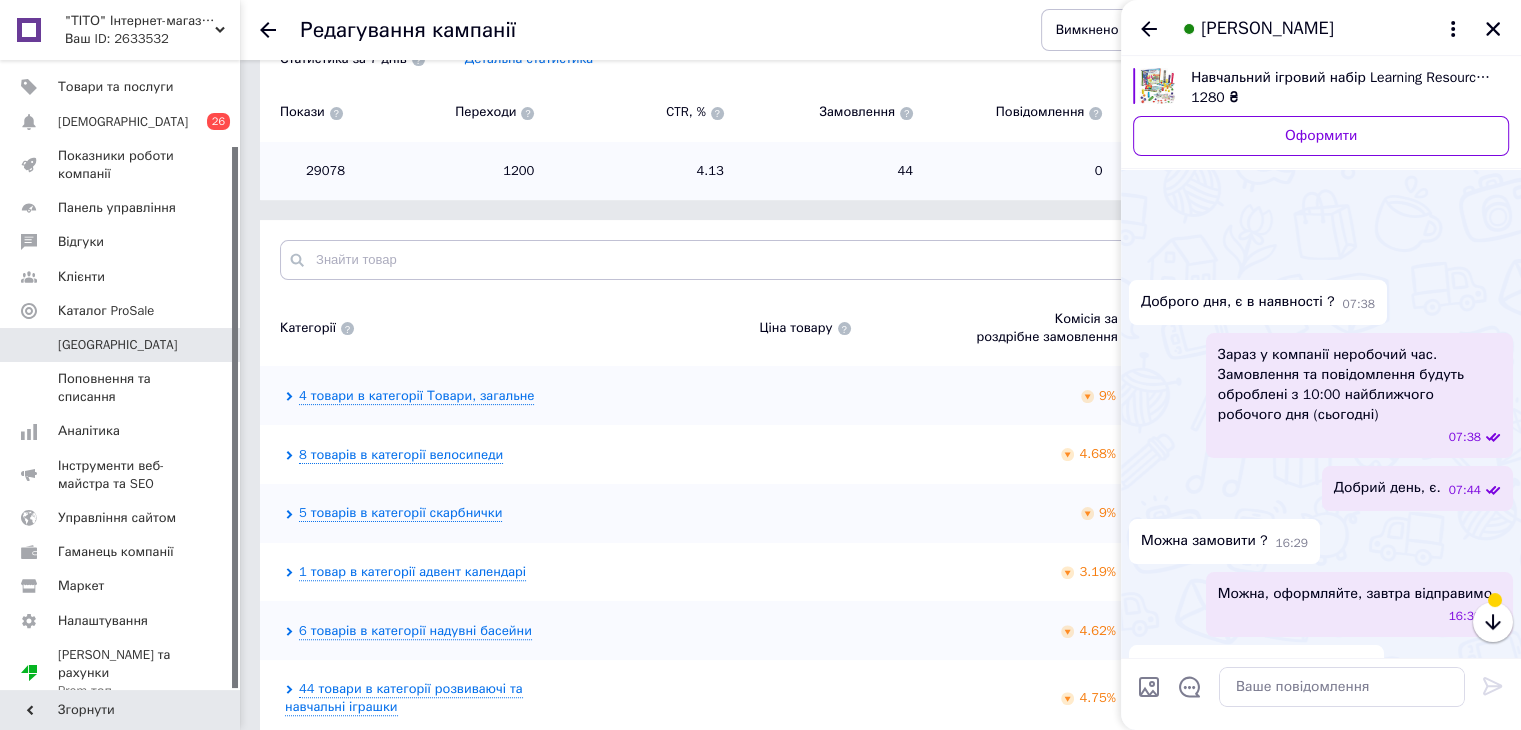scroll, scrollTop: 2212, scrollLeft: 0, axis: vertical 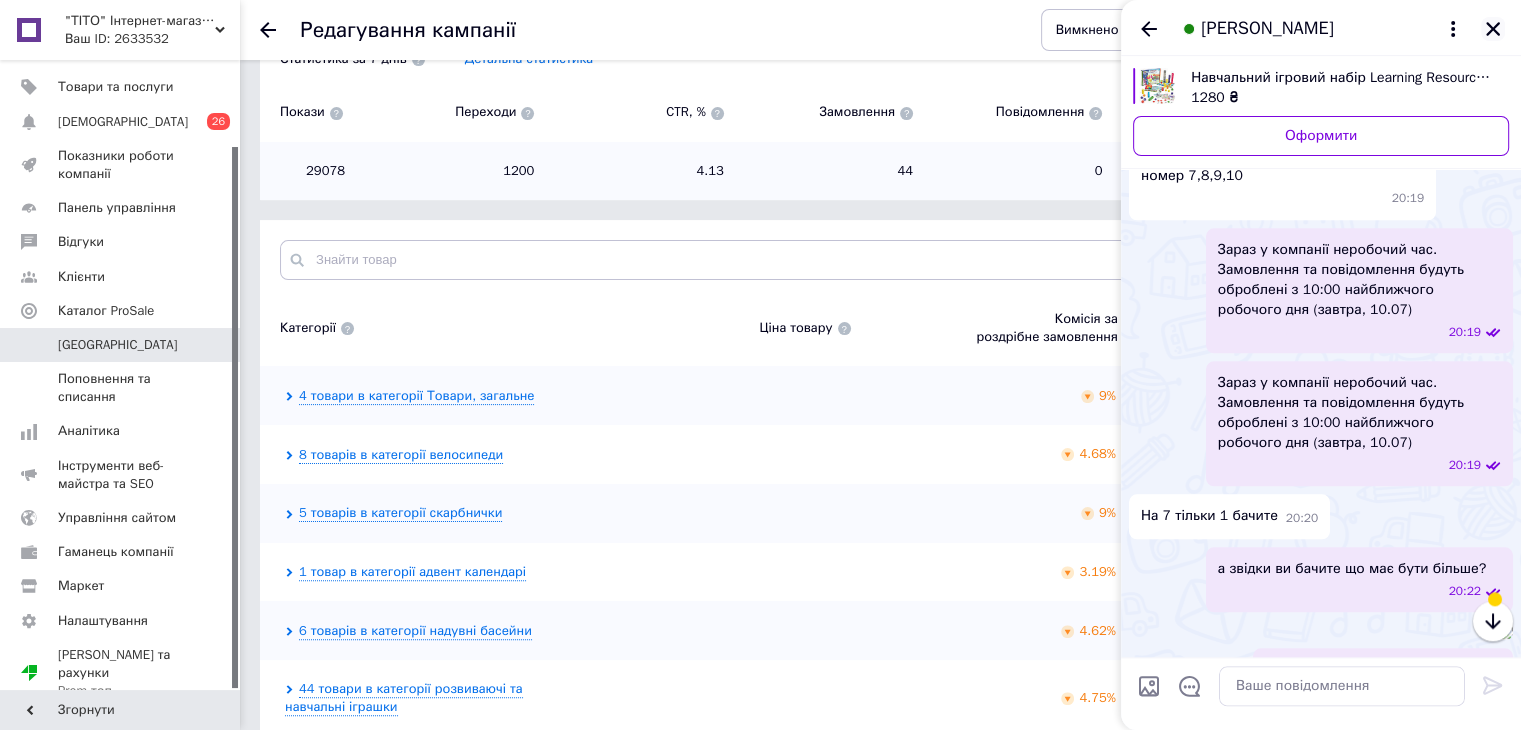 click 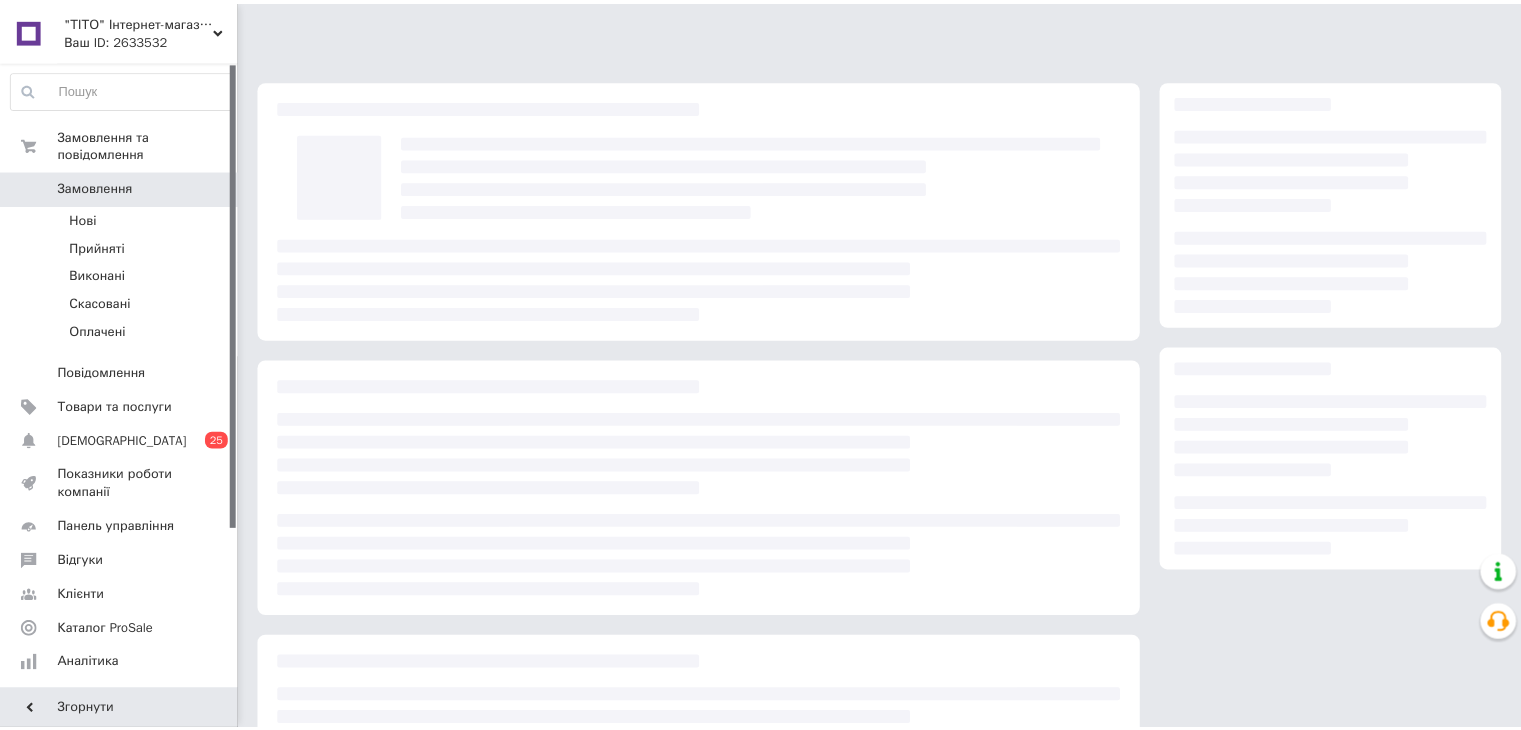 scroll, scrollTop: 0, scrollLeft: 0, axis: both 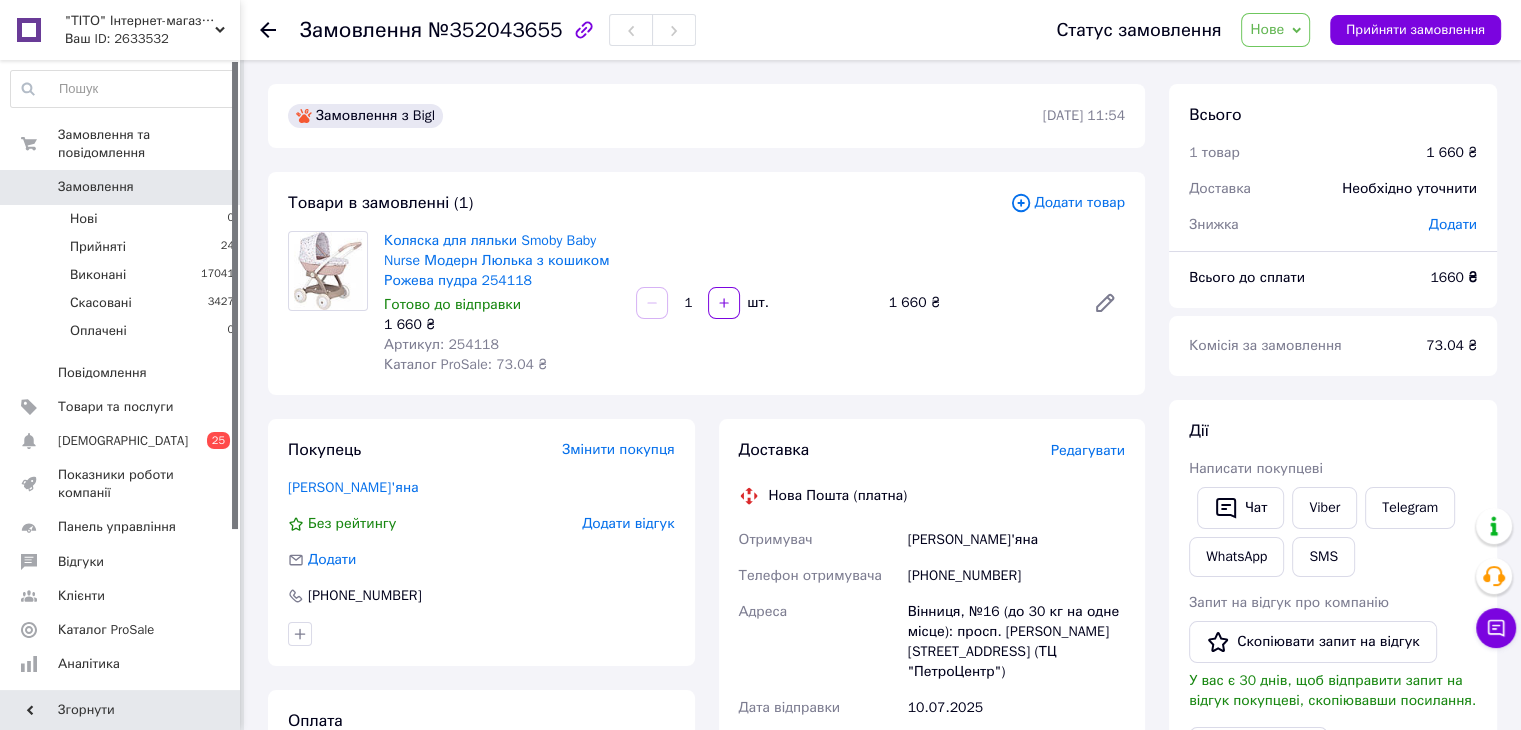 click 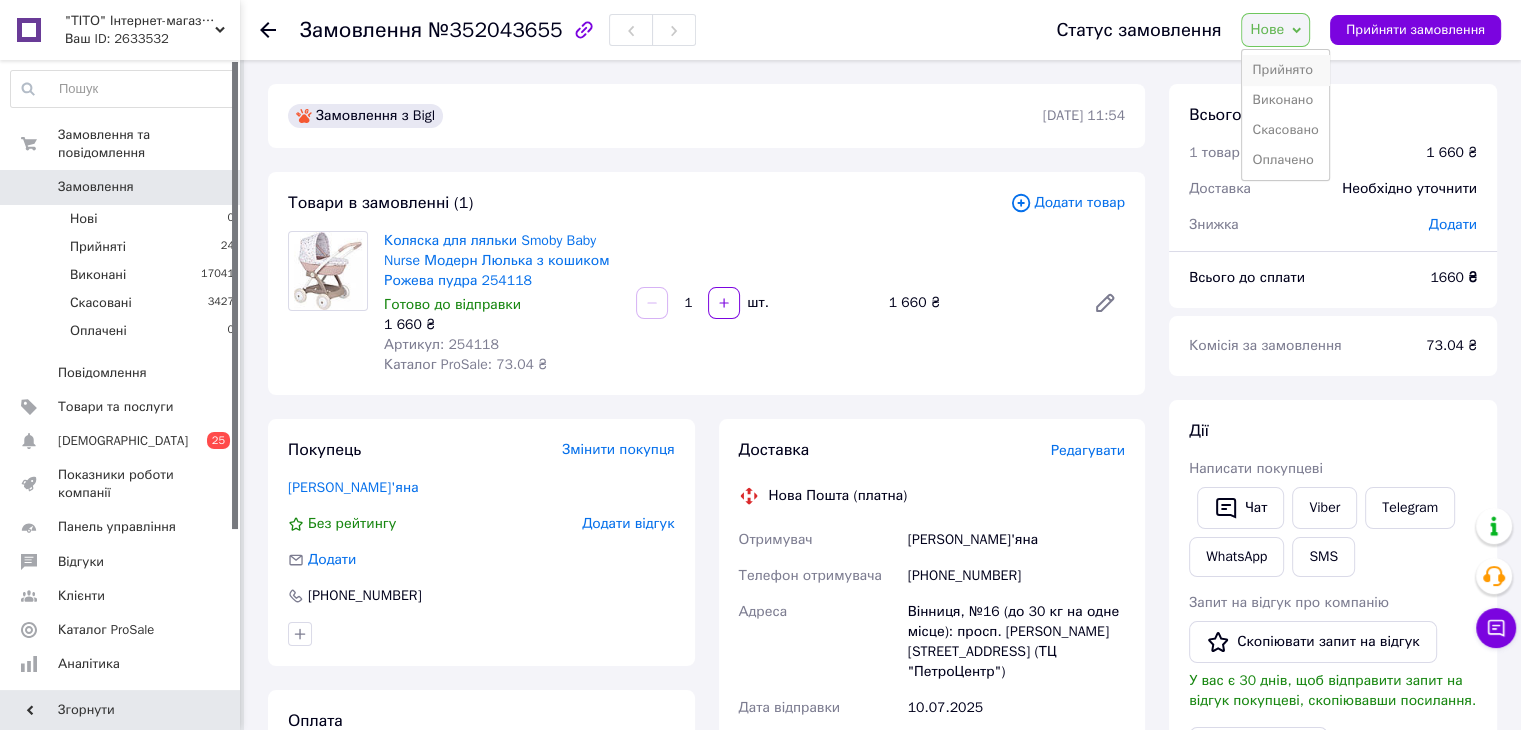 click on "Прийнято" at bounding box center (1285, 70) 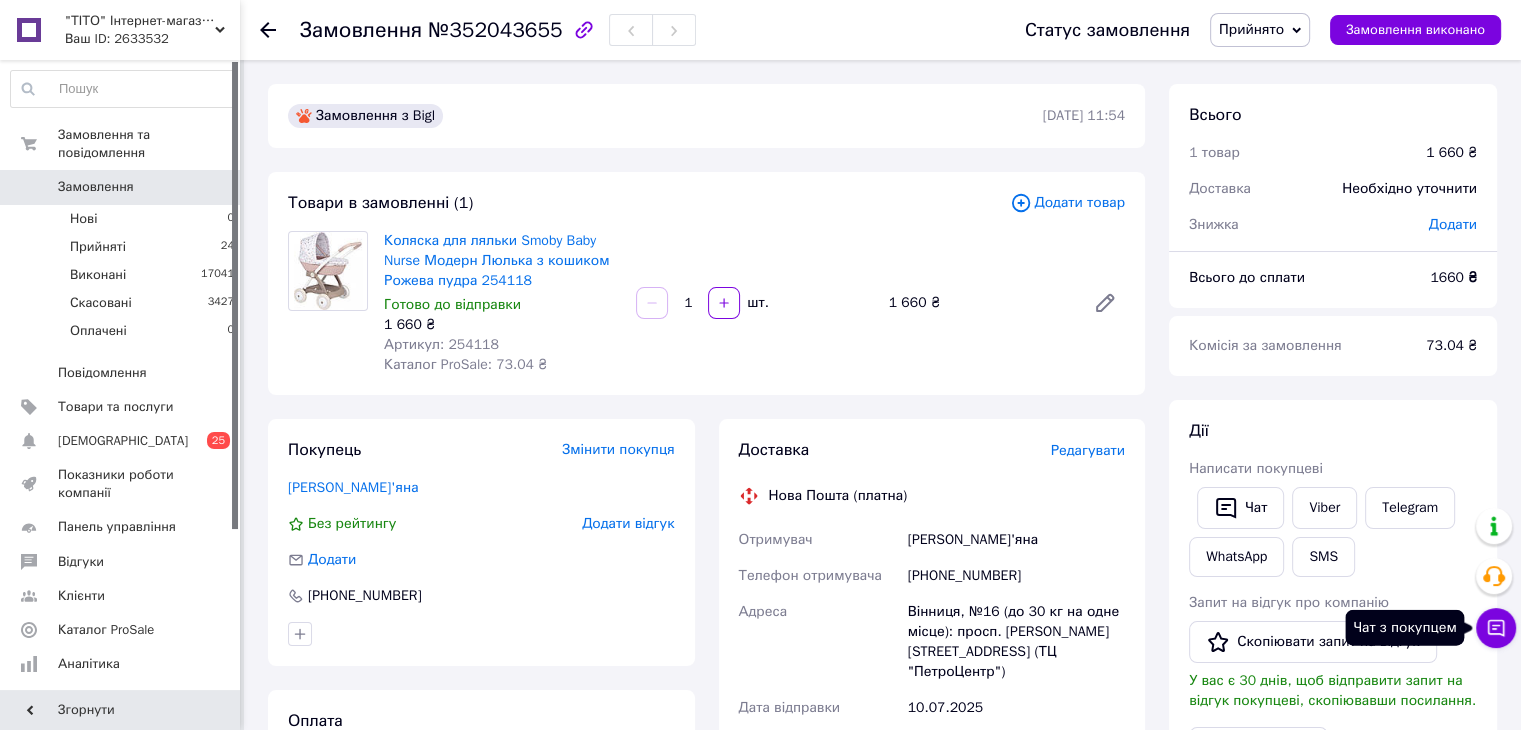 click 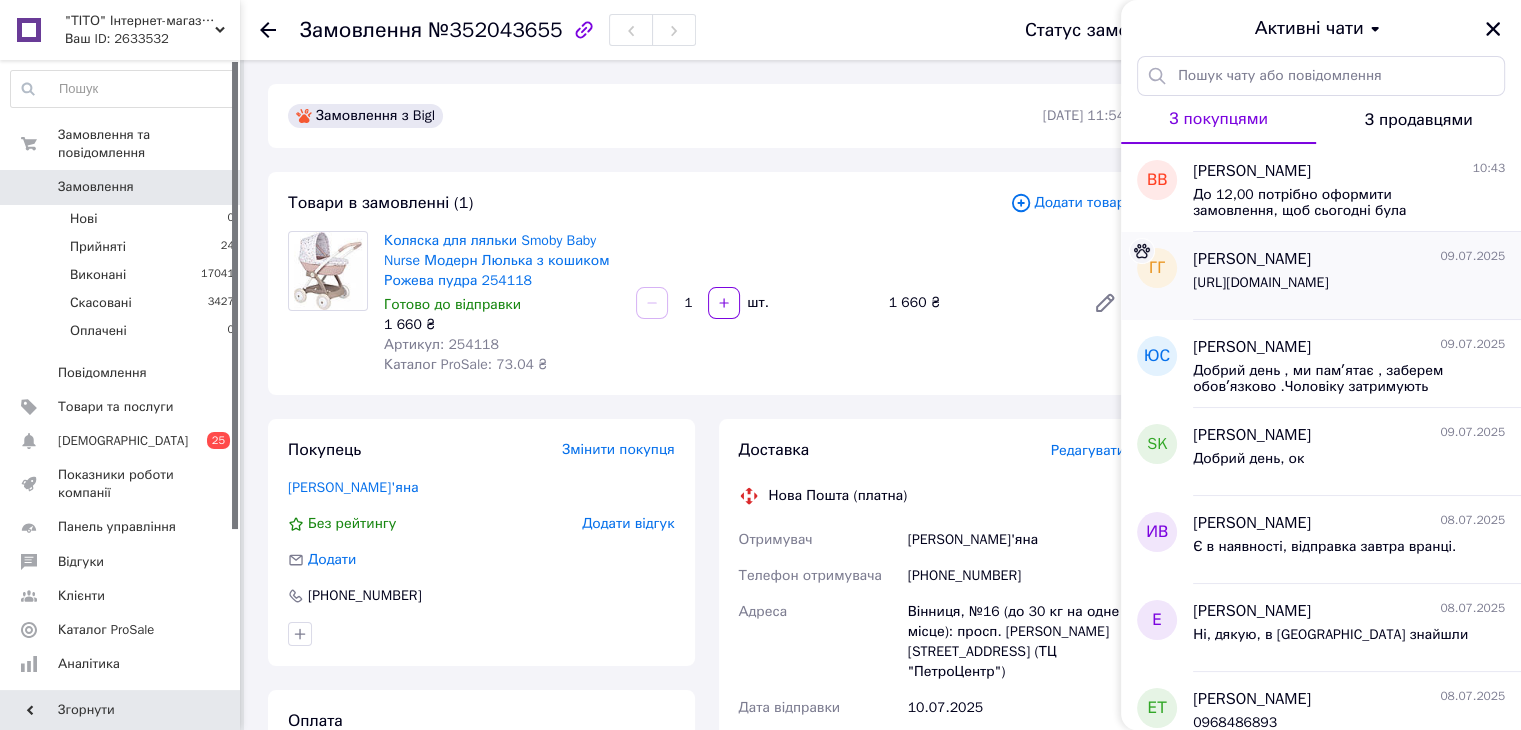 click on "[URL][DOMAIN_NAME]" at bounding box center [1349, 287] 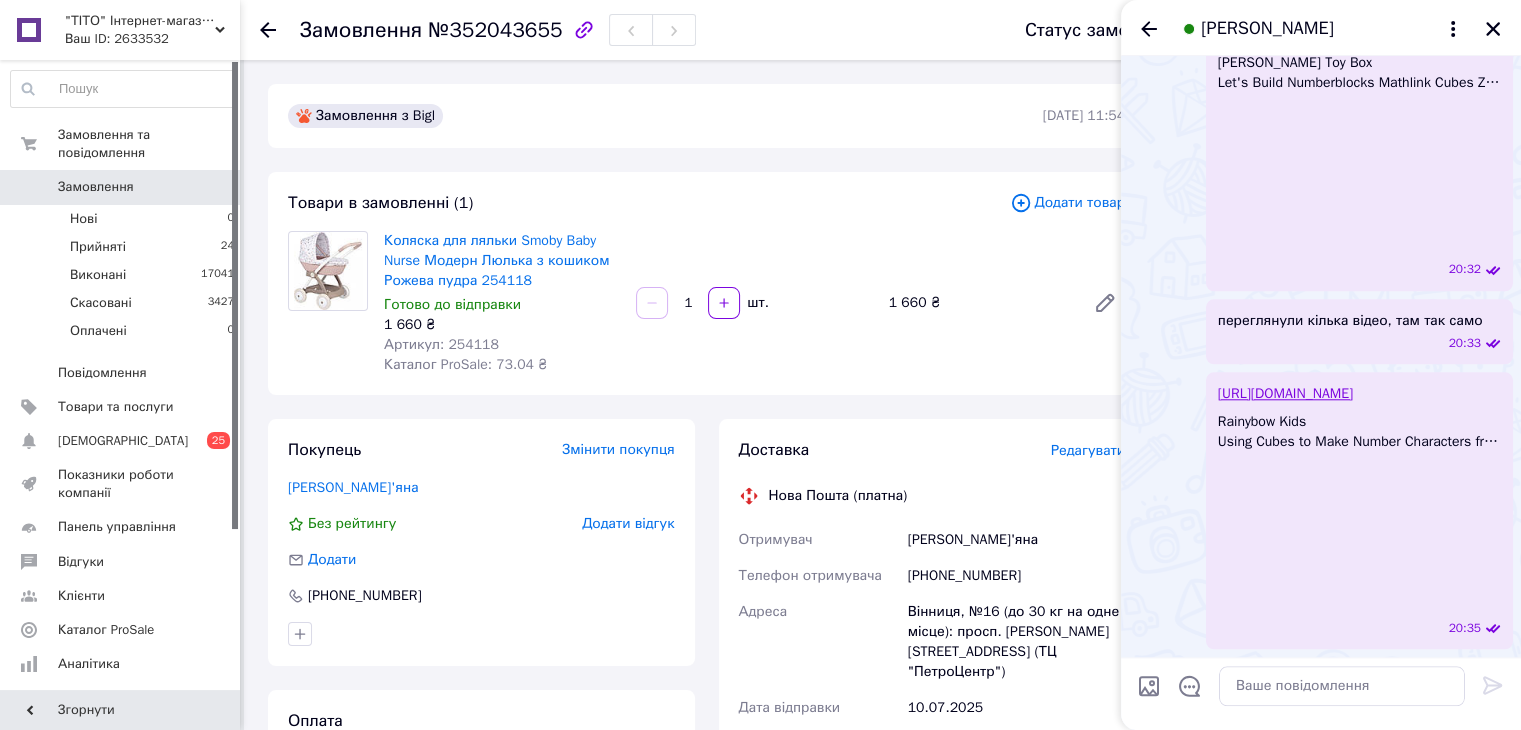 scroll, scrollTop: 2124, scrollLeft: 0, axis: vertical 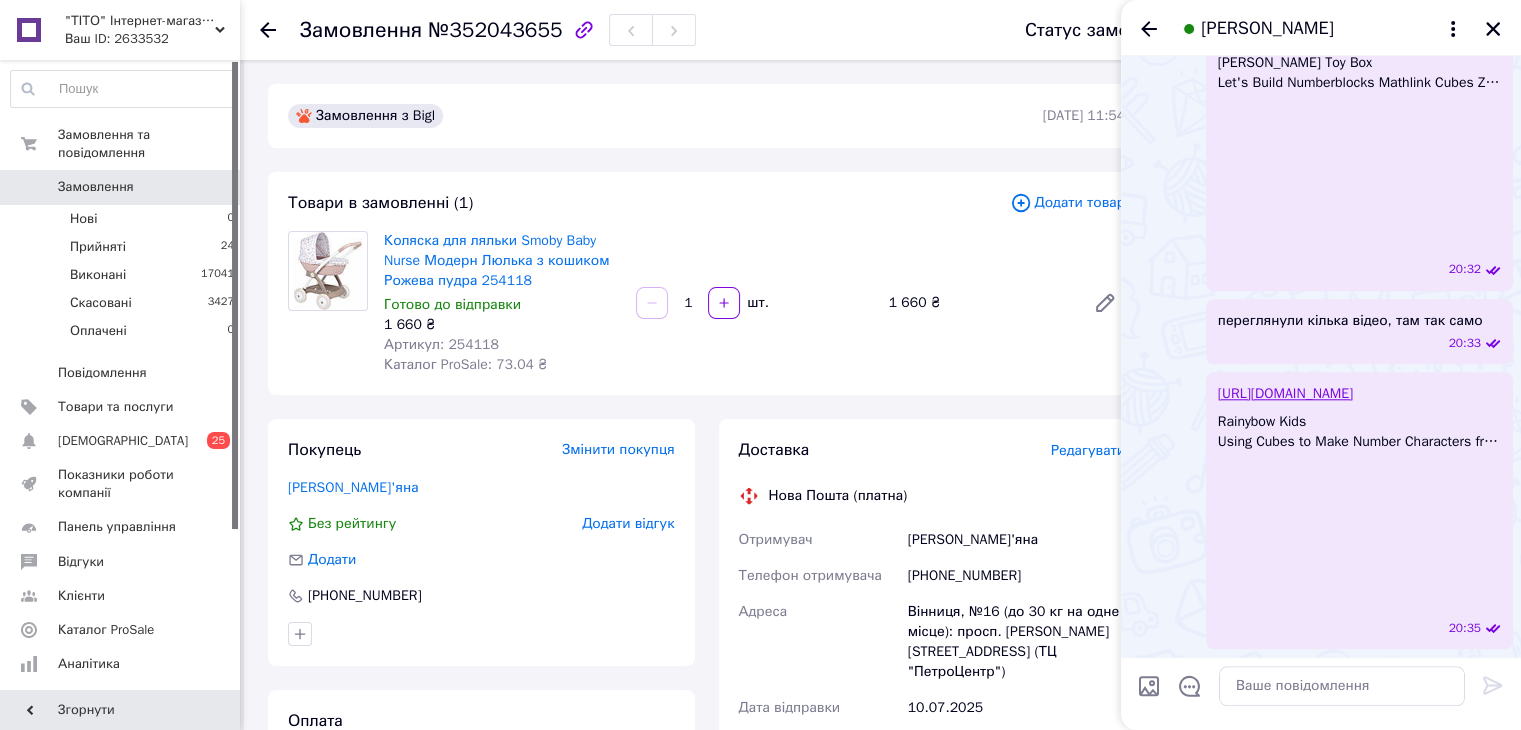 drag, startPoint x: 1490, startPoint y: 26, endPoint x: 1472, endPoint y: 57, distance: 35.846897 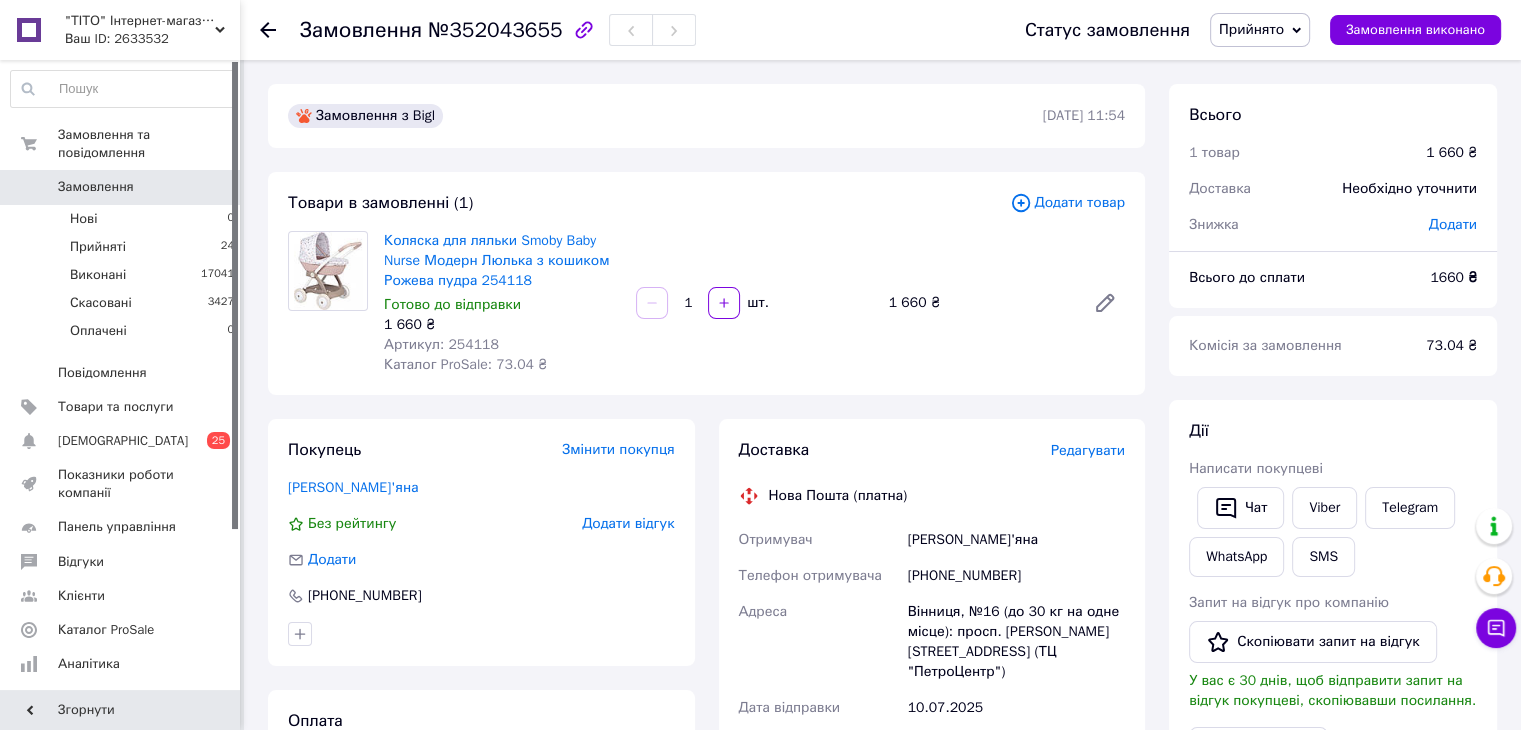 drag, startPoint x: 272, startPoint y: 34, endPoint x: 278, endPoint y: 46, distance: 13.416408 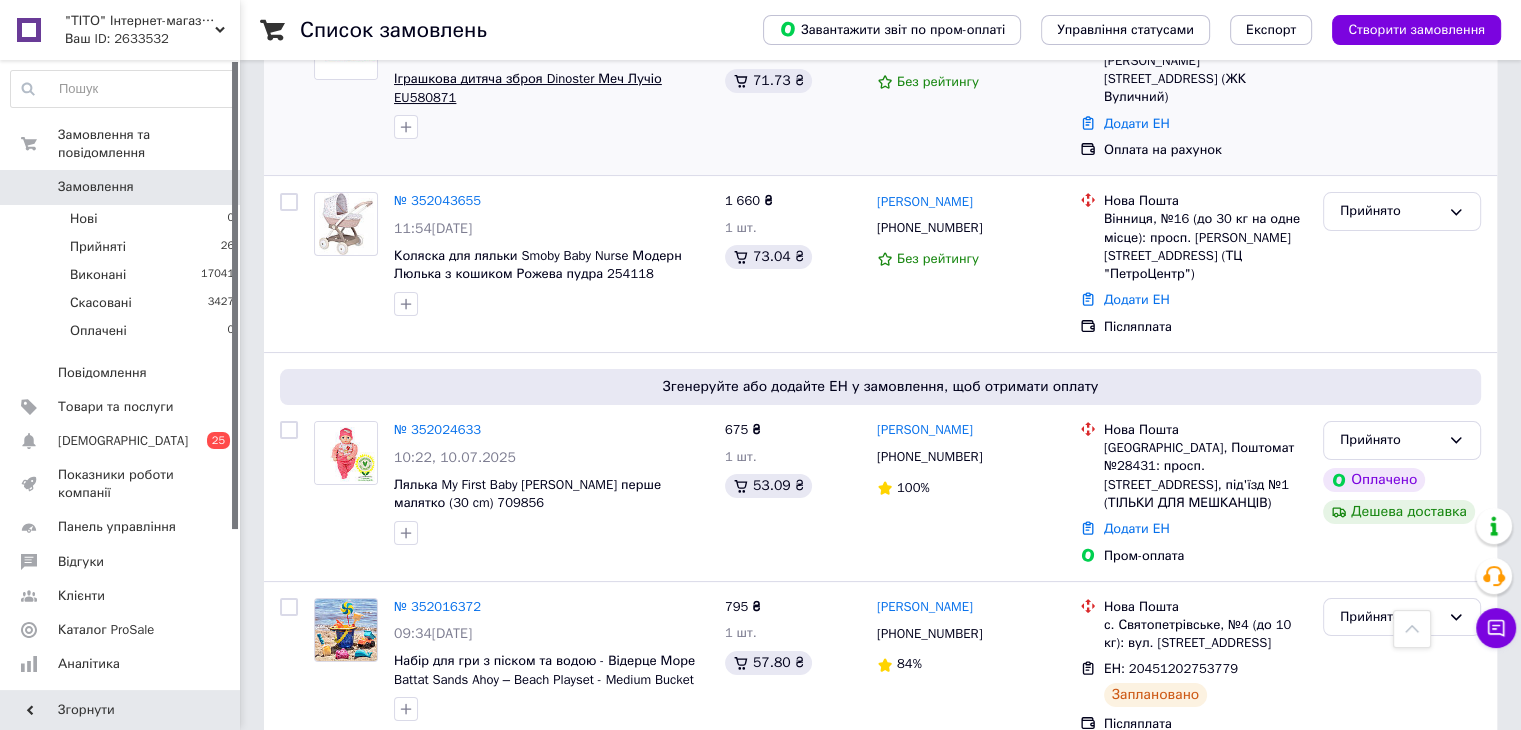 scroll, scrollTop: 0, scrollLeft: 0, axis: both 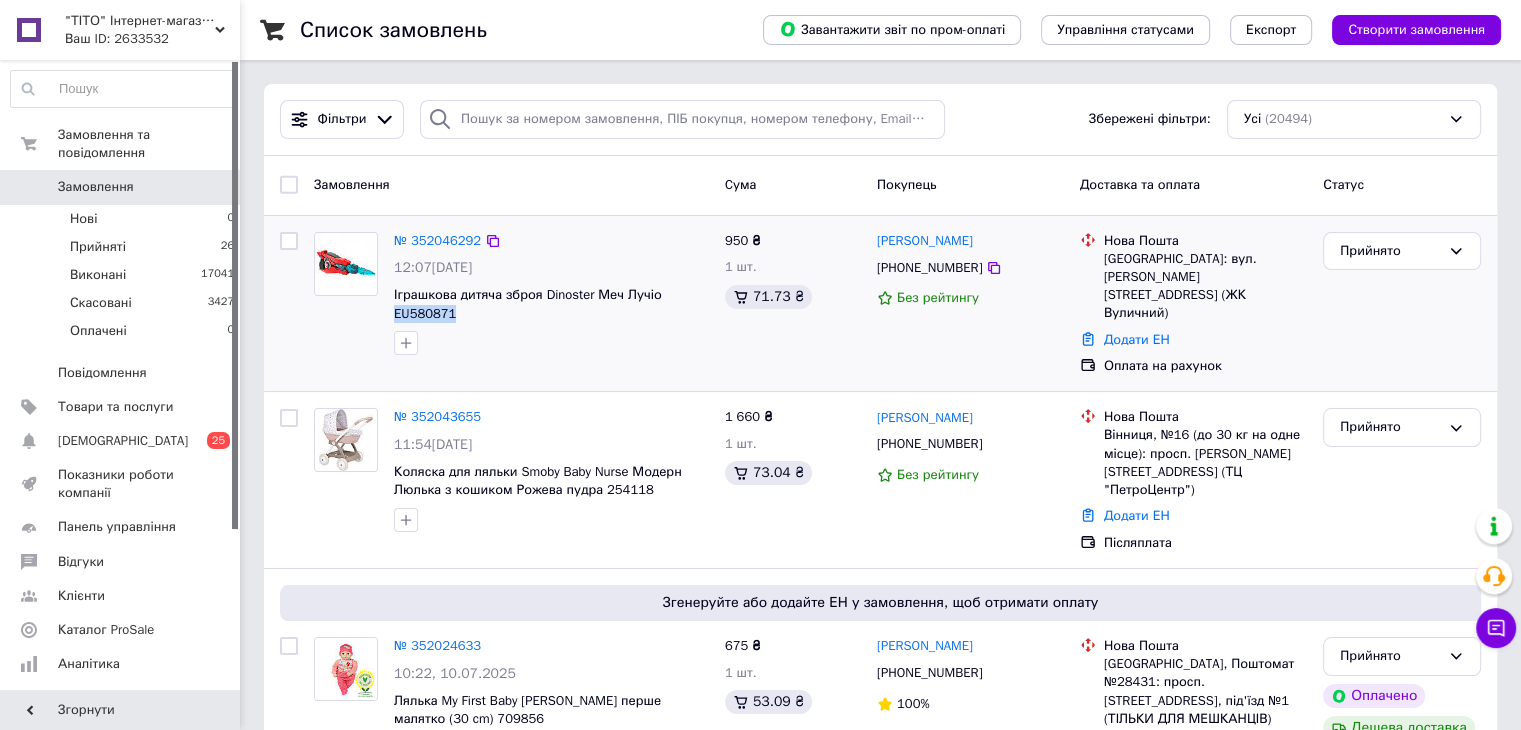 drag, startPoint x: 476, startPoint y: 321, endPoint x: 391, endPoint y: 313, distance: 85.37564 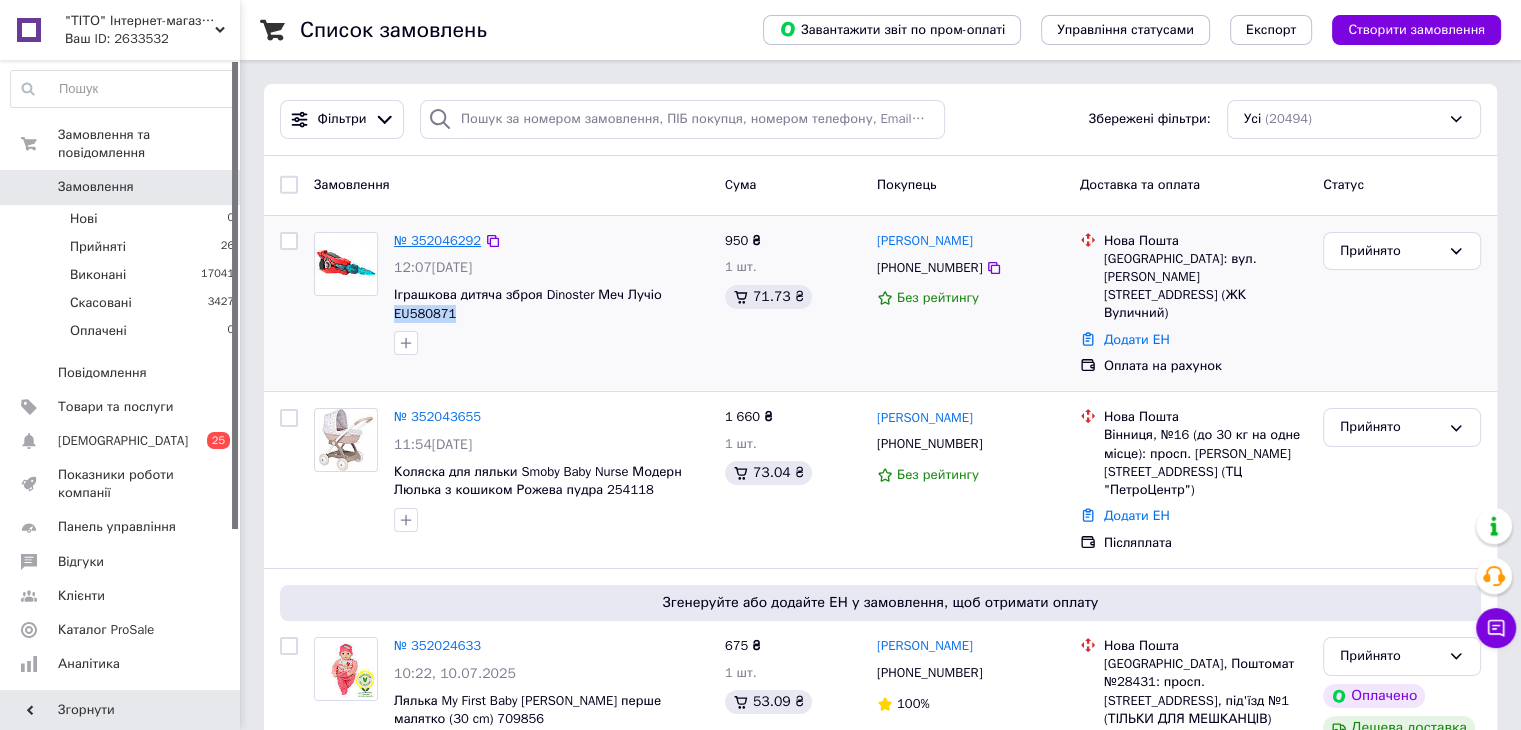 click on "№ 352046292" at bounding box center (437, 240) 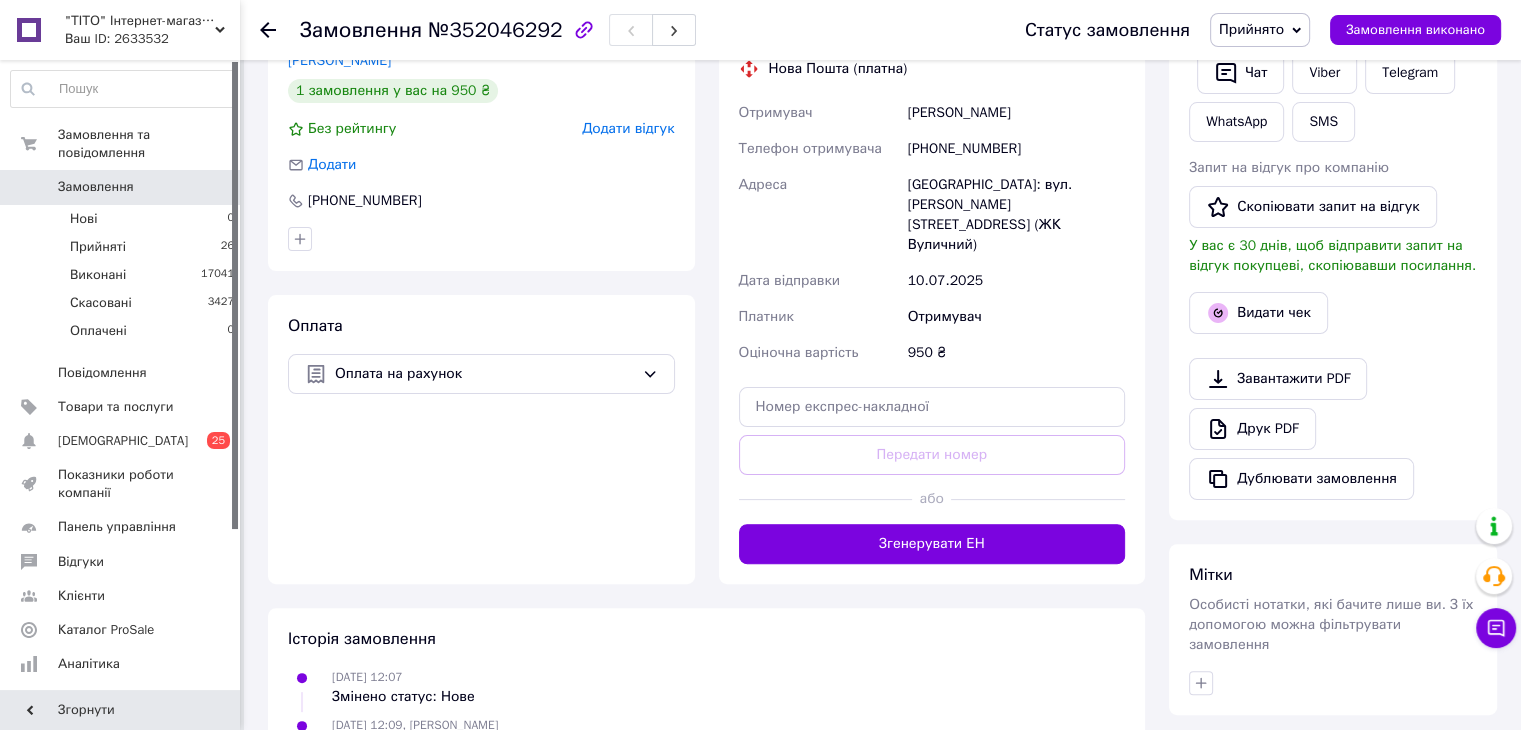 scroll, scrollTop: 400, scrollLeft: 0, axis: vertical 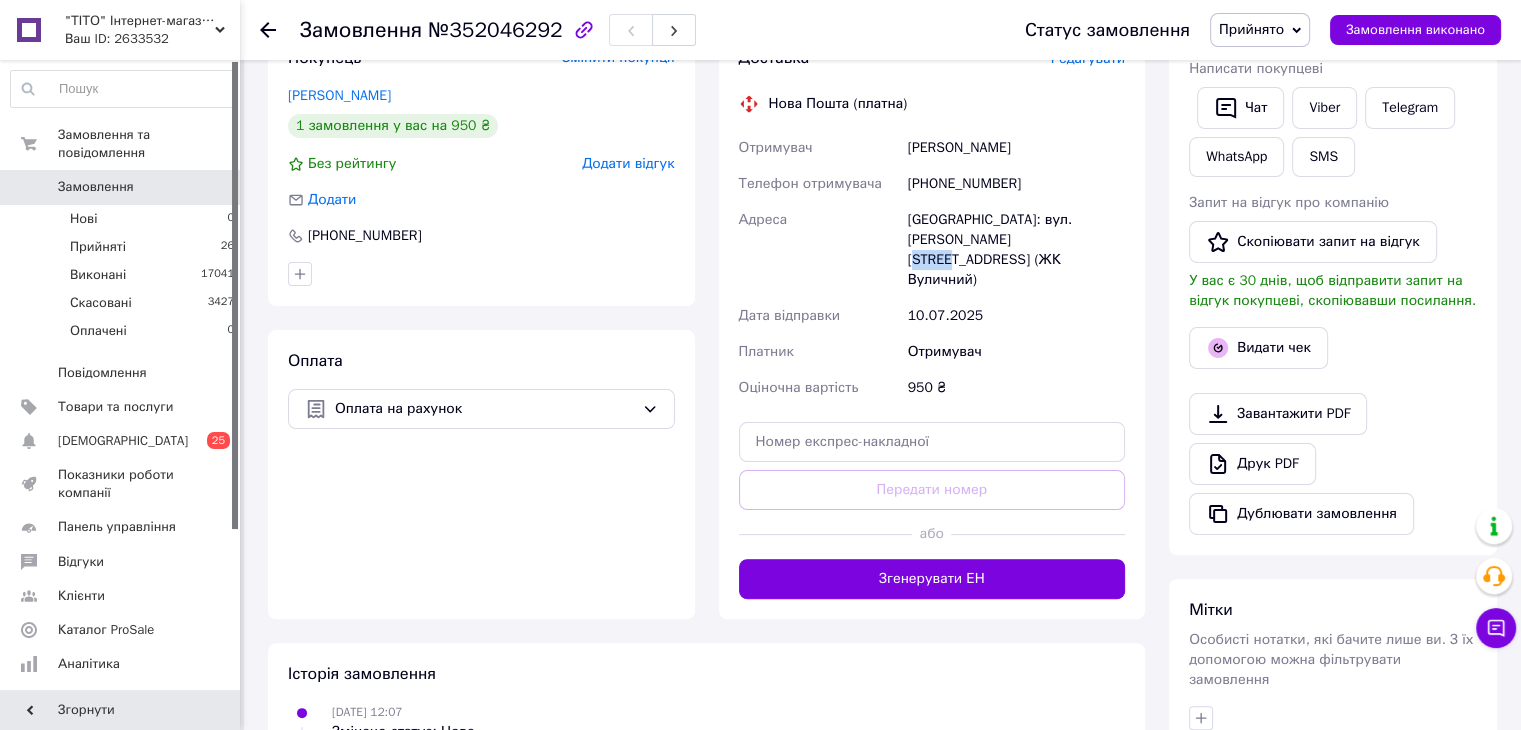 drag, startPoint x: 990, startPoint y: 244, endPoint x: 1032, endPoint y: 233, distance: 43.416588 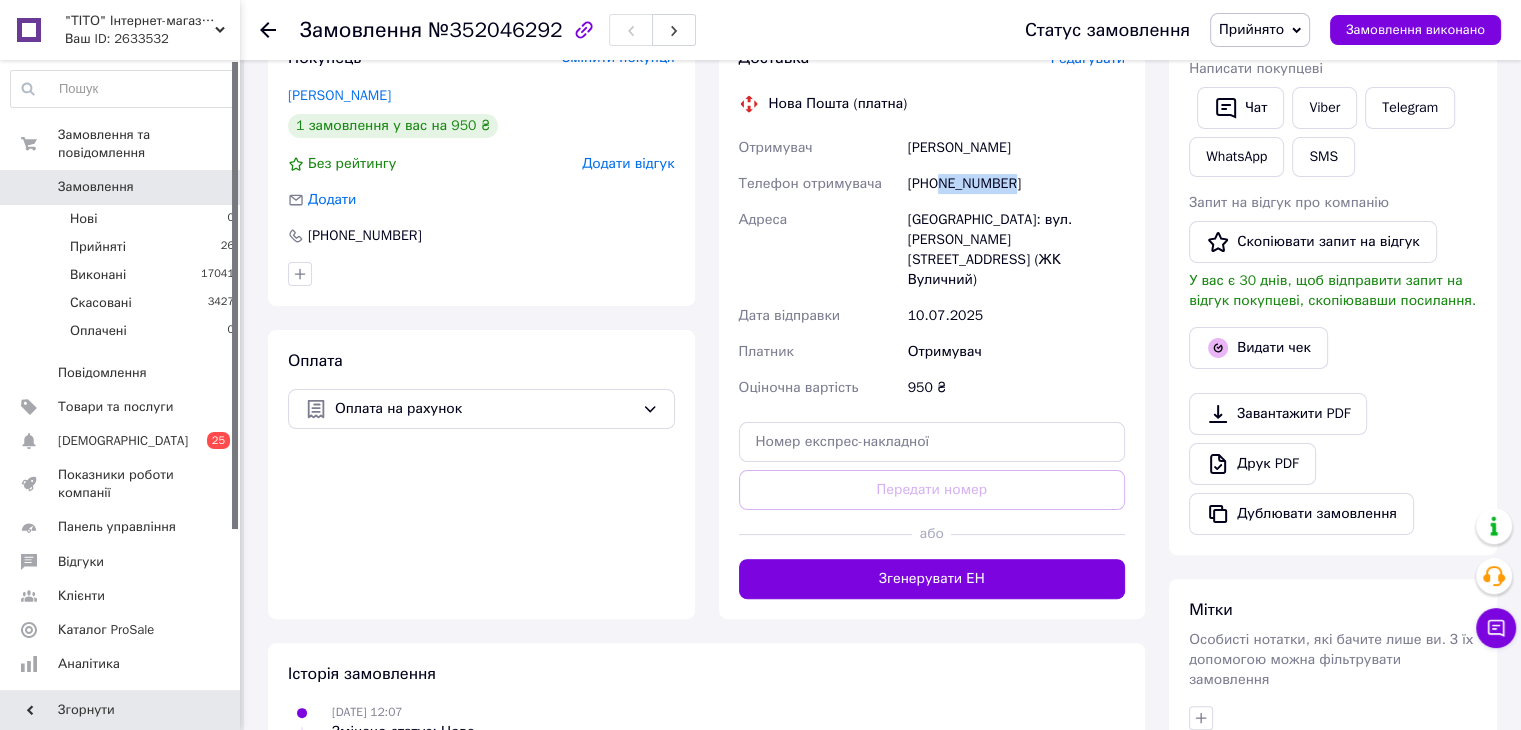drag, startPoint x: 1017, startPoint y: 183, endPoint x: 941, endPoint y: 188, distance: 76.1643 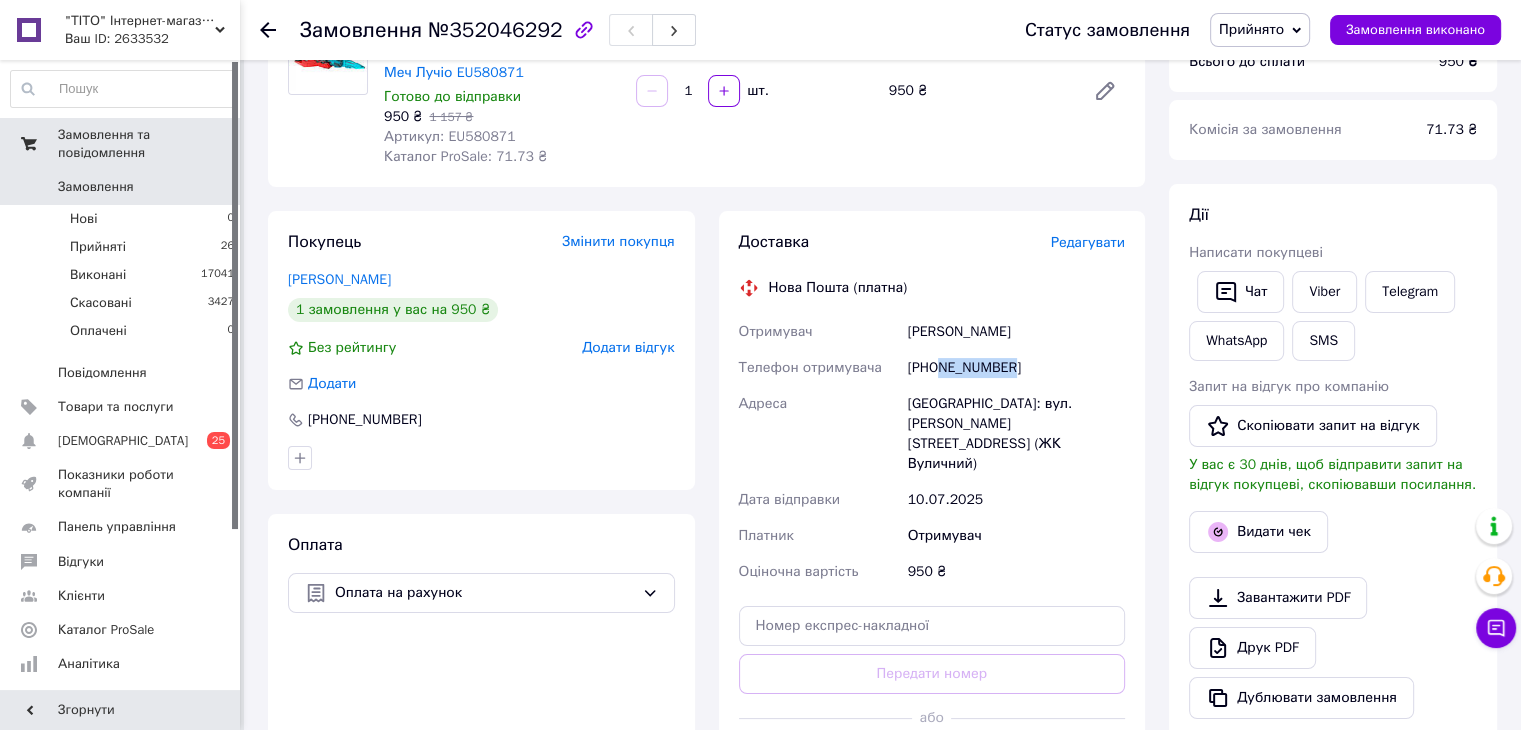 scroll, scrollTop: 100, scrollLeft: 0, axis: vertical 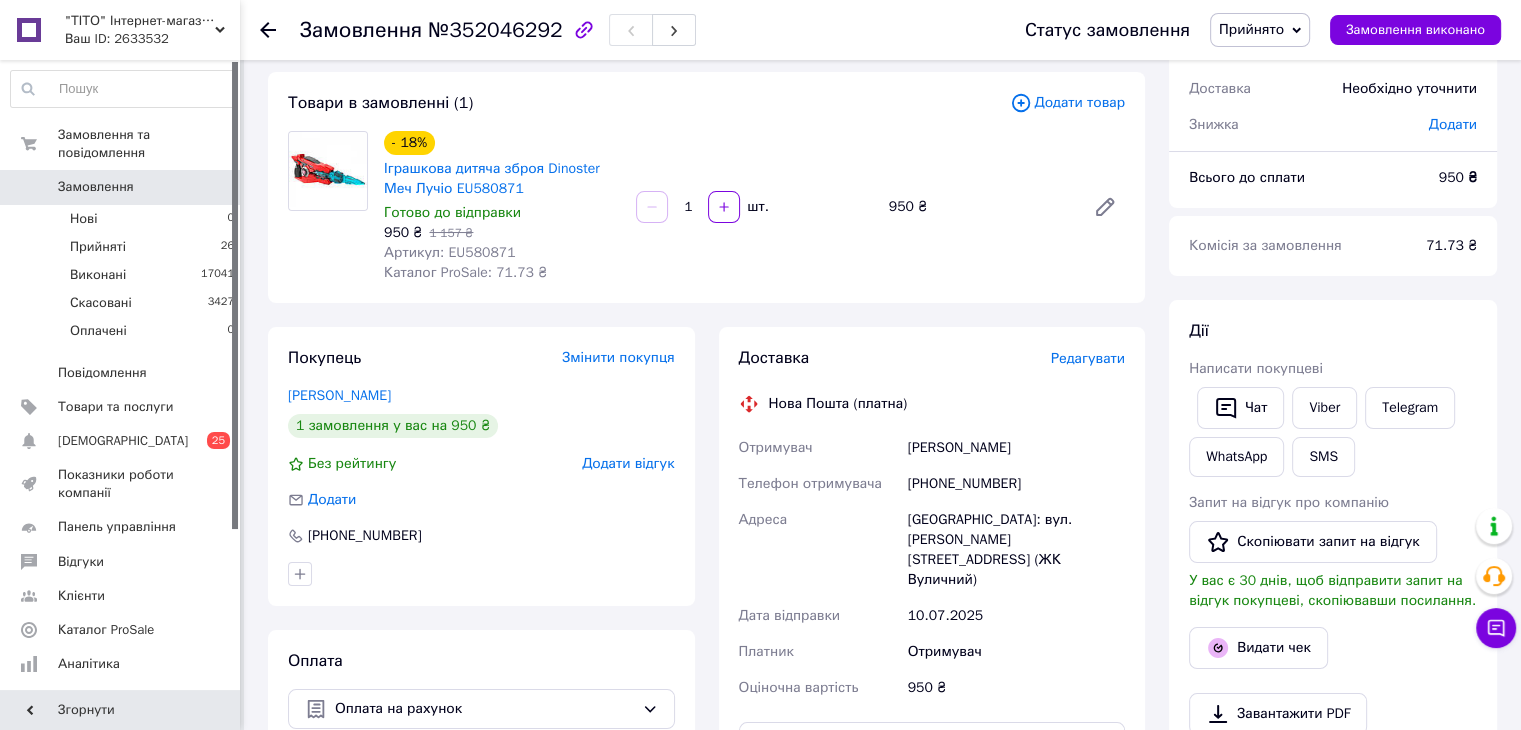 click 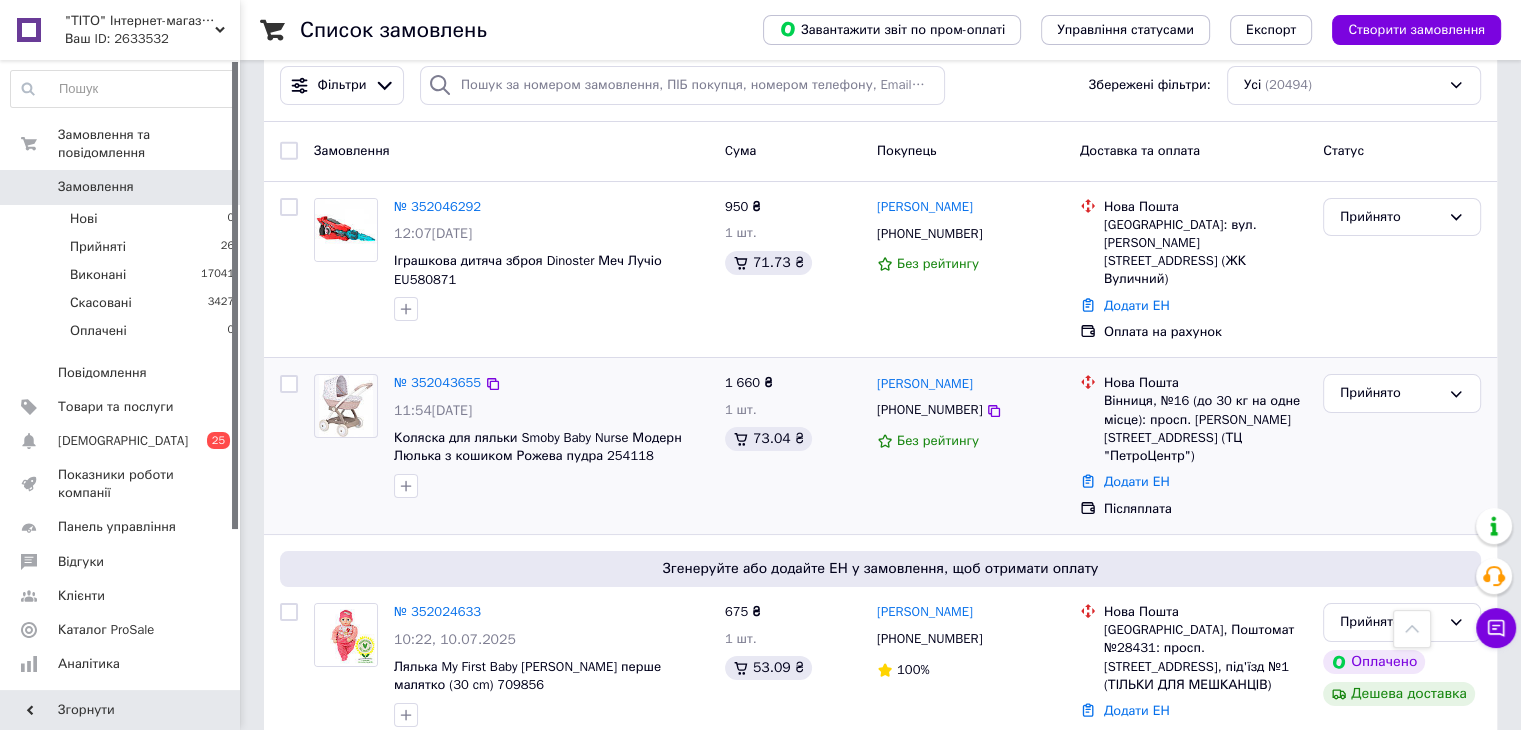 scroll, scrollTop: 0, scrollLeft: 0, axis: both 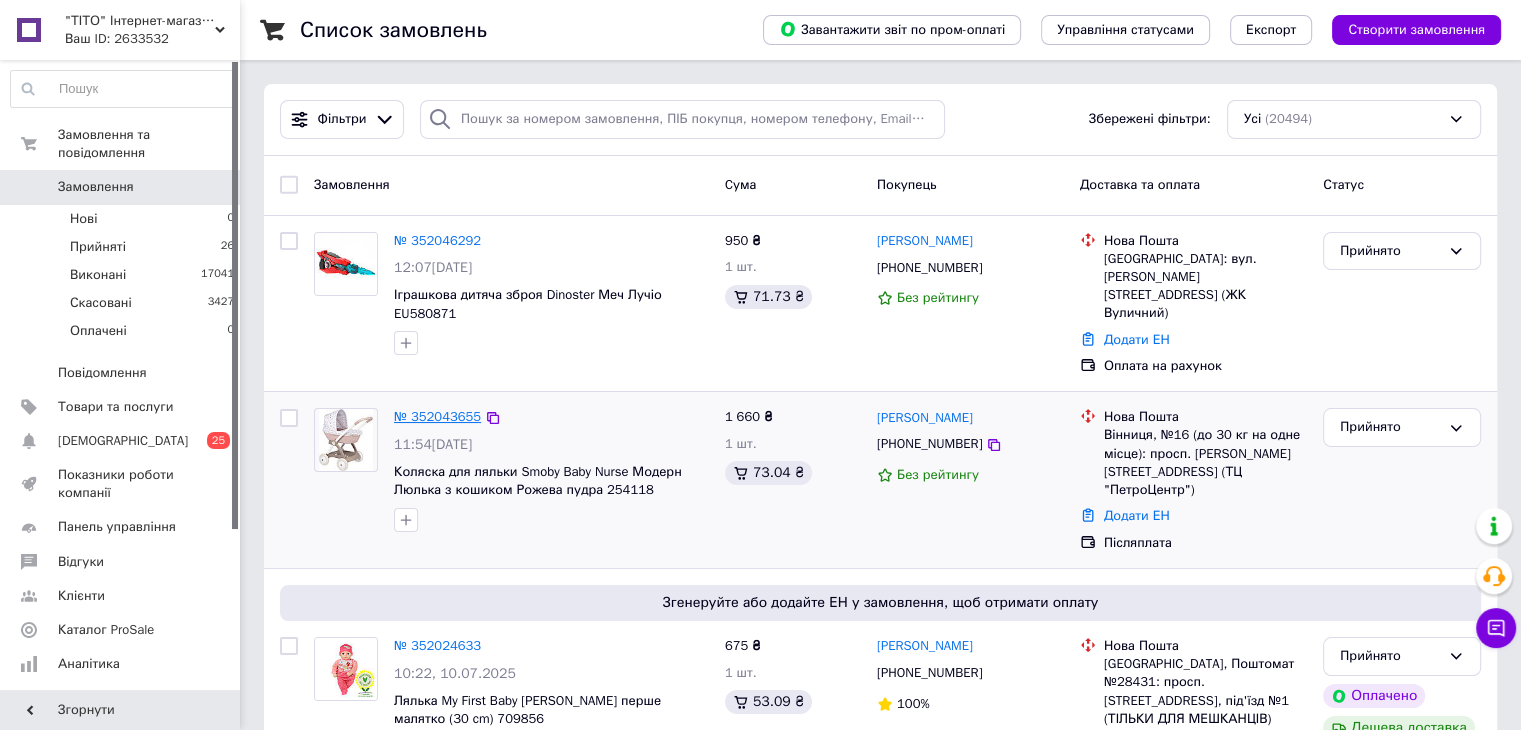 click on "№ 352043655" at bounding box center [437, 416] 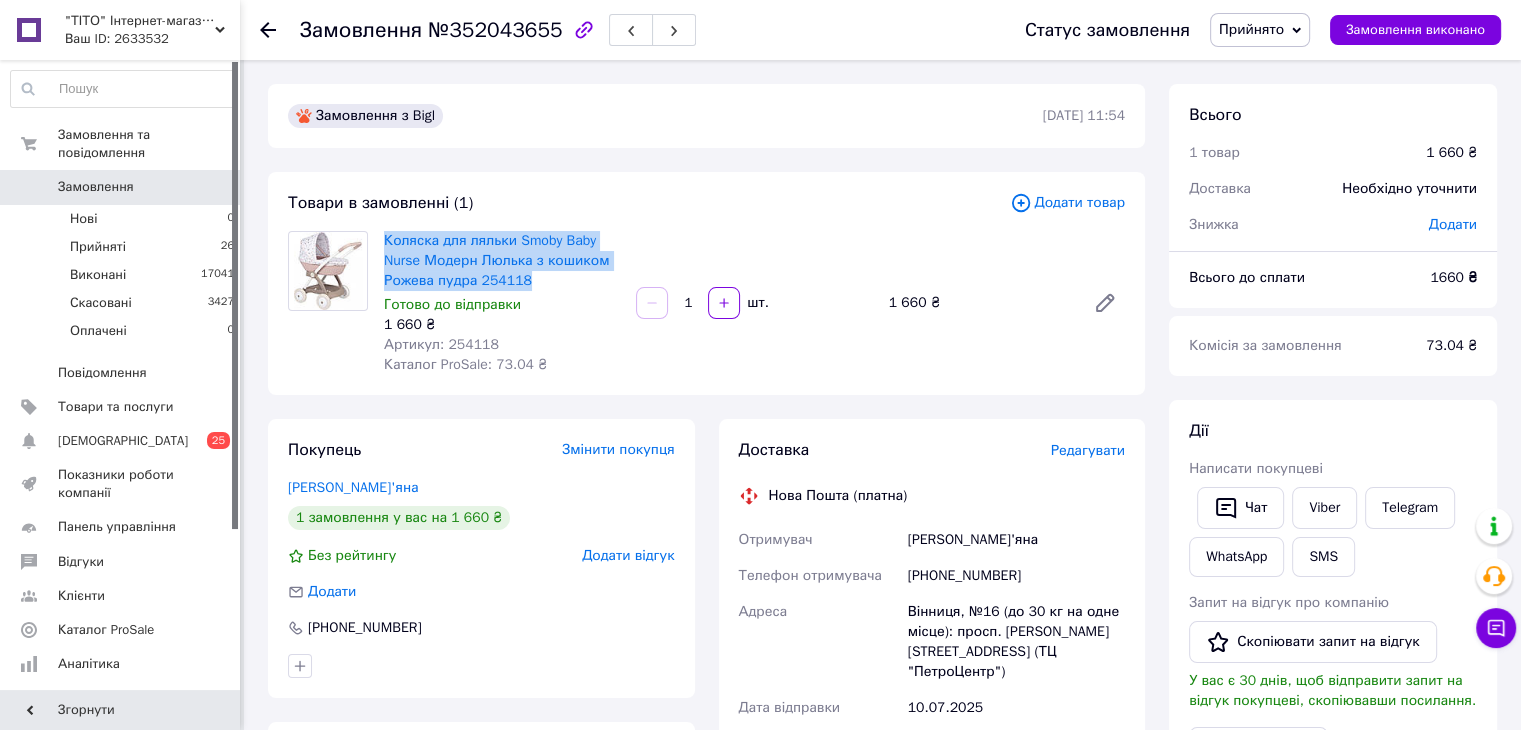 drag, startPoint x: 380, startPoint y: 237, endPoint x: 557, endPoint y: 285, distance: 183.39302 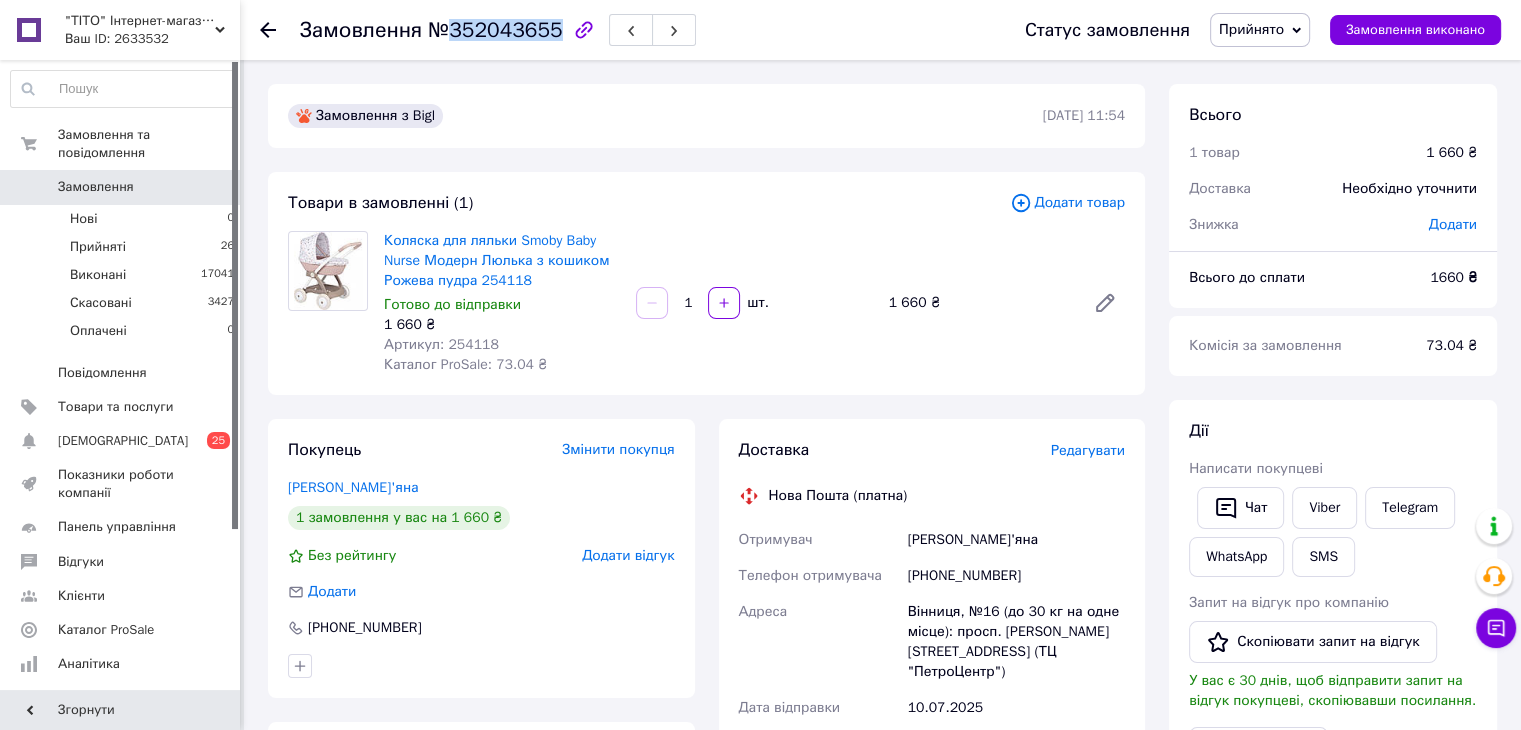 drag, startPoint x: 444, startPoint y: 32, endPoint x: 535, endPoint y: 14, distance: 92.76314 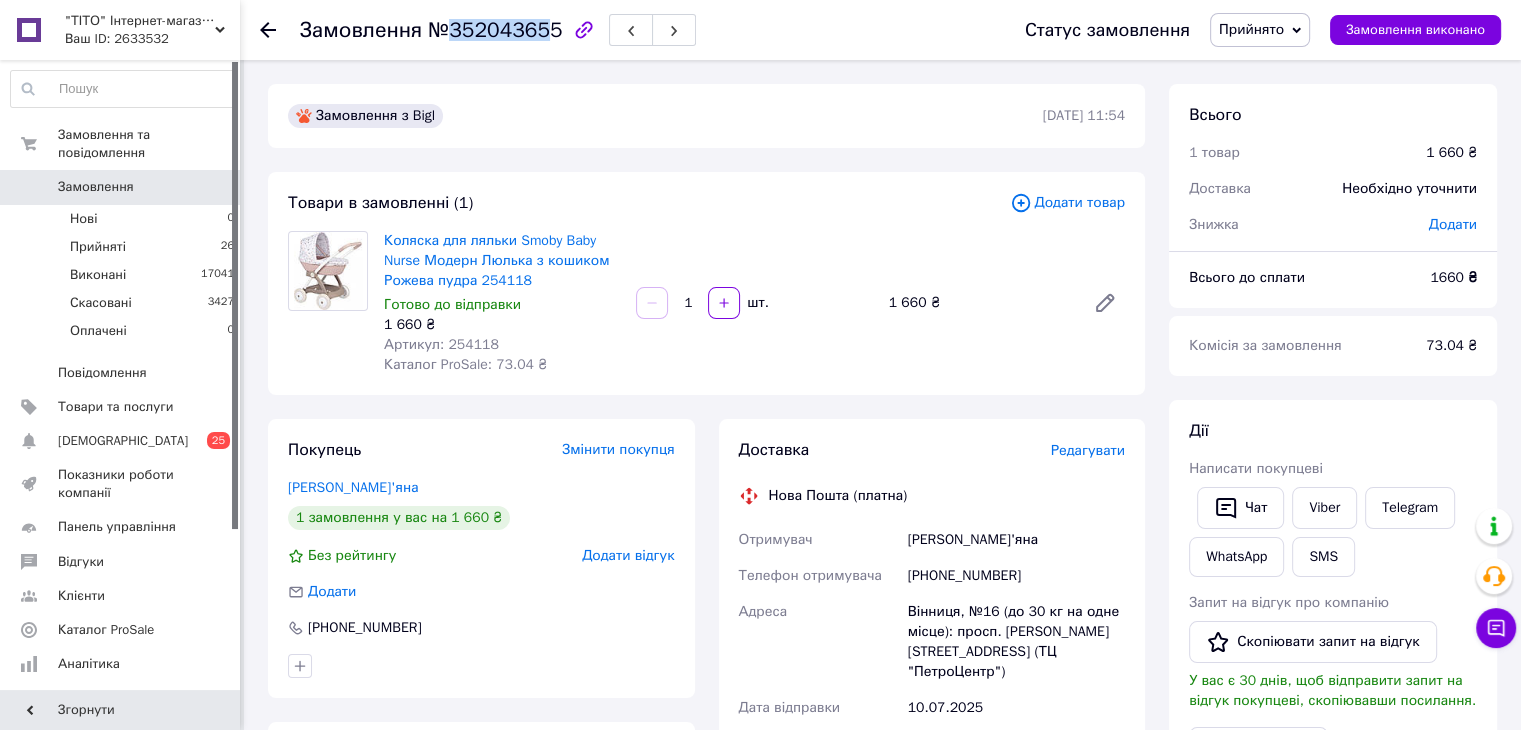 copy on "35204365" 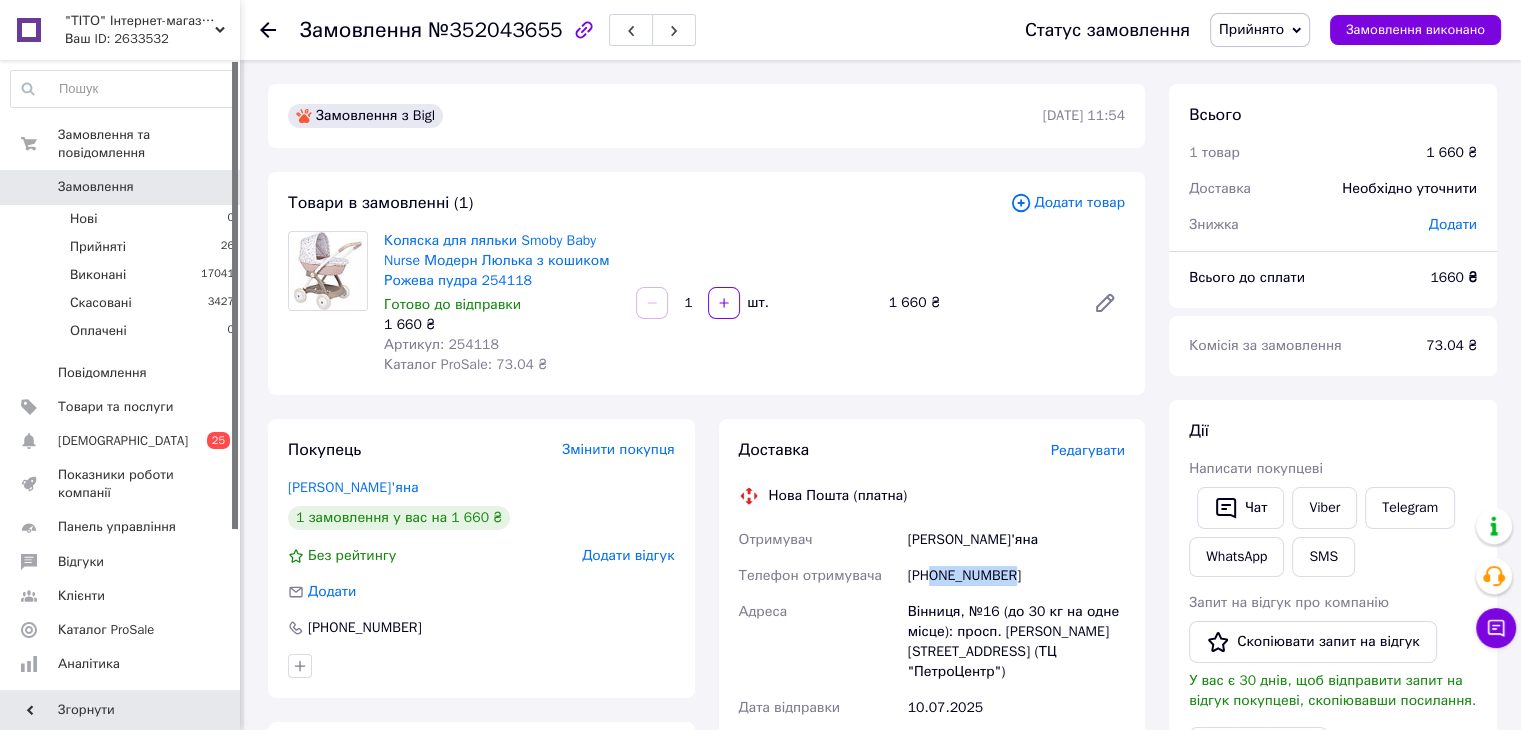 drag, startPoint x: 1023, startPoint y: 581, endPoint x: 932, endPoint y: 581, distance: 91 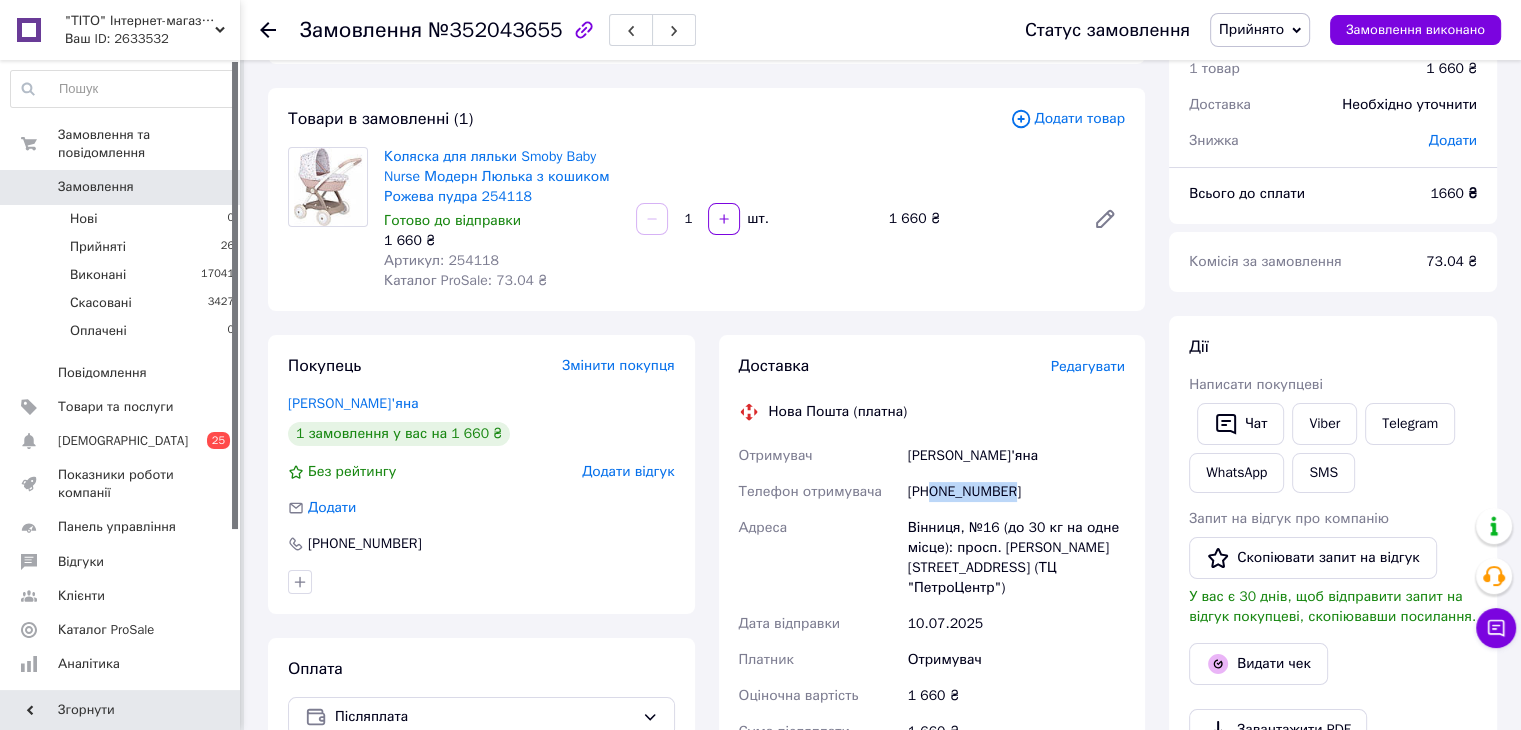 scroll, scrollTop: 200, scrollLeft: 0, axis: vertical 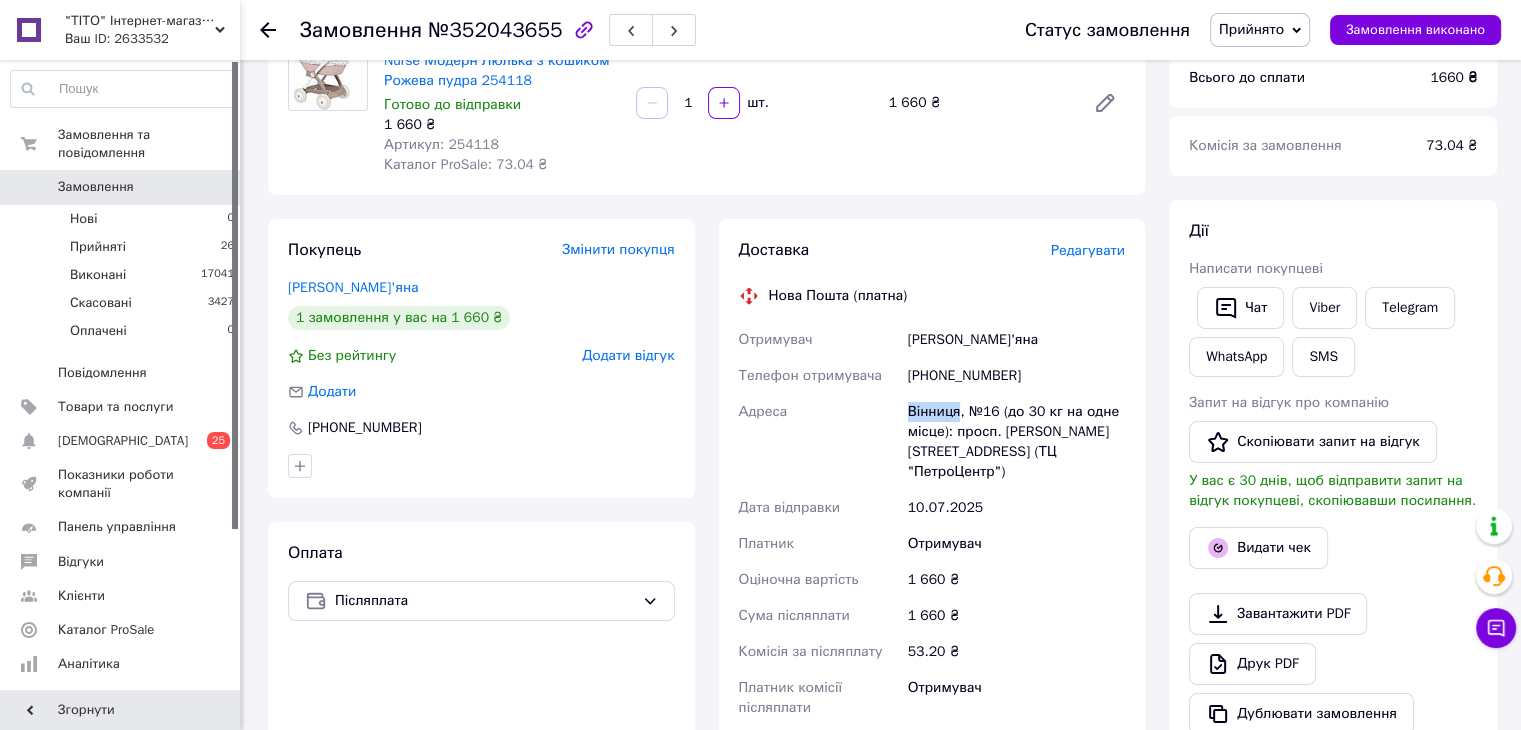 drag, startPoint x: 909, startPoint y: 410, endPoint x: 956, endPoint y: 419, distance: 47.853943 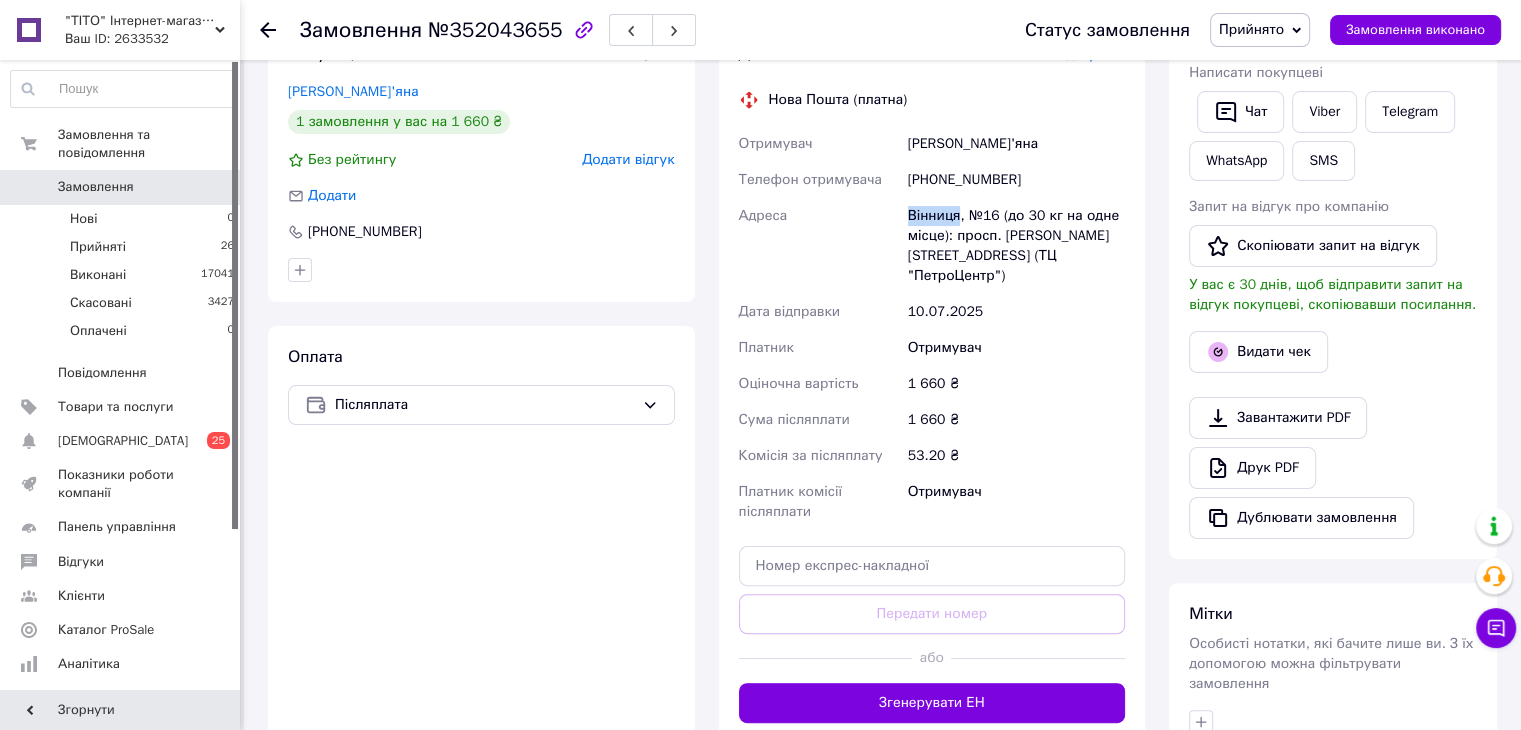 scroll, scrollTop: 400, scrollLeft: 0, axis: vertical 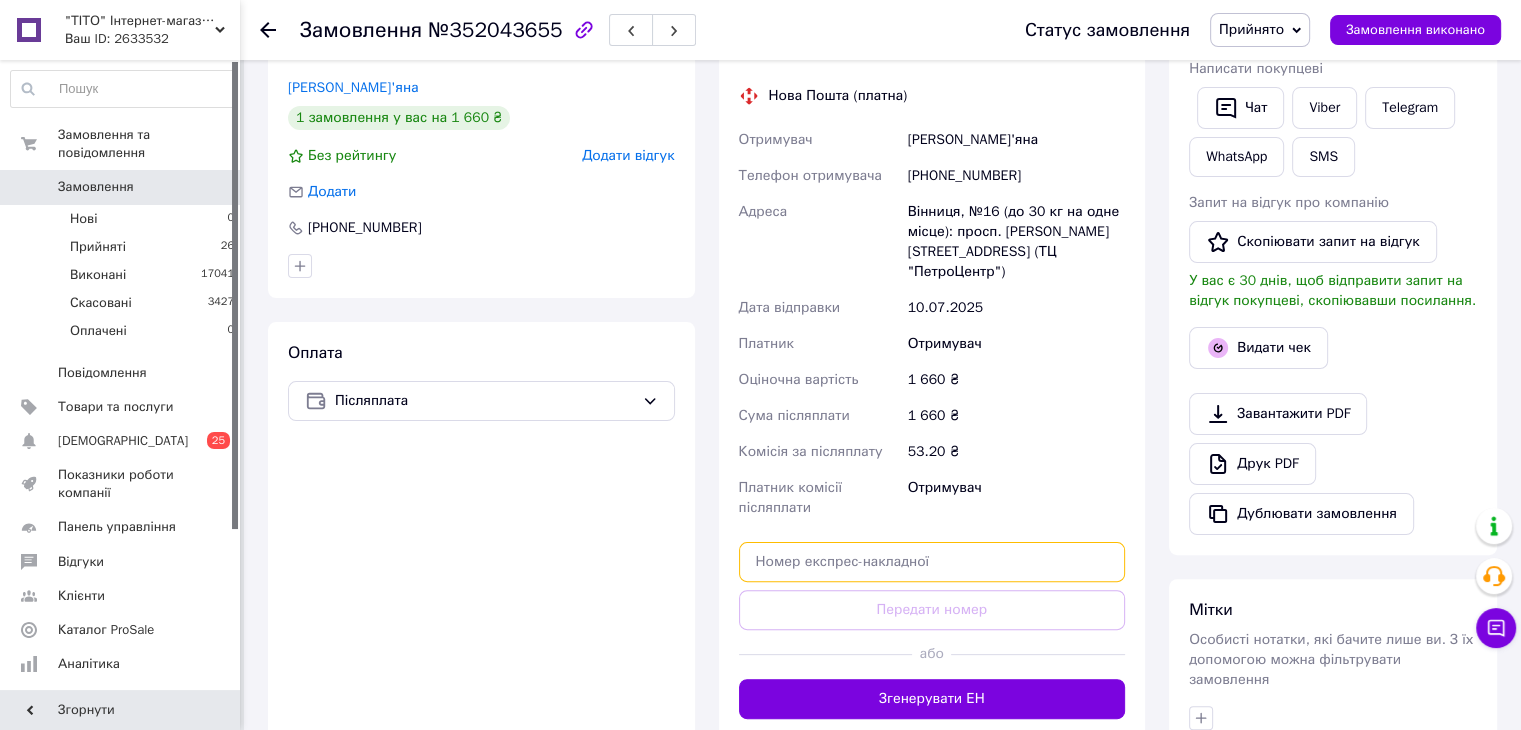 click at bounding box center (932, 562) 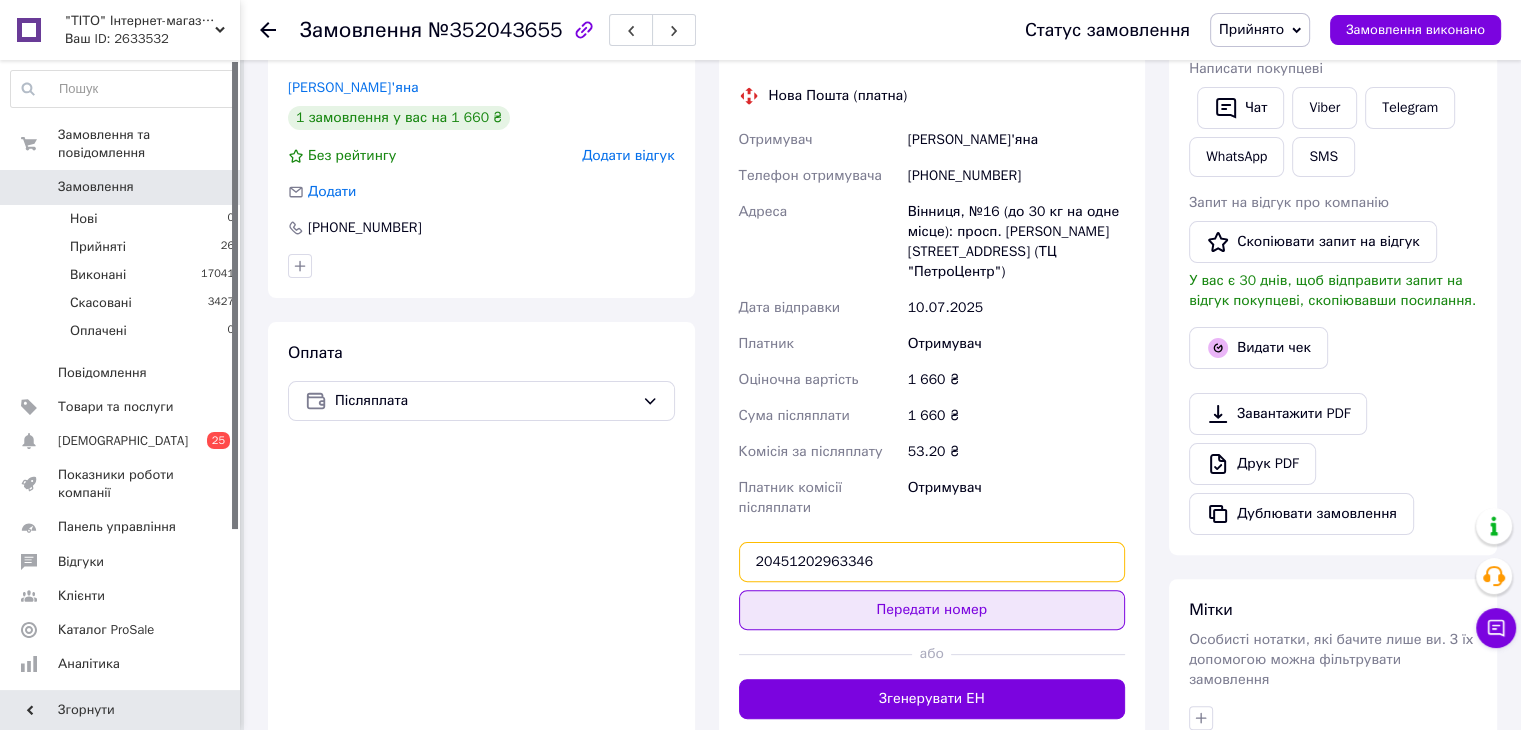 type on "20451202963346" 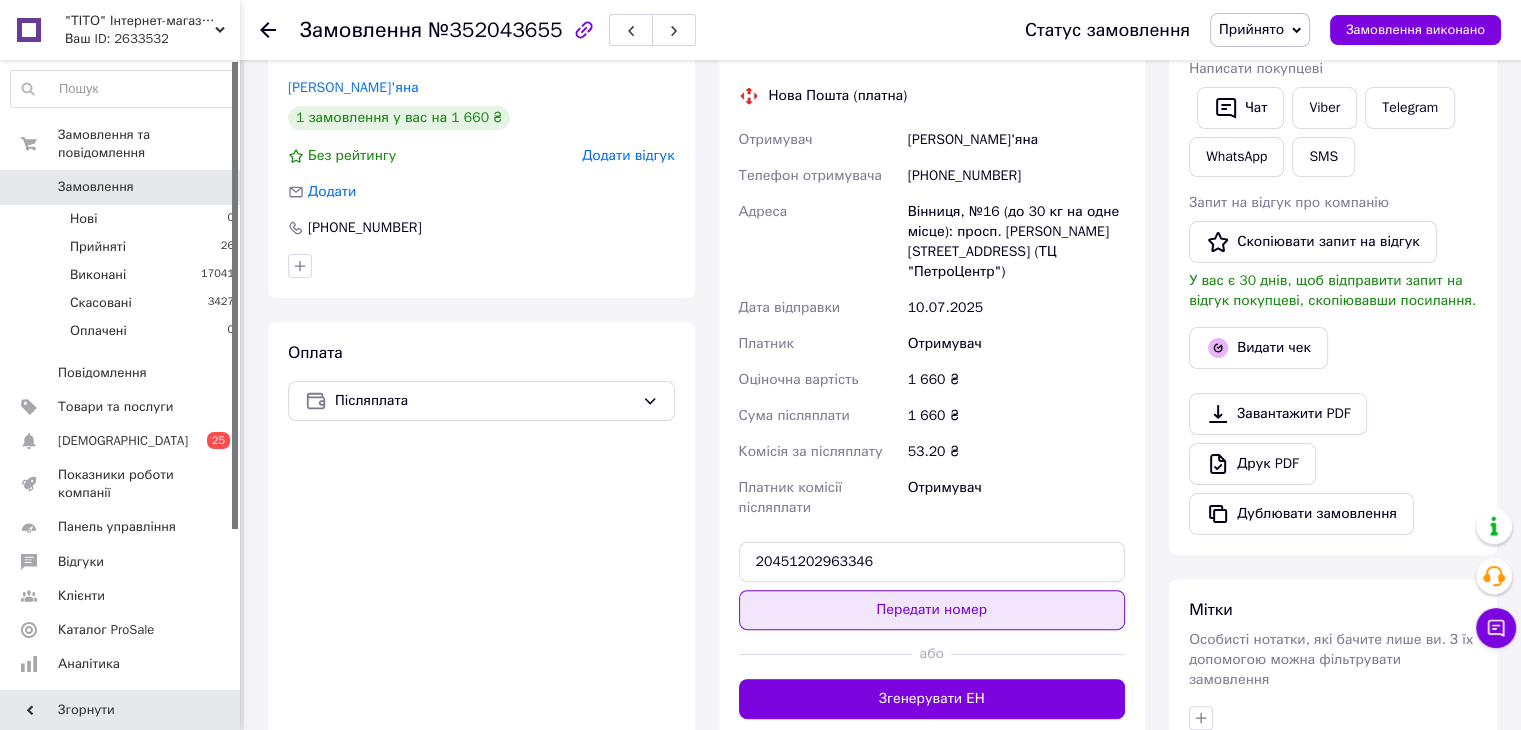 click on "Передати номер" at bounding box center (932, 610) 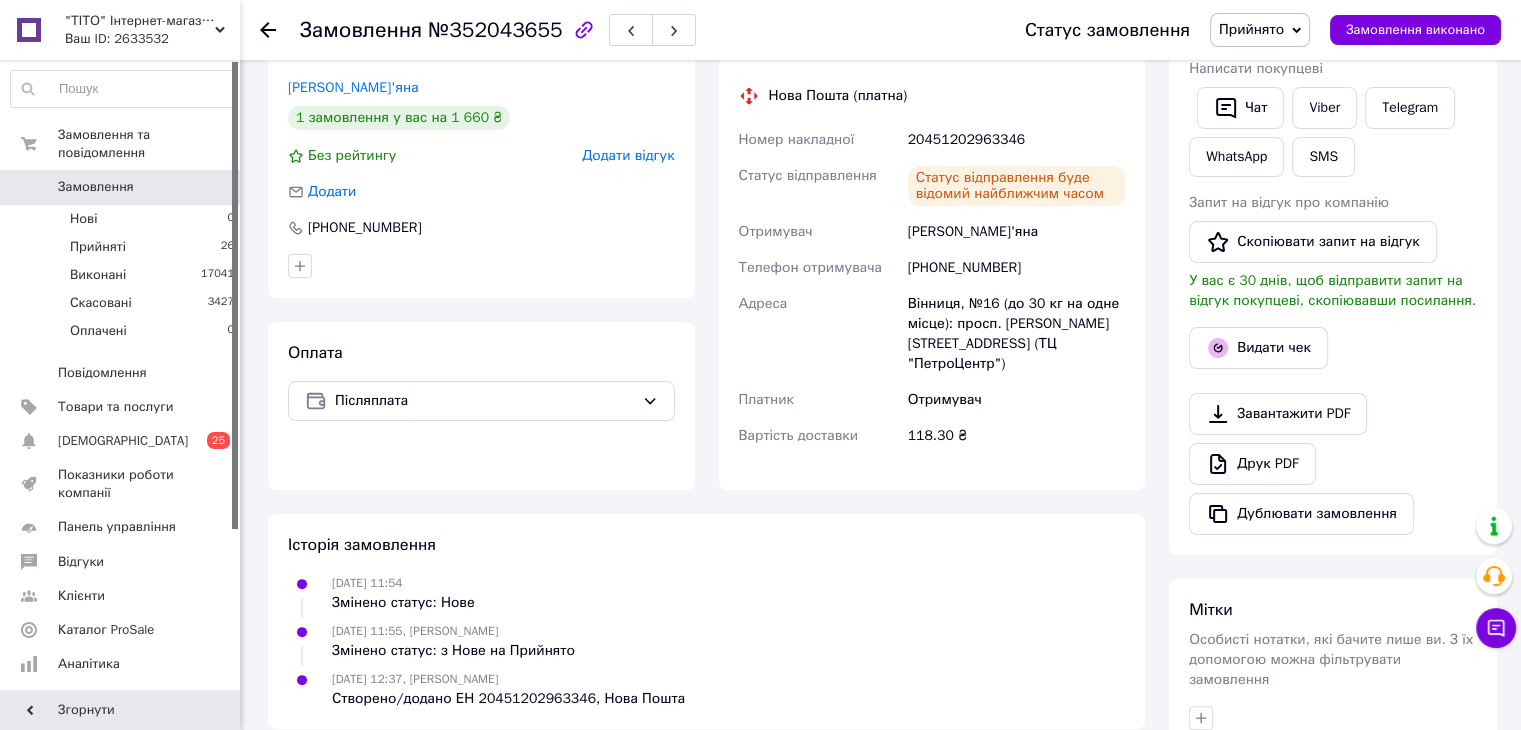 click 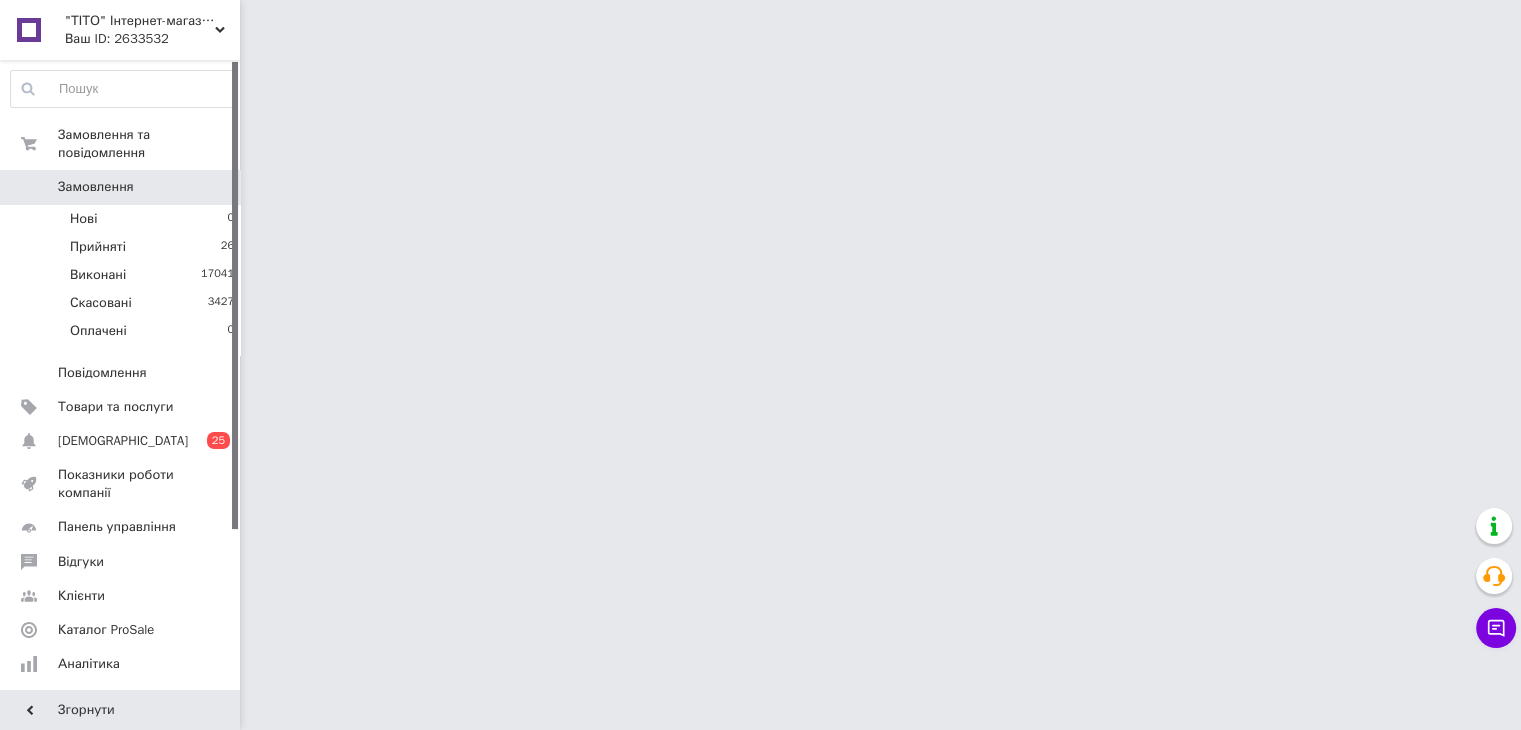 scroll, scrollTop: 0, scrollLeft: 0, axis: both 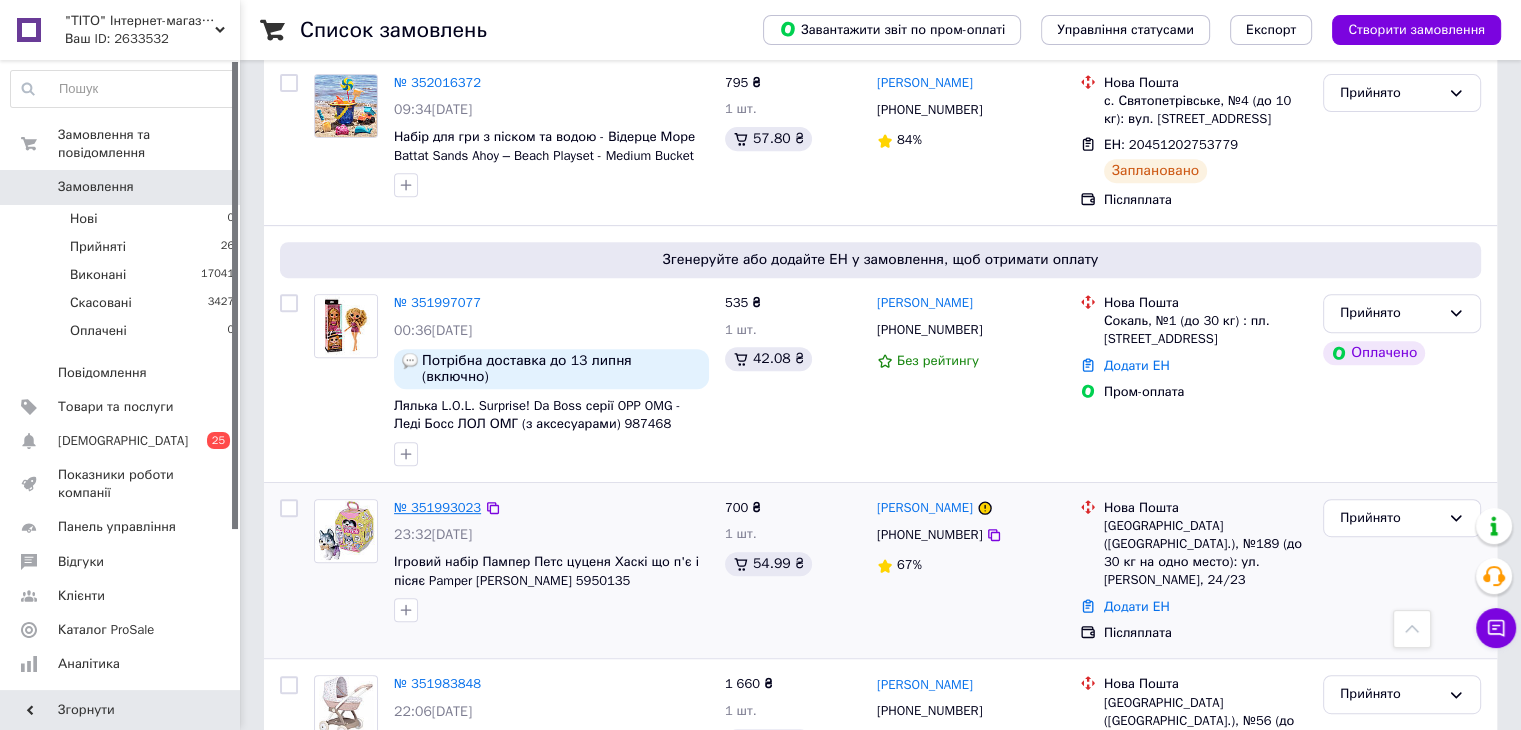 click on "№ 351993023" at bounding box center (437, 507) 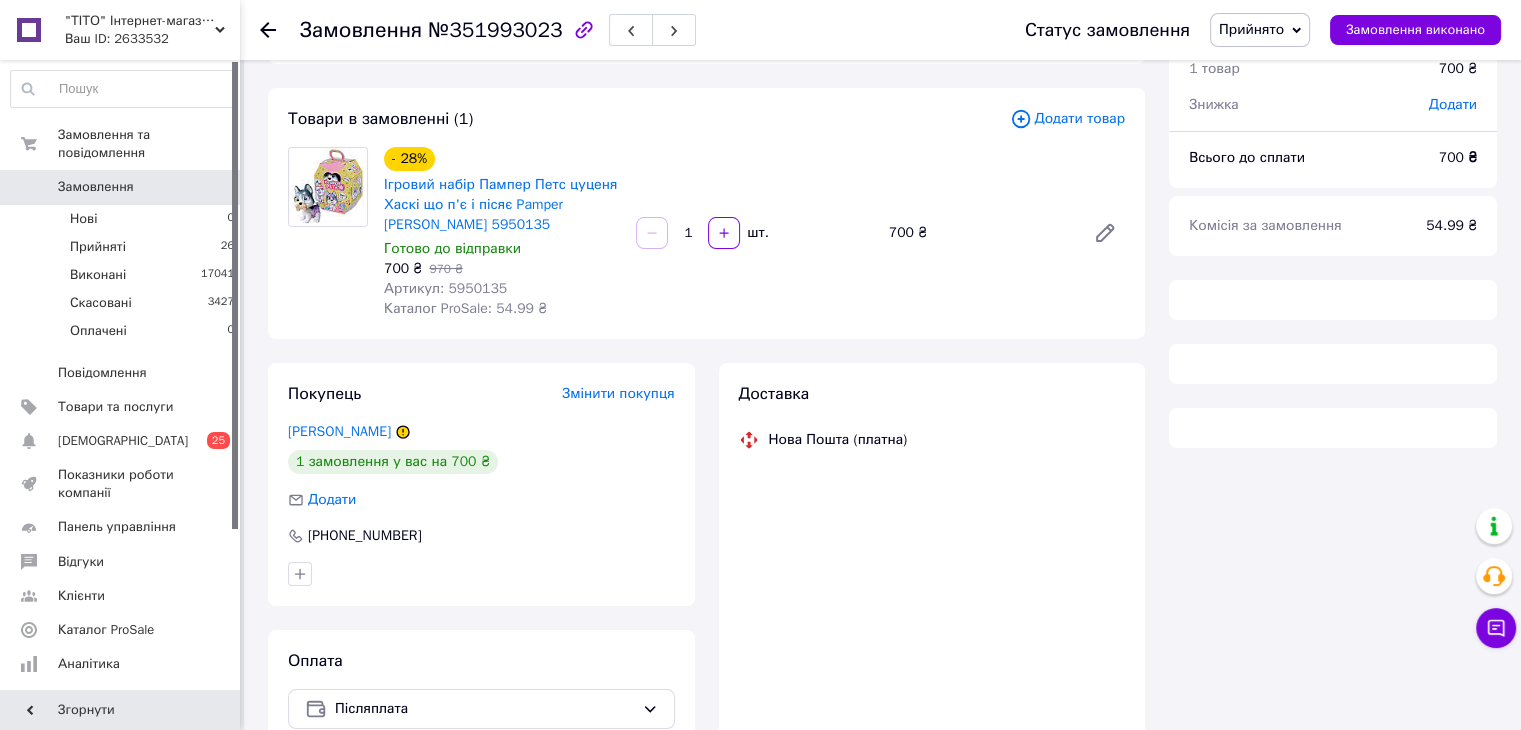 scroll, scrollTop: 0, scrollLeft: 0, axis: both 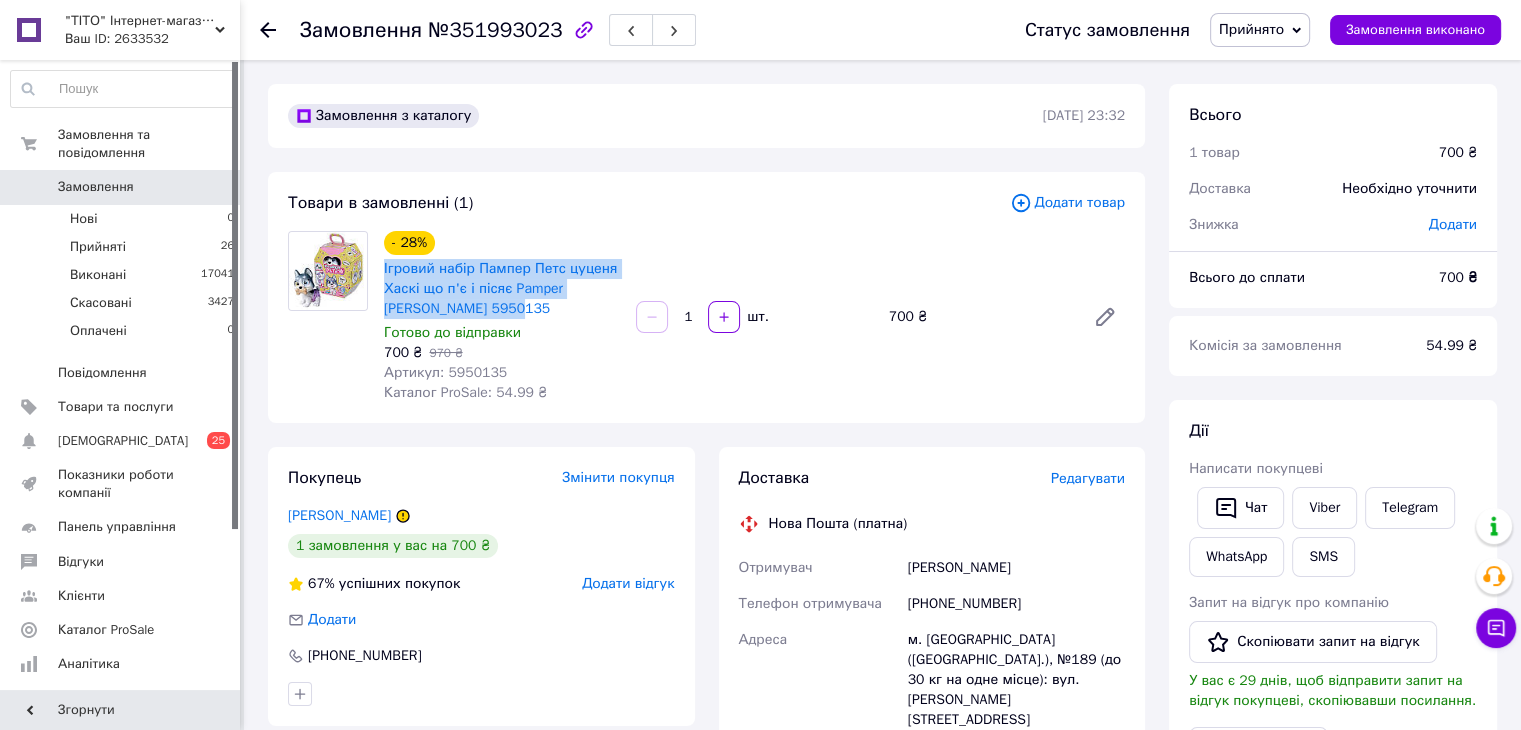 drag, startPoint x: 384, startPoint y: 269, endPoint x: 524, endPoint y: 310, distance: 145.88008 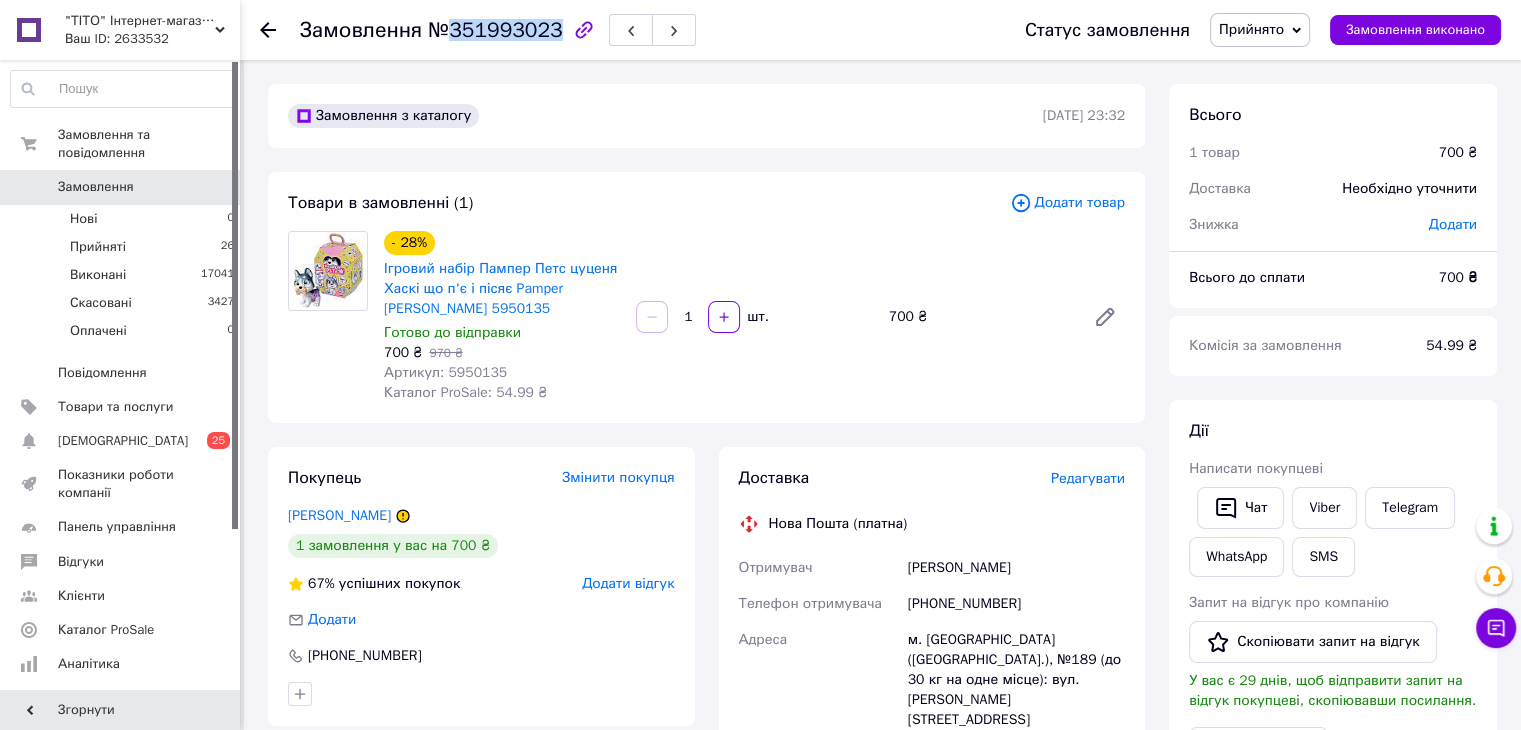 drag, startPoint x: 445, startPoint y: 28, endPoint x: 549, endPoint y: 53, distance: 106.96261 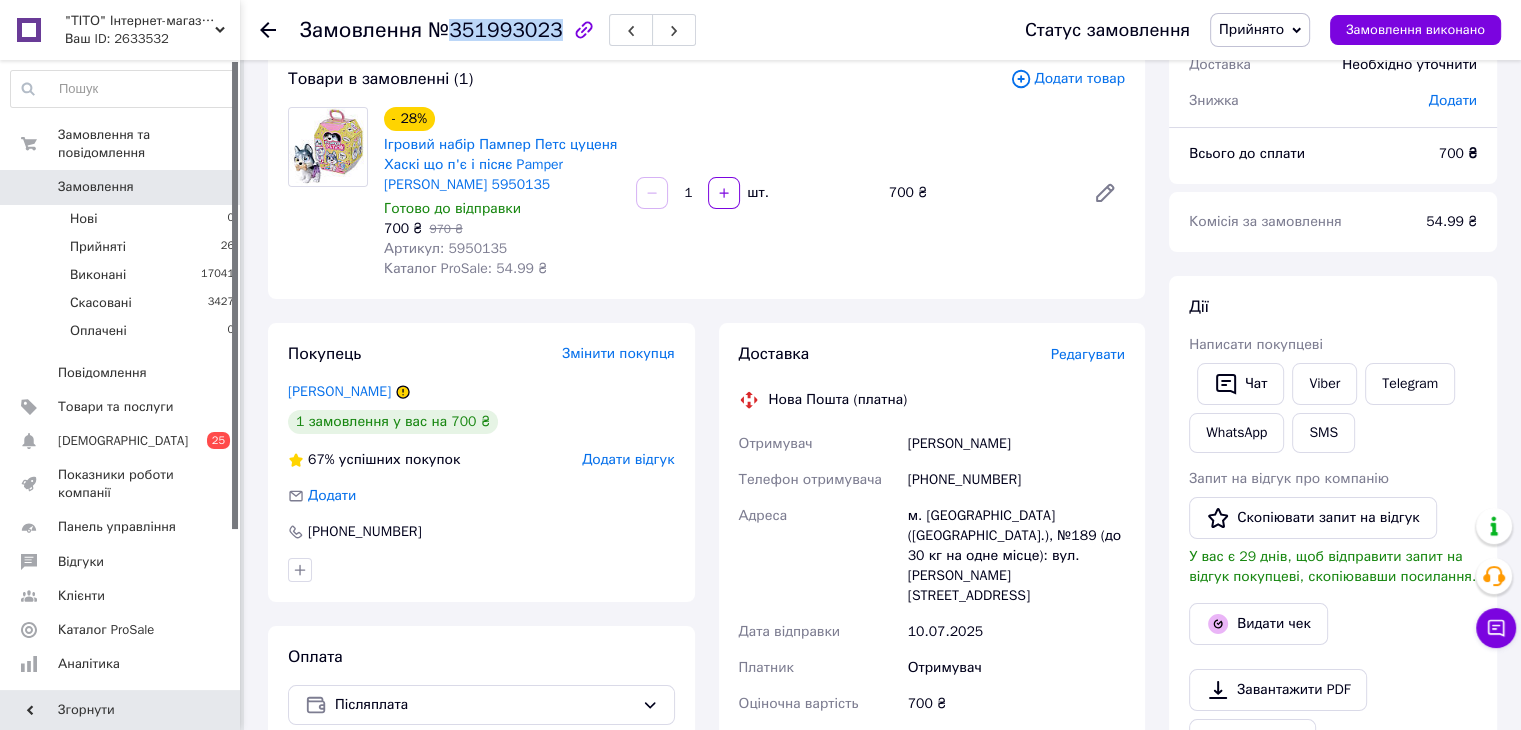 scroll, scrollTop: 300, scrollLeft: 0, axis: vertical 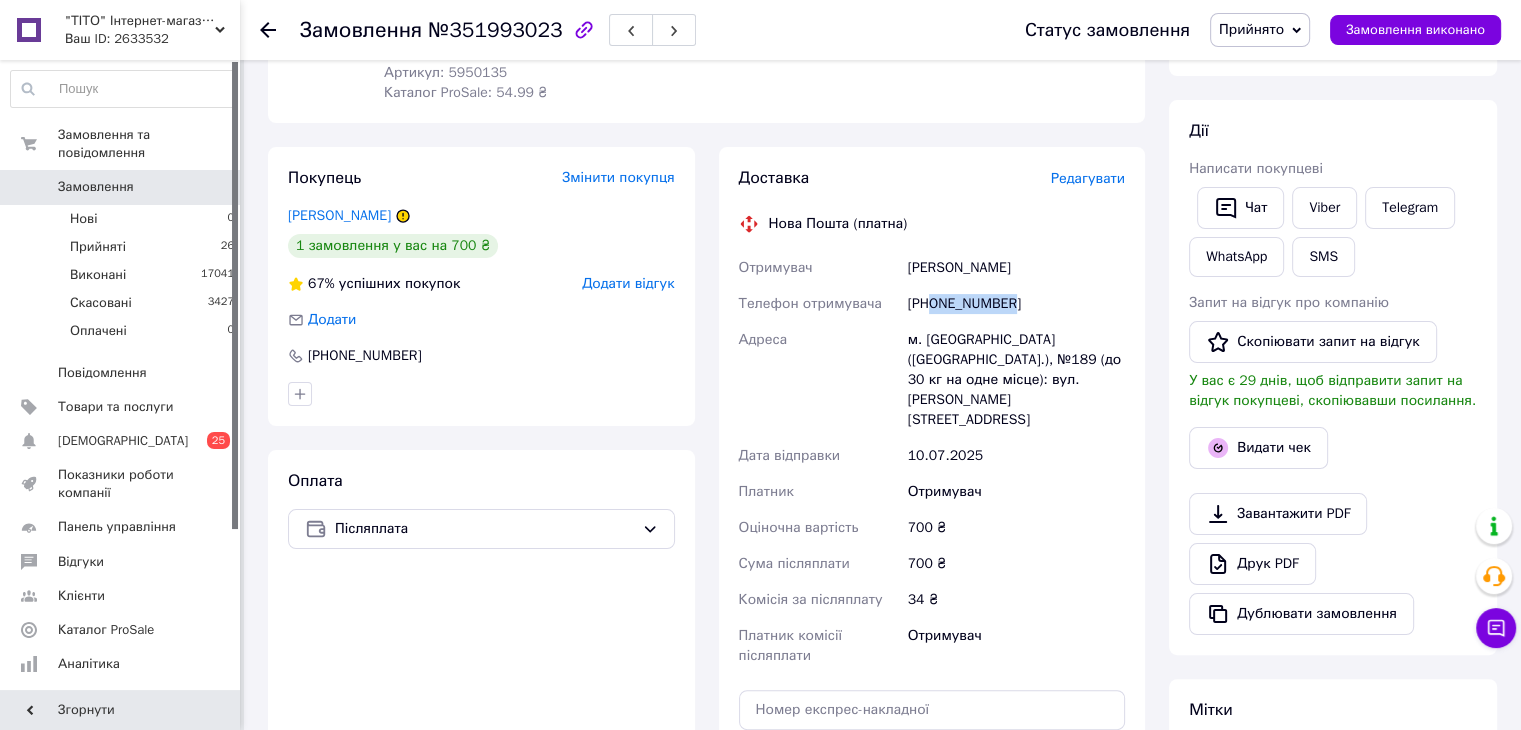 drag, startPoint x: 982, startPoint y: 312, endPoint x: 929, endPoint y: 313, distance: 53.009434 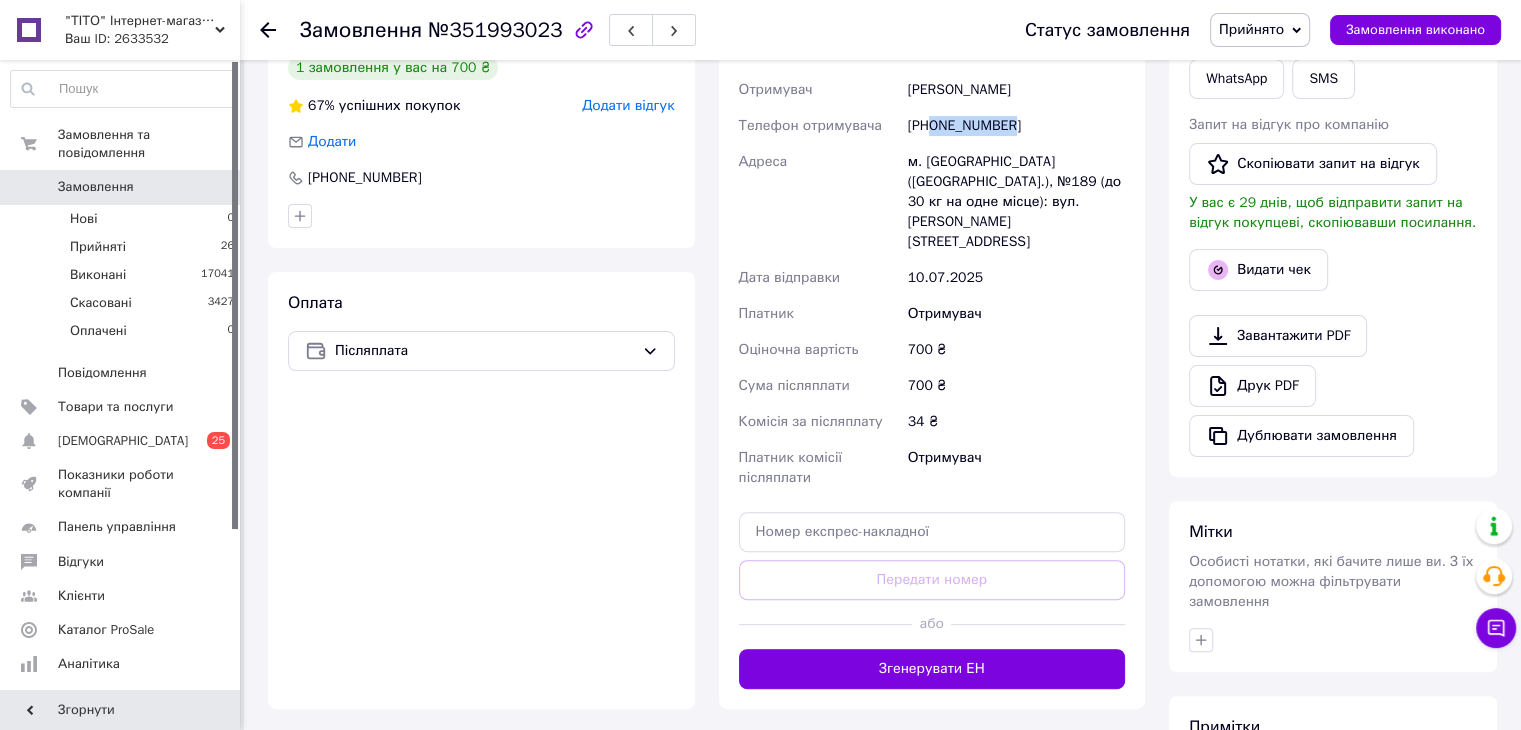 scroll, scrollTop: 600, scrollLeft: 0, axis: vertical 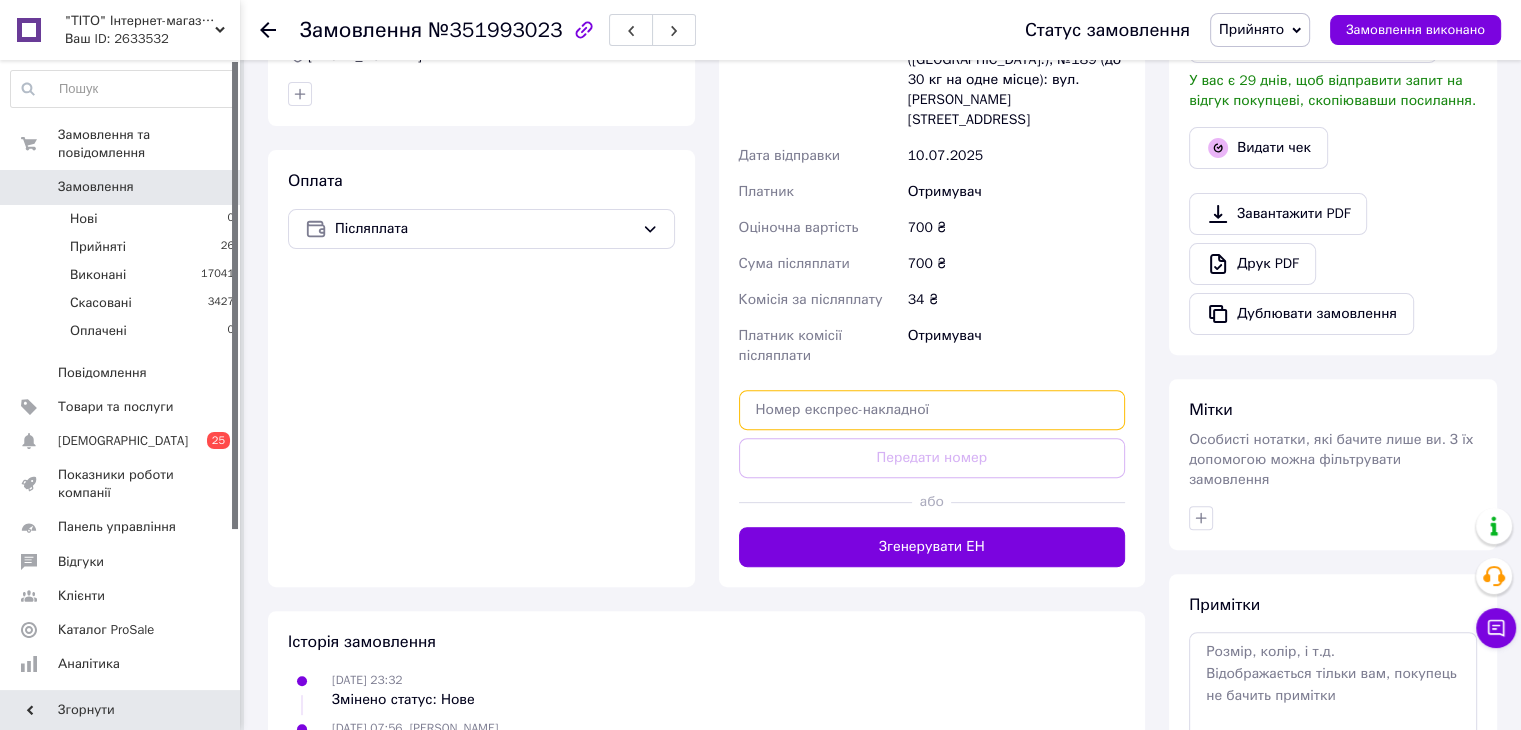 click at bounding box center (932, 410) 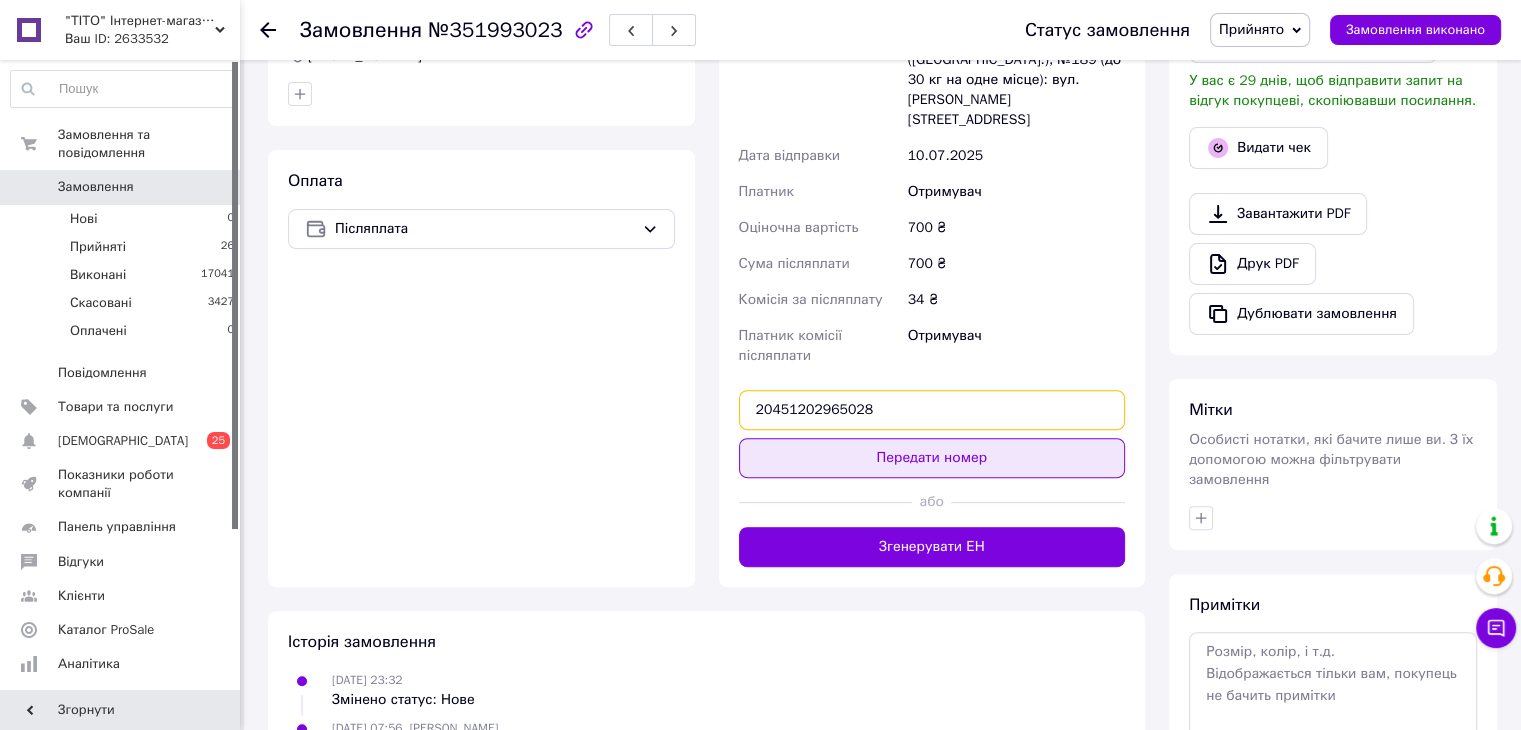 type on "20451202965028" 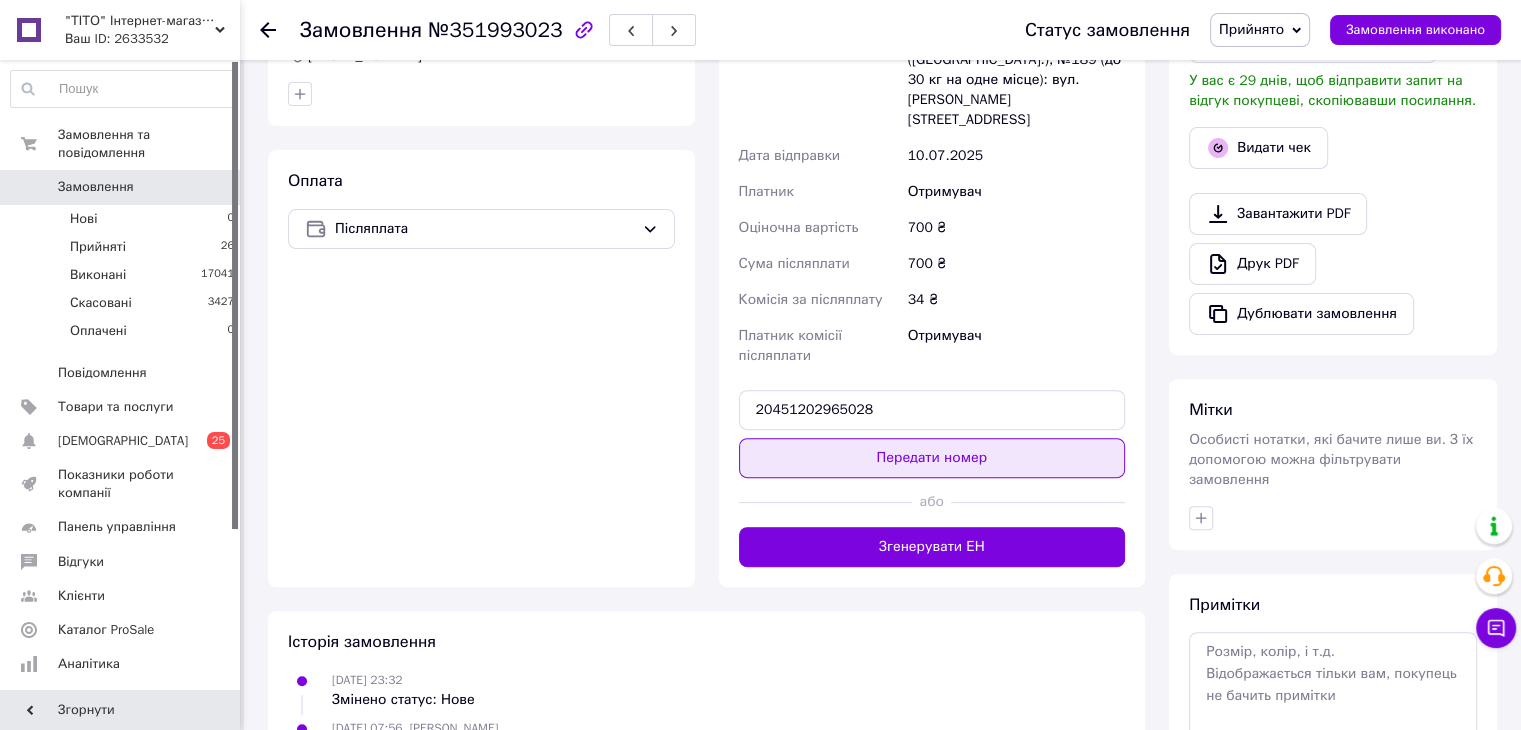 click on "Передати номер" at bounding box center [932, 458] 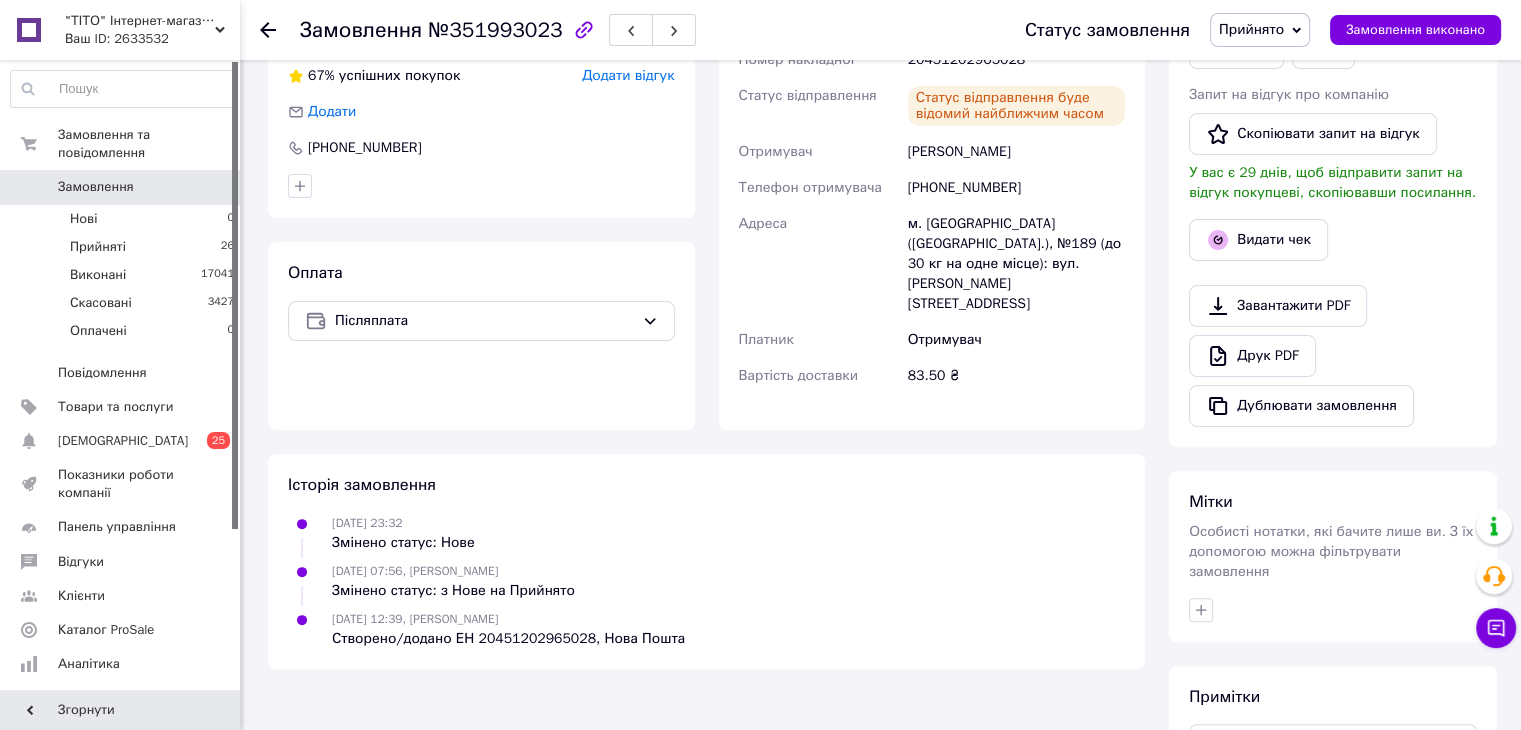 scroll, scrollTop: 300, scrollLeft: 0, axis: vertical 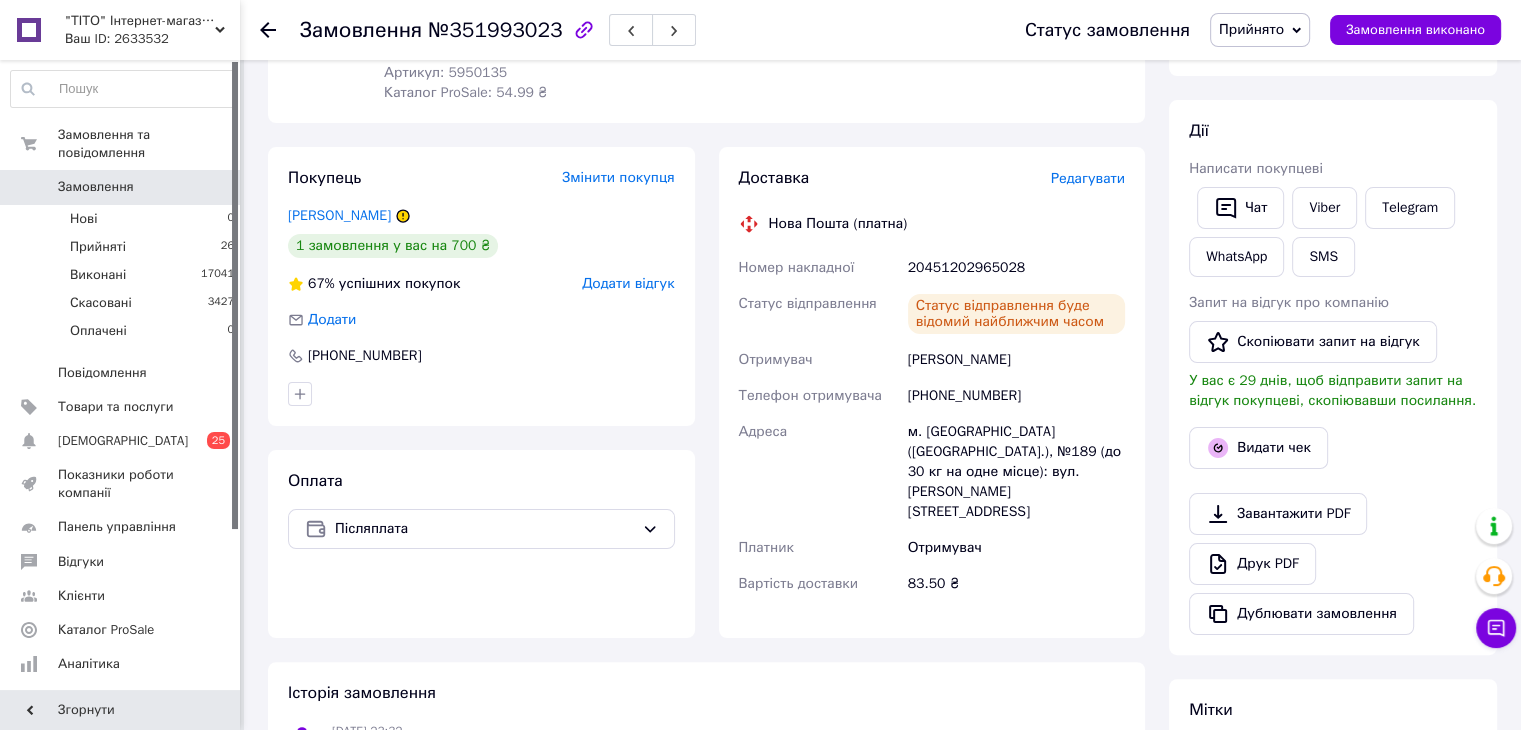 click 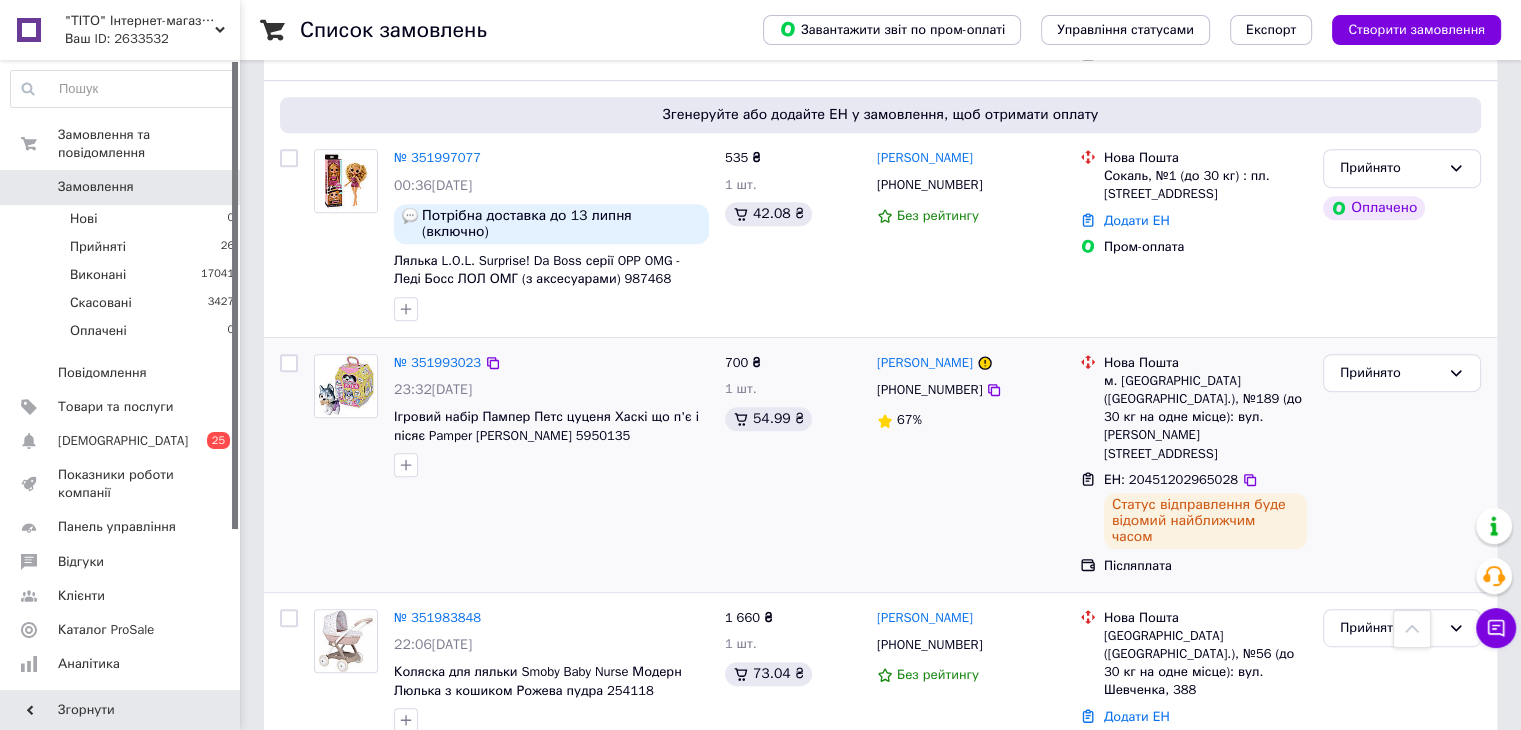 scroll, scrollTop: 1000, scrollLeft: 0, axis: vertical 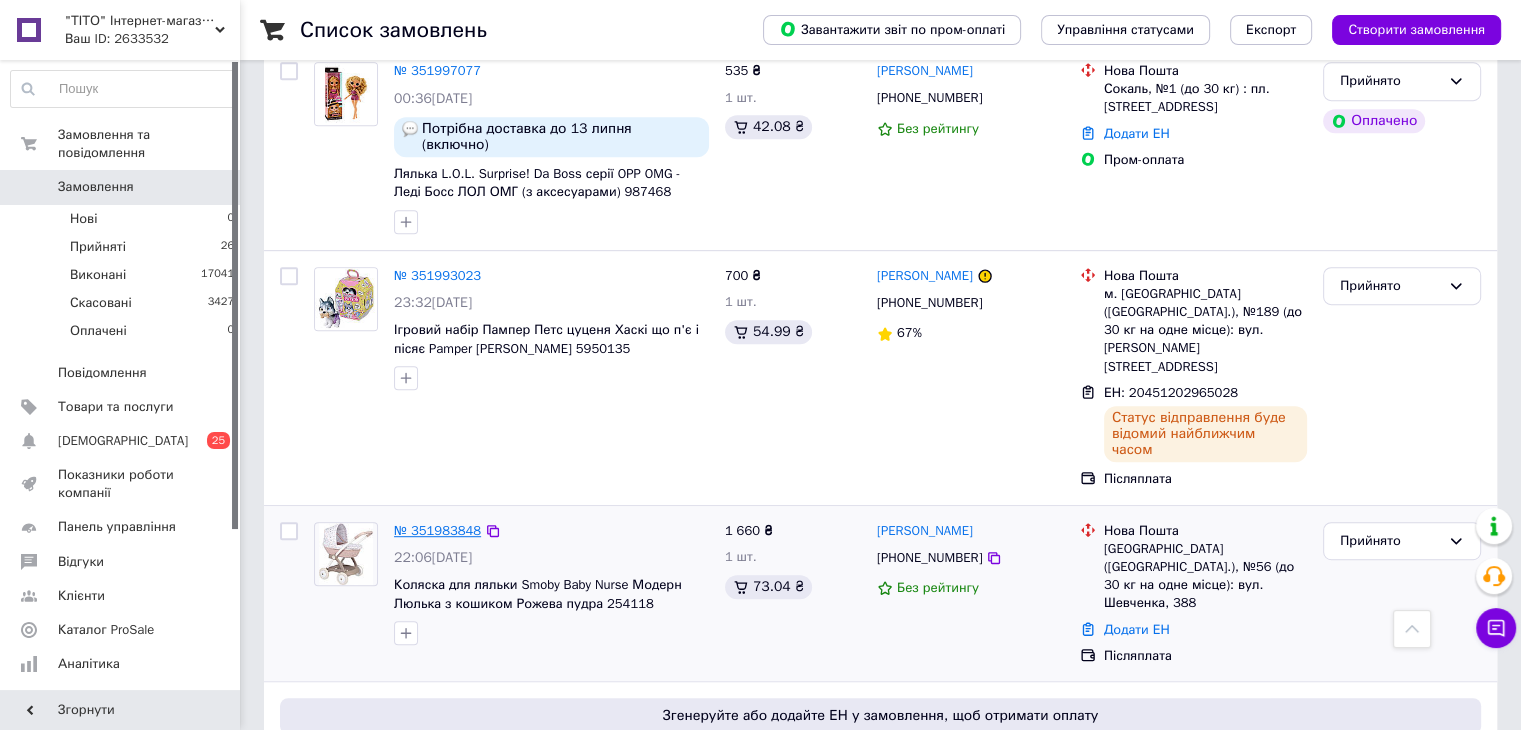 click on "№ 351983848" at bounding box center (437, 530) 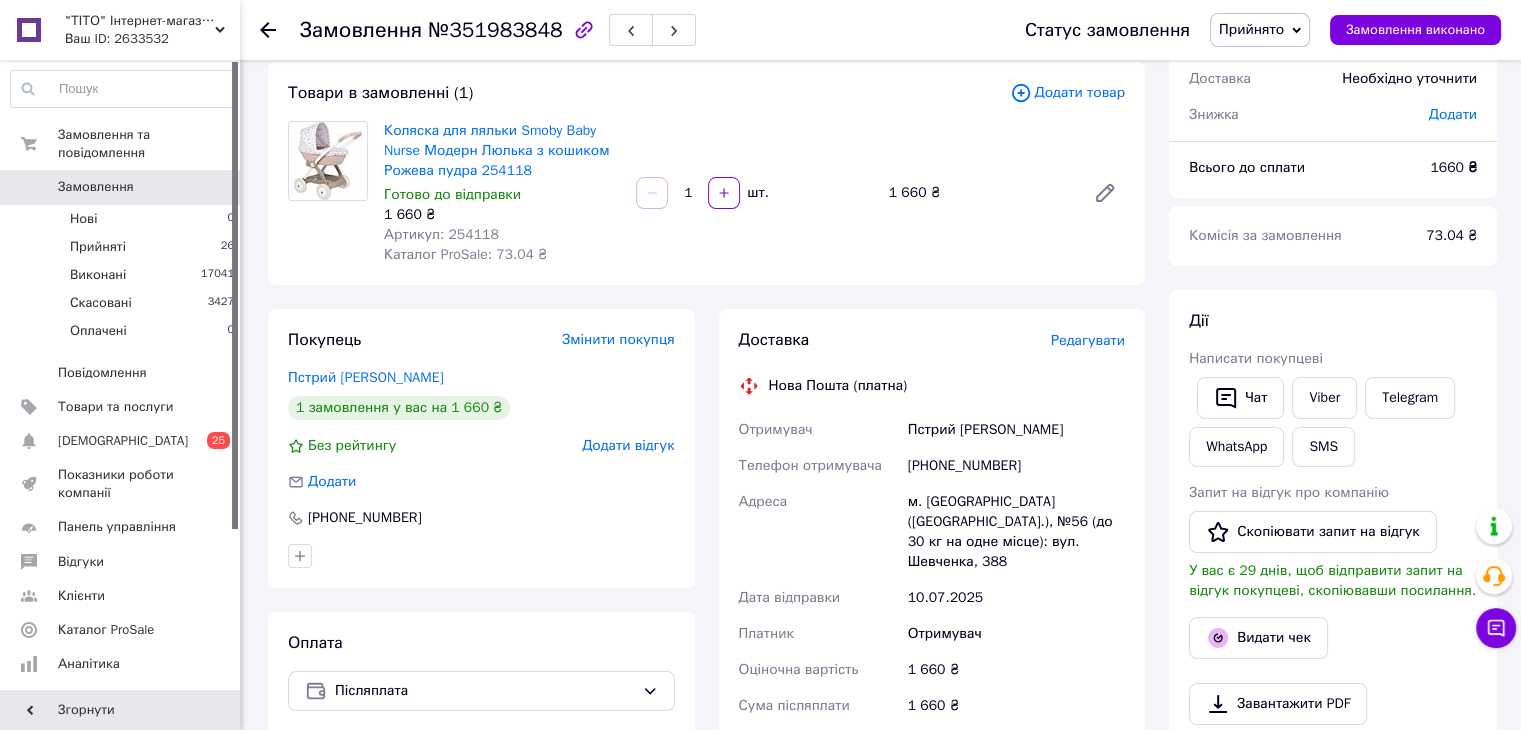 scroll, scrollTop: 10, scrollLeft: 0, axis: vertical 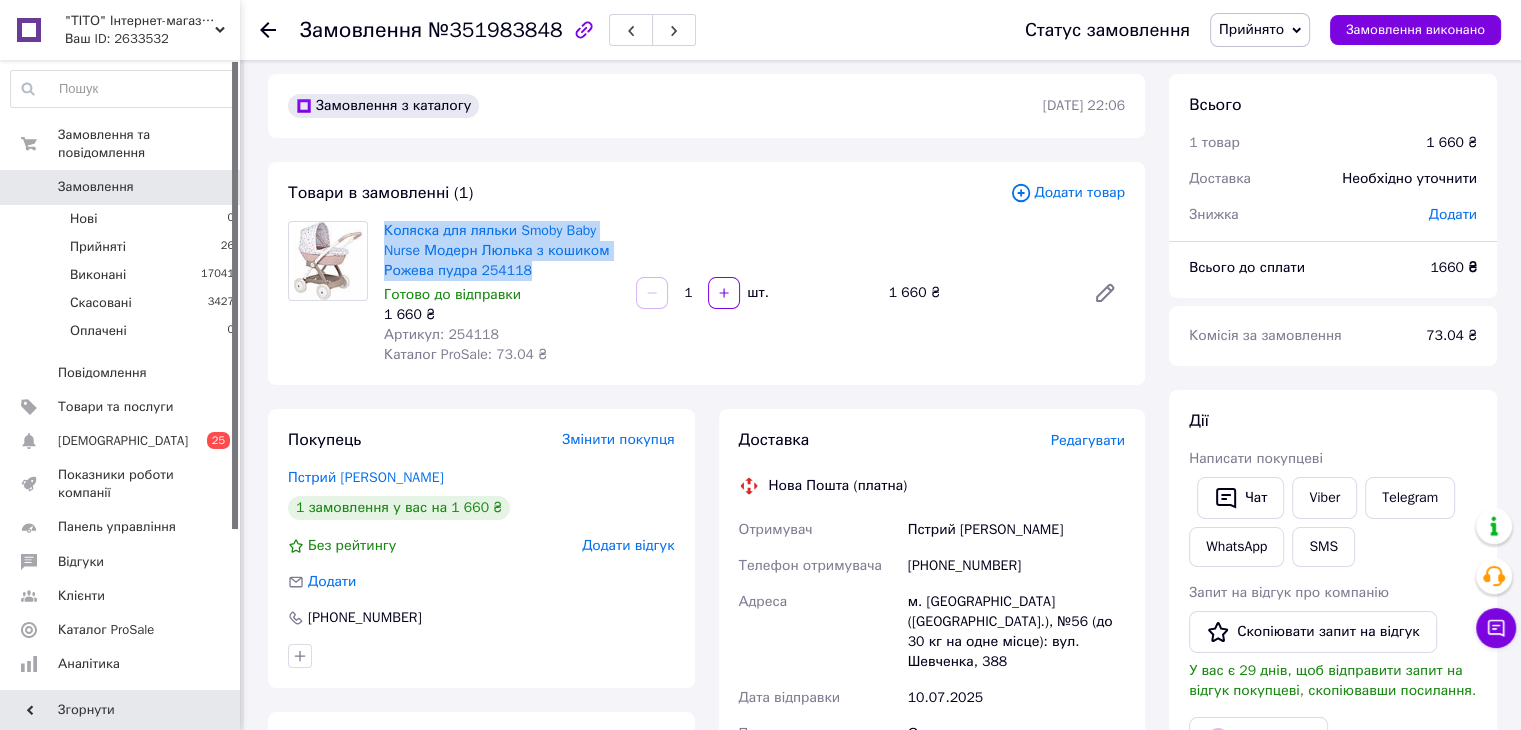 drag, startPoint x: 381, startPoint y: 231, endPoint x: 562, endPoint y: 265, distance: 184.16568 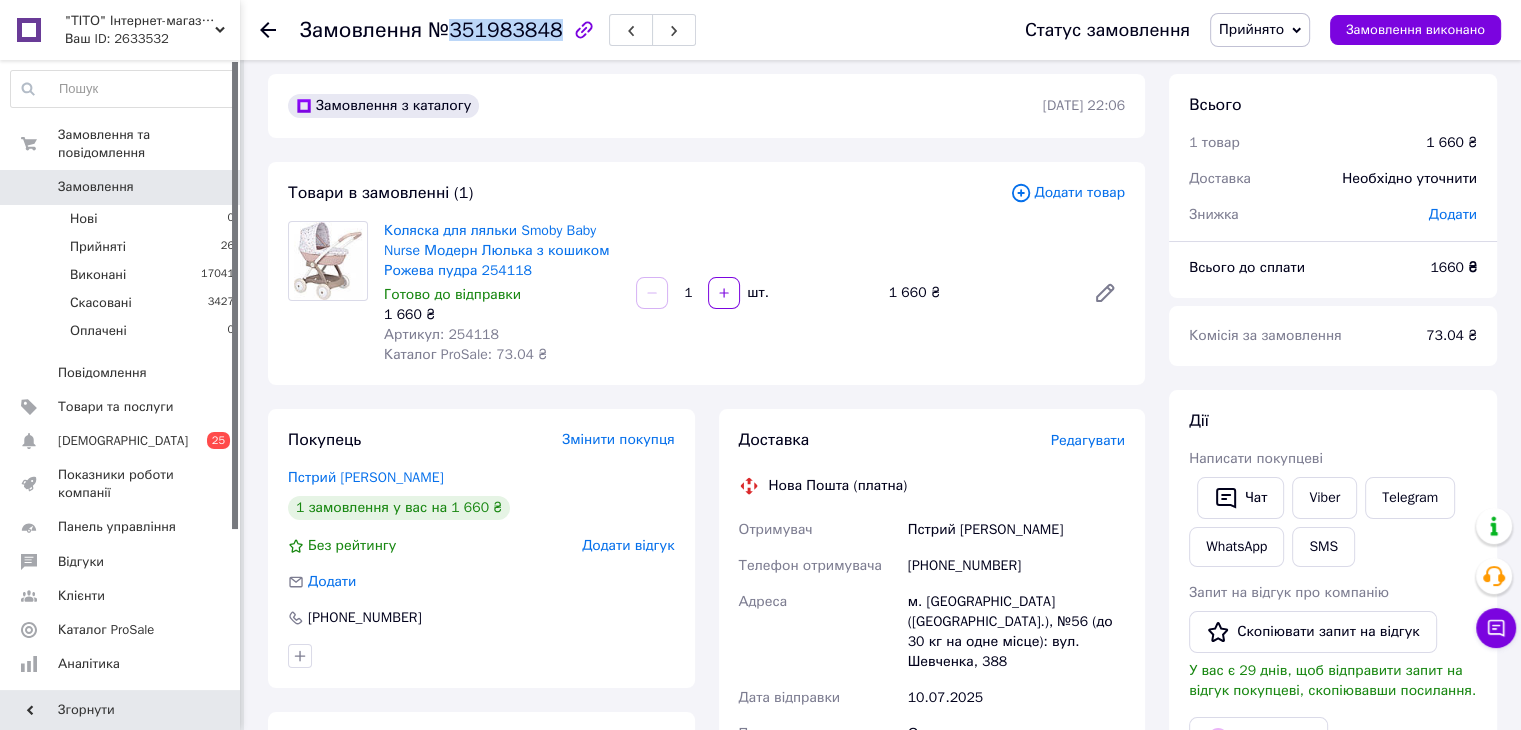 drag, startPoint x: 448, startPoint y: 34, endPoint x: 514, endPoint y: 74, distance: 77.175125 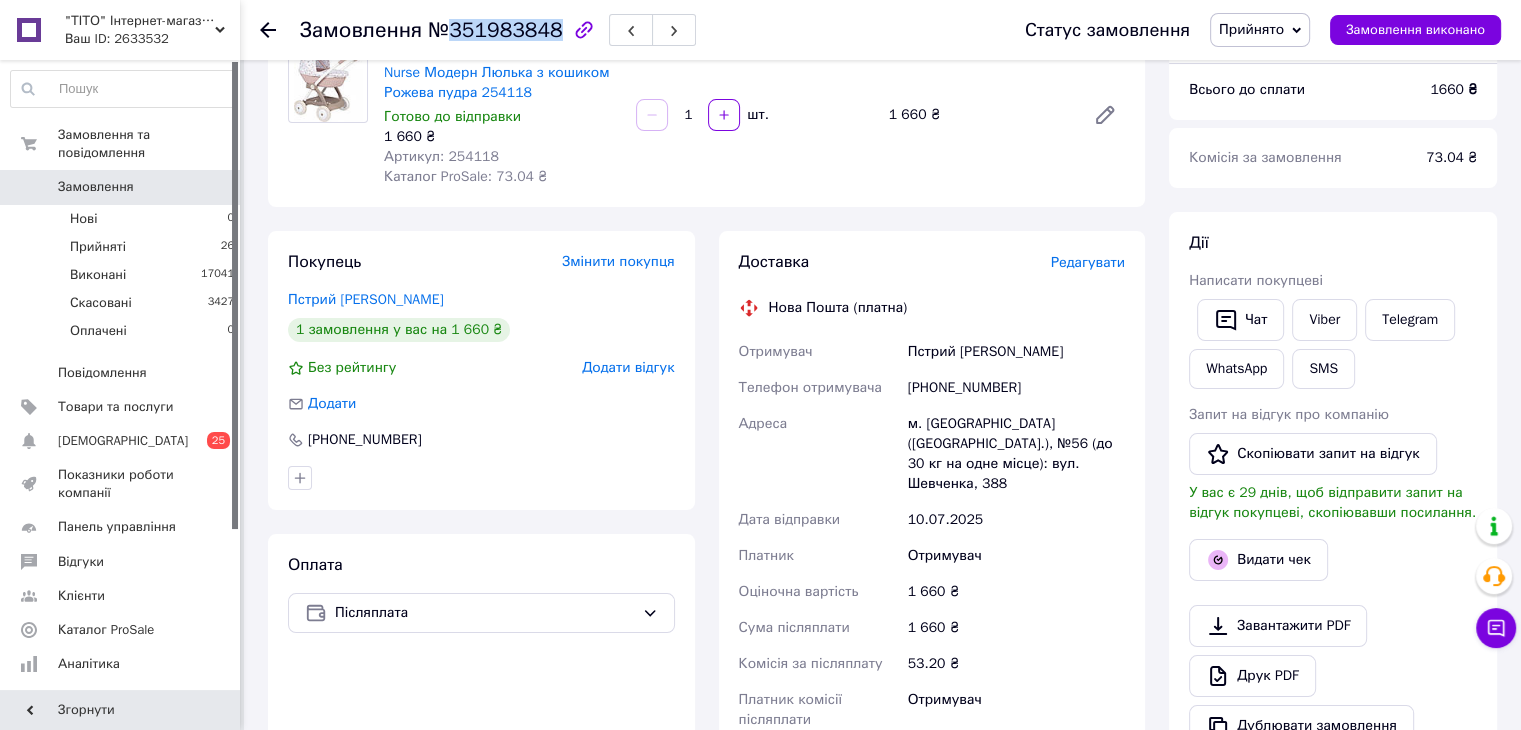 scroll, scrollTop: 210, scrollLeft: 0, axis: vertical 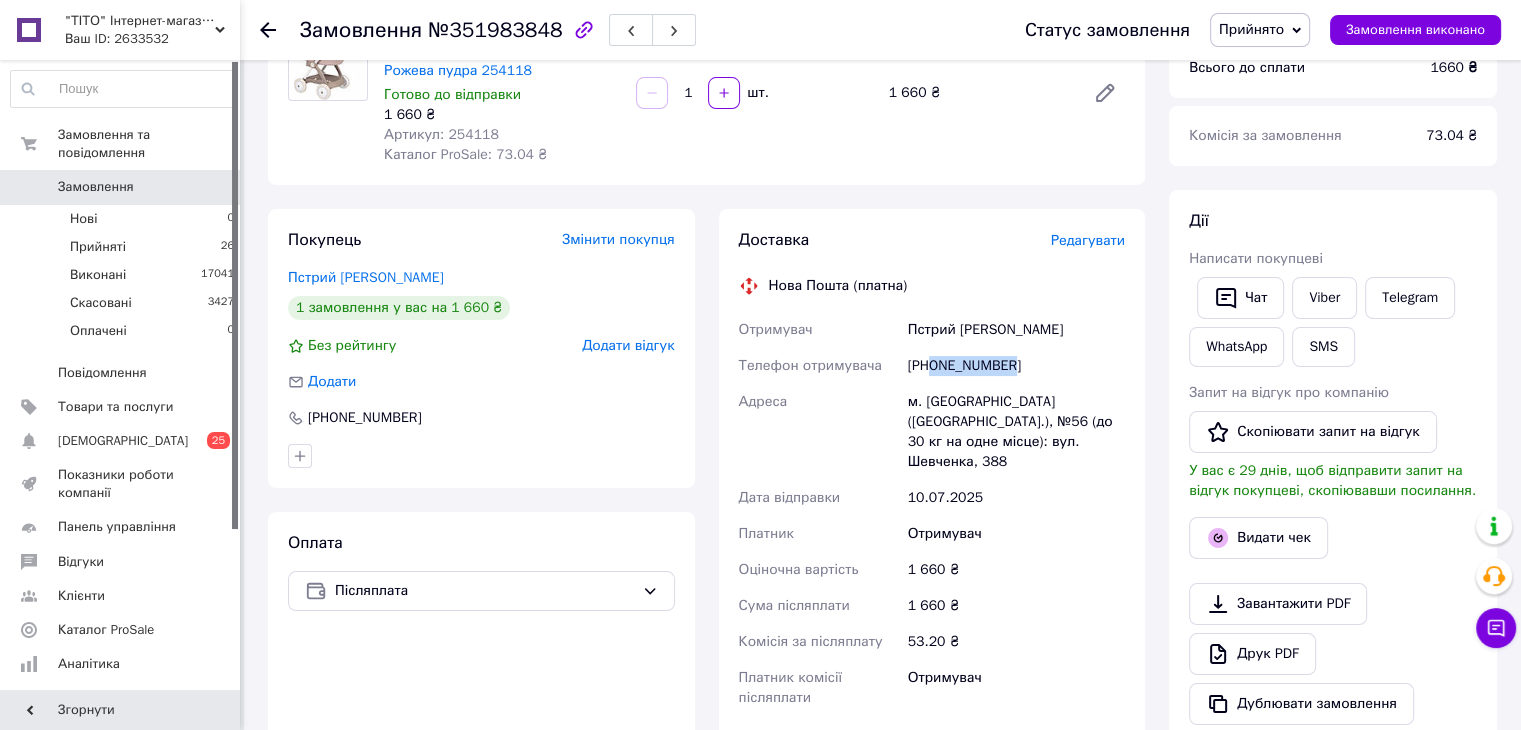 drag, startPoint x: 1012, startPoint y: 360, endPoint x: 928, endPoint y: 374, distance: 85.158676 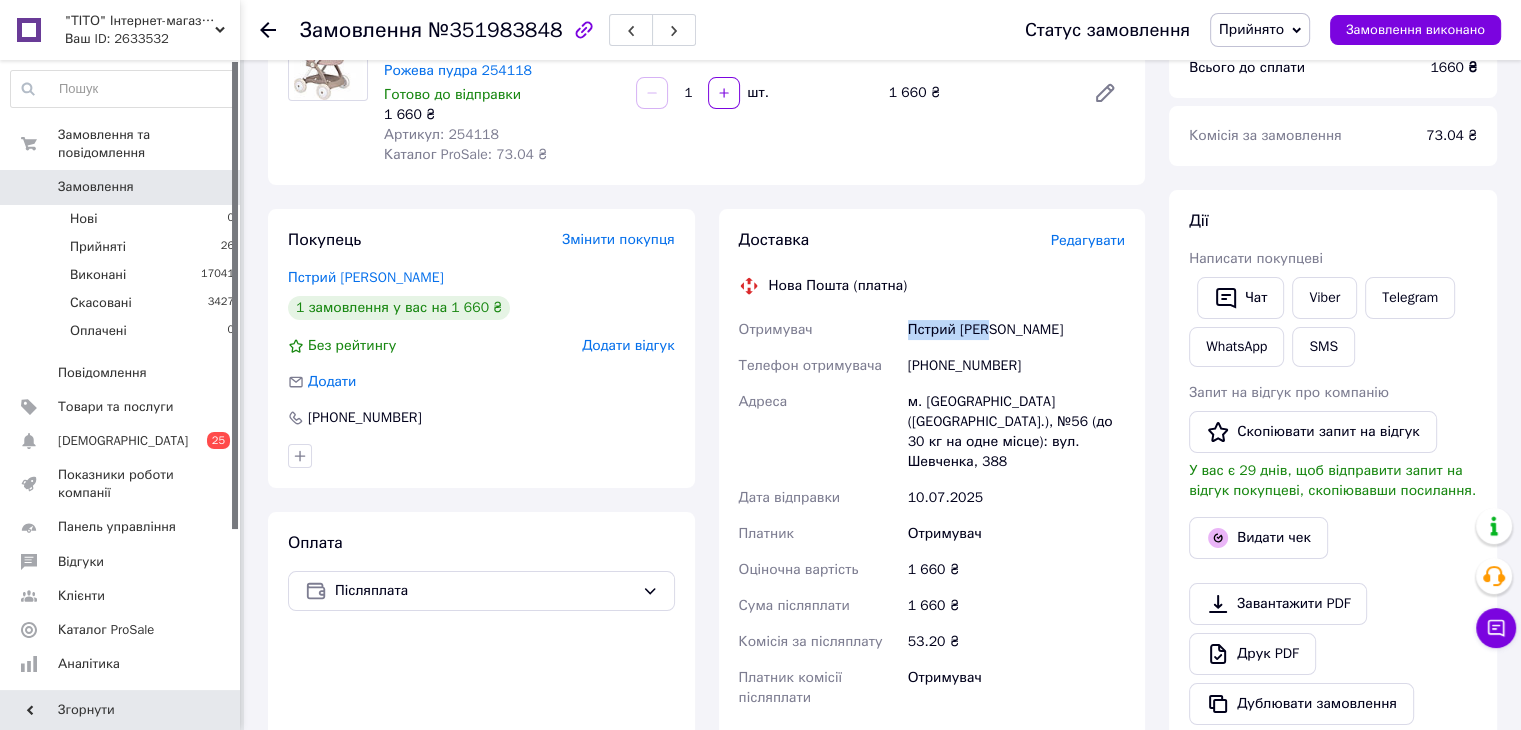 drag, startPoint x: 999, startPoint y: 331, endPoint x: 902, endPoint y: 334, distance: 97.04638 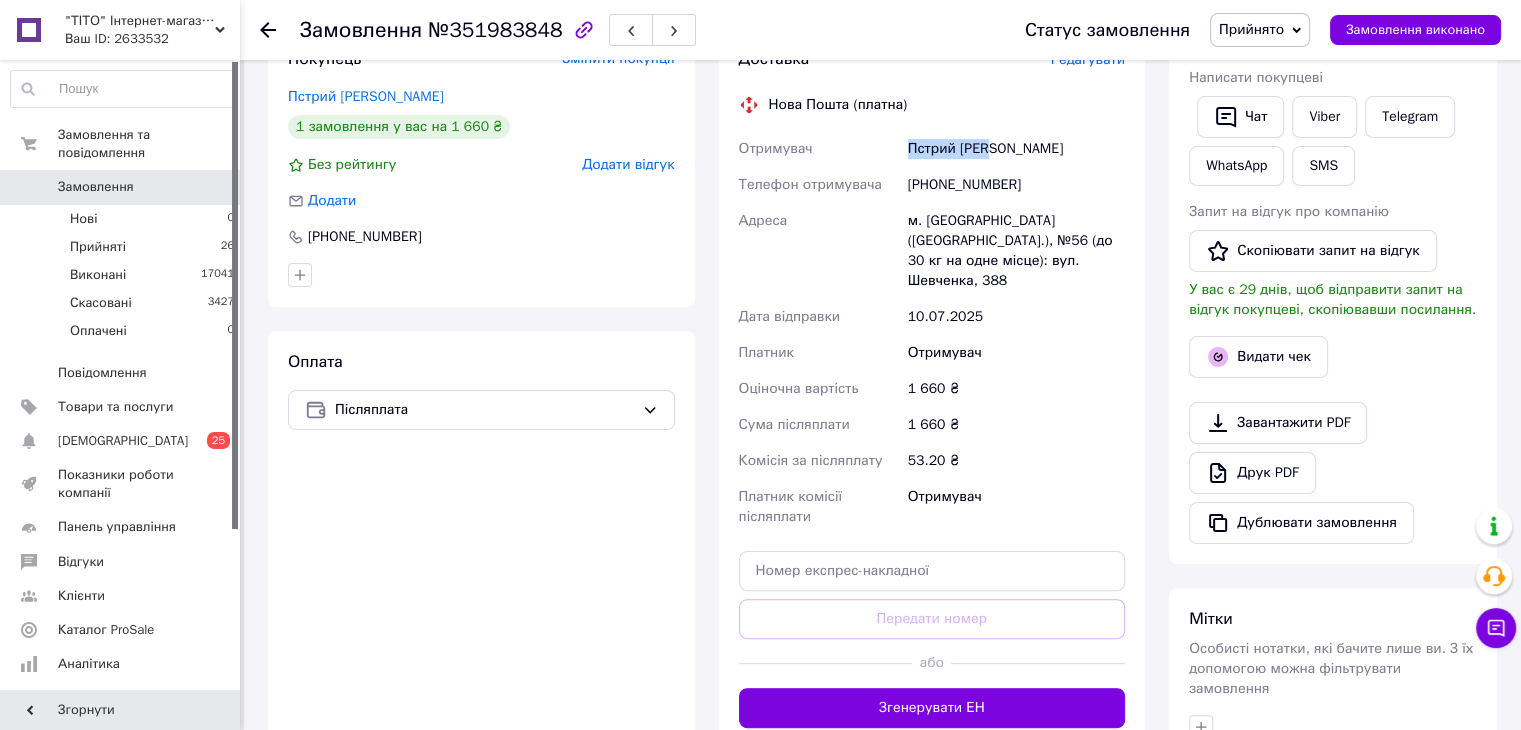 scroll, scrollTop: 610, scrollLeft: 0, axis: vertical 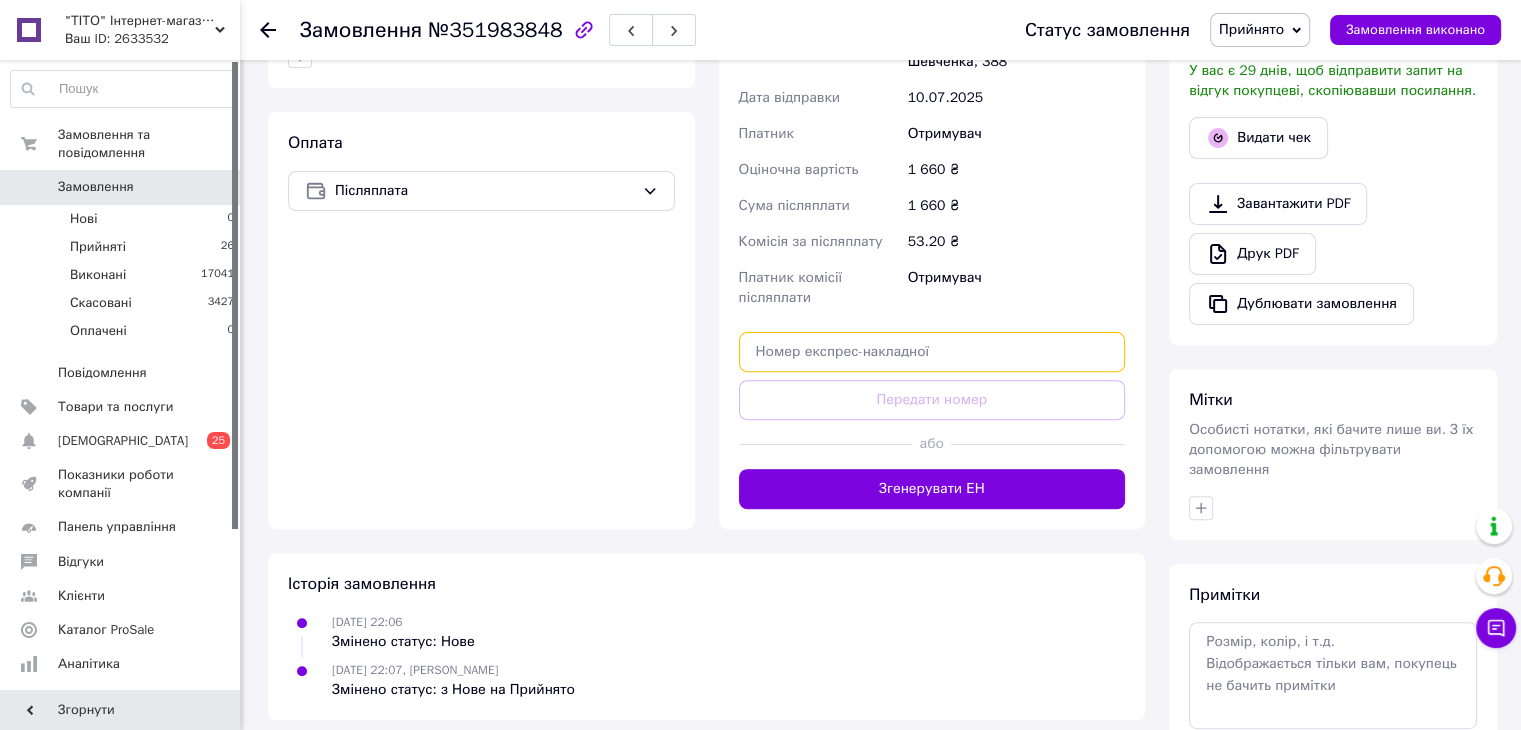 click at bounding box center [932, 352] 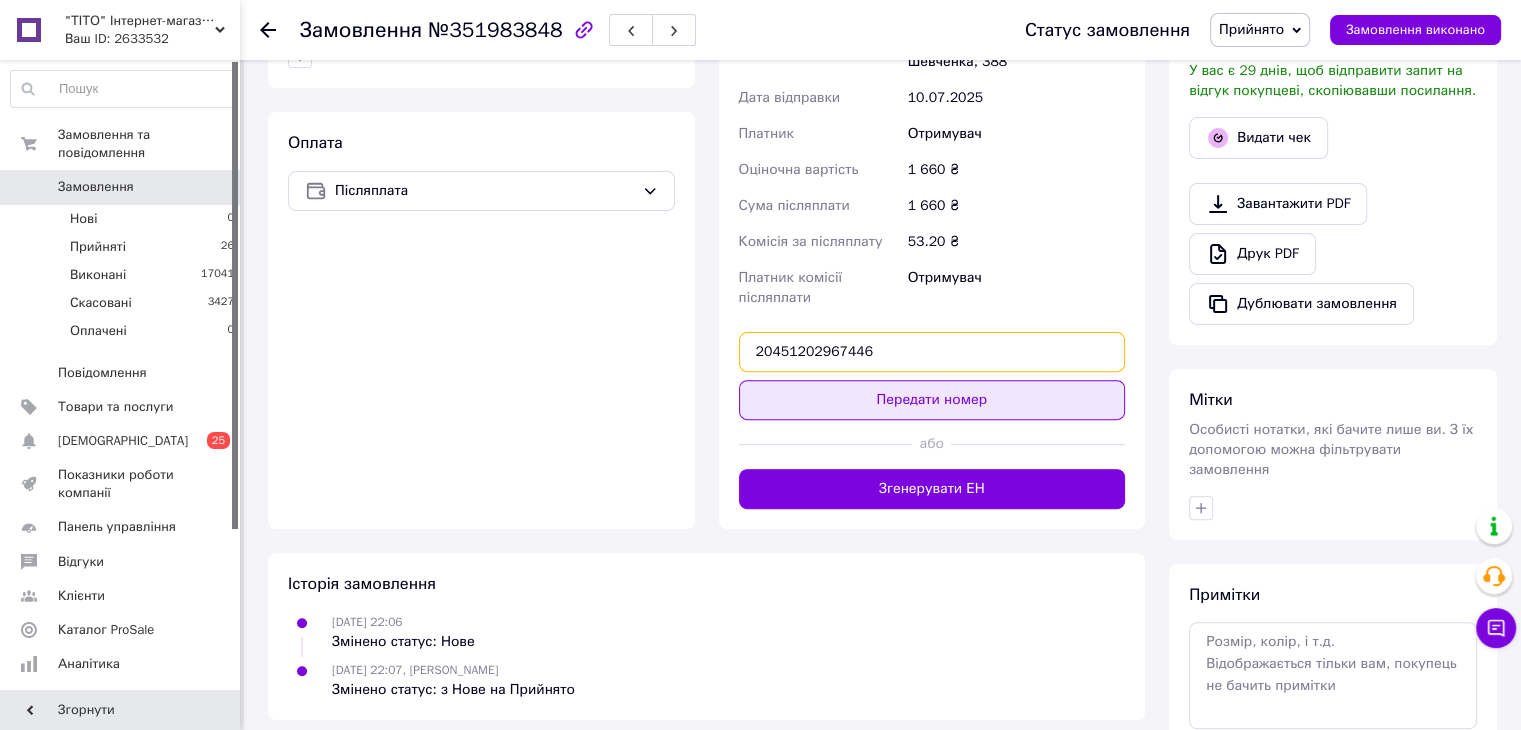 type on "20451202967446" 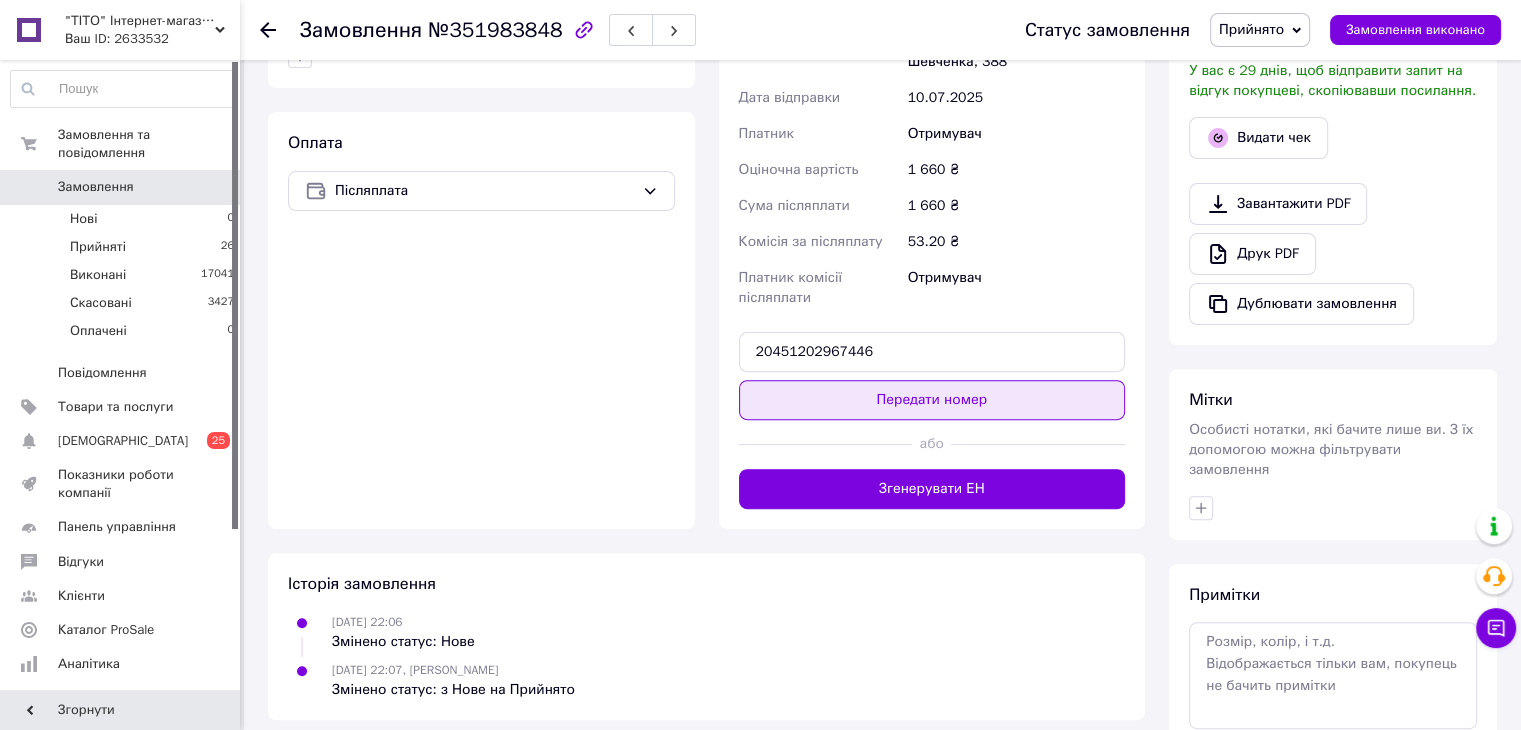 click on "Передати номер" at bounding box center (932, 400) 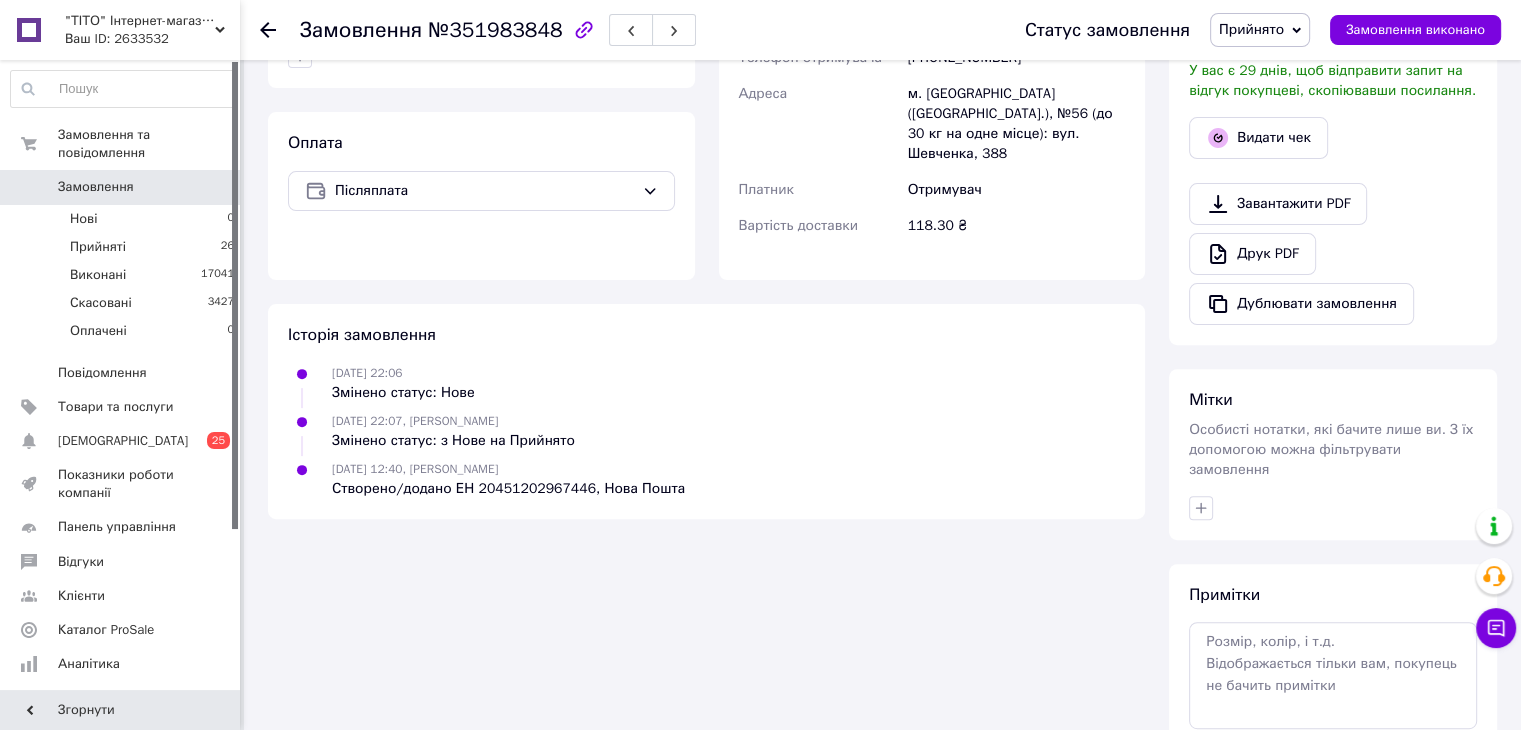 drag, startPoint x: 260, startPoint y: 25, endPoint x: 341, endPoint y: 125, distance: 128.68954 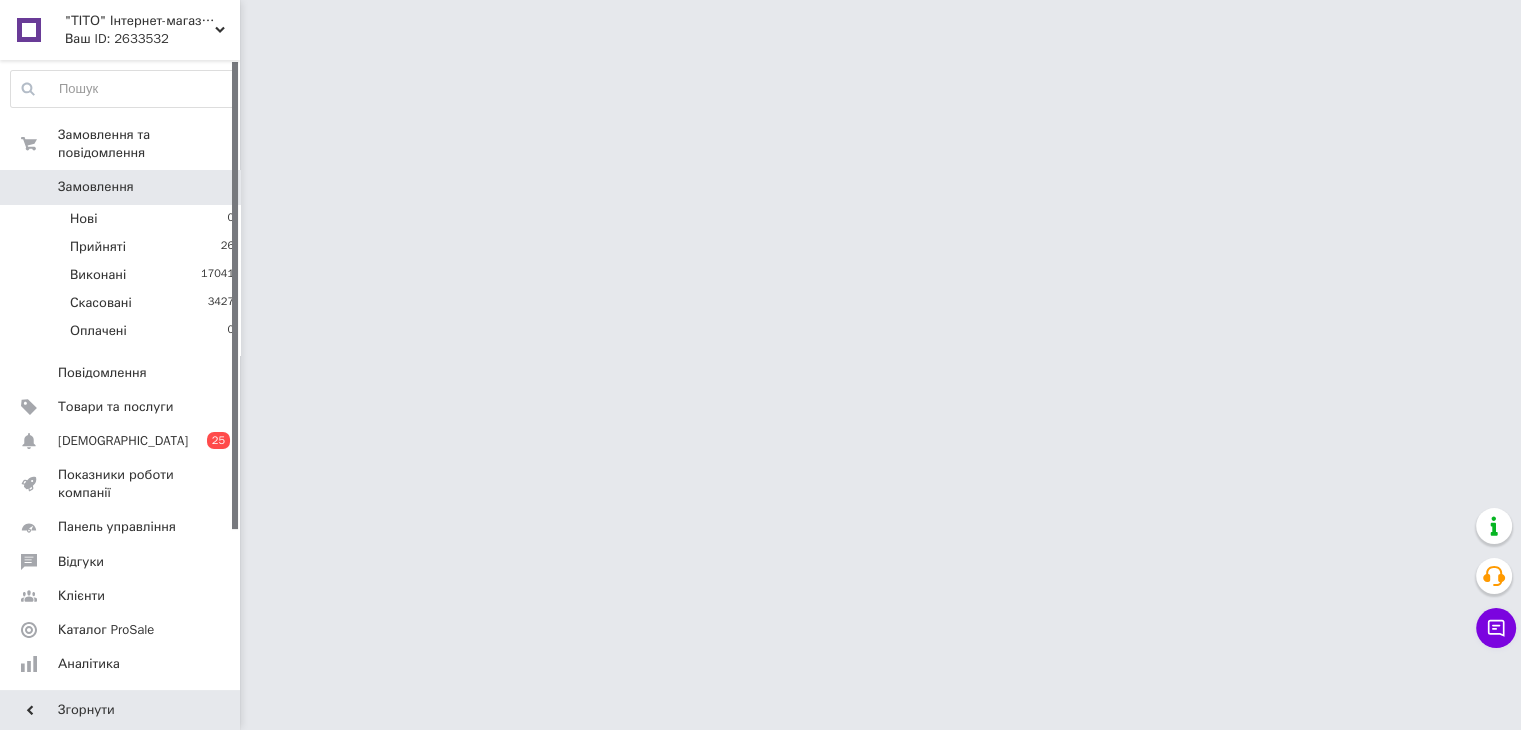 scroll, scrollTop: 0, scrollLeft: 0, axis: both 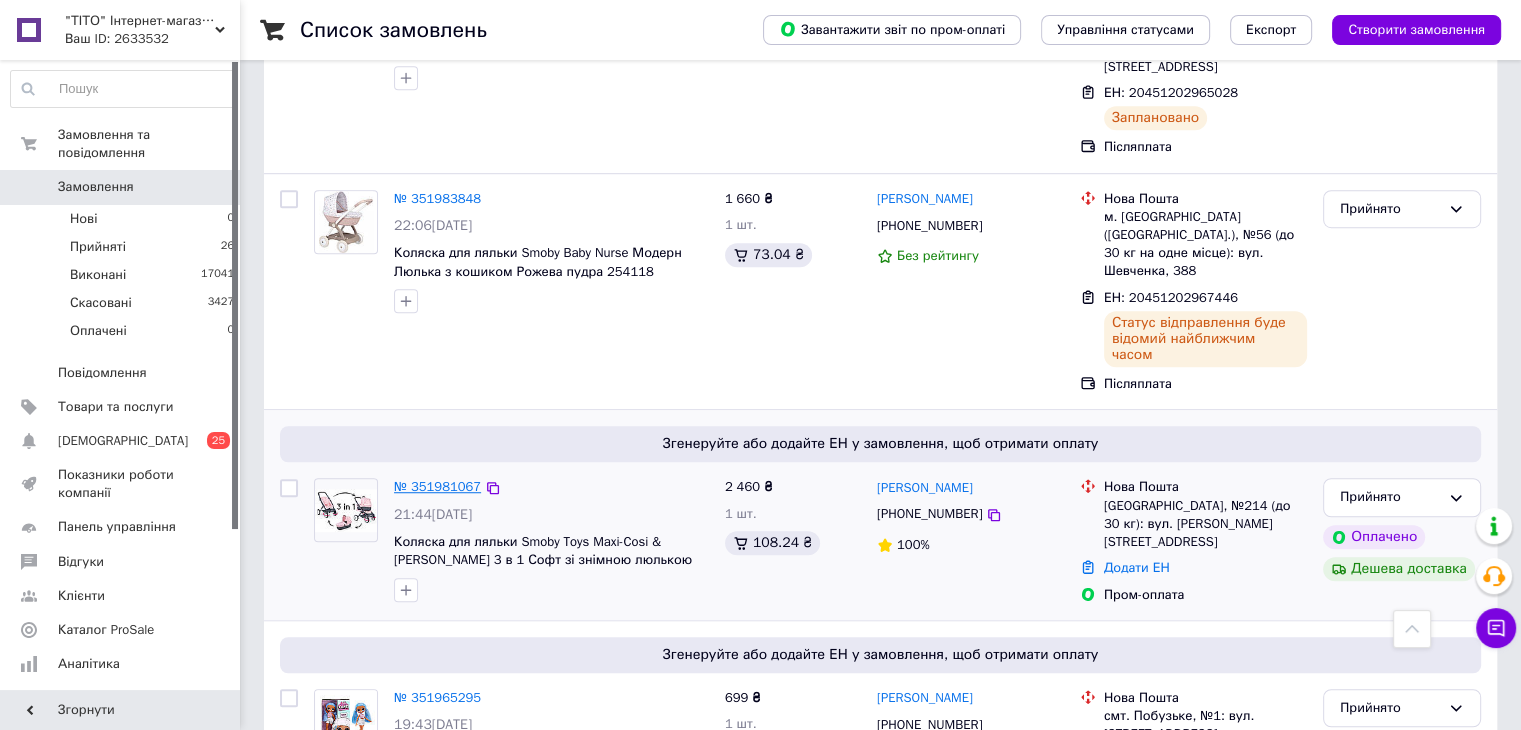 click on "№ 351981067" at bounding box center [437, 486] 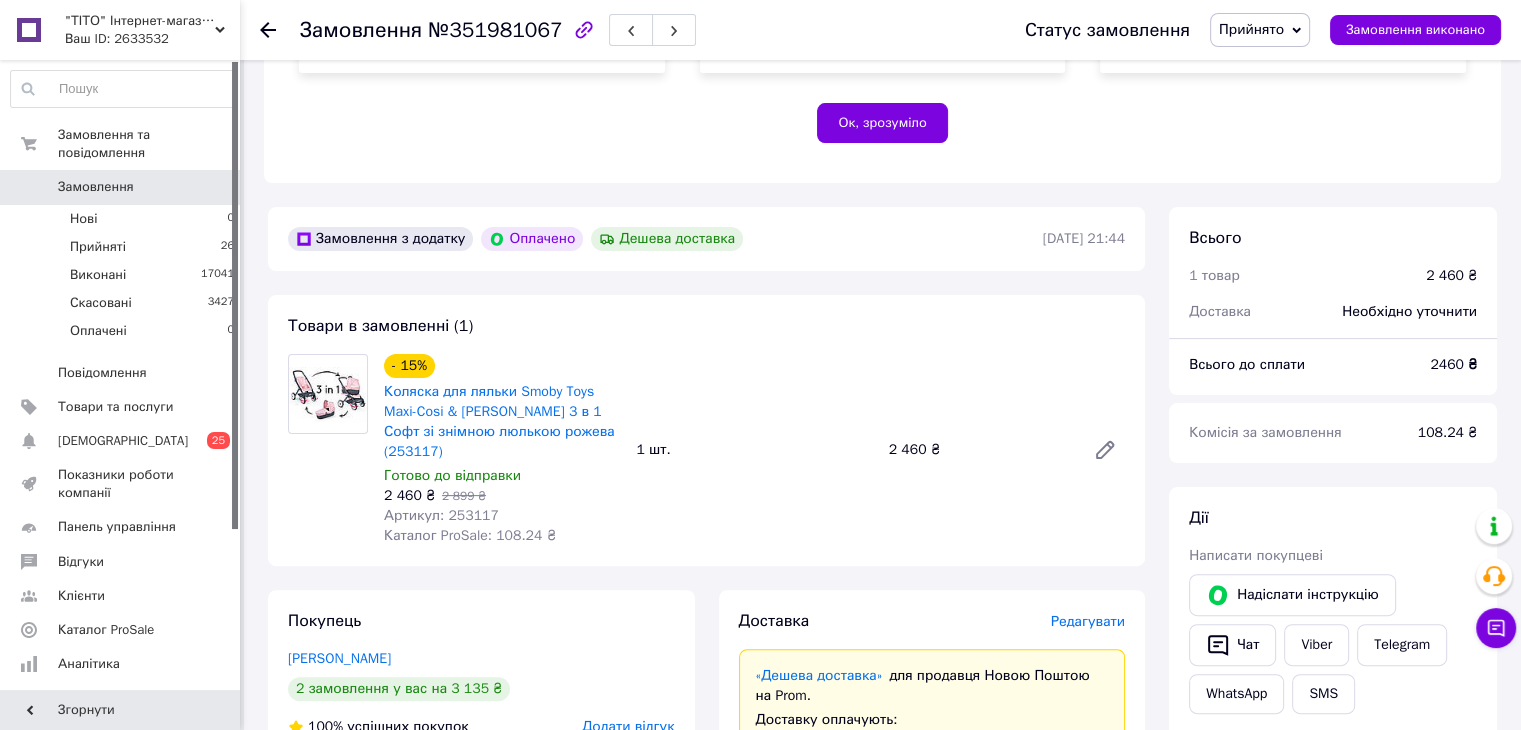 scroll, scrollTop: 400, scrollLeft: 0, axis: vertical 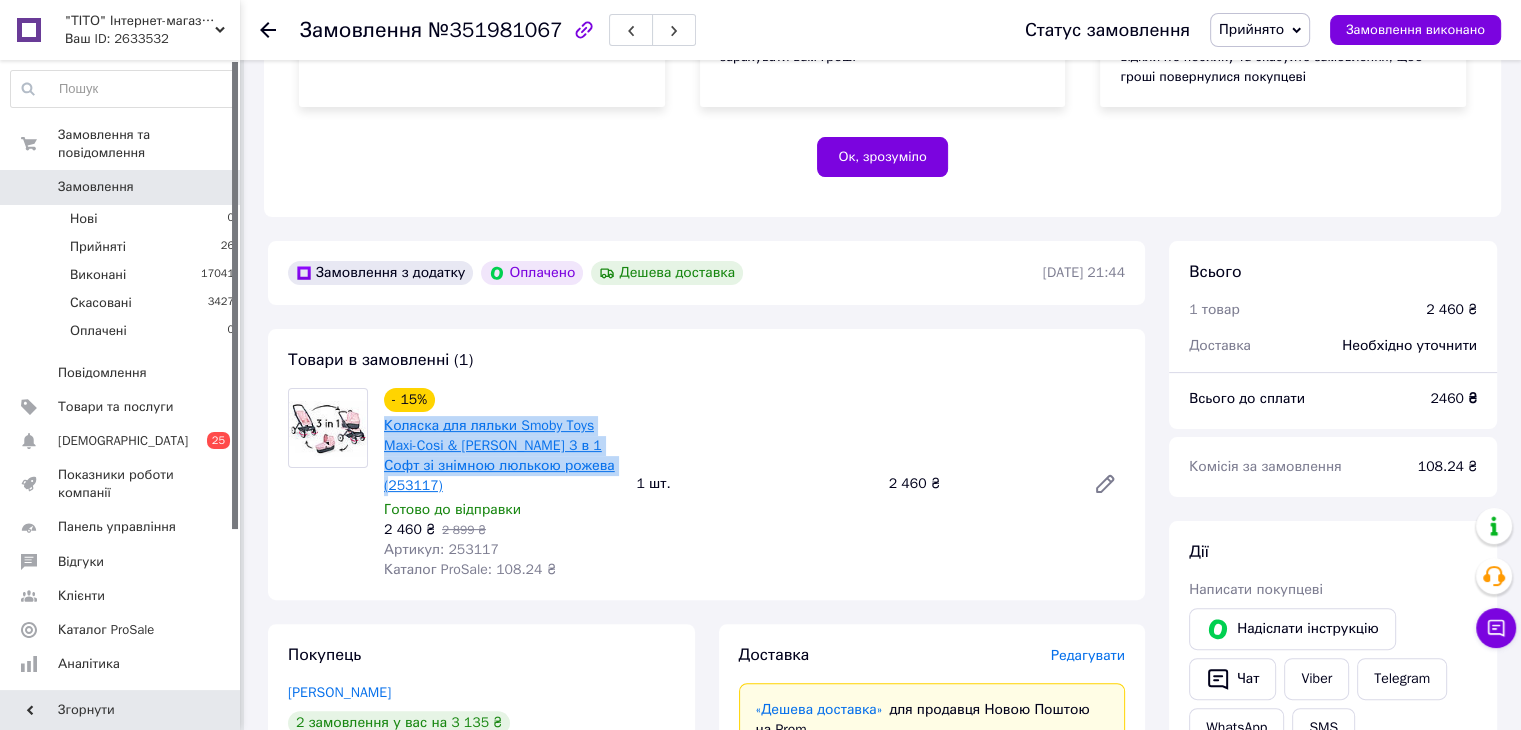 drag, startPoint x: 384, startPoint y: 426, endPoint x: 612, endPoint y: 462, distance: 230.82462 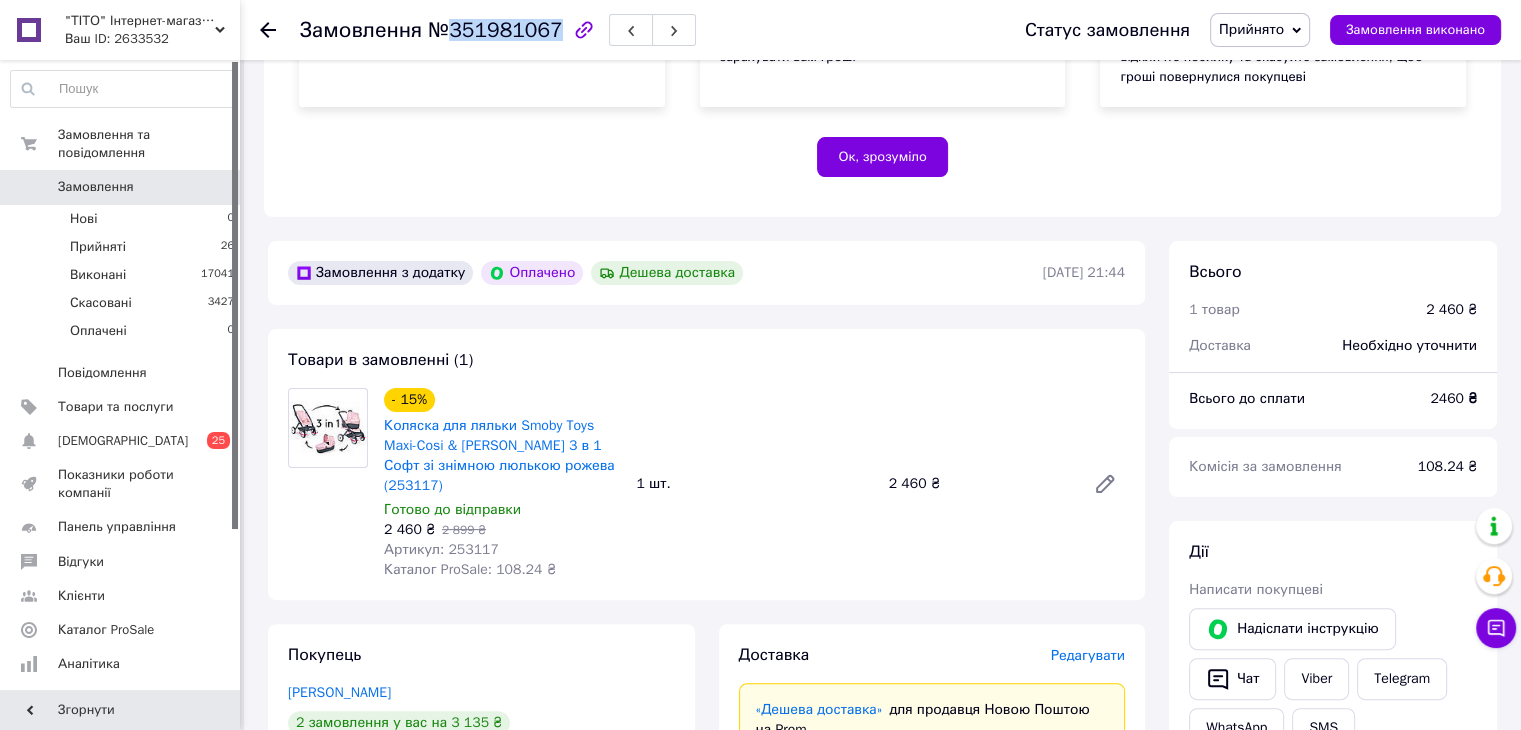 drag, startPoint x: 447, startPoint y: 34, endPoint x: 529, endPoint y: 47, distance: 83.02409 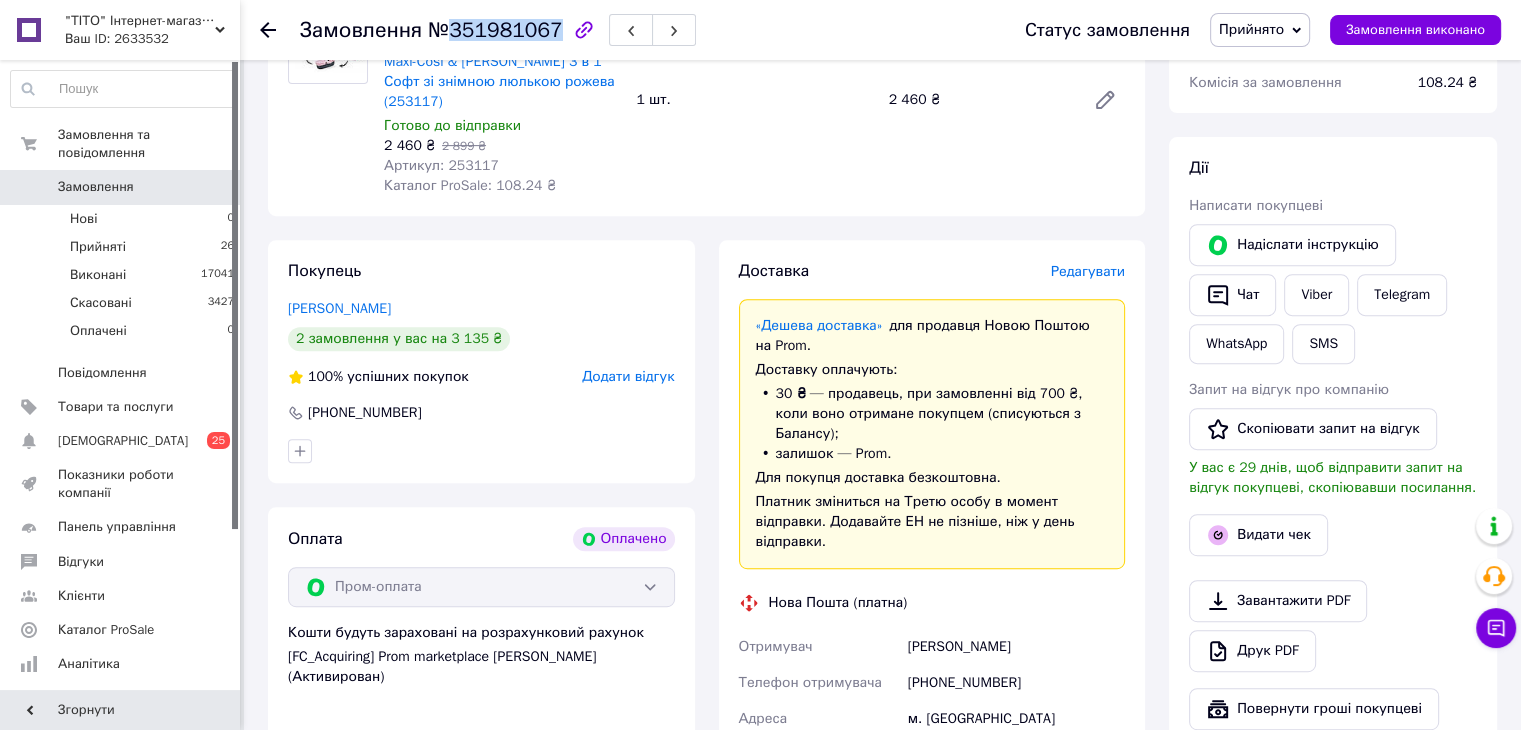scroll, scrollTop: 900, scrollLeft: 0, axis: vertical 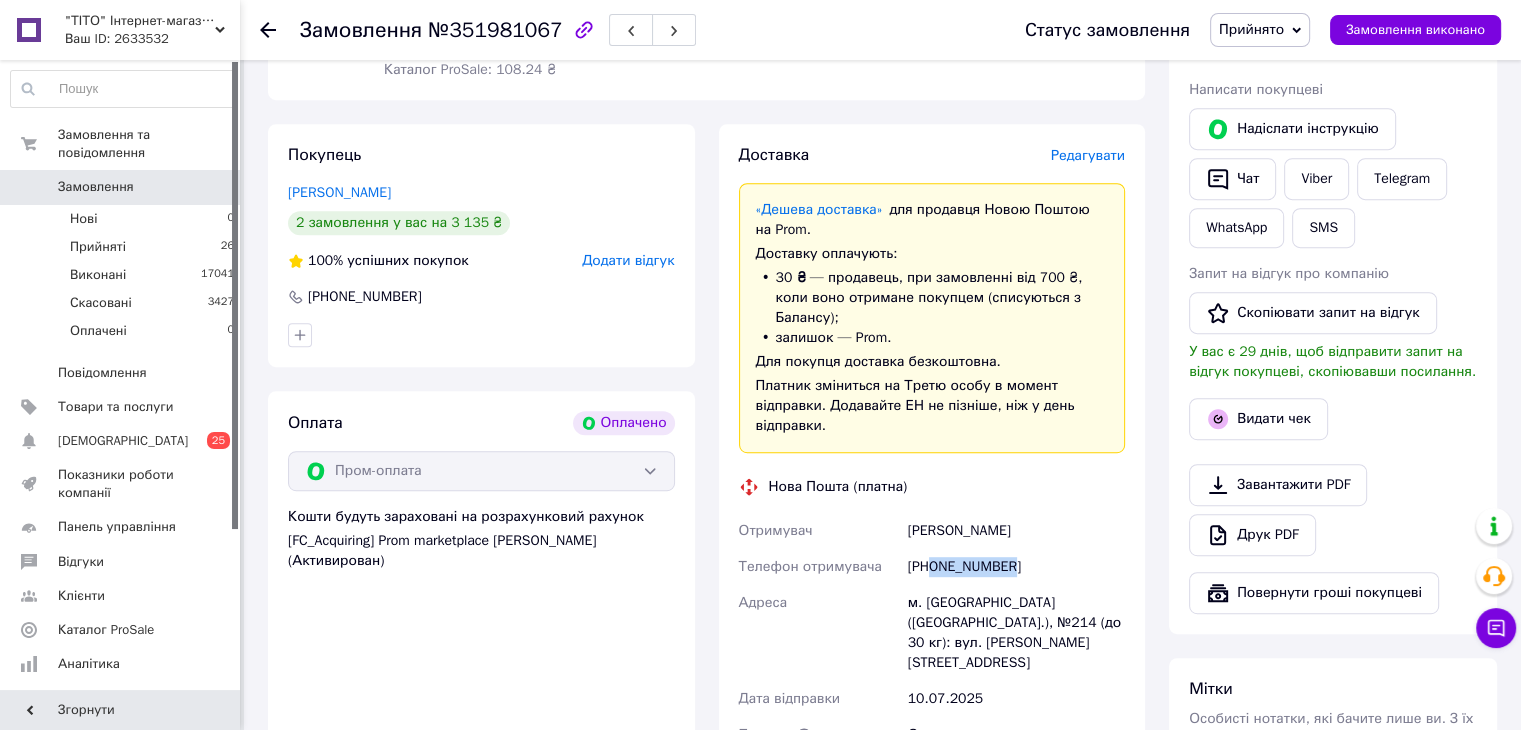 drag, startPoint x: 1012, startPoint y: 531, endPoint x: 935, endPoint y: 545, distance: 78.26238 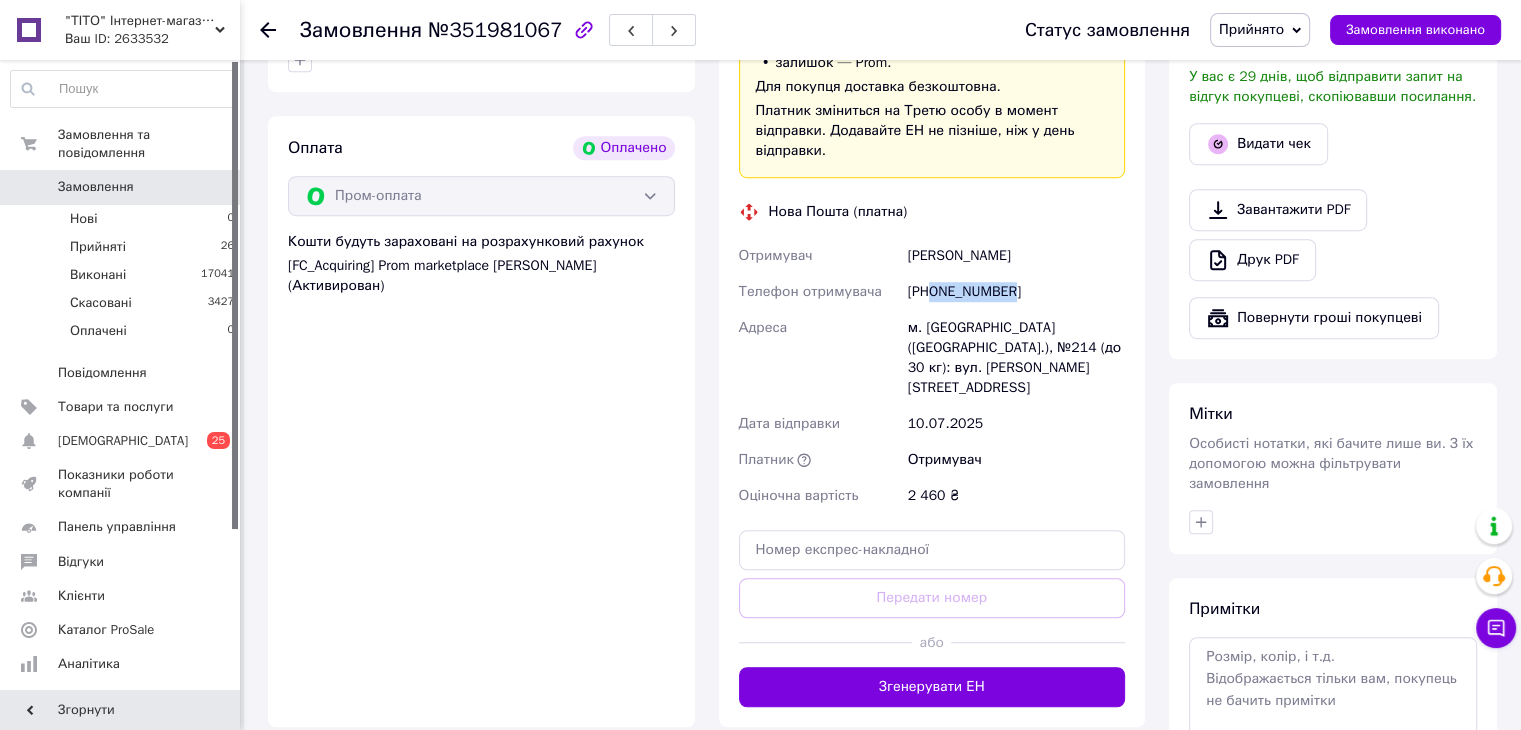 scroll, scrollTop: 1200, scrollLeft: 0, axis: vertical 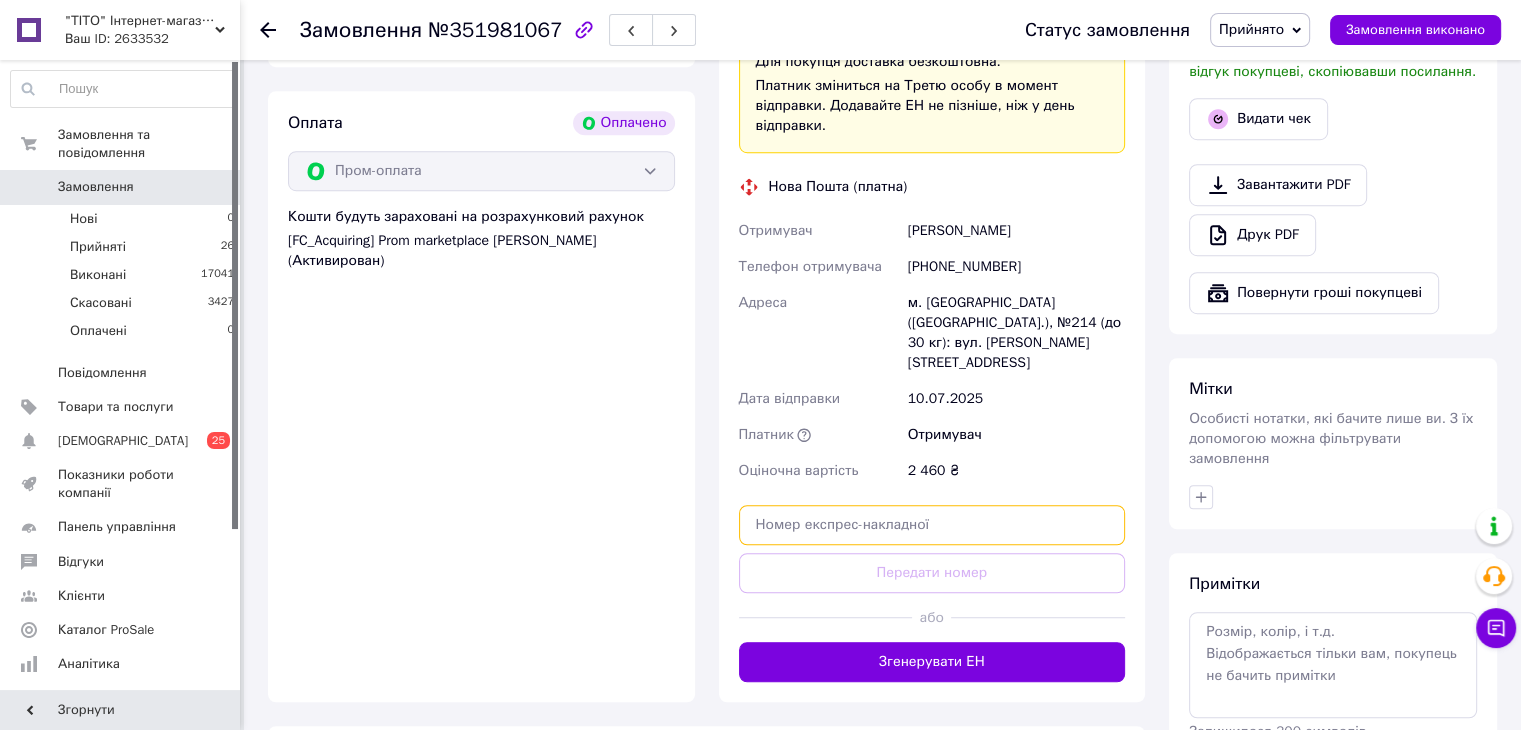 click at bounding box center (932, 525) 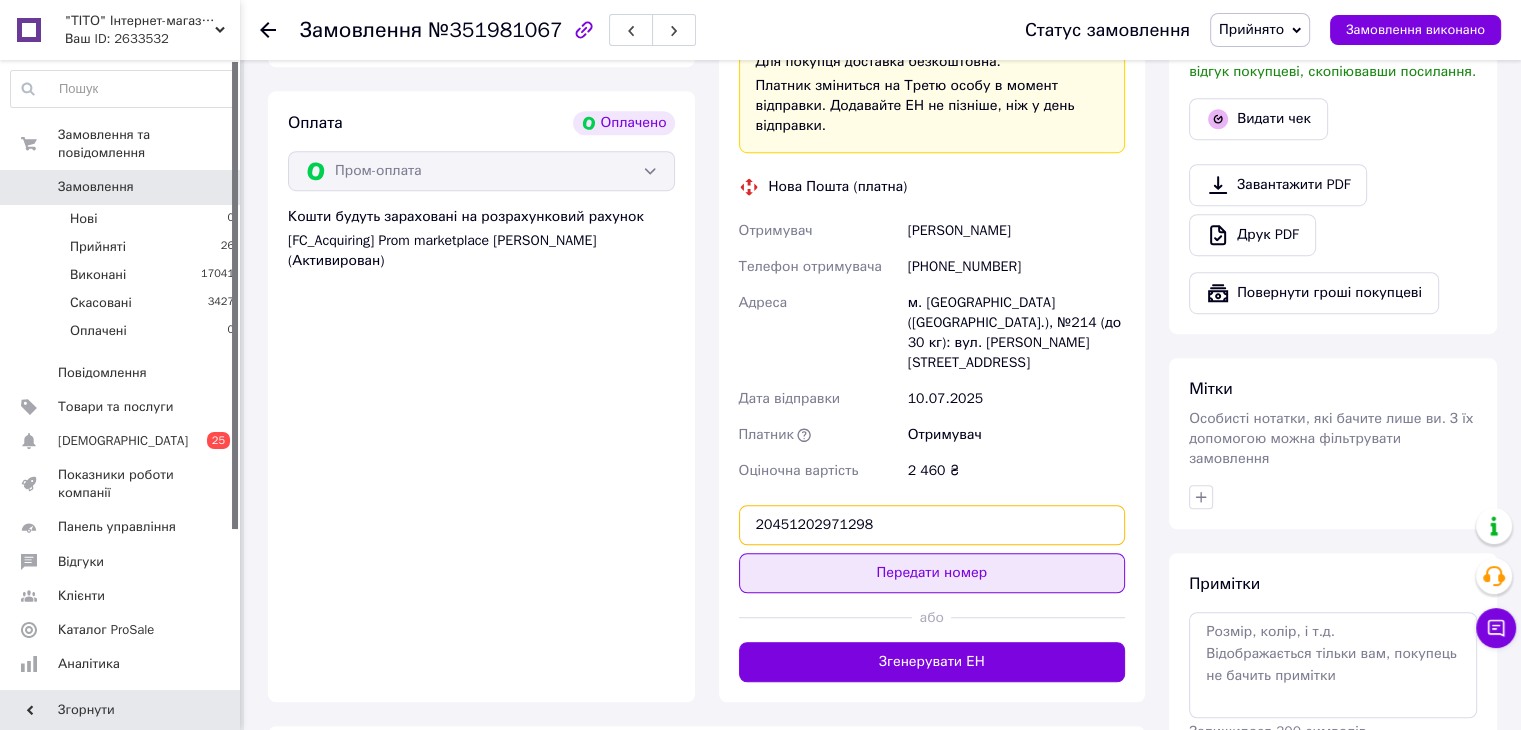 type on "20451202971298" 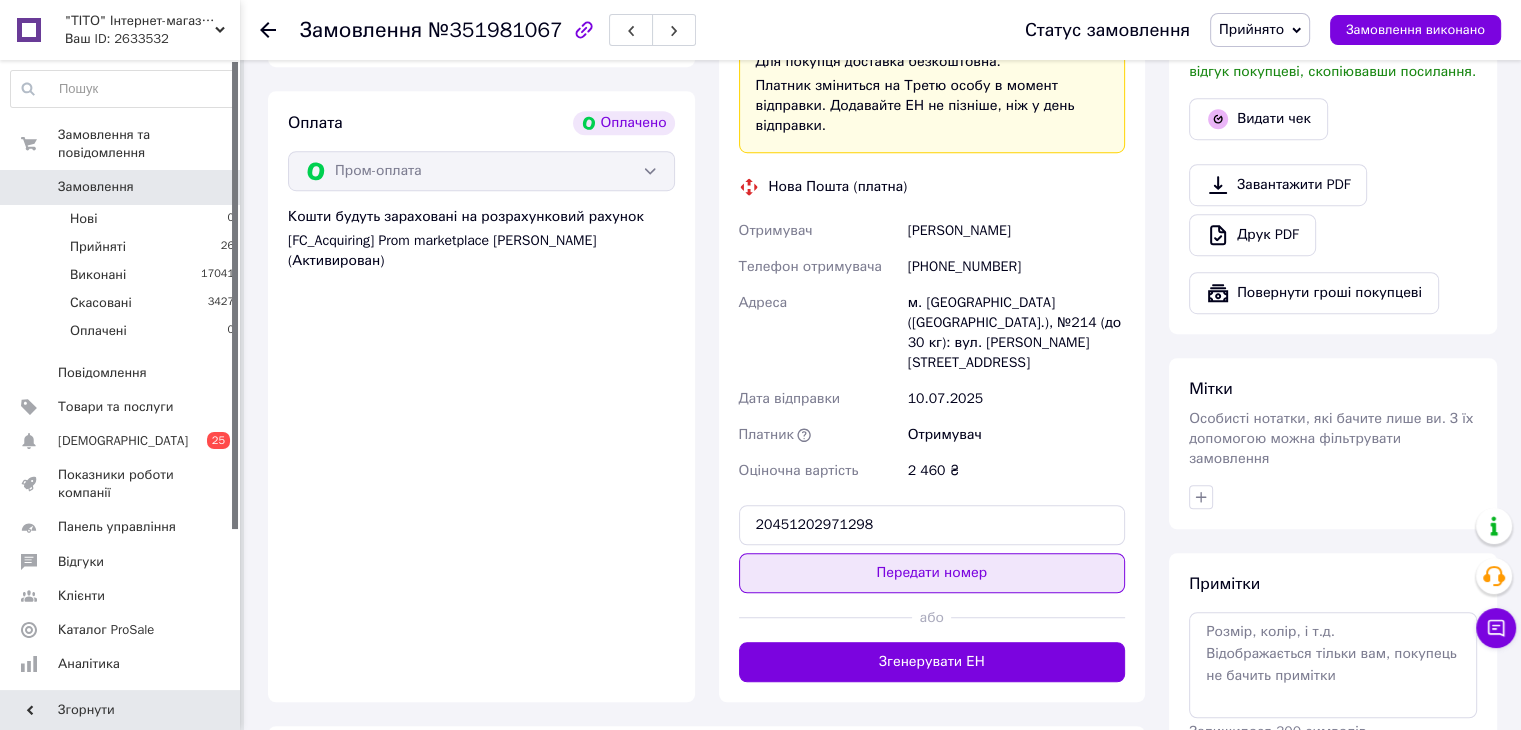 click on "Передати номер" at bounding box center (932, 573) 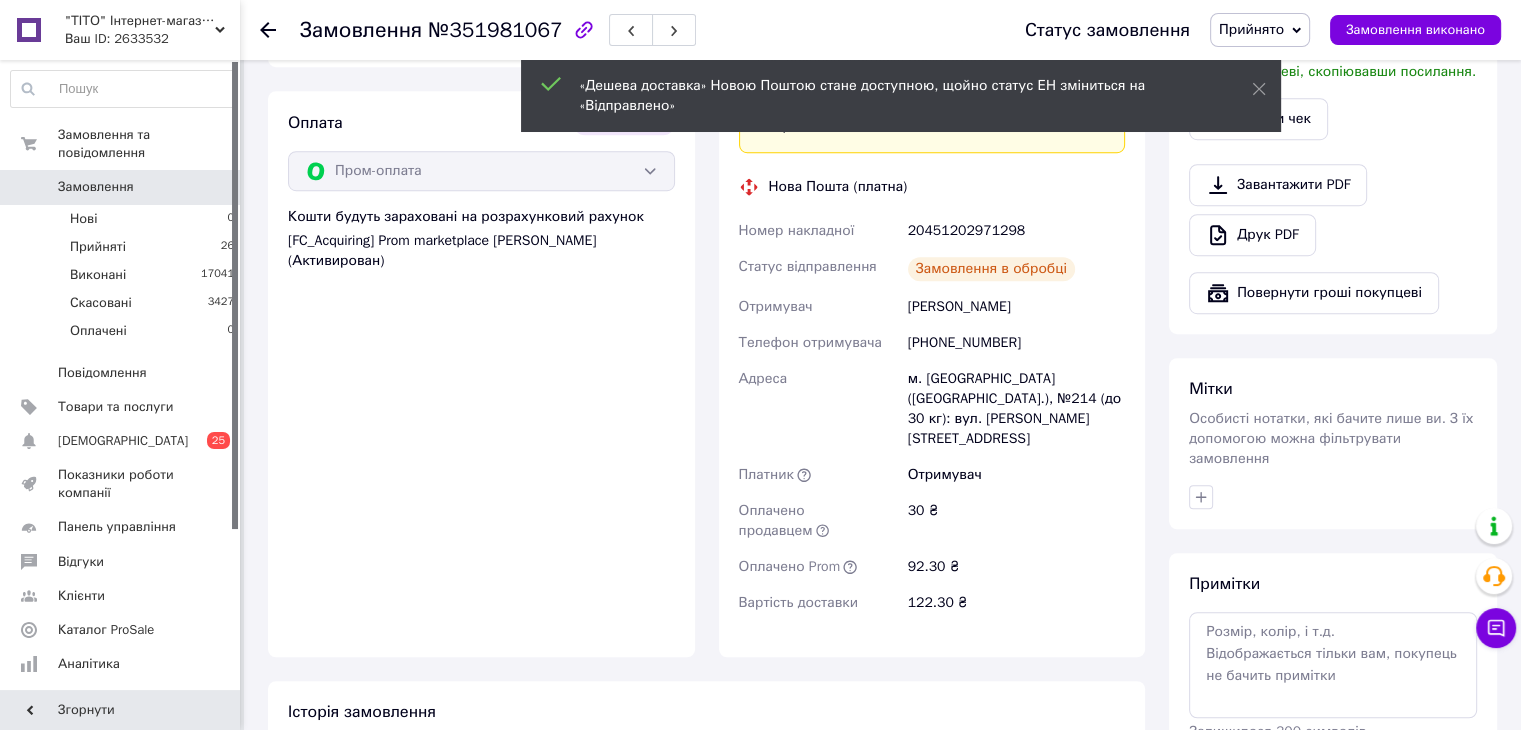 click 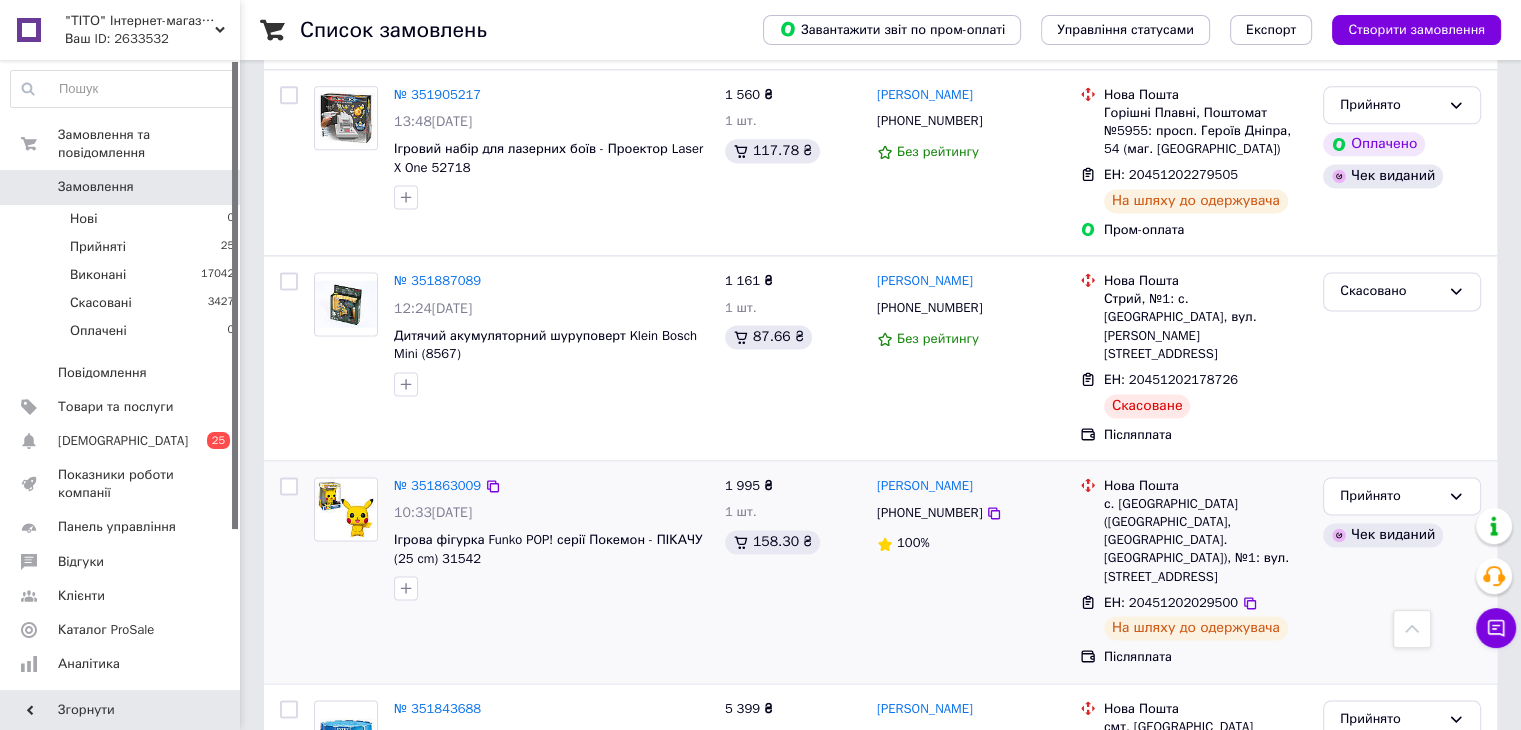 scroll, scrollTop: 2700, scrollLeft: 0, axis: vertical 